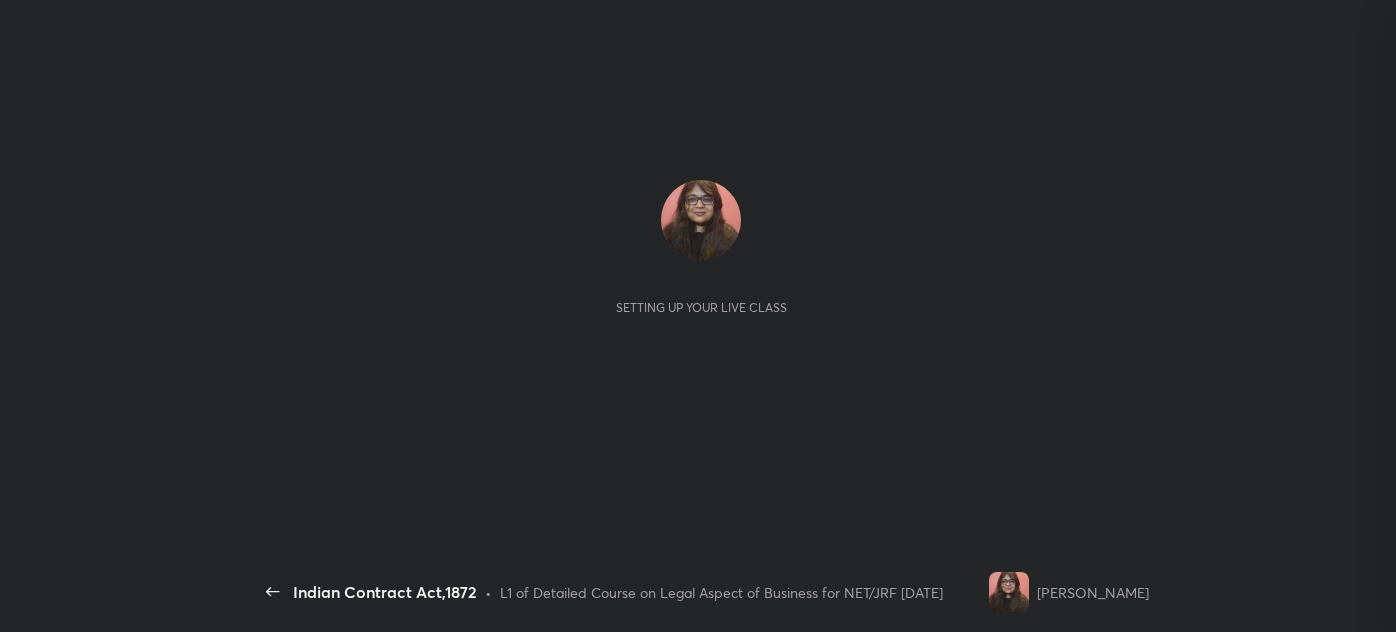 scroll, scrollTop: 0, scrollLeft: 0, axis: both 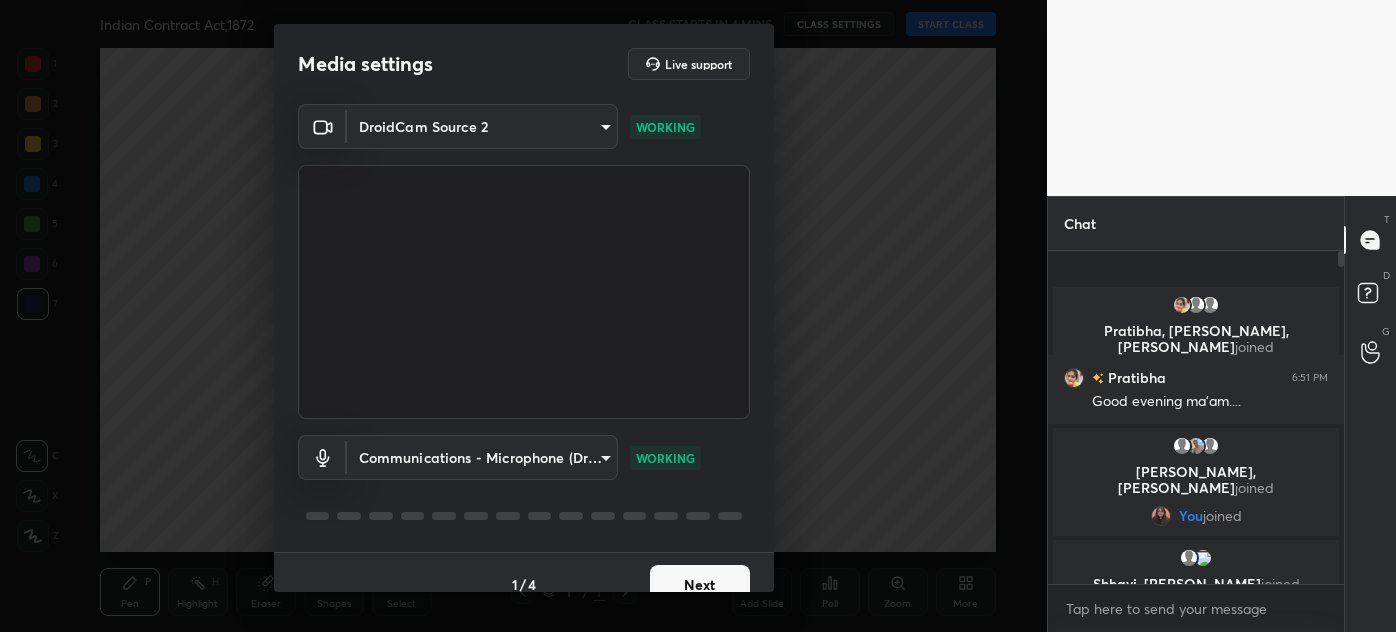 drag, startPoint x: 1344, startPoint y: 252, endPoint x: 1343, endPoint y: 575, distance: 323.00156 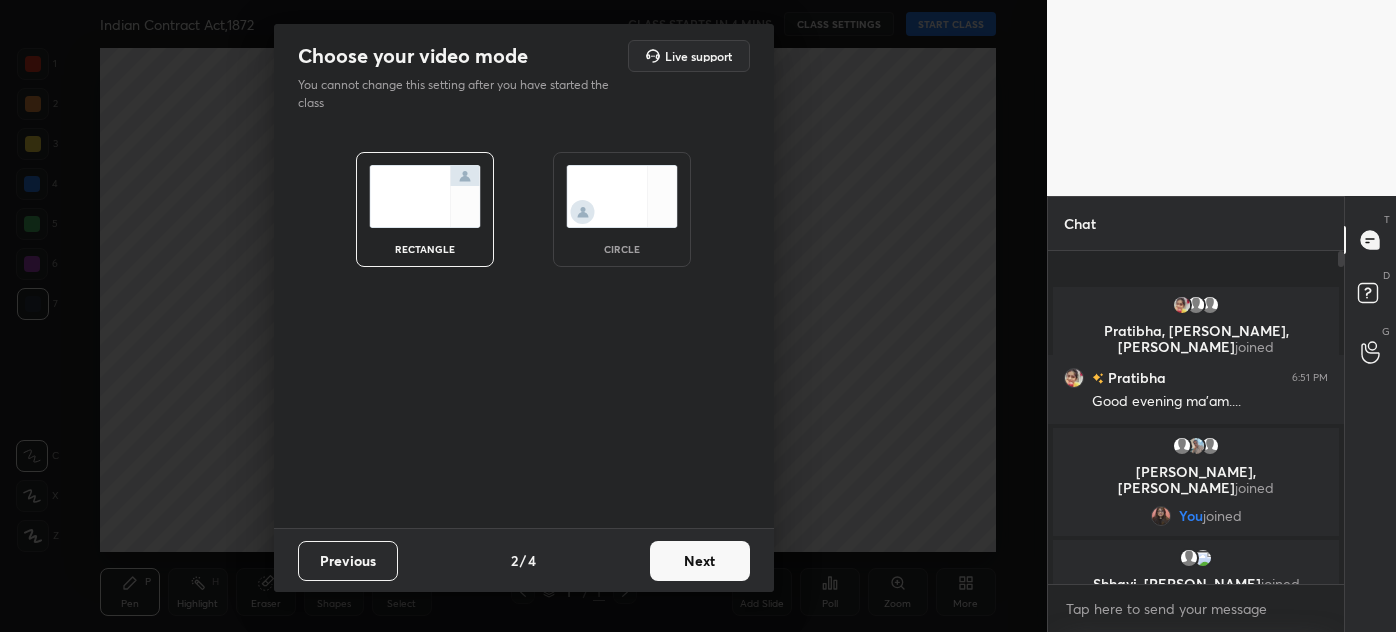 click on "Next" at bounding box center [700, 561] 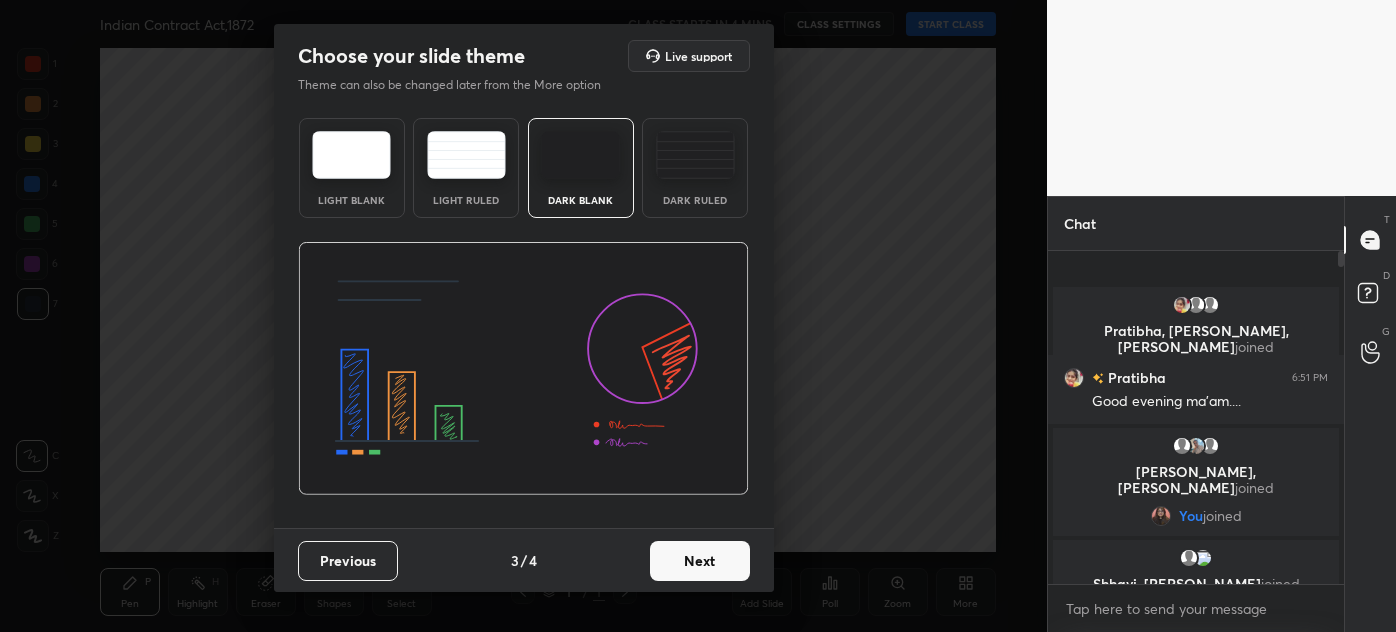 click on "Next" at bounding box center (700, 561) 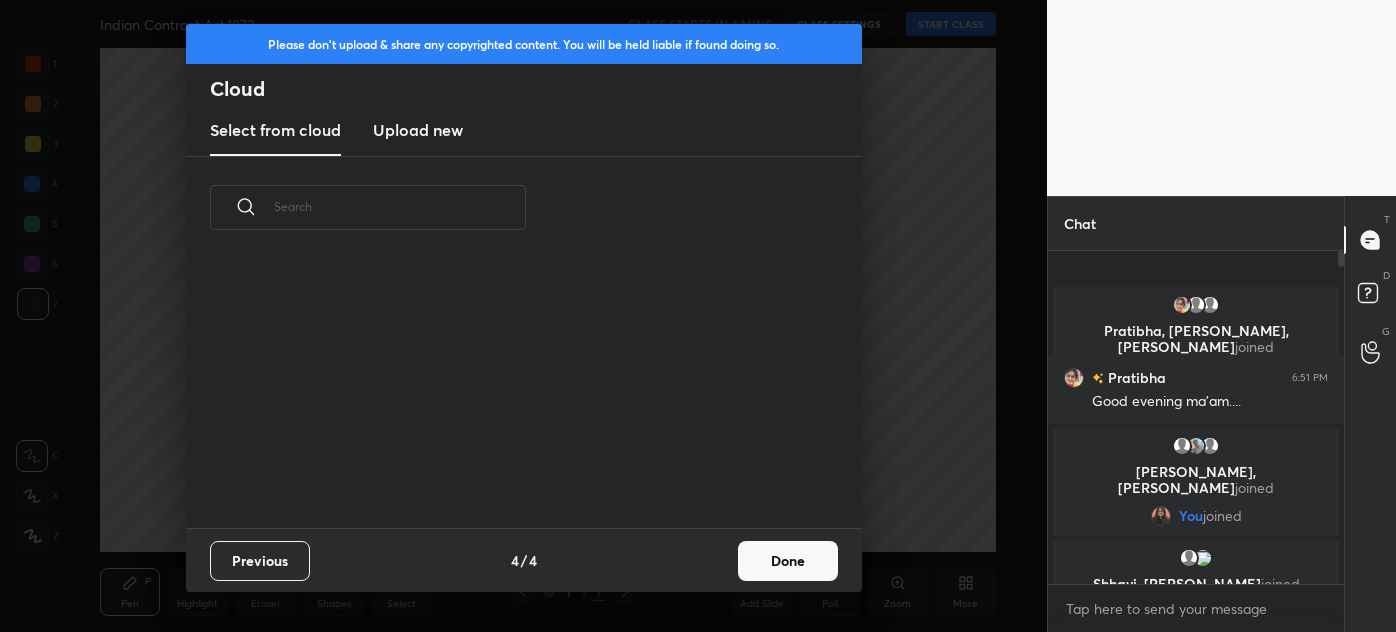 scroll, scrollTop: 7, scrollLeft: 10, axis: both 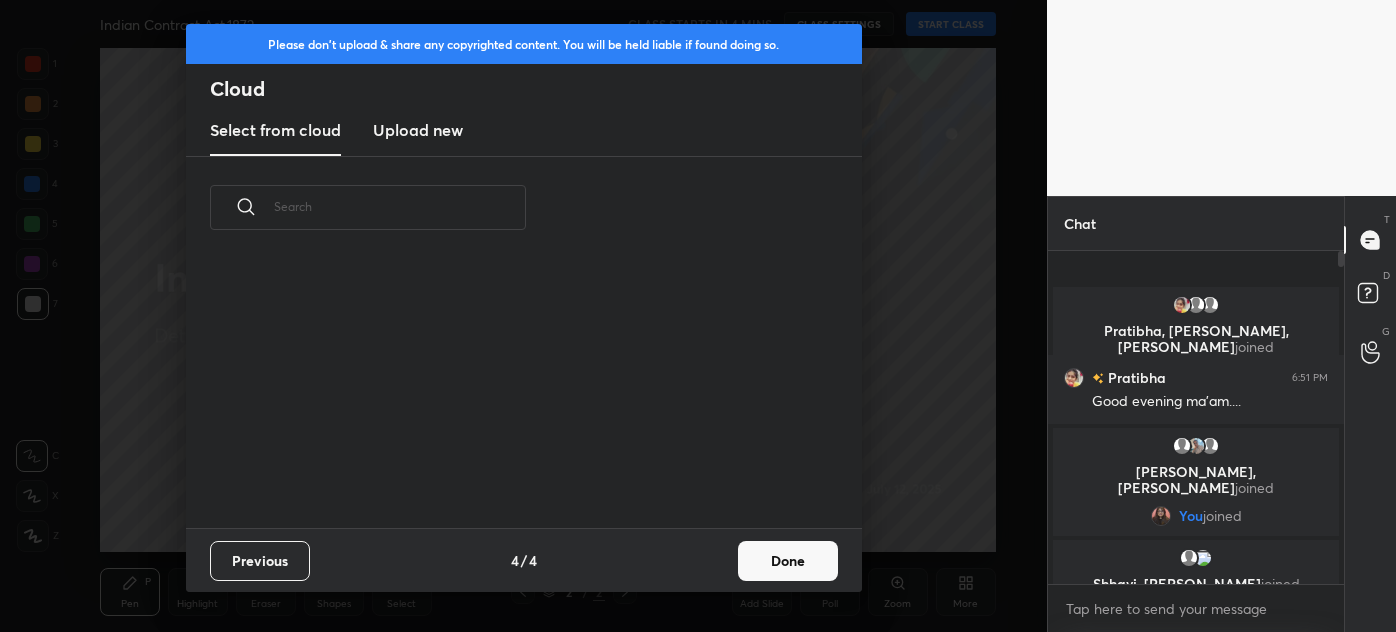 click on "Done" at bounding box center [788, 561] 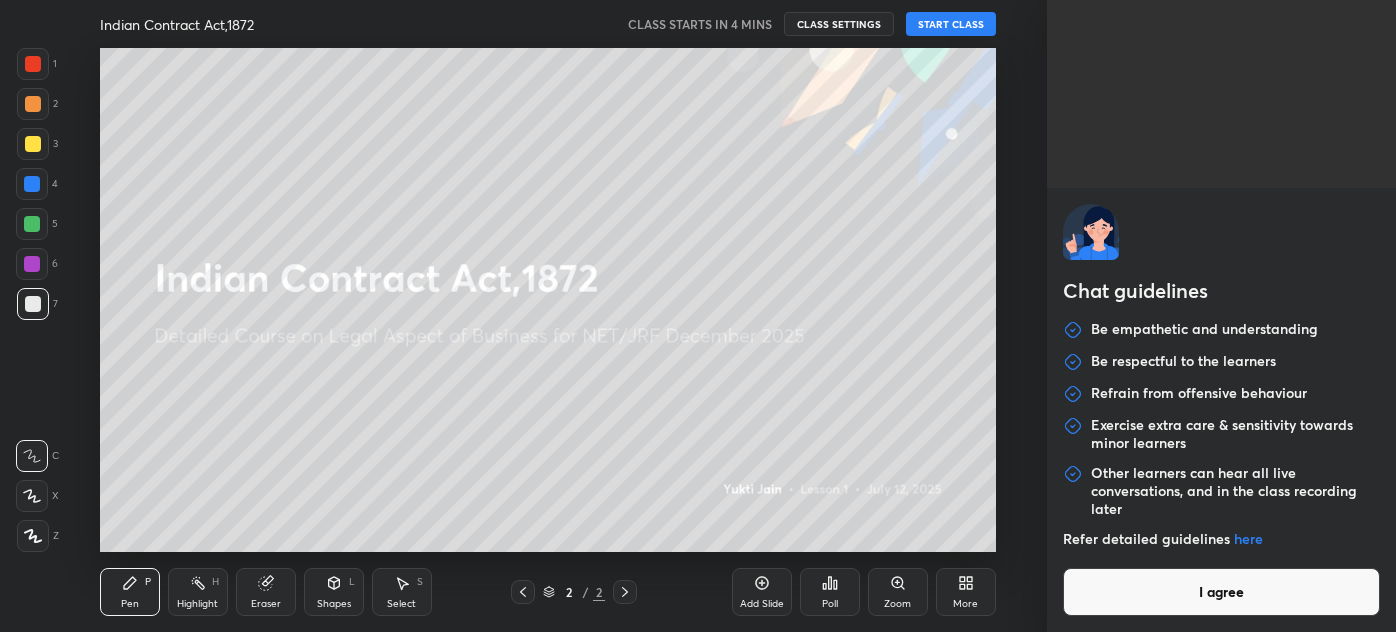 click on "1 2 3 4 5 6 7 C X Z C X Z E E Erase all   H H Indian Contract Act,1872 CLASS STARTS IN 4 MINS CLASS SETTINGS START CLASS Setting up your live class Back Indian Contract Act,1872 • L1 of Detailed Course on Legal Aspect of Business for NET/JRF [DATE] [PERSON_NAME] Pen P Highlight H Eraser Shapes L Select S 2 / 2 Add Slide Poll Zoom More Chat Pratibha, [PERSON_NAME], [PERSON_NAME]  joined Pratibha 6:51 PM Good evening ma'am.... [PERSON_NAME], jyoti, [PERSON_NAME]  joined You  joined [PERSON_NAME], [PERSON_NAME], [PERSON_NAME]  joined 4 NEW MESSAGES Enable hand raising Enable raise hand to speak to learners. Once enabled, chat will be turned off temporarily. Enable x   introducing Raise a hand with a doubt Now learners can raise their hand along with a doubt  How it works? Doubts asked by learners will show up here Raise hand disabled You have disabled Raise hand currently. Enable it to invite learners to speak Enable Can't raise hand Looks like educator just invited you to speak. Please wait before you can raise your hand again. Got it T Messages (T) D" at bounding box center [698, 316] 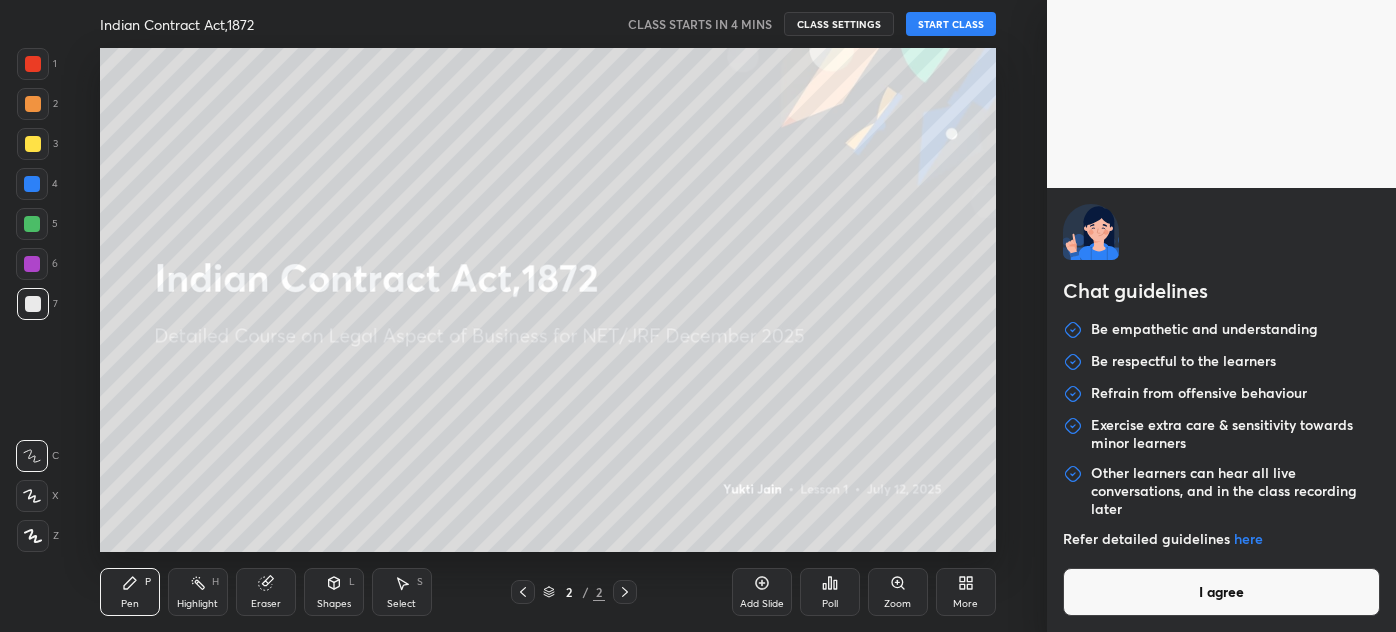 type on "x" 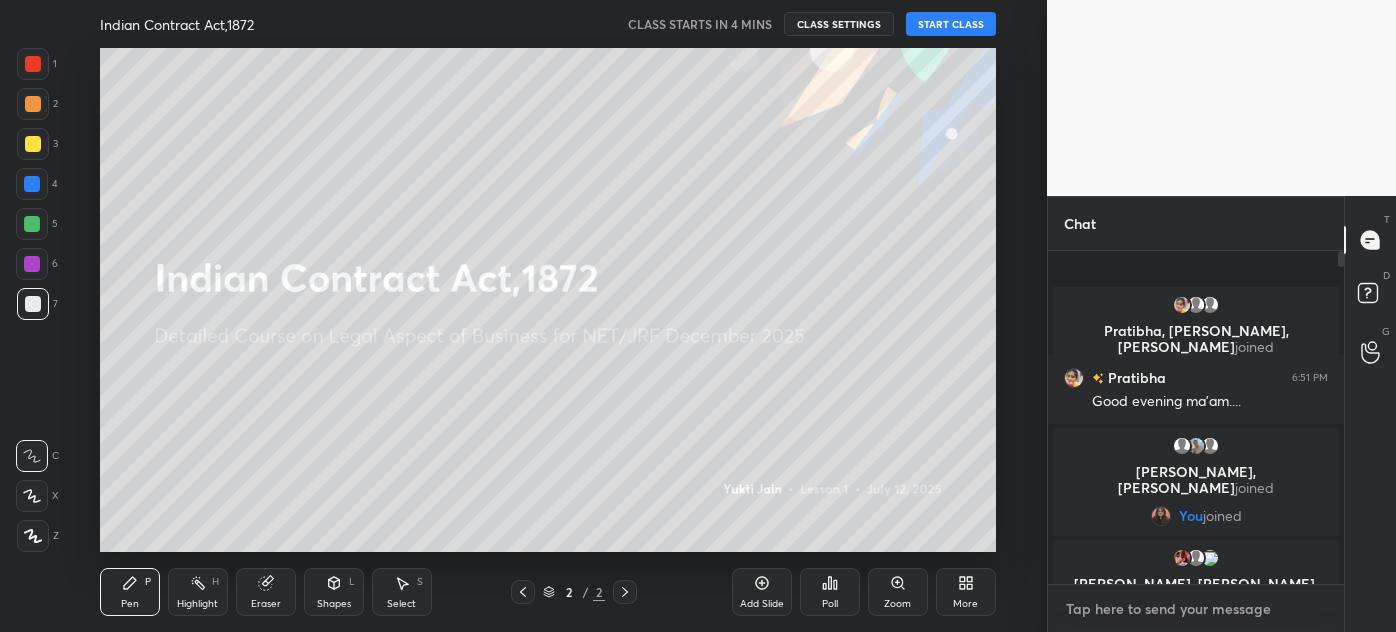 click at bounding box center [1196, 609] 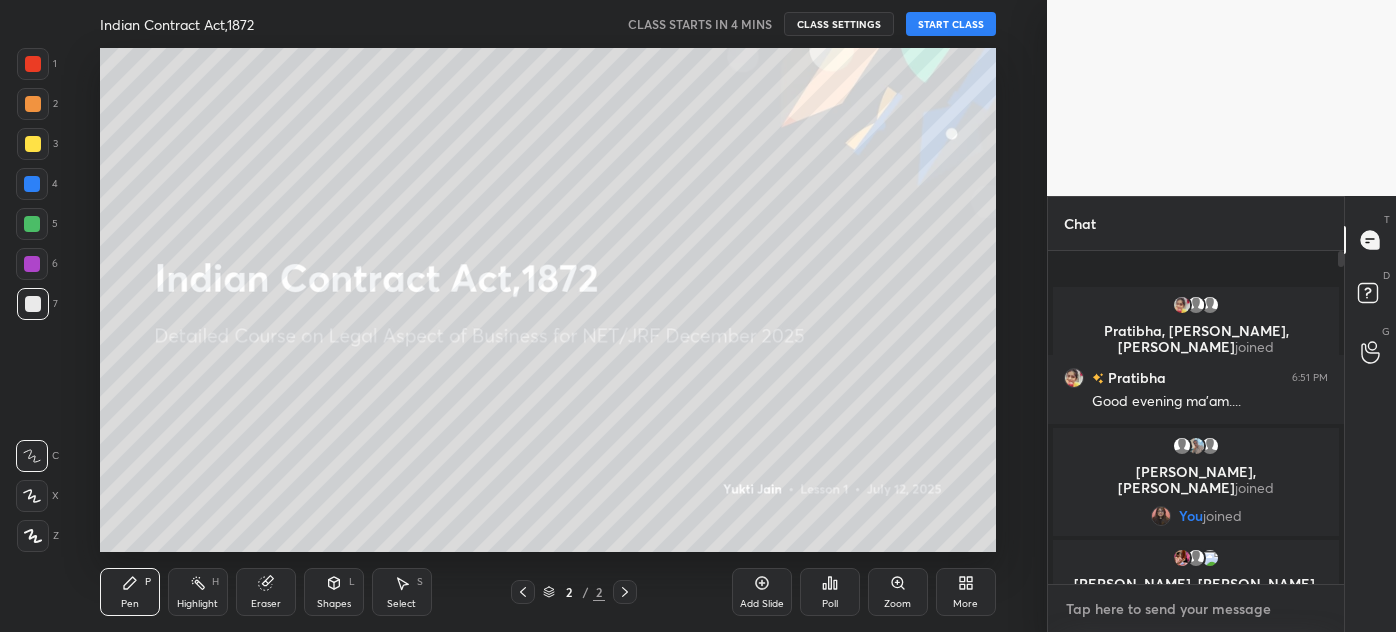 paste on "[URL][DOMAIN_NAME]" 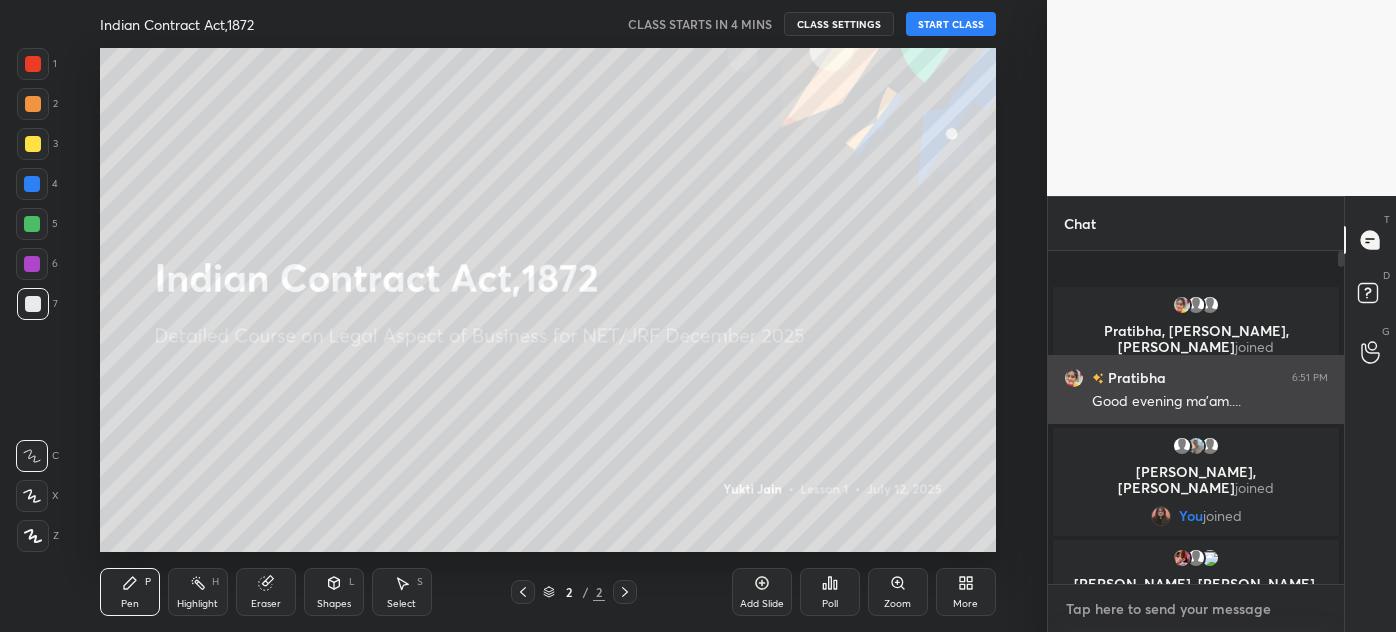 type on "[URL][DOMAIN_NAME]" 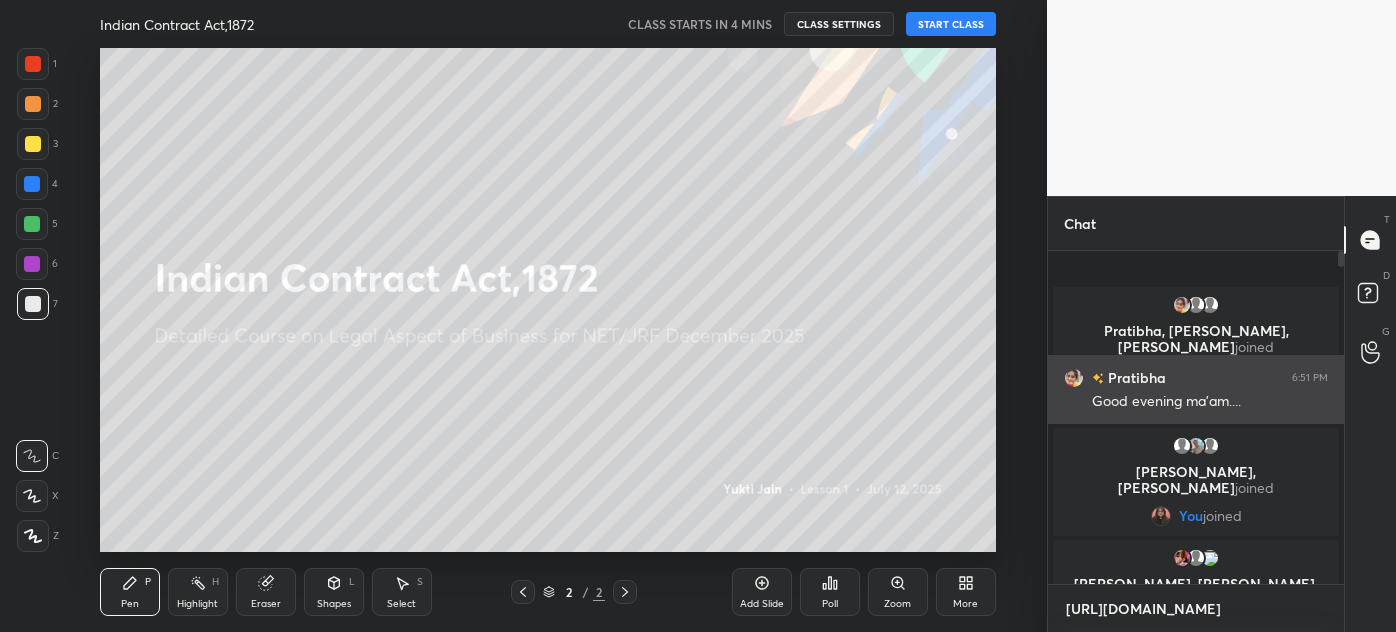 scroll, scrollTop: 321, scrollLeft: 290, axis: both 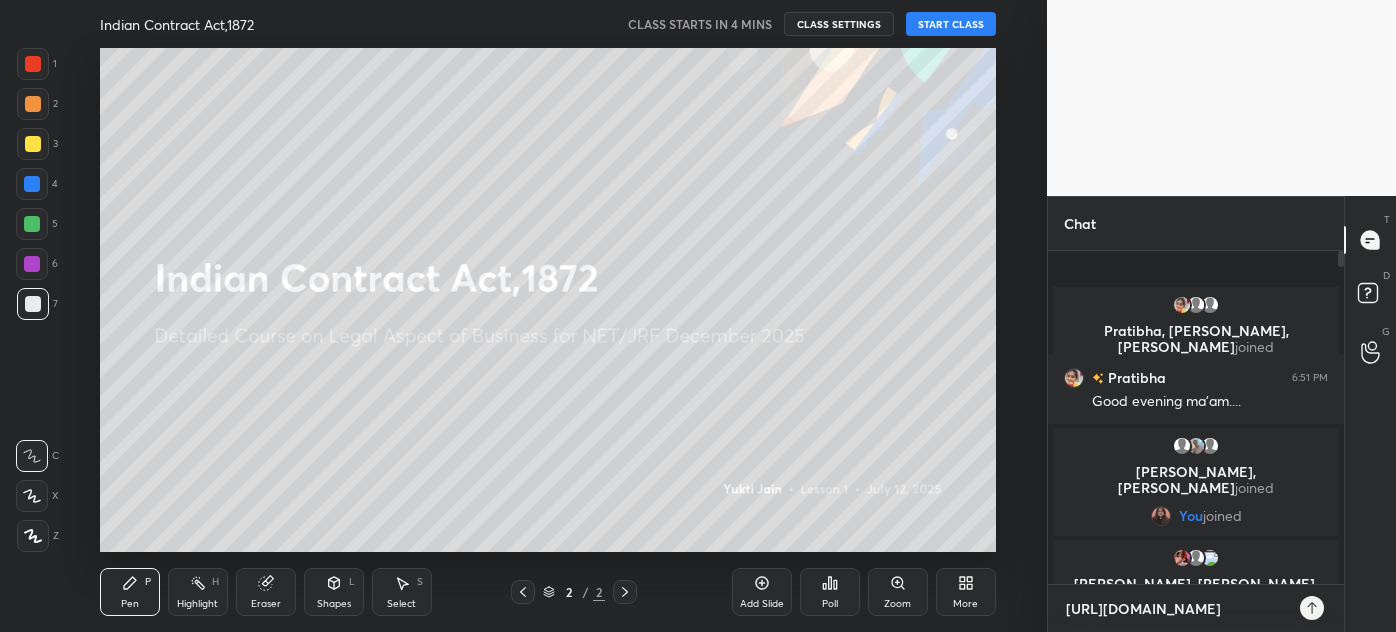 type on "[URL][DOMAIN_NAME]" 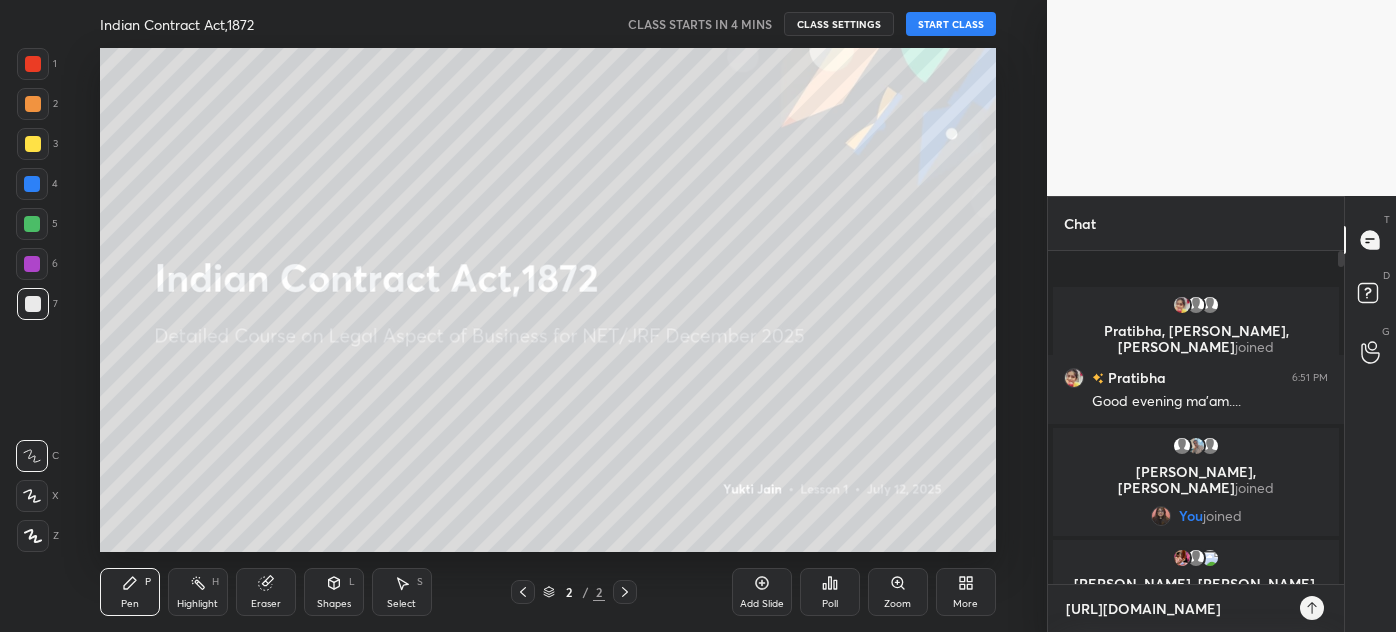 type on "x" 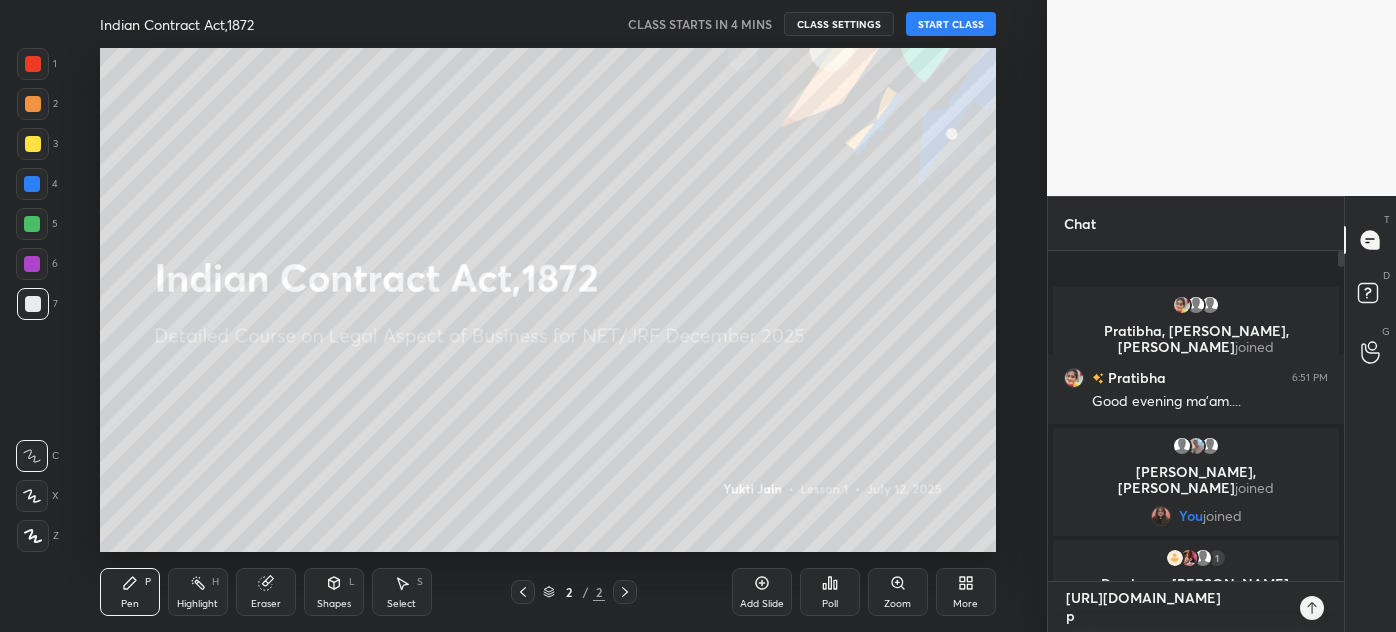 scroll, scrollTop: 0, scrollLeft: 0, axis: both 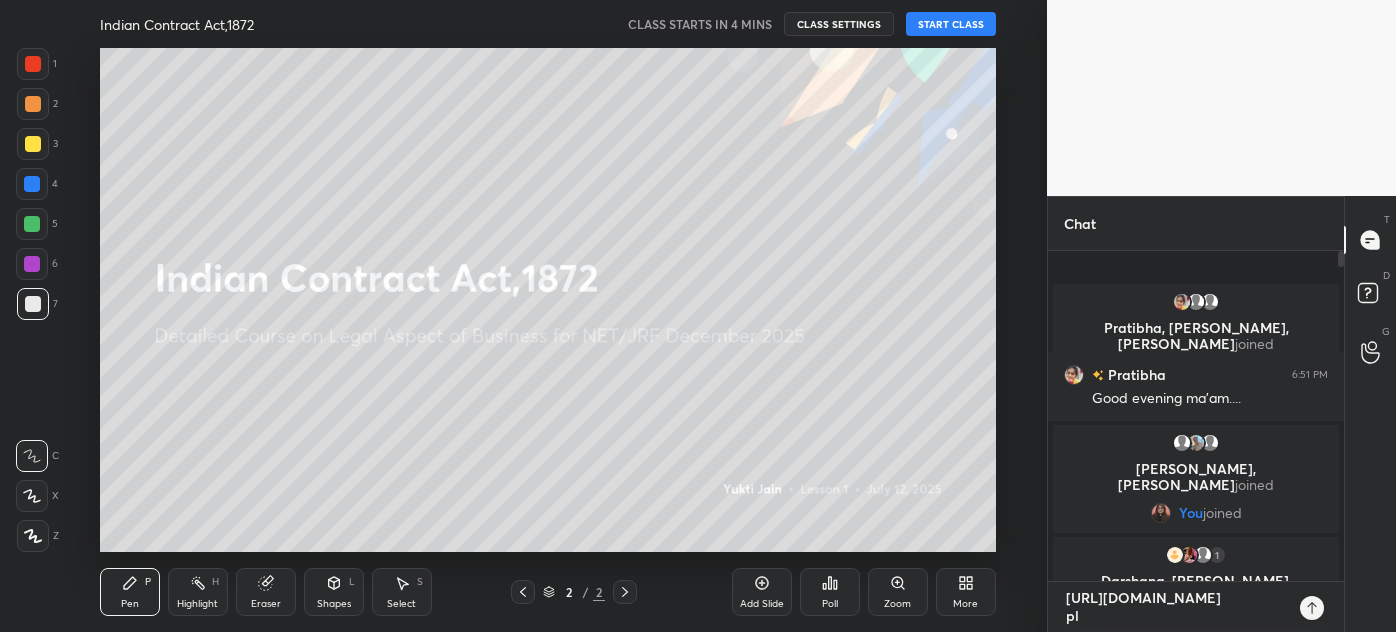 type on "[URL][DOMAIN_NAME]                   p" 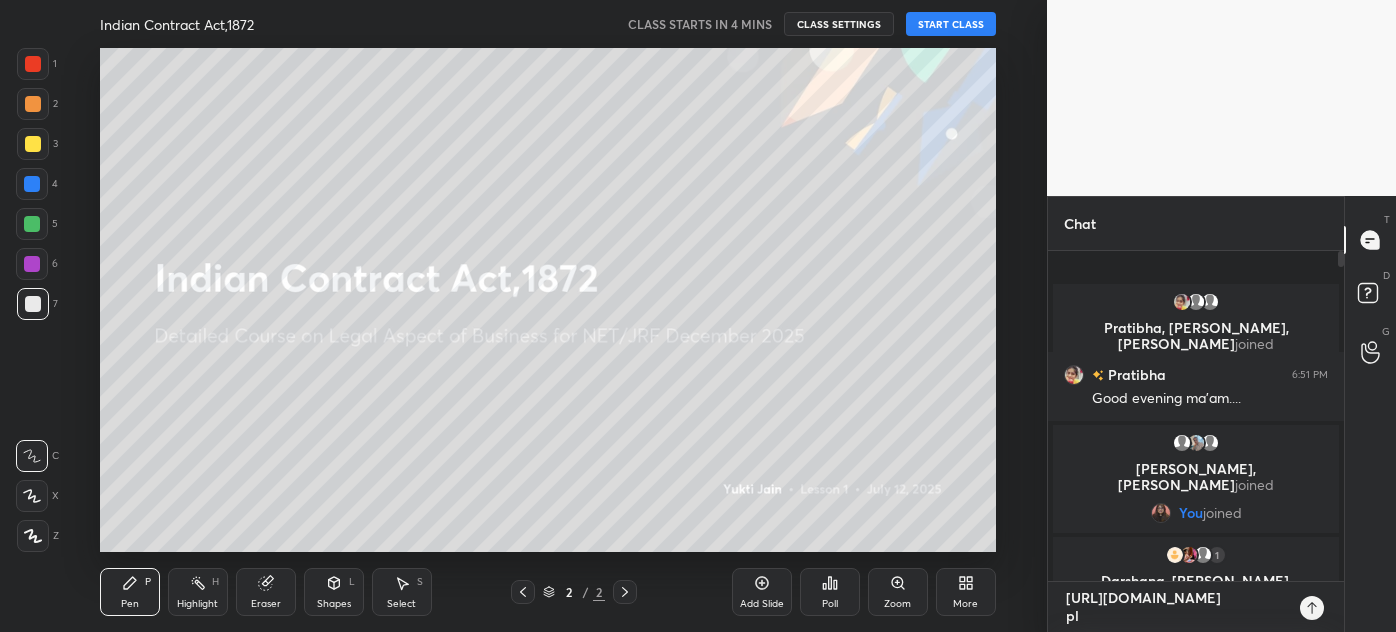 type on "x" 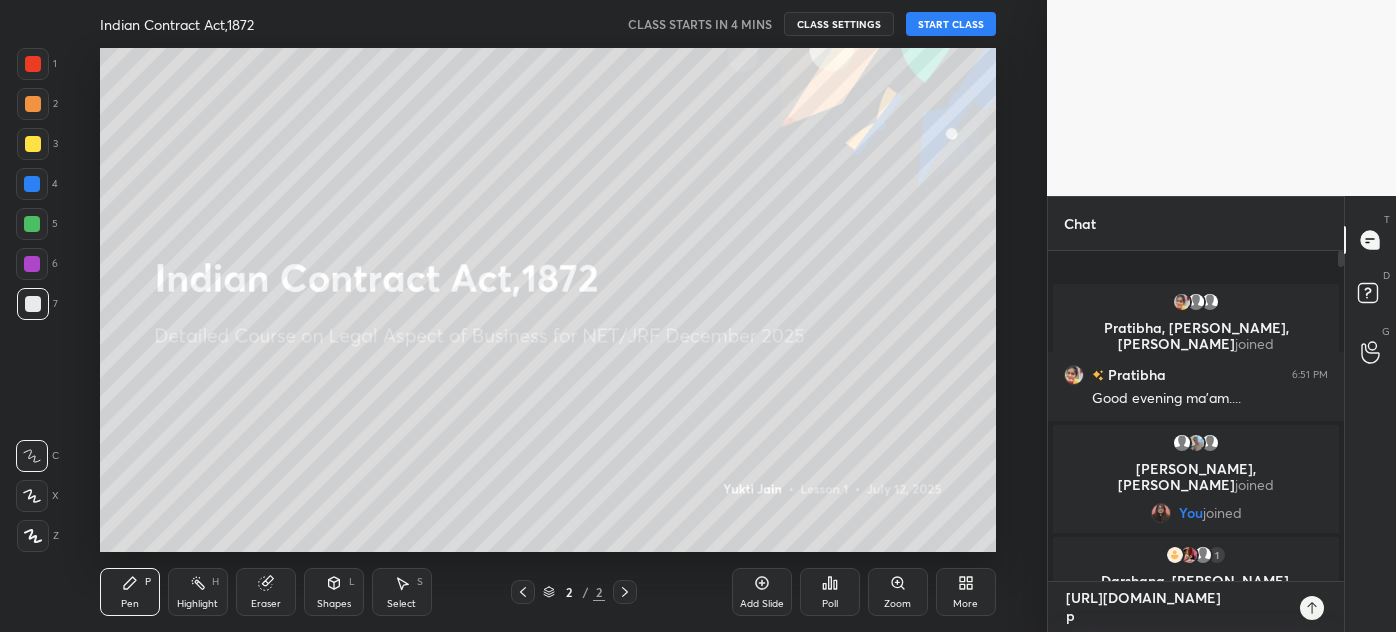 type on "[URL][DOMAIN_NAME]" 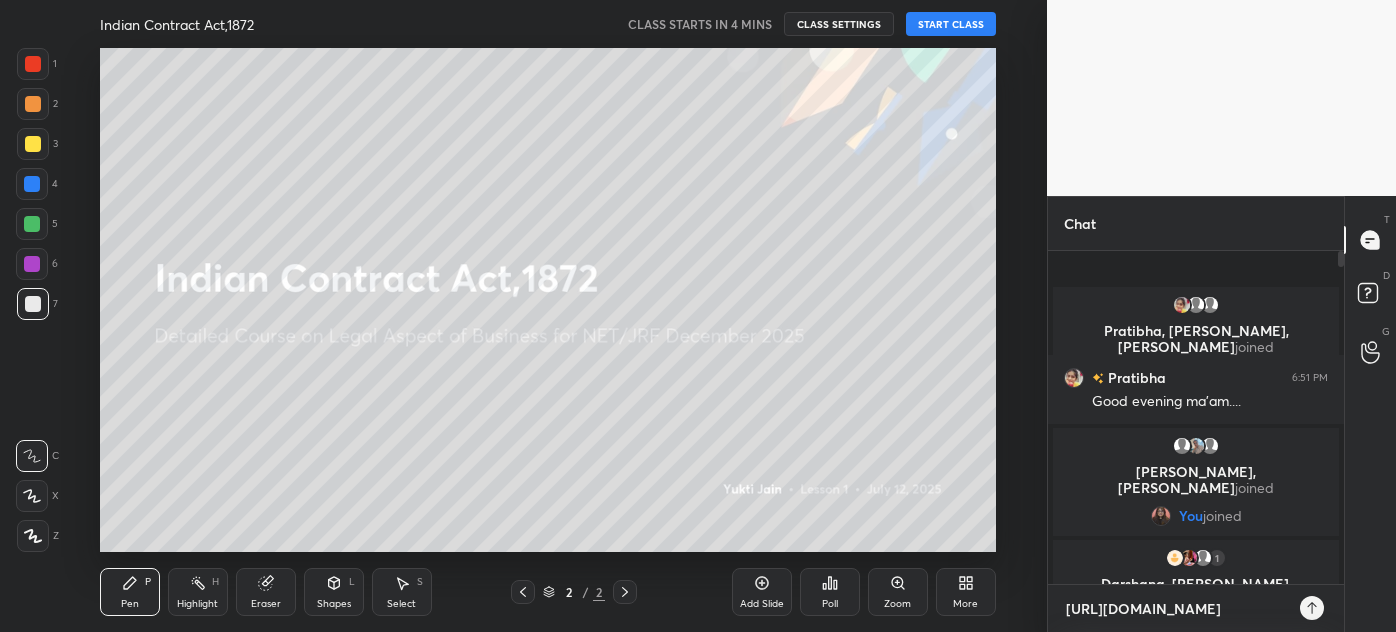 scroll, scrollTop: 6, scrollLeft: 5, axis: both 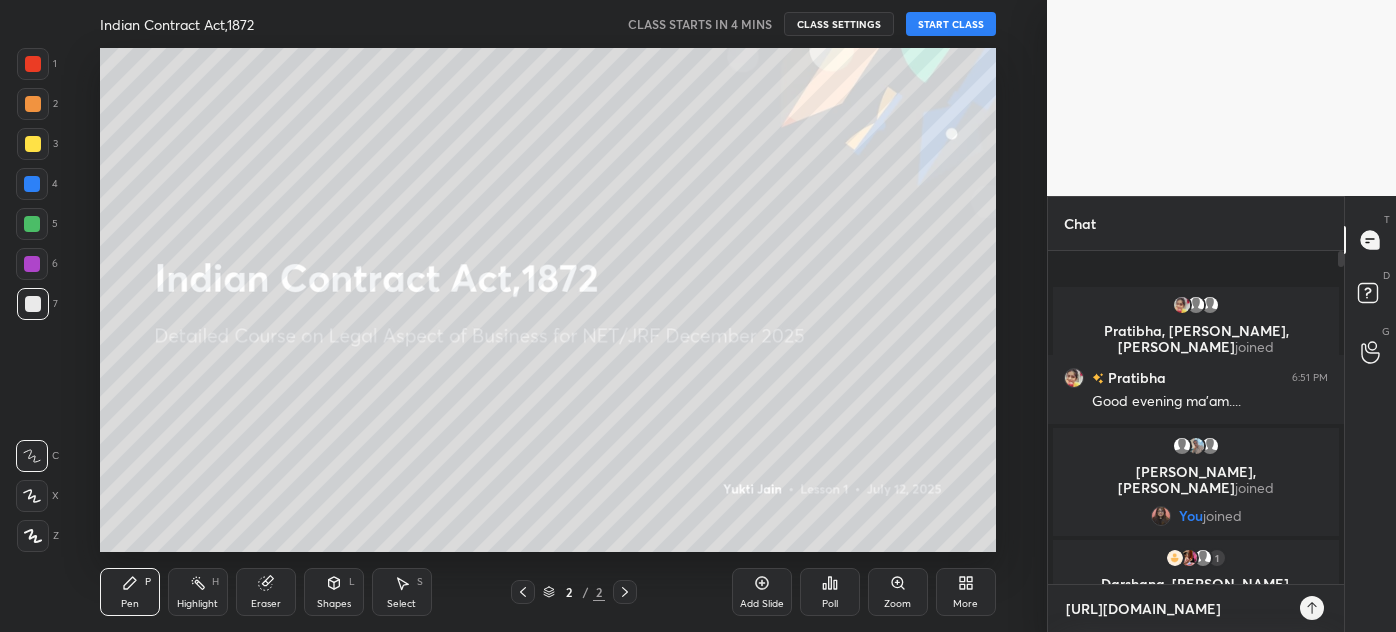 type on "[URL][DOMAIN_NAME]" 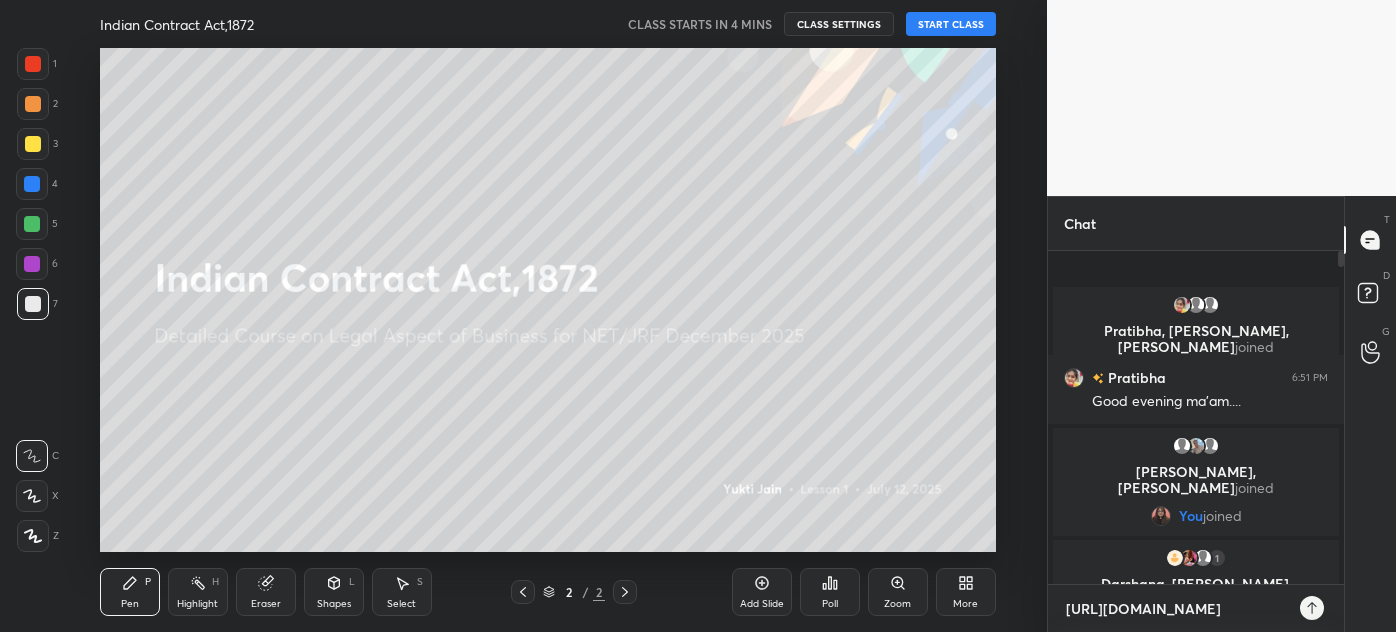 type on "x" 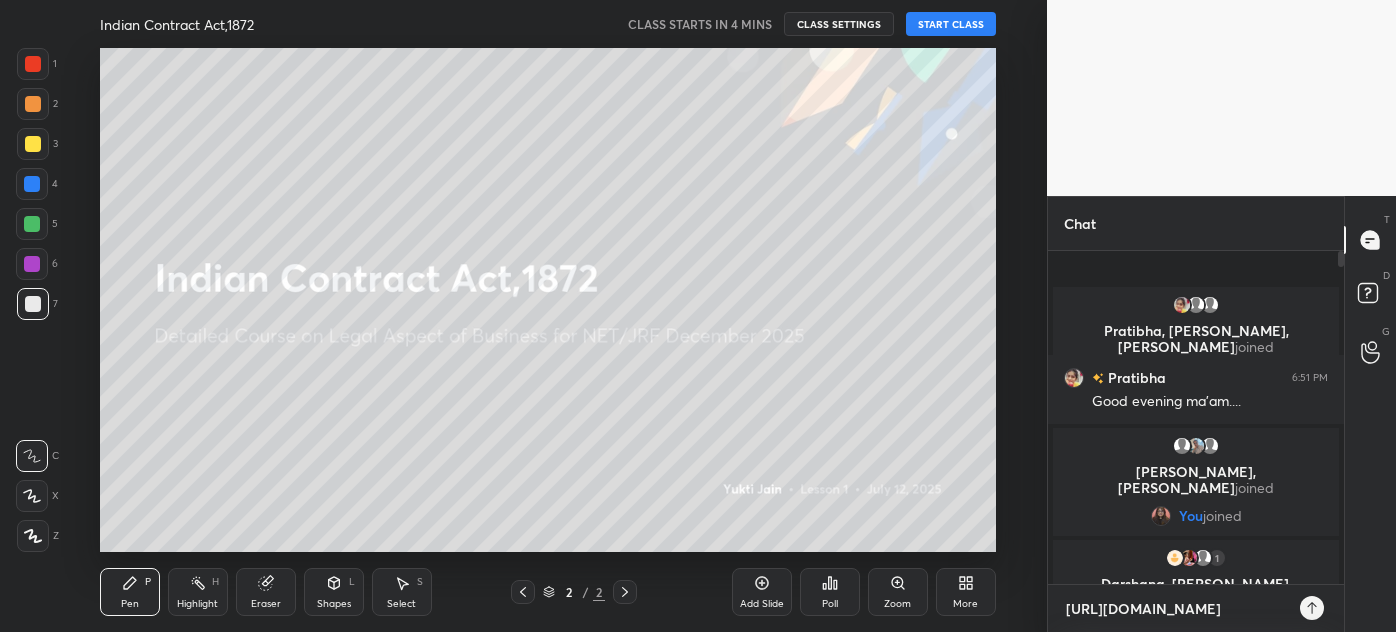 type on "[URL][DOMAIN_NAME]                    P" 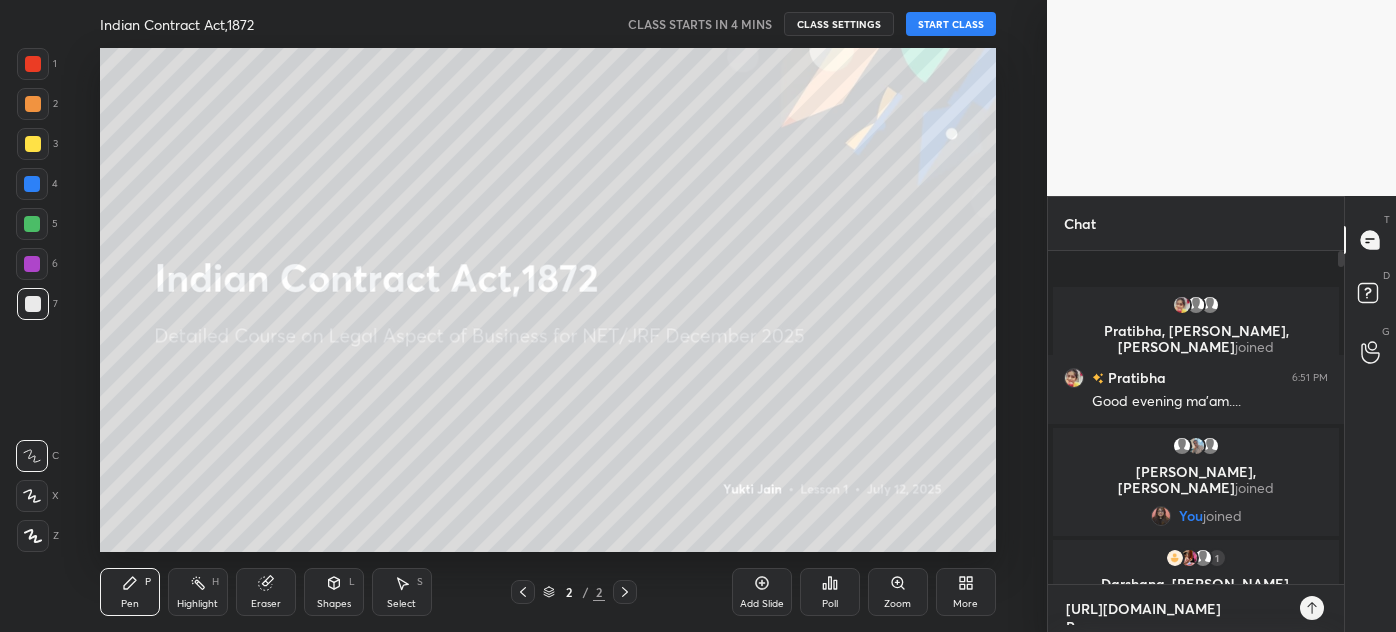 type on "x" 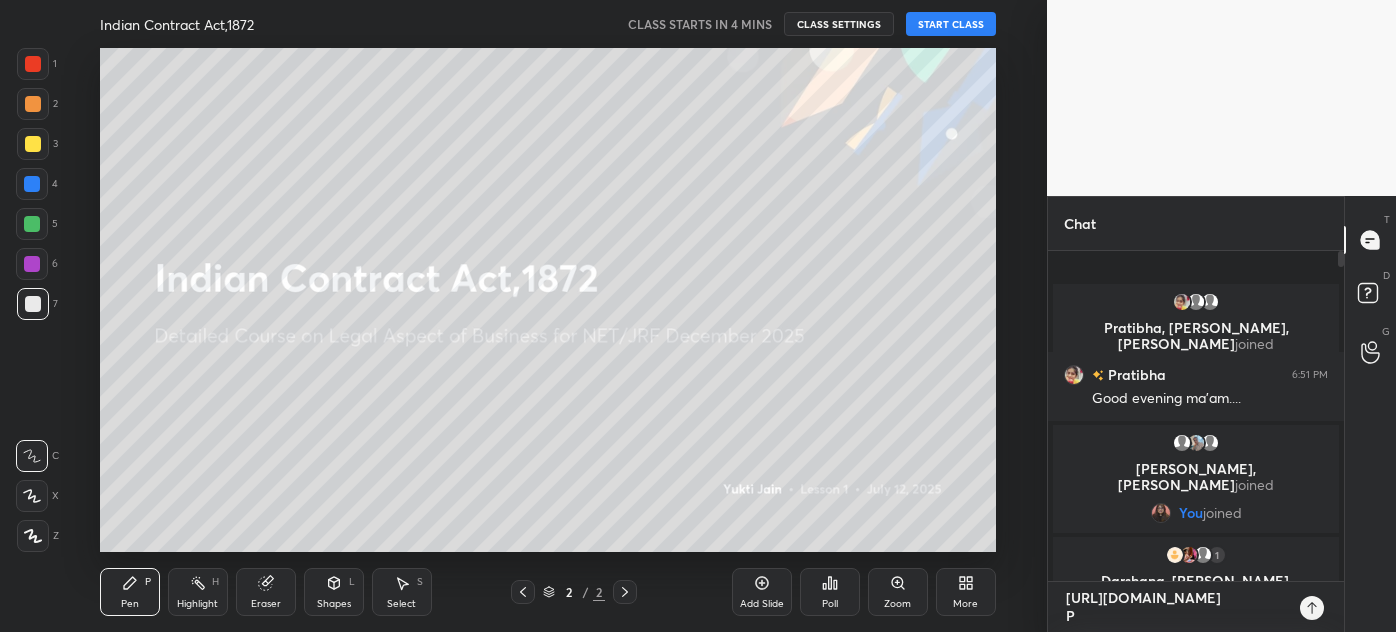 type on "[URL][DOMAIN_NAME]                    Pl" 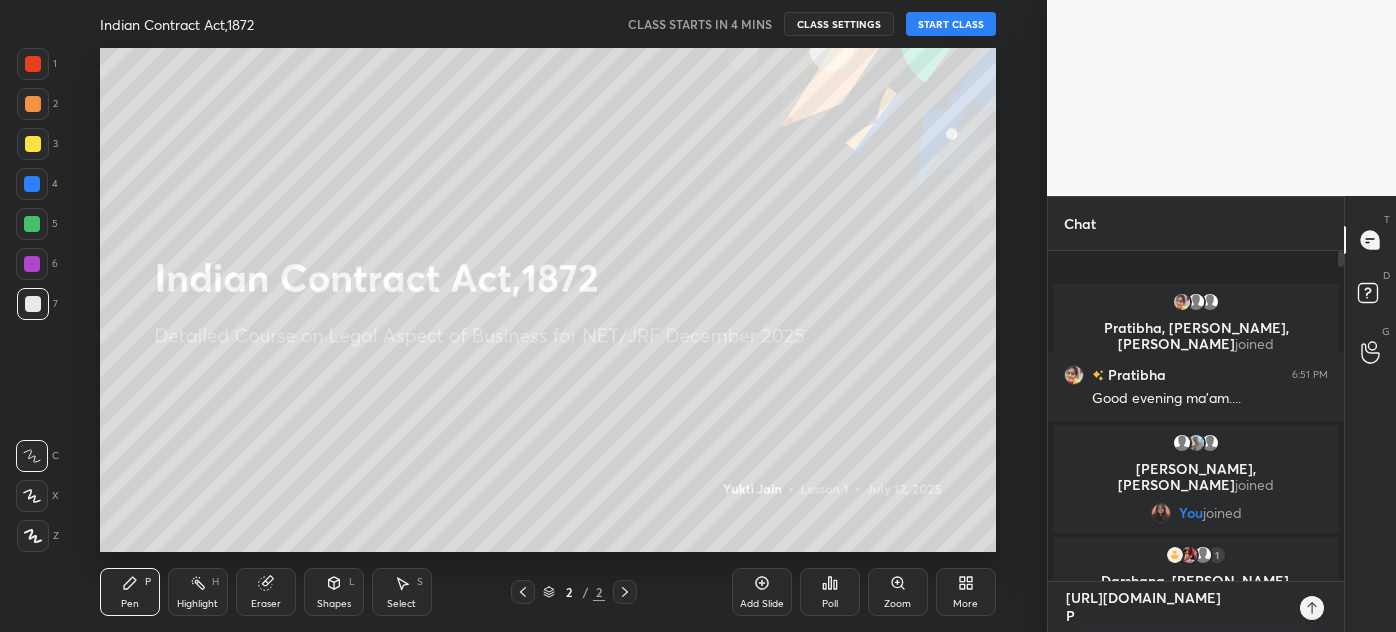 type on "x" 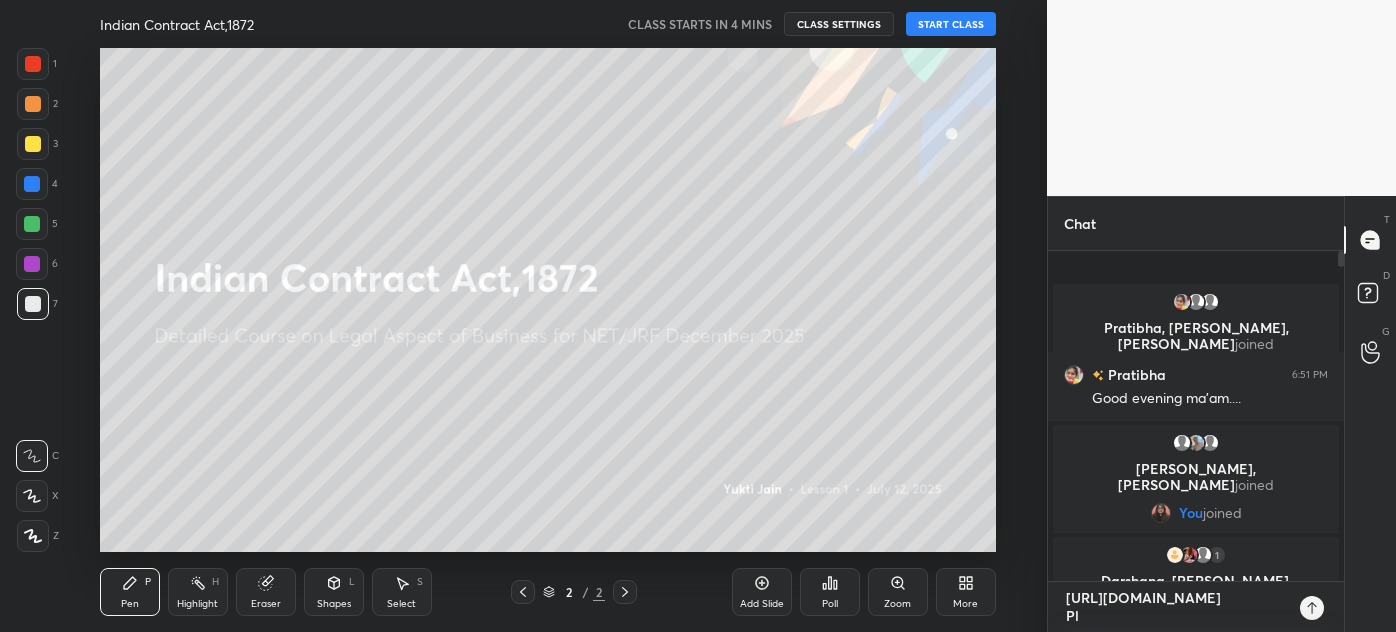 type on "[URL][DOMAIN_NAME]                    Plu" 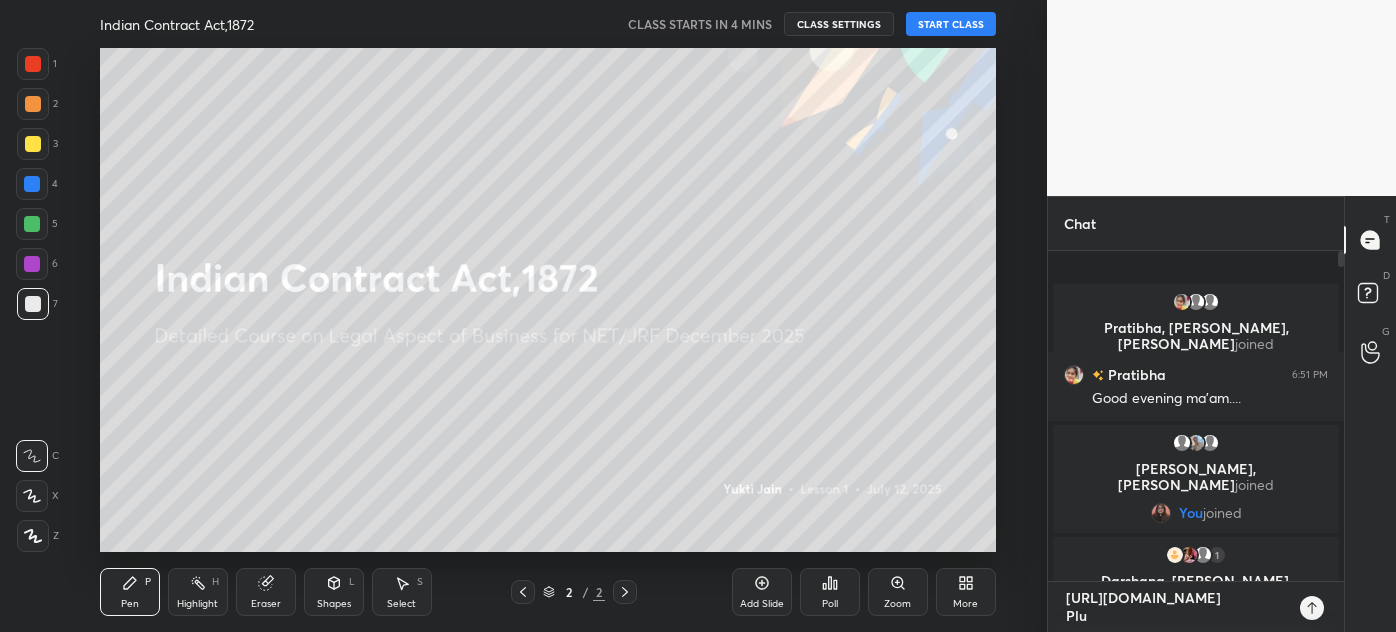 type on "[URL][DOMAIN_NAME]                    Plus" 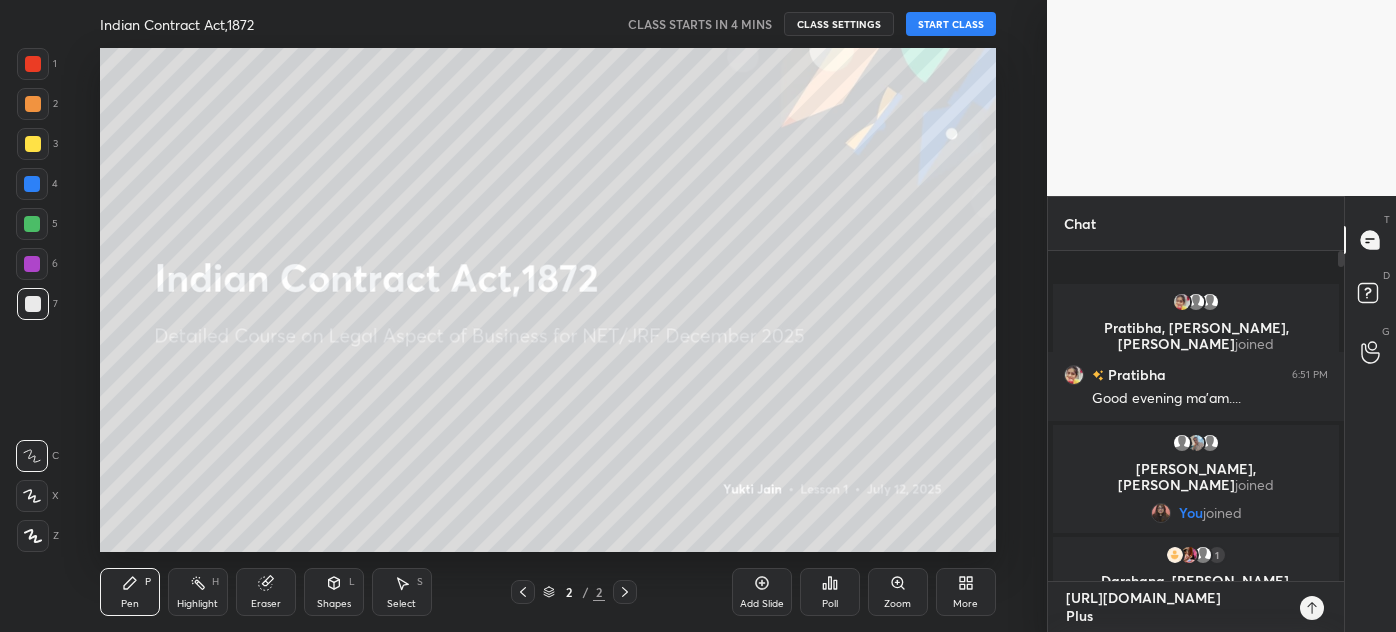 type on "[URL][DOMAIN_NAME]                    Plus" 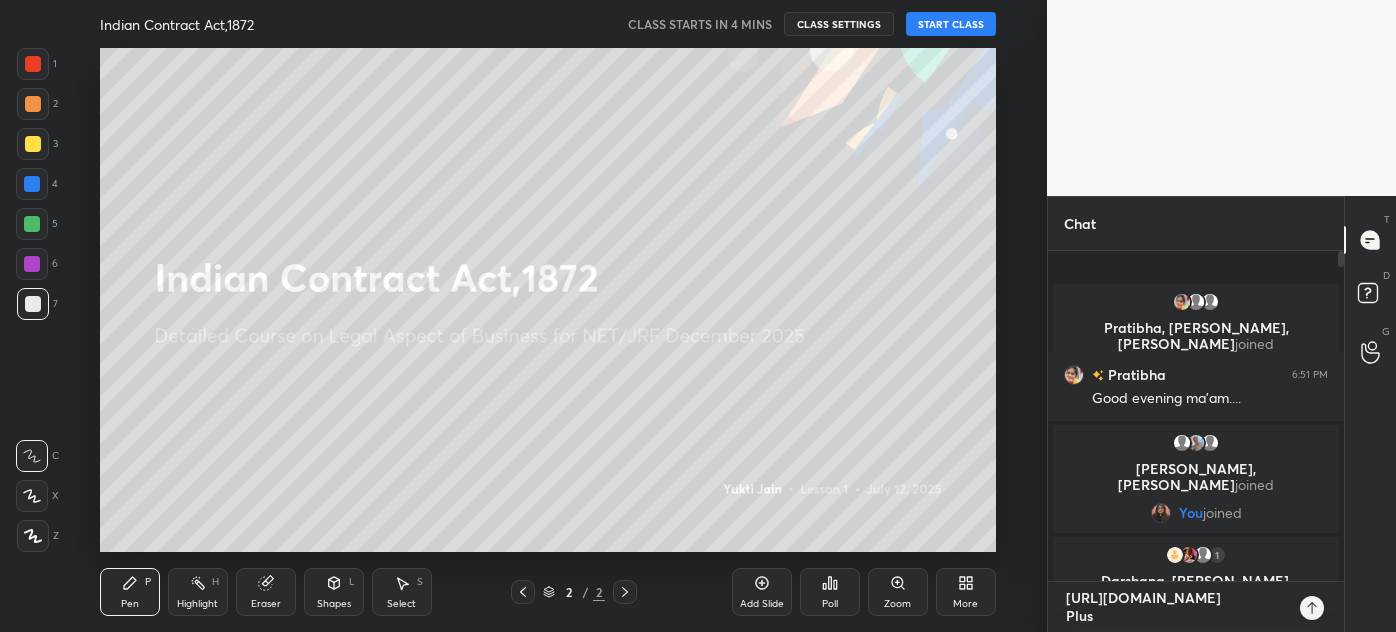 type on "[URL][DOMAIN_NAME]                    Plus G" 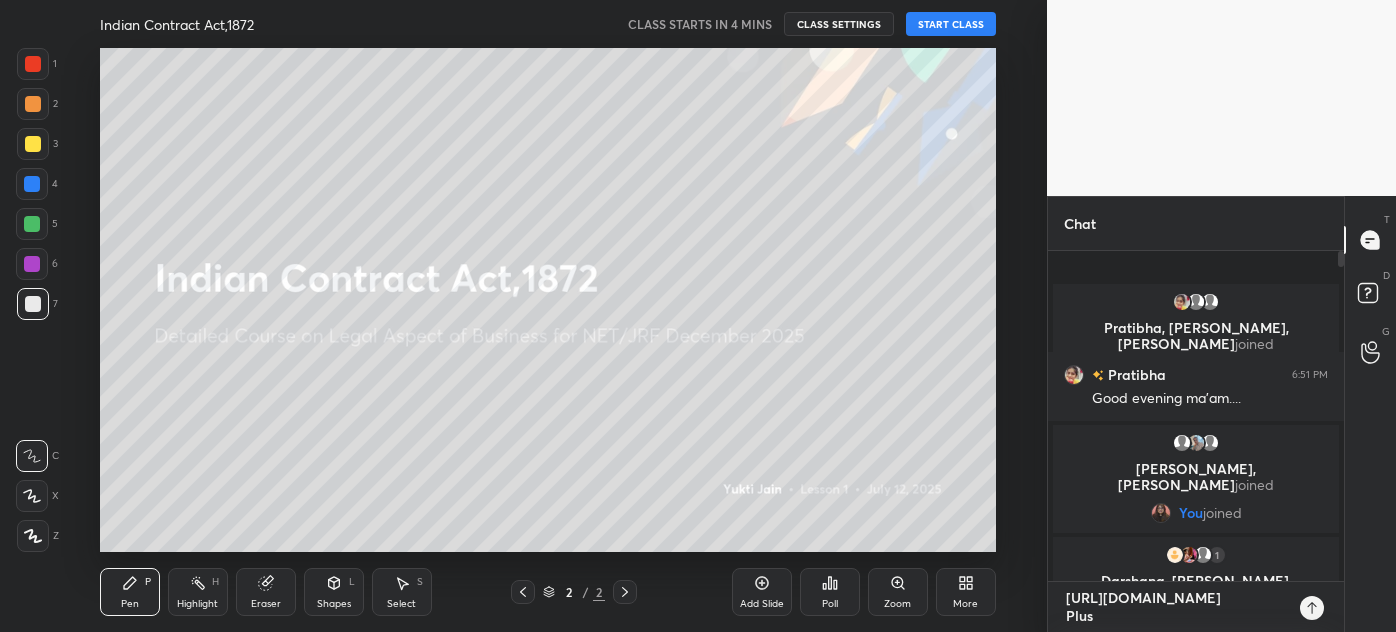 type on "x" 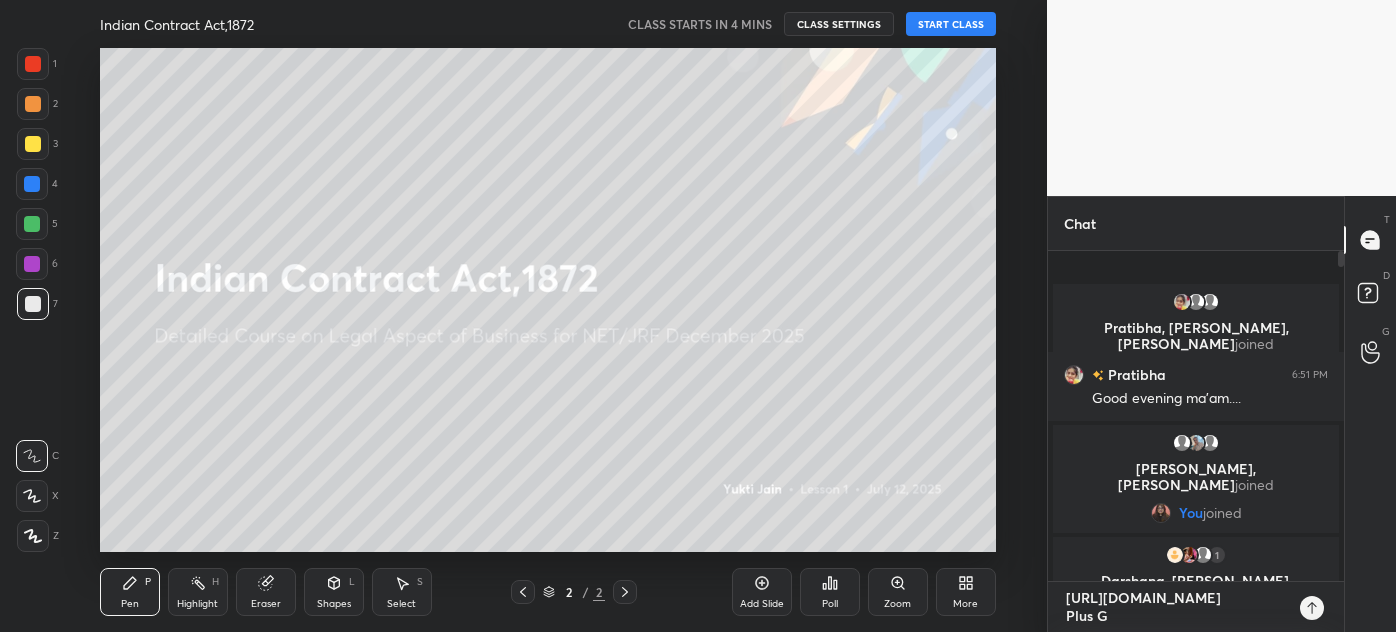 type on "[URL][DOMAIN_NAME]                    Plus Gr" 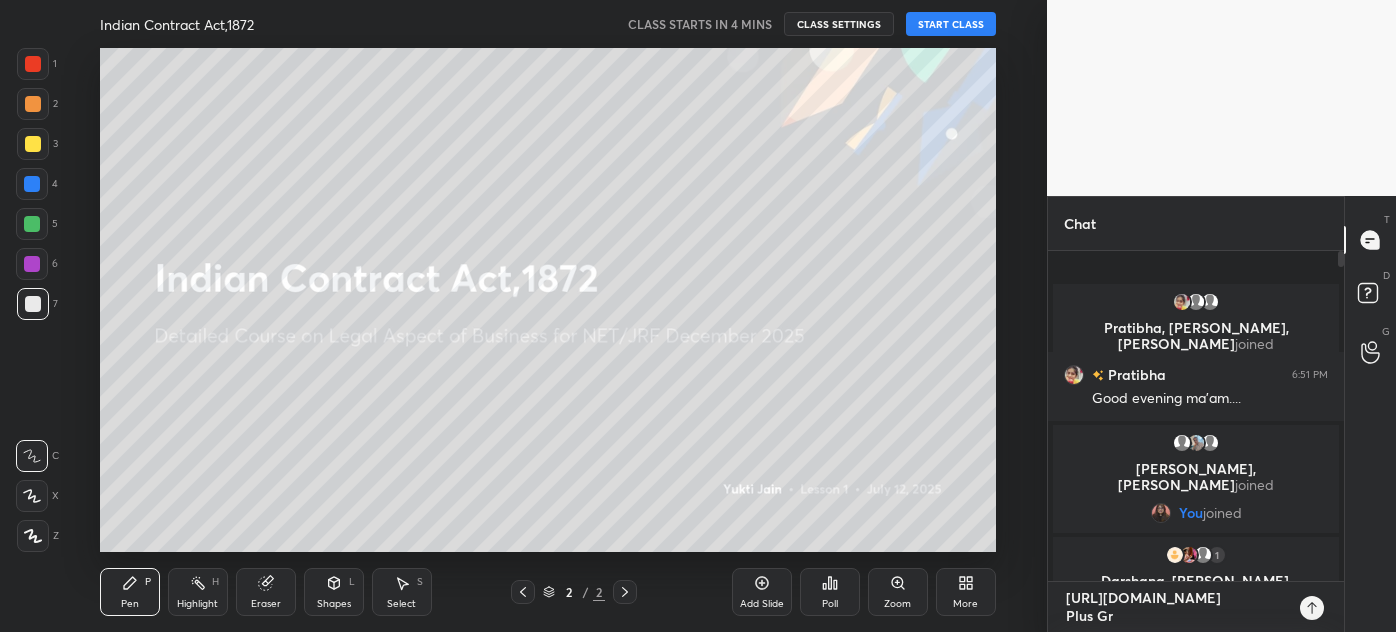 type on "[URL][DOMAIN_NAME]                    Plus Gro" 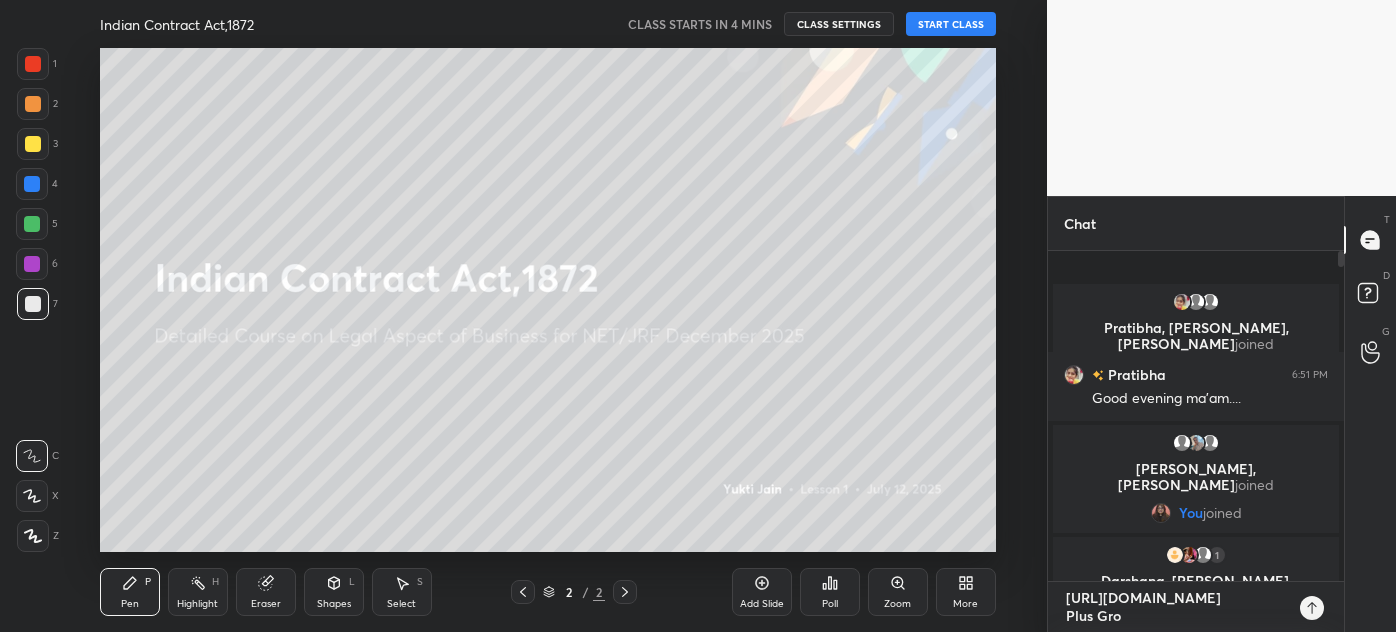type on "[URL][DOMAIN_NAME]                    Plus Grou" 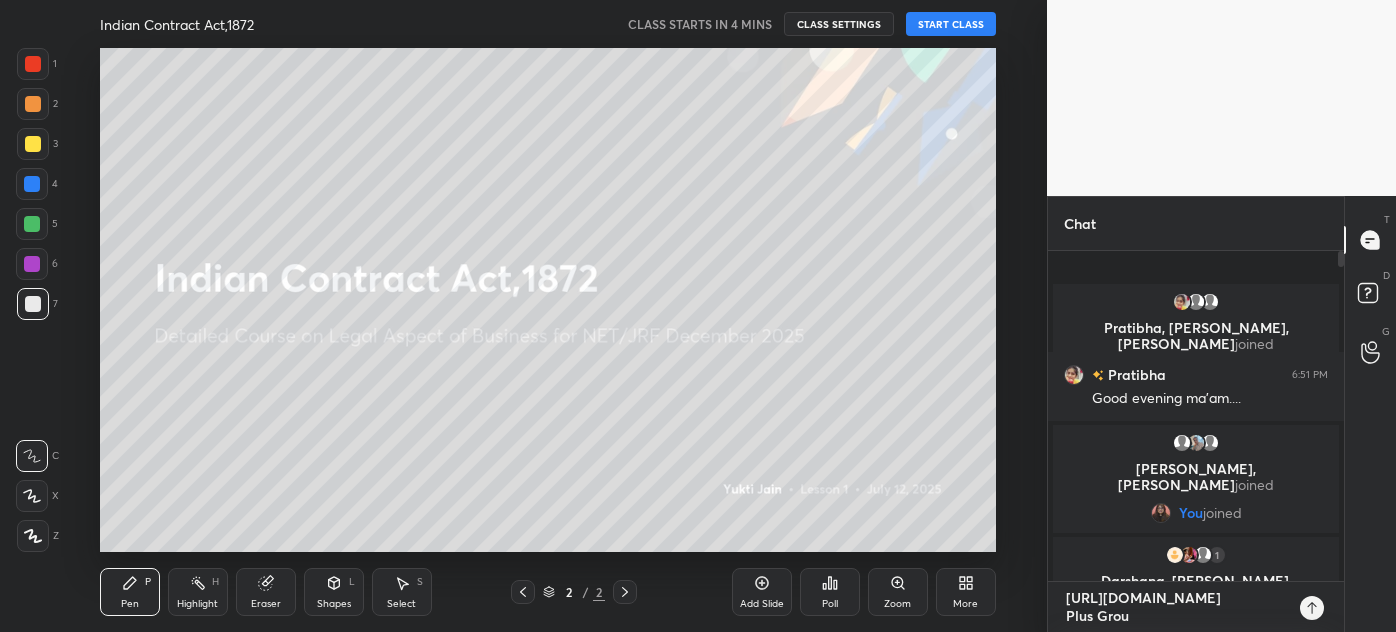 type on "[URL][DOMAIN_NAME]                    Plus Group" 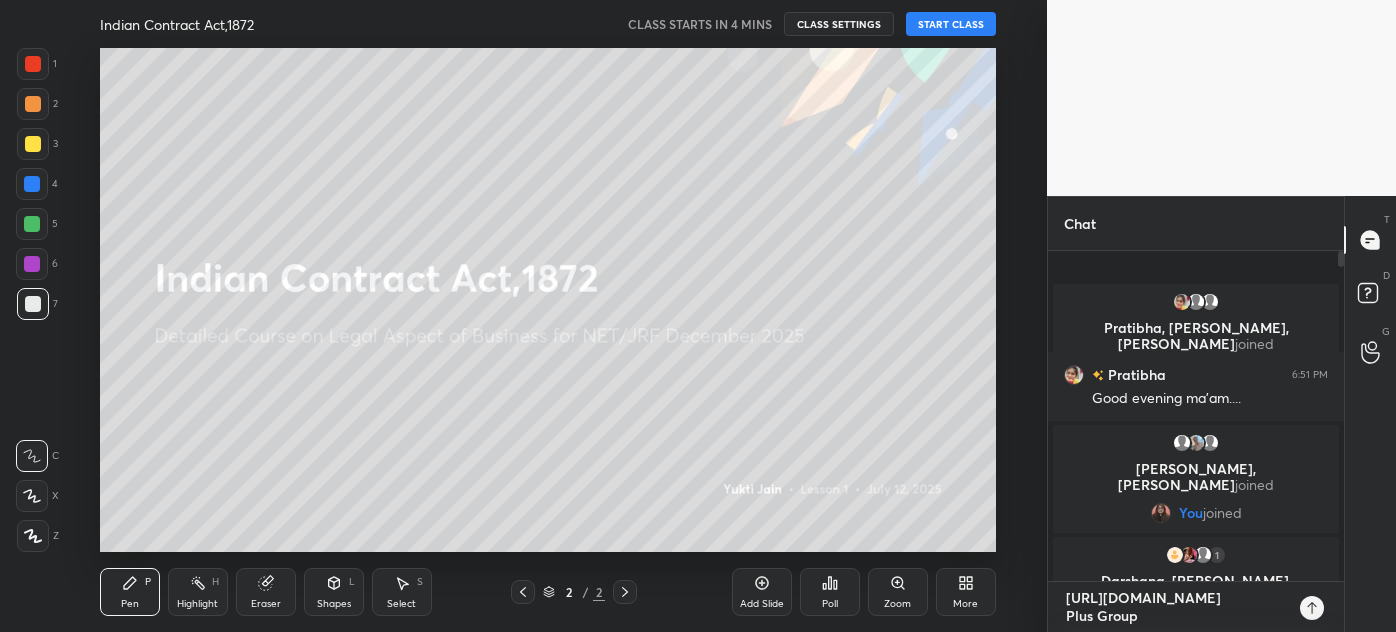 type on "[URL][DOMAIN_NAME]                    Plus Group" 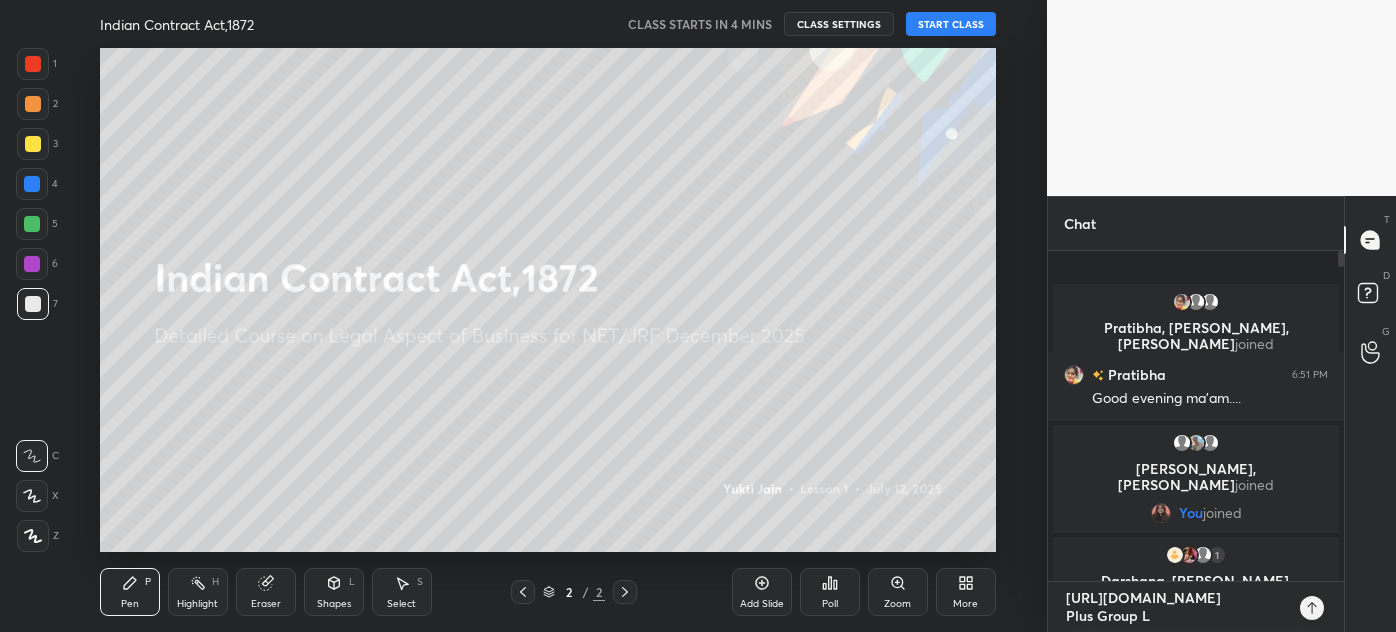 type on "[URL][DOMAIN_NAME]                    Plus Group Li" 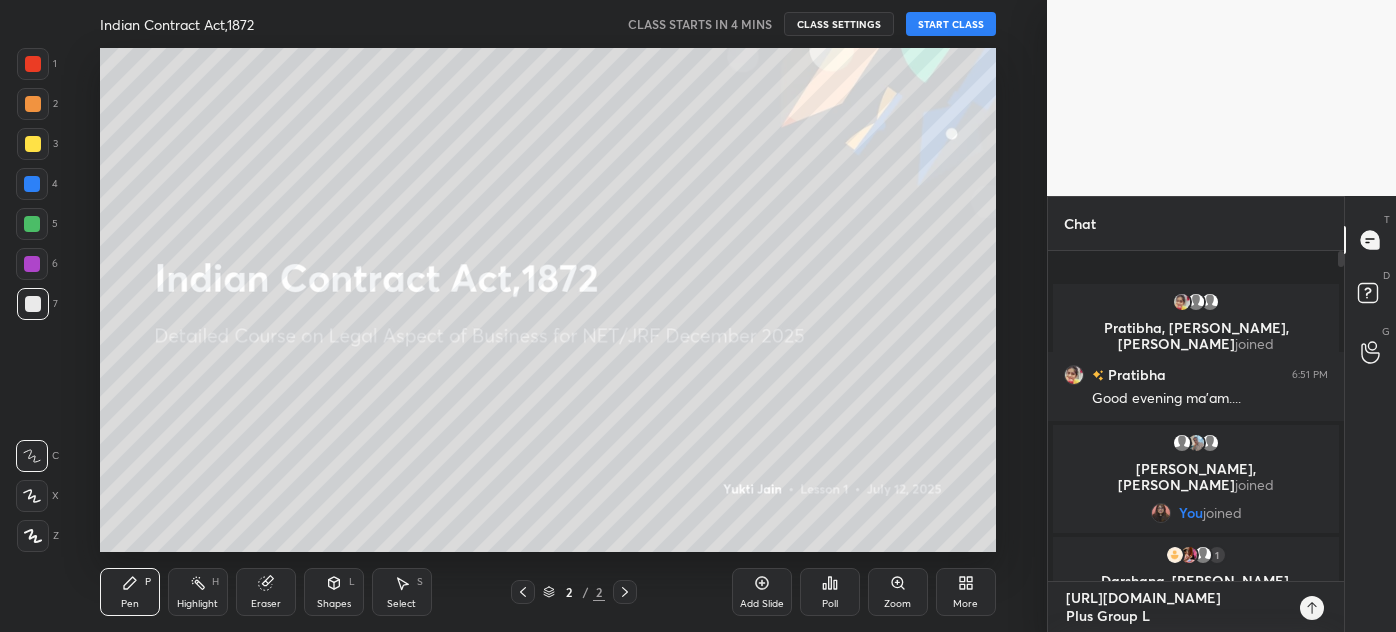 type on "x" 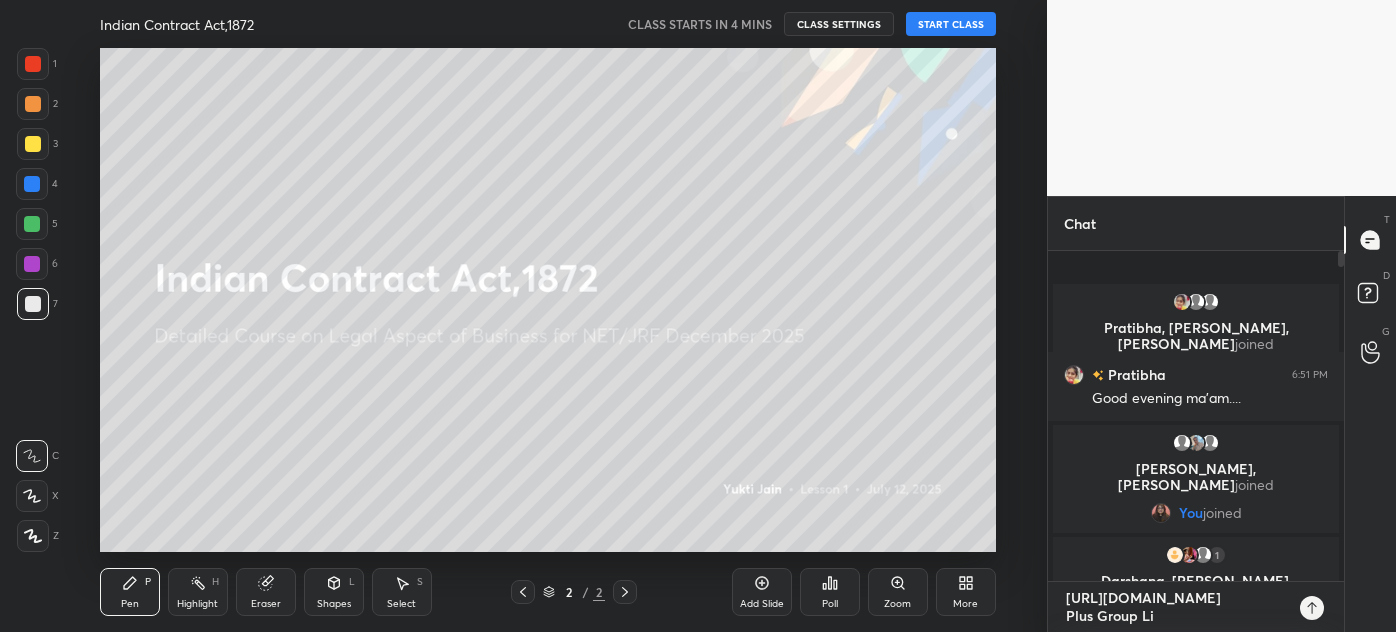 type on "[URL][DOMAIN_NAME]                    Plus Group Lin" 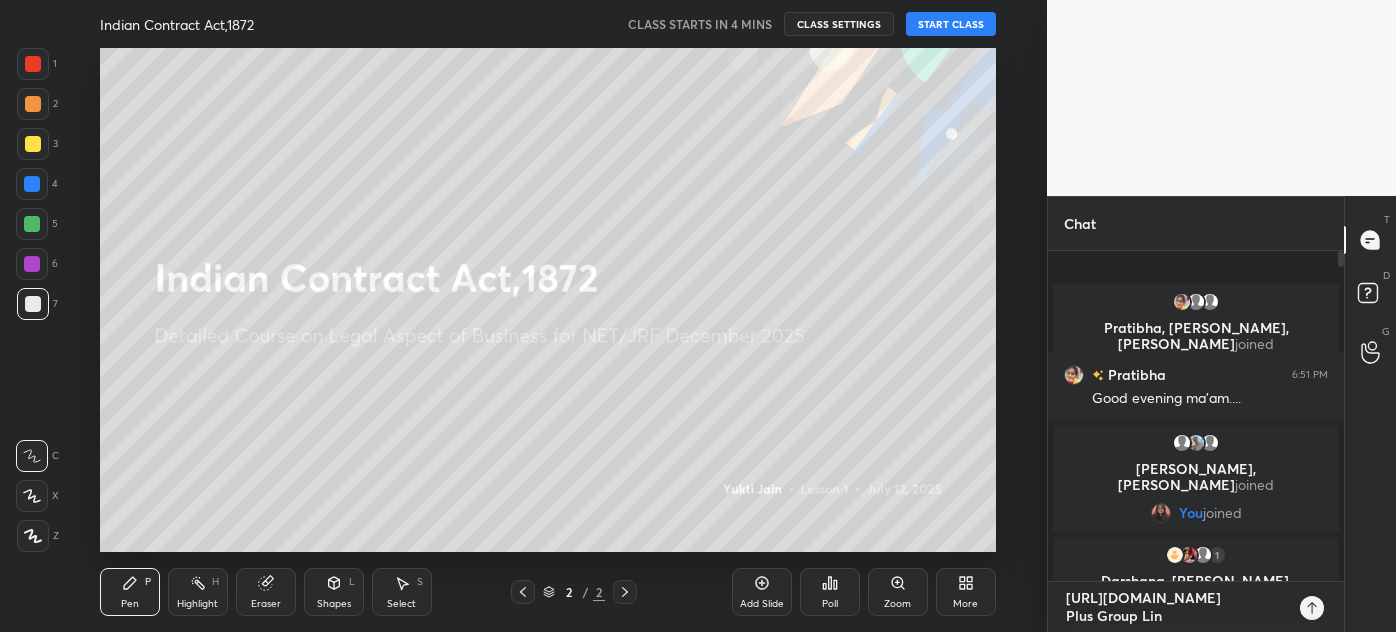 type on "[URL][DOMAIN_NAME]                    Plus Group Link" 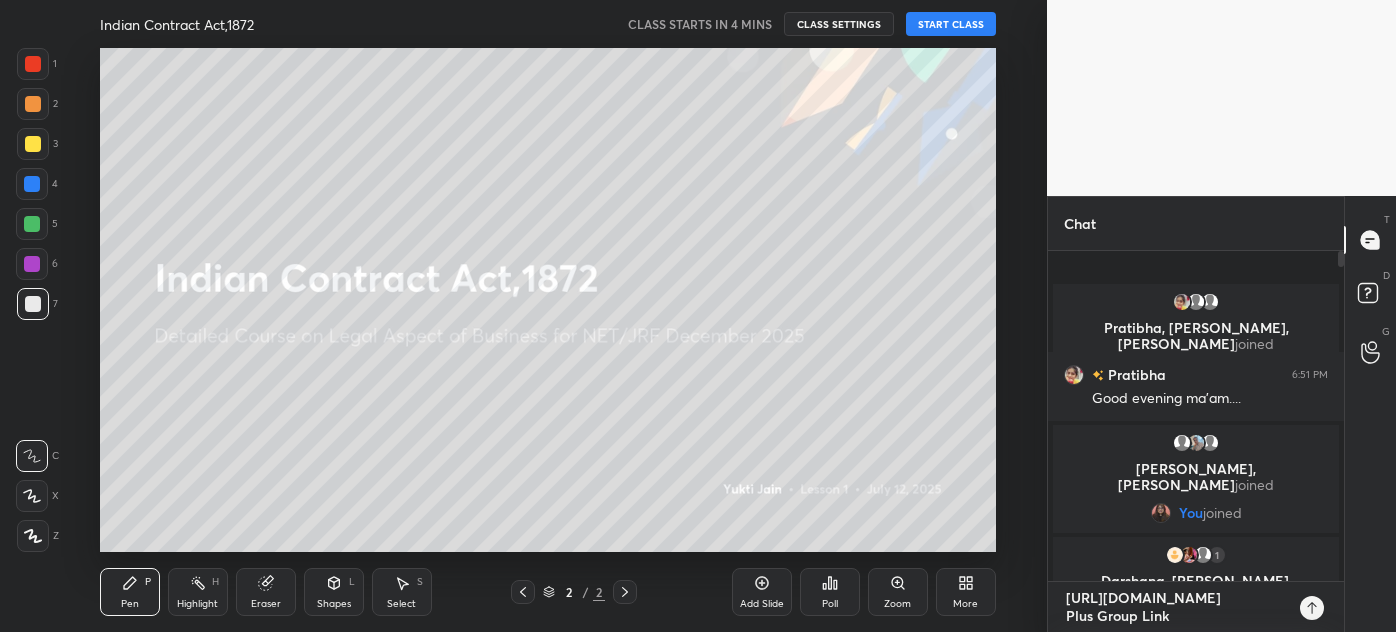 type on "x" 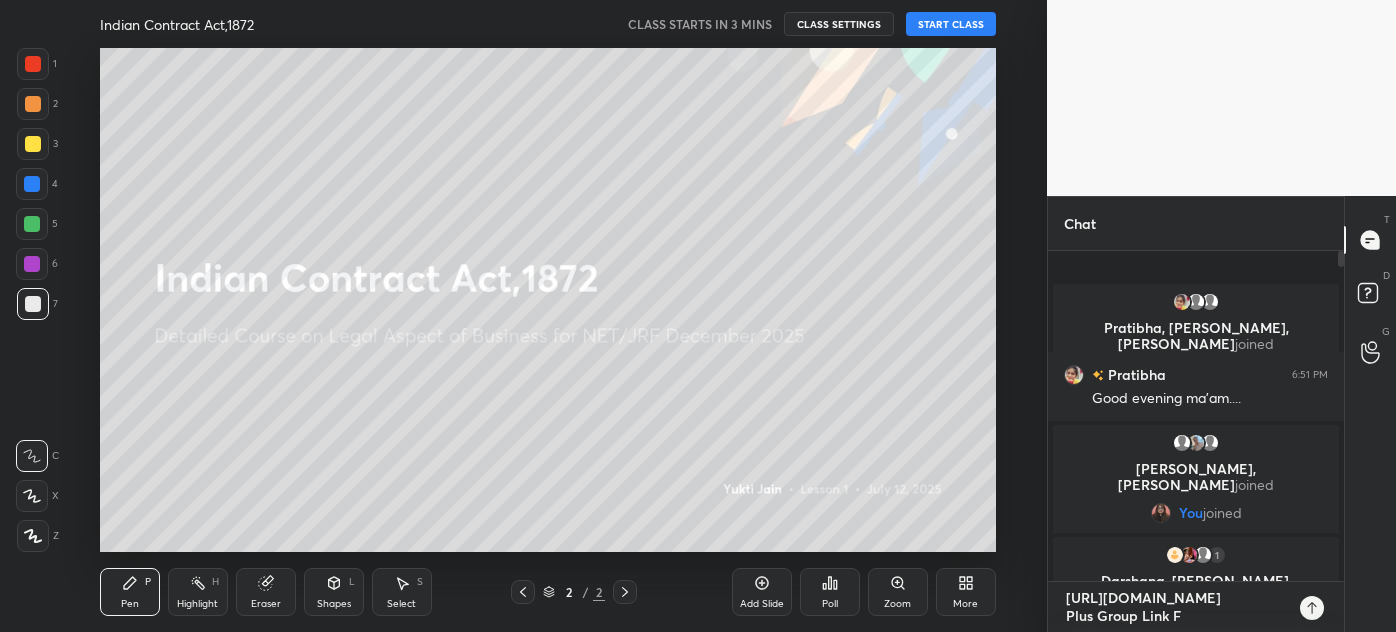 type on "[URL][DOMAIN_NAME]                    Plus Group Link Fo" 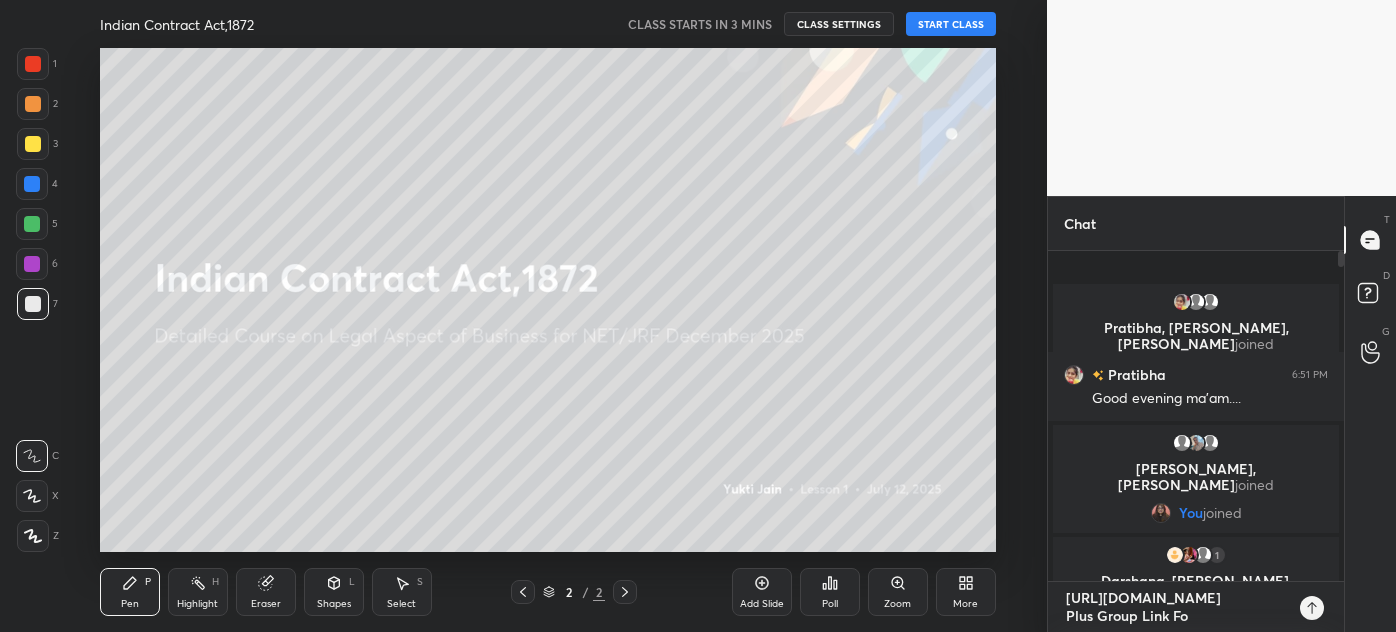 type on "[URL][DOMAIN_NAME]                    Plus Group Link For" 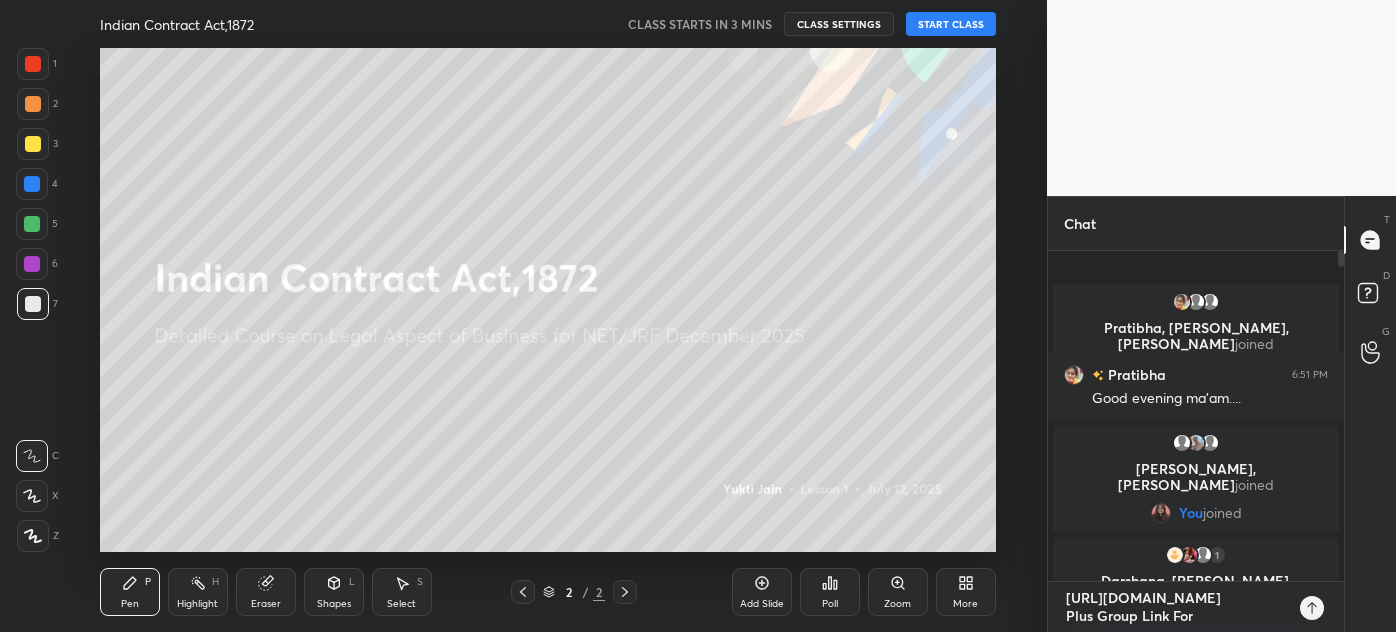 type on "[URL][DOMAIN_NAME]                    Plus Group Link For" 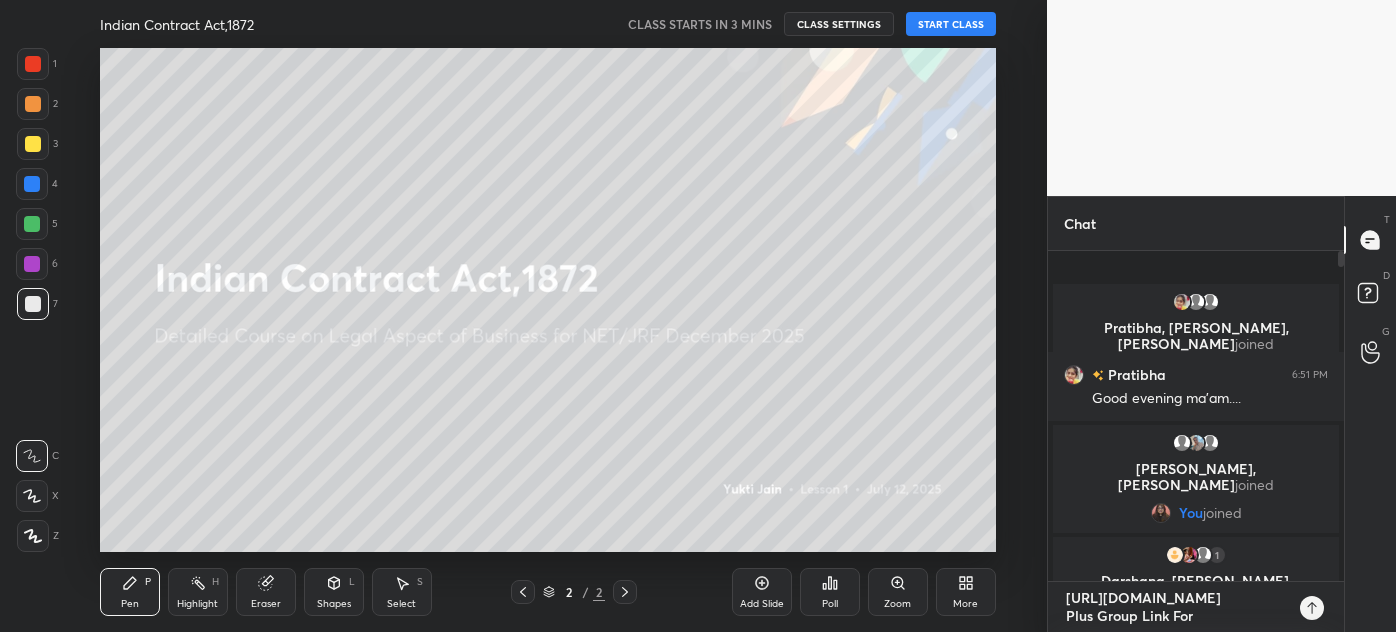 type on "[URL][DOMAIN_NAME]                    Plus Group Link For D" 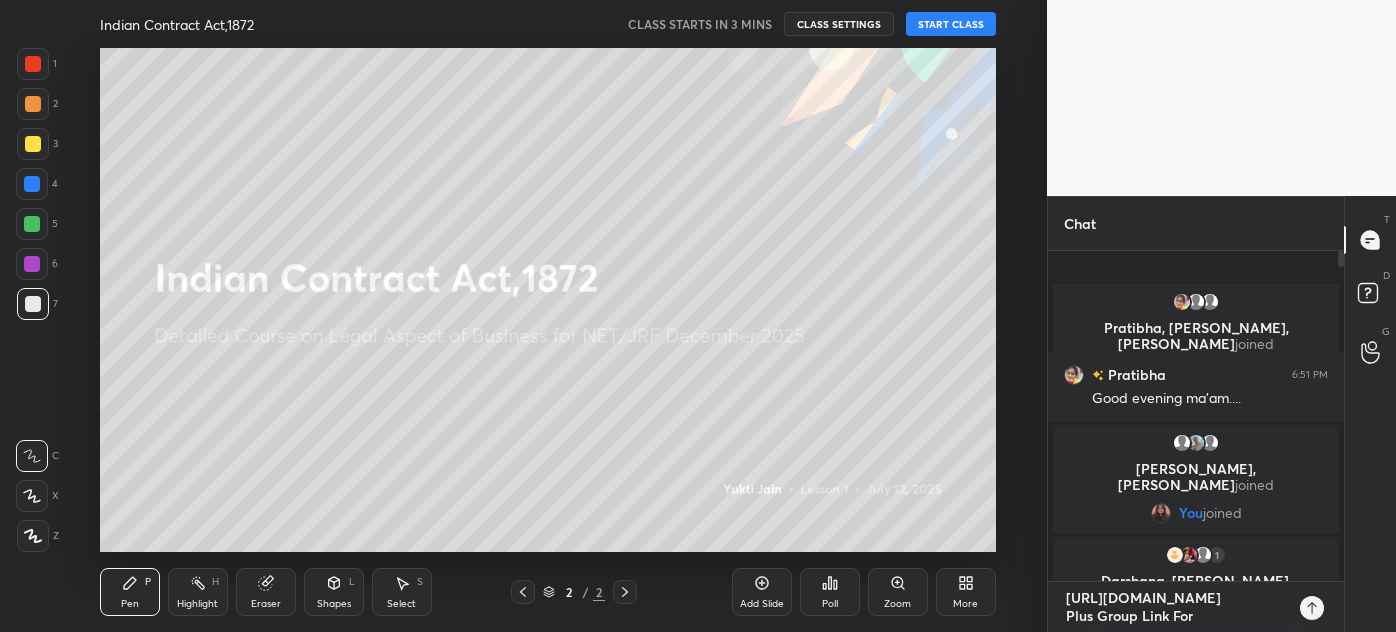 type on "x" 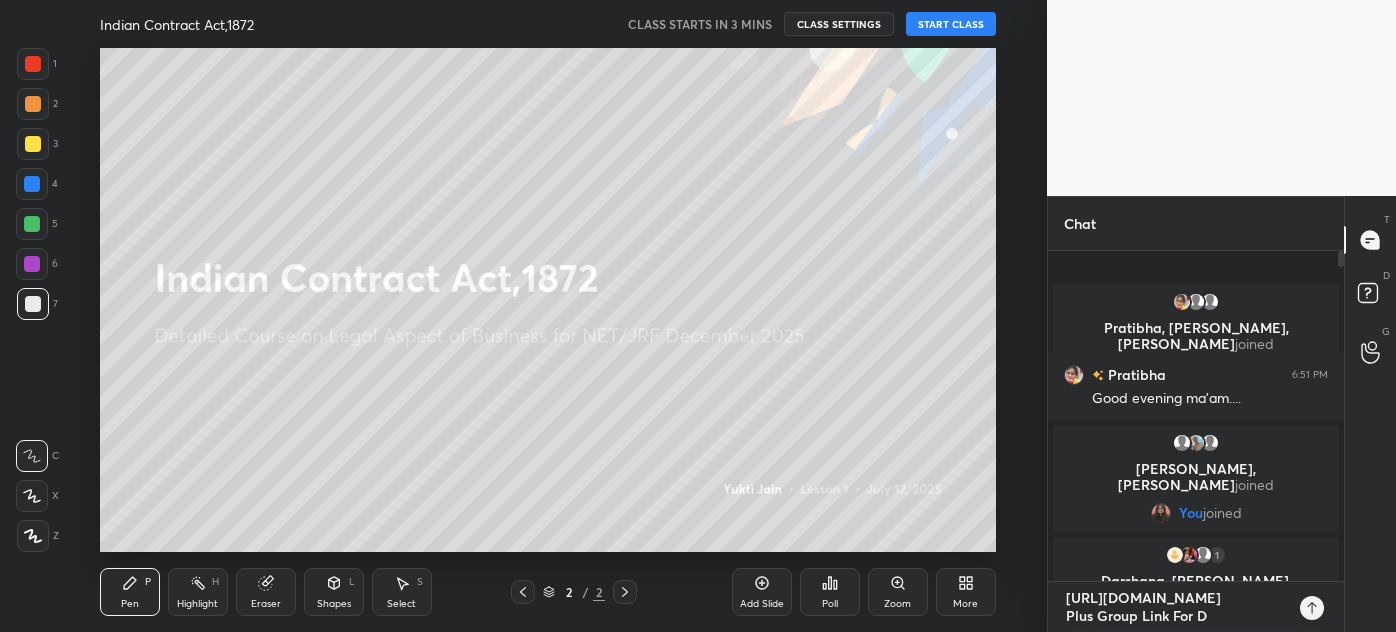 type on "[URL][DOMAIN_NAME]                    Plus Group Link For De" 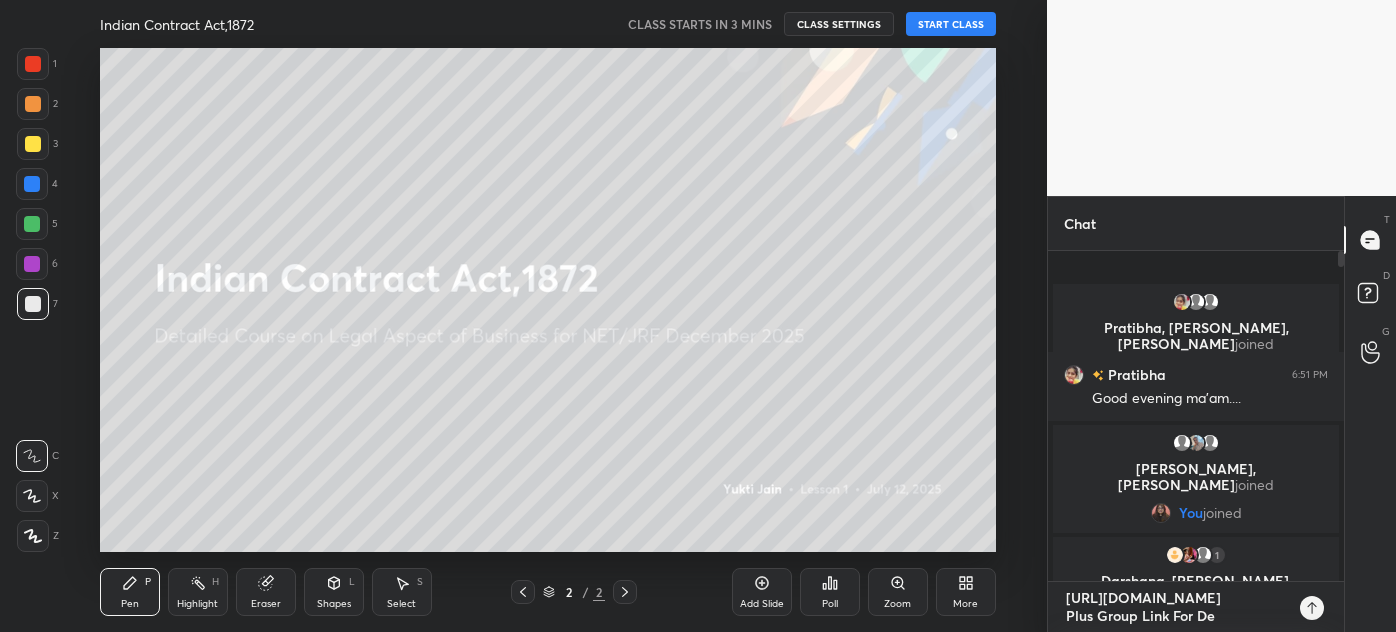 type on "x" 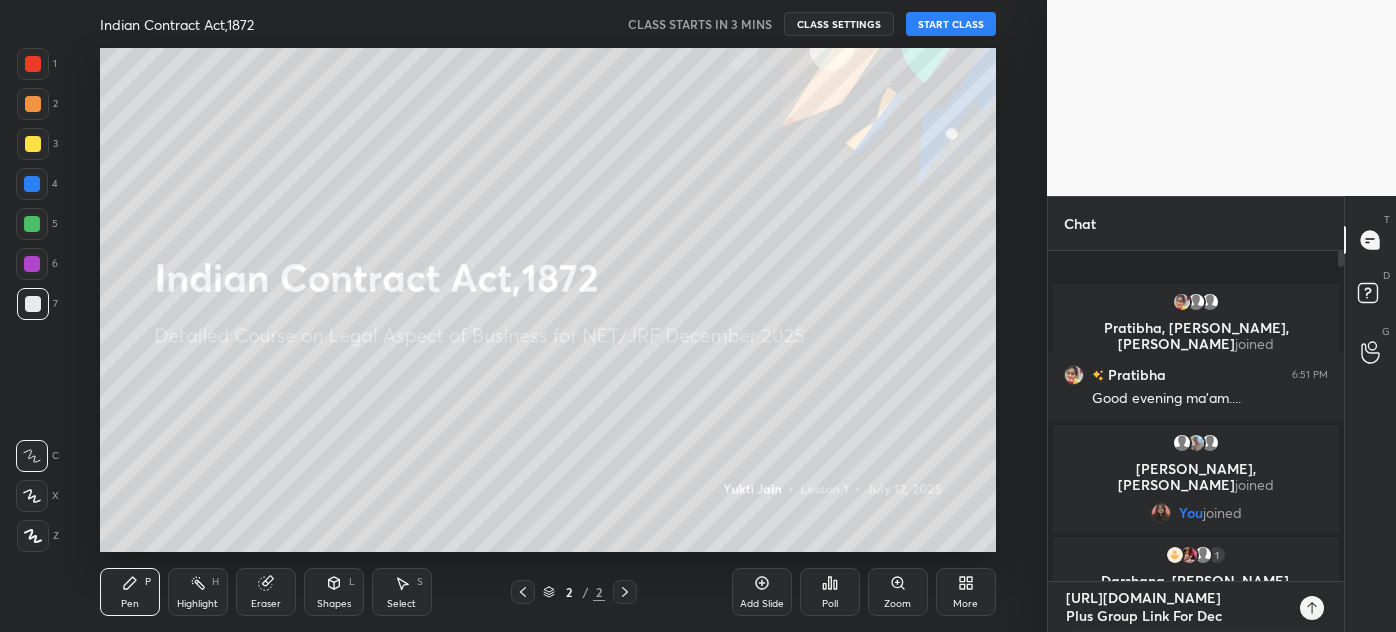 type on "[URL][DOMAIN_NAME]                    Plus Group Link For Dec'" 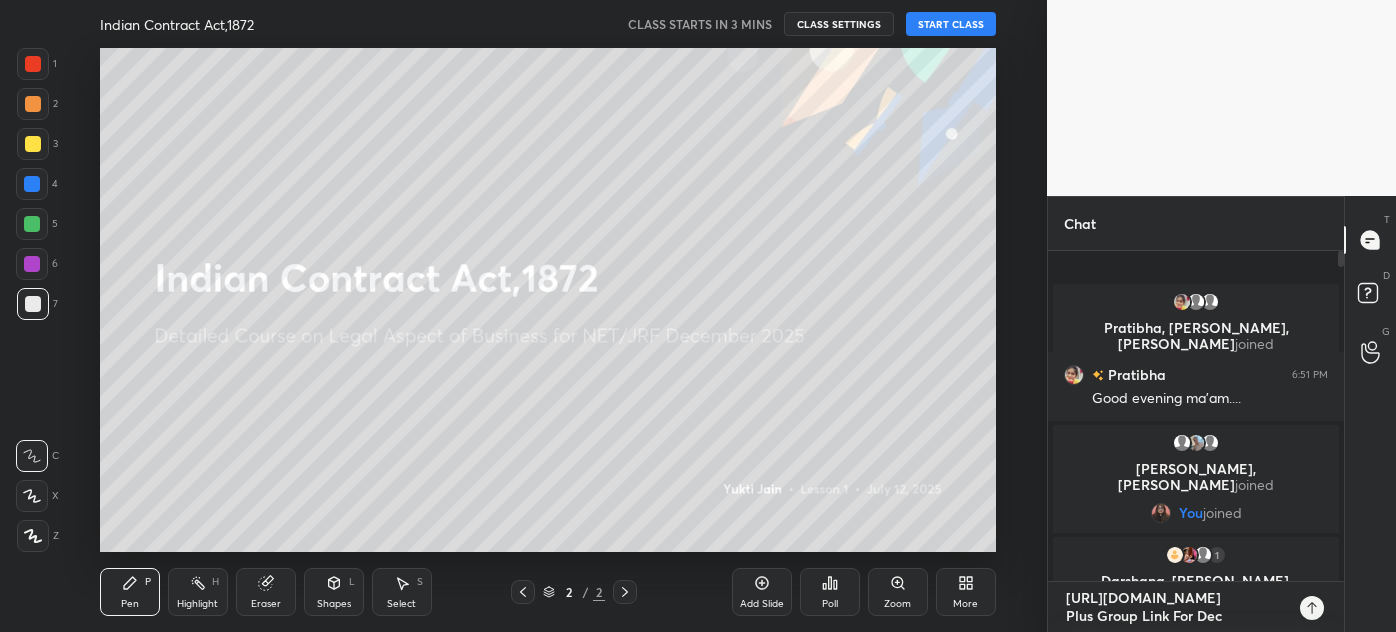 type on "x" 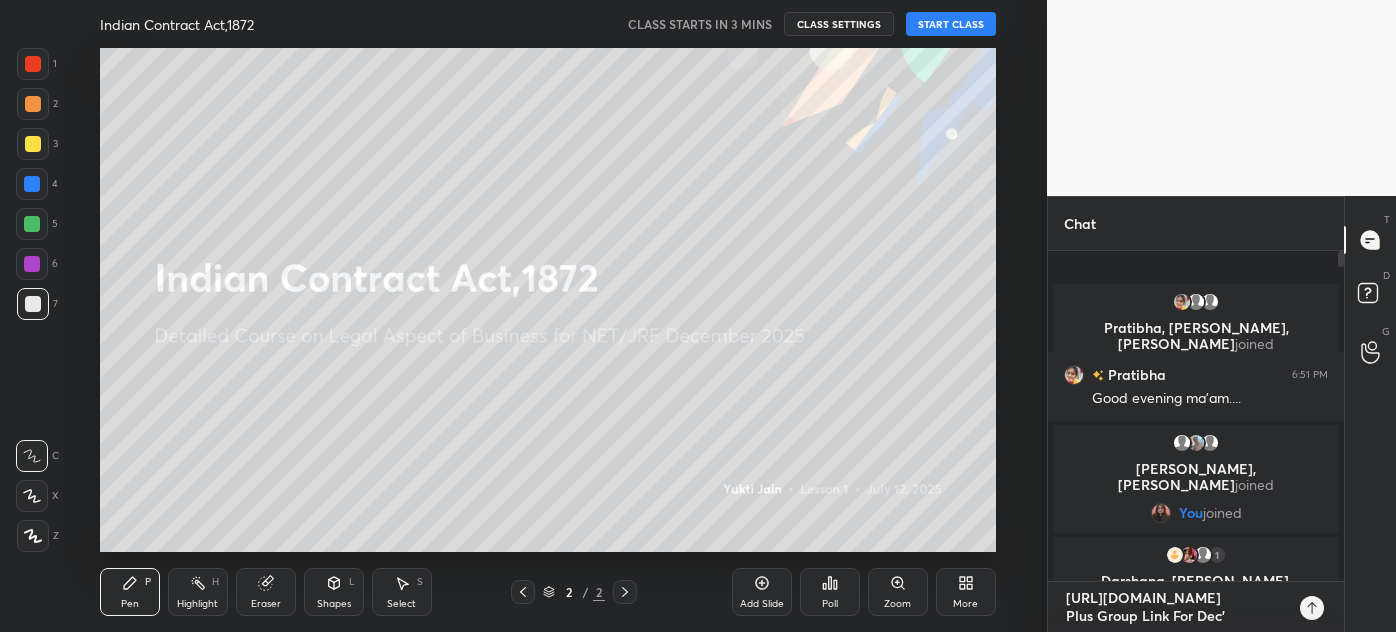 type on "[URL][DOMAIN_NAME]                    Plus Group Link For Dec'2" 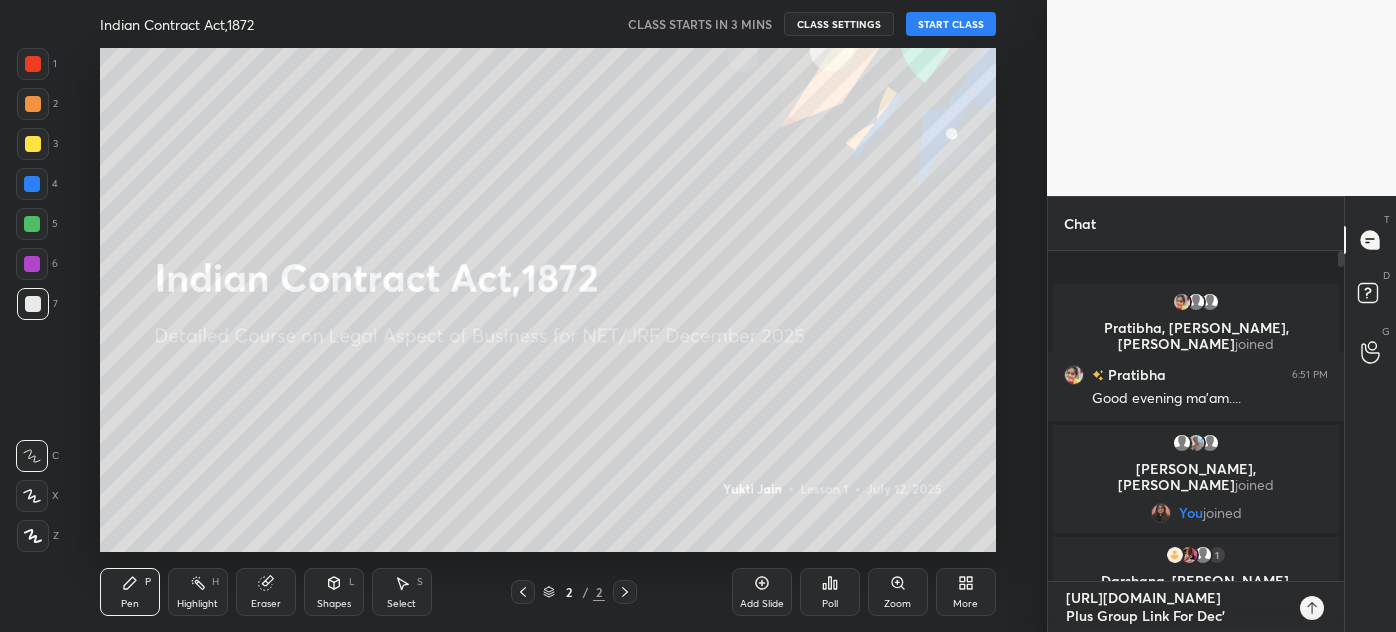 type on "x" 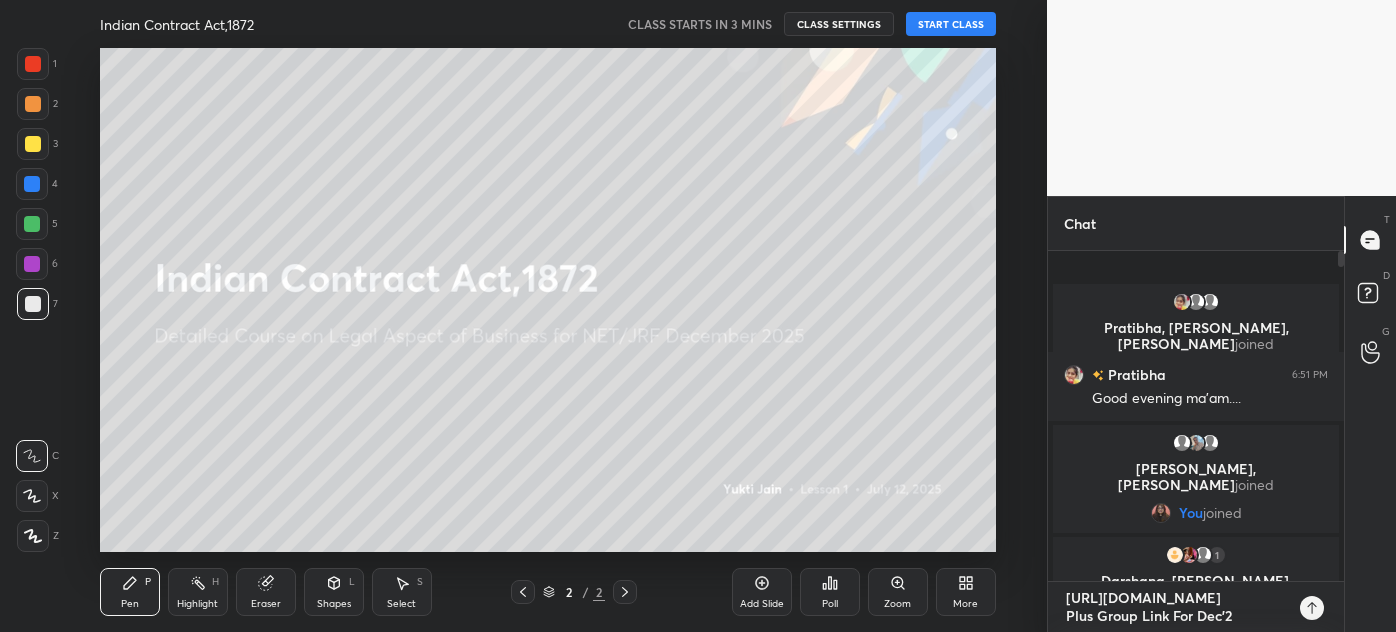type on "[URL][DOMAIN_NAME]                    Plus Group Link For [DATE]" 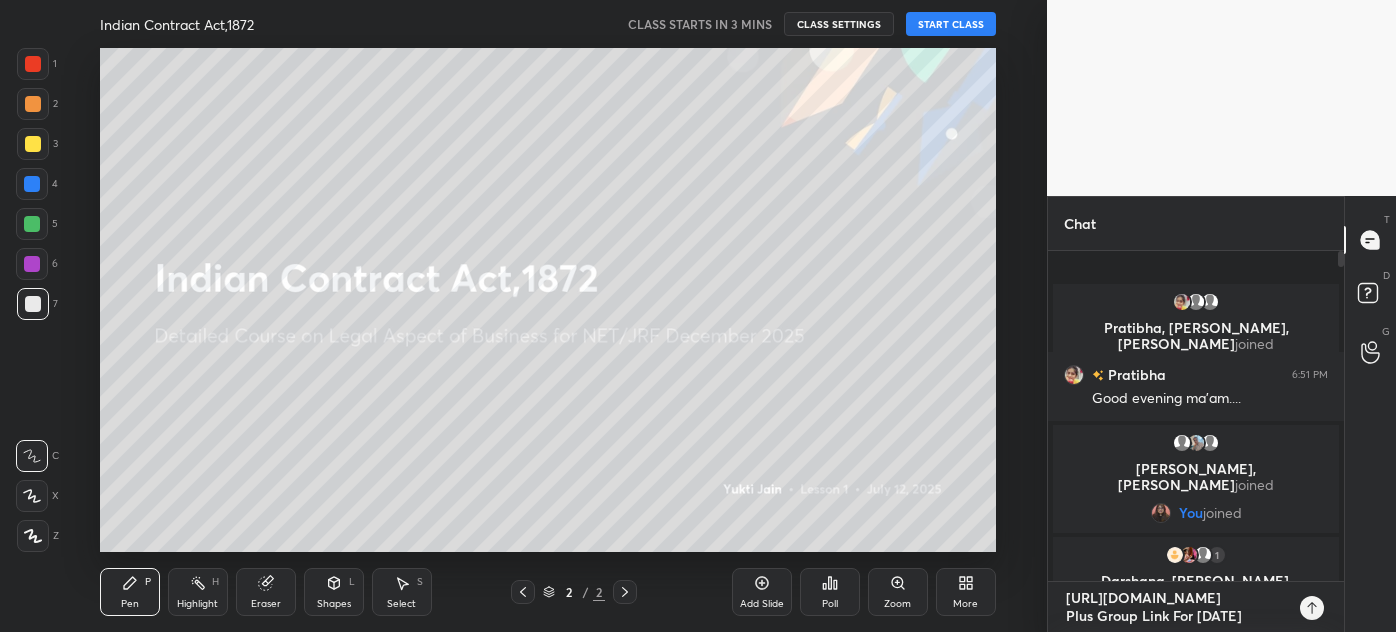 type 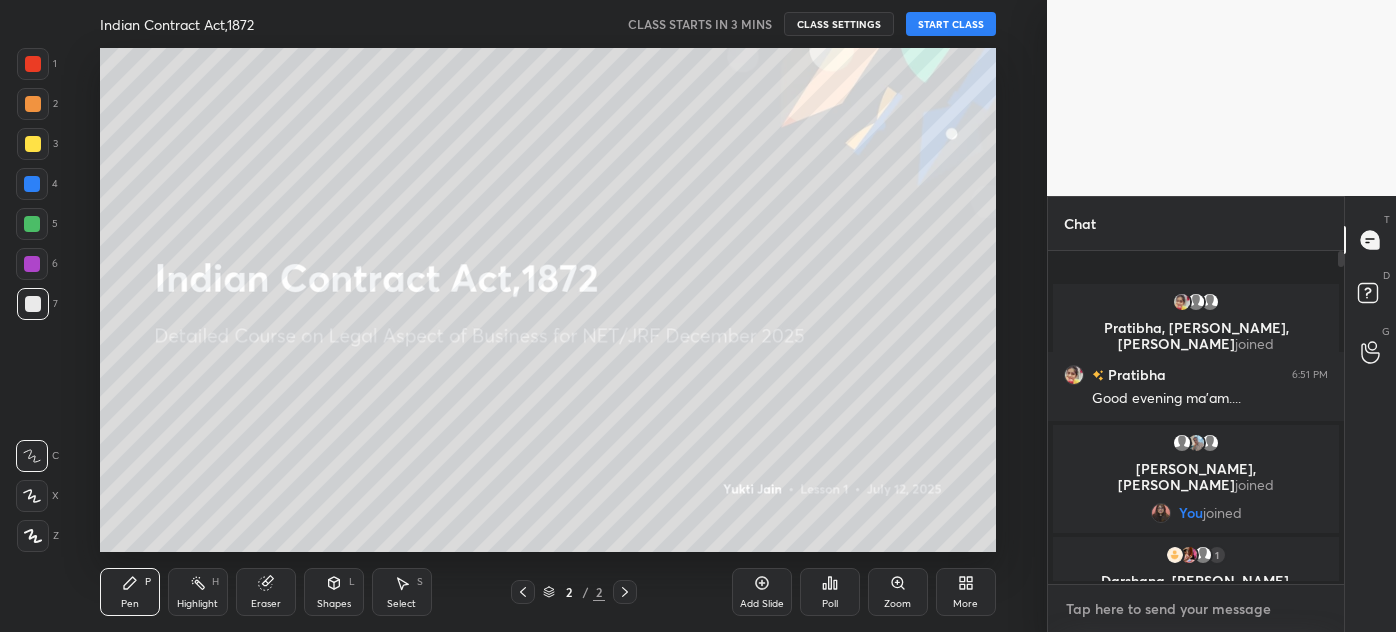 scroll, scrollTop: 6, scrollLeft: 5, axis: both 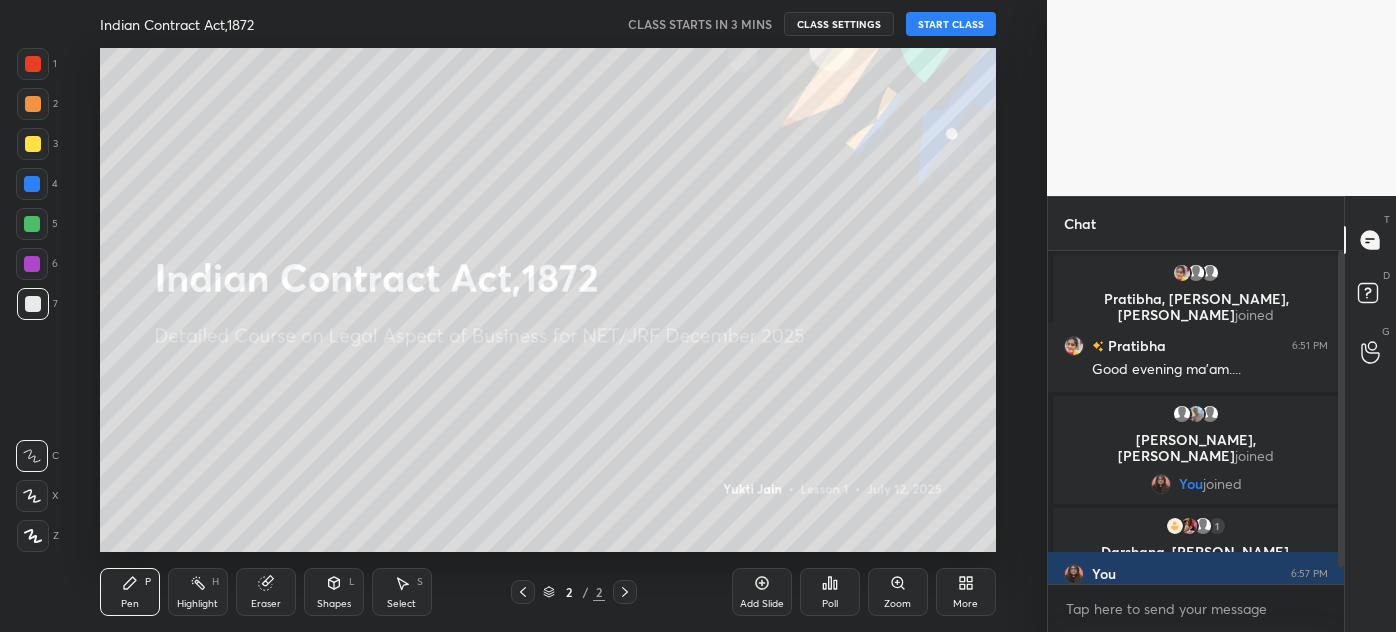 drag, startPoint x: 1344, startPoint y: 343, endPoint x: 1336, endPoint y: 351, distance: 11.313708 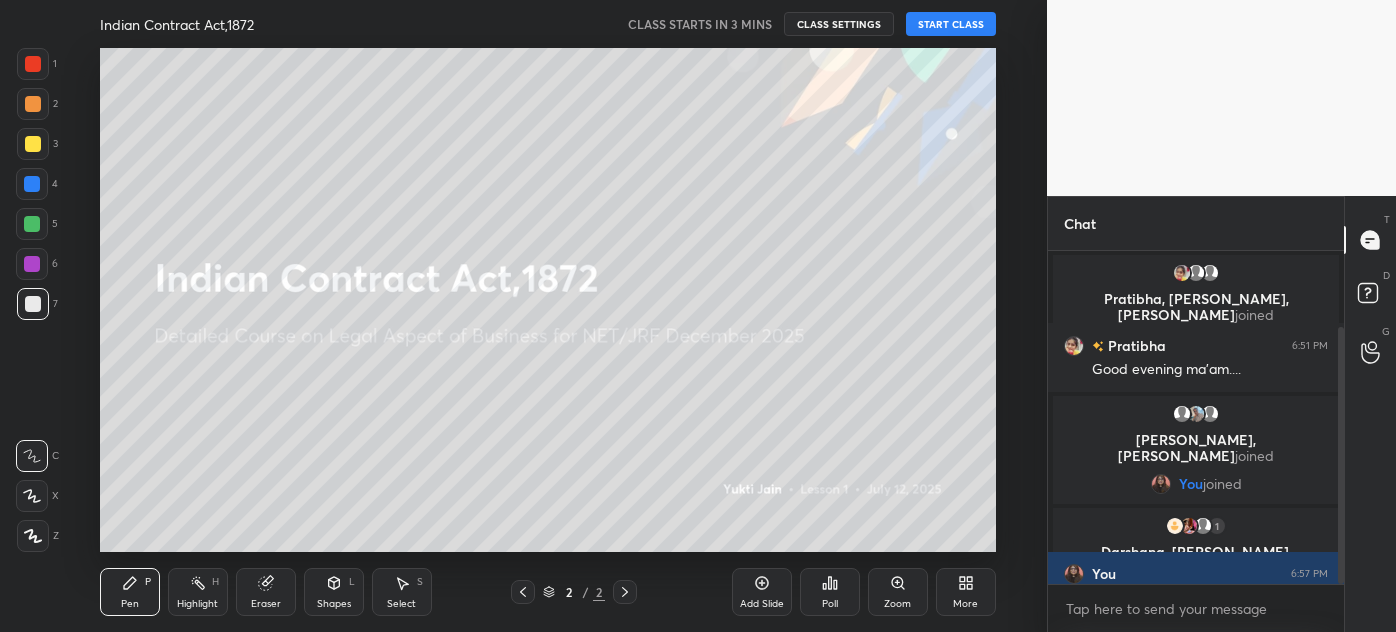 scroll, scrollTop: 98, scrollLeft: 0, axis: vertical 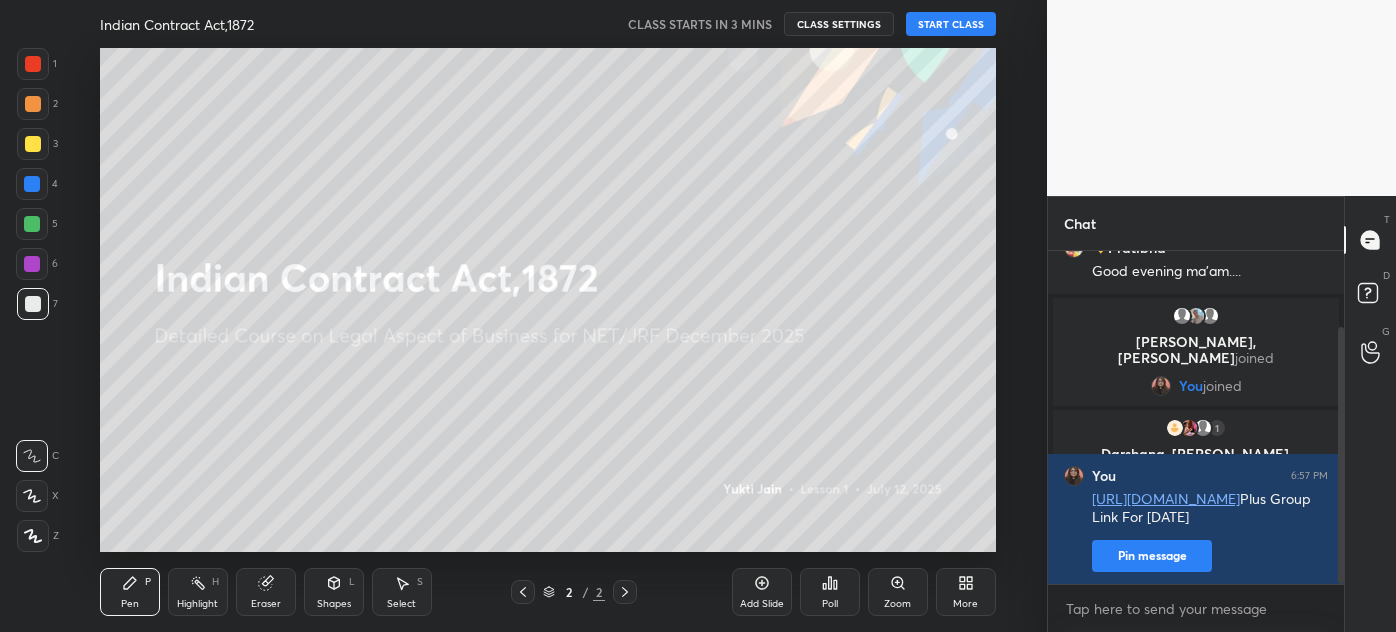drag, startPoint x: 1339, startPoint y: 353, endPoint x: 1349, endPoint y: 515, distance: 162.30835 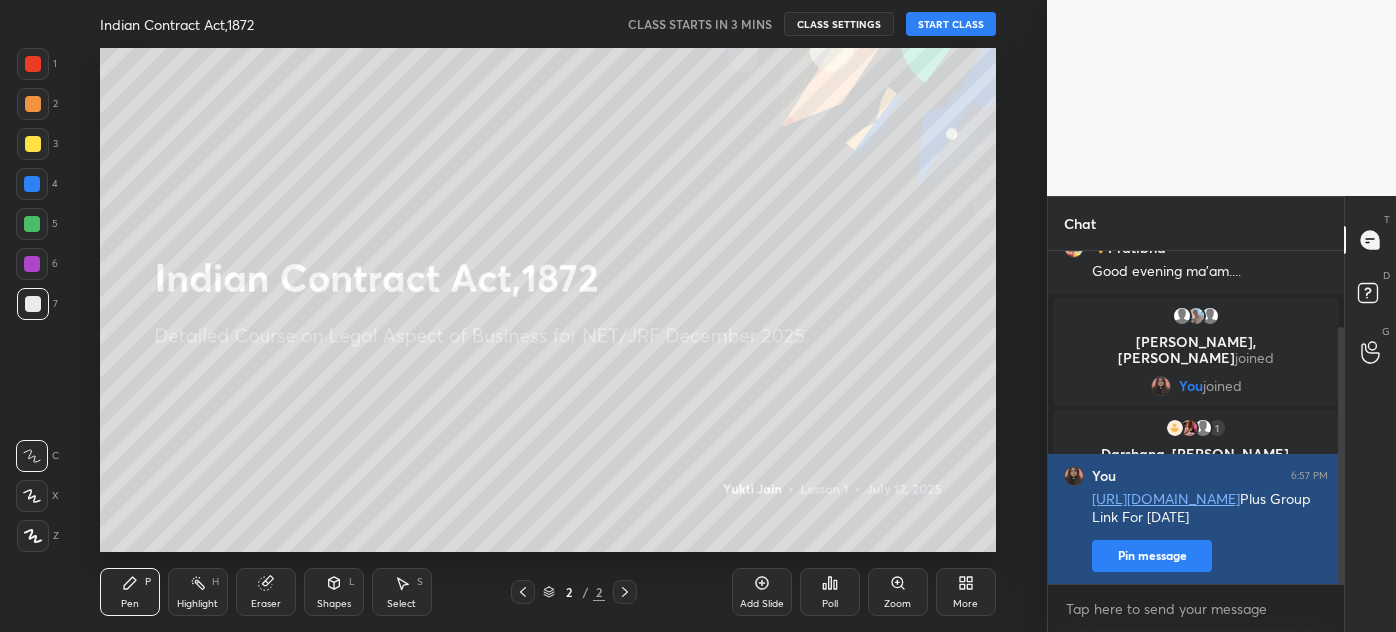 click on "Pin message" at bounding box center [1152, 556] 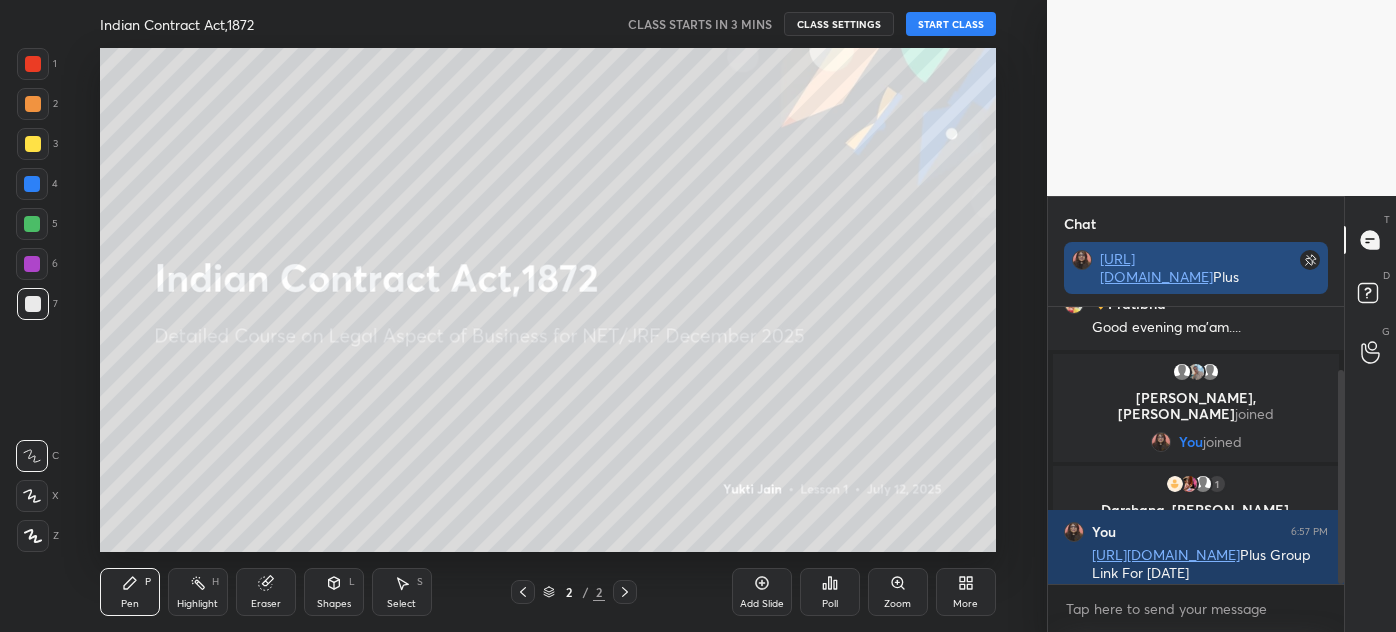 scroll, scrollTop: 96, scrollLeft: 290, axis: both 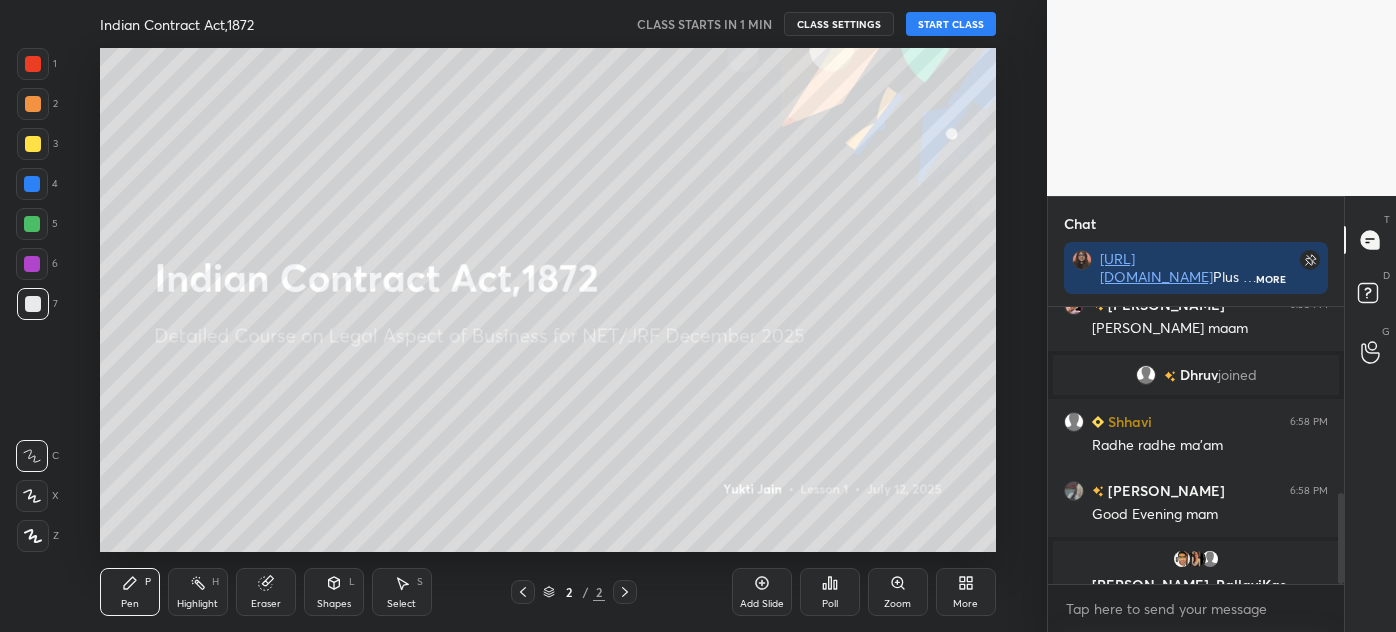 drag, startPoint x: 1336, startPoint y: 541, endPoint x: 1335, endPoint y: 578, distance: 37.01351 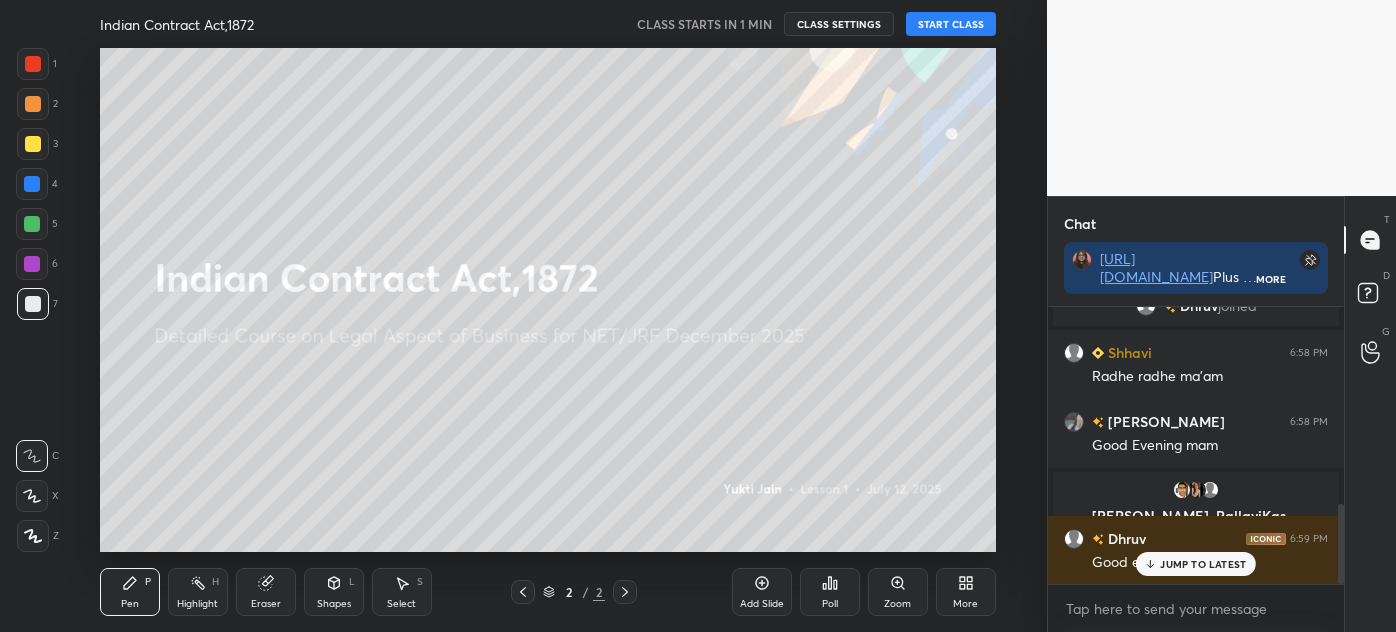 scroll, scrollTop: 685, scrollLeft: 0, axis: vertical 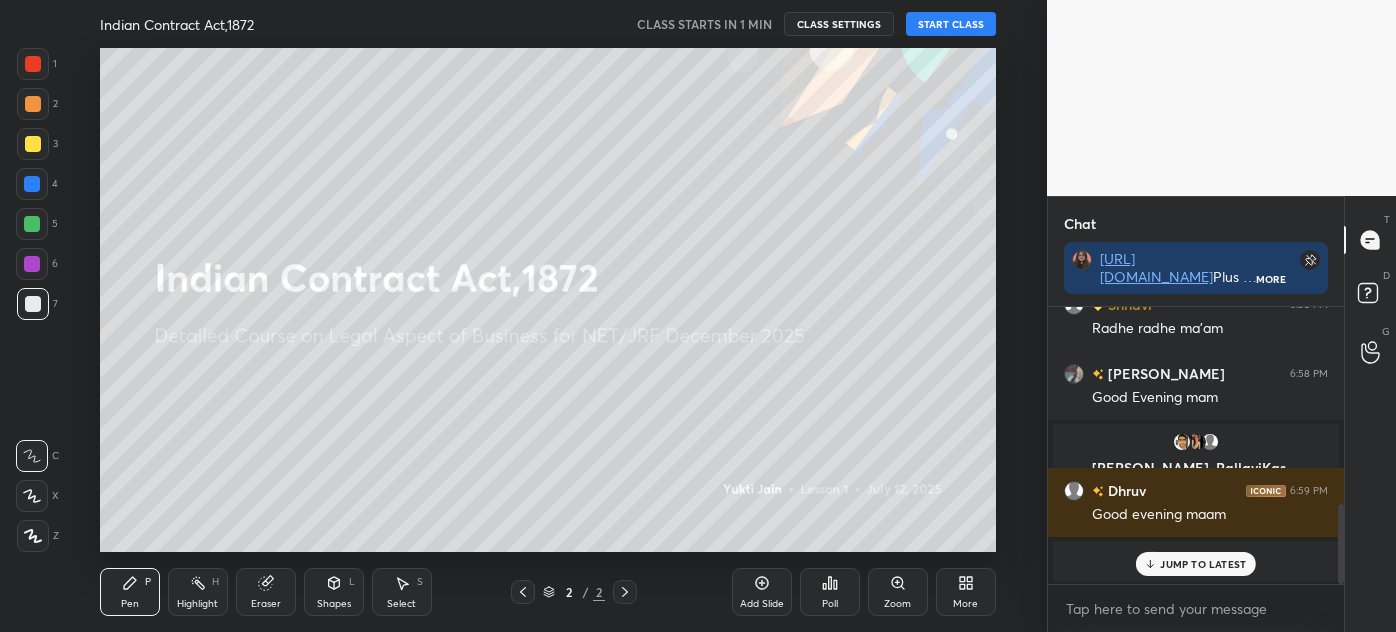 click on "JUMP TO LATEST" at bounding box center [1203, 564] 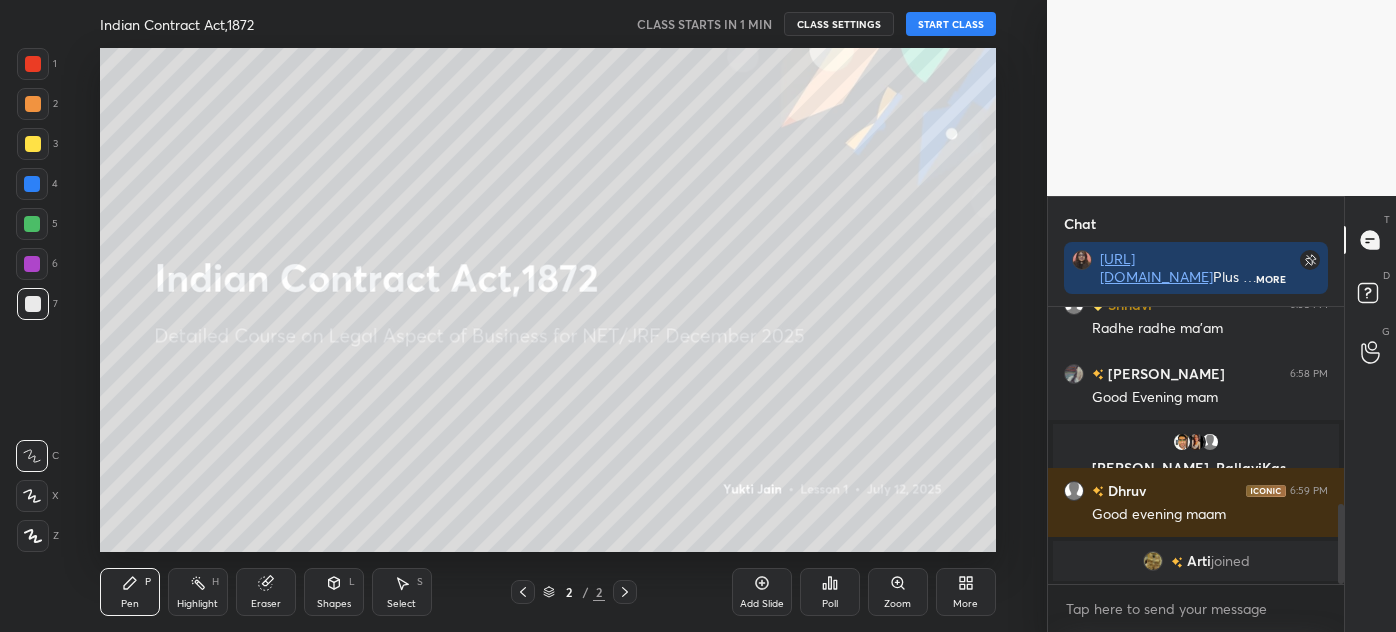 drag, startPoint x: 1344, startPoint y: 557, endPoint x: 1344, endPoint y: 542, distance: 15 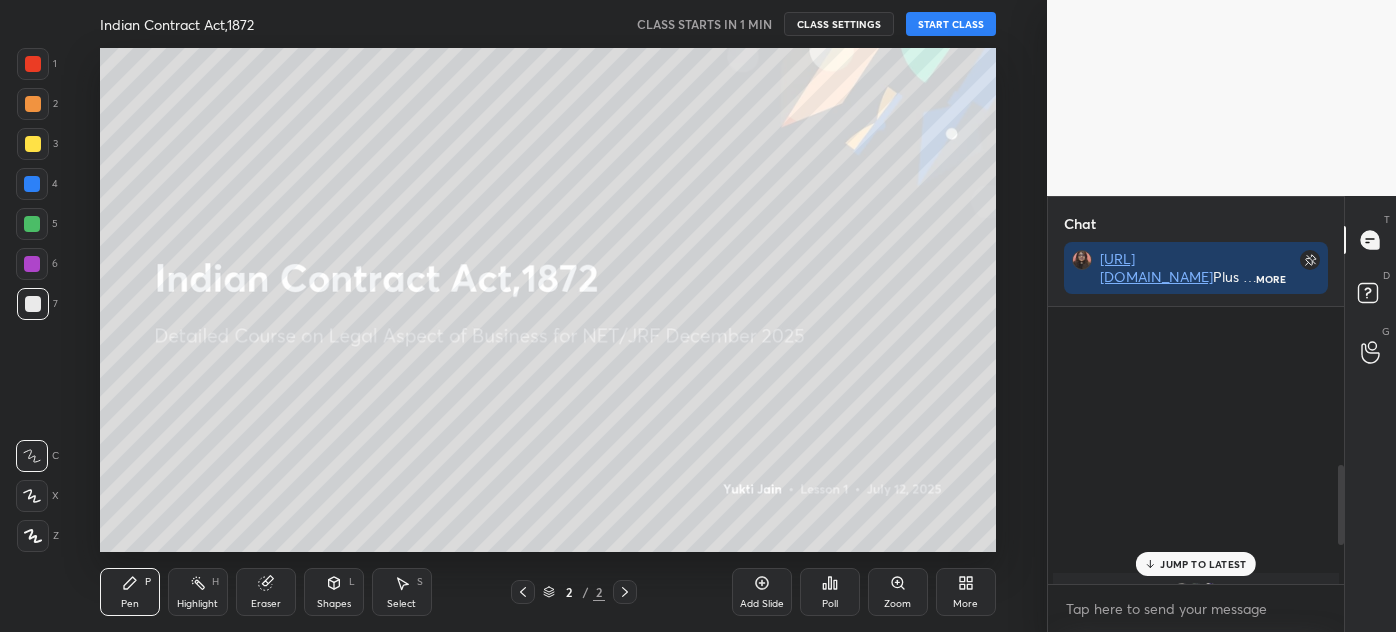 scroll, scrollTop: 685, scrollLeft: 0, axis: vertical 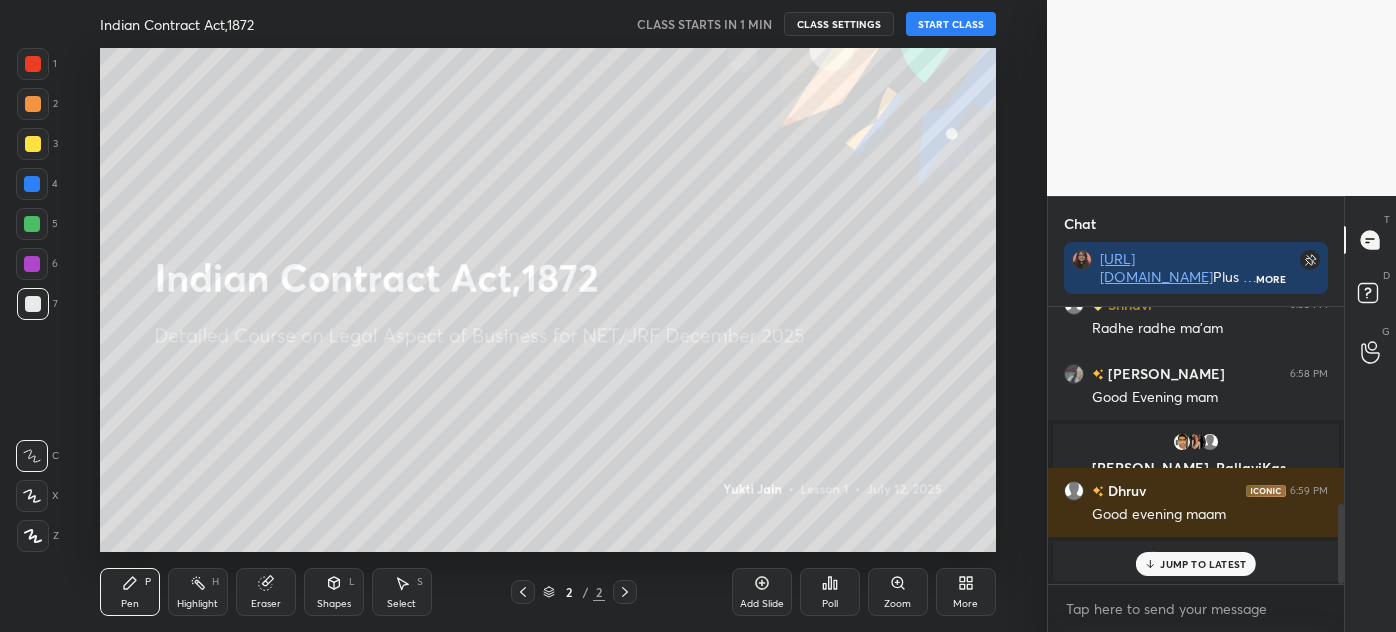 drag, startPoint x: 1343, startPoint y: 538, endPoint x: 1317, endPoint y: 674, distance: 138.463 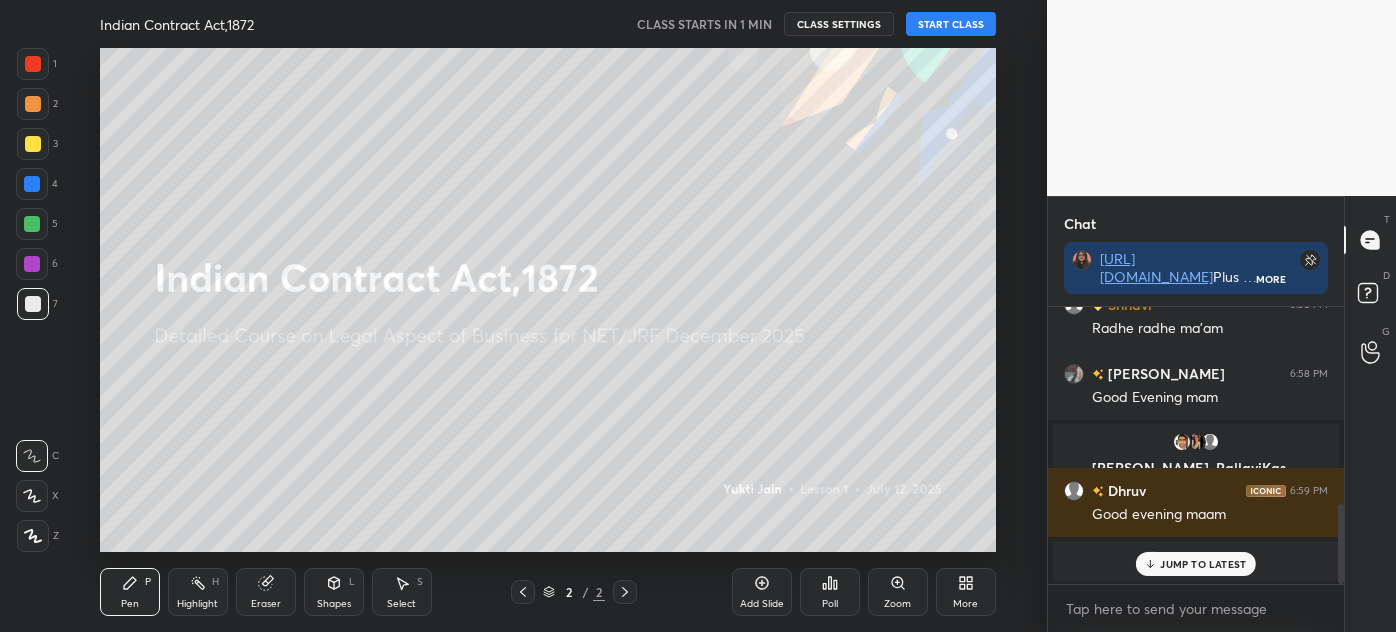 click on "1 2 3 4 5 6 7 C X Z C X Z E E Erase all   H H Indian Contract Act,1872 CLASS STARTS IN 1 MIN CLASS SETTINGS START CLASS Setting up your live class Back Indian Contract Act,1872 • L1 of Detailed Course on Legal Aspect of Business for NET/JRF [DATE] [PERSON_NAME] Pen P Highlight H Eraser Shapes L Select S 2 / 2 Add Slide Poll Zoom More Chat [URL][DOMAIN_NAME]                     Plus Group Link For [DATE] More [PERSON_NAME]  joined Shhavi 6:58 PM Radhe radhe ma'am [PERSON_NAME] 6:58 PM Good Evening mam [PERSON_NAME], [GEOGRAPHIC_DATA]..., [PERSON_NAME]  joined [PERSON_NAME] 6:59 PM Good evening maam Arti  joined JUMP TO LATEST Enable hand raising Enable raise hand to speak to learners. Once enabled, chat will be turned off temporarily. Enable x   introducing Raise a hand with a doubt Now learners can raise their hand along with a doubt  How it works? Doubts asked by learners will show up here Raise hand disabled You have disabled Raise hand currently. Enable it to invite learners to speak Enable Can't raise hand Got it T Messages (T)" at bounding box center [698, 0] 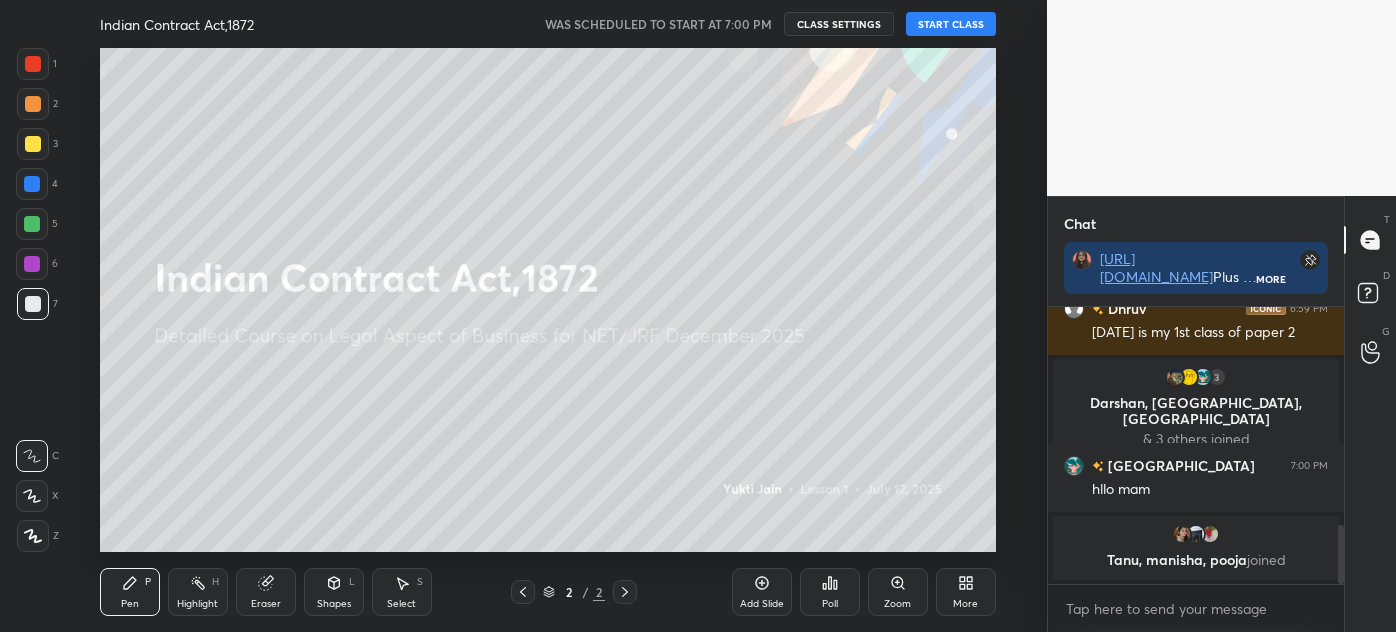 scroll, scrollTop: 1059, scrollLeft: 0, axis: vertical 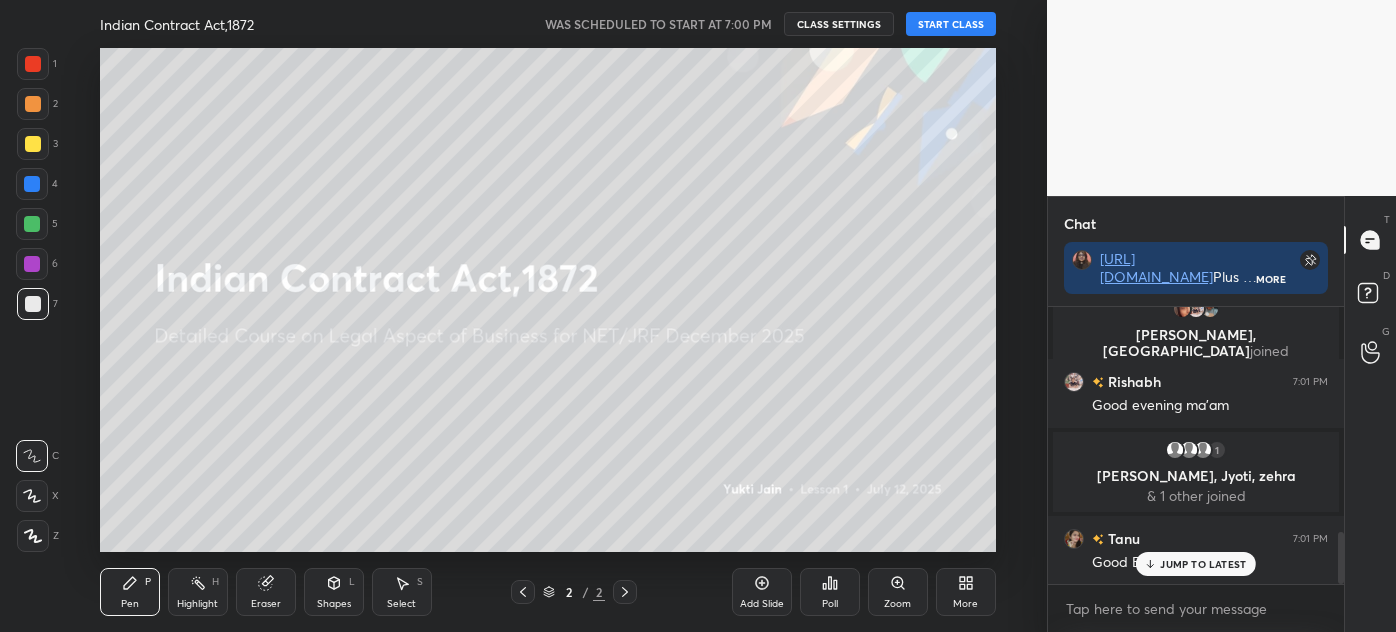 click on "JUMP TO LATEST" at bounding box center (1203, 564) 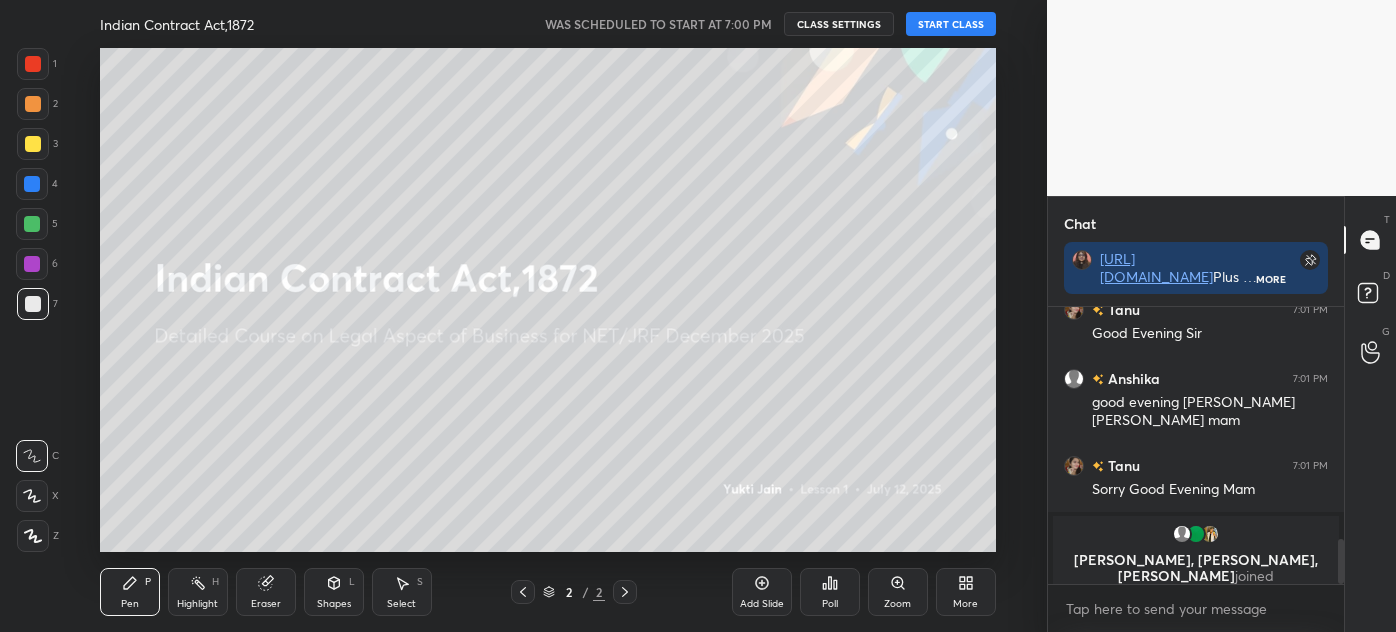scroll, scrollTop: 1431, scrollLeft: 0, axis: vertical 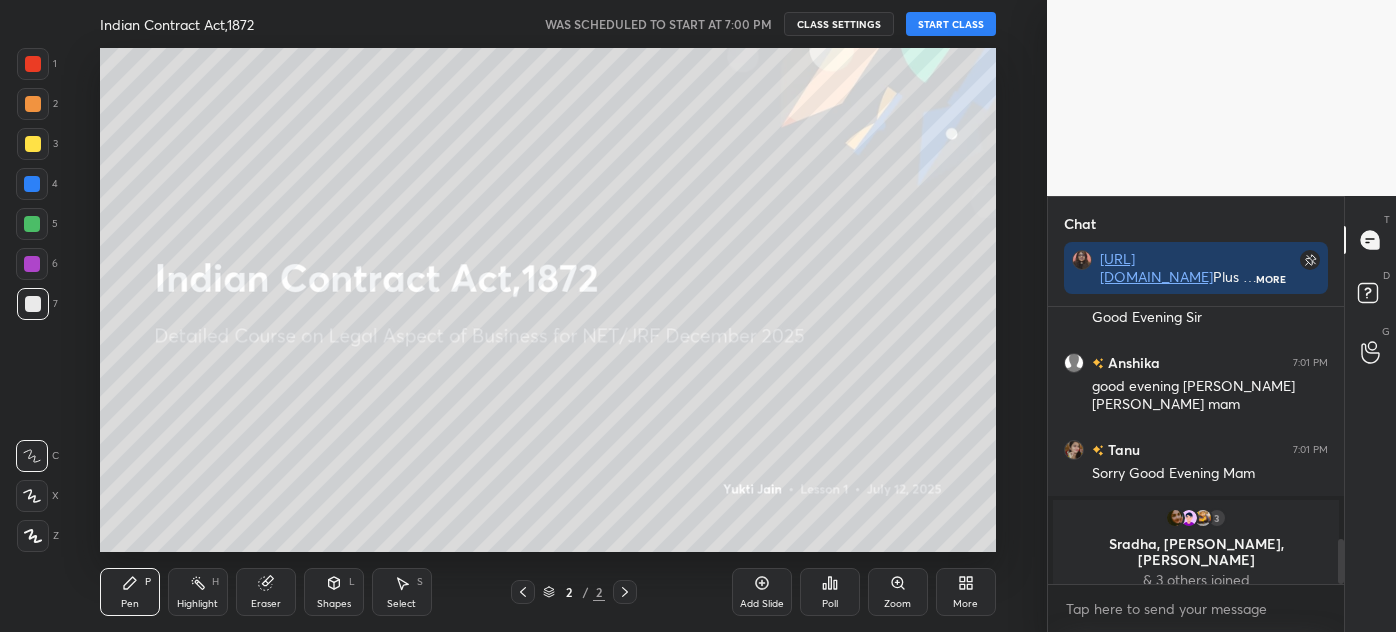 click on "START CLASS" at bounding box center (951, 24) 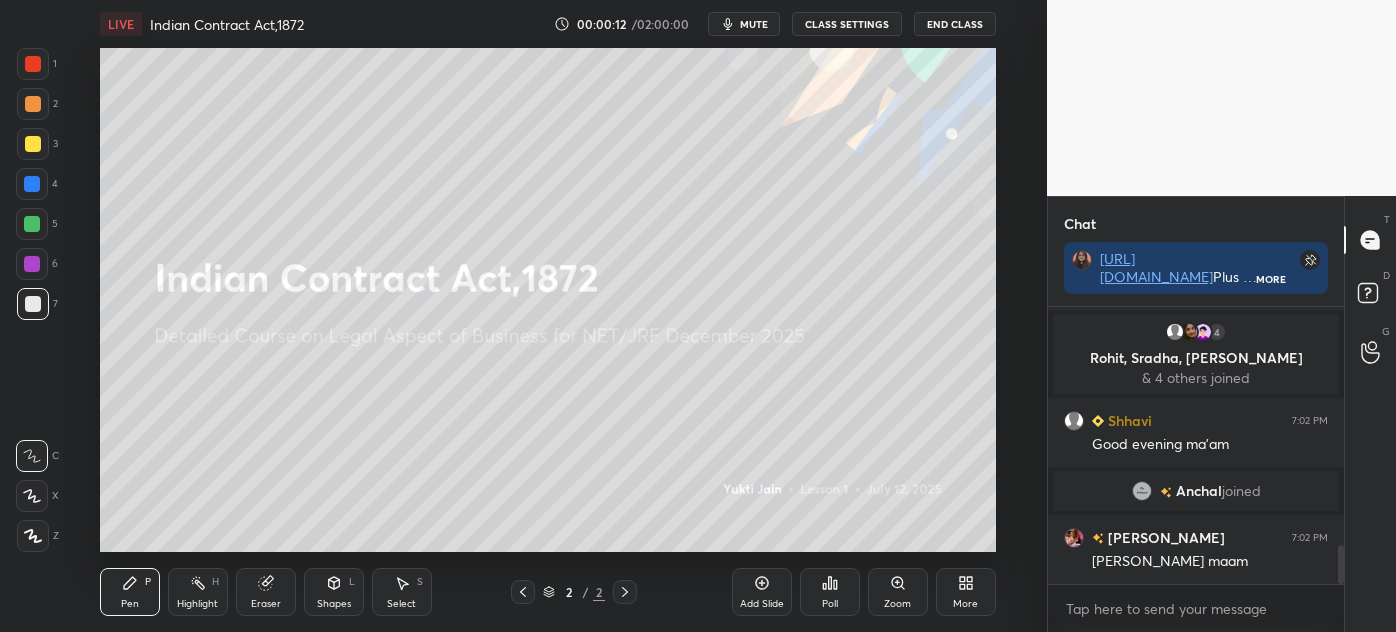 scroll, scrollTop: 1669, scrollLeft: 0, axis: vertical 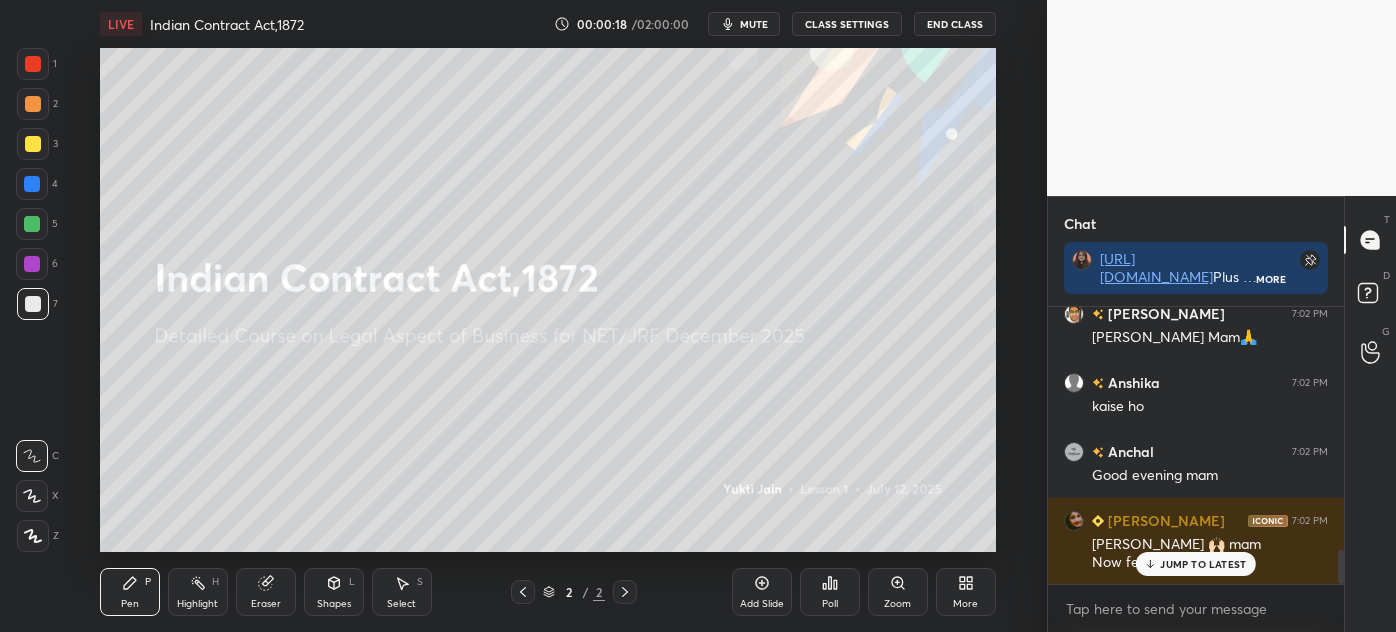 click on "JUMP TO LATEST" at bounding box center [1203, 564] 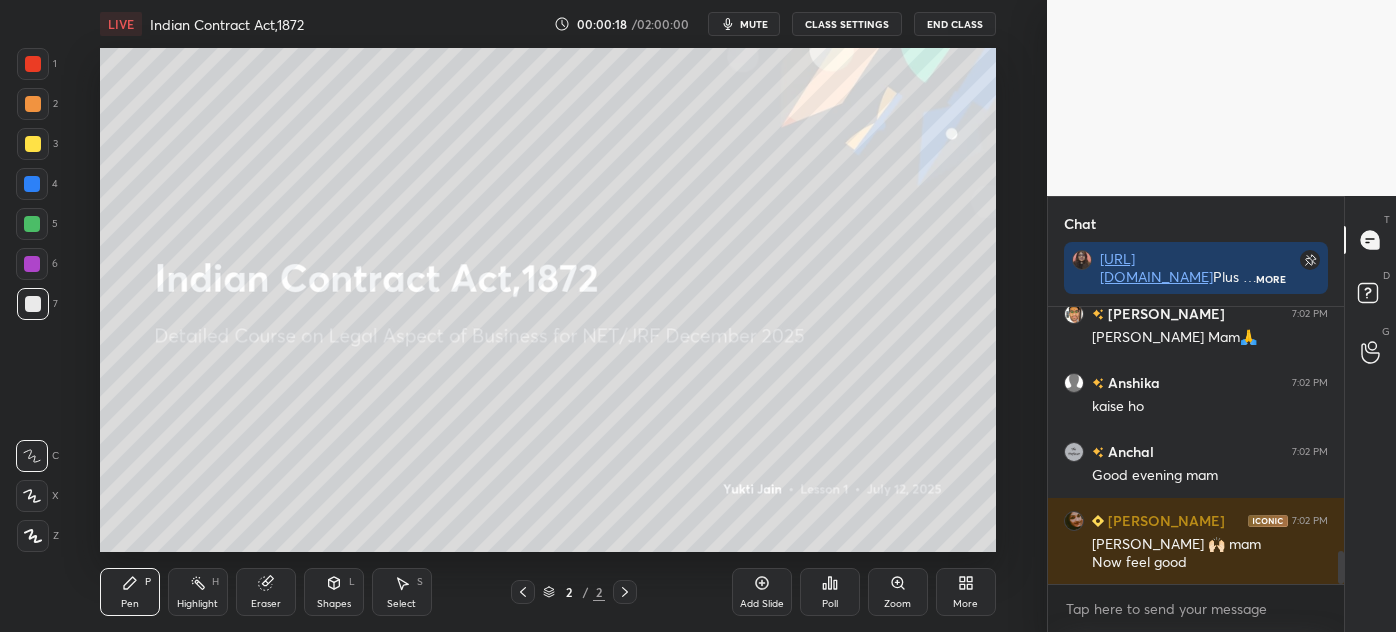 scroll, scrollTop: 2080, scrollLeft: 0, axis: vertical 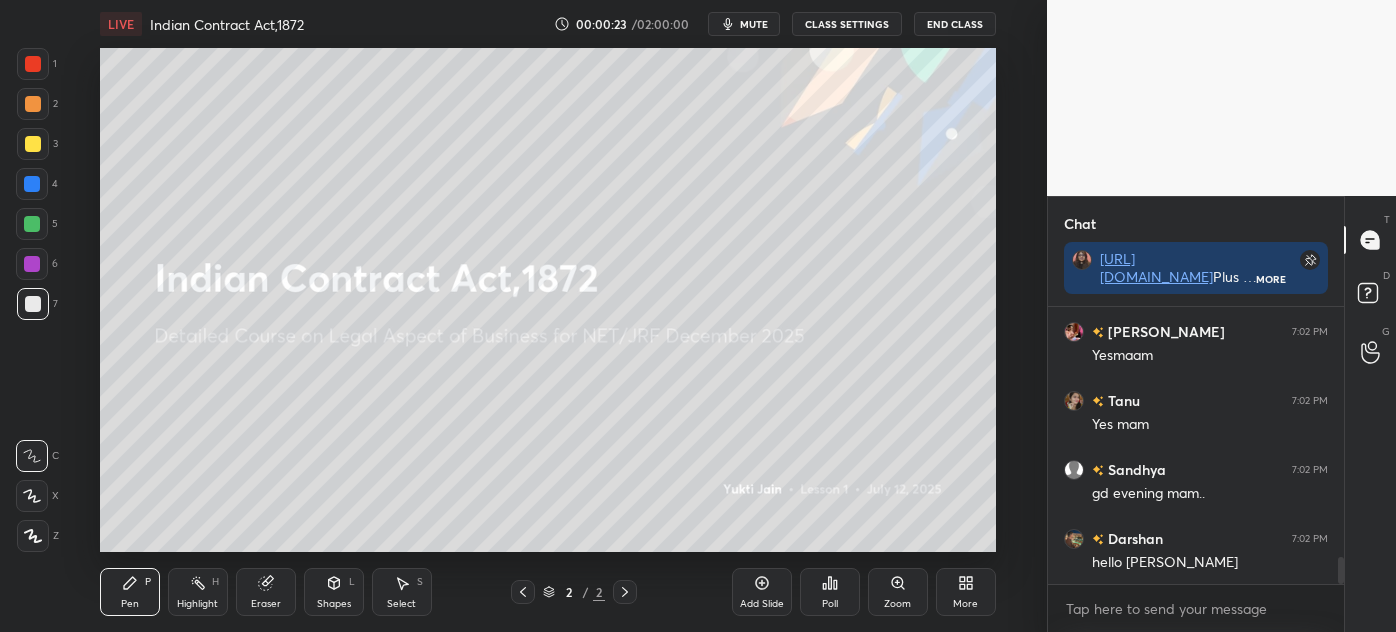 drag, startPoint x: 1339, startPoint y: 567, endPoint x: 1321, endPoint y: 658, distance: 92.76314 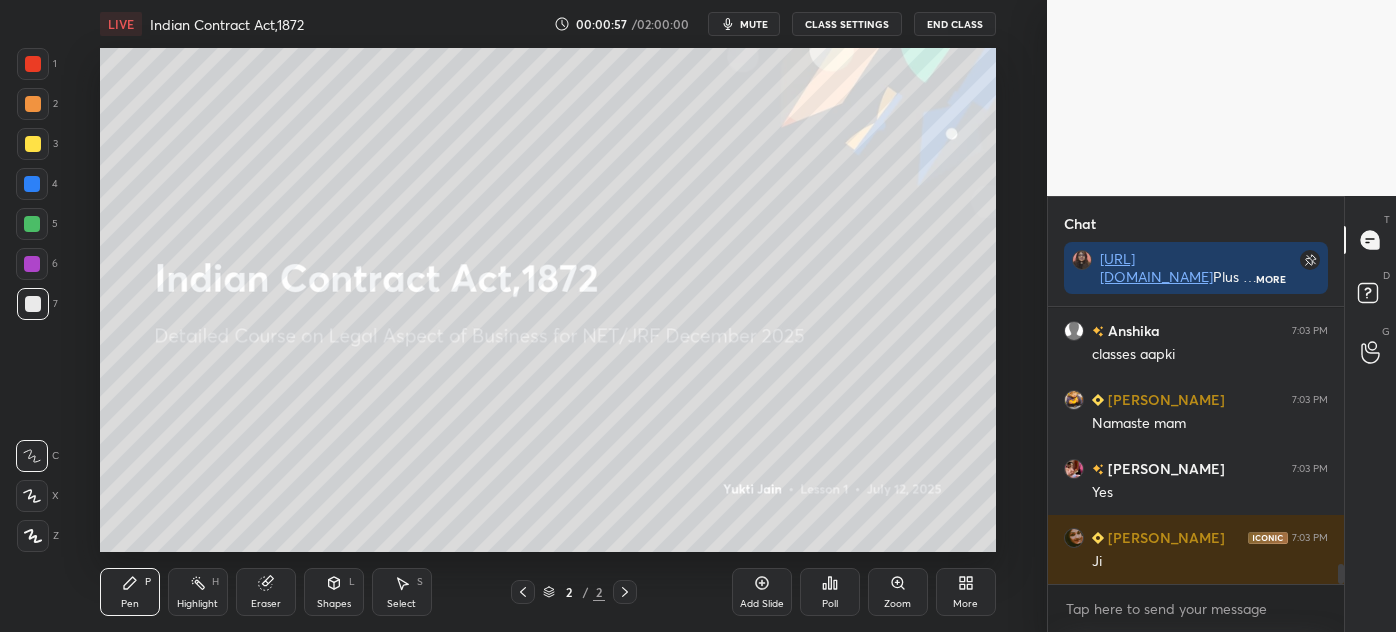 scroll, scrollTop: 3575, scrollLeft: 0, axis: vertical 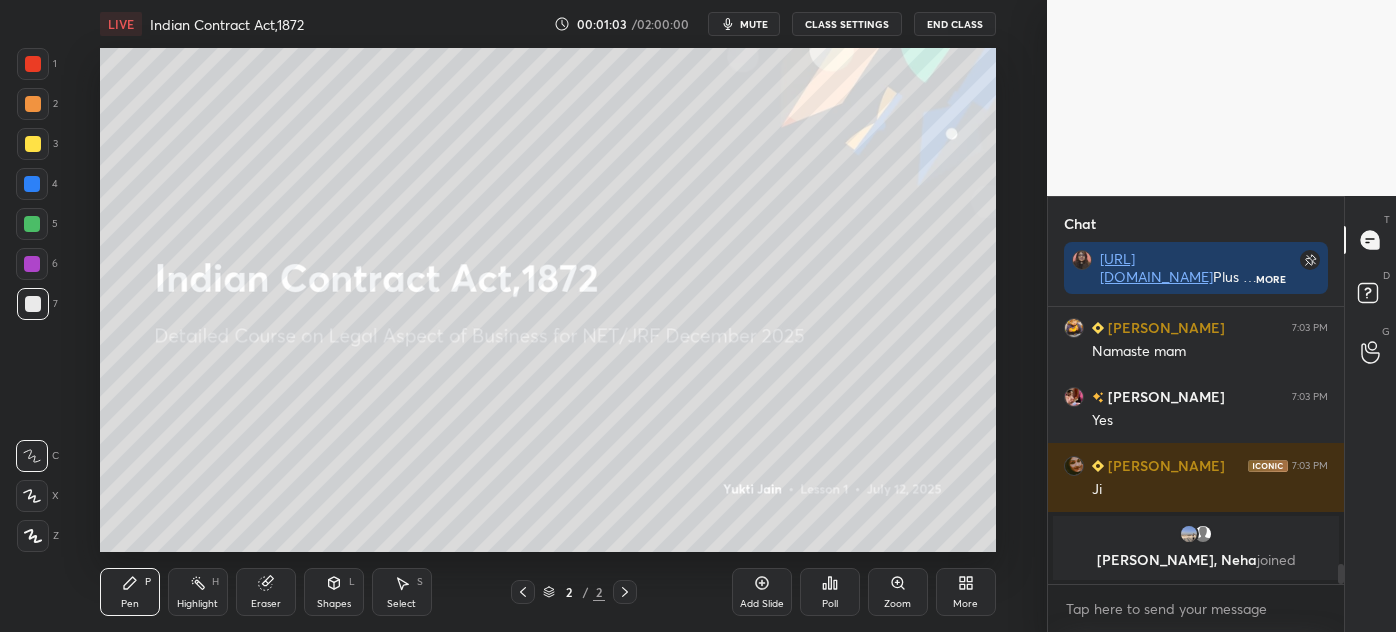 drag, startPoint x: 319, startPoint y: 599, endPoint x: 308, endPoint y: 598, distance: 11.045361 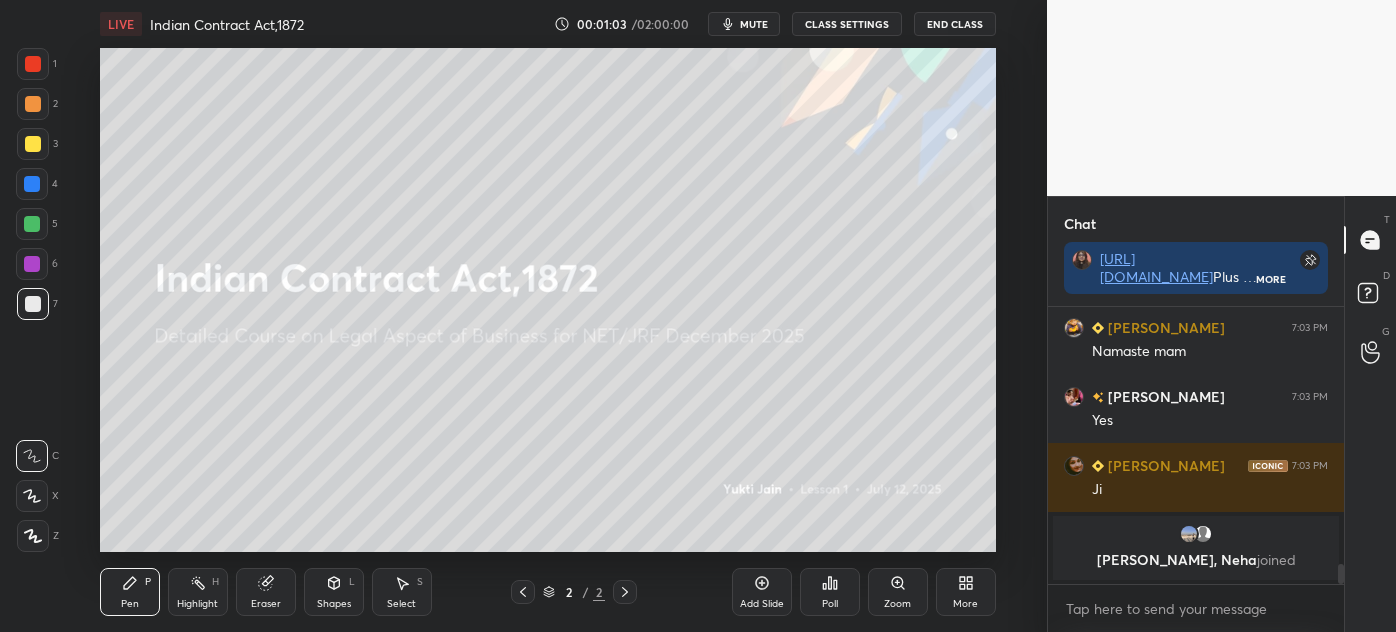 click on "Shapes" at bounding box center (334, 604) 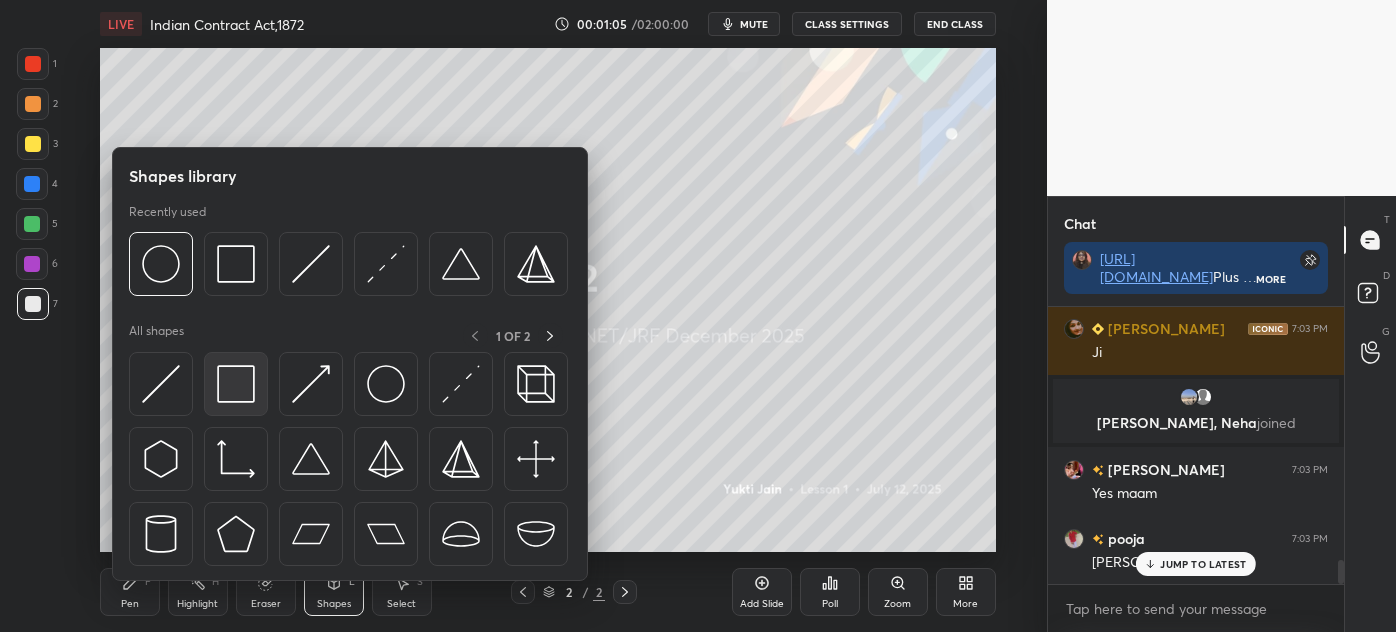 click at bounding box center [236, 384] 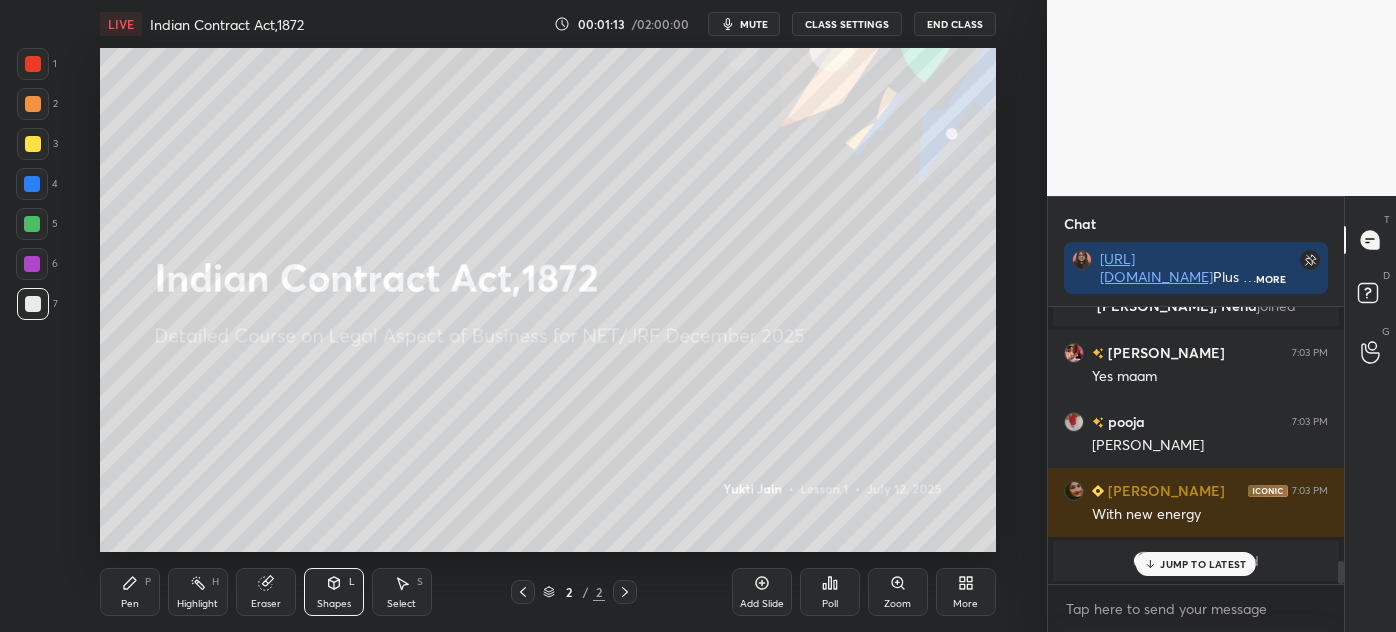 click on "JUMP TO LATEST" at bounding box center [1203, 564] 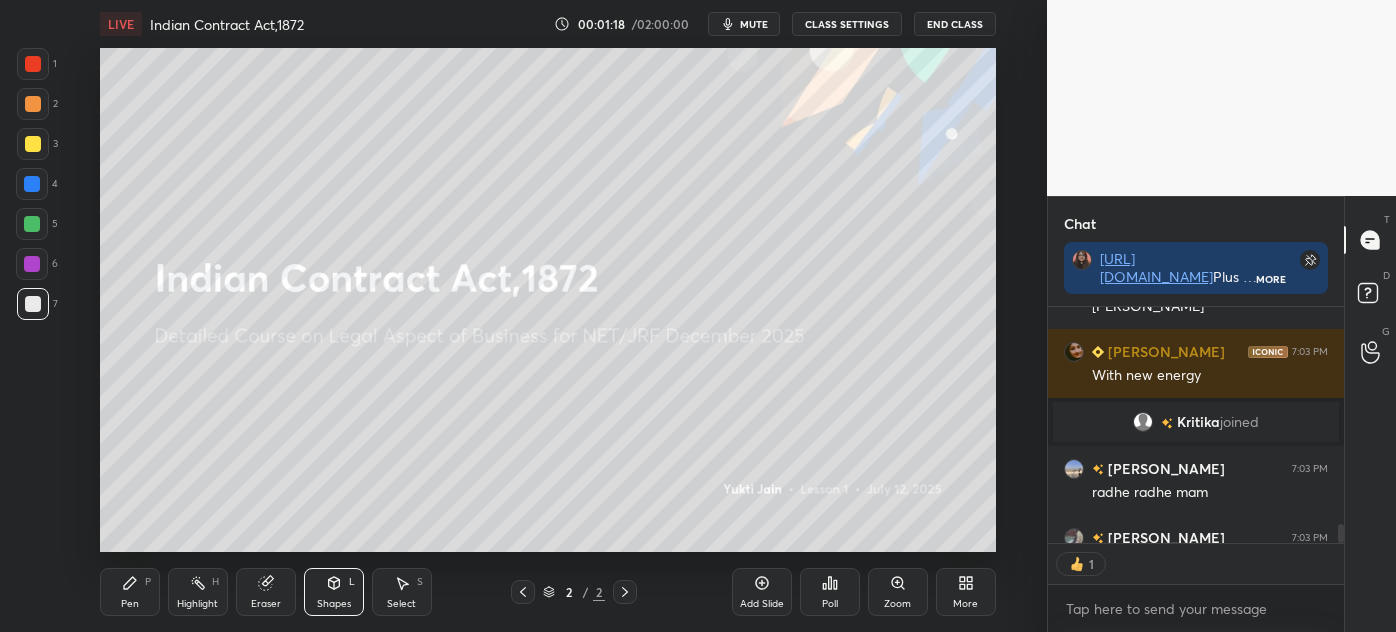 click on "Pen P" at bounding box center [130, 592] 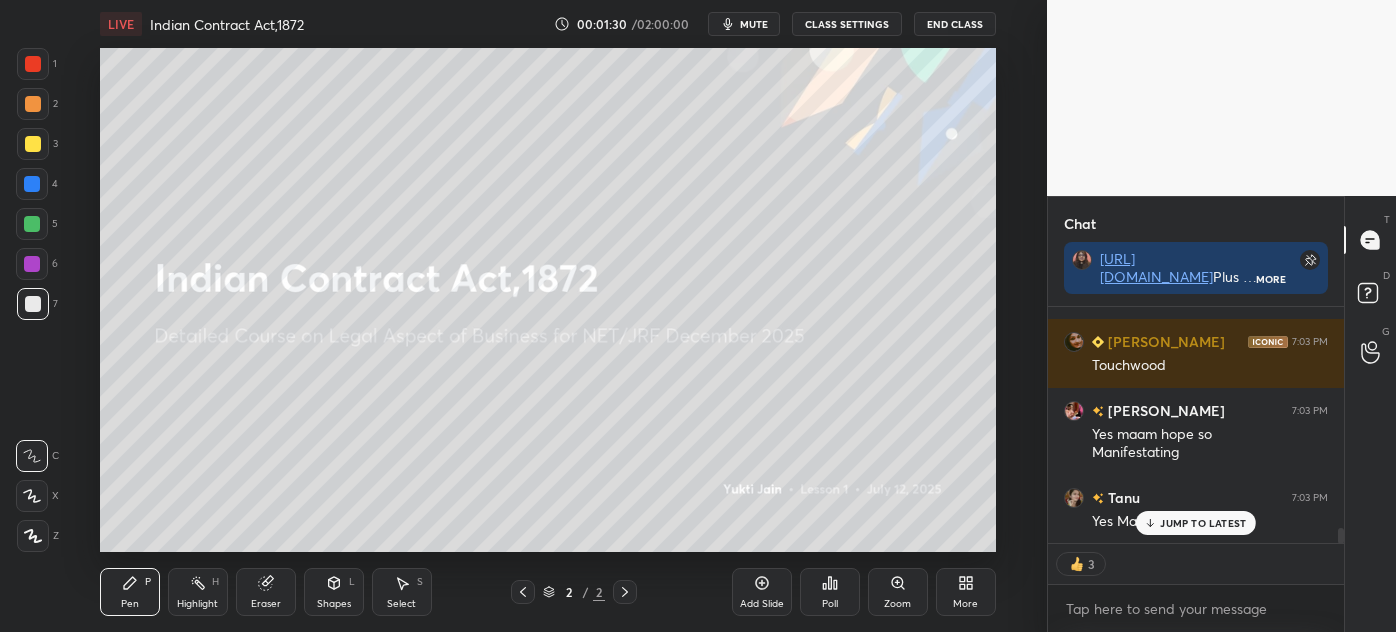 scroll, scrollTop: 3502, scrollLeft: 0, axis: vertical 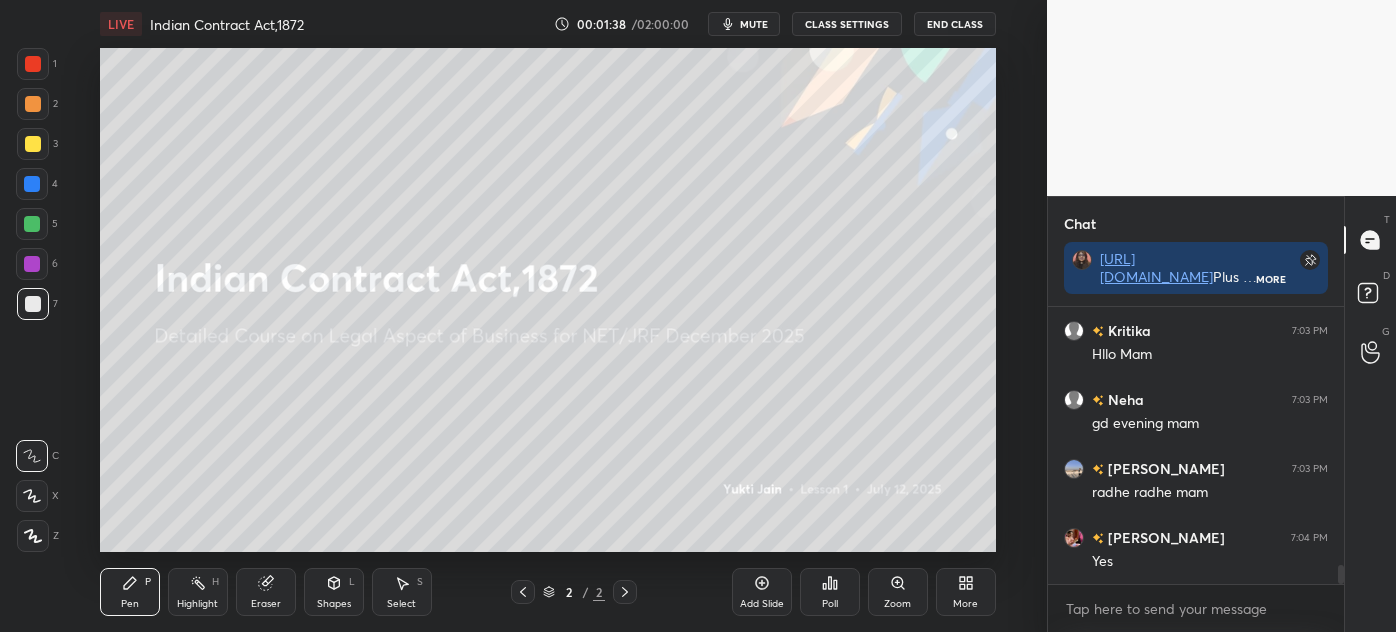 click on "Eraser" at bounding box center [266, 592] 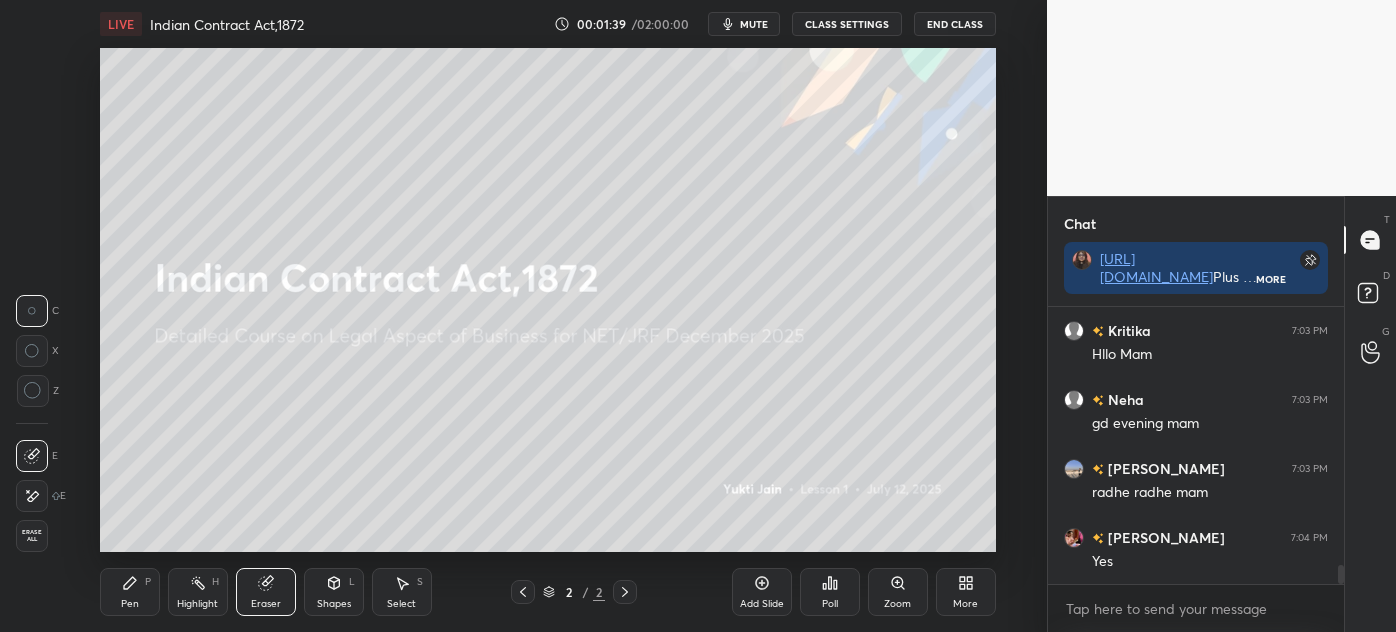 click on "Erase all" at bounding box center [32, 536] 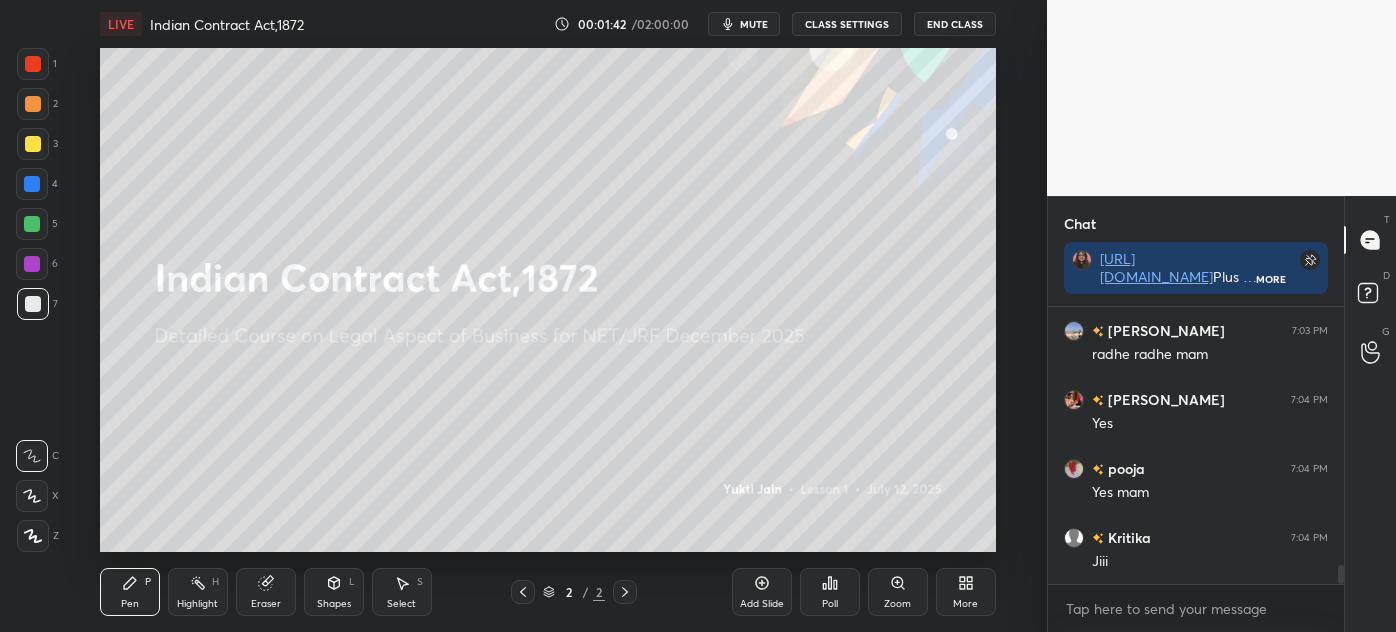 scroll, scrollTop: 3855, scrollLeft: 0, axis: vertical 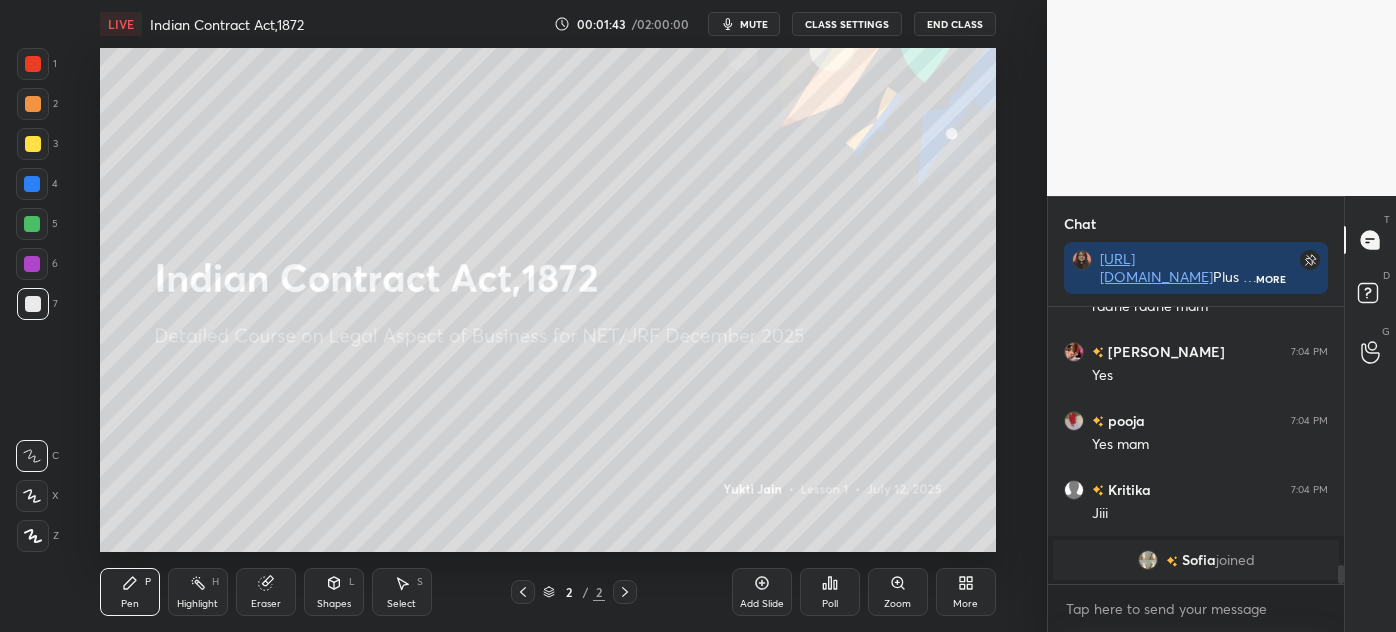 click on "More" at bounding box center (966, 592) 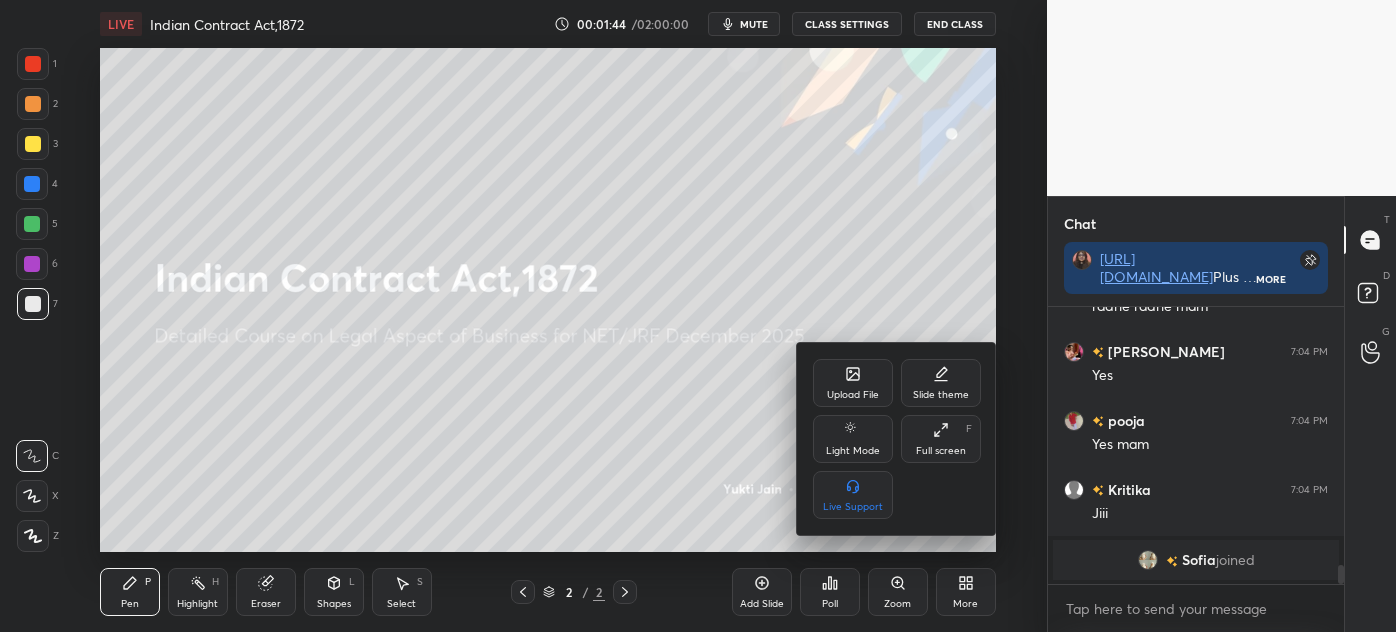 scroll, scrollTop: 3643, scrollLeft: 0, axis: vertical 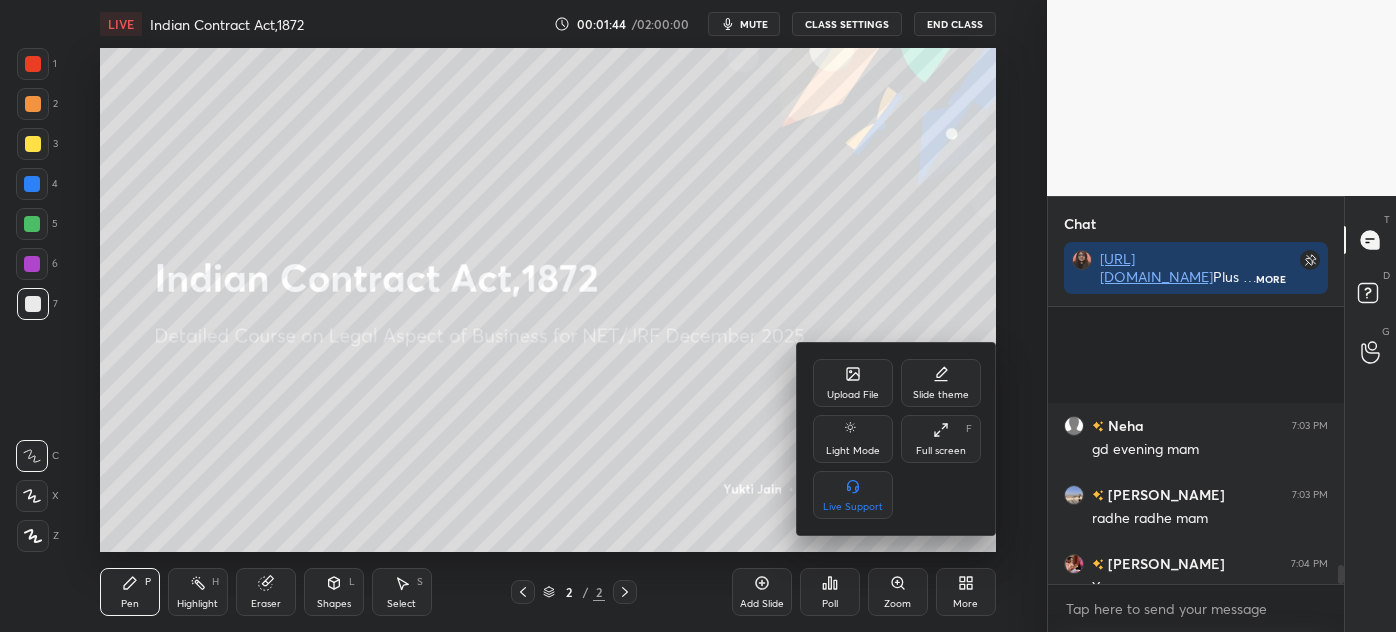 click on "Upload File" at bounding box center [853, 395] 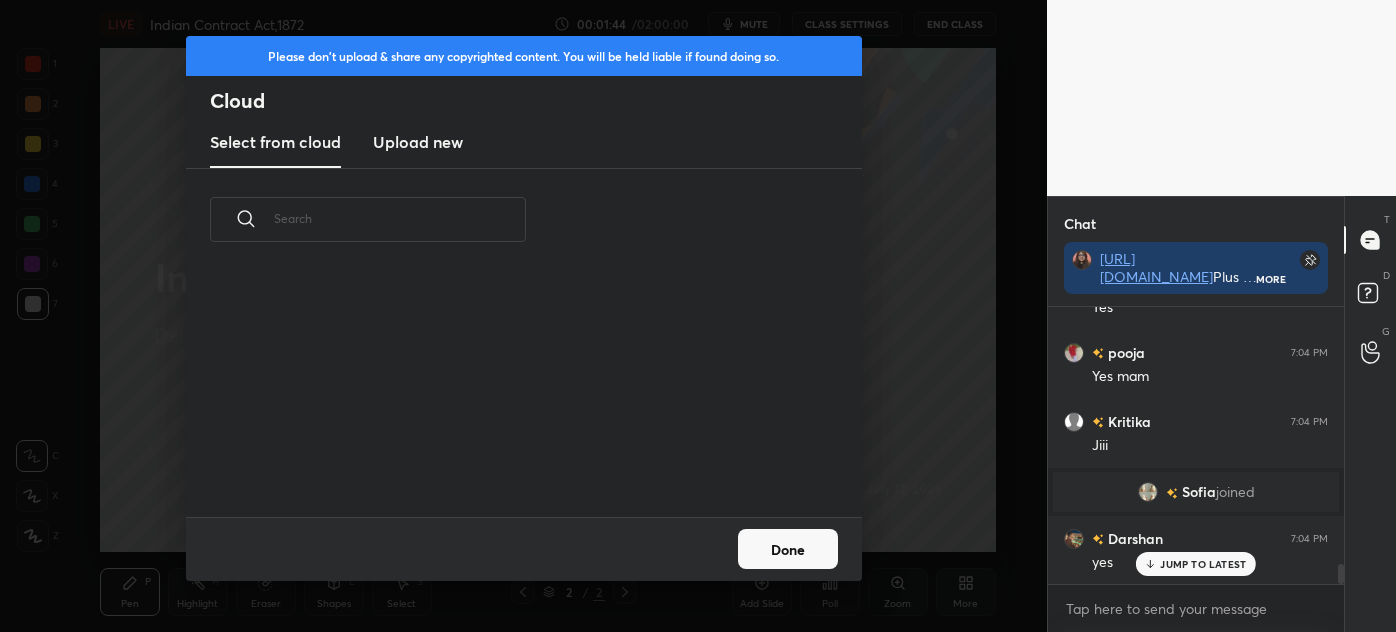 scroll, scrollTop: 7, scrollLeft: 10, axis: both 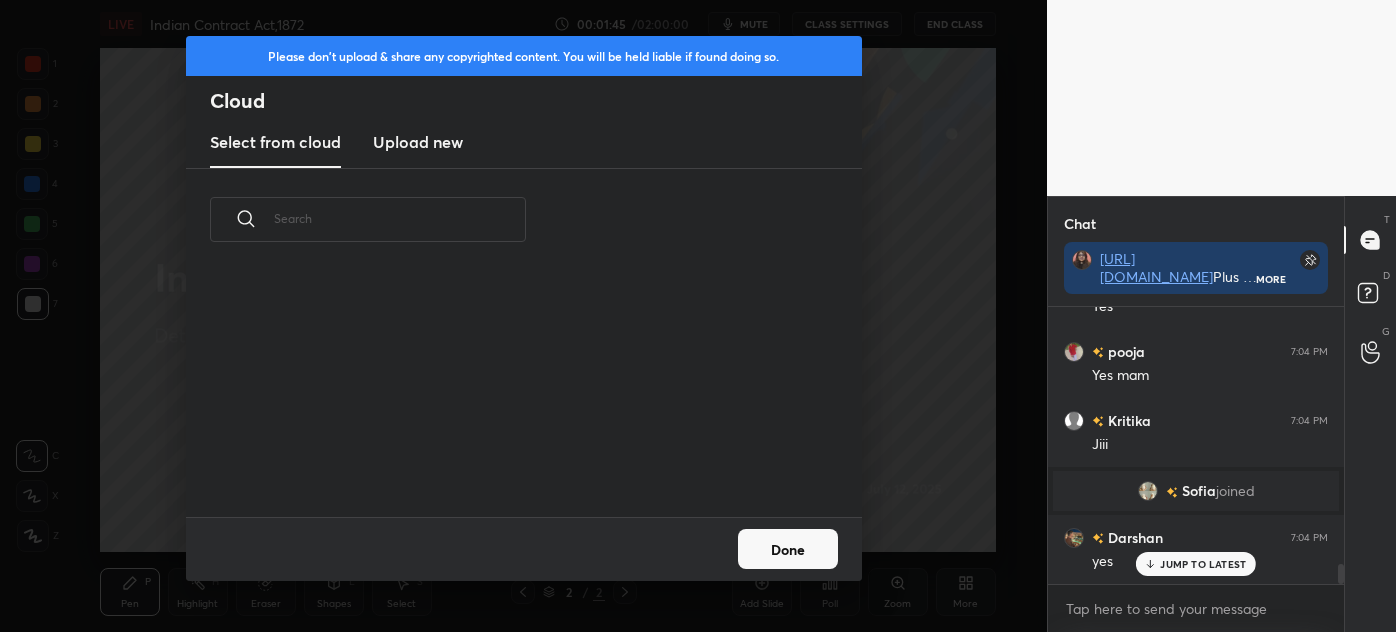 click on "Upload new" at bounding box center [418, 142] 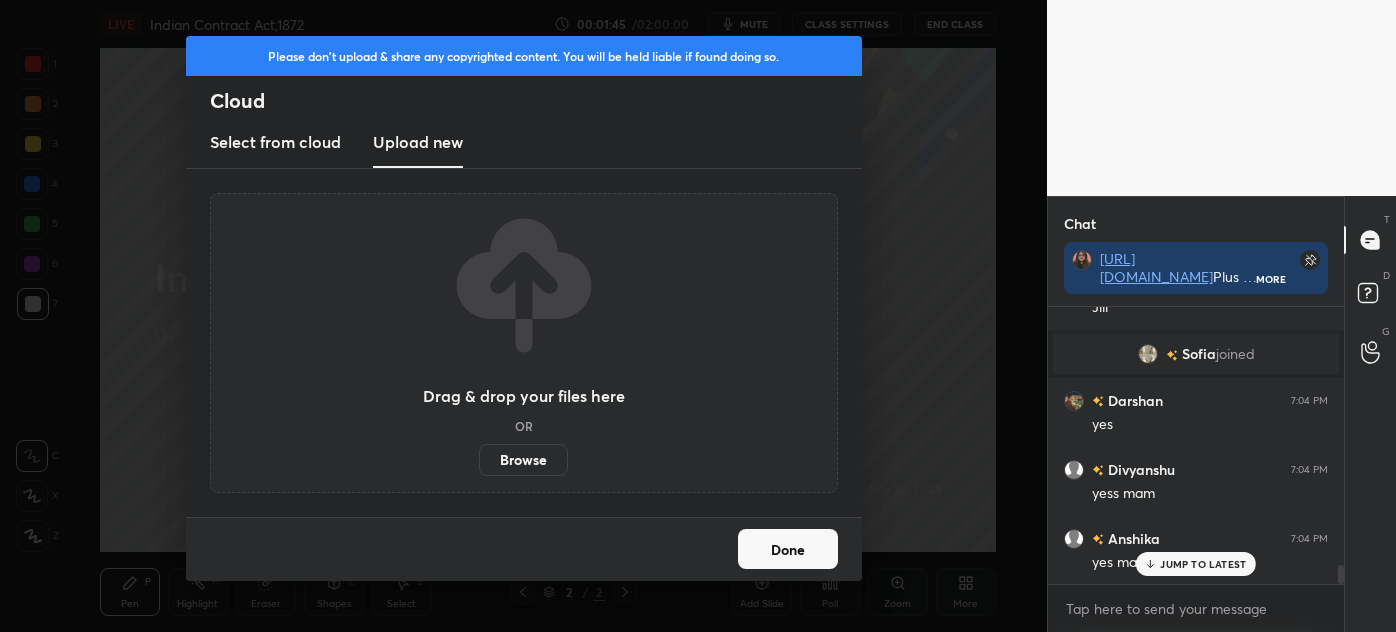click on "Browse" at bounding box center (523, 460) 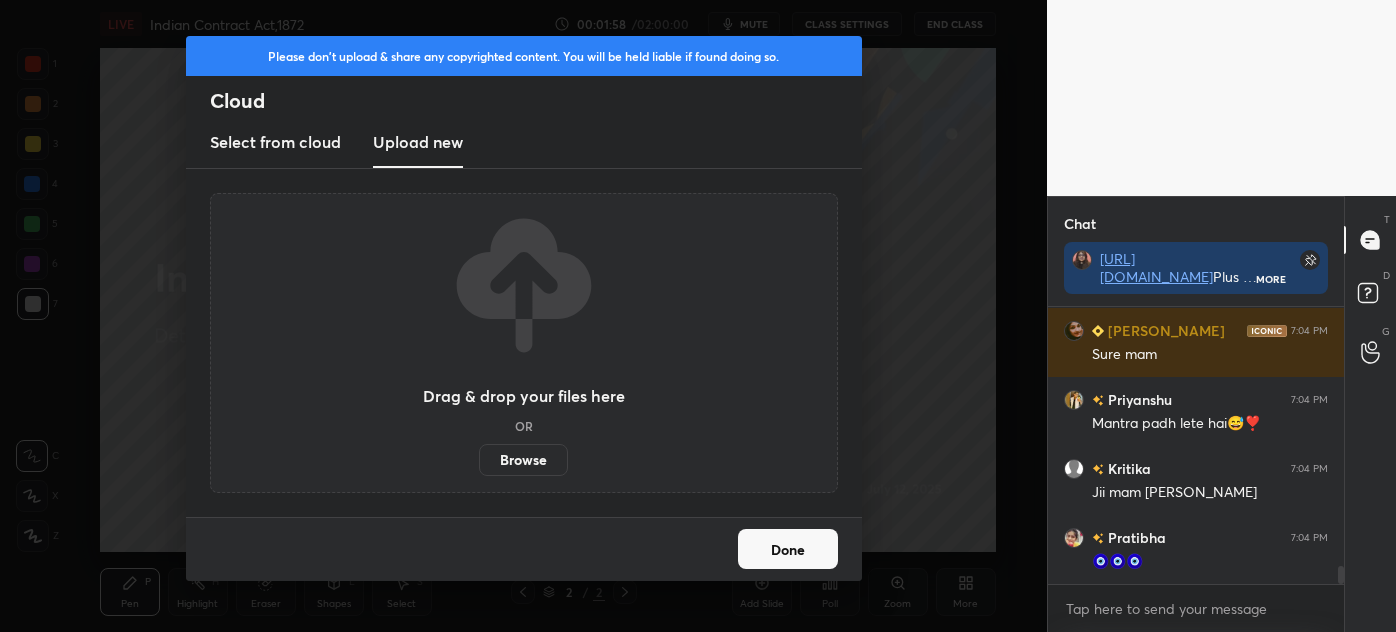 scroll, scrollTop: 4195, scrollLeft: 0, axis: vertical 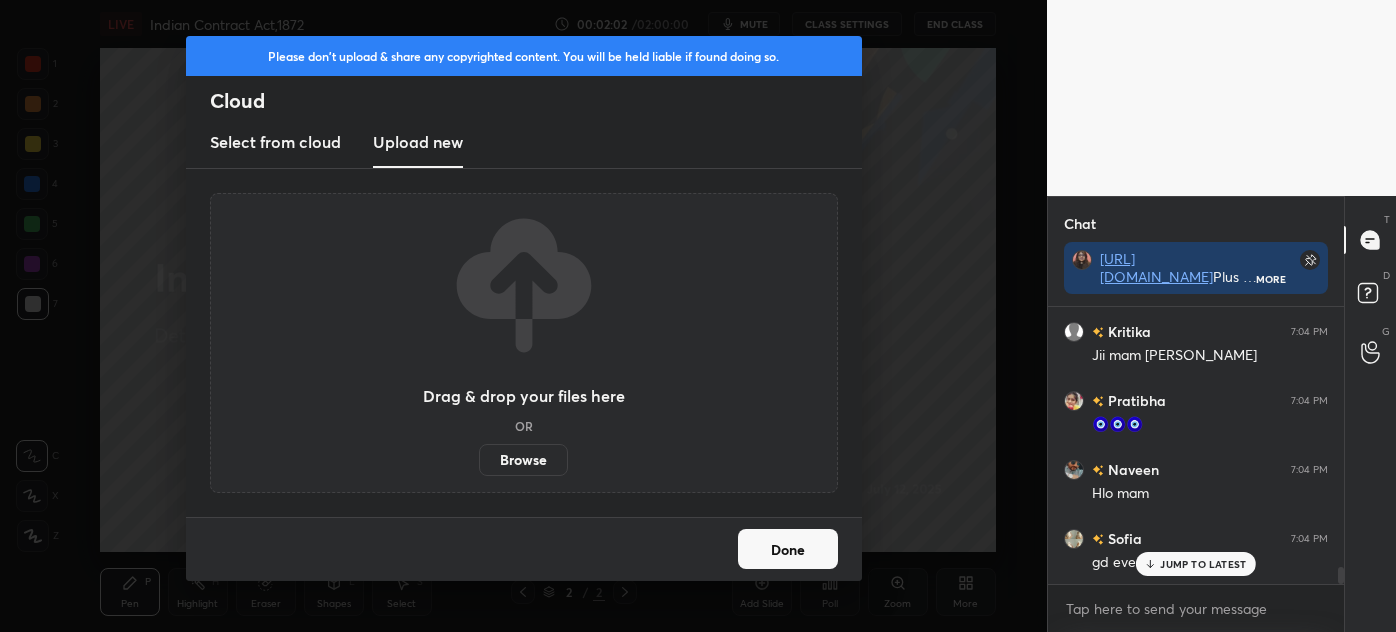click on "Browse" at bounding box center [523, 460] 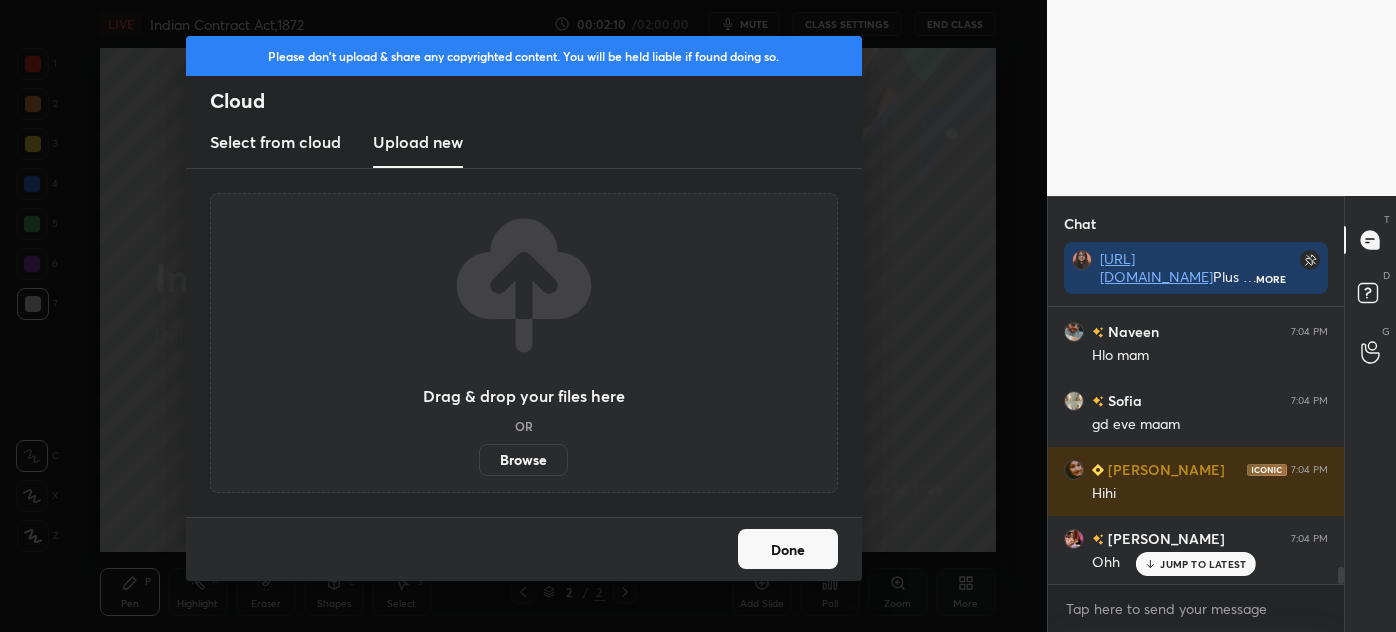 scroll, scrollTop: 4402, scrollLeft: 0, axis: vertical 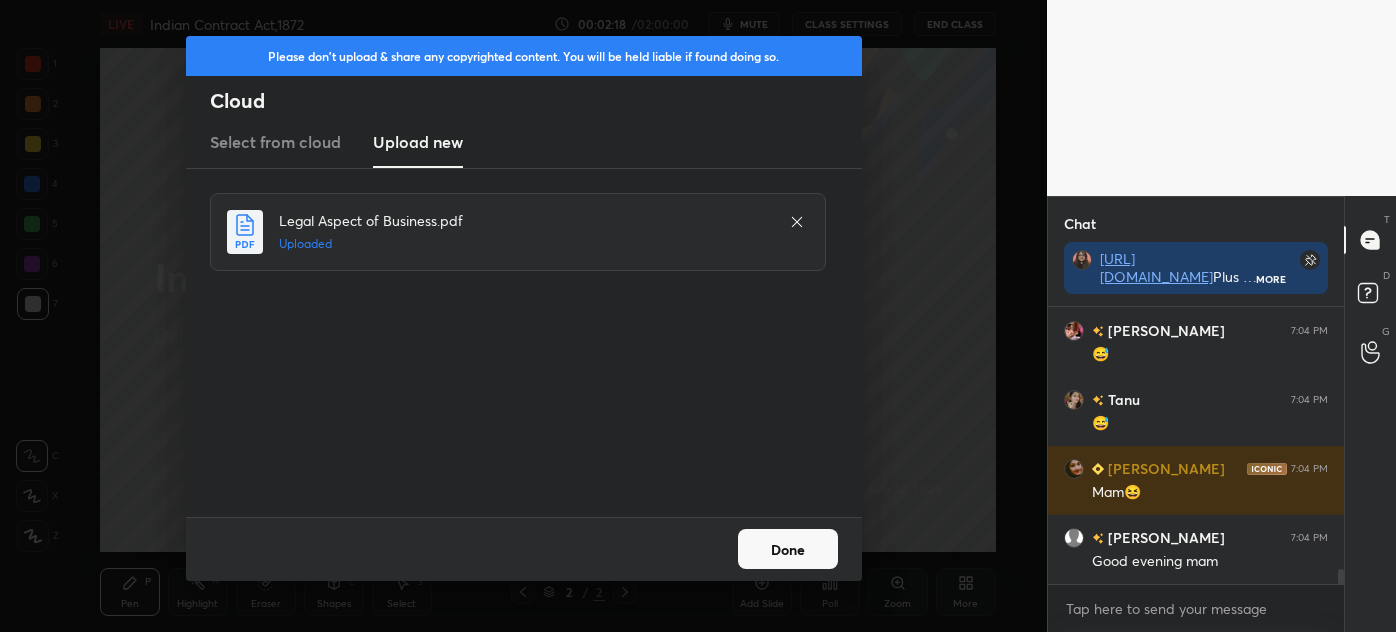 click on "Done" at bounding box center (788, 549) 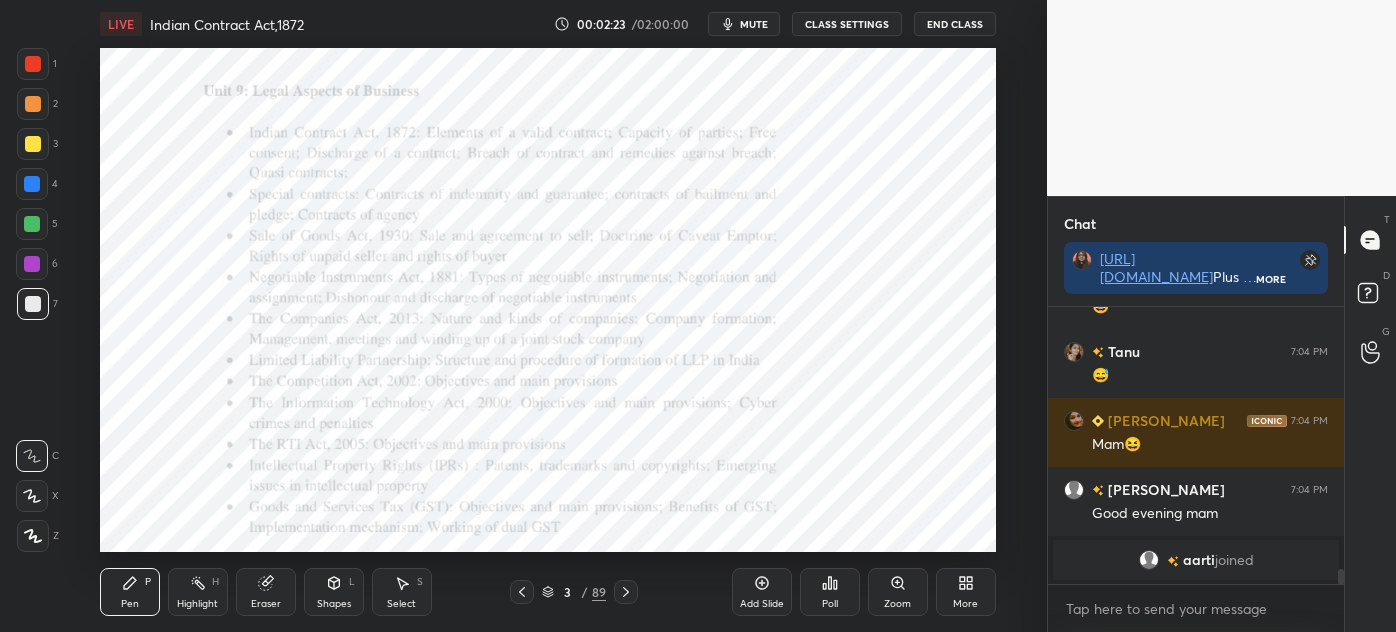 scroll, scrollTop: 4493, scrollLeft: 0, axis: vertical 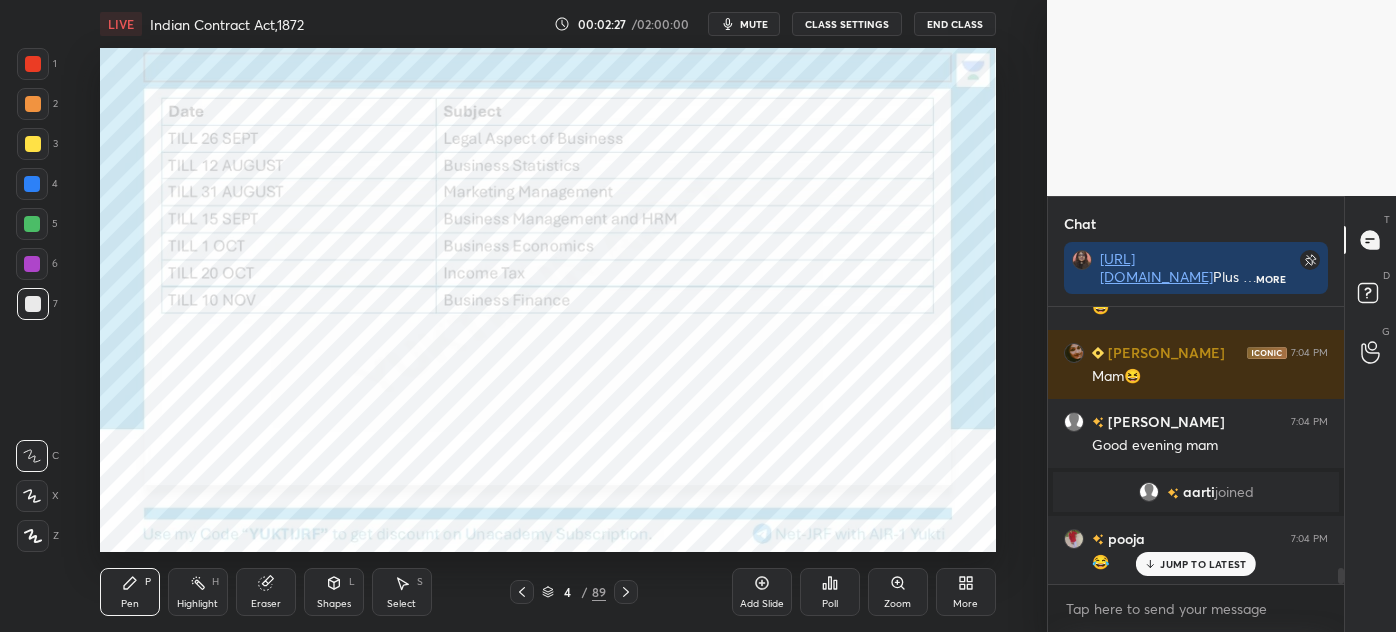 click on "Shapes" at bounding box center [334, 604] 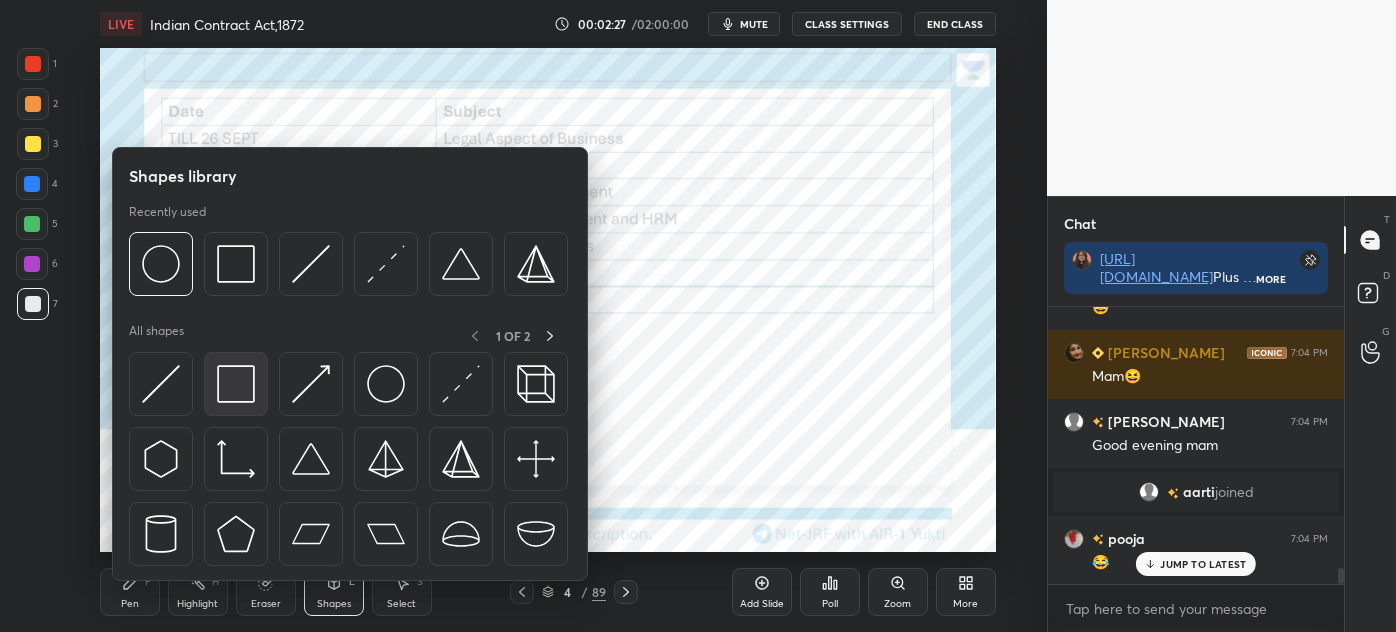 click at bounding box center [236, 384] 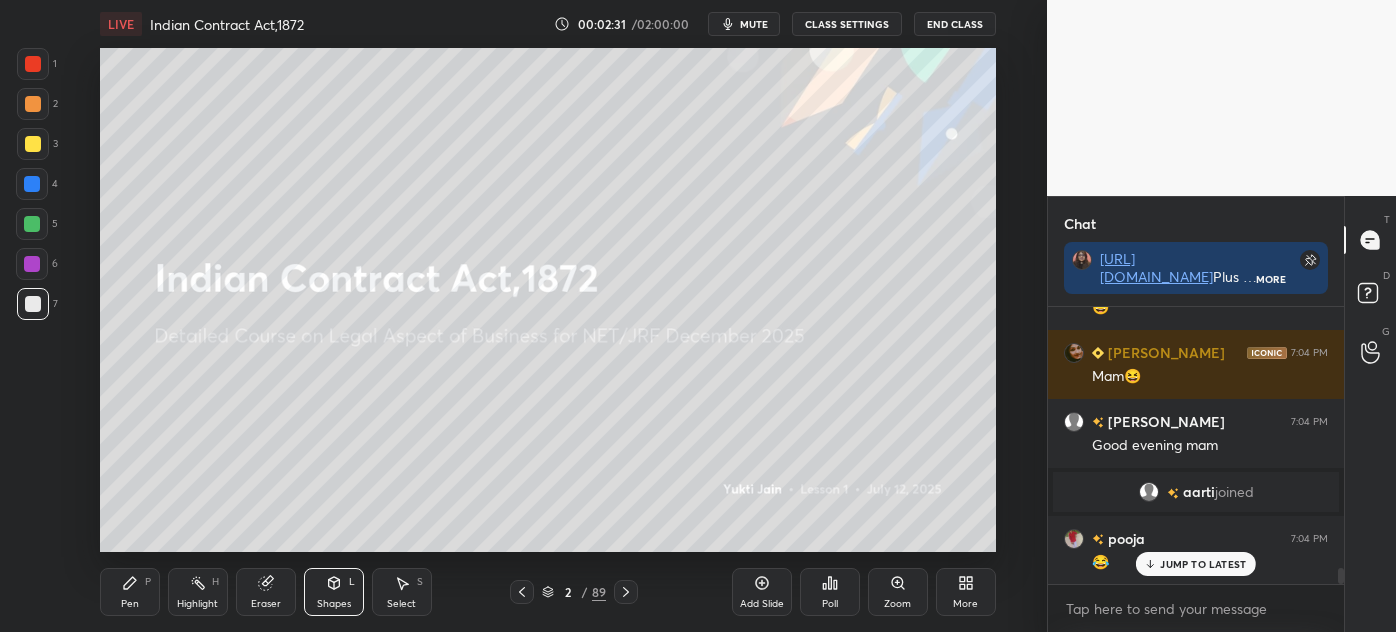 click on "Pen" at bounding box center (130, 604) 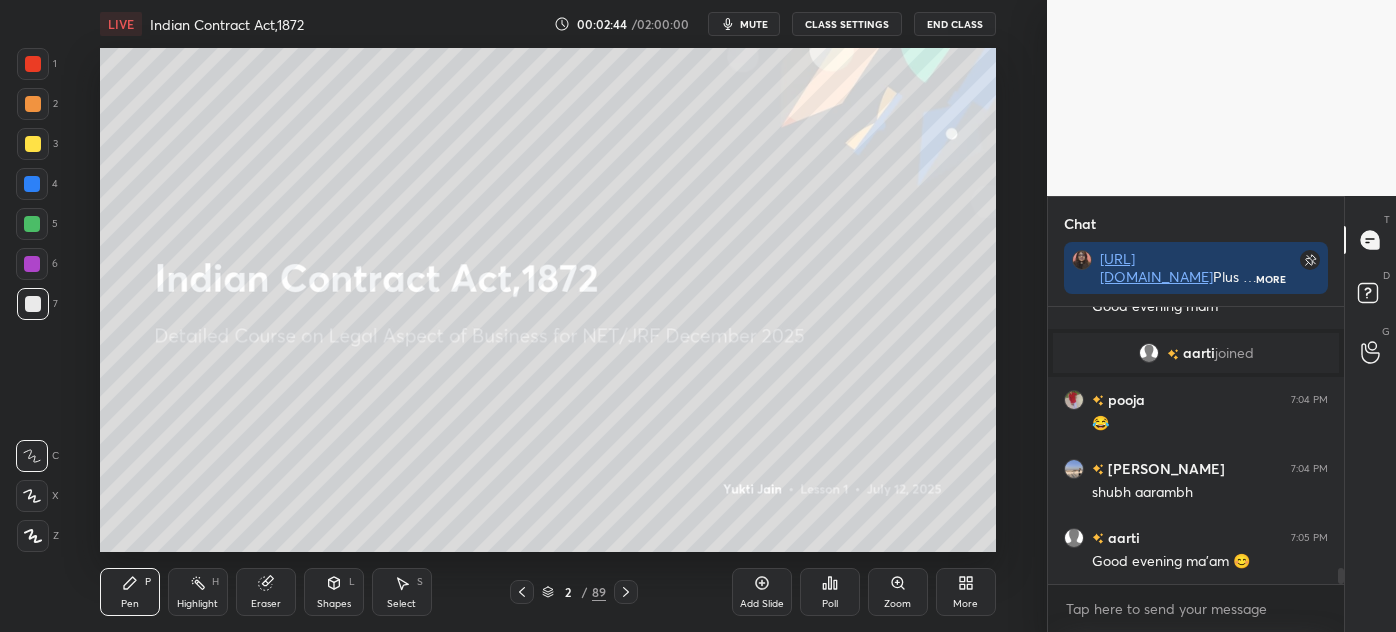 scroll, scrollTop: 4701, scrollLeft: 0, axis: vertical 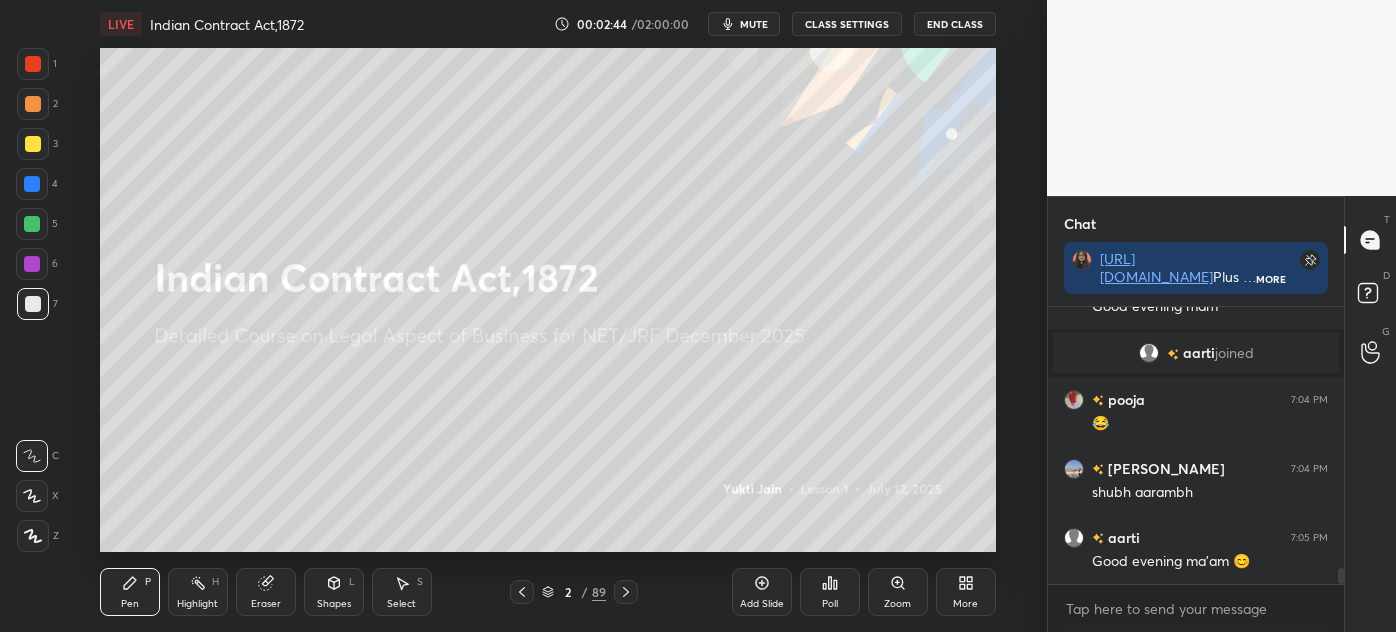 click on "Add Slide" at bounding box center [762, 604] 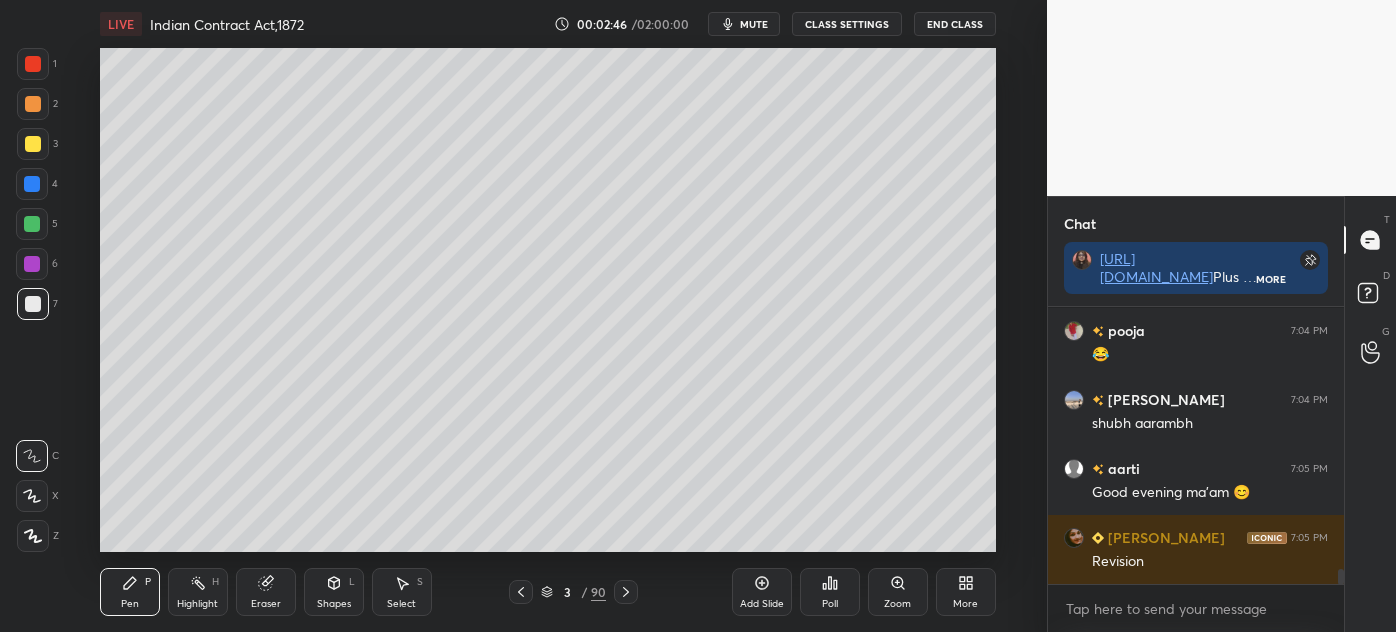 click at bounding box center [33, 144] 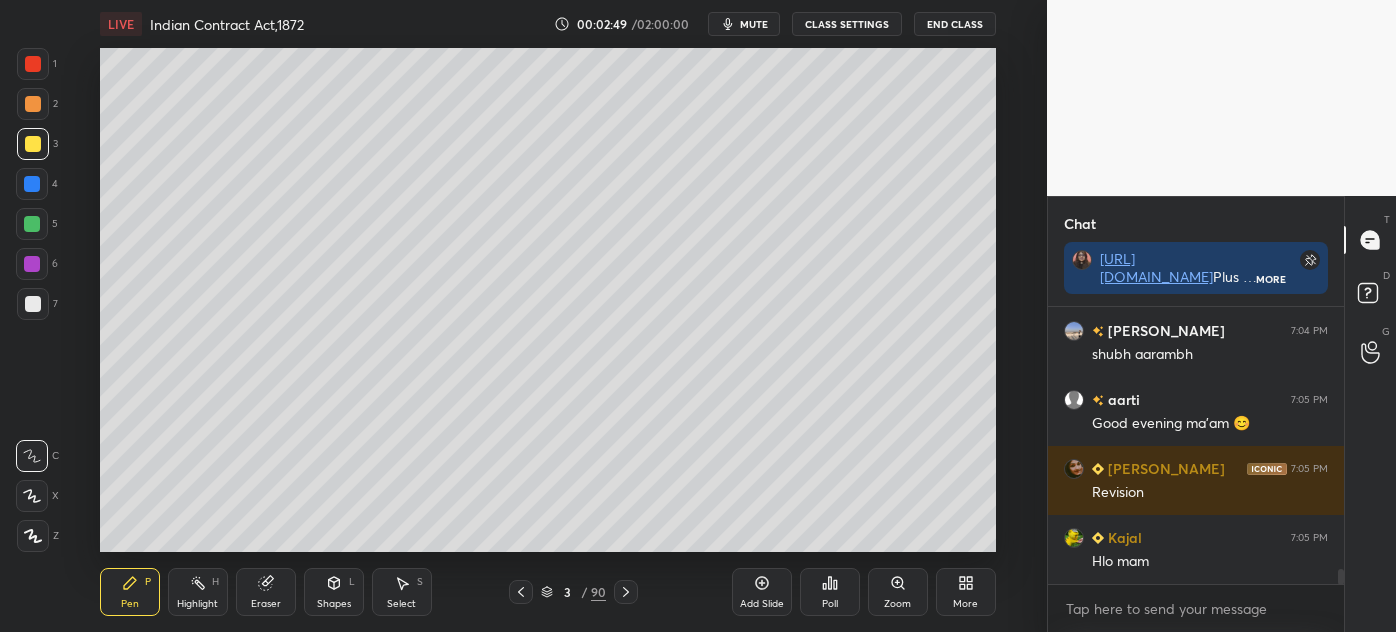 scroll, scrollTop: 4907, scrollLeft: 0, axis: vertical 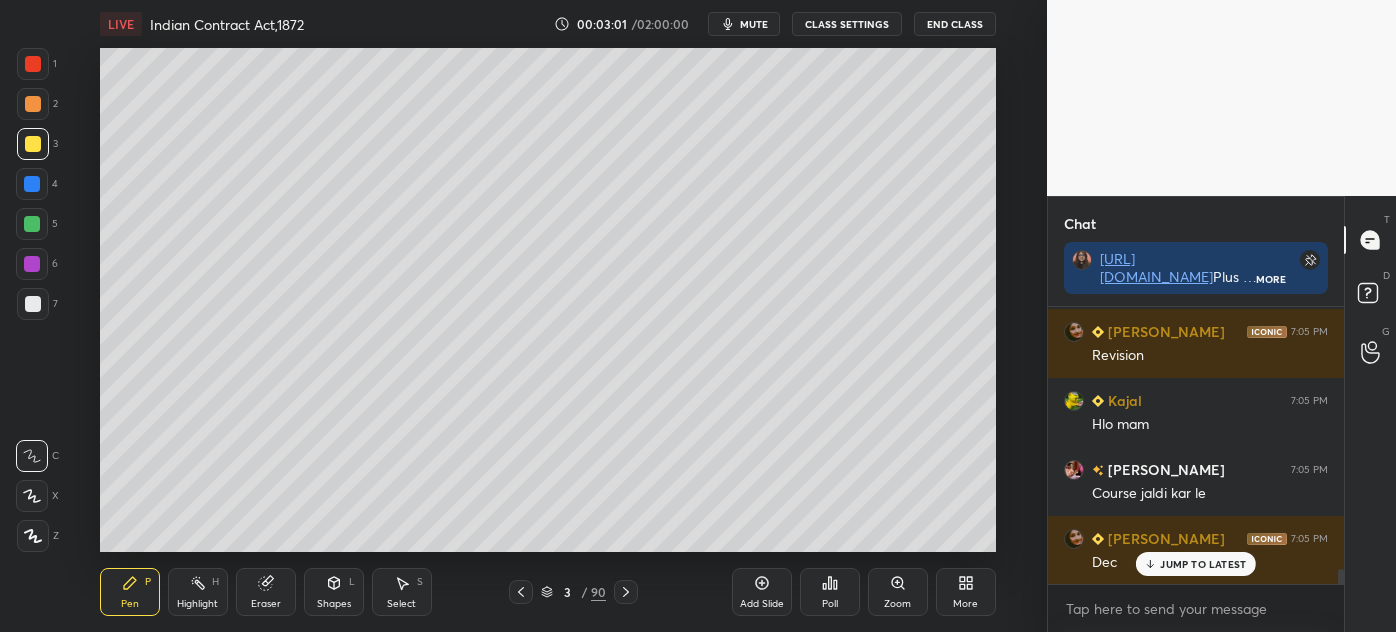 click on "Shapes L" at bounding box center [334, 592] 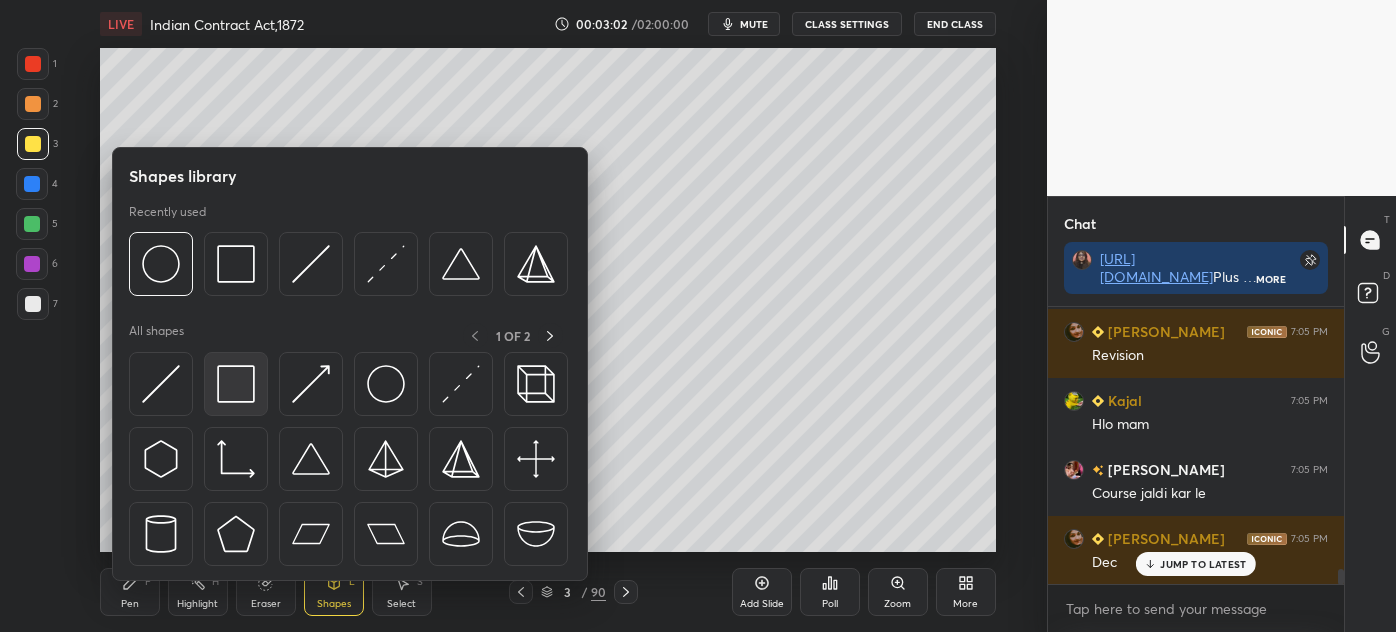 click at bounding box center (236, 384) 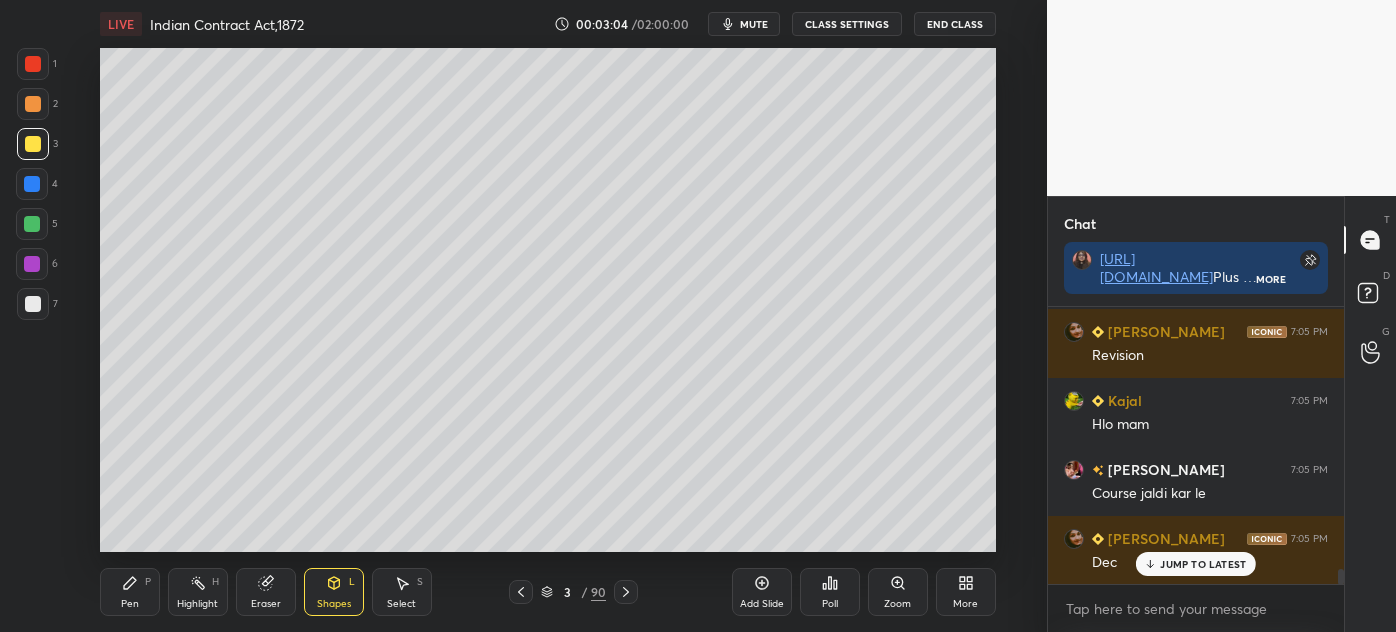 click 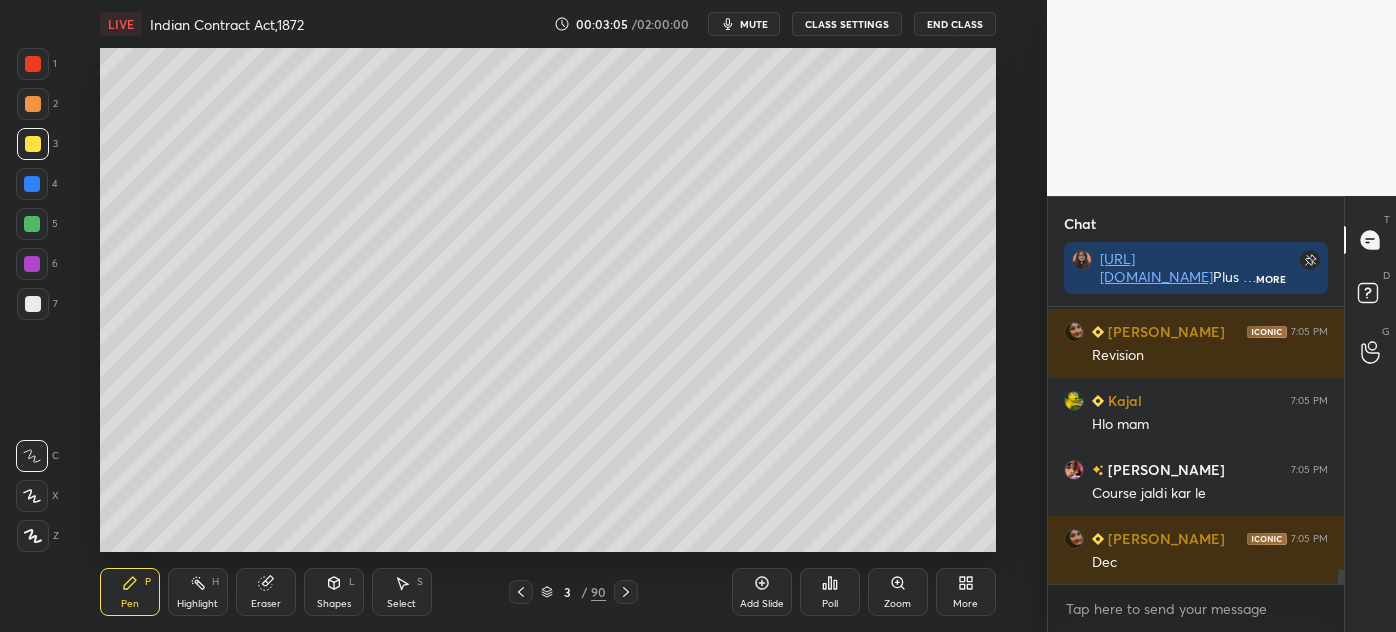 scroll, scrollTop: 4955, scrollLeft: 0, axis: vertical 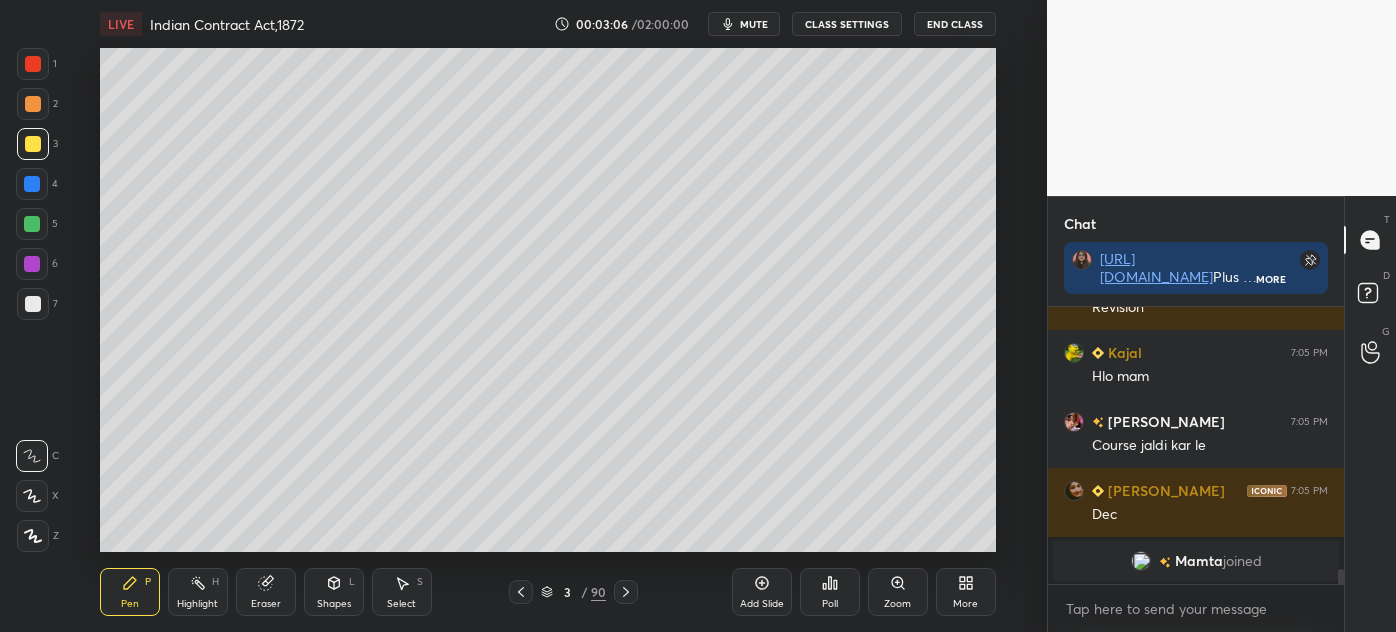 drag, startPoint x: 62, startPoint y: 300, endPoint x: 51, endPoint y: 300, distance: 11 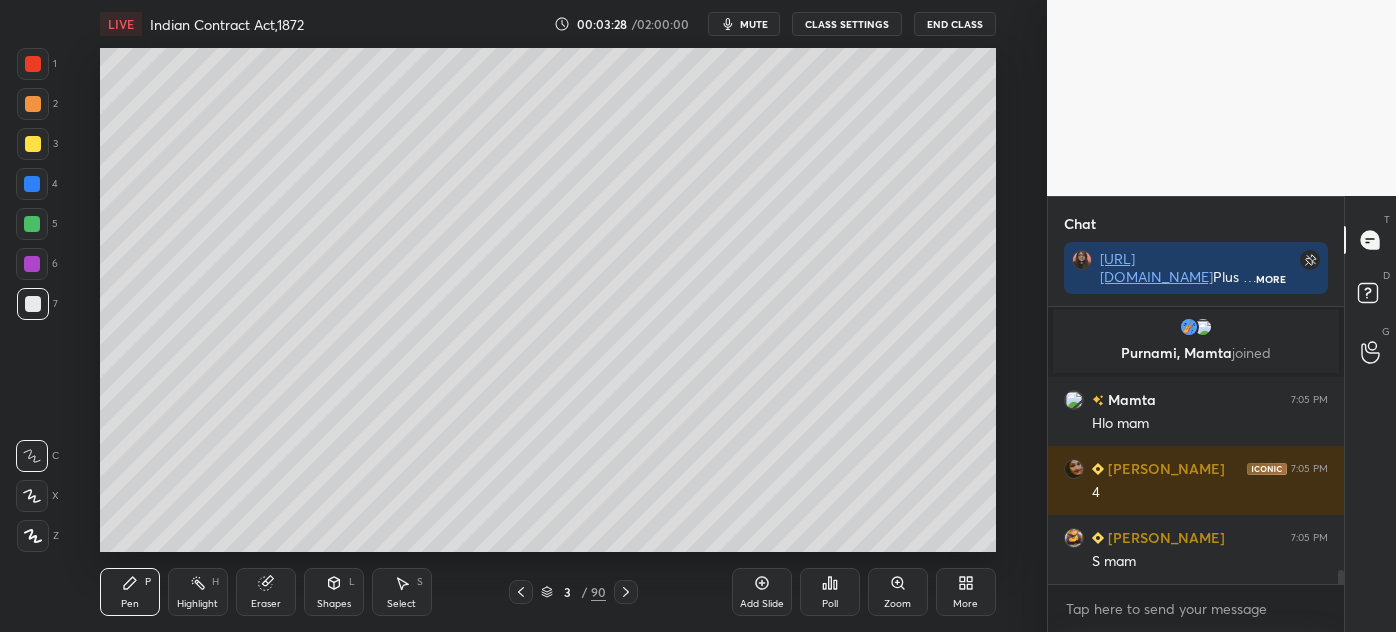 scroll, scrollTop: 5047, scrollLeft: 0, axis: vertical 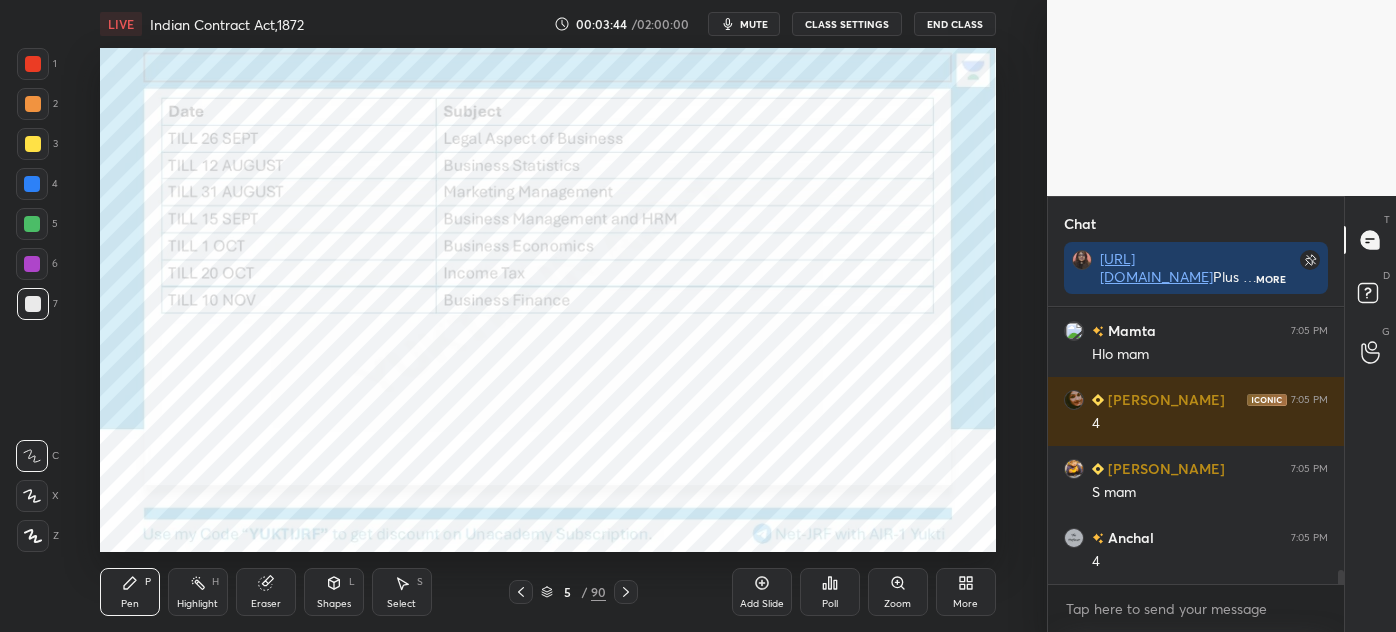 drag, startPoint x: 45, startPoint y: 71, endPoint x: 69, endPoint y: 131, distance: 64.62198 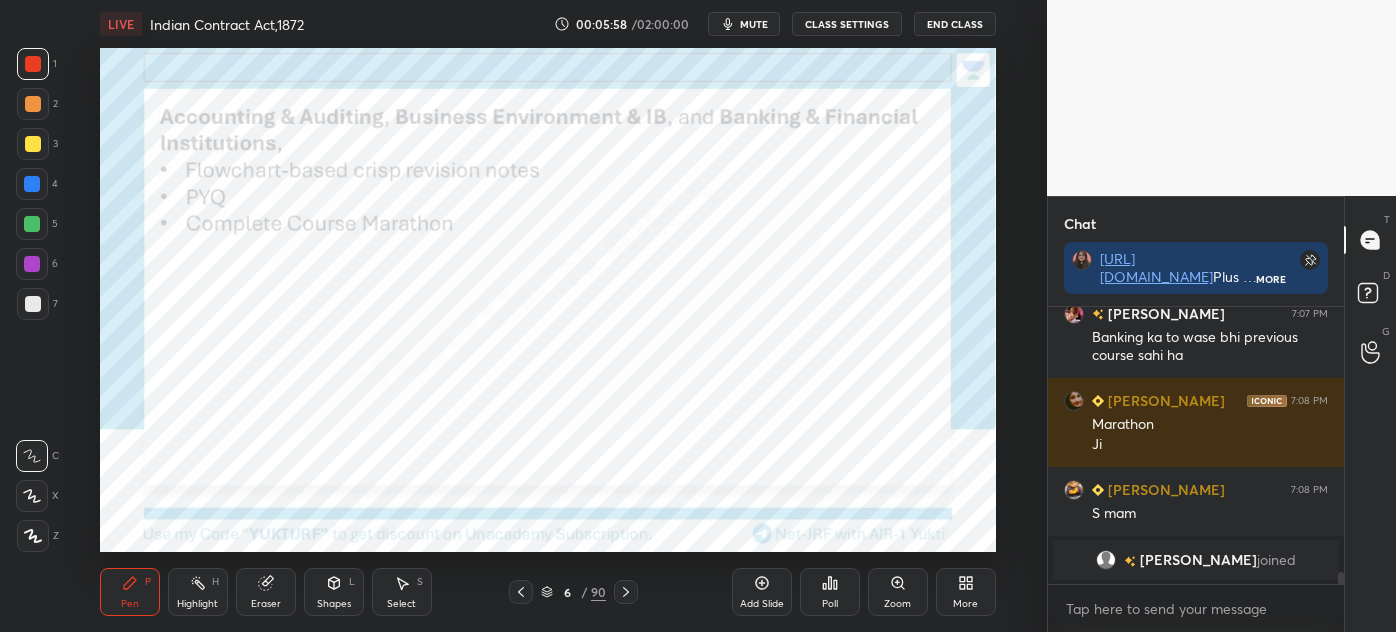 scroll, scrollTop: 6125, scrollLeft: 0, axis: vertical 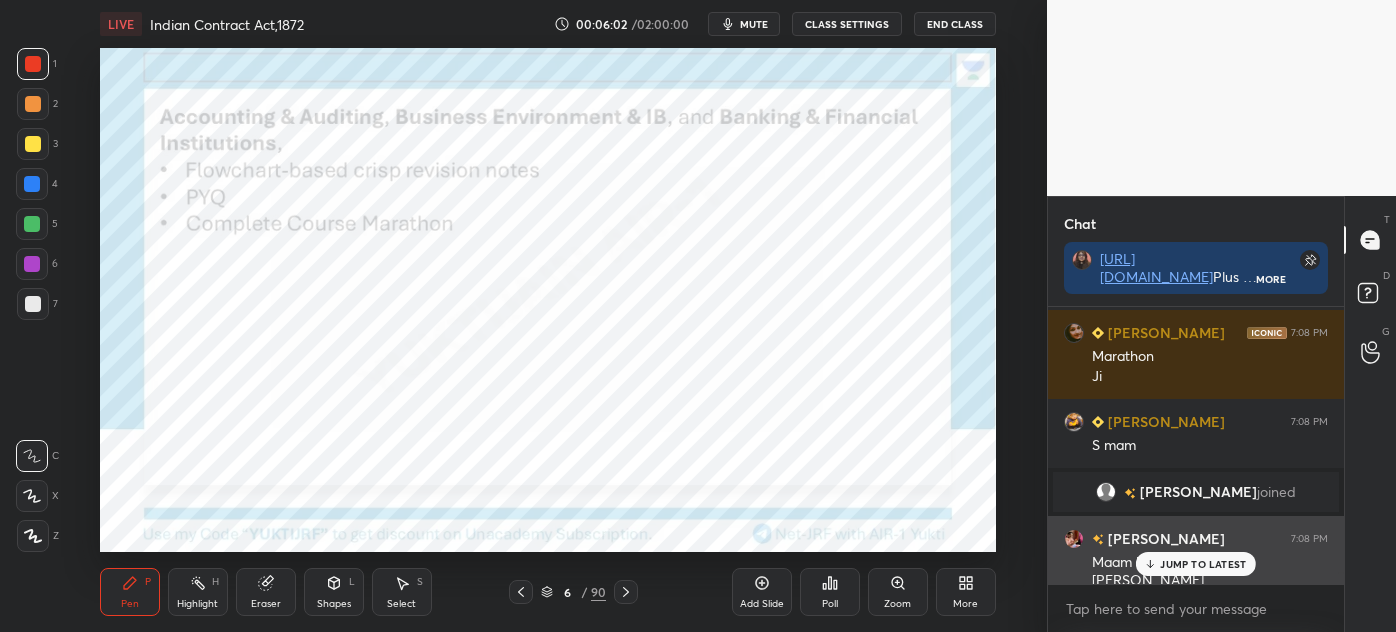 click on "JUMP TO LATEST" at bounding box center (1196, 564) 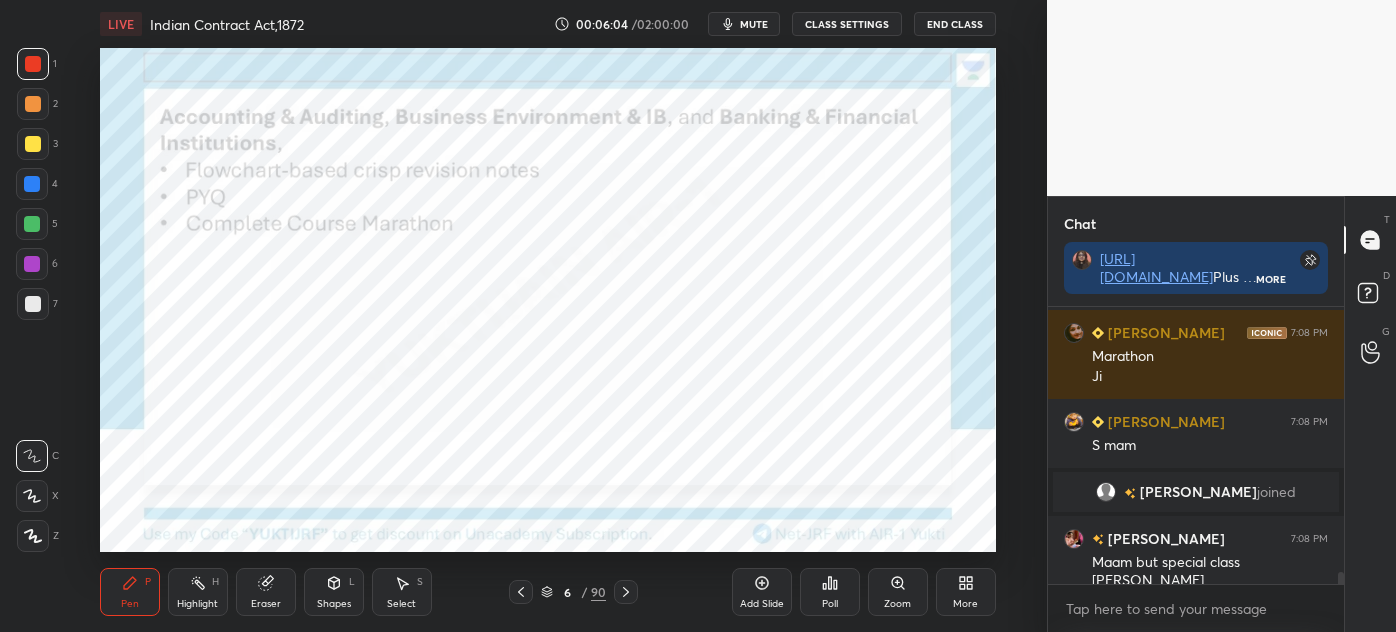 click on "Eraser" at bounding box center (266, 592) 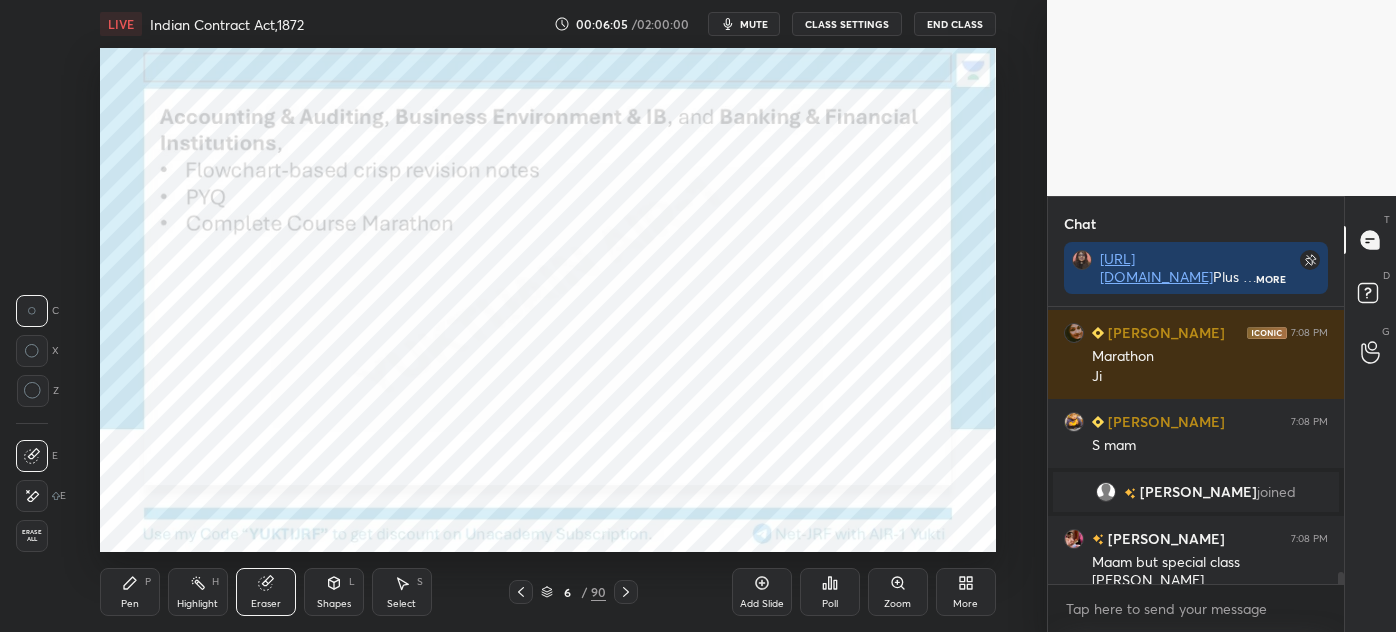 click on "Erase all" at bounding box center [32, 536] 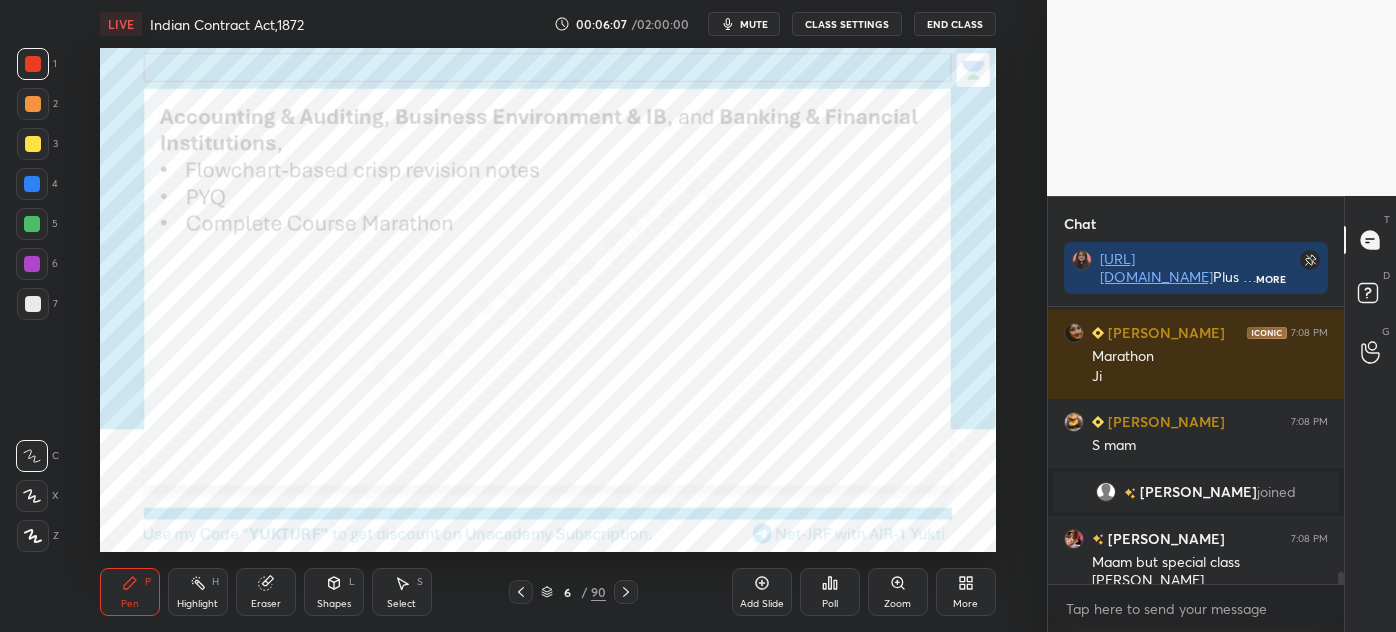 click on "Shapes" at bounding box center [334, 604] 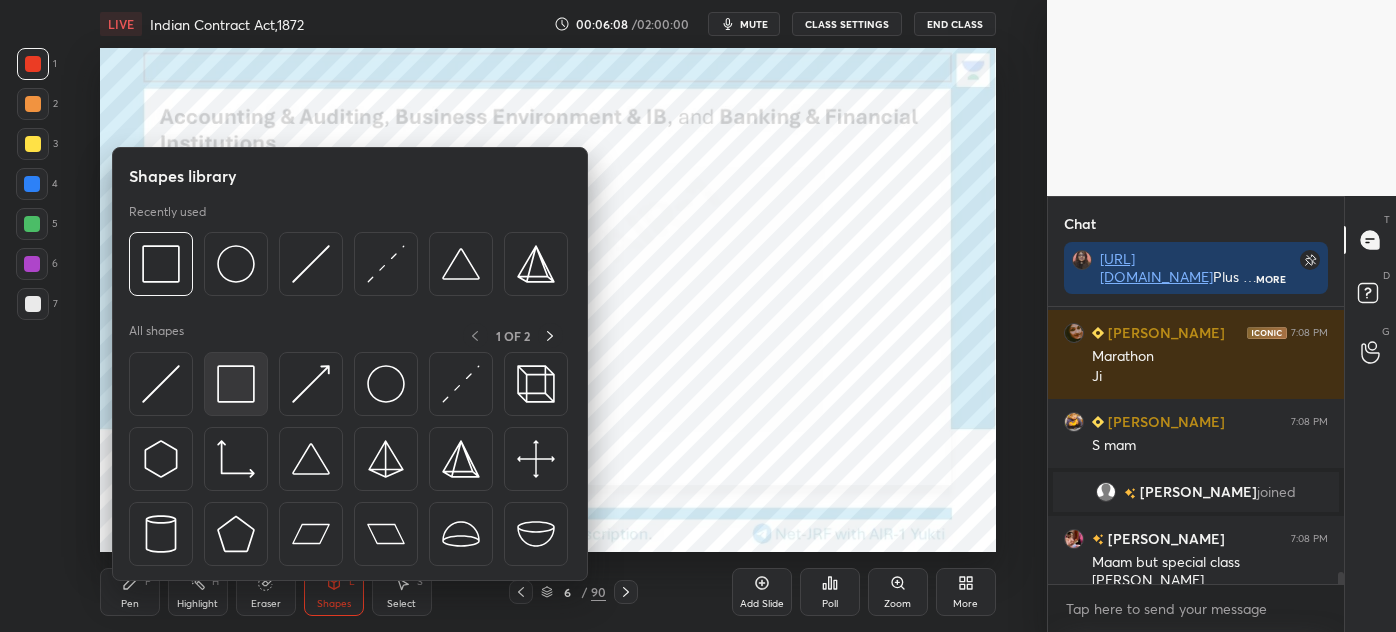 click at bounding box center (236, 384) 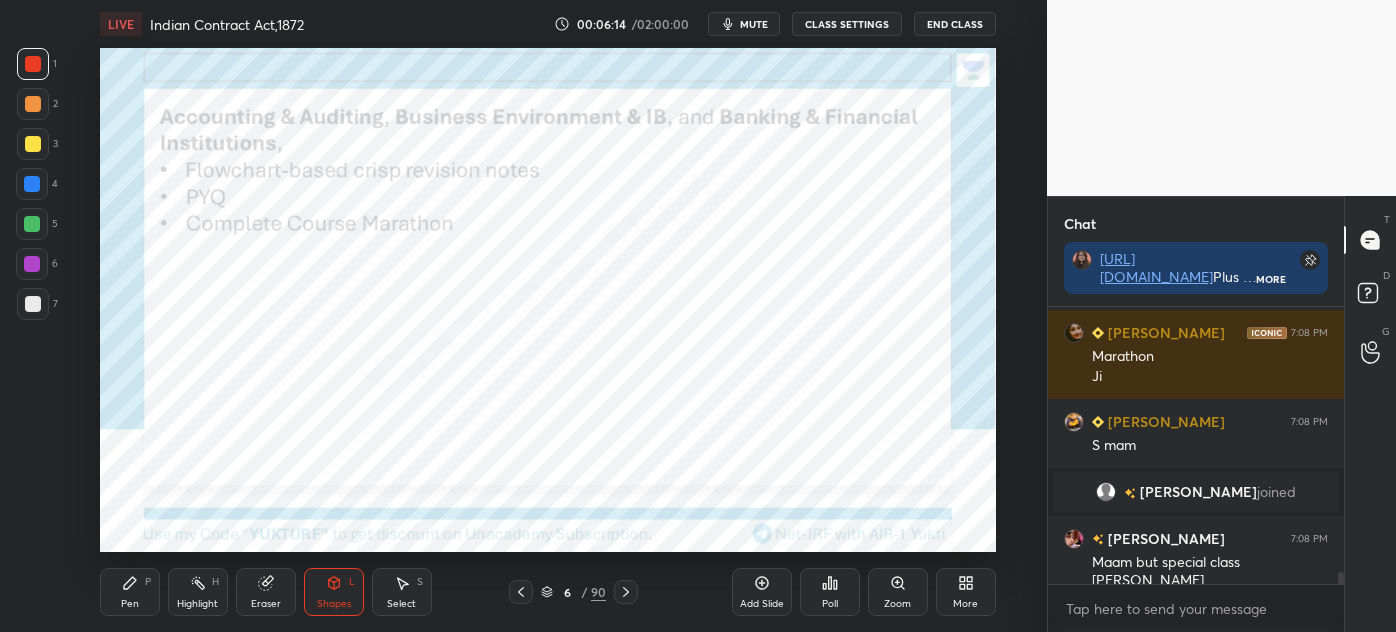 scroll, scrollTop: 6146, scrollLeft: 0, axis: vertical 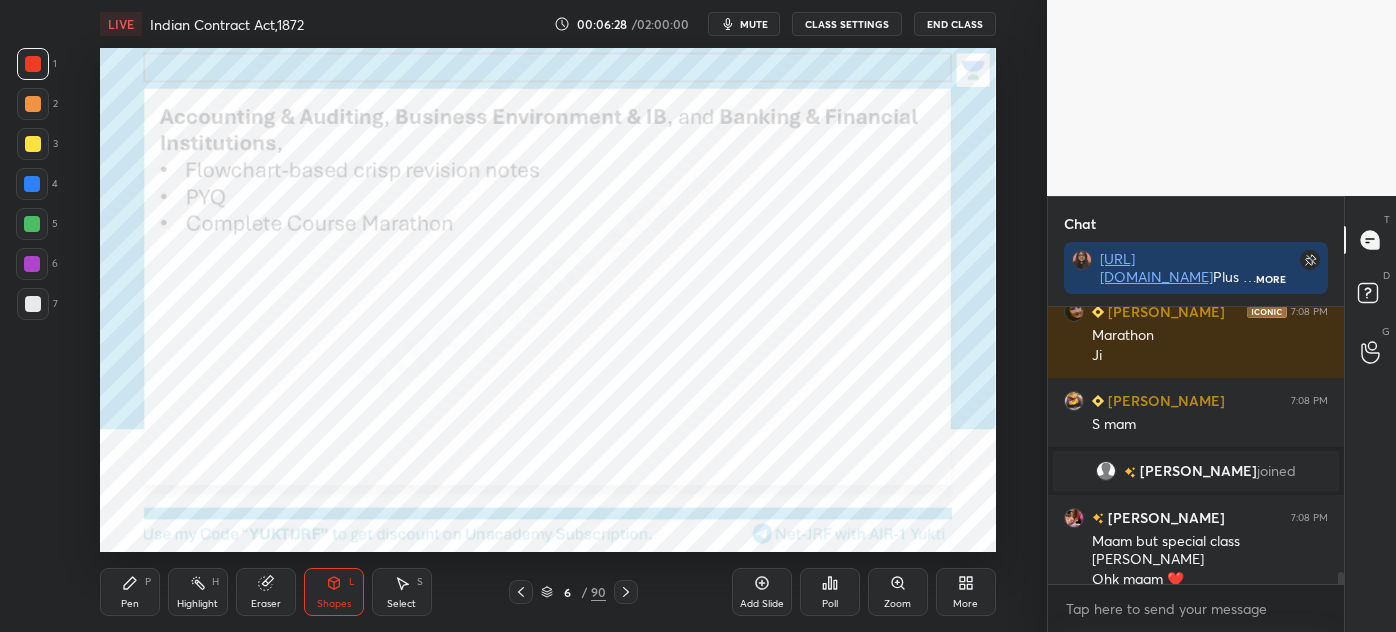 click on "Pen" at bounding box center [130, 604] 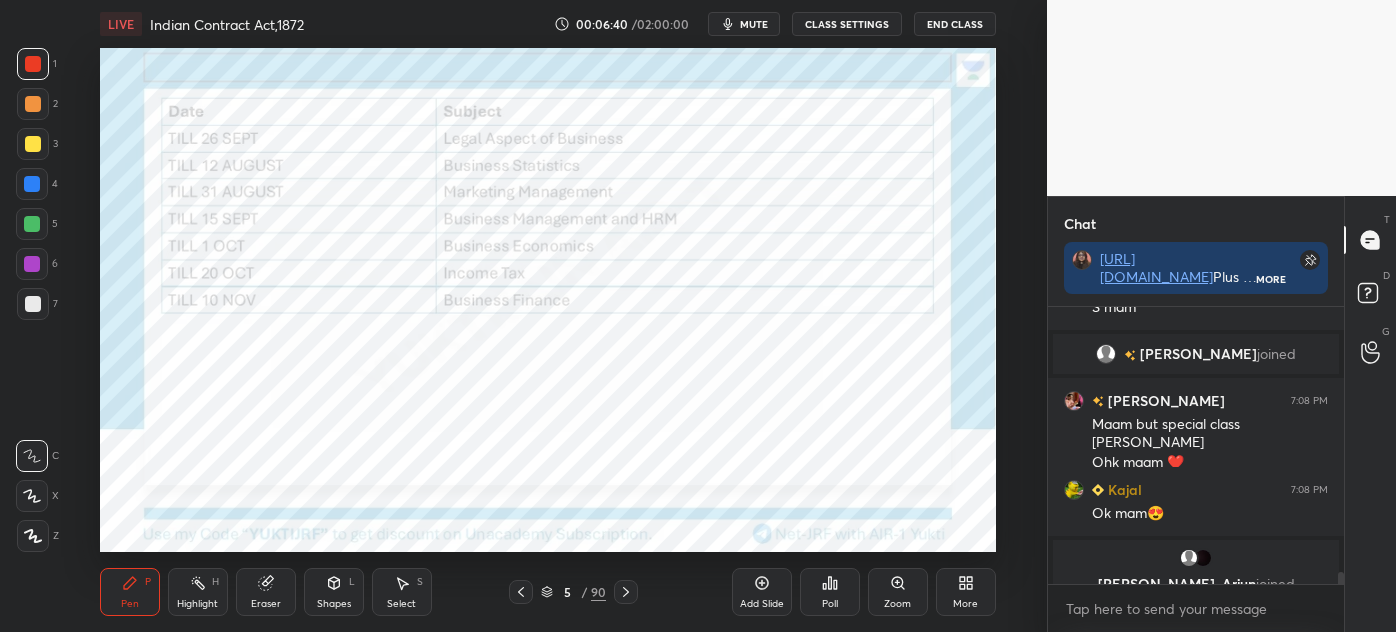 scroll, scrollTop: 6287, scrollLeft: 0, axis: vertical 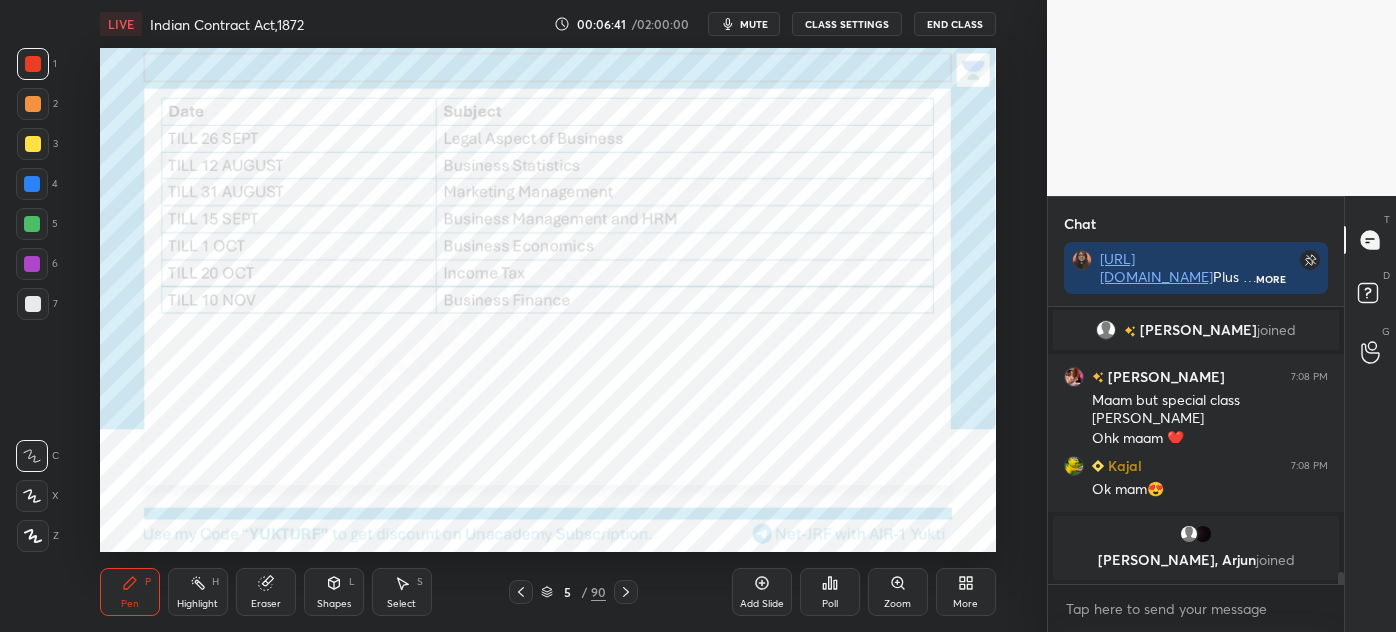 click on "Eraser" at bounding box center [266, 604] 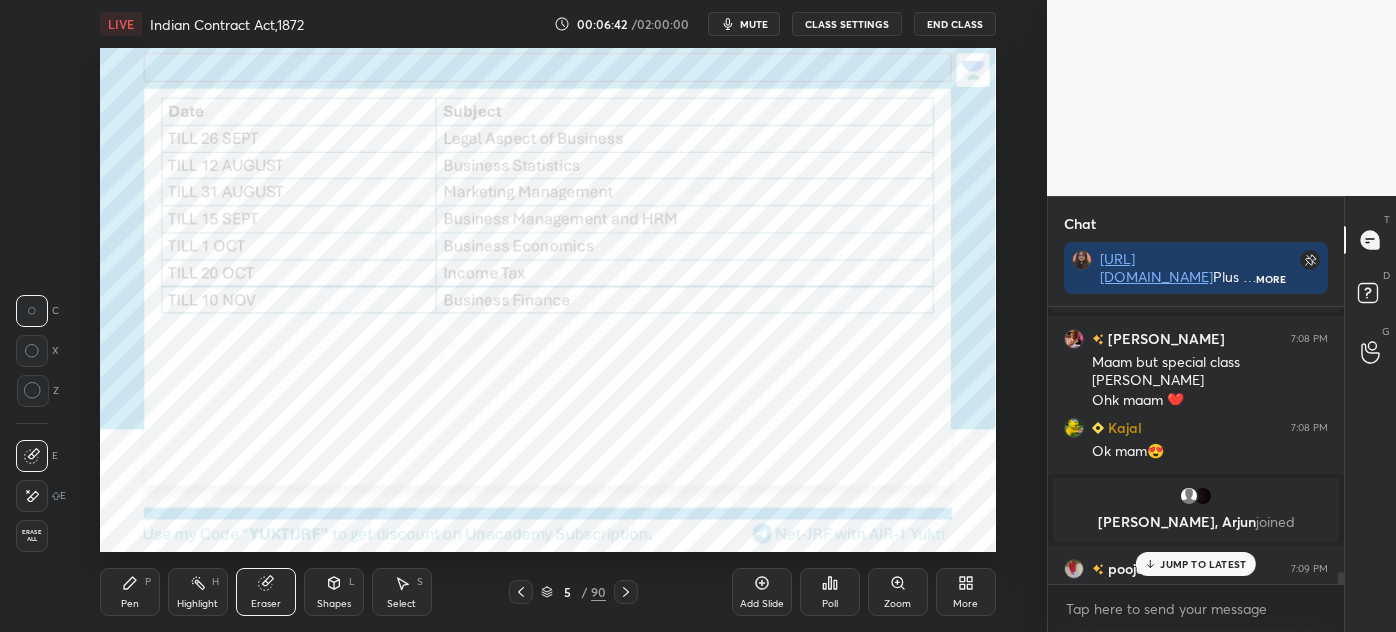 scroll, scrollTop: 6317, scrollLeft: 0, axis: vertical 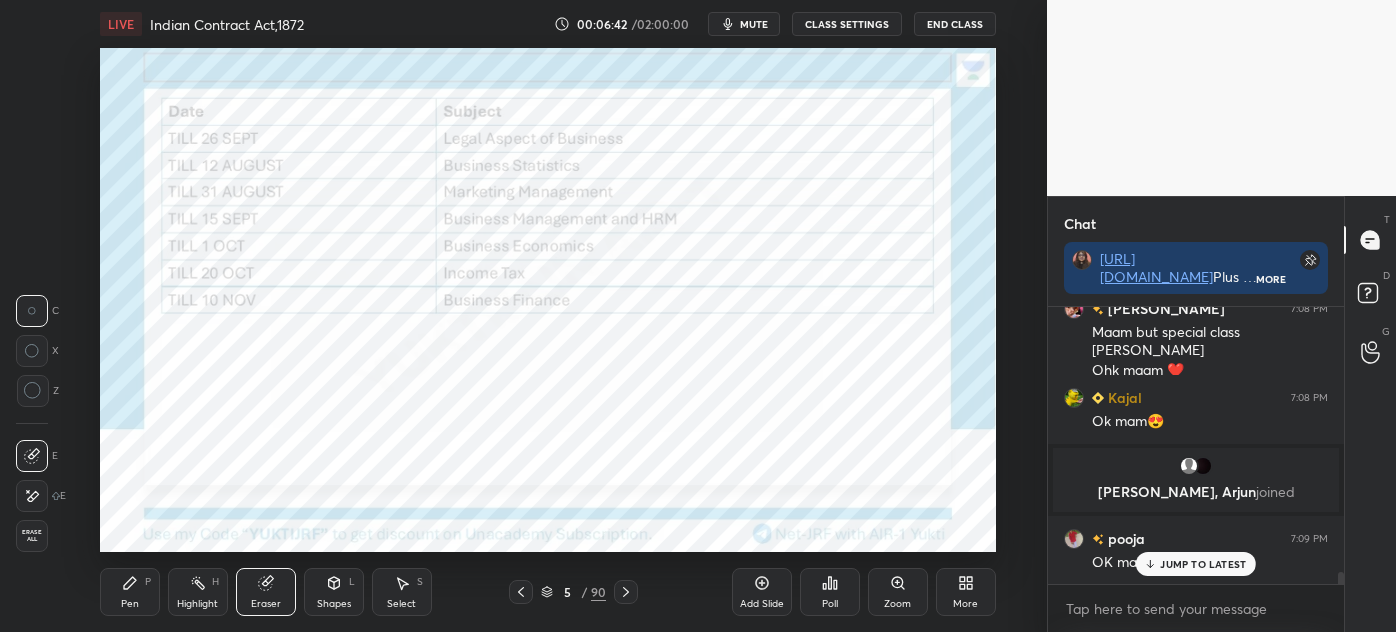 click on "Erase all" at bounding box center (32, 536) 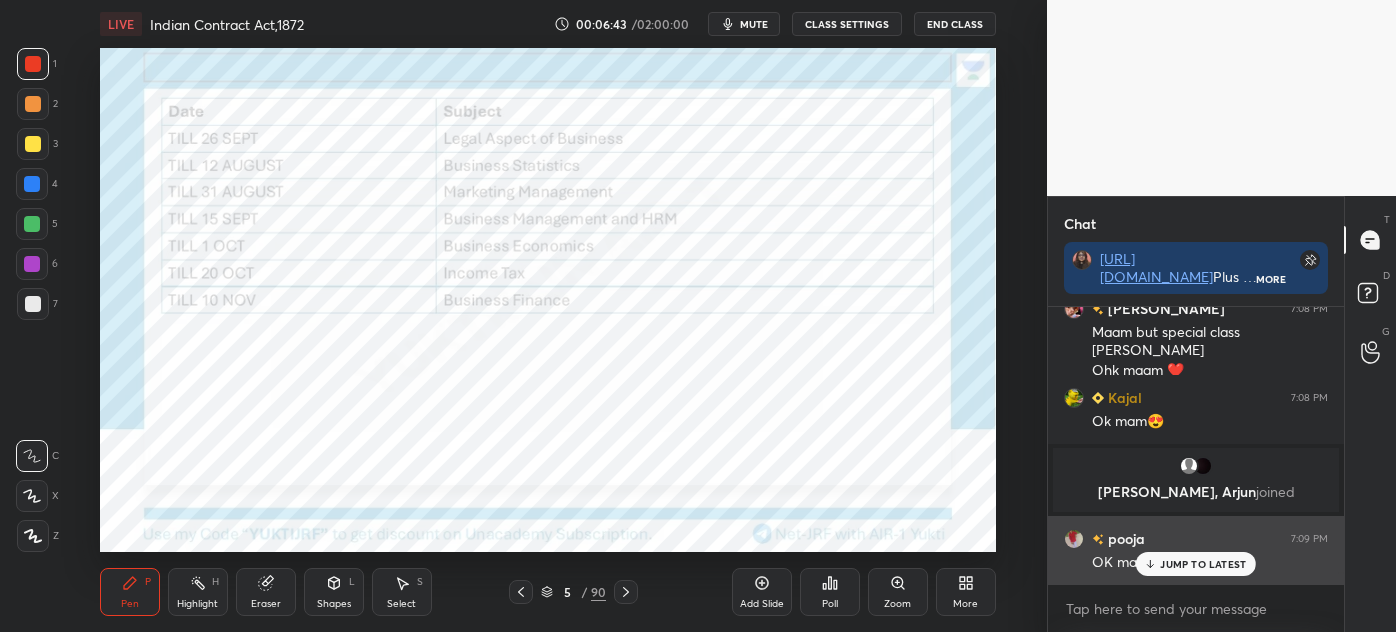 click on "JUMP TO LATEST" at bounding box center (1196, 564) 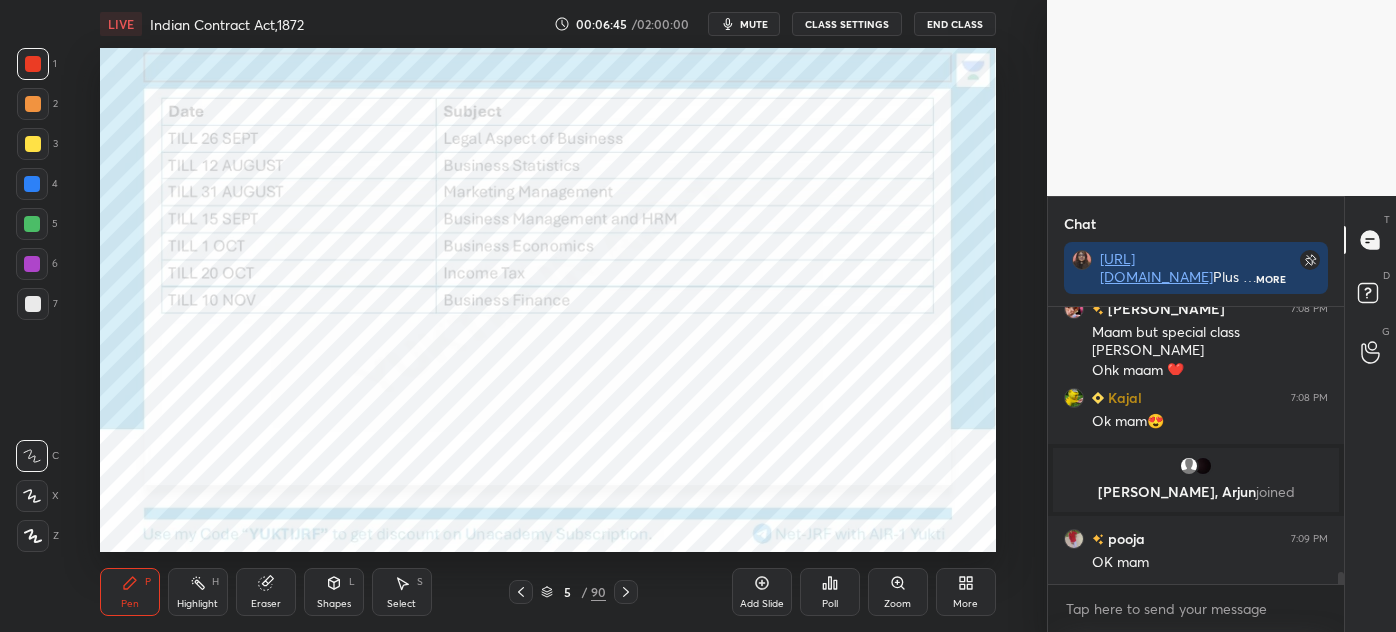 click on "Add Slide" at bounding box center [762, 592] 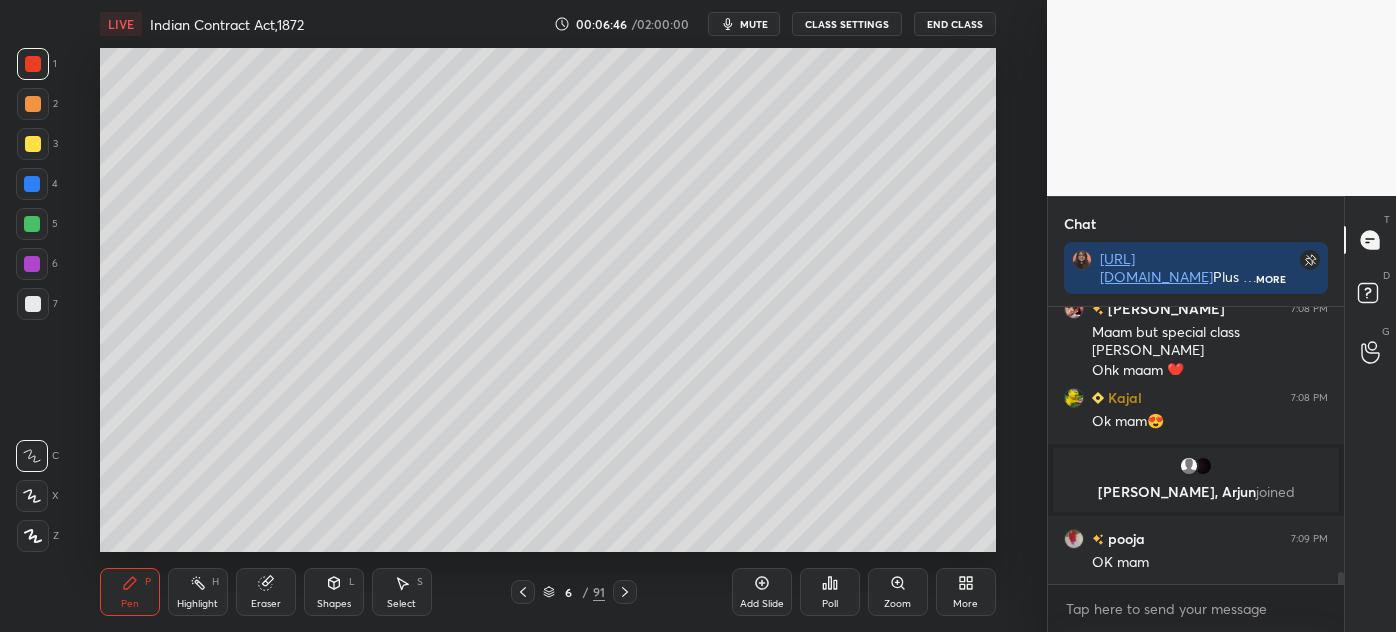 scroll, scrollTop: 6386, scrollLeft: 0, axis: vertical 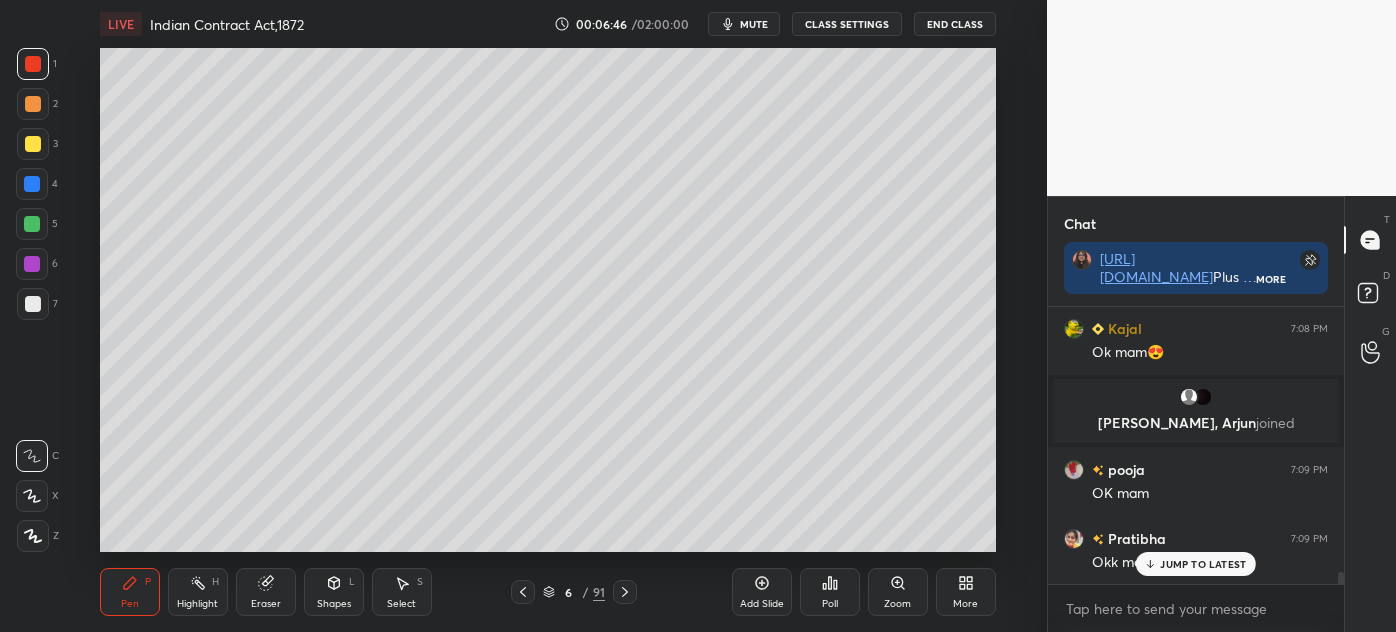 click at bounding box center (33, 144) 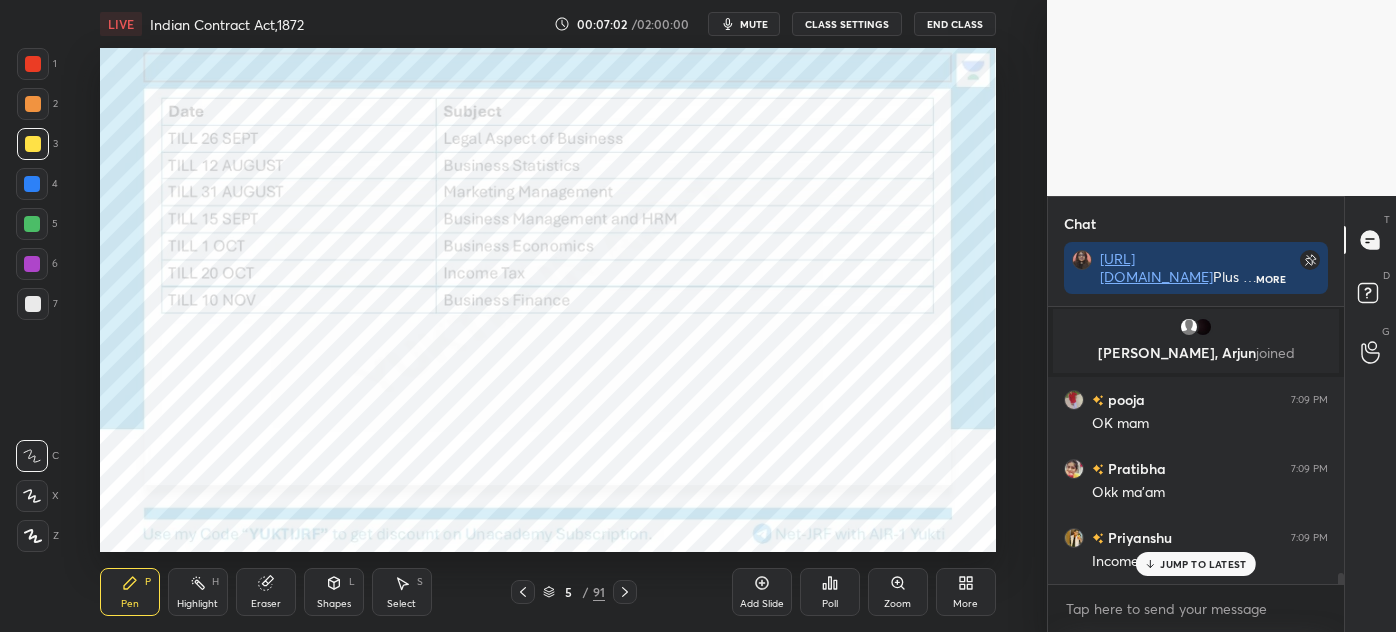 scroll, scrollTop: 6560, scrollLeft: 0, axis: vertical 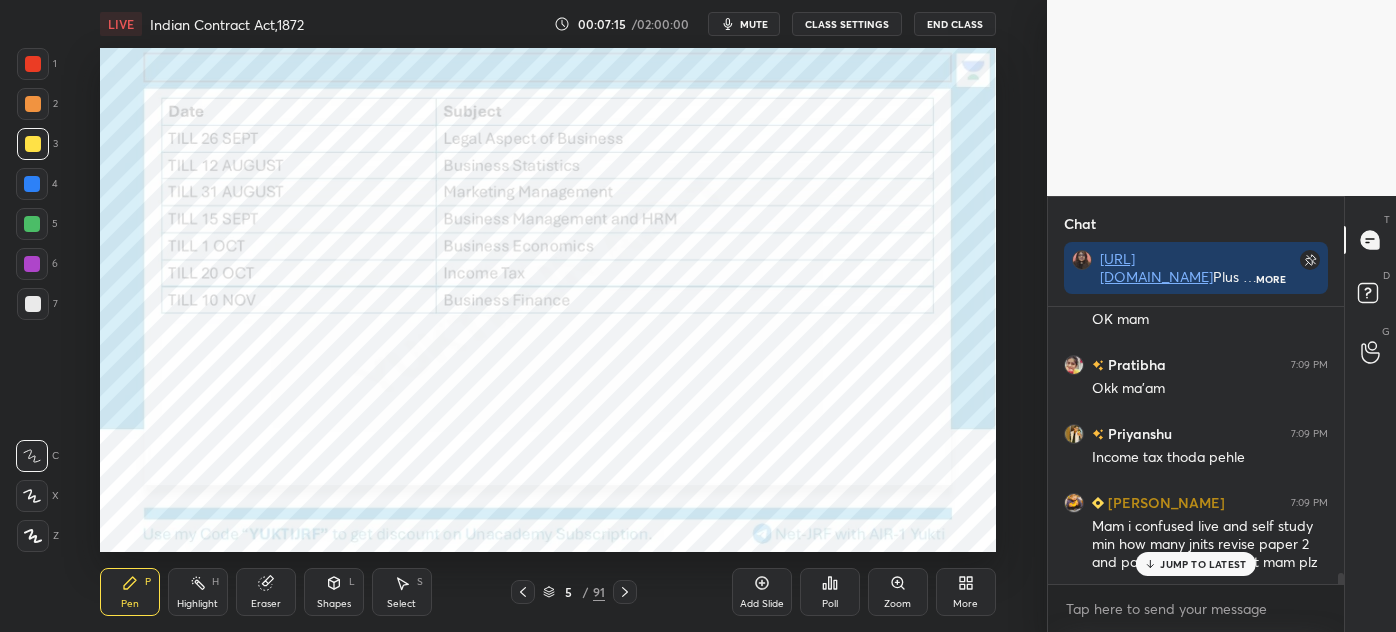 click on "1" at bounding box center (37, 68) 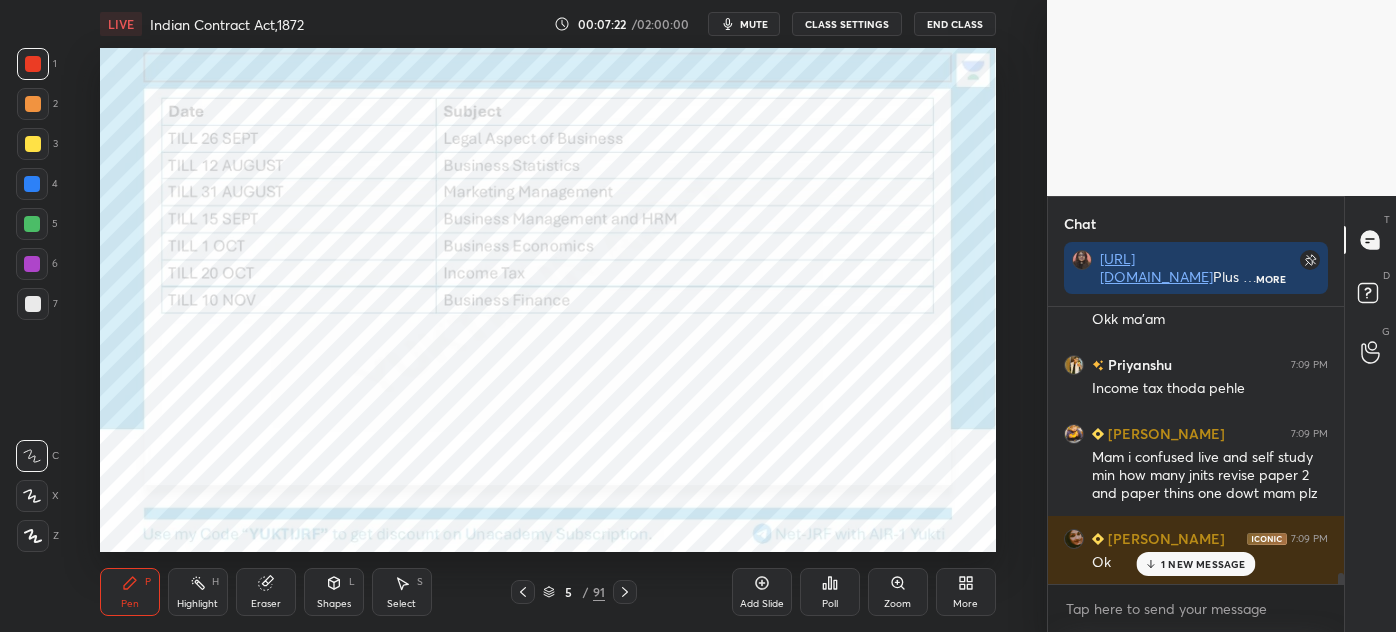 scroll, scrollTop: 6698, scrollLeft: 0, axis: vertical 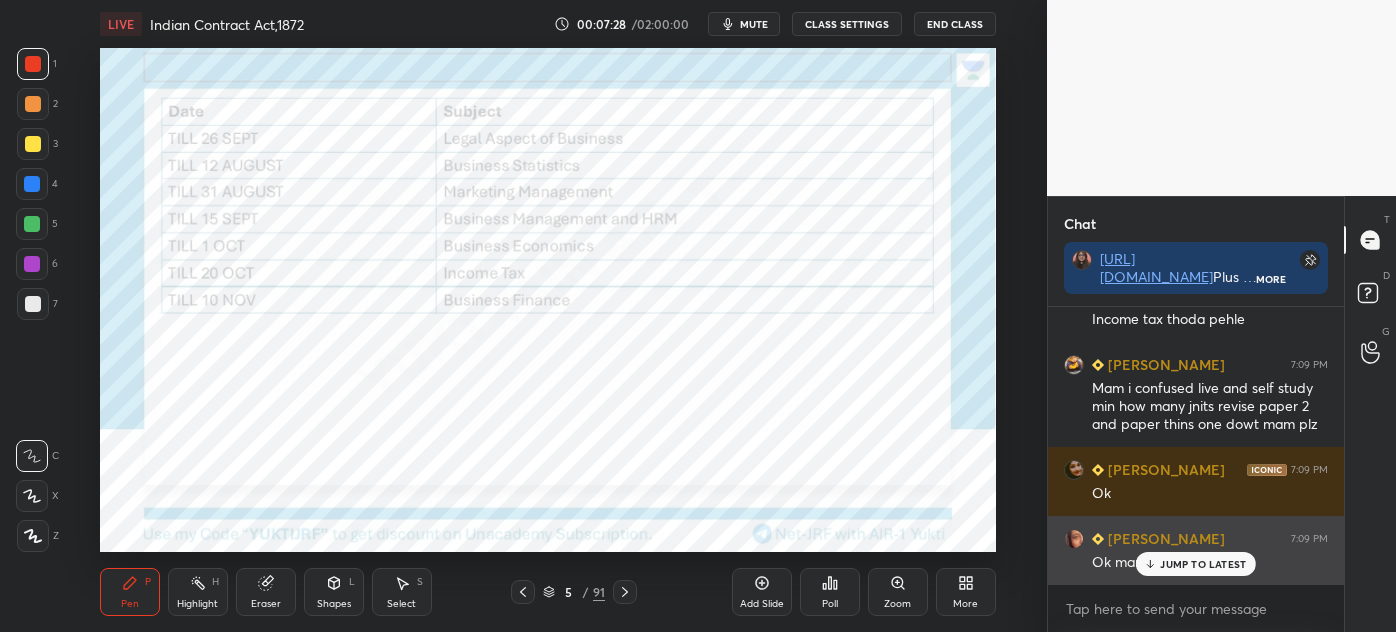click on "JUMP TO LATEST" at bounding box center (1203, 564) 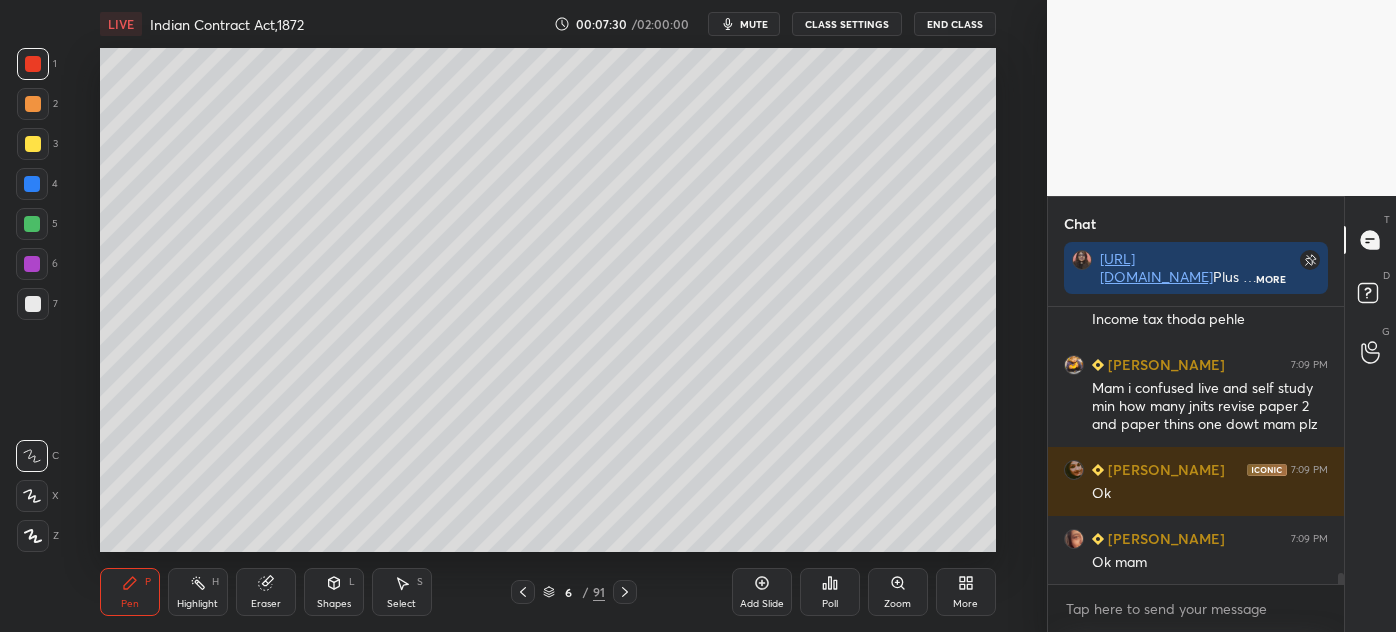 click at bounding box center [33, 304] 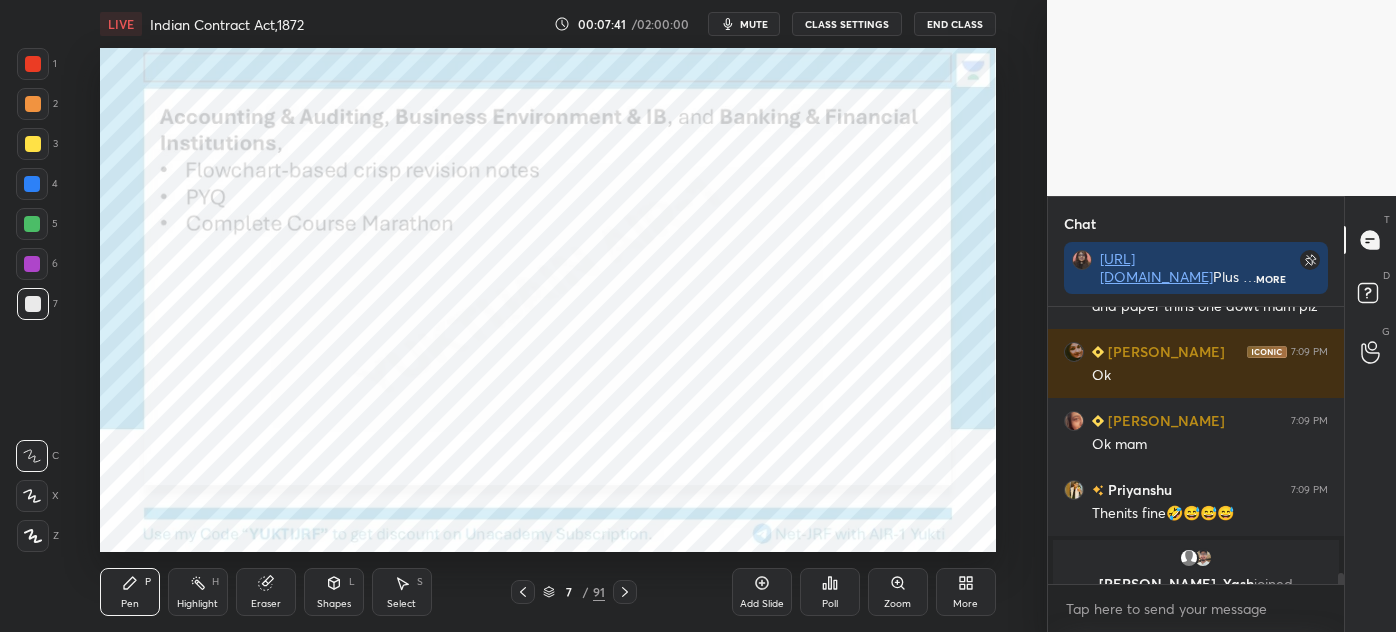 scroll, scrollTop: 6840, scrollLeft: 0, axis: vertical 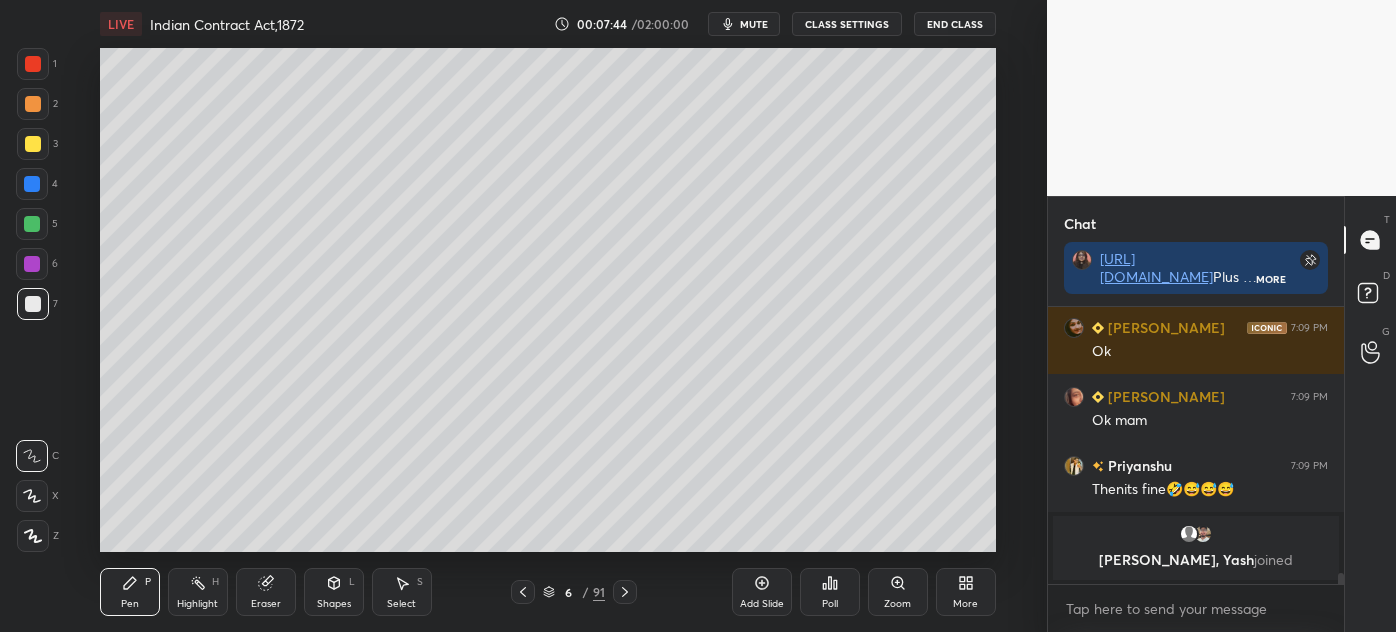 click at bounding box center (33, 104) 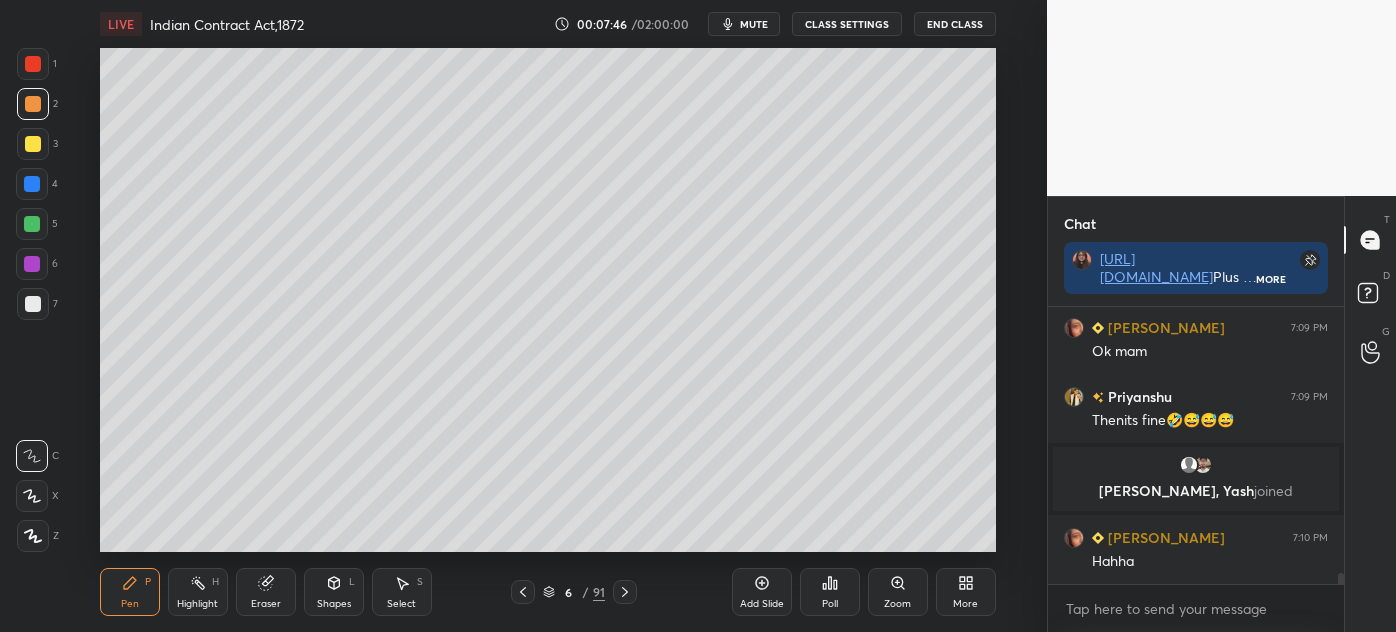 scroll, scrollTop: 6775, scrollLeft: 0, axis: vertical 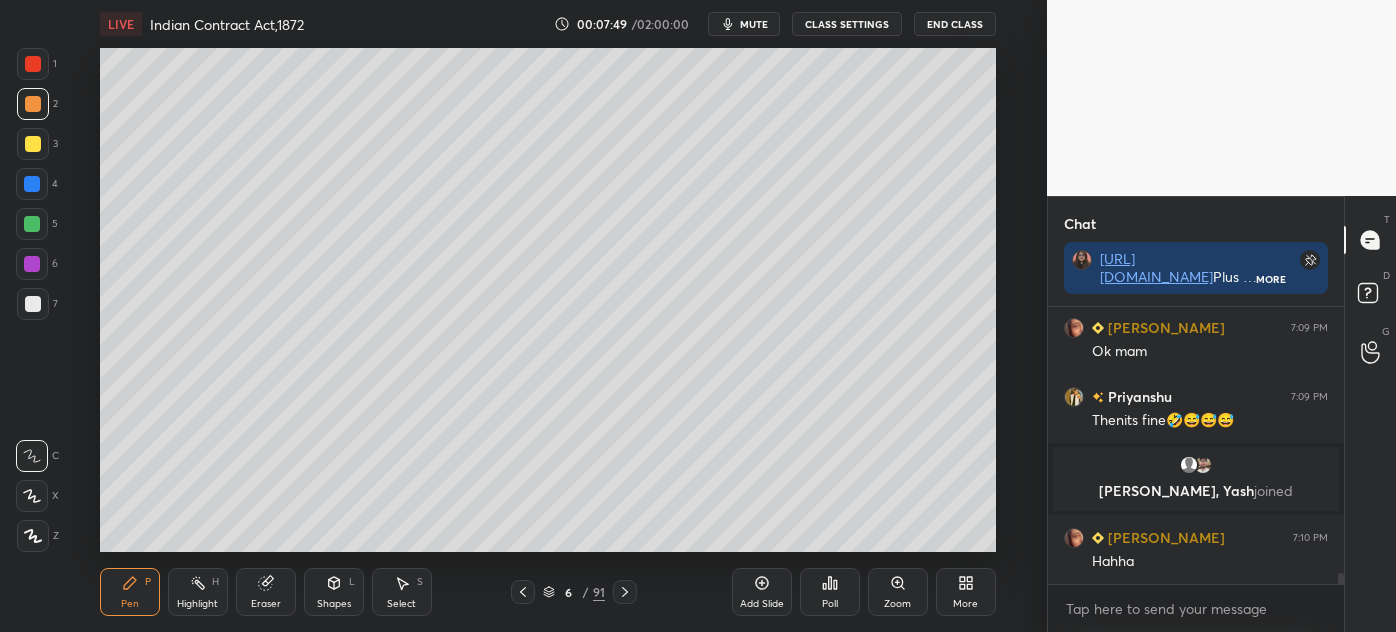 click on "1 2 3 4 5 6 7 C X Z C X Z E E Erase all   H H LIVE Indian Contract Act,1872 00:07:49 /  02:00:00 mute CLASS SETTINGS End Class Setting up your live class Poll for   secs No correct answer Start poll Back Indian Contract Act,1872 • L1 of Detailed Course on Legal Aspect of Business for NET/JRF [DATE] [PERSON_NAME] Pen P Highlight H Eraser Shapes L Select S 6 / 91 Add Slide Poll Zoom More Chat [URL][DOMAIN_NAME]                     Plus Group Link For [DATE] More [PERSON_NAME] 7:09 PM Ok [PERSON_NAME] 7:09 PM Ok mam [PERSON_NAME] 7:09 PM Thenits fine🤣😅😅😅 [PERSON_NAME], [PERSON_NAME]  joined [PERSON_NAME] 7:10 PM Hahha JUMP TO LATEST Enable hand raising Enable raise hand to speak to learners. Once enabled, chat will be turned off temporarily. Enable x   introducing Raise a hand with a doubt Now learners can raise their hand along with a doubt  How it works? Doubts asked by learners will show up here NEW DOUBTS ASKED No one has raised a hand yet Can't raise hand Got it T Messages (T) D Doubts (D) G Raise Hand (G) Buffering" at bounding box center (698, 316) 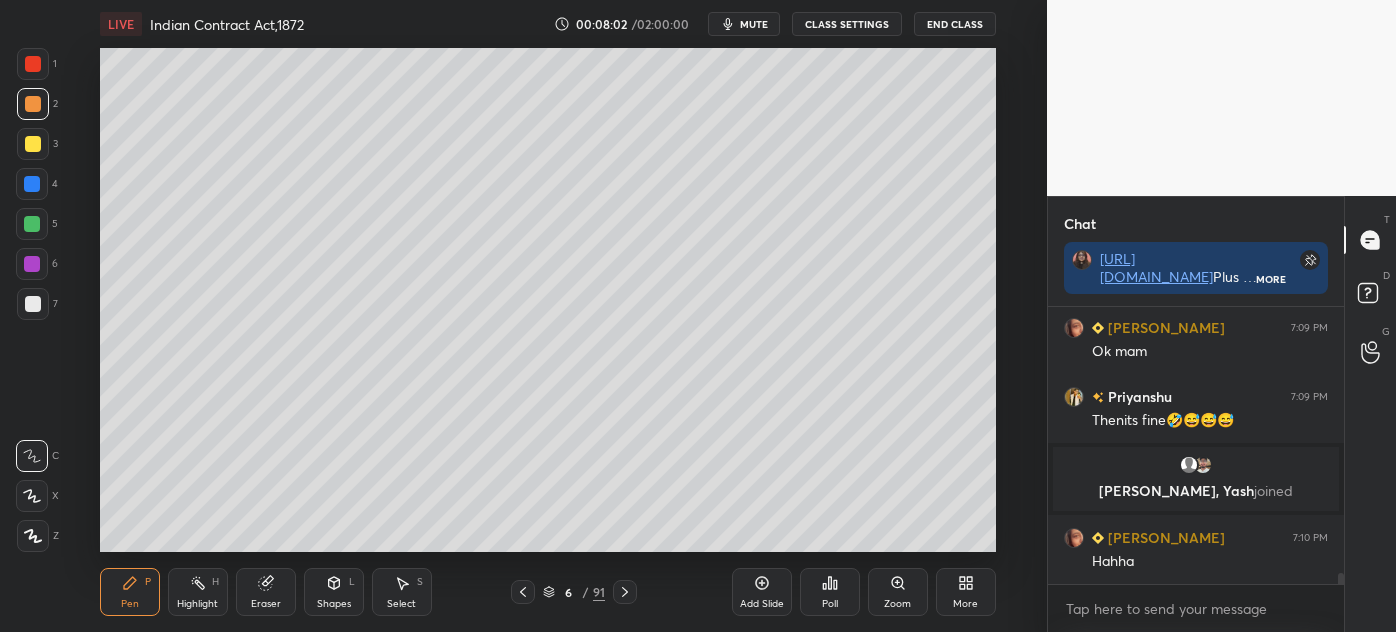 click at bounding box center (33, 304) 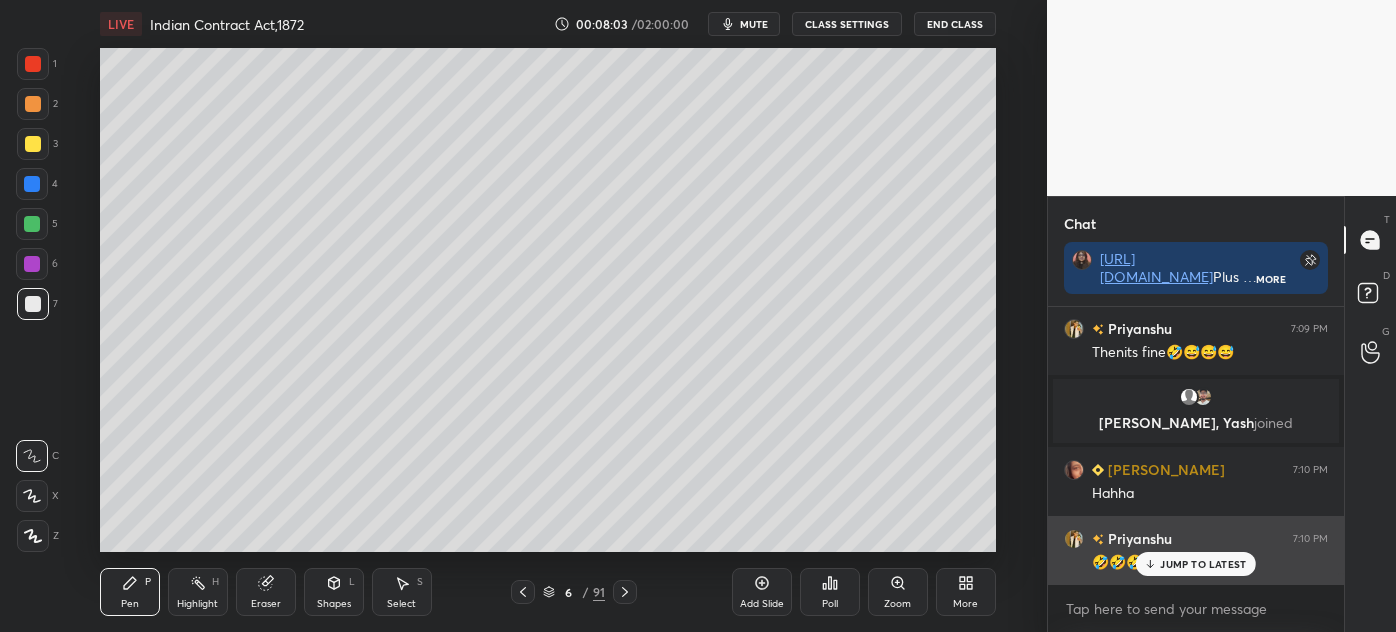 click on "JUMP TO LATEST" at bounding box center (1203, 564) 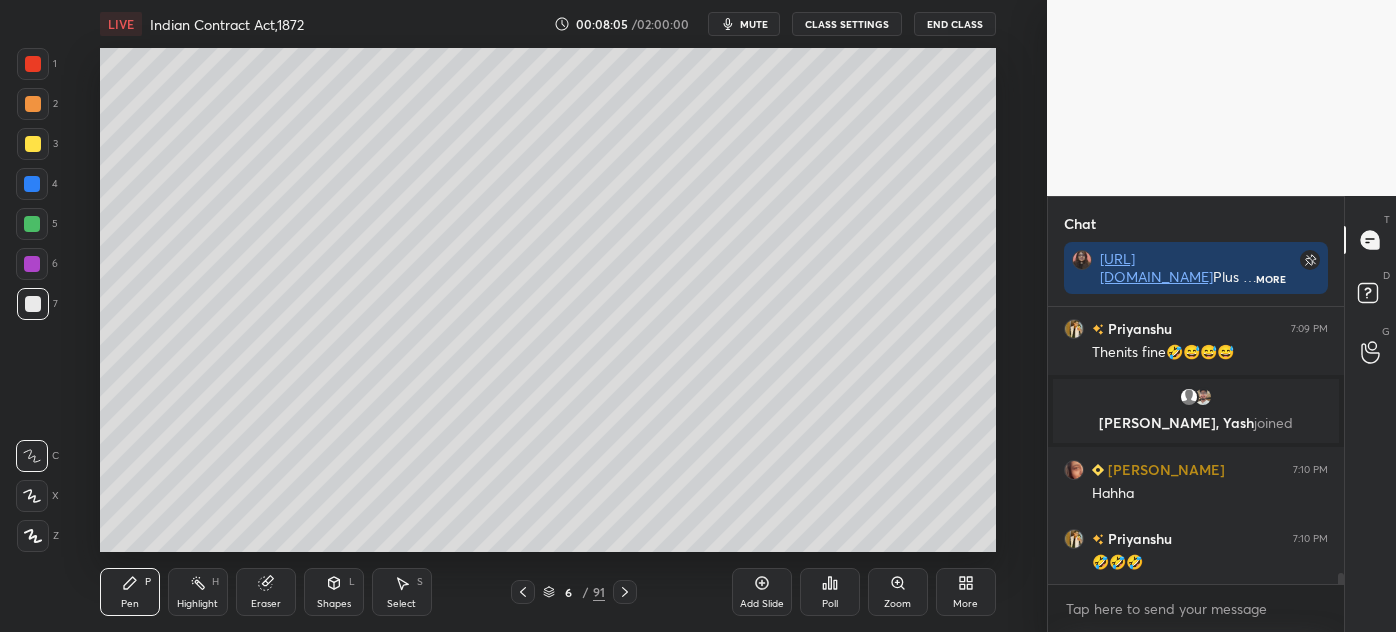 drag, startPoint x: 30, startPoint y: 223, endPoint x: 51, endPoint y: 238, distance: 25.806976 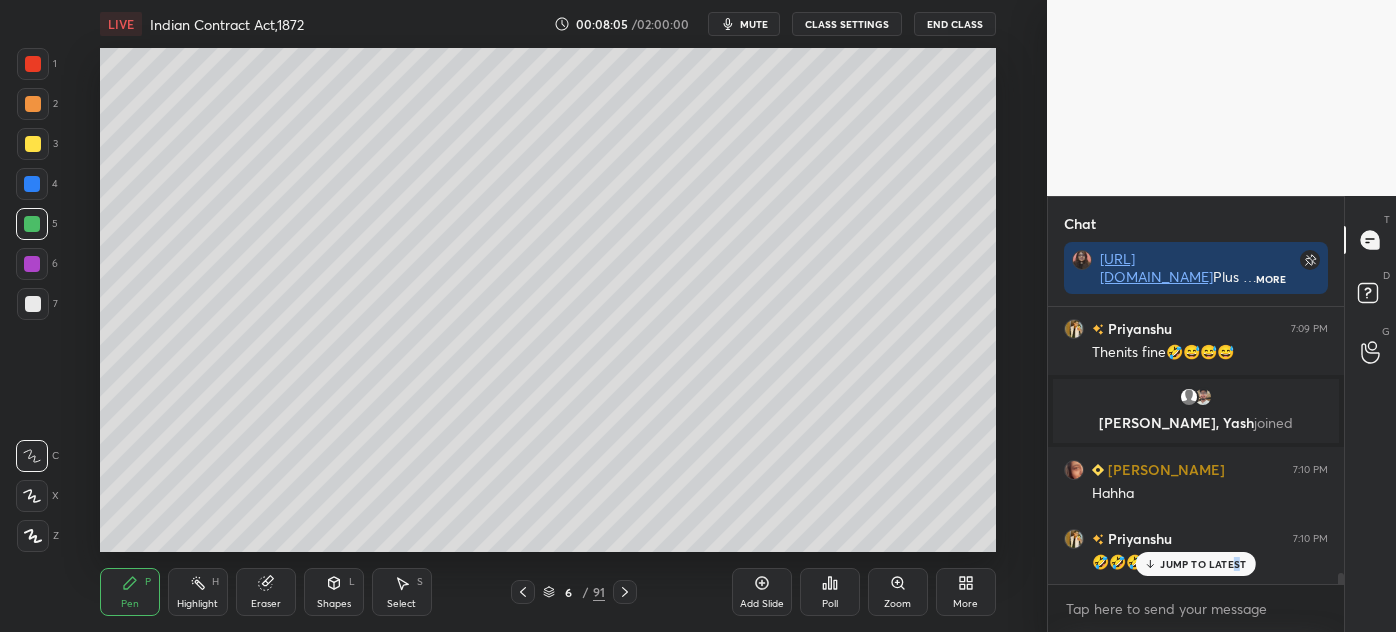 scroll, scrollTop: 6912, scrollLeft: 0, axis: vertical 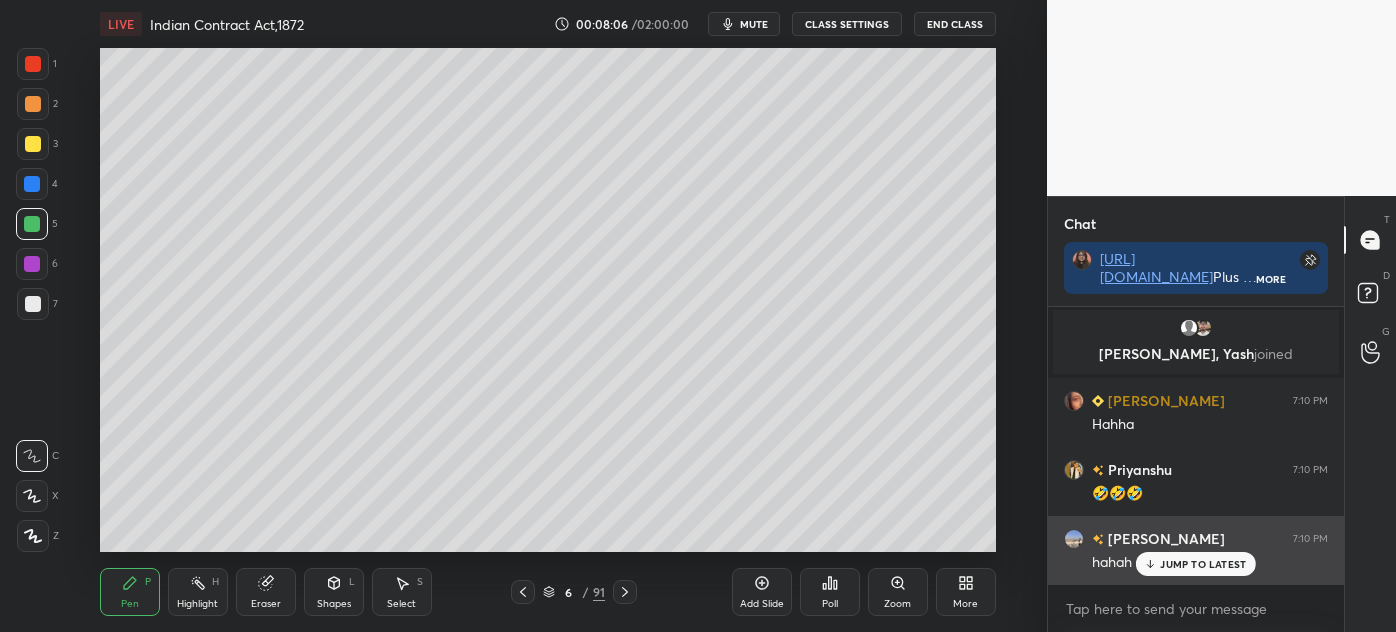 click 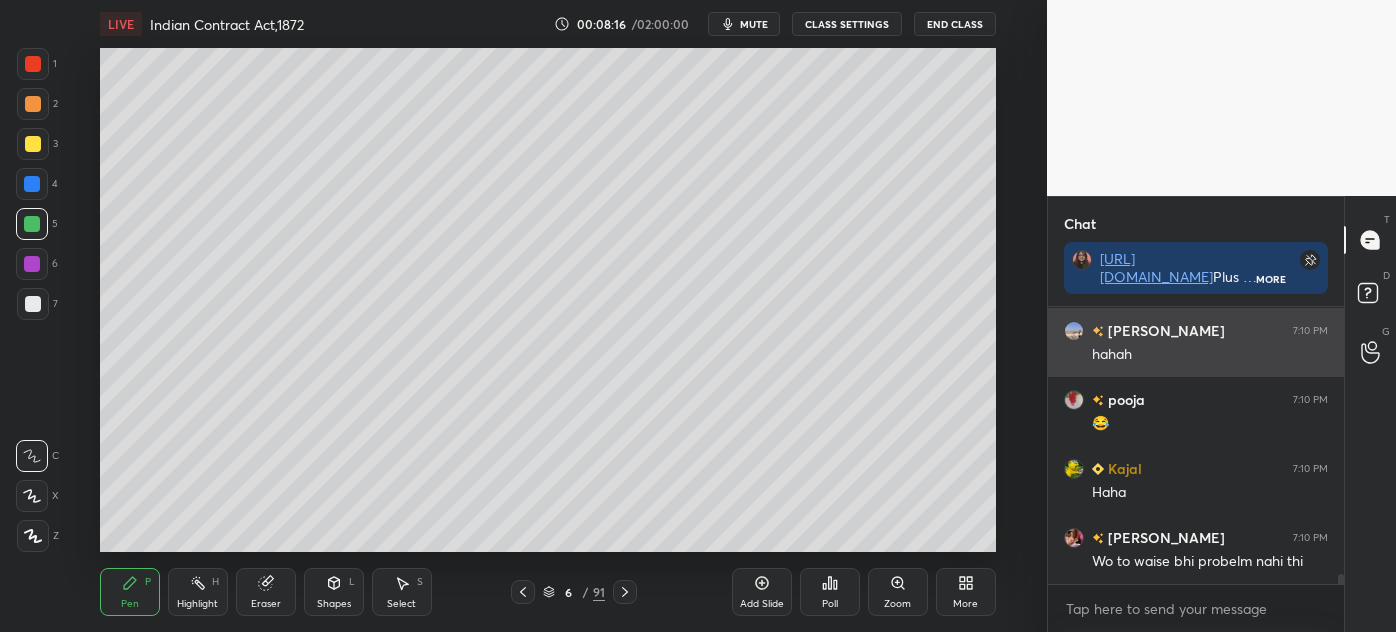 scroll, scrollTop: 7189, scrollLeft: 0, axis: vertical 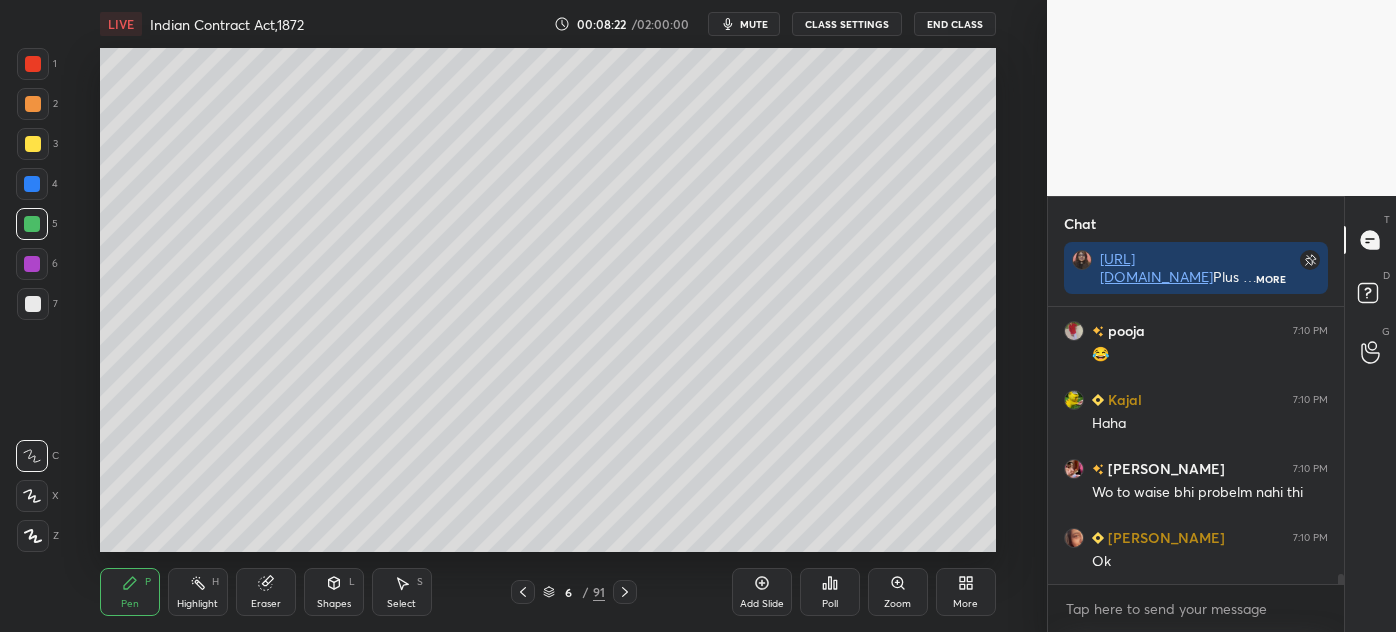 click on "Eraser" at bounding box center [266, 592] 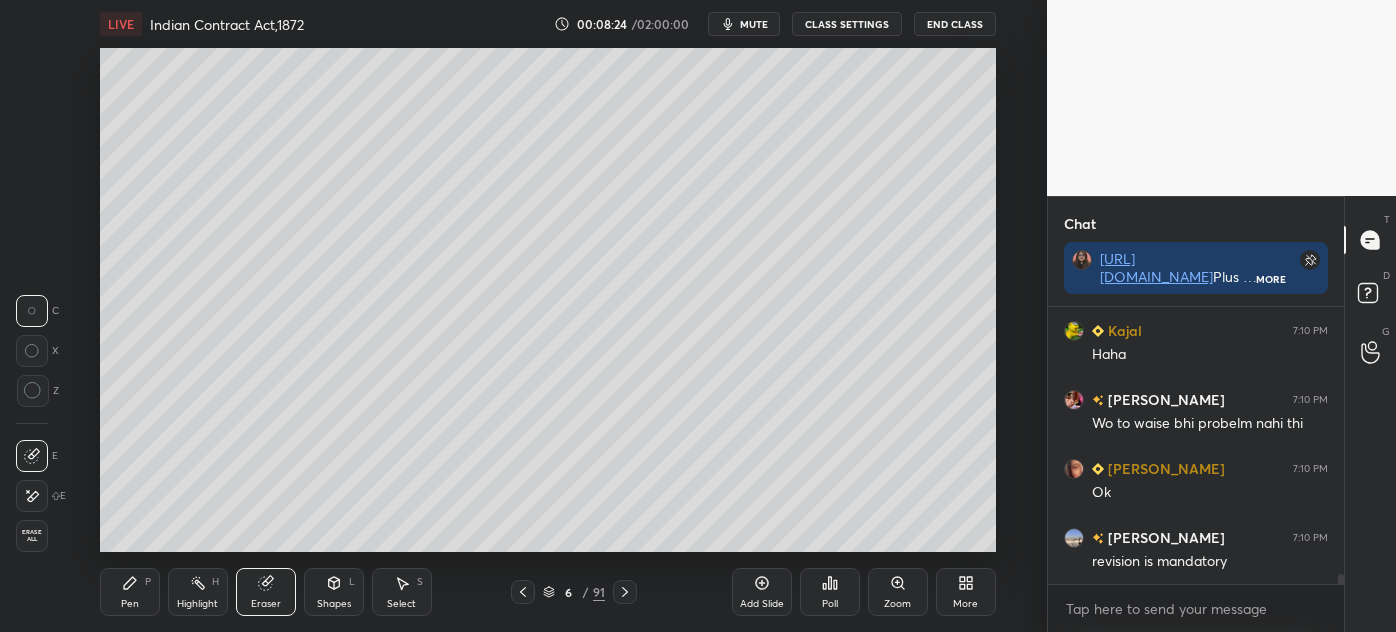 scroll, scrollTop: 7327, scrollLeft: 0, axis: vertical 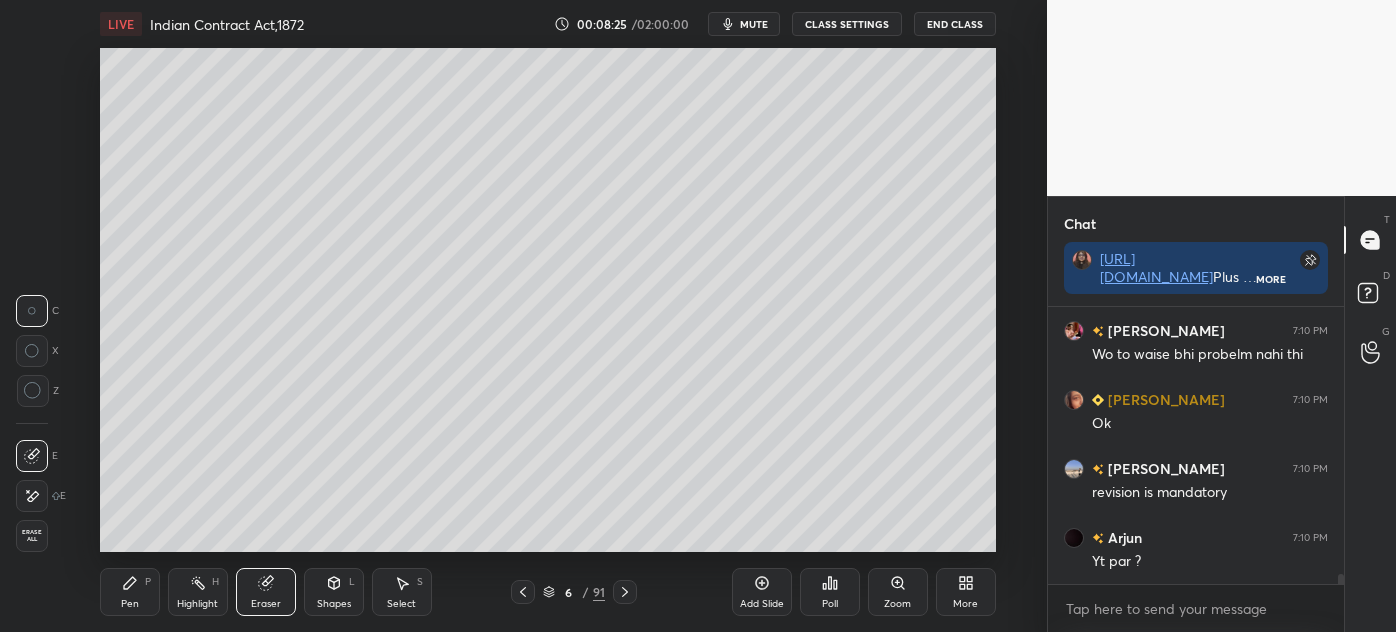 click on "Pen P" at bounding box center (130, 592) 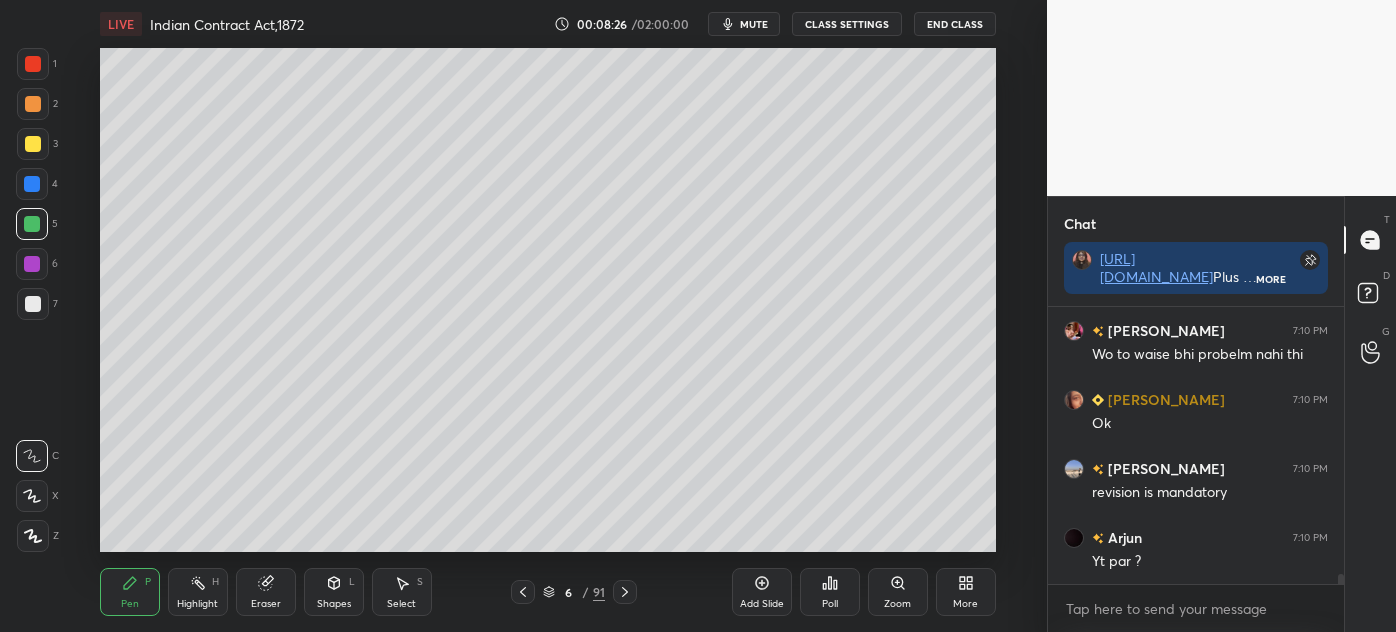 scroll, scrollTop: 7413, scrollLeft: 0, axis: vertical 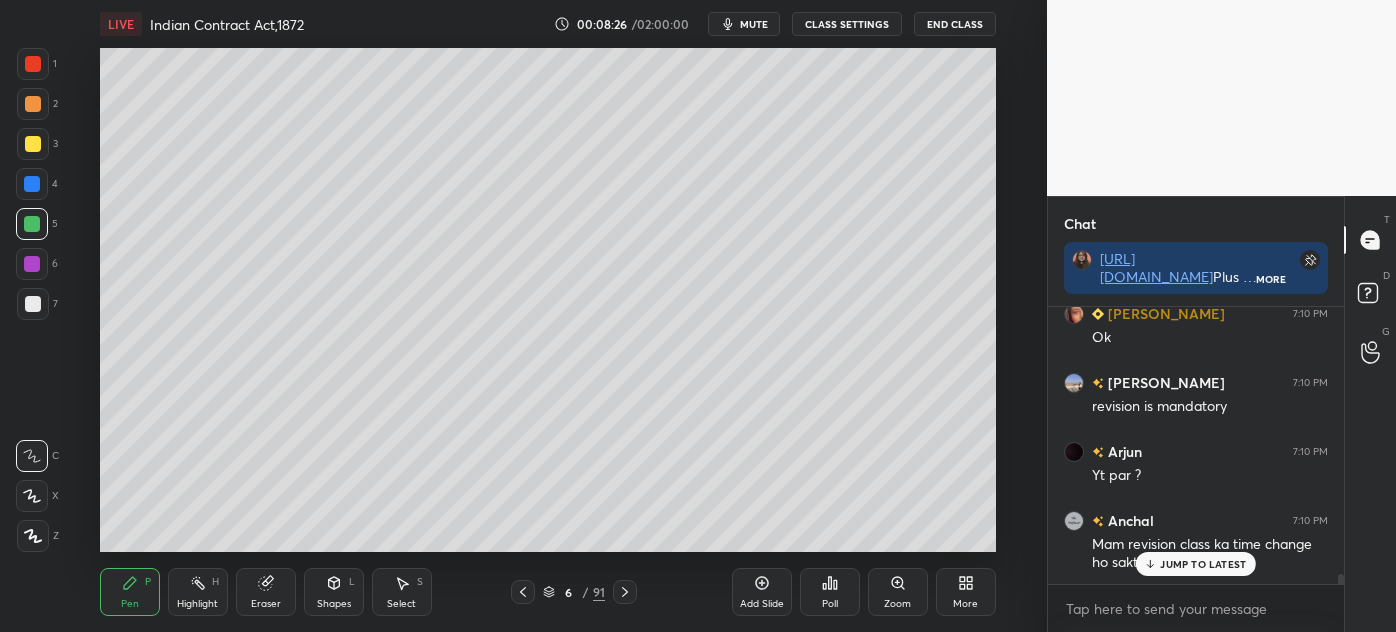 click on "Setting up your live class Poll for   secs No correct answer Start poll" at bounding box center [547, 300] 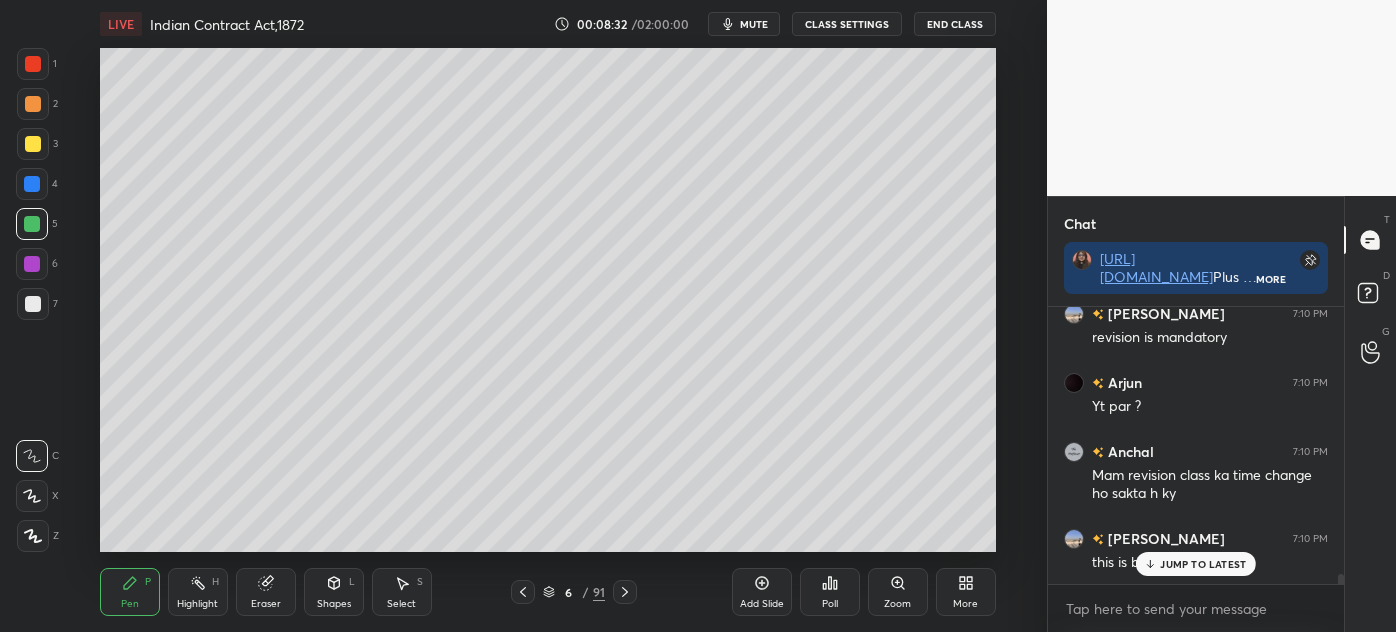 scroll, scrollTop: 7552, scrollLeft: 0, axis: vertical 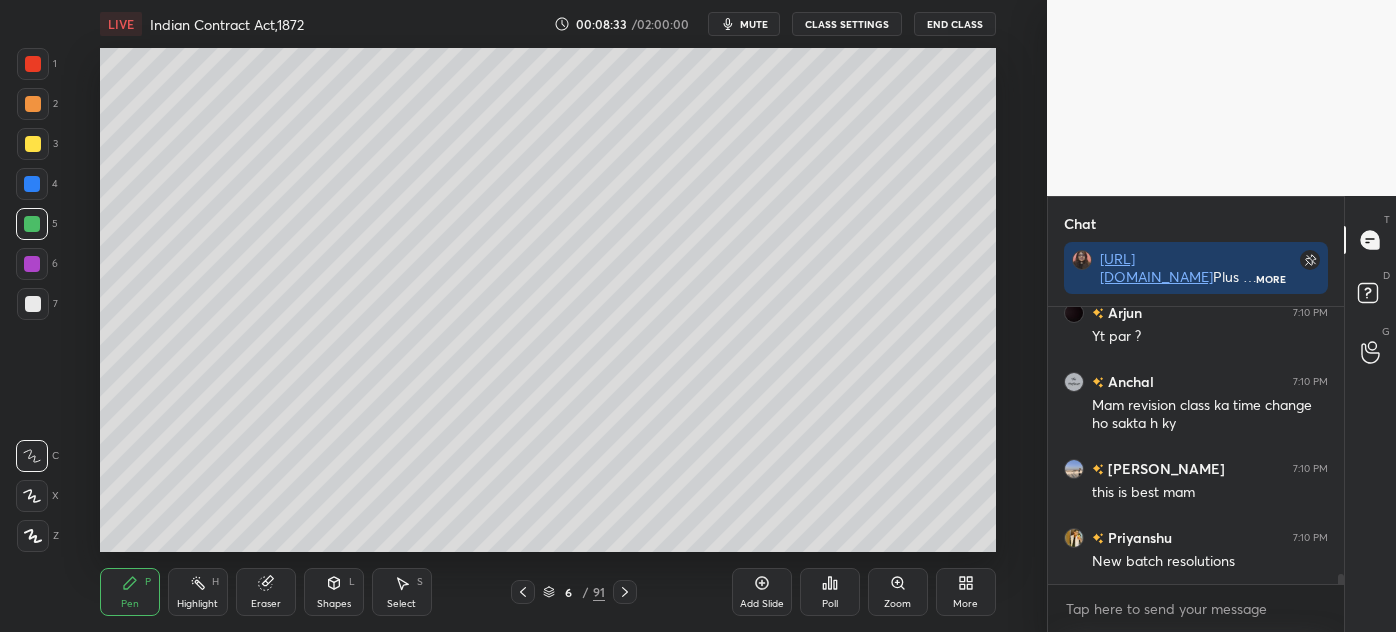 drag, startPoint x: 768, startPoint y: 590, endPoint x: 778, endPoint y: 564, distance: 27.856777 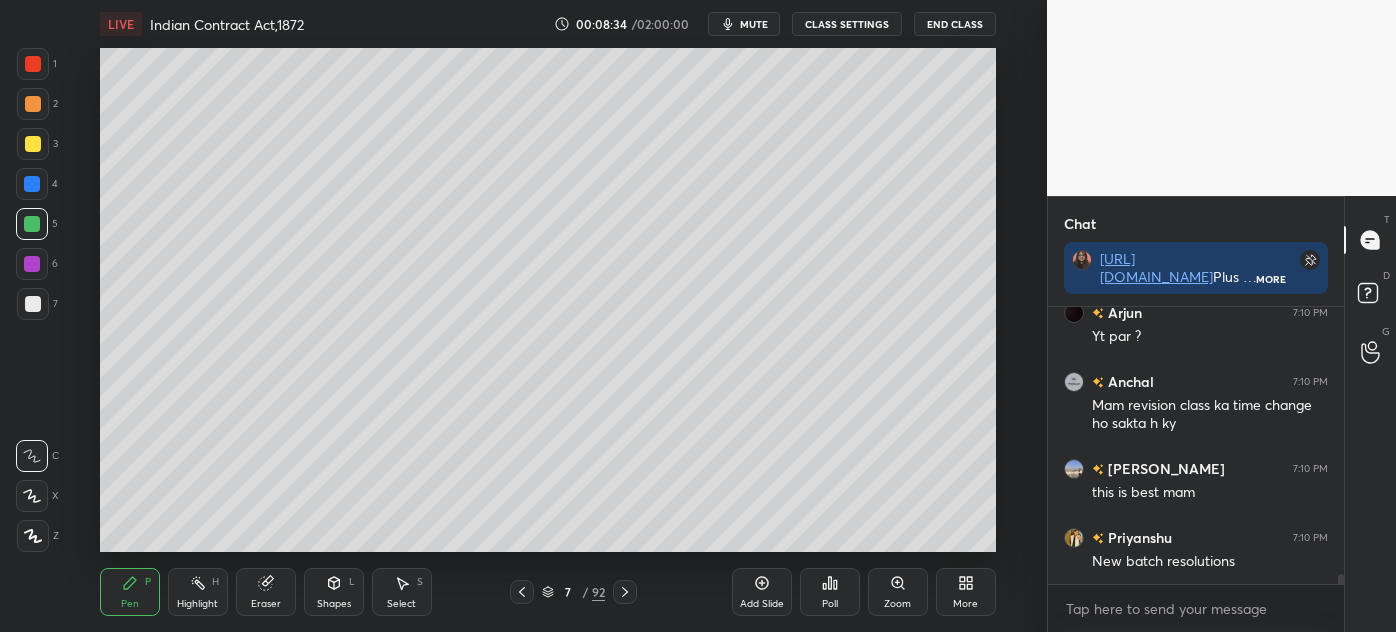 click on "Shapes L" at bounding box center (334, 592) 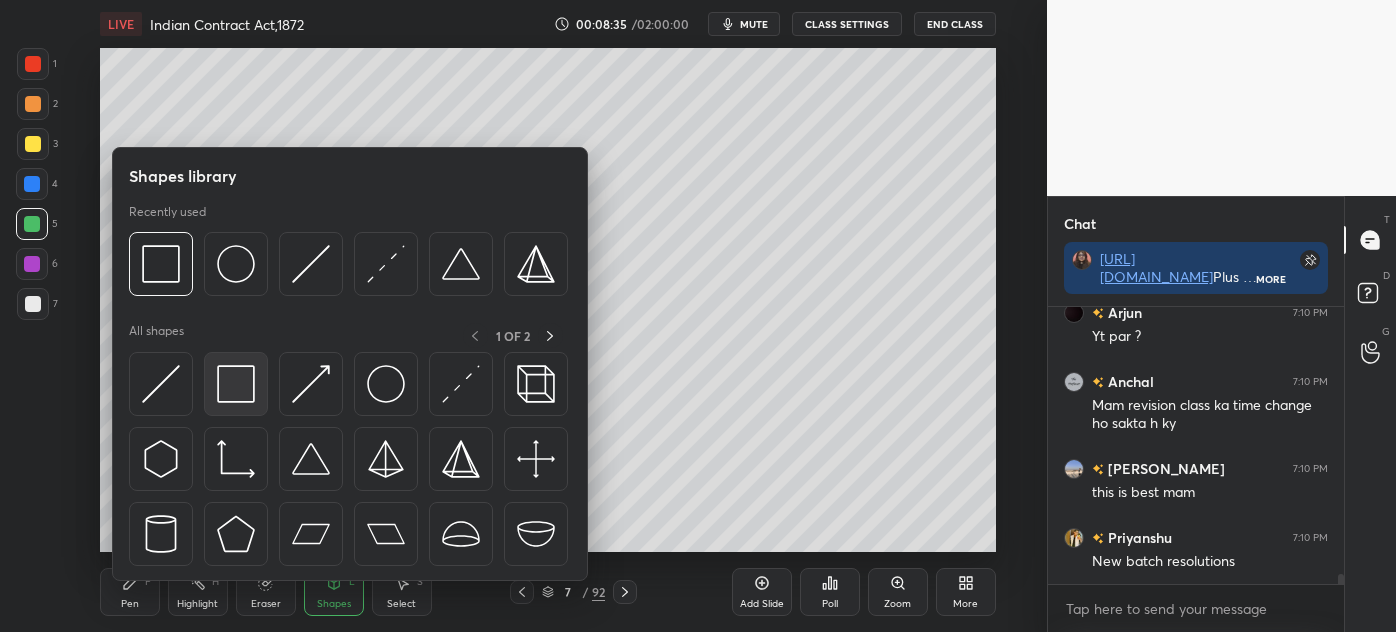 click at bounding box center (236, 384) 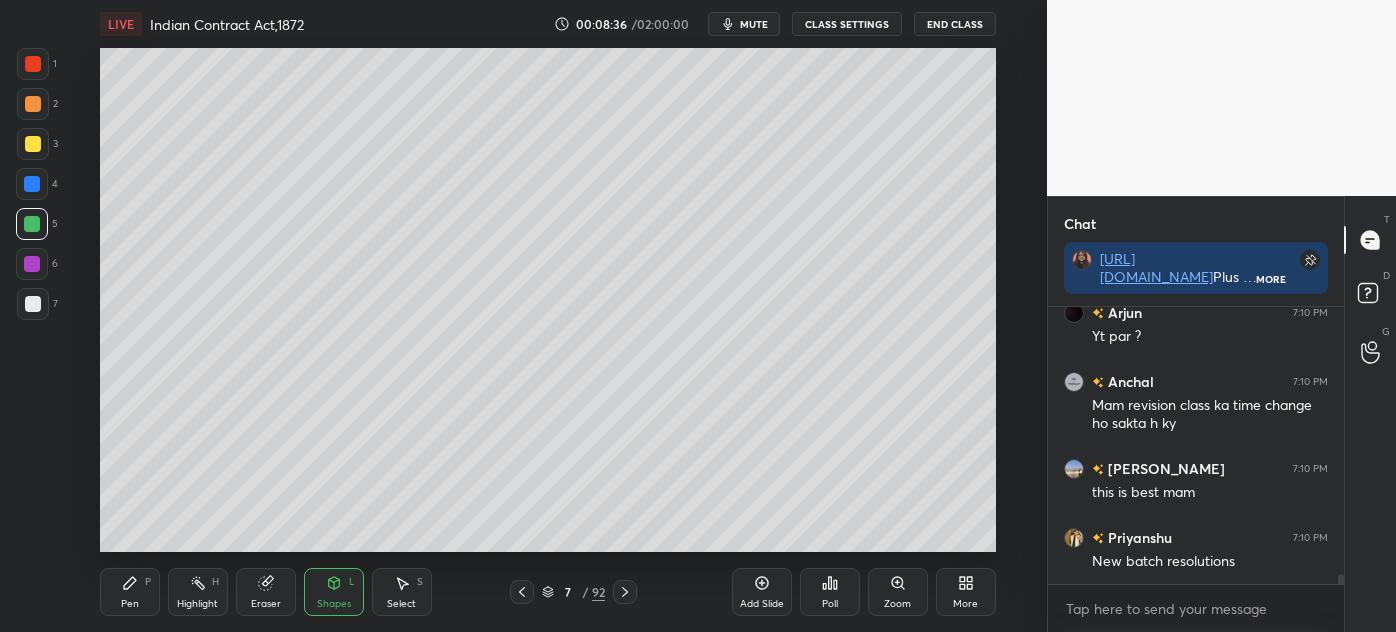 click at bounding box center (33, 144) 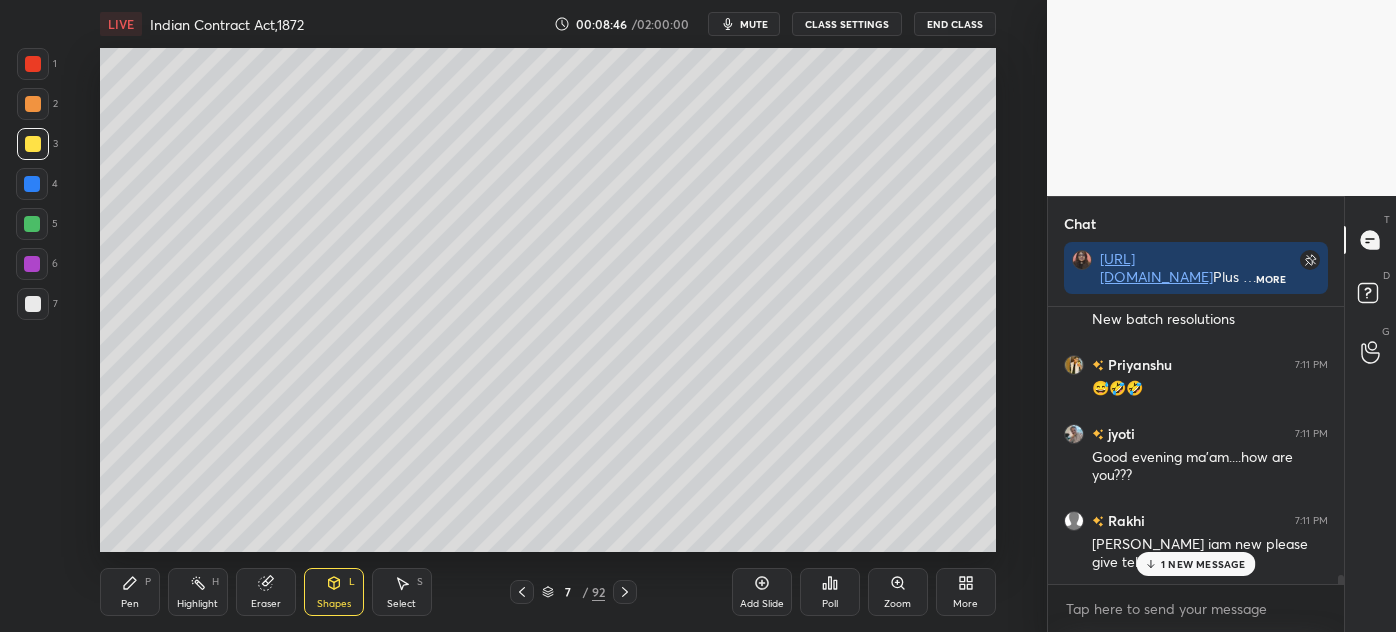 scroll, scrollTop: 7864, scrollLeft: 0, axis: vertical 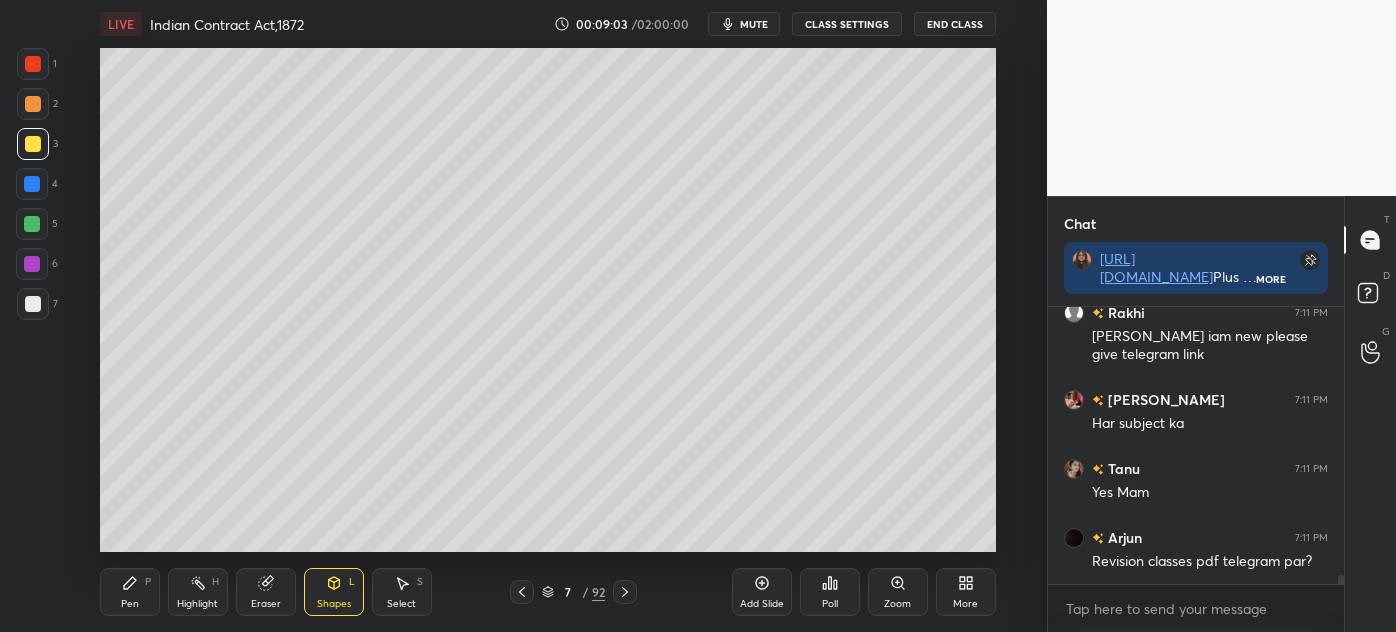 click on "Pen P Highlight H Eraser Shapes L Select S 7 / 92 Add Slide Poll Zoom More" at bounding box center (548, 592) 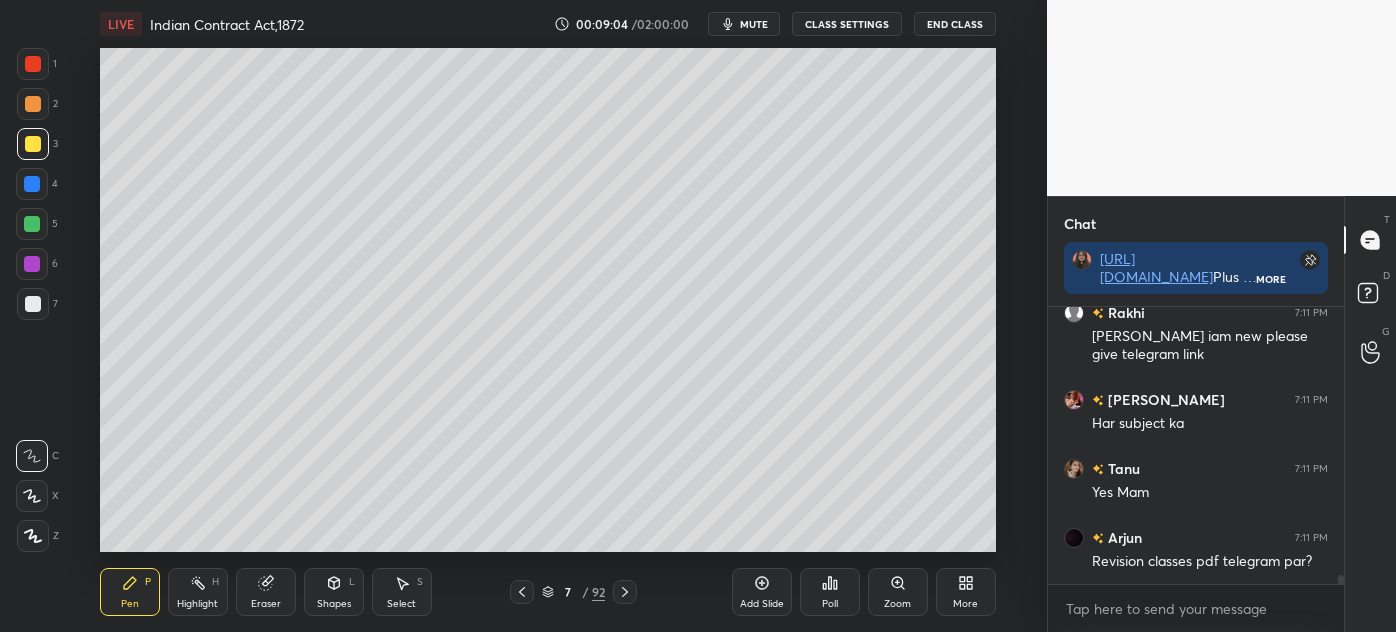 click on "1 2 3 4 5 6 7 C X Z C X Z E E Erase all   H H" at bounding box center (32, 300) 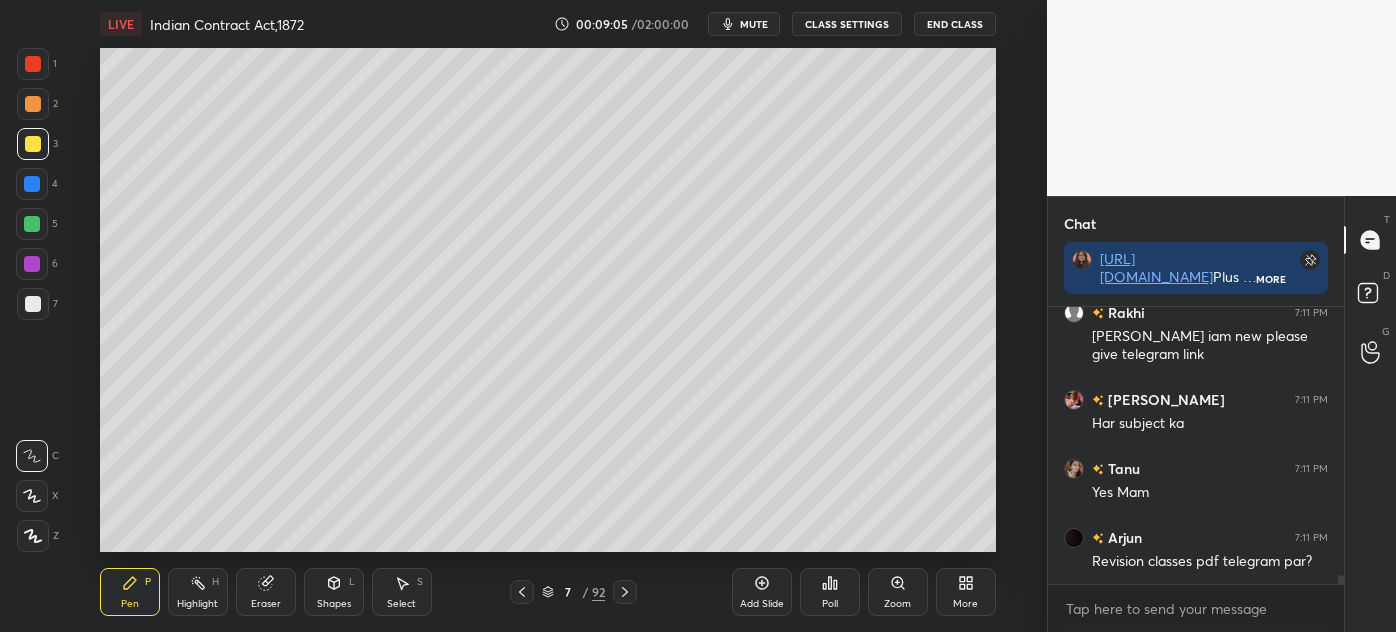 click at bounding box center (33, 304) 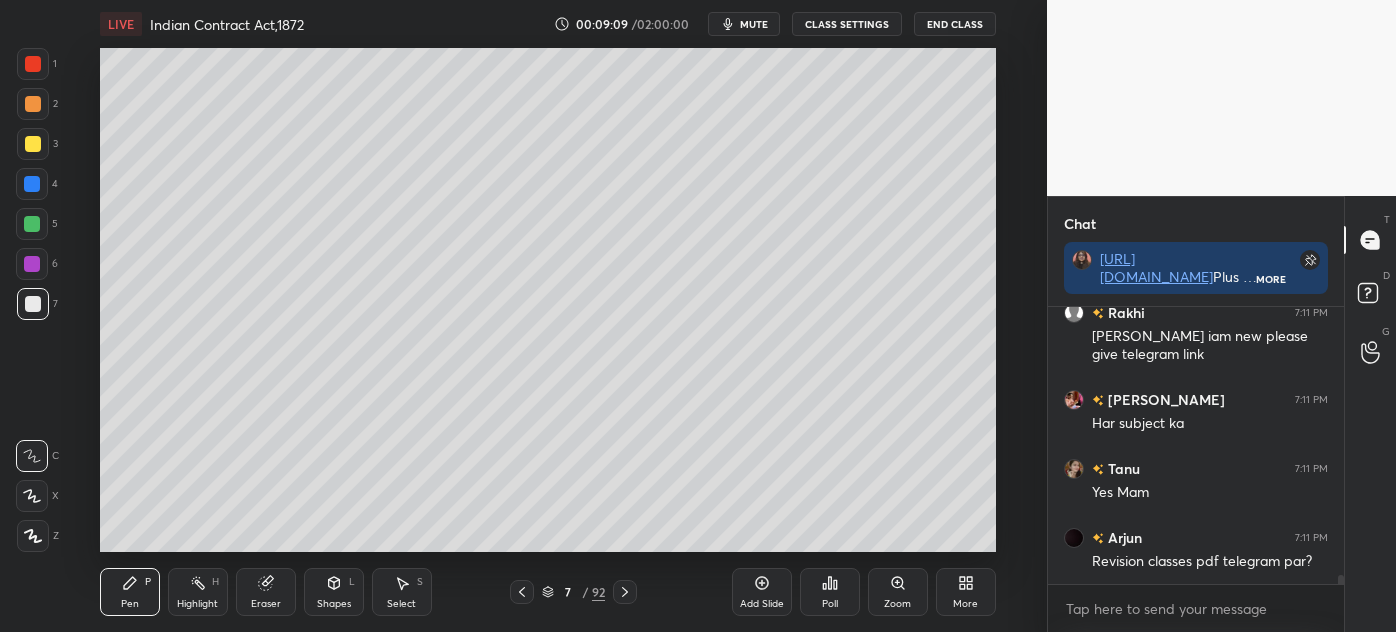 scroll, scrollTop: 8088, scrollLeft: 0, axis: vertical 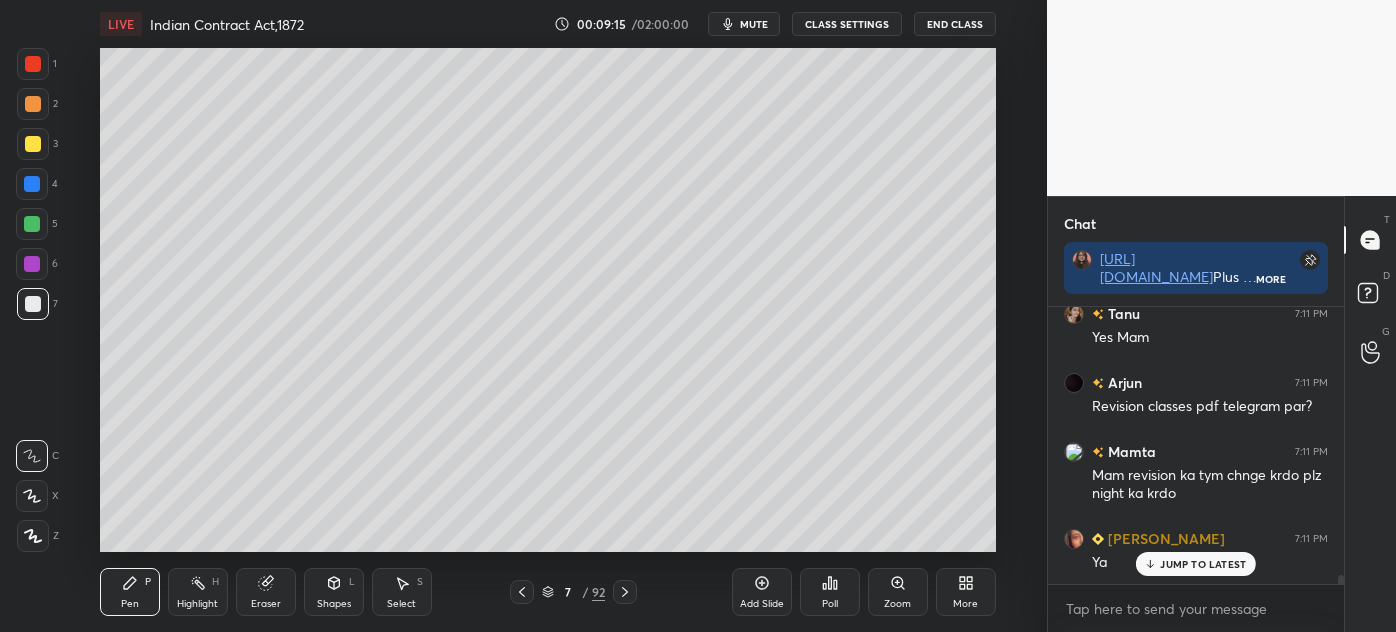 click on "x" at bounding box center [1196, 608] 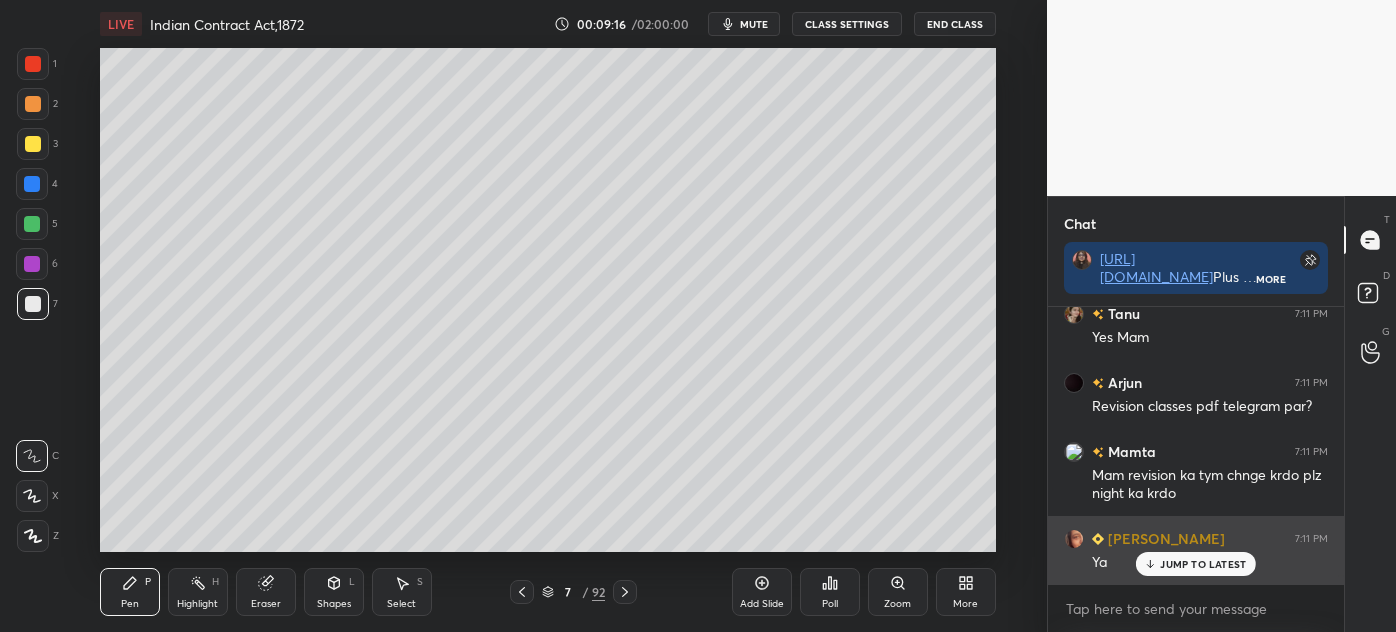 click on "[PERSON_NAME] 7:11 PM Ya" at bounding box center (1196, 550) 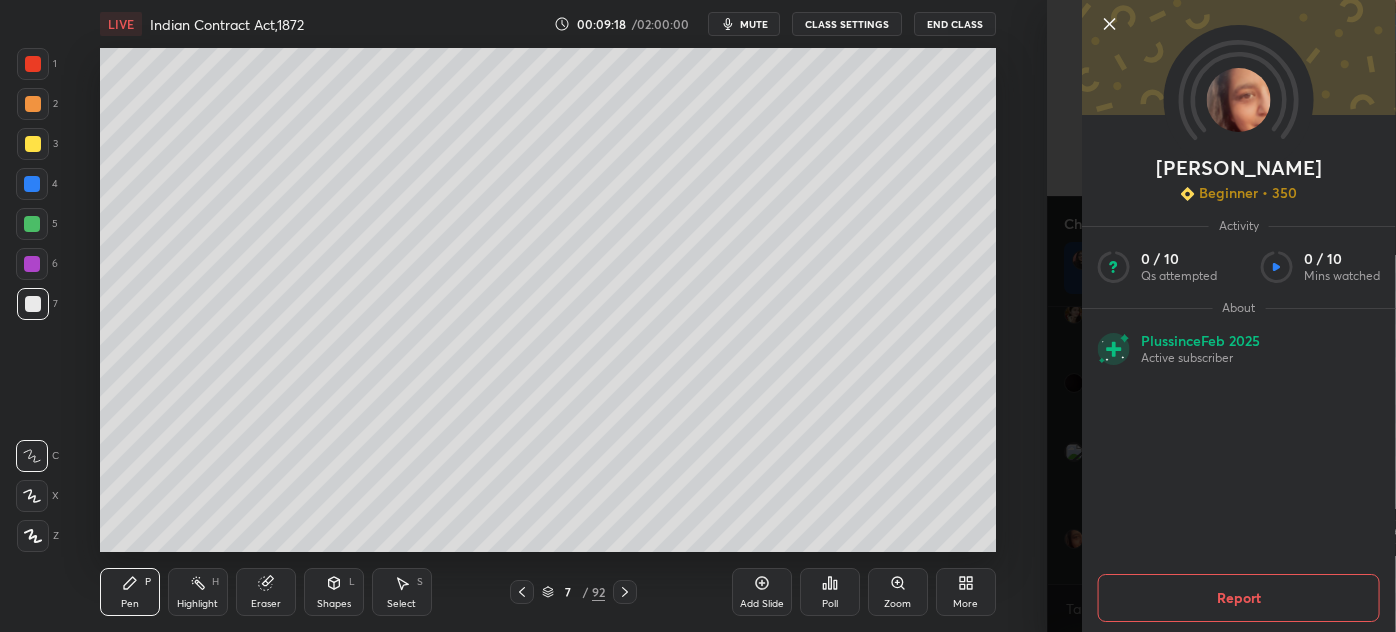 click 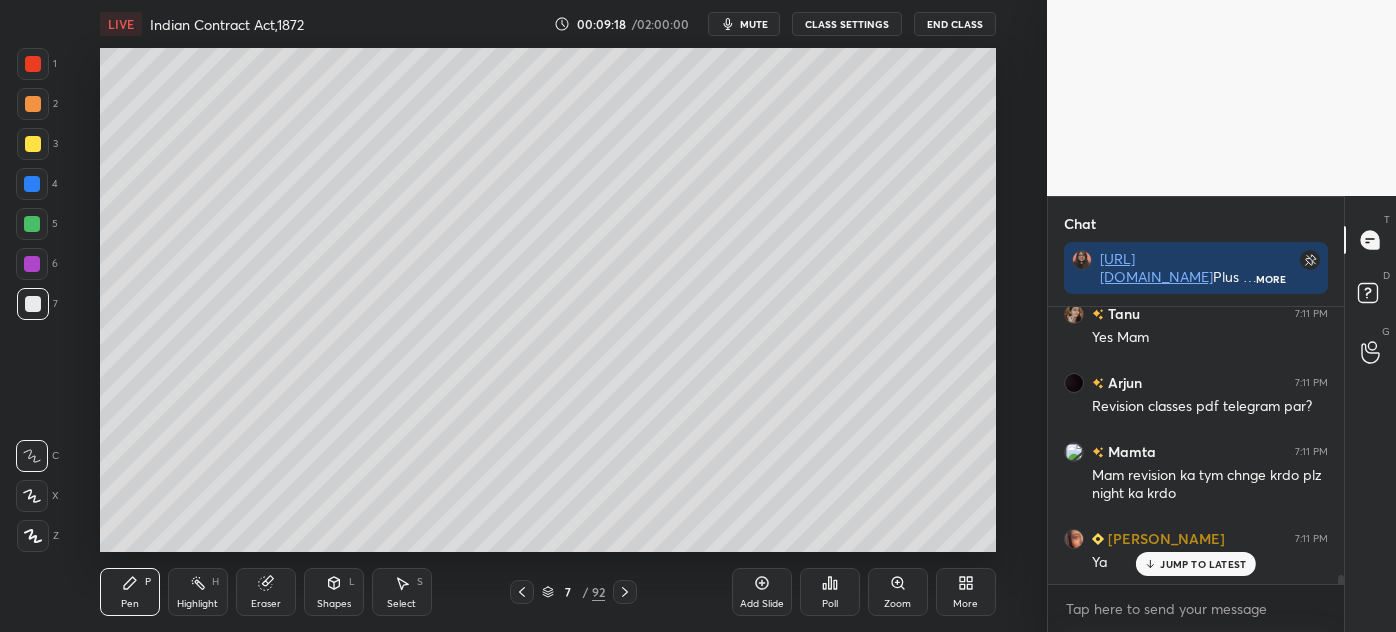 scroll, scrollTop: 8226, scrollLeft: 0, axis: vertical 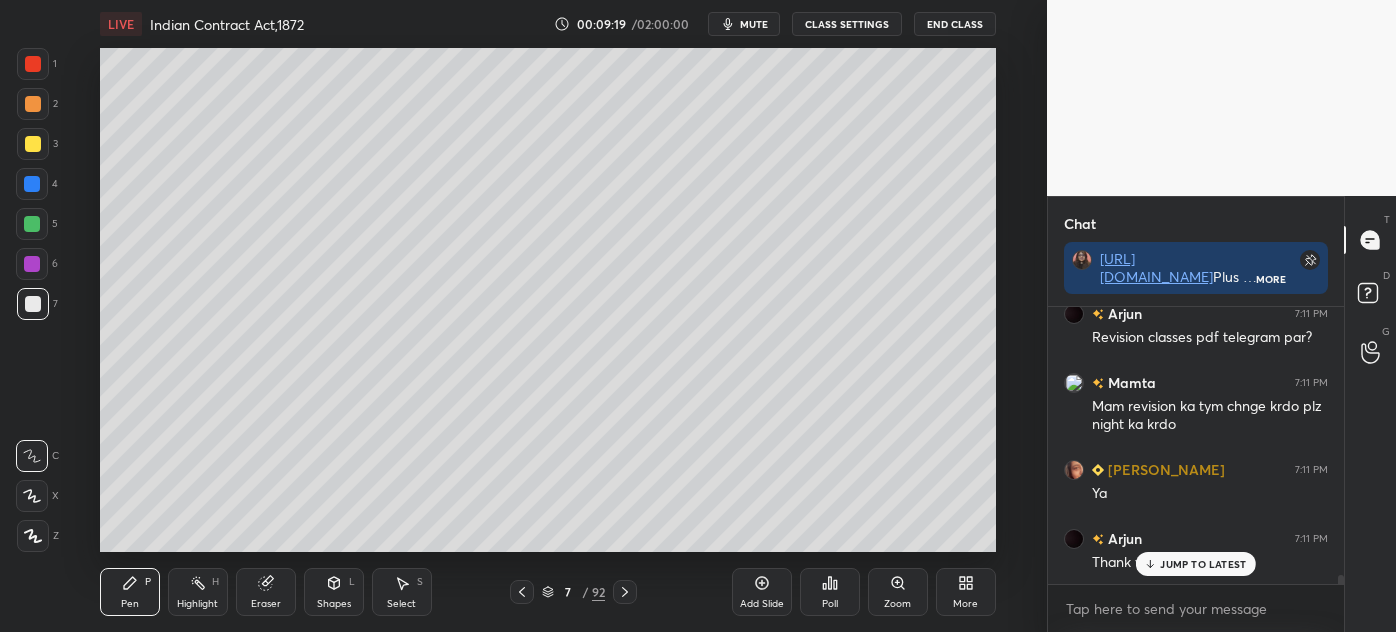 click on "JUMP TO LATEST" at bounding box center (1203, 564) 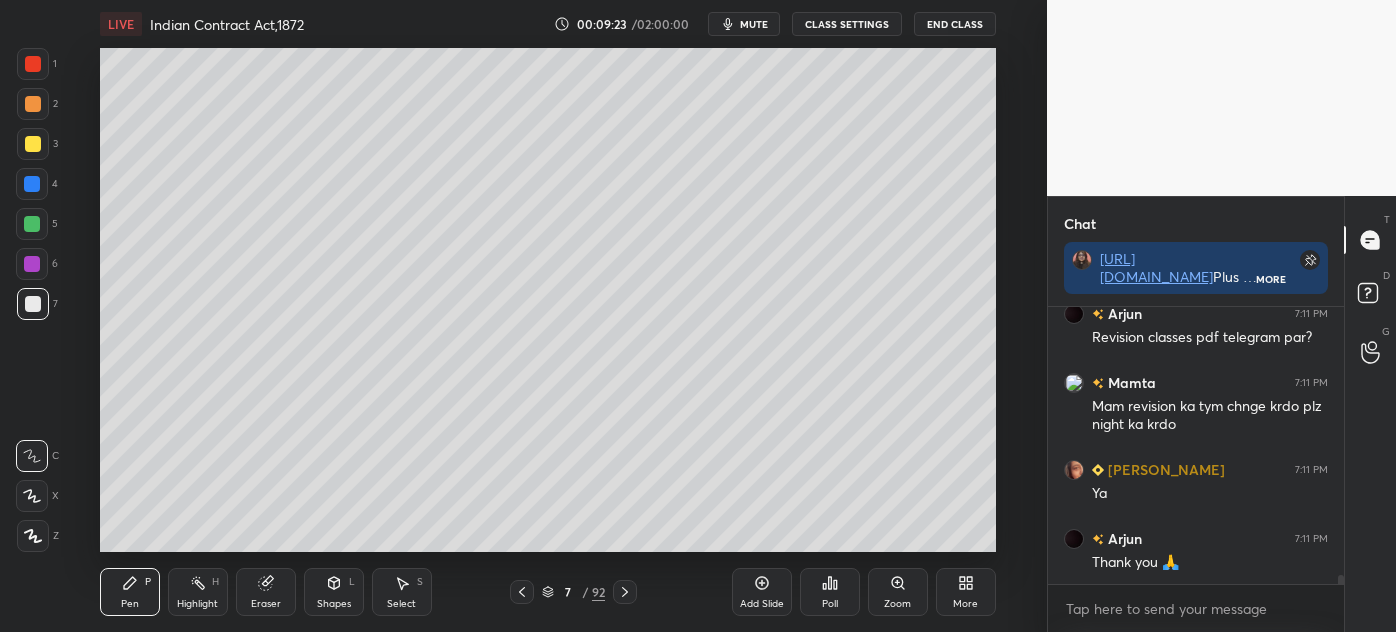 click on "Shapes L" at bounding box center (334, 592) 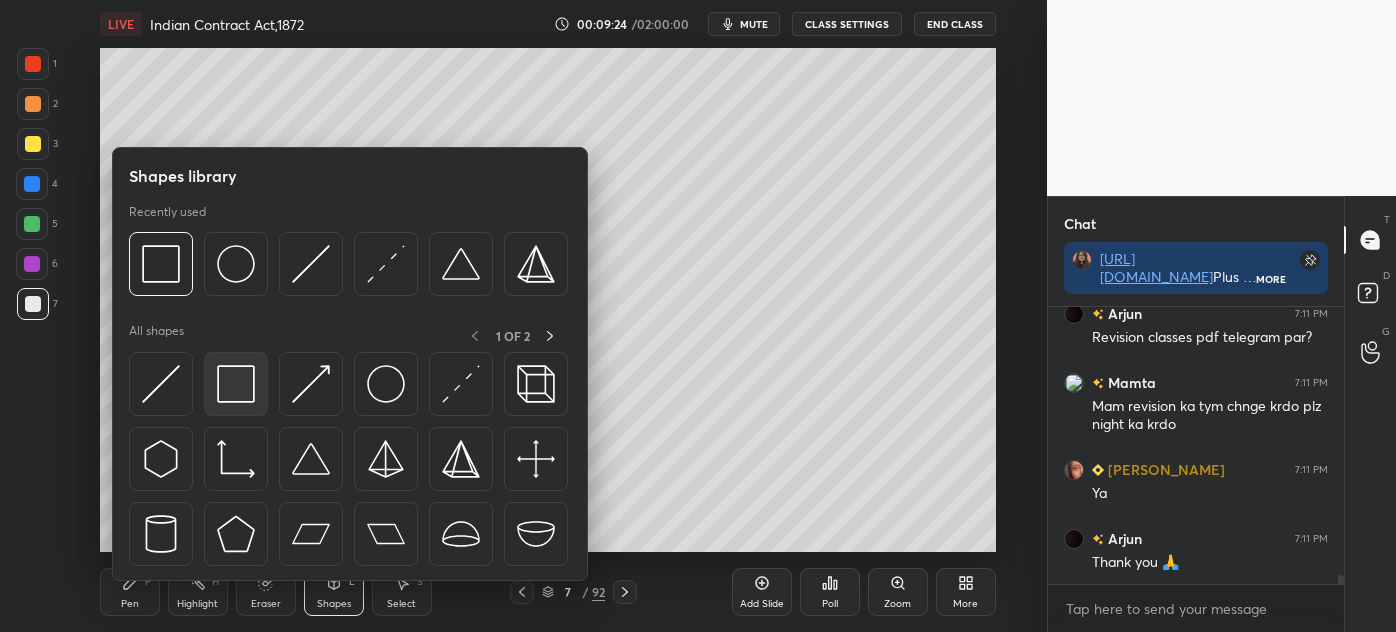 click at bounding box center (236, 384) 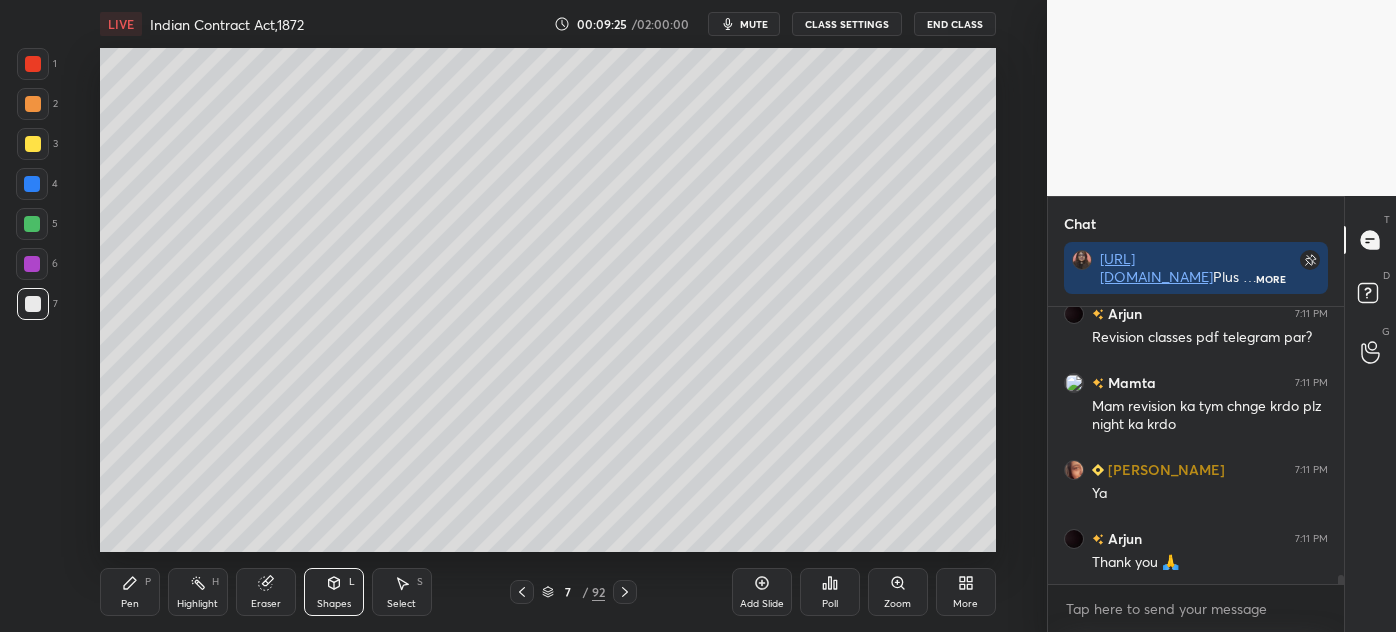click at bounding box center (33, 144) 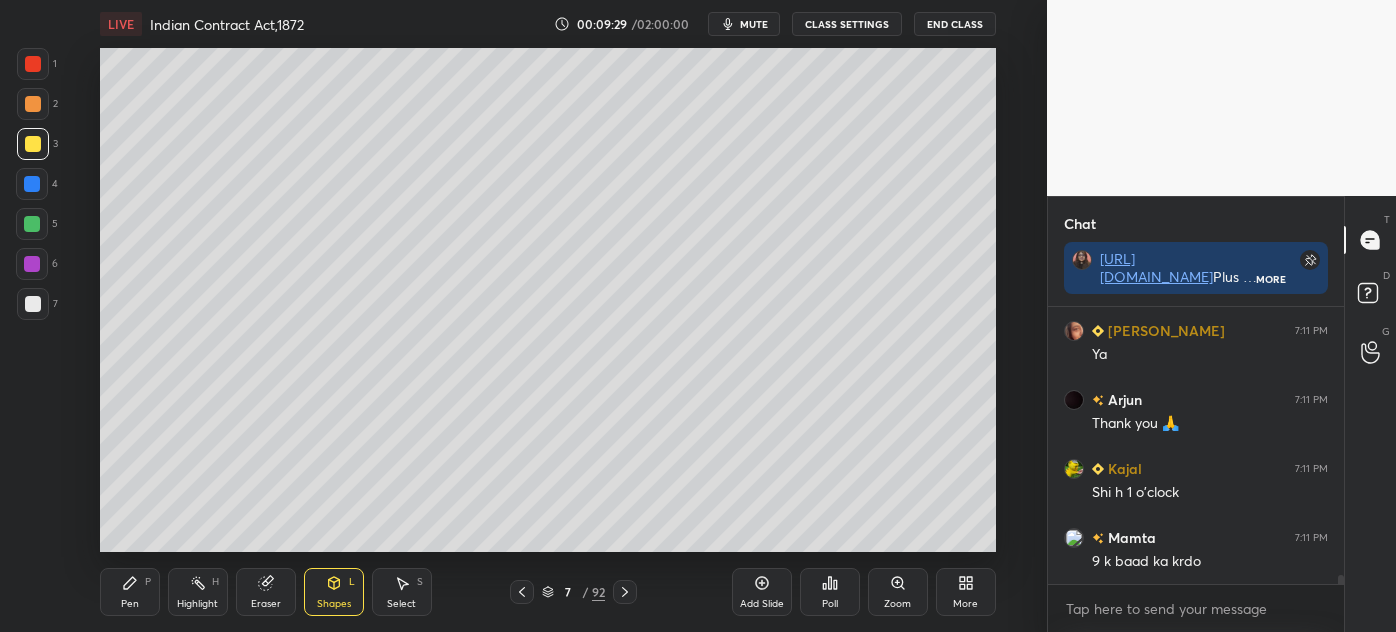 scroll, scrollTop: 8434, scrollLeft: 0, axis: vertical 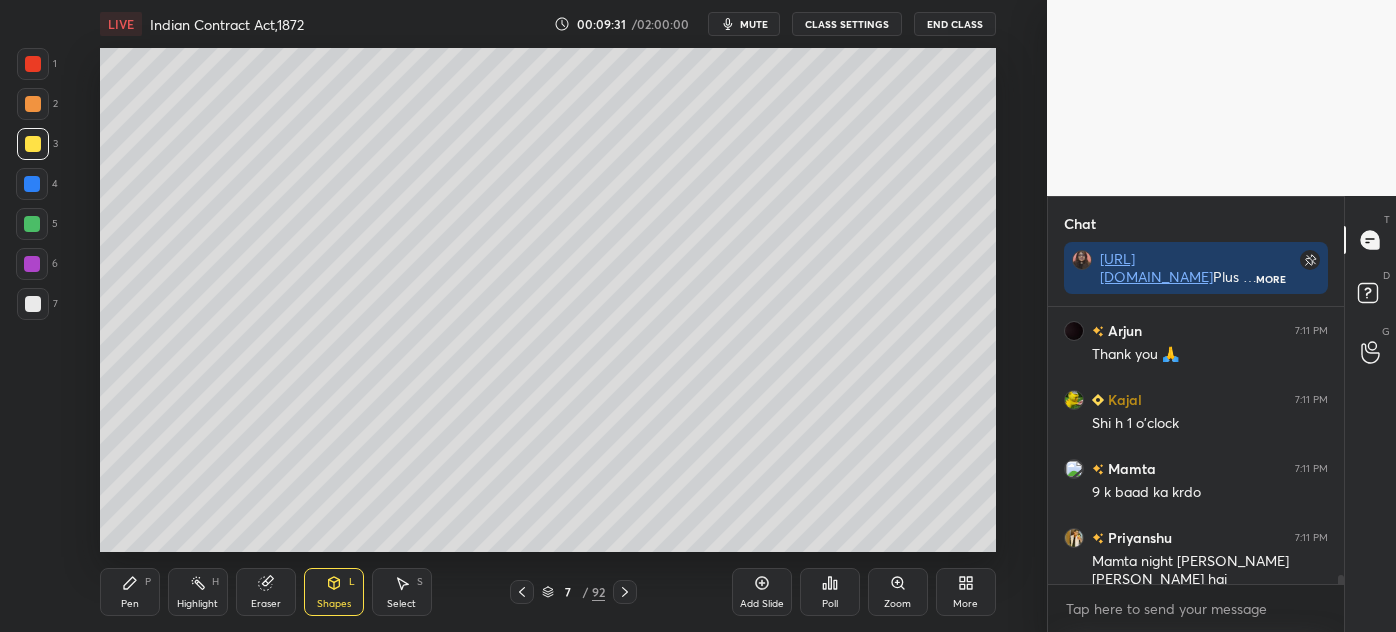 click on "Pen P" at bounding box center (130, 592) 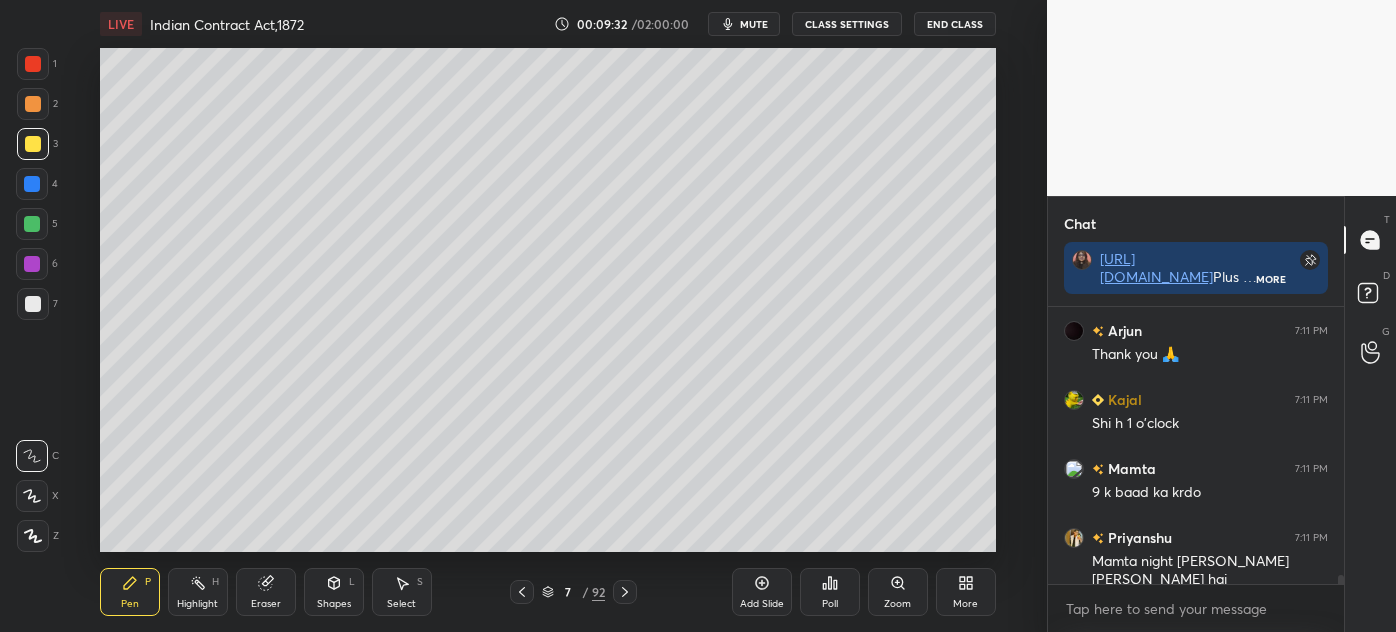 click at bounding box center (33, 304) 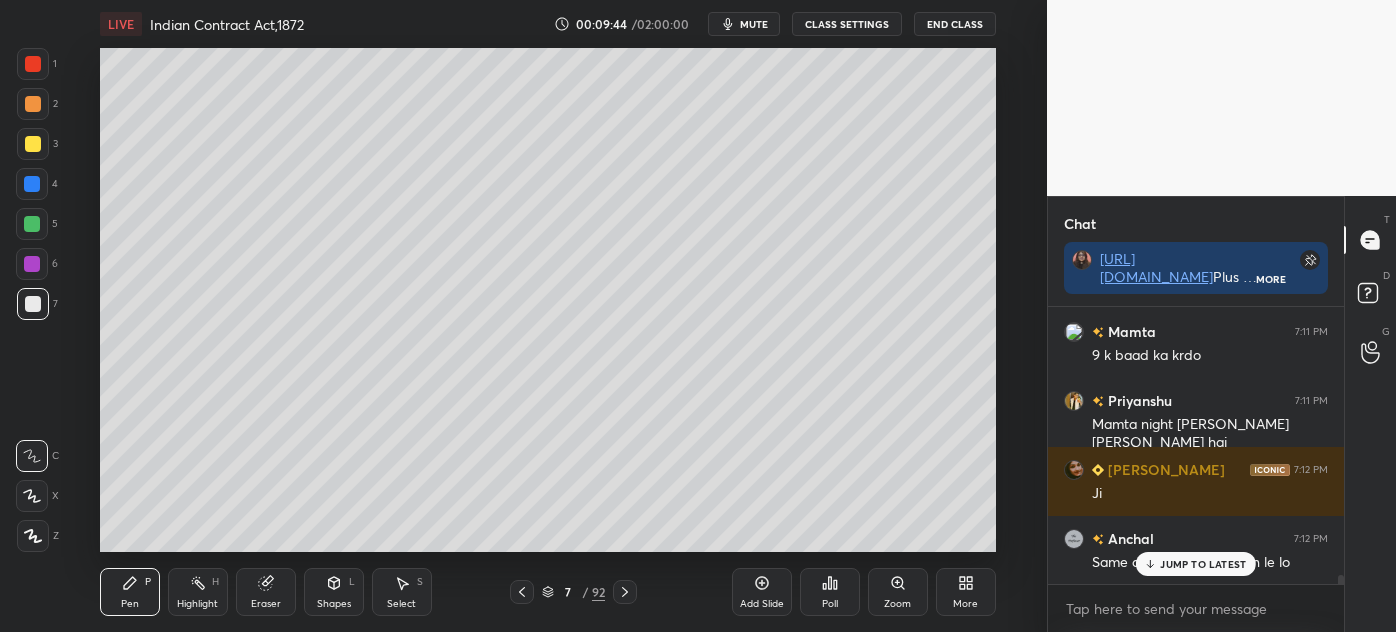 scroll, scrollTop: 8640, scrollLeft: 0, axis: vertical 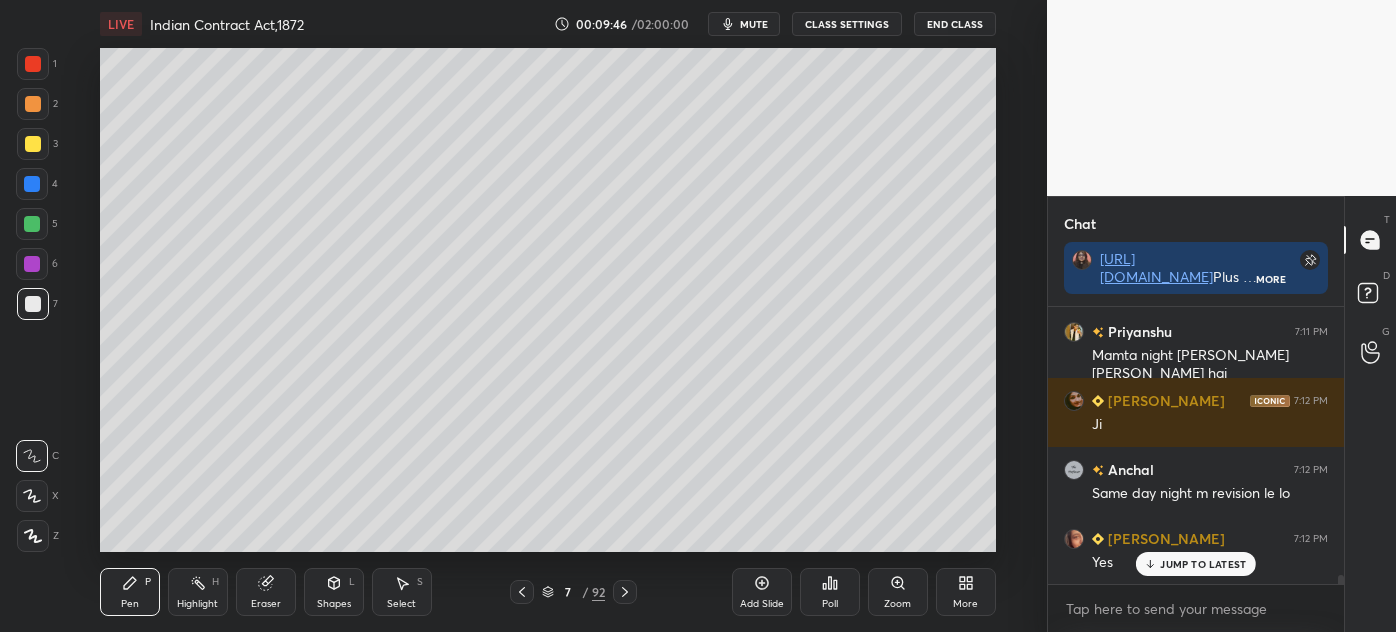 click 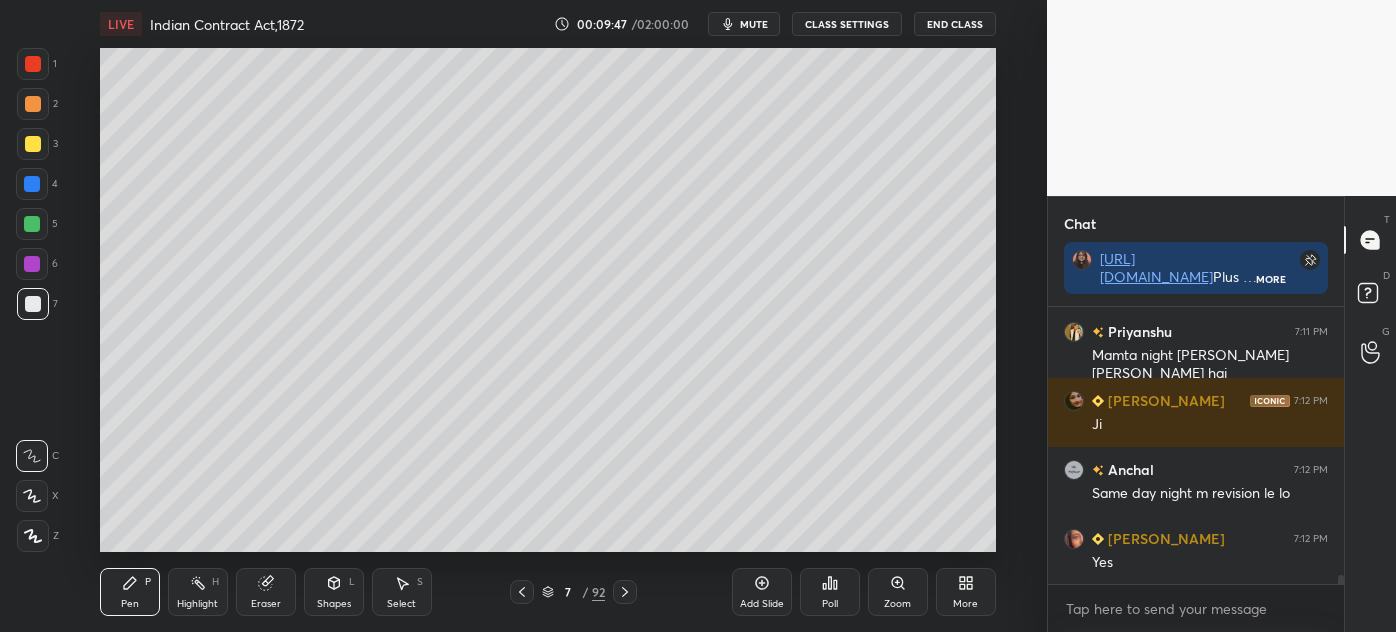 click on "Eraser" at bounding box center (266, 592) 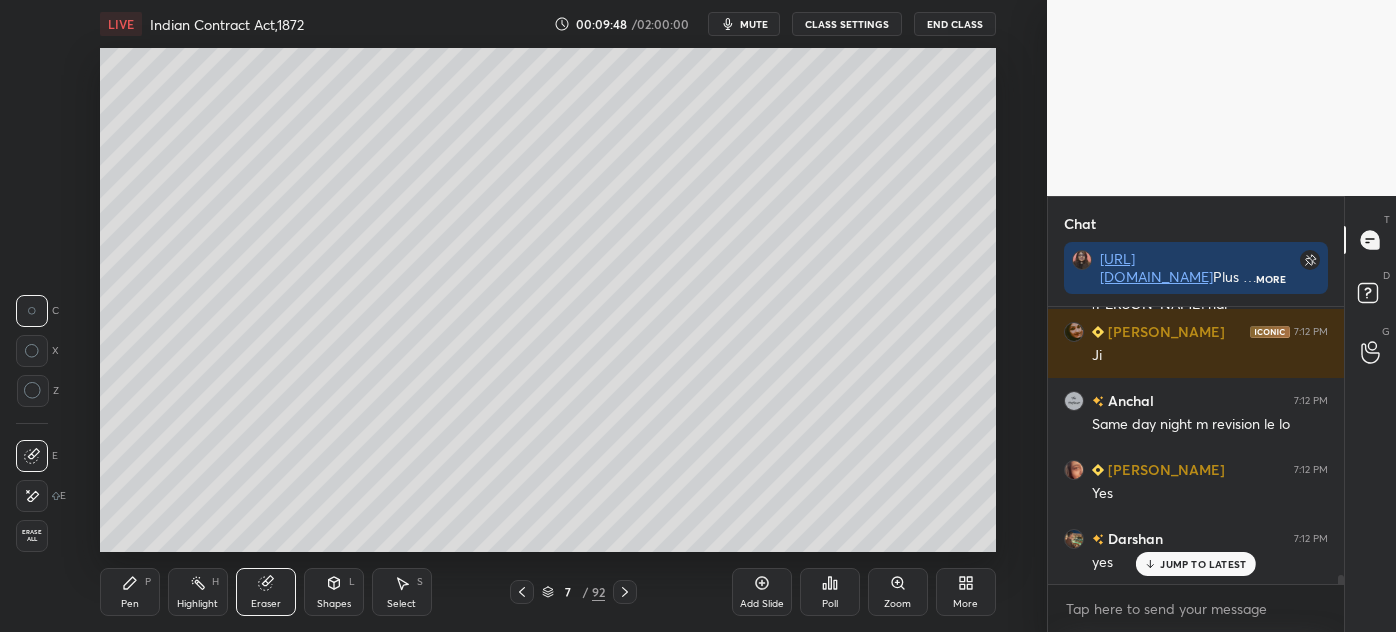 drag, startPoint x: 21, startPoint y: 498, endPoint x: 39, endPoint y: 506, distance: 19.697716 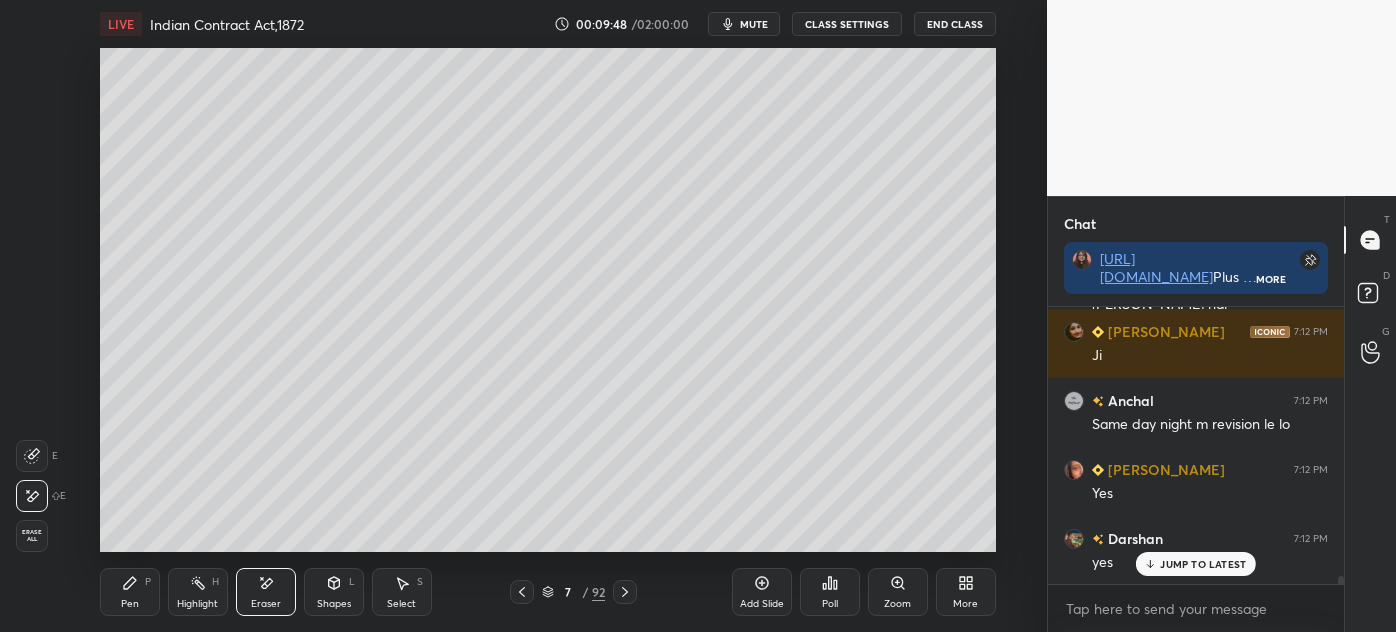 scroll, scrollTop: 8778, scrollLeft: 0, axis: vertical 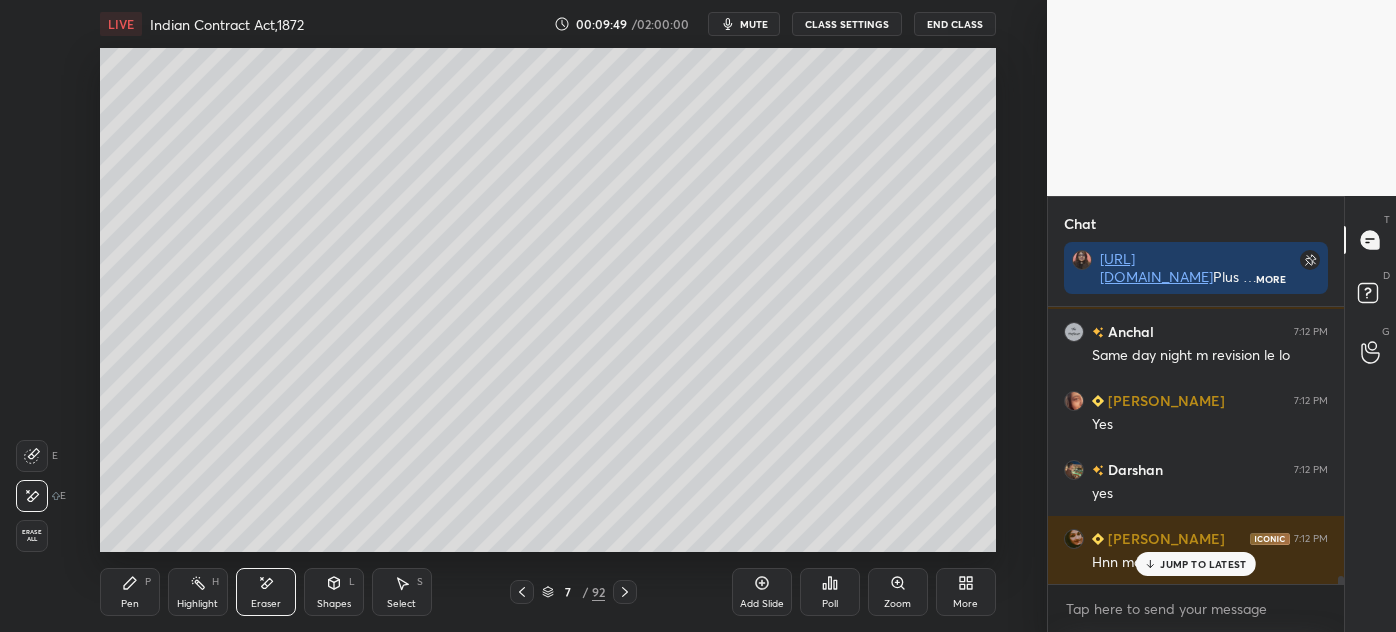 click on "JUMP TO LATEST" at bounding box center [1203, 564] 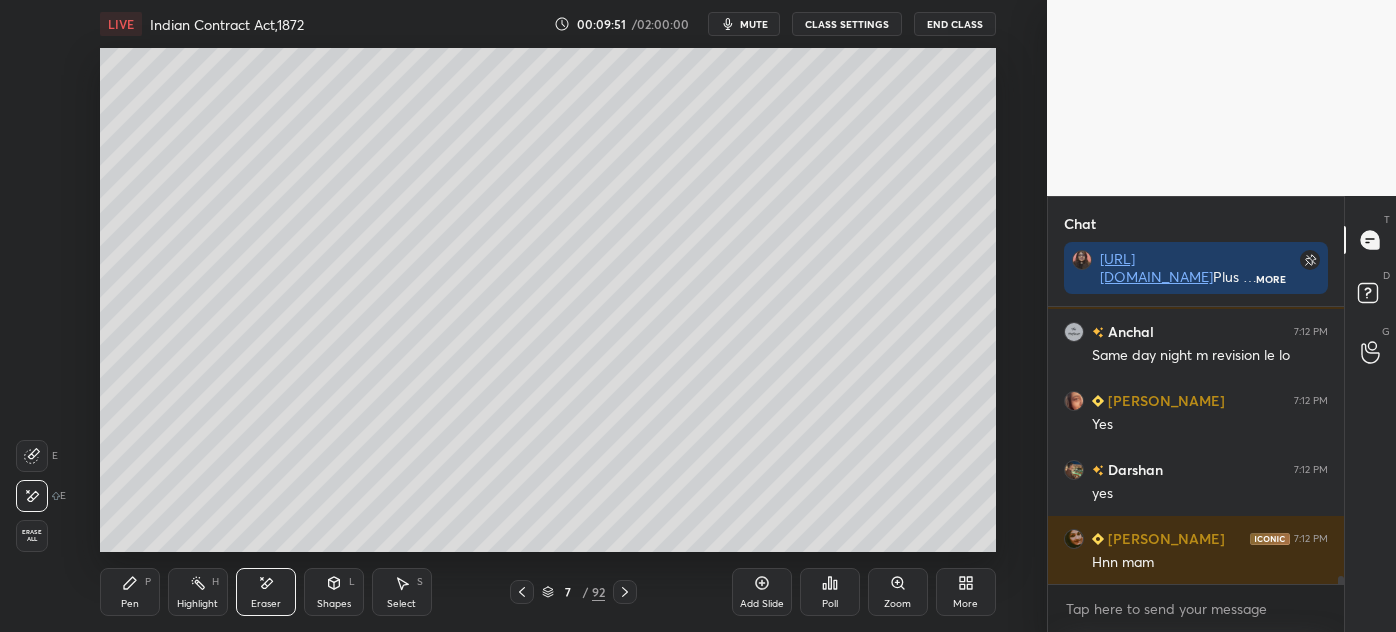 scroll, scrollTop: 8848, scrollLeft: 0, axis: vertical 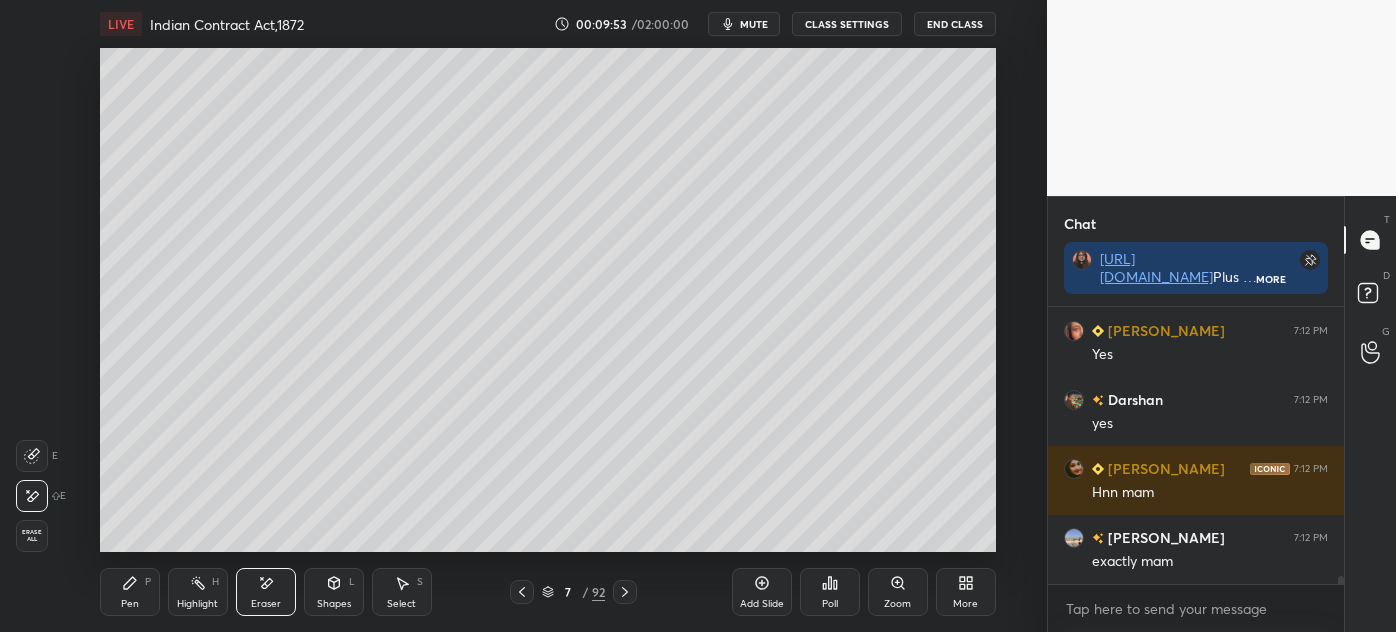 click on "Pen P" at bounding box center [130, 592] 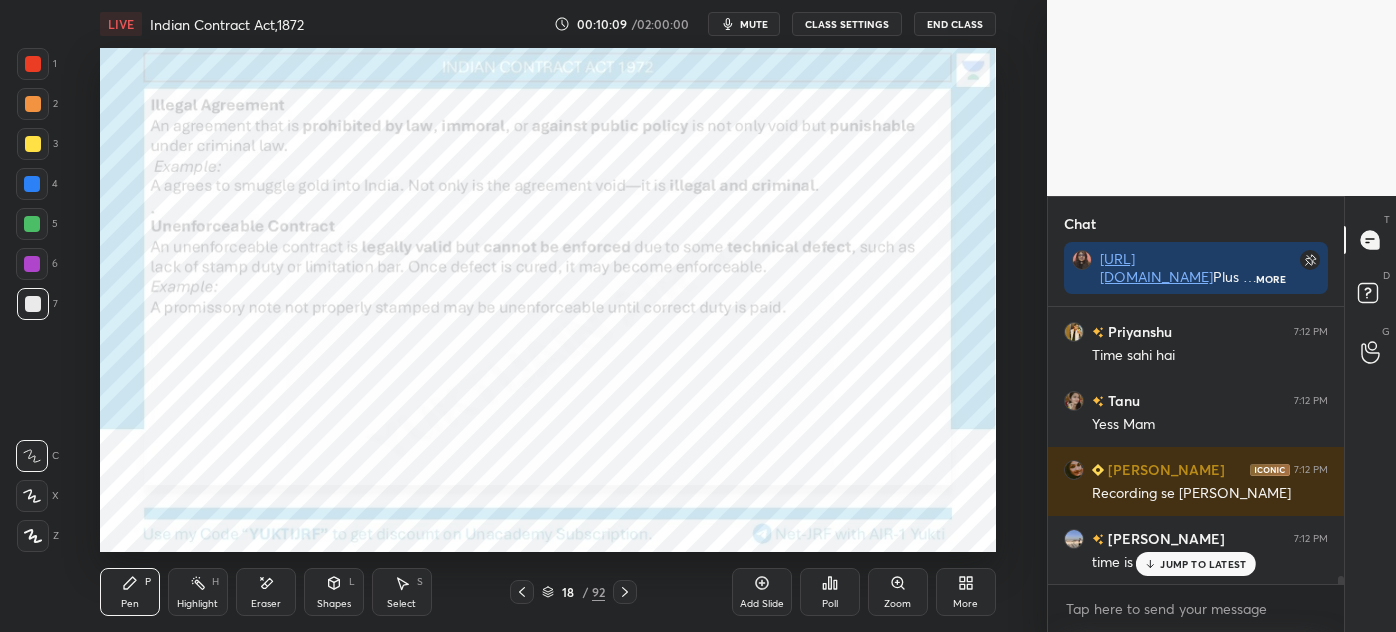 scroll, scrollTop: 9330, scrollLeft: 0, axis: vertical 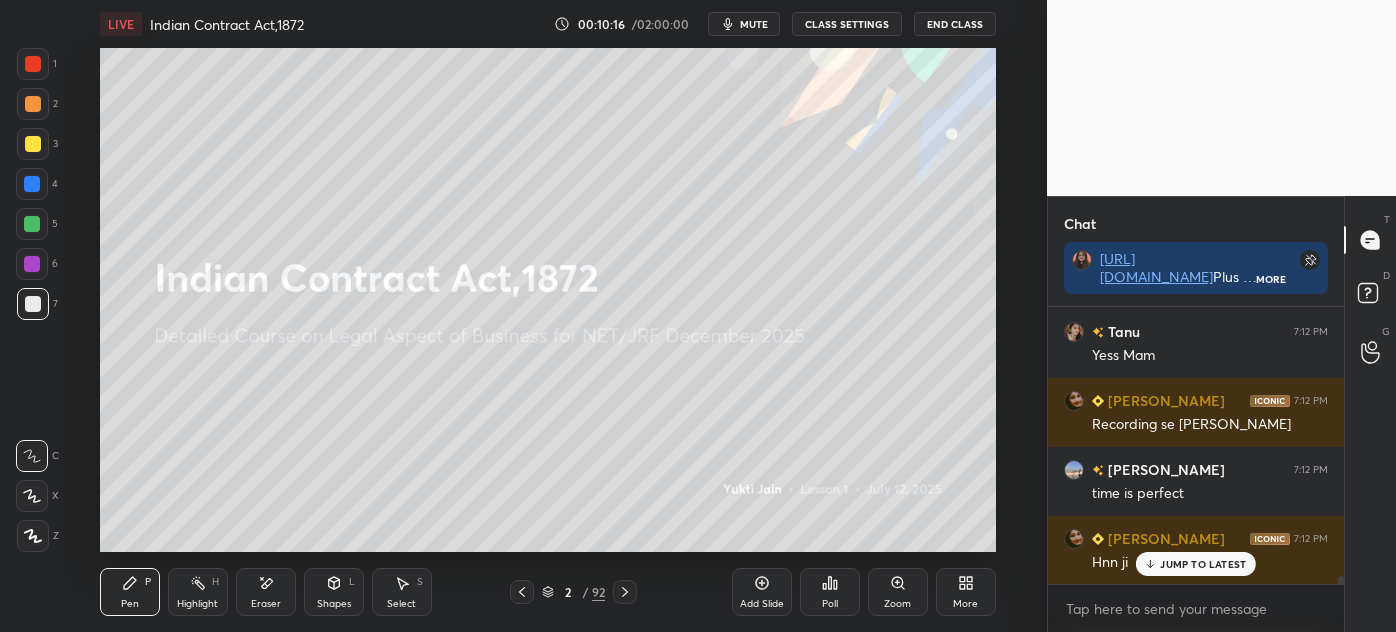 click at bounding box center [33, 144] 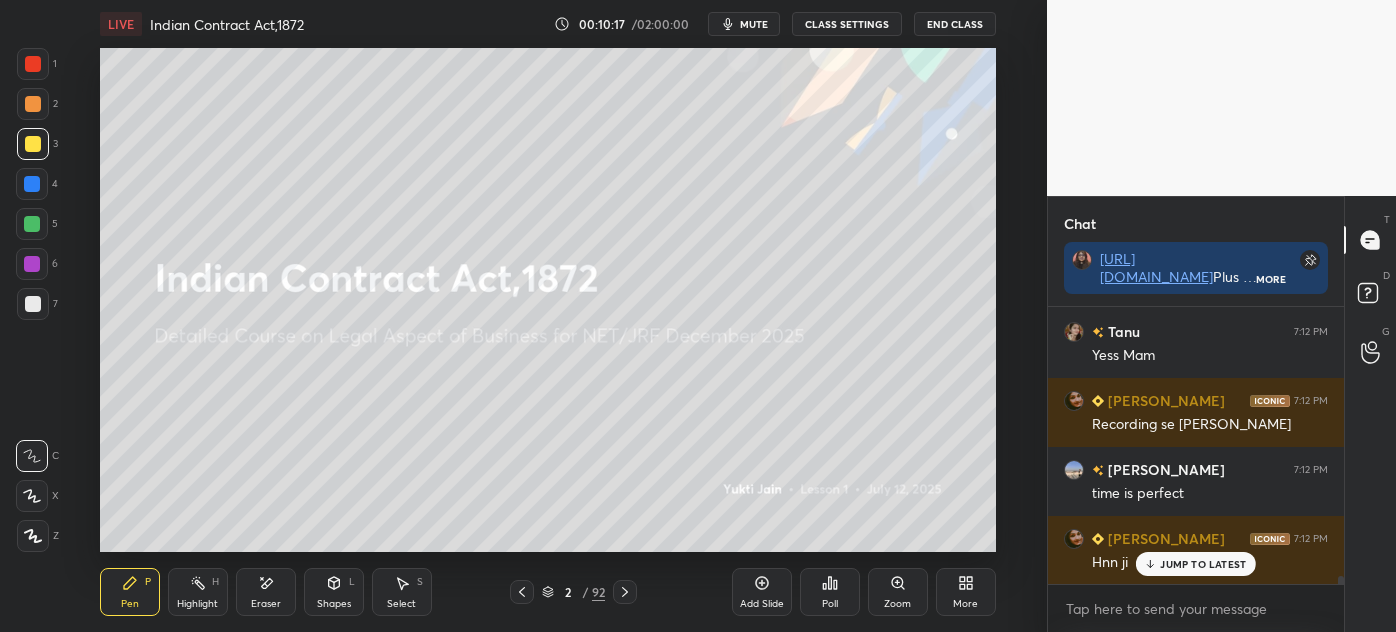 click on "JUMP TO LATEST" at bounding box center [1203, 564] 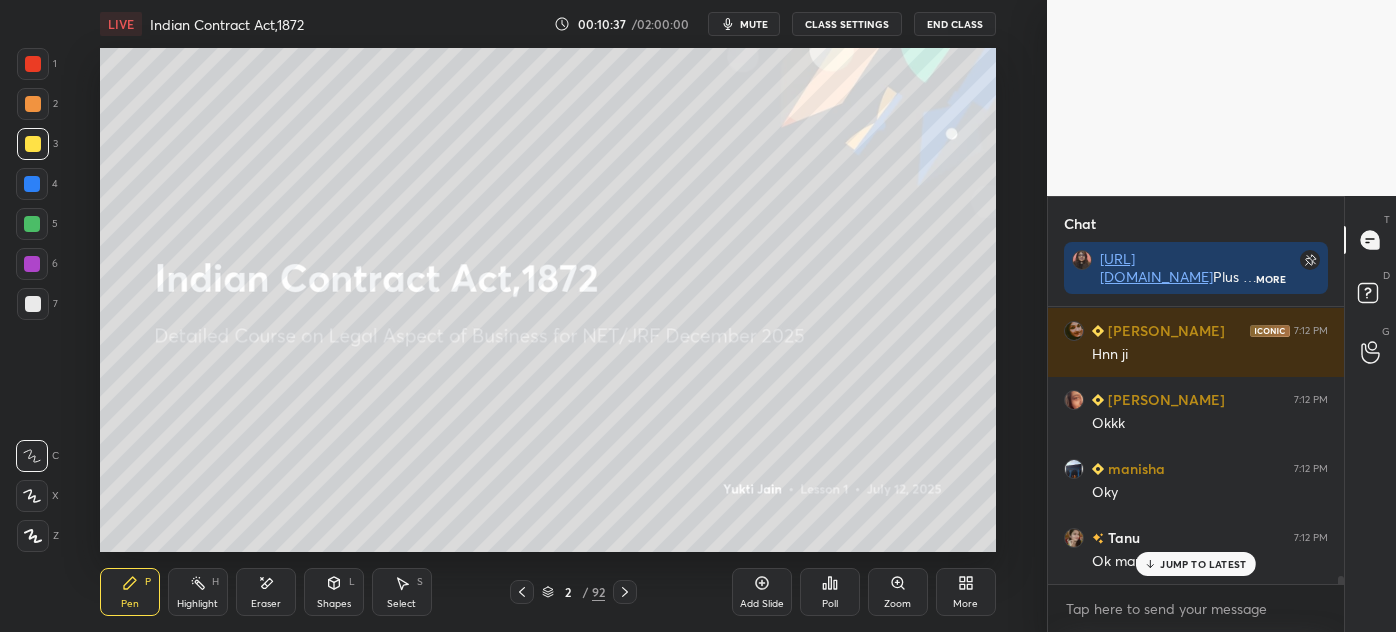 scroll, scrollTop: 9624, scrollLeft: 0, axis: vertical 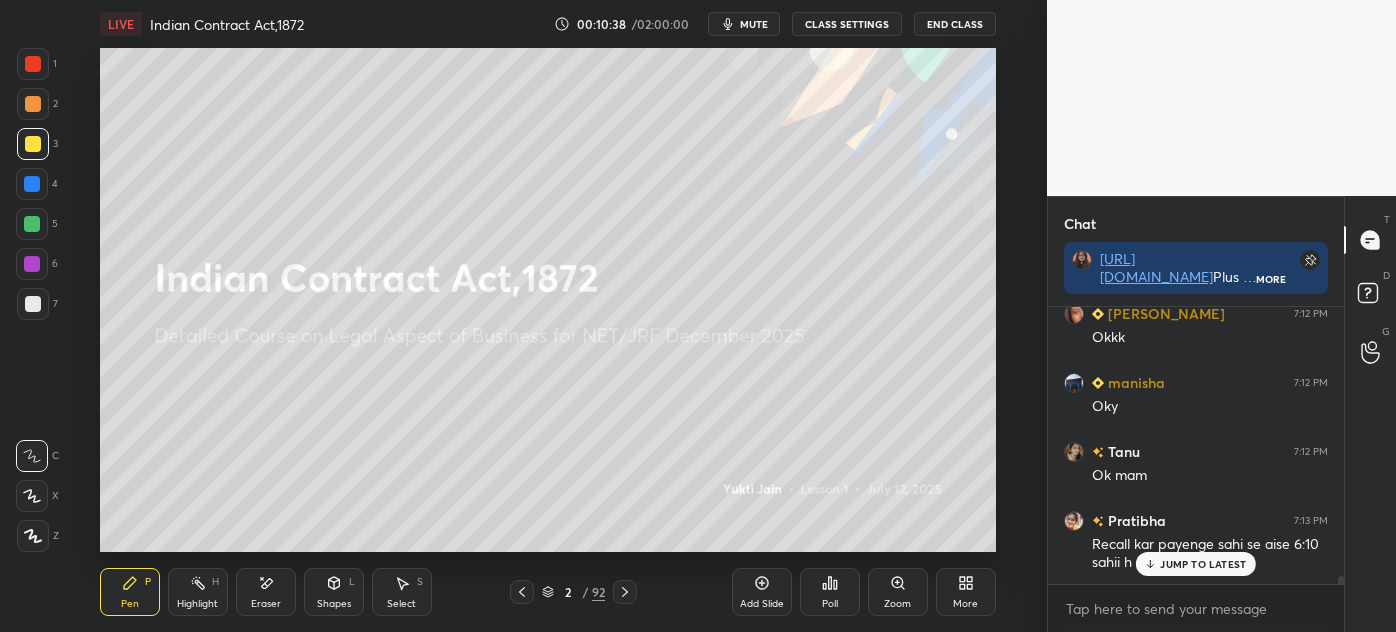 click on "JUMP TO LATEST" at bounding box center (1196, 564) 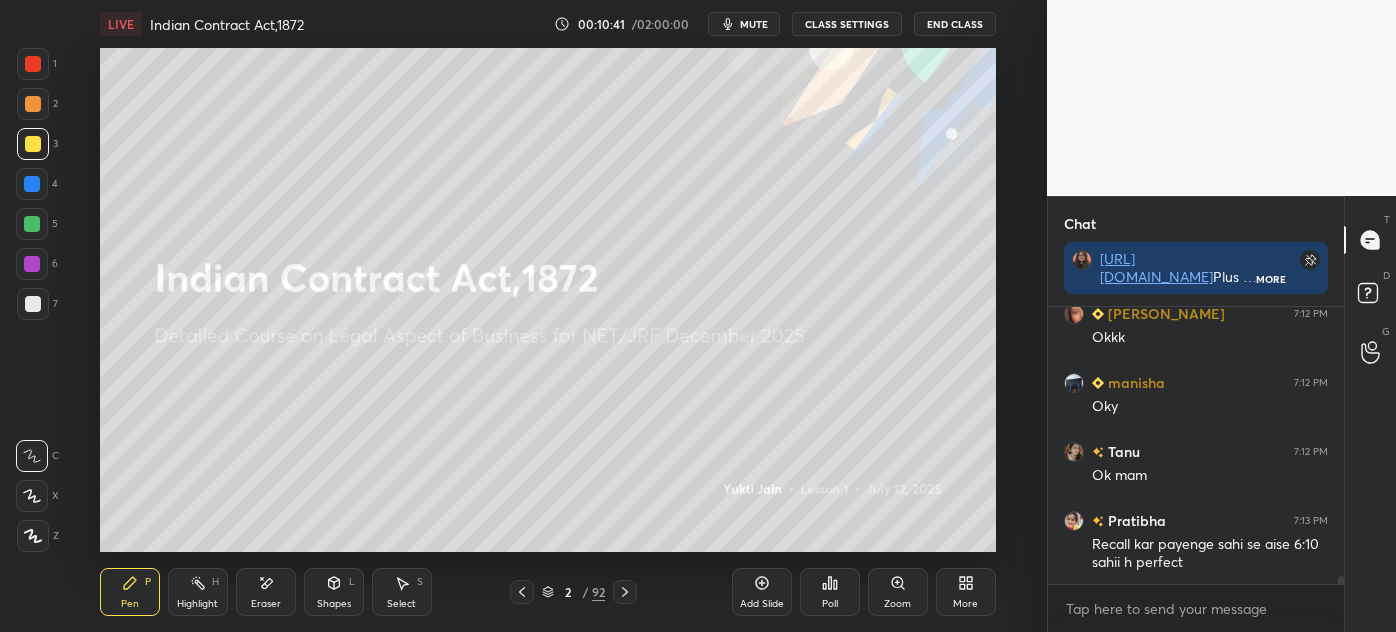 click at bounding box center (32, 184) 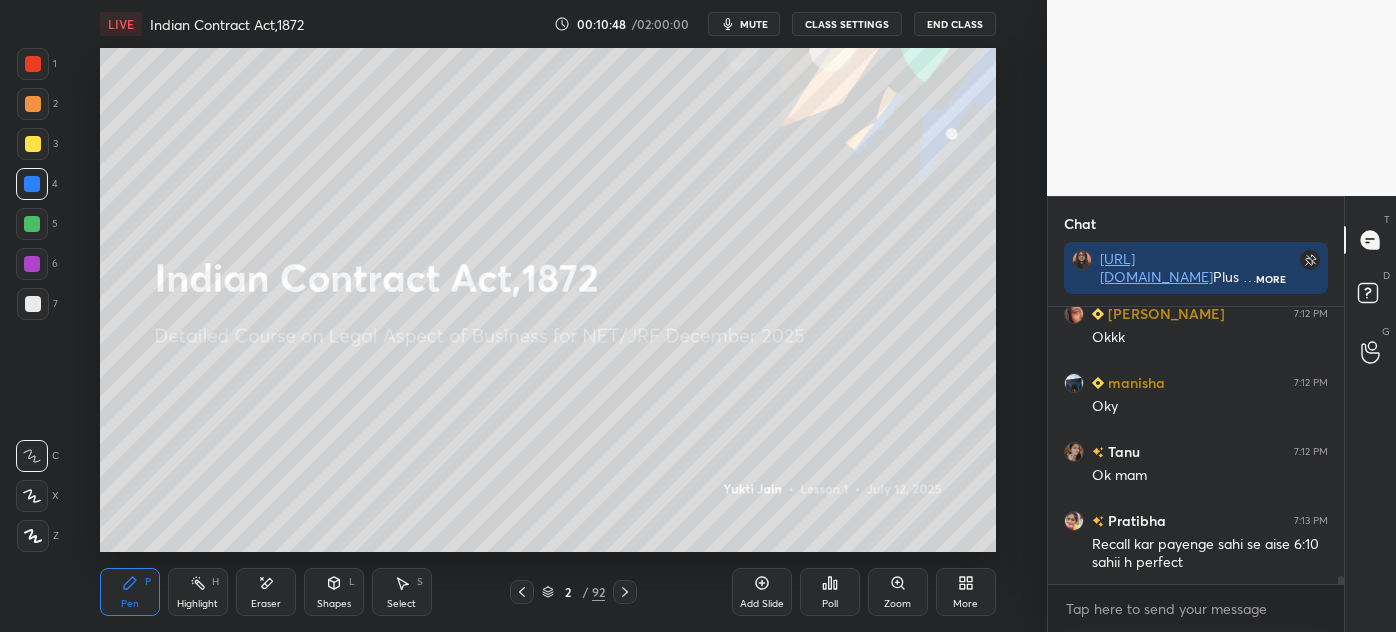 drag, startPoint x: 765, startPoint y: 596, endPoint x: 762, endPoint y: 586, distance: 10.440307 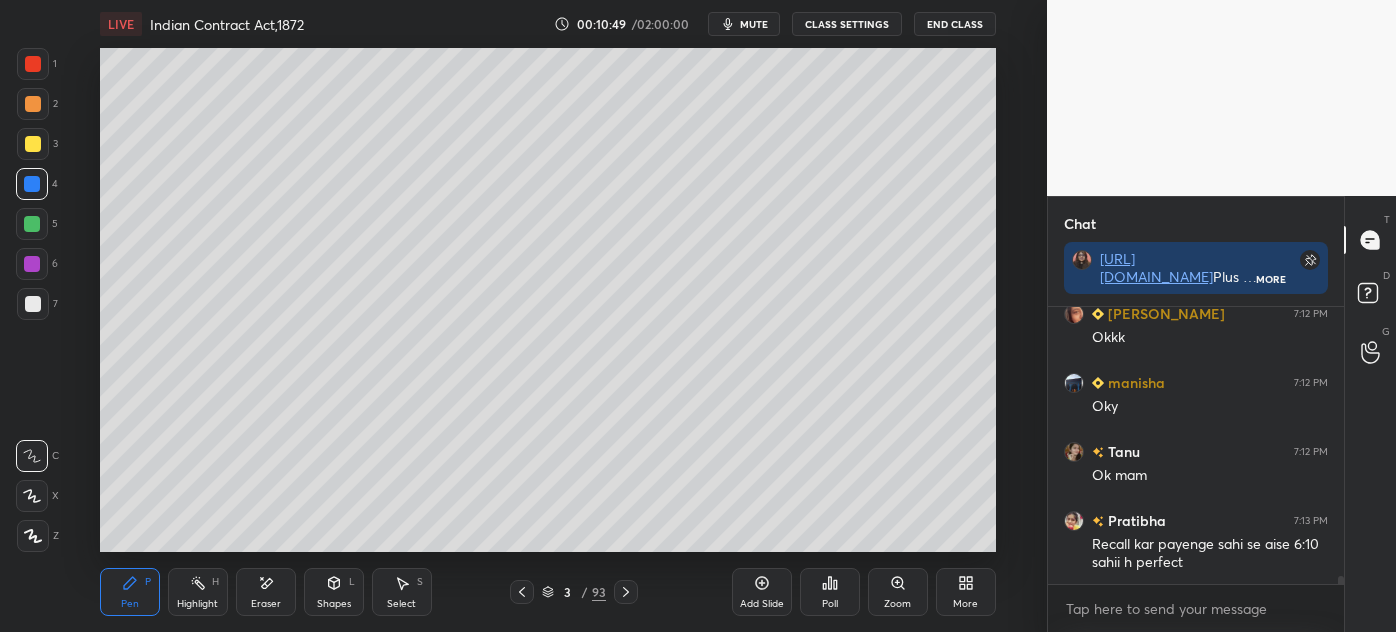 click at bounding box center [33, 144] 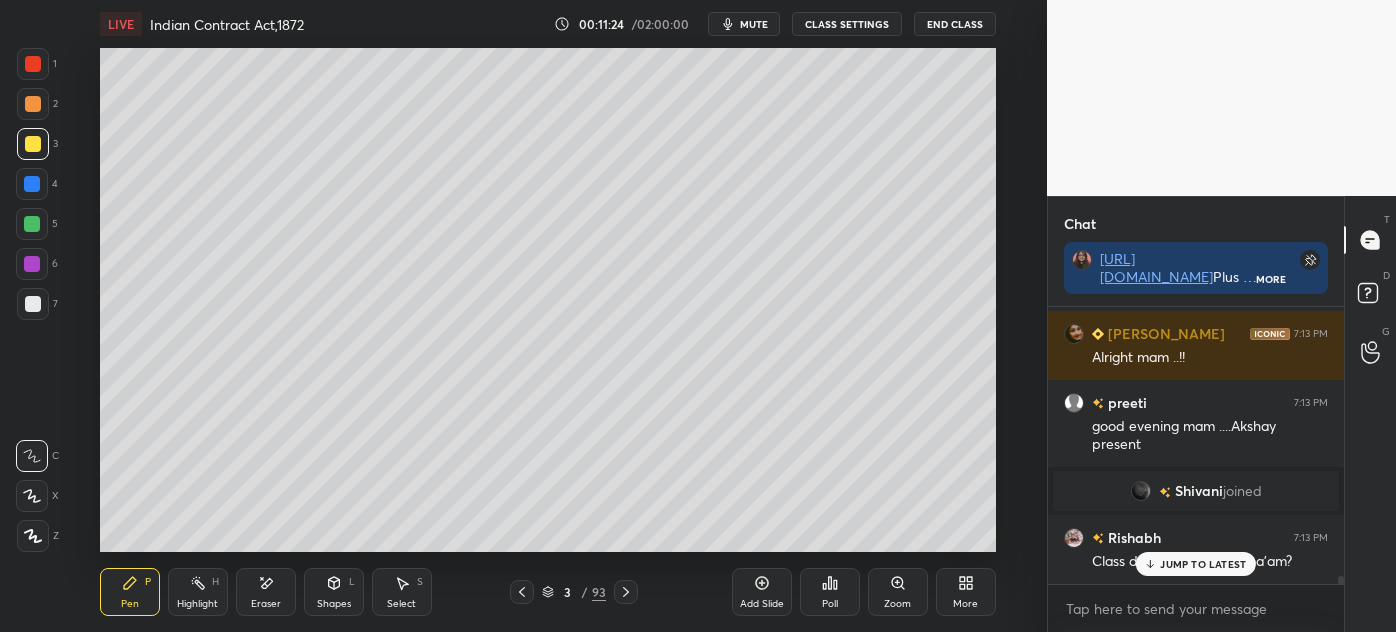 scroll, scrollTop: 9194, scrollLeft: 0, axis: vertical 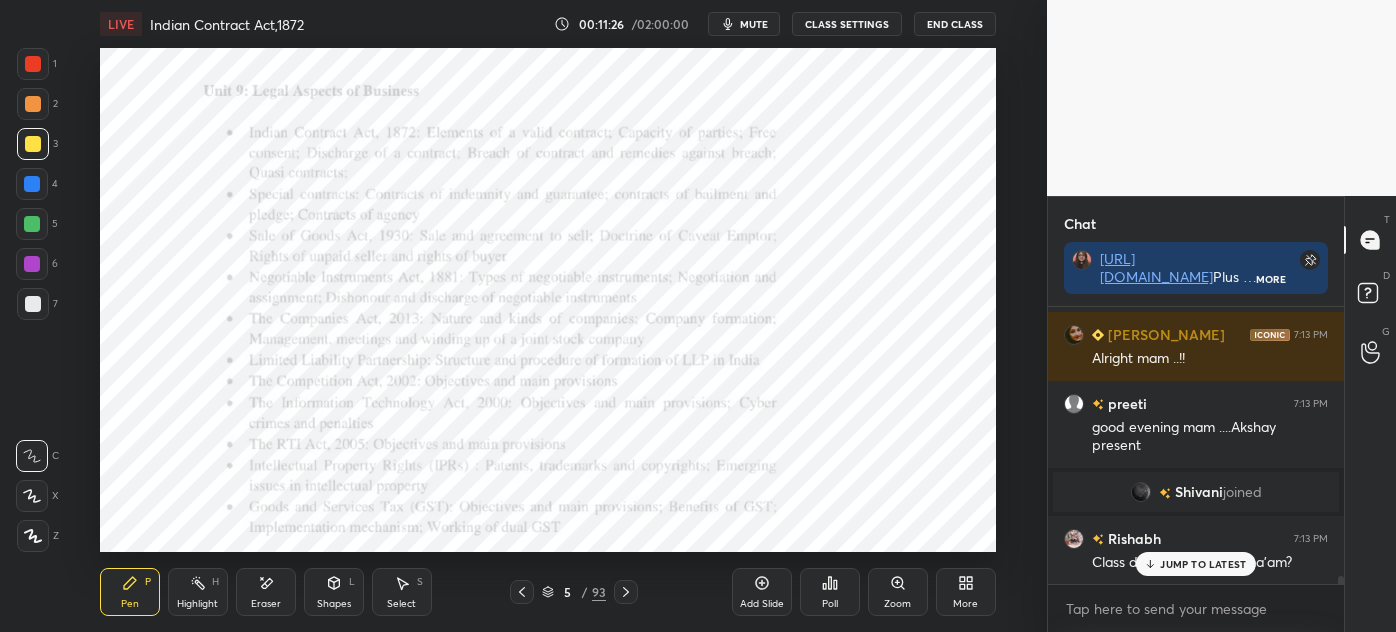 click at bounding box center (33, 64) 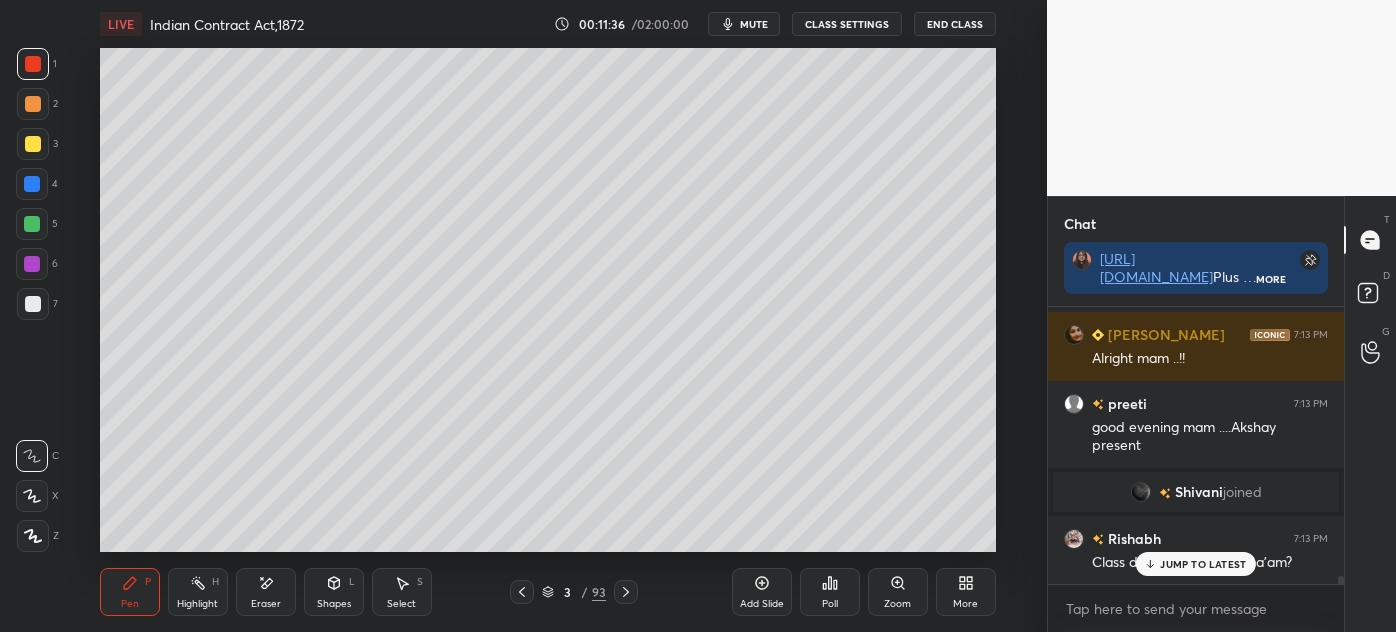 click at bounding box center (32, 184) 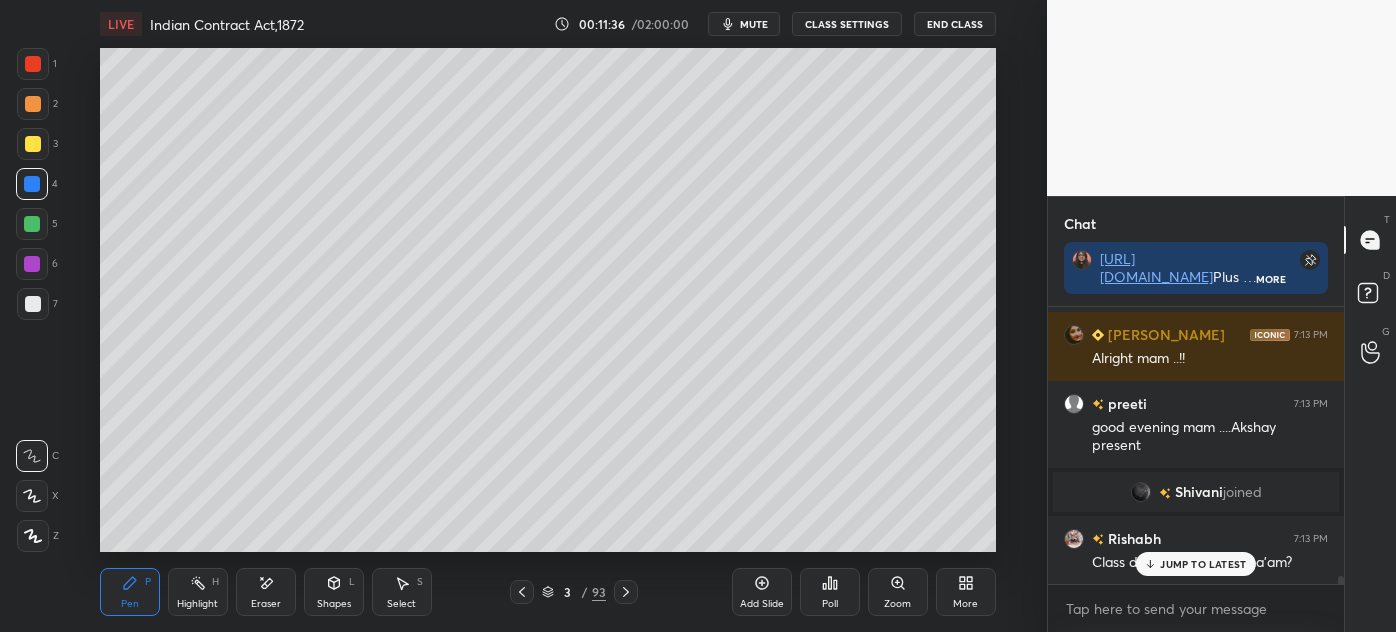 click at bounding box center [33, 144] 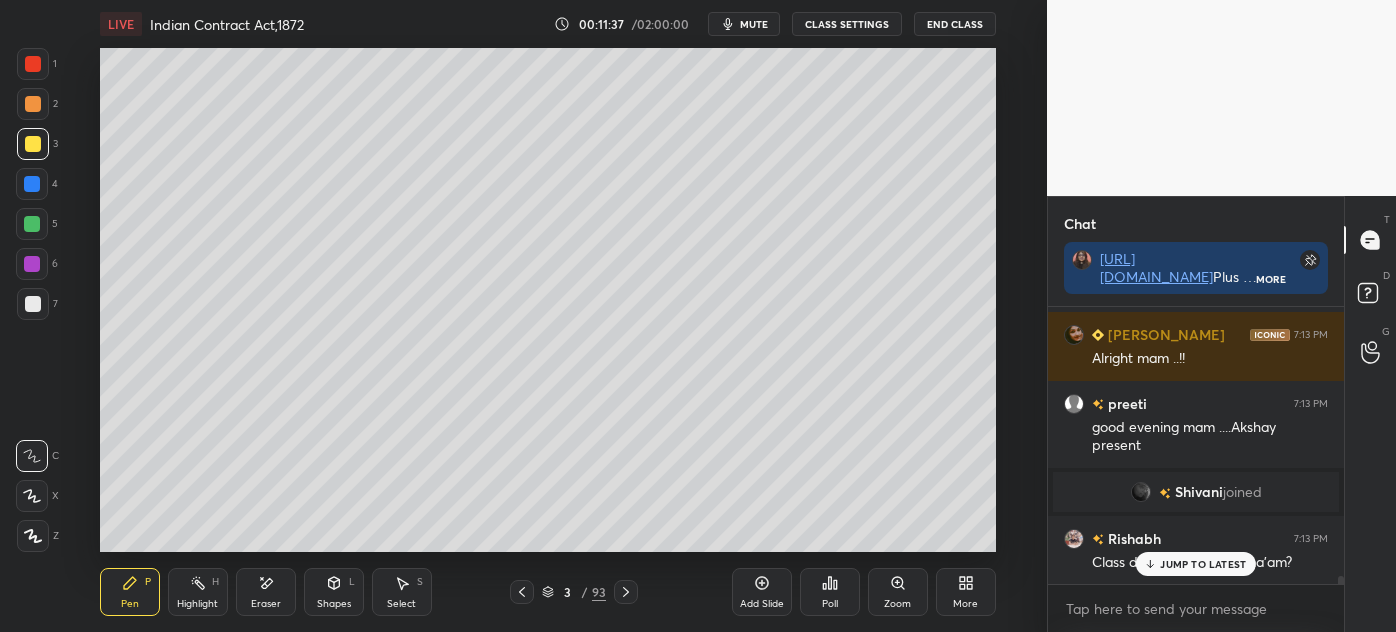 click at bounding box center [33, 304] 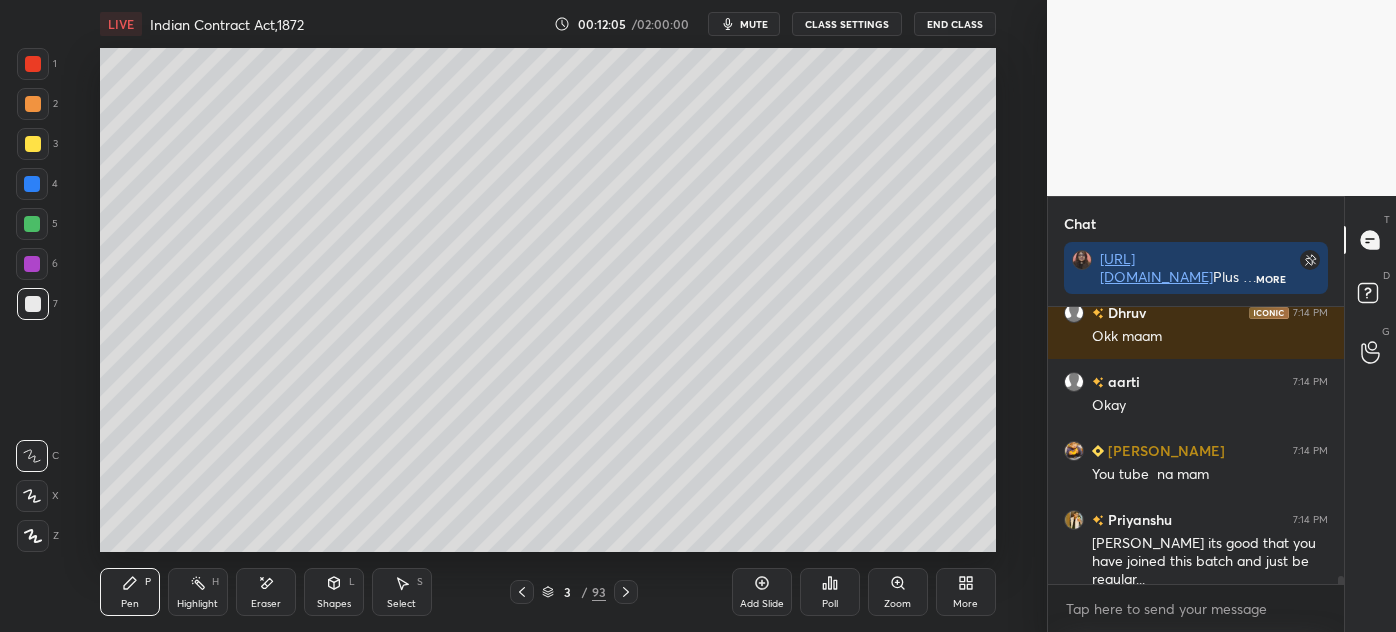 scroll, scrollTop: 9920, scrollLeft: 0, axis: vertical 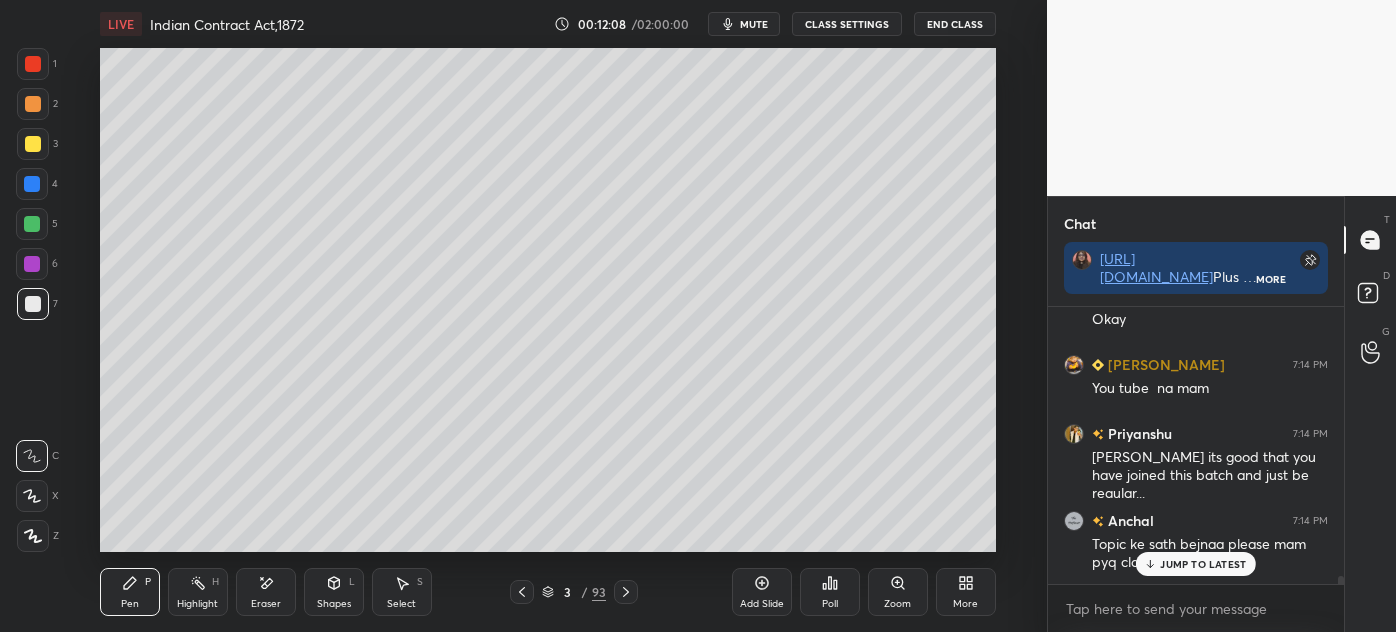click on "JUMP TO LATEST" at bounding box center (1203, 564) 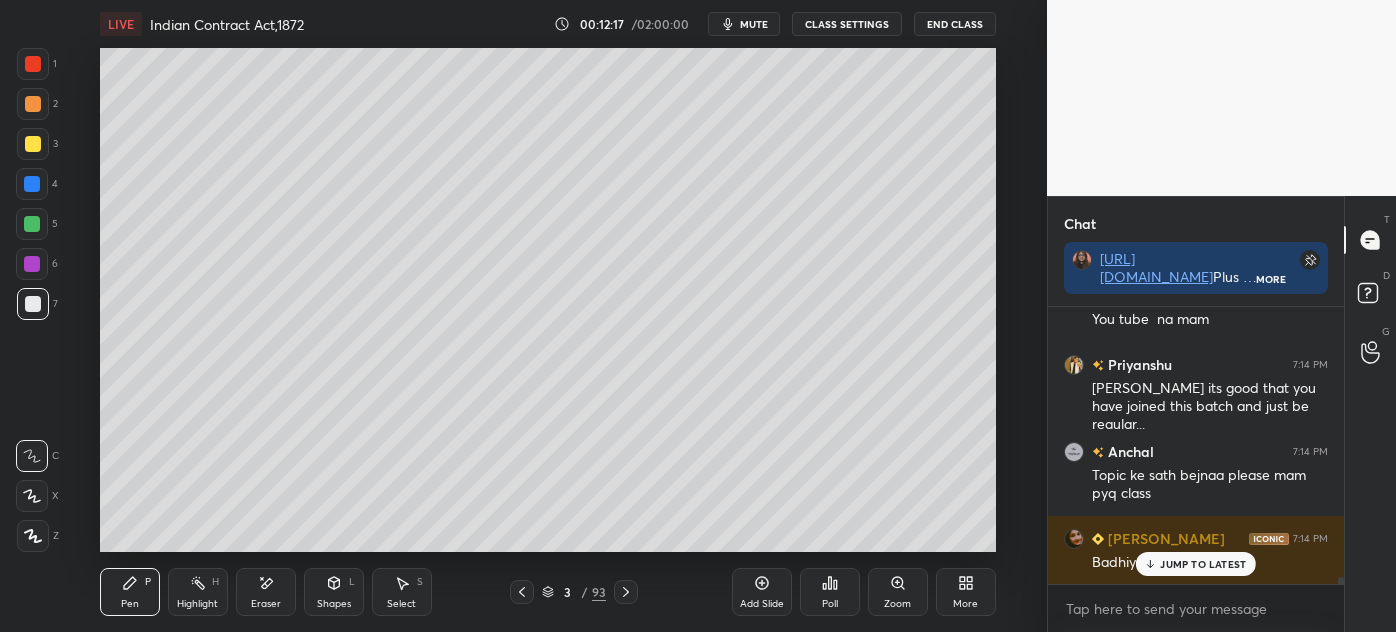 scroll, scrollTop: 10058, scrollLeft: 0, axis: vertical 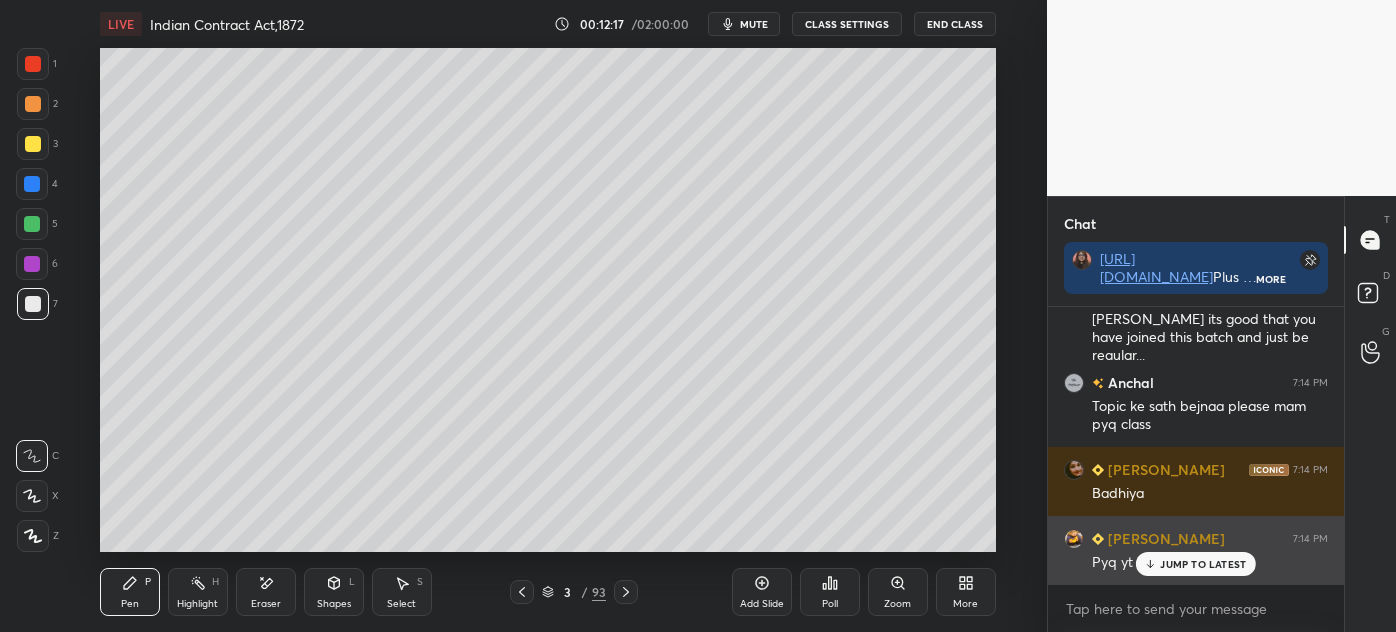 click on "JUMP TO LATEST" at bounding box center [1196, 564] 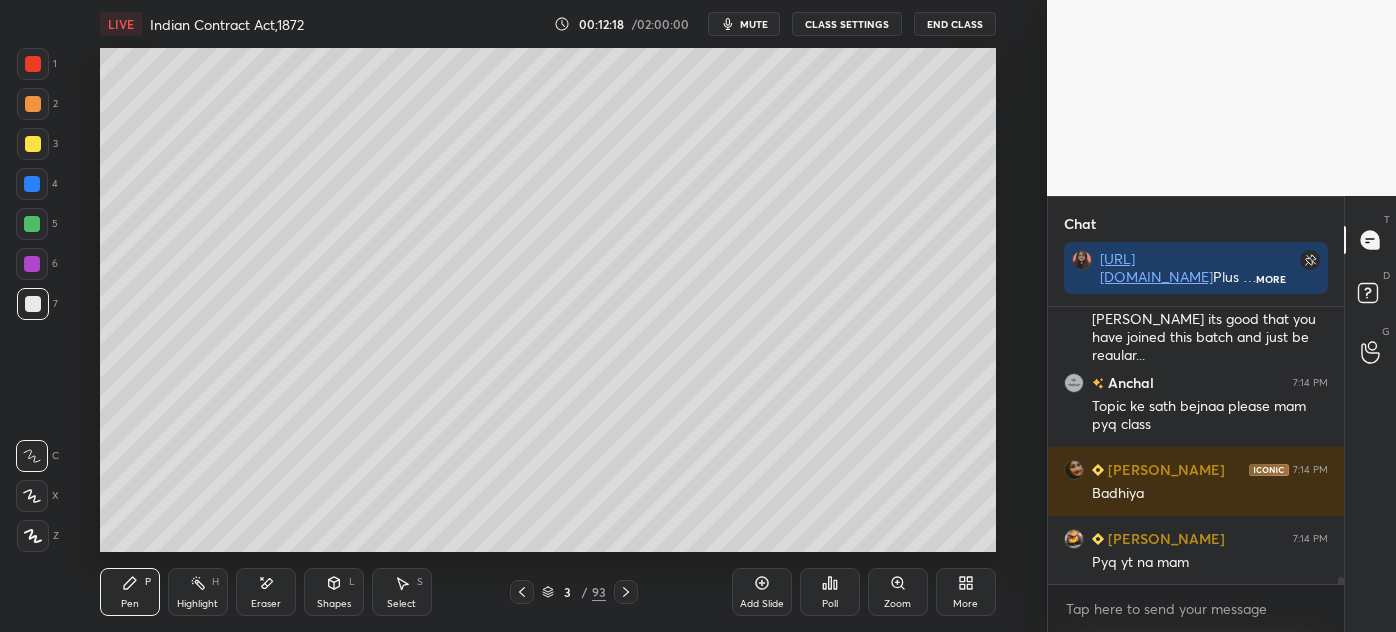scroll, scrollTop: 10128, scrollLeft: 0, axis: vertical 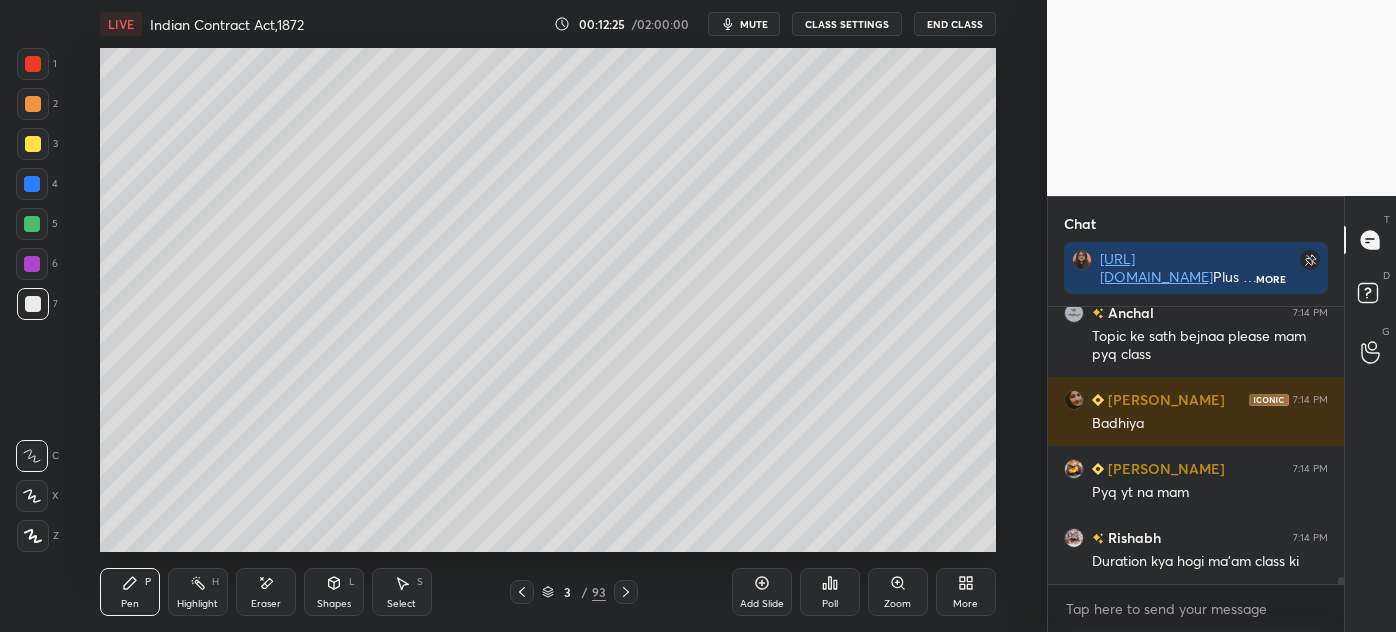 click at bounding box center (33, 144) 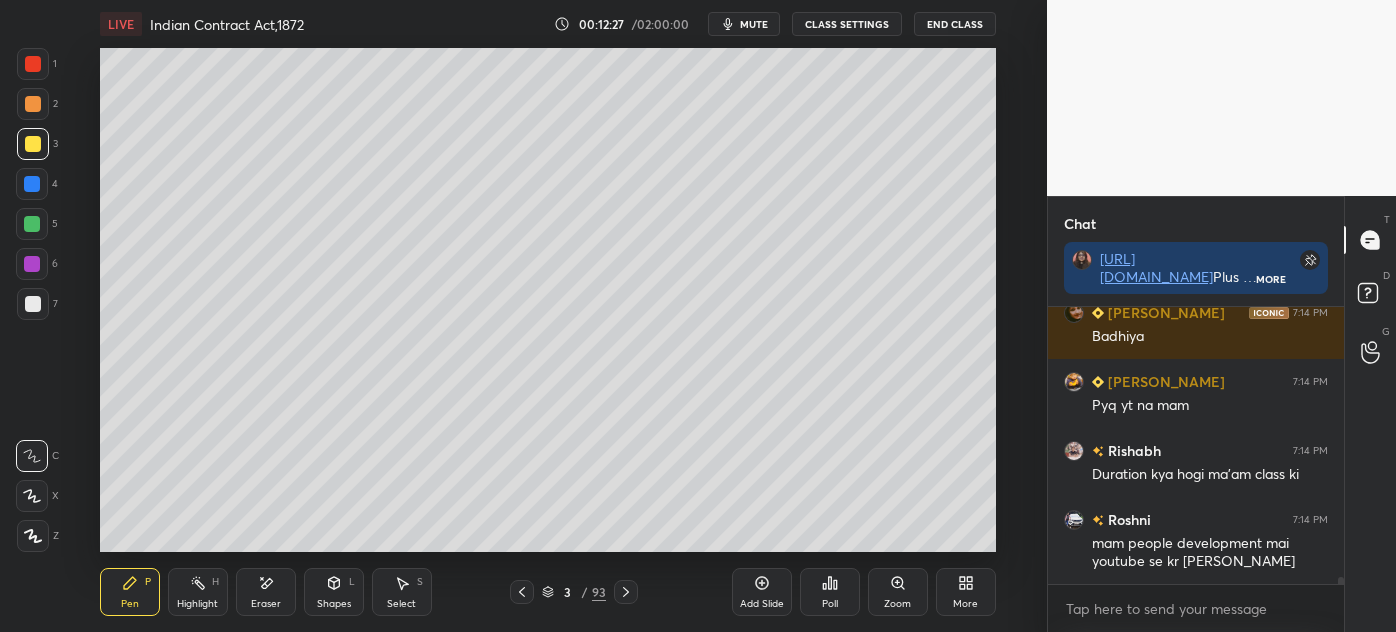 scroll, scrollTop: 10283, scrollLeft: 0, axis: vertical 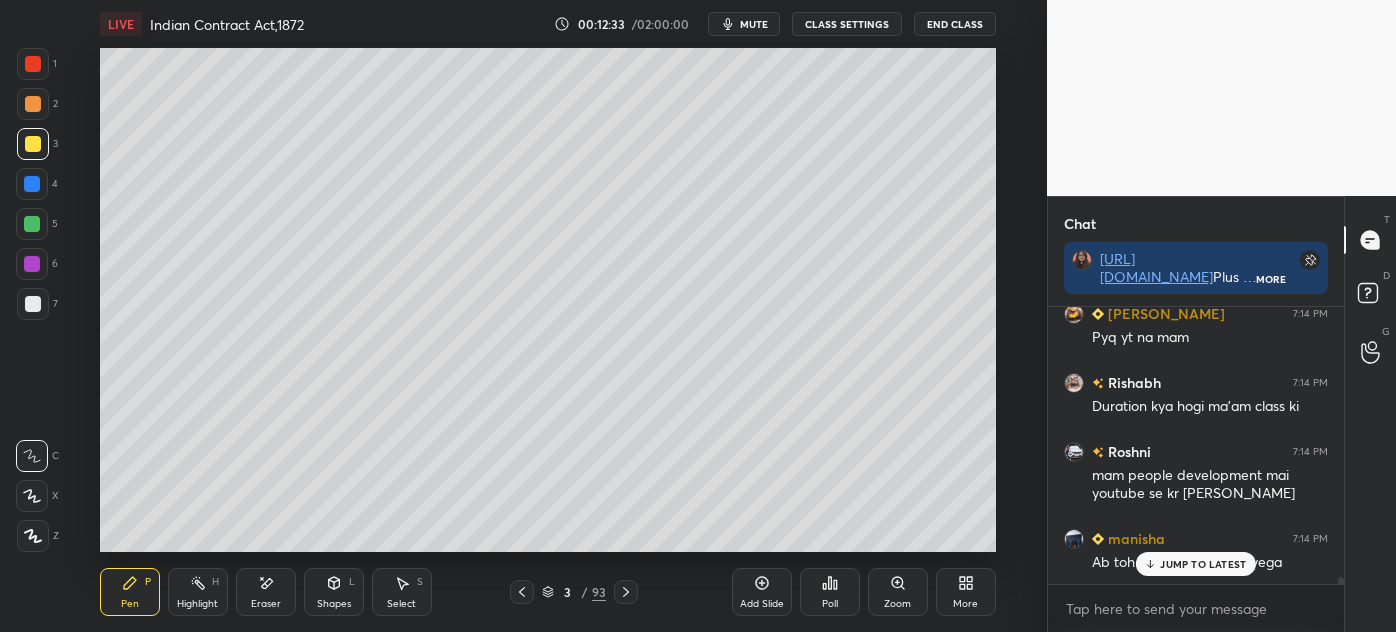 click at bounding box center [33, 304] 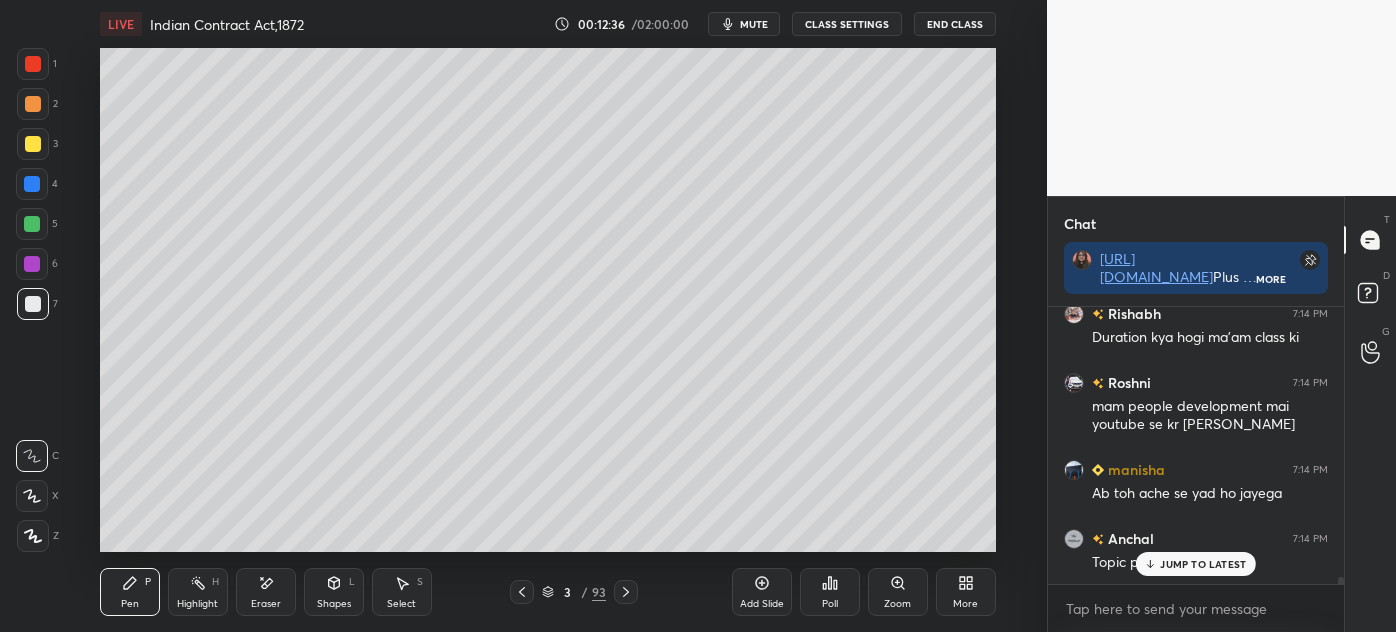 scroll, scrollTop: 10440, scrollLeft: 0, axis: vertical 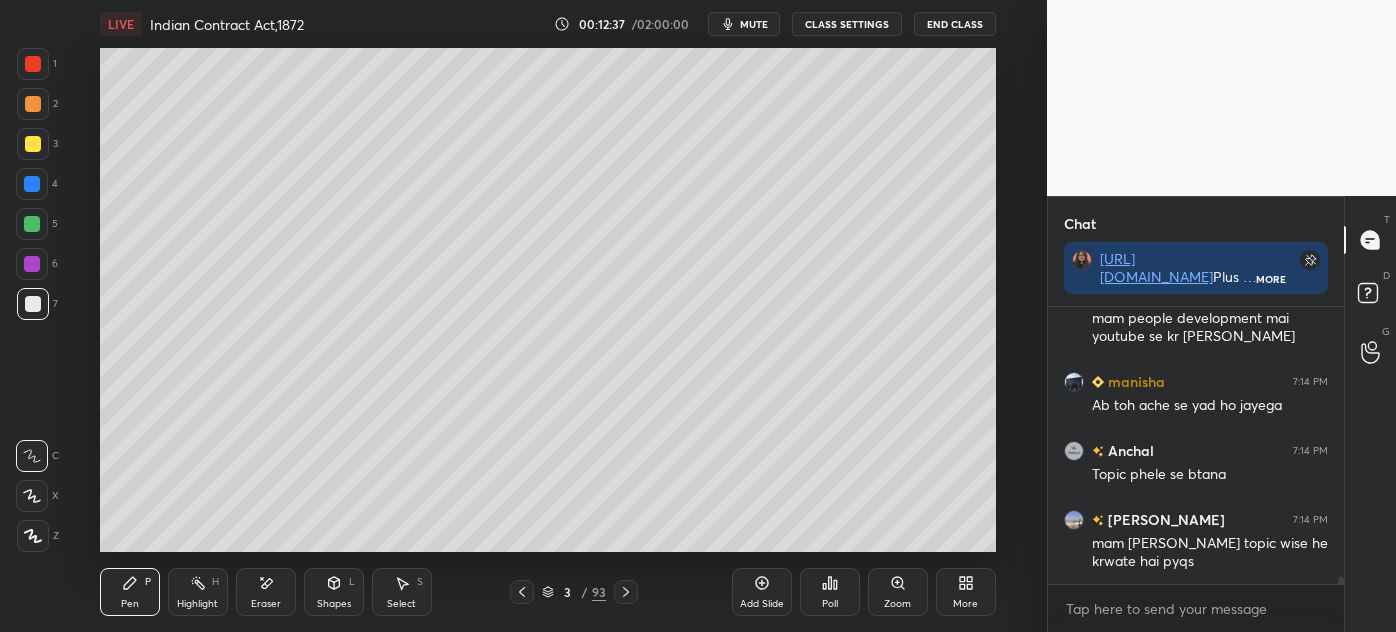 click at bounding box center [33, 144] 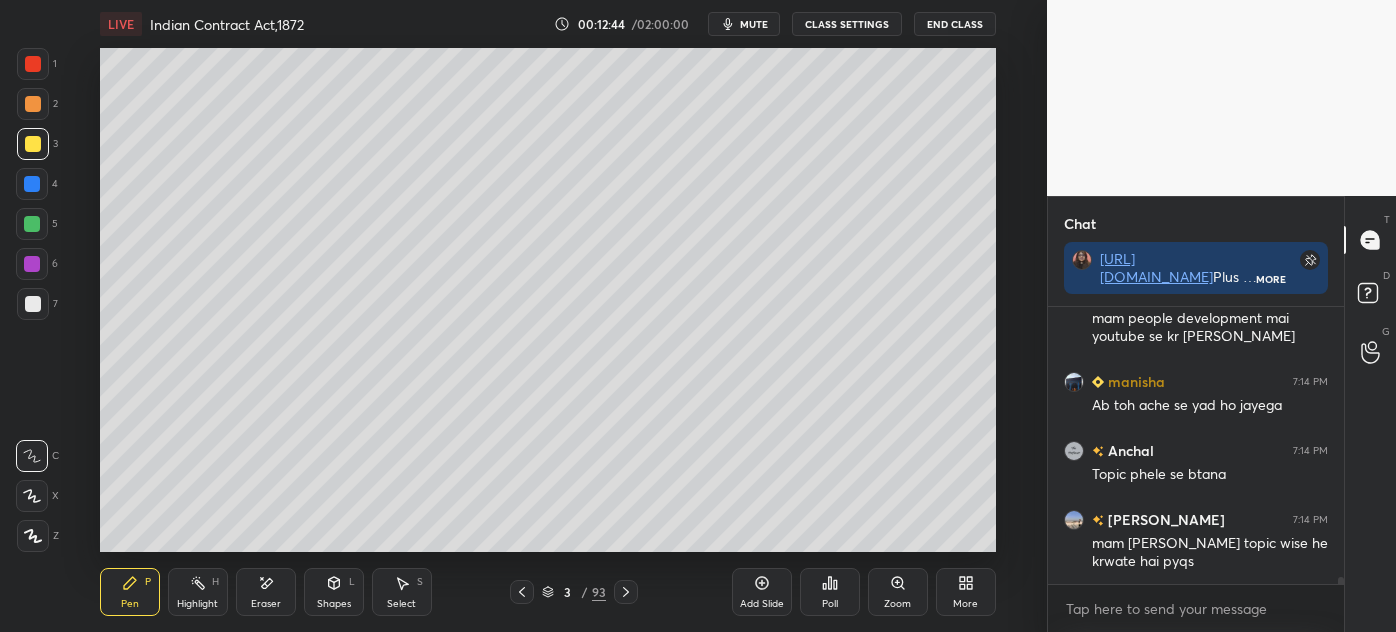 click at bounding box center (32, 184) 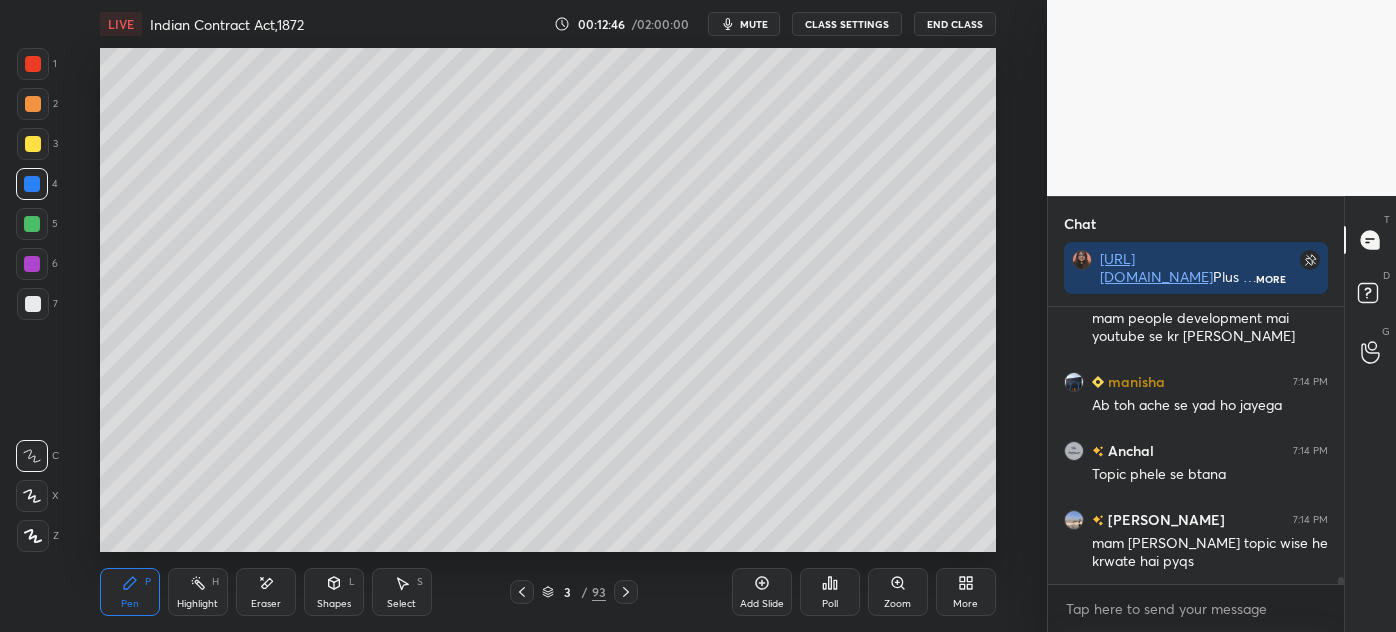 click at bounding box center [33, 304] 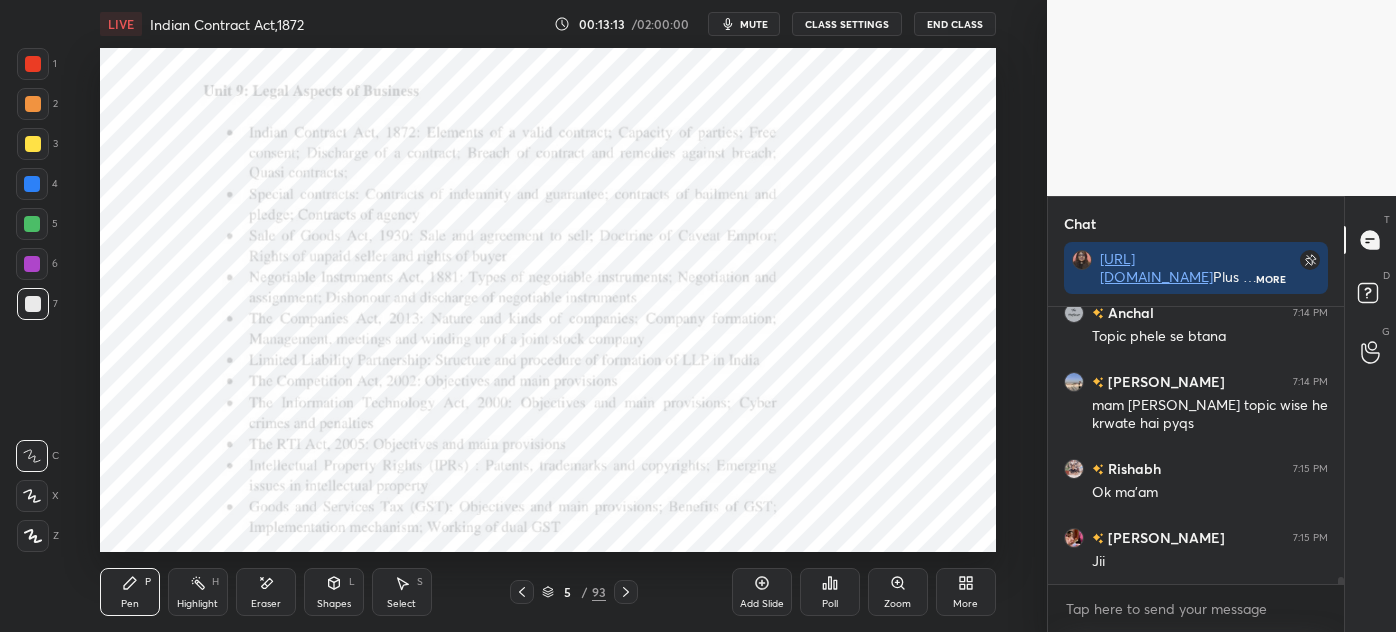 scroll, scrollTop: 10664, scrollLeft: 0, axis: vertical 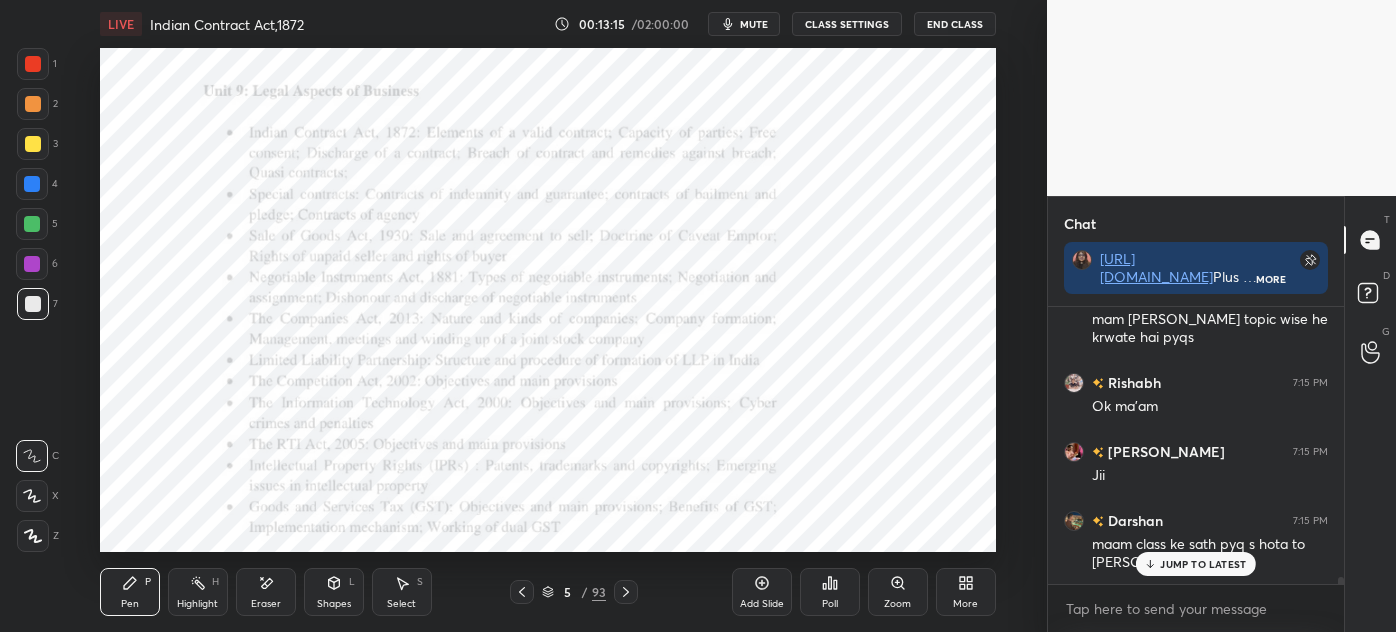 click on "Eraser" at bounding box center [266, 592] 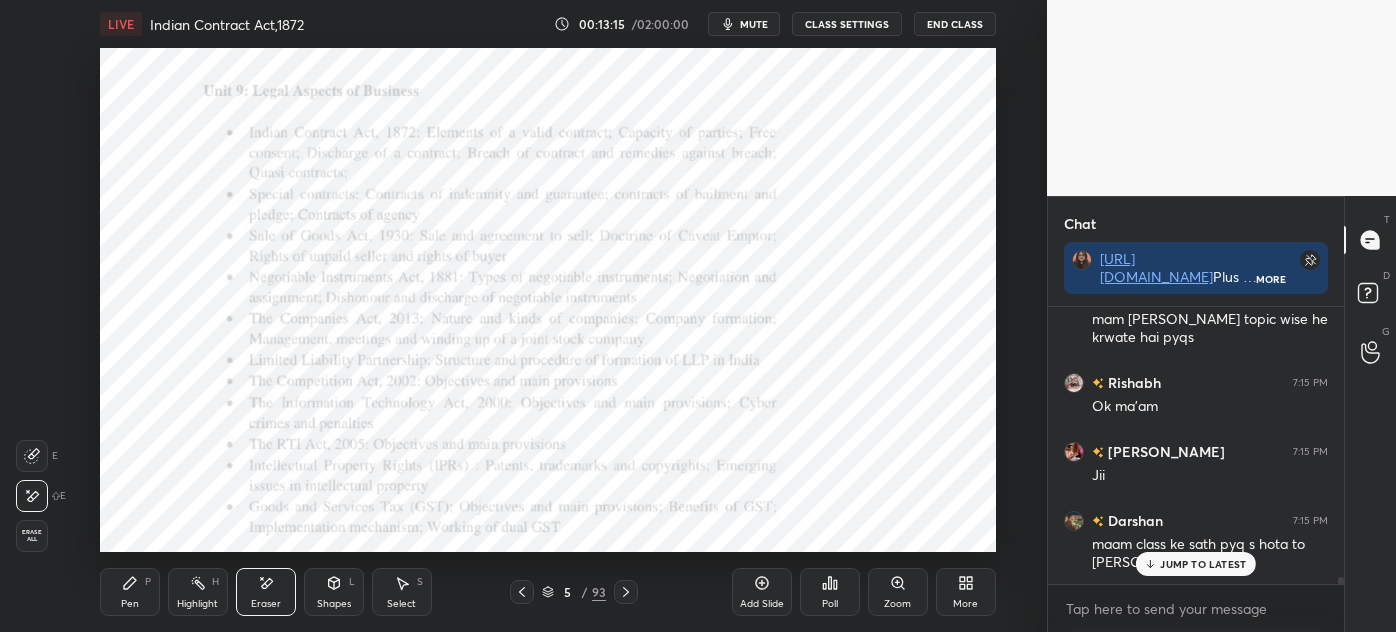 click on "Erase all" at bounding box center (32, 536) 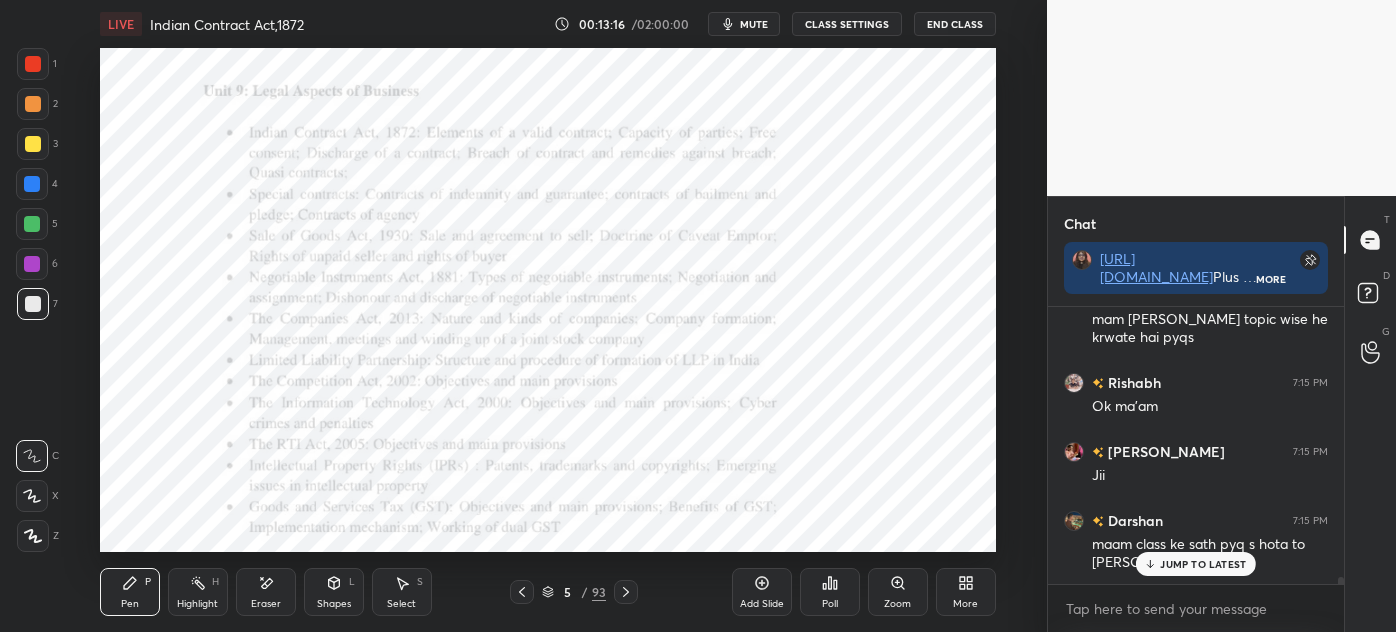 scroll, scrollTop: 10733, scrollLeft: 0, axis: vertical 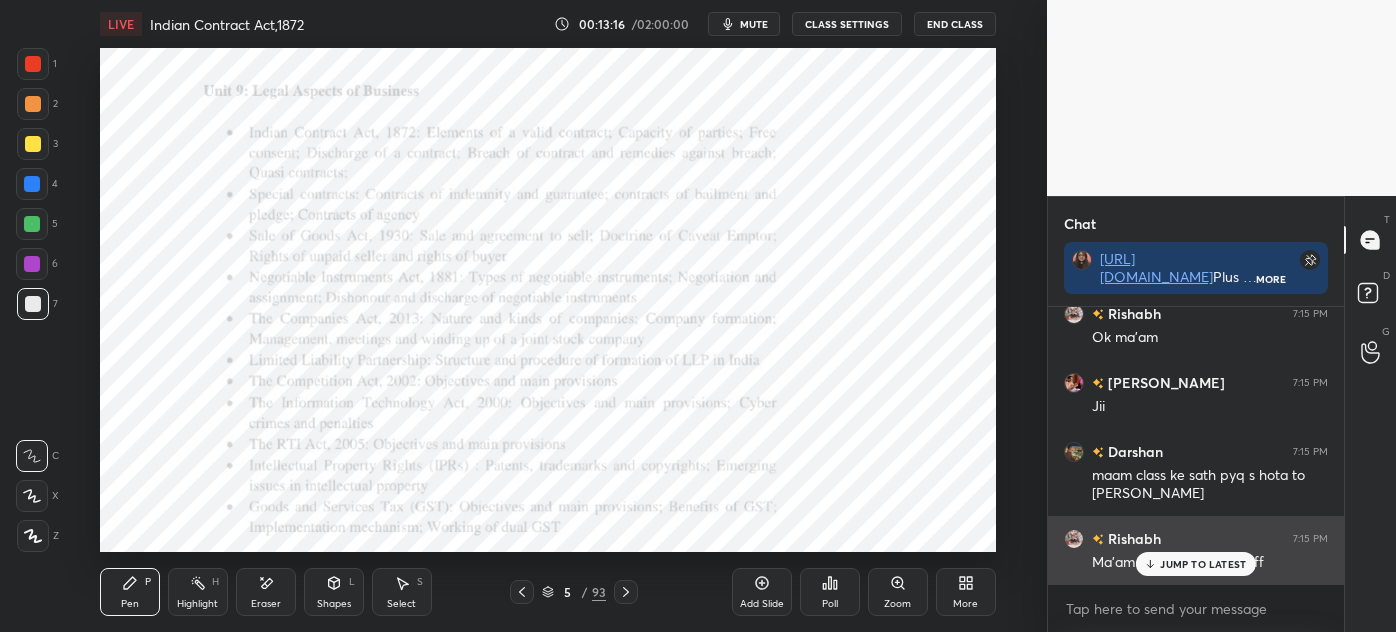 click on "JUMP TO LATEST" at bounding box center (1196, 564) 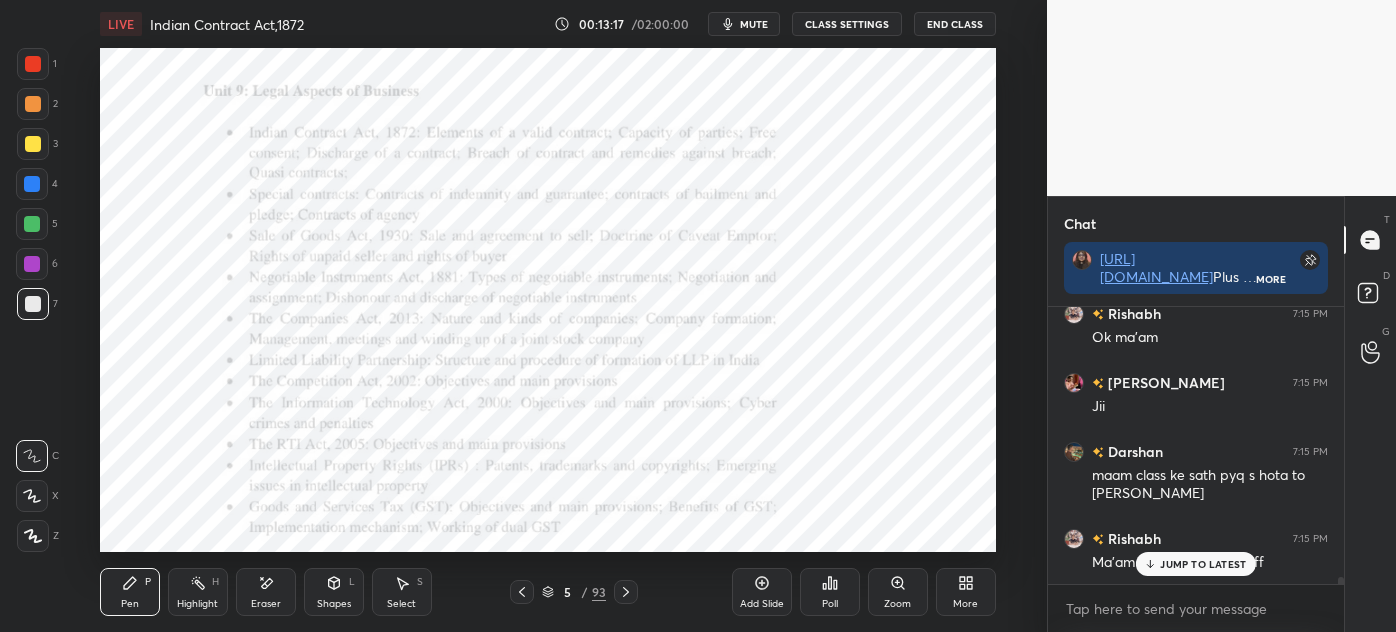 scroll, scrollTop: 10802, scrollLeft: 0, axis: vertical 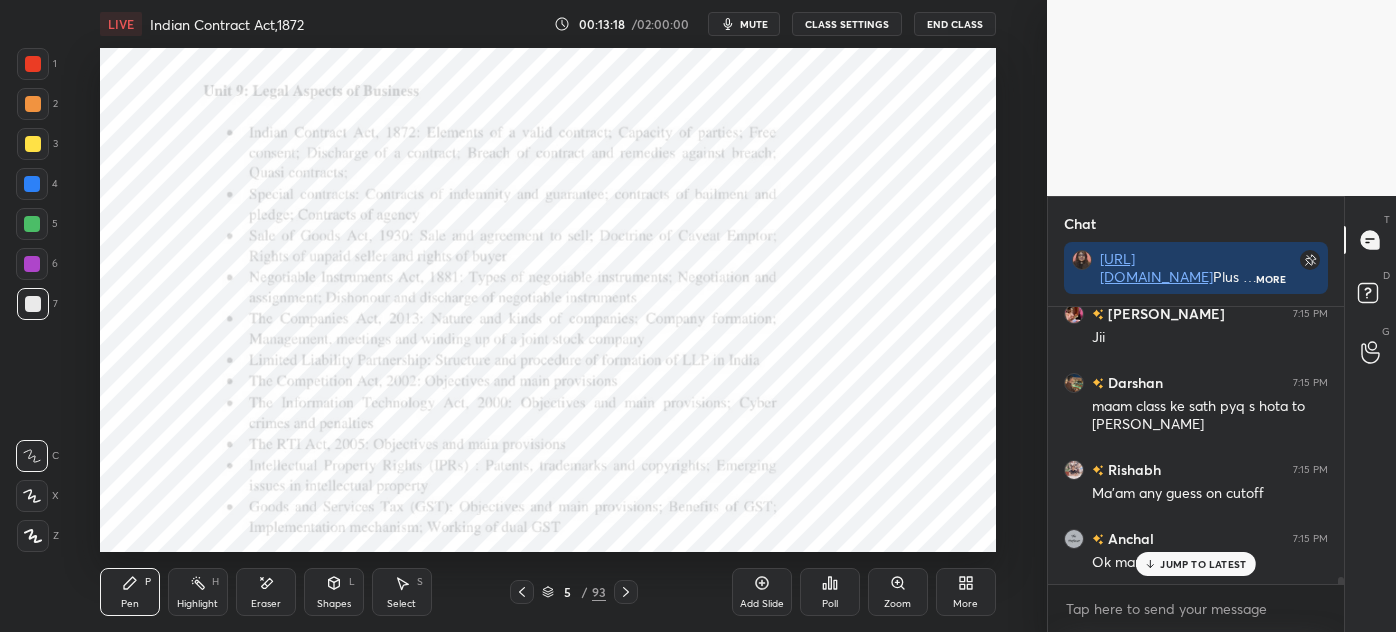 click on "JUMP TO LATEST" at bounding box center (1203, 564) 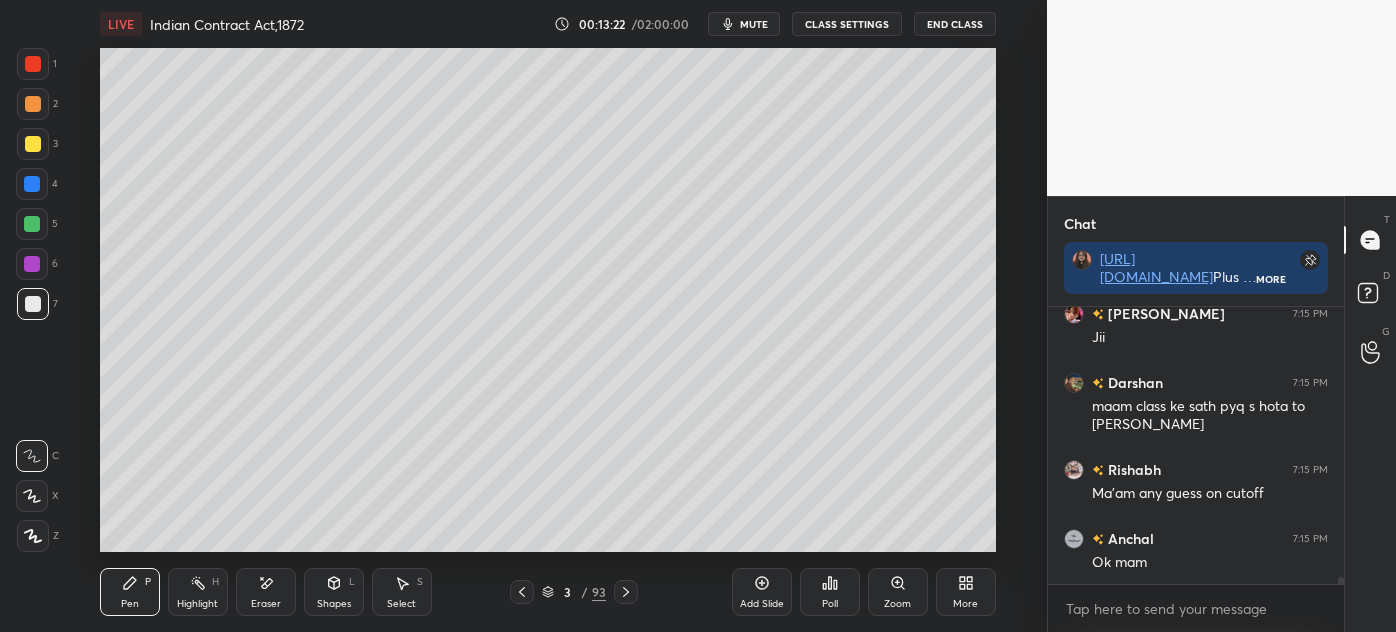 scroll, scrollTop: 10872, scrollLeft: 0, axis: vertical 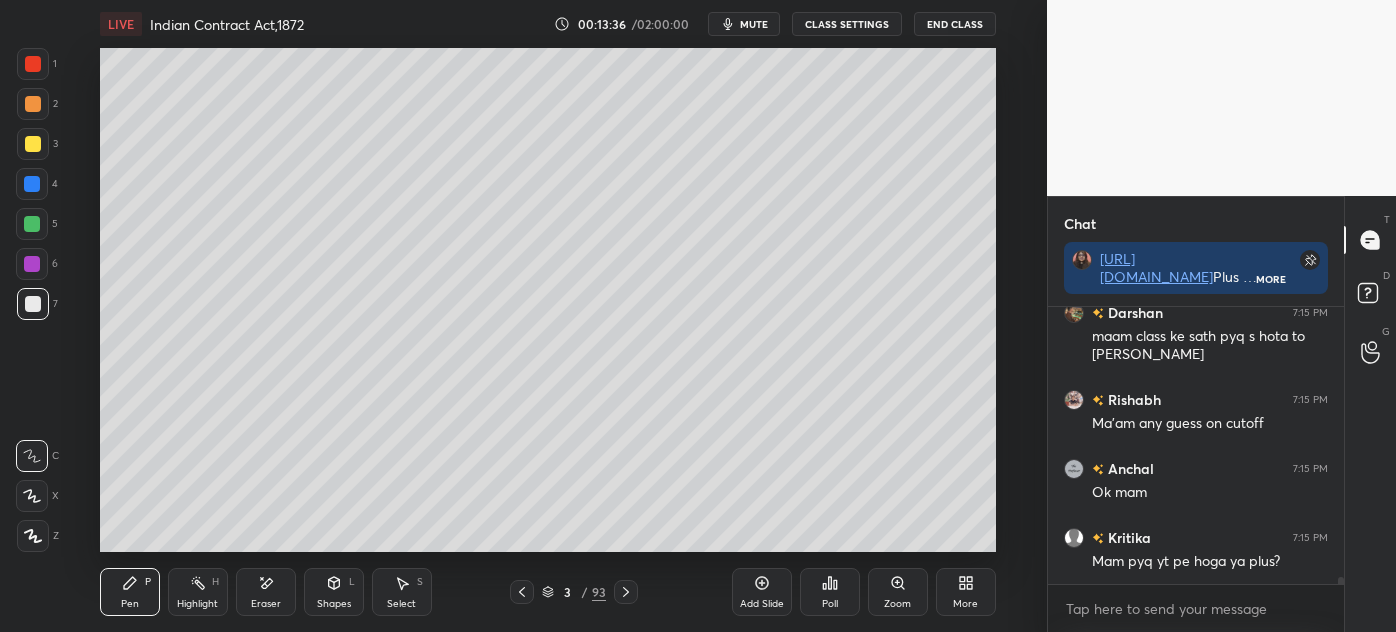 click on "Add Slide" at bounding box center (762, 592) 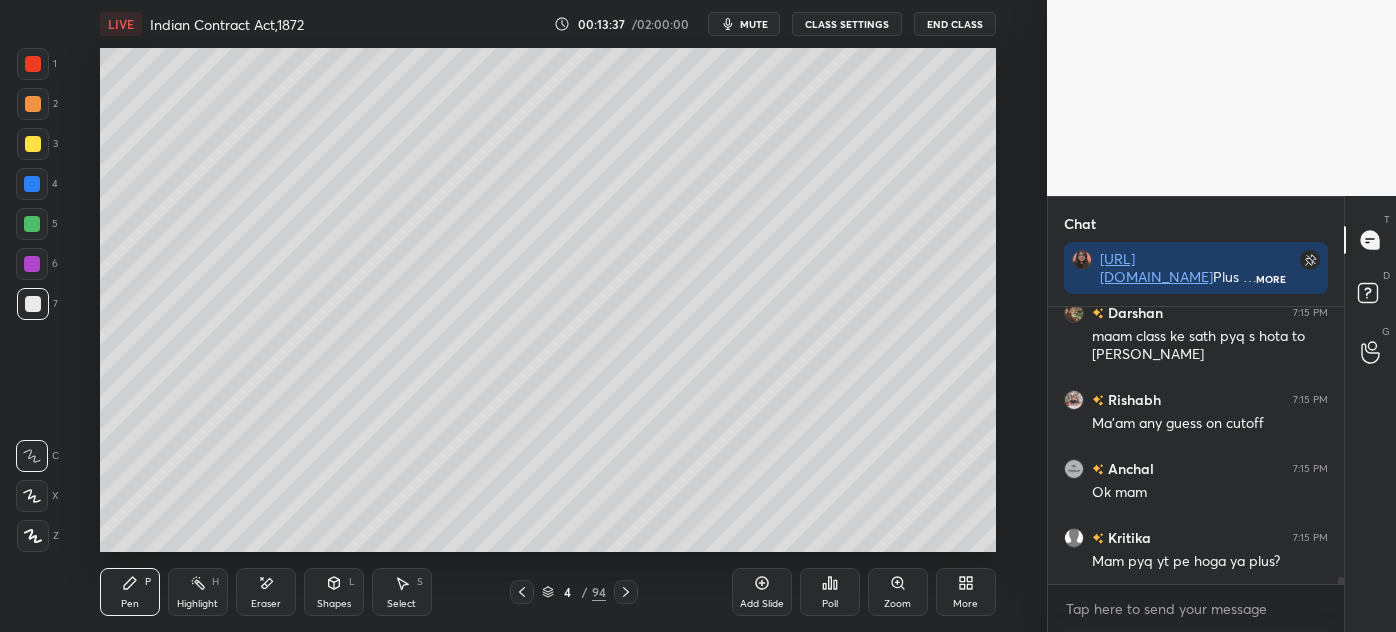 click on "3" at bounding box center [37, 144] 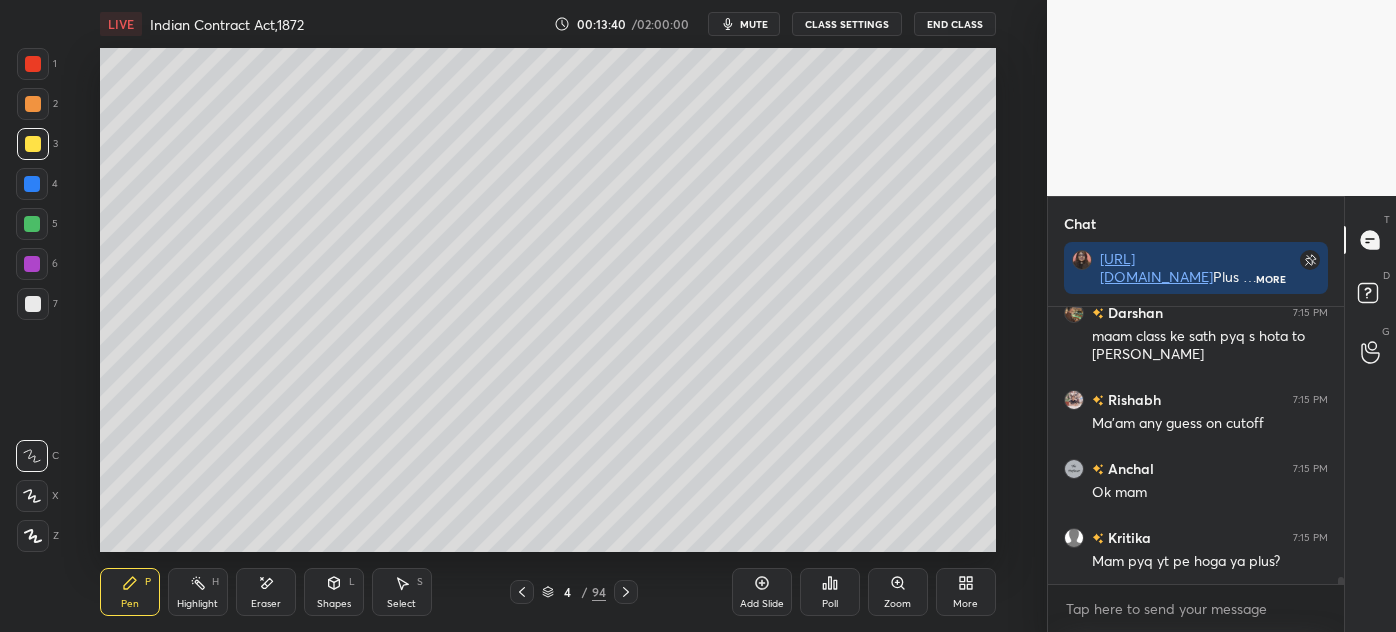 click on "4 / 94" at bounding box center [574, 592] 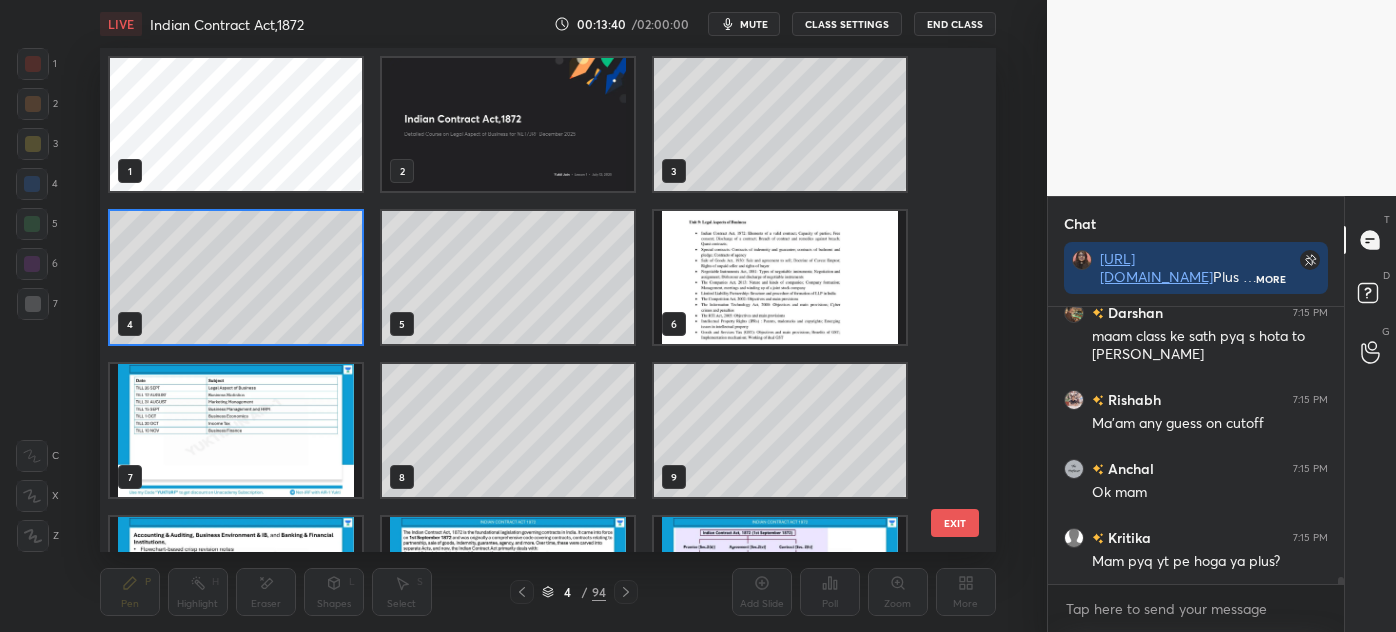 scroll, scrollTop: 6, scrollLeft: 10, axis: both 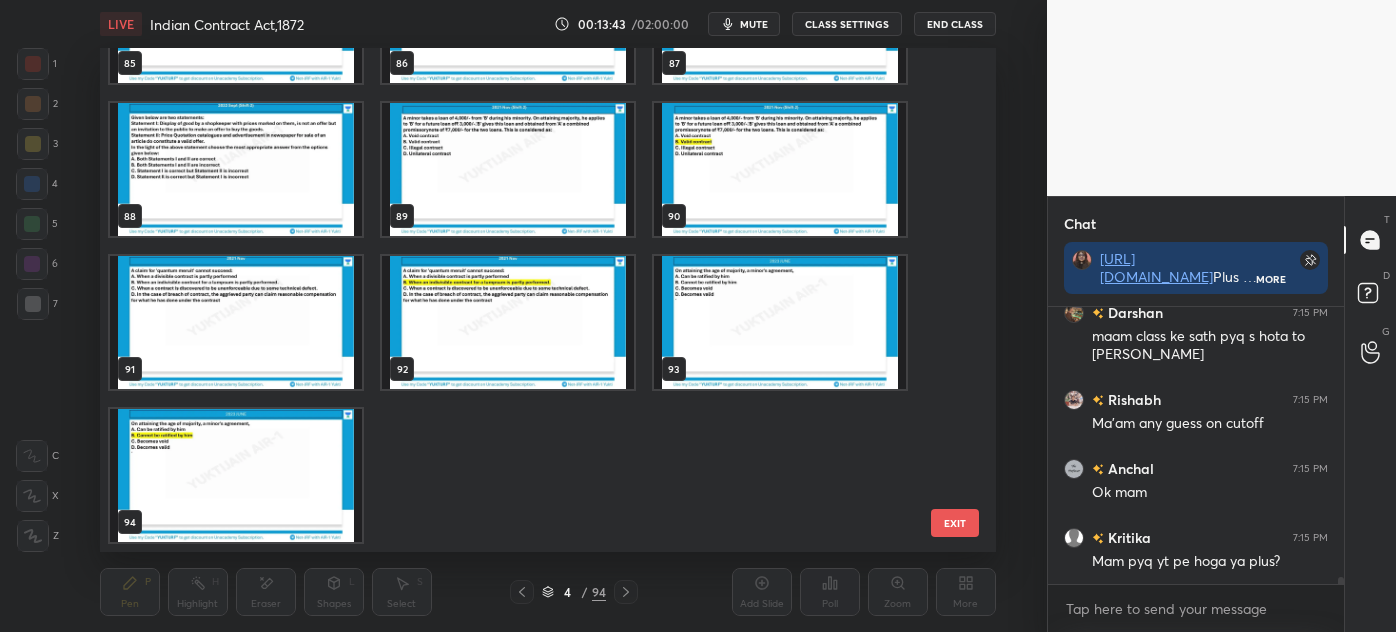 drag, startPoint x: 275, startPoint y: 340, endPoint x: 259, endPoint y: 346, distance: 17.088007 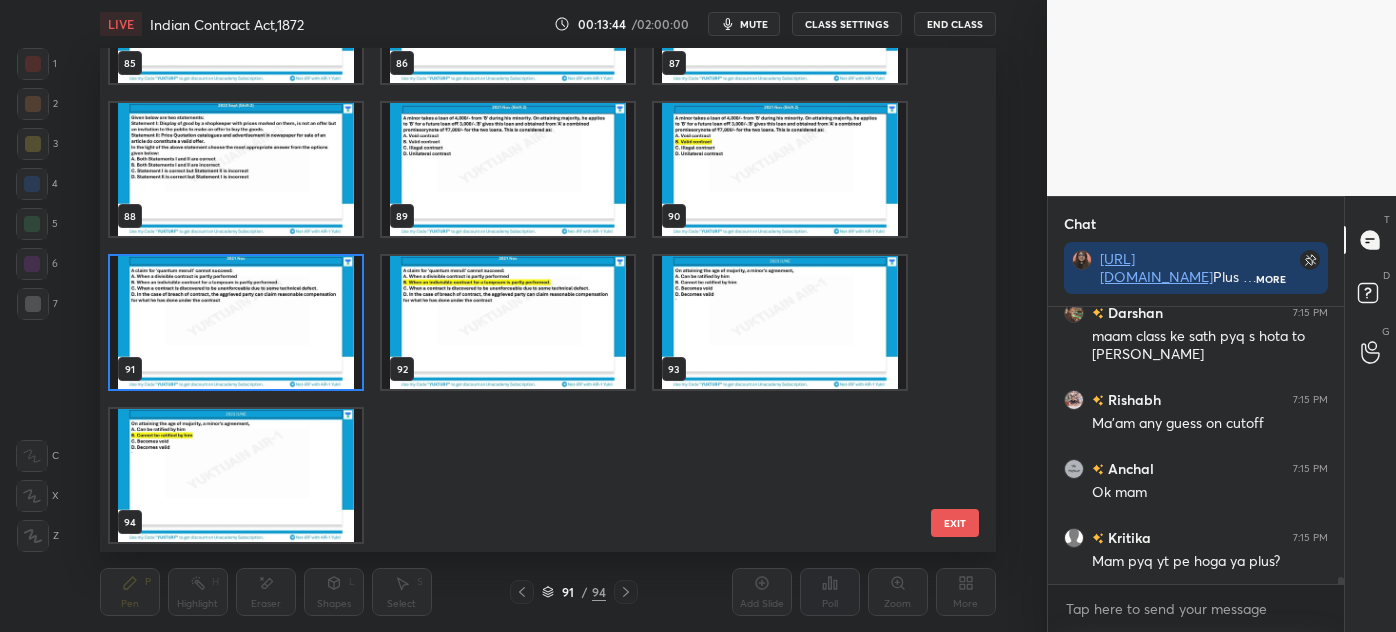 click on "EXIT" at bounding box center (955, 523) 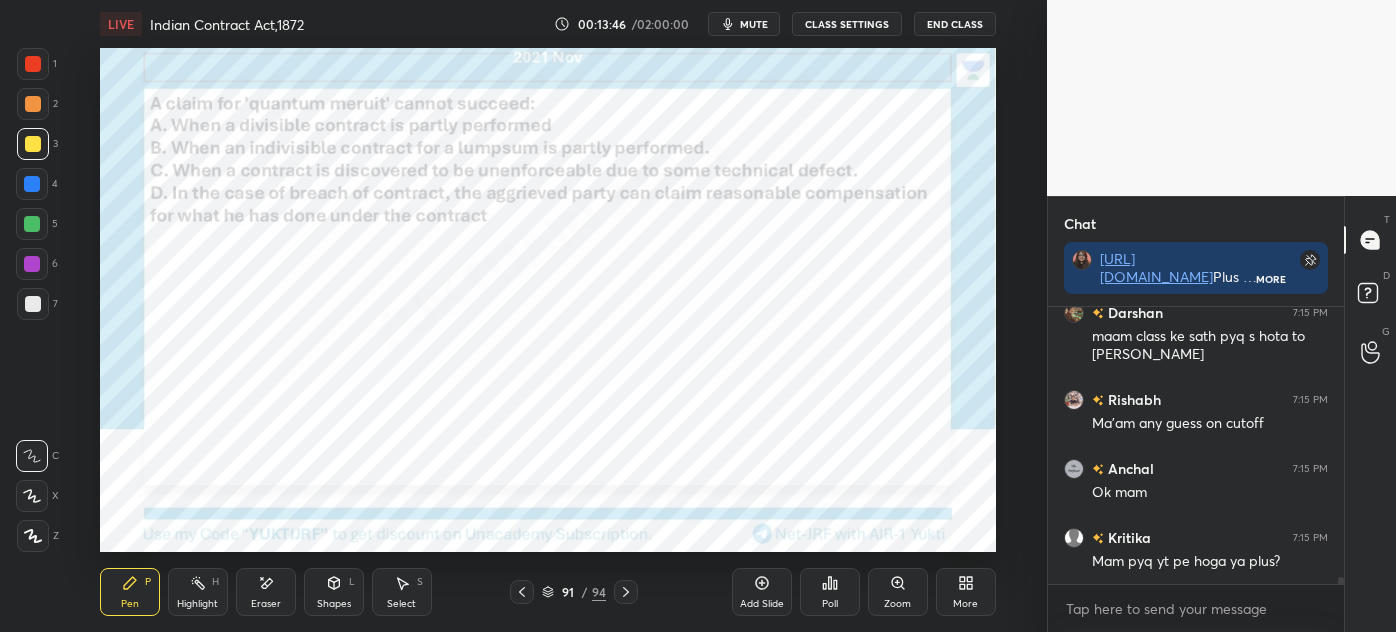 scroll, scrollTop: 10941, scrollLeft: 0, axis: vertical 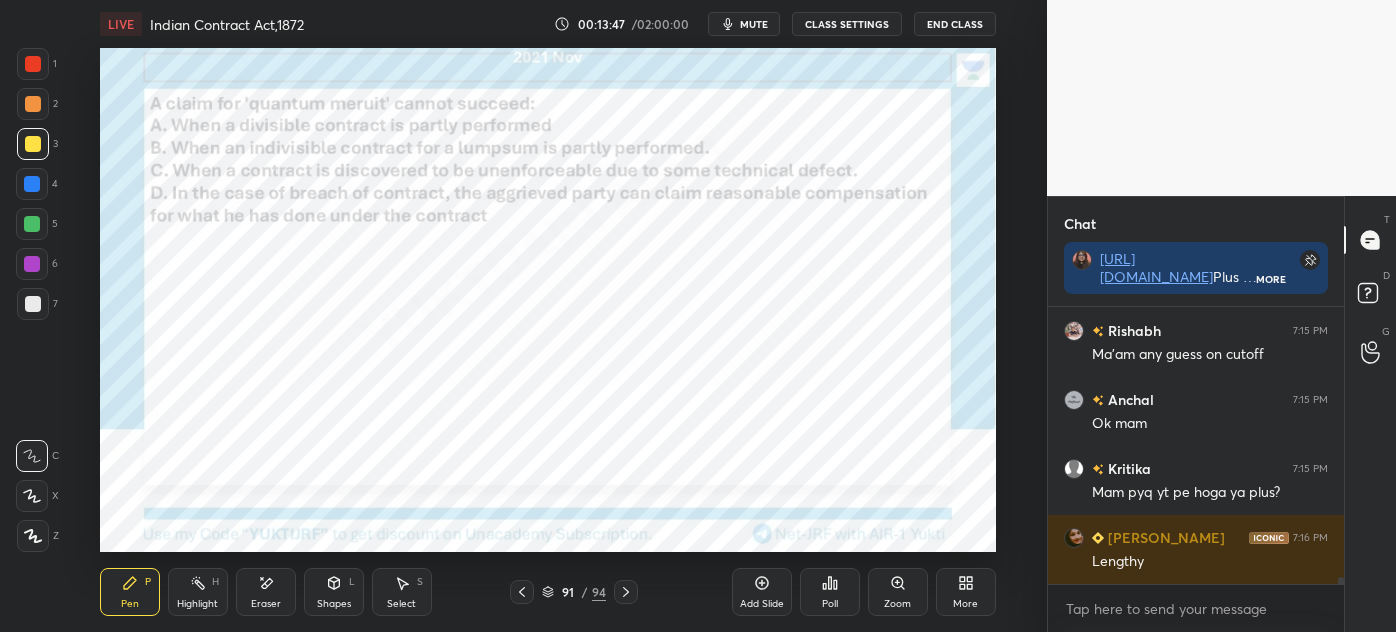 click on "91" at bounding box center [568, 592] 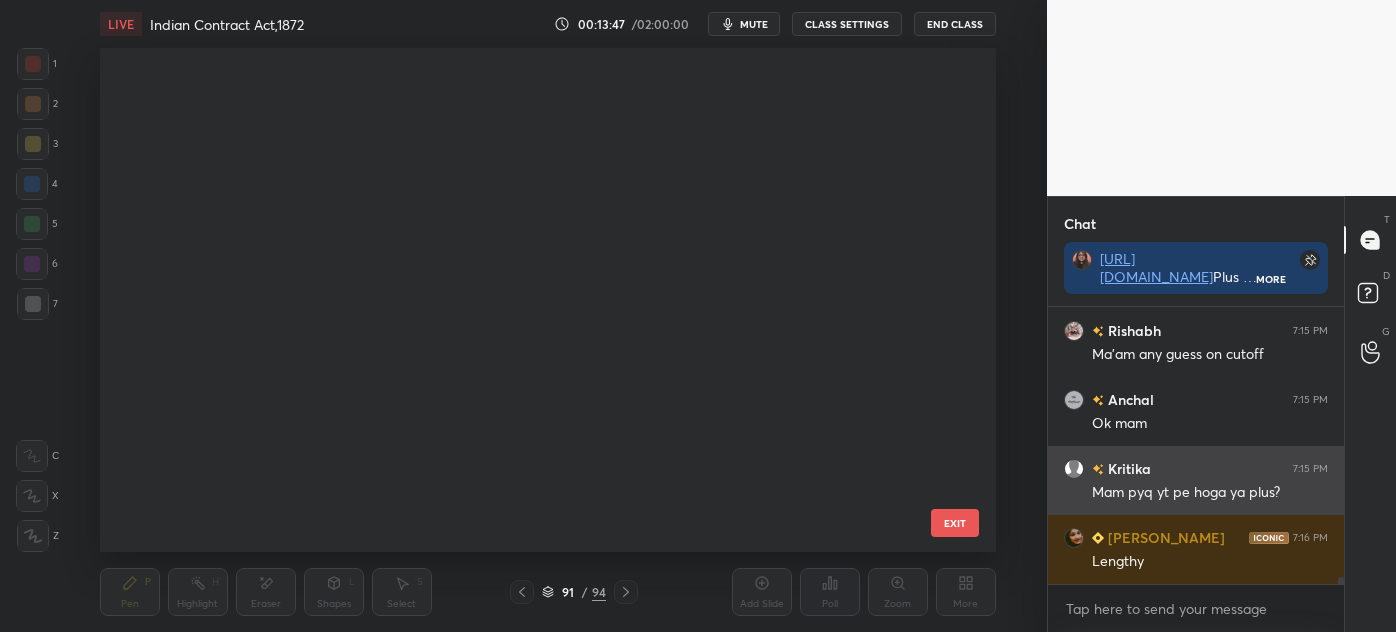 scroll, scrollTop: 4239, scrollLeft: 0, axis: vertical 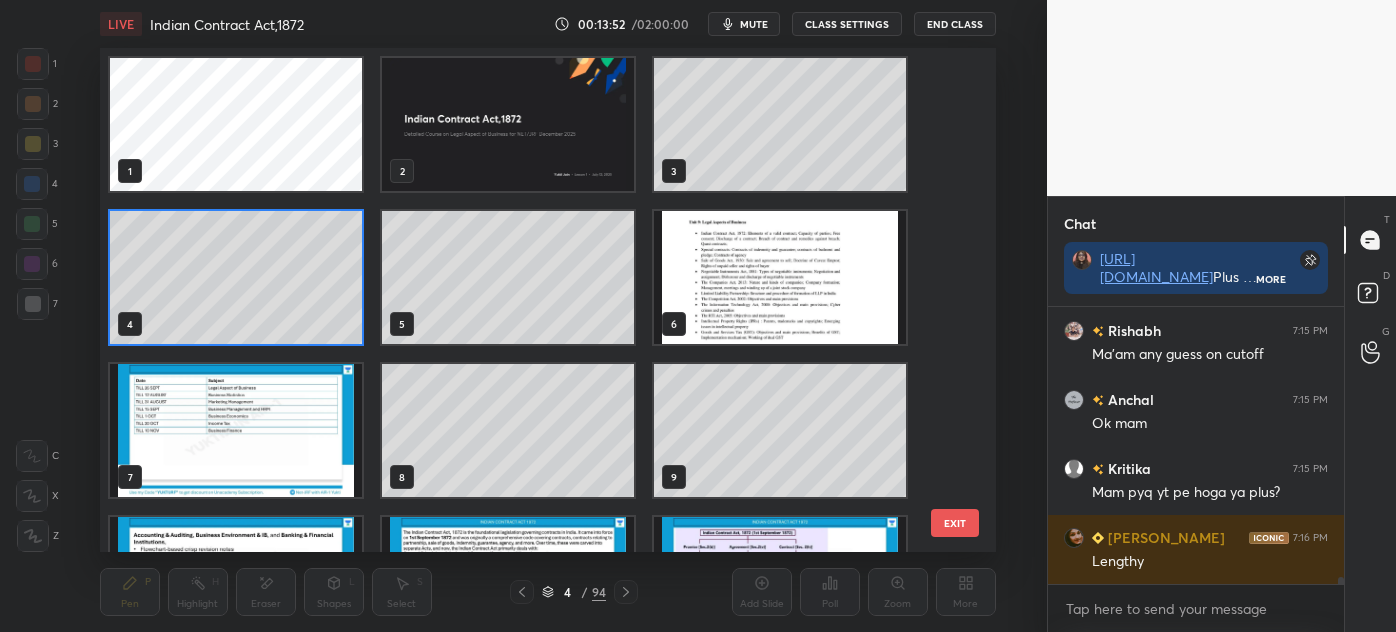 click on "EXIT" at bounding box center [955, 523] 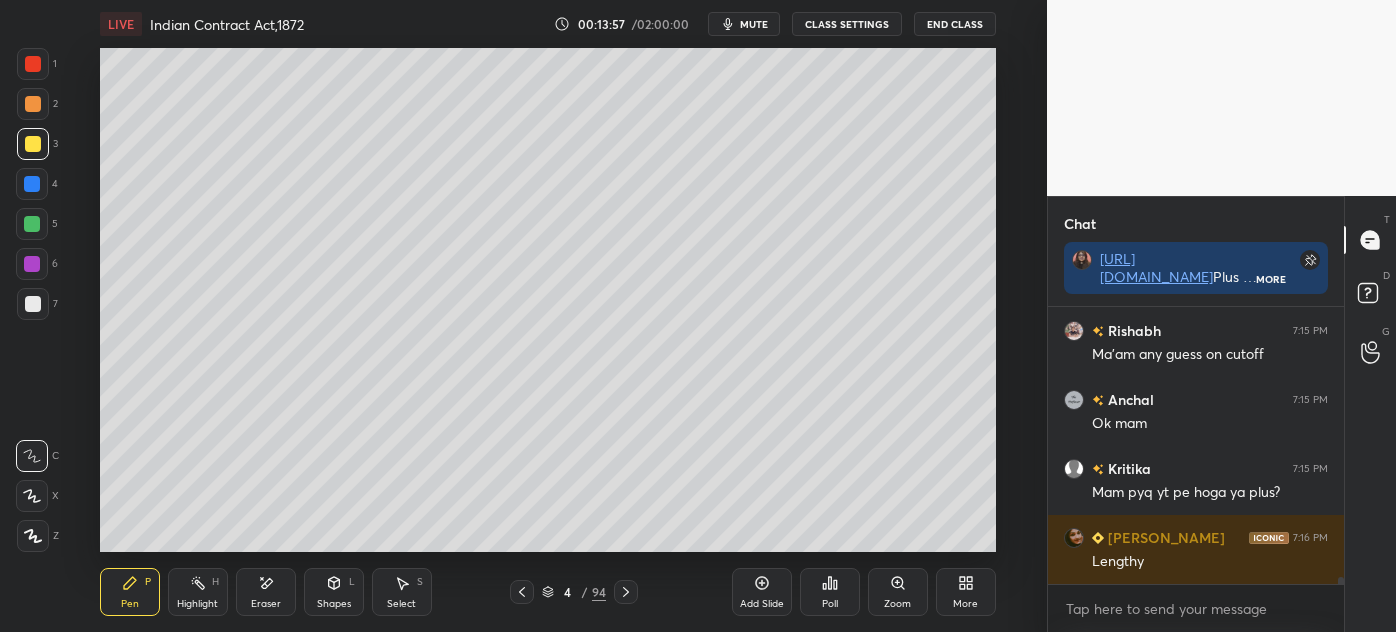 click at bounding box center (33, 104) 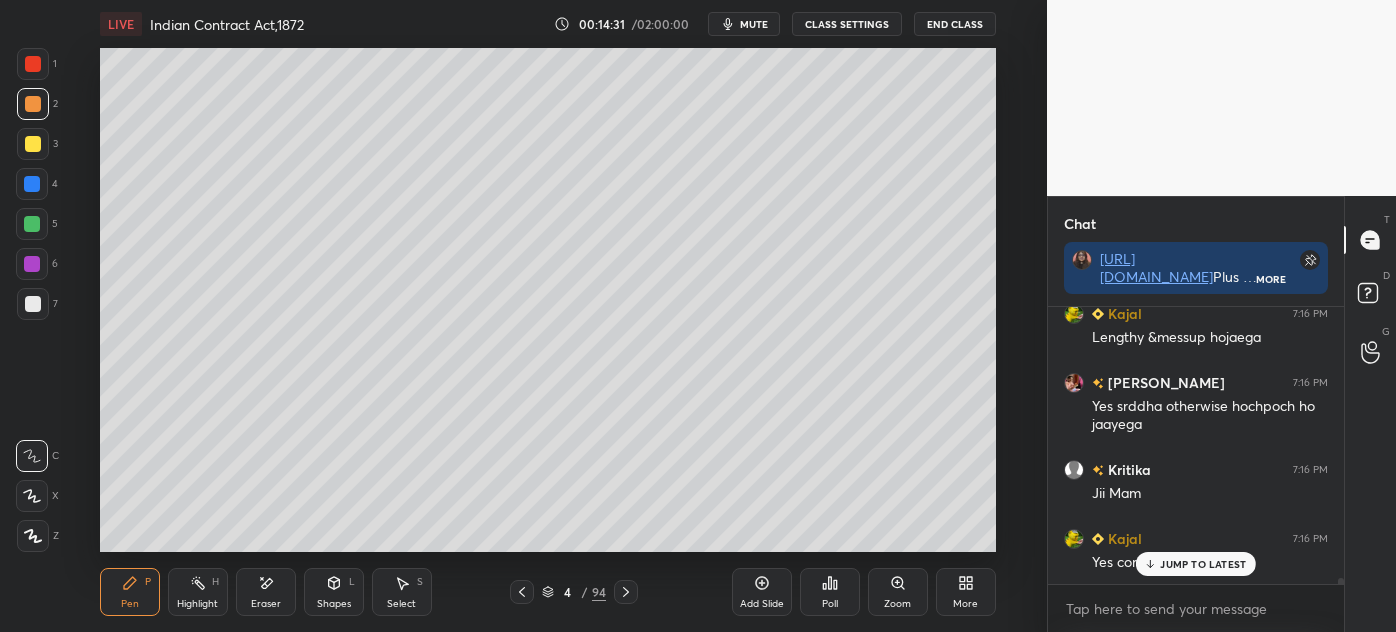 scroll, scrollTop: 11653, scrollLeft: 0, axis: vertical 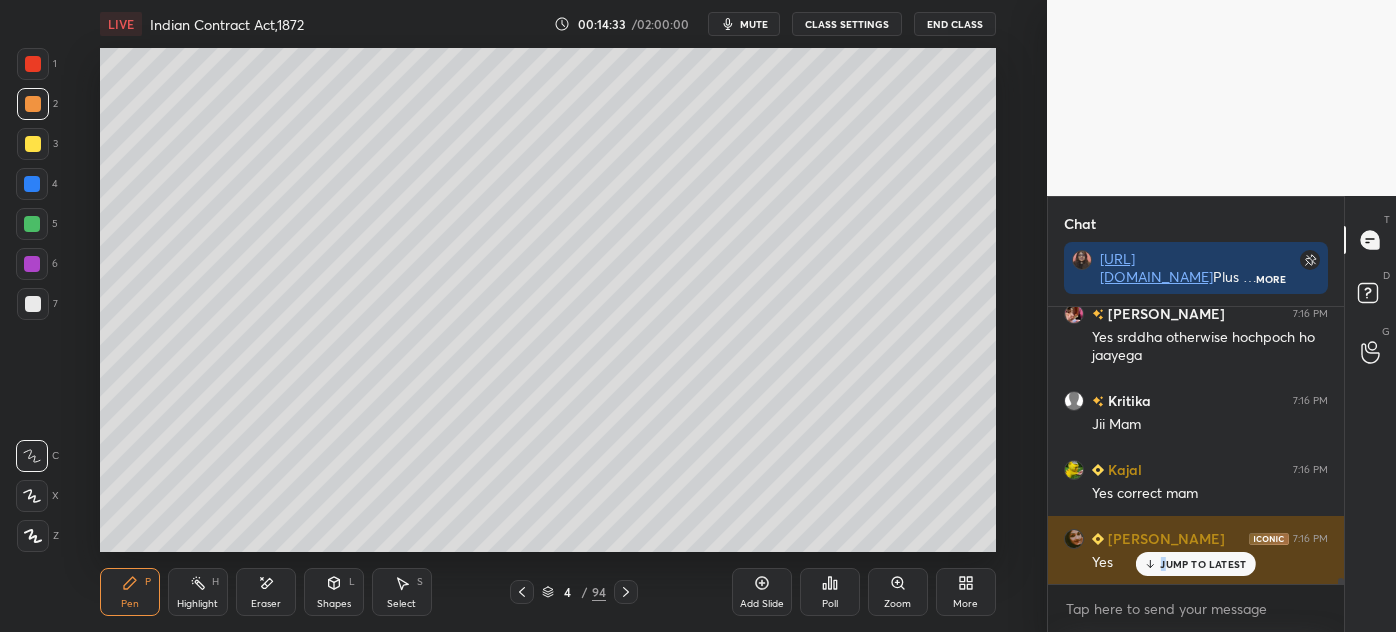 drag, startPoint x: 1164, startPoint y: 563, endPoint x: 1154, endPoint y: 556, distance: 12.206555 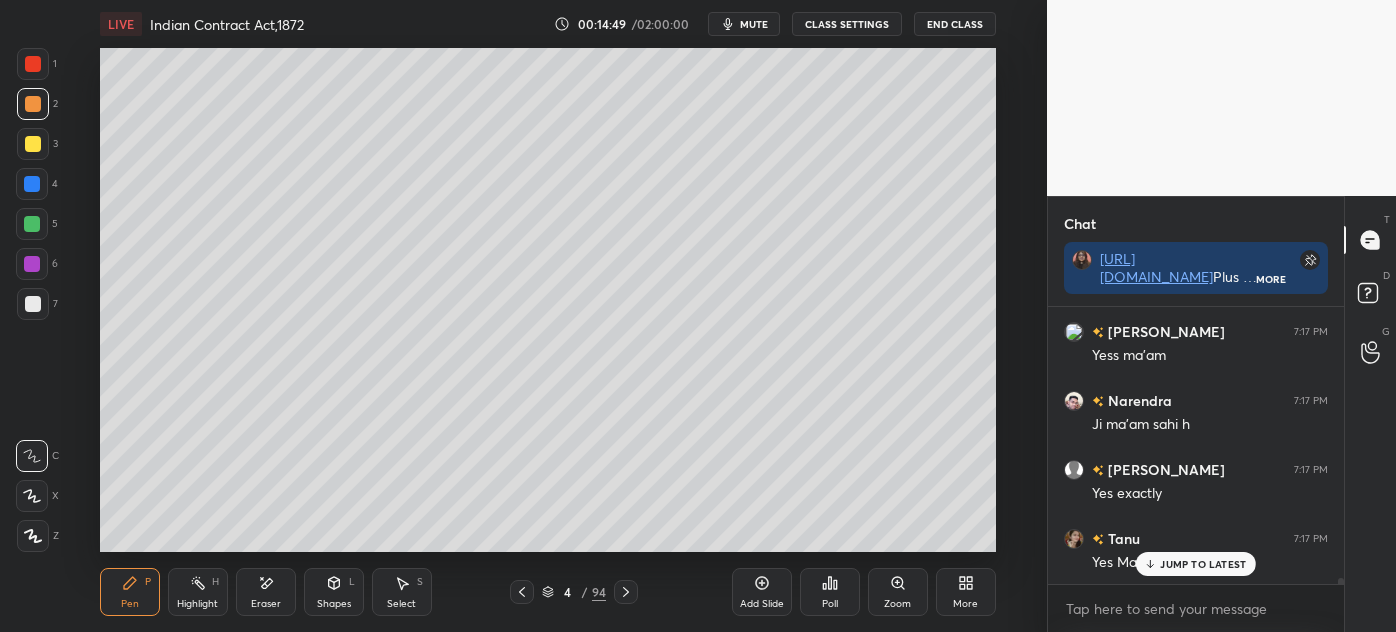 scroll, scrollTop: 12205, scrollLeft: 0, axis: vertical 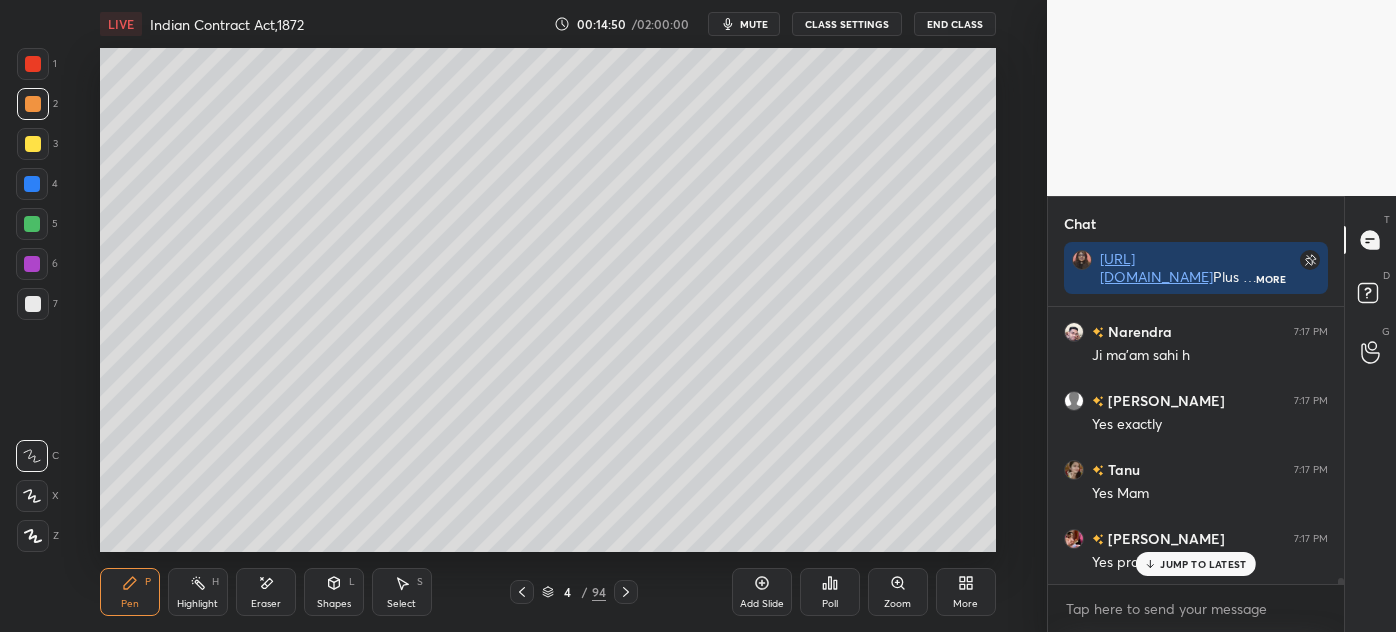 click on "JUMP TO LATEST" at bounding box center [1196, 564] 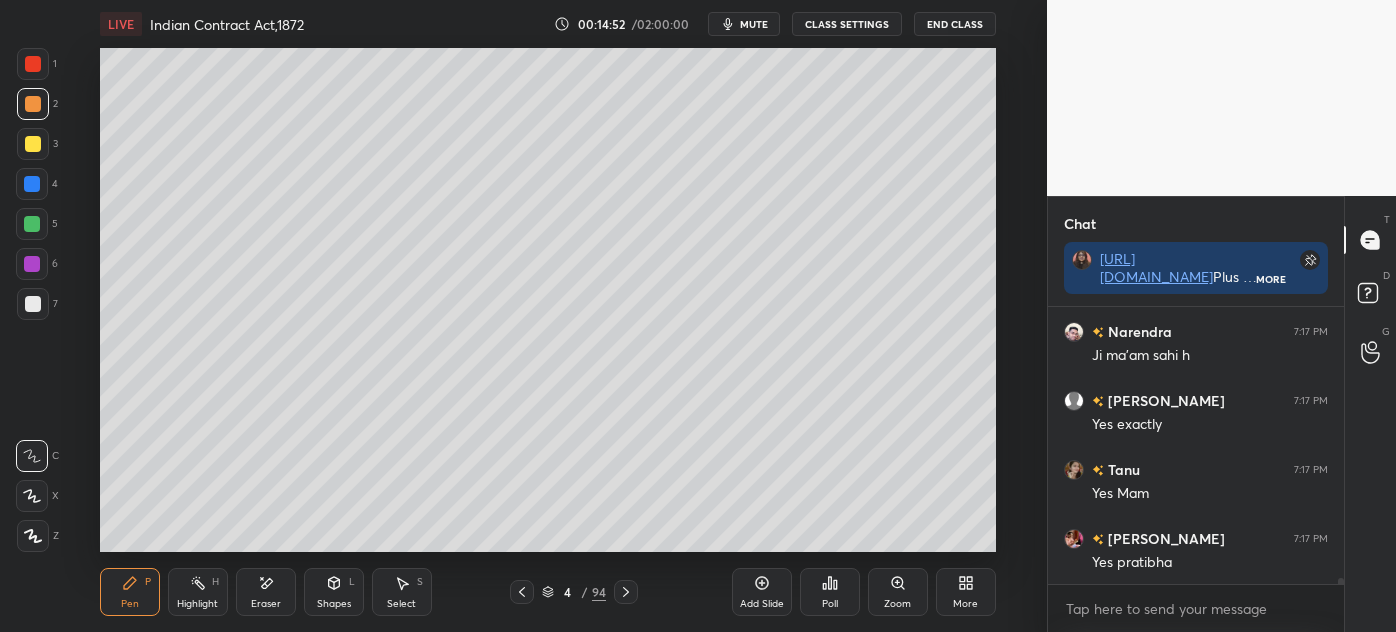 click on "Add Slide" at bounding box center [762, 592] 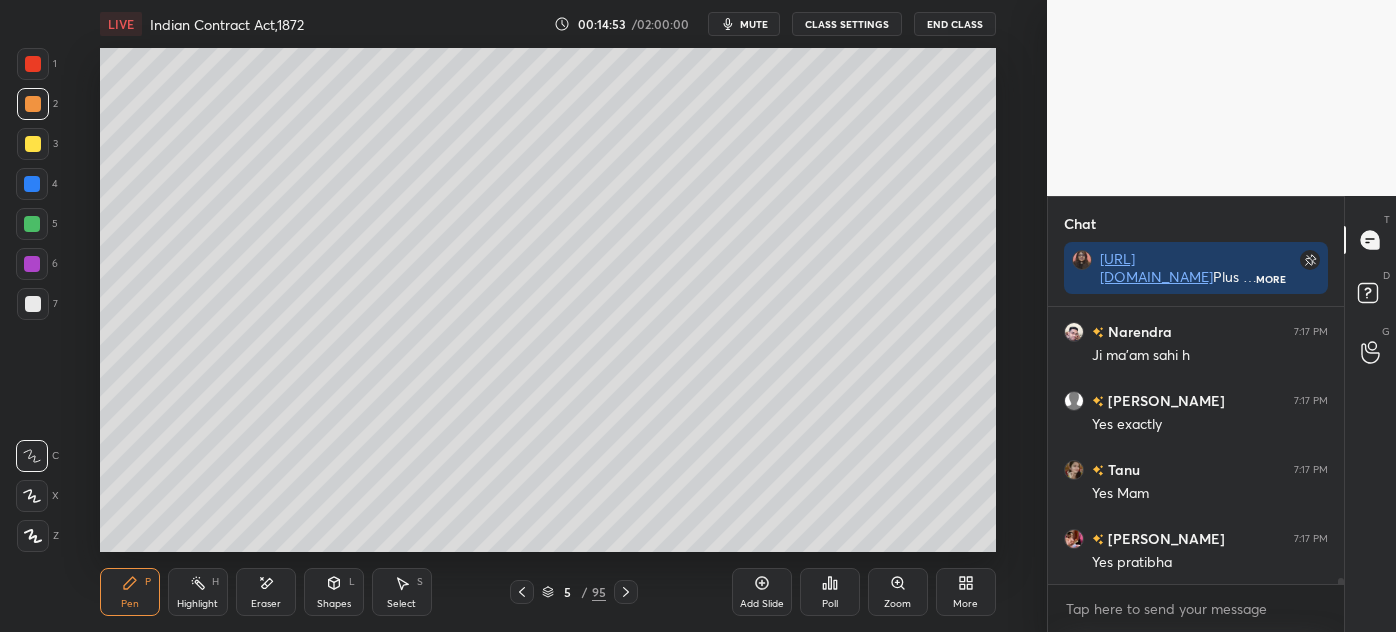 click at bounding box center (33, 304) 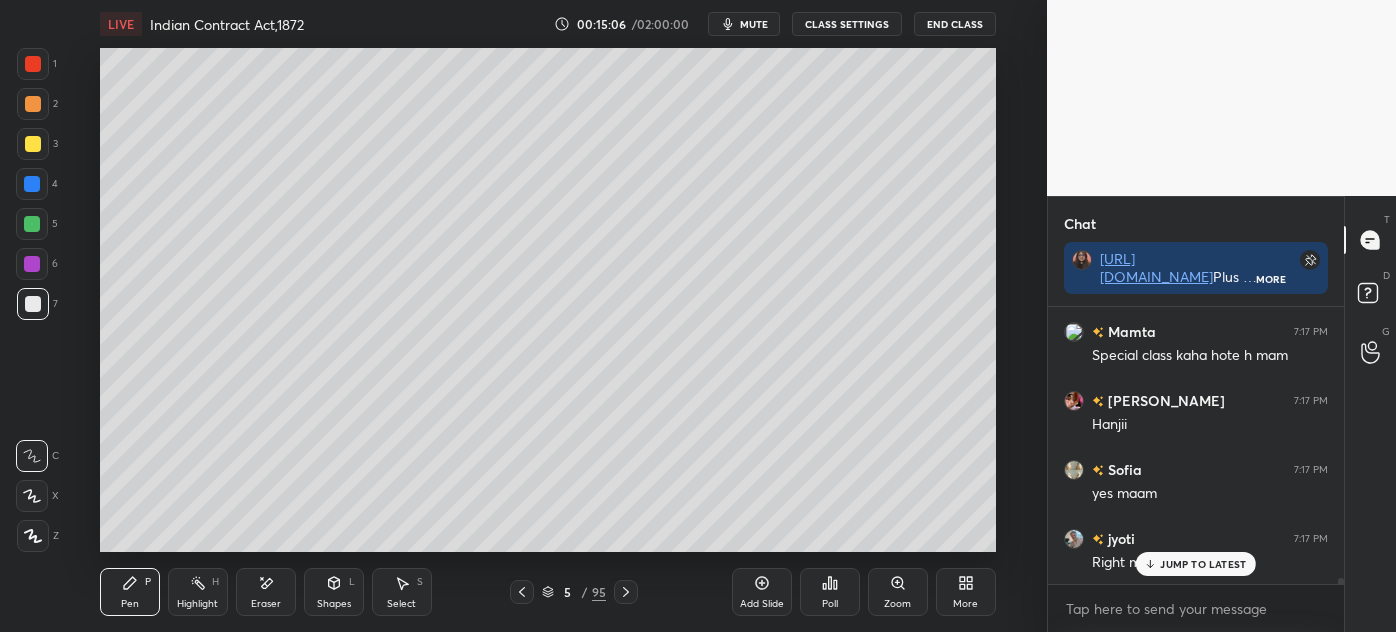 scroll, scrollTop: 12688, scrollLeft: 0, axis: vertical 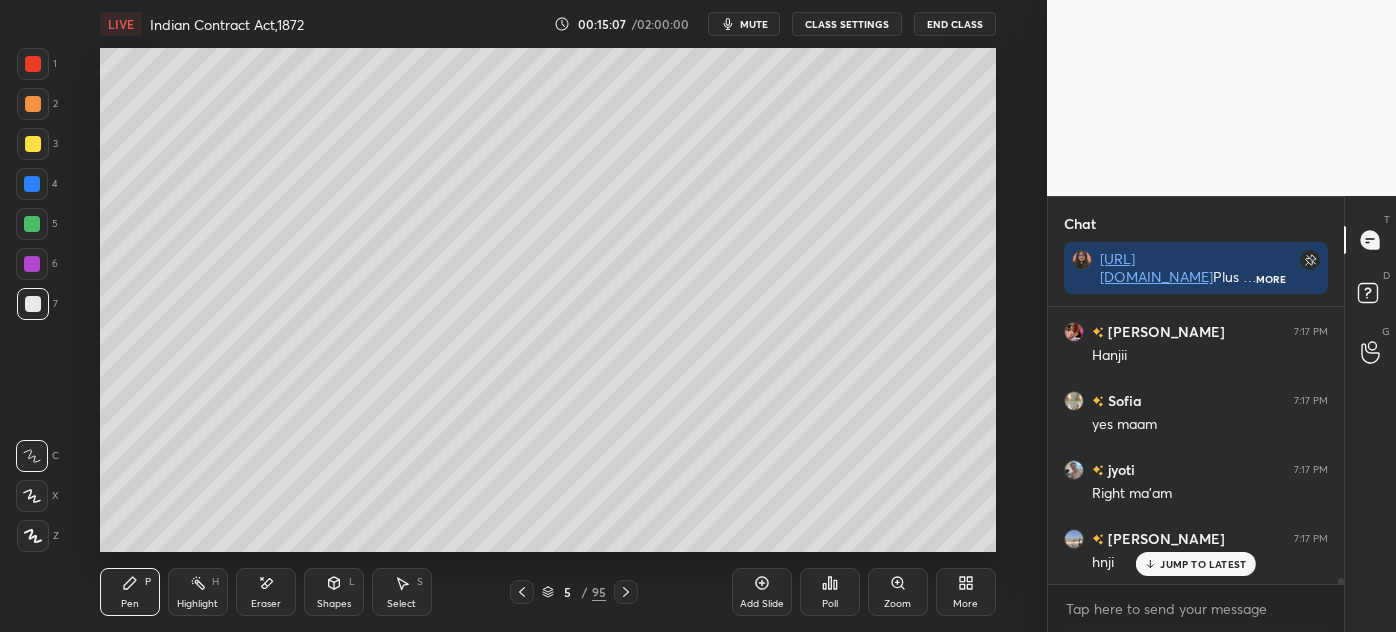 click on "Poll" at bounding box center (830, 604) 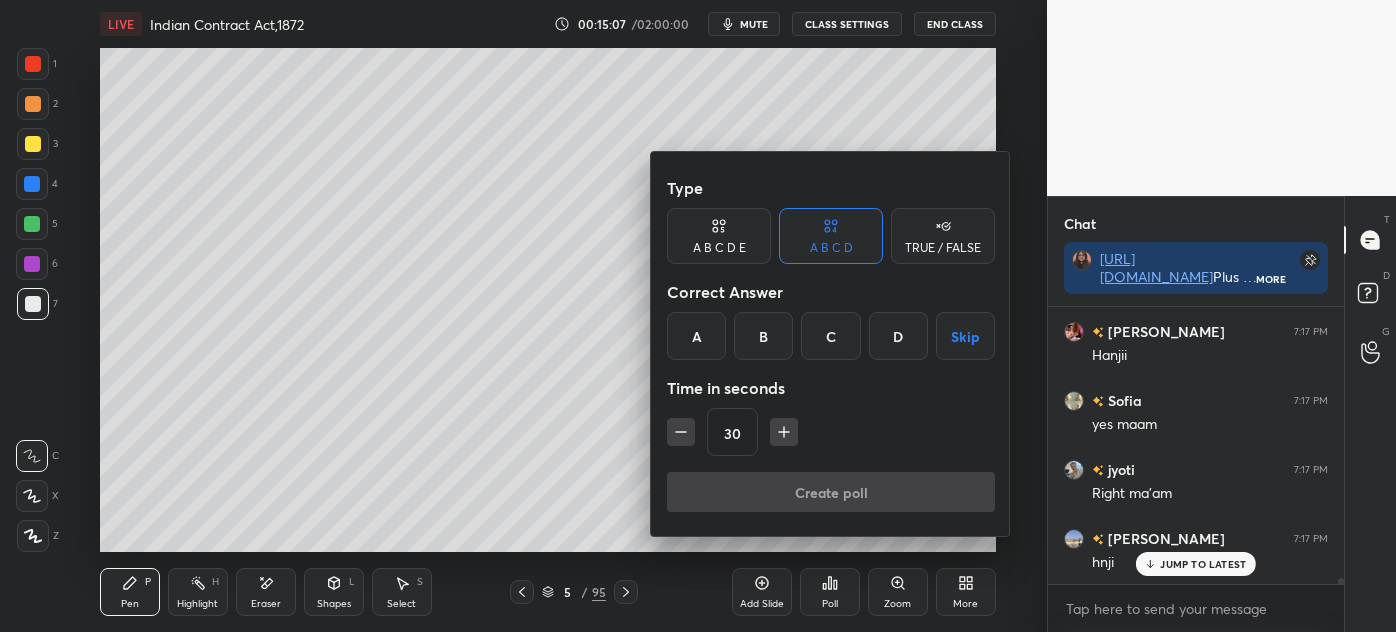 scroll, scrollTop: 12757, scrollLeft: 0, axis: vertical 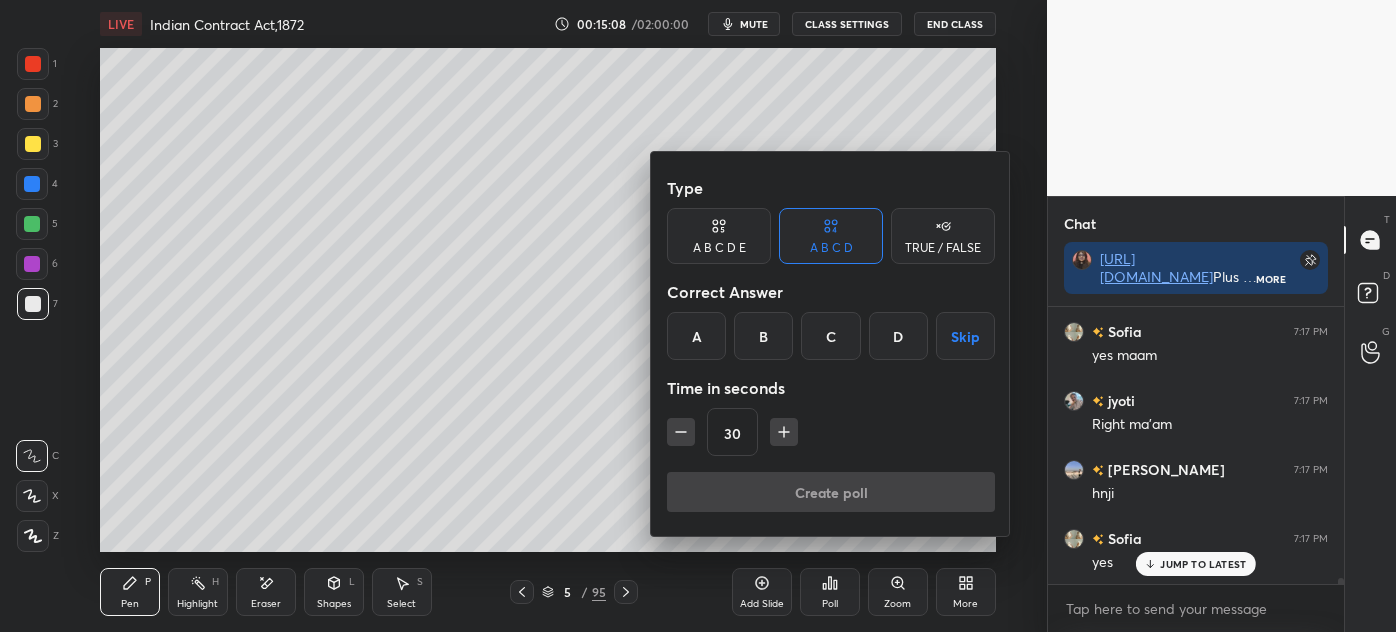 click on "TRUE / FALSE" at bounding box center (943, 236) 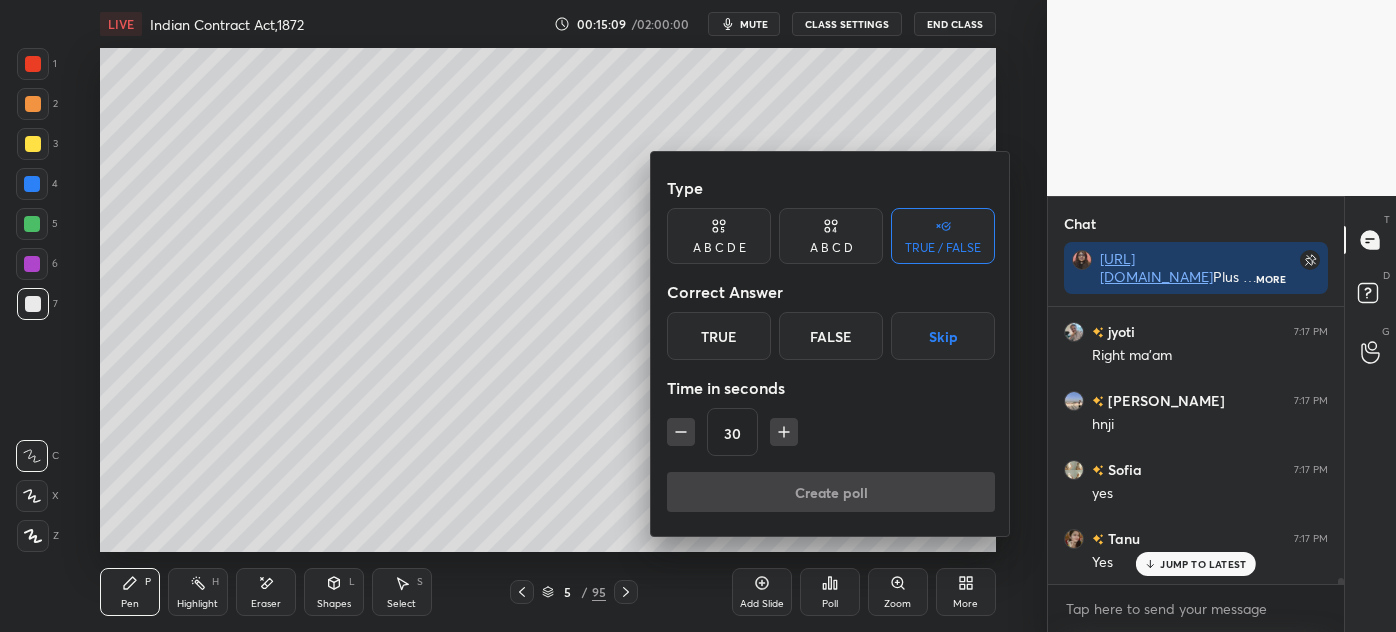 click on "True" at bounding box center [719, 336] 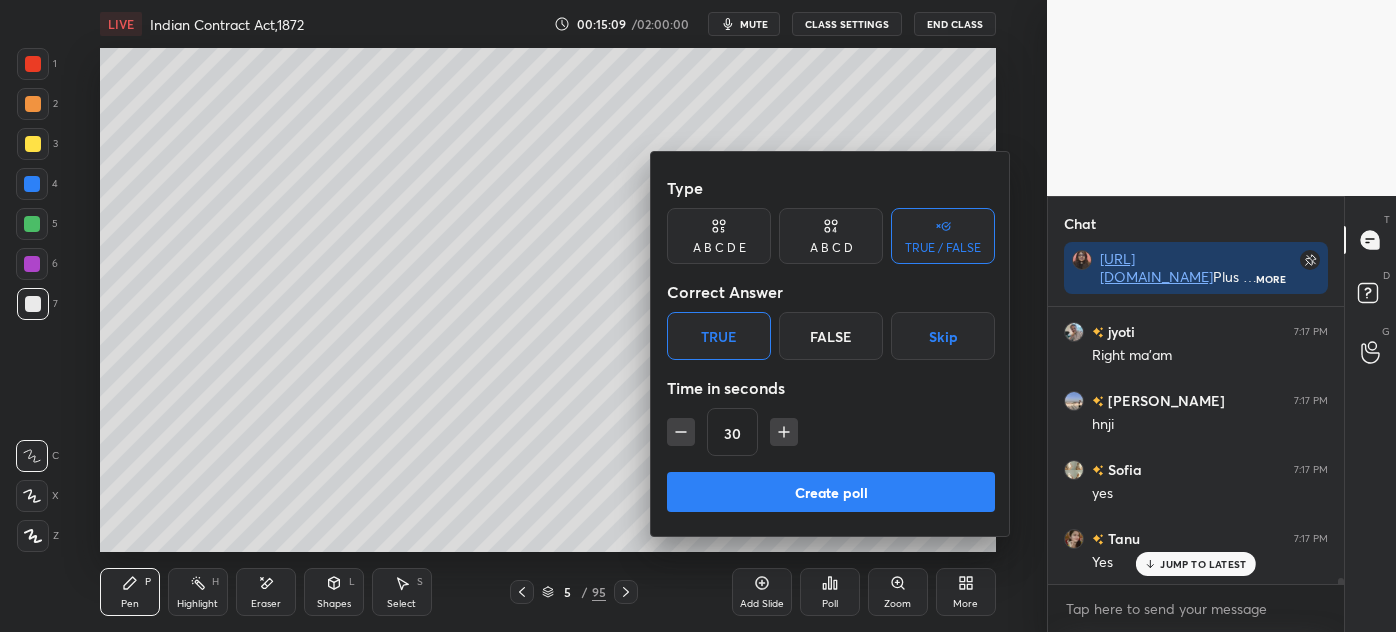 scroll, scrollTop: 12896, scrollLeft: 0, axis: vertical 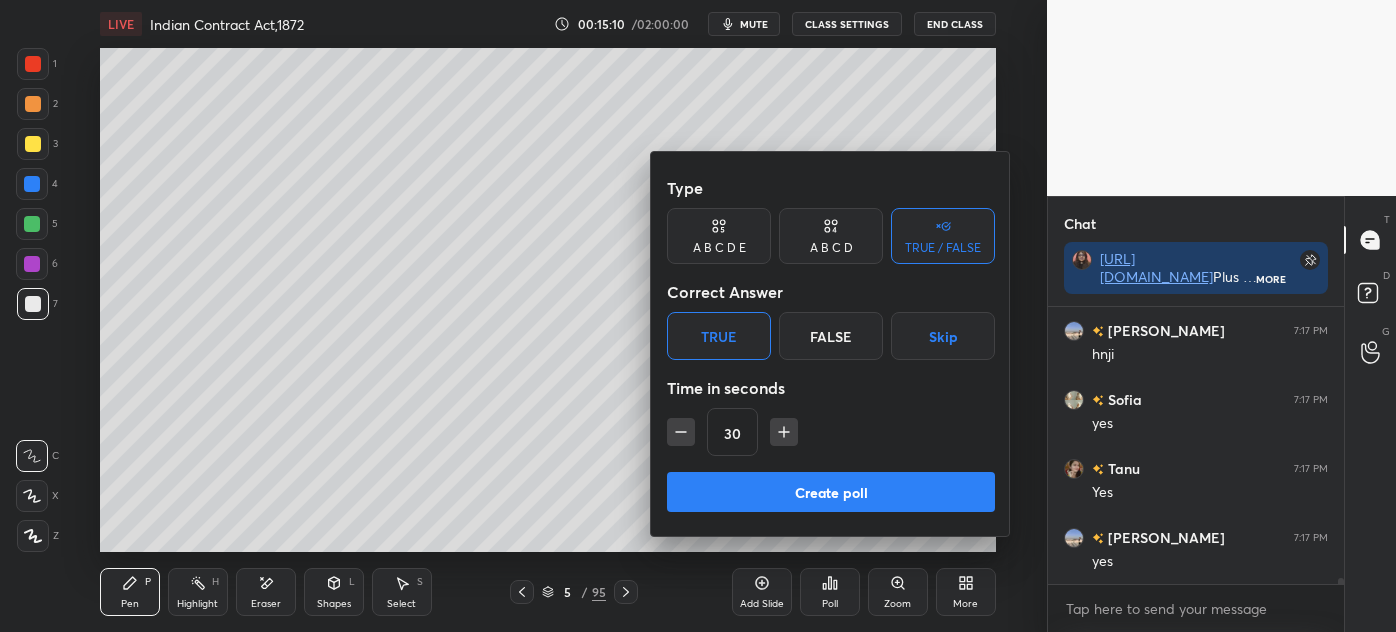 drag, startPoint x: 789, startPoint y: 503, endPoint x: 799, endPoint y: 513, distance: 14.142136 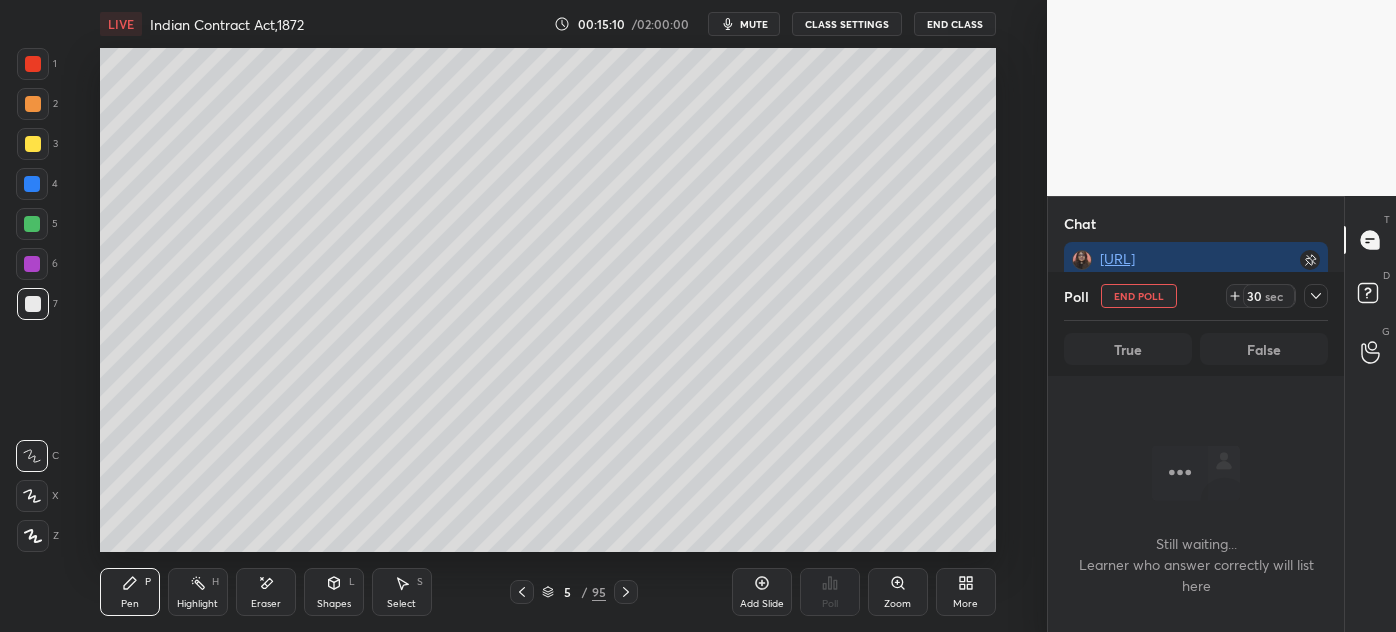 scroll, scrollTop: 199, scrollLeft: 290, axis: both 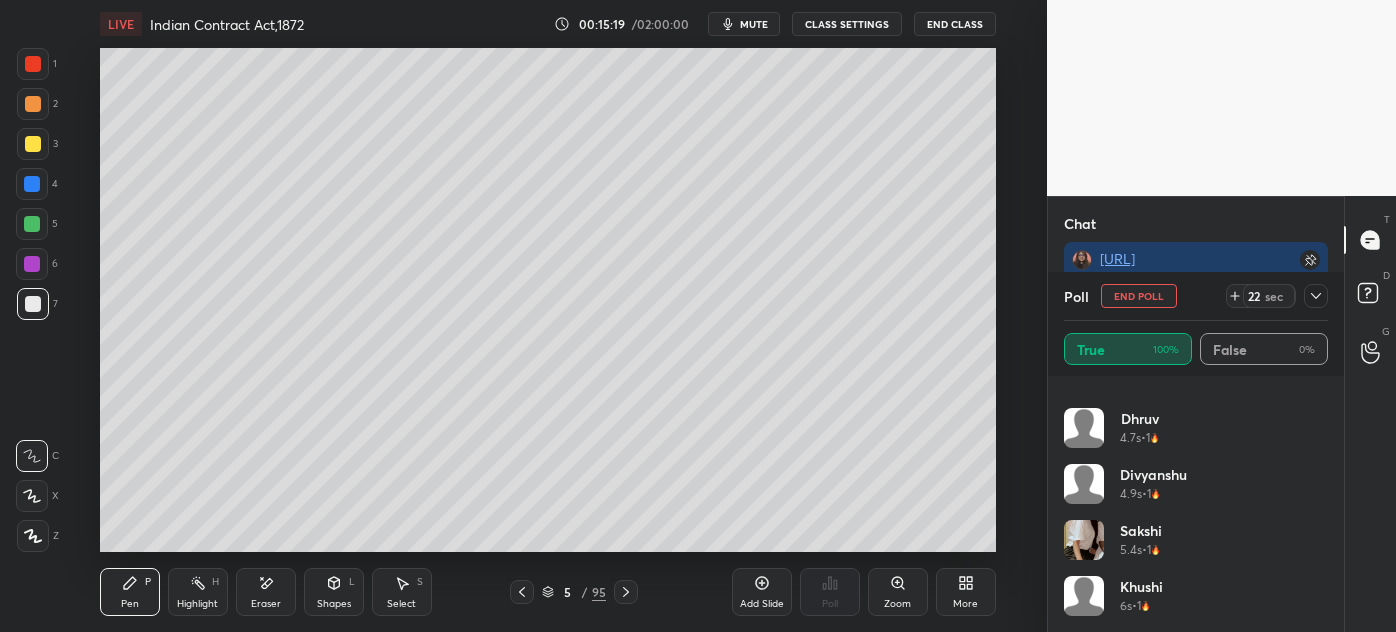 click 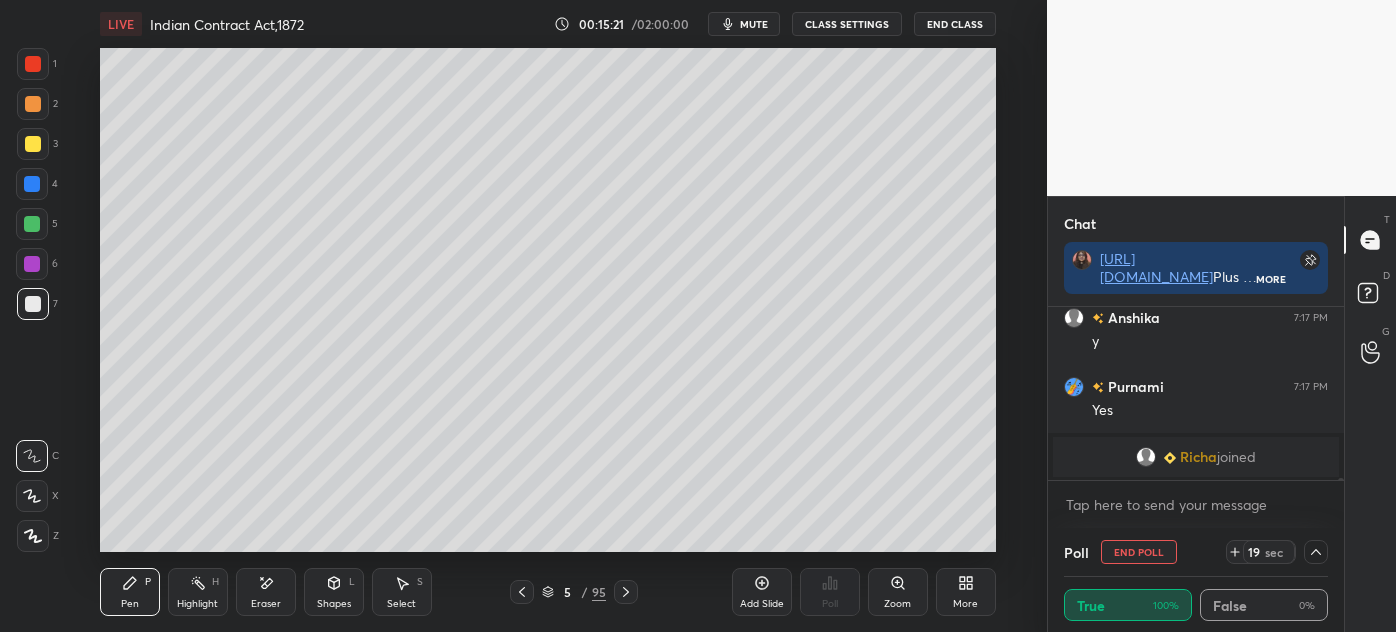 click on "Chat [URL][DOMAIN_NAME]                     Plus Group Link For [DATE] More Vikas 7:17 PM Yes ma। [PERSON_NAME] 7:17 PM y Purnami 7:17 PM Yes [PERSON_NAME]  joined JUMP TO LATEST Enable hand raising Enable raise hand to speak to learners. Once enabled, chat will be turned off temporarily. Enable x   introducing Raise a hand with a doubt Now learners can raise their hand along with a doubt  How it works? Doubts asked by learners will show up here NEW DOUBTS ASKED No one has raised a hand yet Can't raise hand Looks like educator just invited you to speak. Please wait before you can raise your hand again. Got it Poll End Poll 19  sec True 100% False 0% T Messages (T) D Doubts (D) G Raise Hand (G)" at bounding box center (1221, 414) 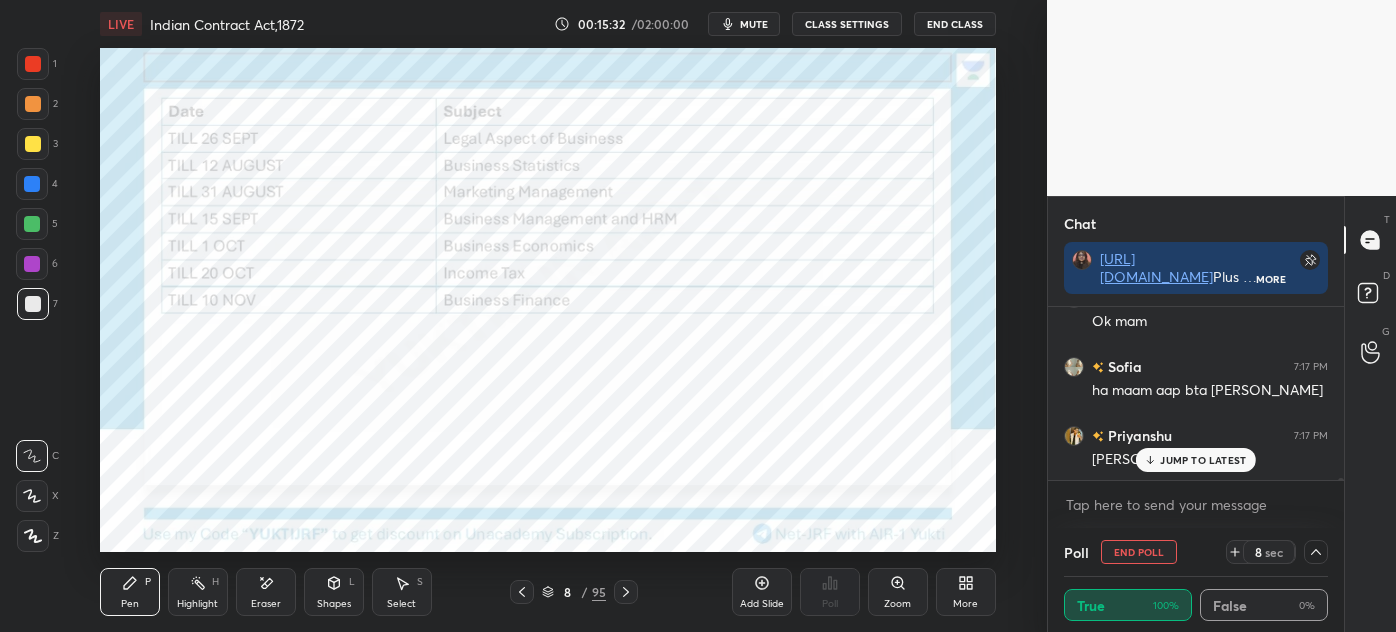 click on "JUMP TO LATEST" at bounding box center [1203, 460] 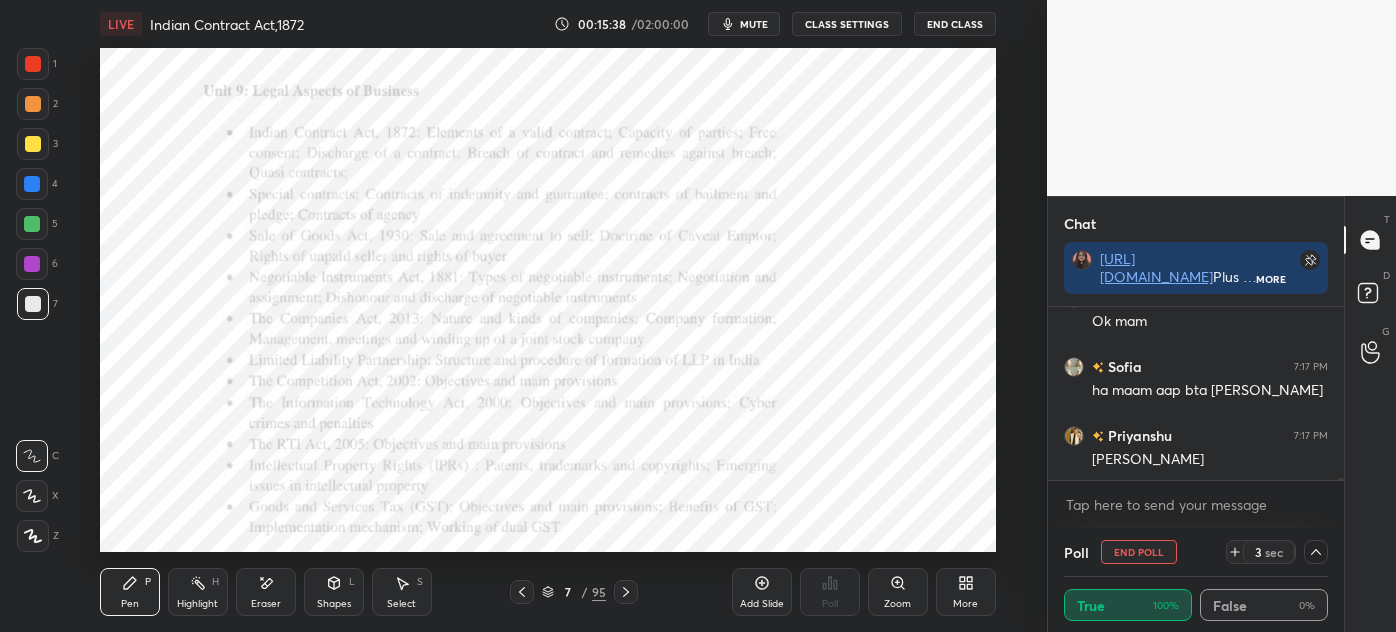 click at bounding box center [33, 64] 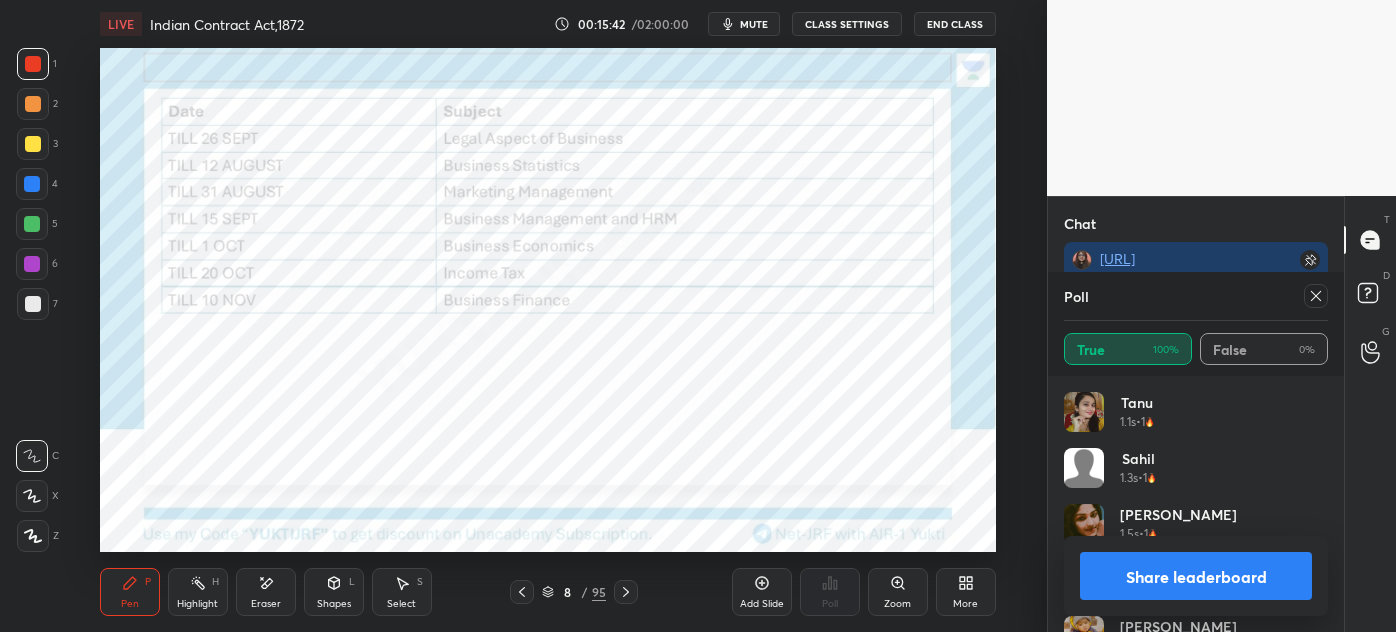 click 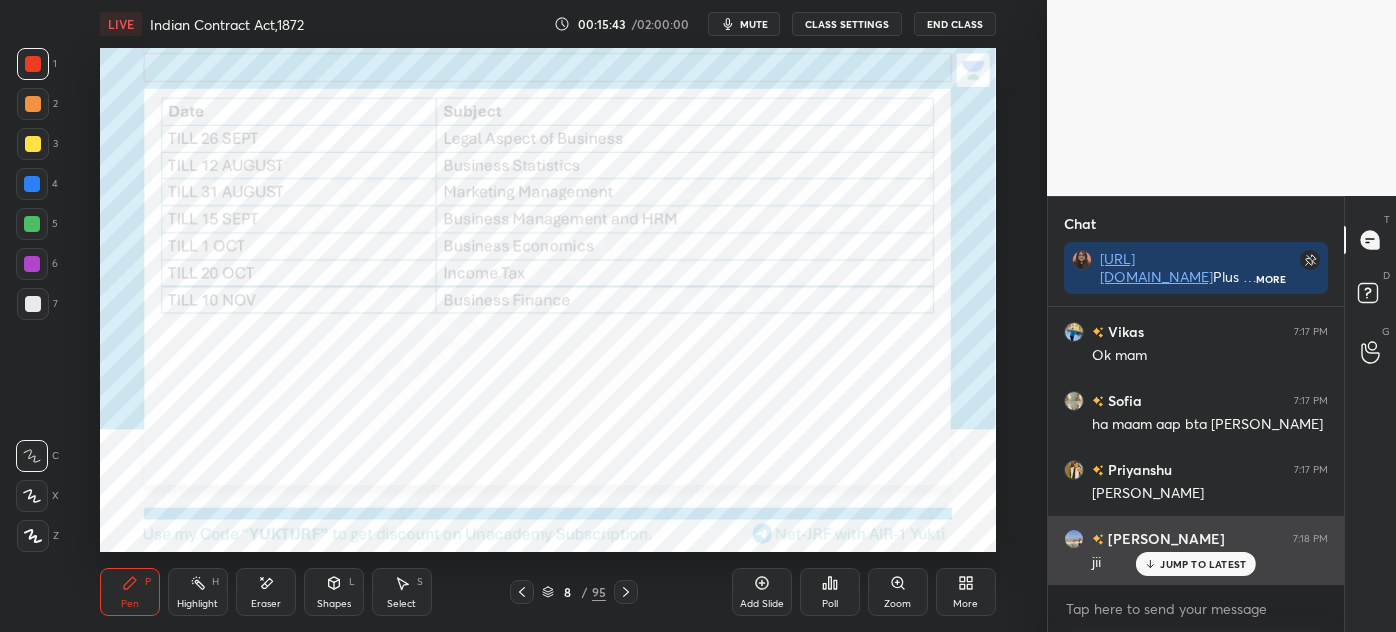 click on "JUMP TO LATEST" at bounding box center [1196, 564] 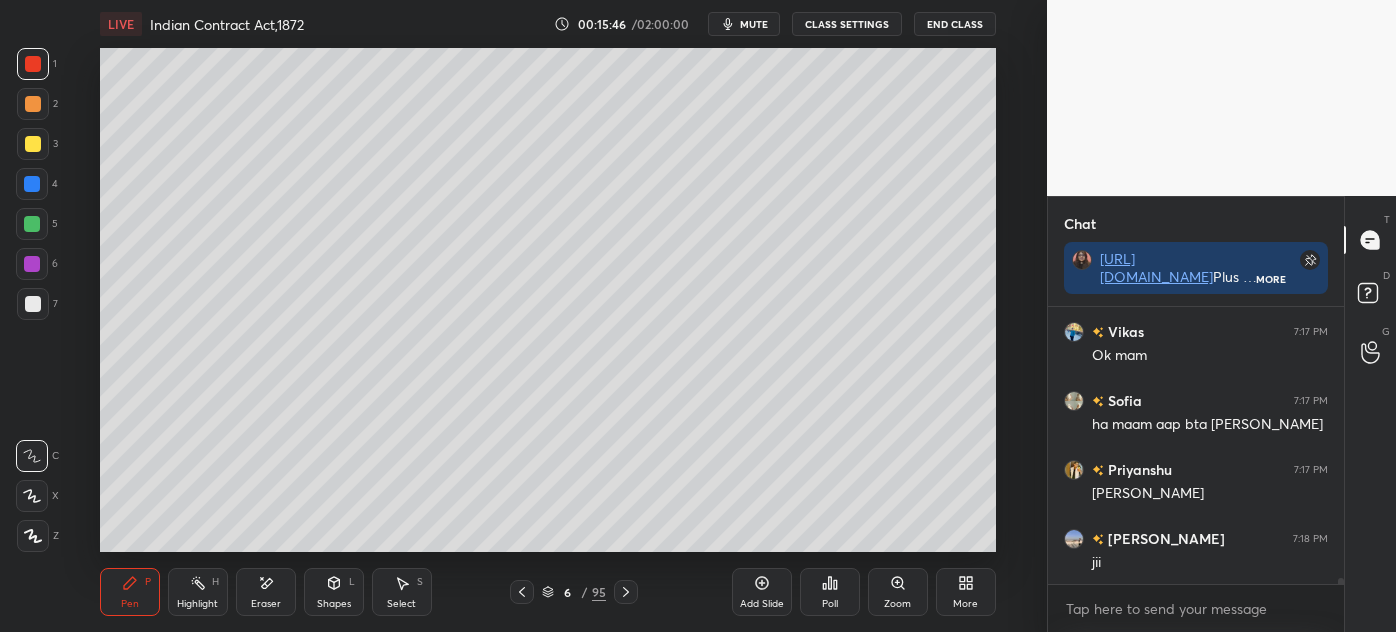 click on "Add Slide" at bounding box center [762, 592] 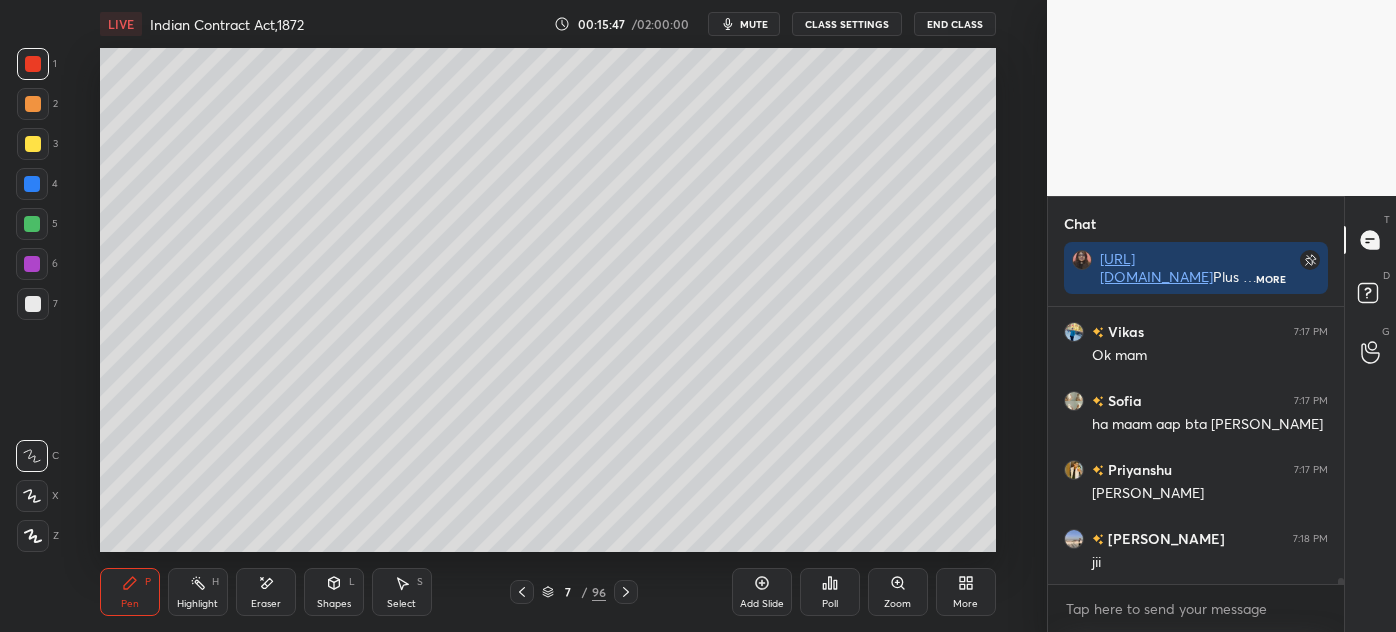 drag, startPoint x: 12, startPoint y: 300, endPoint x: 45, endPoint y: 322, distance: 39.661064 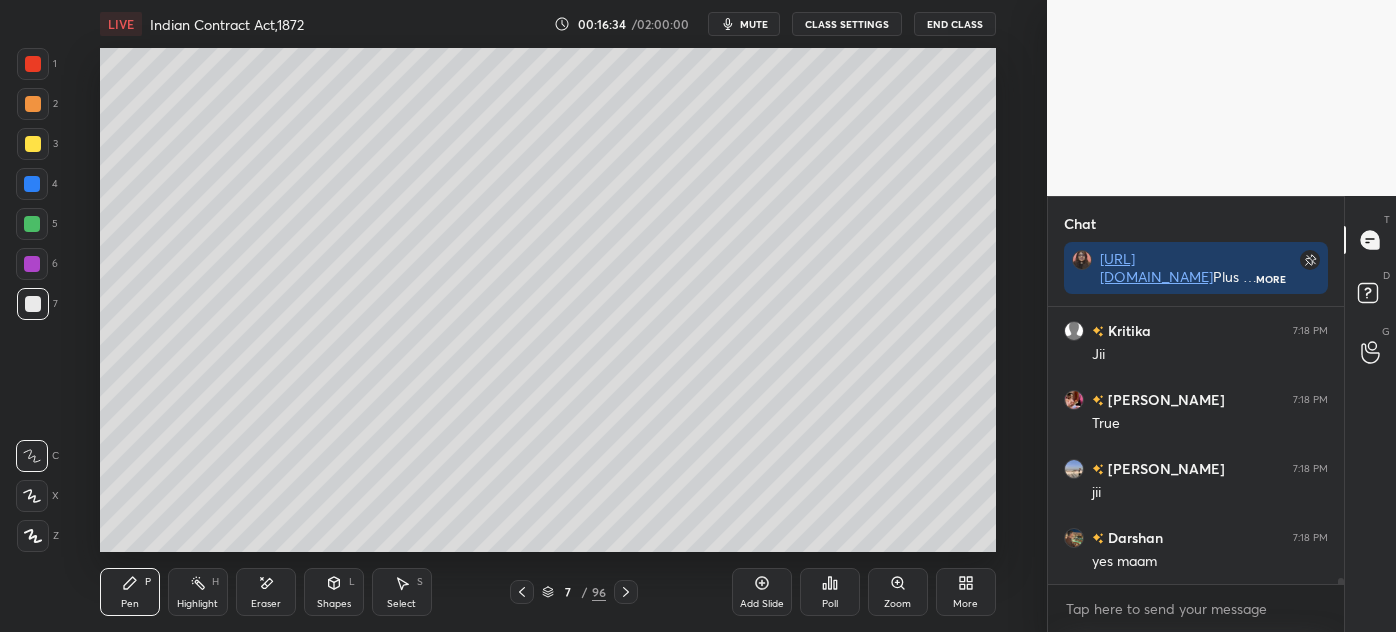 scroll, scrollTop: 12914, scrollLeft: 0, axis: vertical 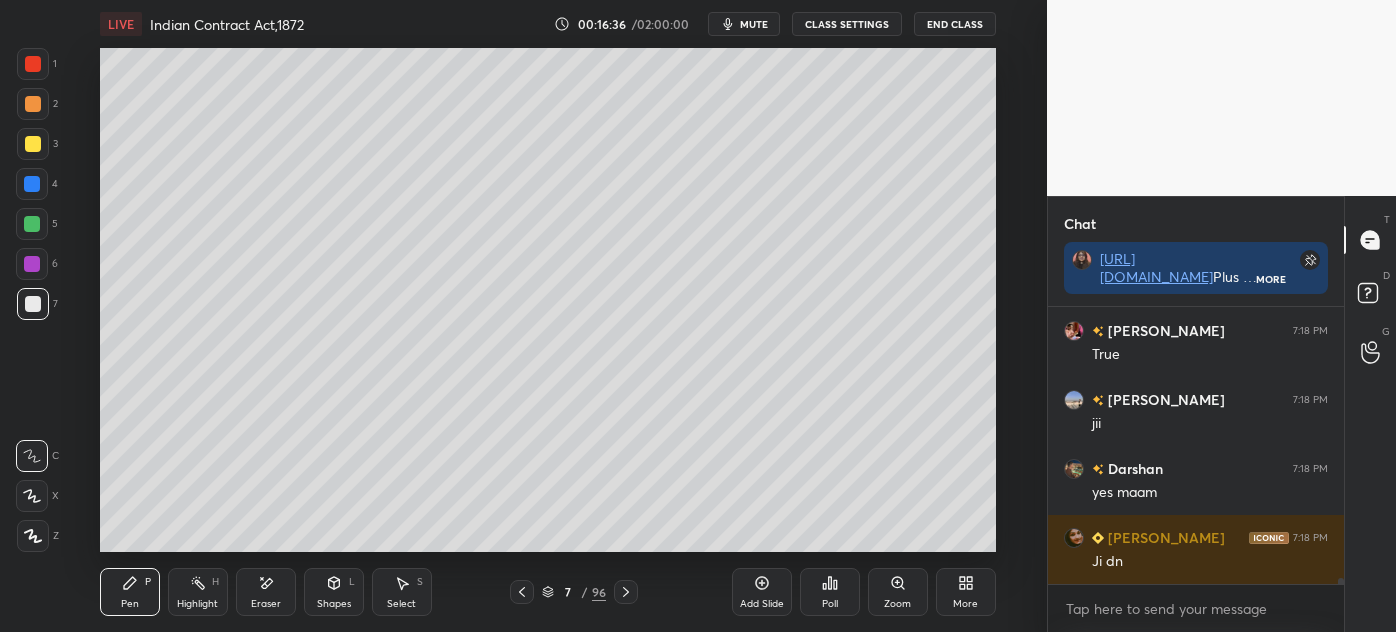 click on "Add Slide" at bounding box center (762, 592) 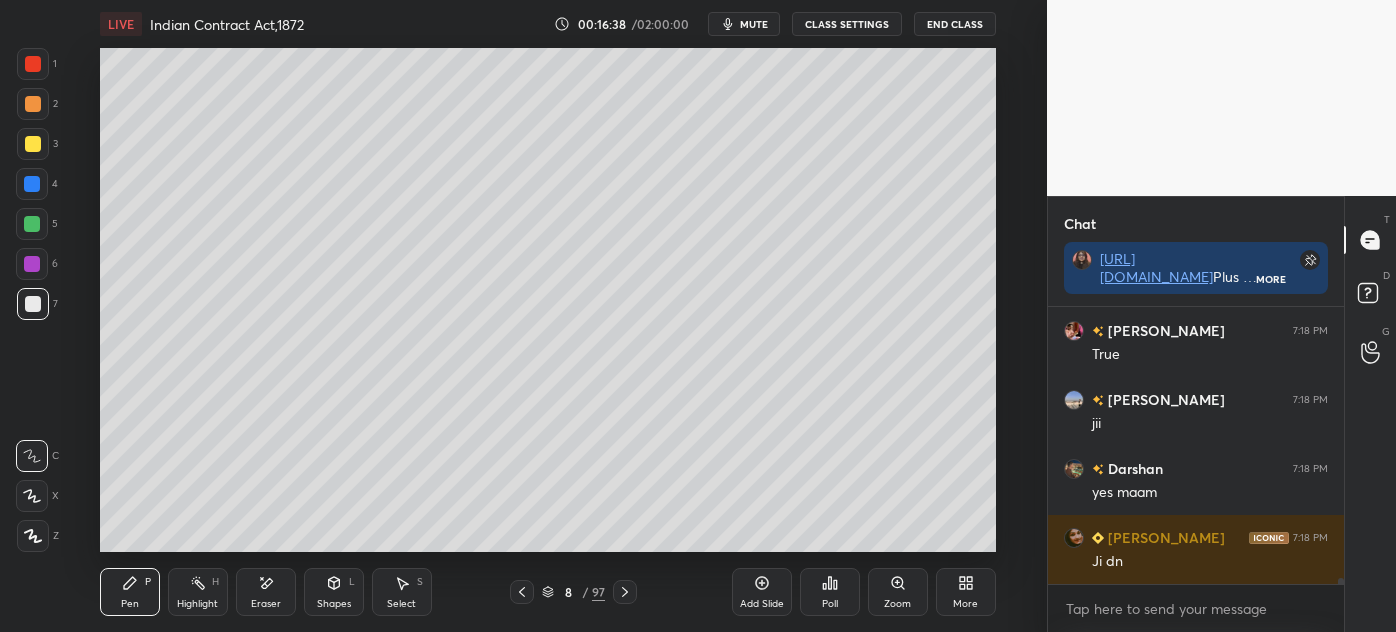 click at bounding box center (33, 144) 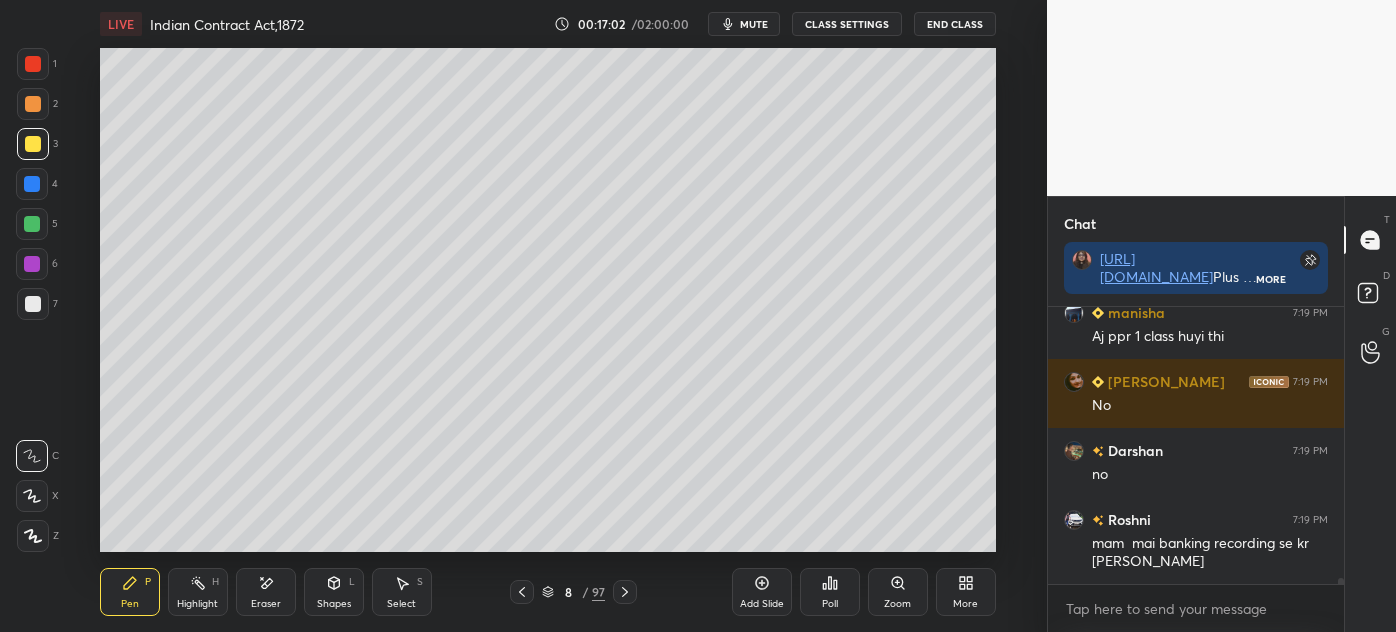 scroll, scrollTop: 13483, scrollLeft: 0, axis: vertical 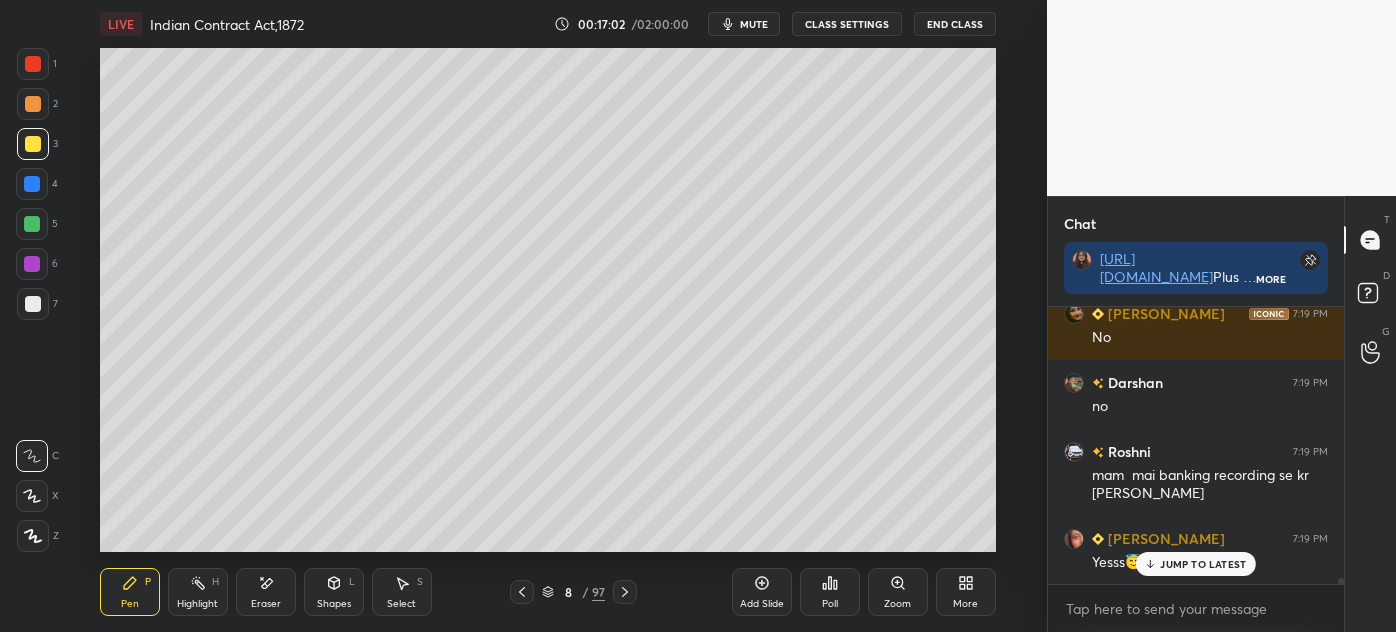 click at bounding box center (33, 304) 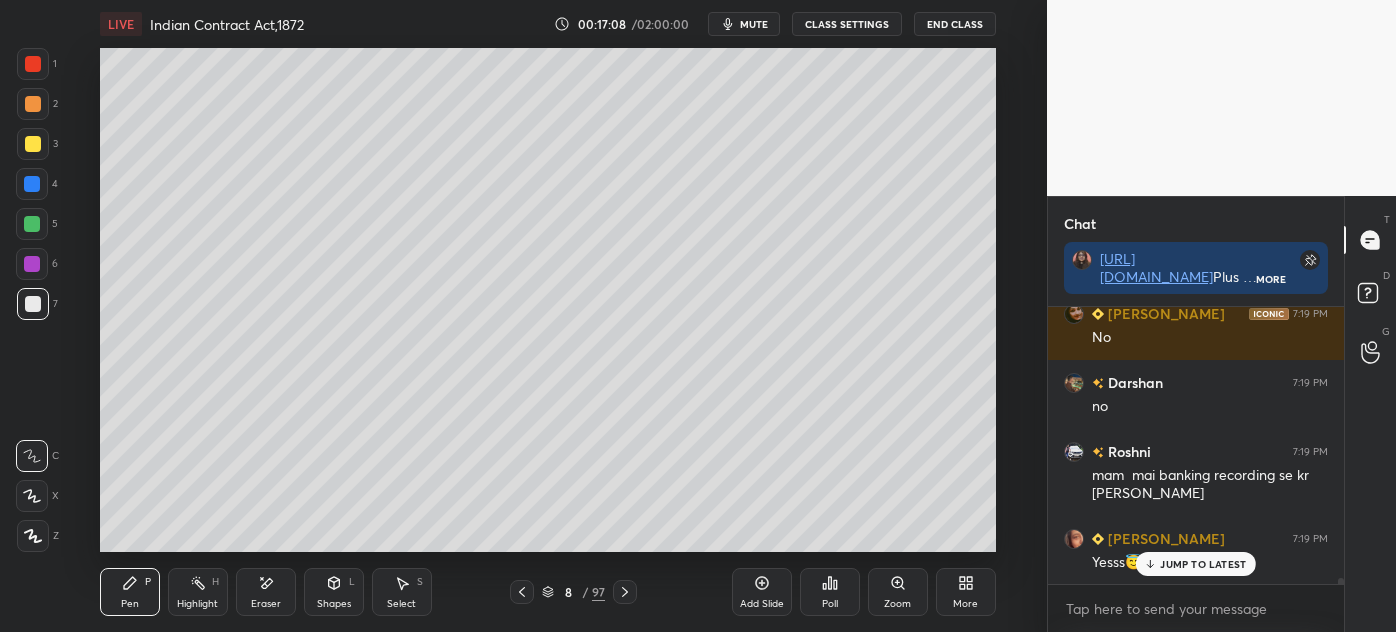 click on "JUMP TO LATEST" at bounding box center [1203, 564] 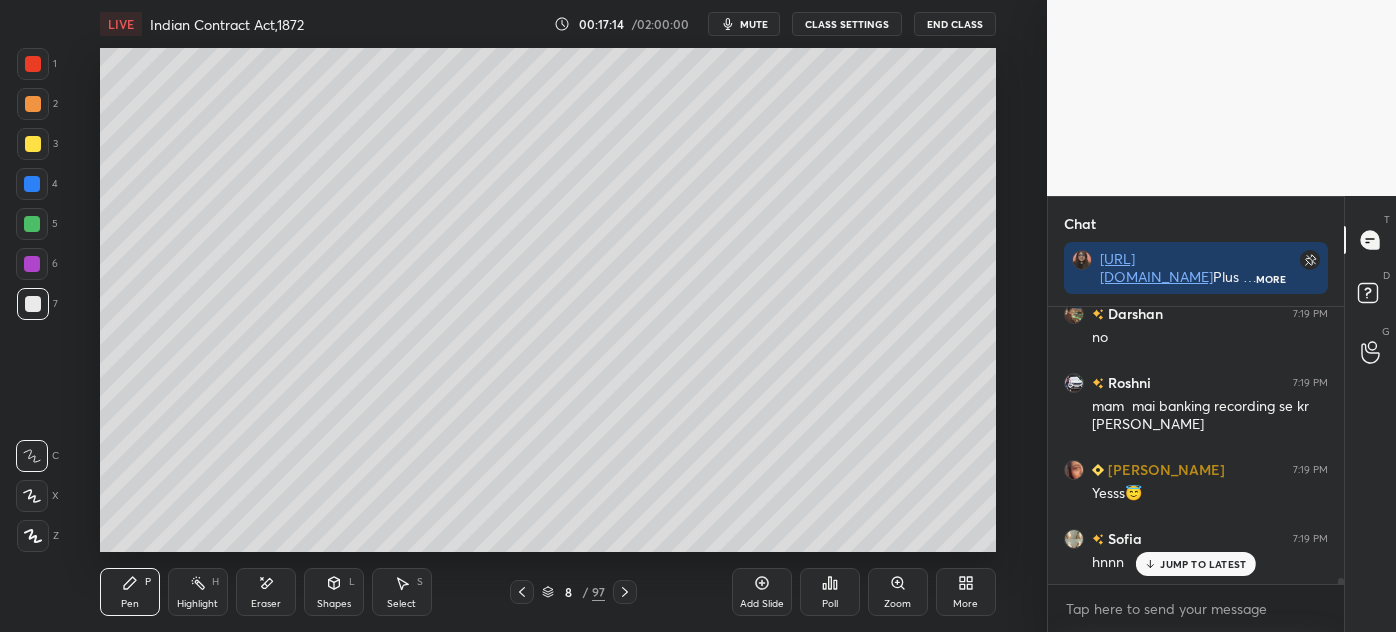 scroll, scrollTop: 13621, scrollLeft: 0, axis: vertical 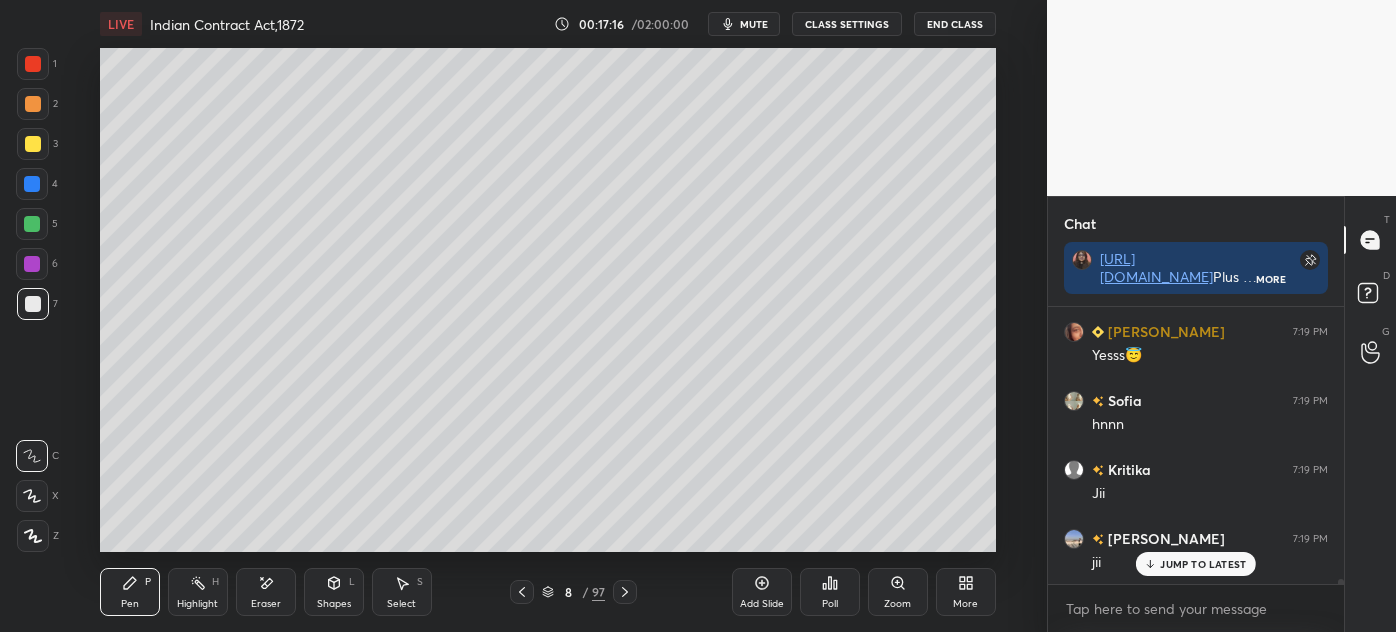 click on "JUMP TO LATEST" at bounding box center [1203, 564] 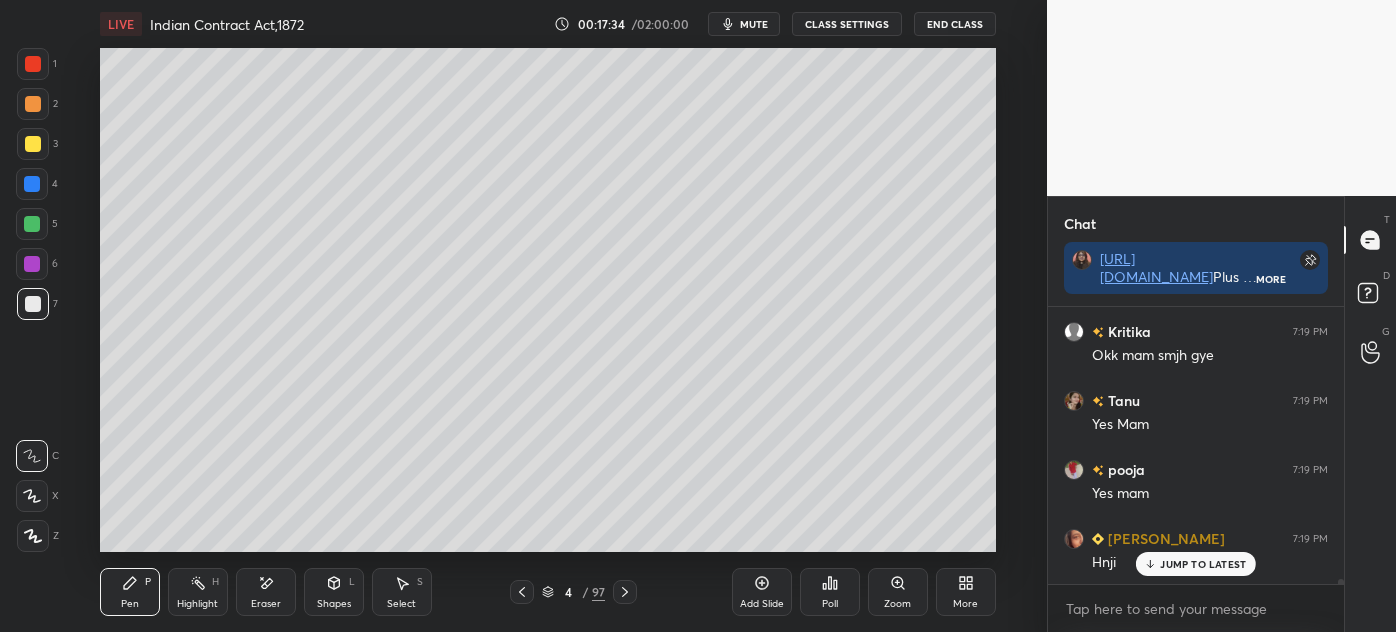 scroll, scrollTop: 14173, scrollLeft: 0, axis: vertical 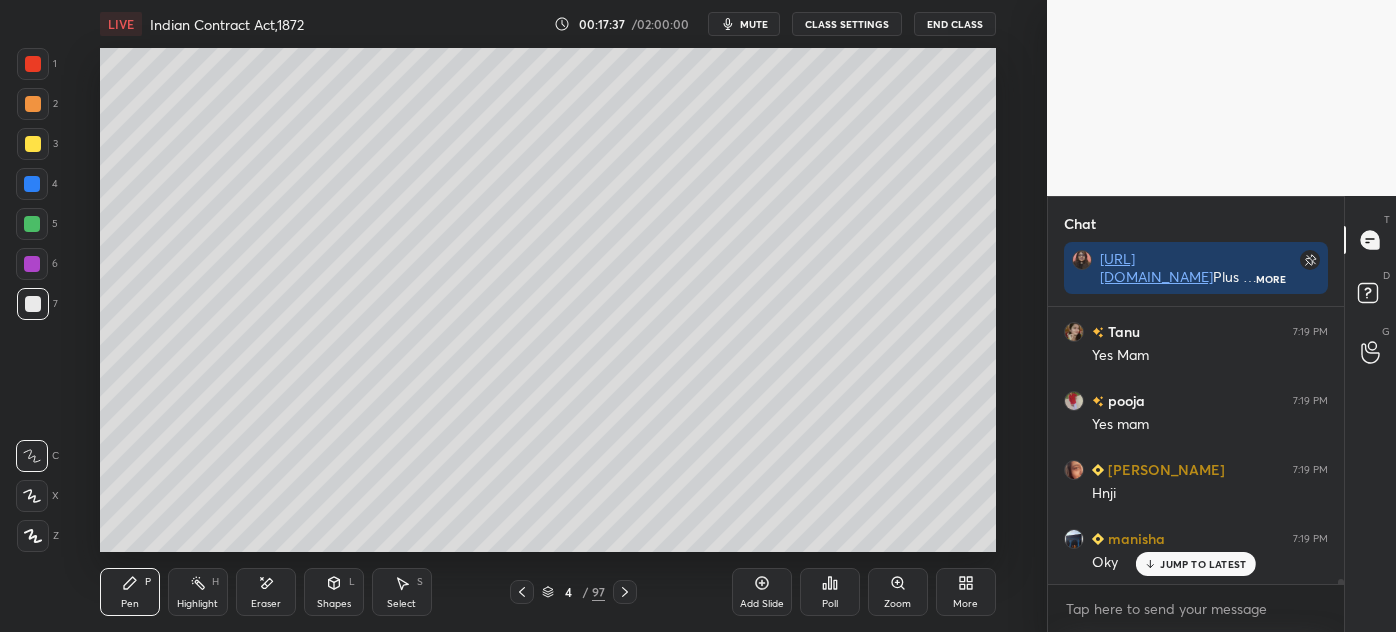 click on "Shapes L" at bounding box center [334, 592] 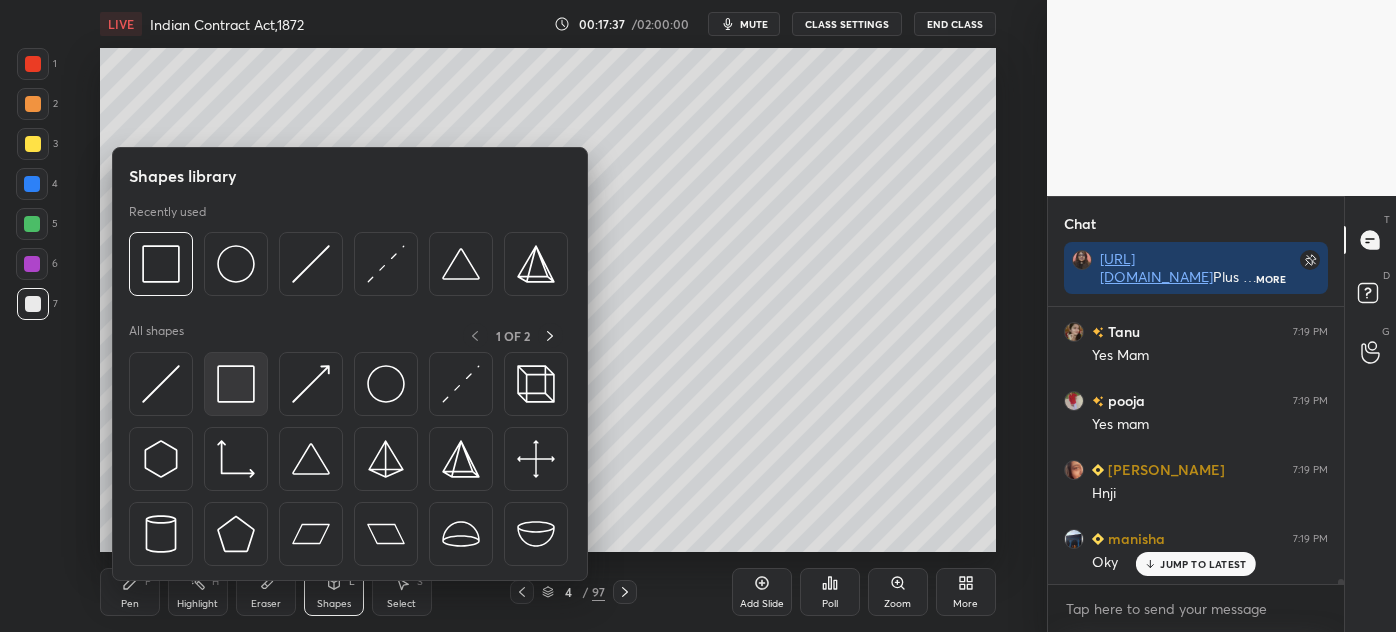 click at bounding box center [236, 384] 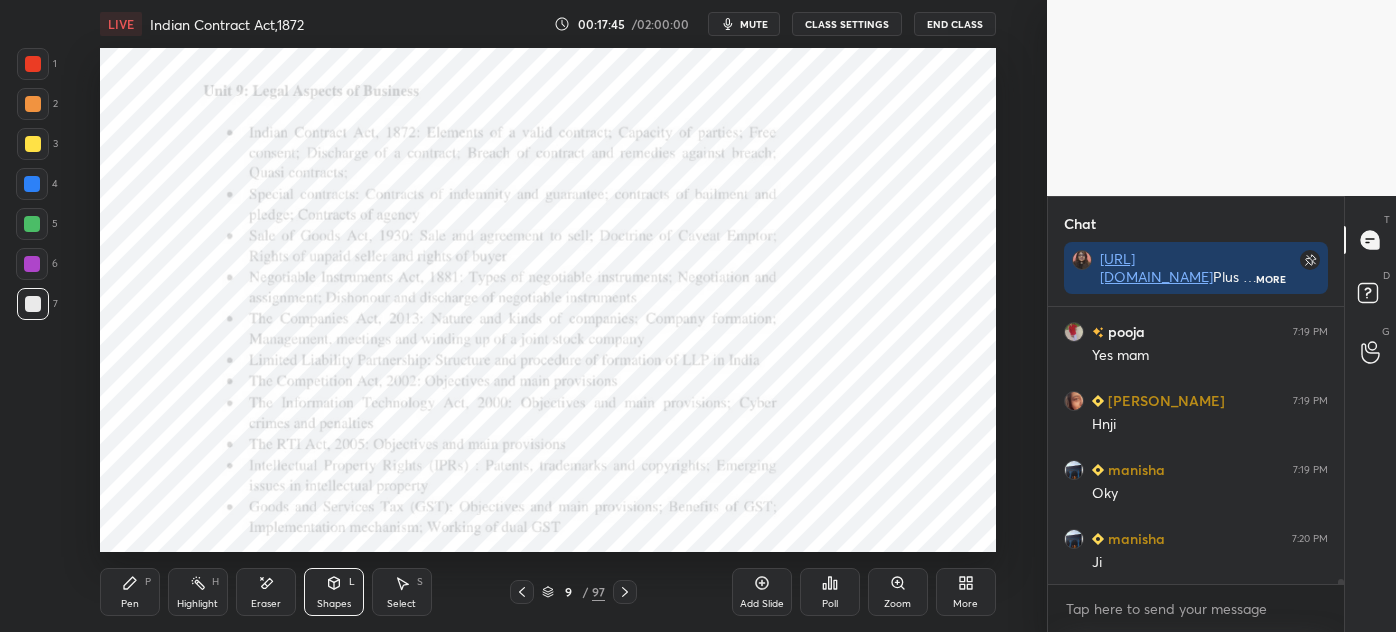 scroll, scrollTop: 14312, scrollLeft: 0, axis: vertical 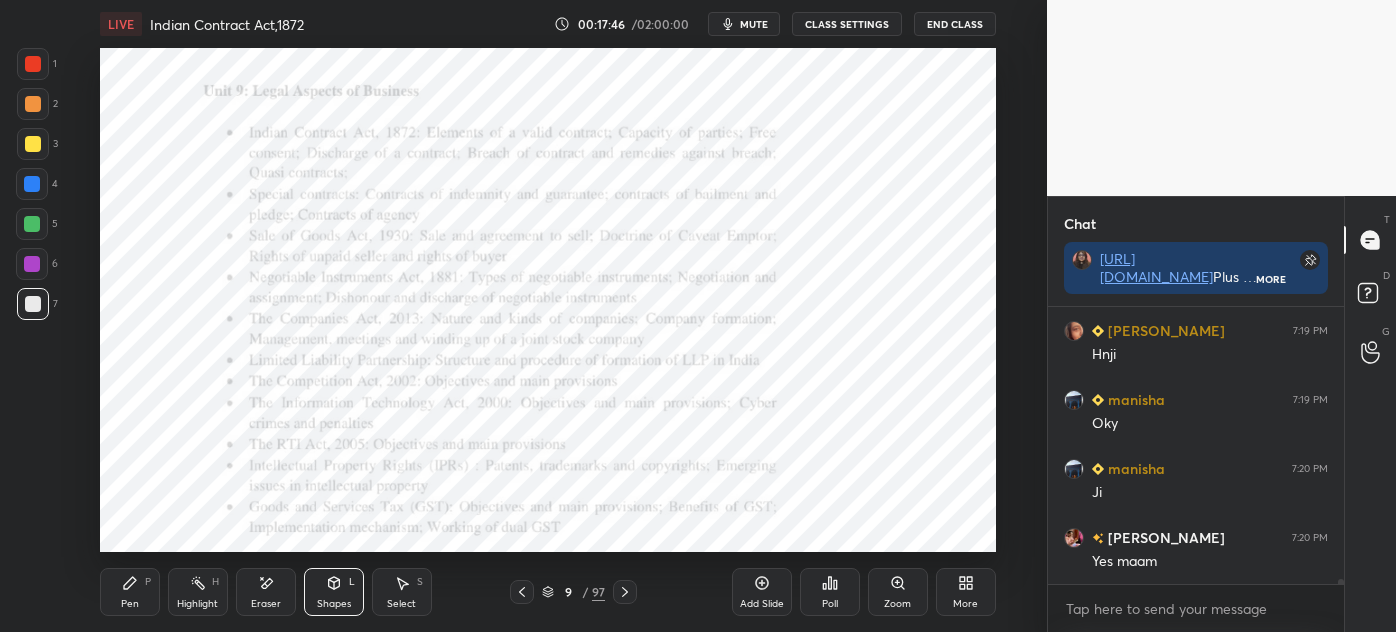 click on "Pen P" at bounding box center [130, 592] 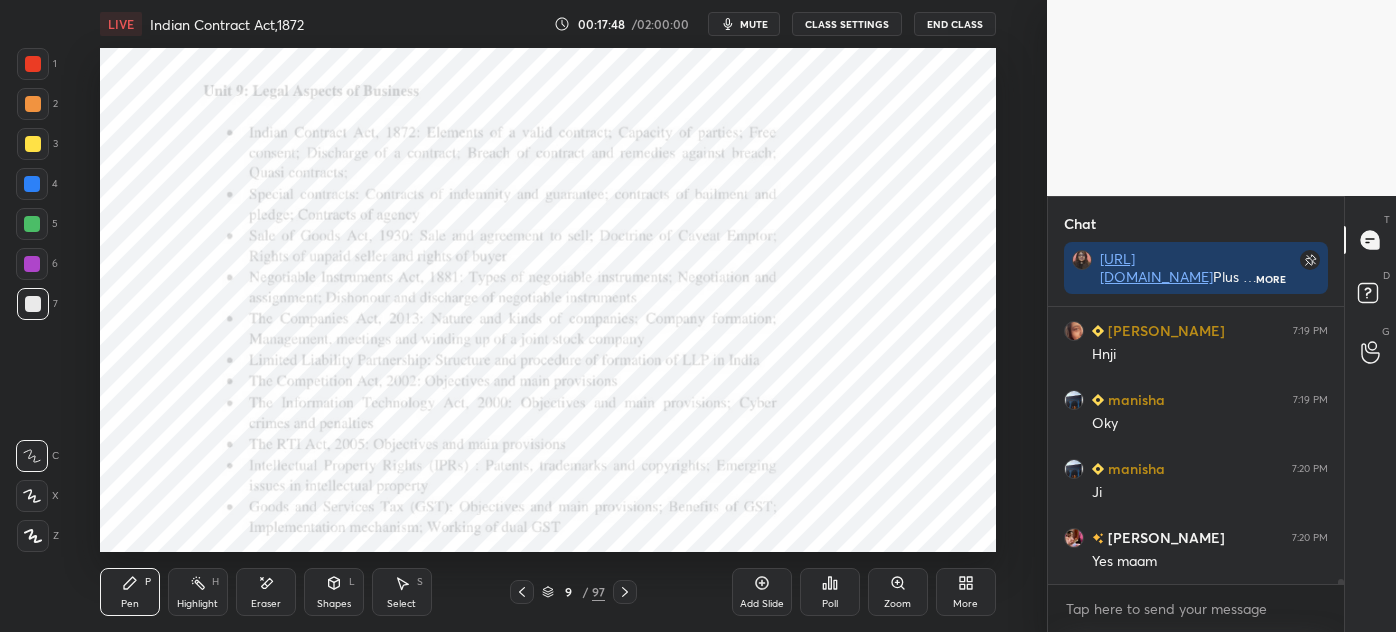 click at bounding box center (33, 104) 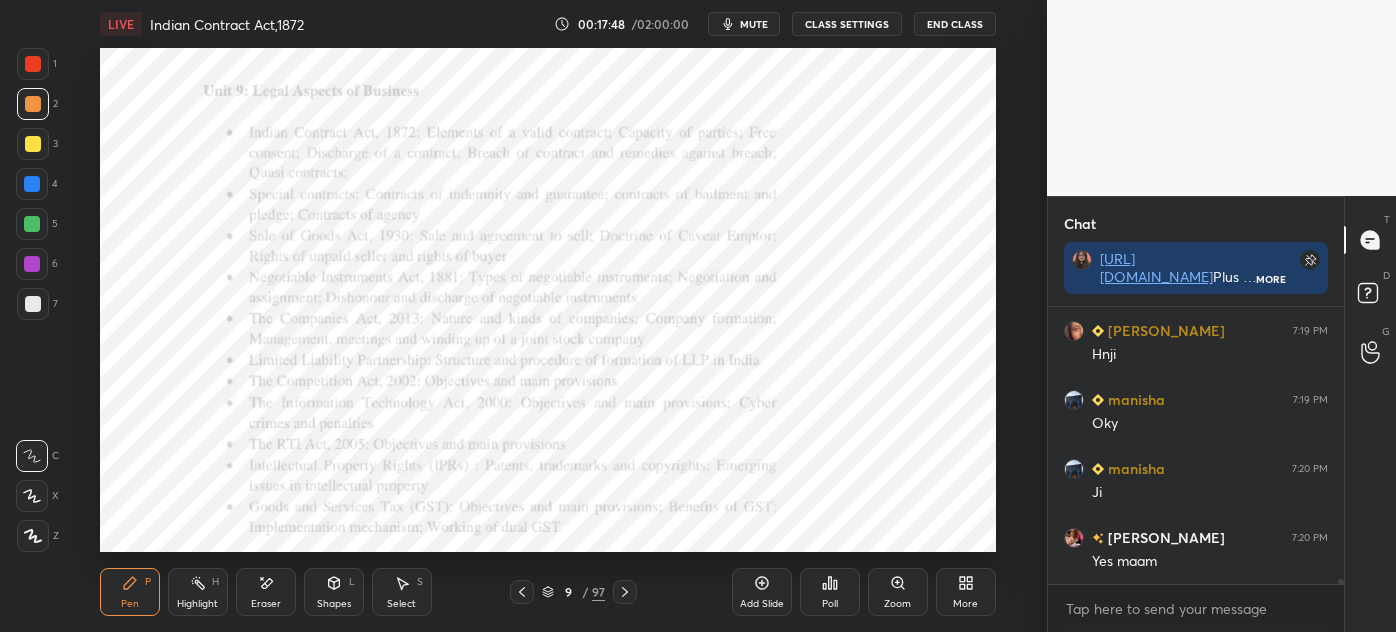 scroll, scrollTop: 14381, scrollLeft: 0, axis: vertical 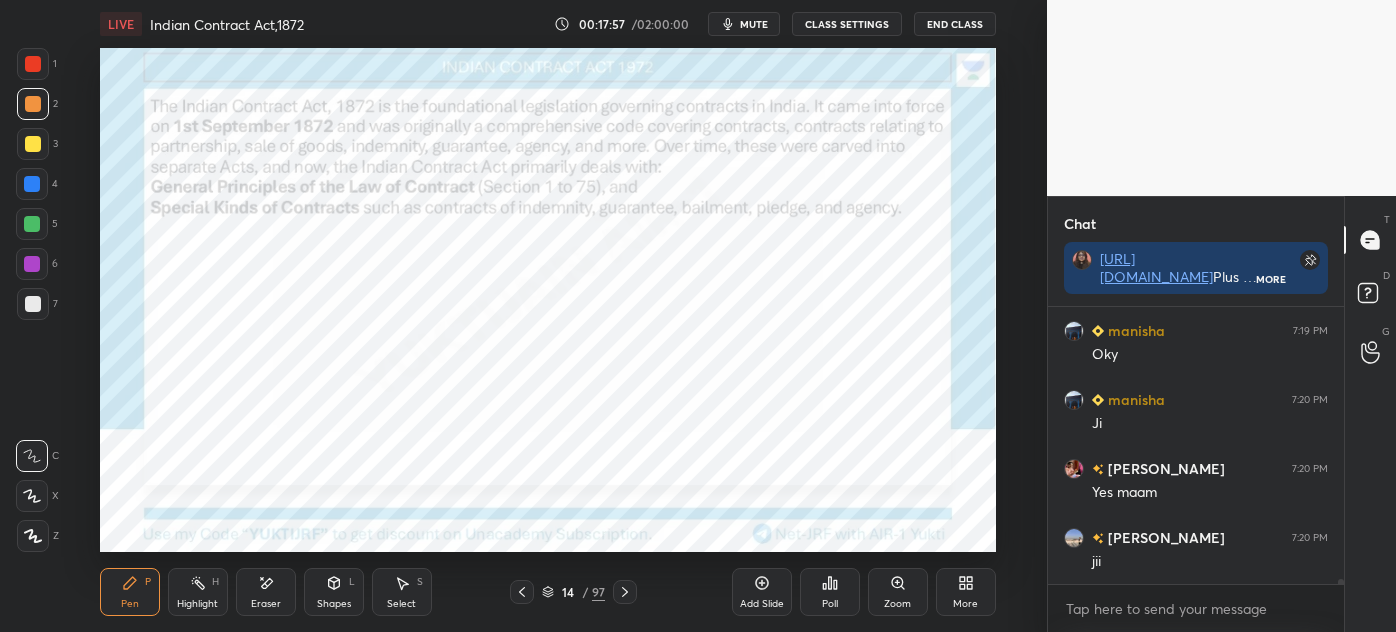 click on "Shapes" at bounding box center (334, 604) 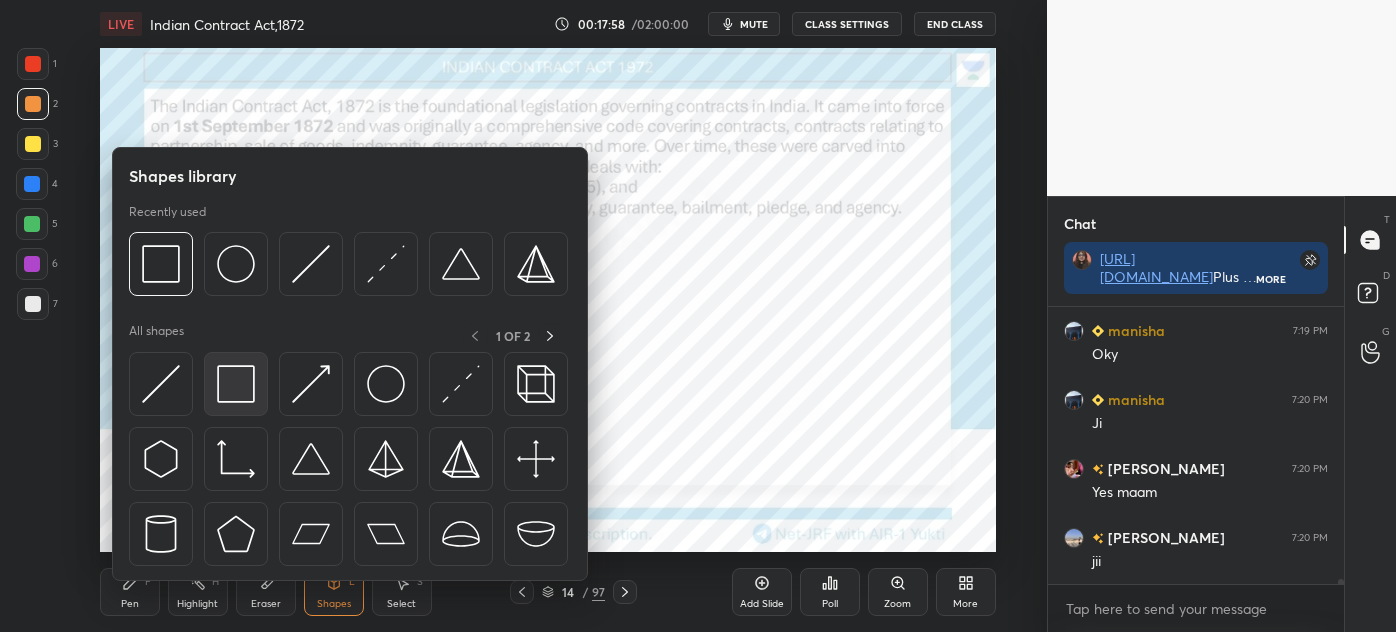 click at bounding box center (236, 384) 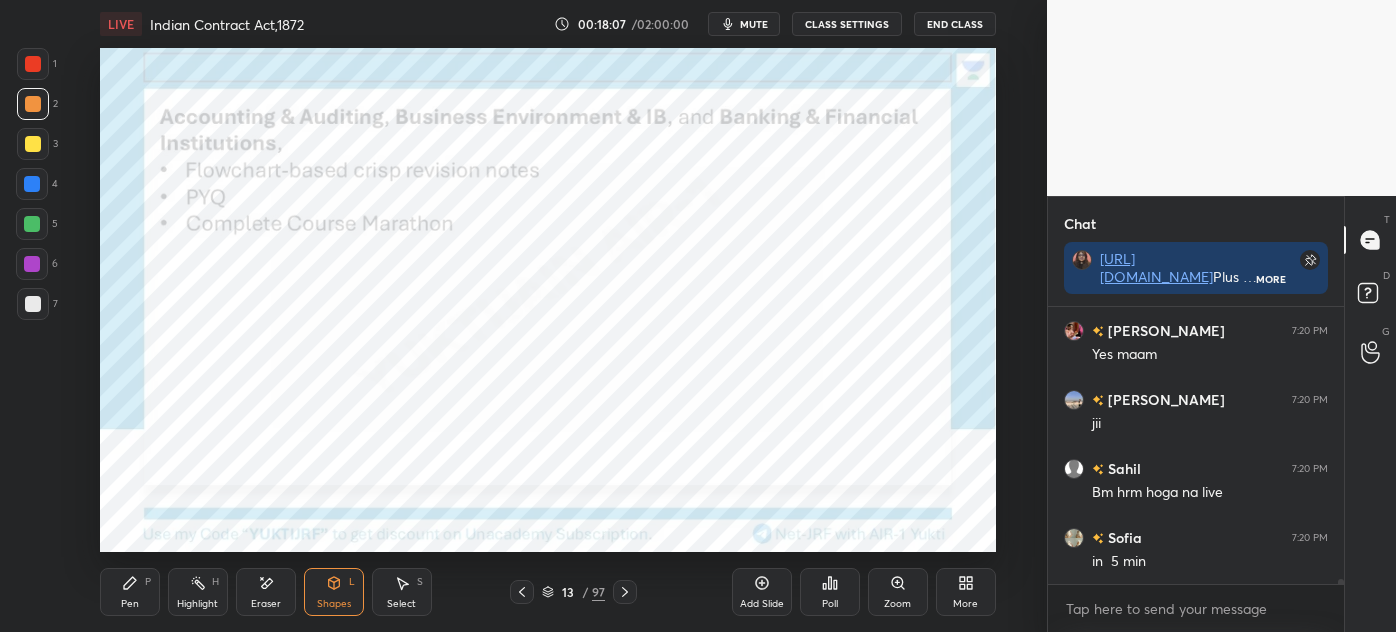 scroll, scrollTop: 14587, scrollLeft: 0, axis: vertical 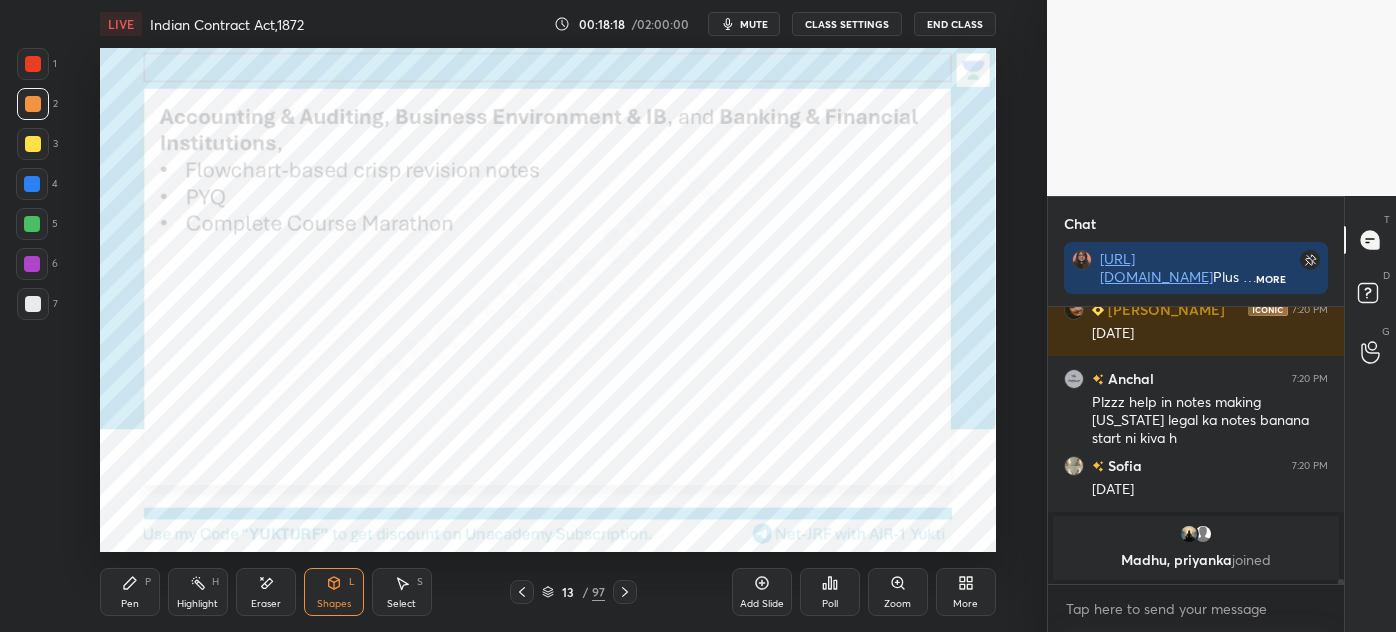 click on "Add Slide" at bounding box center [762, 604] 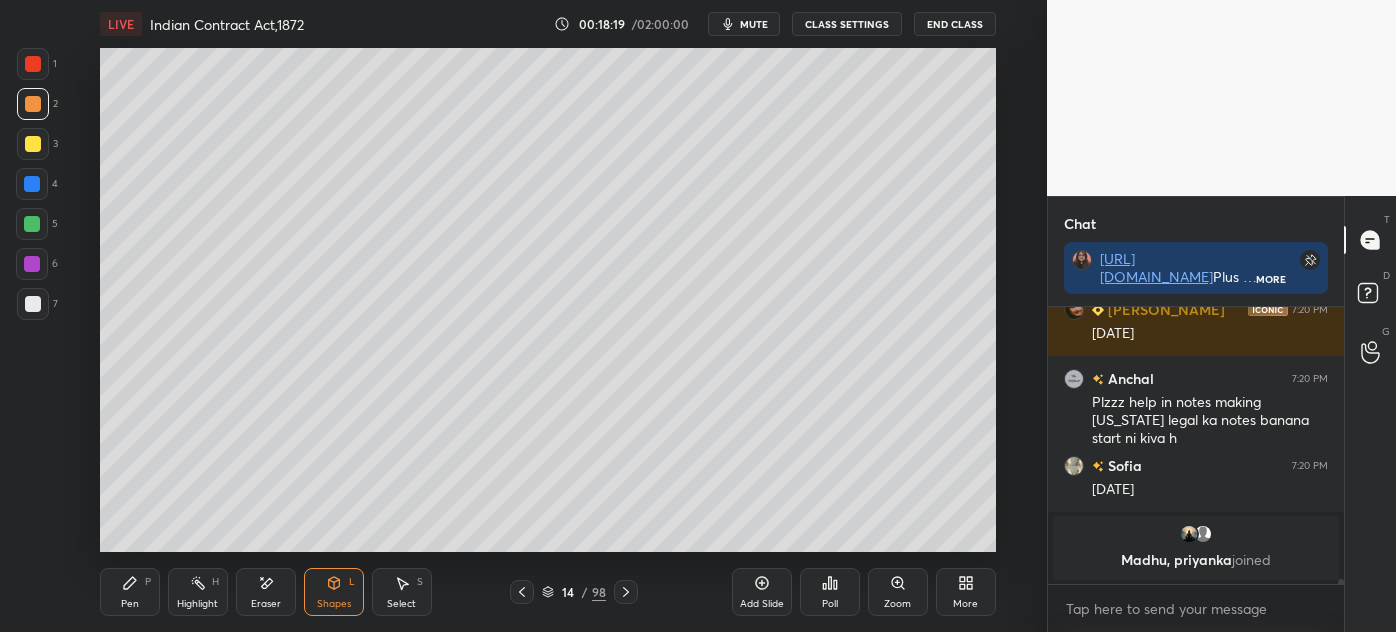 click on "Pen" at bounding box center [130, 604] 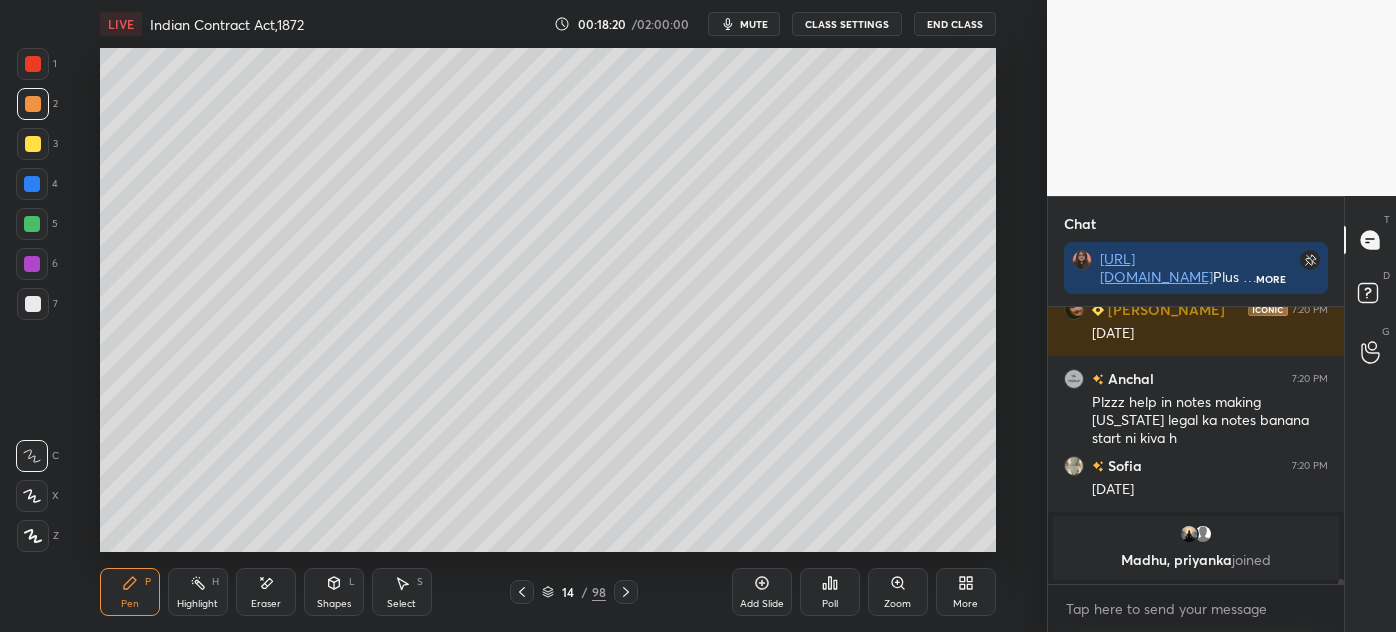 click at bounding box center [33, 304] 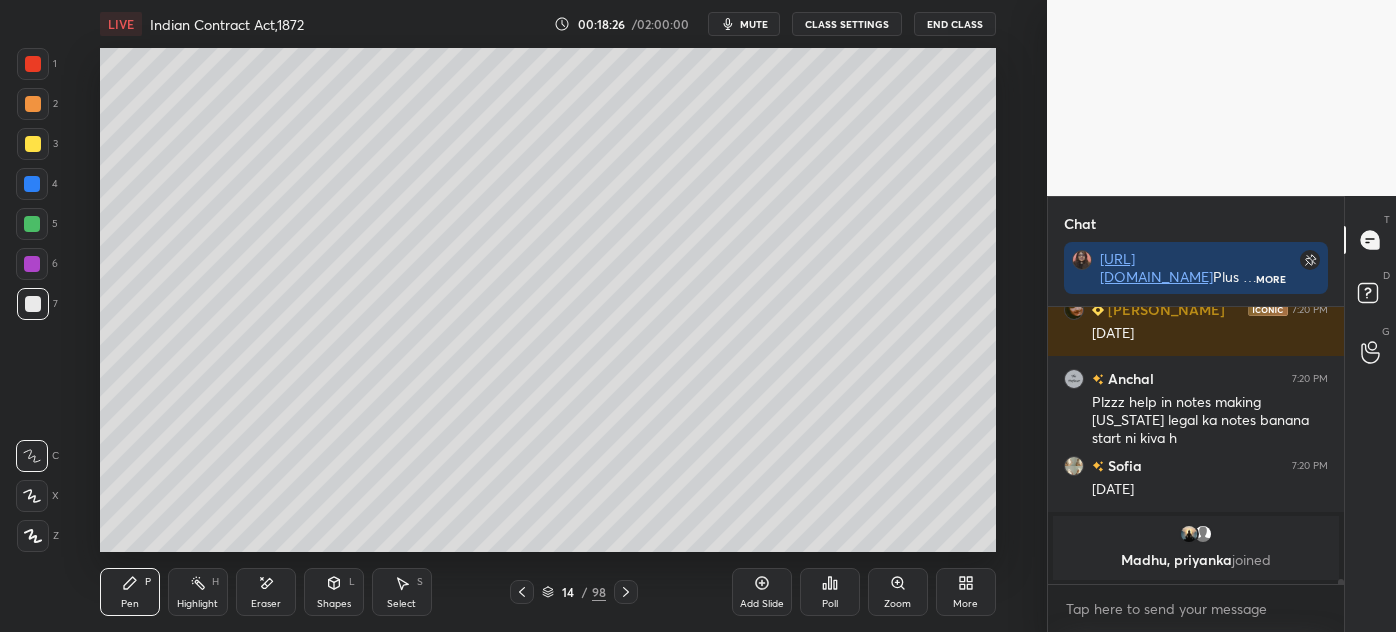 click at bounding box center (33, 144) 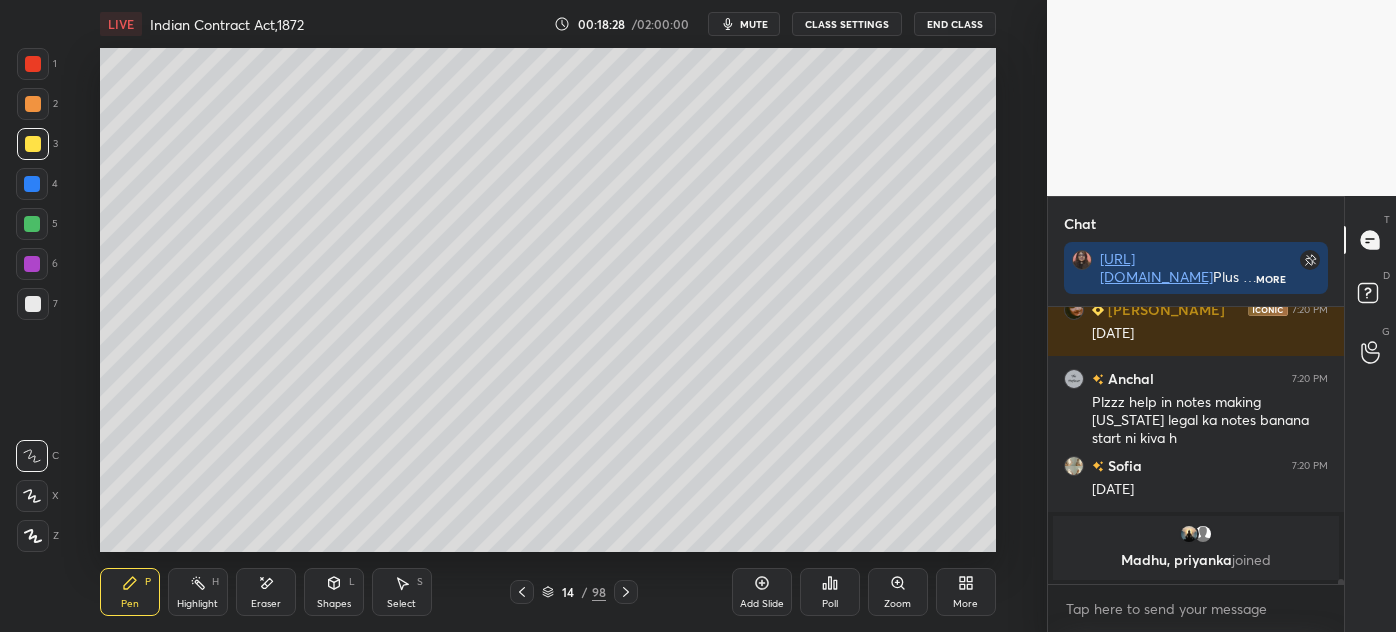scroll, scrollTop: 14165, scrollLeft: 0, axis: vertical 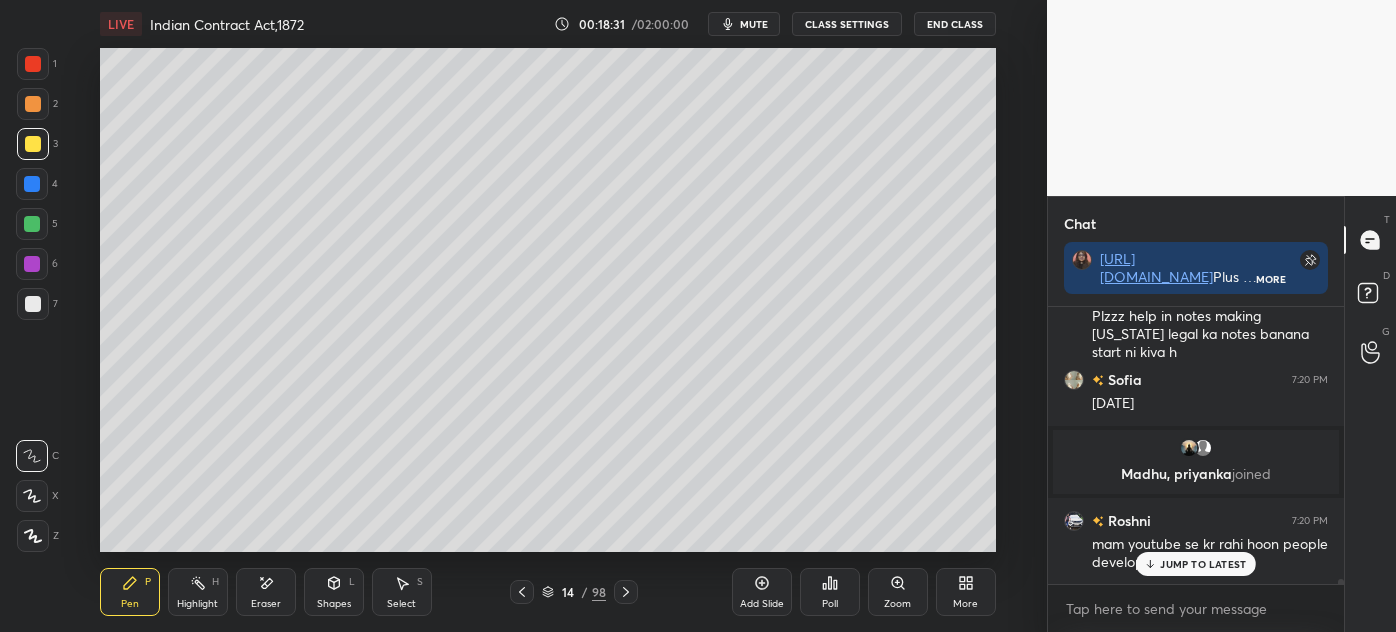 click on "Shapes L" at bounding box center (334, 592) 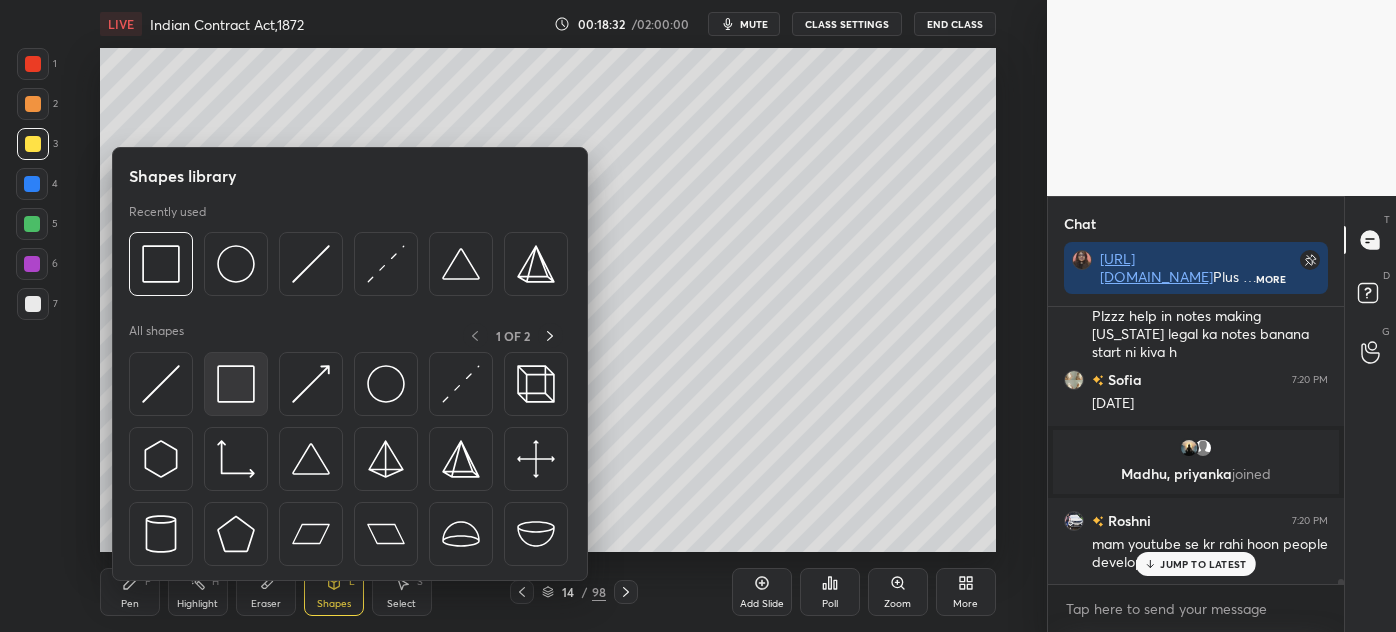 click at bounding box center [236, 384] 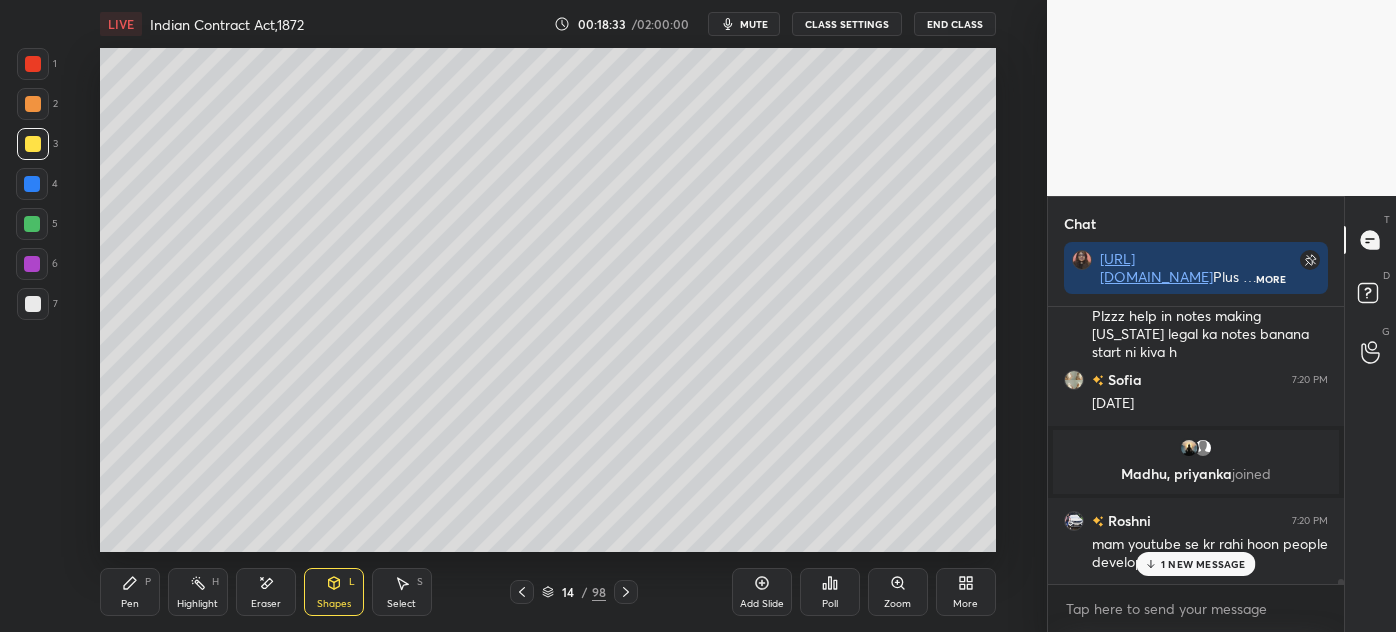 scroll, scrollTop: 14234, scrollLeft: 0, axis: vertical 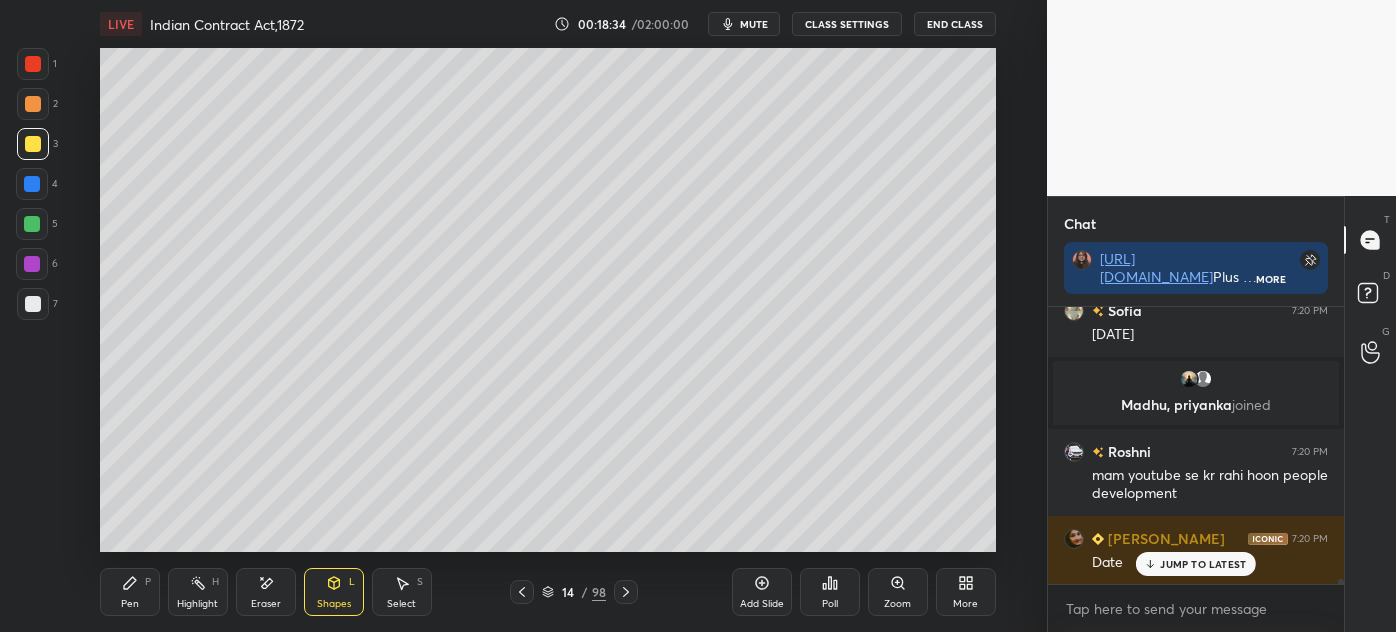 click on "Setting up your live class Poll for   secs No correct answer Start poll" at bounding box center [547, 300] 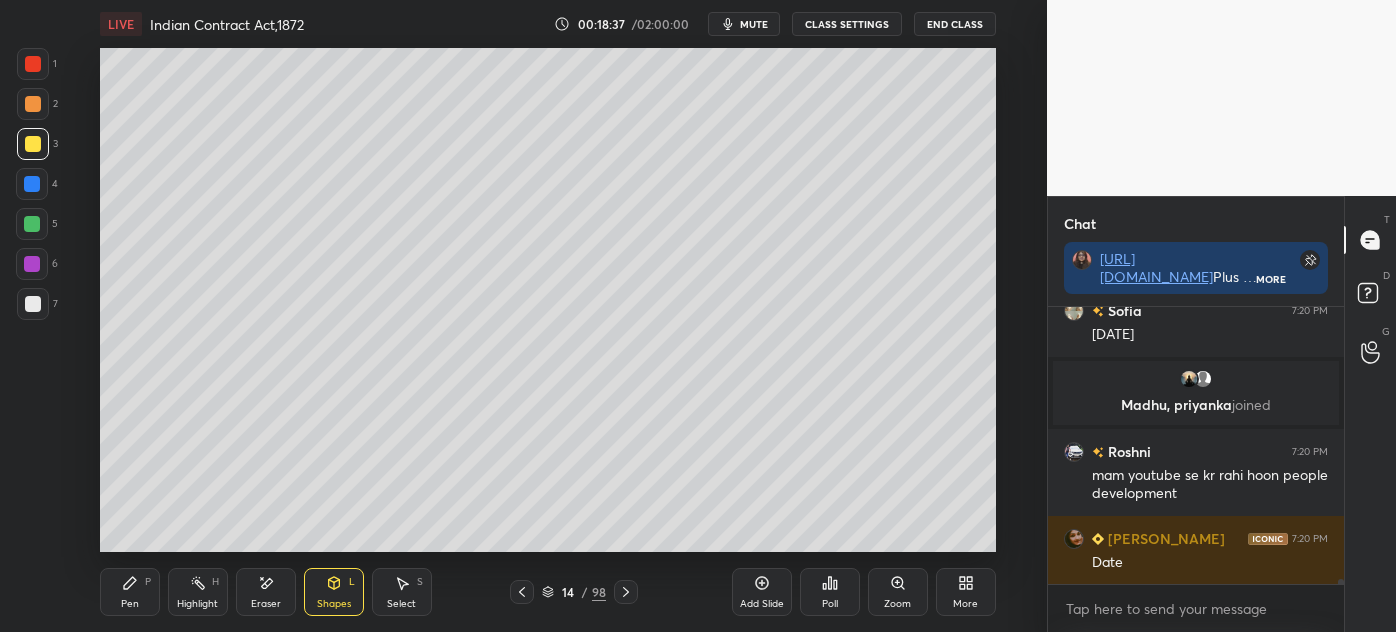 scroll, scrollTop: 14304, scrollLeft: 0, axis: vertical 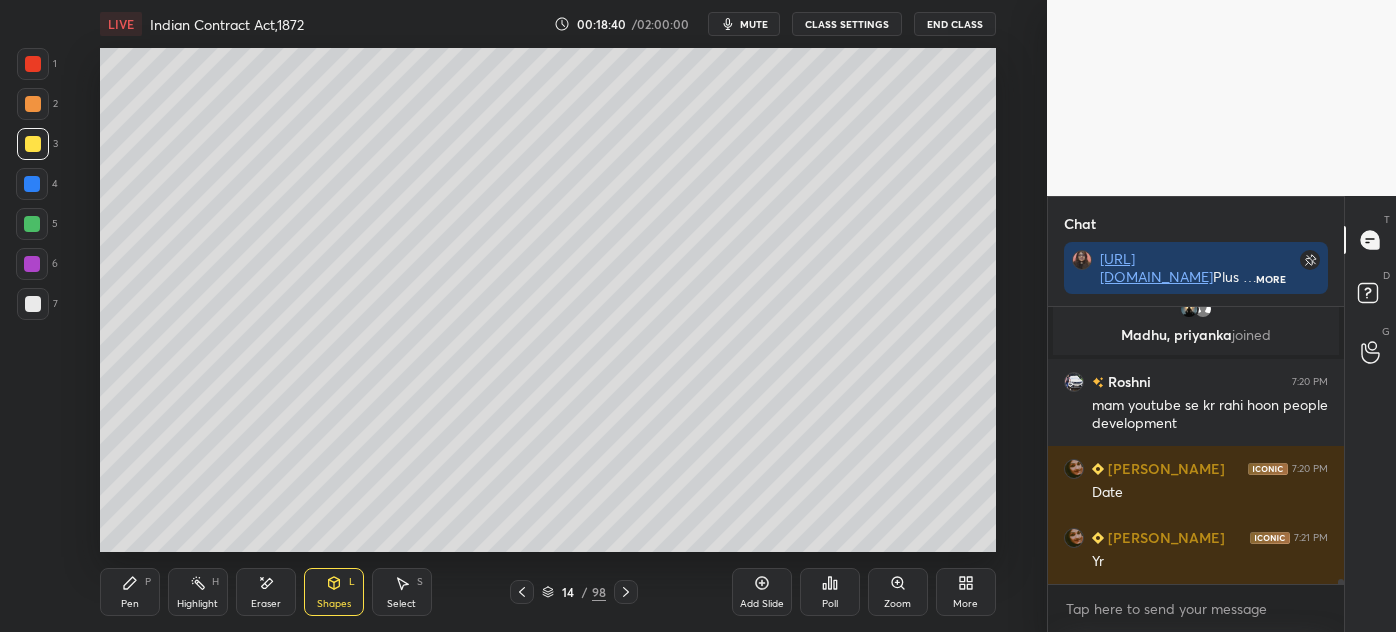 drag, startPoint x: 139, startPoint y: 578, endPoint x: 128, endPoint y: 572, distance: 12.529964 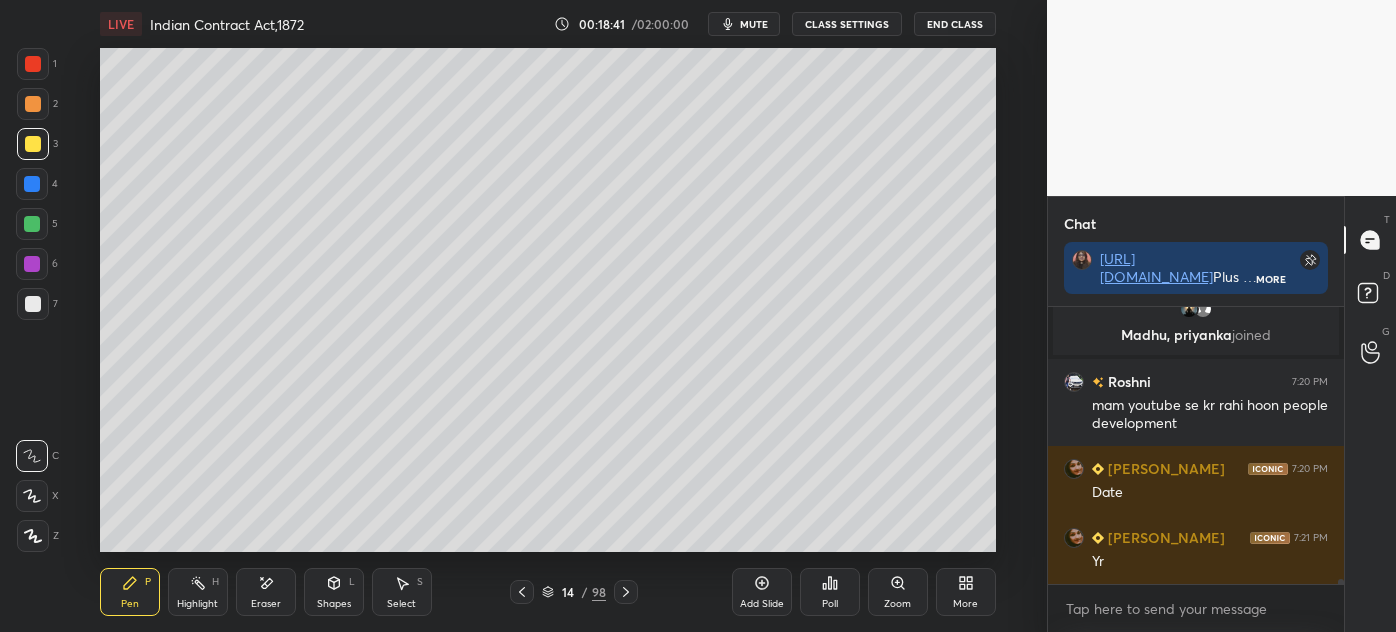 click at bounding box center [32, 184] 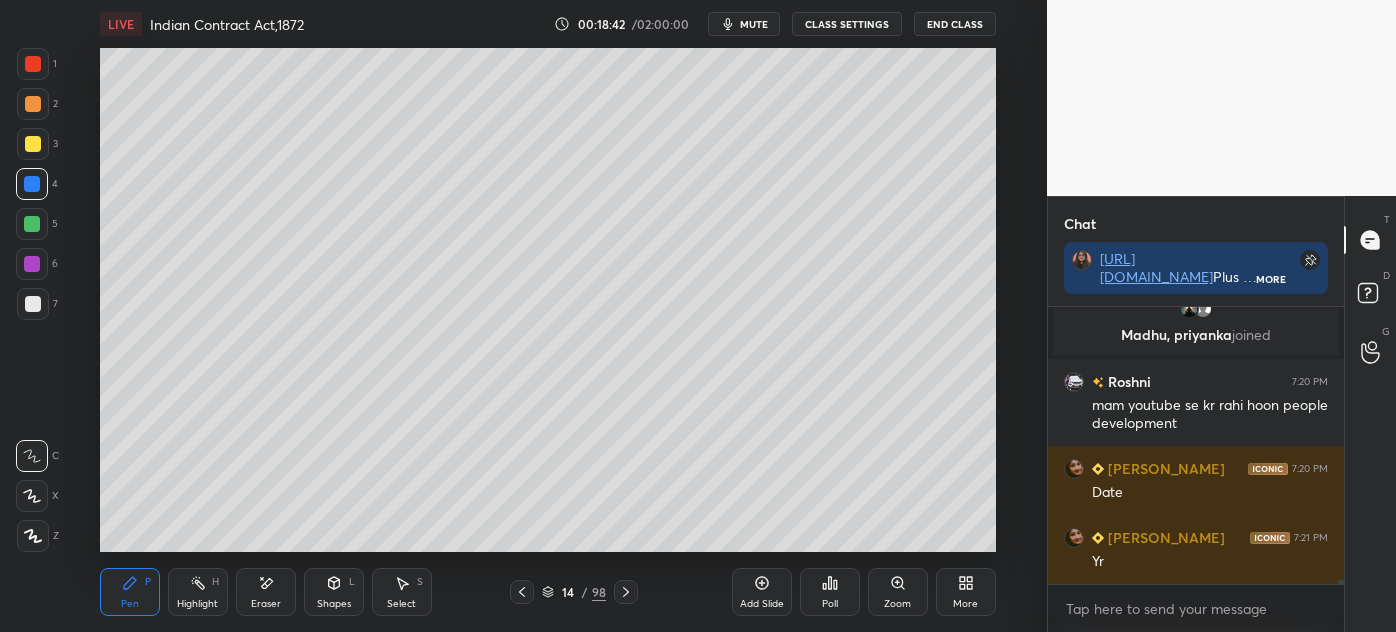 scroll, scrollTop: 14373, scrollLeft: 0, axis: vertical 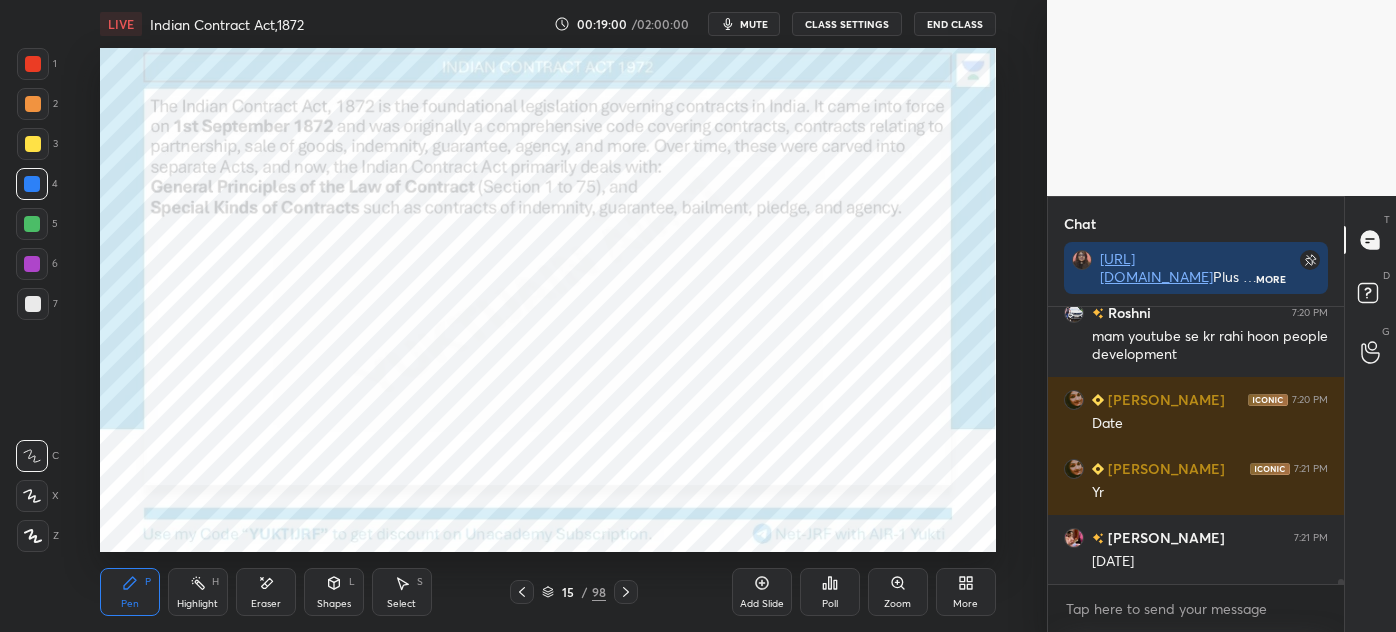 click on "Shapes L" at bounding box center [334, 592] 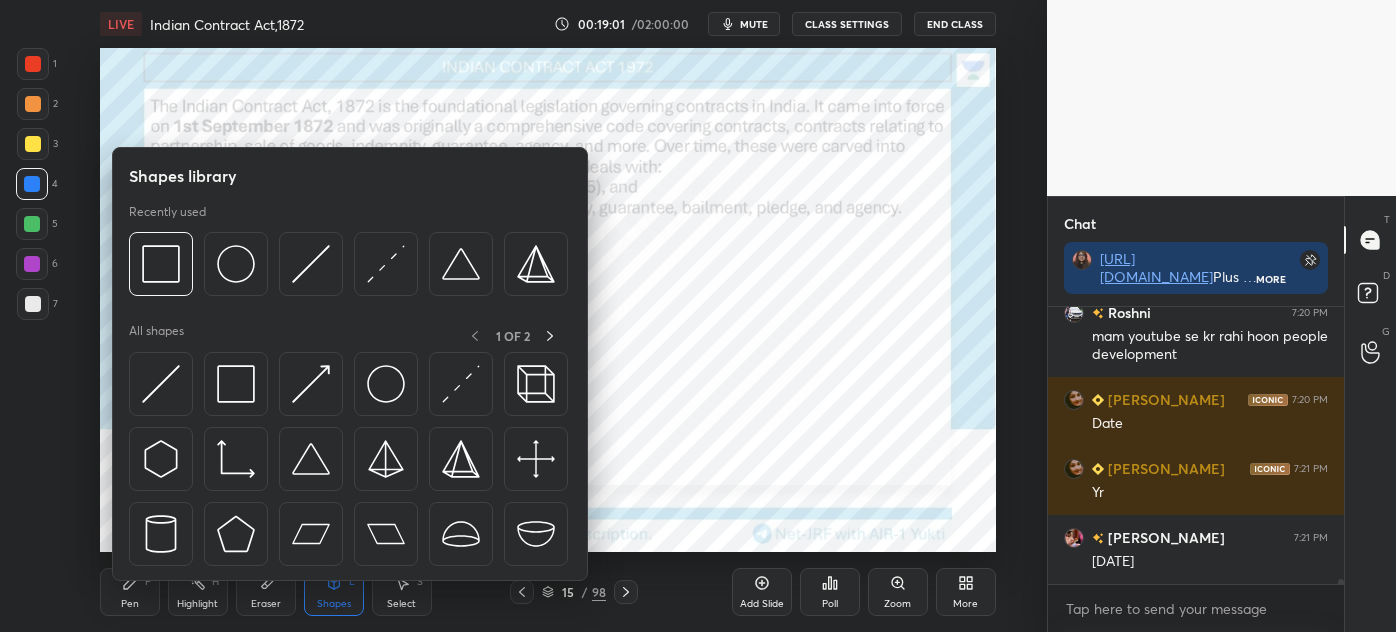 click on "Pen P" at bounding box center [130, 592] 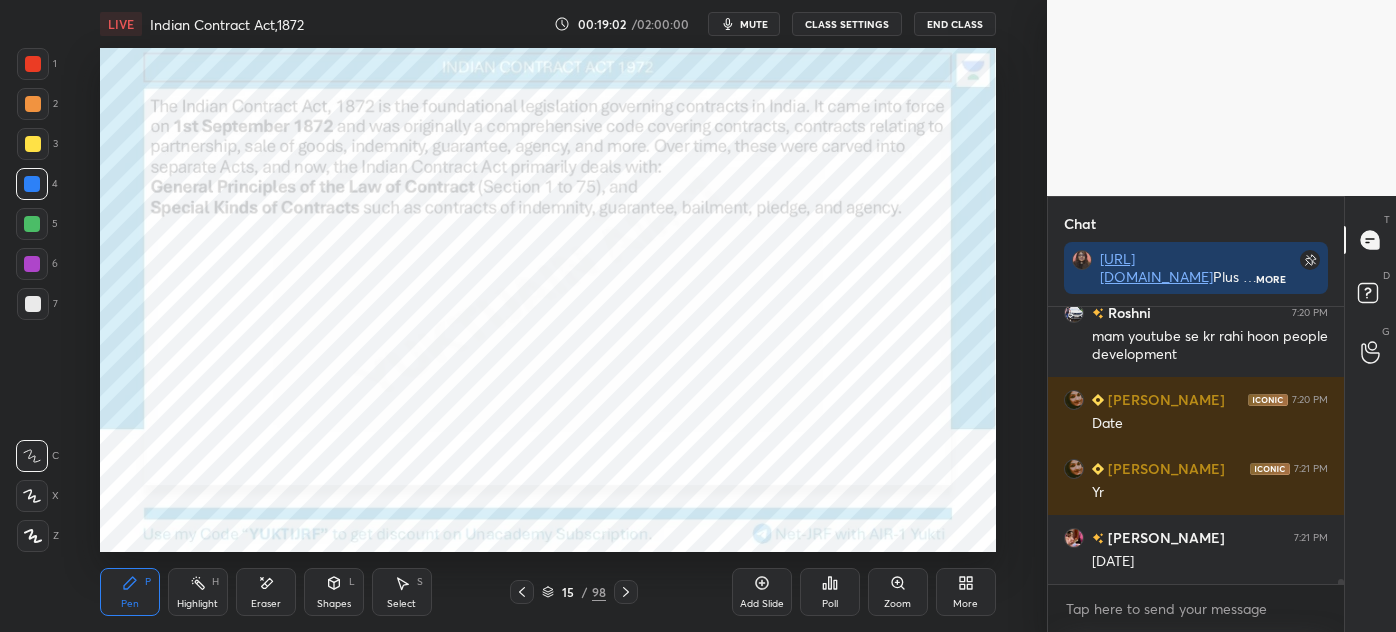 scroll, scrollTop: 14442, scrollLeft: 0, axis: vertical 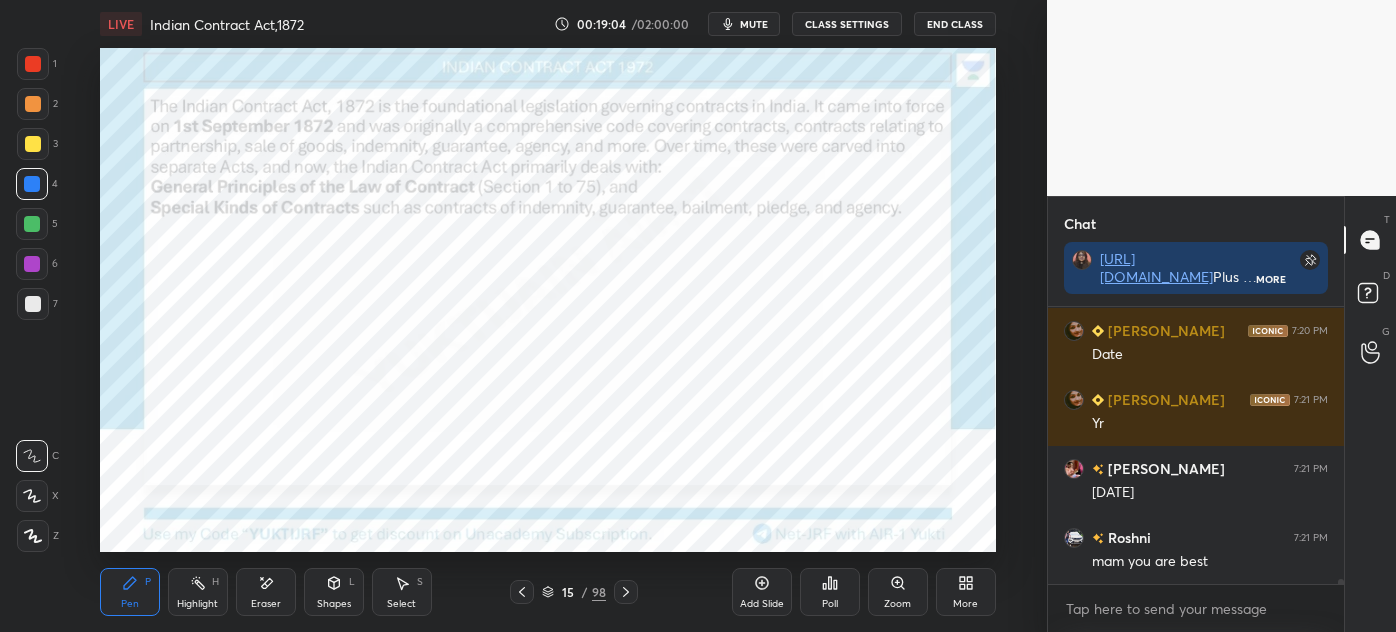 click on "Shapes" at bounding box center [334, 604] 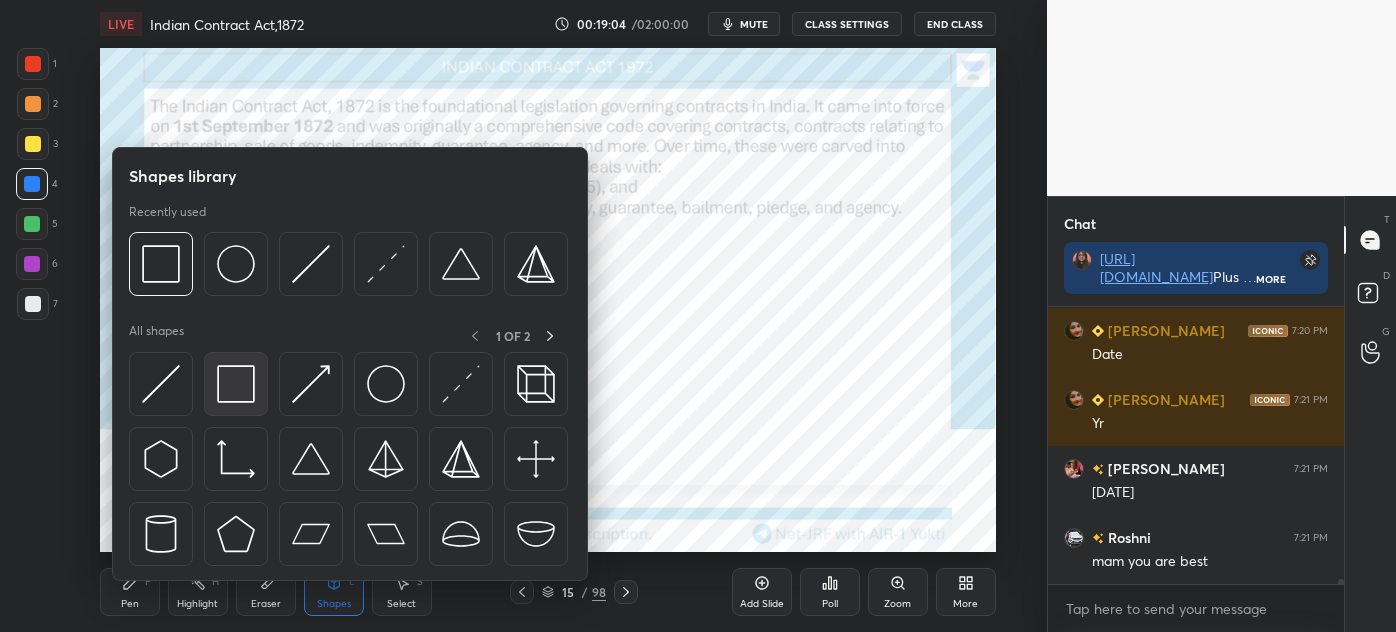 click at bounding box center (236, 384) 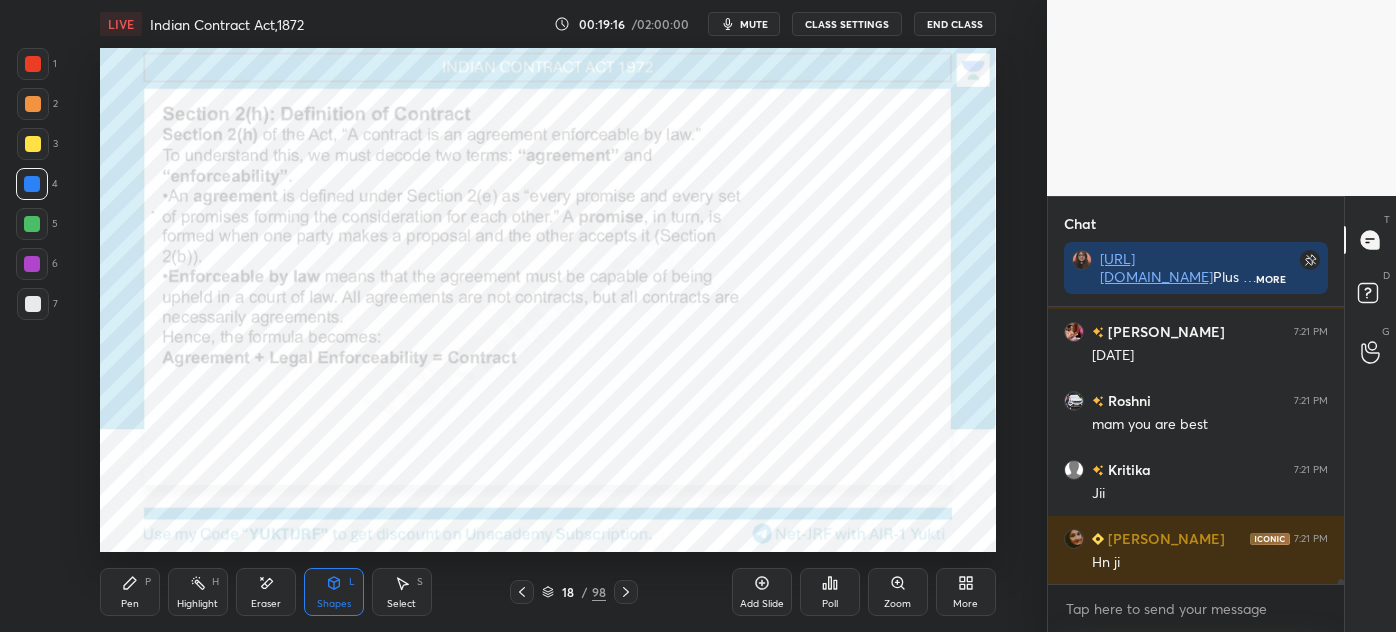 scroll, scrollTop: 14648, scrollLeft: 0, axis: vertical 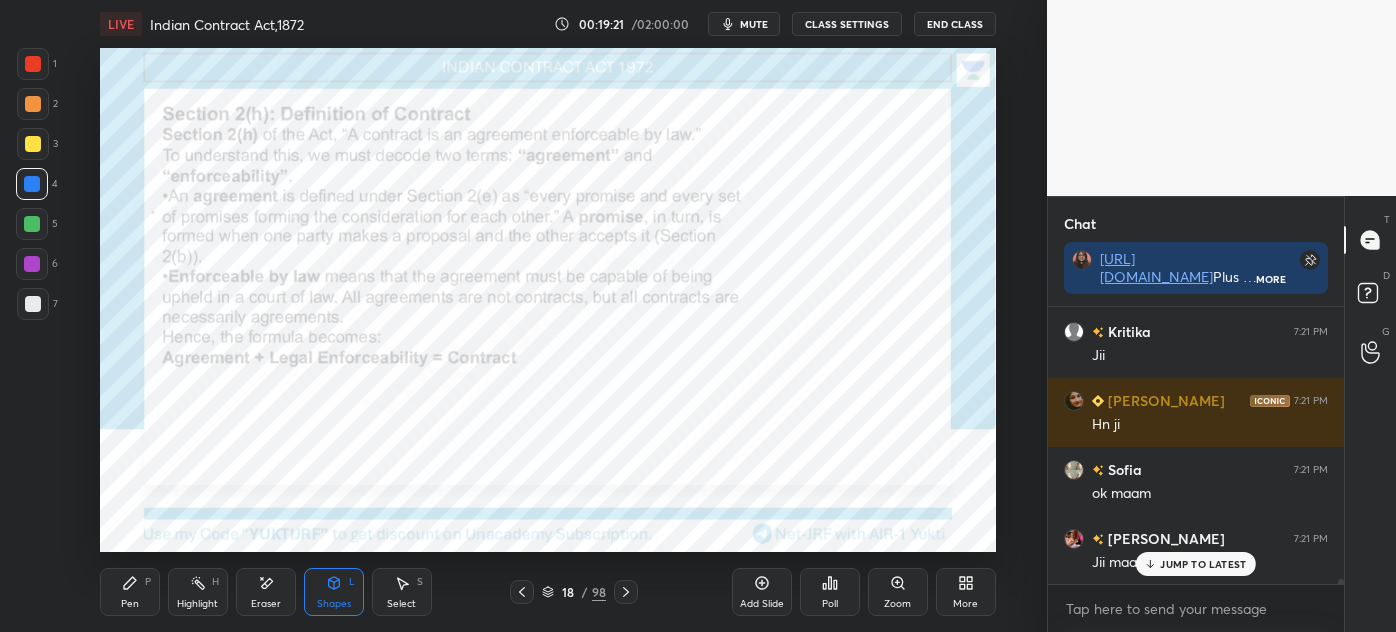 click on "Shapes L" at bounding box center [334, 592] 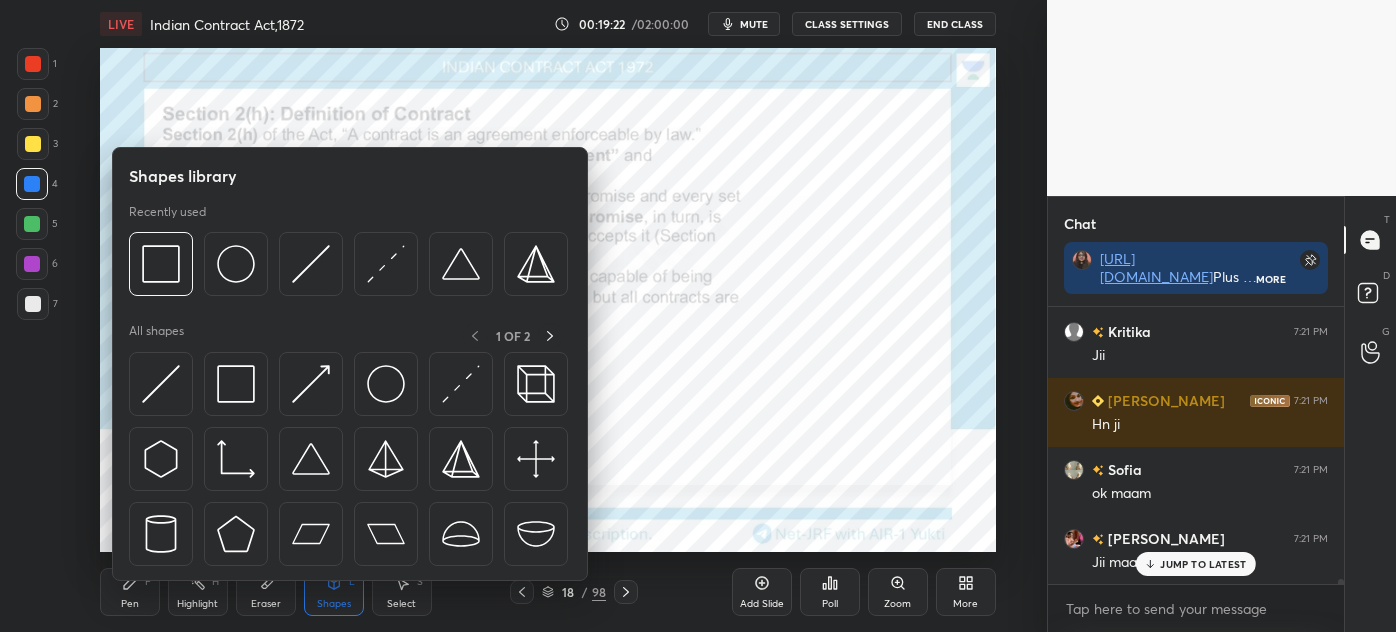 scroll, scrollTop: 14786, scrollLeft: 0, axis: vertical 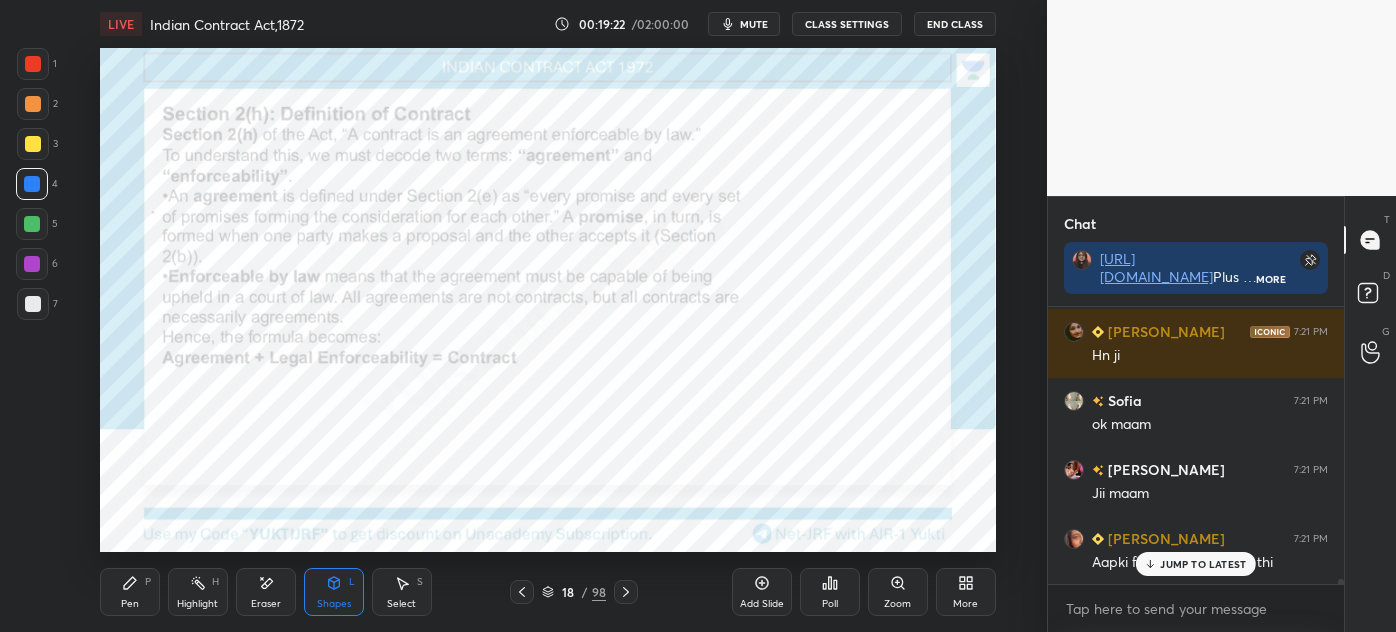 click on "1 2 3 4 5 6 7 C X Z E E Erase all   H H" at bounding box center [32, 300] 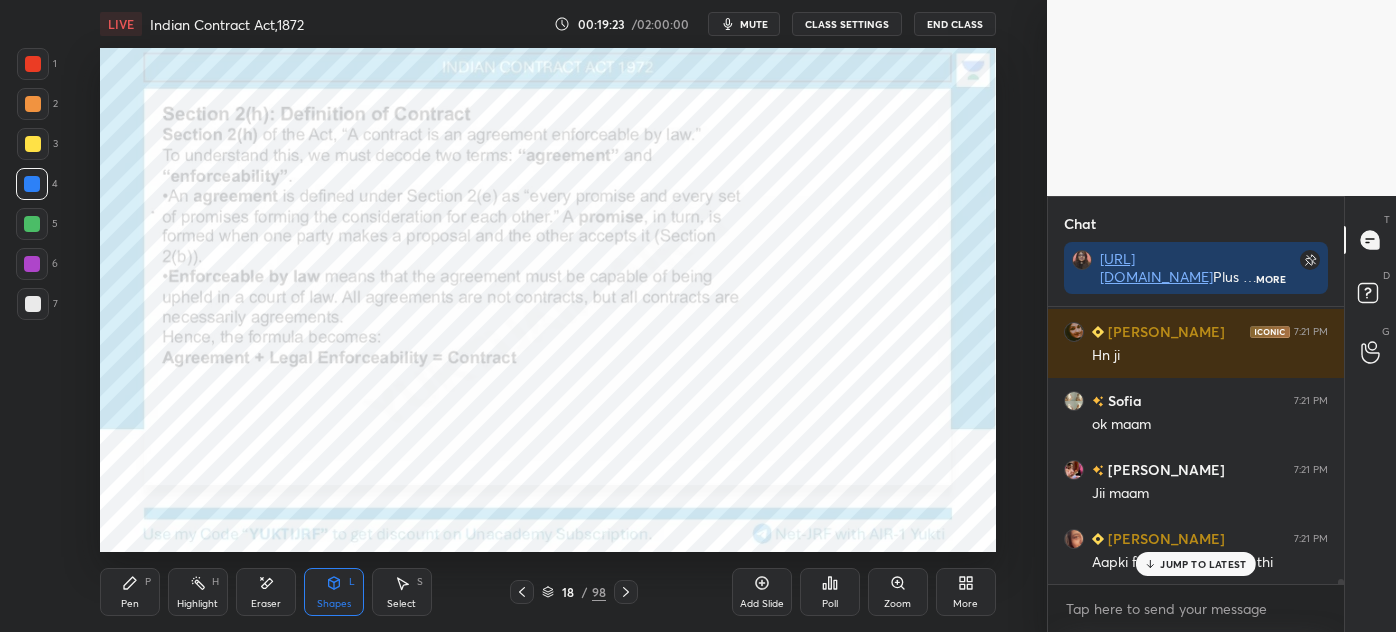 drag, startPoint x: 256, startPoint y: 598, endPoint x: 139, endPoint y: 586, distance: 117.61378 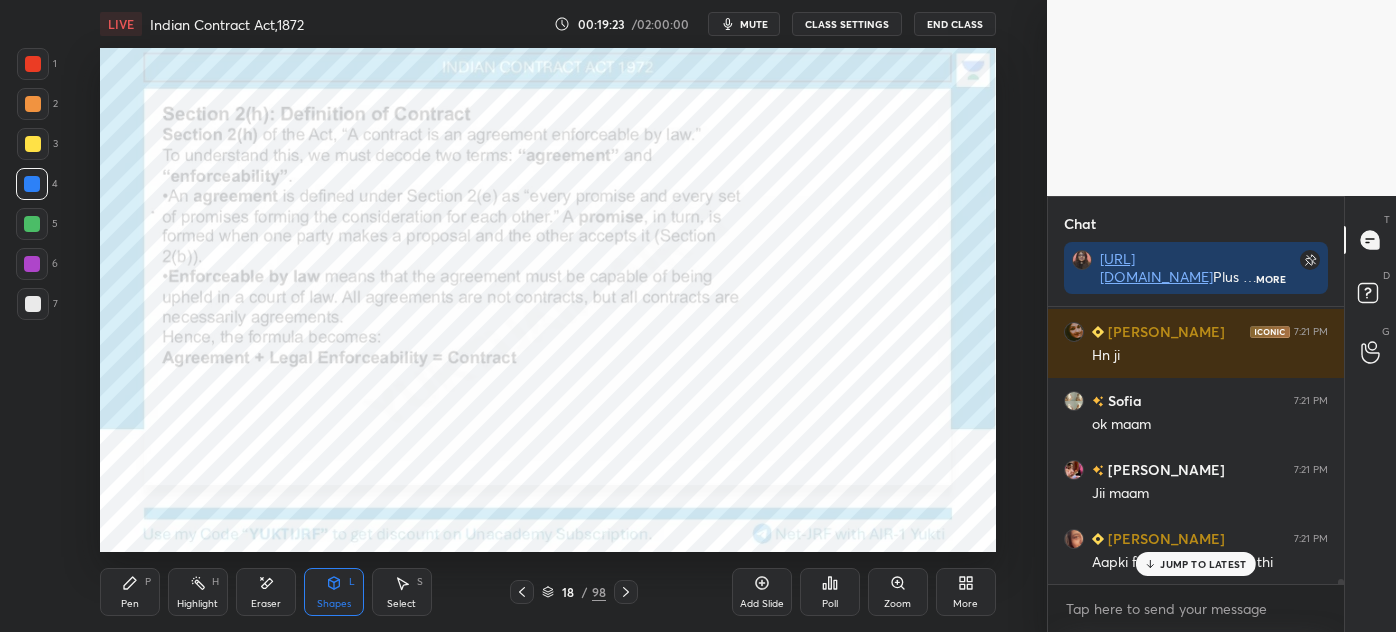 click on "Eraser" at bounding box center (266, 604) 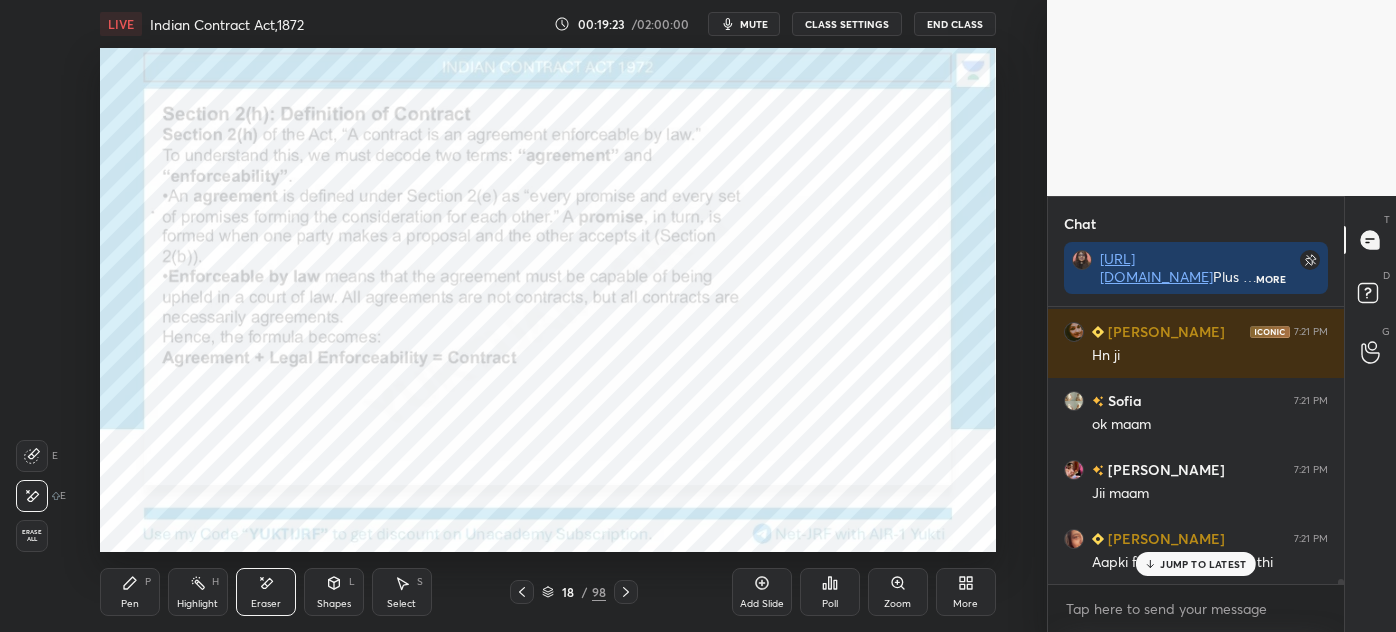 click on "Erase all" at bounding box center (32, 536) 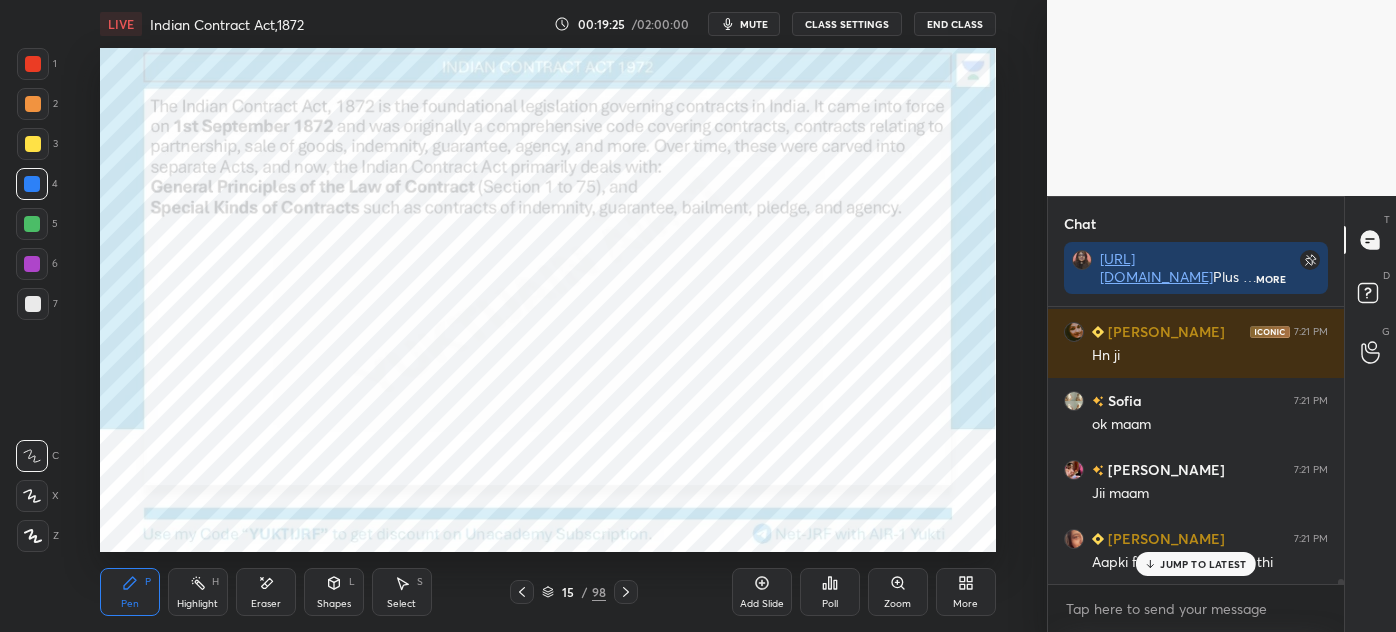 click on "JUMP TO LATEST" at bounding box center [1203, 564] 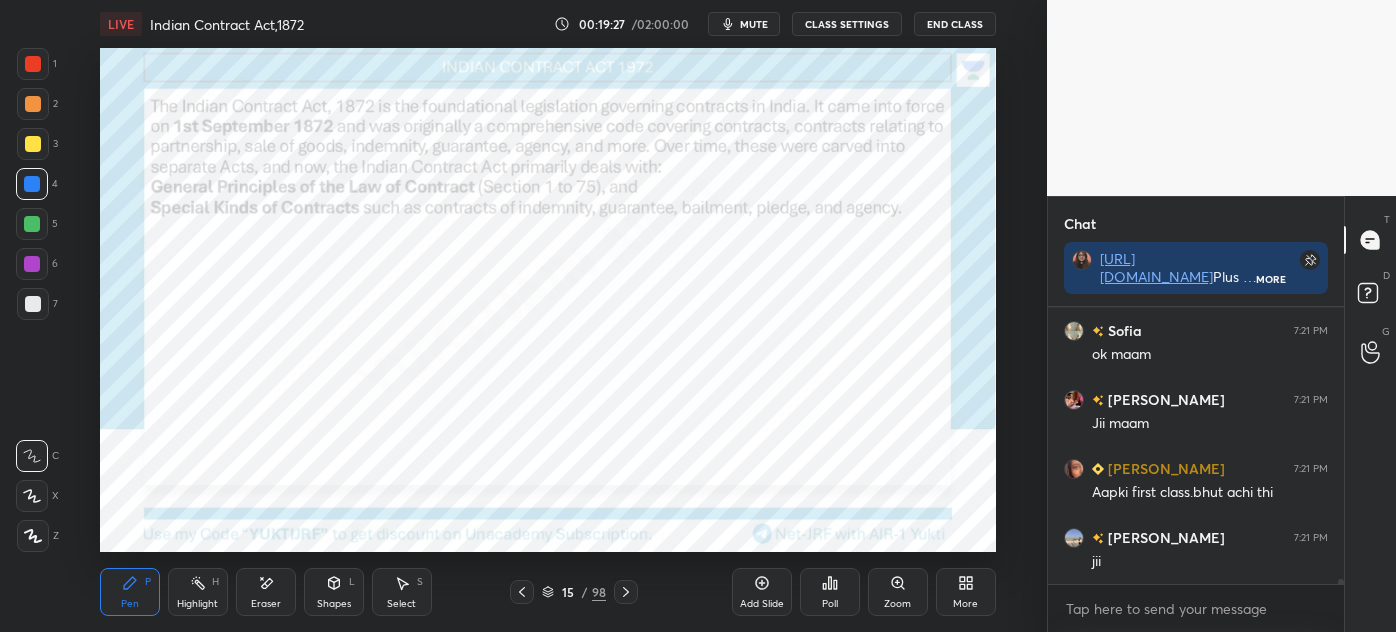 scroll, scrollTop: 14925, scrollLeft: 0, axis: vertical 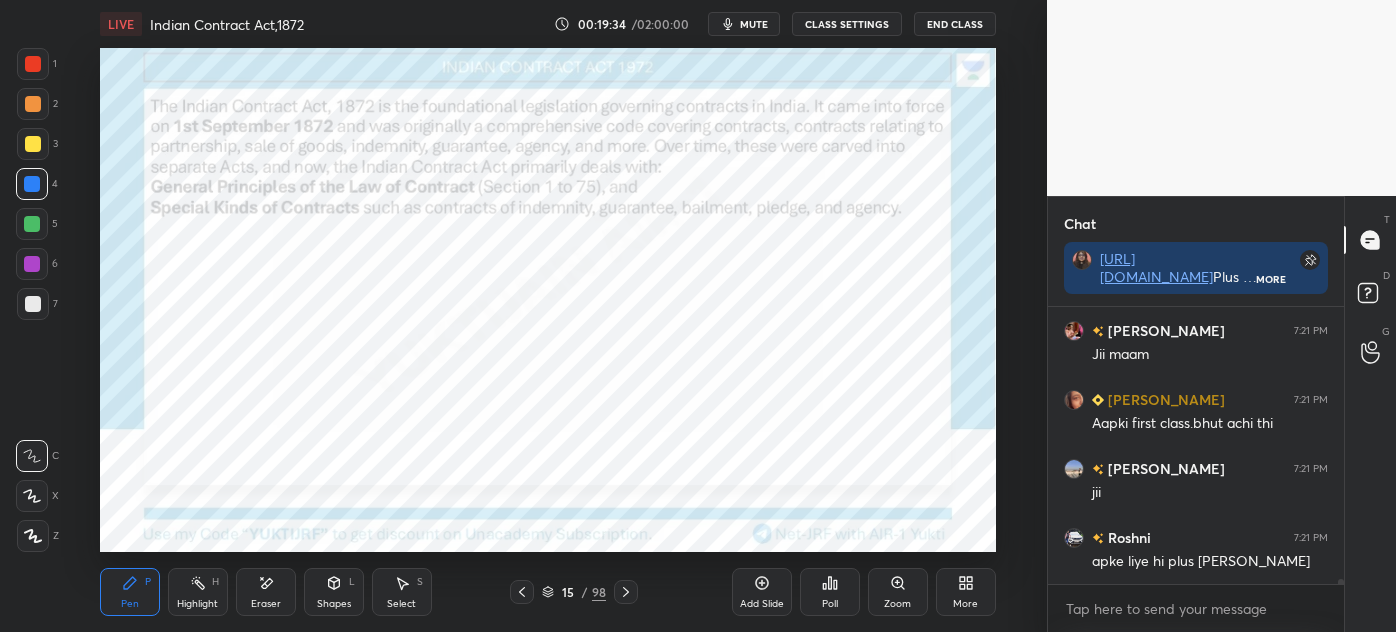 click at bounding box center [33, 64] 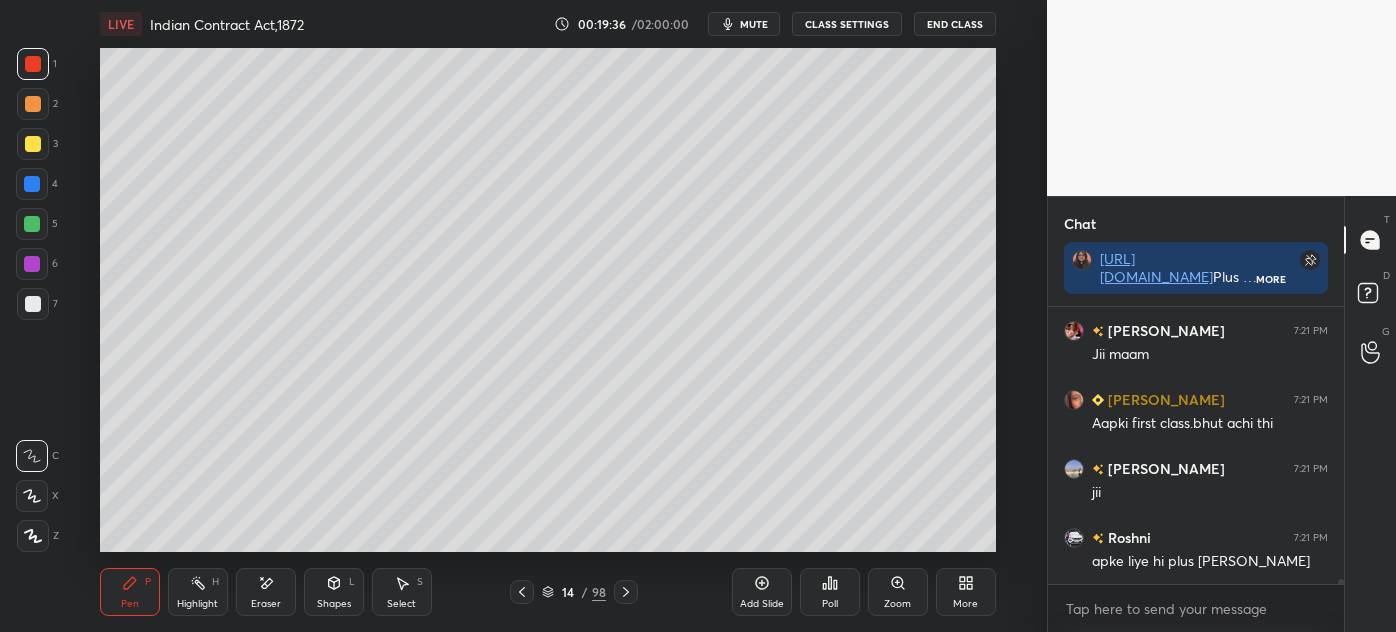 drag, startPoint x: 27, startPoint y: 143, endPoint x: 61, endPoint y: 165, distance: 40.496914 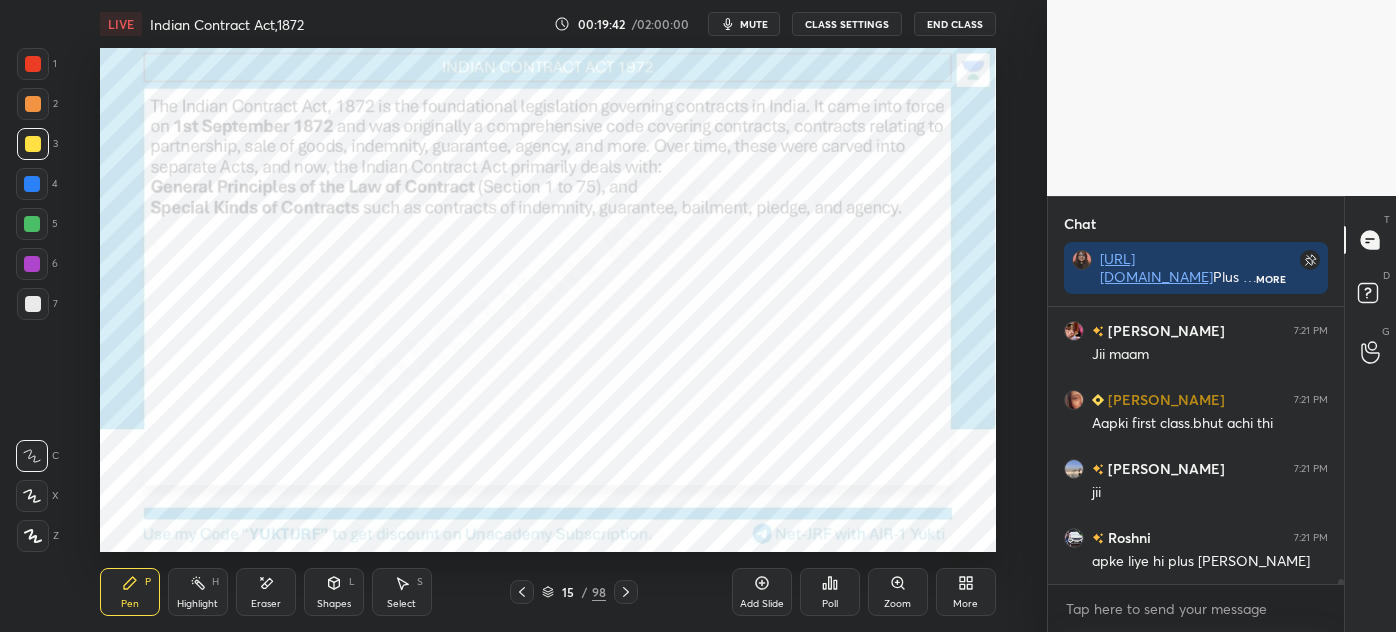 click on "Shapes" at bounding box center [334, 604] 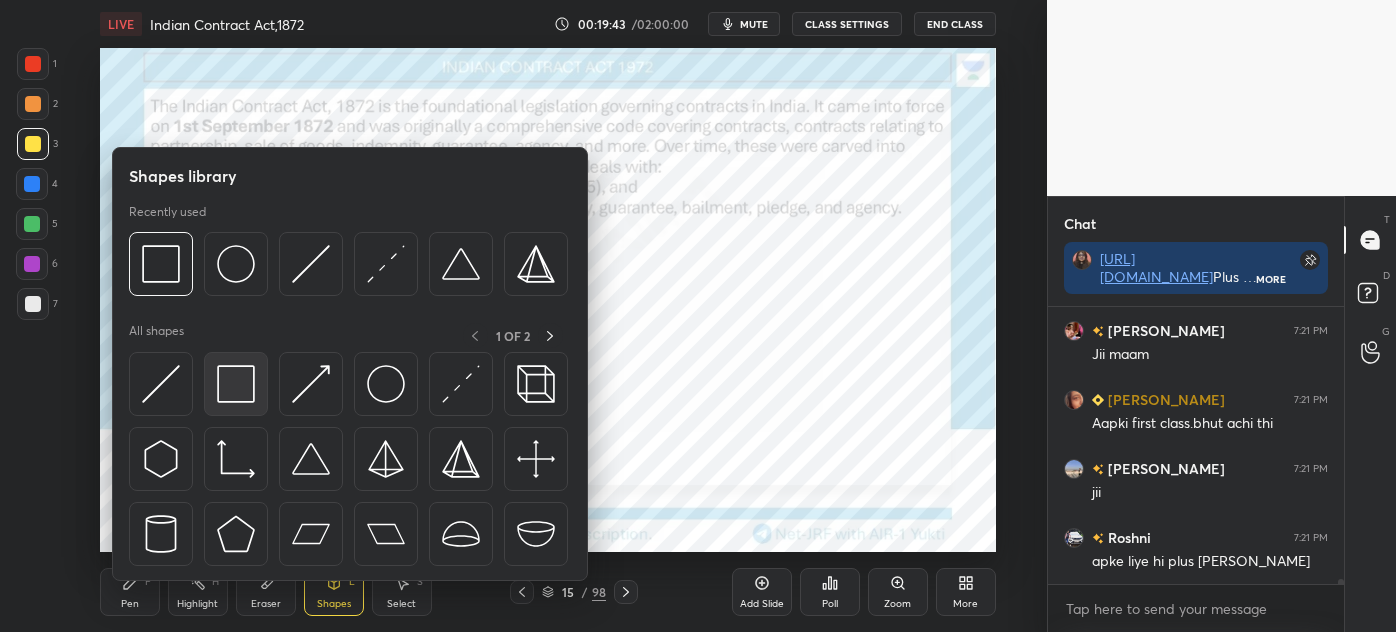 click at bounding box center [236, 384] 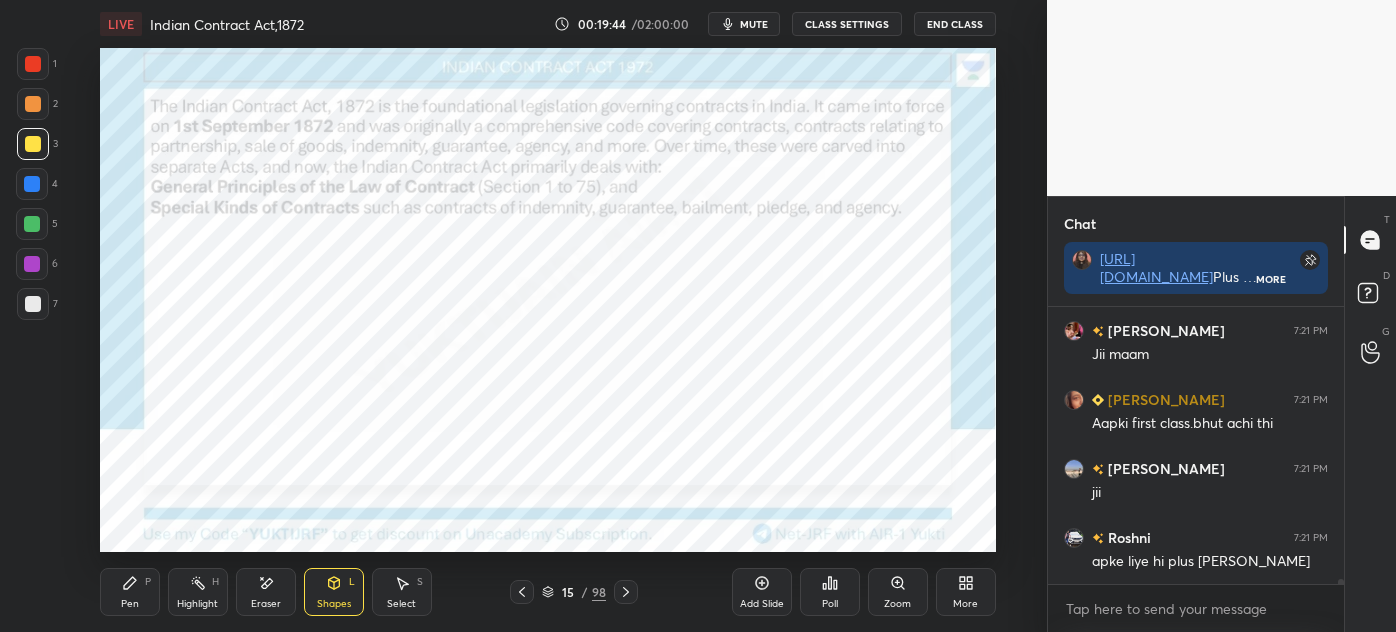 scroll, scrollTop: 14994, scrollLeft: 0, axis: vertical 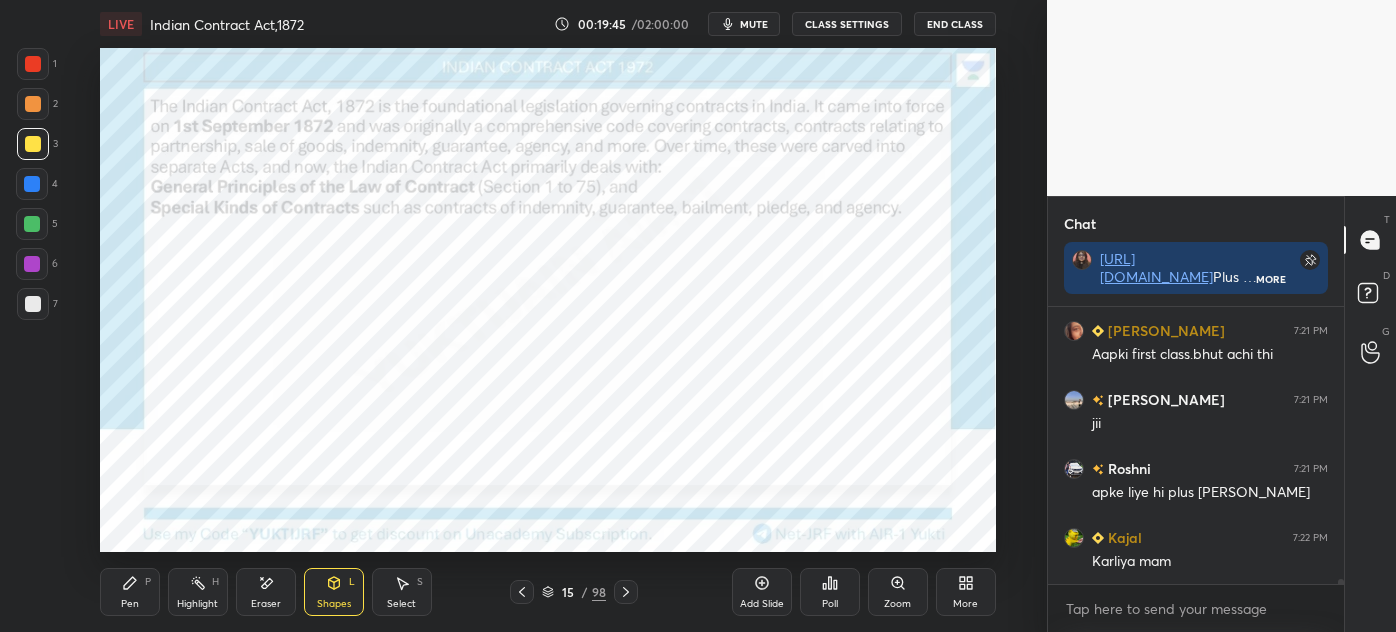 click at bounding box center [32, 224] 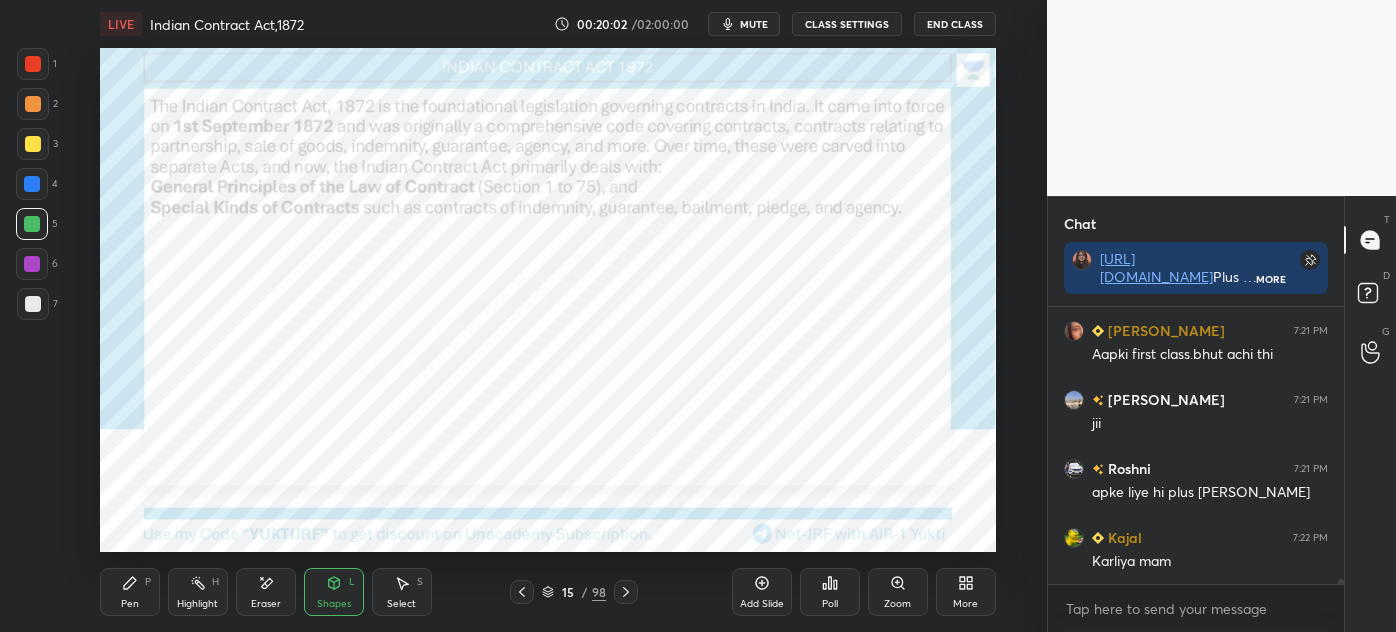 scroll, scrollTop: 15063, scrollLeft: 0, axis: vertical 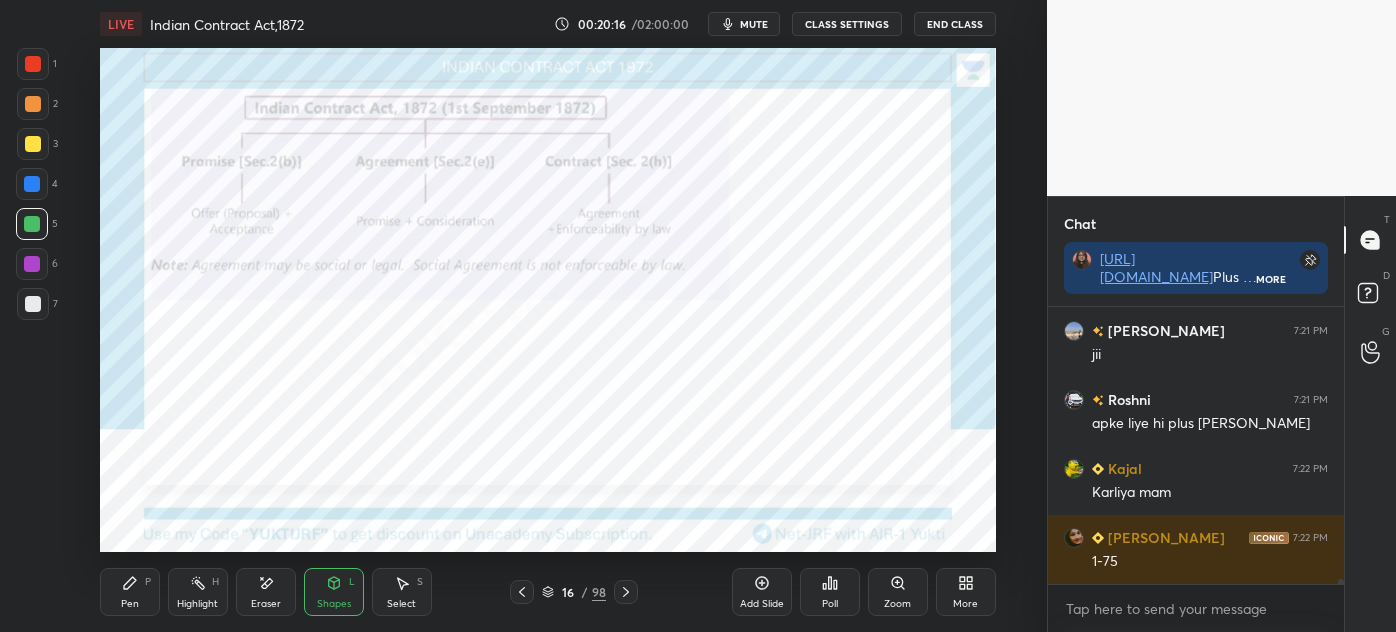 click on "Pen P" at bounding box center (130, 592) 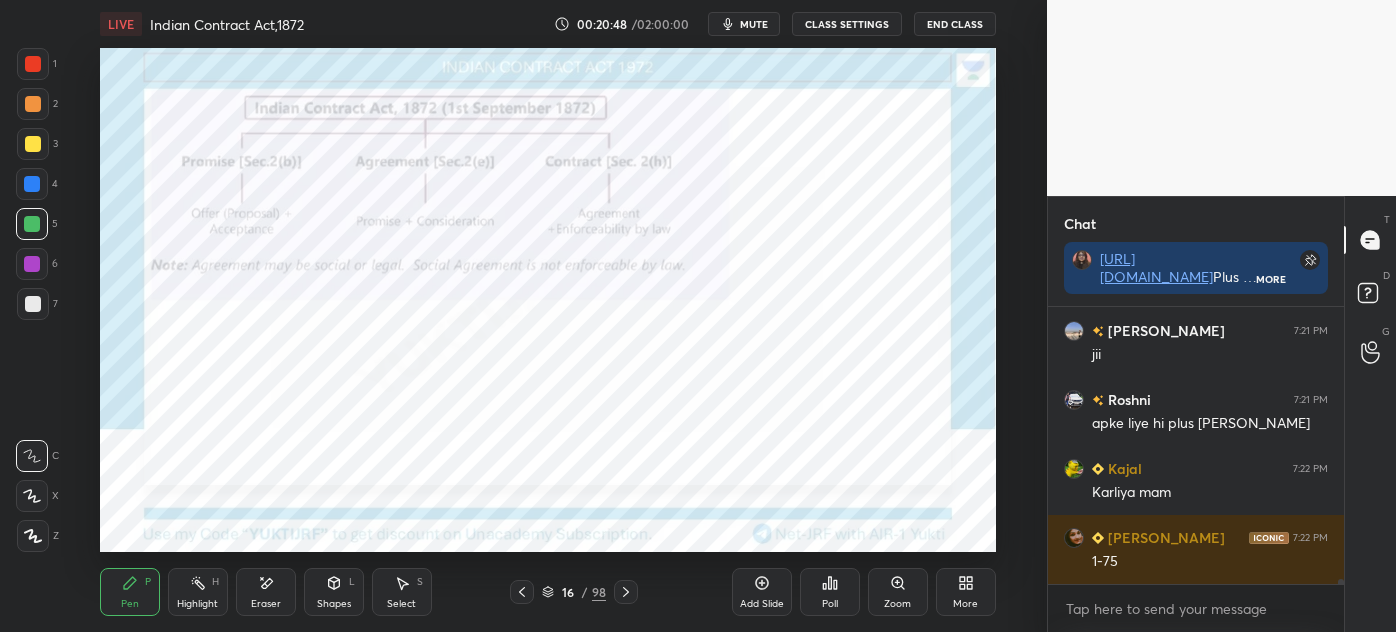 click at bounding box center (33, 64) 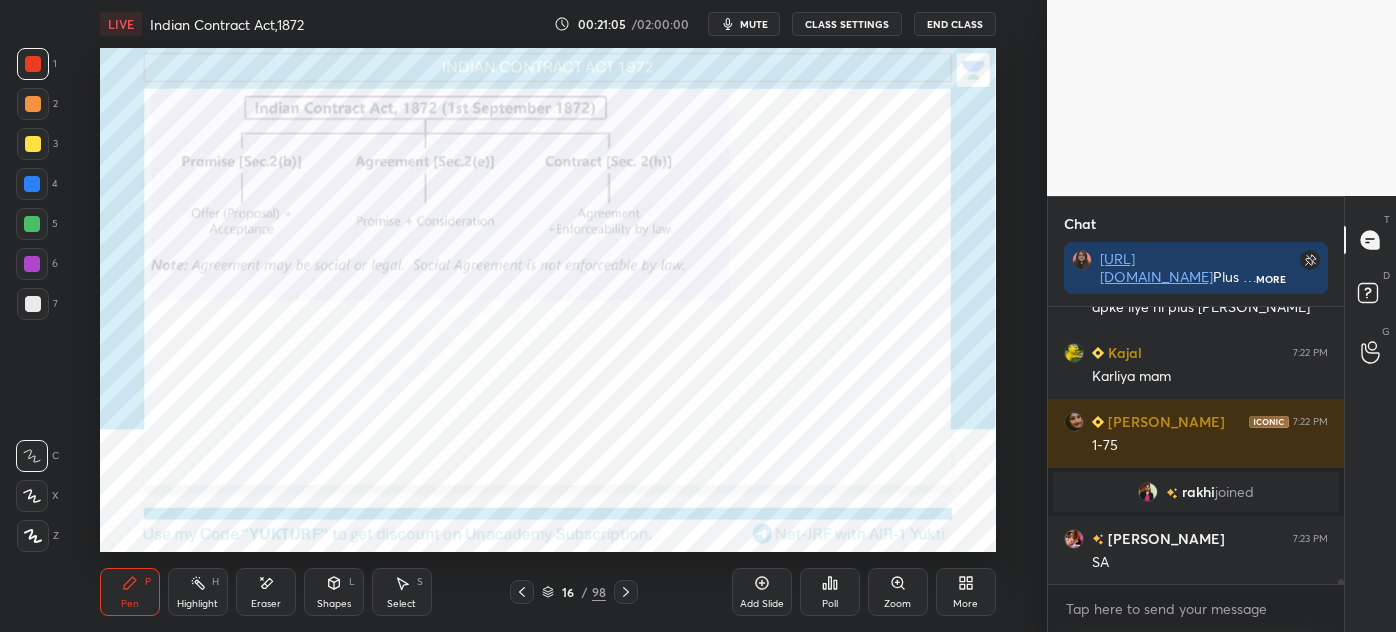 scroll, scrollTop: 14984, scrollLeft: 0, axis: vertical 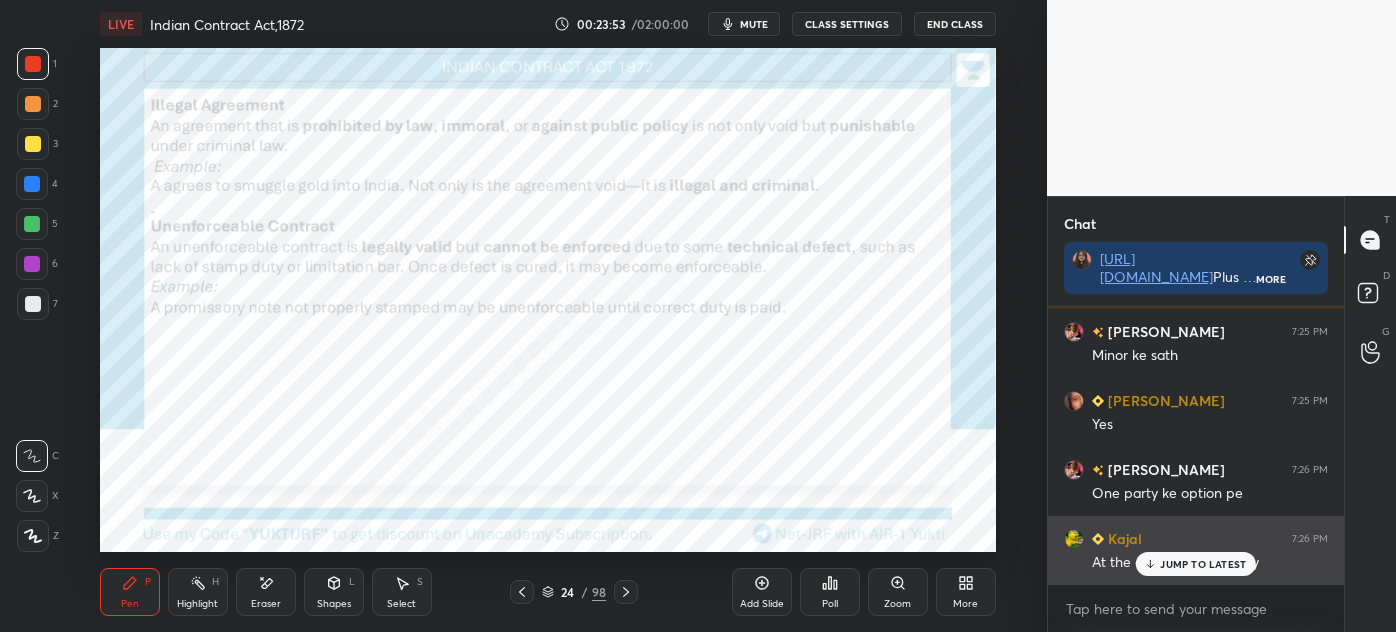 drag, startPoint x: 1156, startPoint y: 561, endPoint x: 1172, endPoint y: 564, distance: 16.27882 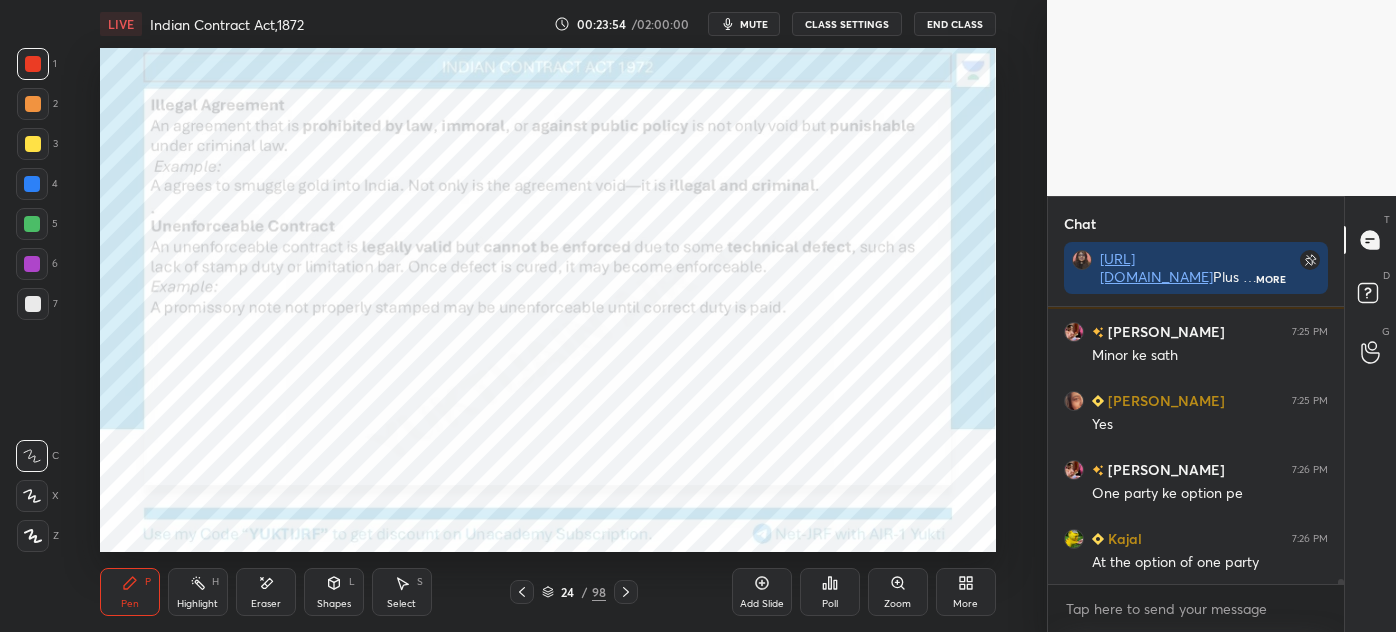 scroll, scrollTop: 15416, scrollLeft: 0, axis: vertical 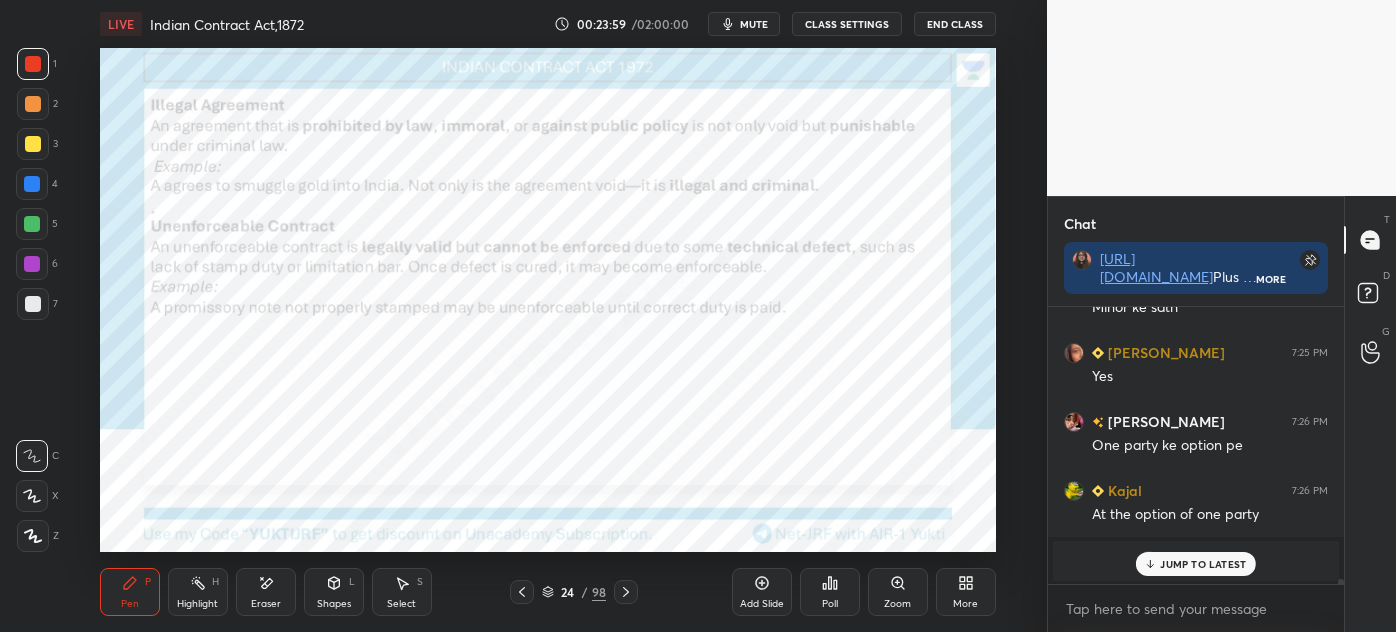 click 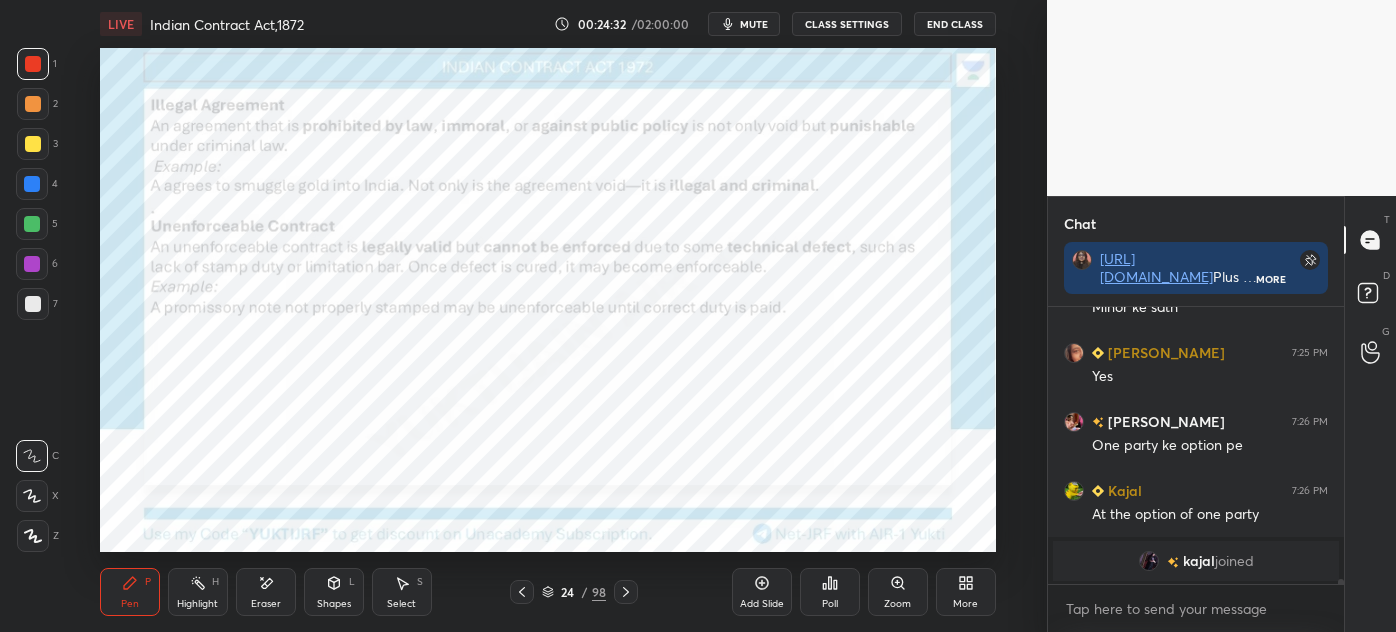 click on "Eraser" at bounding box center (266, 592) 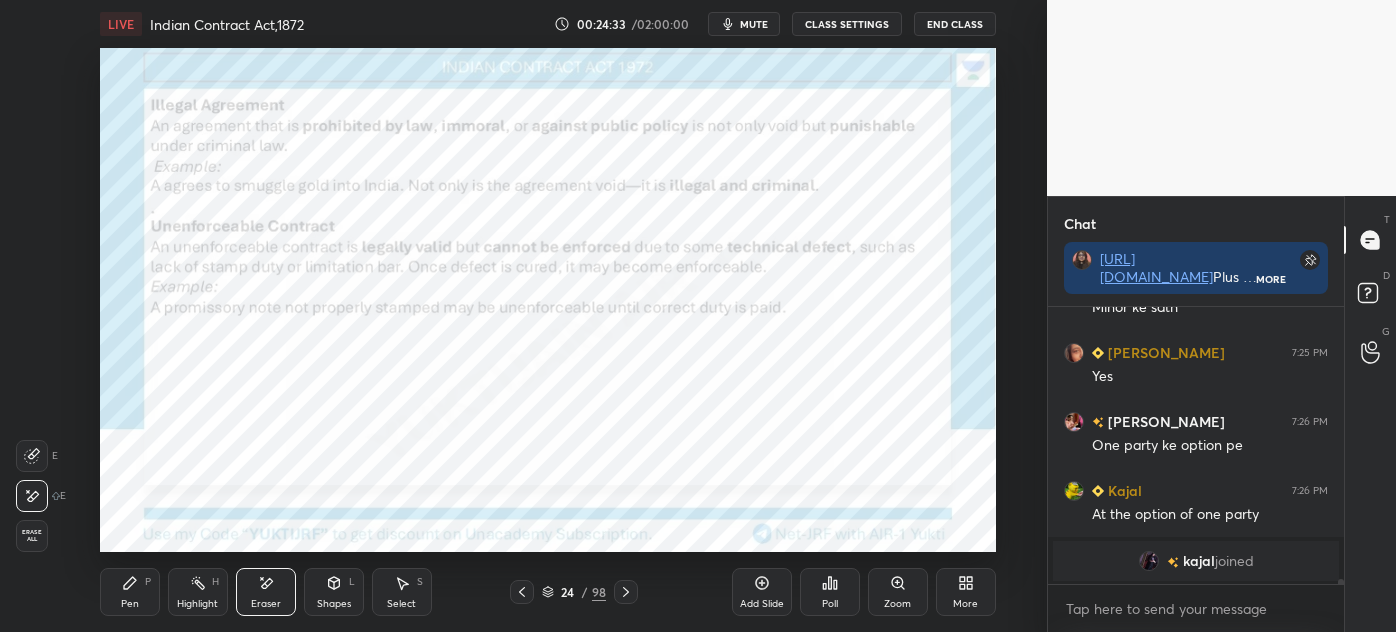click on "Erase all" at bounding box center (32, 536) 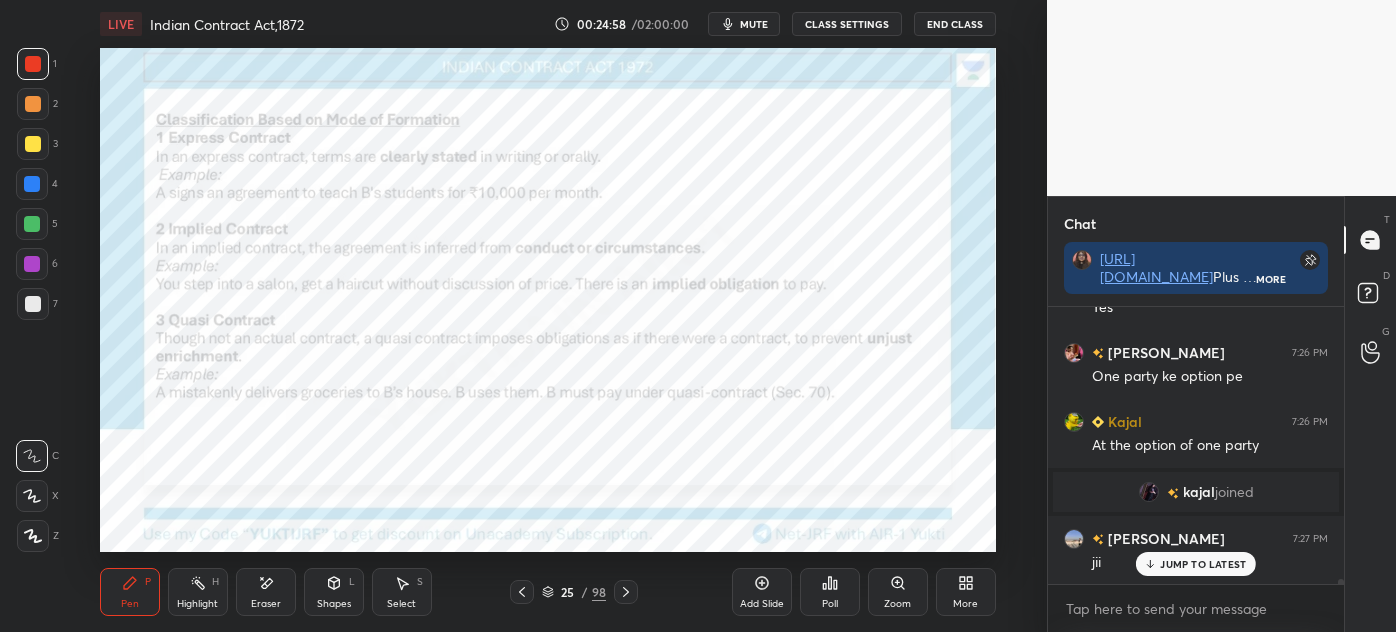 scroll, scrollTop: 15402, scrollLeft: 0, axis: vertical 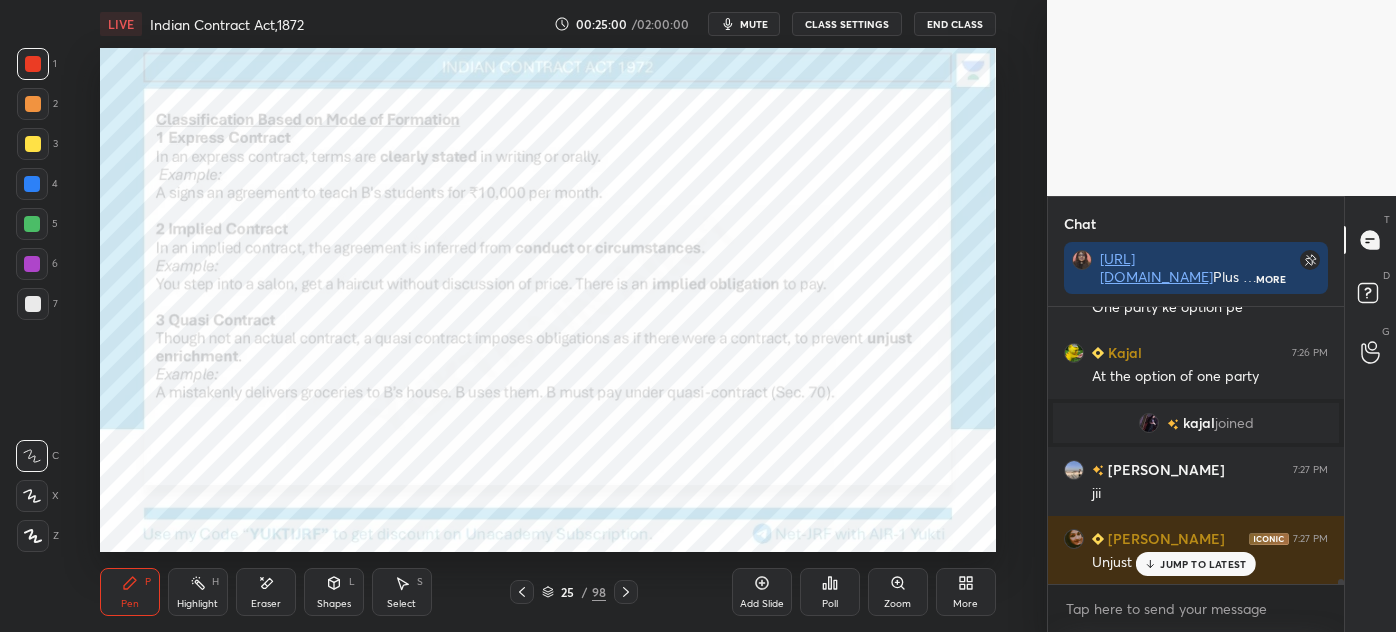 click 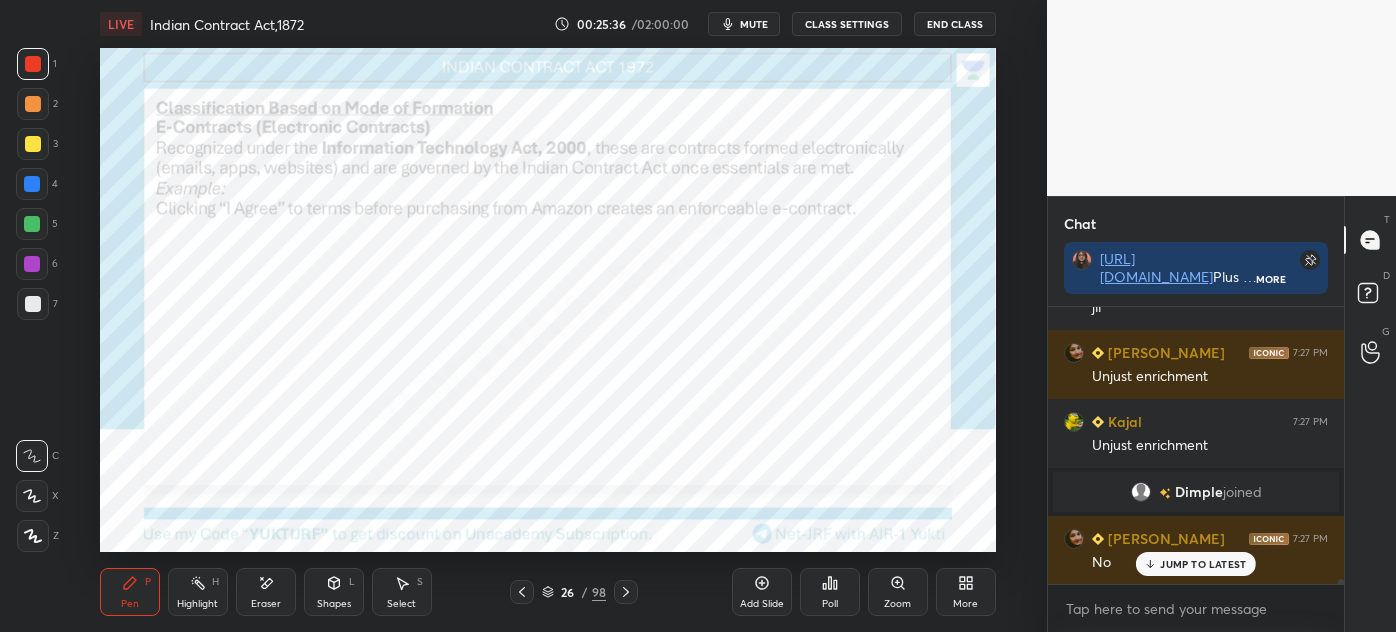 scroll, scrollTop: 15600, scrollLeft: 0, axis: vertical 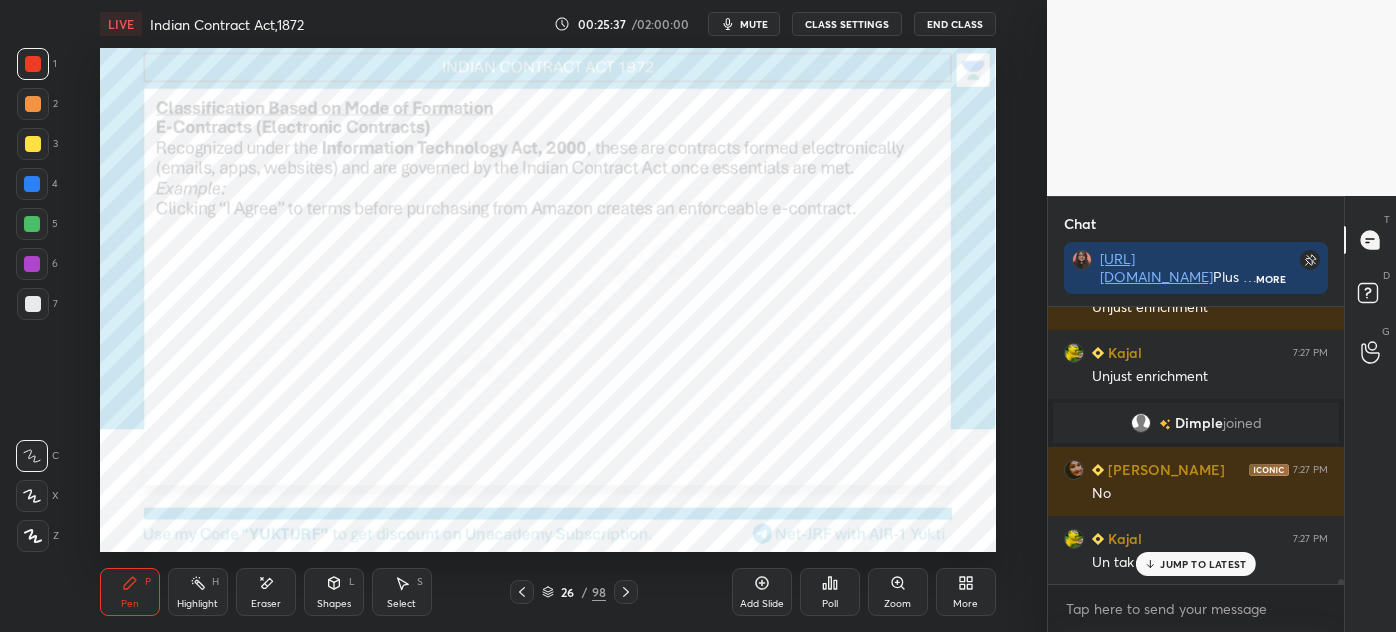 click 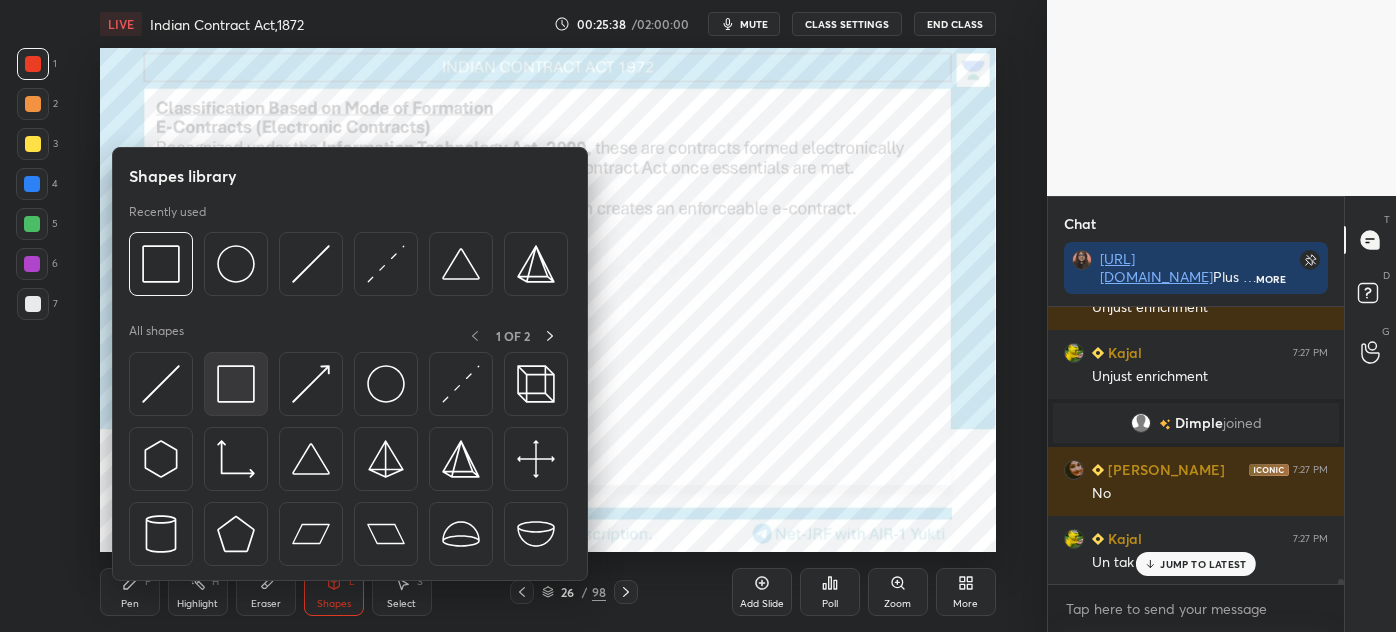 click at bounding box center [236, 384] 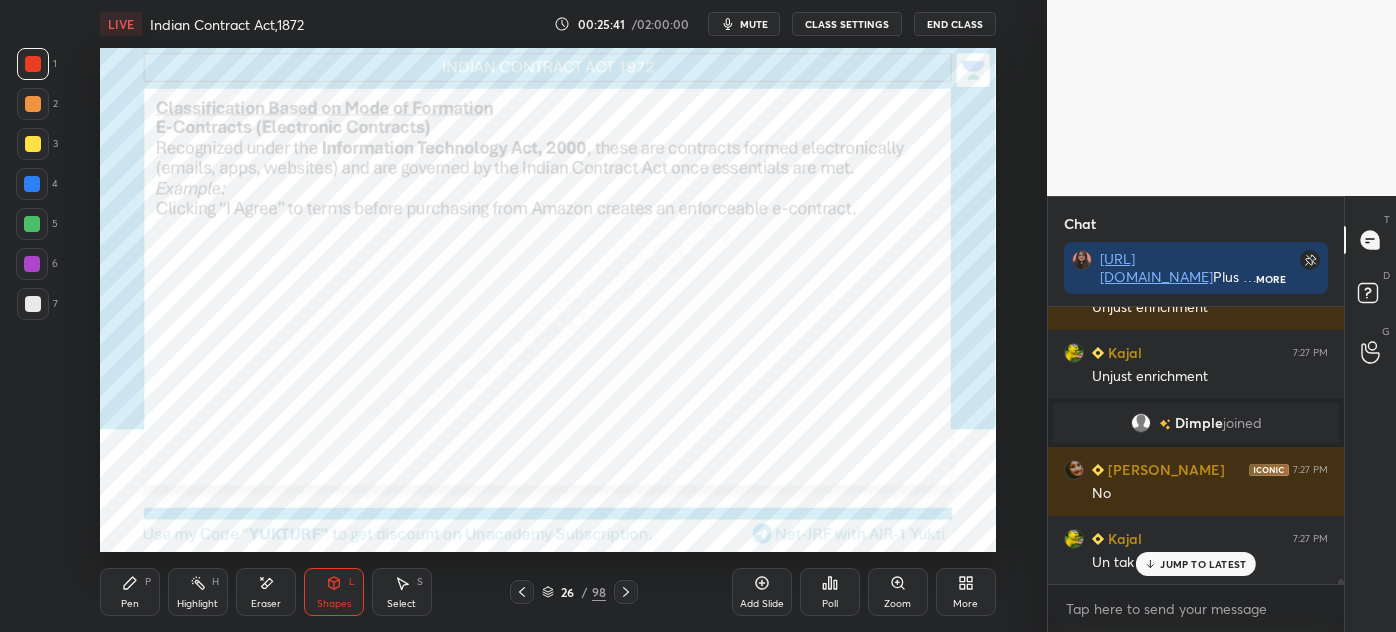 click 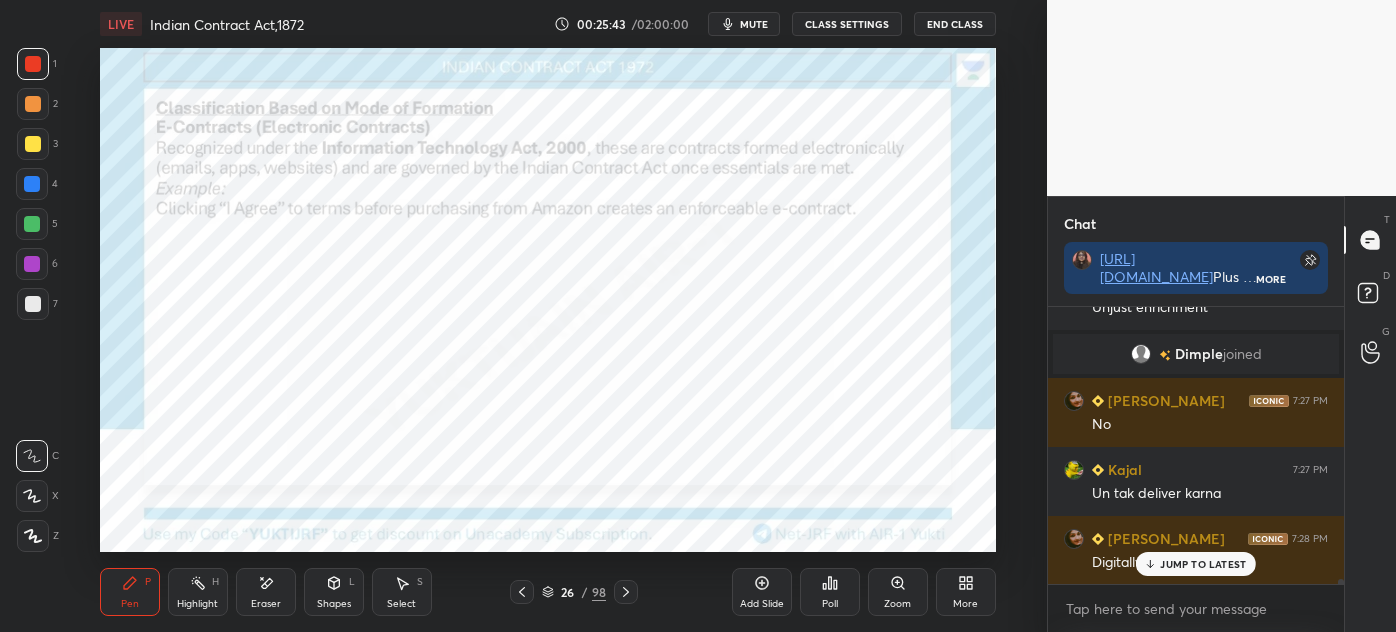 scroll, scrollTop: 15738, scrollLeft: 0, axis: vertical 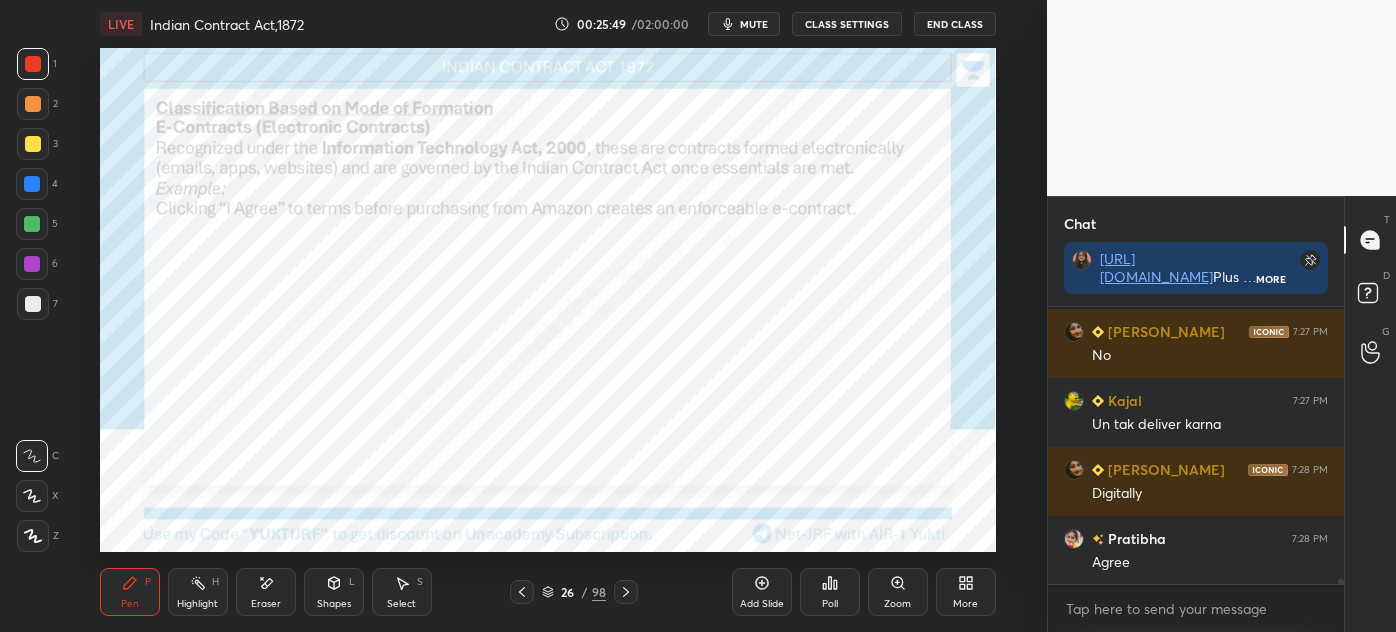 drag, startPoint x: 288, startPoint y: 585, endPoint x: 207, endPoint y: 556, distance: 86.034874 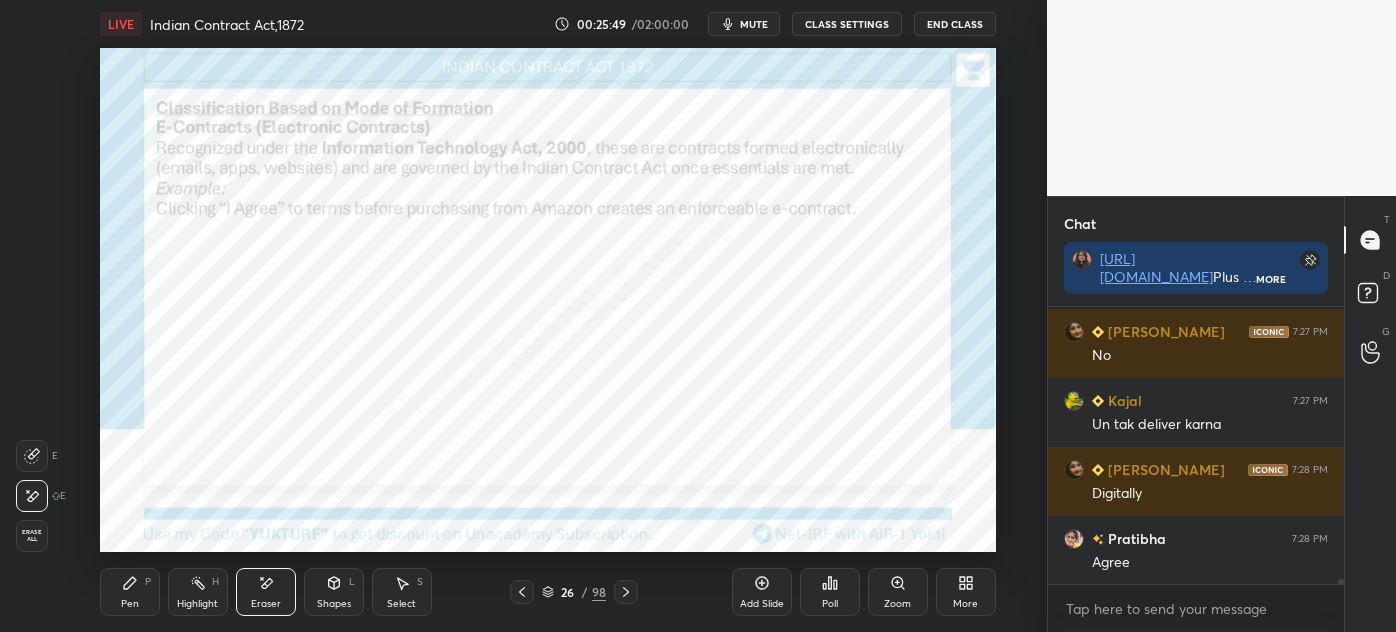 click on "Erase all" at bounding box center (32, 536) 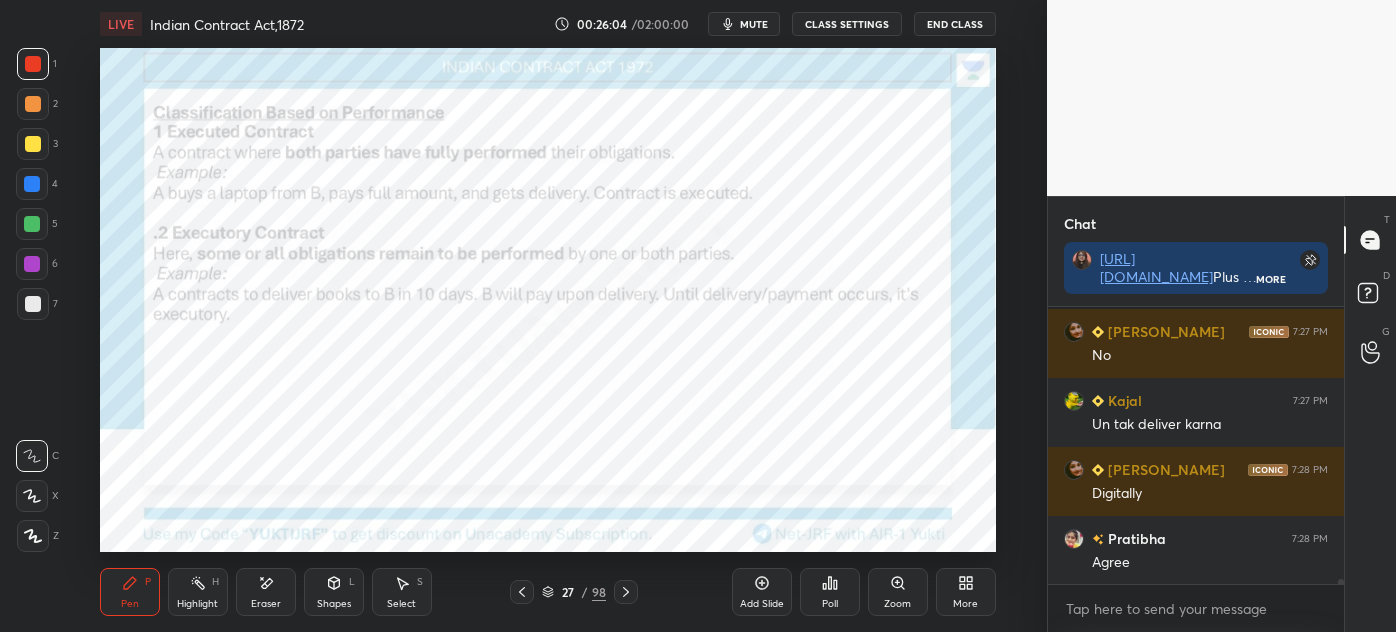 scroll, scrollTop: 15808, scrollLeft: 0, axis: vertical 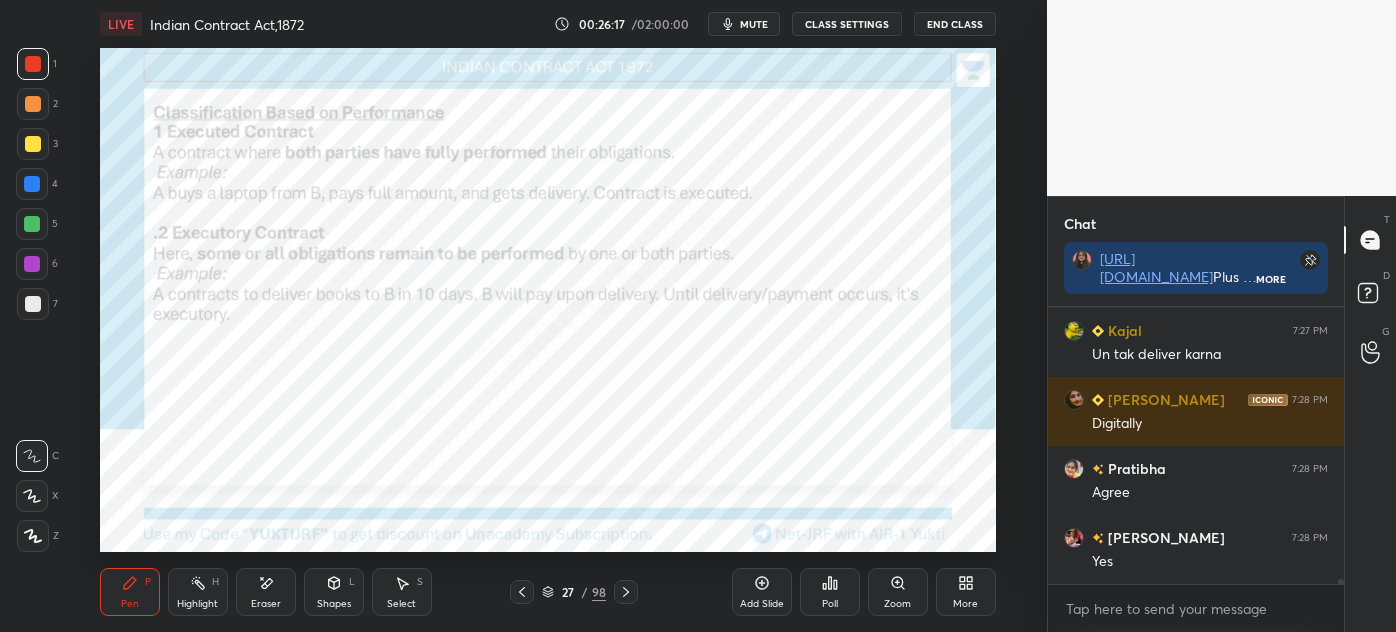 drag, startPoint x: 301, startPoint y: 596, endPoint x: 311, endPoint y: 606, distance: 14.142136 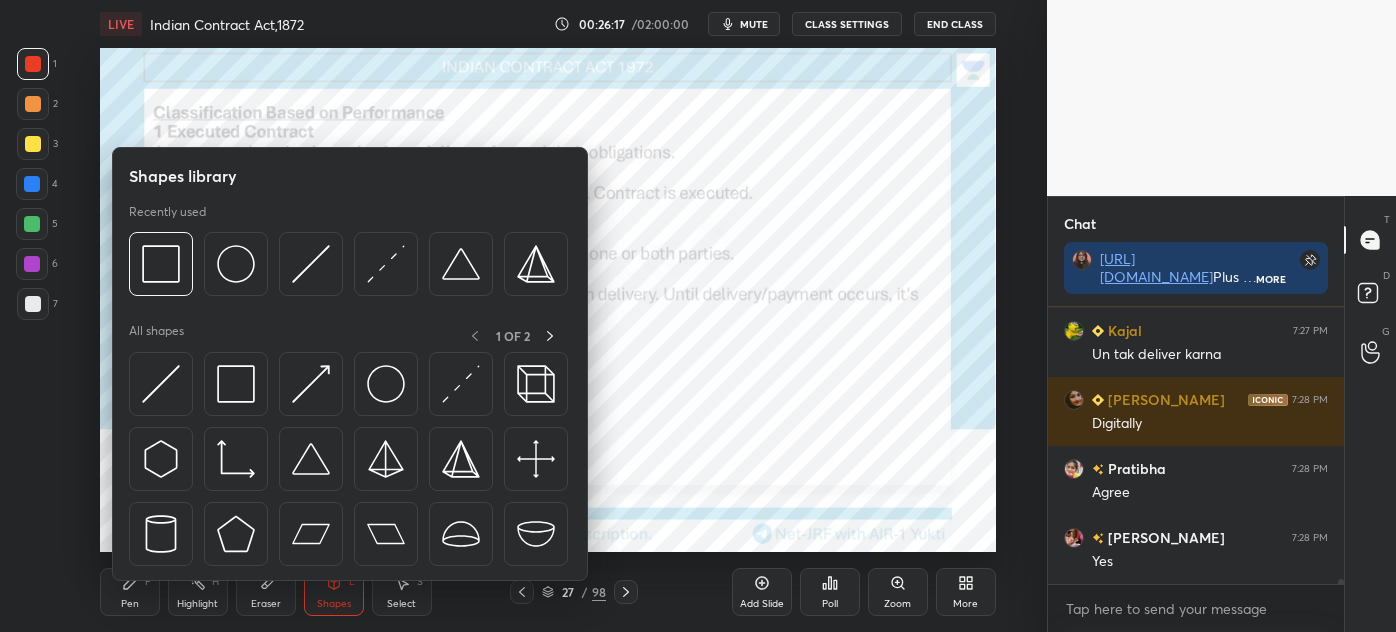 click on "LIVE Indian Contract Act,1872 00:26:17 /  02:00:00 mute CLASS SETTINGS End Class Setting up your live class Poll for   secs No correct answer Start poll Back Indian Contract Act,1872 • L1 of Detailed Course on Legal Aspect of Business for NET/JRF [DATE] [PERSON_NAME] Pen P Highlight H Eraser Shapes L Select S 27 / 98 Add Slide Poll Zoom More" at bounding box center (547, 316) 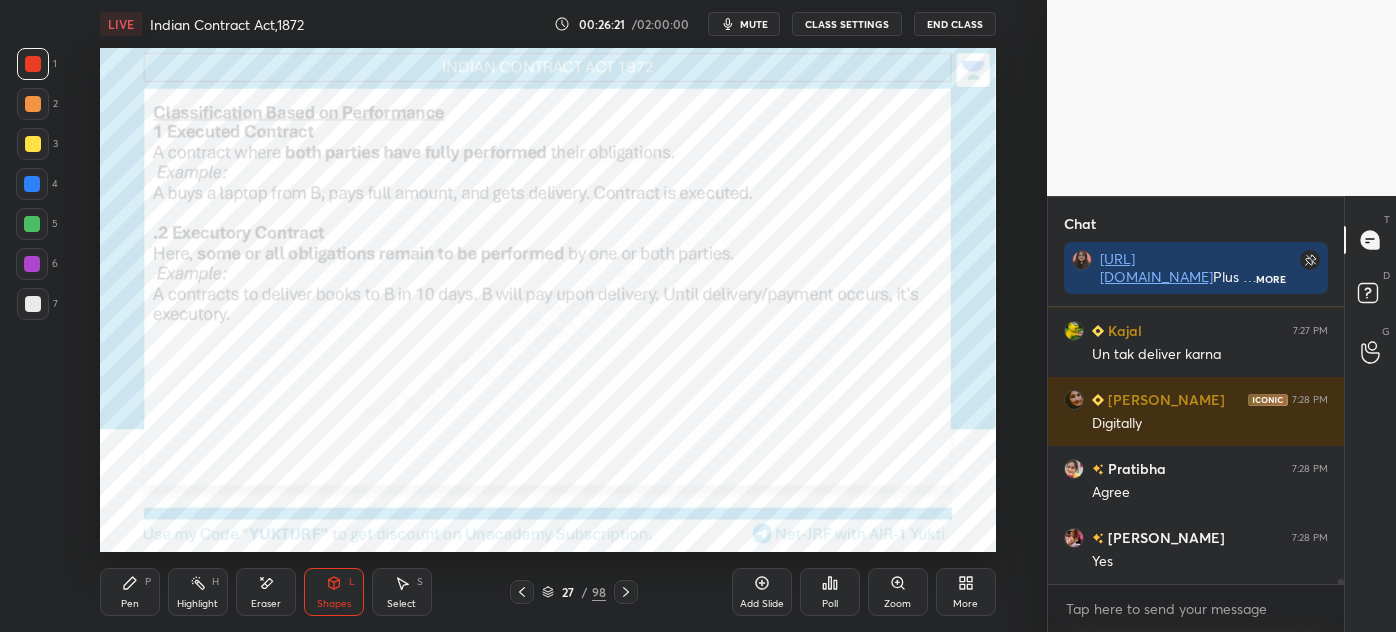 click on "Pen P" at bounding box center (130, 592) 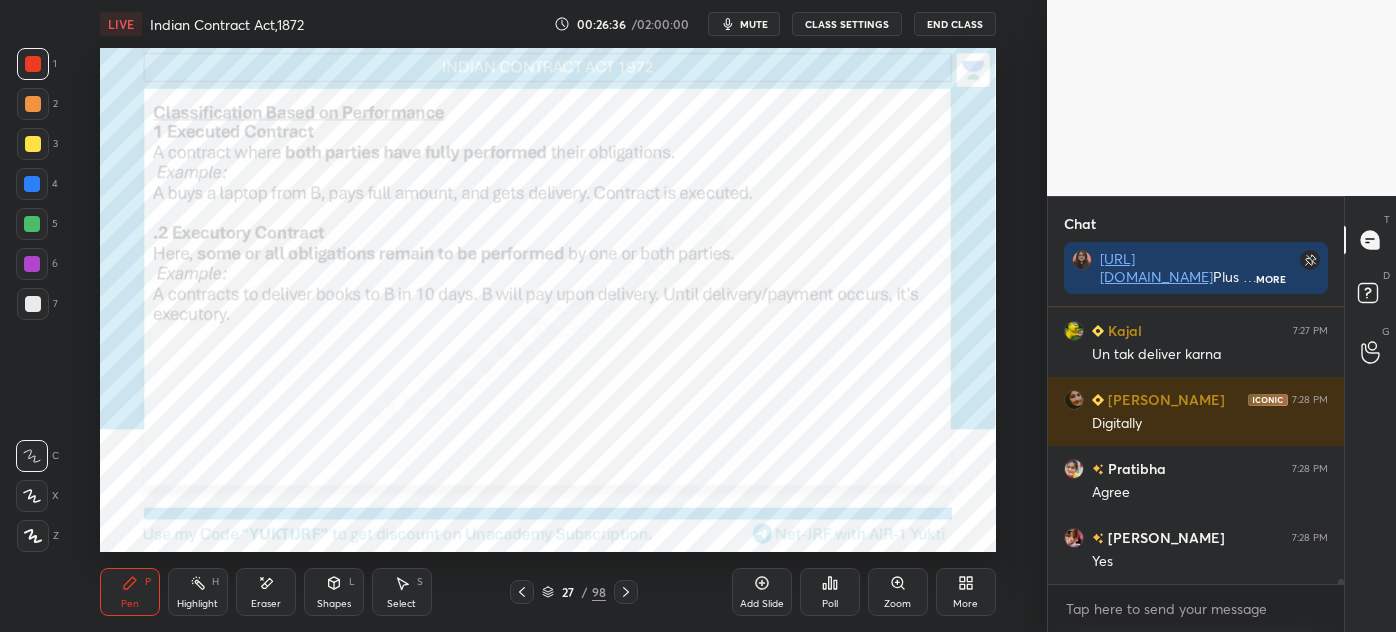click on "Shapes" at bounding box center [334, 604] 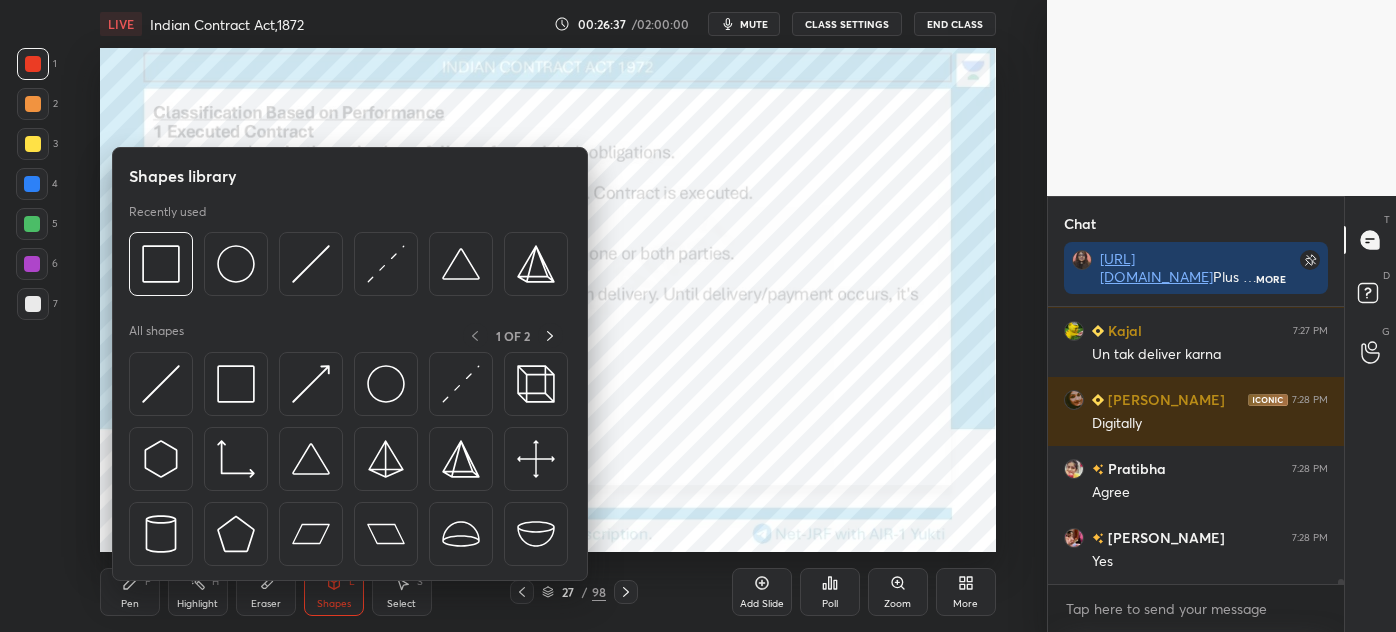 click on "Eraser" at bounding box center (266, 604) 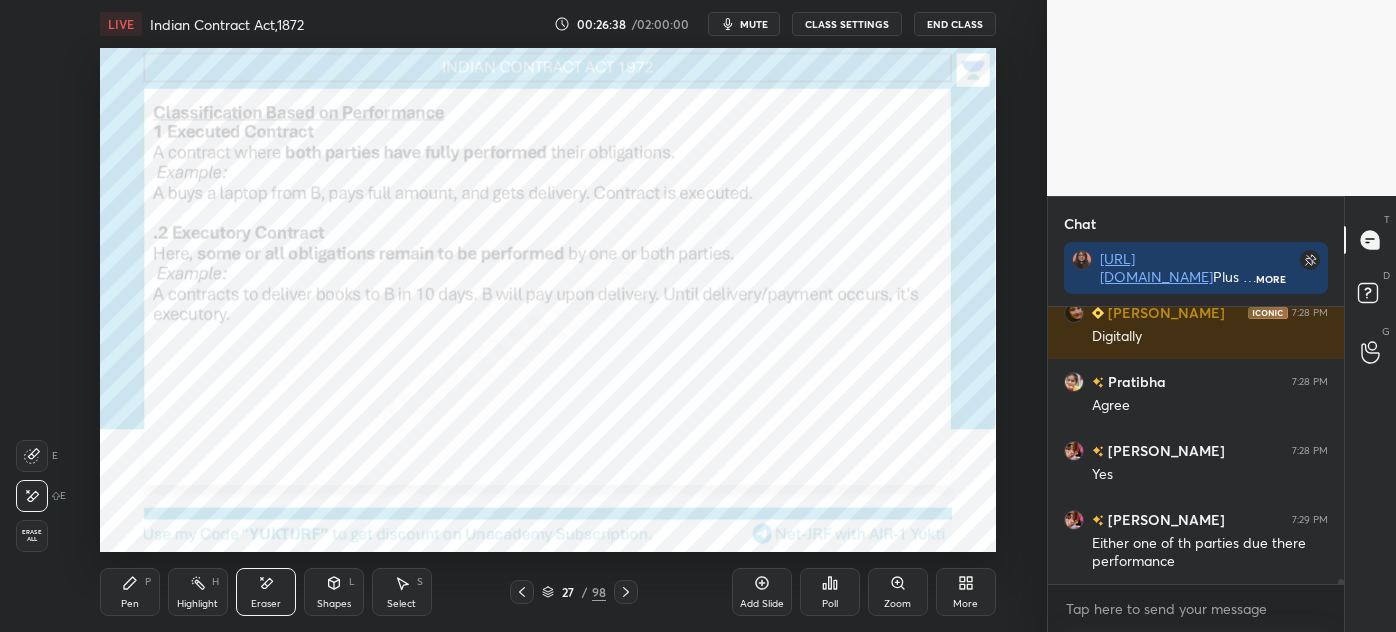 click on "Erase all" at bounding box center (32, 536) 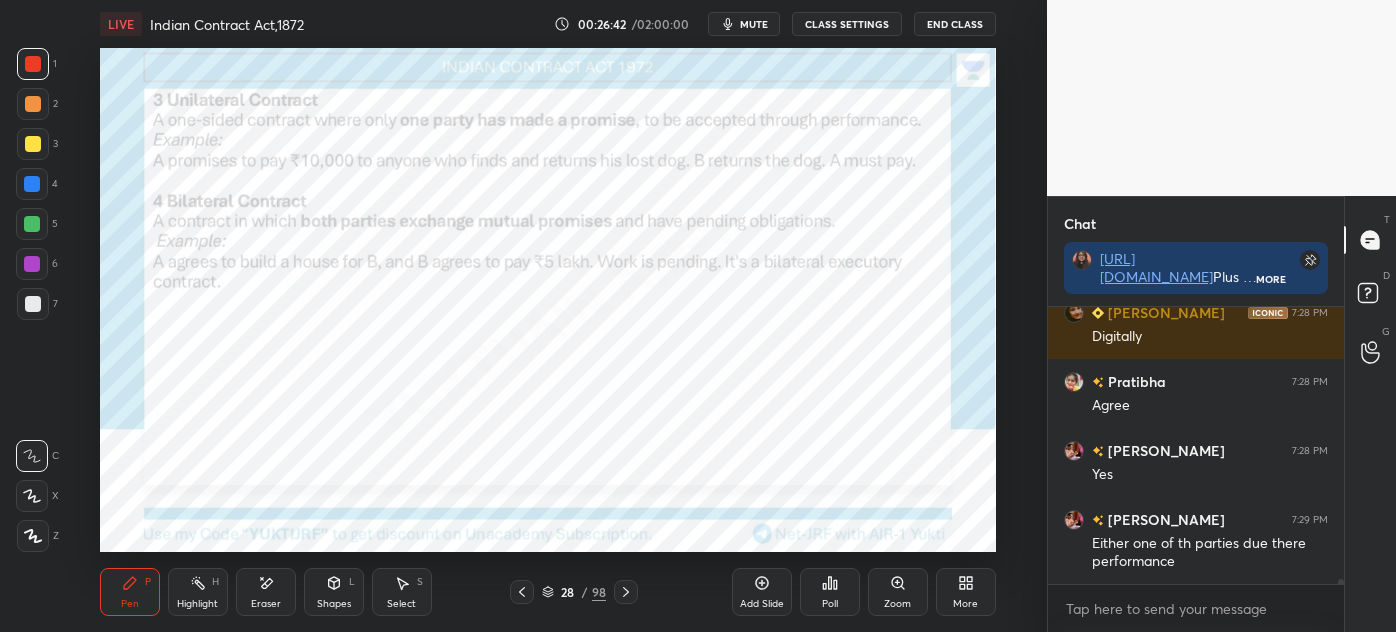 click 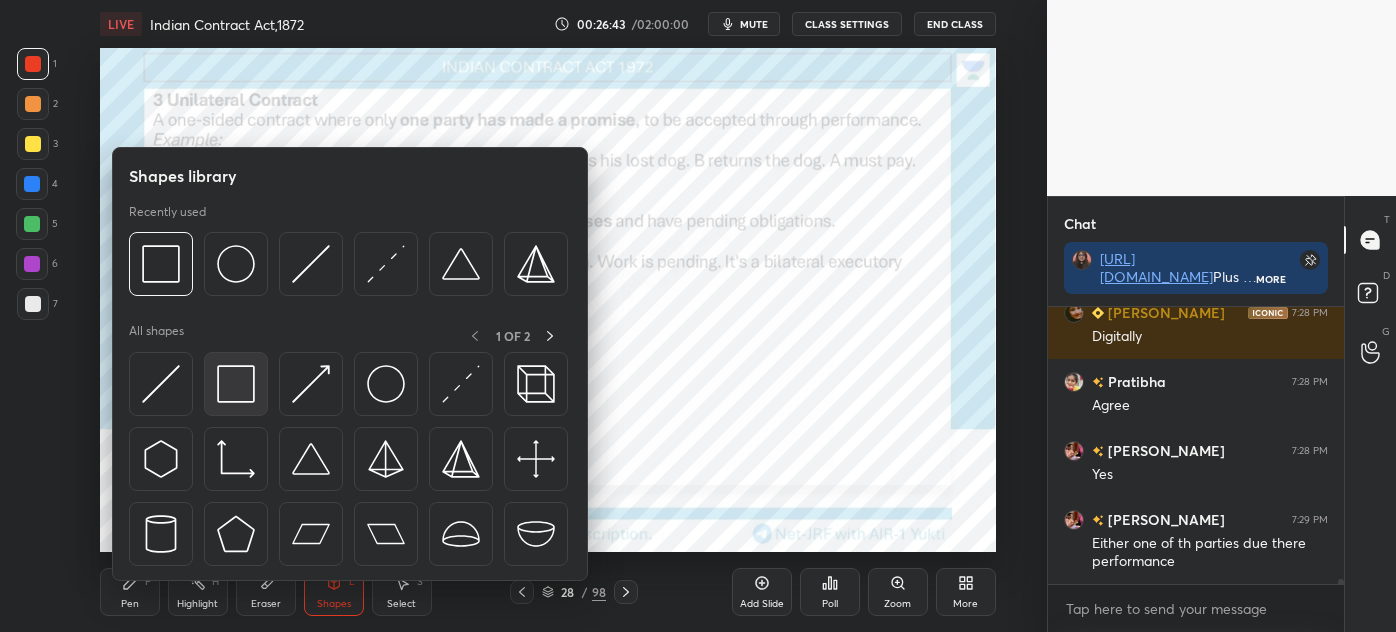 click at bounding box center [236, 384] 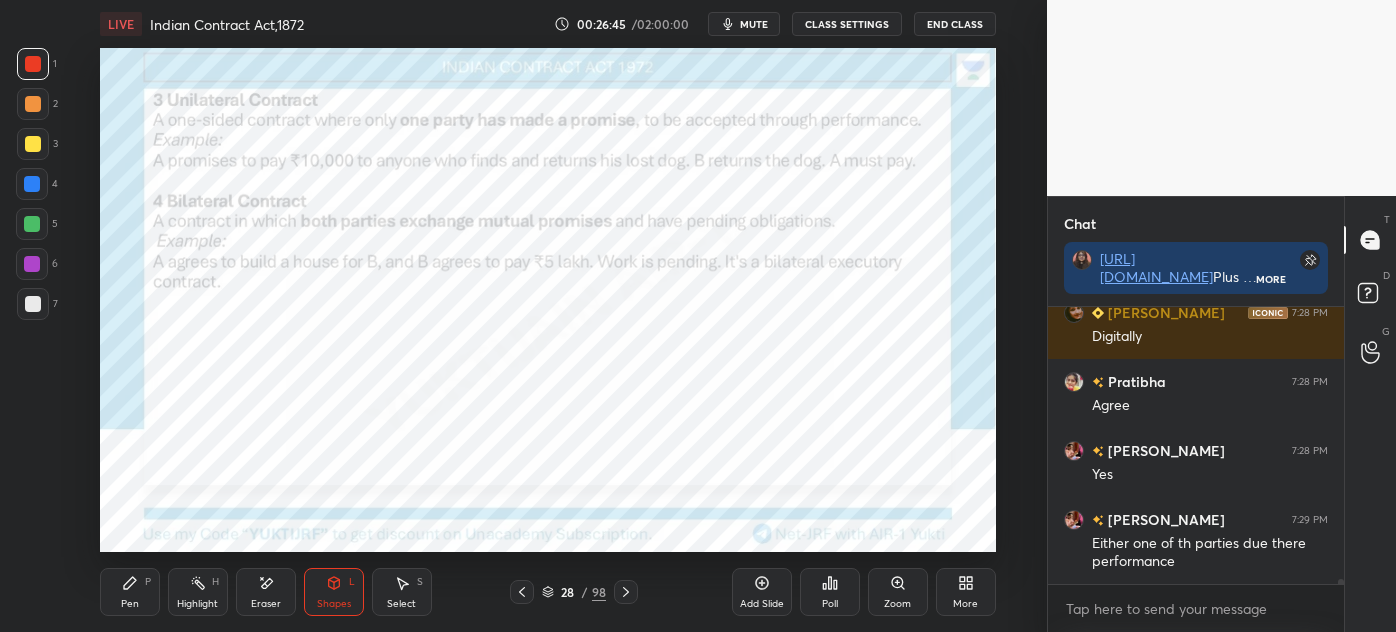 click on "Pen P" at bounding box center (130, 592) 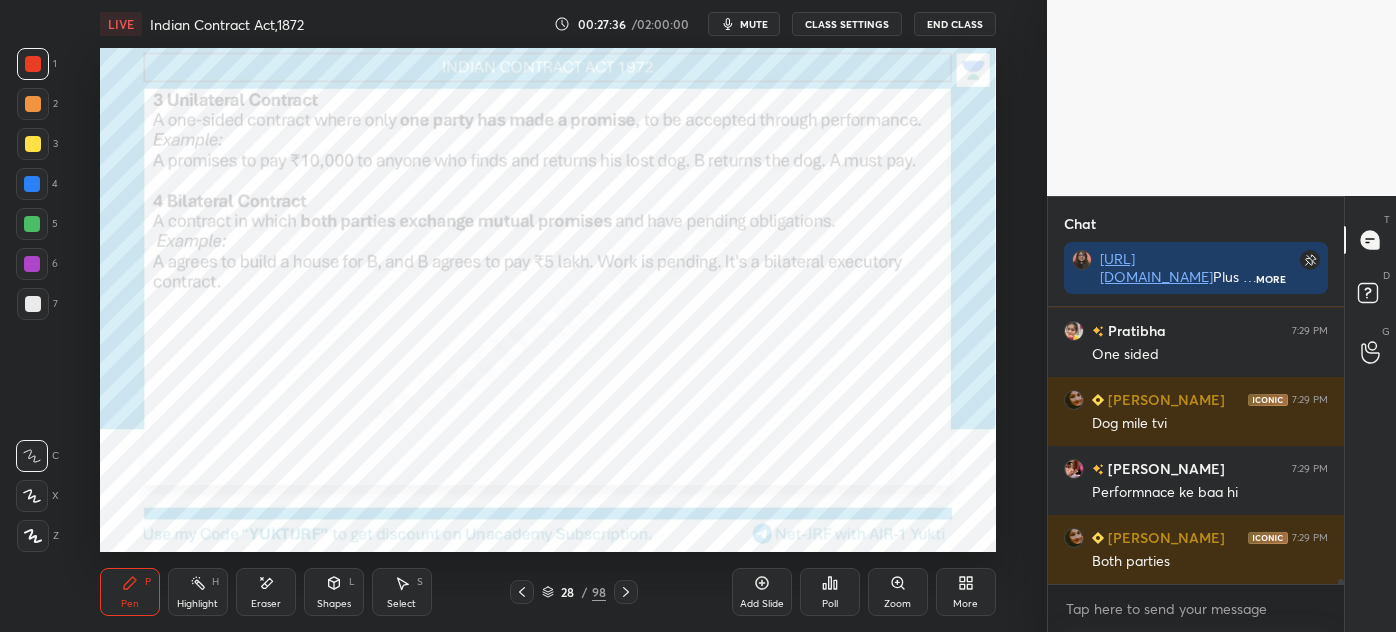 scroll, scrollTop: 16426, scrollLeft: 0, axis: vertical 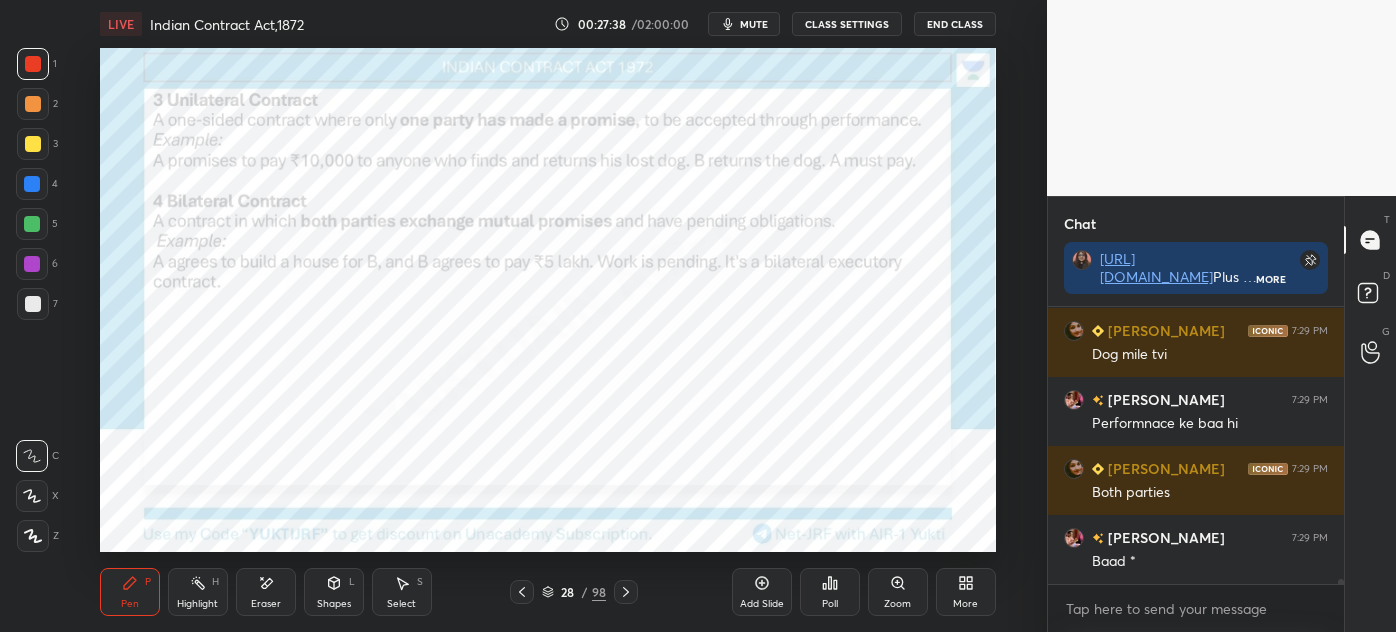 click on "Eraser" at bounding box center [266, 592] 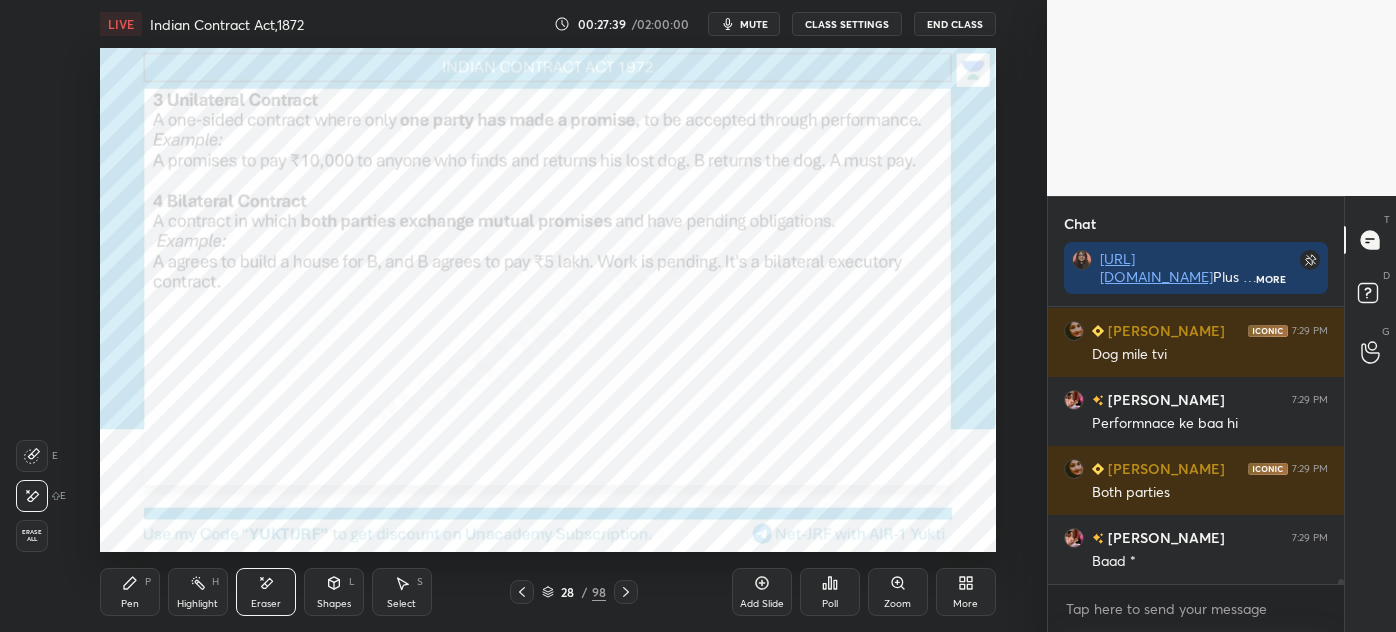 click on "Erase all" at bounding box center [32, 536] 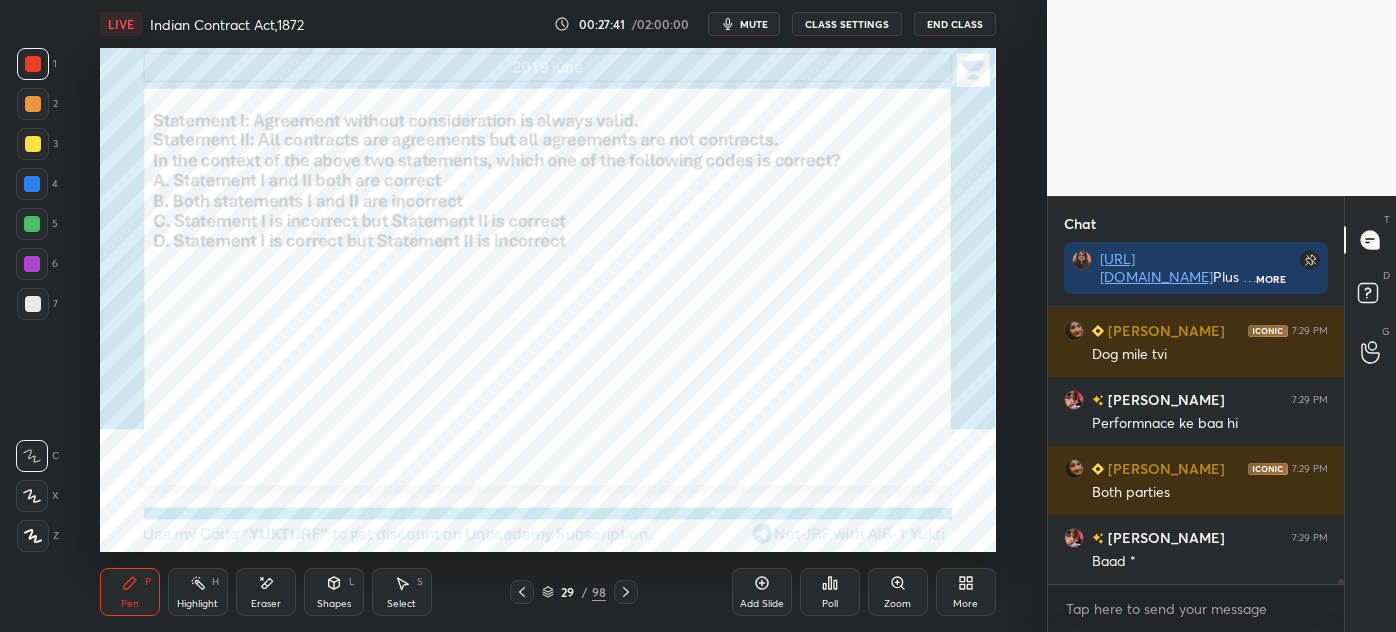 click on "29" at bounding box center [568, 592] 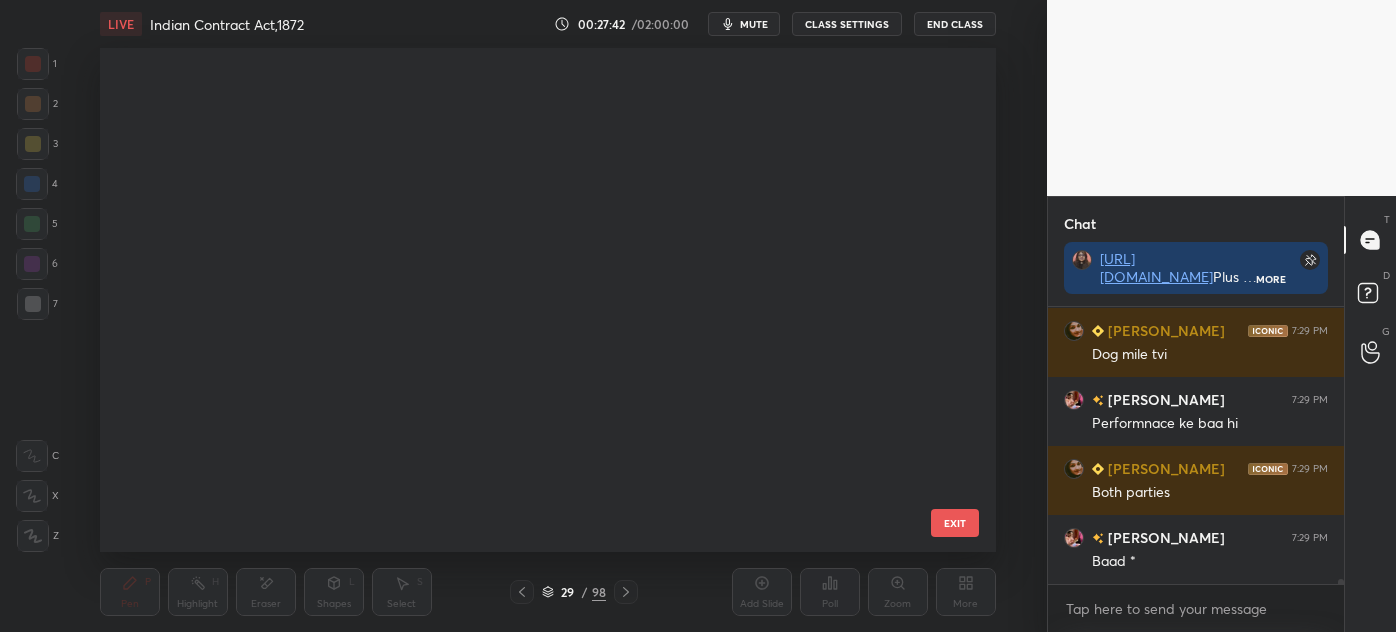 scroll, scrollTop: 1026, scrollLeft: 0, axis: vertical 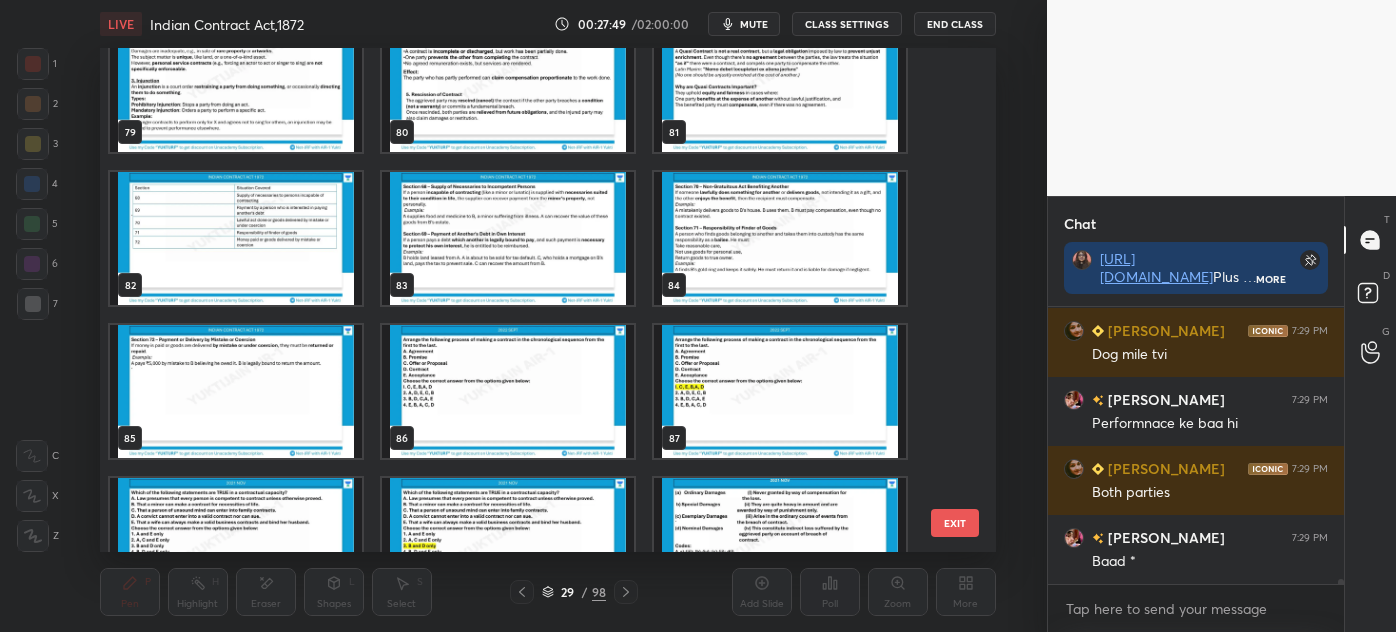 click at bounding box center [508, 391] 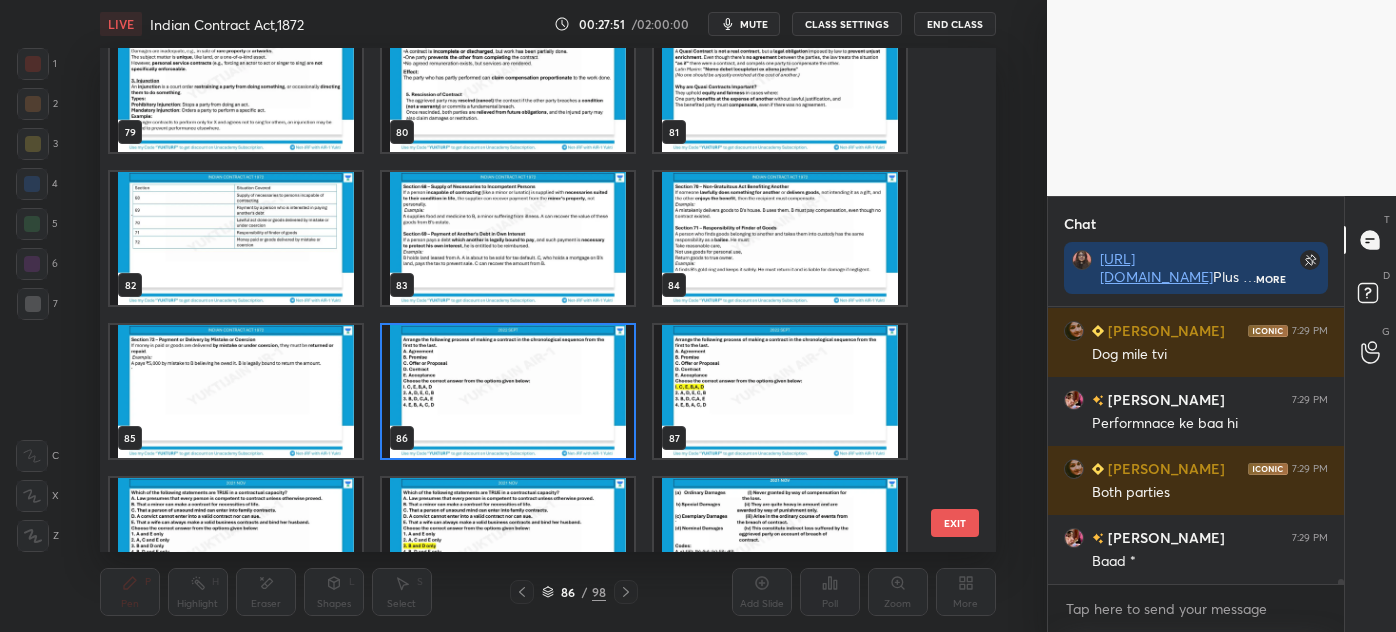 click on "EXIT" at bounding box center (955, 523) 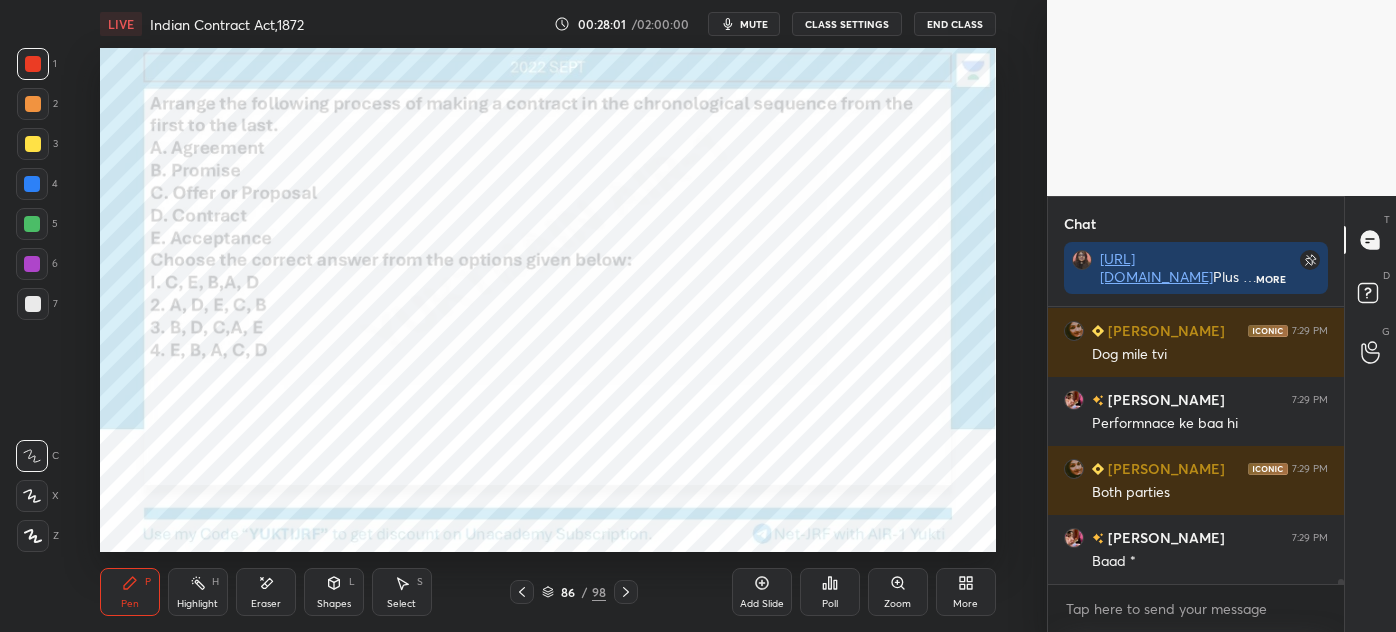 scroll, scrollTop: 16512, scrollLeft: 0, axis: vertical 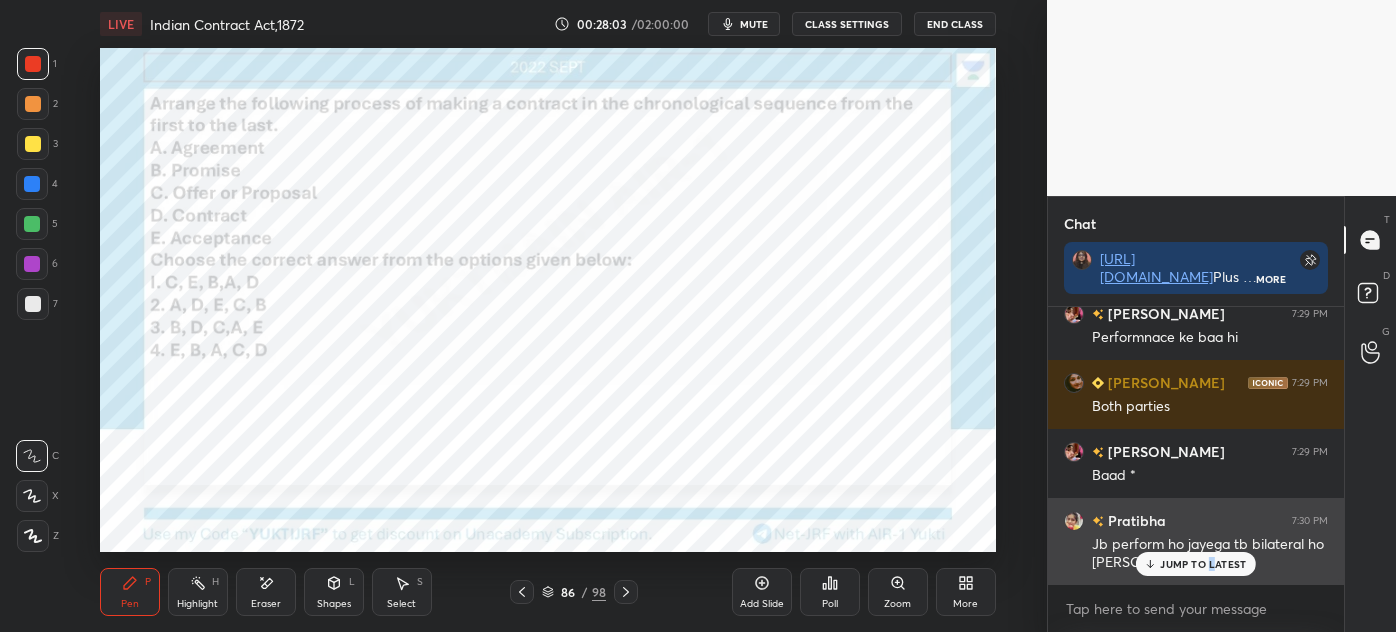 click on "JUMP TO LATEST" at bounding box center [1203, 564] 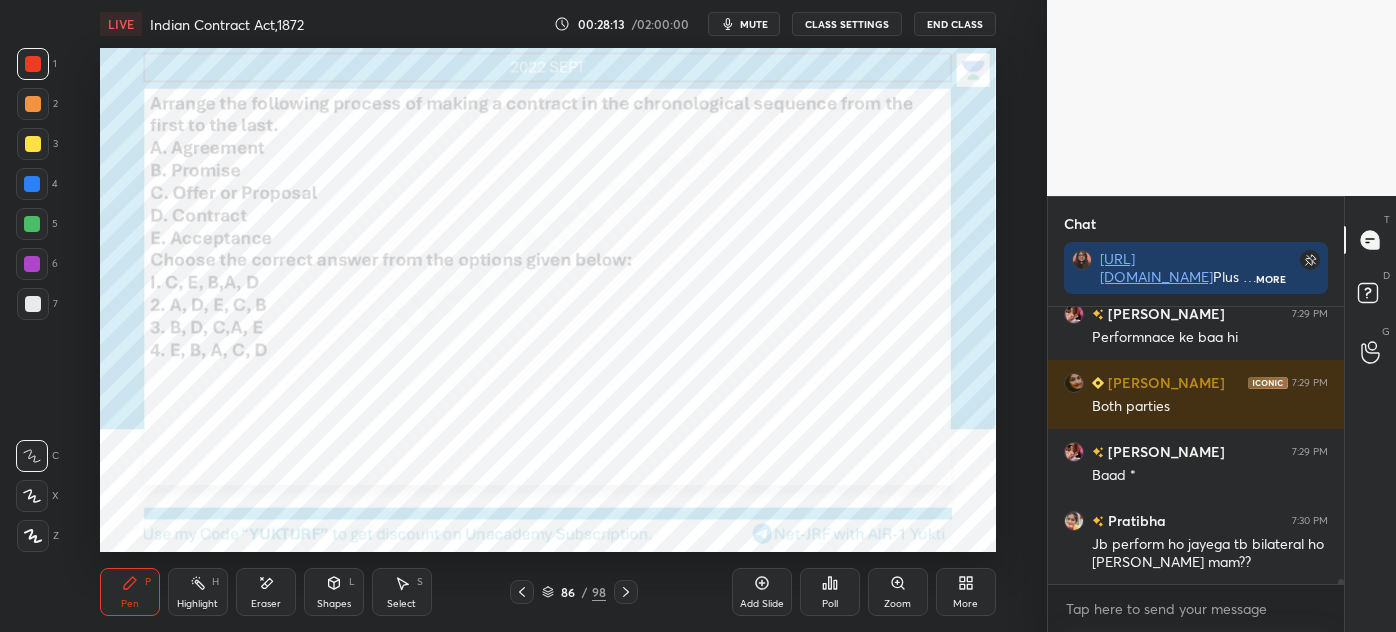click on "86" at bounding box center [568, 592] 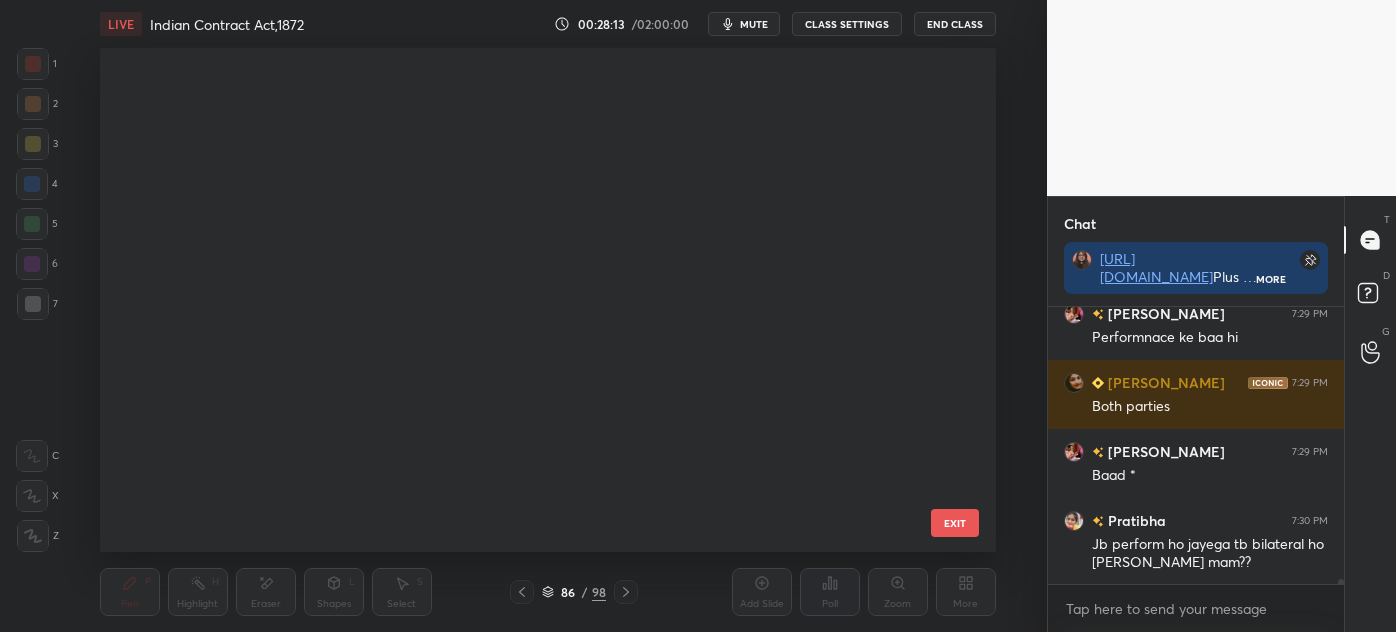 scroll, scrollTop: 3933, scrollLeft: 0, axis: vertical 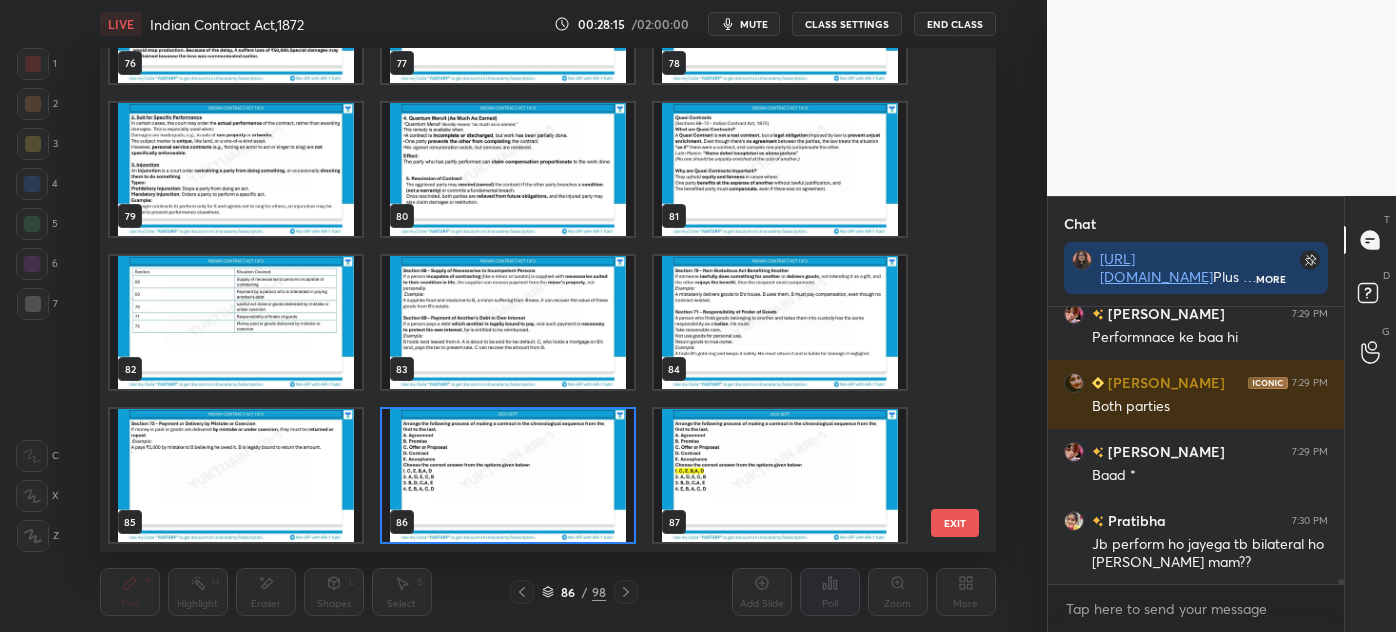 click on "EXIT" at bounding box center [955, 523] 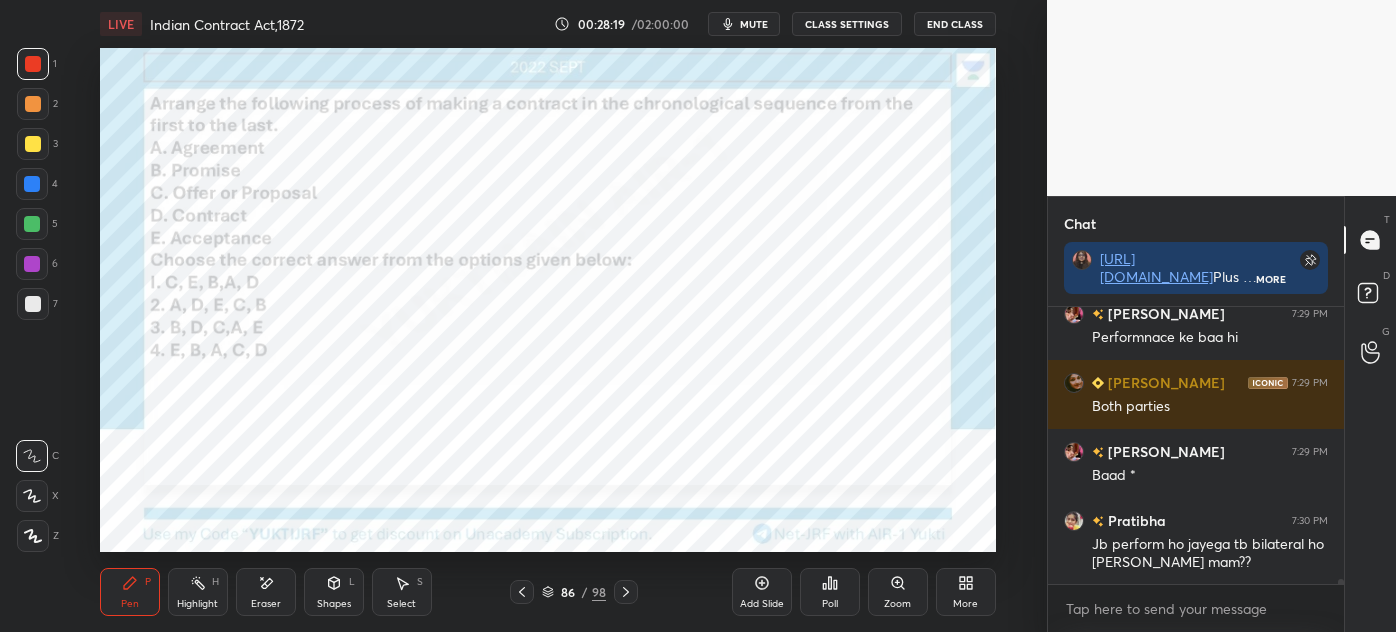 click on "Poll" at bounding box center [830, 604] 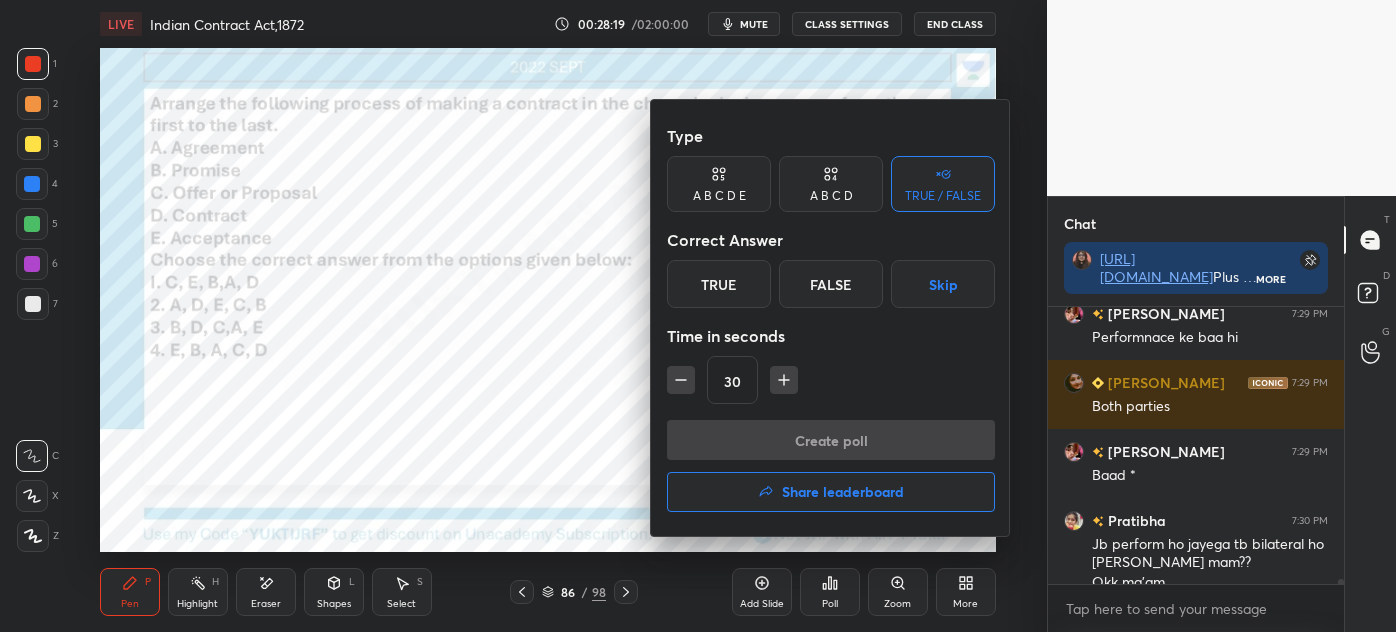 scroll, scrollTop: 16533, scrollLeft: 0, axis: vertical 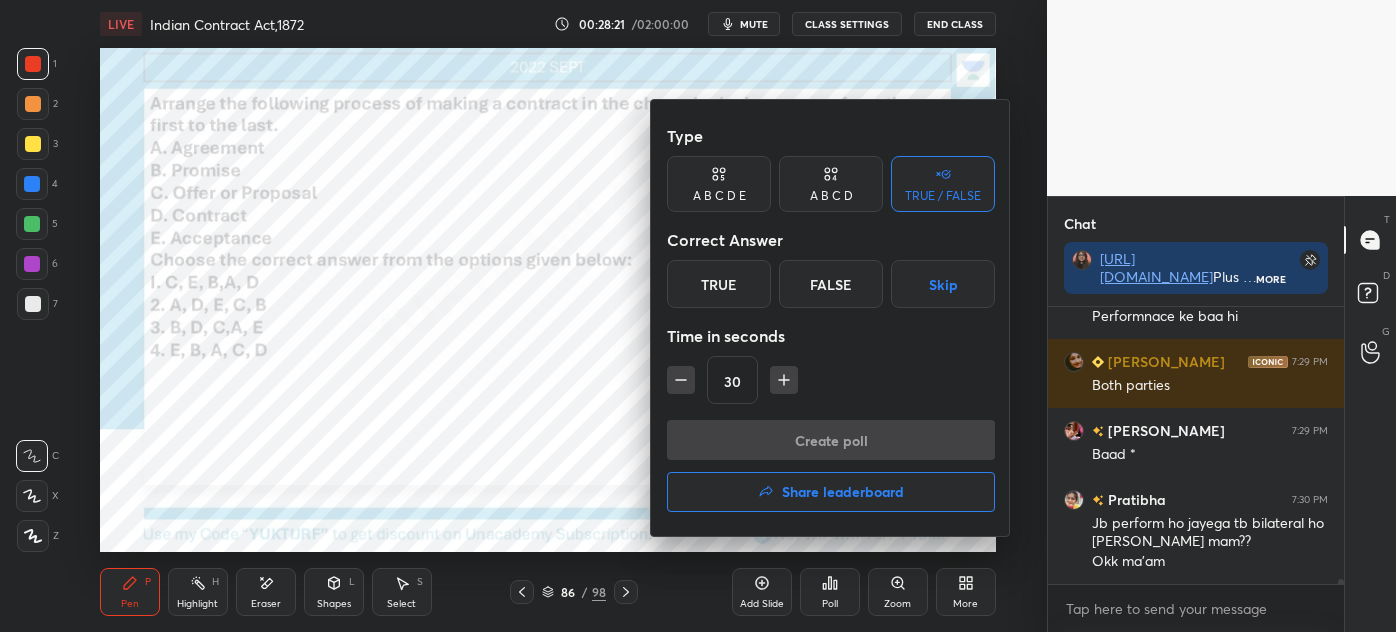 click on "A B C D" at bounding box center [831, 184] 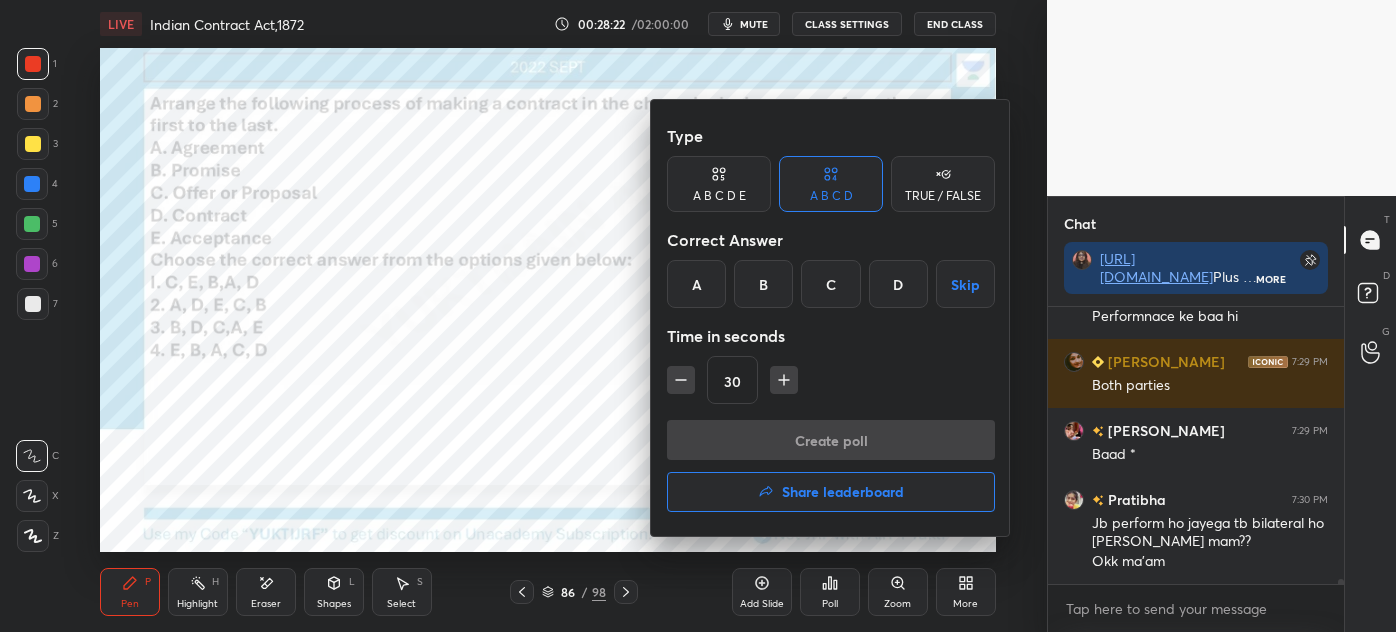 drag, startPoint x: 684, startPoint y: 295, endPoint x: 694, endPoint y: 322, distance: 28.79236 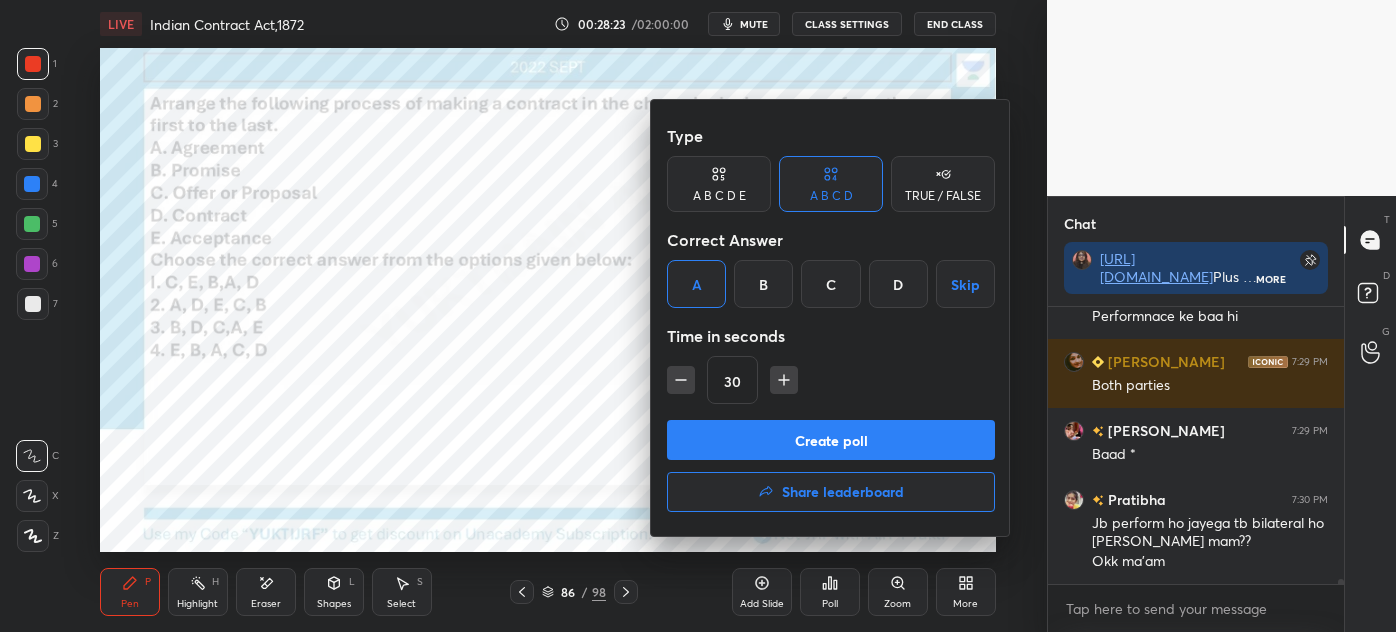 click on "Create poll" at bounding box center [831, 440] 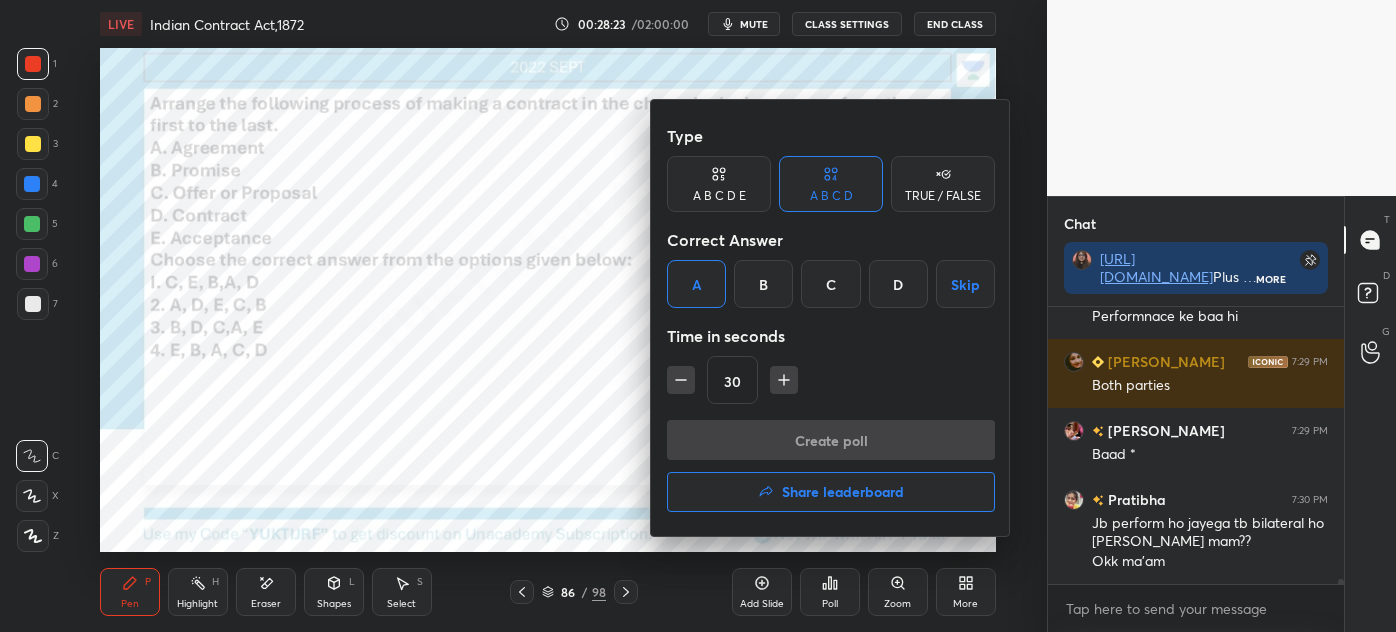 scroll, scrollTop: 237, scrollLeft: 290, axis: both 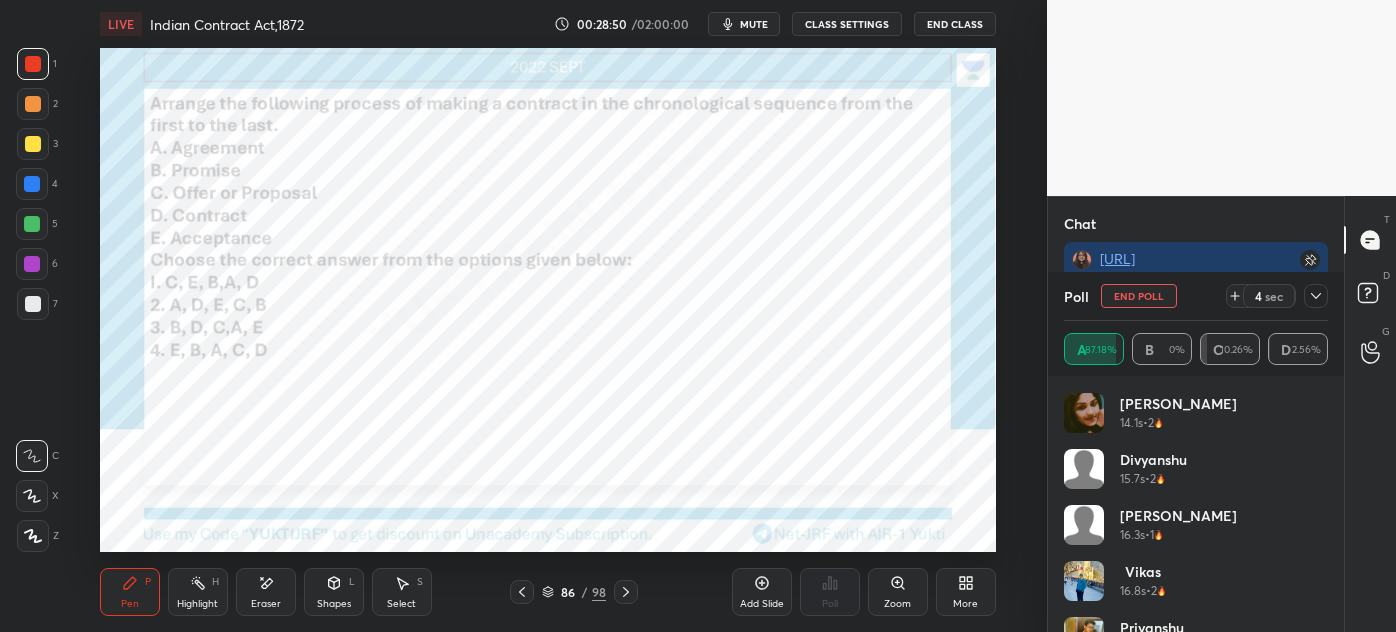 drag, startPoint x: 1370, startPoint y: 554, endPoint x: 1359, endPoint y: 543, distance: 15.556349 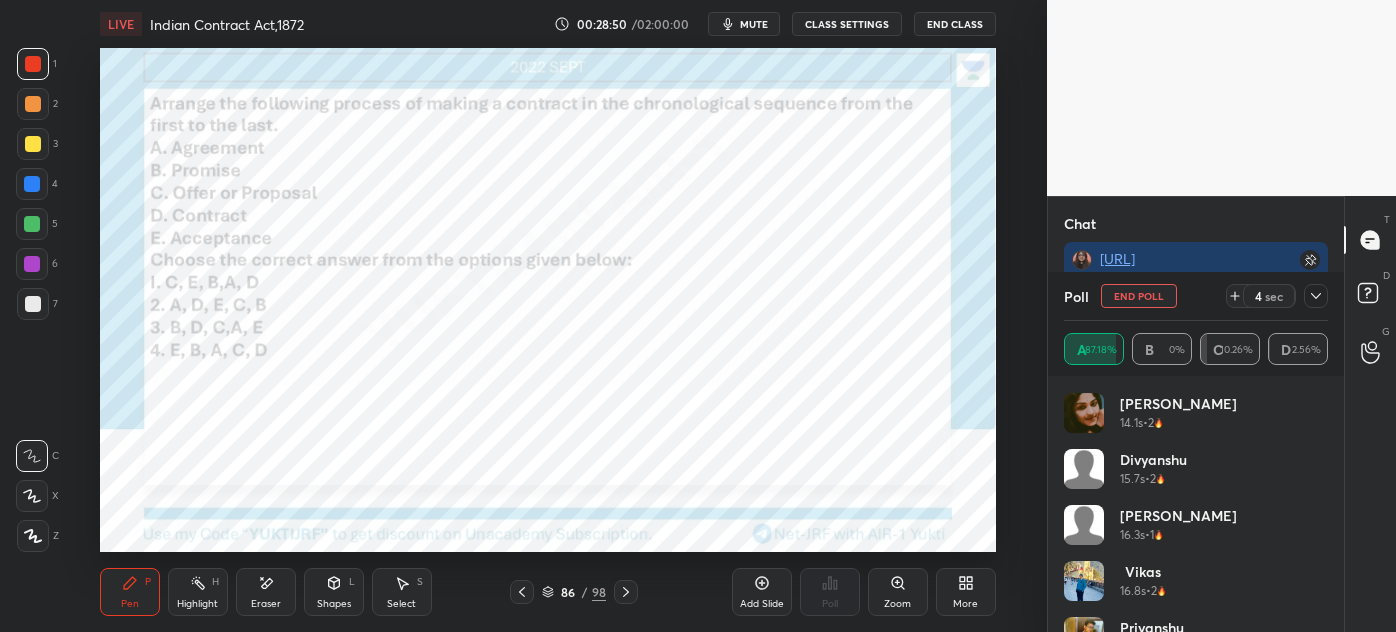 click on "T Messages (T) D Doubts (D) G Raise Hand (G)" at bounding box center (1370, 414) 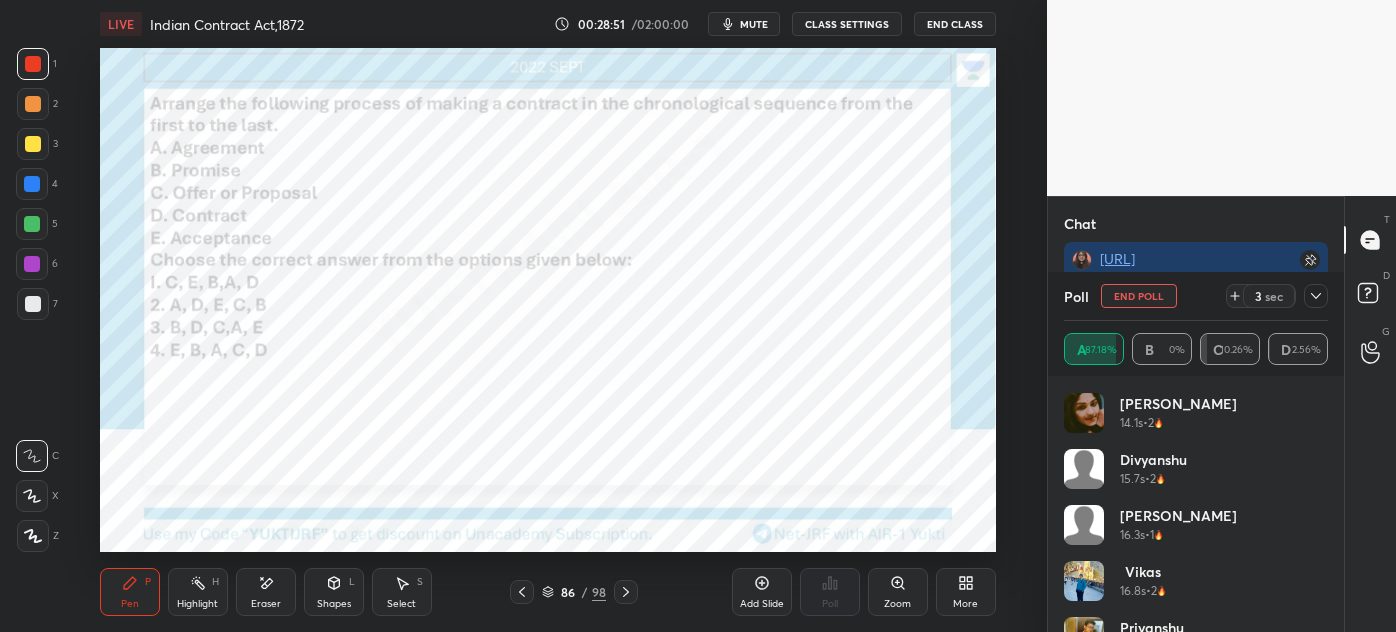 scroll, scrollTop: 16754, scrollLeft: 0, axis: vertical 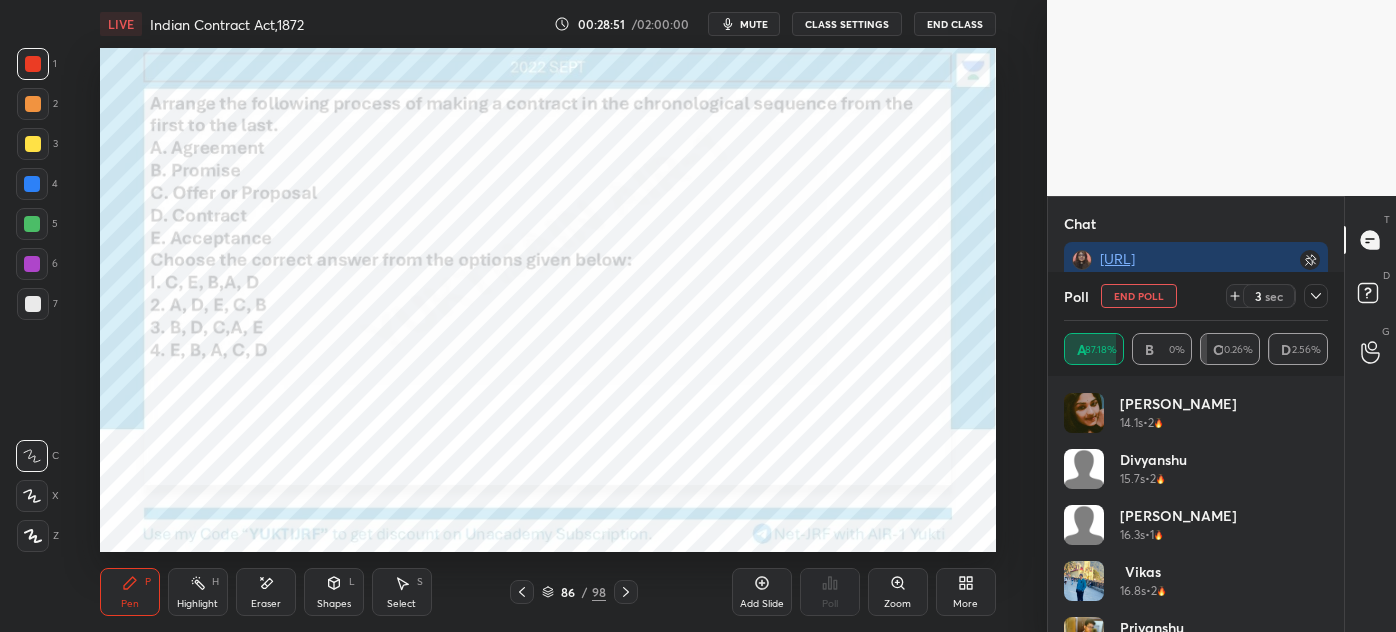 click 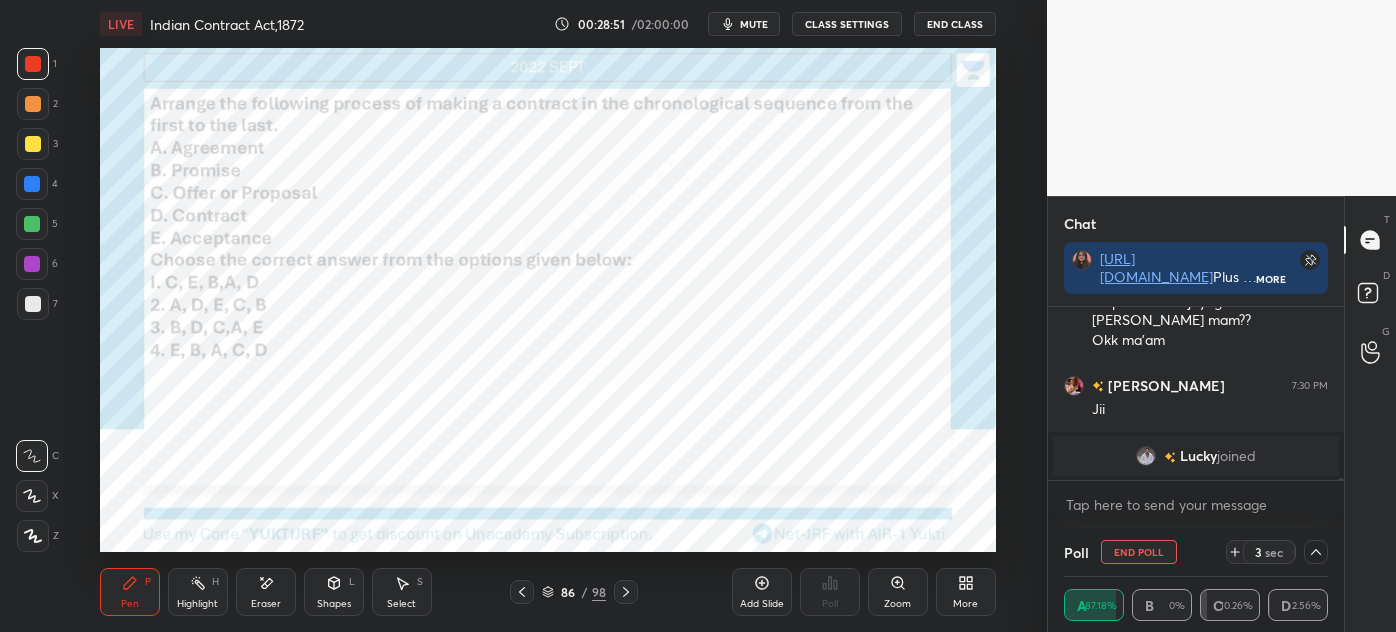 scroll, scrollTop: 0, scrollLeft: 0, axis: both 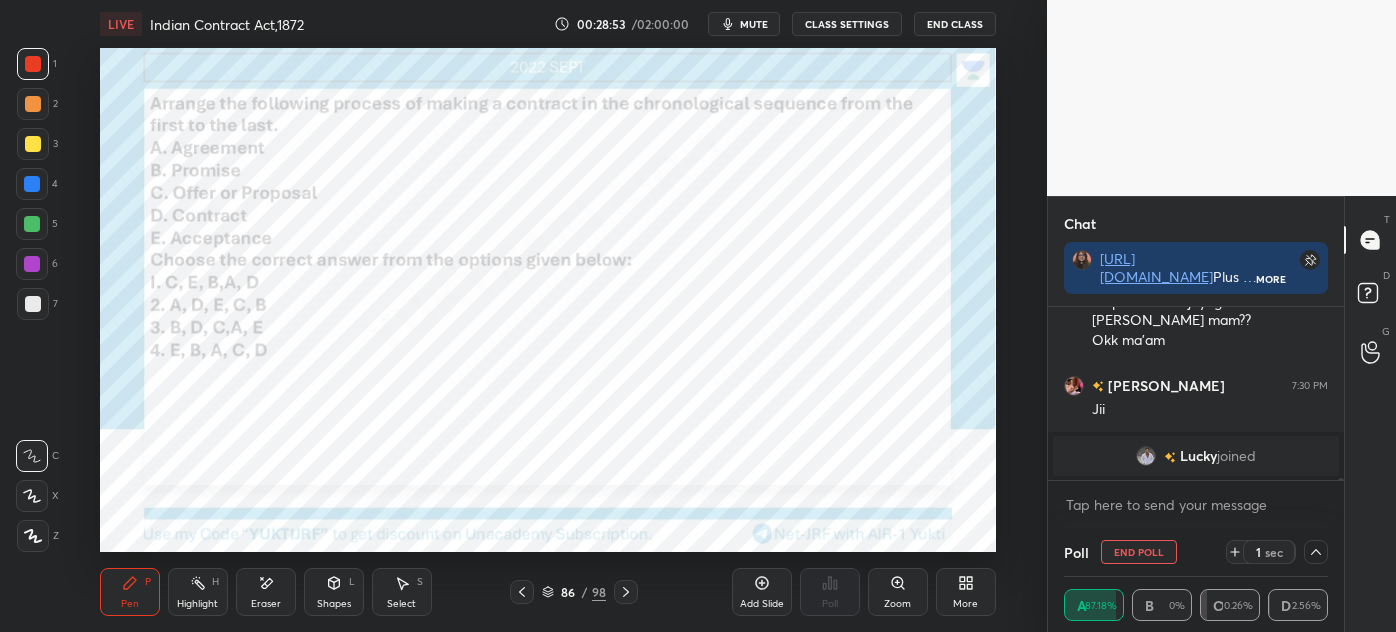 click on "Pen P Highlight H Eraser Shapes L Select S 86 / 98 Add Slide Poll Zoom More" at bounding box center (548, 592) 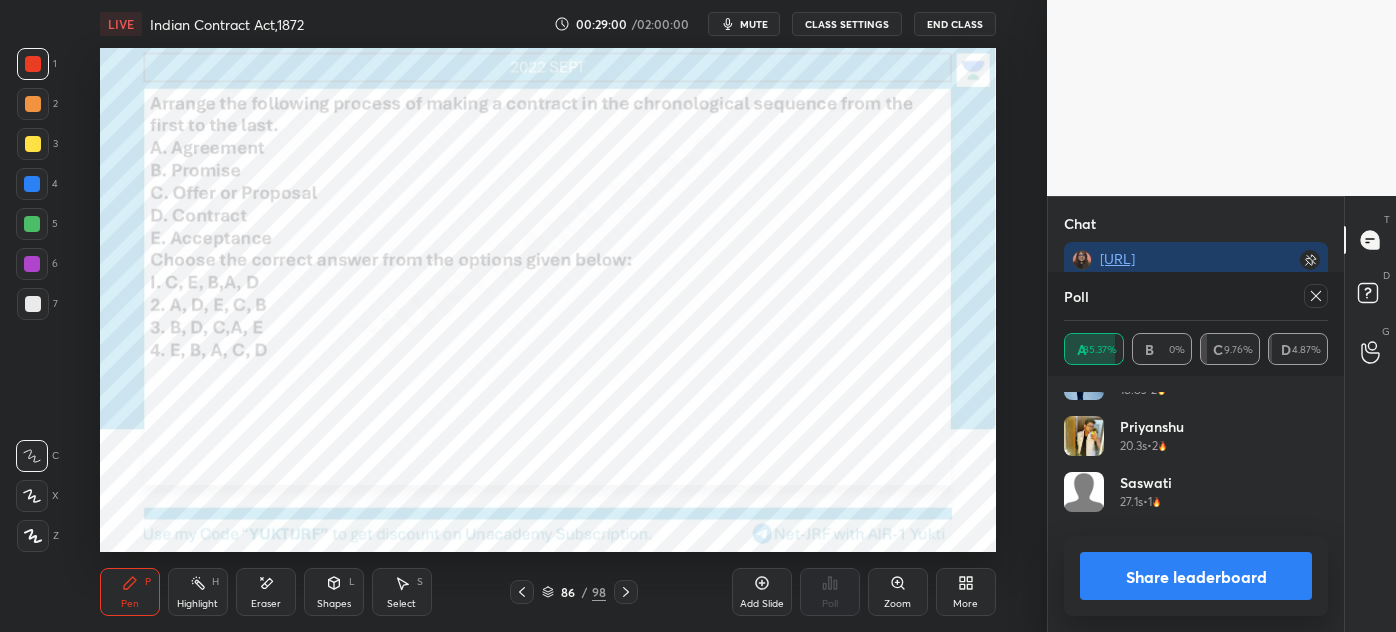 click 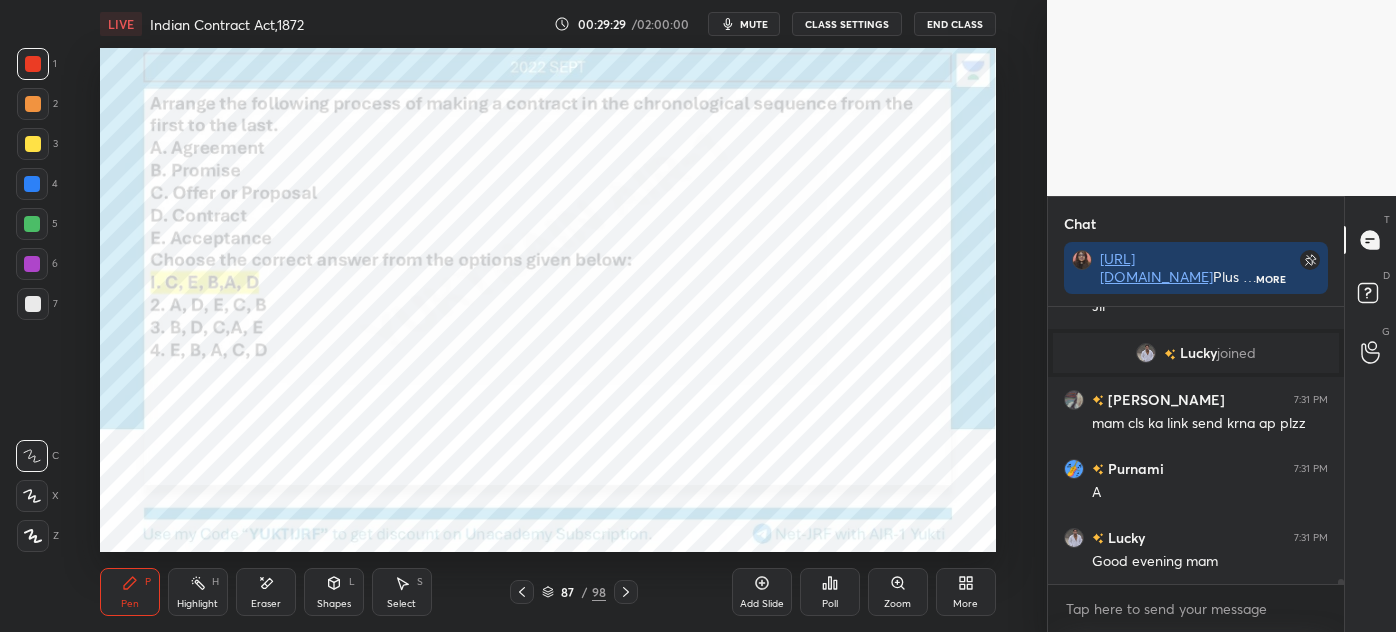 scroll, scrollTop: 16629, scrollLeft: 0, axis: vertical 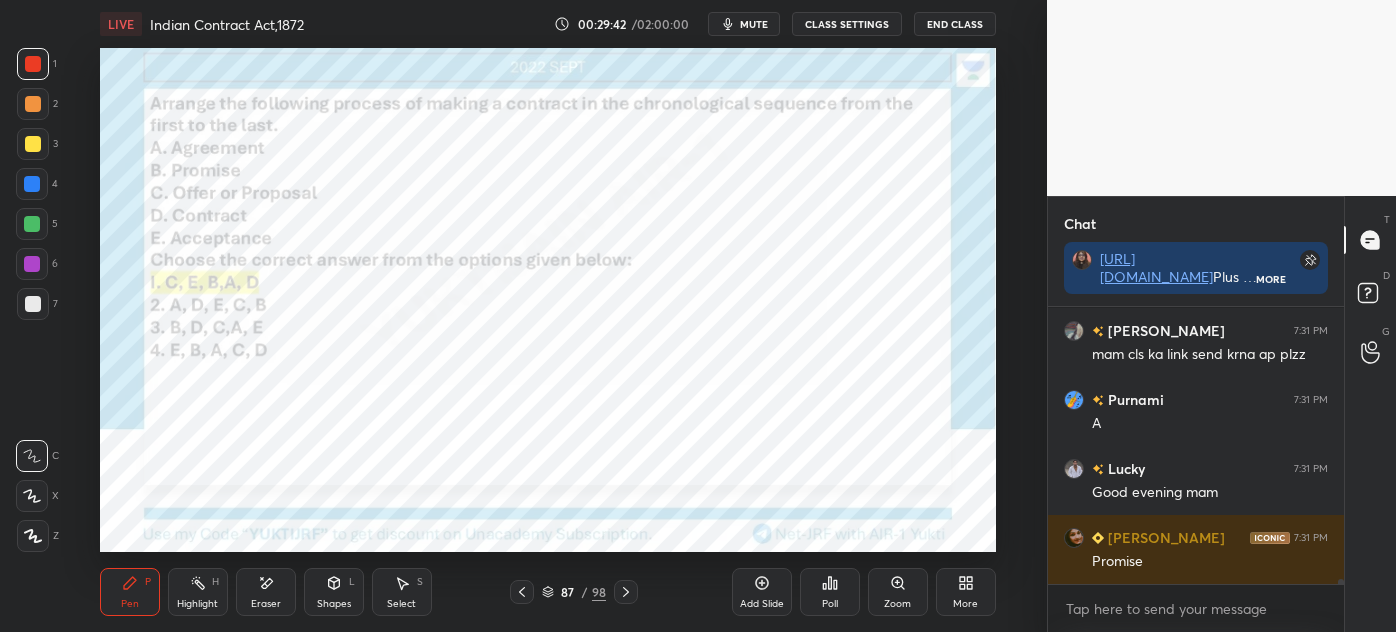 click on "87 / 98" at bounding box center (574, 592) 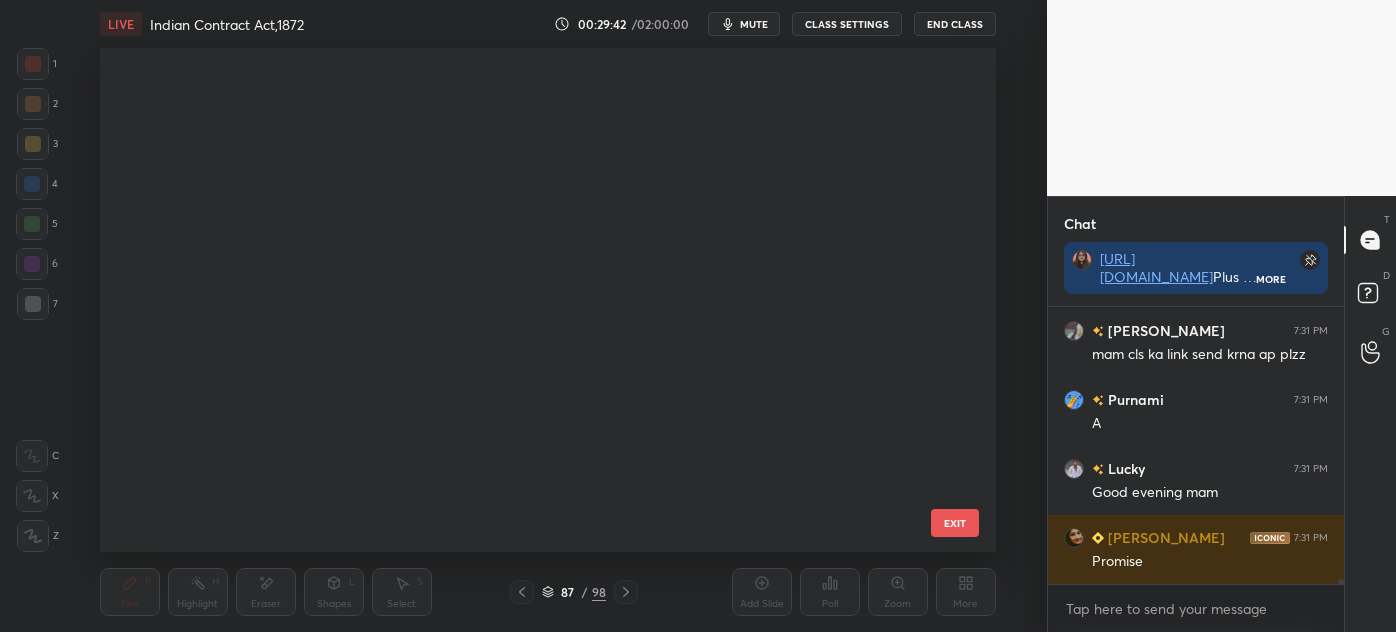 scroll, scrollTop: 3933, scrollLeft: 0, axis: vertical 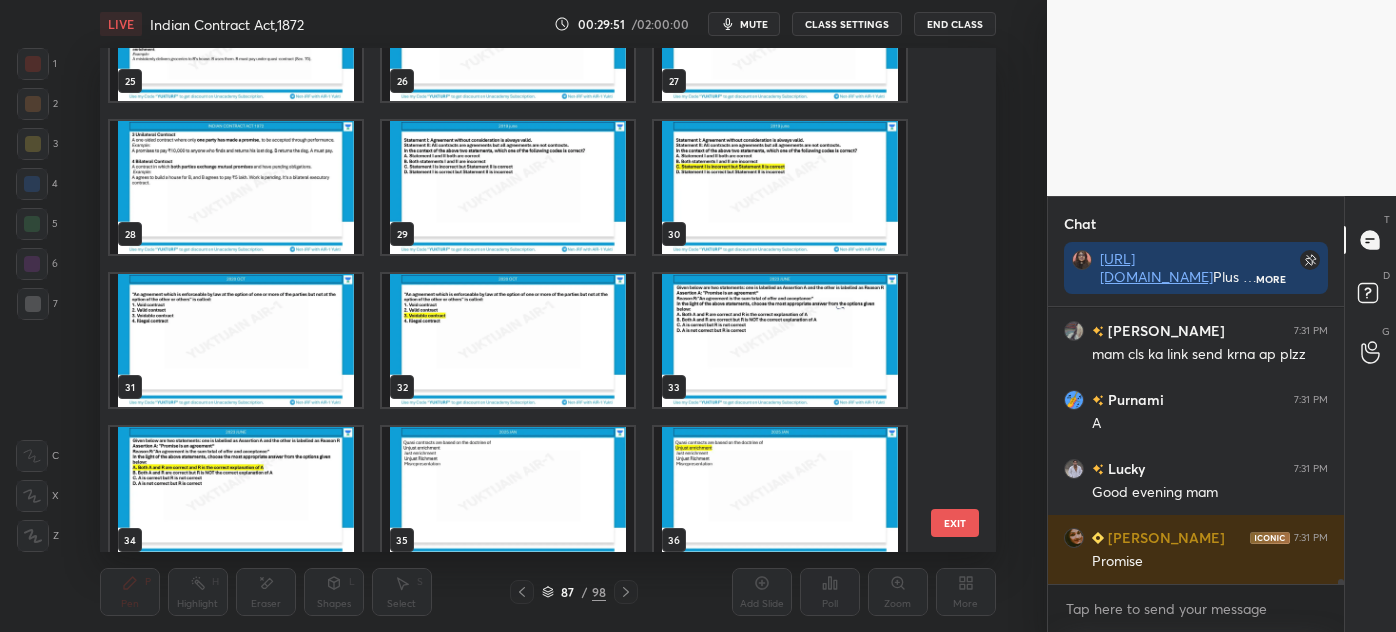click at bounding box center (236, 340) 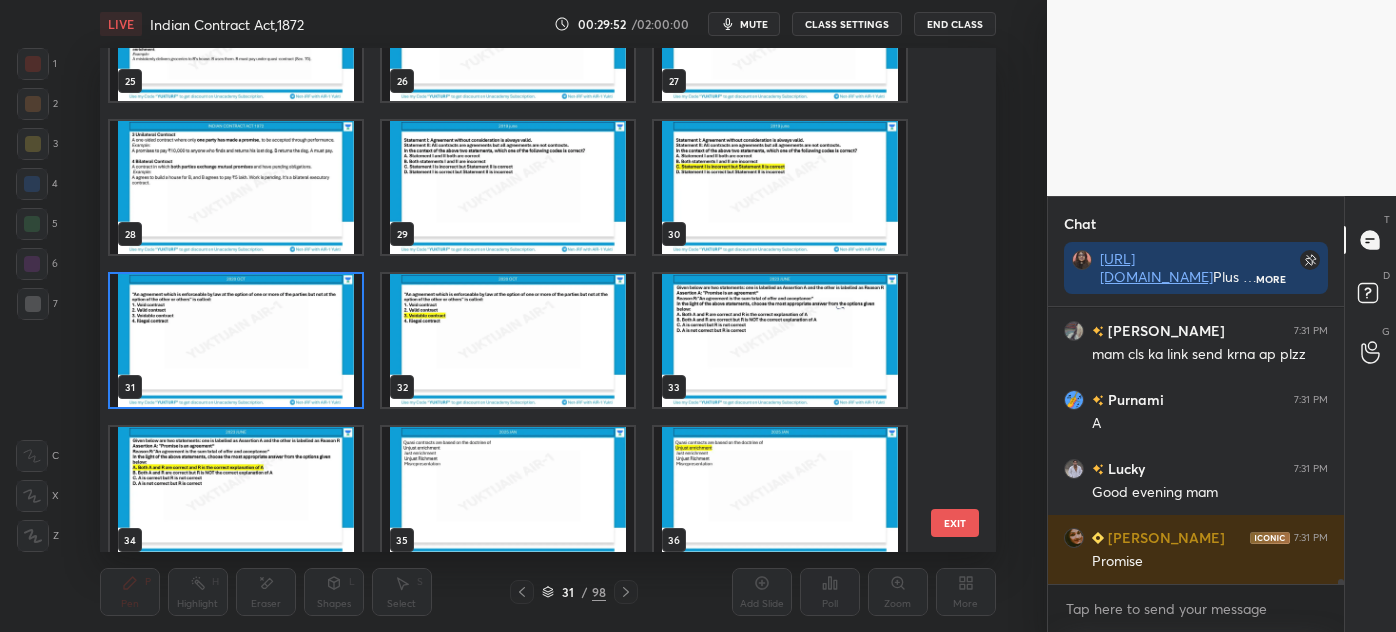 scroll, scrollTop: 16698, scrollLeft: 0, axis: vertical 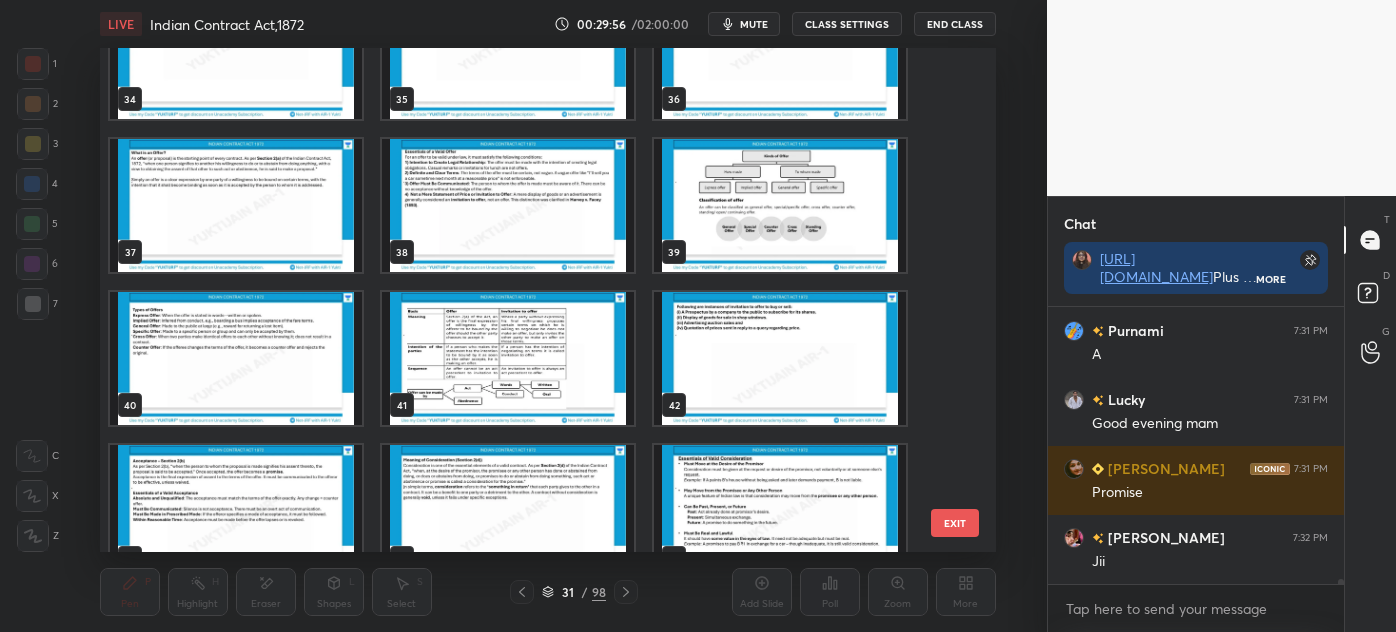drag, startPoint x: 950, startPoint y: 235, endPoint x: 956, endPoint y: 244, distance: 10.816654 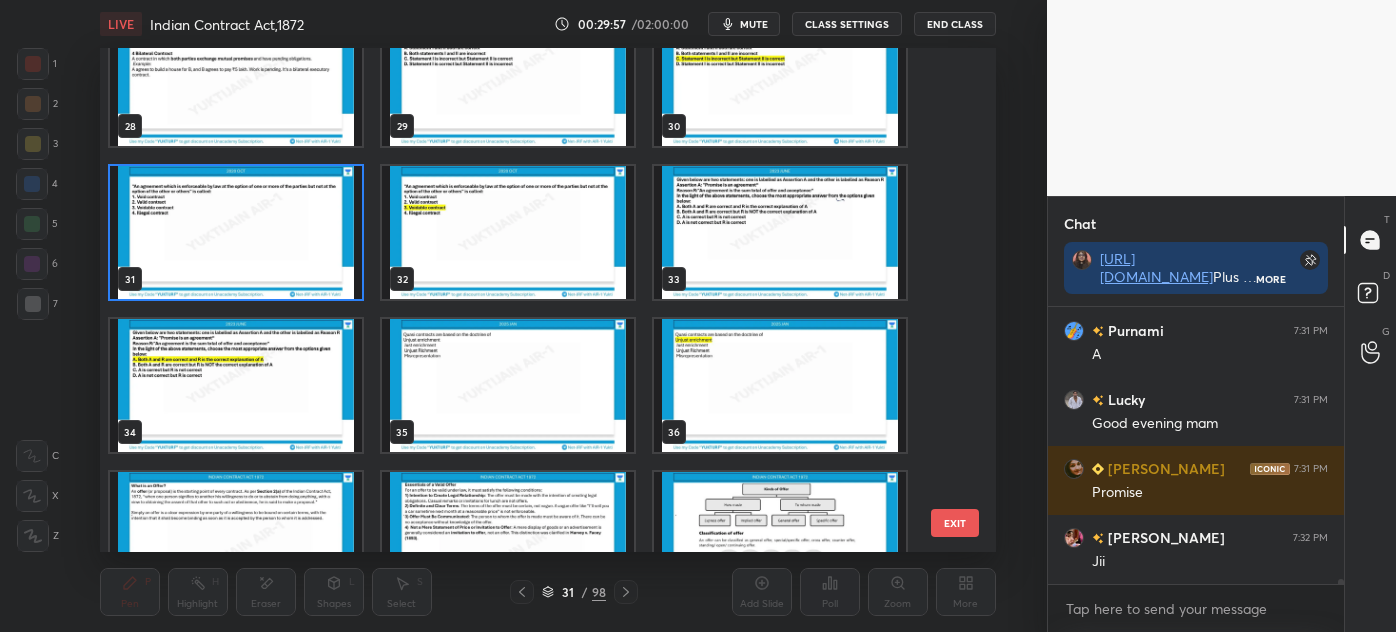 scroll, scrollTop: 1330, scrollLeft: 0, axis: vertical 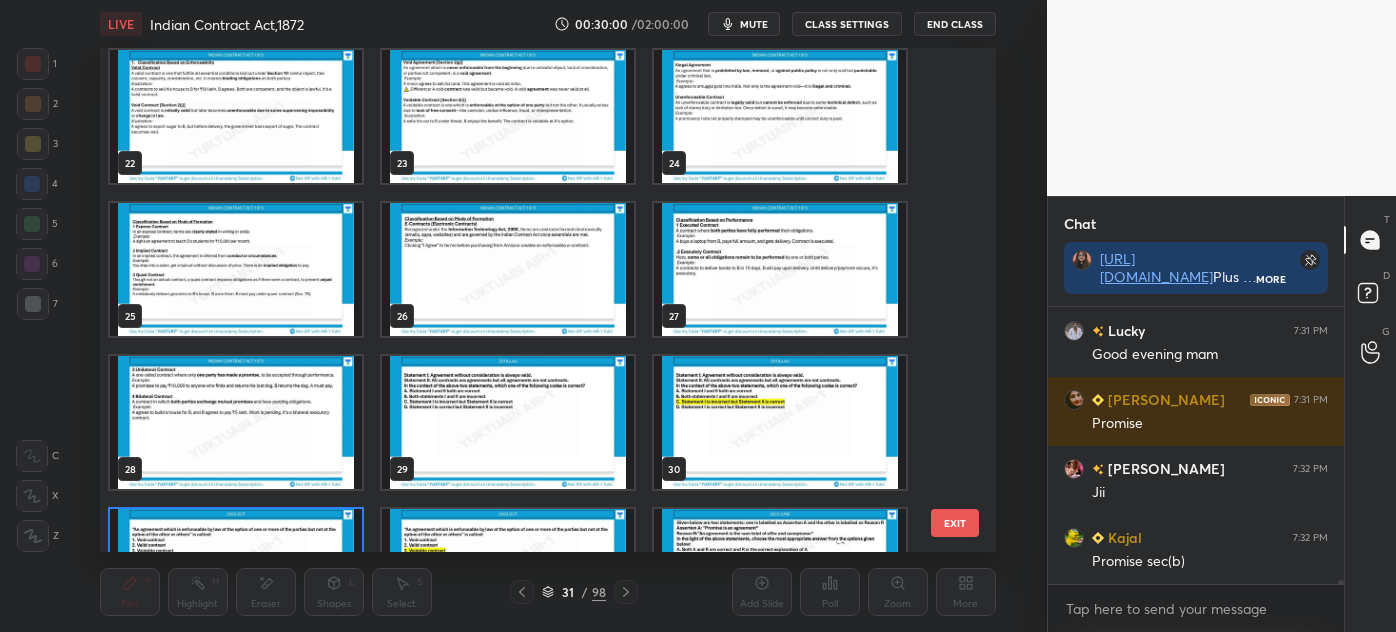 click at bounding box center (236, 422) 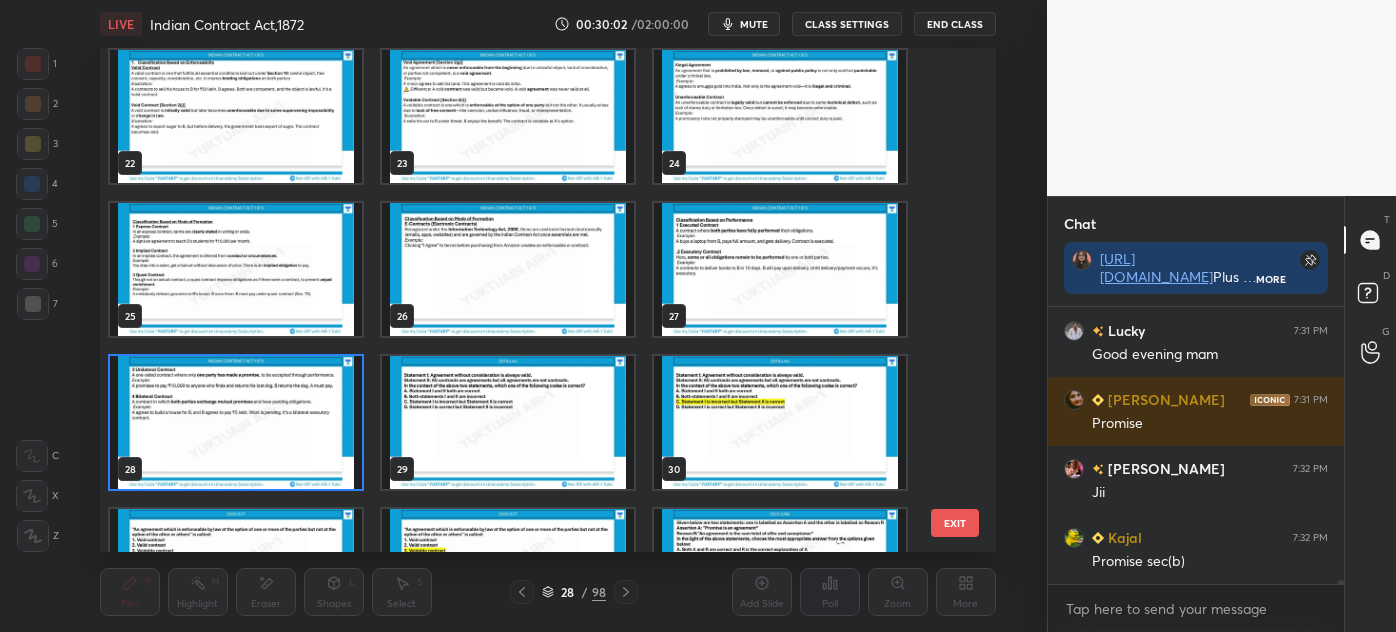 click on "EXIT" at bounding box center (955, 523) 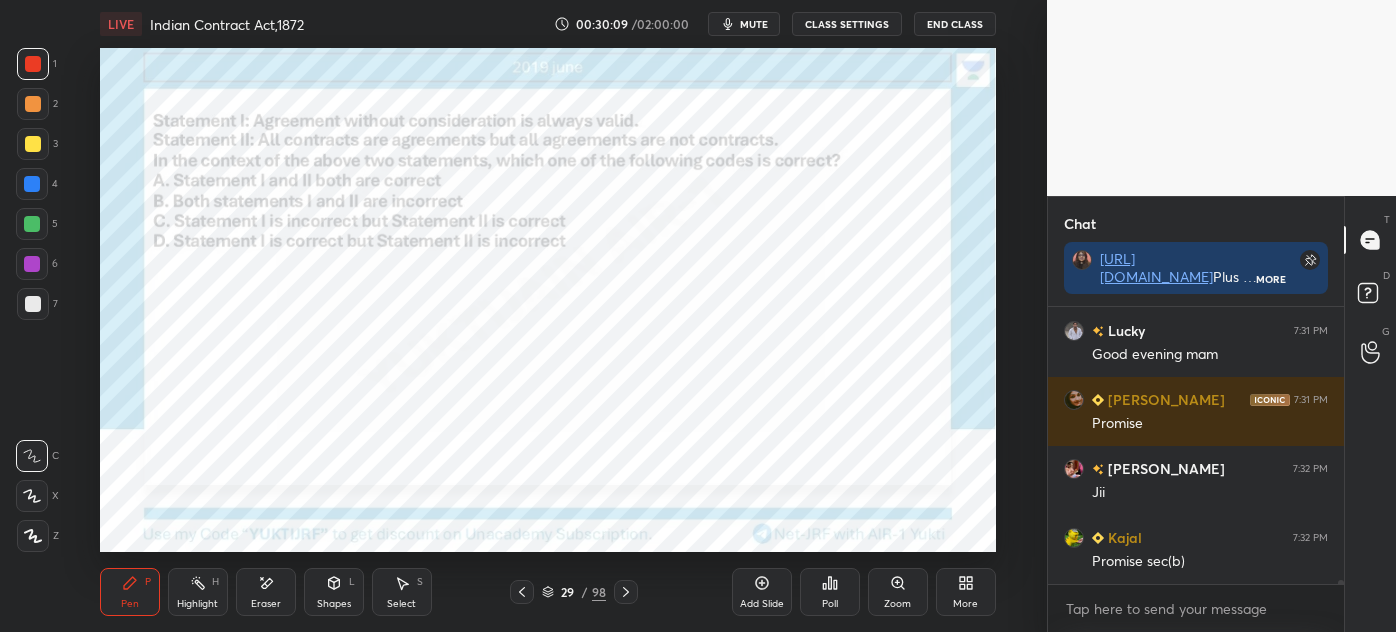 click on "/" at bounding box center [585, 592] 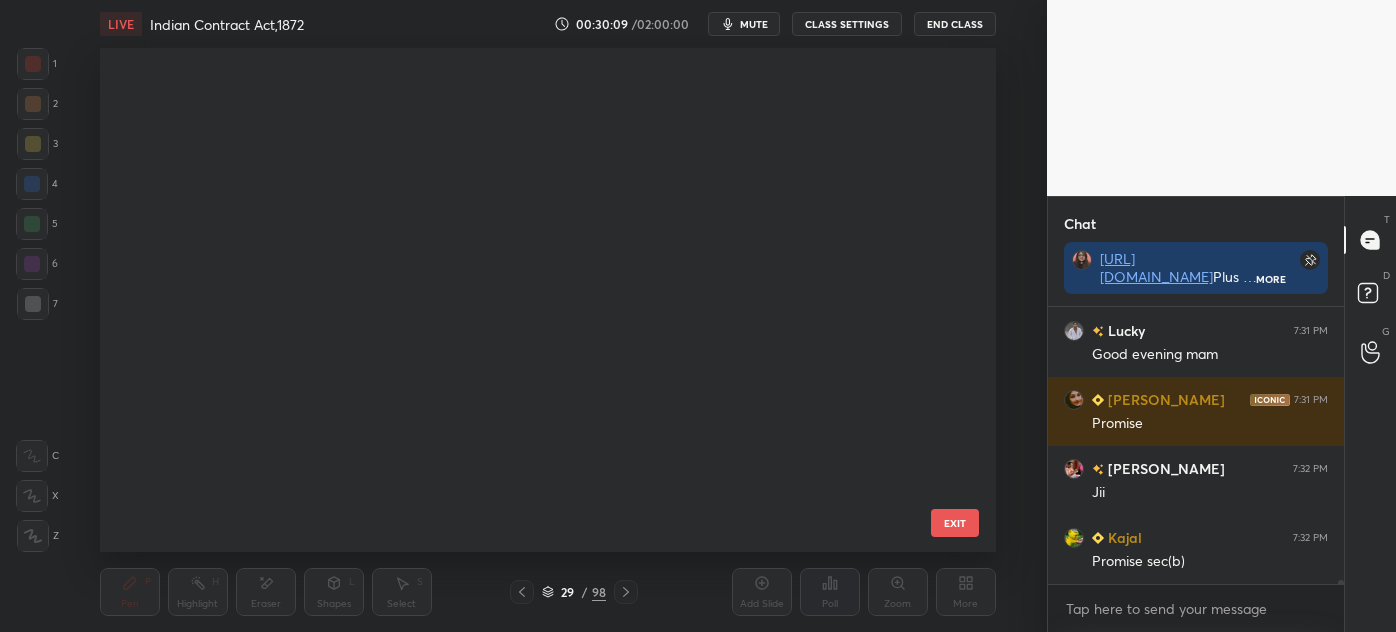 scroll, scrollTop: 1026, scrollLeft: 0, axis: vertical 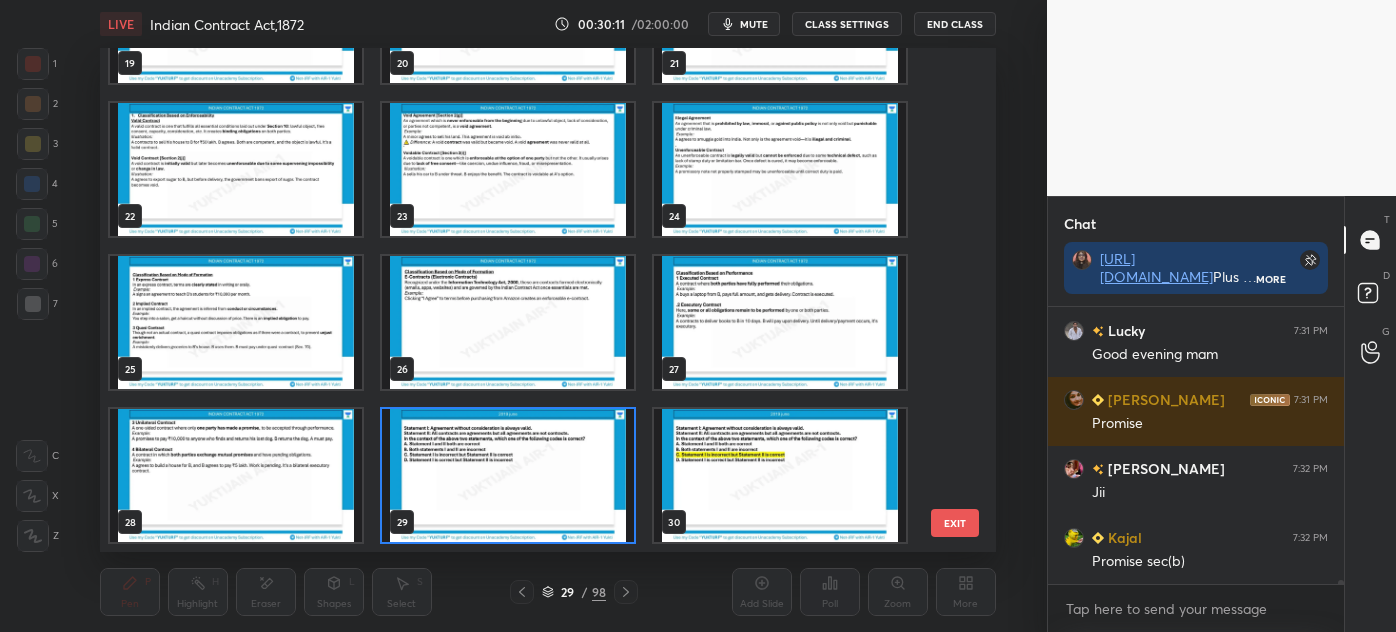 click on "EXIT" at bounding box center [955, 523] 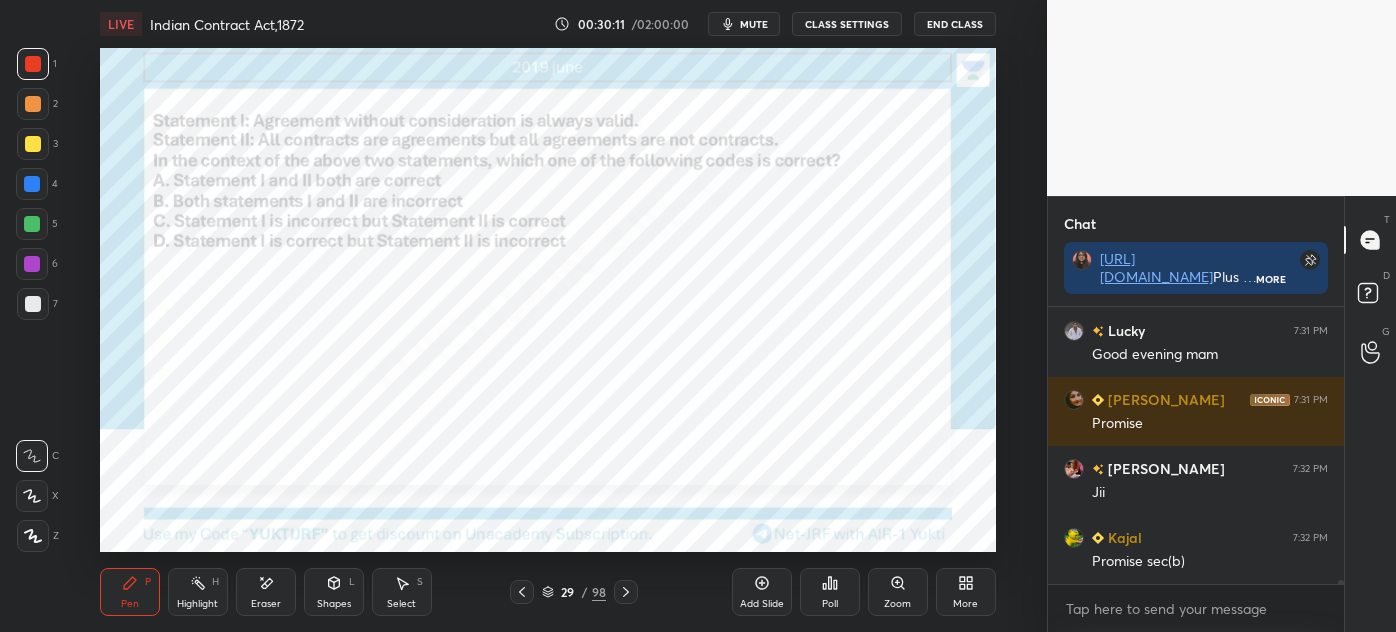 click on "Poll" at bounding box center (830, 604) 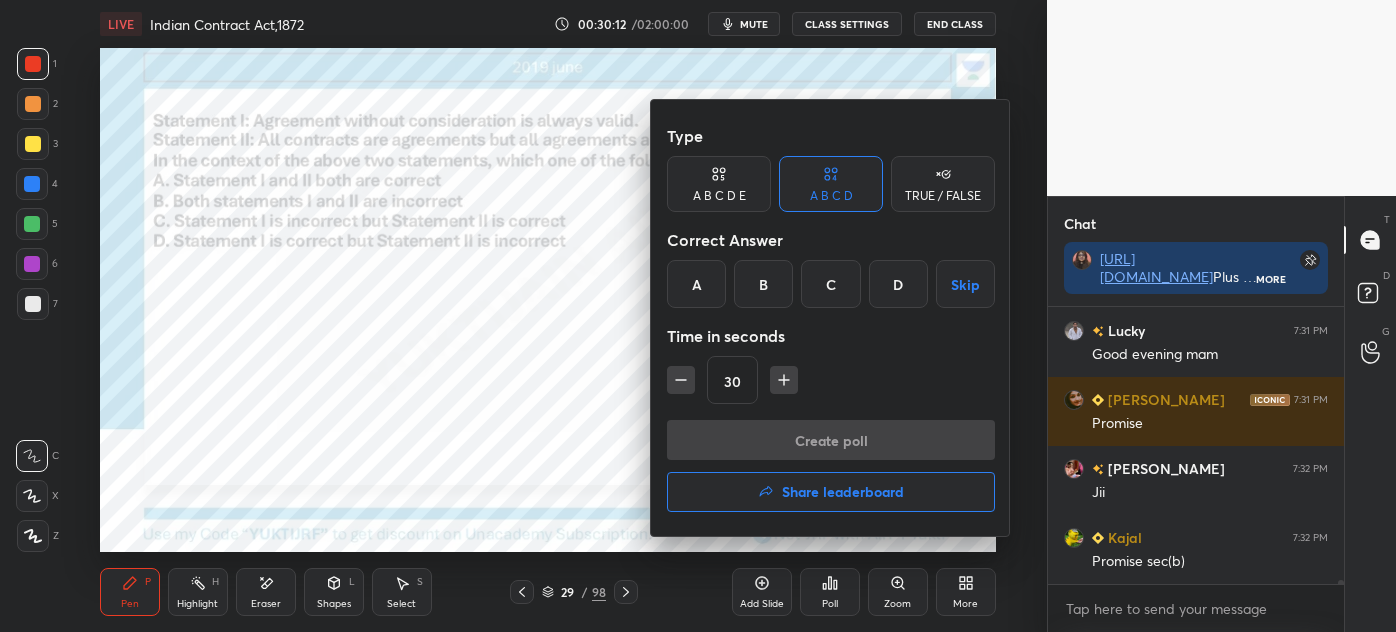click on "C" at bounding box center [830, 284] 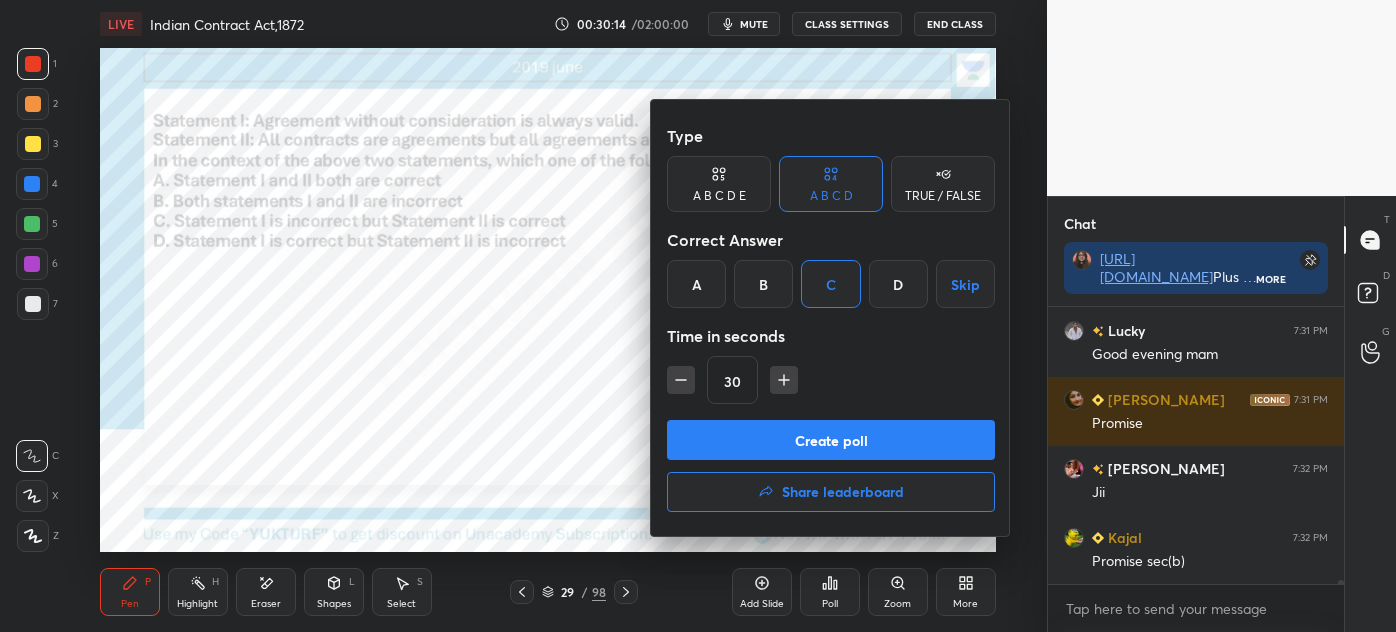 click on "Create poll" at bounding box center (831, 440) 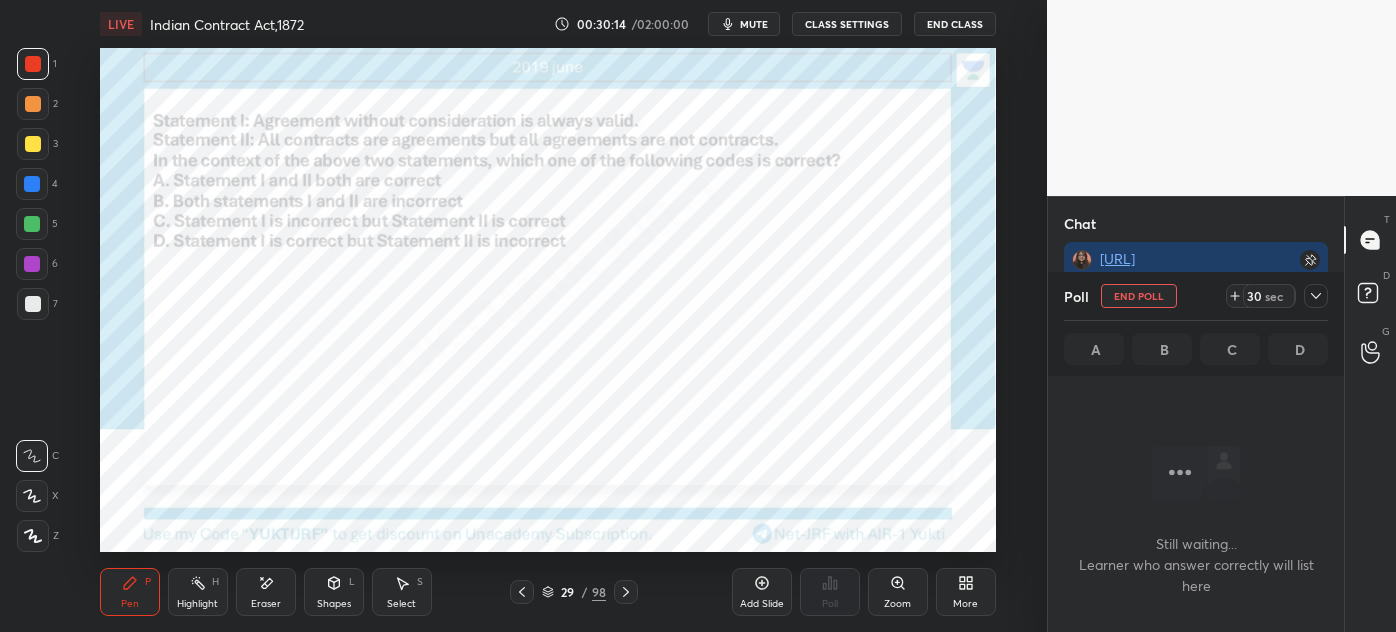 scroll, scrollTop: 237, scrollLeft: 290, axis: both 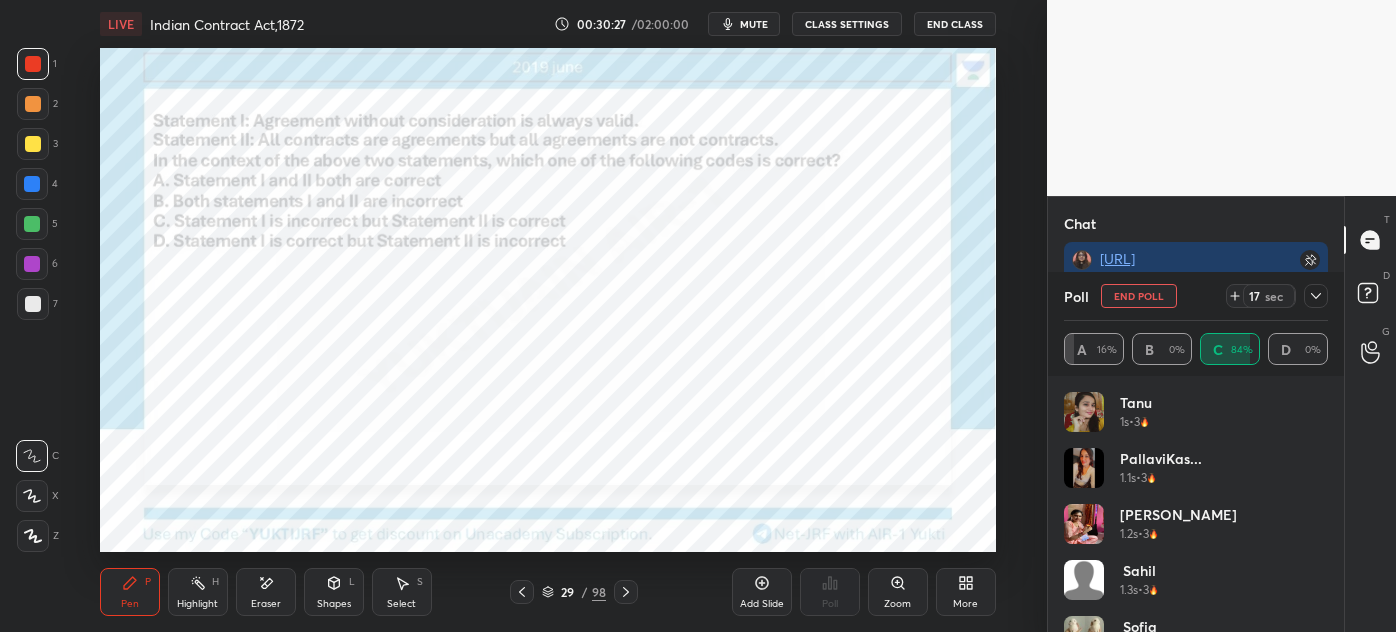 click 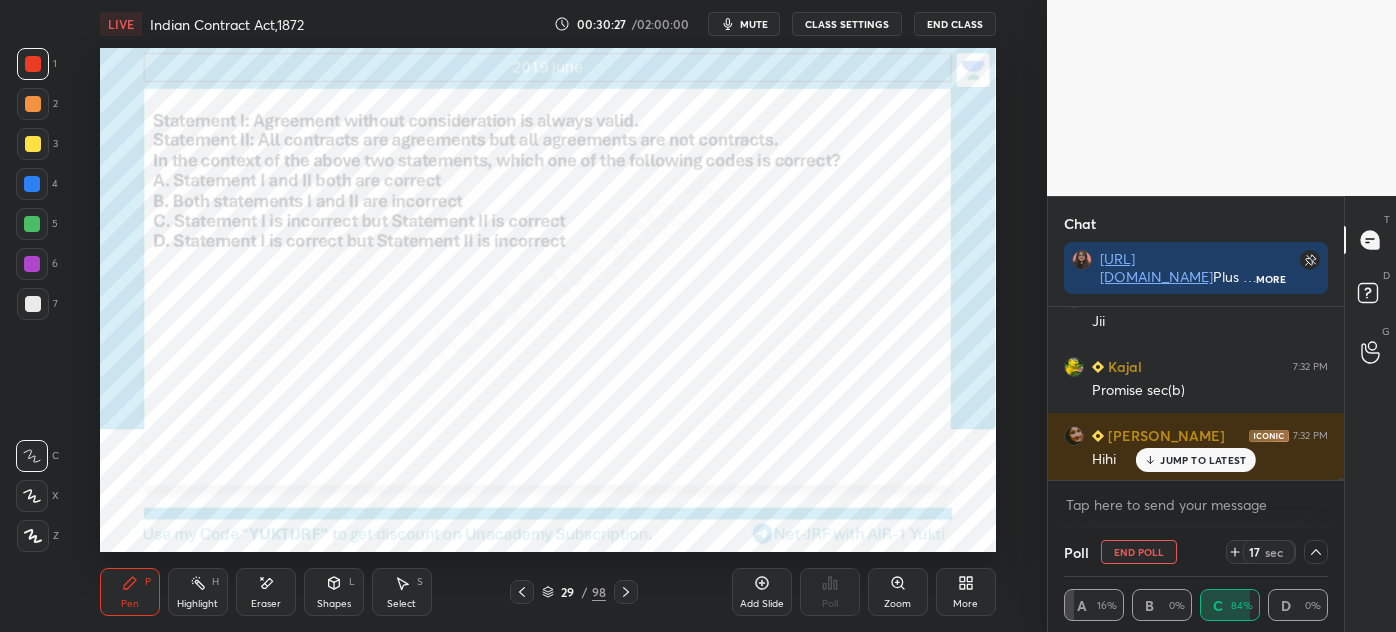 scroll, scrollTop: 130, scrollLeft: 258, axis: both 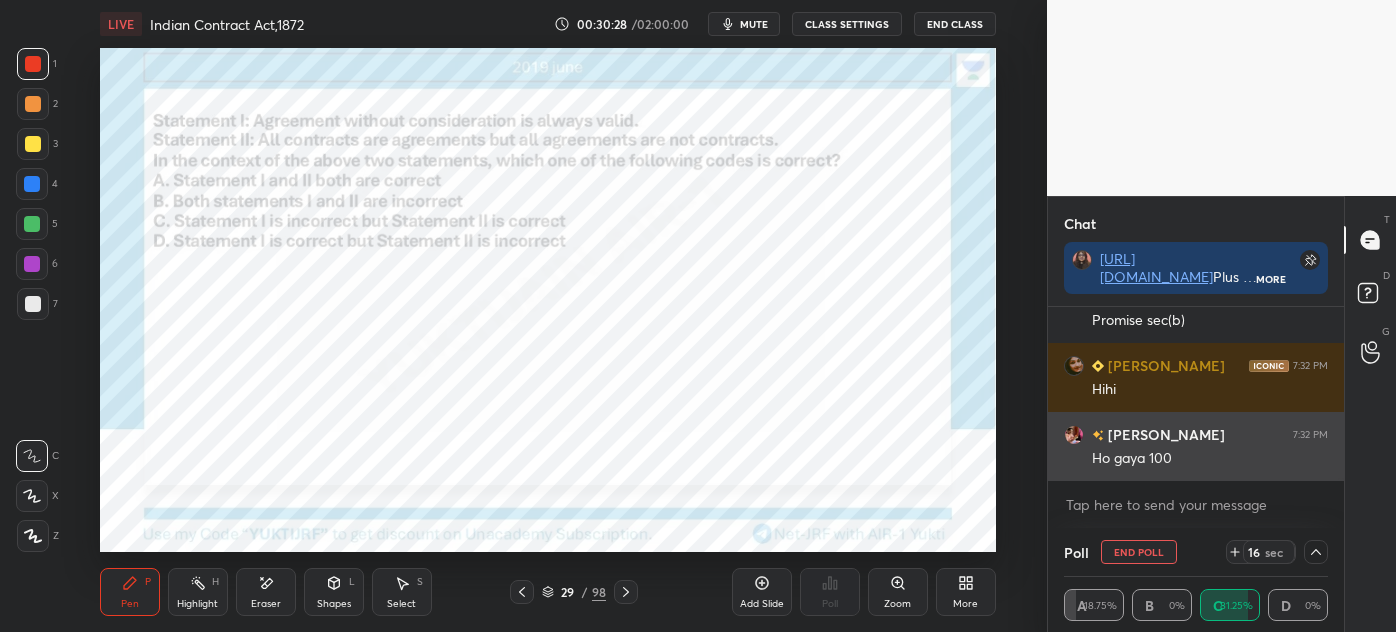 click on "Ho gaya 100" at bounding box center (1210, 459) 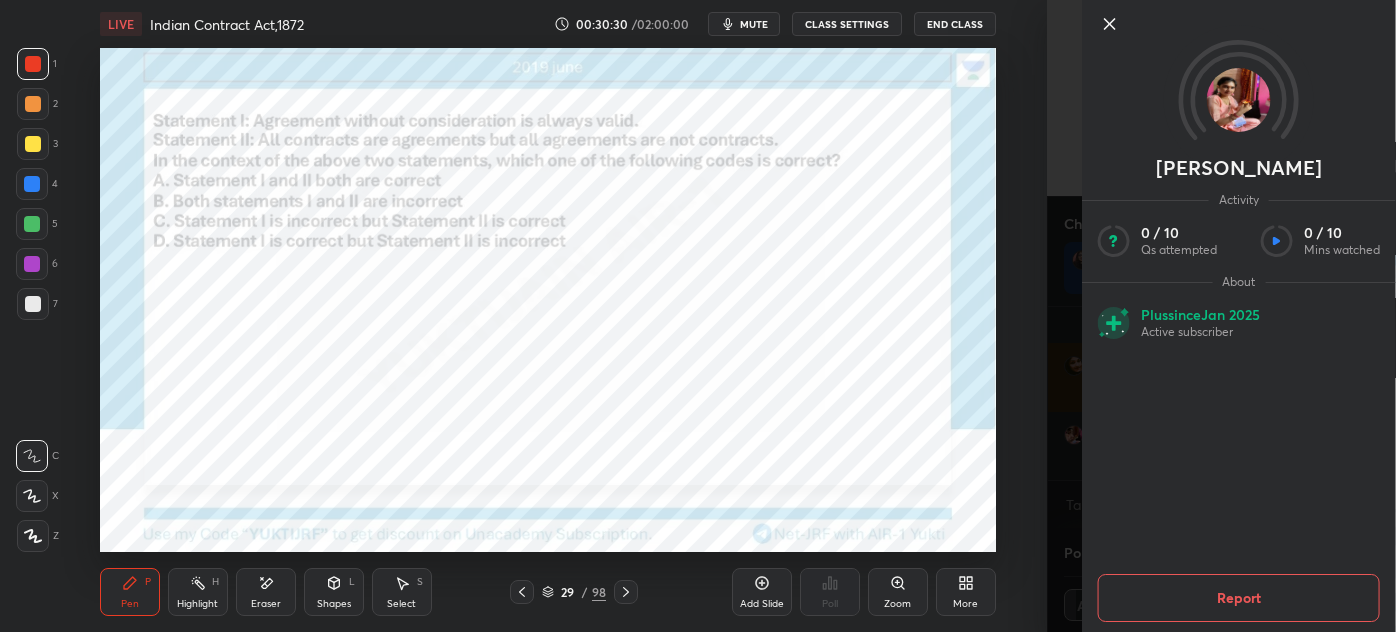 click 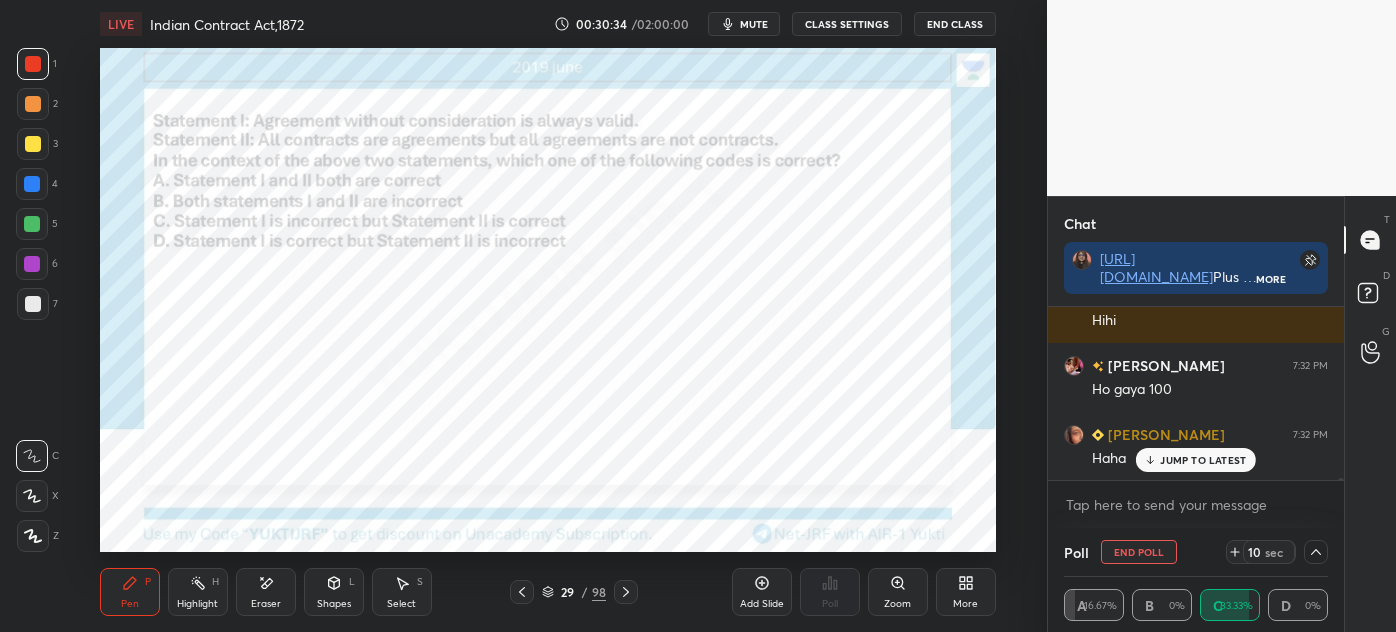click on "JUMP TO LATEST" at bounding box center [1196, 460] 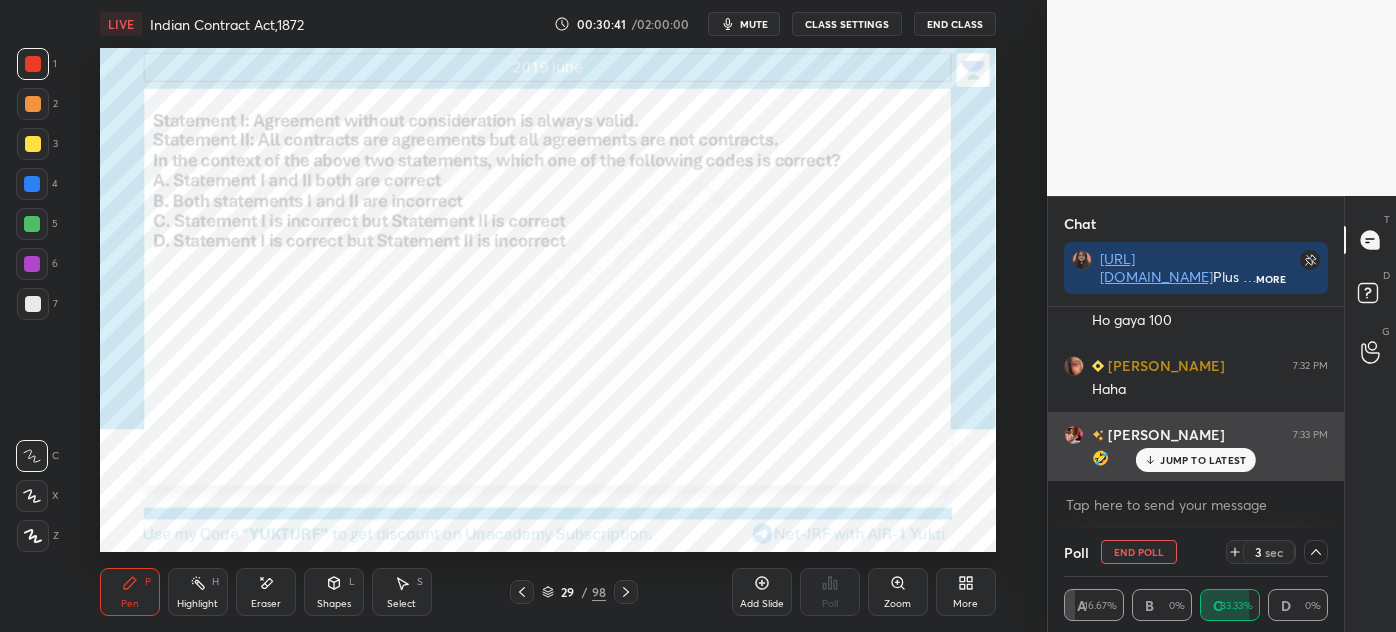 click 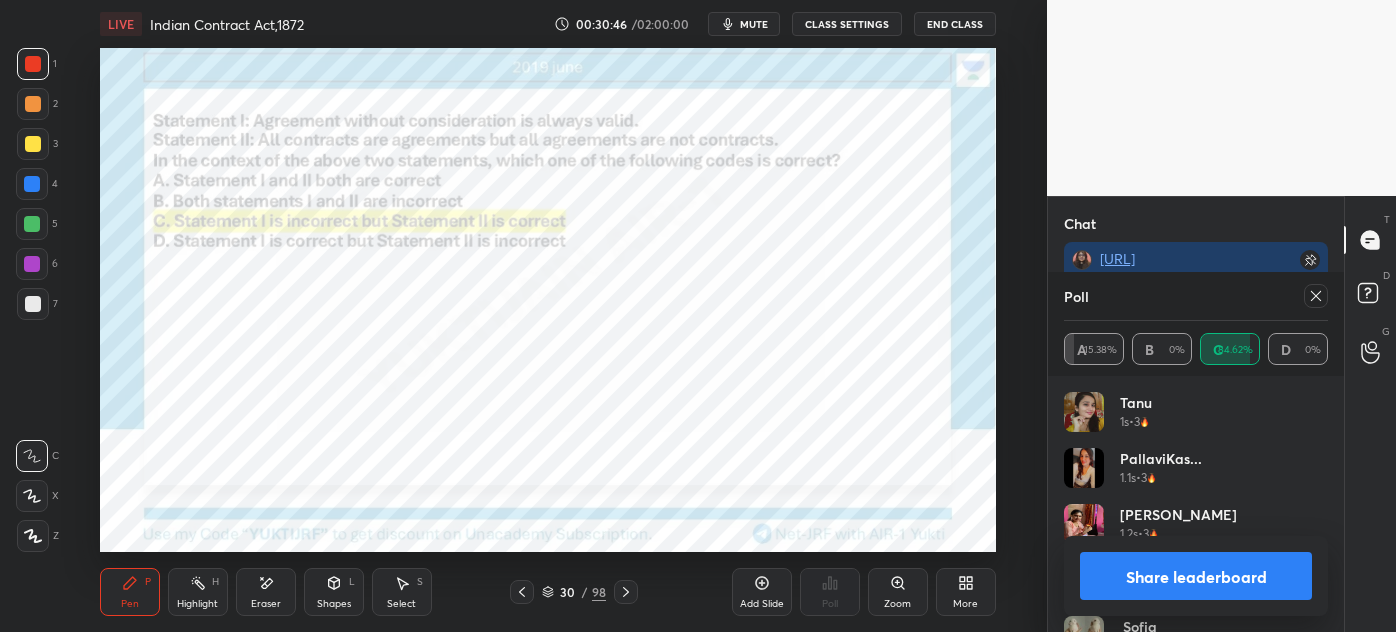 click 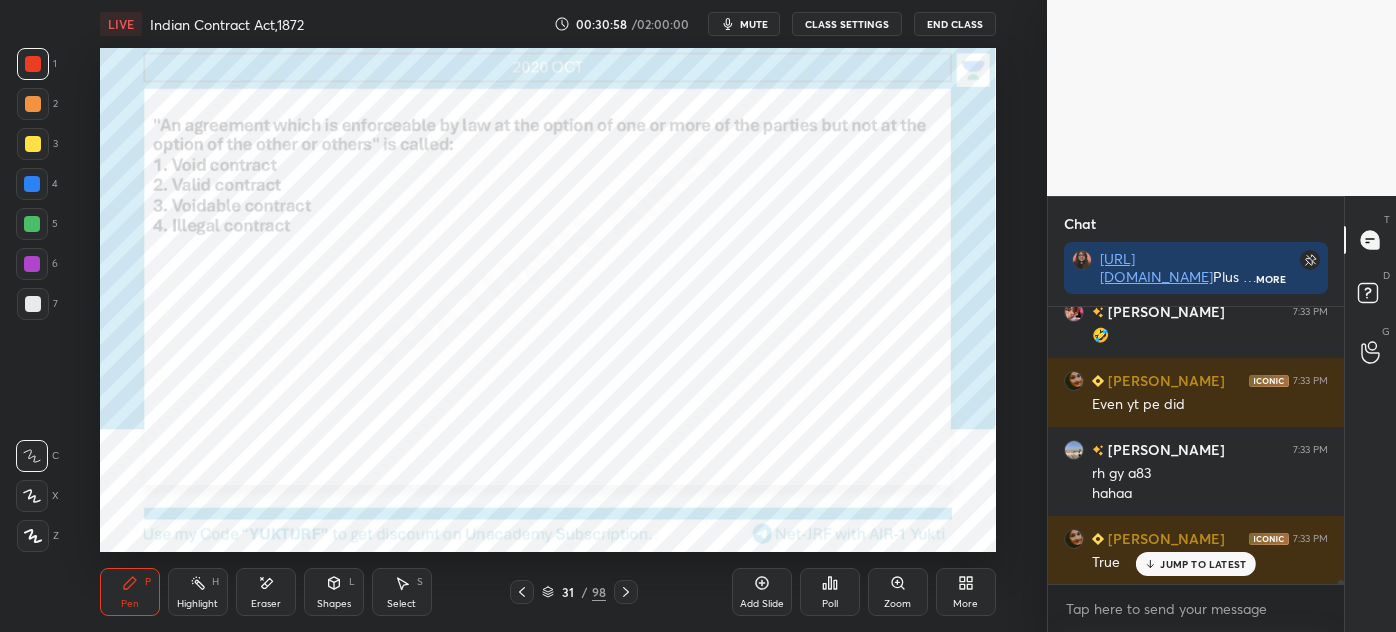 click on "1 2 3 4 5 6 7 C X Z E E Erase all   H H LIVE Indian Contract Act,1872 00:30:58 /  02:00:00 mute CLASS SETTINGS End Class Setting up your live class Poll for   secs No correct answer Start poll Back Indian Contract Act,1872 • L1 of Detailed Course on Legal Aspect of Business for NET/JRF [DATE] [PERSON_NAME] Pen P Highlight H Eraser Shapes L Select S 31 / 98 Add Slide Poll Zoom More Chat [URL][DOMAIN_NAME]                     Plus Group Link For [DATE] More Lucky  joined [PERSON_NAME] 7:31 PM mam cls ka link send krna ap plzz Purnami 7:31 PM A Lucky 7:31 PM Good evening mam [PERSON_NAME] 7:31 PM Promise [PERSON_NAME] 7:32 PM Jii Kajal 7:32 PM Promise sec(b) [PERSON_NAME] 7:32 PM Hihi [PERSON_NAME] 7:32 PM Ho gaya 100 [PERSON_NAME] 7:32 PM [PERSON_NAME] 7:33 PM 🤣 [PERSON_NAME] 7:33 PM Even yt pe did [PERSON_NAME] 7:33 PM rh gy a83 hahaa [PERSON_NAME] 7:33 PM True JUMP TO LATEST Enable hand raising Enable raise hand to speak to learners. Once enabled, chat will be turned off temporarily. Enable x   introducing Raise a hand with a doubt How it works? Got it" at bounding box center [698, 316] 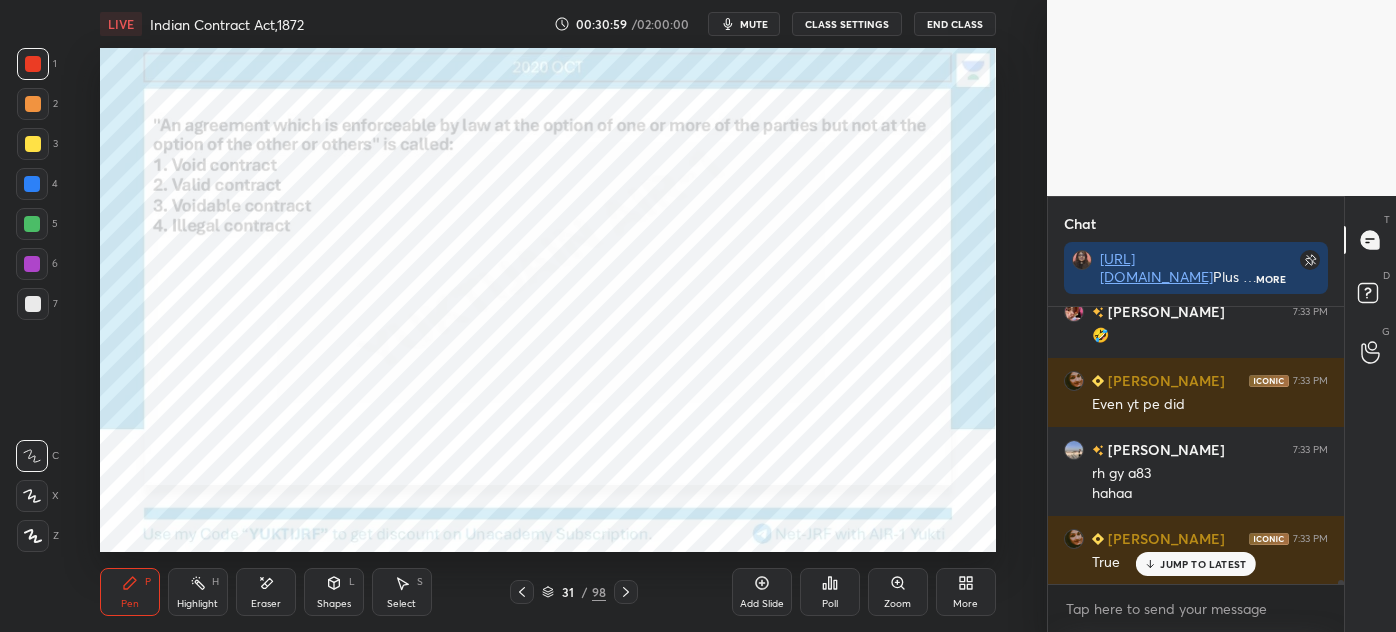 click on "JUMP TO LATEST" at bounding box center (1203, 564) 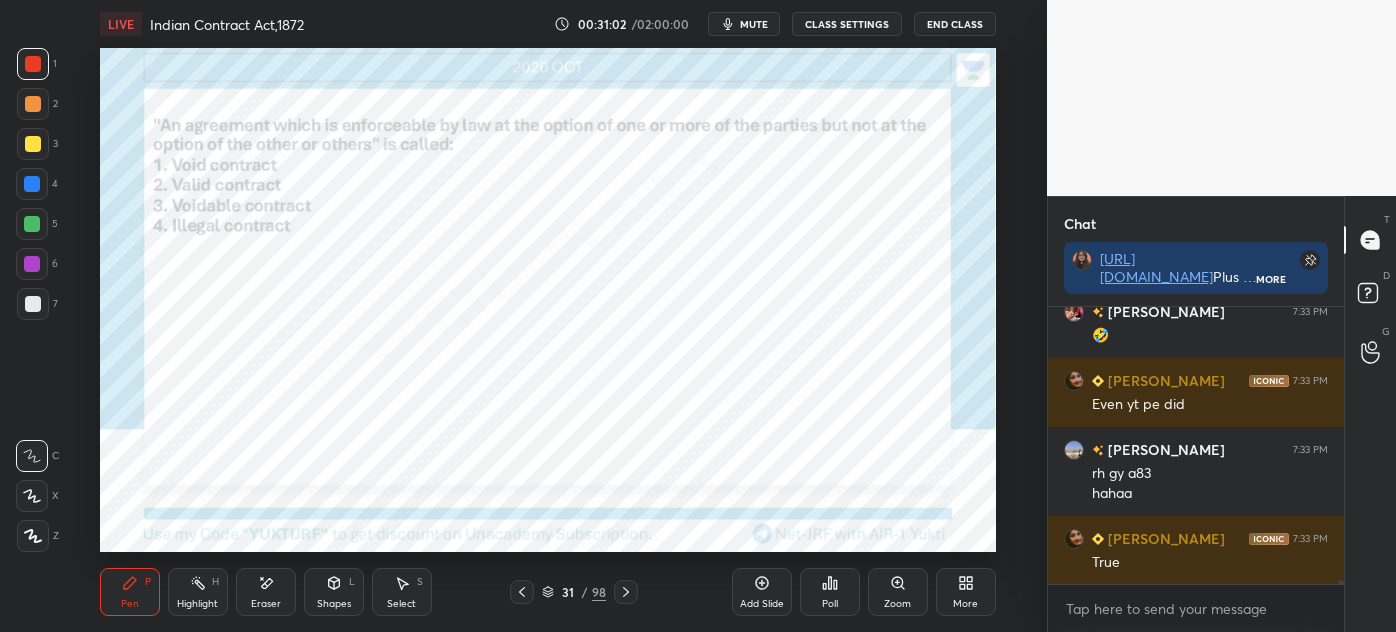 click on "31" at bounding box center [568, 592] 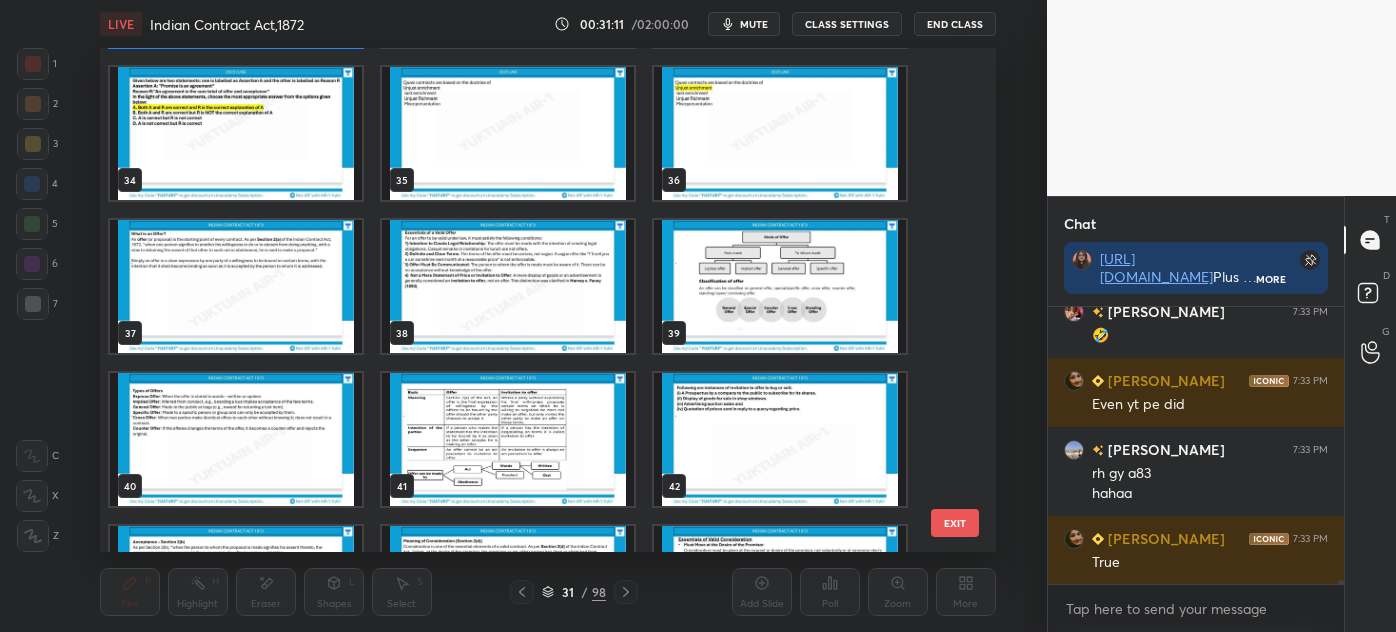 click at bounding box center [236, 286] 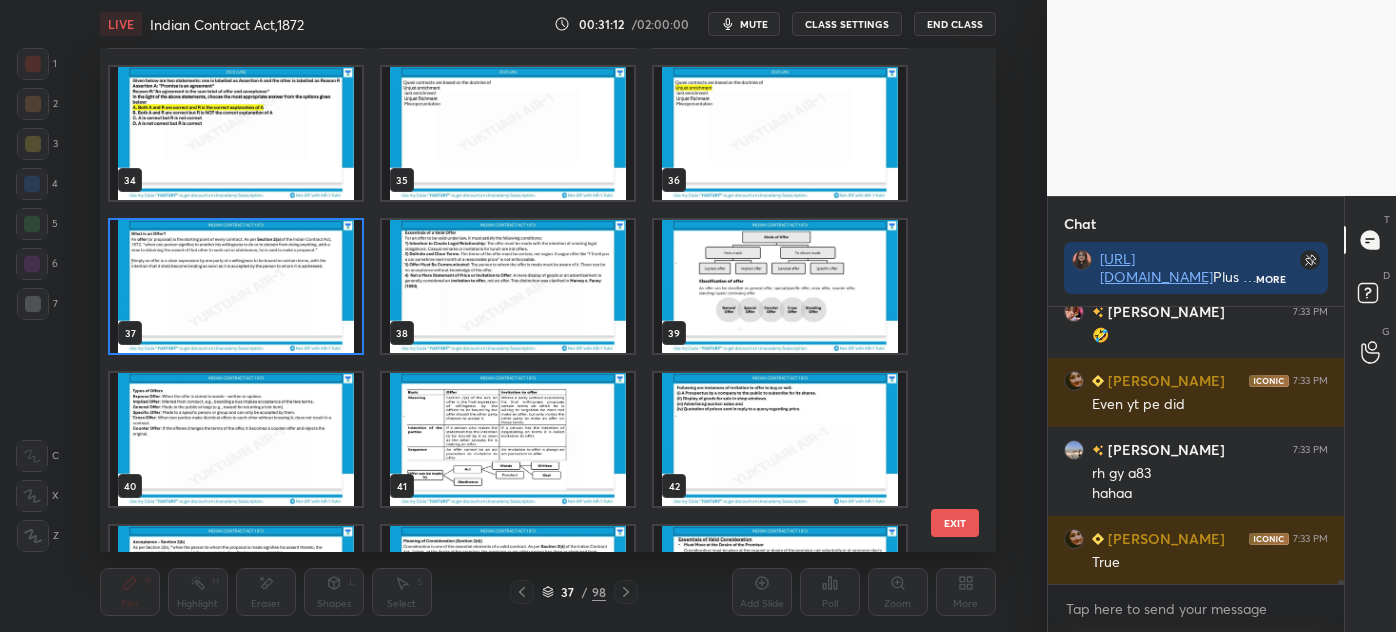 click on "EXIT" at bounding box center (955, 523) 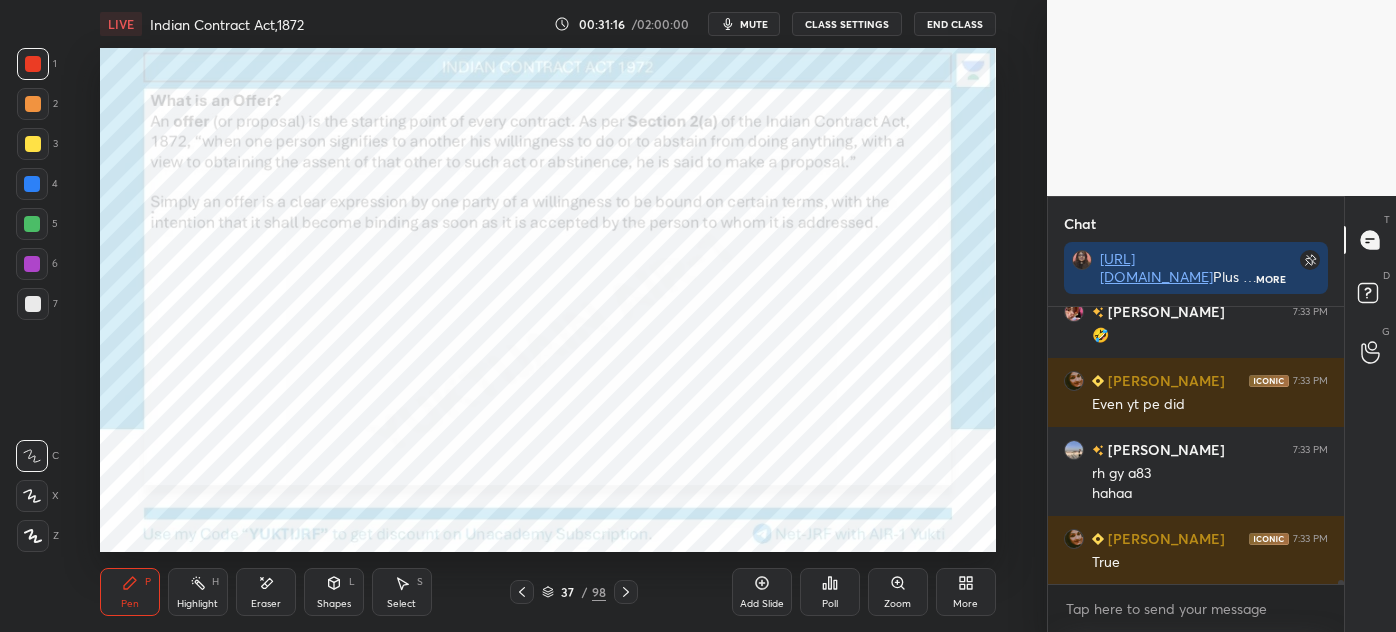 click on "Shapes L" at bounding box center [334, 592] 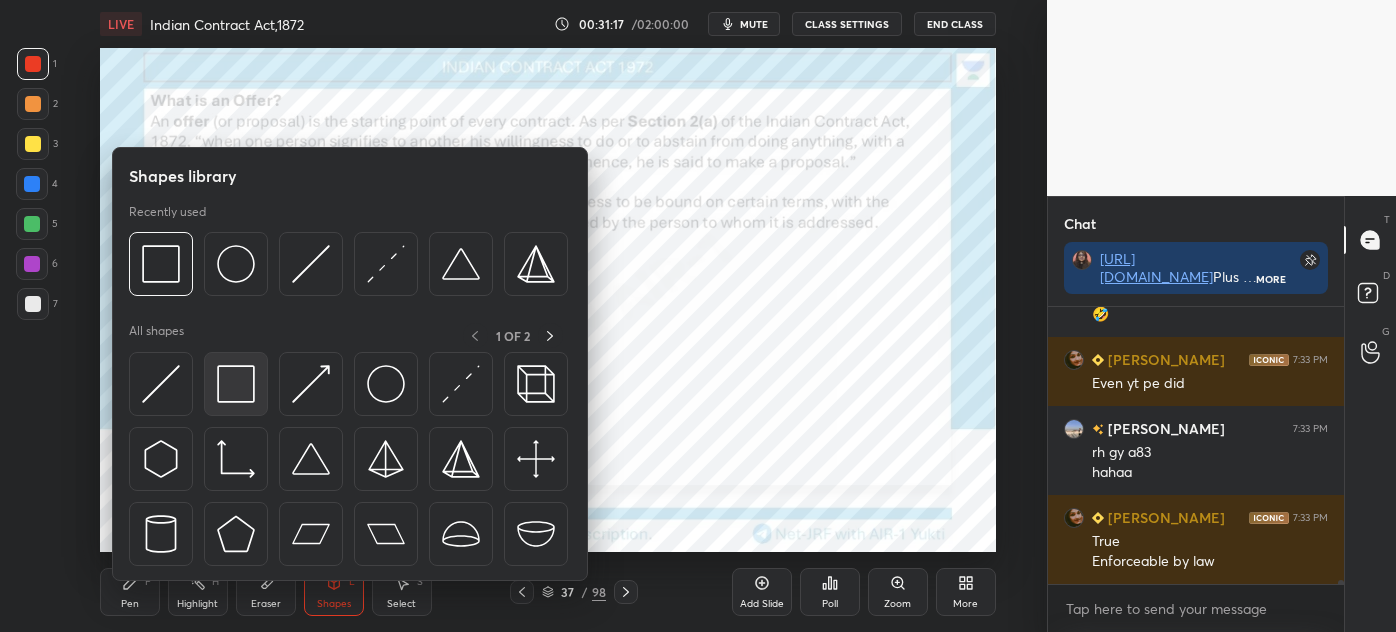click at bounding box center [236, 384] 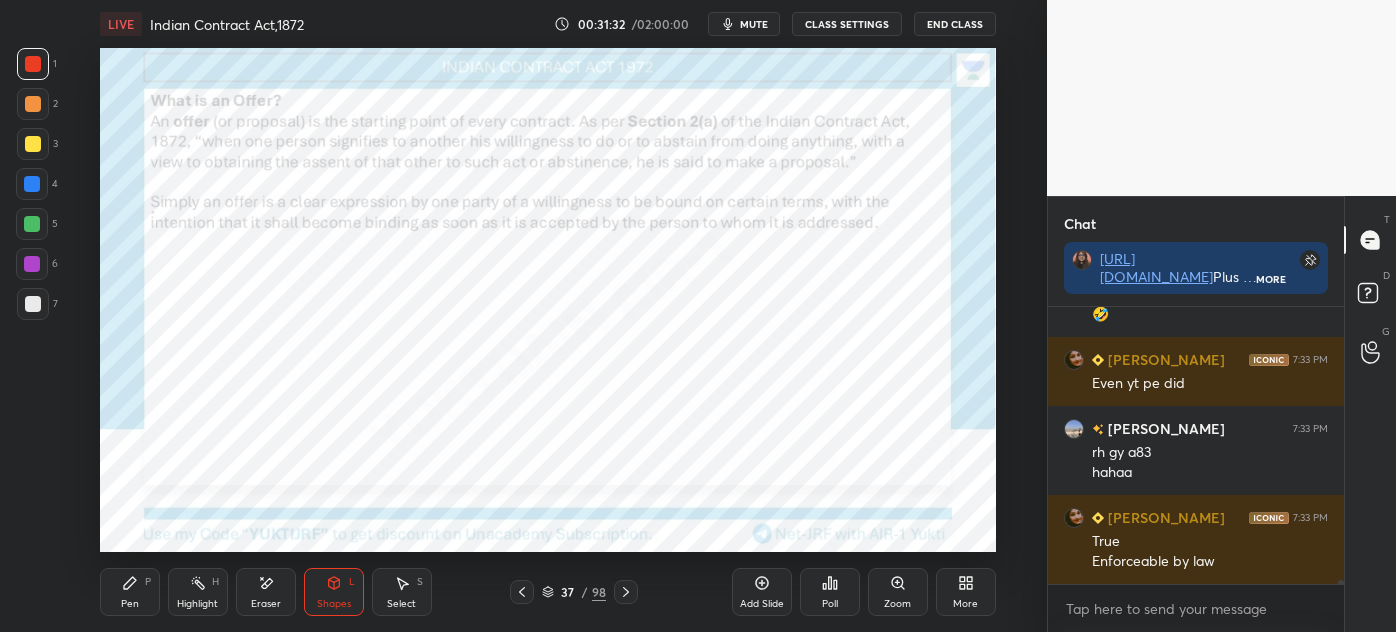 click on "Pen" at bounding box center [130, 604] 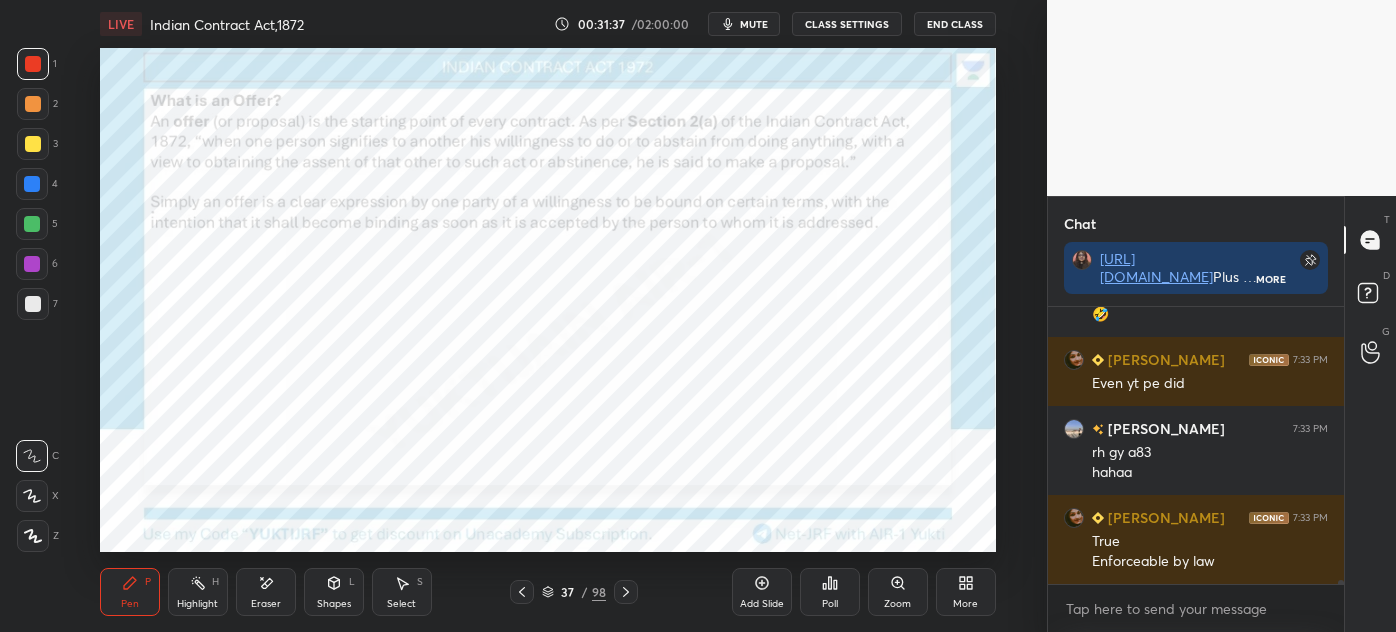 click on "Shapes" at bounding box center (334, 604) 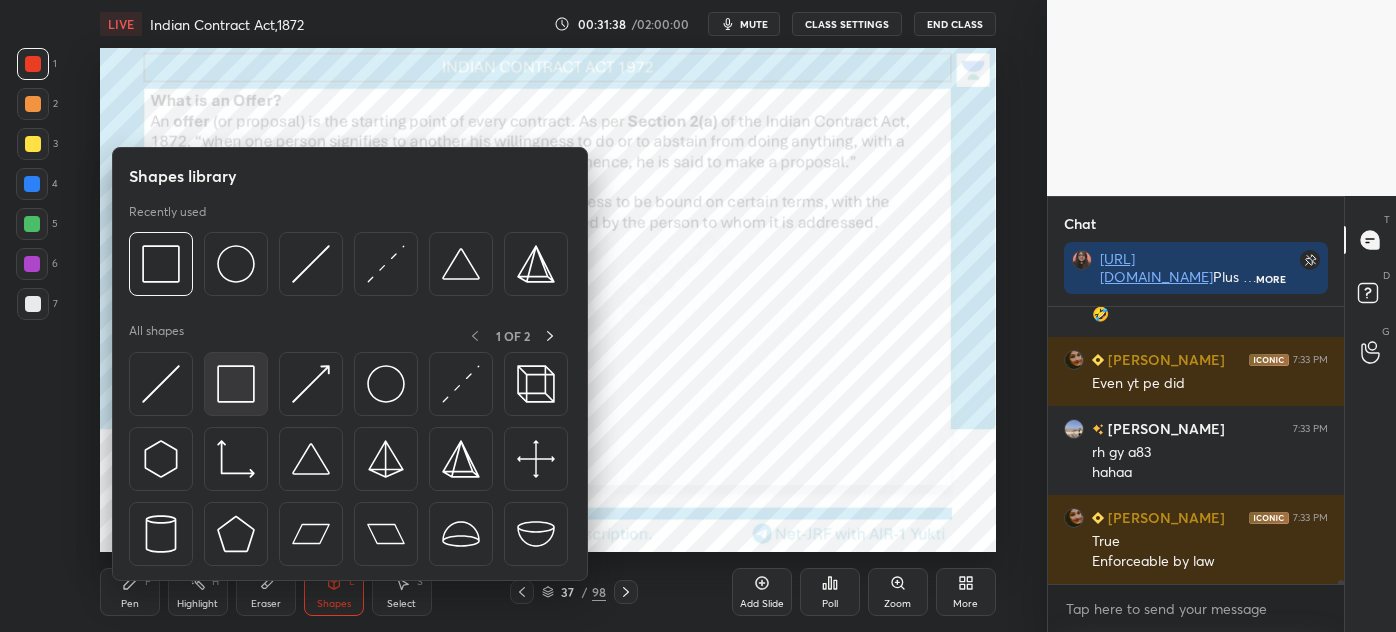 click at bounding box center [236, 384] 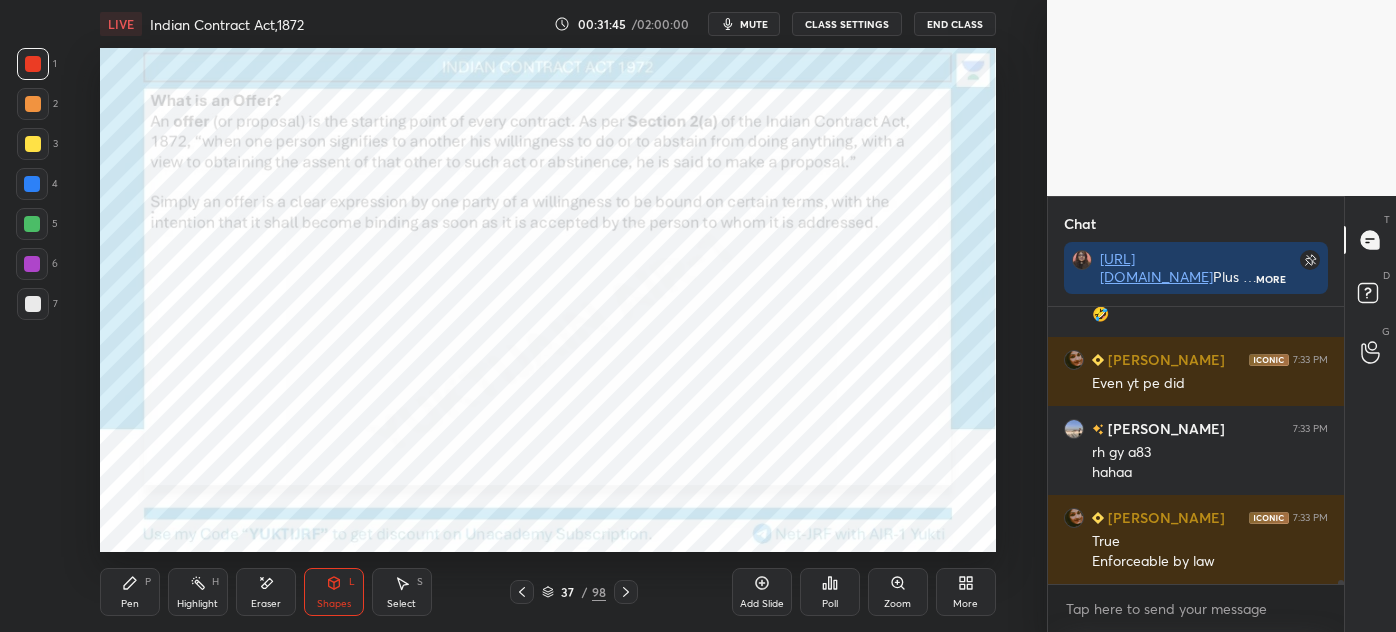 scroll, scrollTop: 17359, scrollLeft: 0, axis: vertical 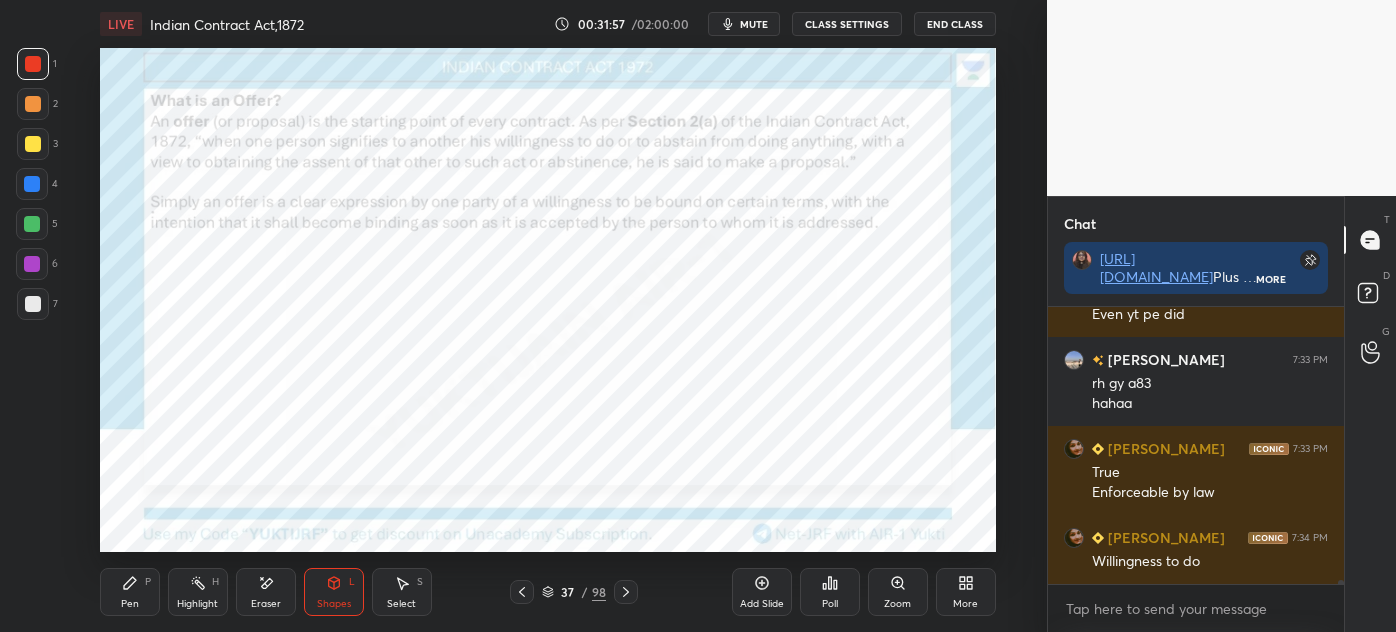 drag, startPoint x: 137, startPoint y: 605, endPoint x: 128, endPoint y: 620, distance: 17.492855 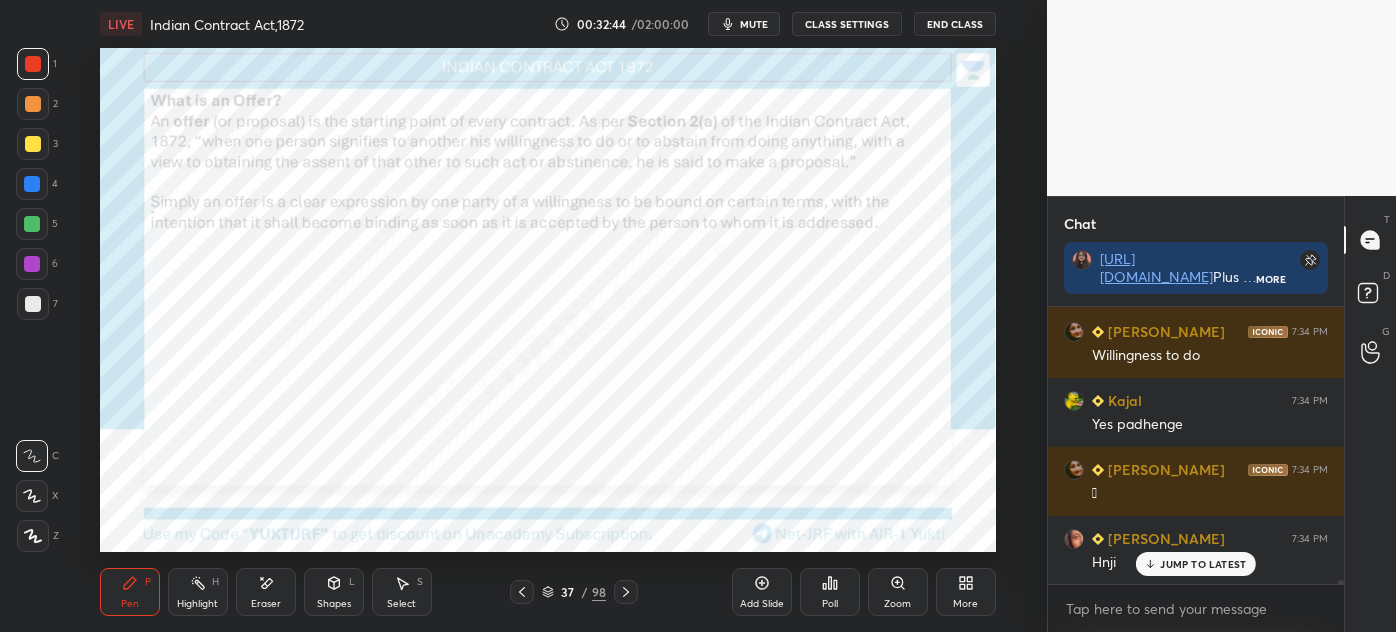 scroll, scrollTop: 17613, scrollLeft: 0, axis: vertical 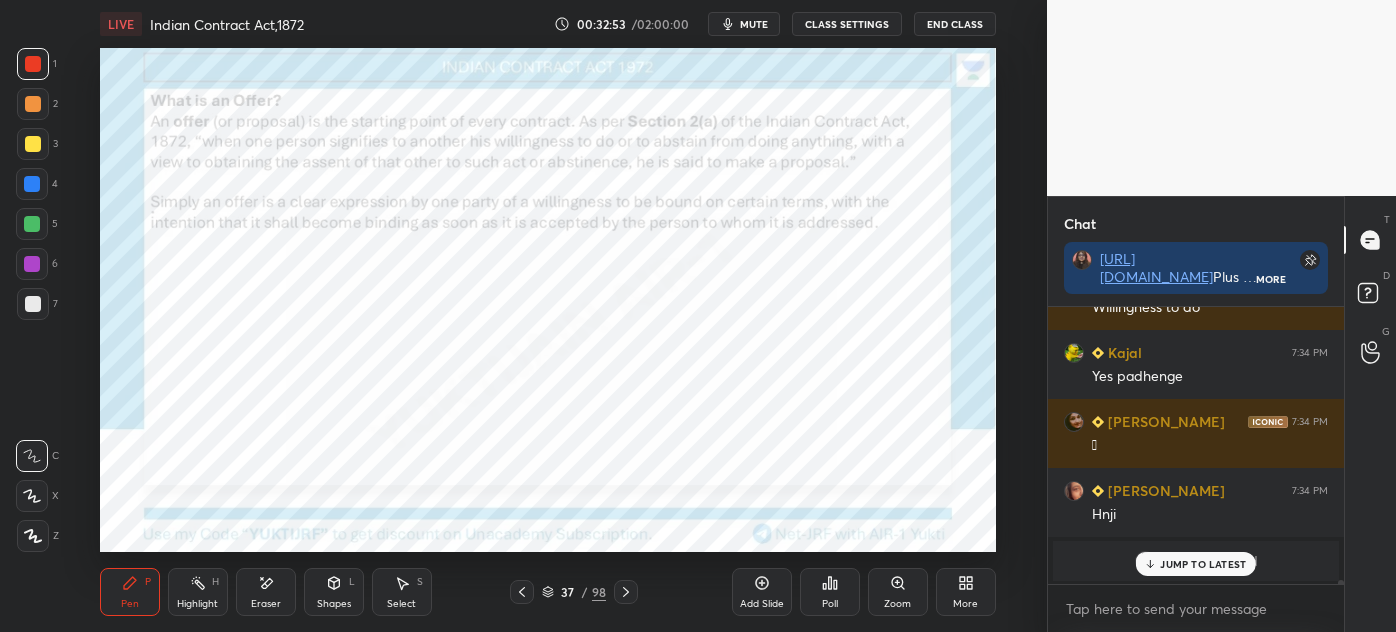click on "JUMP TO LATEST" at bounding box center (1196, 564) 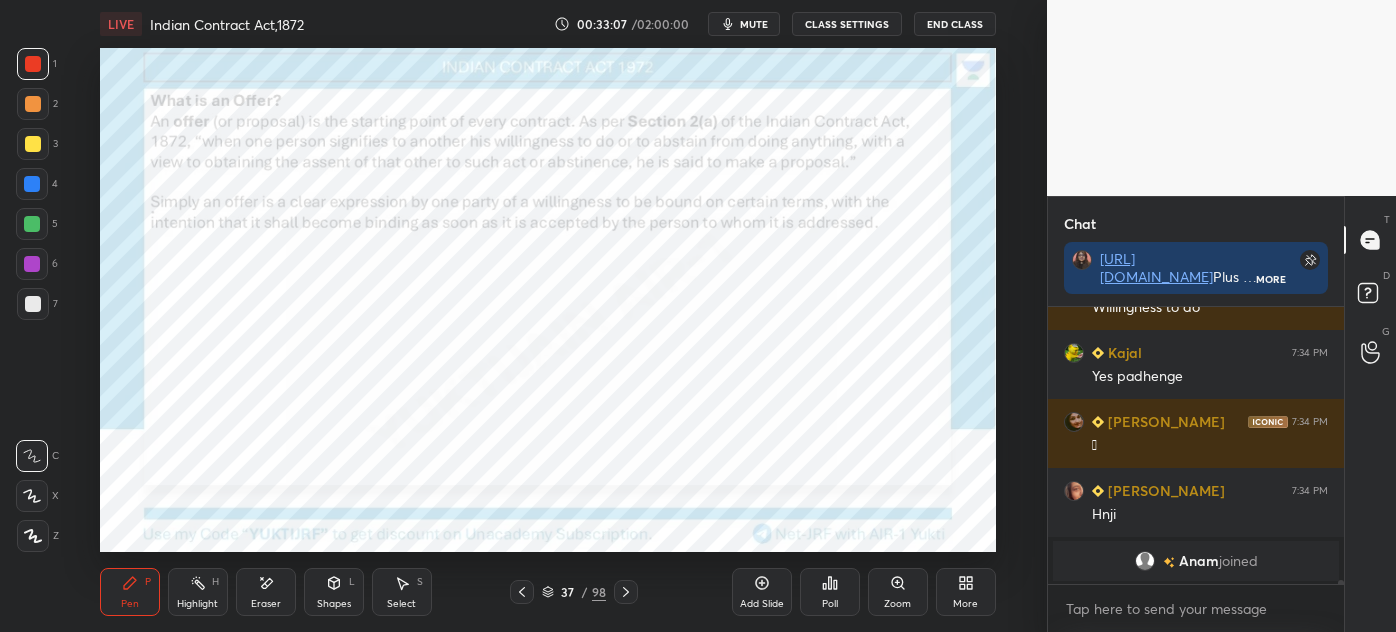 click on "Eraser" at bounding box center (266, 592) 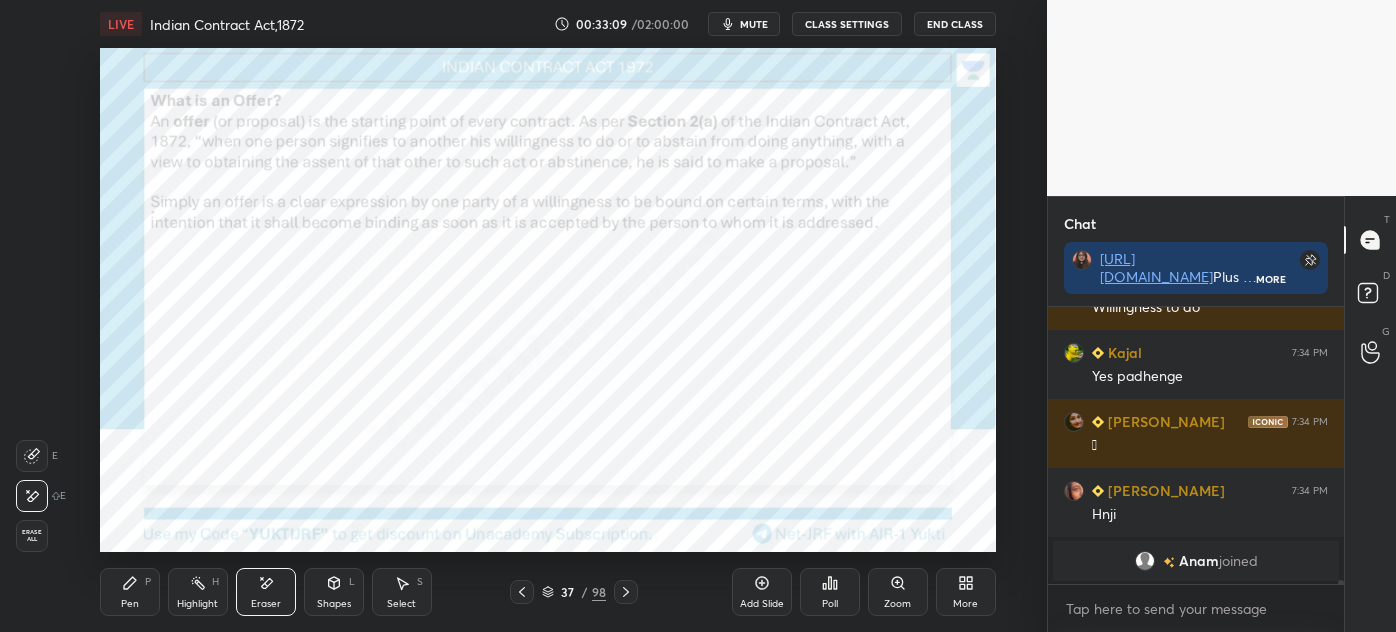 click on "Erase all" at bounding box center [32, 536] 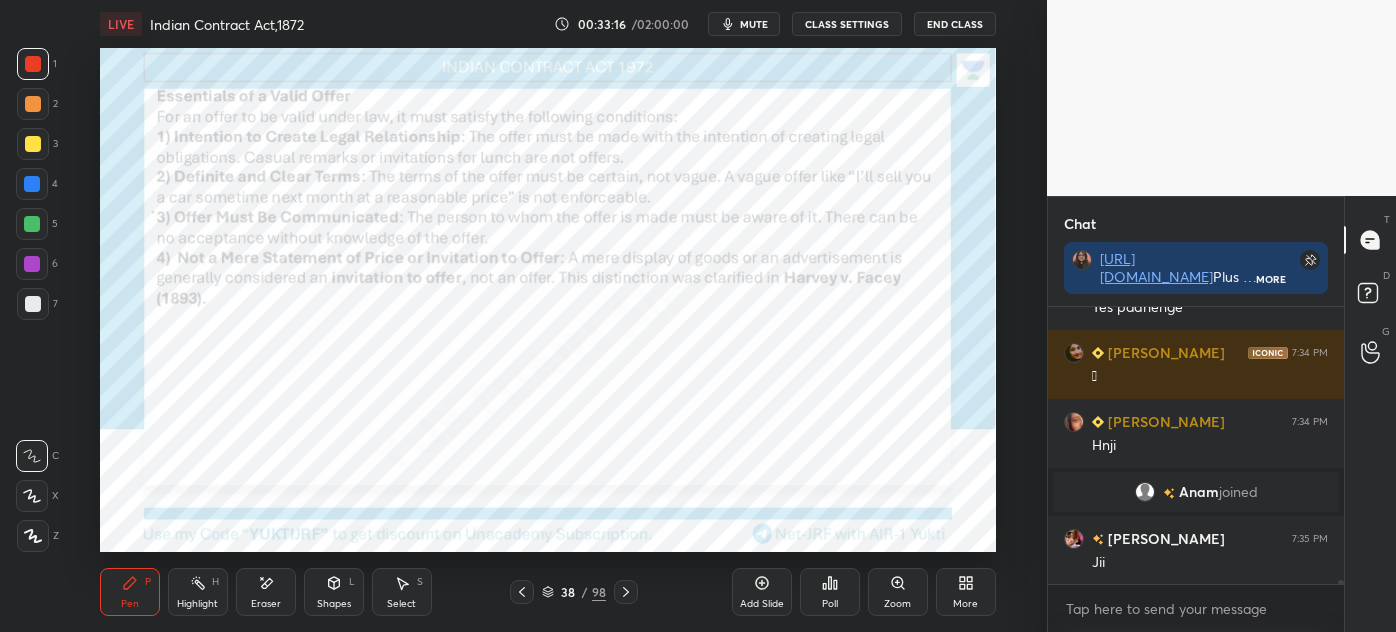 scroll, scrollTop: 17752, scrollLeft: 0, axis: vertical 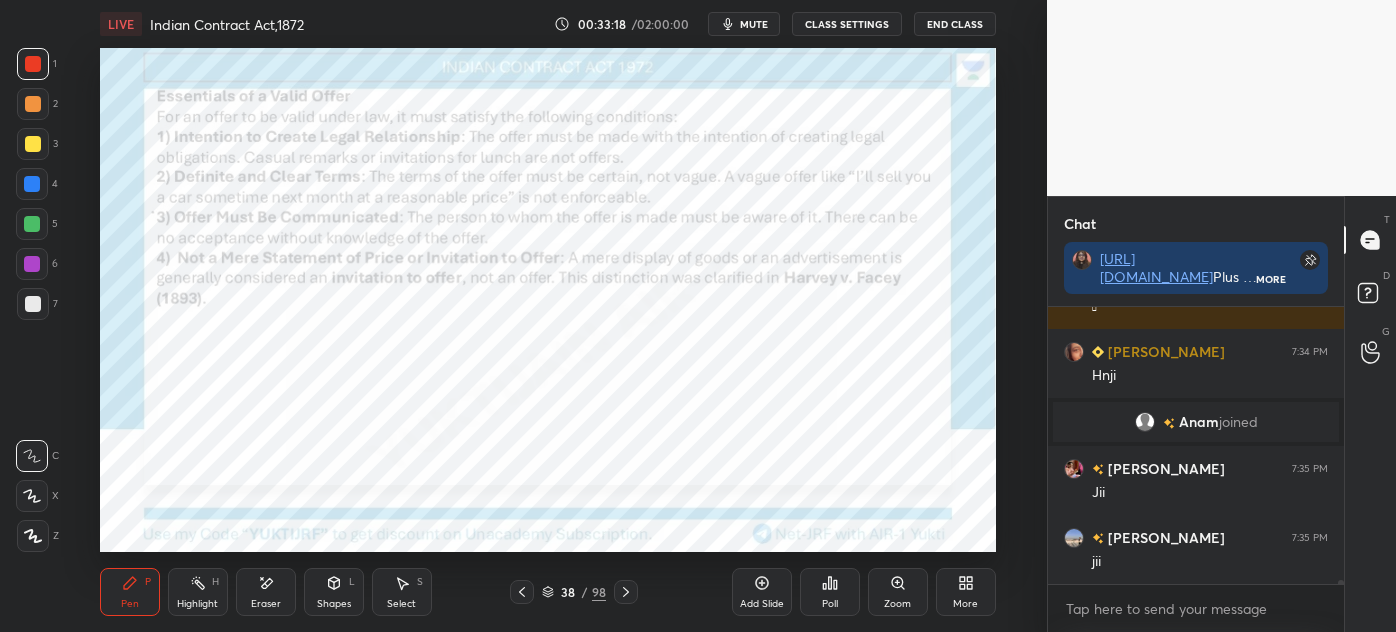 click 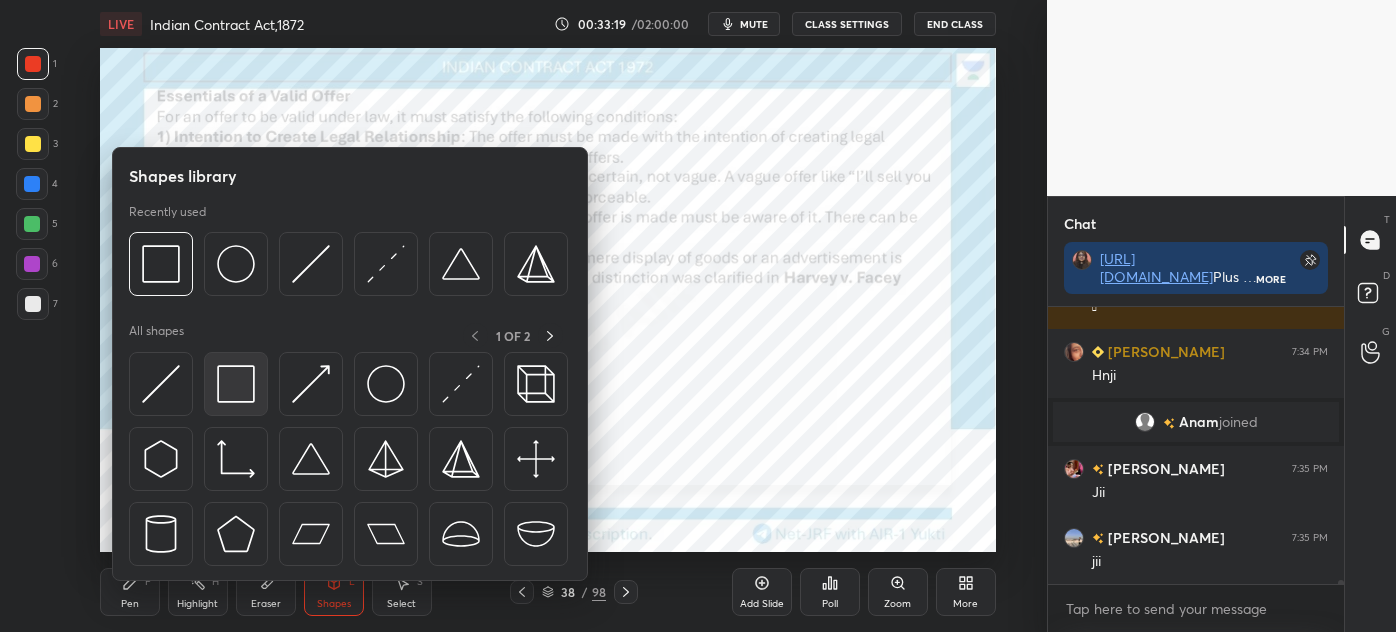 click at bounding box center [236, 384] 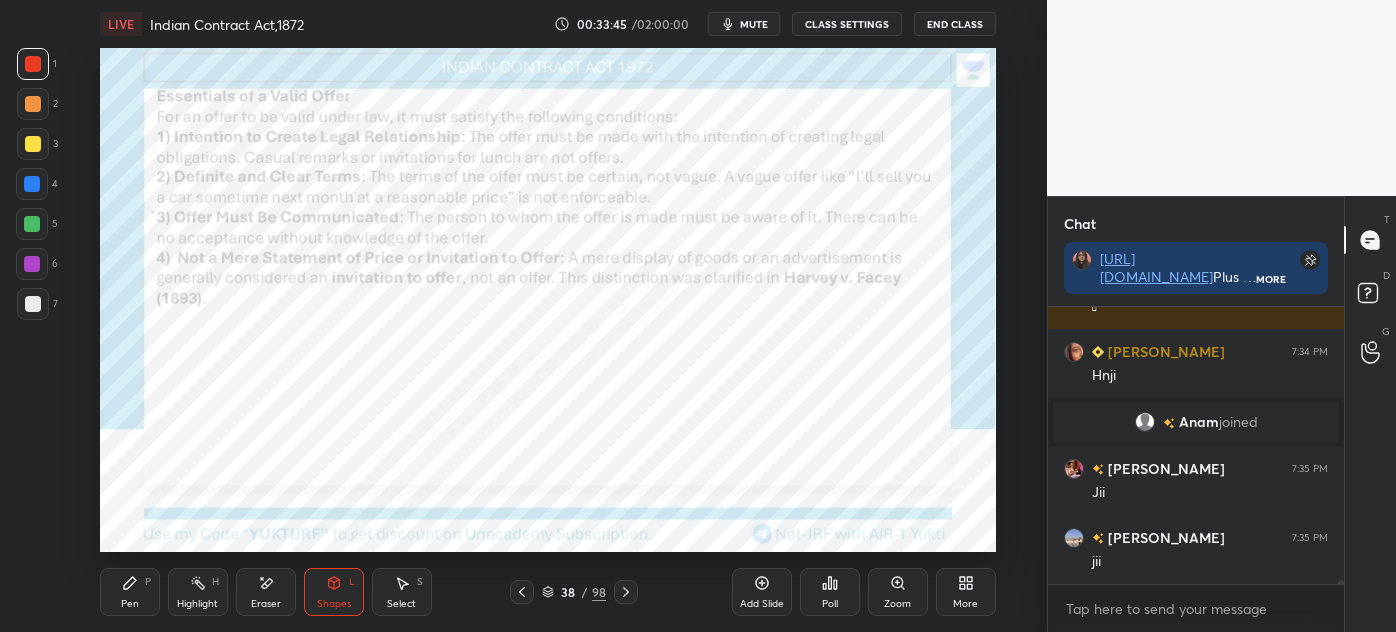 scroll, scrollTop: 17821, scrollLeft: 0, axis: vertical 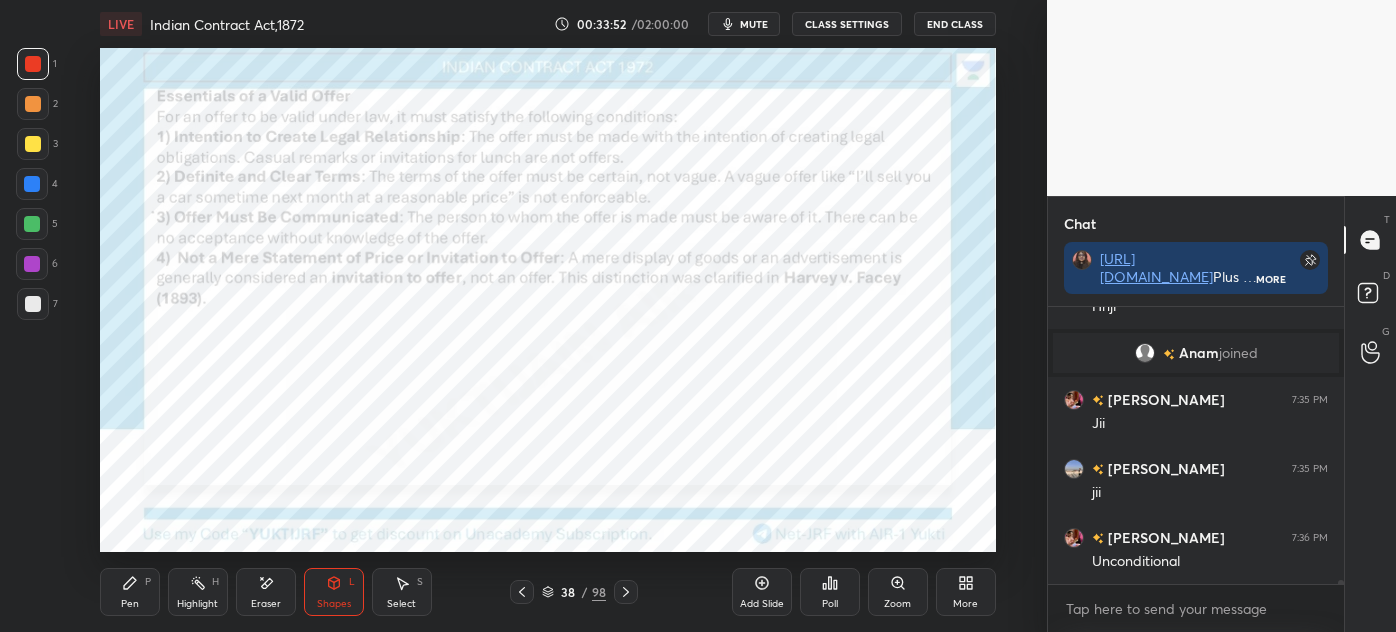 click on "Pen P" at bounding box center (130, 592) 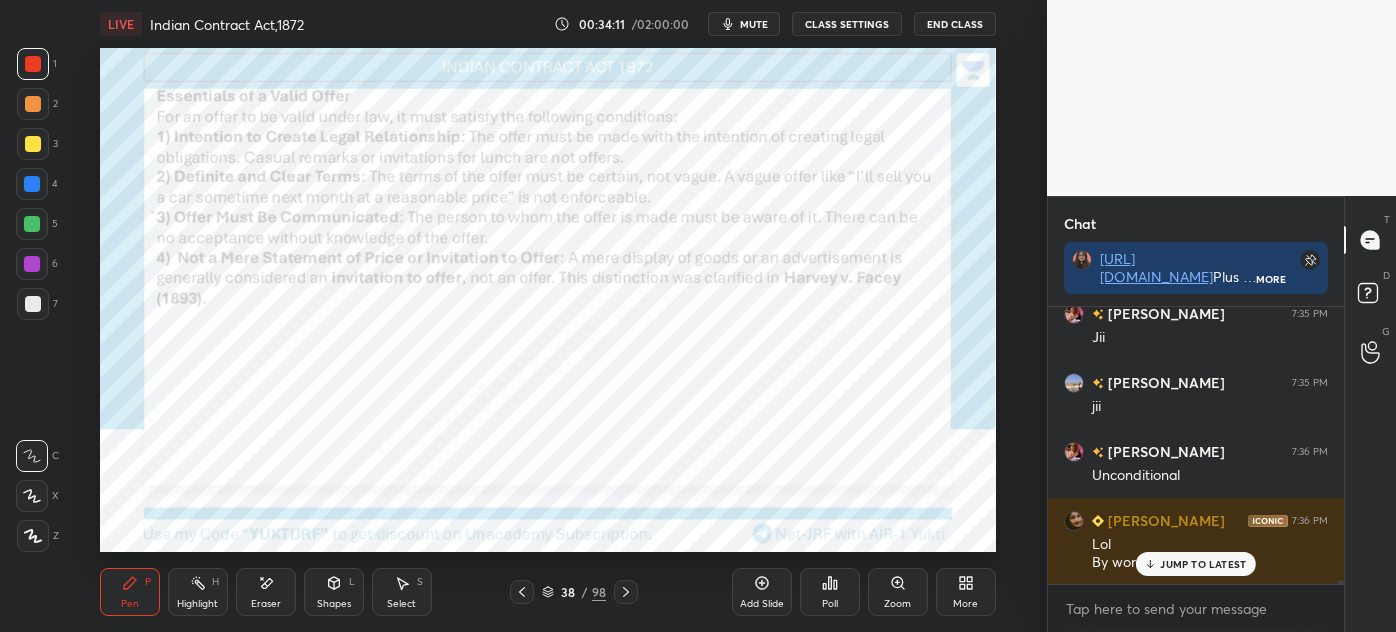 scroll, scrollTop: 17976, scrollLeft: 0, axis: vertical 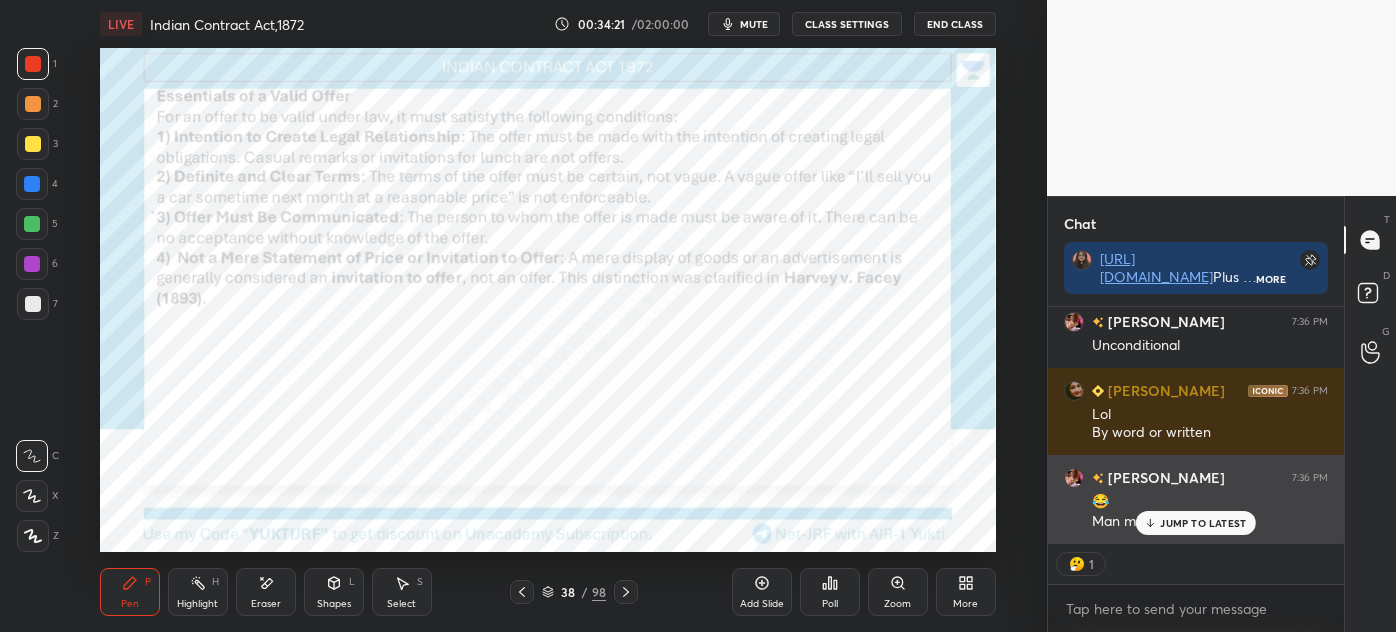 click 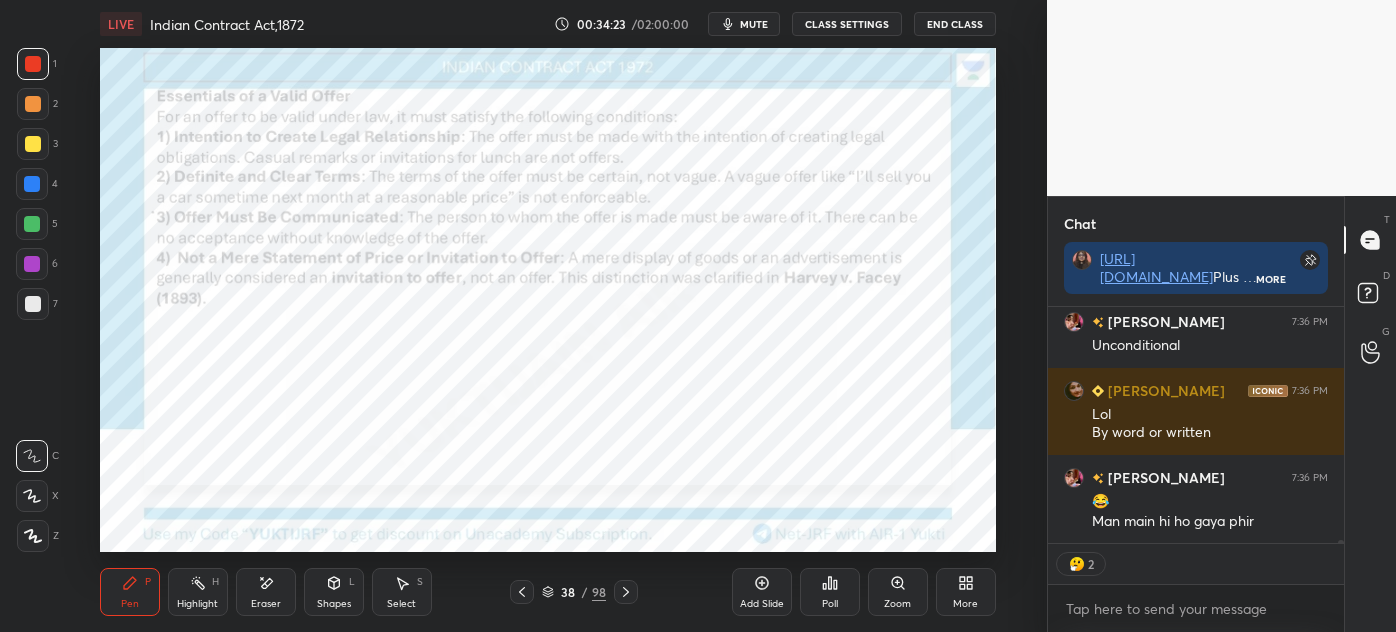 click on "Eraser" at bounding box center [266, 592] 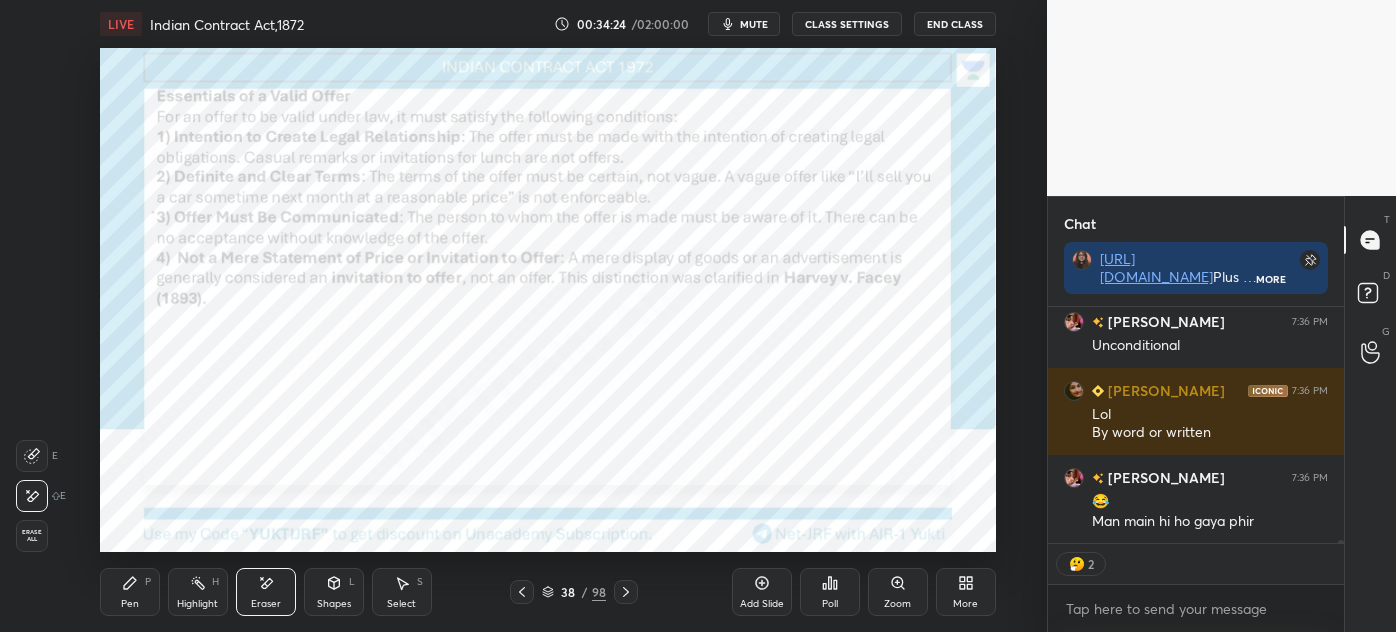 click on "Erase all" at bounding box center [32, 536] 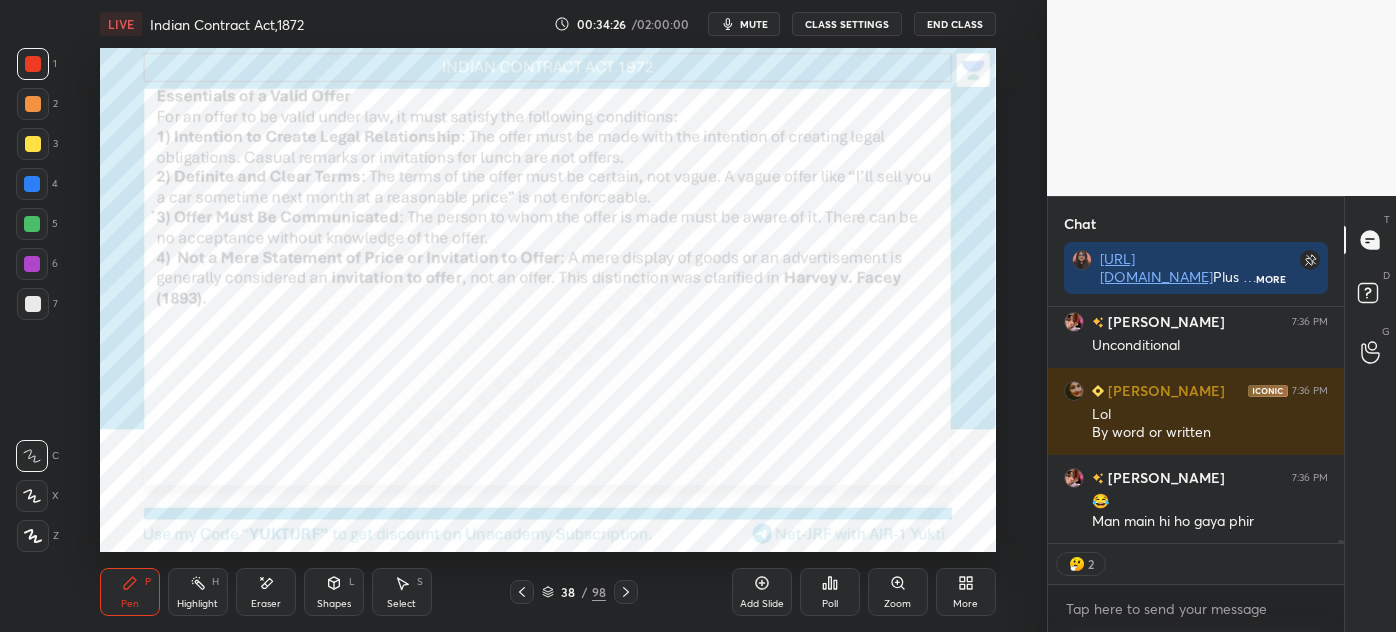 click on "Shapes L" at bounding box center (334, 592) 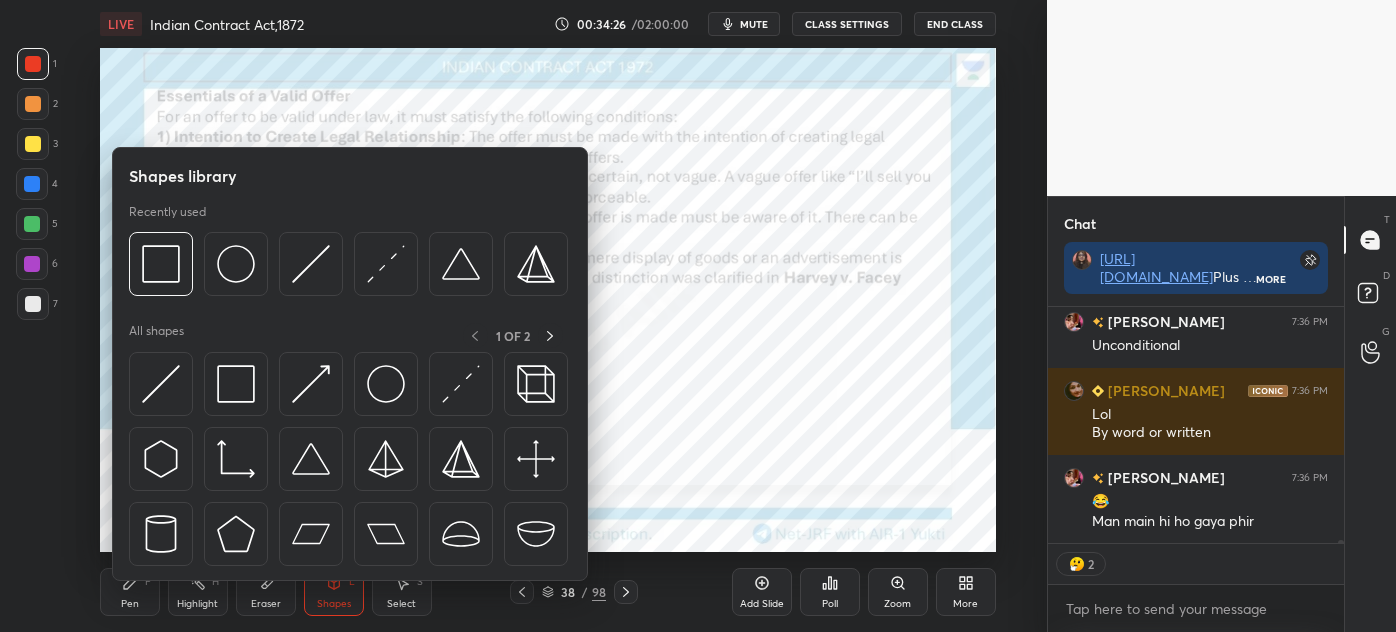 scroll, scrollTop: 18106, scrollLeft: 0, axis: vertical 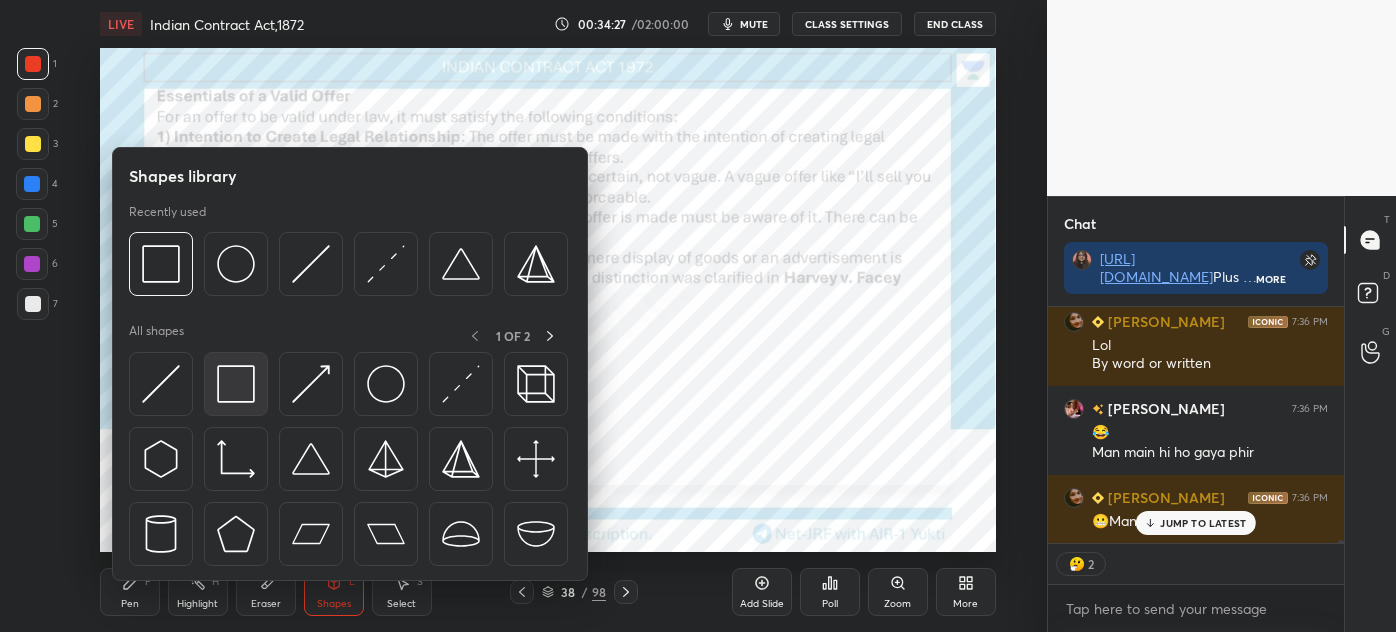 click at bounding box center [236, 384] 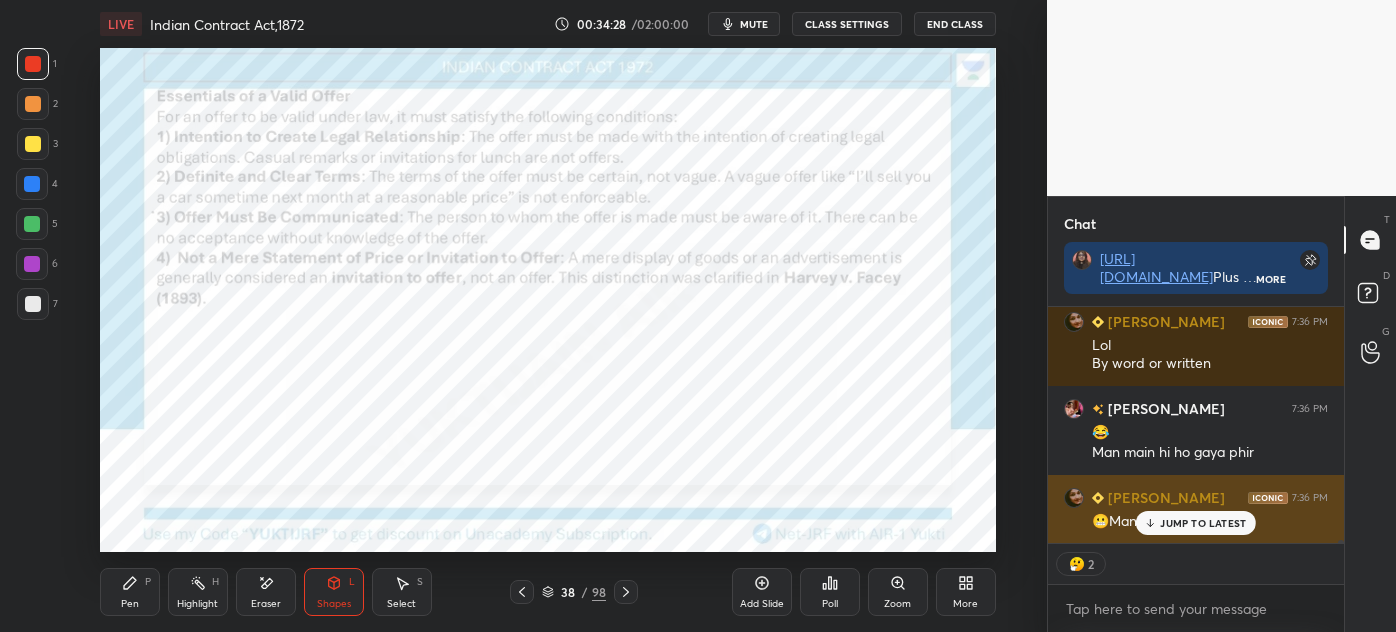 click on "JUMP TO LATEST" at bounding box center [1203, 523] 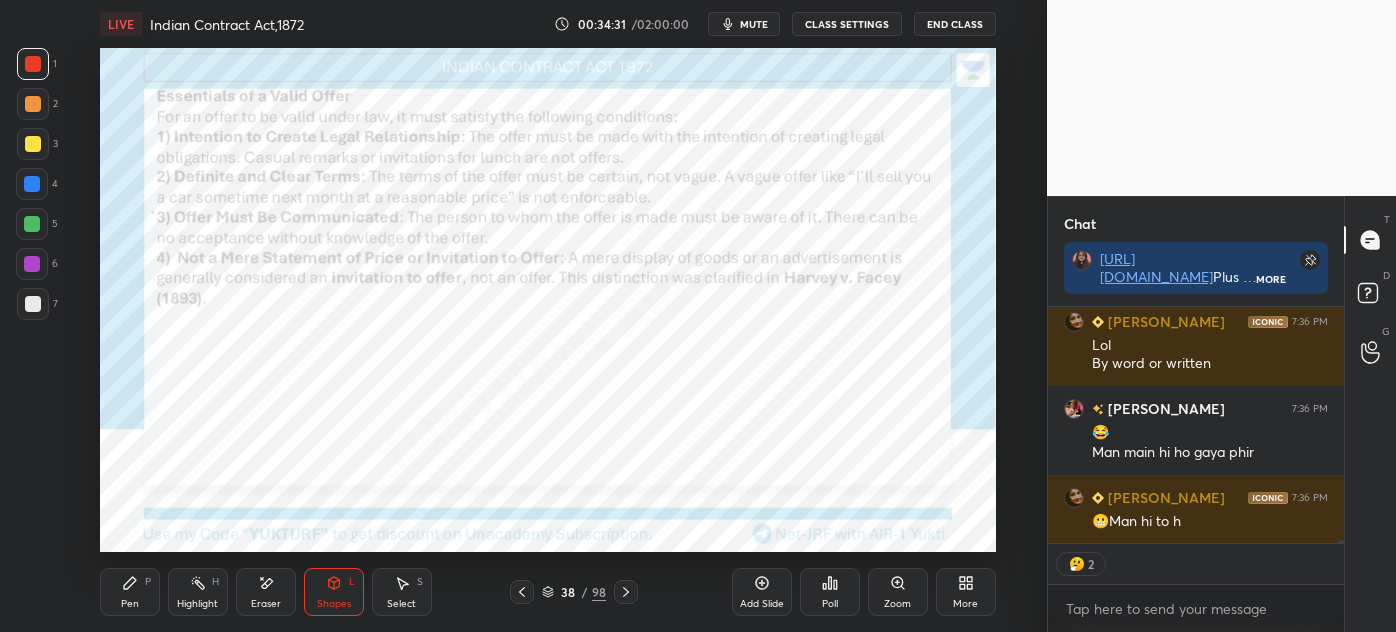 scroll, scrollTop: 18176, scrollLeft: 0, axis: vertical 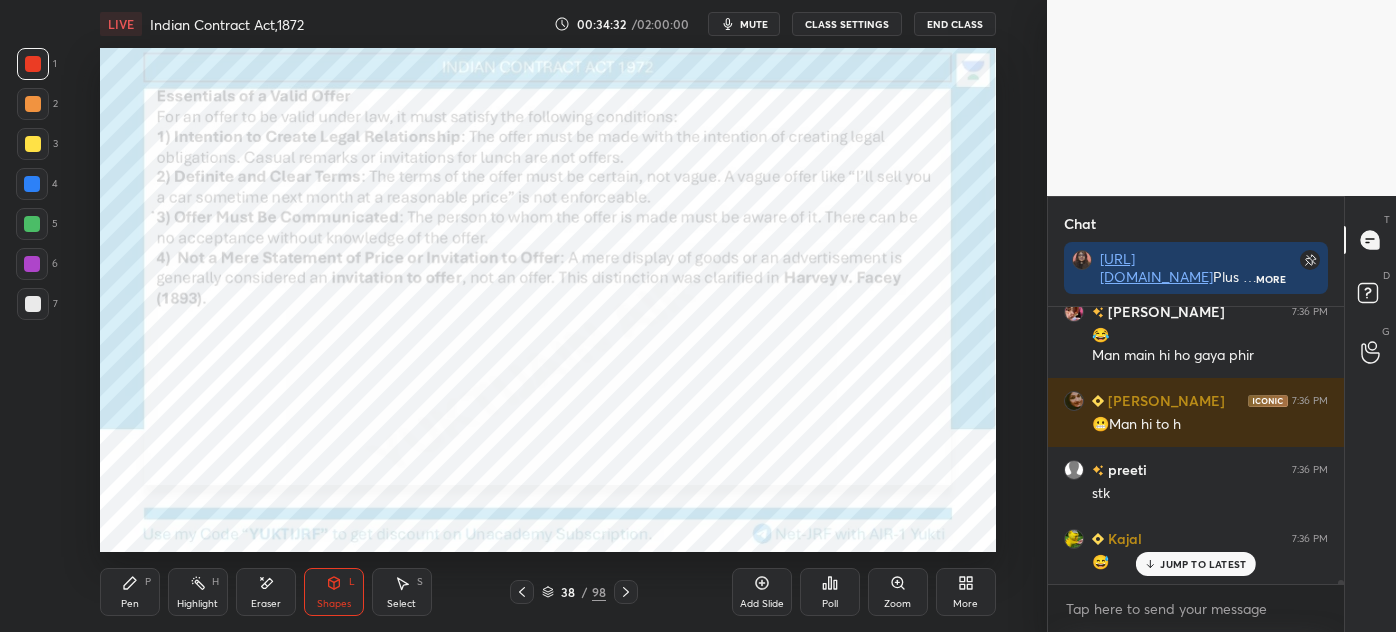 click on "Pen P" at bounding box center (130, 592) 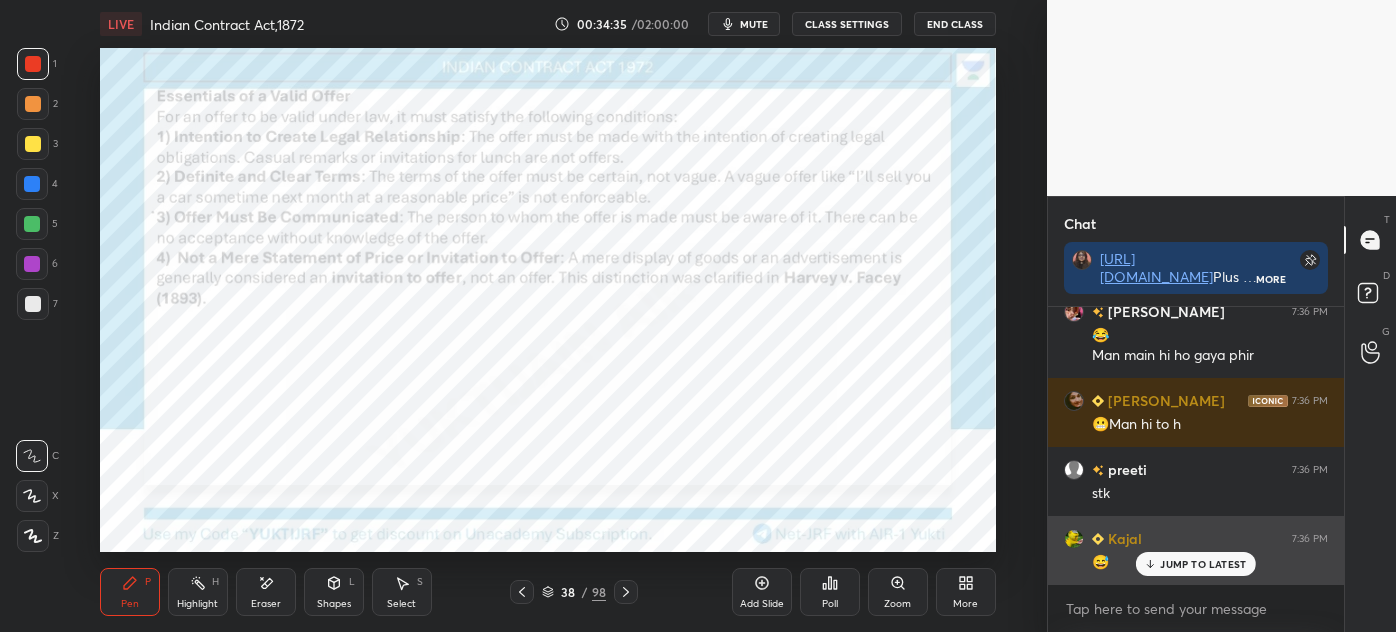 click on "JUMP TO LATEST" at bounding box center [1203, 564] 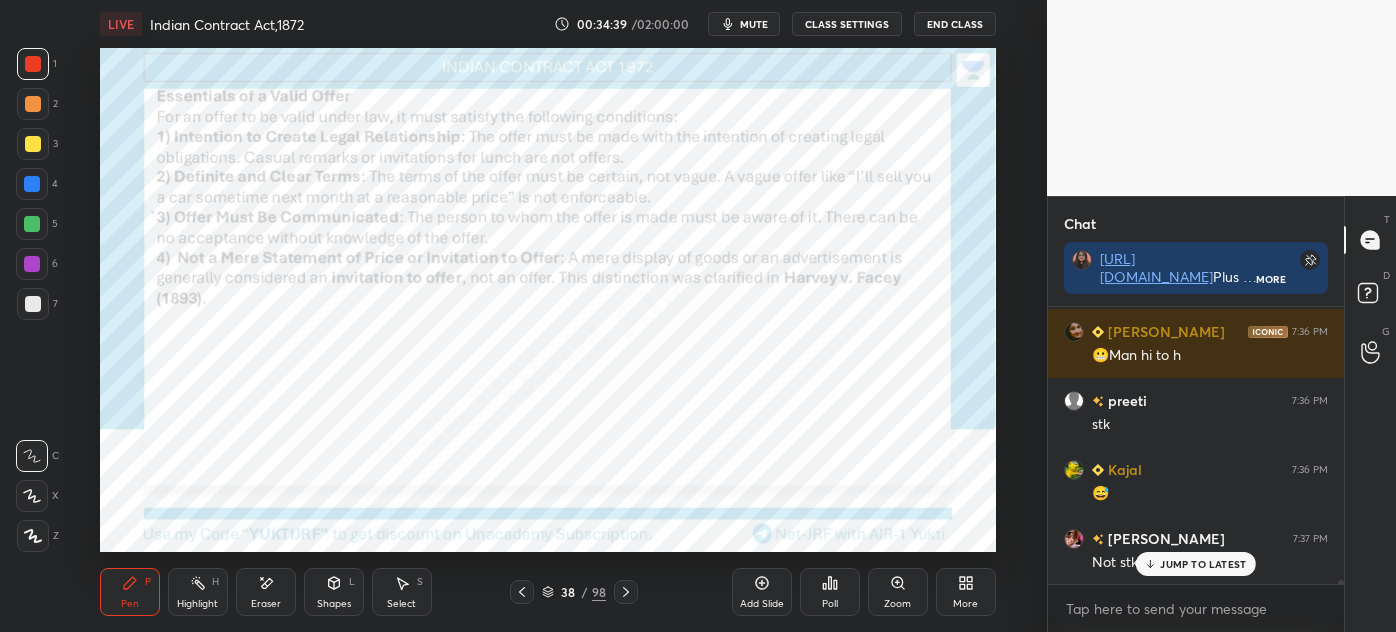 scroll, scrollTop: 18341, scrollLeft: 0, axis: vertical 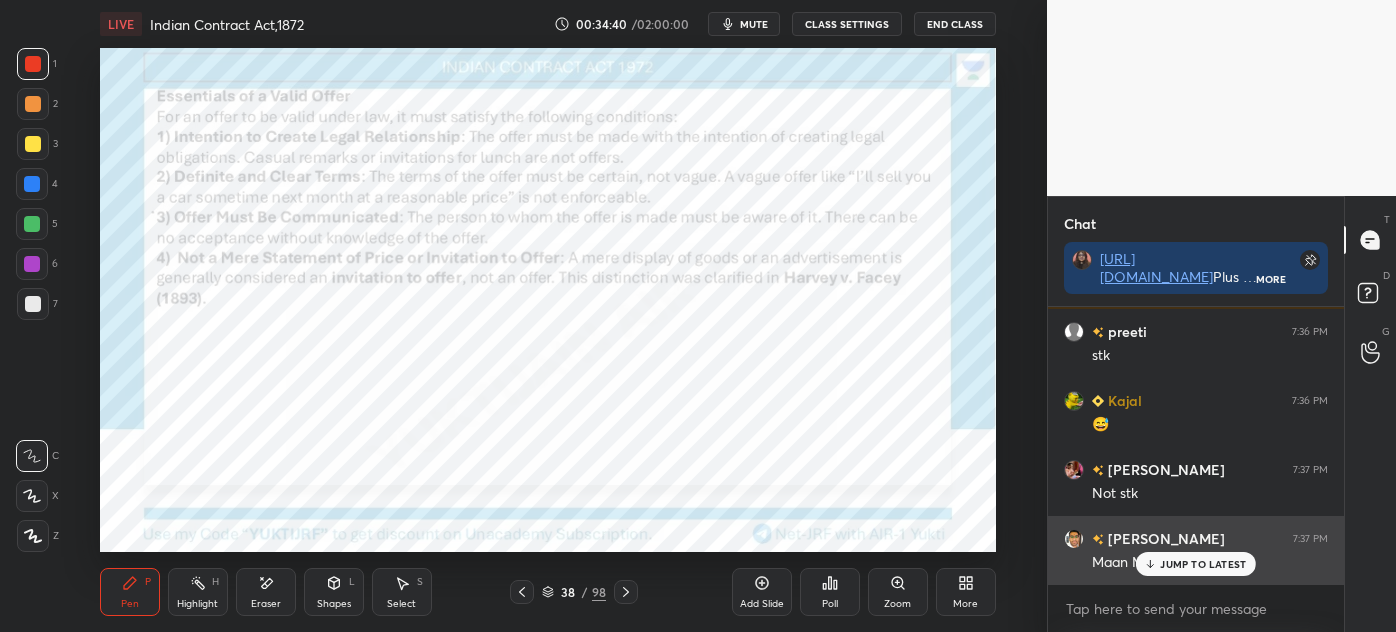 click on "JUMP TO LATEST" at bounding box center [1203, 564] 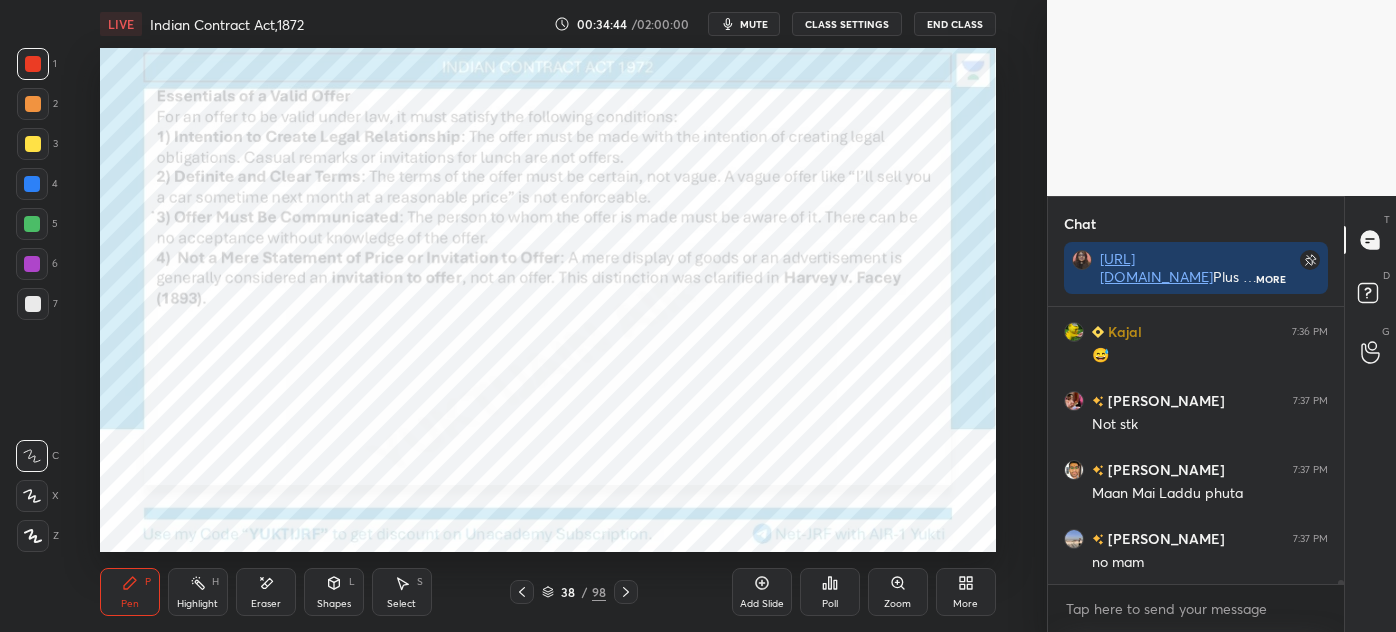 scroll, scrollTop: 18480, scrollLeft: 0, axis: vertical 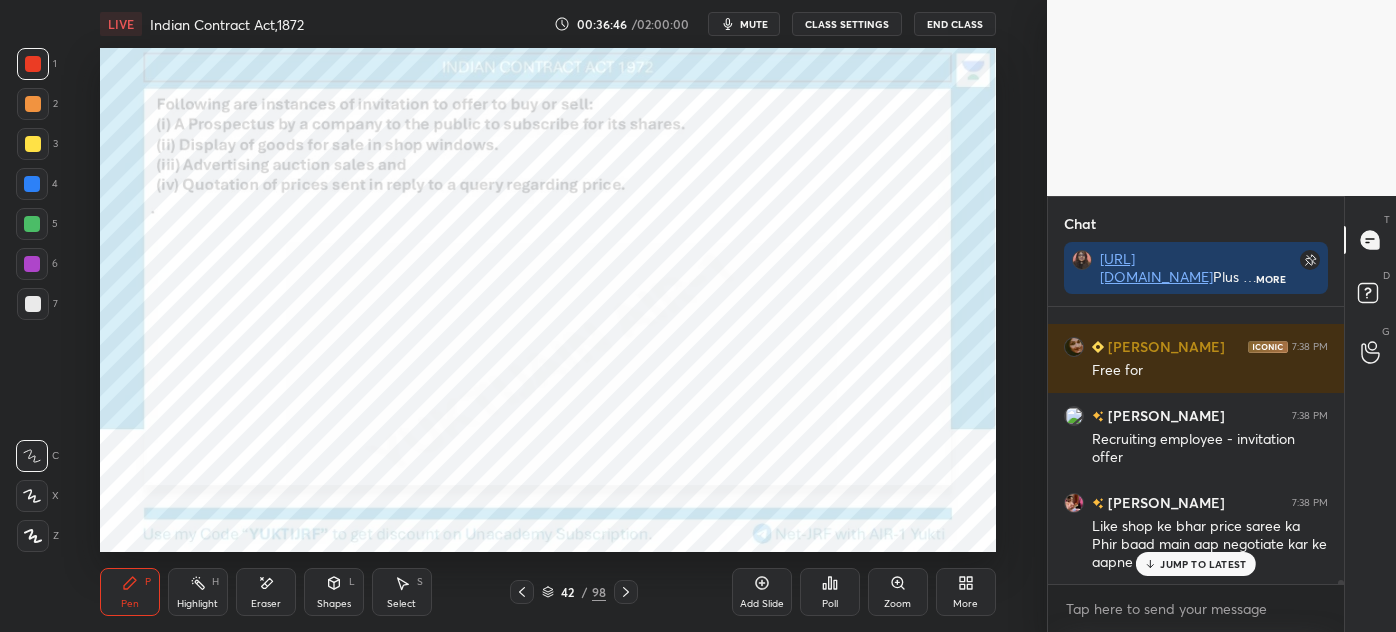 click on "Add Slide" at bounding box center [762, 604] 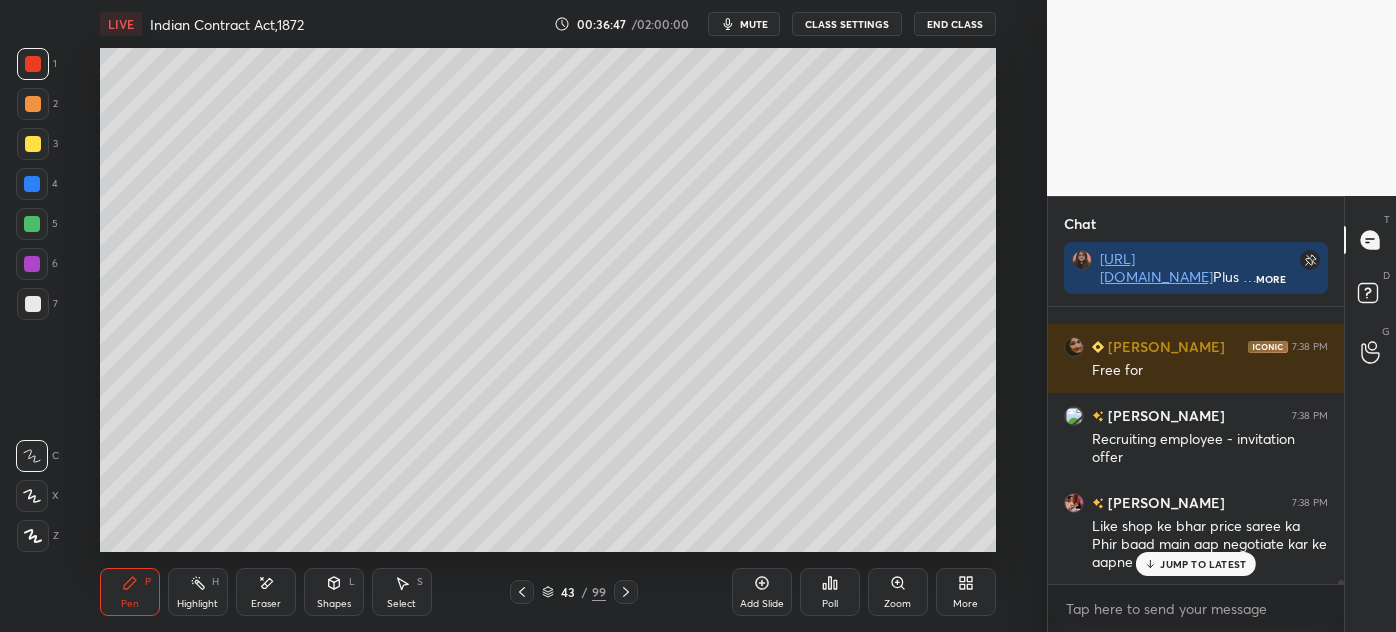 click at bounding box center [33, 304] 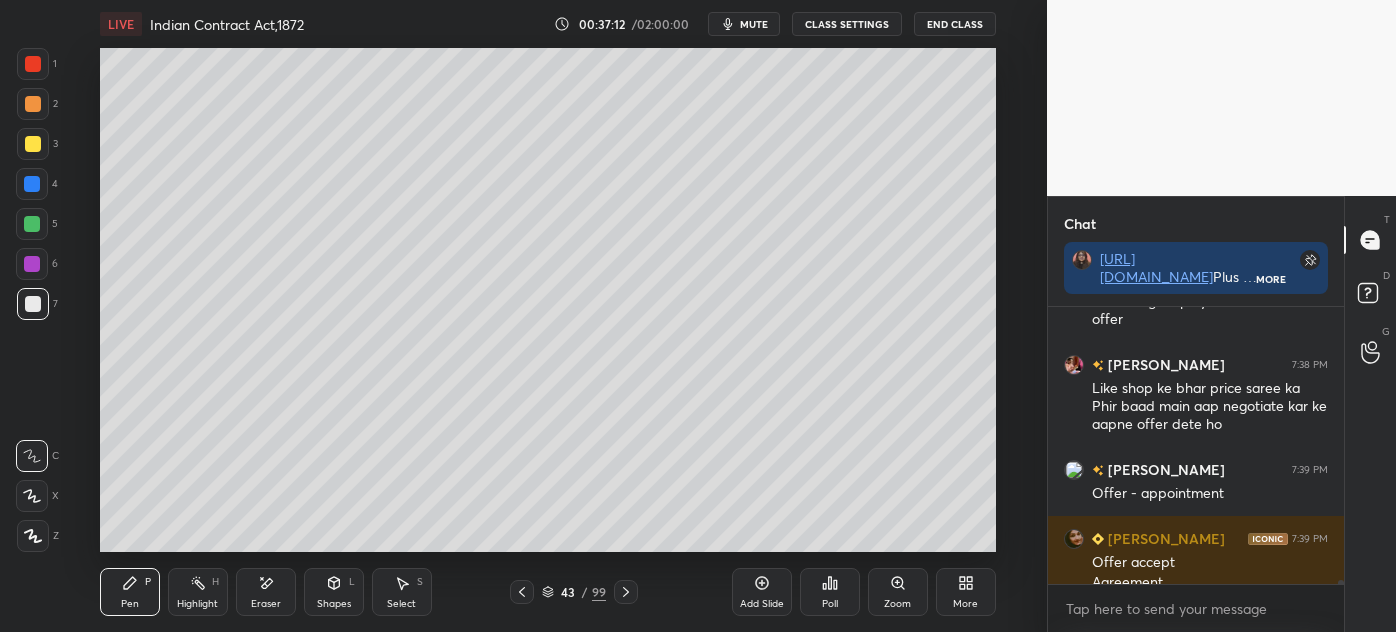 scroll, scrollTop: 18914, scrollLeft: 0, axis: vertical 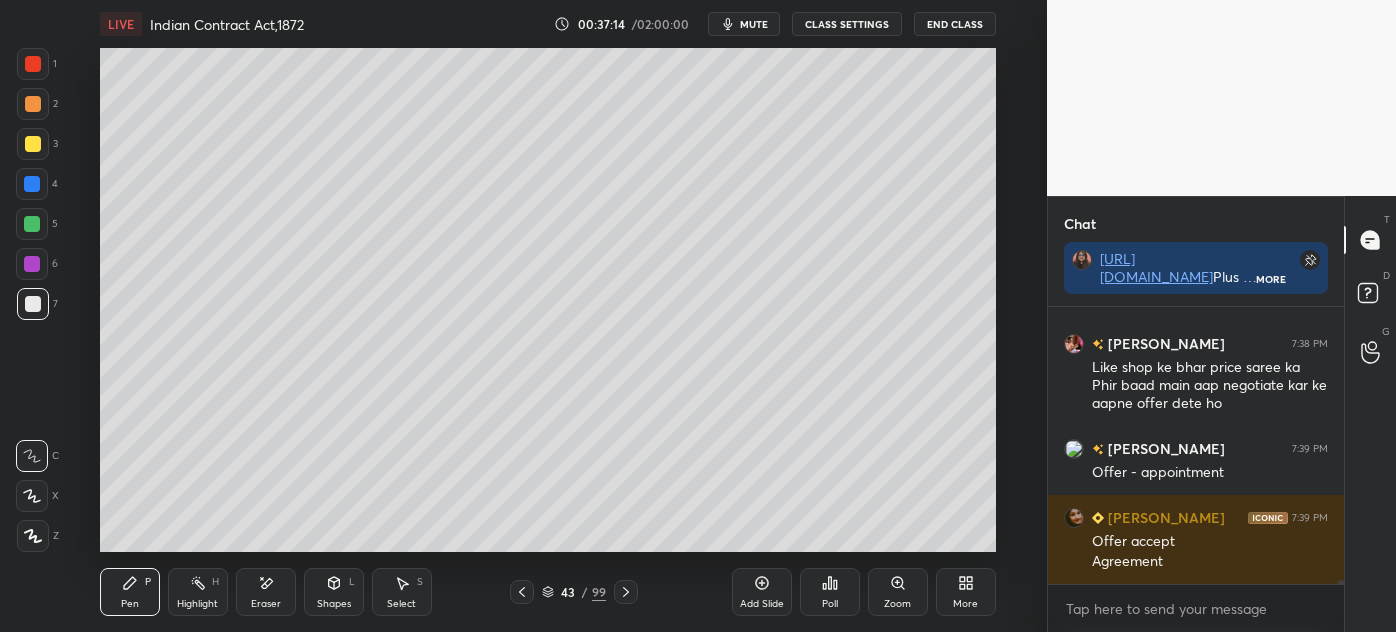 click on "Add Slide" at bounding box center [762, 592] 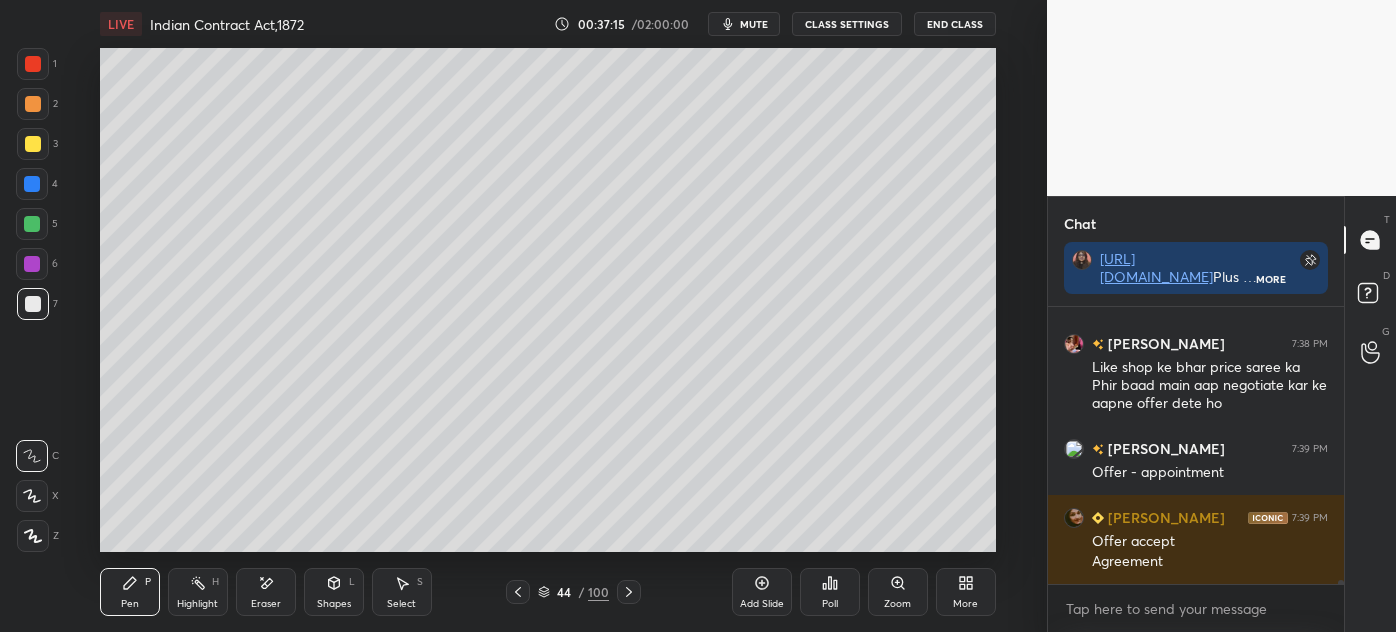click at bounding box center [33, 144] 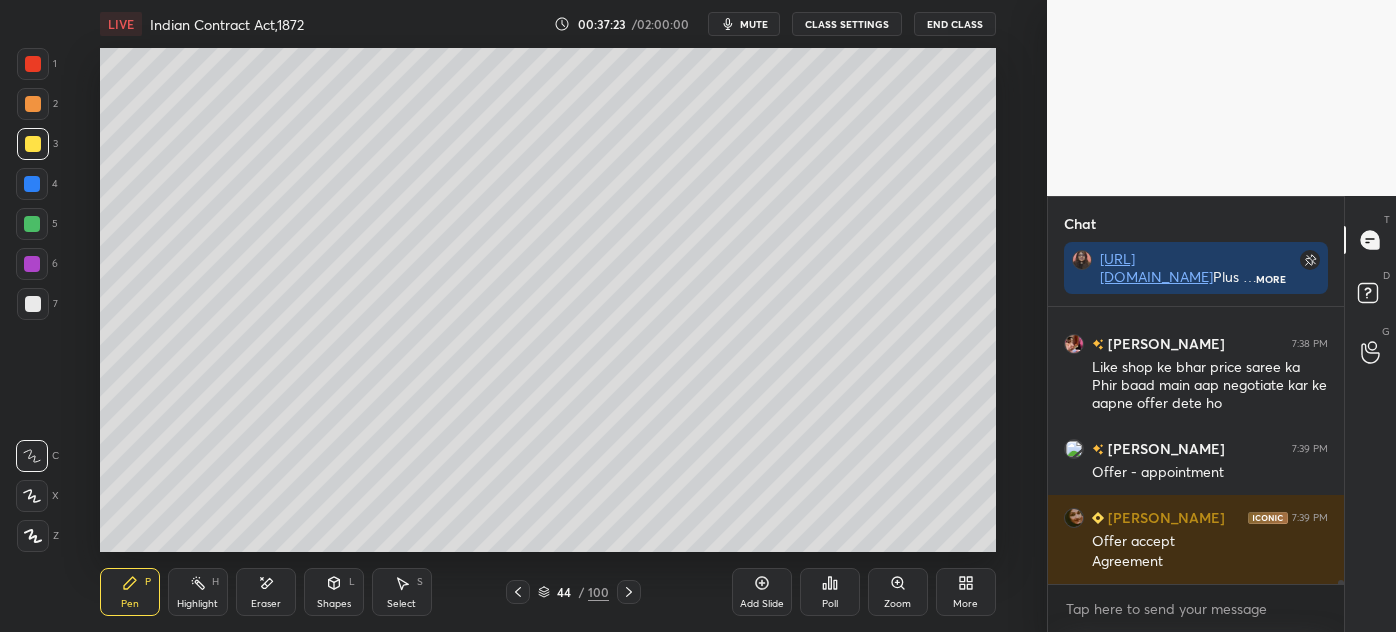 scroll, scrollTop: 18933, scrollLeft: 0, axis: vertical 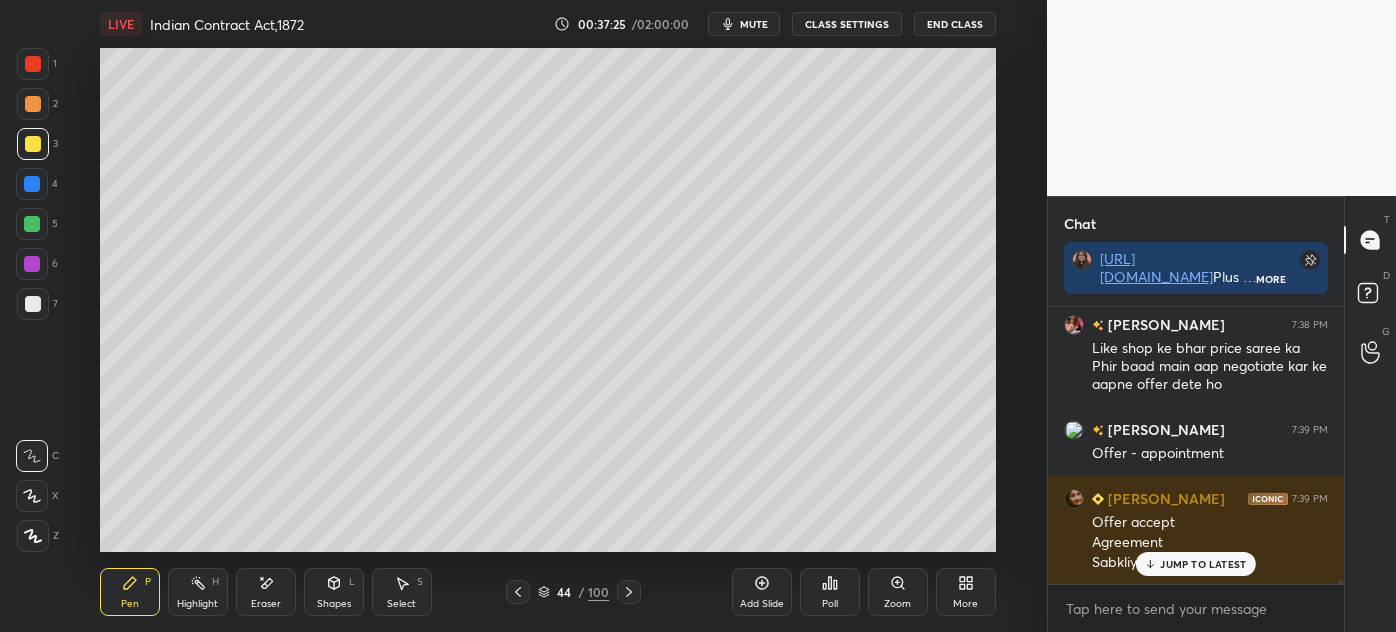click on "Shapes" at bounding box center (334, 604) 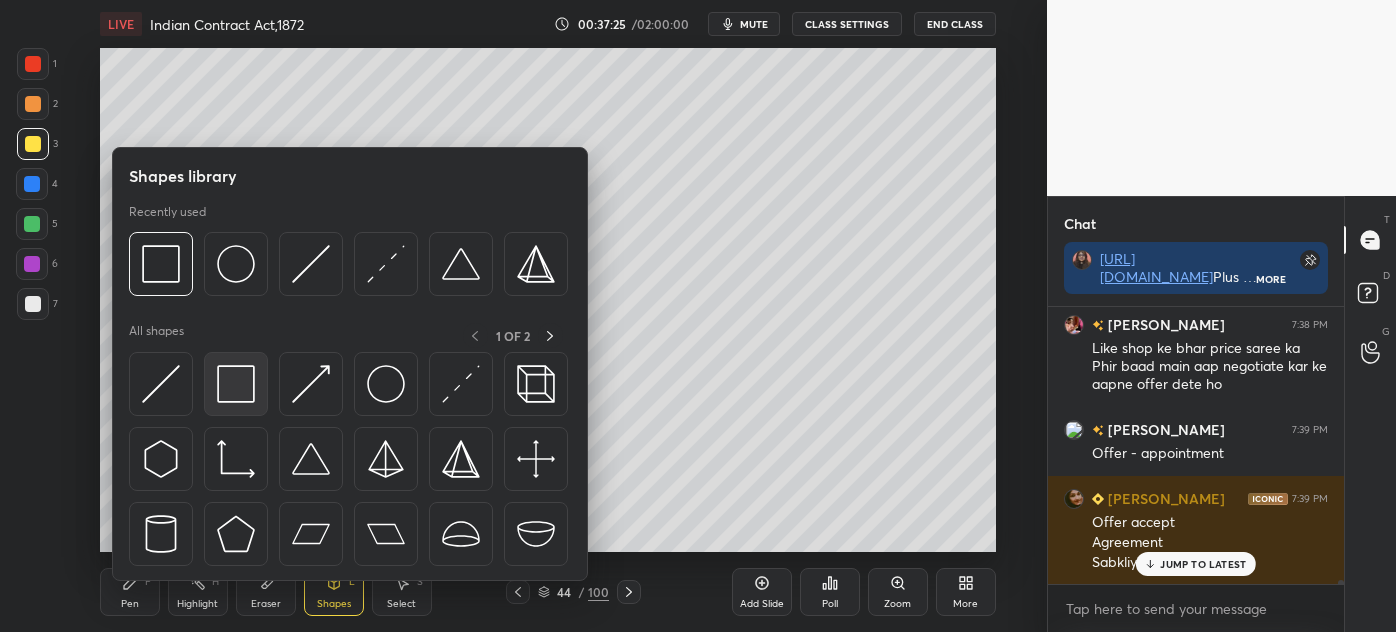 click at bounding box center (236, 384) 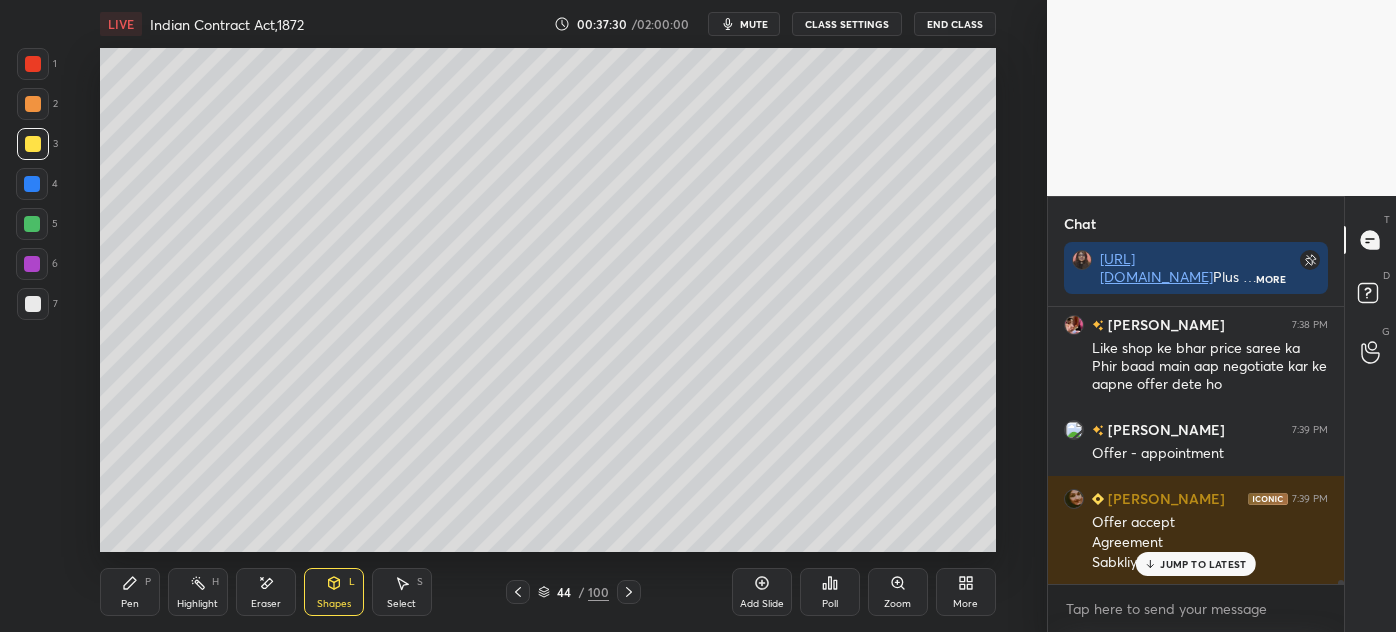 click at bounding box center (33, 304) 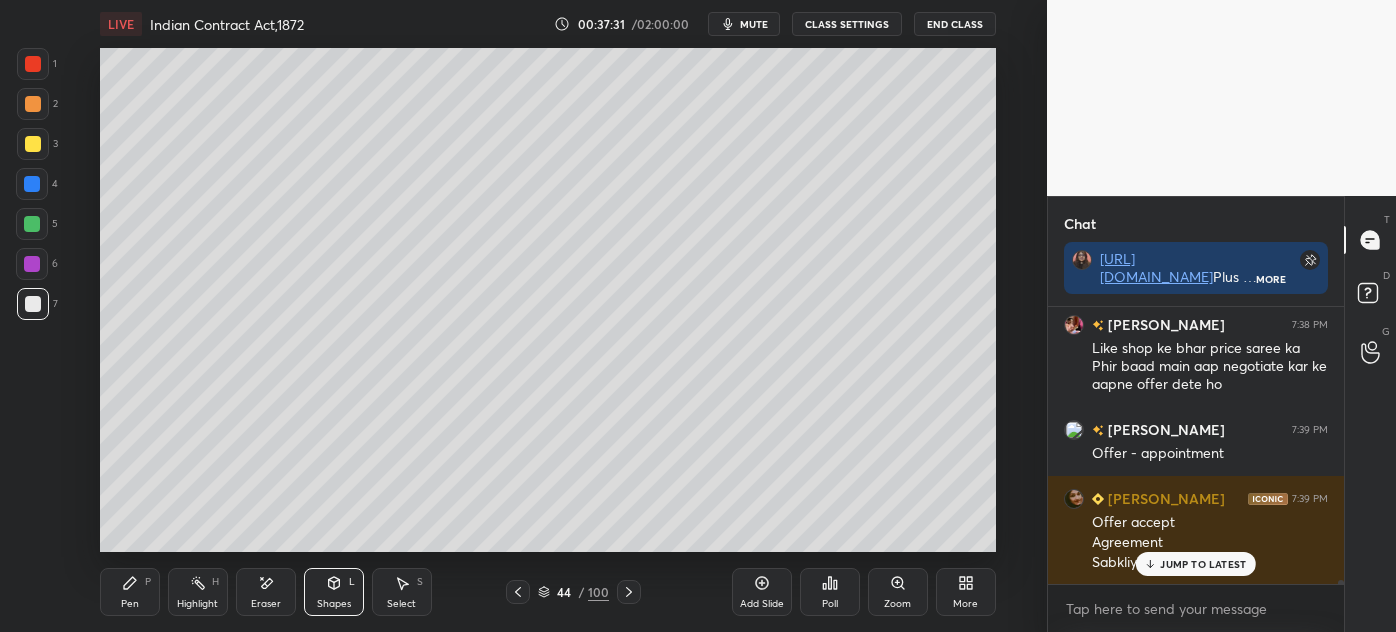 click on "Pen" at bounding box center (130, 604) 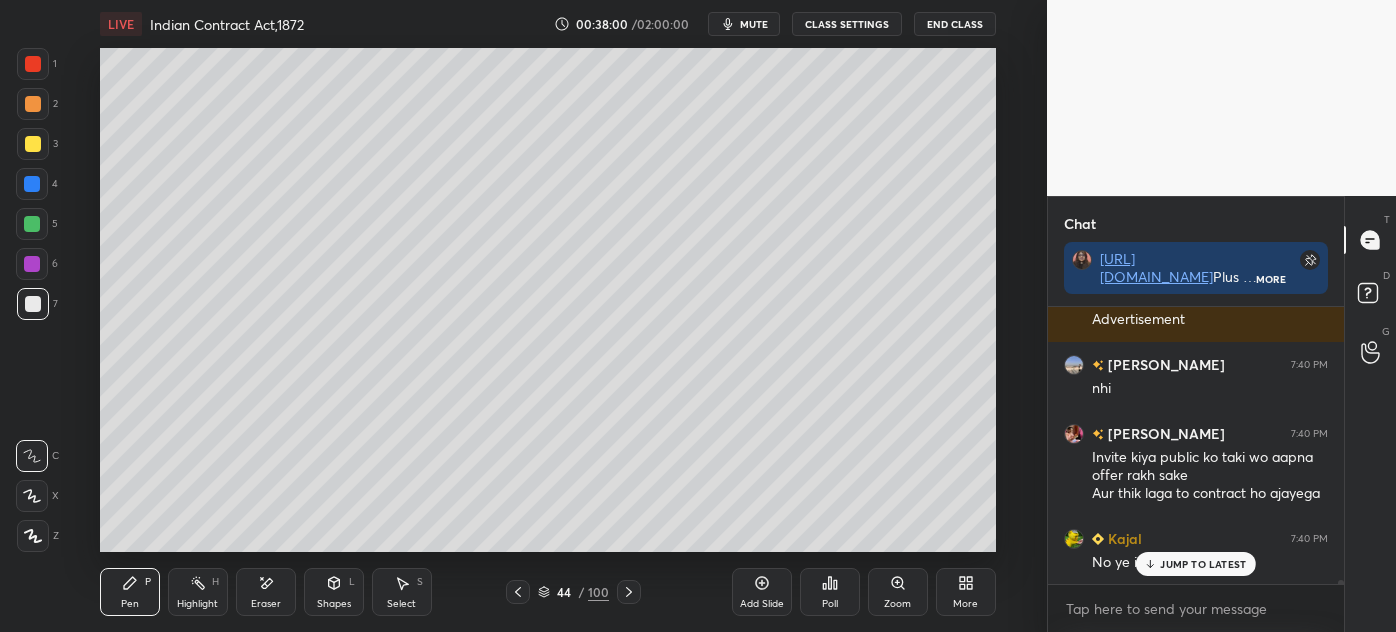 scroll, scrollTop: 19362, scrollLeft: 0, axis: vertical 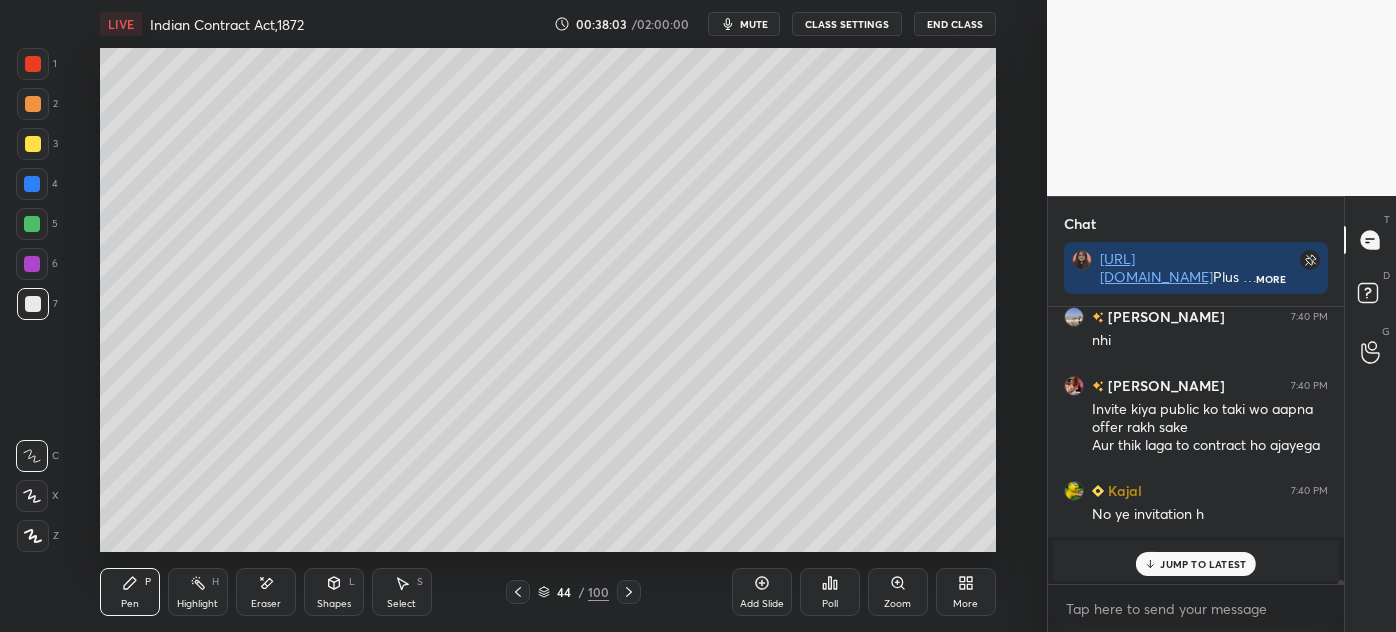 click on "JUMP TO LATEST" at bounding box center [1196, 564] 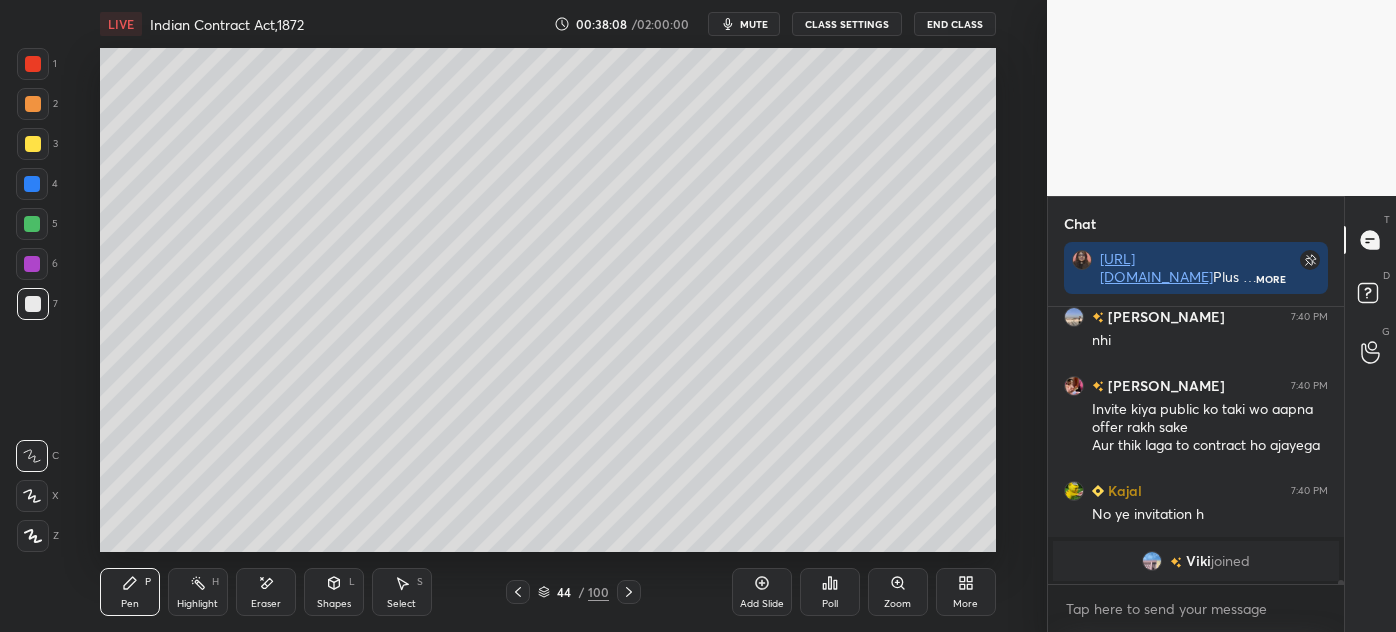 scroll, scrollTop: 19432, scrollLeft: 0, axis: vertical 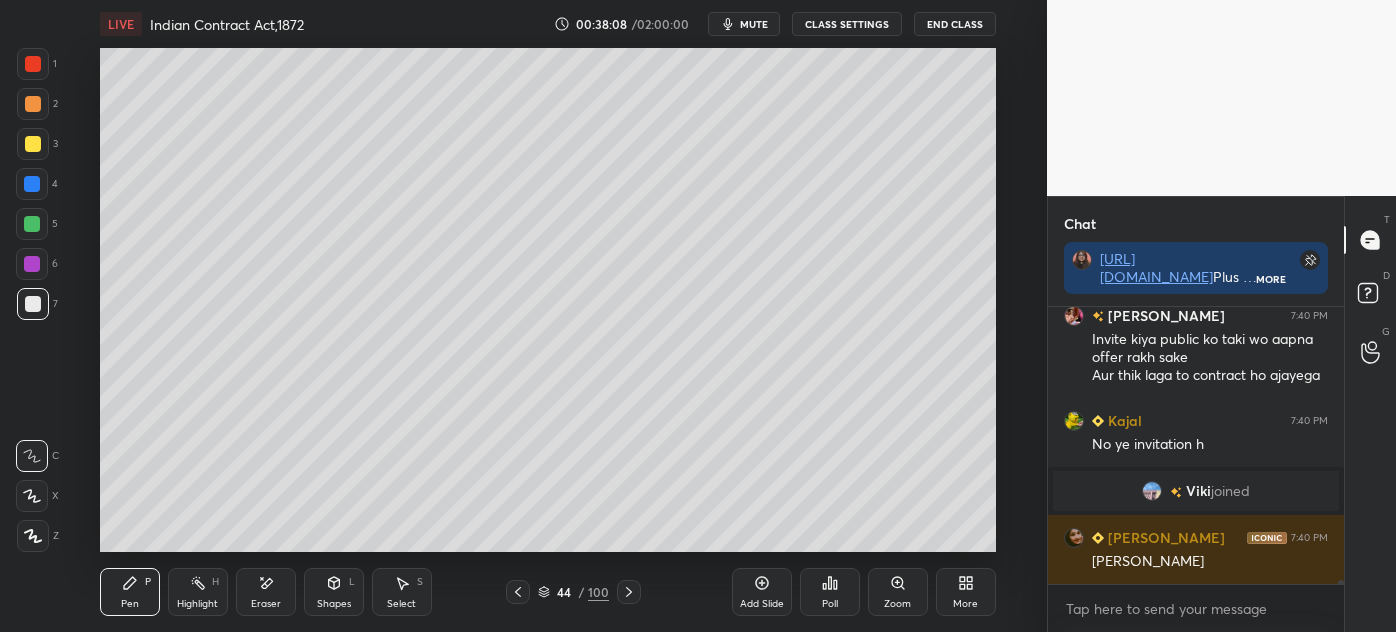 click at bounding box center [33, 144] 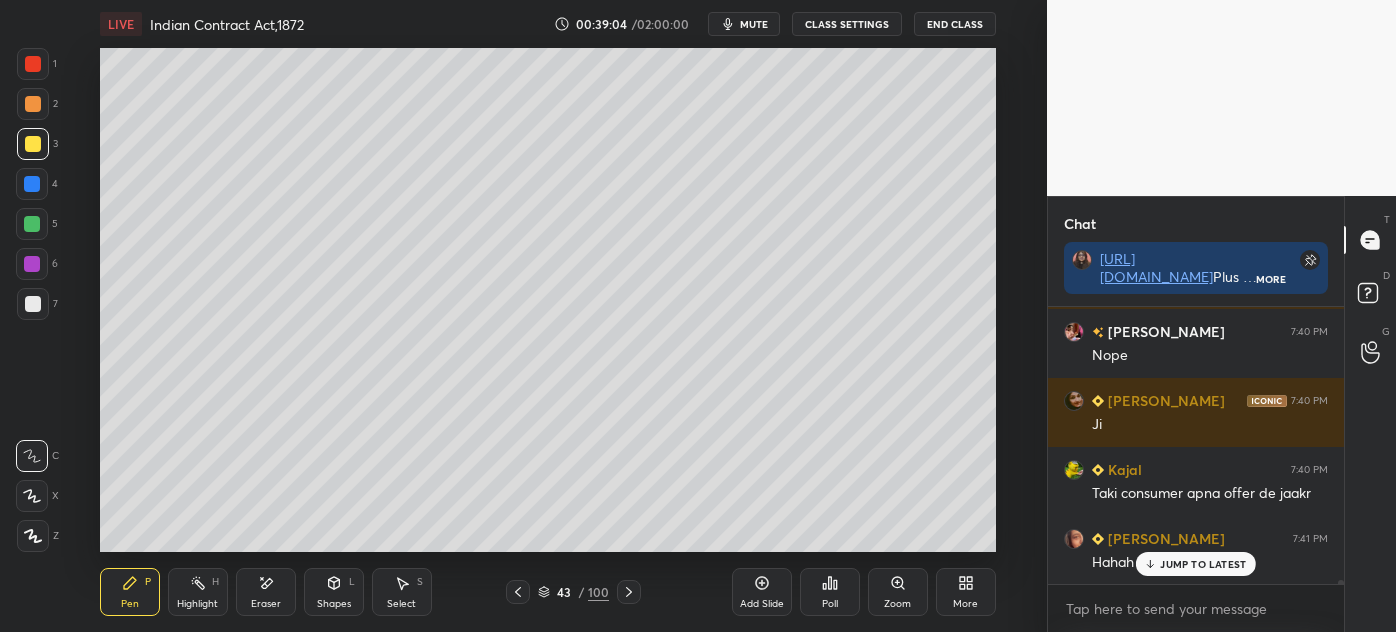 scroll, scrollTop: 19776, scrollLeft: 0, axis: vertical 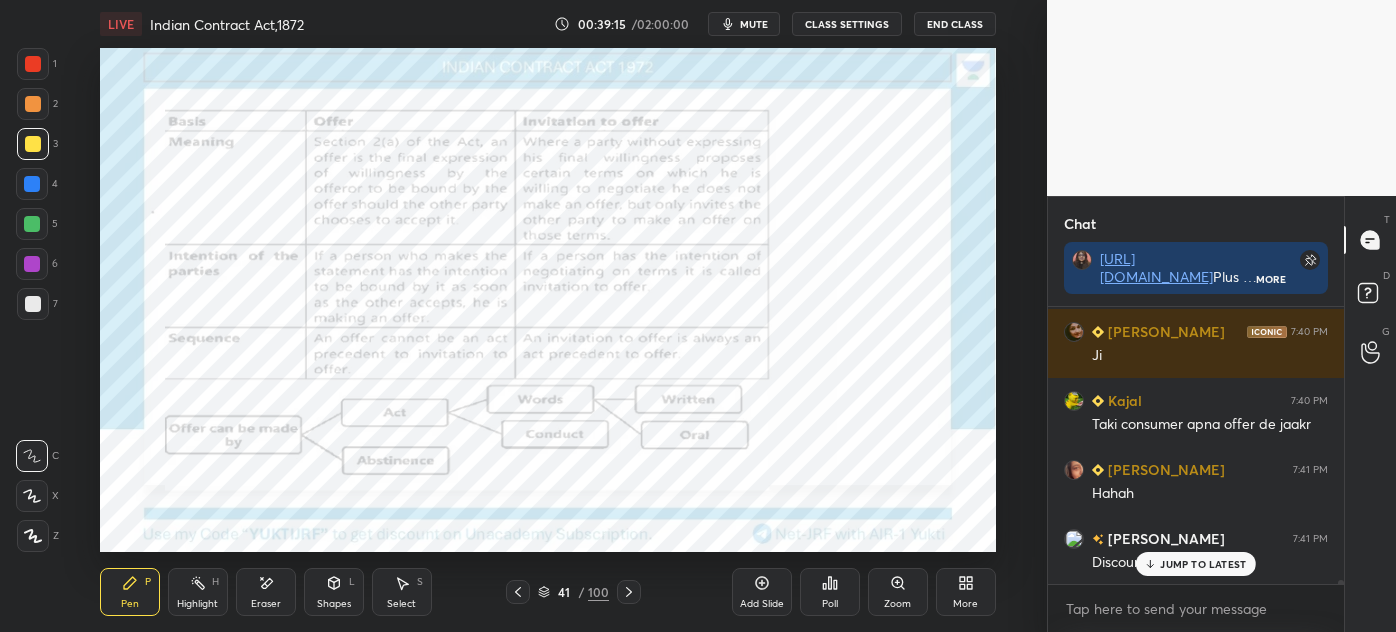 click on "Shapes L" at bounding box center [334, 592] 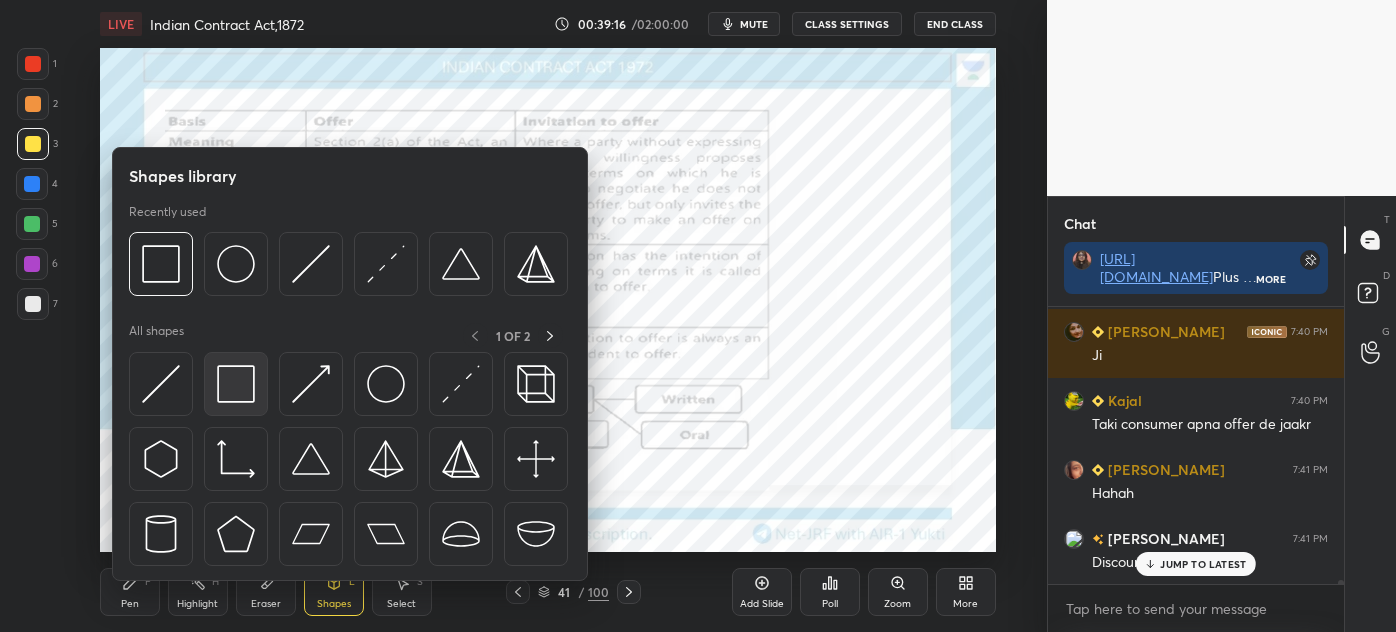 click at bounding box center (236, 384) 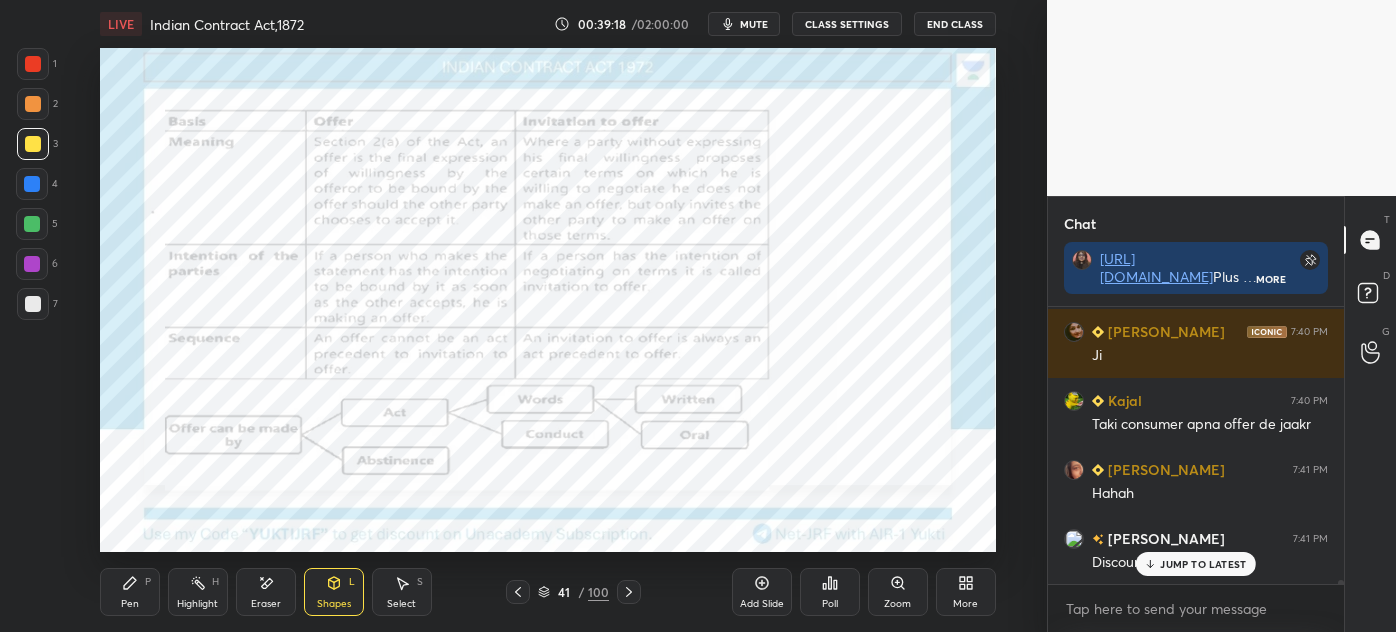 click at bounding box center (33, 64) 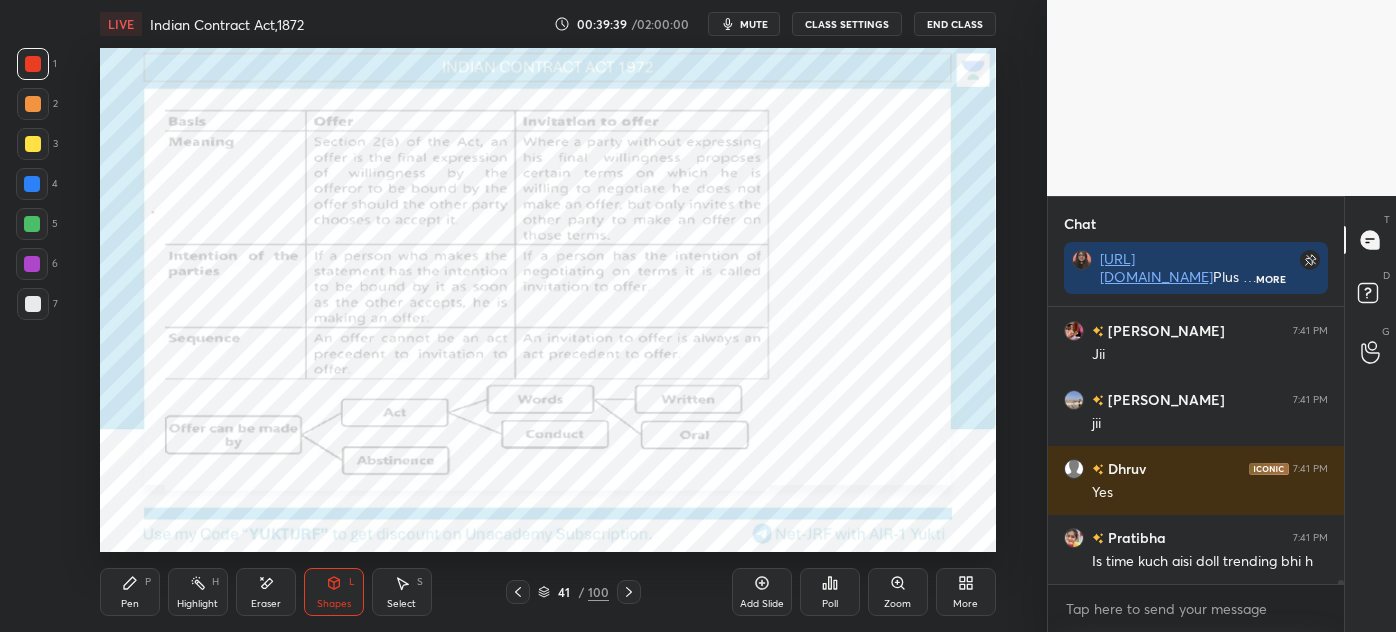scroll, scrollTop: 20122, scrollLeft: 0, axis: vertical 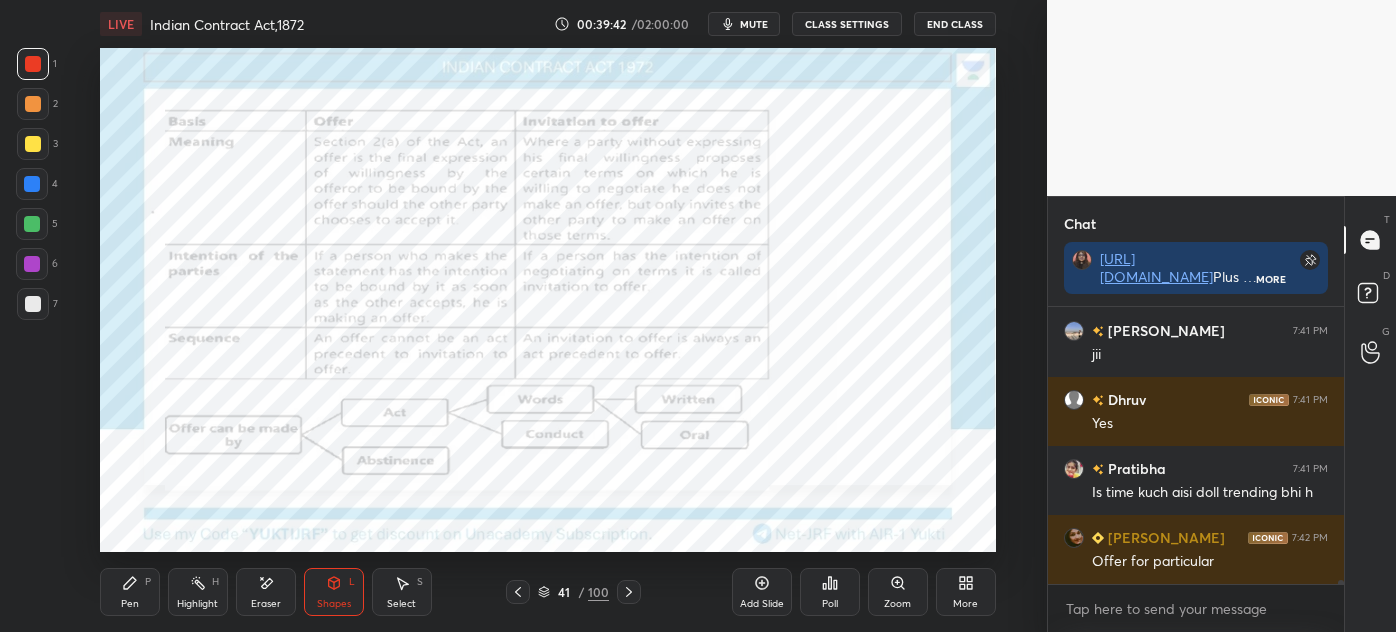 click on "Pen" at bounding box center (130, 604) 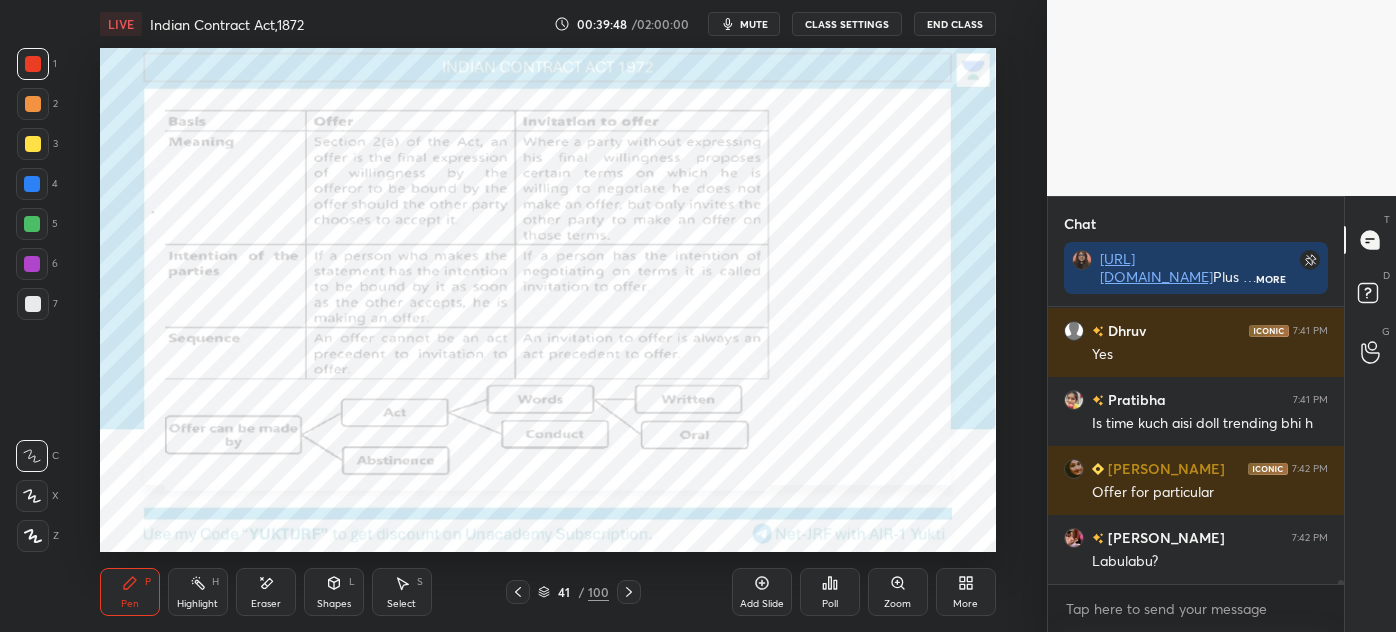 scroll, scrollTop: 20277, scrollLeft: 0, axis: vertical 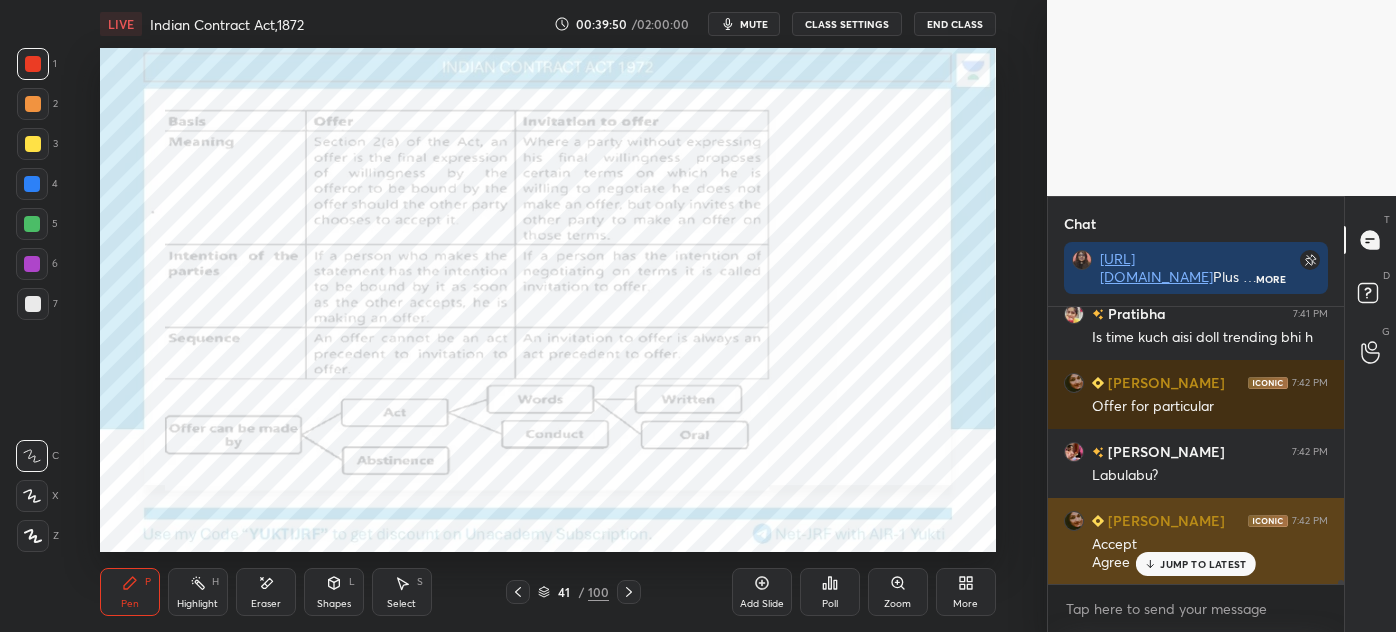 click on "JUMP TO LATEST" at bounding box center [1196, 564] 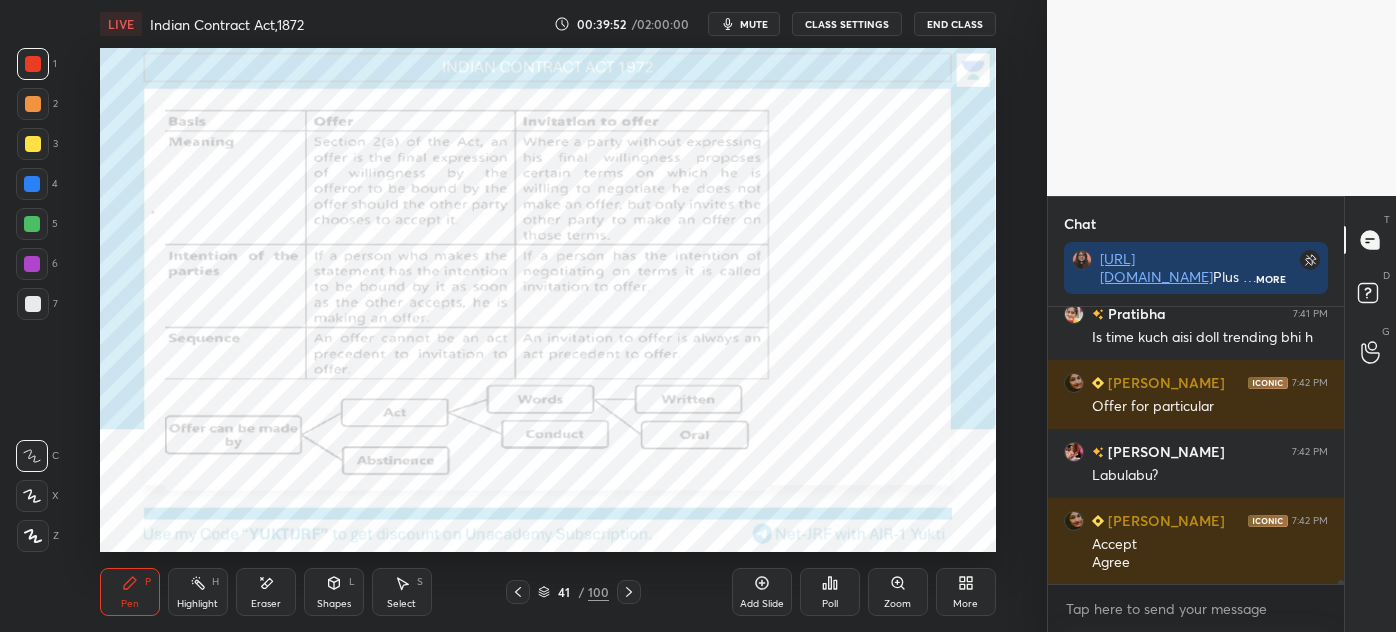 scroll, scrollTop: 20346, scrollLeft: 0, axis: vertical 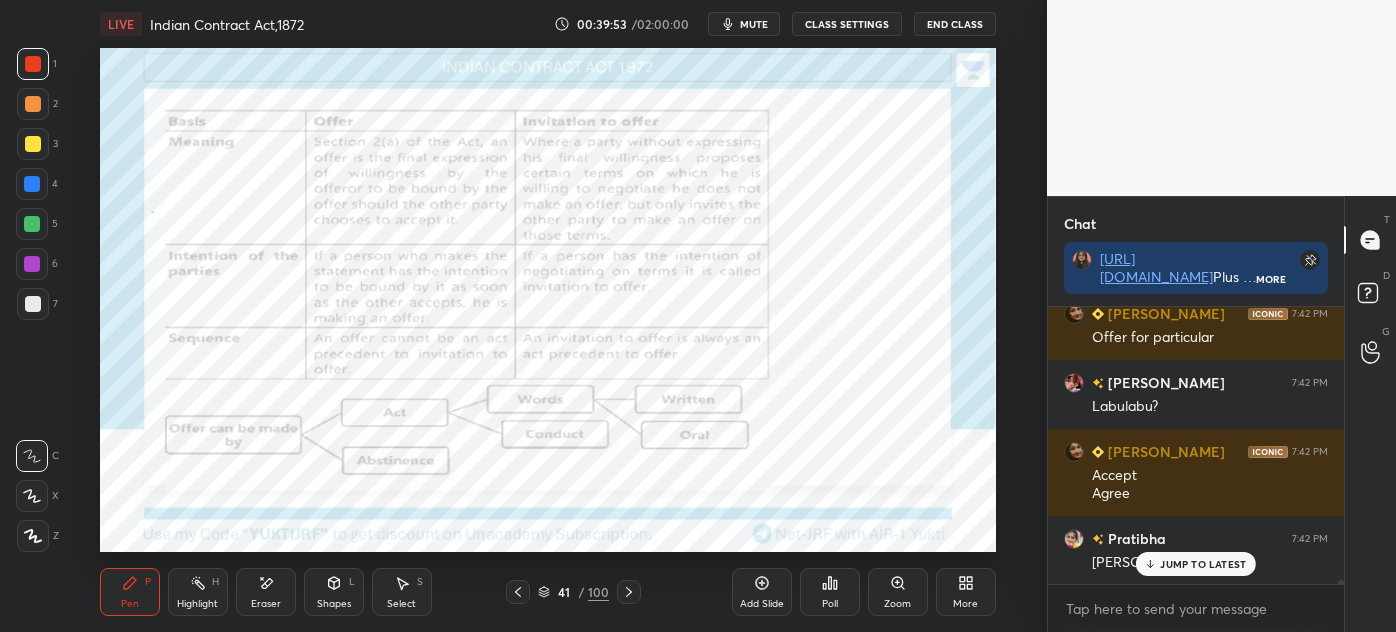 click on "JUMP TO LATEST" at bounding box center (1203, 564) 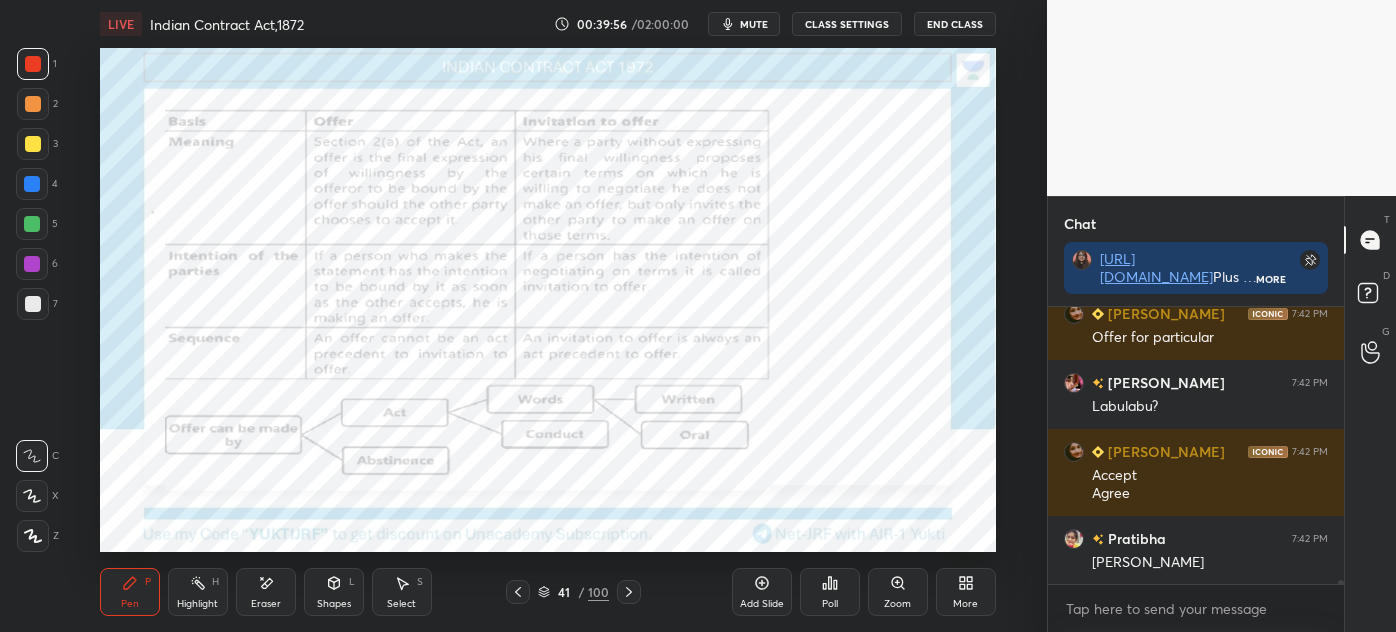 click at bounding box center [1338, 445] 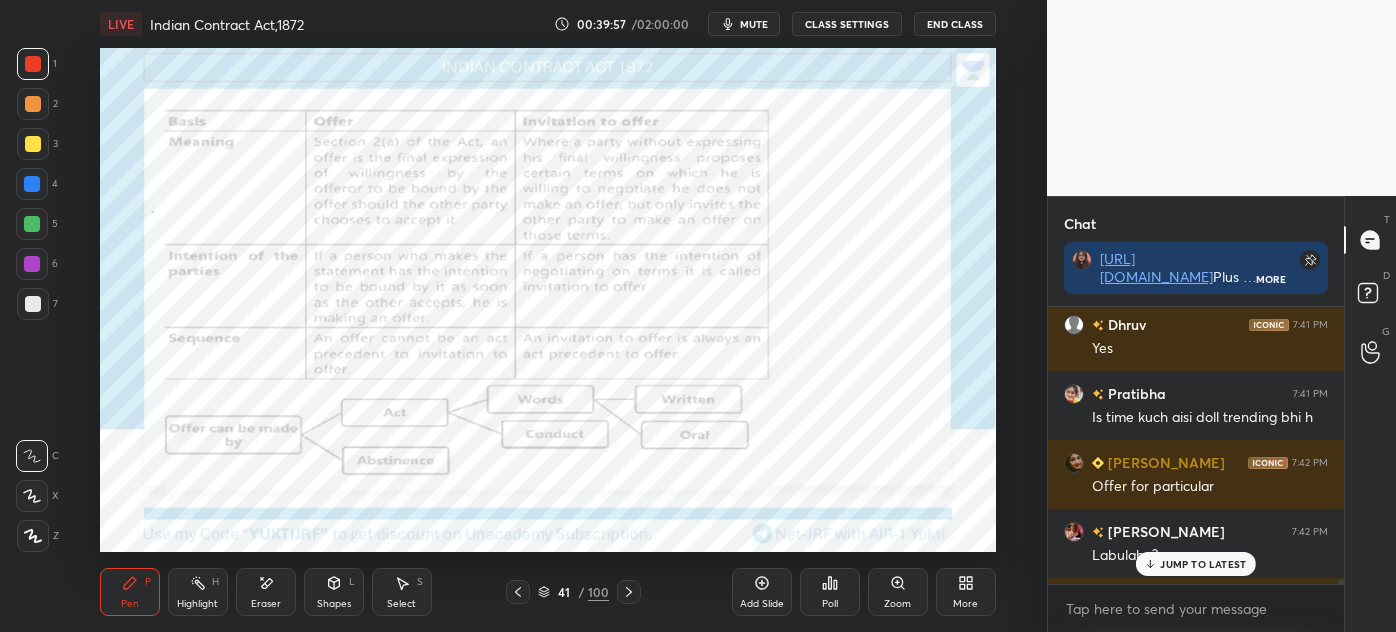 scroll, scrollTop: 20272, scrollLeft: 0, axis: vertical 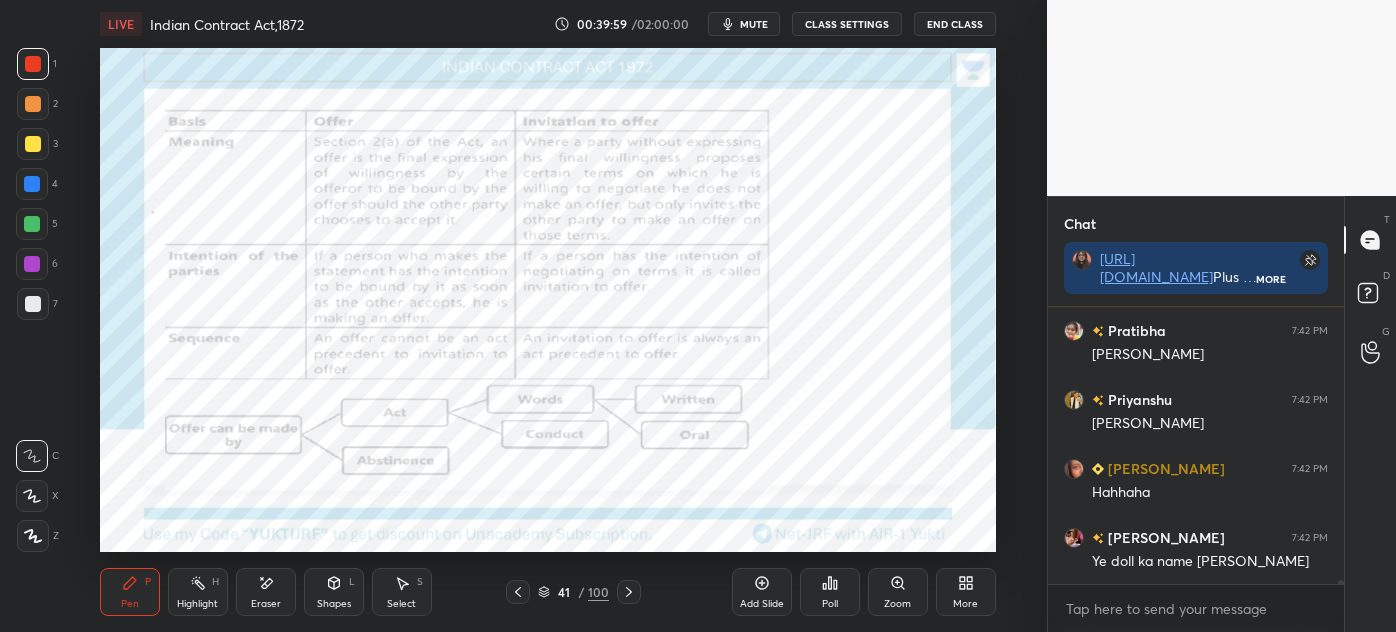 drag, startPoint x: 1340, startPoint y: 580, endPoint x: 1342, endPoint y: 591, distance: 11.18034 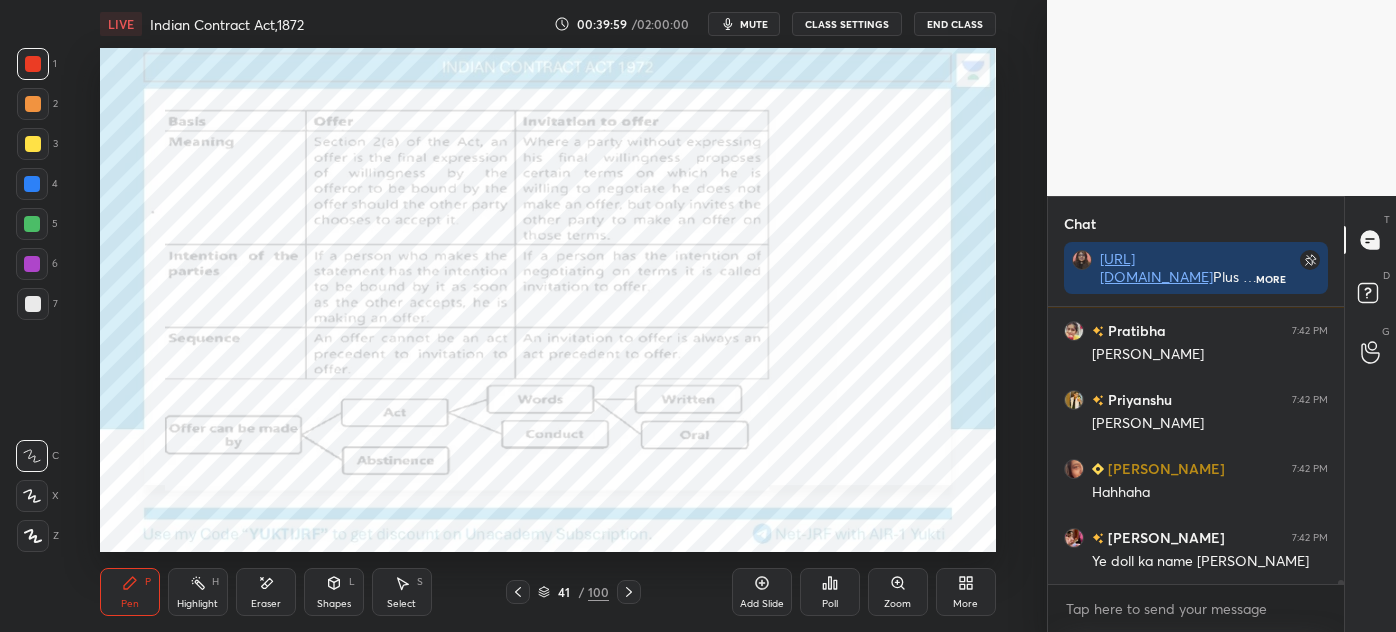click on "[PERSON_NAME] 7:42 PM Labulabu? [PERSON_NAME] 7:42 PM Accept
Agree Pratibha 7:42 PM Haa [PERSON_NAME] 7:42 PM Haa [PERSON_NAME] 7:42 PM [PERSON_NAME] 7:42 PM Ye doll ka name hai JUMP TO LATEST Enable hand raising Enable raise hand to speak to learners. Once enabled, chat will be turned off temporarily. Enable x" at bounding box center [1196, 469] 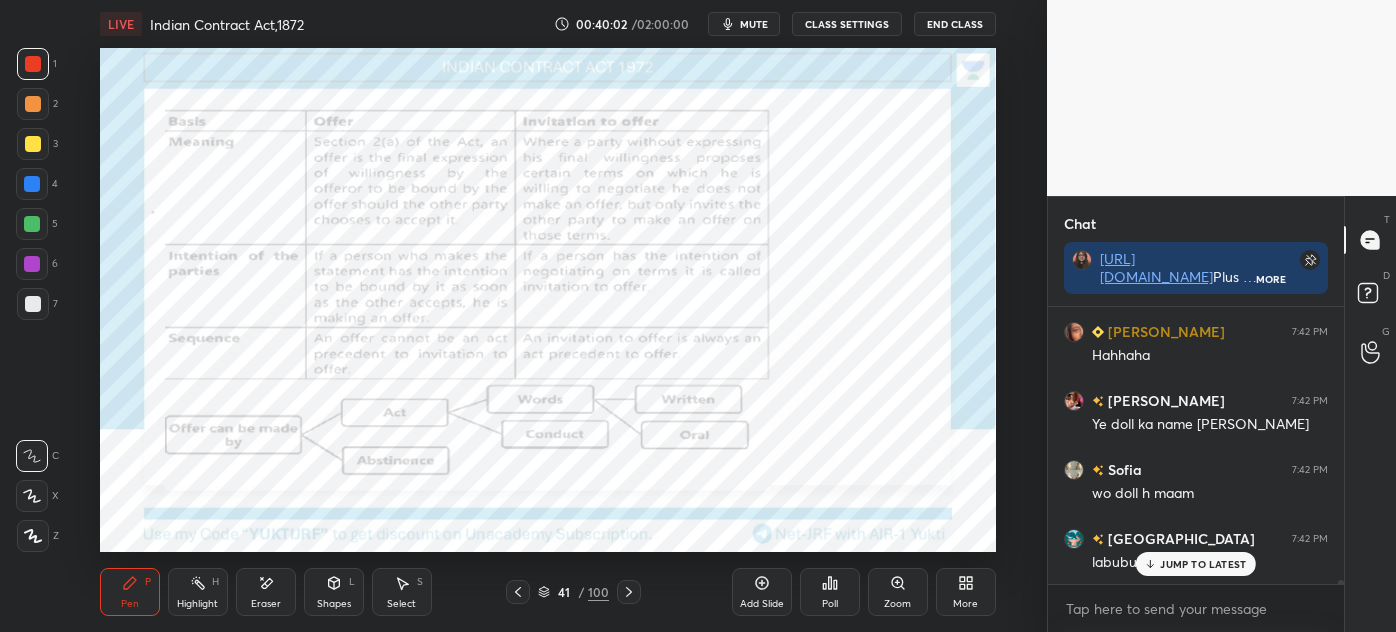 scroll, scrollTop: 20760, scrollLeft: 0, axis: vertical 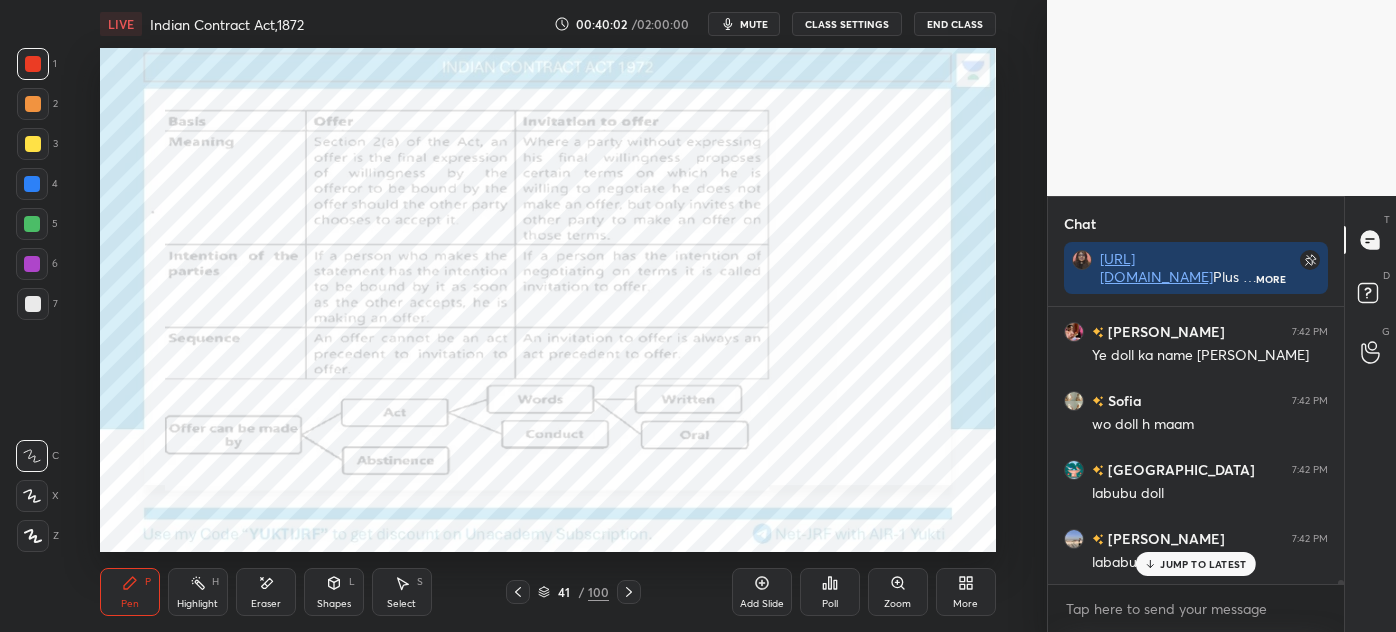 click on "Shapes" at bounding box center [334, 604] 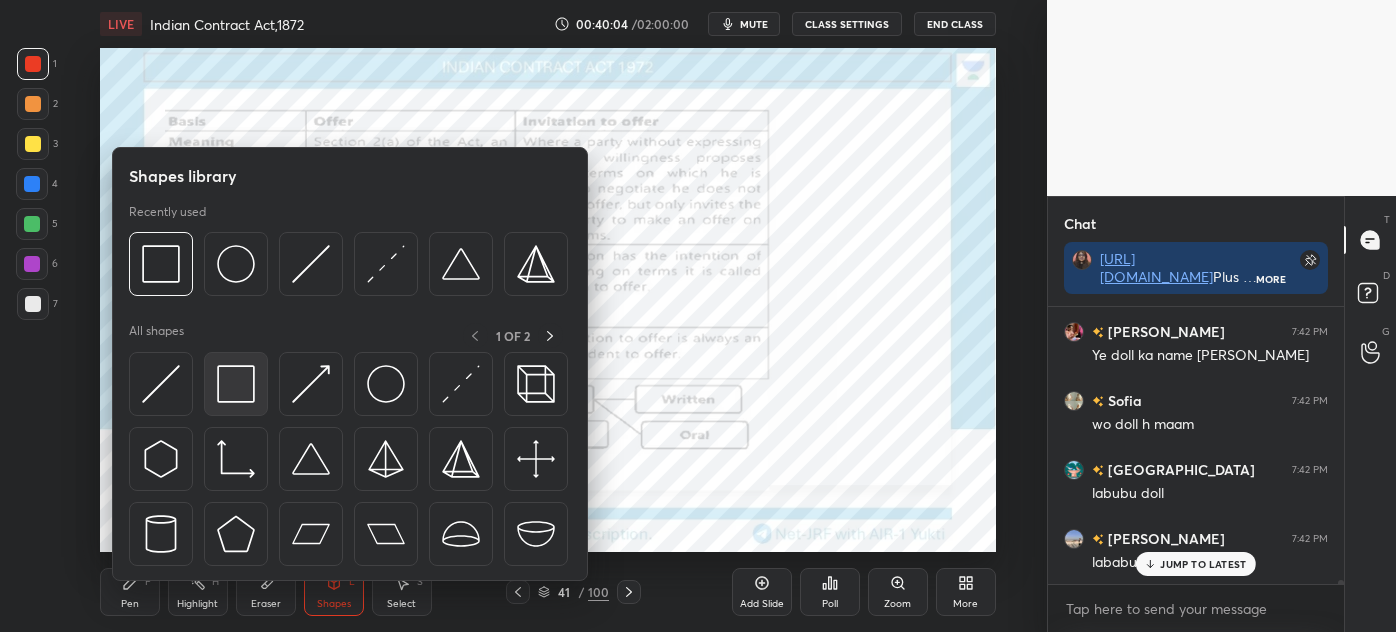 scroll, scrollTop: 20829, scrollLeft: 0, axis: vertical 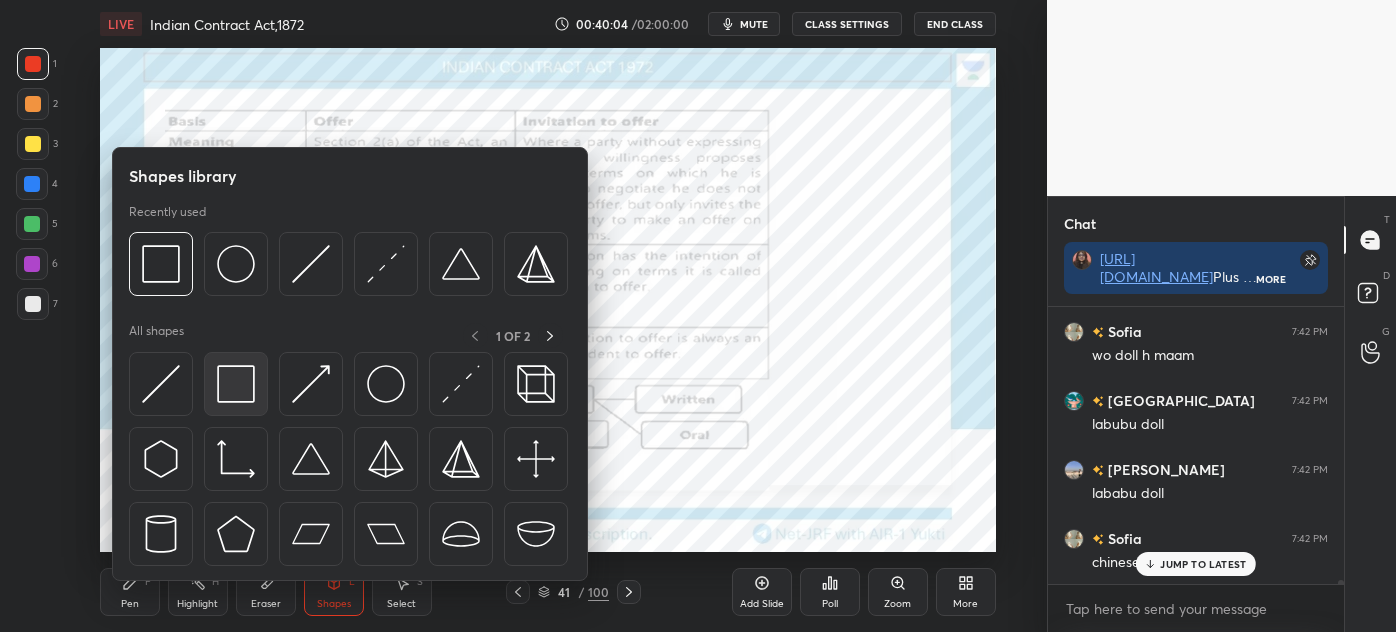 click at bounding box center [236, 384] 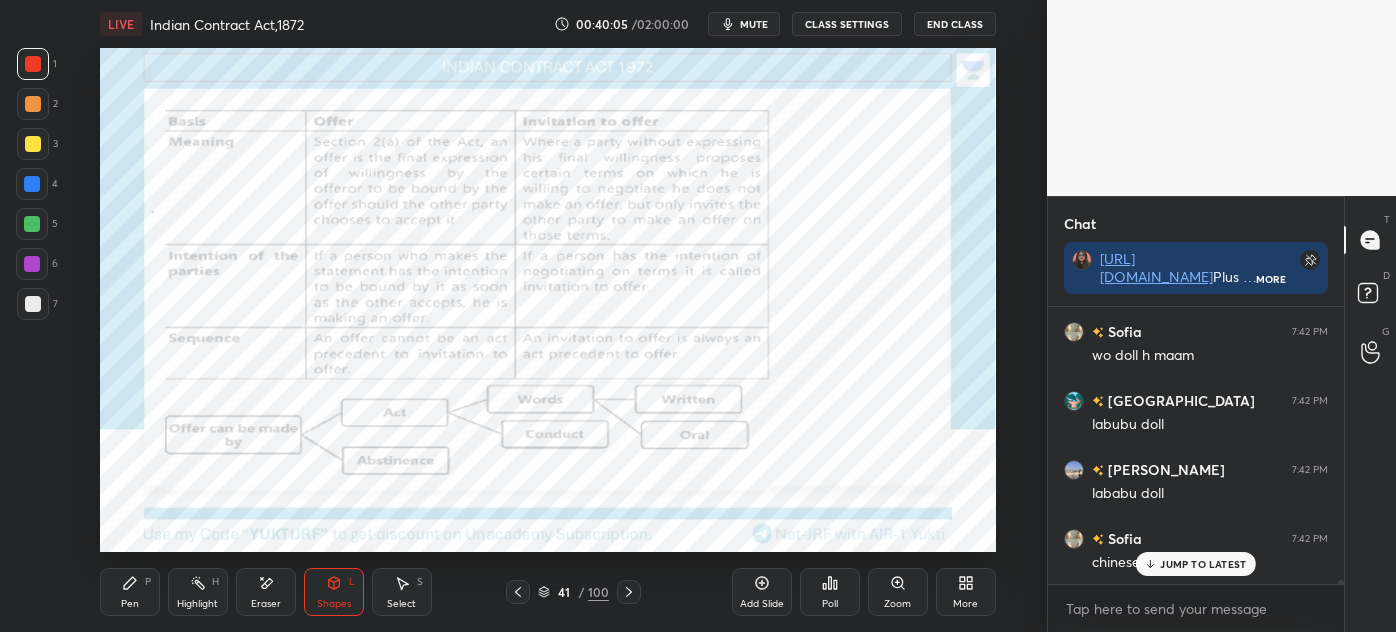 scroll, scrollTop: 20898, scrollLeft: 0, axis: vertical 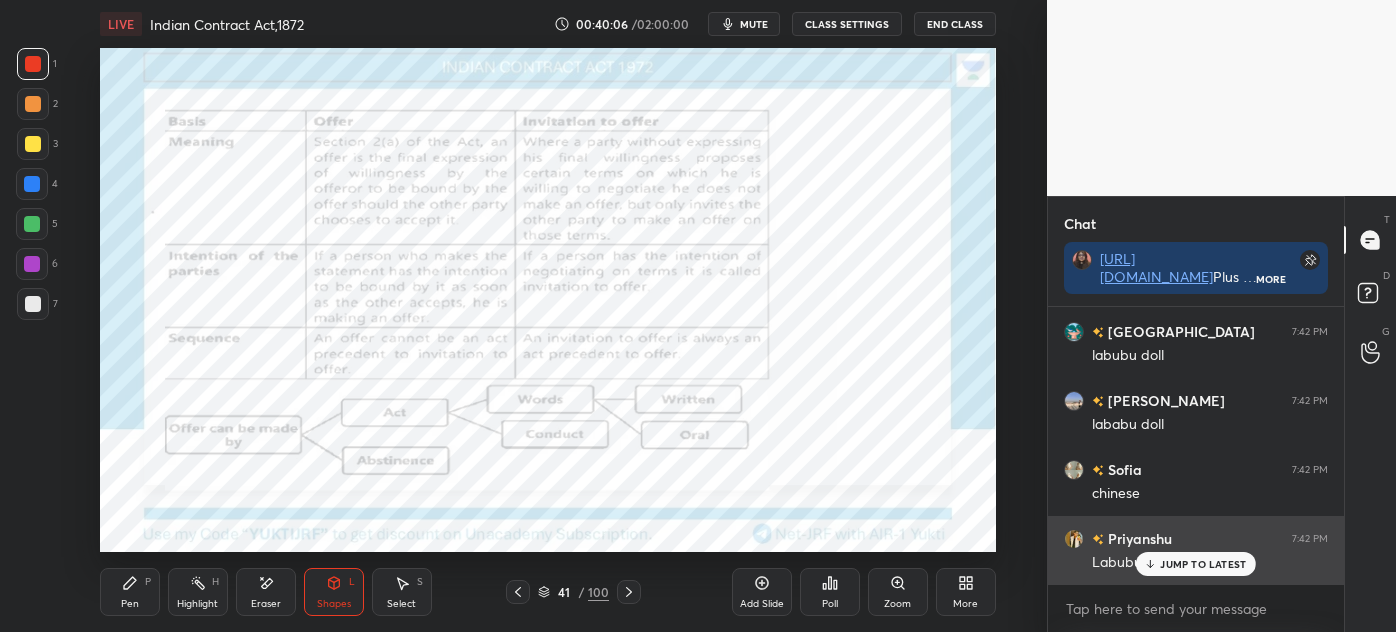 click on "JUMP TO LATEST" at bounding box center (1203, 564) 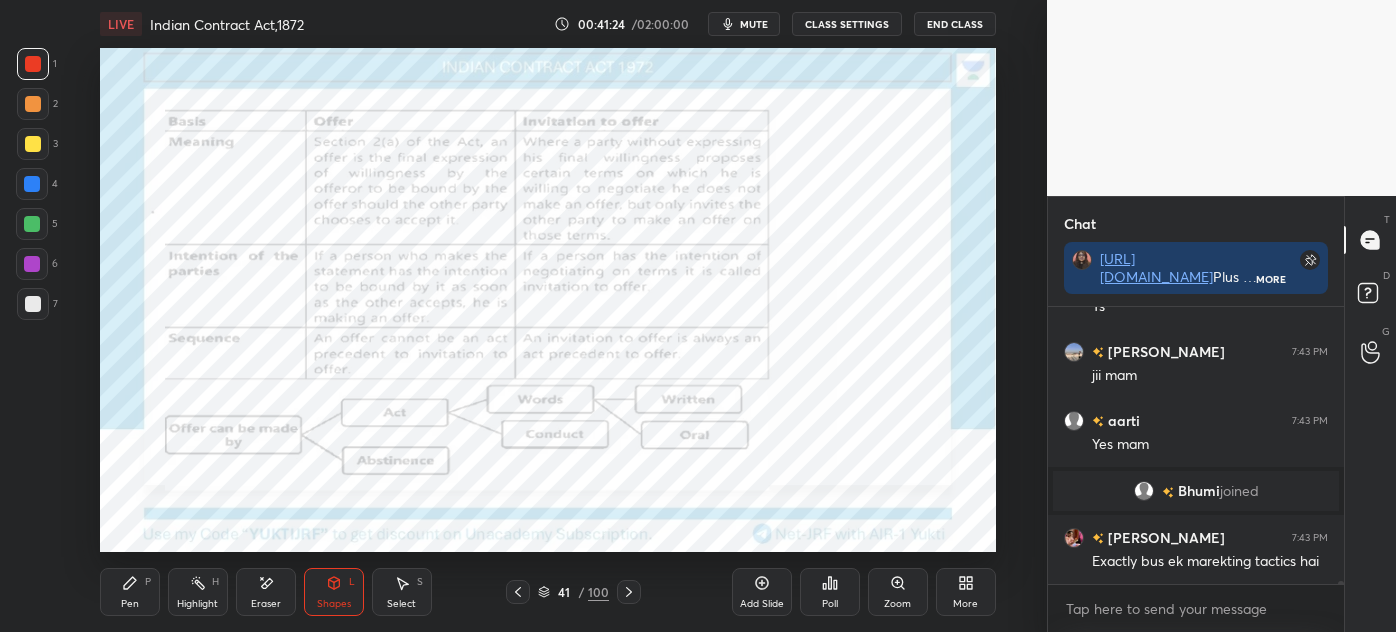 scroll, scrollTop: 22434, scrollLeft: 0, axis: vertical 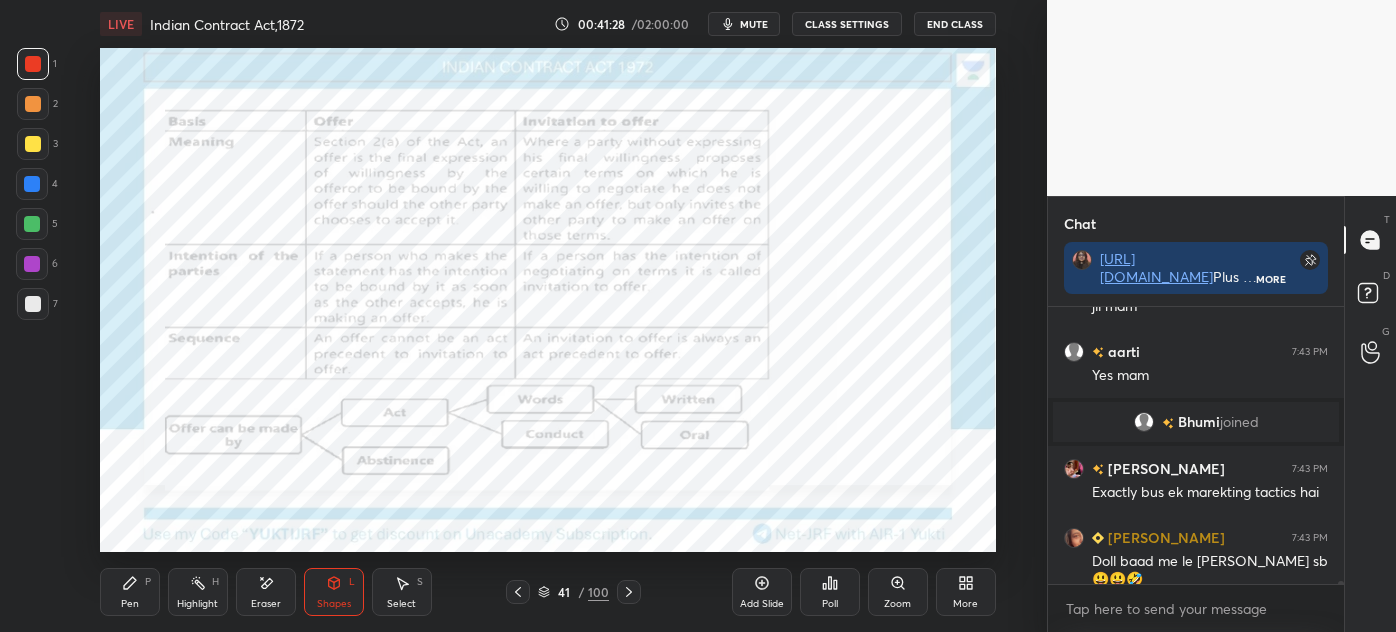 click on "Add Slide" at bounding box center [762, 592] 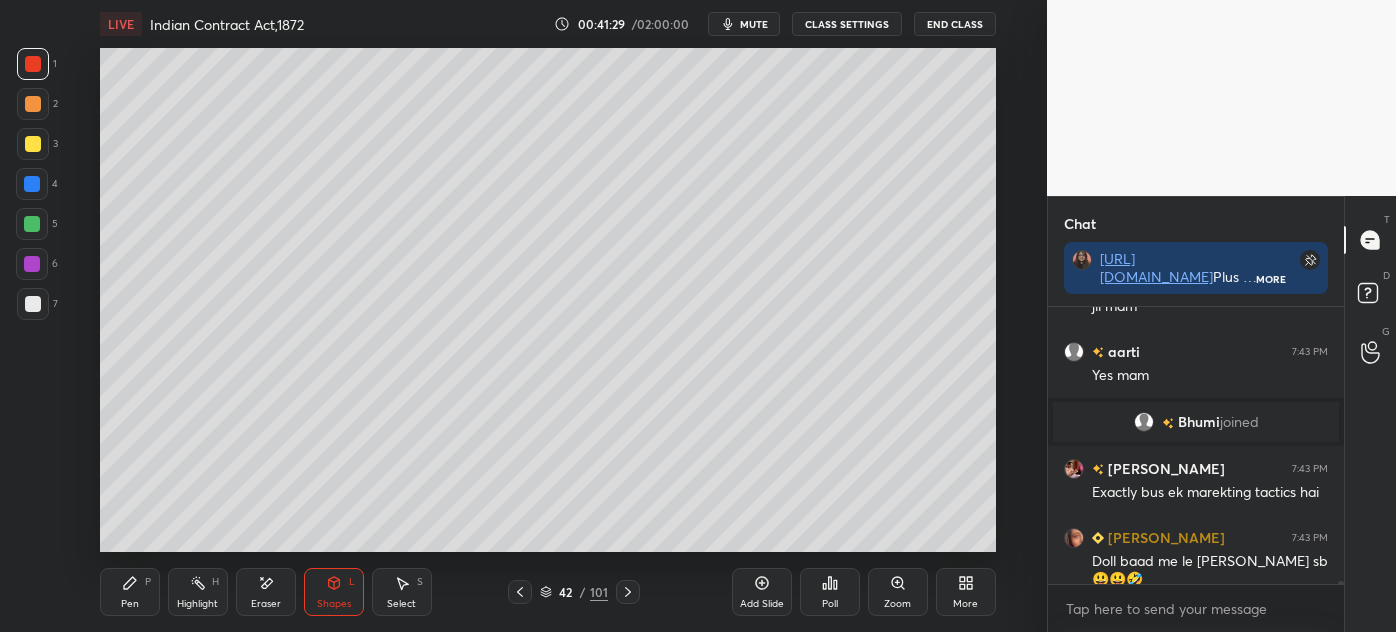 click at bounding box center [33, 304] 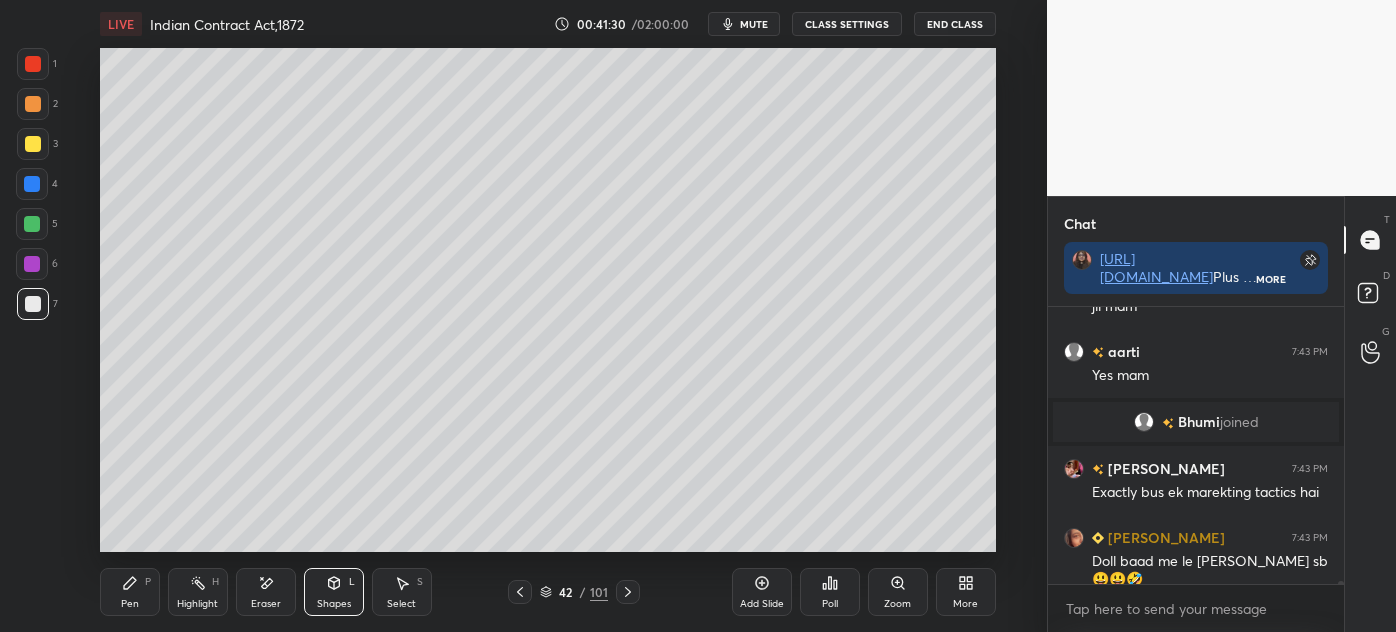 click on "Pen P" at bounding box center (130, 592) 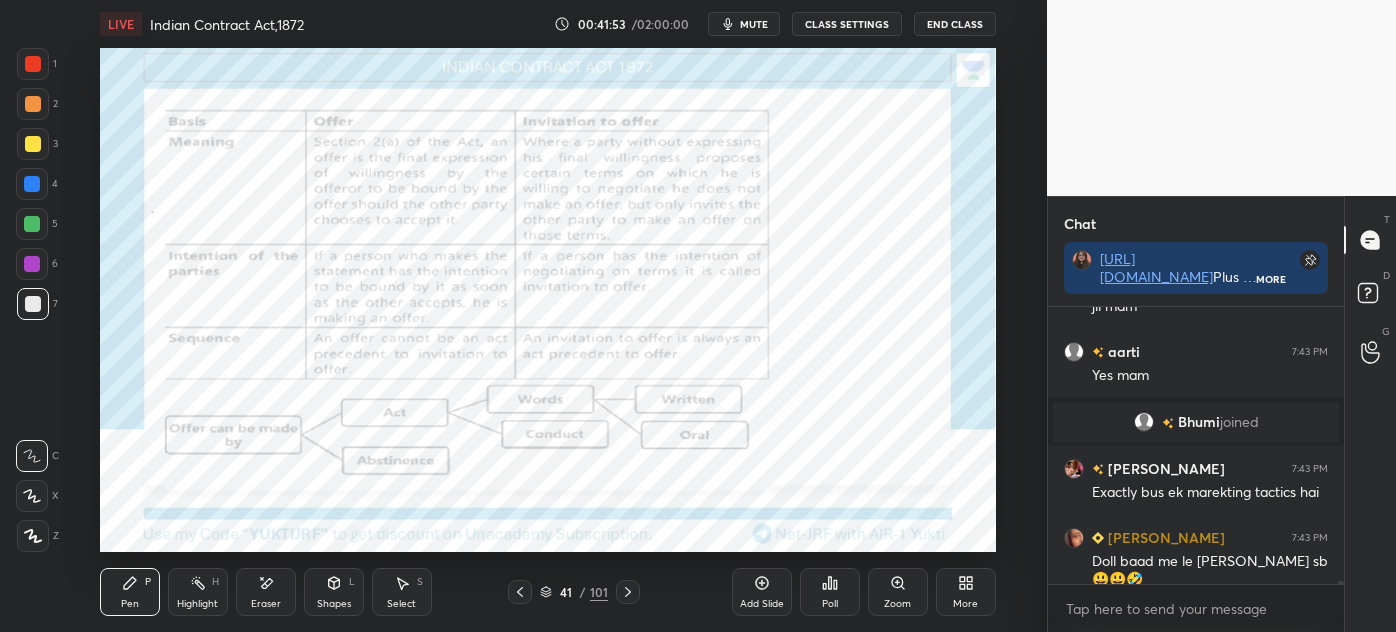 scroll, scrollTop: 22503, scrollLeft: 0, axis: vertical 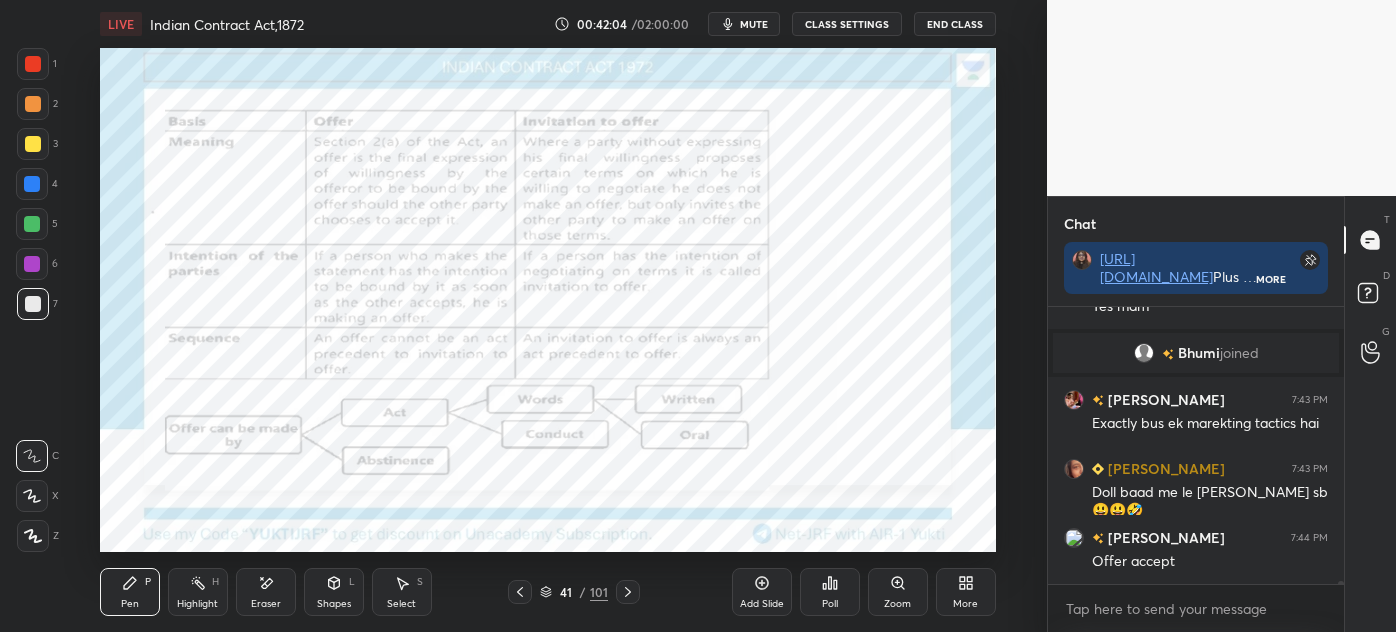 click on "Shapes" at bounding box center [334, 604] 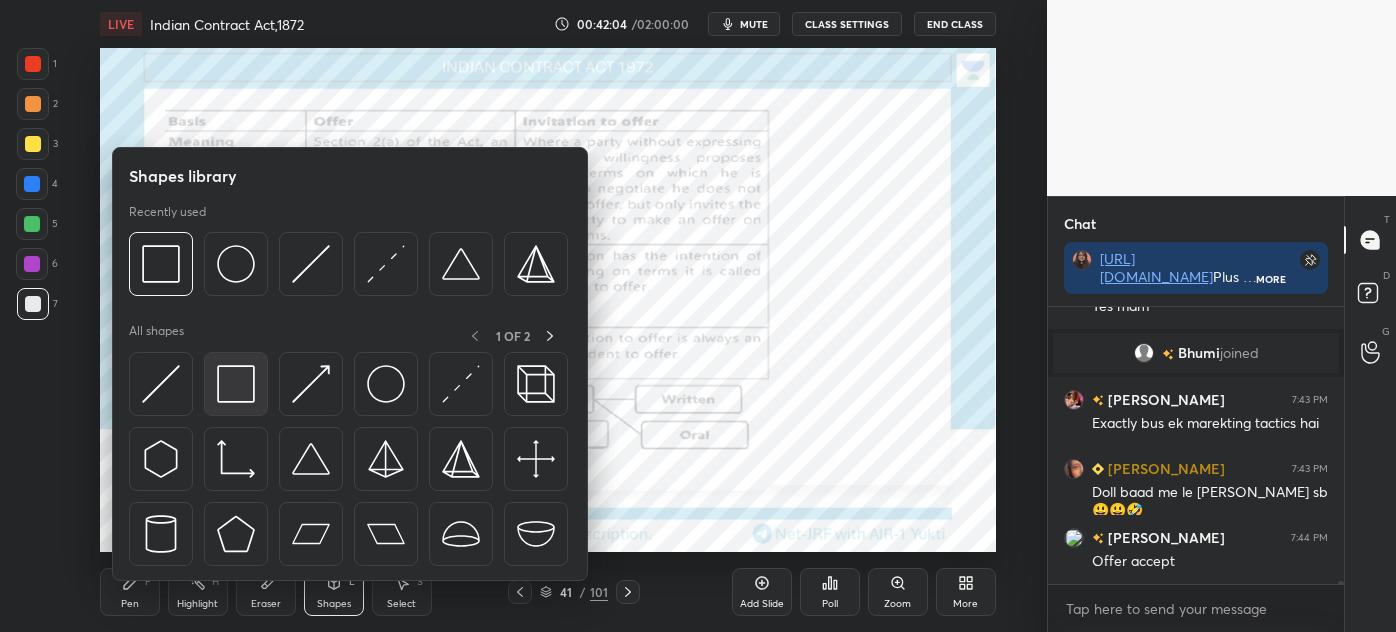 click at bounding box center (236, 384) 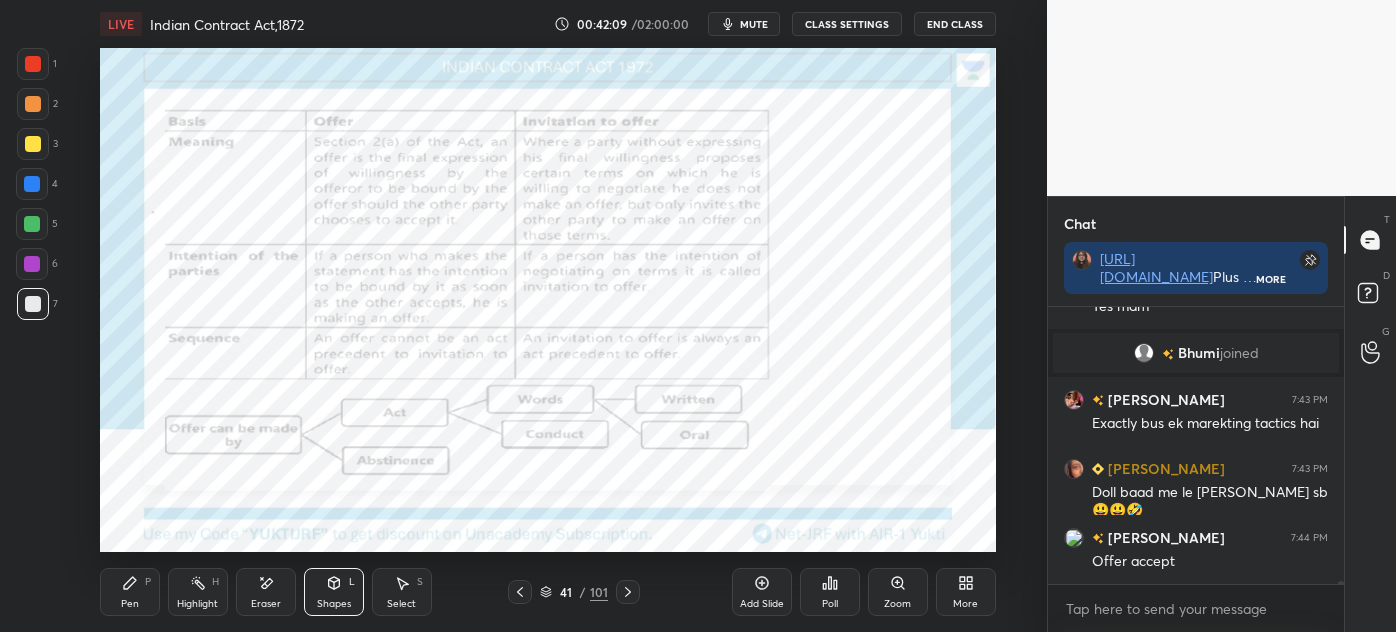 click 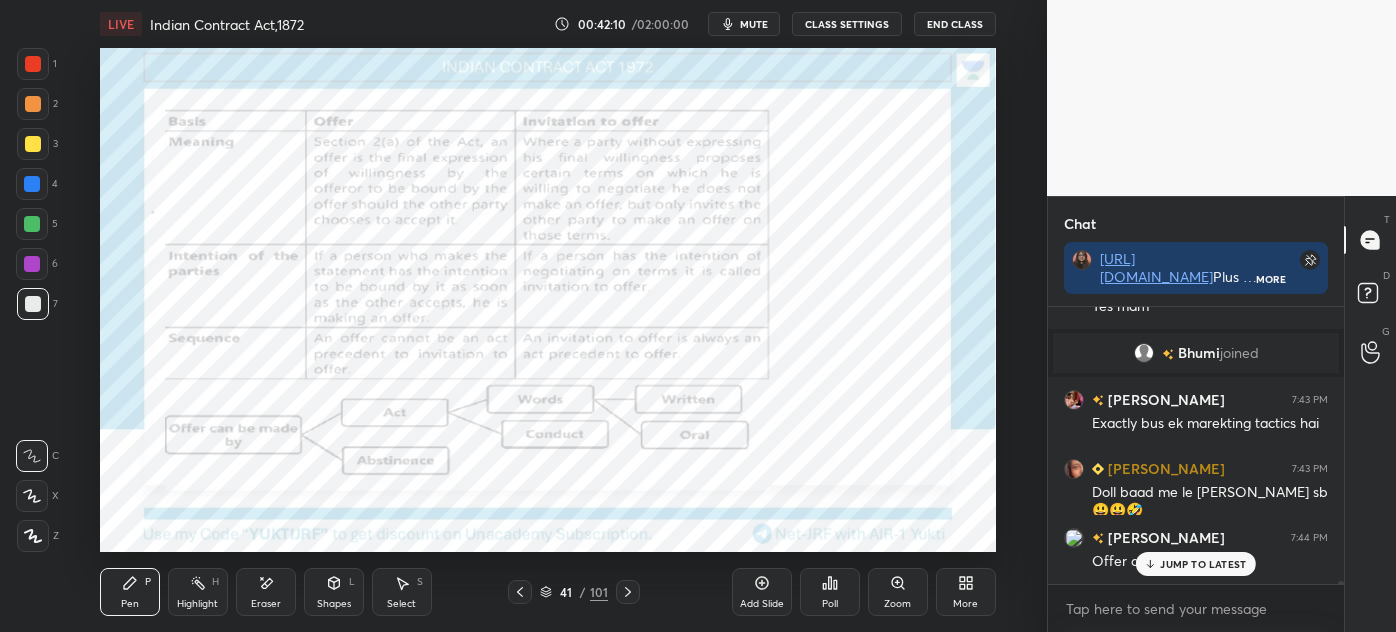 scroll, scrollTop: 22571, scrollLeft: 0, axis: vertical 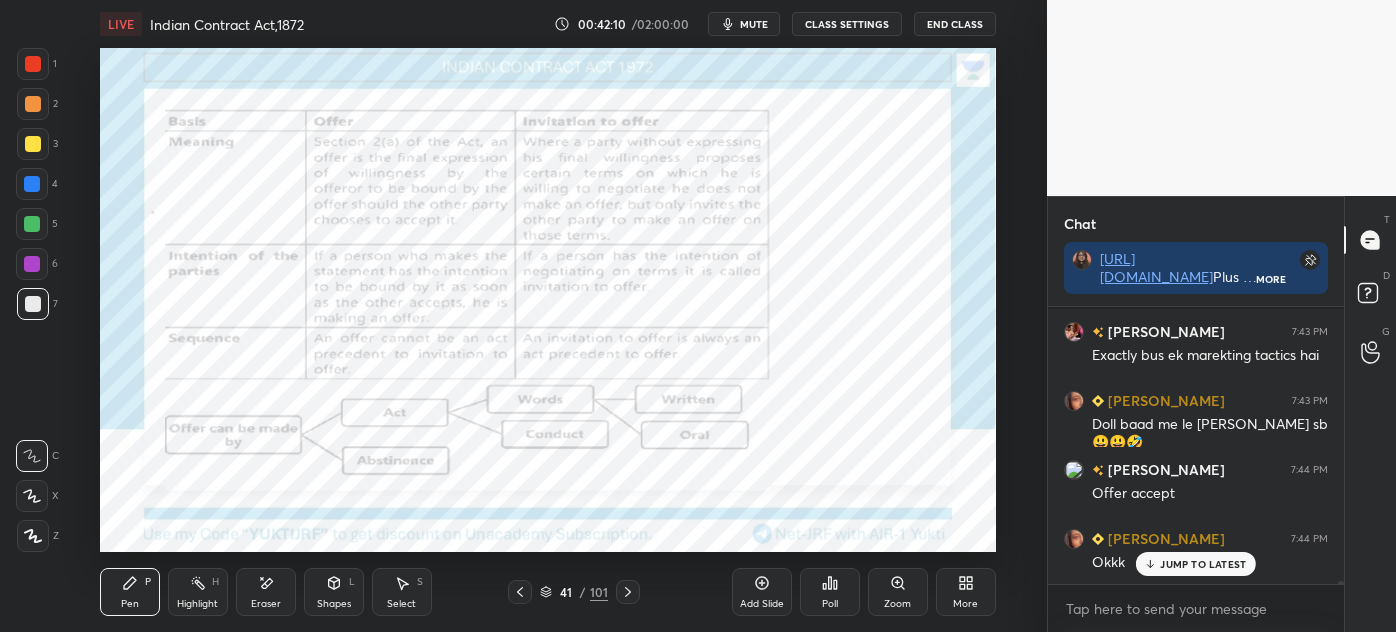 click at bounding box center (33, 64) 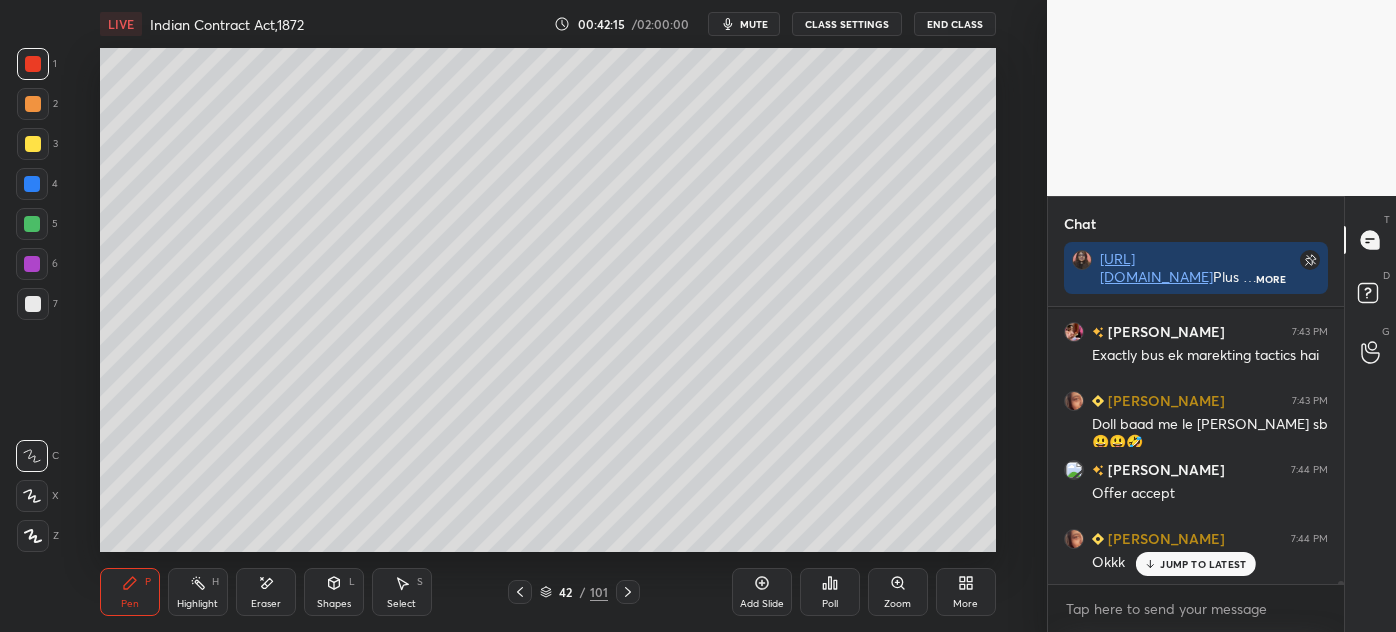 click on "Shapes L" at bounding box center [334, 592] 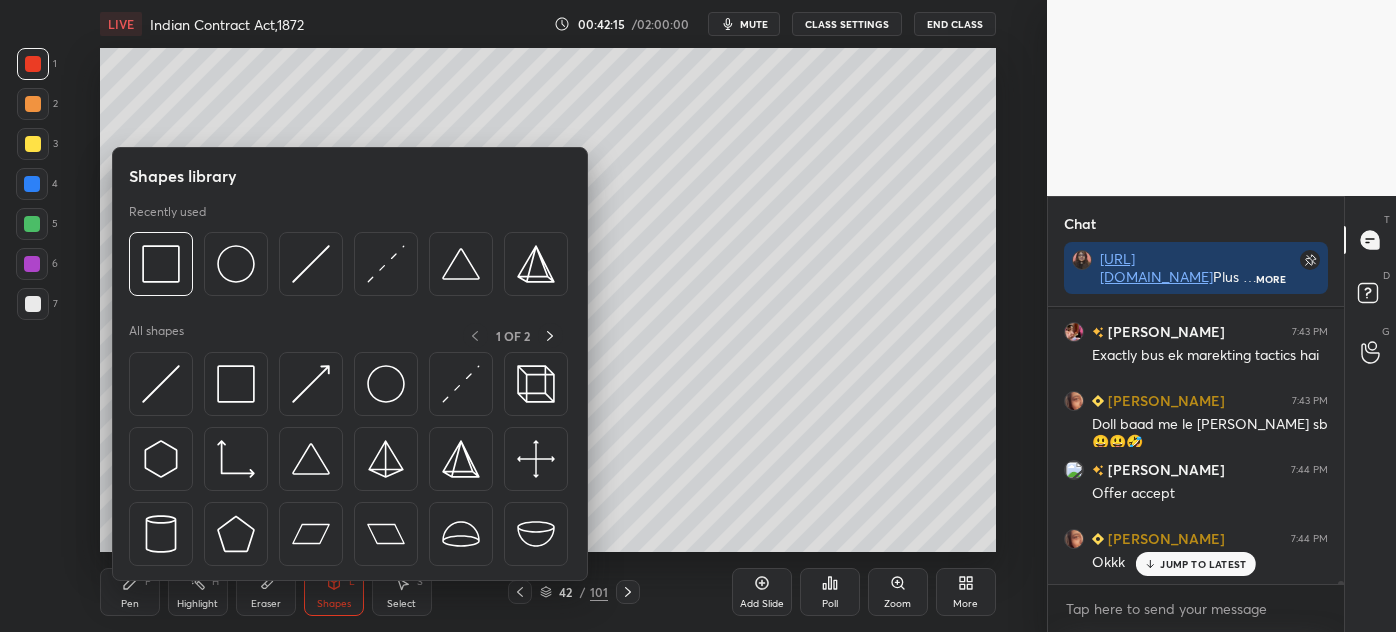 click on "Eraser" at bounding box center [266, 592] 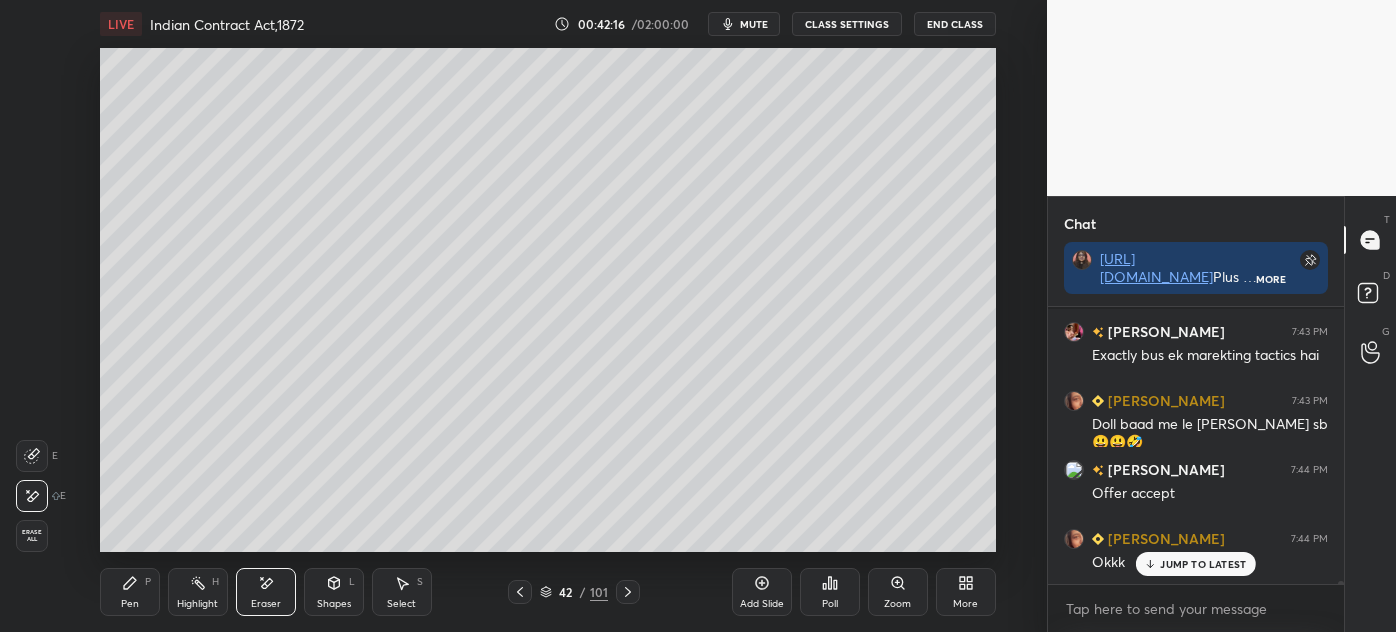 click on "Eraser" at bounding box center [266, 604] 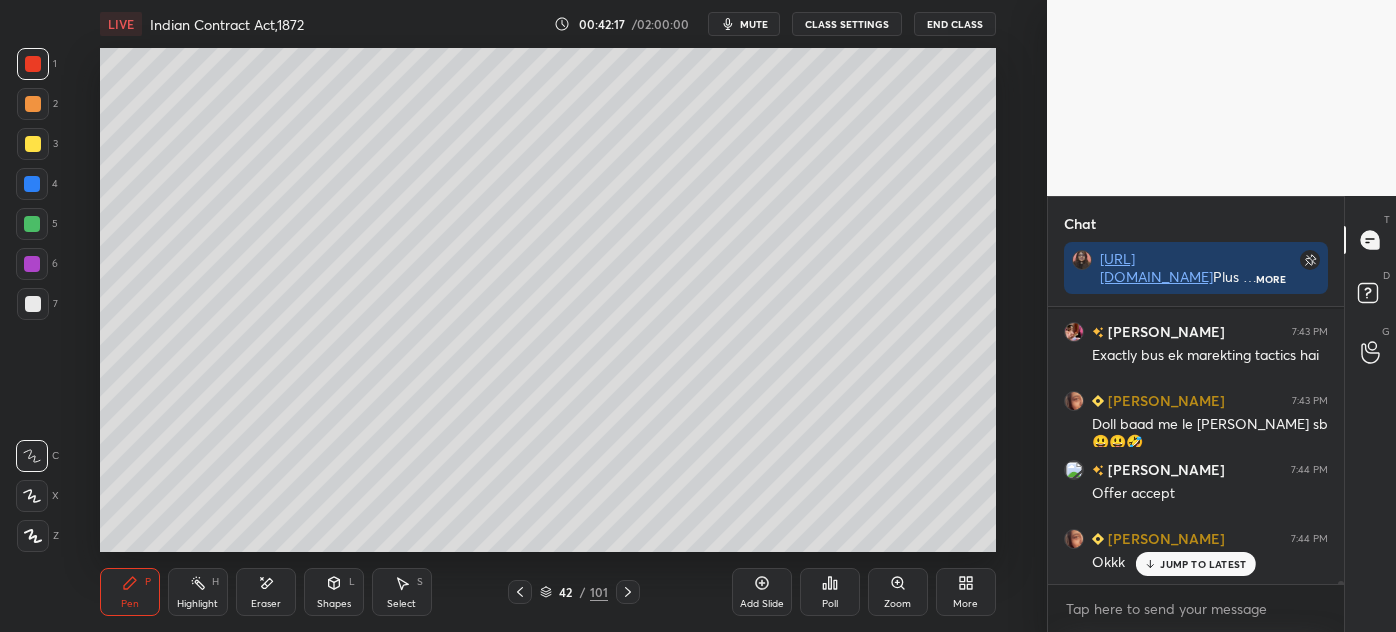 click at bounding box center (33, 144) 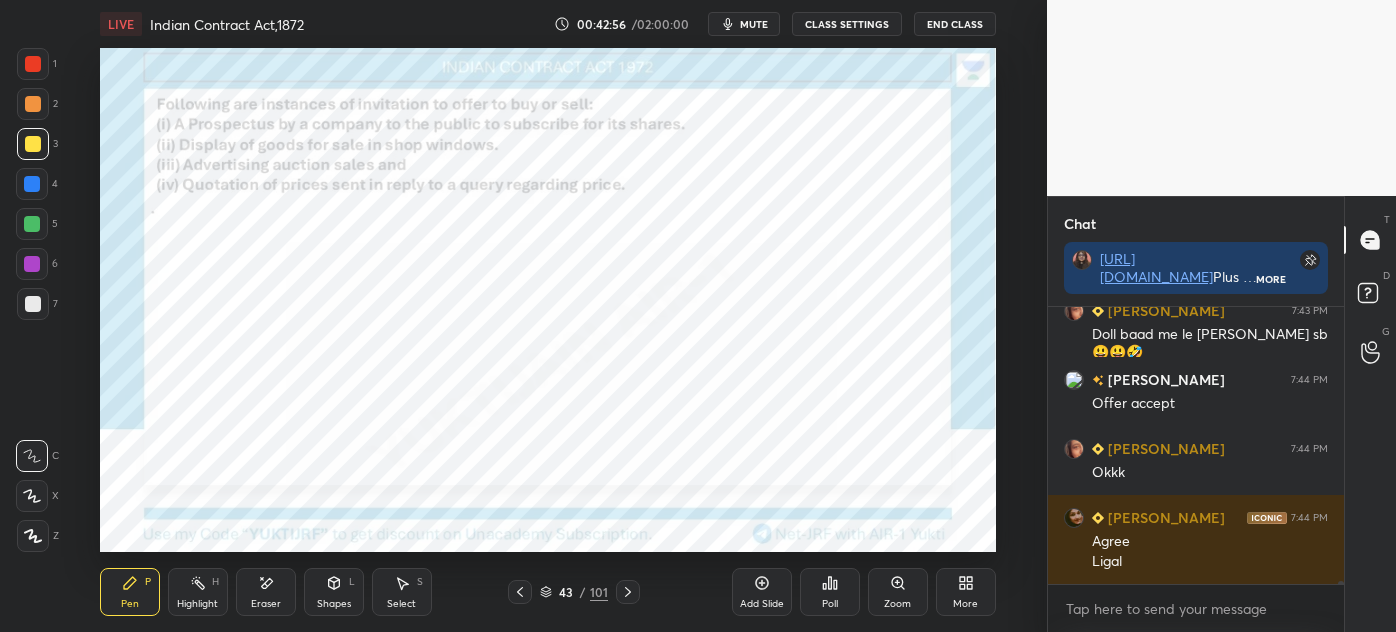scroll, scrollTop: 22730, scrollLeft: 0, axis: vertical 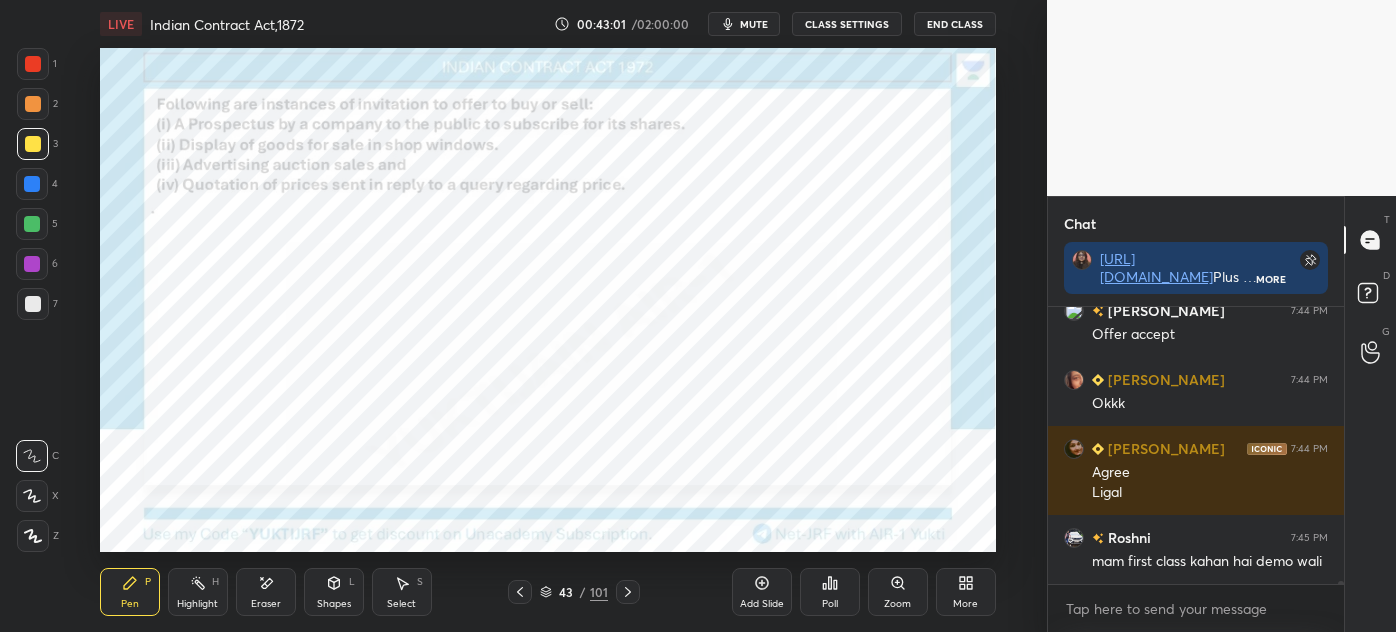 click at bounding box center [33, 64] 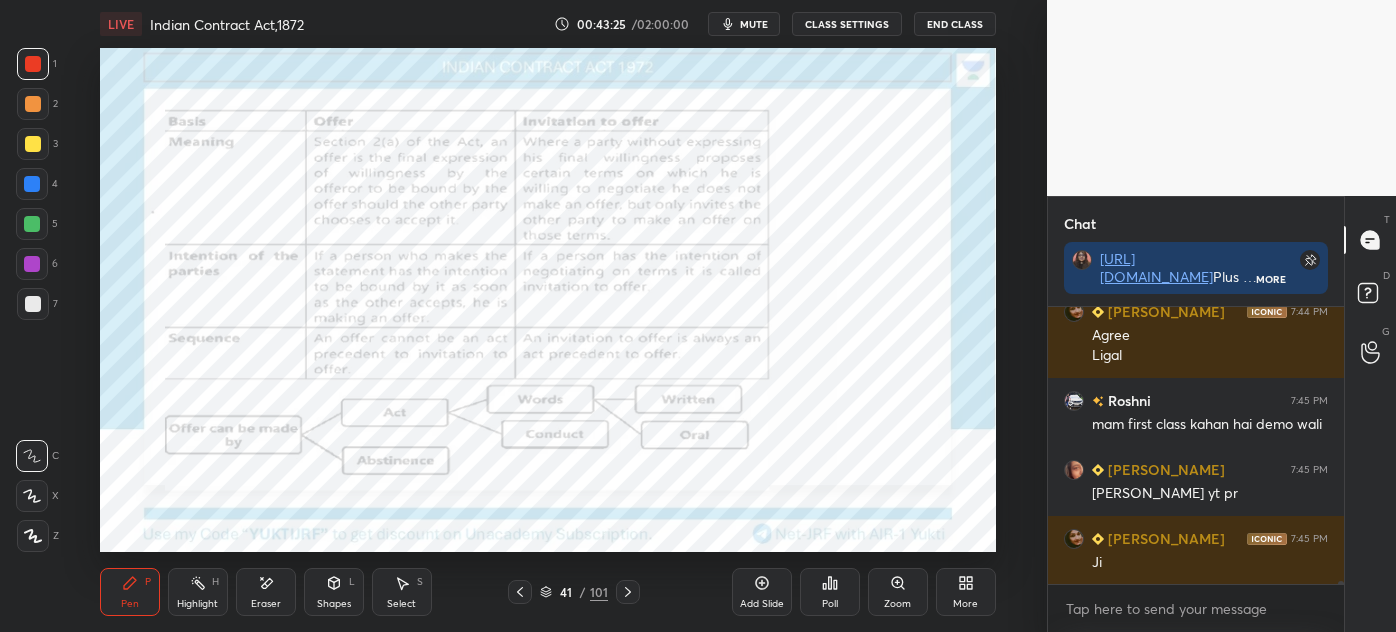 scroll, scrollTop: 22915, scrollLeft: 0, axis: vertical 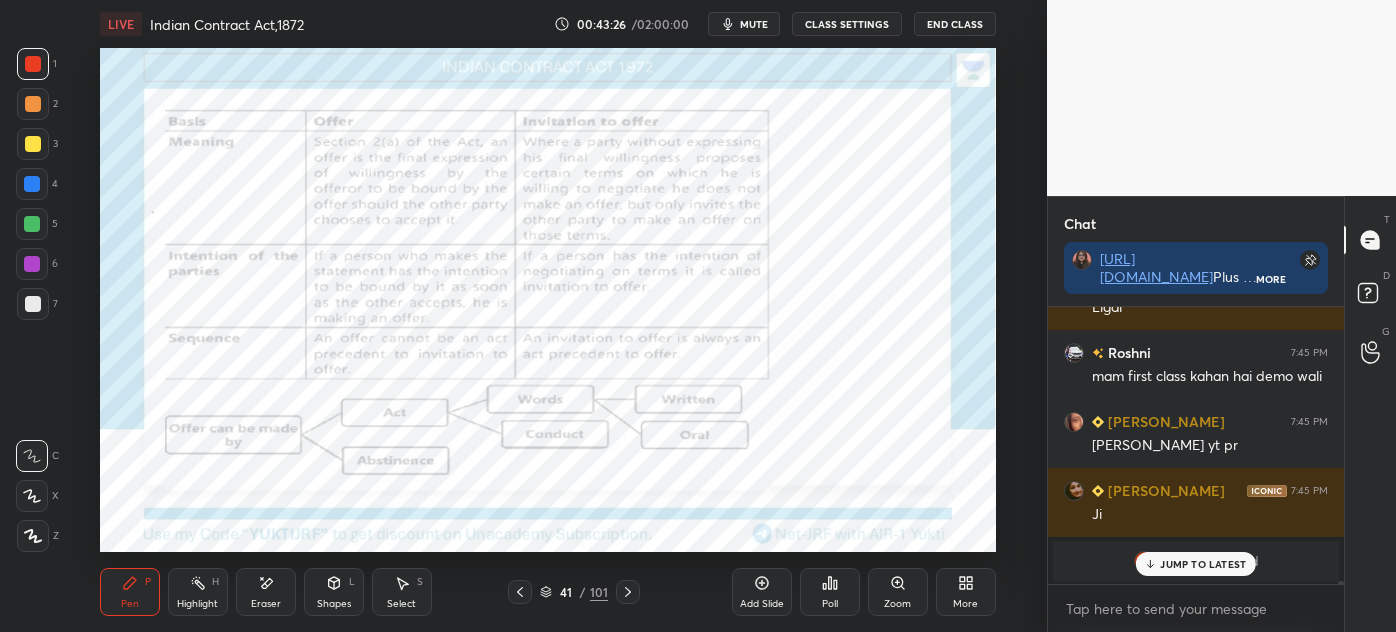 click on "41" at bounding box center [566, 592] 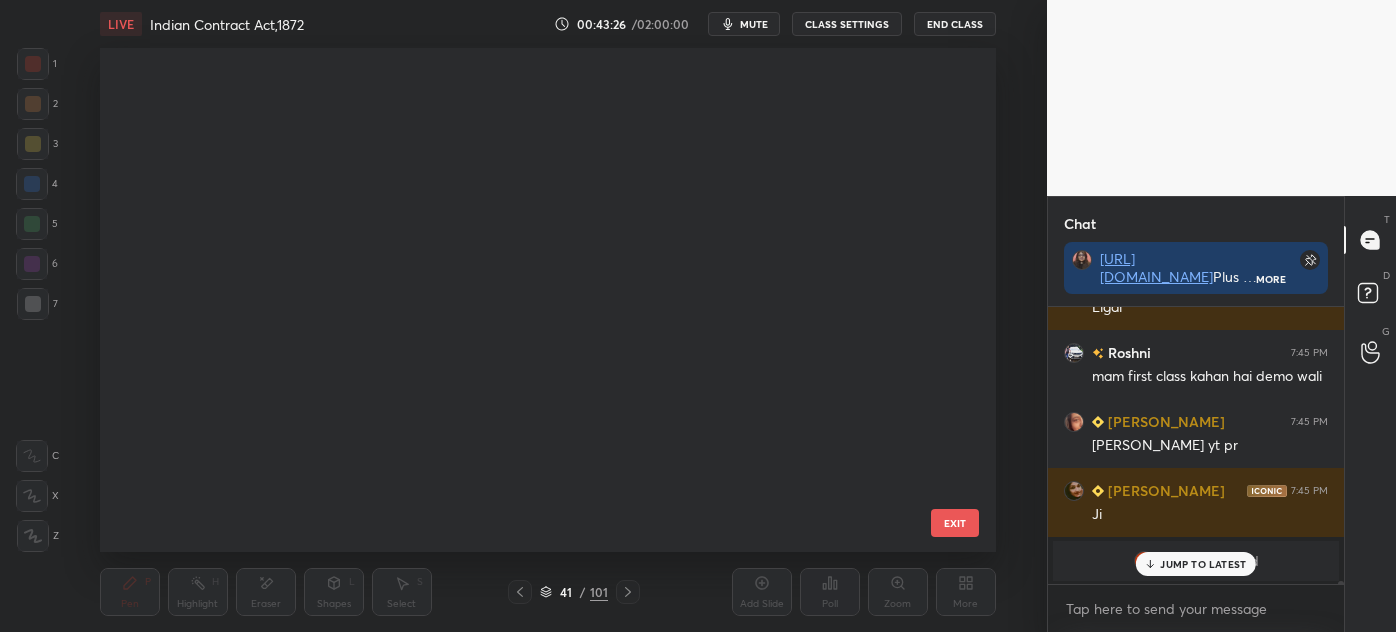 scroll, scrollTop: 1637, scrollLeft: 0, axis: vertical 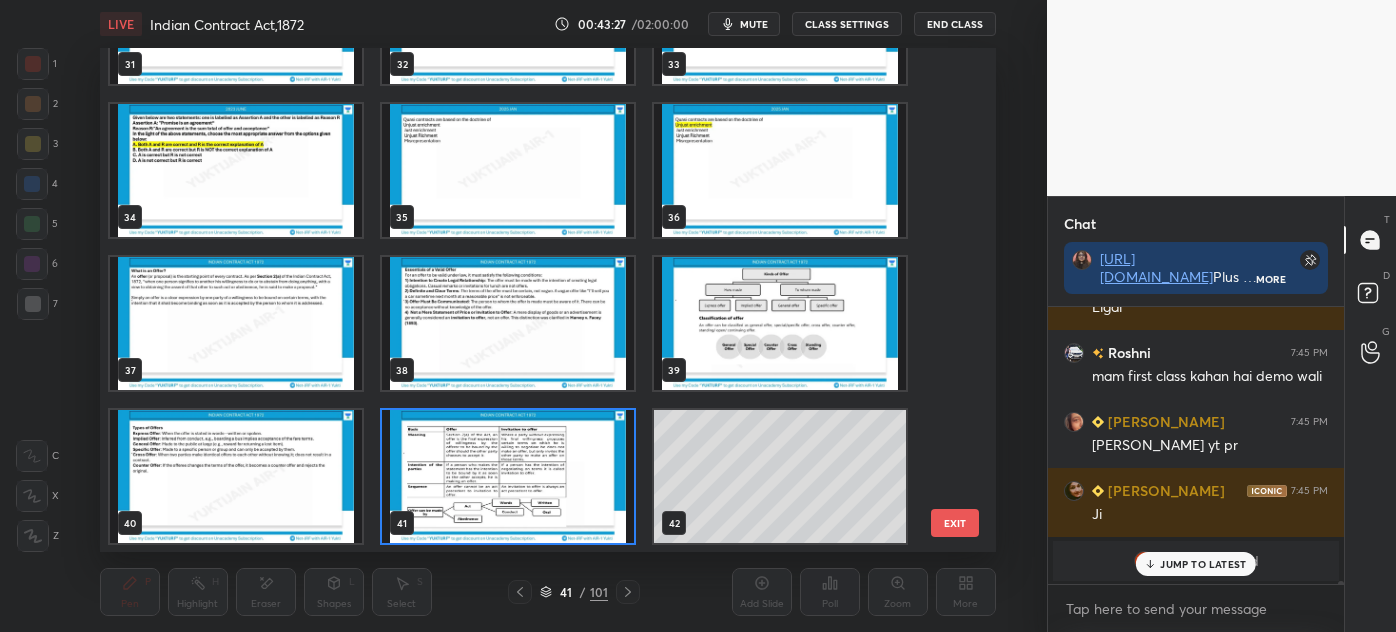 click on "JUMP TO LATEST" at bounding box center [1203, 564] 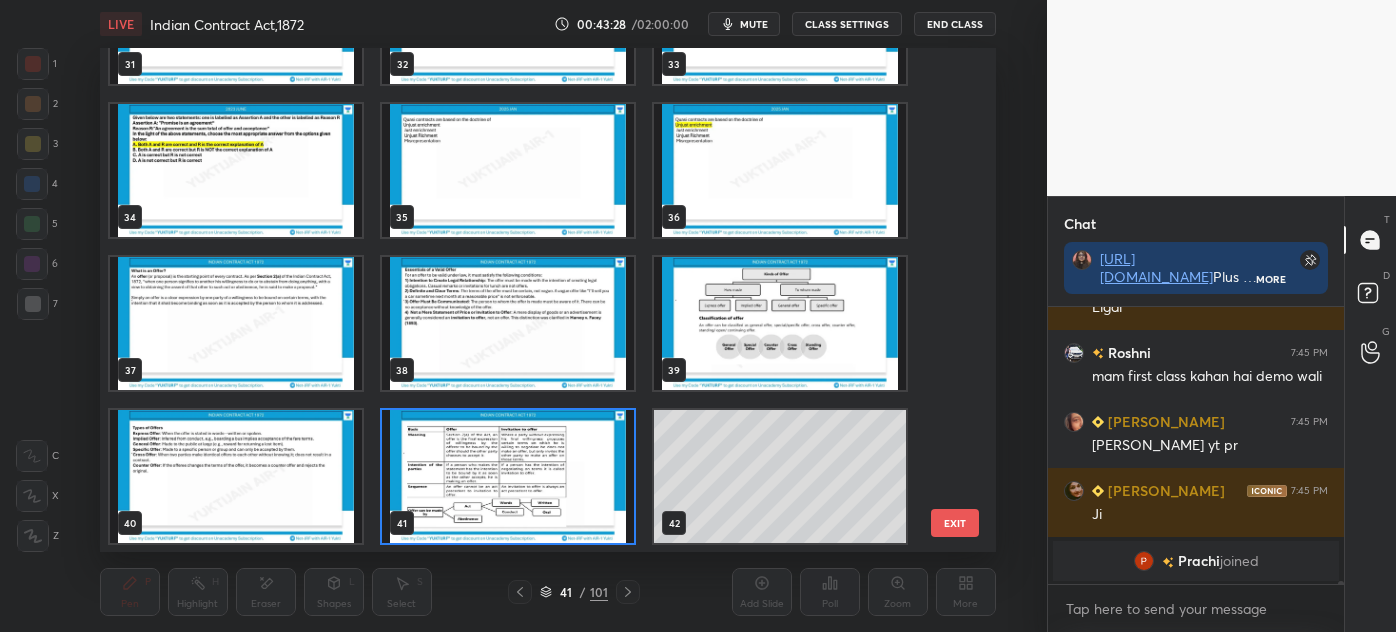 scroll, scrollTop: 22984, scrollLeft: 0, axis: vertical 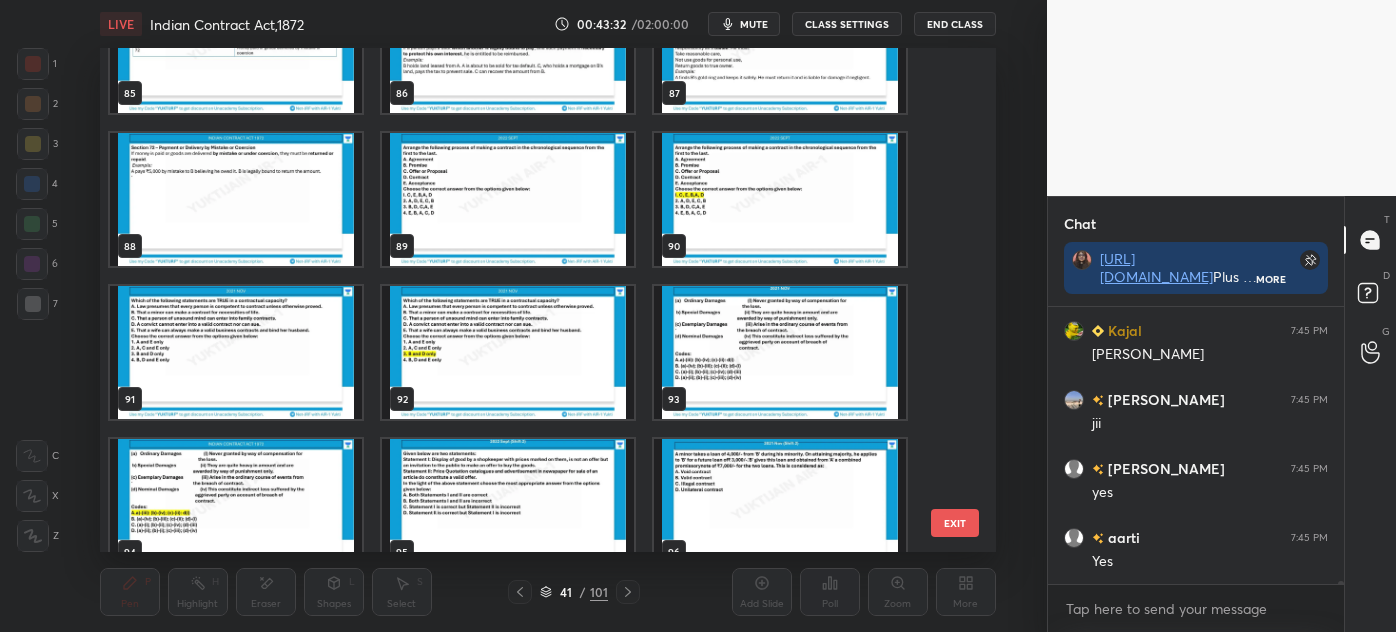click at bounding box center [236, 352] 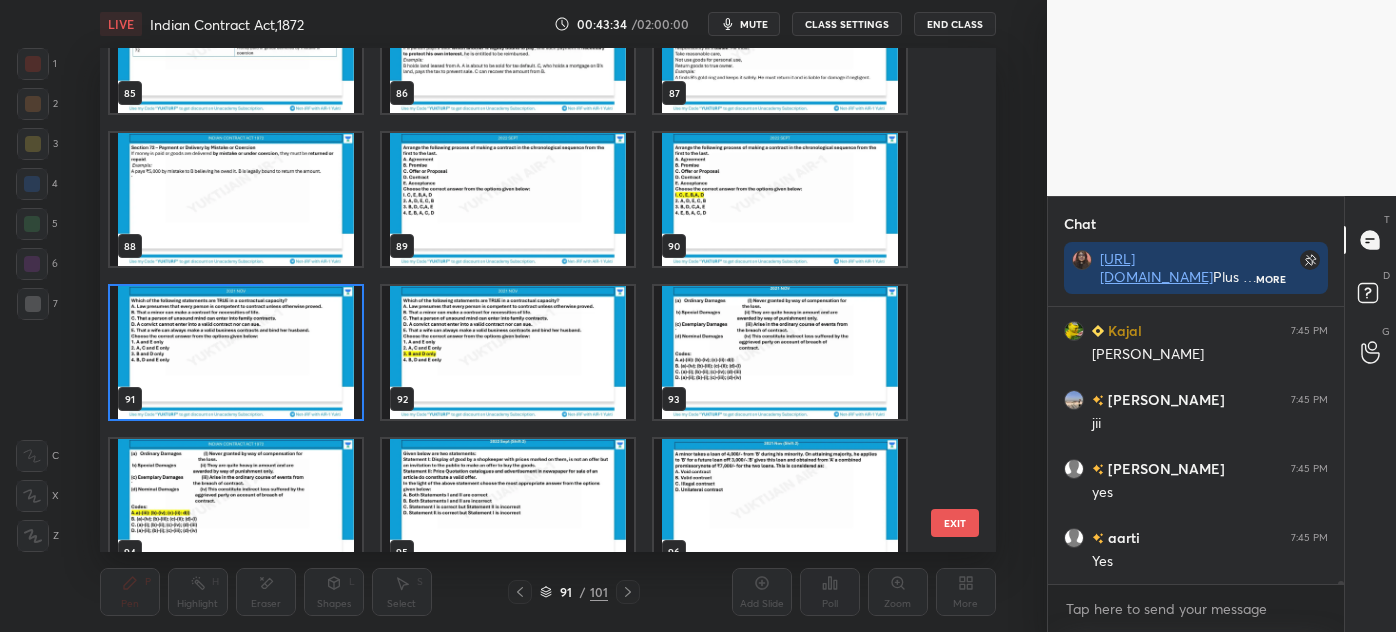 click at bounding box center (508, 505) 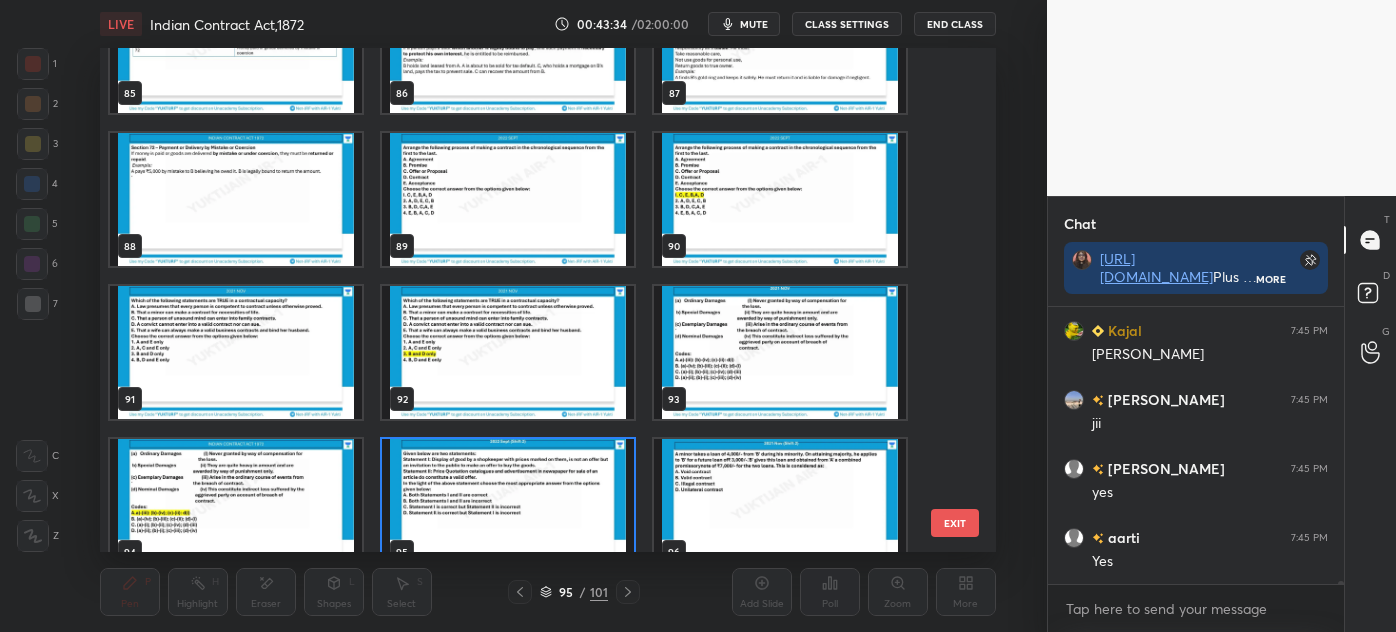 scroll, scrollTop: 4392, scrollLeft: 0, axis: vertical 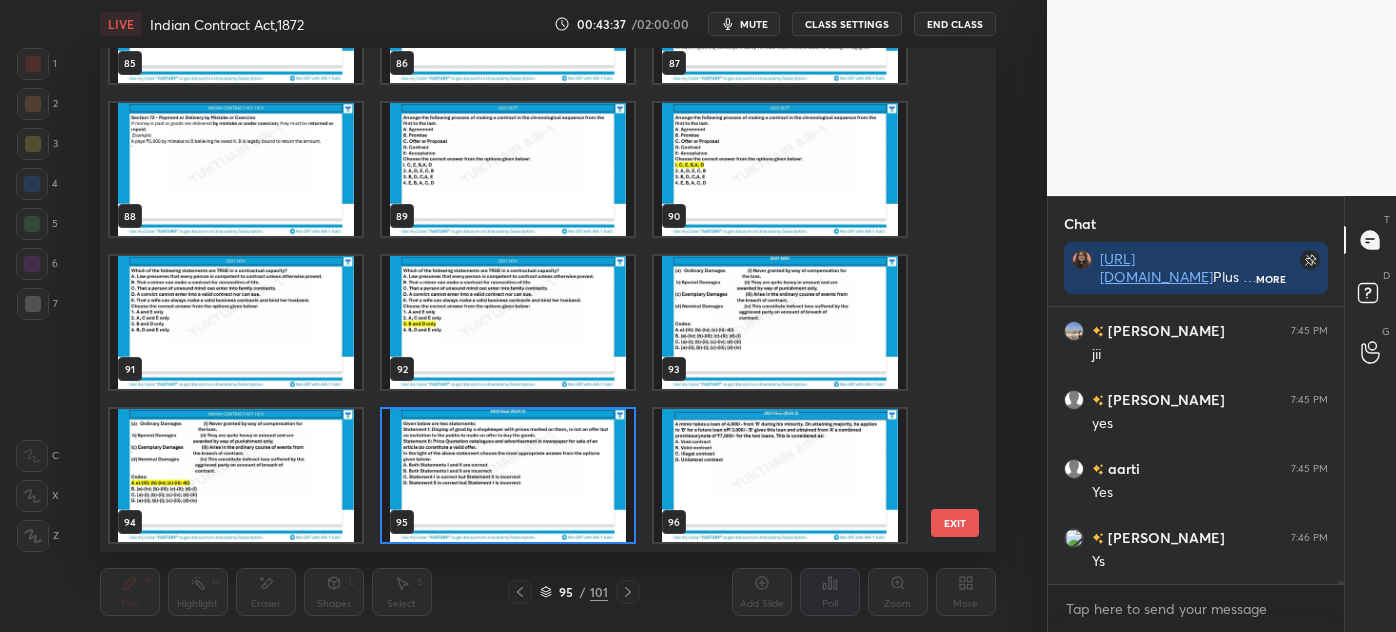 drag, startPoint x: 965, startPoint y: 447, endPoint x: 966, endPoint y: 458, distance: 11.045361 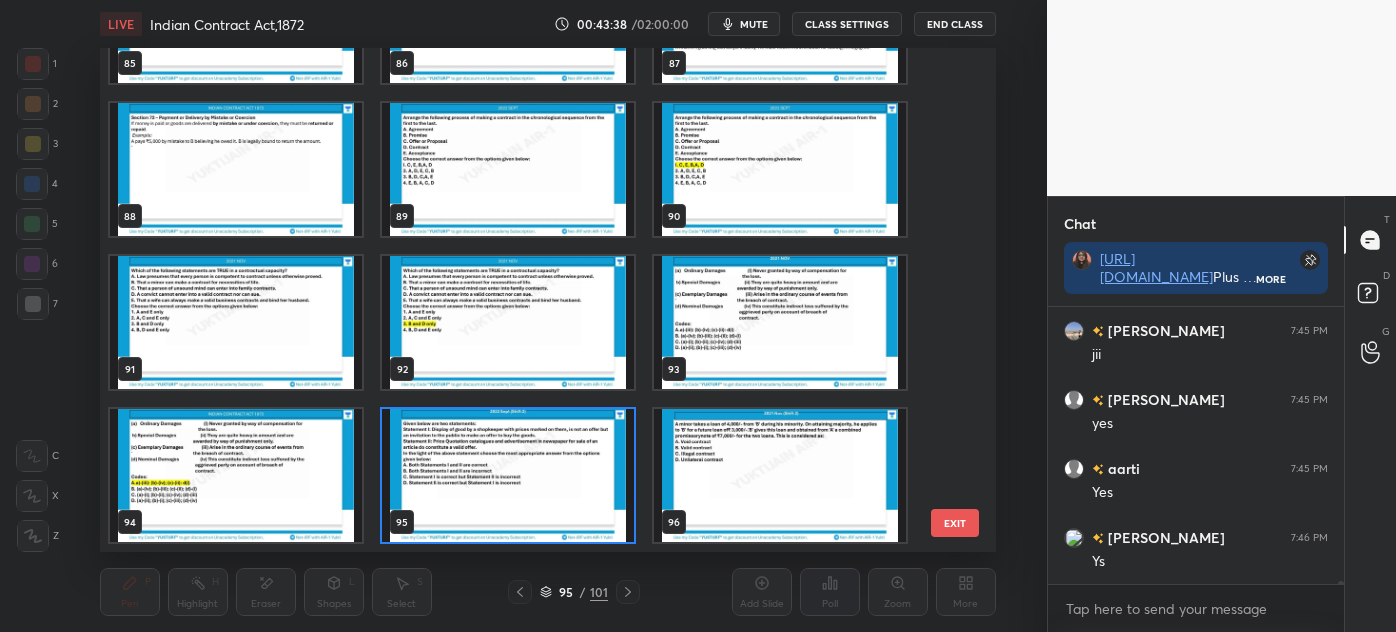 click on "85 86 87 88 89 90 91 92 93 94 95 96 97 98 99 EXIT" at bounding box center [548, 300] 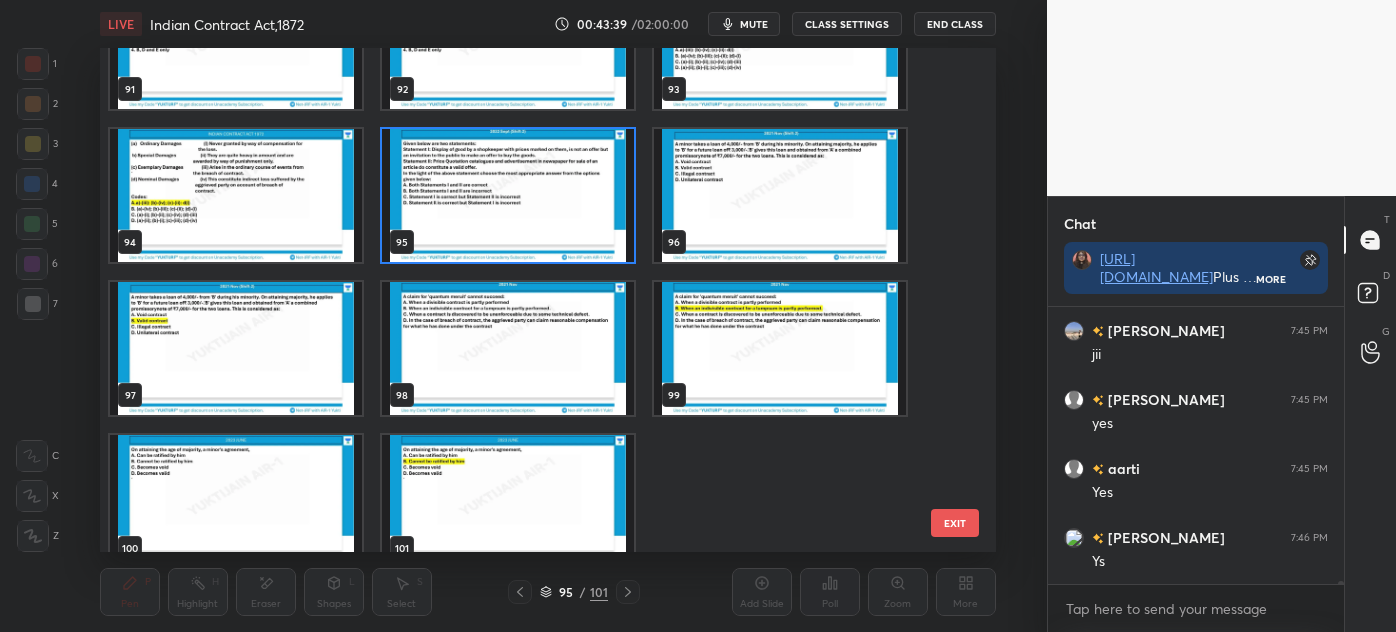 scroll, scrollTop: 4698, scrollLeft: 0, axis: vertical 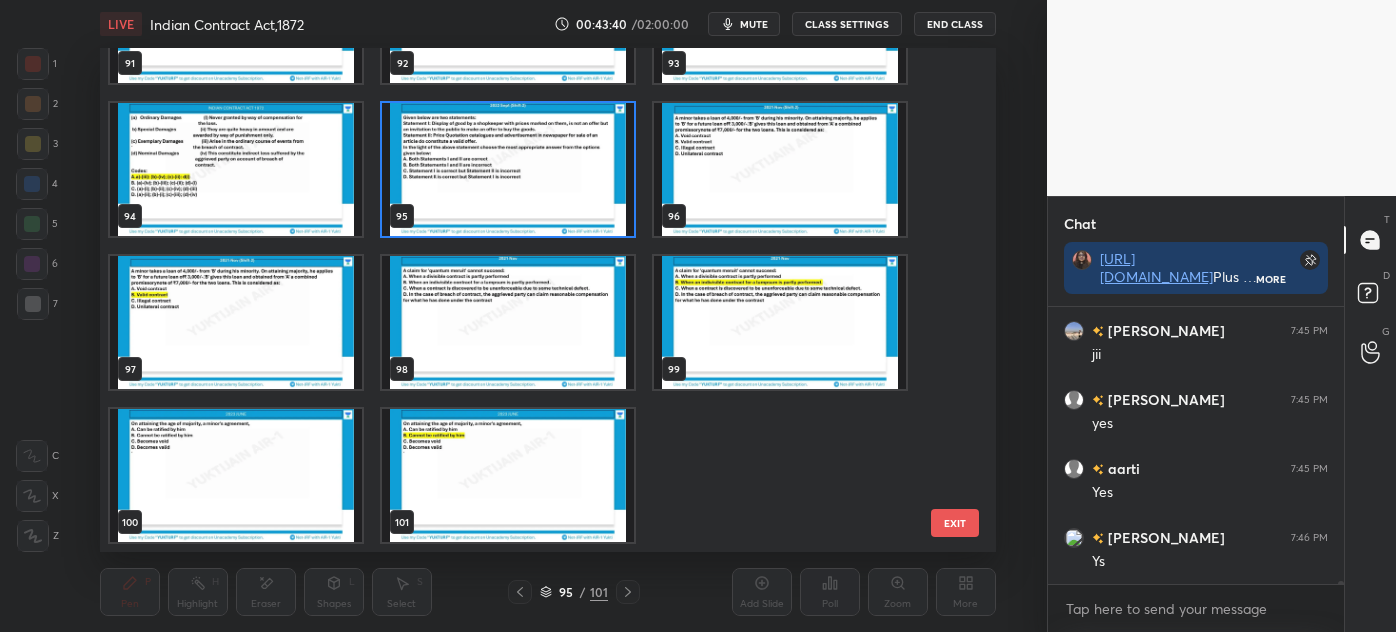 click at bounding box center [508, 169] 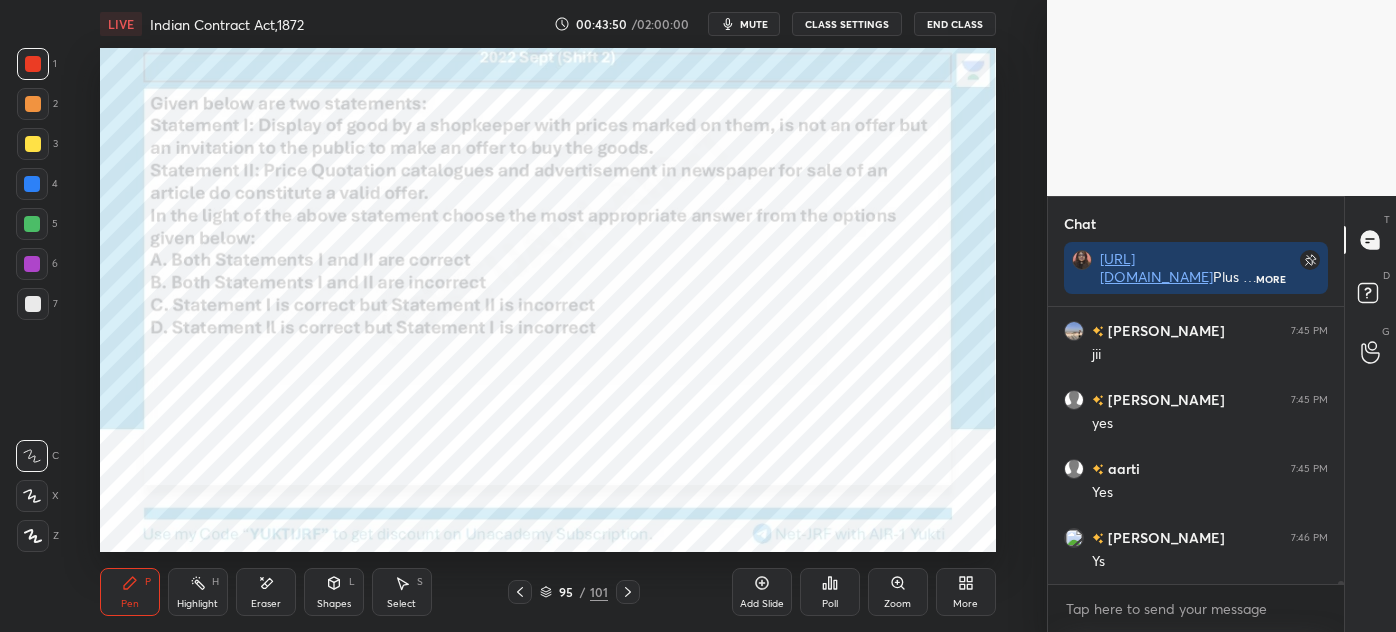 click on "95 / 101" at bounding box center (574, 592) 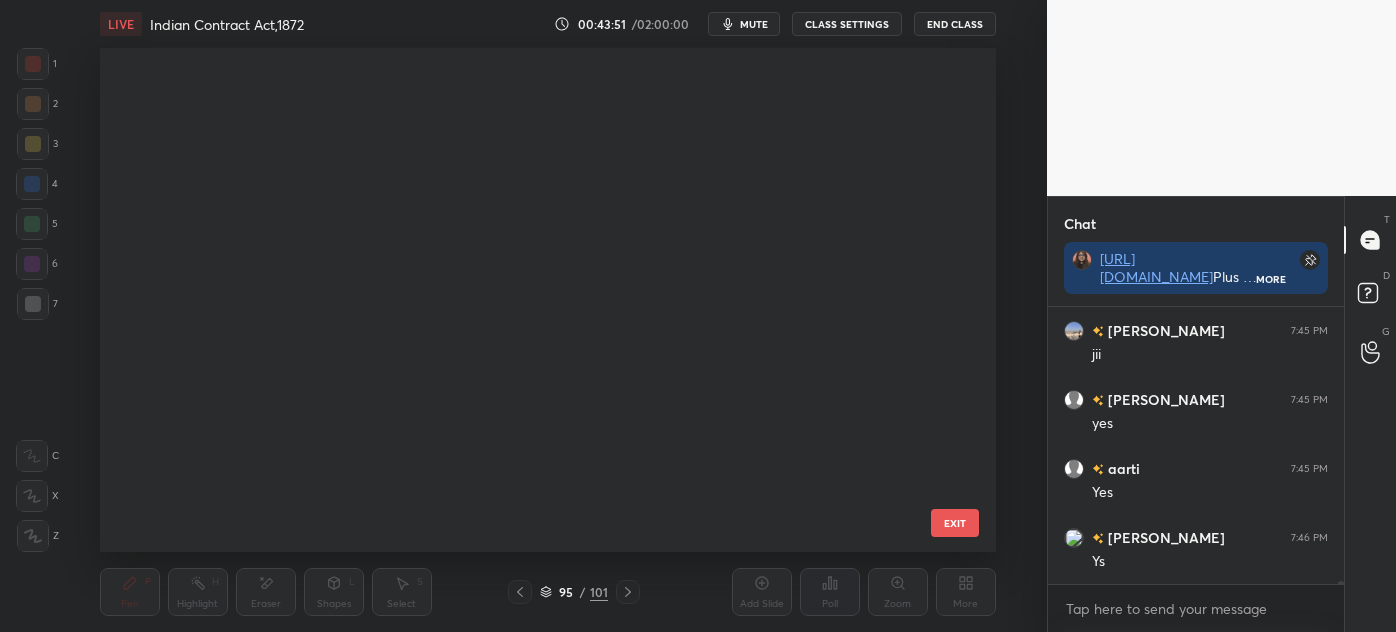 scroll, scrollTop: 4392, scrollLeft: 0, axis: vertical 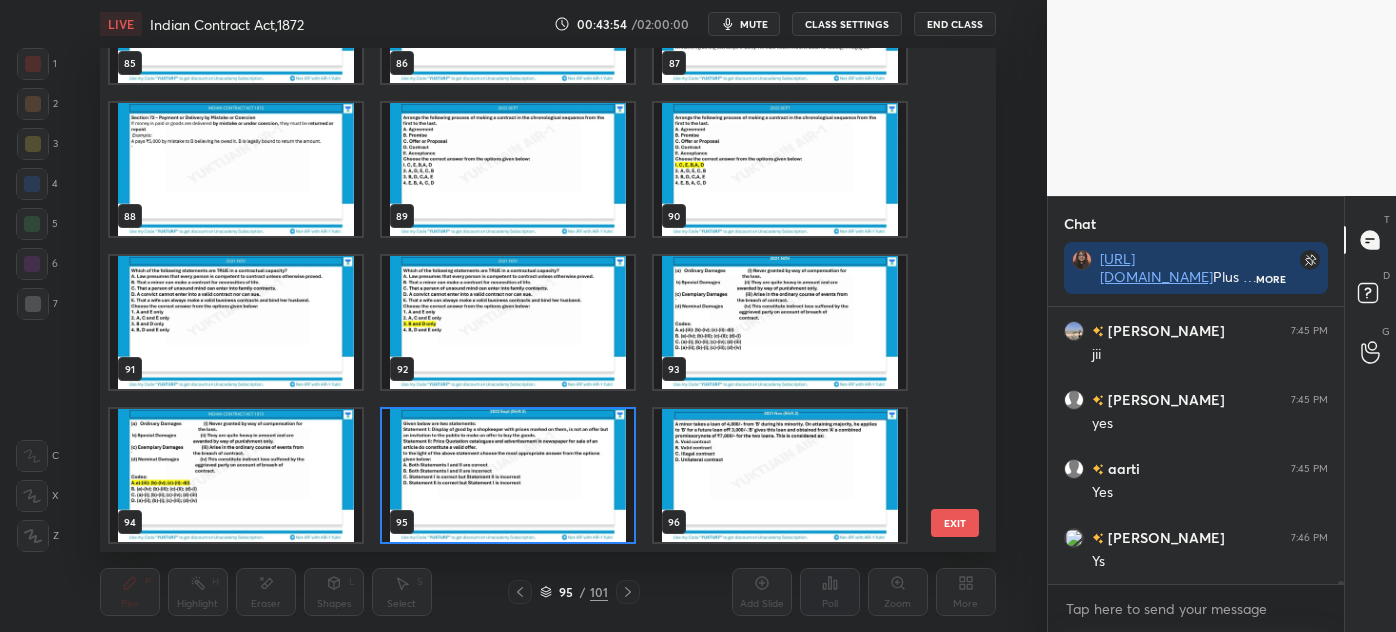 drag, startPoint x: 948, startPoint y: 447, endPoint x: 952, endPoint y: 464, distance: 17.464249 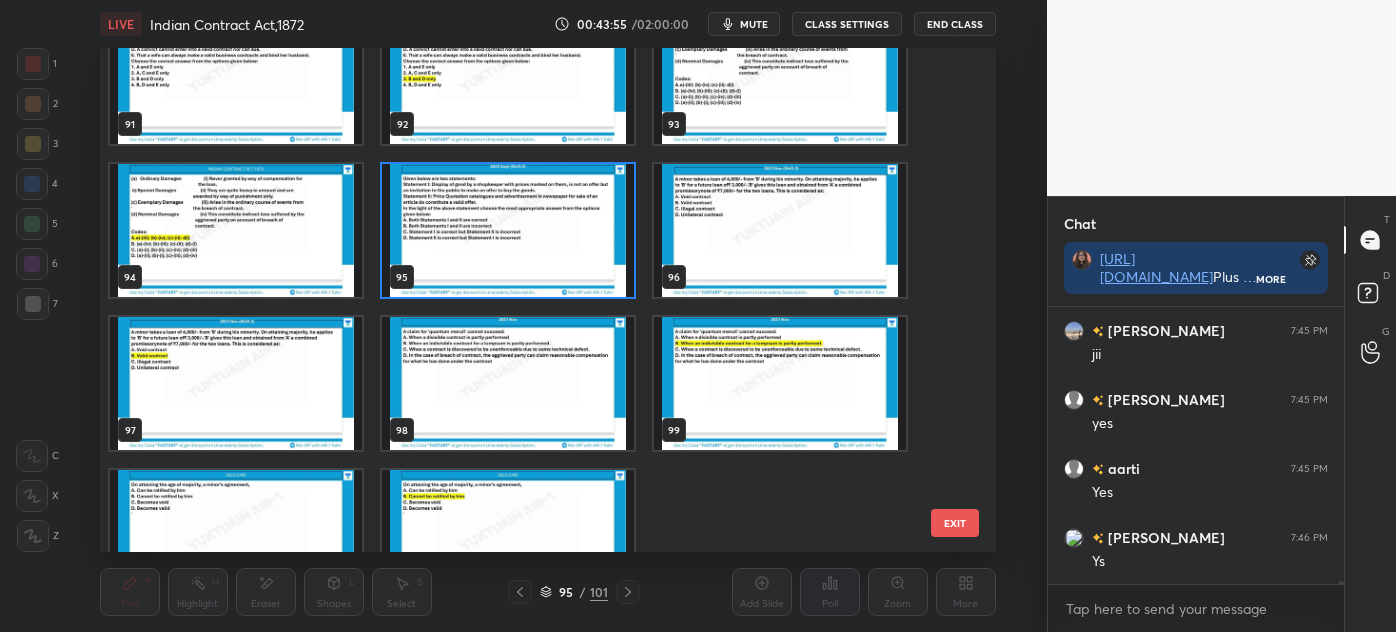 scroll, scrollTop: 4698, scrollLeft: 0, axis: vertical 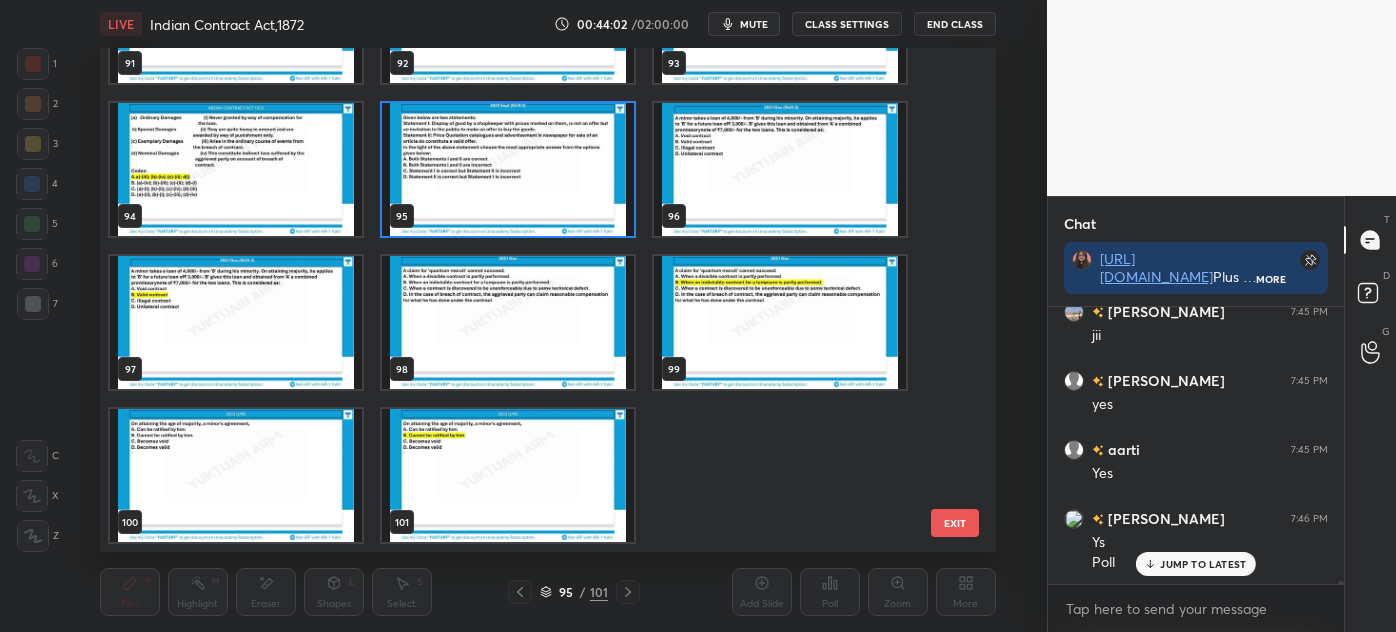 click on "EXIT" at bounding box center [955, 523] 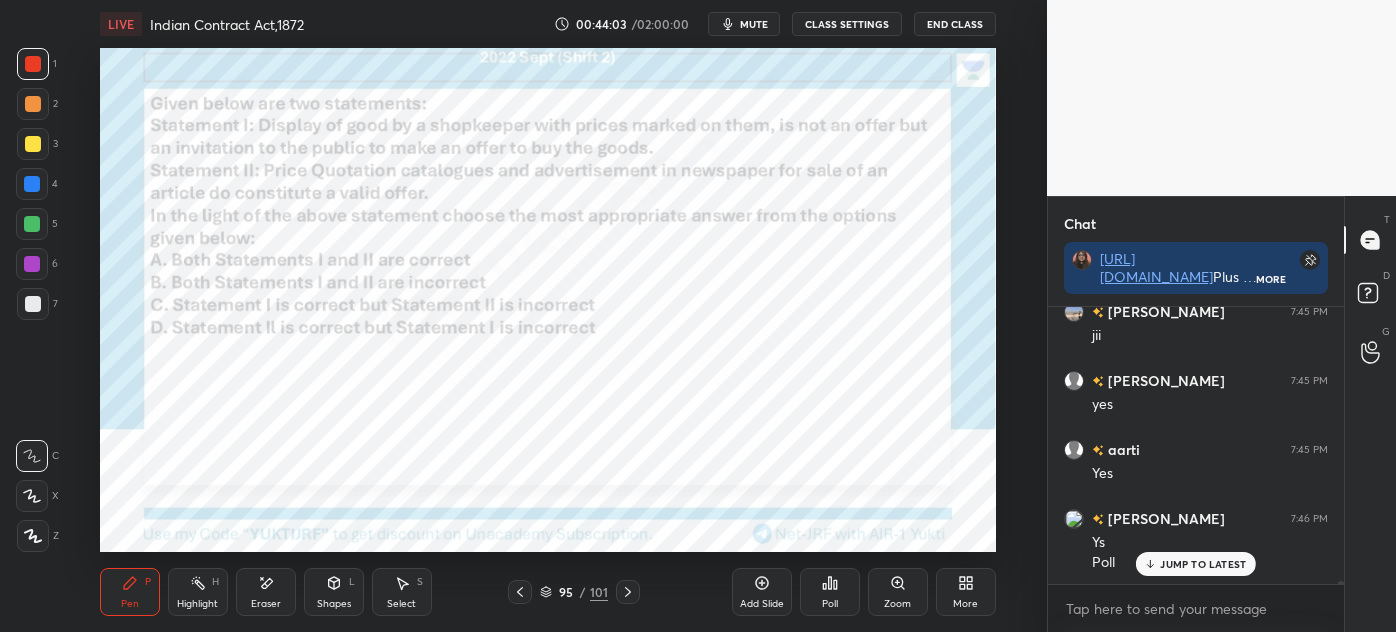 click 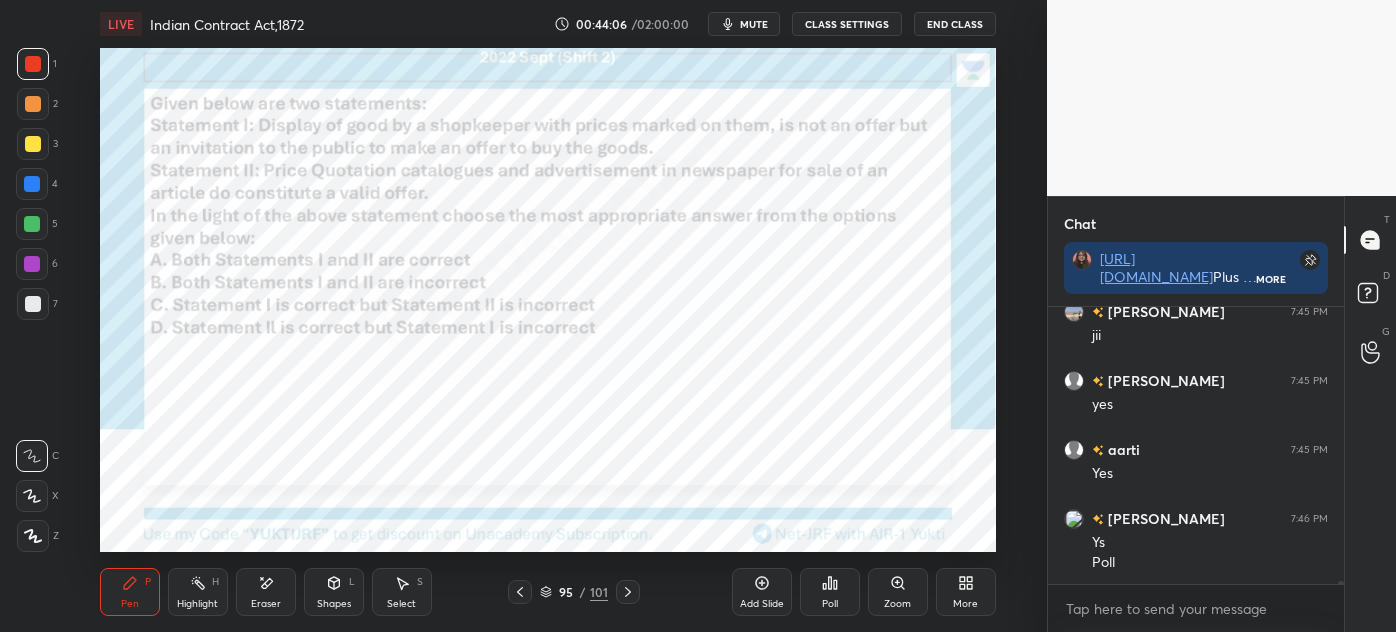 scroll, scrollTop: 23418, scrollLeft: 0, axis: vertical 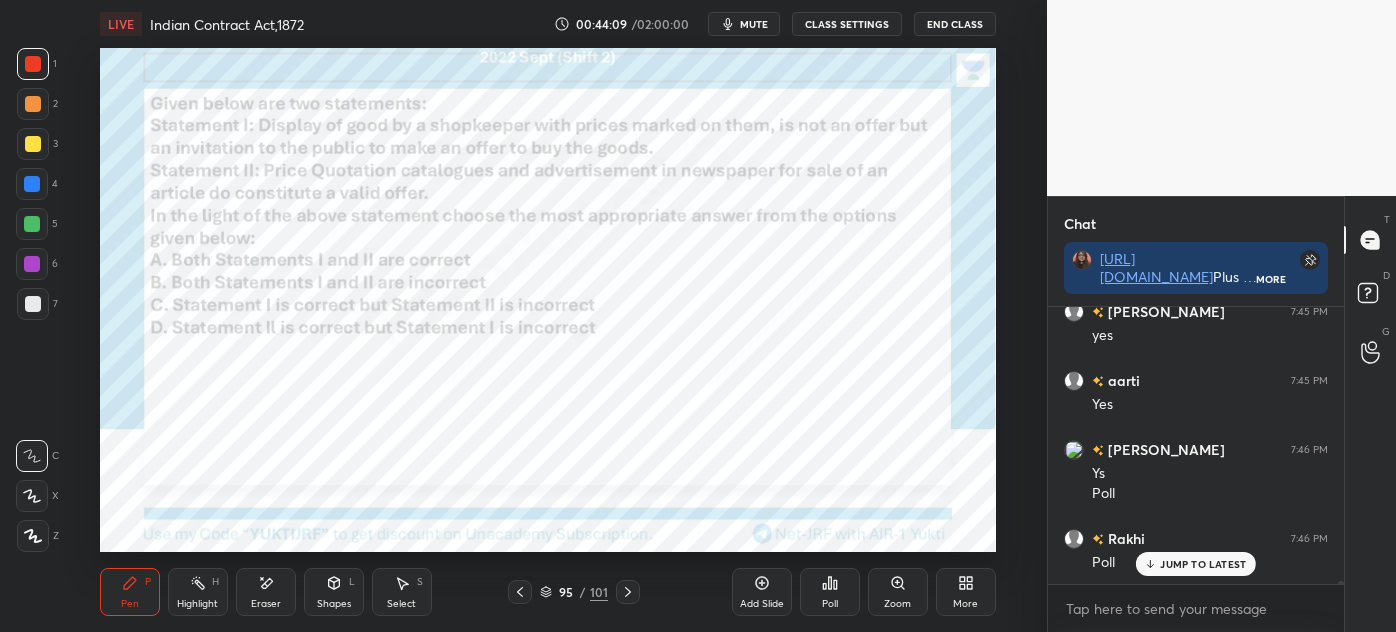 click on "Poll" at bounding box center (830, 592) 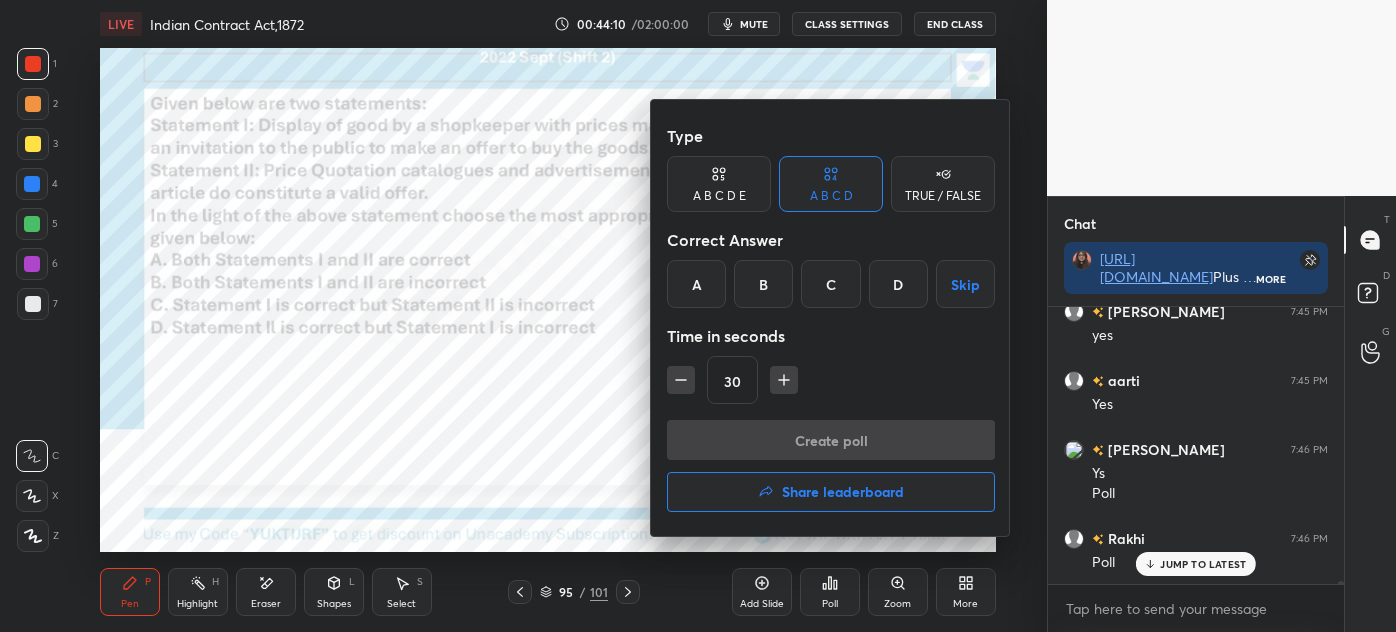 click on "C" at bounding box center (830, 284) 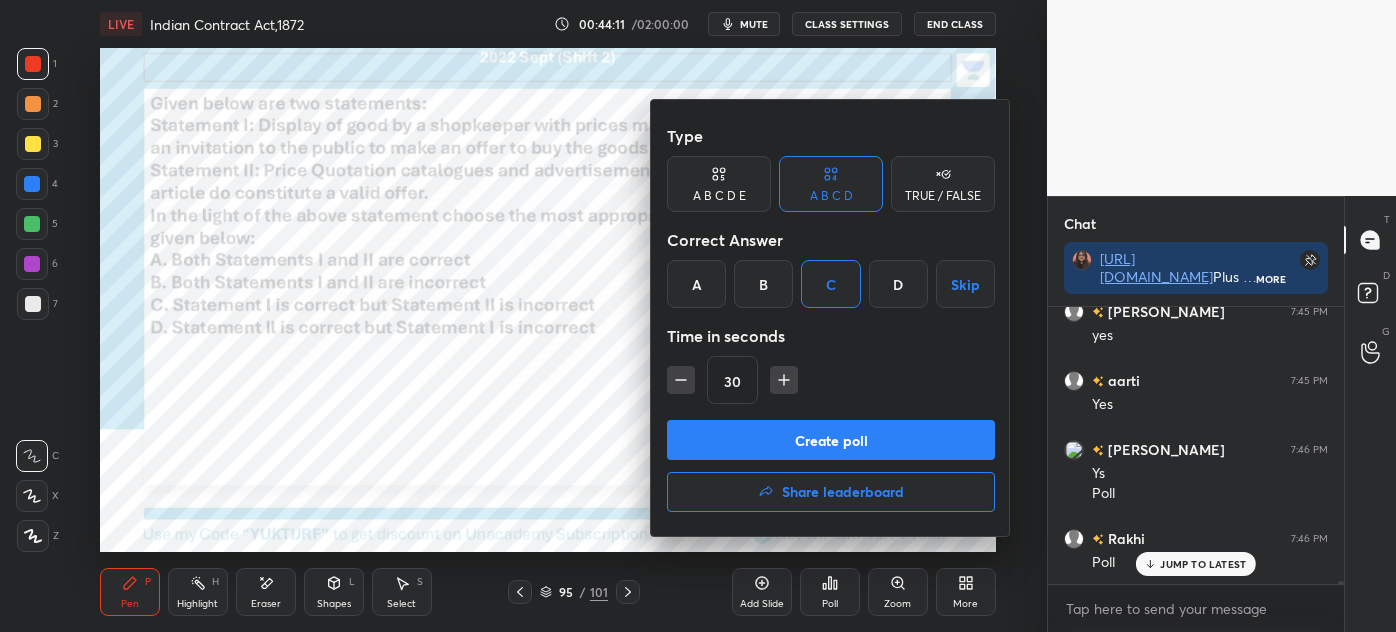 click on "Create poll" at bounding box center [831, 440] 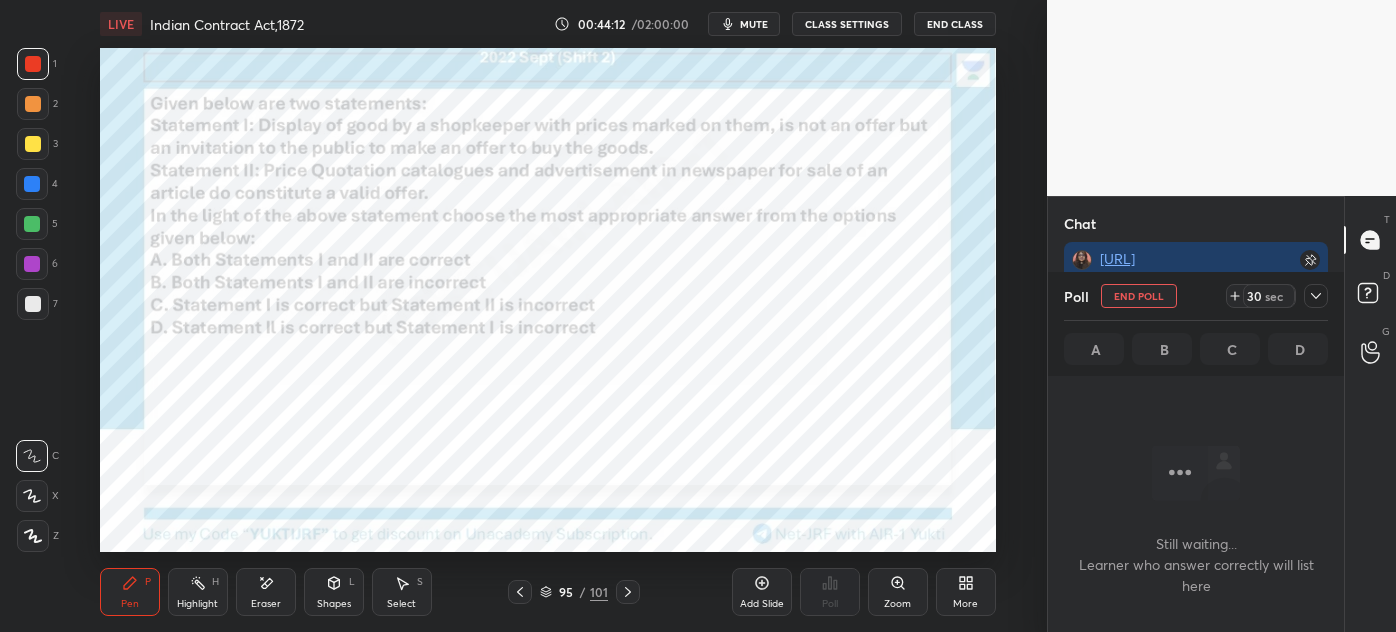 scroll, scrollTop: 177, scrollLeft: 290, axis: both 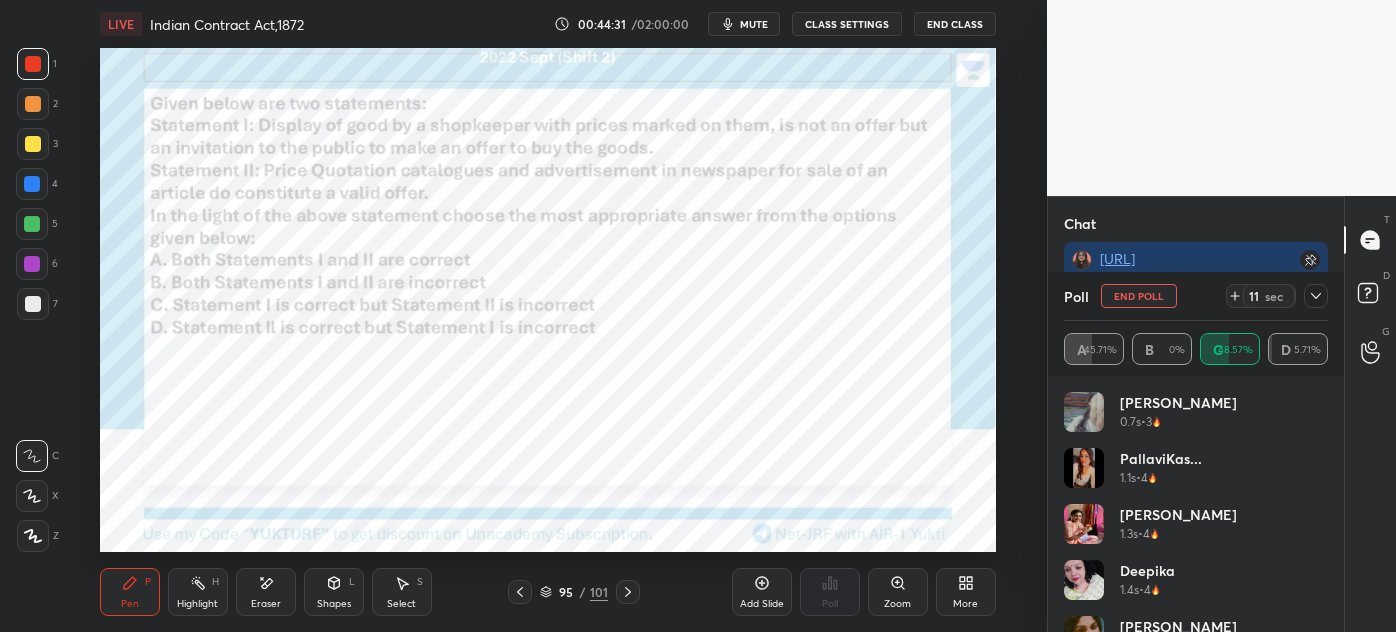 click at bounding box center (33, 104) 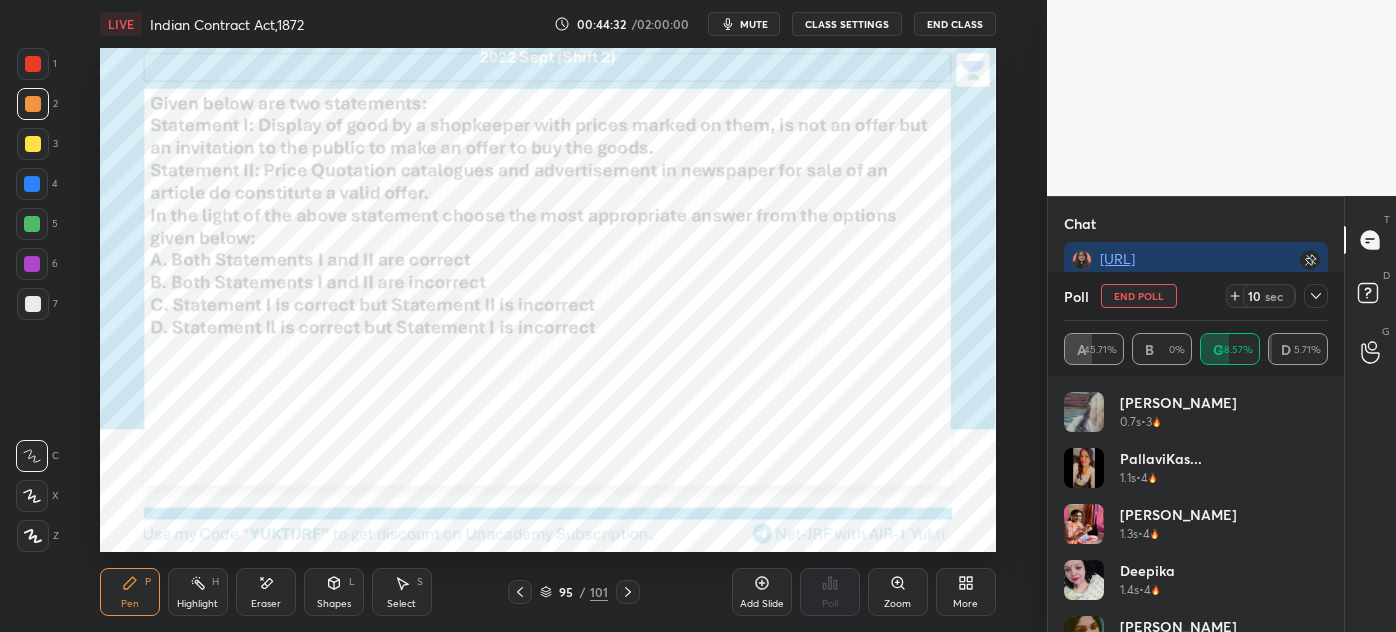 click at bounding box center (32, 224) 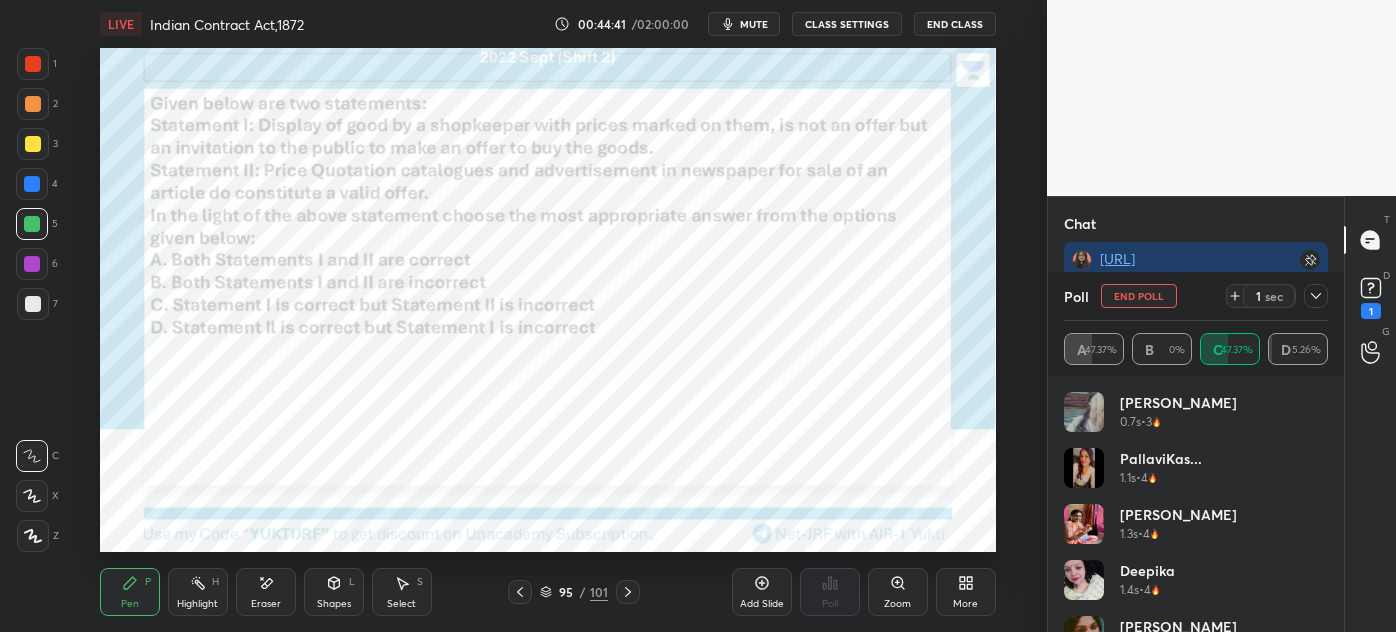 scroll, scrollTop: 22216, scrollLeft: 0, axis: vertical 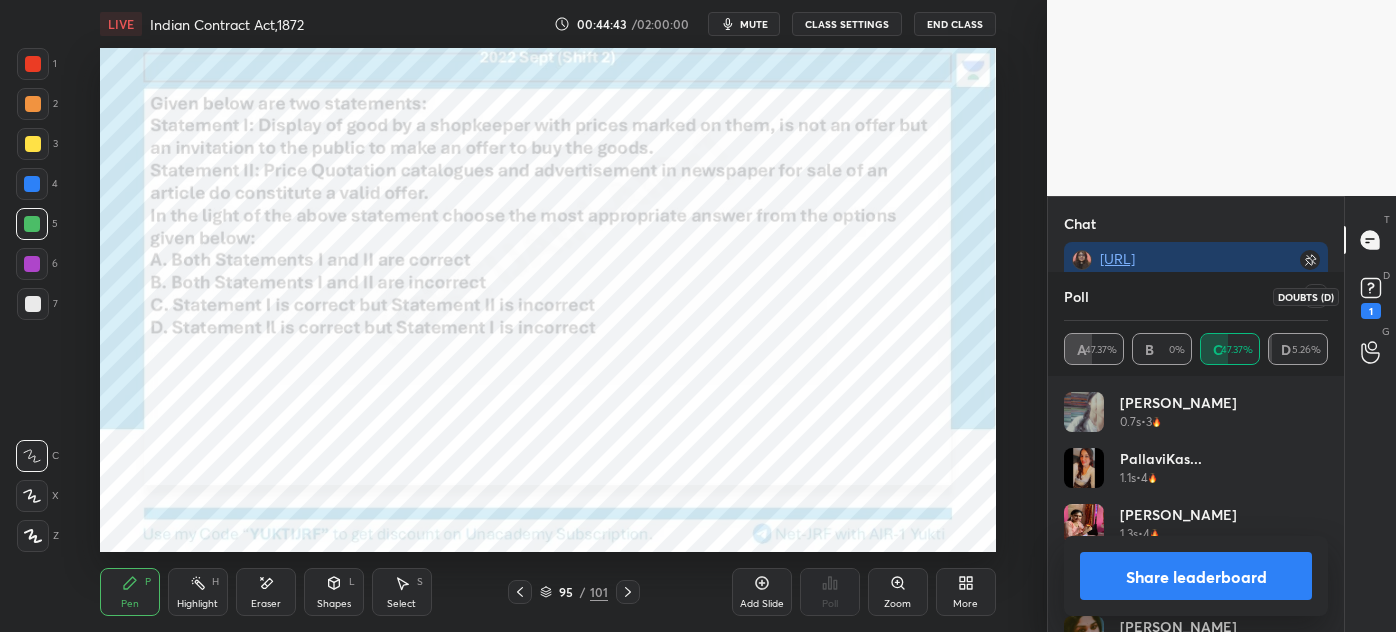 click 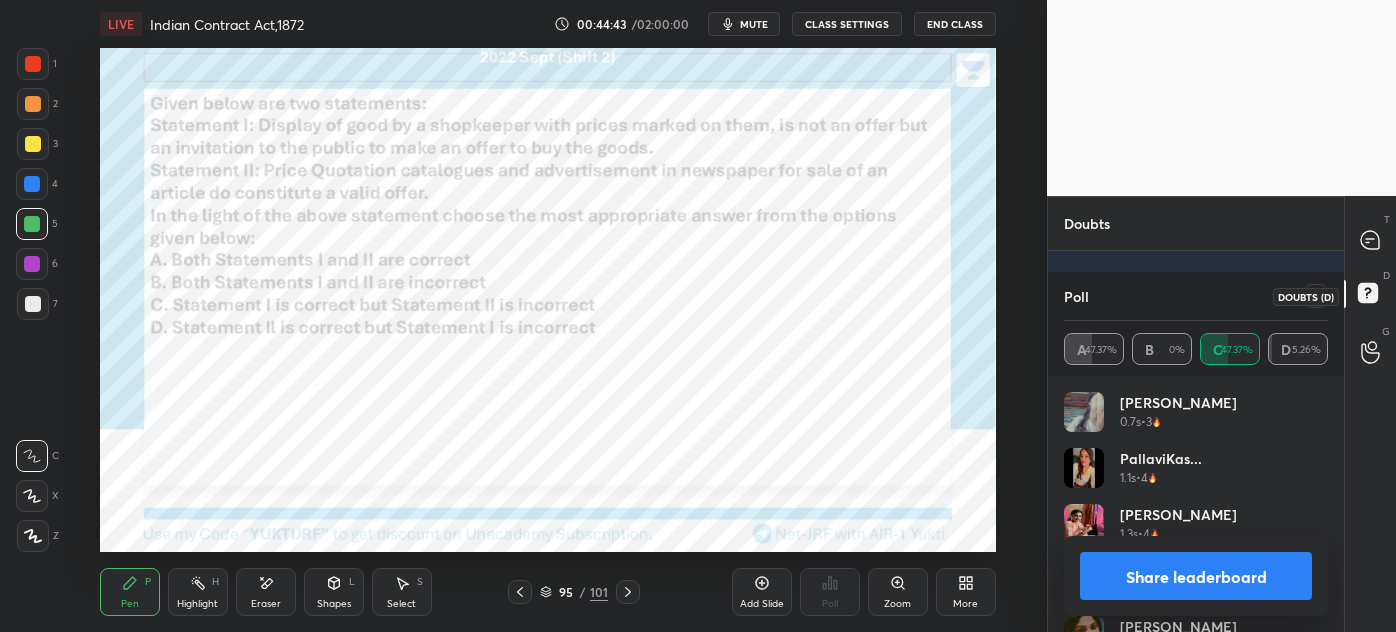 scroll, scrollTop: 137, scrollLeft: 0, axis: vertical 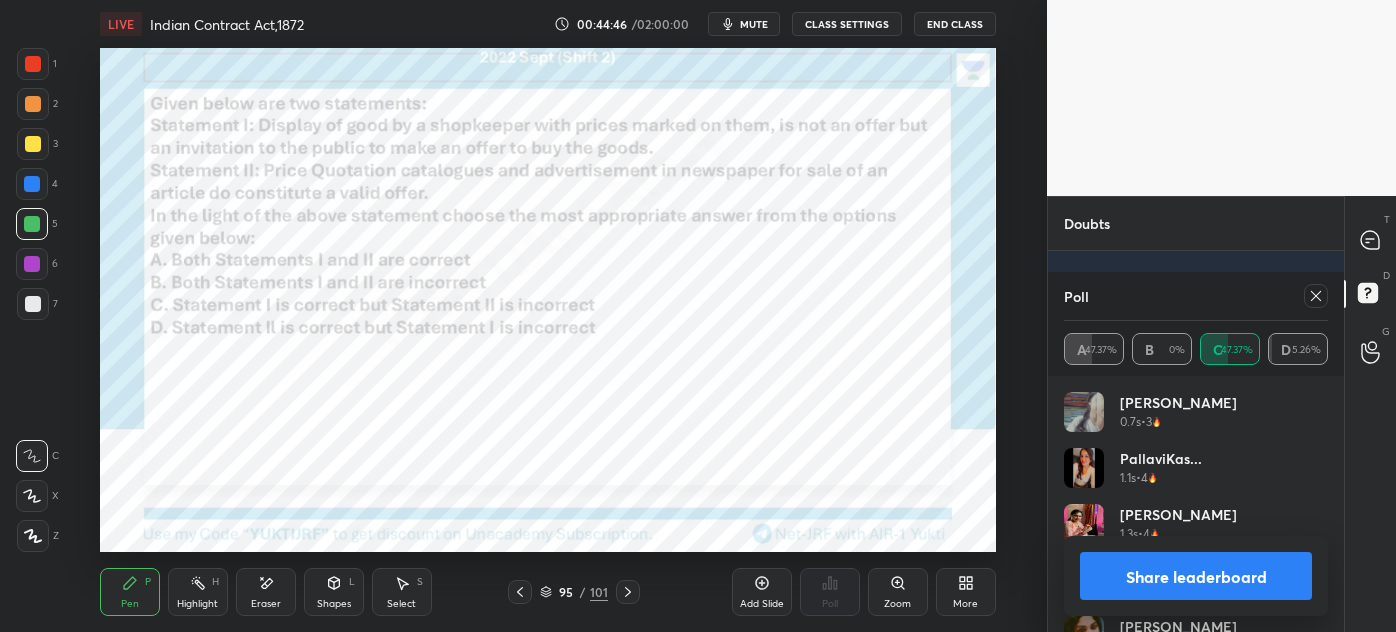 click 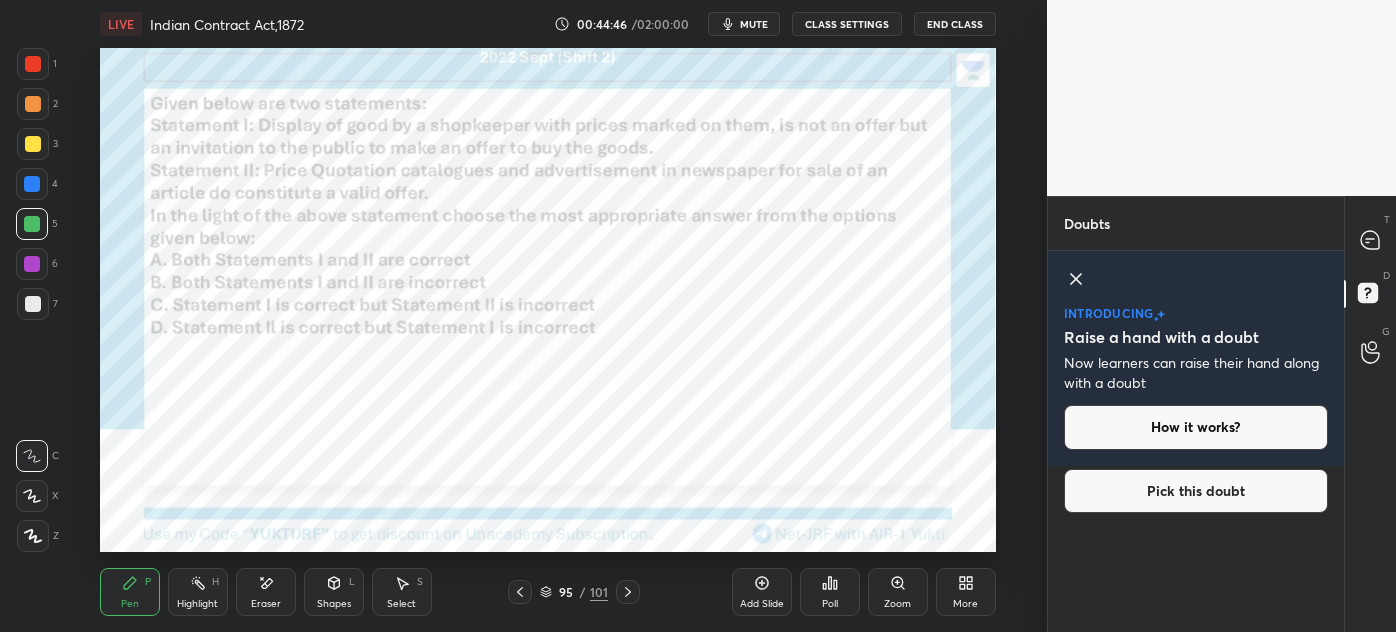 scroll, scrollTop: 150, scrollLeft: 258, axis: both 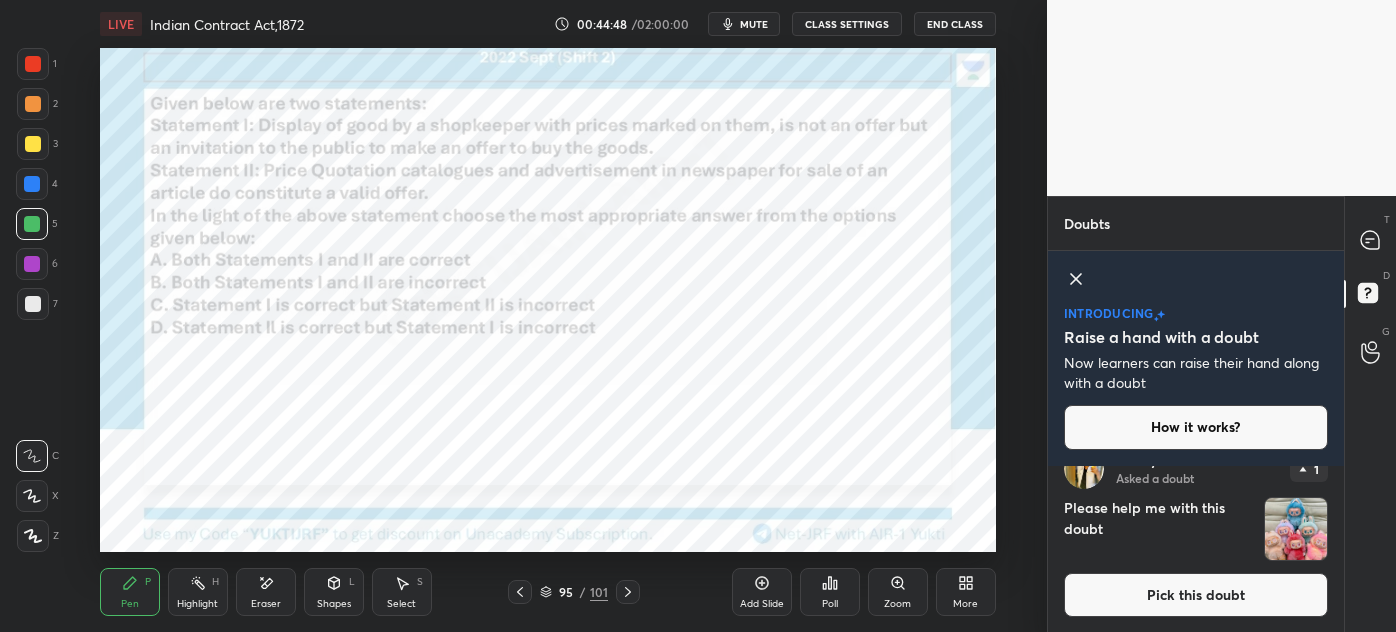 click on "Pick this doubt" at bounding box center (1196, 595) 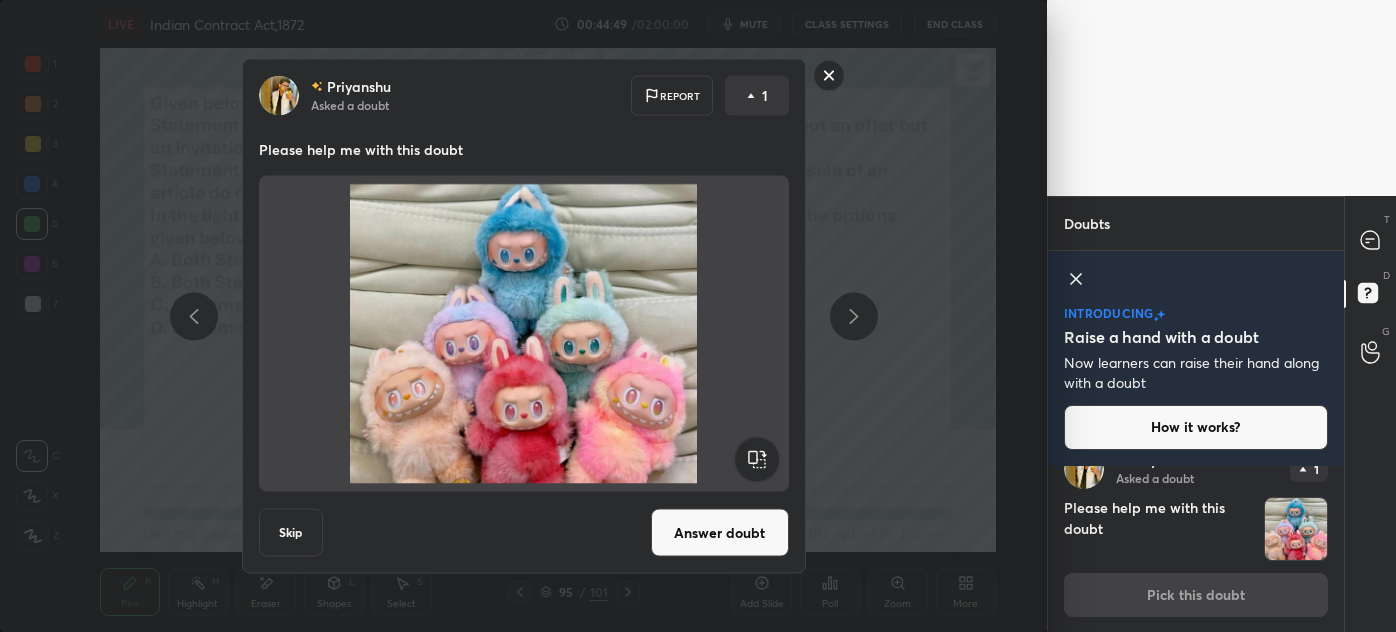click on "Answer doubt" at bounding box center (720, 533) 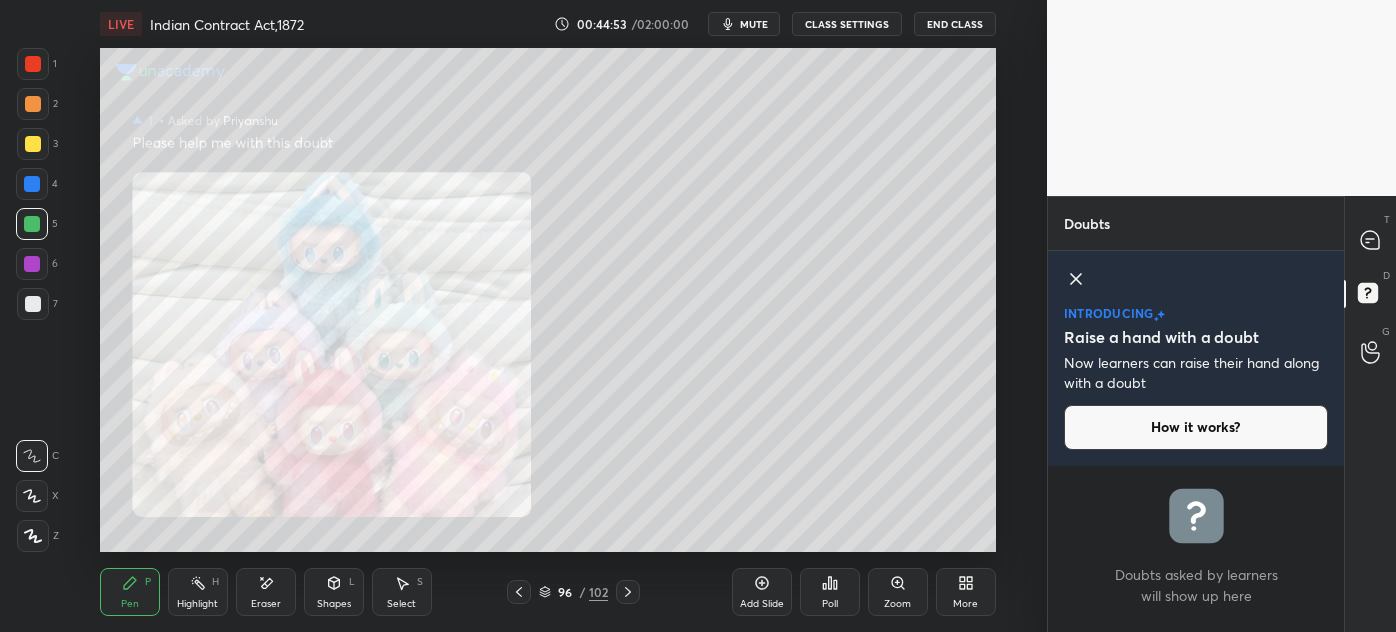 click at bounding box center [33, 144] 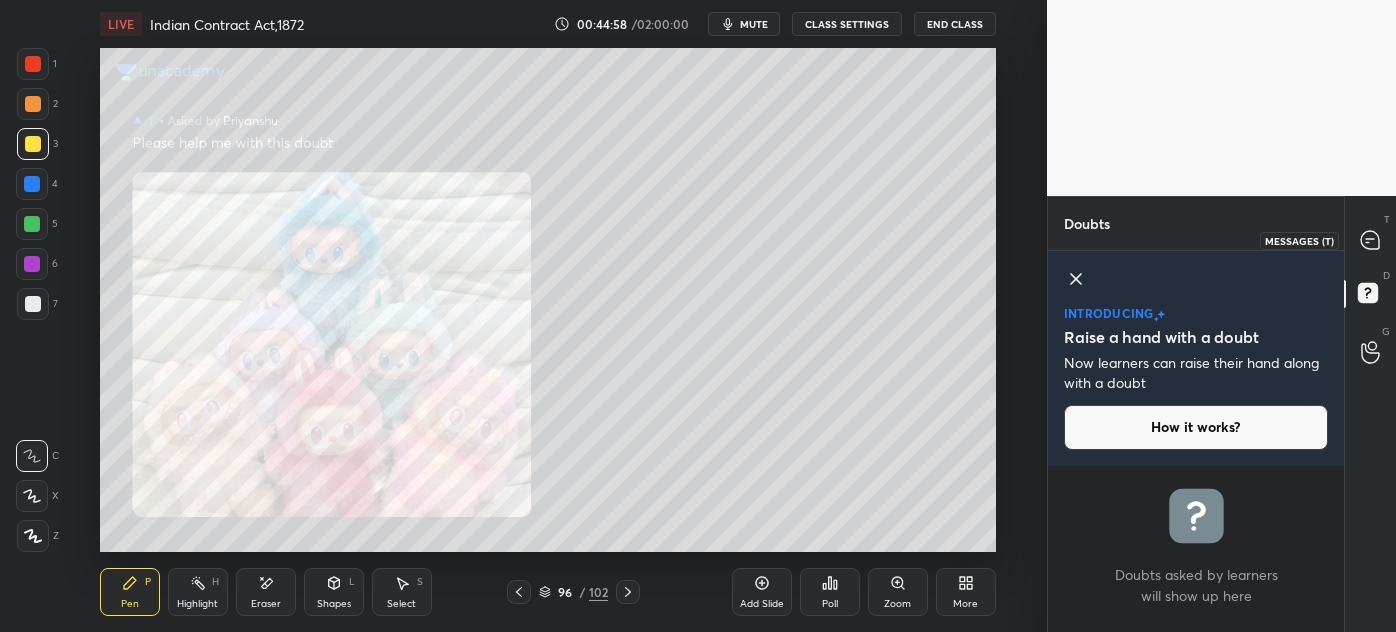 click at bounding box center [1371, 240] 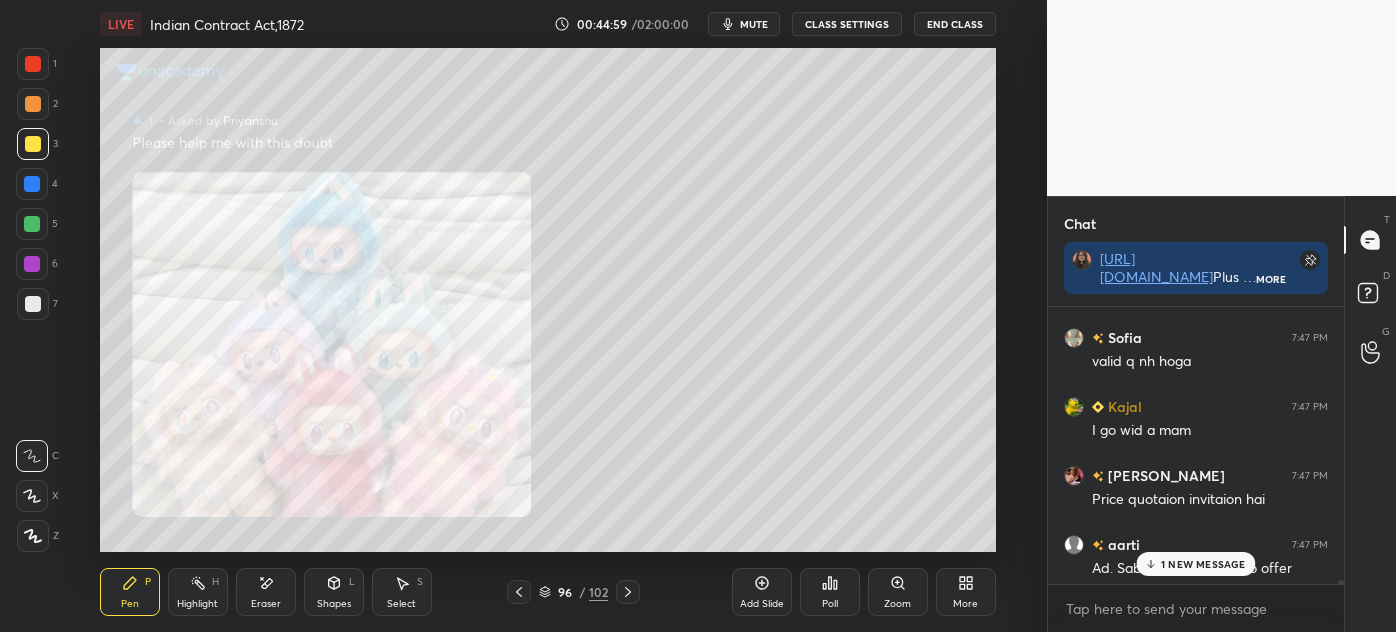 click on "1 NEW MESSAGE" at bounding box center [1195, 564] 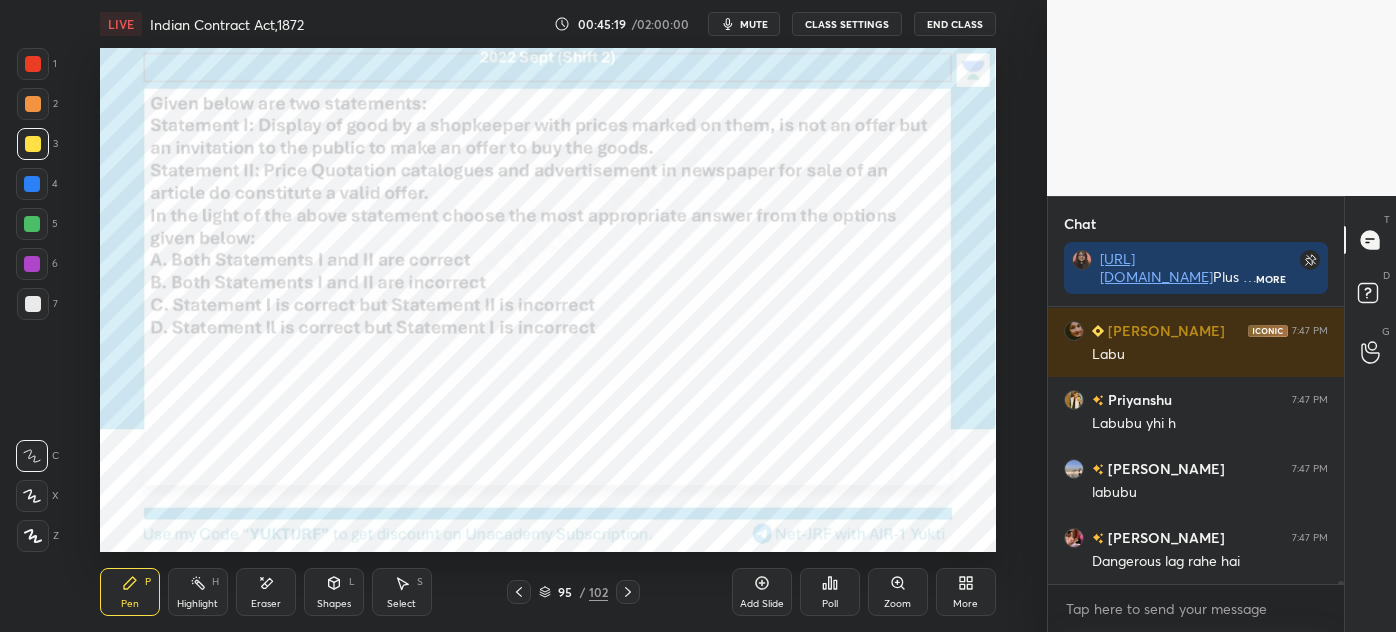 click at bounding box center [33, 104] 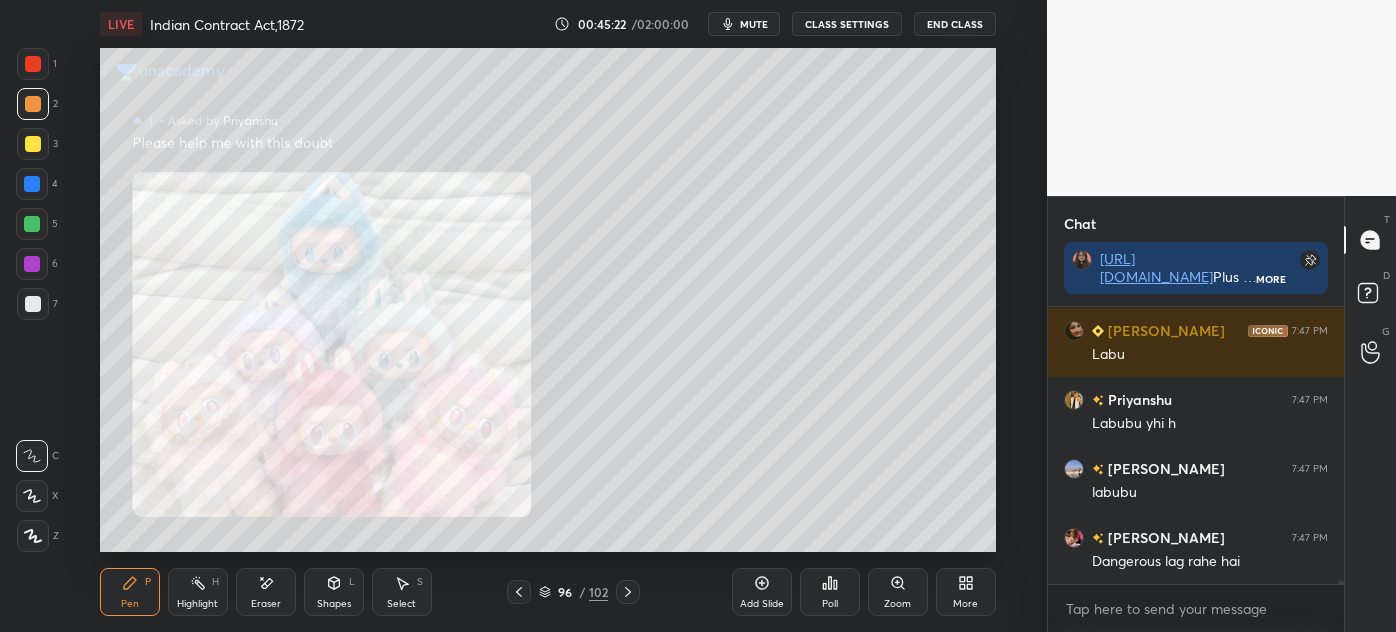 click at bounding box center [33, 104] 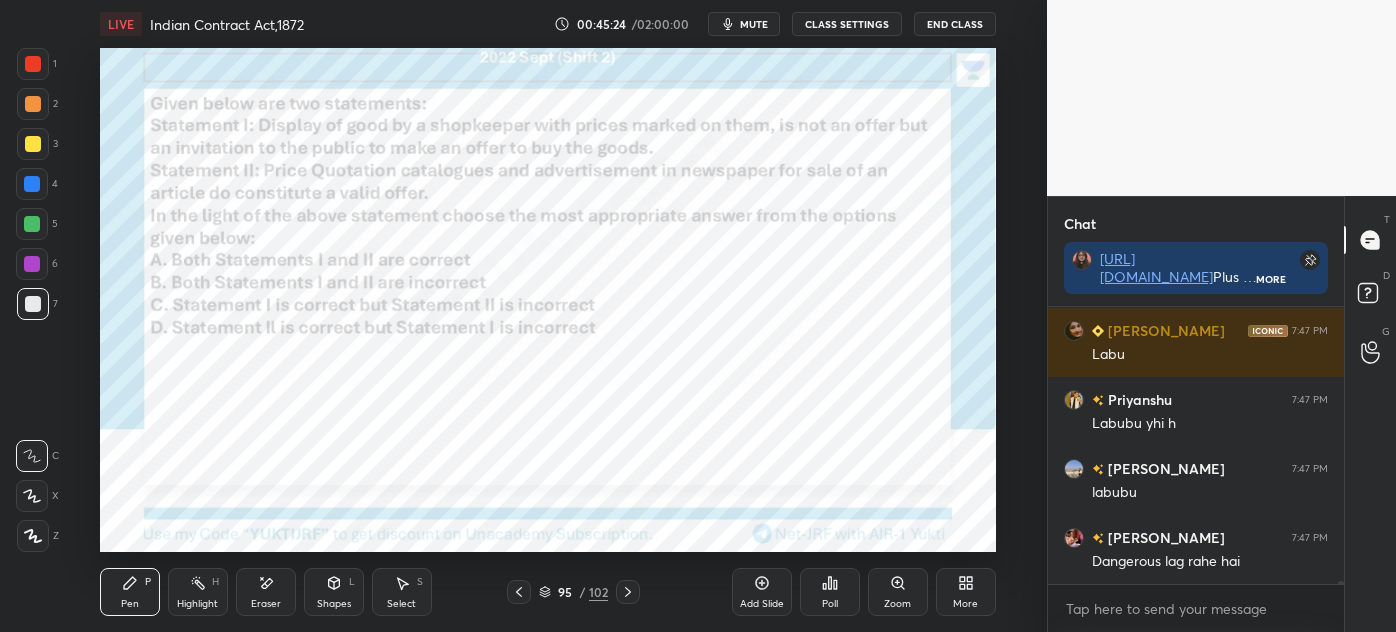 click at bounding box center [33, 104] 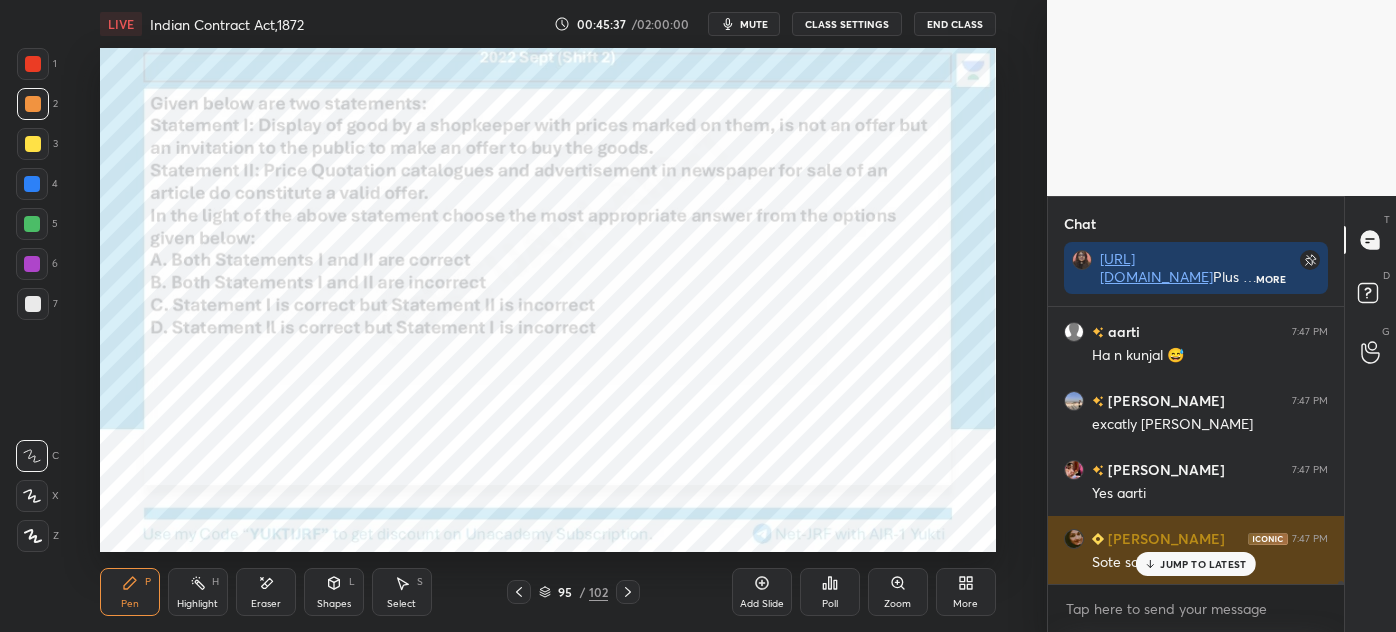 click on "JUMP TO LATEST" at bounding box center (1203, 564) 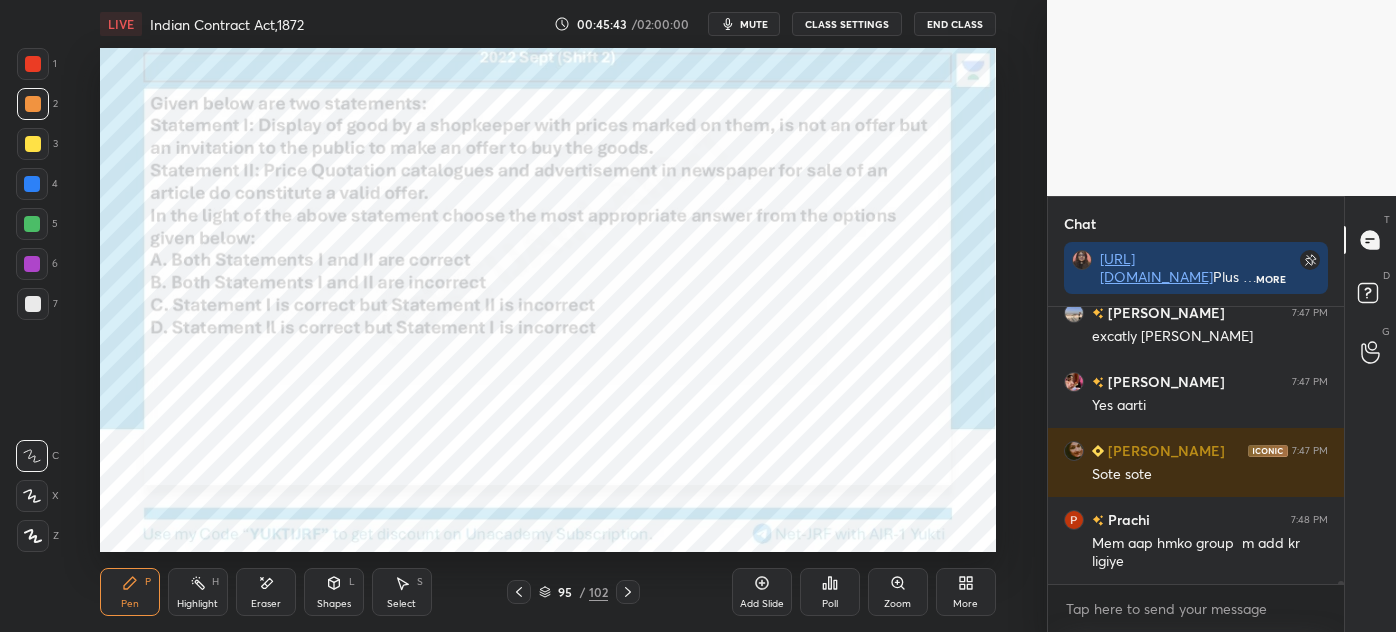 scroll, scrollTop: 23447, scrollLeft: 0, axis: vertical 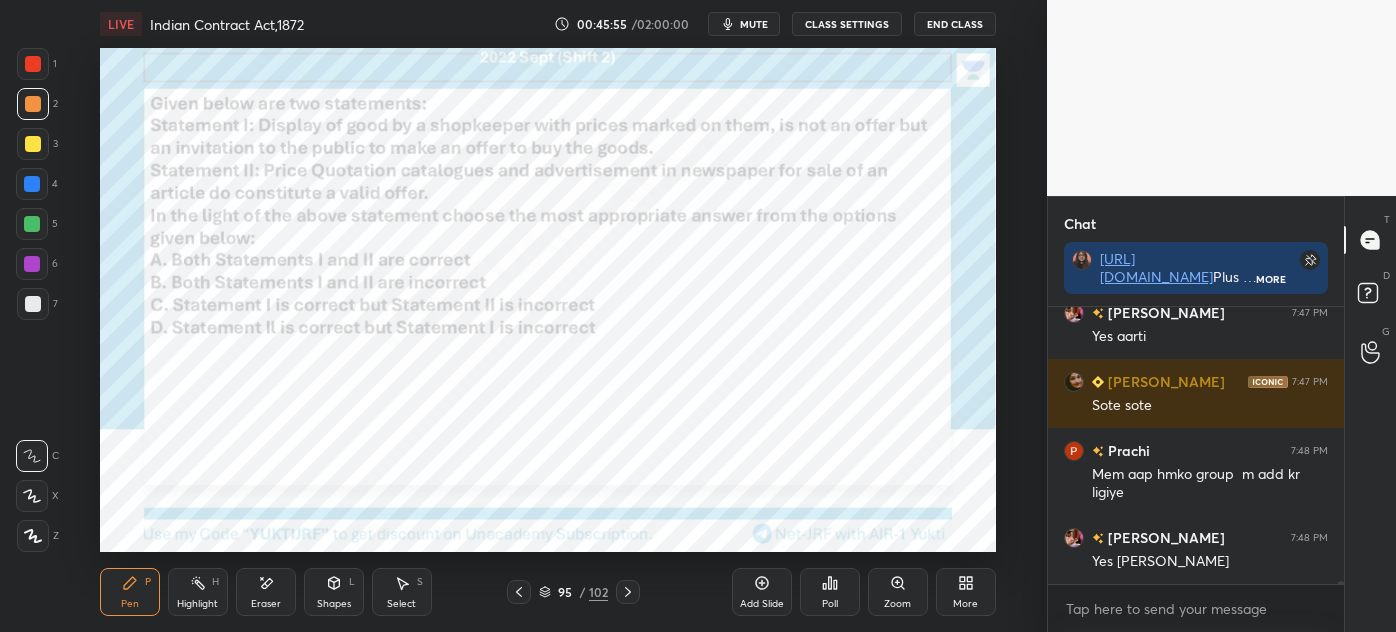 click at bounding box center [33, 64] 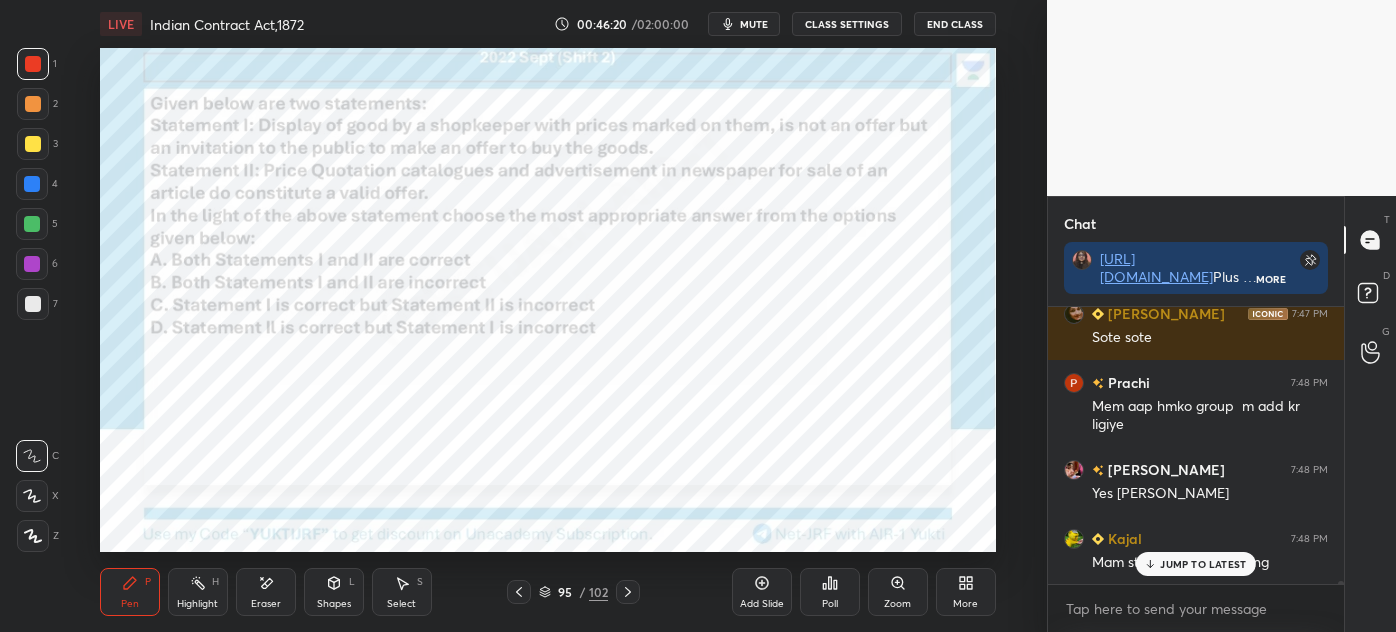 scroll, scrollTop: 23584, scrollLeft: 0, axis: vertical 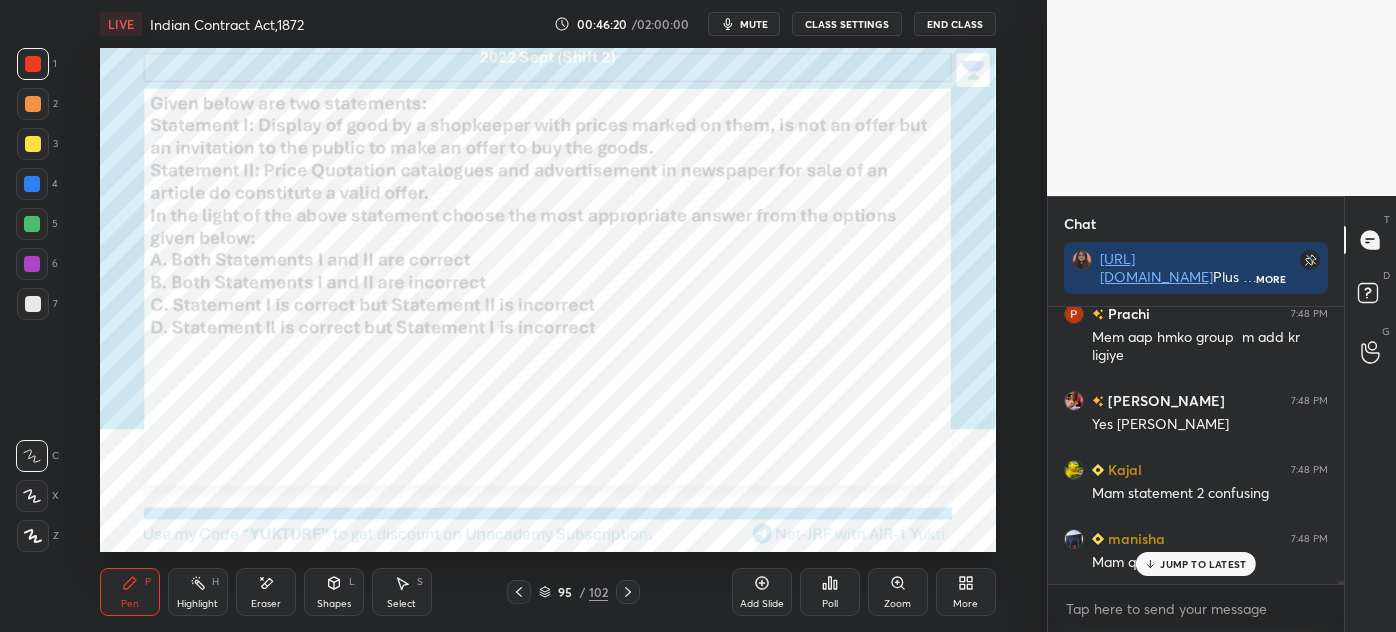 click on "Pen P Highlight H Eraser Shapes L Select S 95 / 102 Add Slide Poll Zoom More" at bounding box center [548, 592] 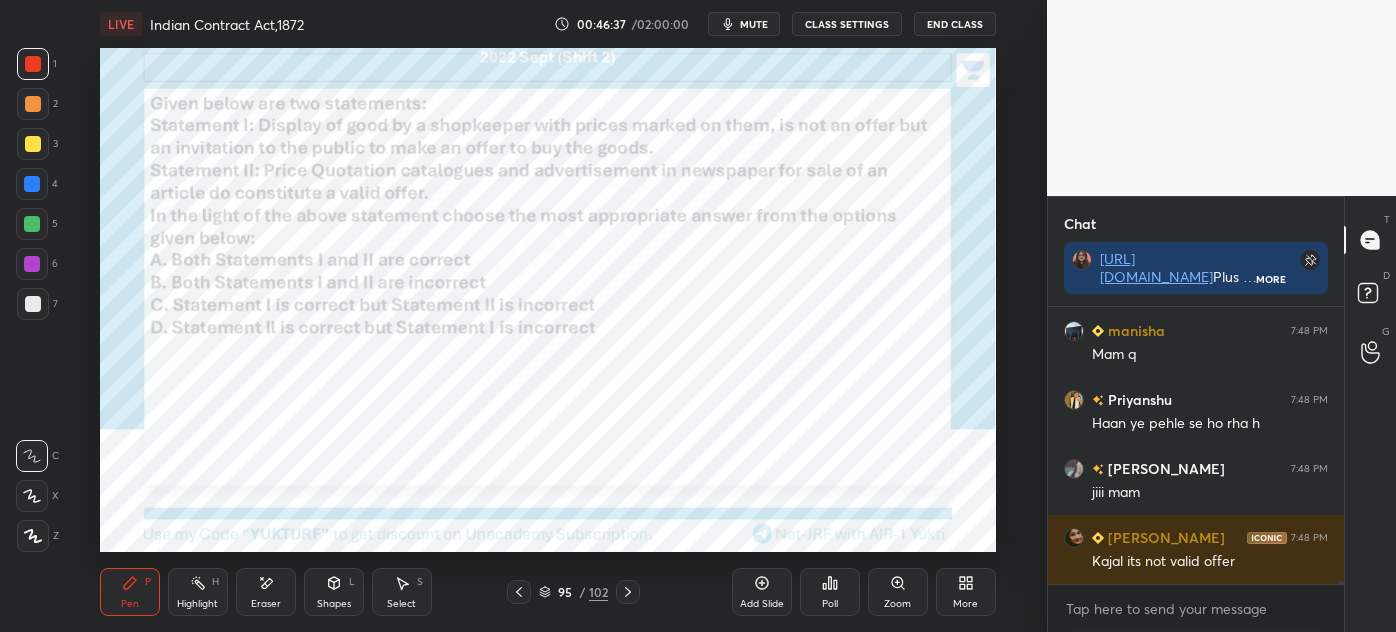scroll, scrollTop: 23861, scrollLeft: 0, axis: vertical 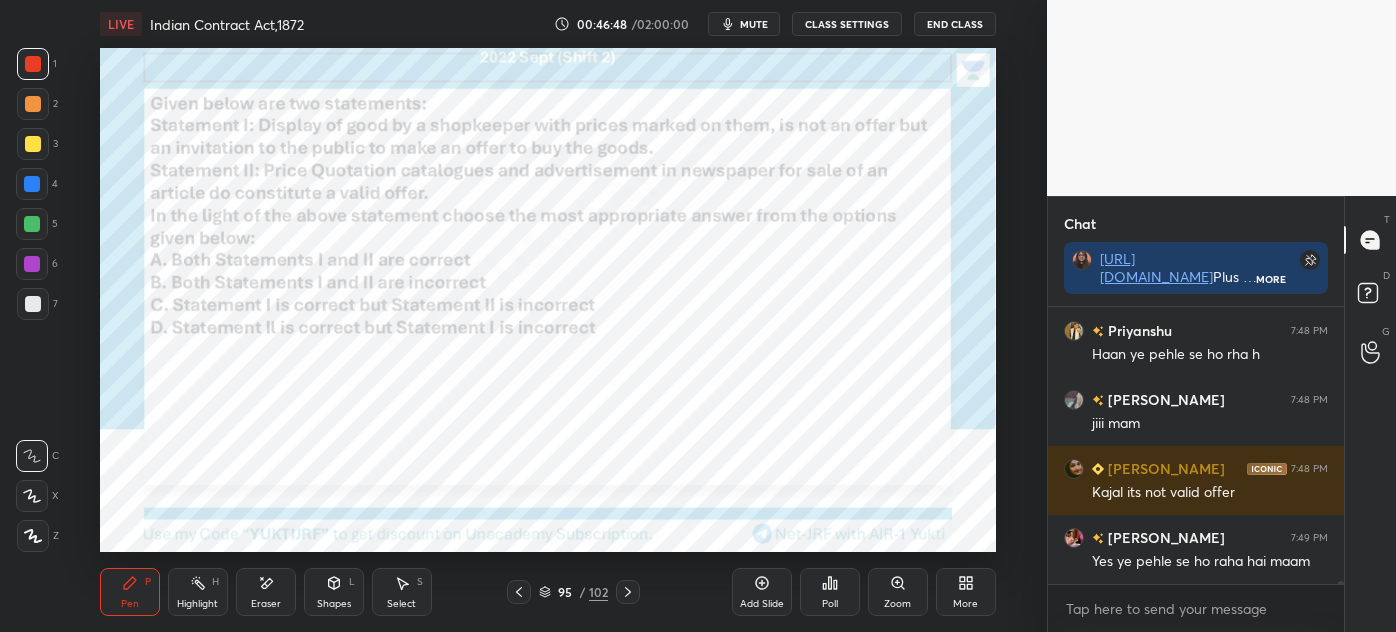 click on "Eraser" at bounding box center [266, 592] 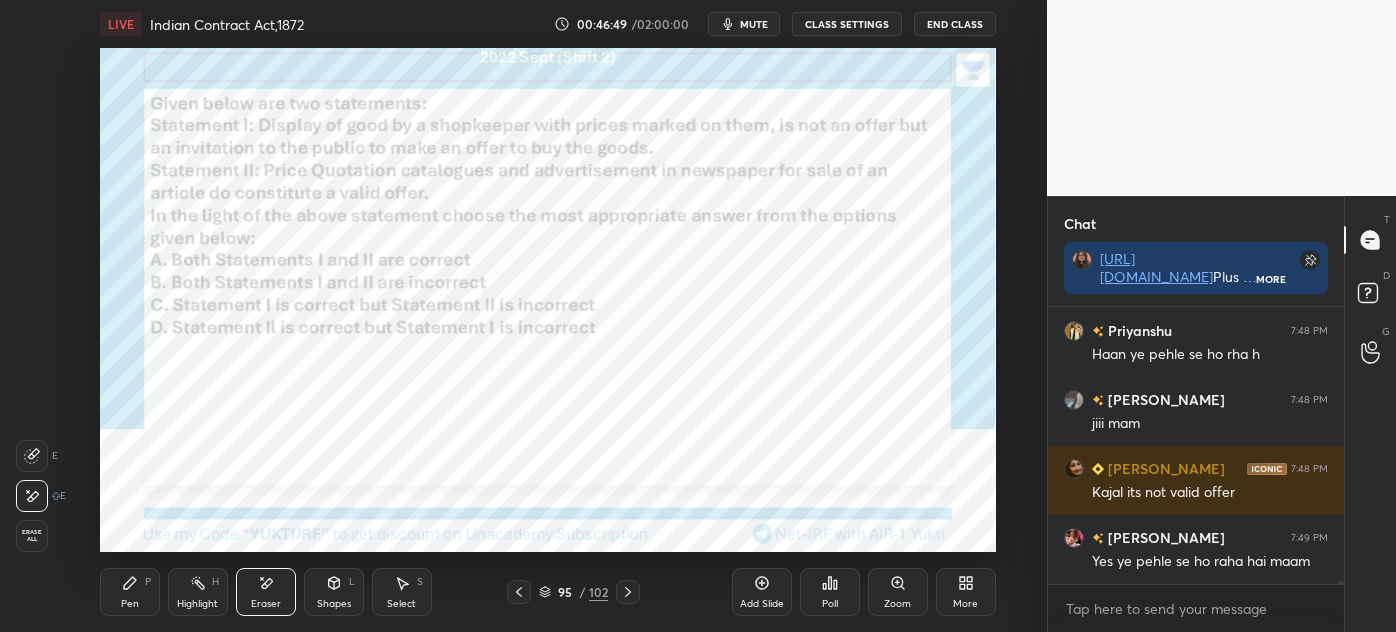 click on "Erase all" at bounding box center (32, 536) 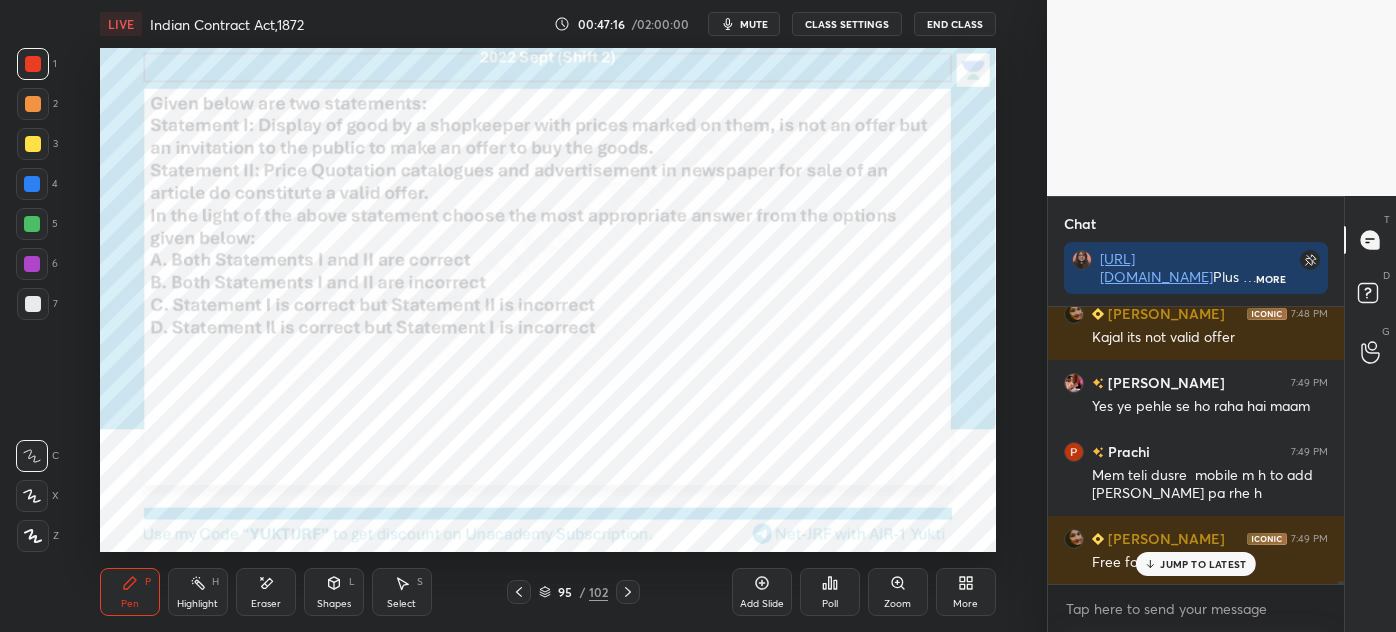 scroll, scrollTop: 24085, scrollLeft: 0, axis: vertical 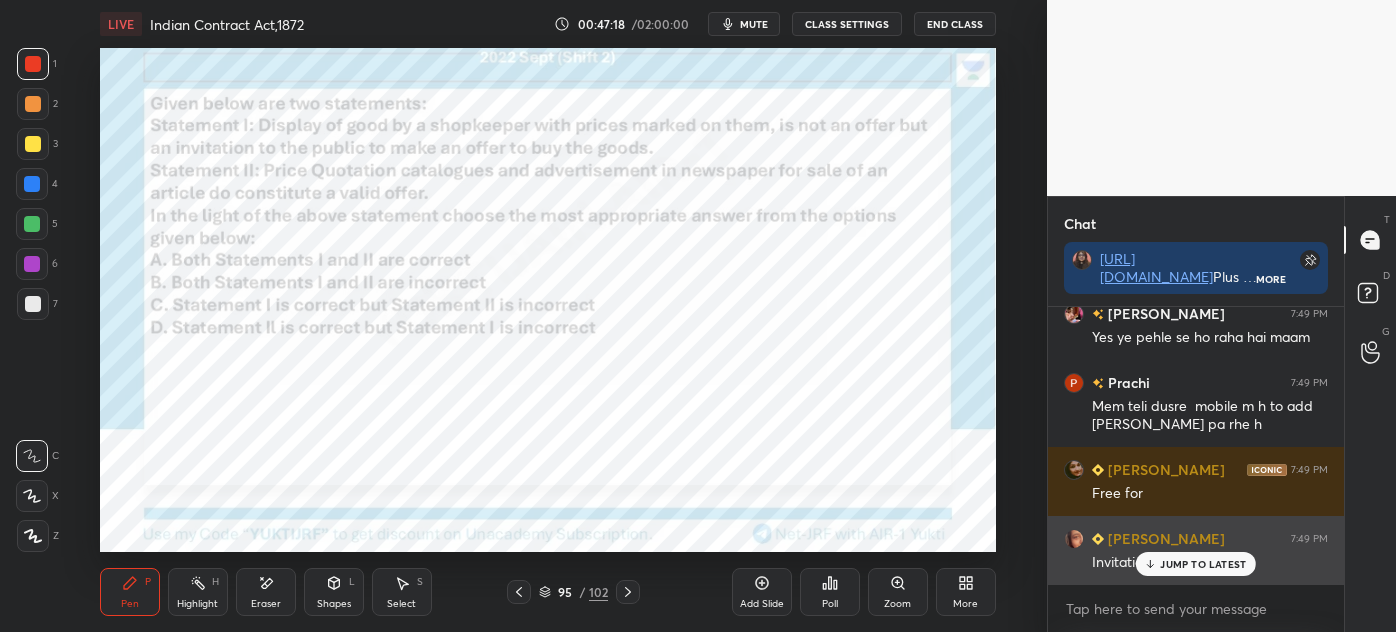 click on "[PERSON_NAME] 7:47 PM excatly [PERSON_NAME] 7:47 PM Yes aarti [PERSON_NAME] 7:47 PM Sote sote [PERSON_NAME] 7:48 PM Mem aap hmko group  m add kr ligiye [PERSON_NAME] 7:48 PM Yes [PERSON_NAME] Kajal 7:48 PM Mam statement 2 confusing [PERSON_NAME] 7:48 PM Mam q [PERSON_NAME] 7:48 PM Haan ye pehle se ho rha h [PERSON_NAME] 7:48 PM jiii mam [PERSON_NAME] 7:48 PM Kajal its not valid offer [PERSON_NAME] 7:49 PM Yes ye pehle se ho raha hai maam [PERSON_NAME] 7:49 PM Mem teli dusre  mobile m h to add [PERSON_NAME] pa rhe h [PERSON_NAME] 7:49 PM Free for [PERSON_NAME] 7:49 PM Invitation JUMP TO LATEST Enable hand raising Enable raise hand to speak to learners. Once enabled, chat will be turned off temporarily. Enable x" at bounding box center [1196, 469] 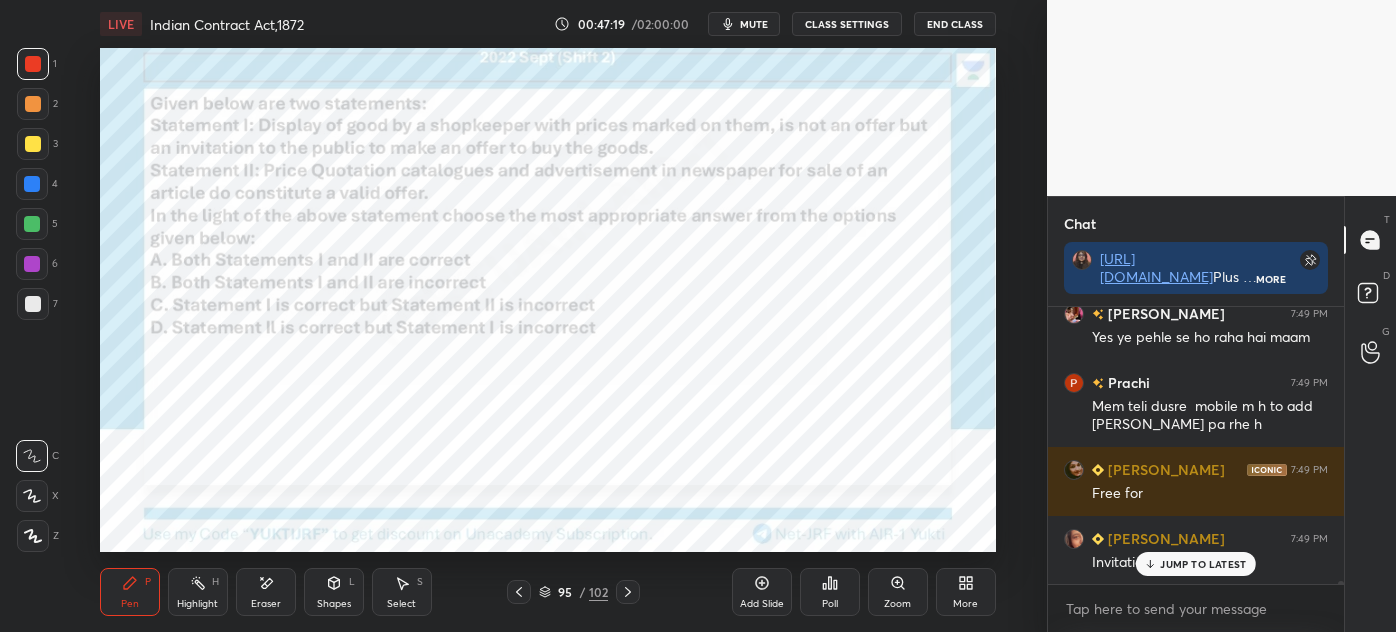 click on "JUMP TO LATEST" at bounding box center [1203, 564] 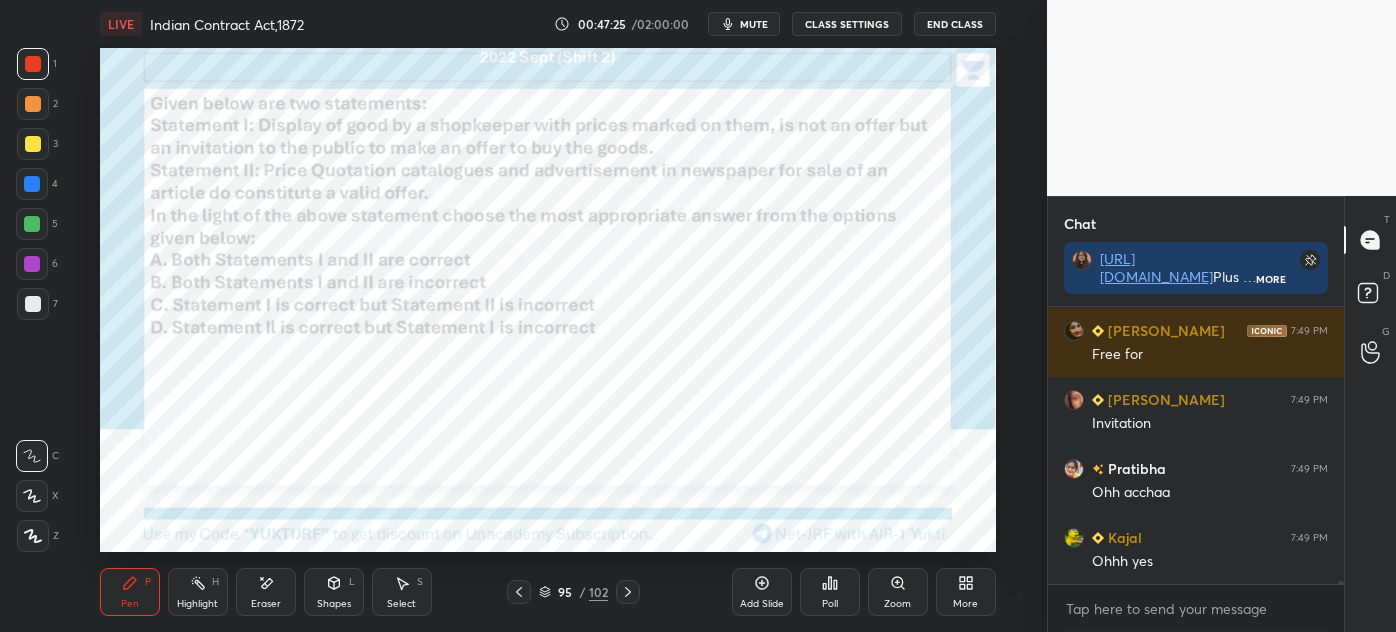 scroll, scrollTop: 24293, scrollLeft: 0, axis: vertical 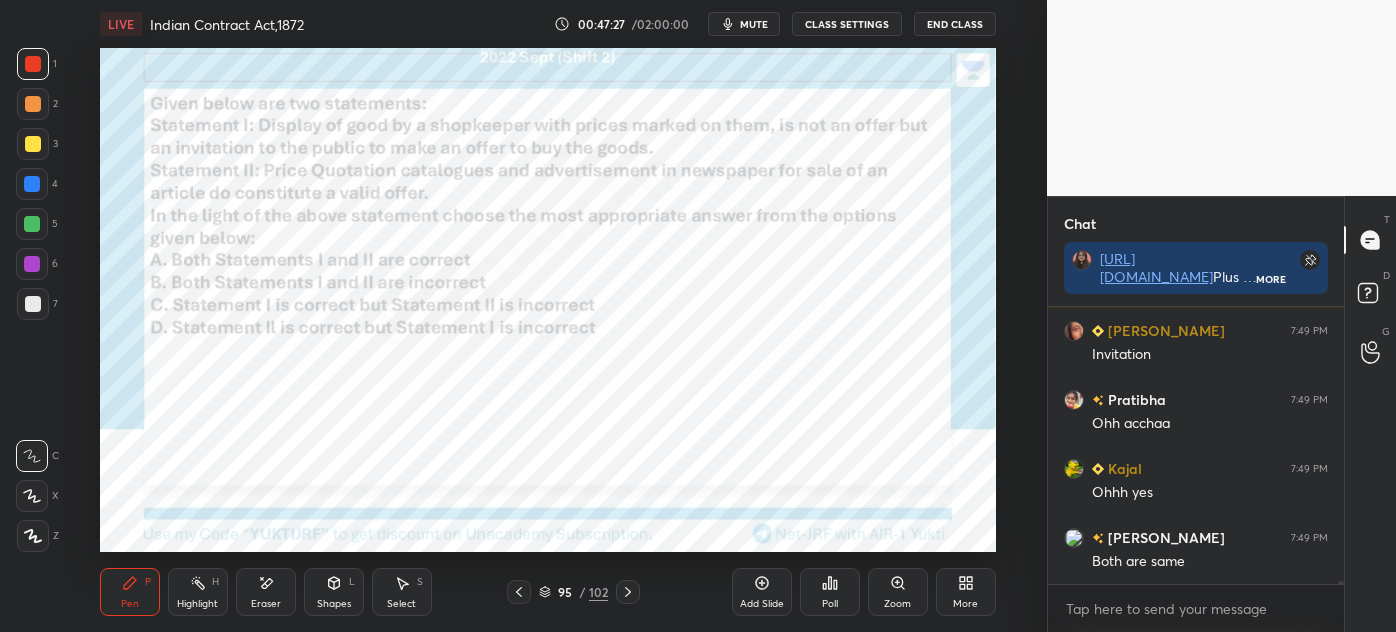 click on "95" at bounding box center [565, 592] 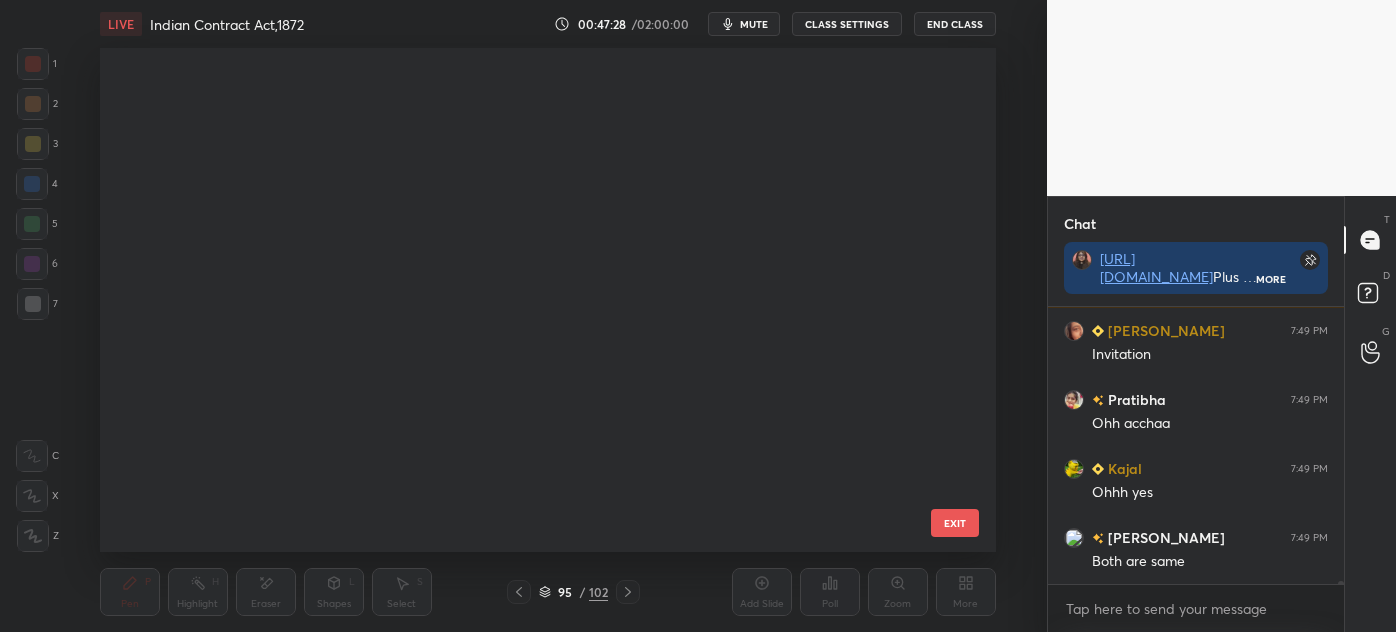 scroll, scrollTop: 4392, scrollLeft: 0, axis: vertical 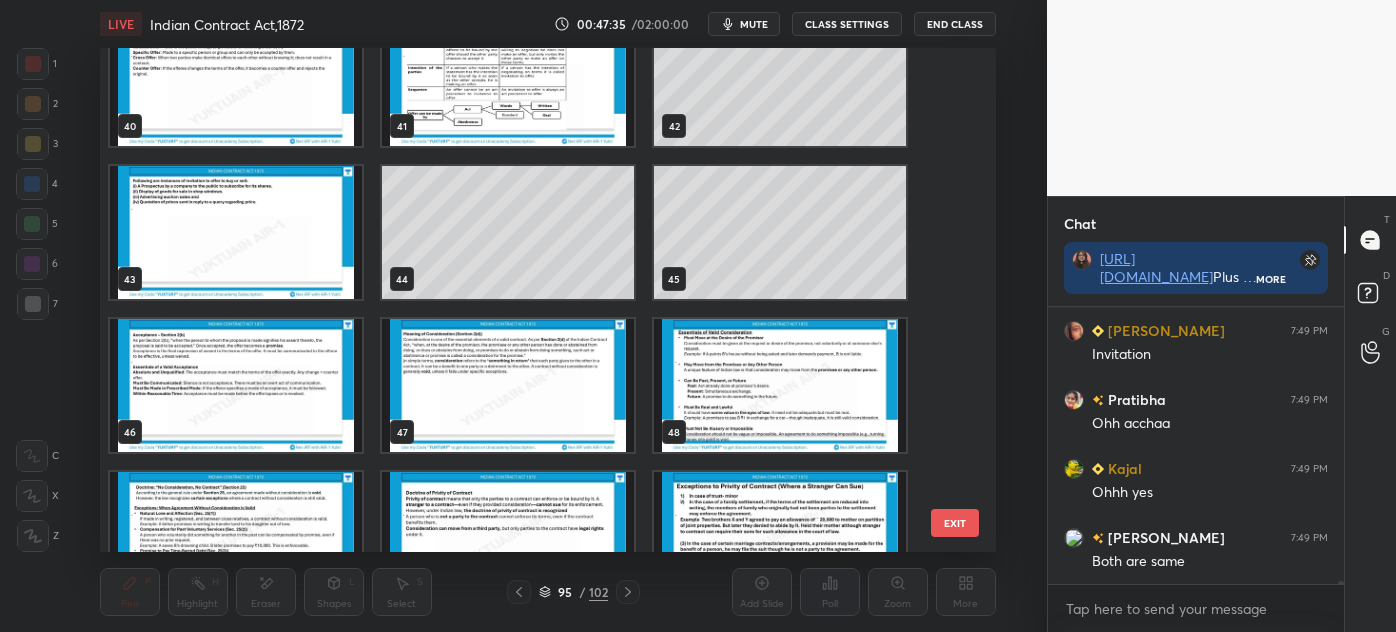 click at bounding box center [236, 385] 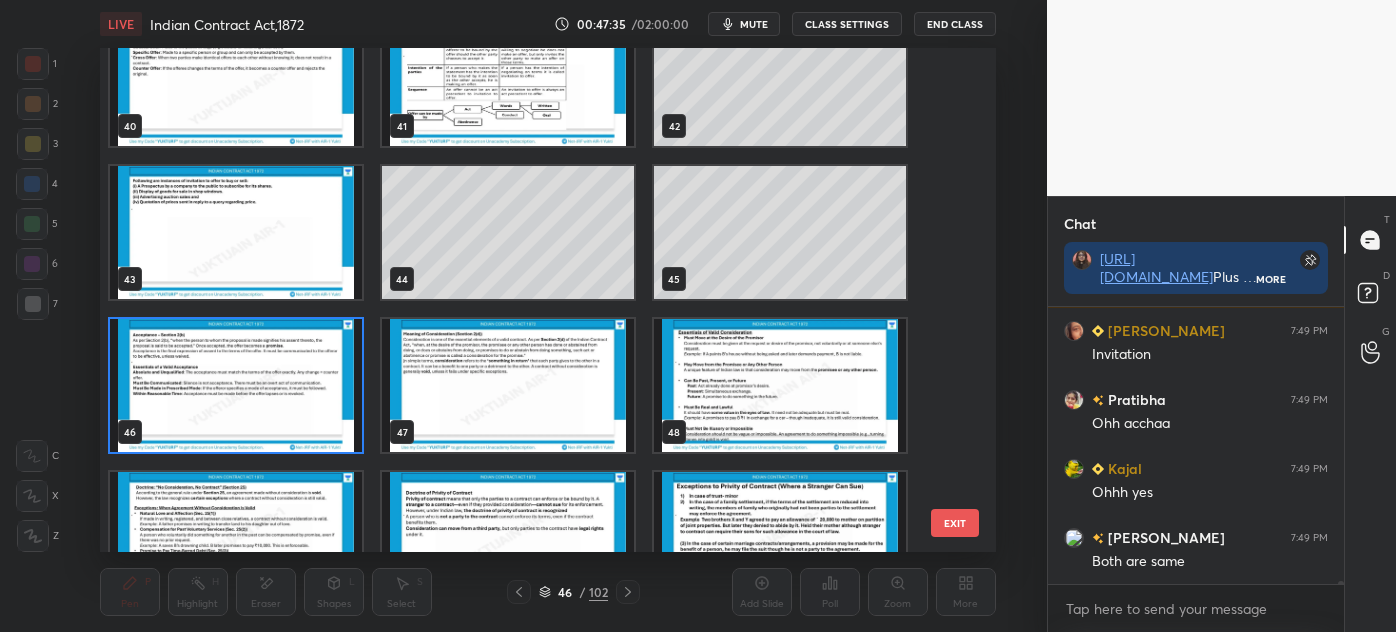 scroll, scrollTop: 24362, scrollLeft: 0, axis: vertical 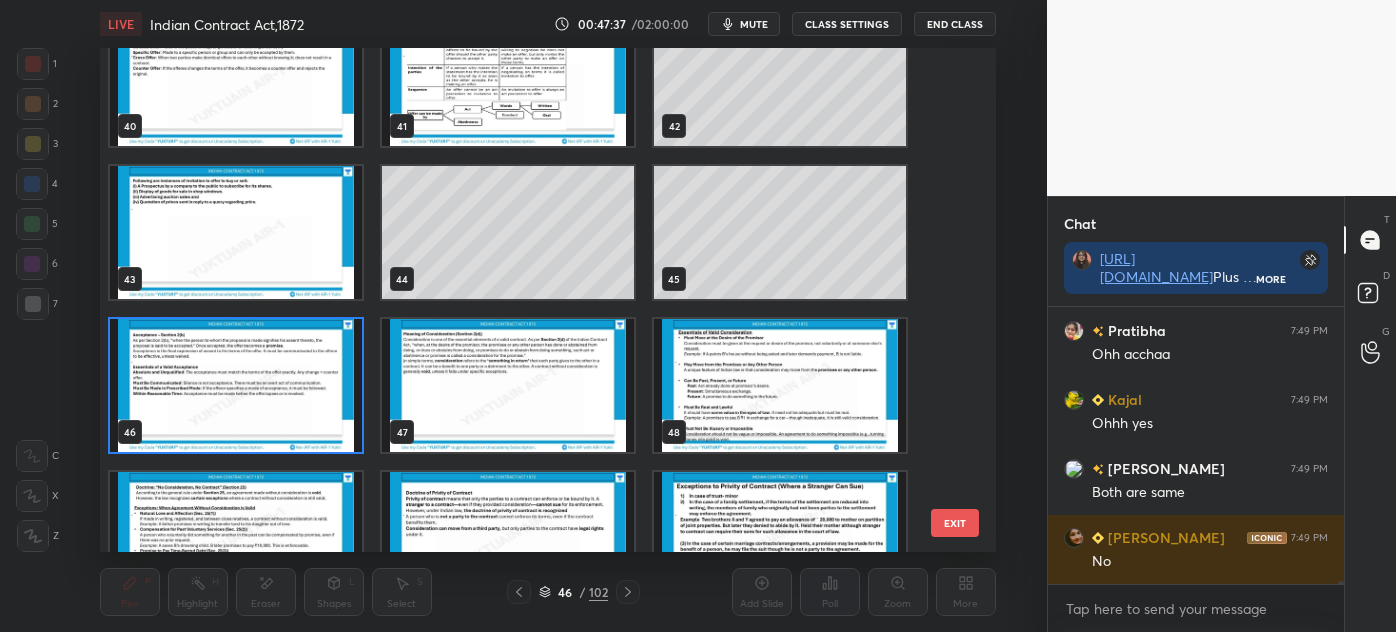 click at bounding box center [236, 232] 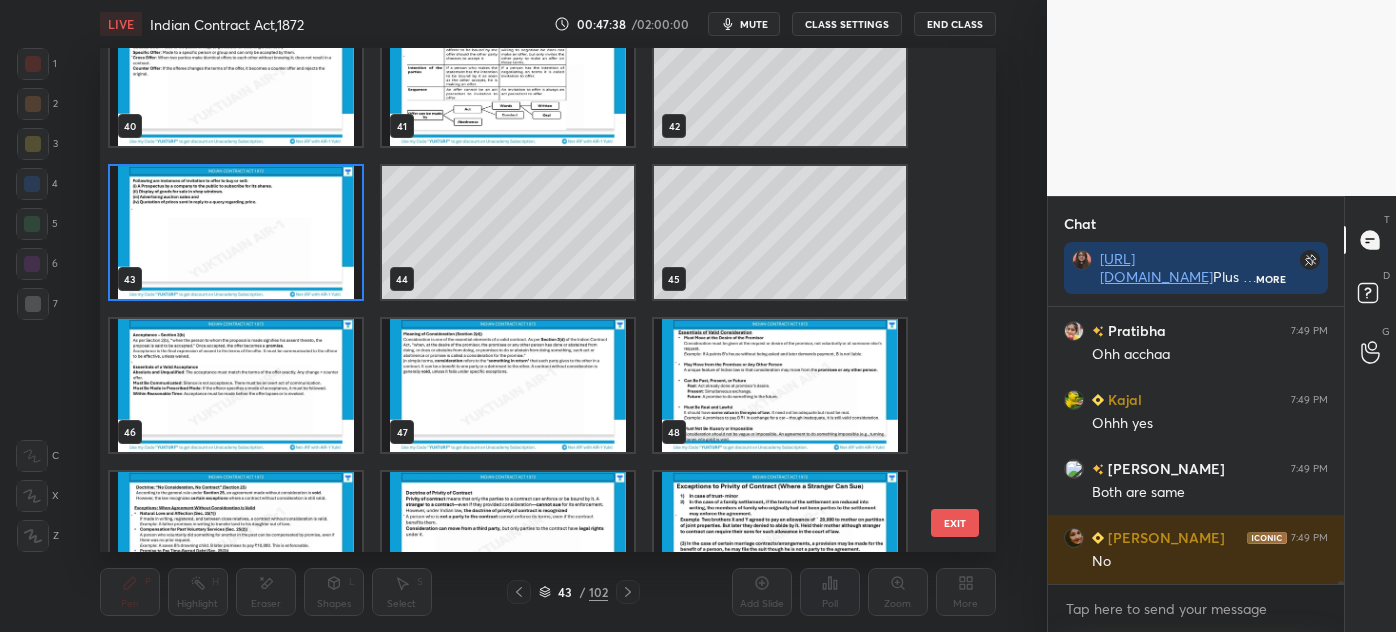 click on "EXIT" at bounding box center (955, 523) 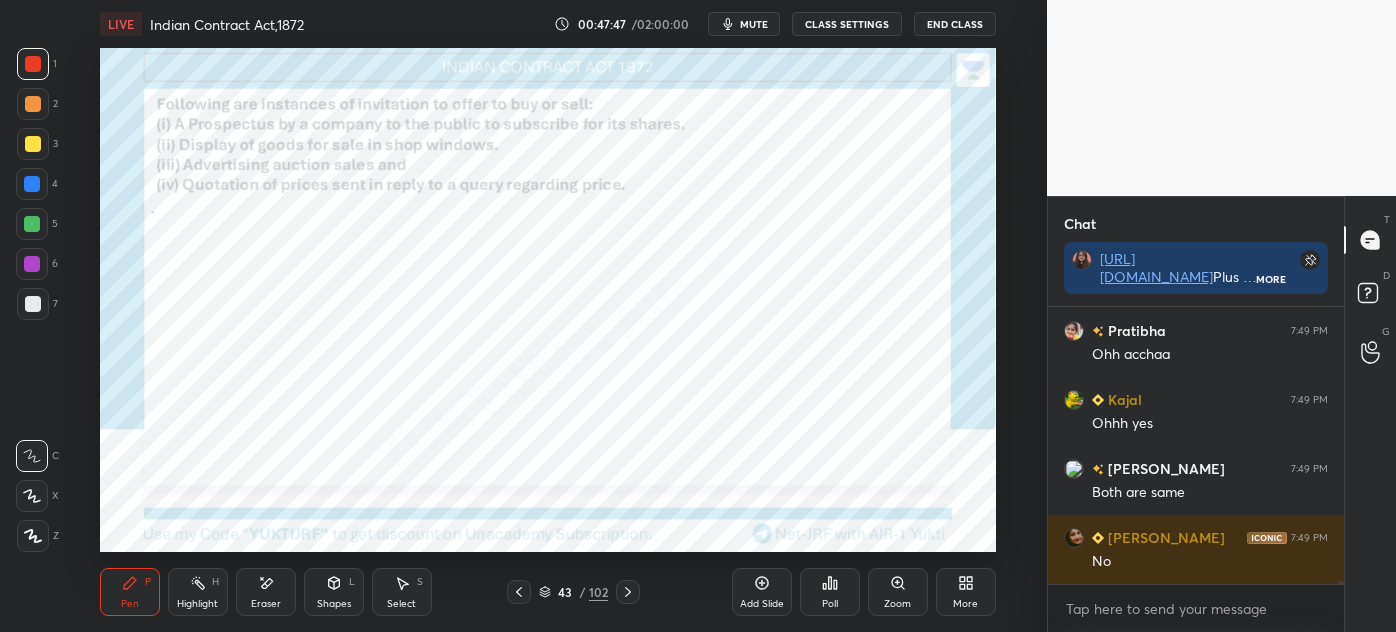 scroll, scrollTop: 24431, scrollLeft: 0, axis: vertical 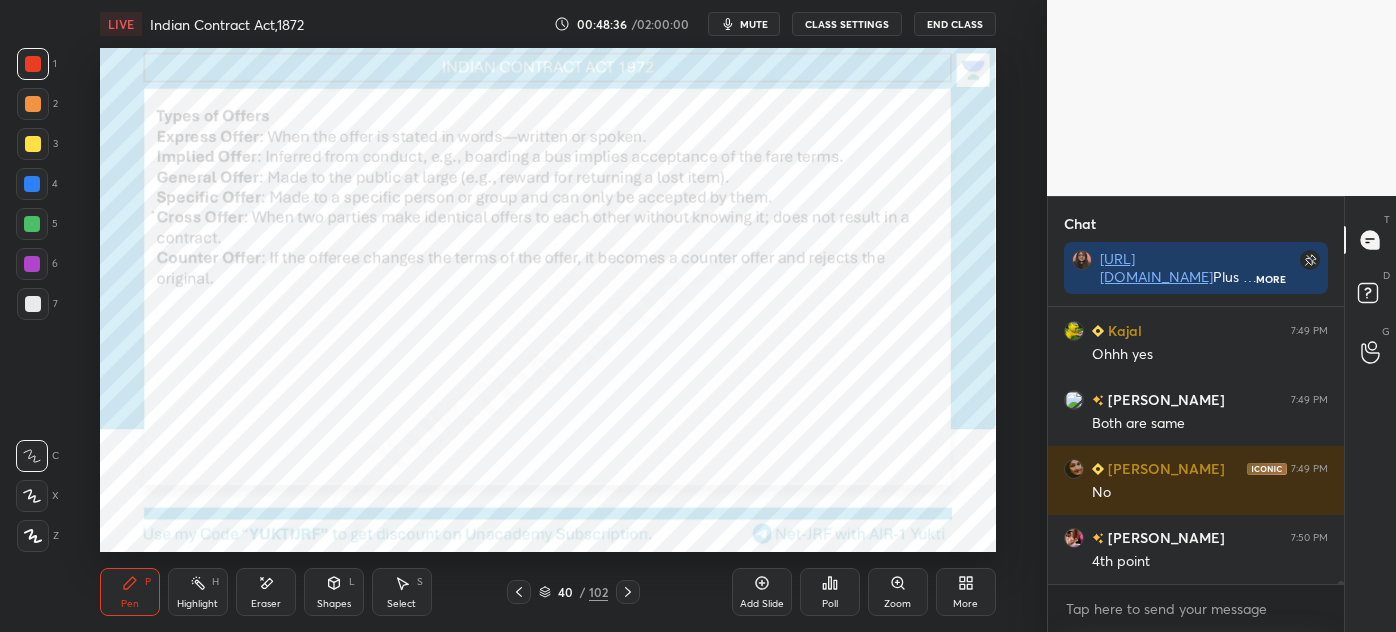 click on "Add Slide" at bounding box center [762, 592] 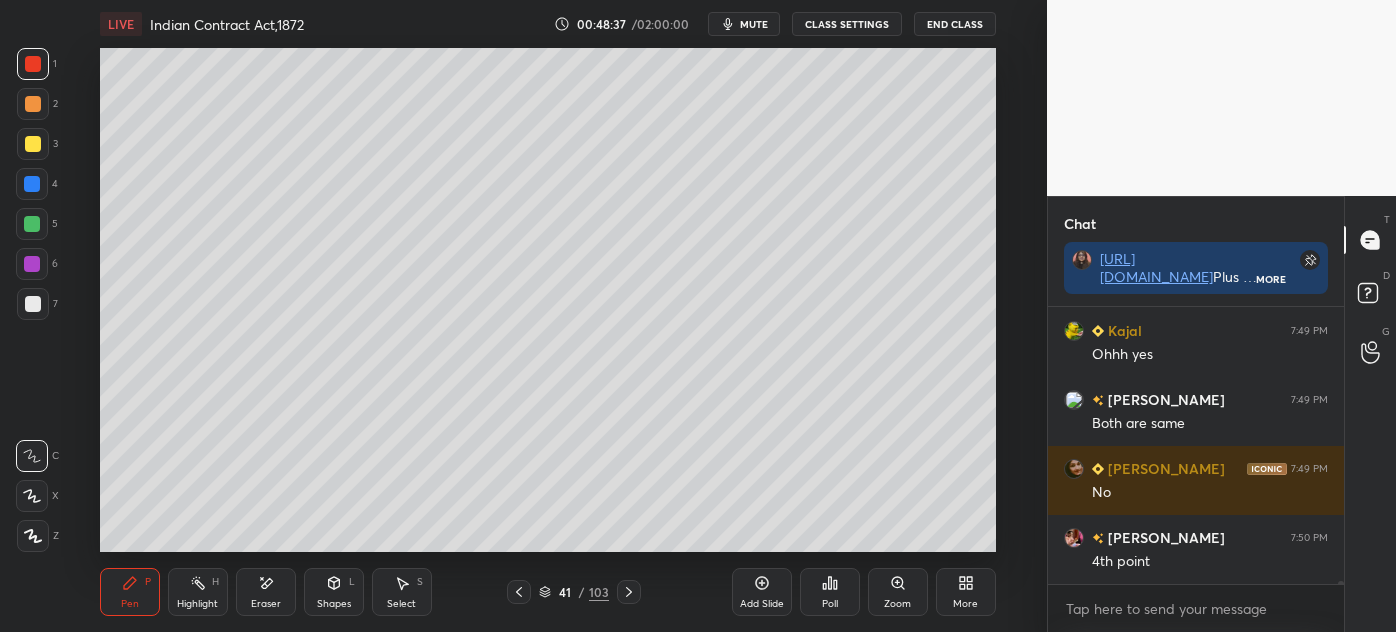 click on "7" at bounding box center (37, 304) 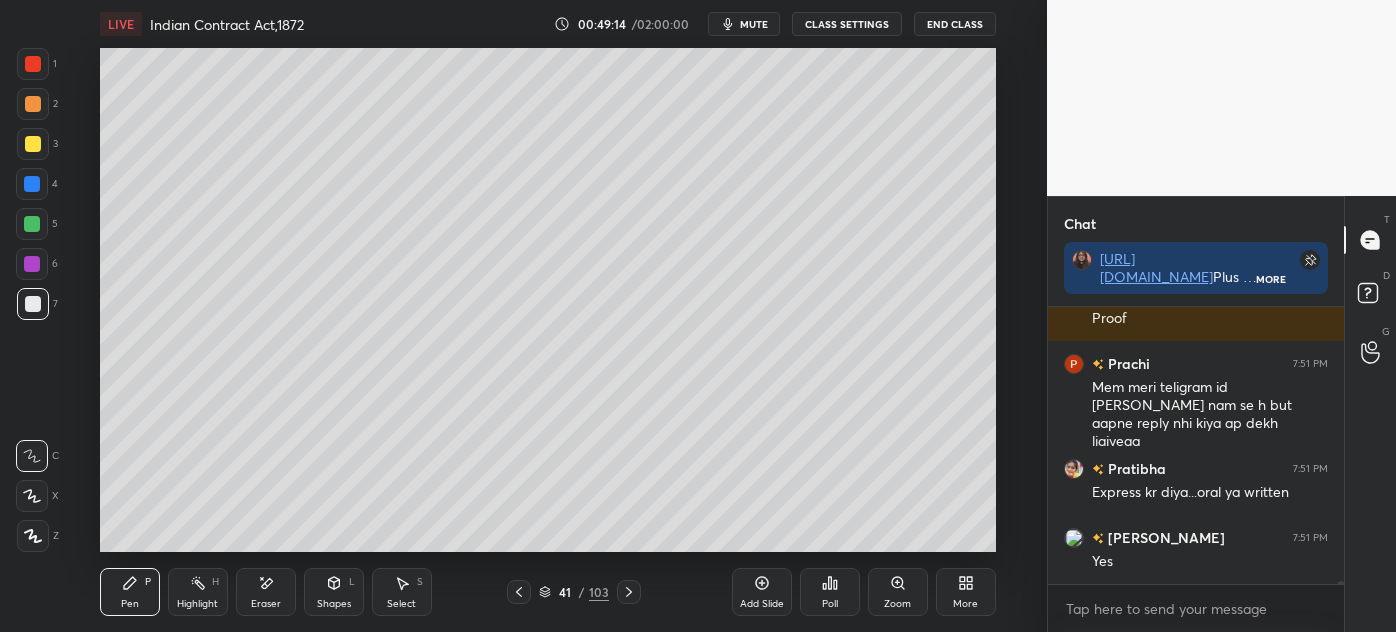 scroll, scrollTop: 24791, scrollLeft: 0, axis: vertical 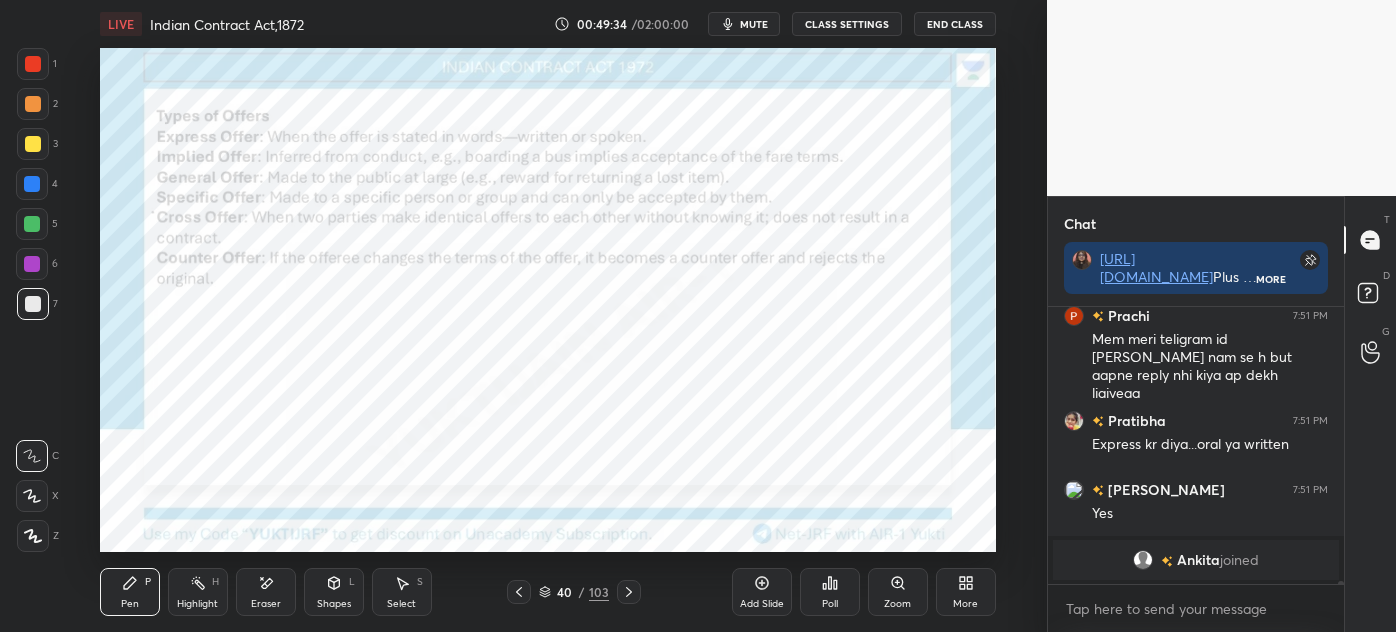 drag, startPoint x: 41, startPoint y: 61, endPoint x: 71, endPoint y: 82, distance: 36.619667 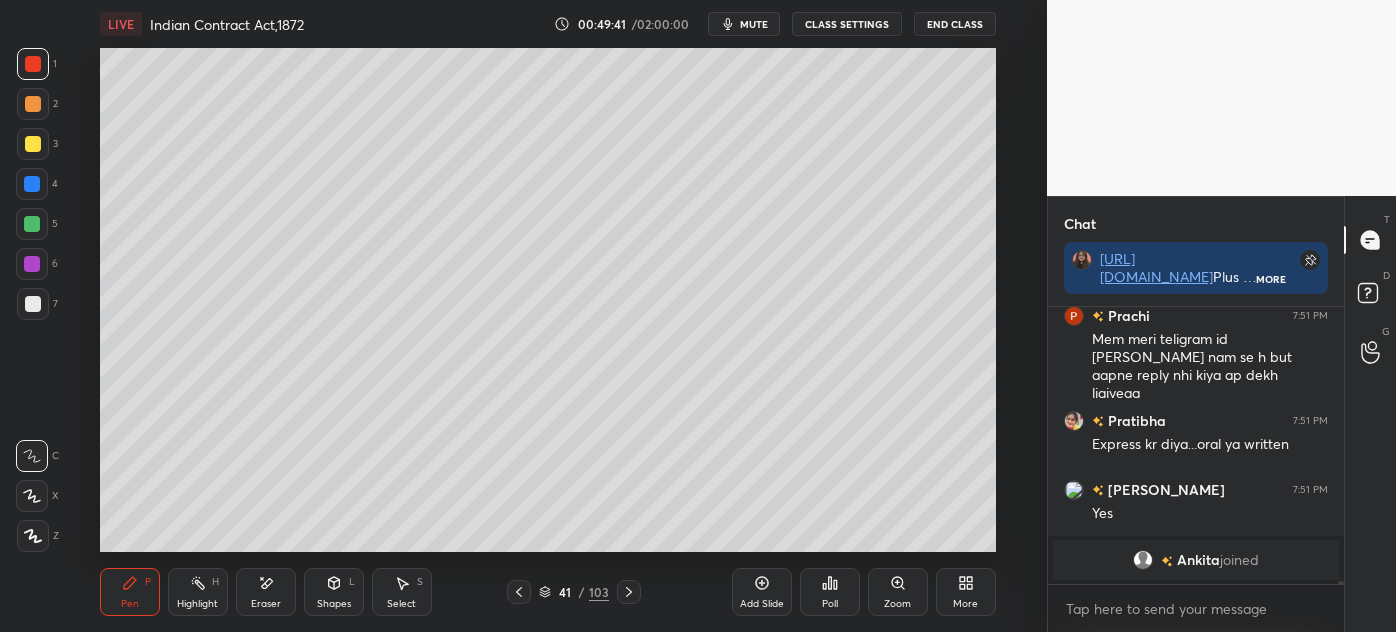 click on "Add Slide" at bounding box center (762, 592) 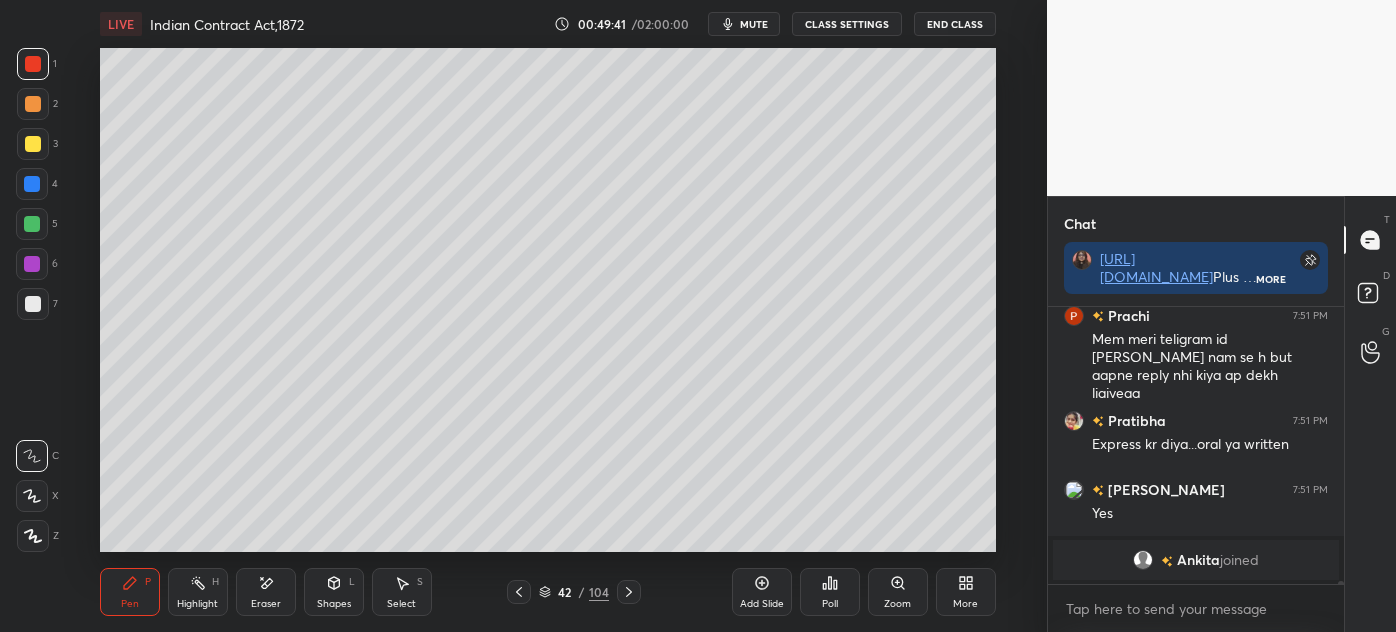 click at bounding box center (33, 304) 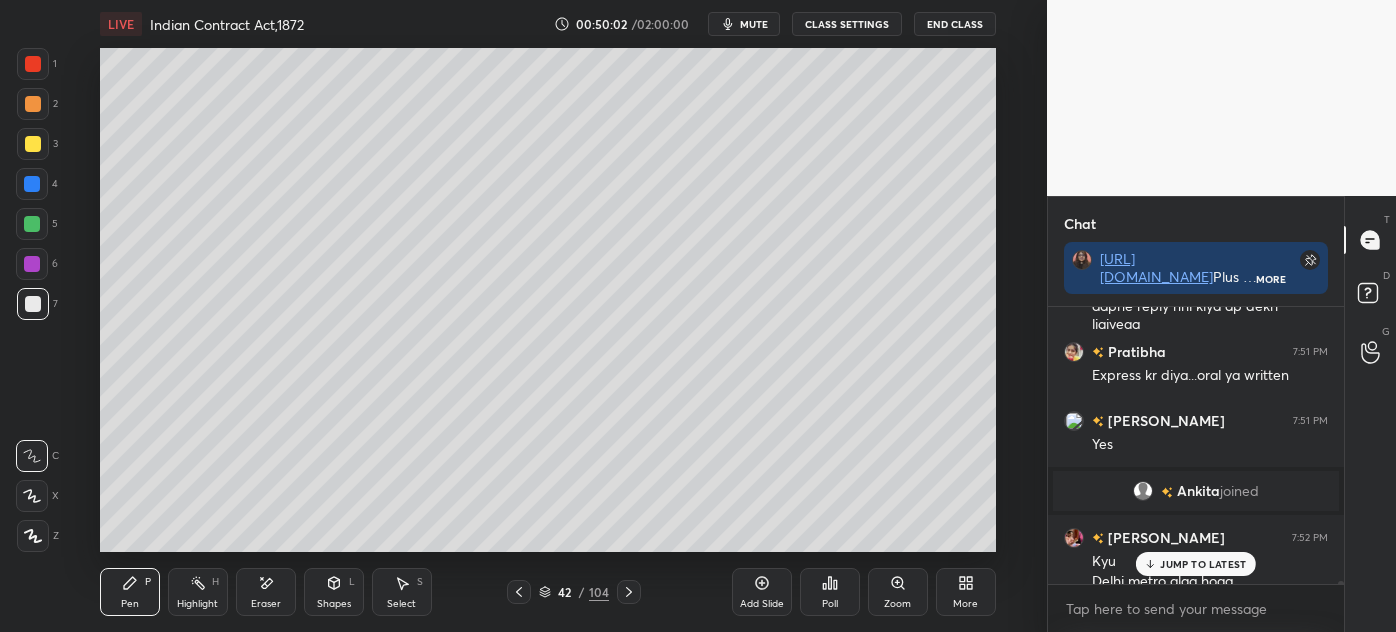 scroll, scrollTop: 23867, scrollLeft: 0, axis: vertical 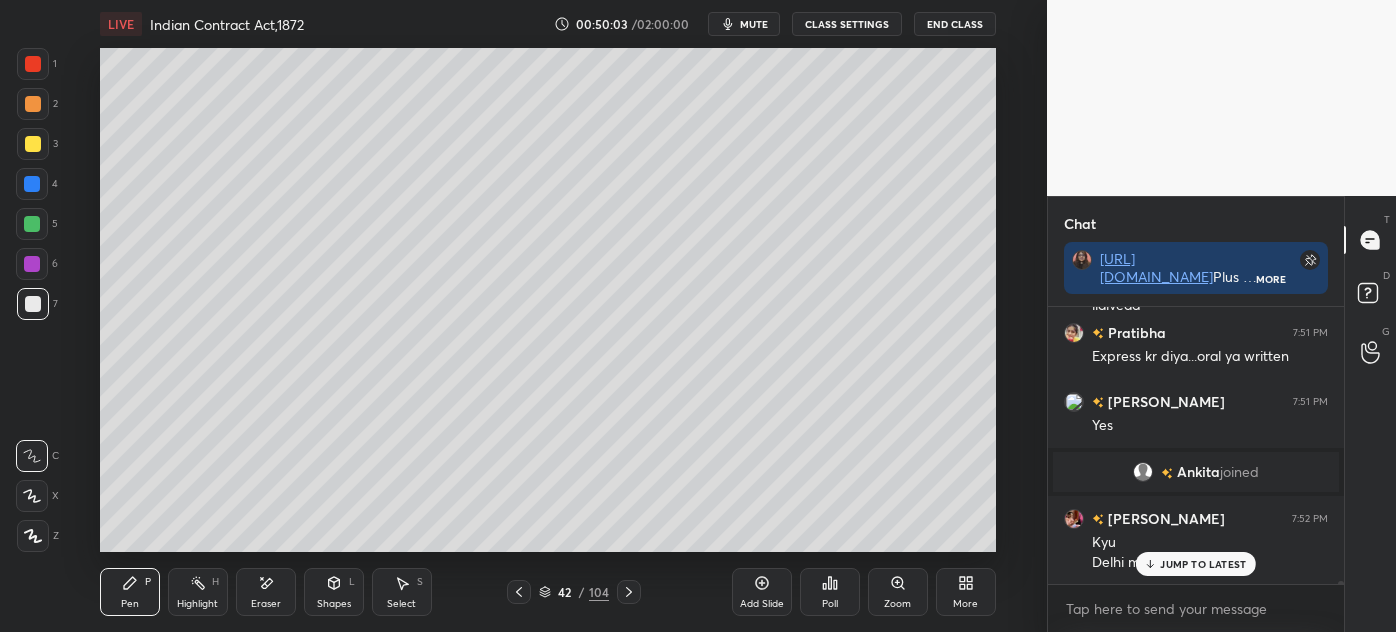 click on "JUMP TO LATEST" at bounding box center [1203, 564] 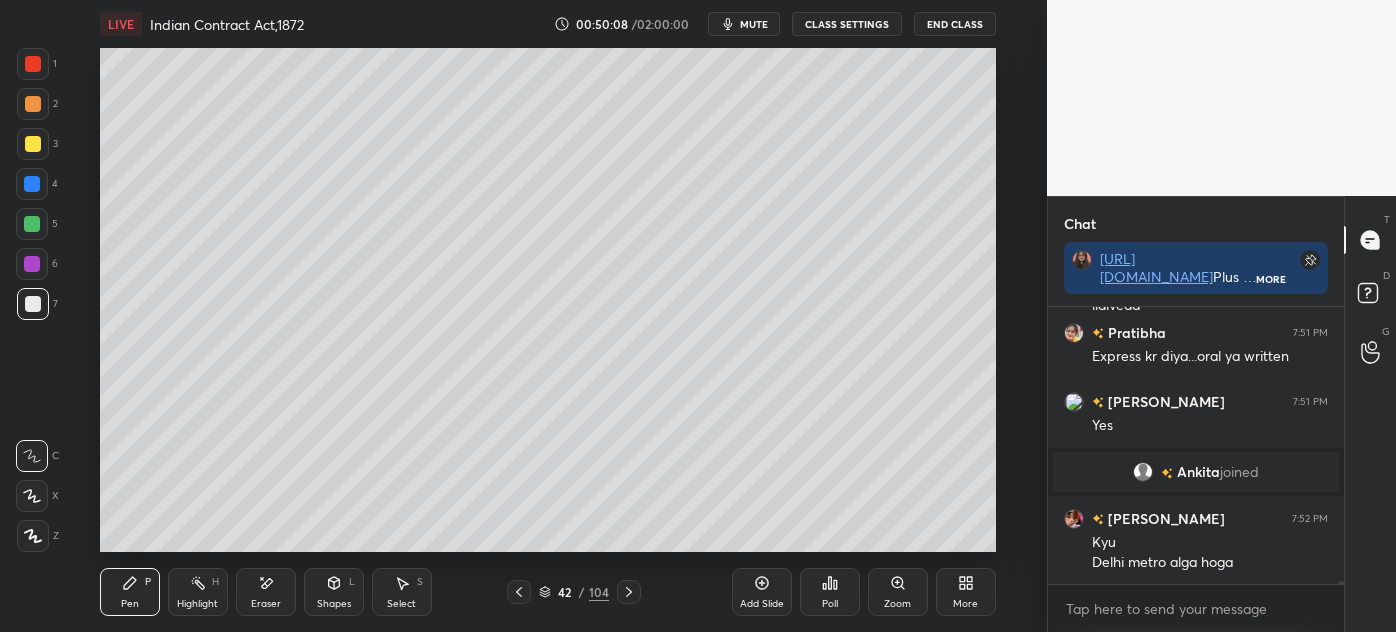 click on "2" at bounding box center (37, 108) 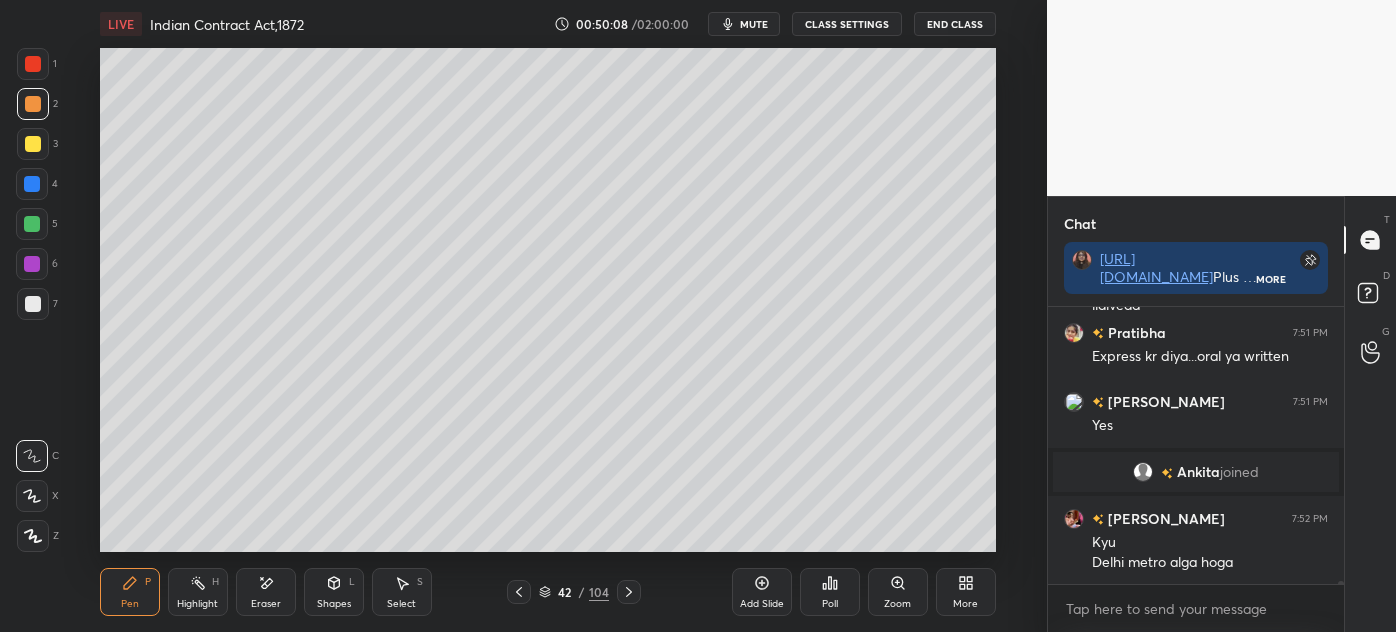 click at bounding box center [33, 144] 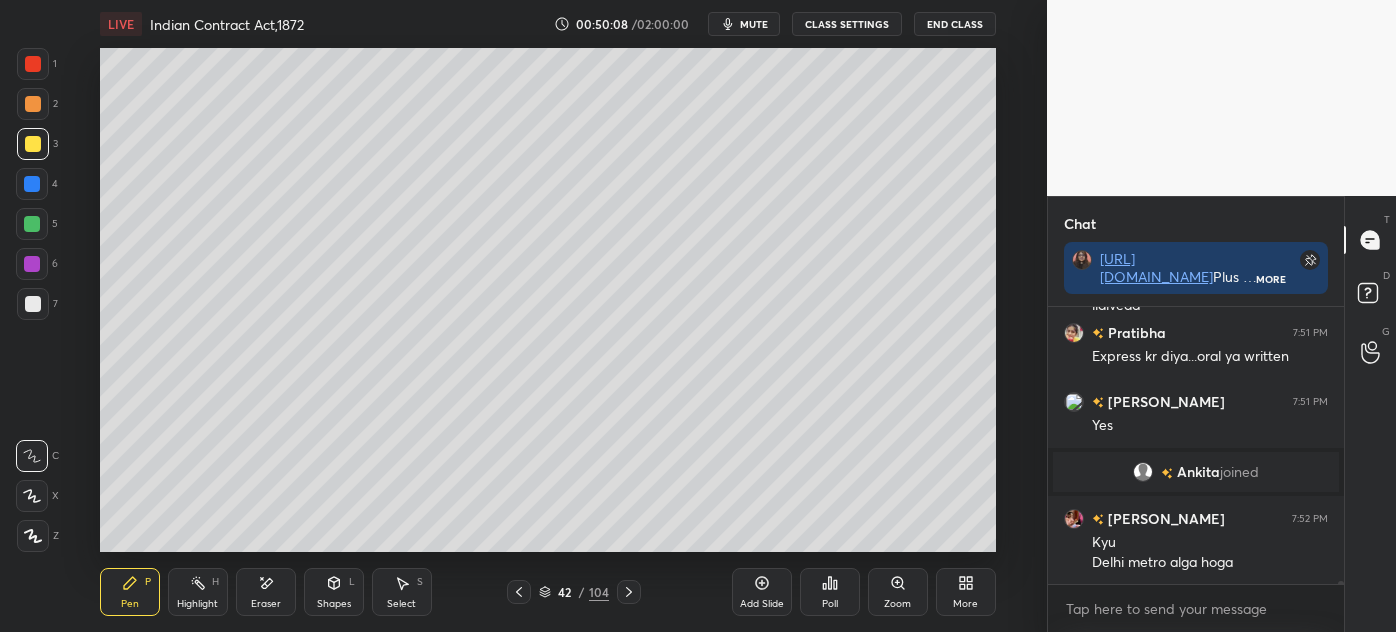 click at bounding box center [33, 144] 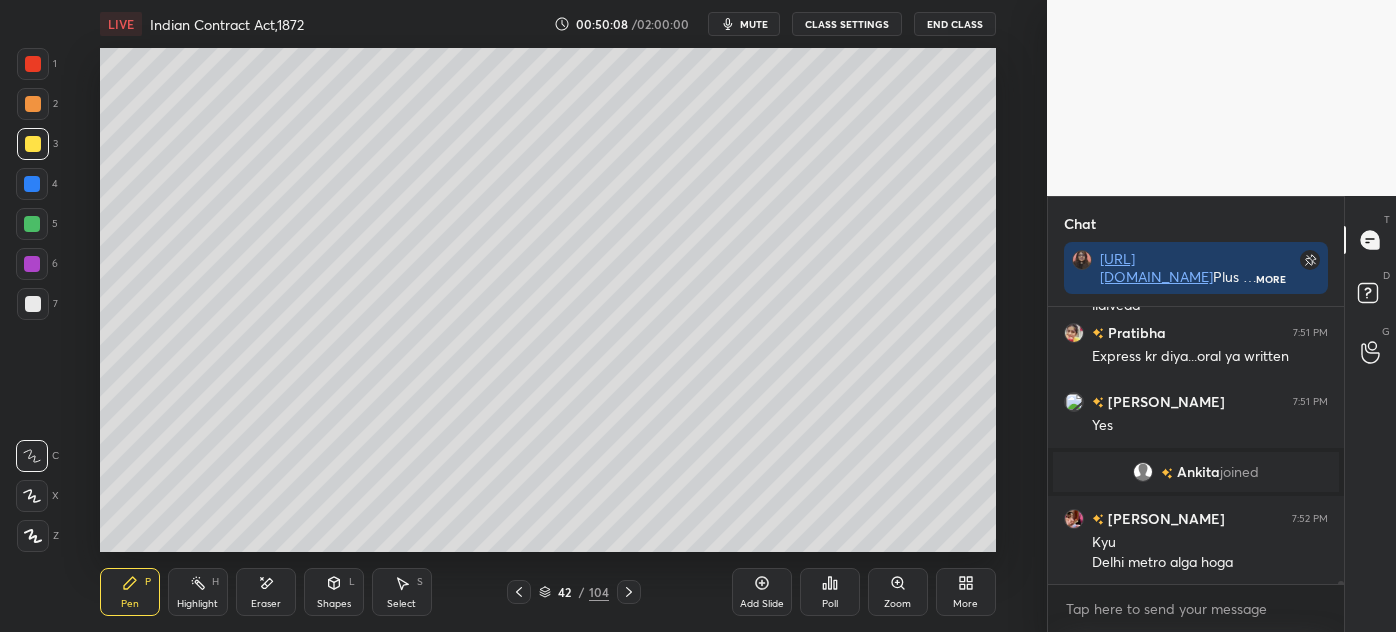 scroll, scrollTop: 23936, scrollLeft: 0, axis: vertical 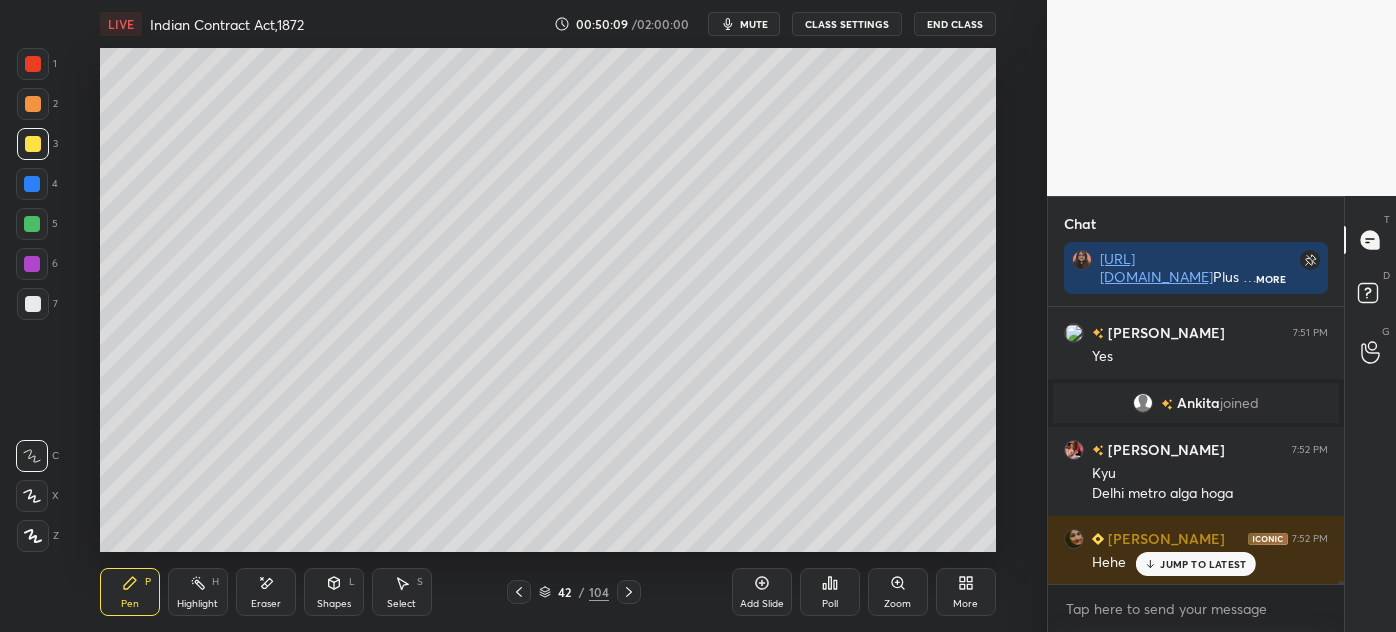 click at bounding box center [33, 104] 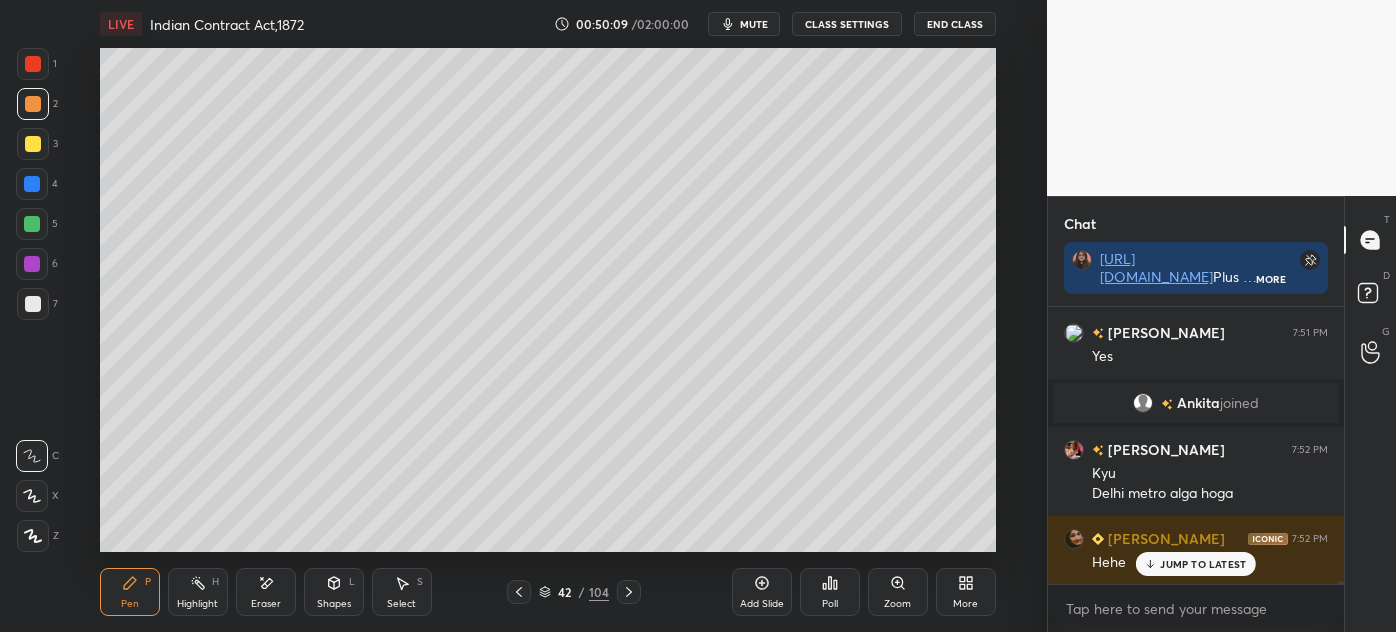 click at bounding box center [33, 144] 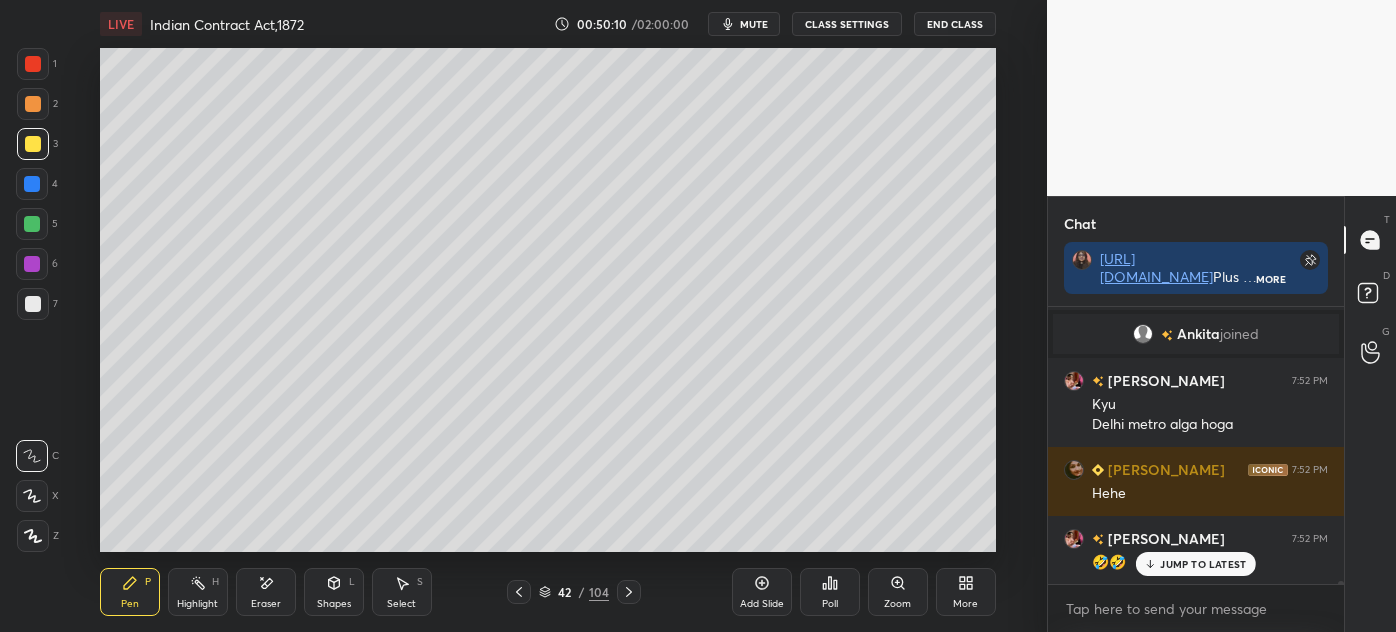 click on "JUMP TO LATEST" at bounding box center [1196, 564] 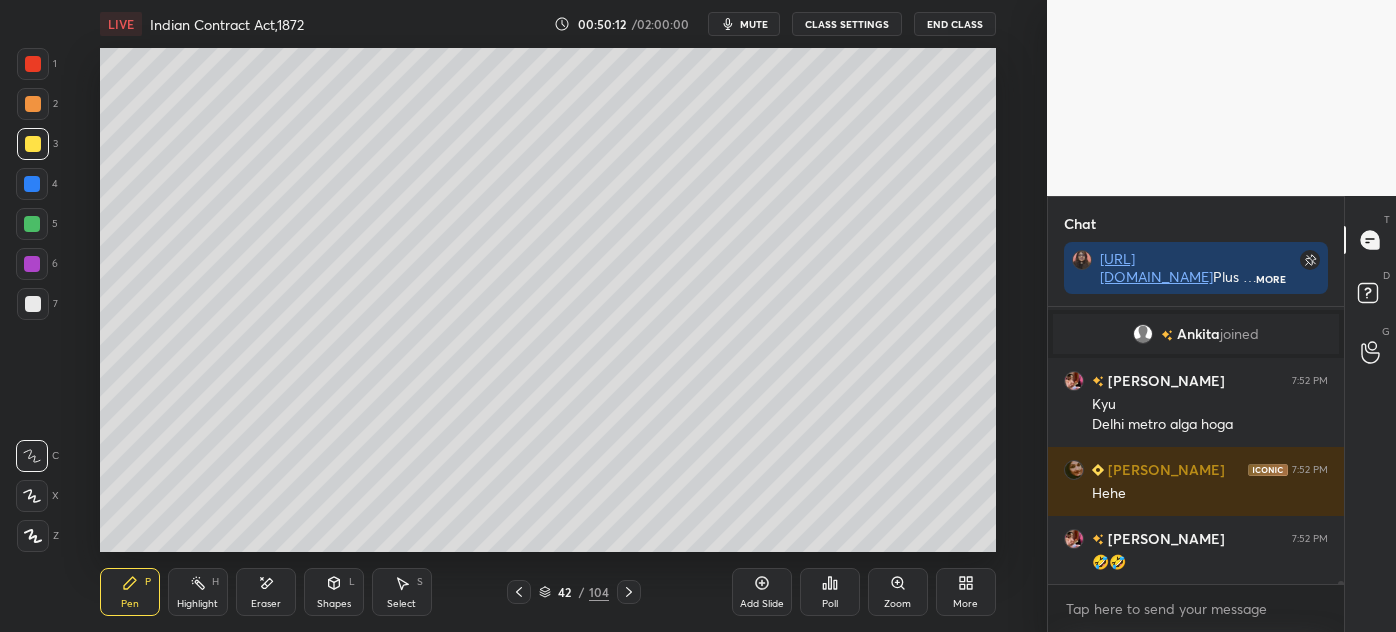 click on "1 2 3 4 5 6 7 C X Z E E Erase all   H H" at bounding box center (32, 300) 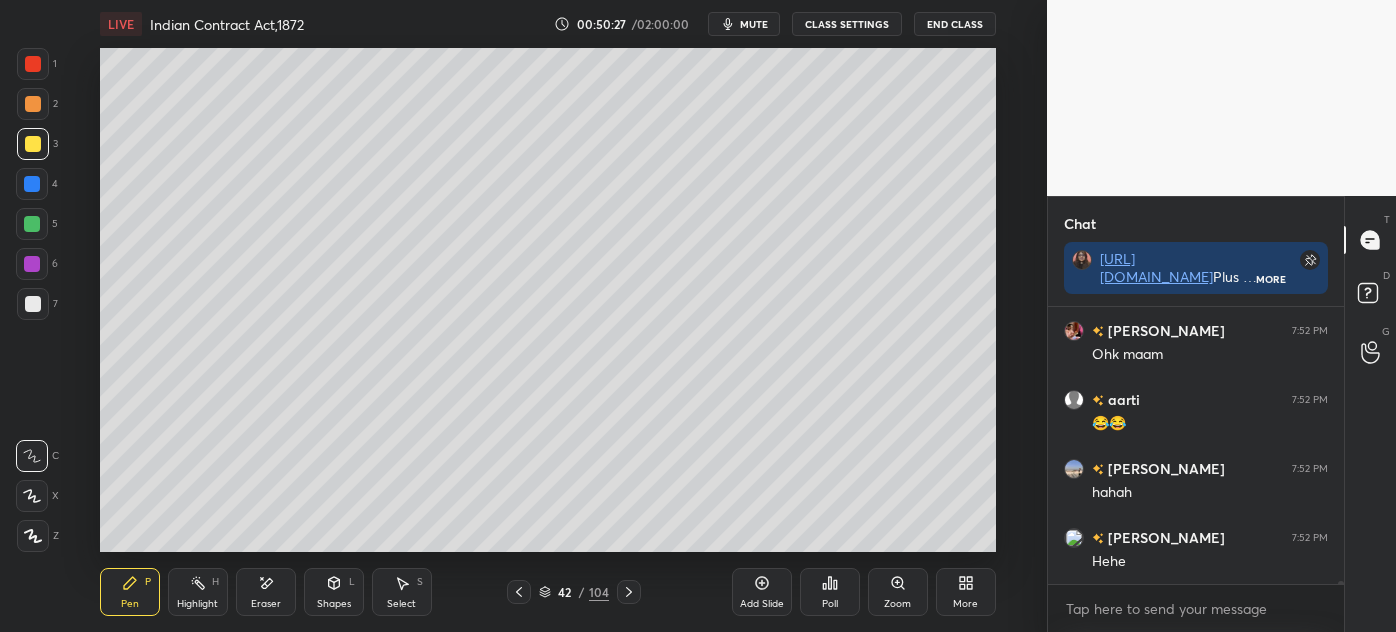 scroll, scrollTop: 24419, scrollLeft: 0, axis: vertical 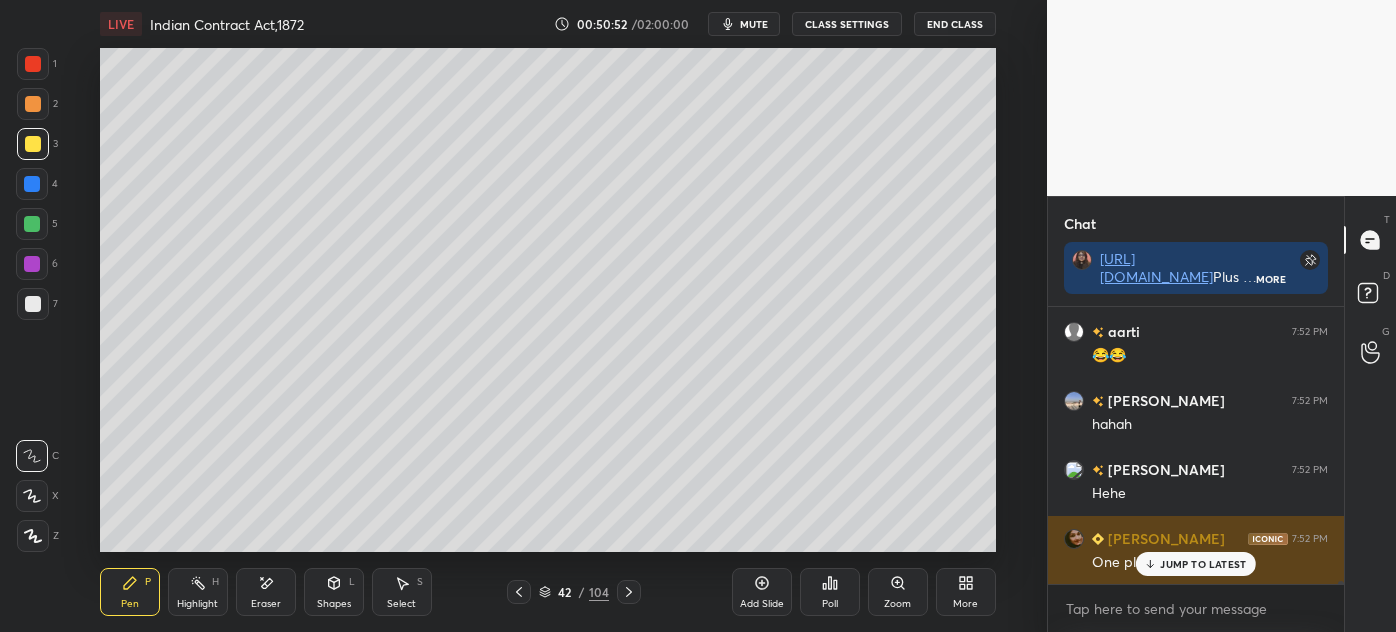 click on "JUMP TO LATEST" at bounding box center (1196, 564) 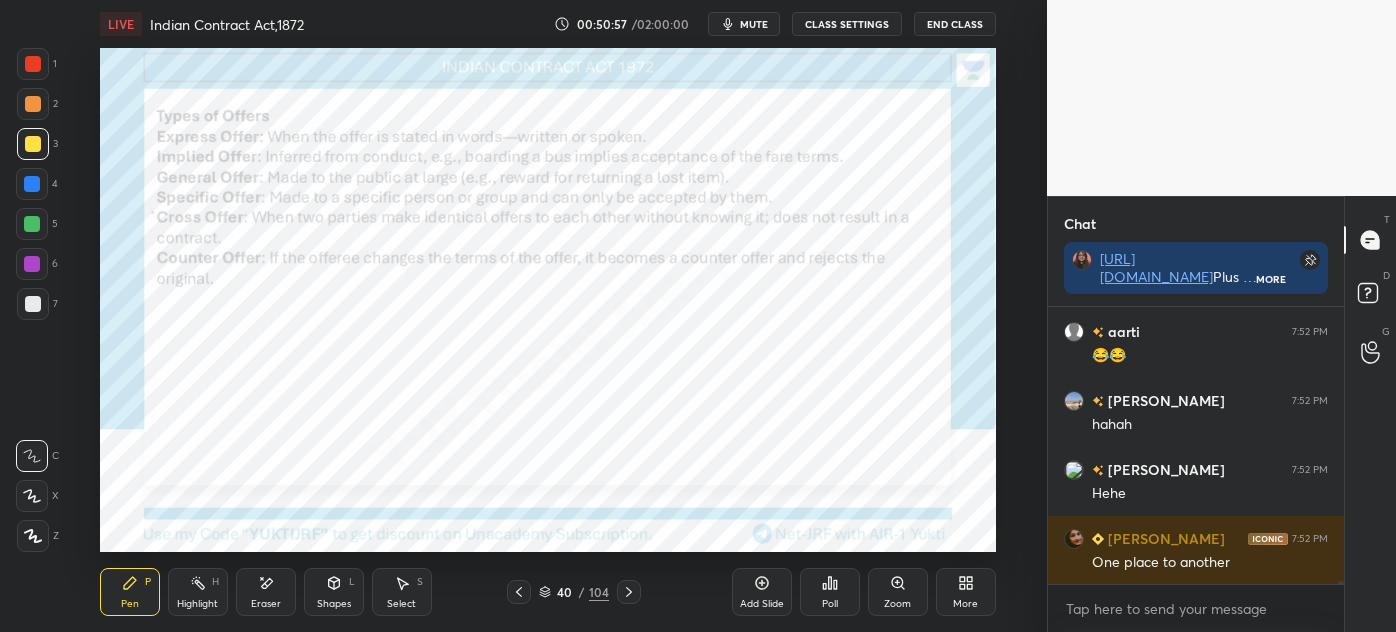 click on "1 2 3 4 5 6 7 C X Z E E Erase all   H H" at bounding box center (32, 300) 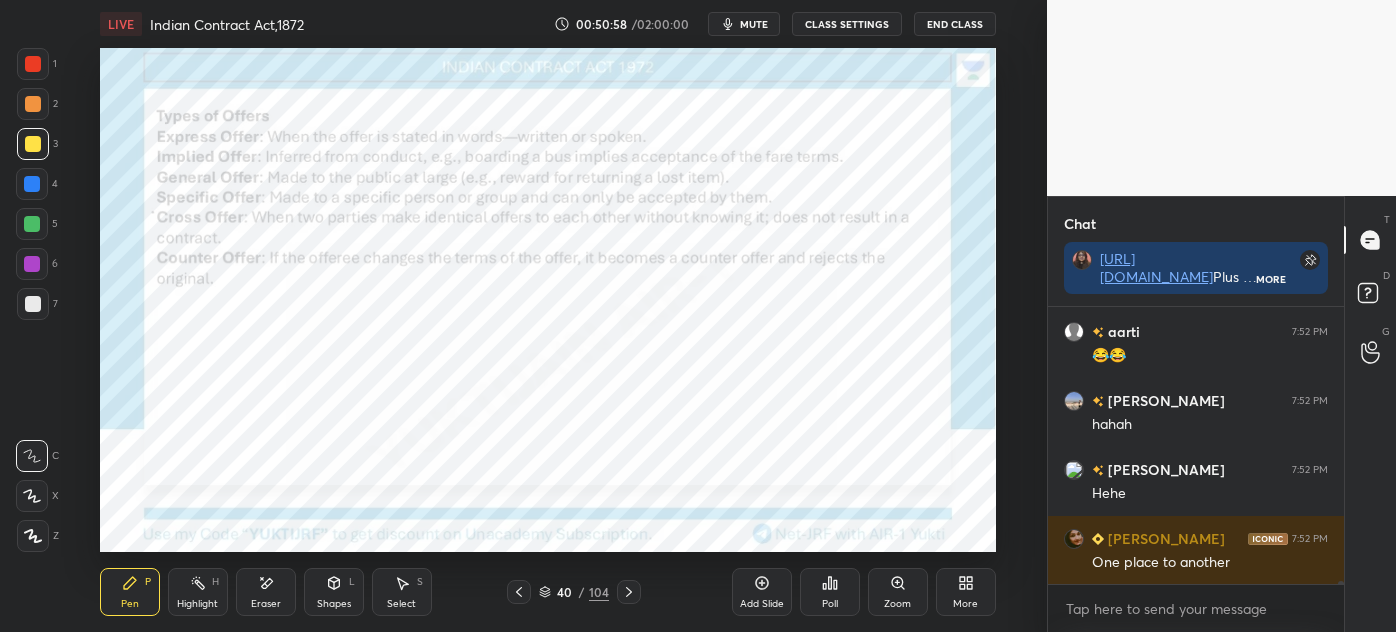 drag, startPoint x: 26, startPoint y: 55, endPoint x: 30, endPoint y: 65, distance: 10.770329 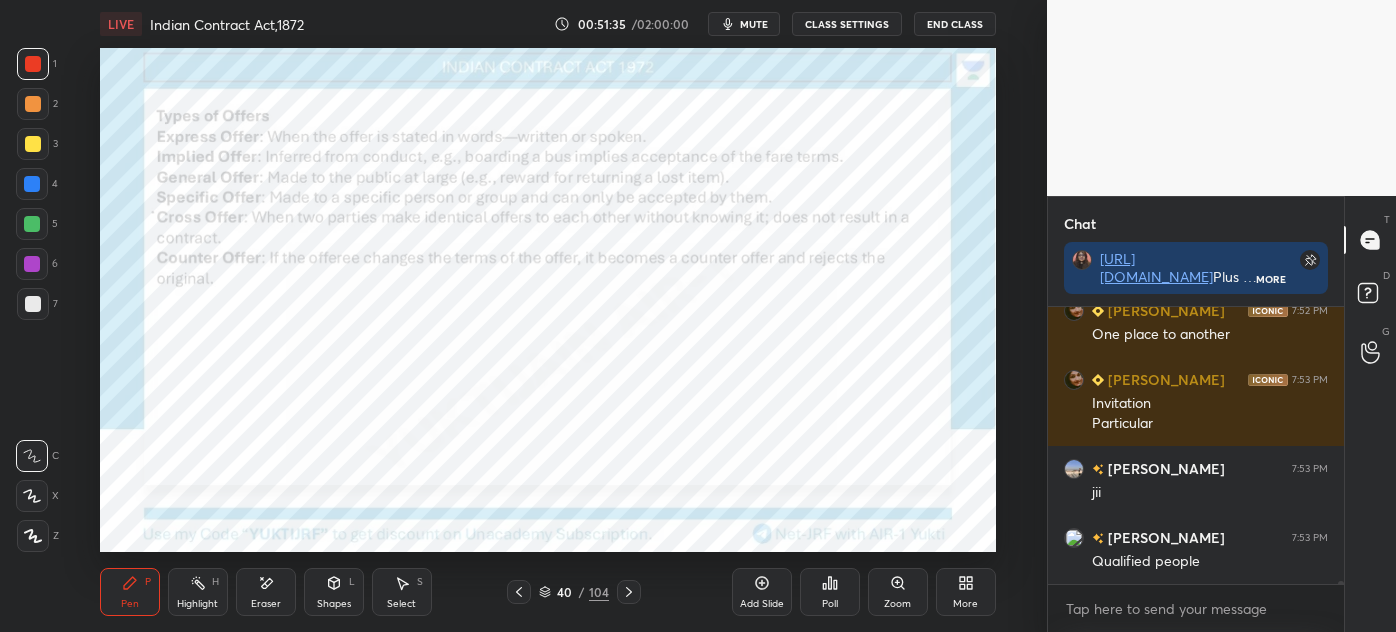 scroll, scrollTop: 24784, scrollLeft: 0, axis: vertical 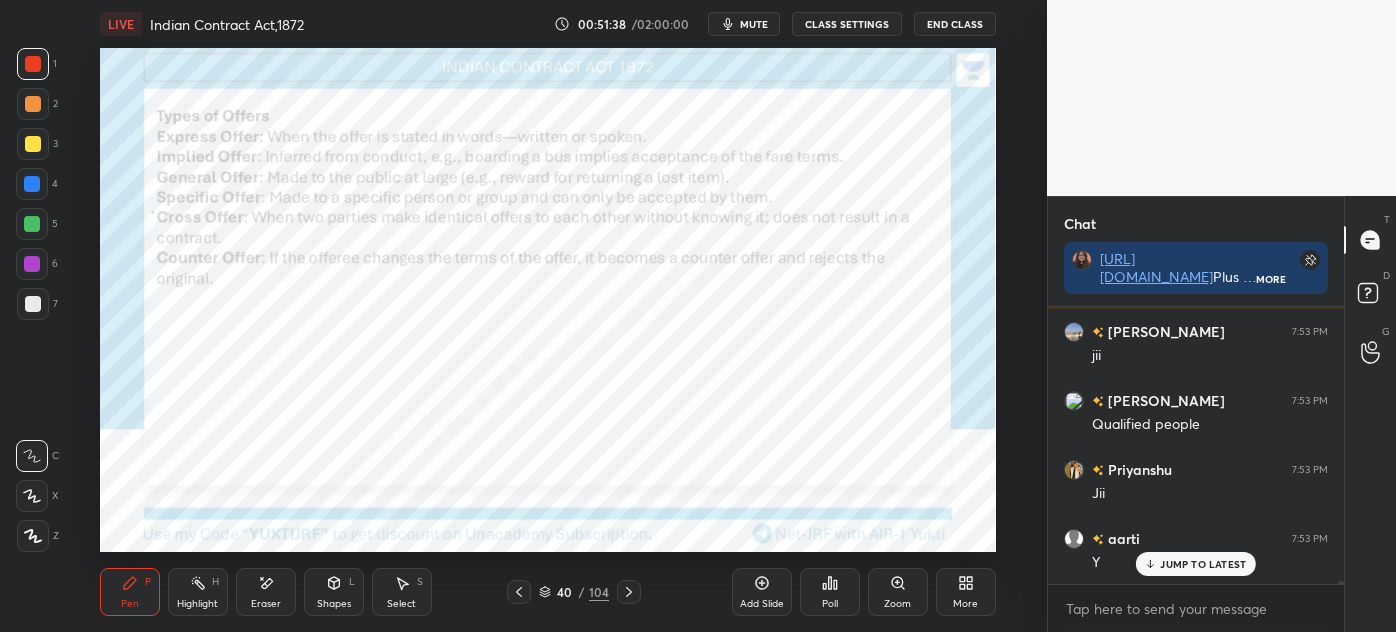 drag, startPoint x: 39, startPoint y: 114, endPoint x: 37, endPoint y: 128, distance: 14.142136 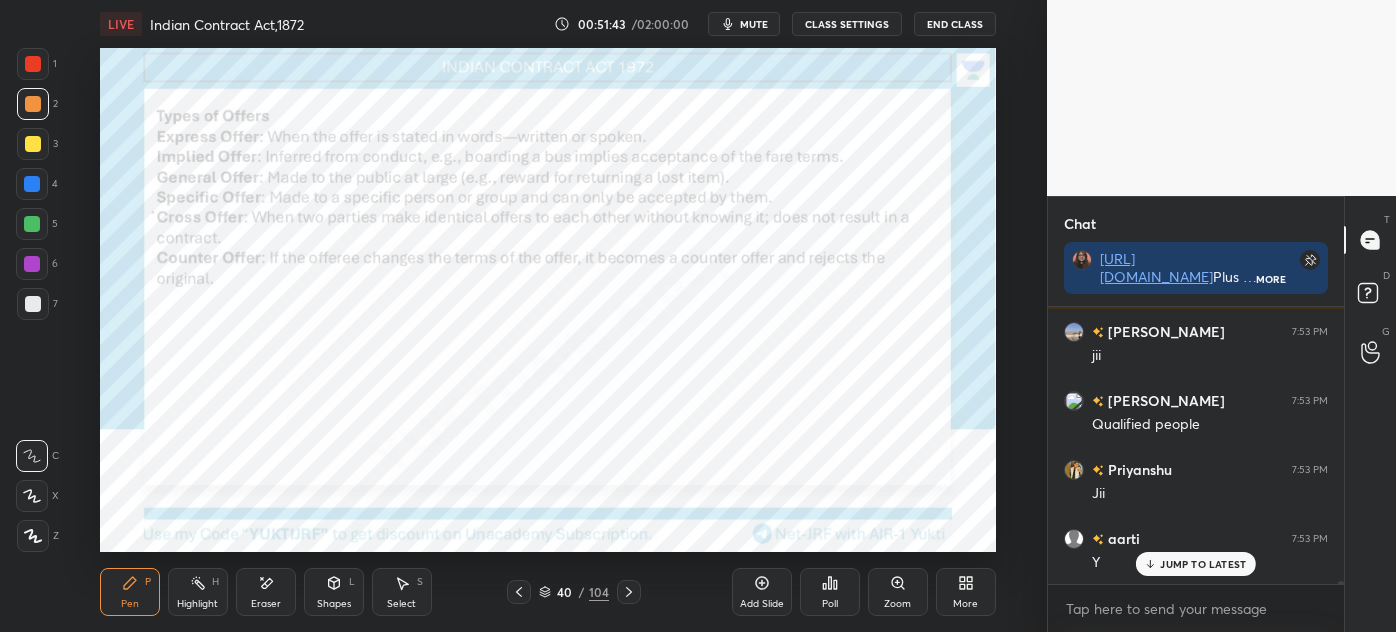 click on "Pen P" at bounding box center (130, 592) 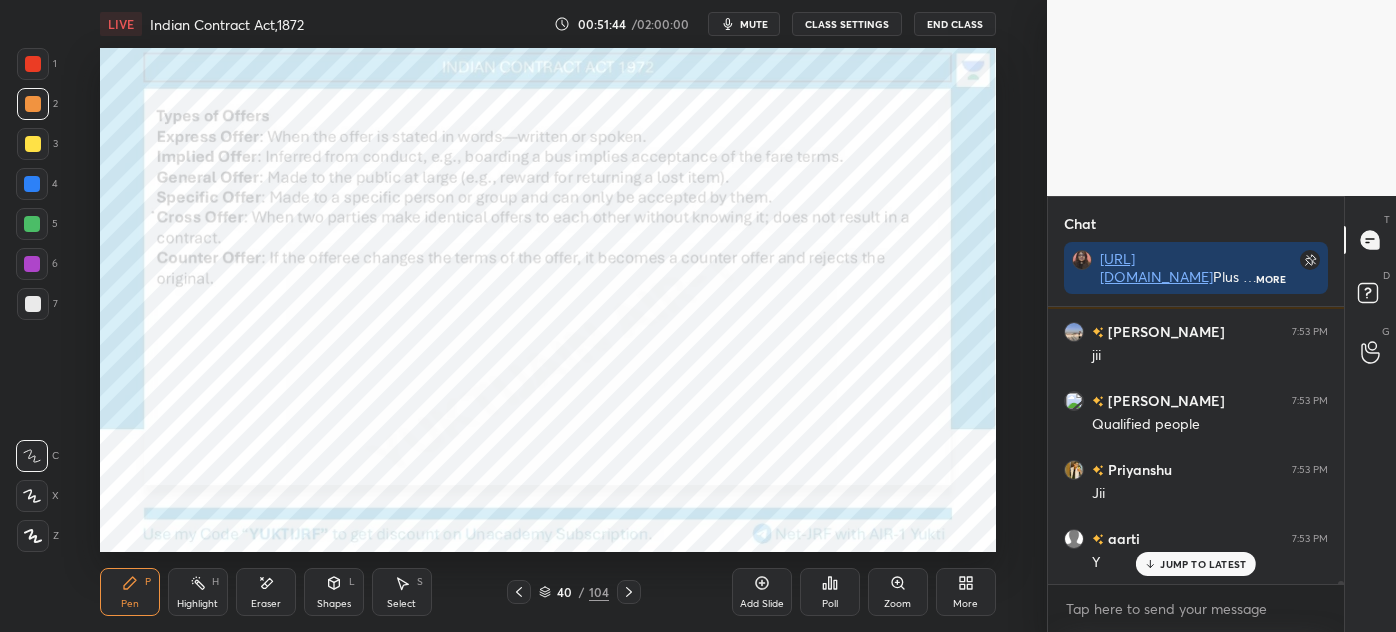 click at bounding box center [33, 64] 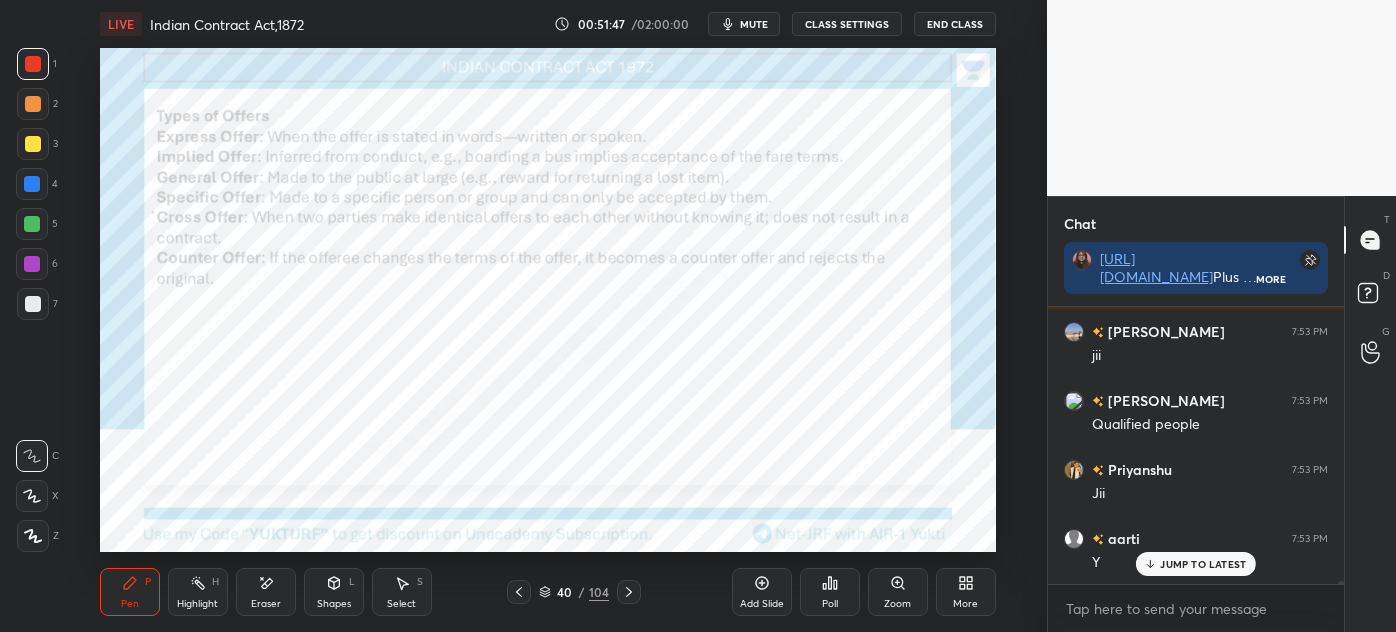 click on "JUMP TO LATEST" at bounding box center [1196, 564] 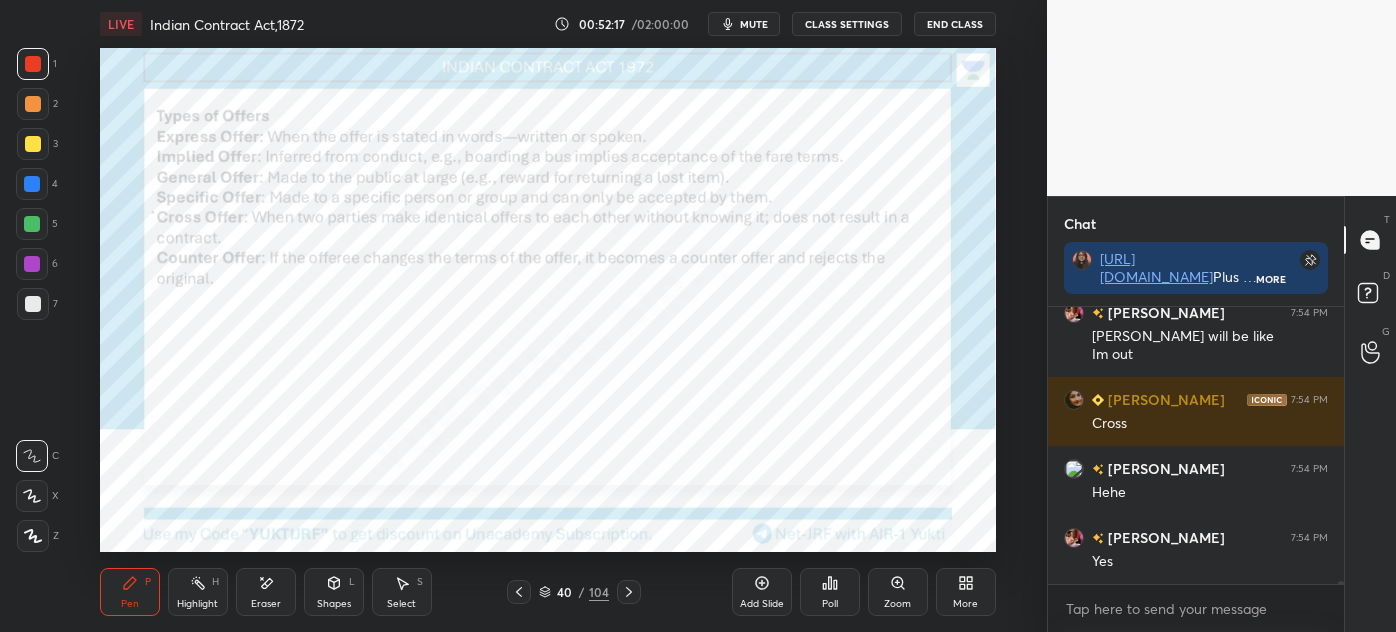 scroll, scrollTop: 25147, scrollLeft: 0, axis: vertical 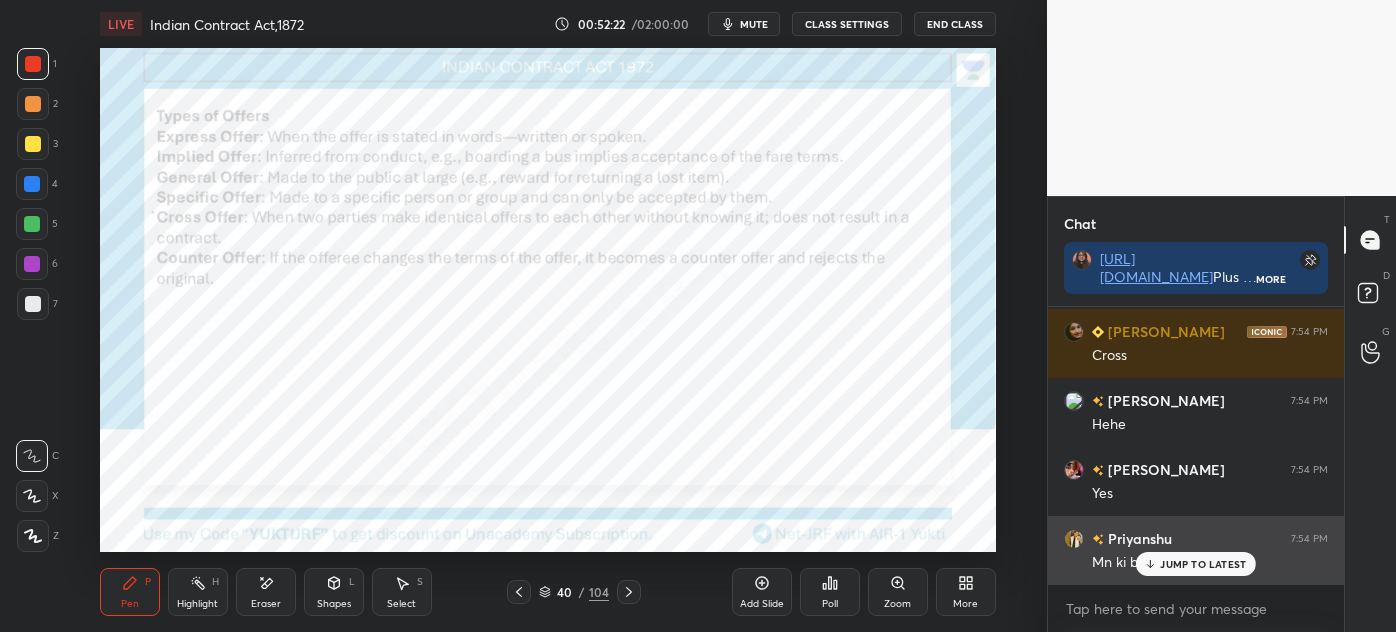 click on "JUMP TO LATEST" at bounding box center (1203, 564) 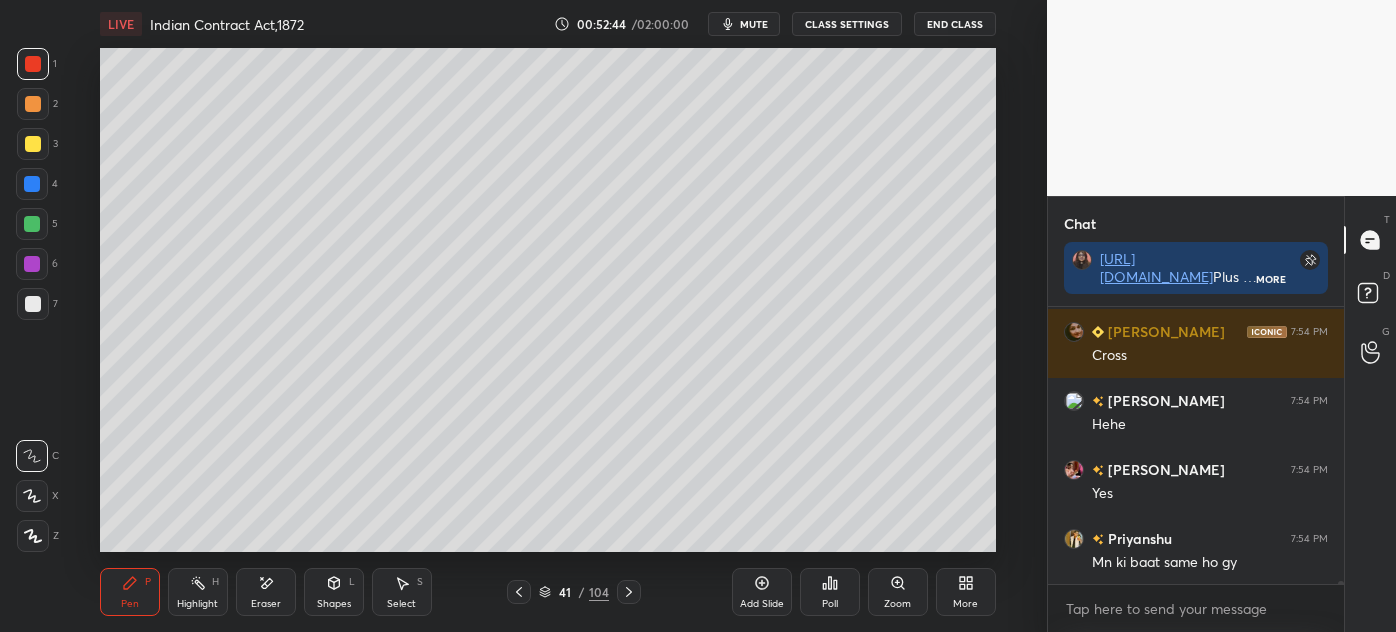 scroll, scrollTop: 25234, scrollLeft: 0, axis: vertical 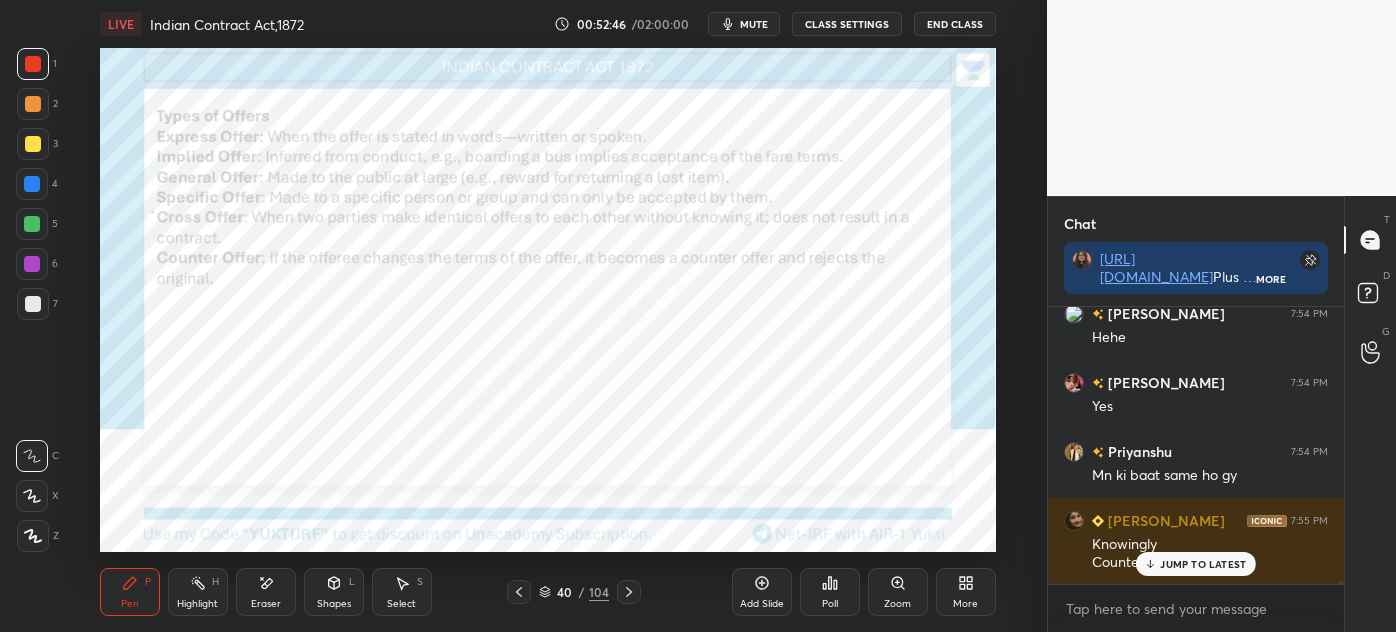 click on "Add Slide" at bounding box center [762, 592] 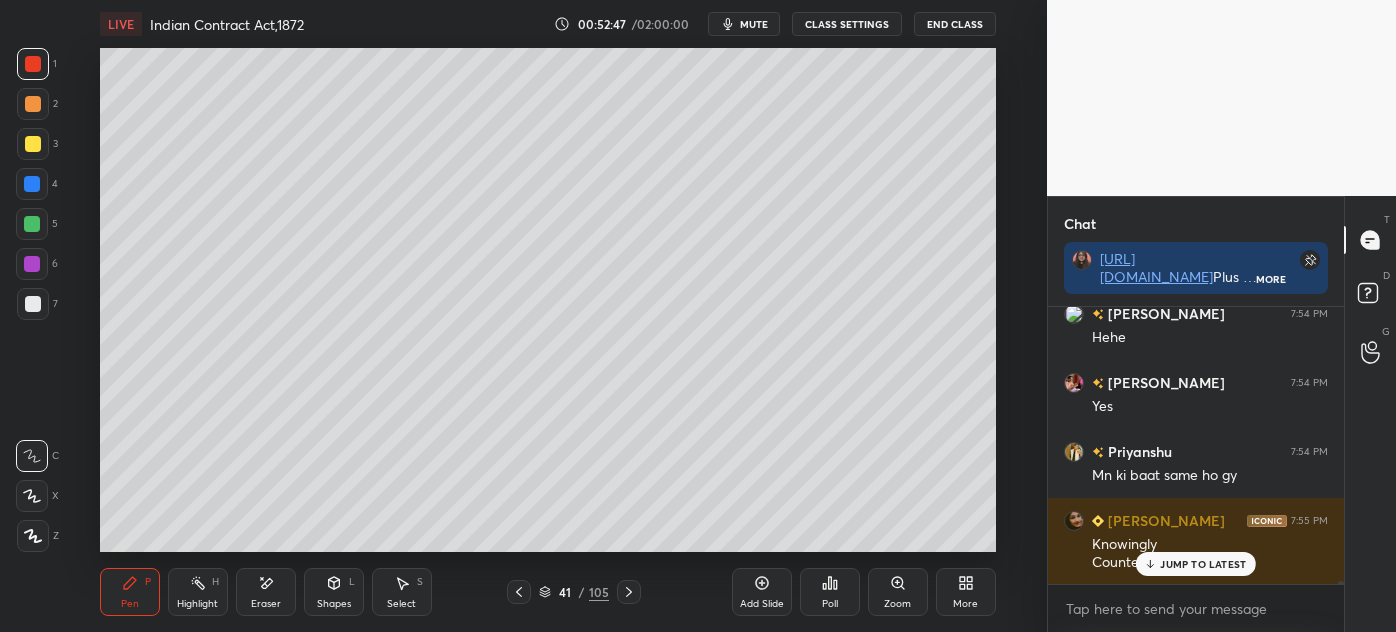 click on "7" at bounding box center [37, 304] 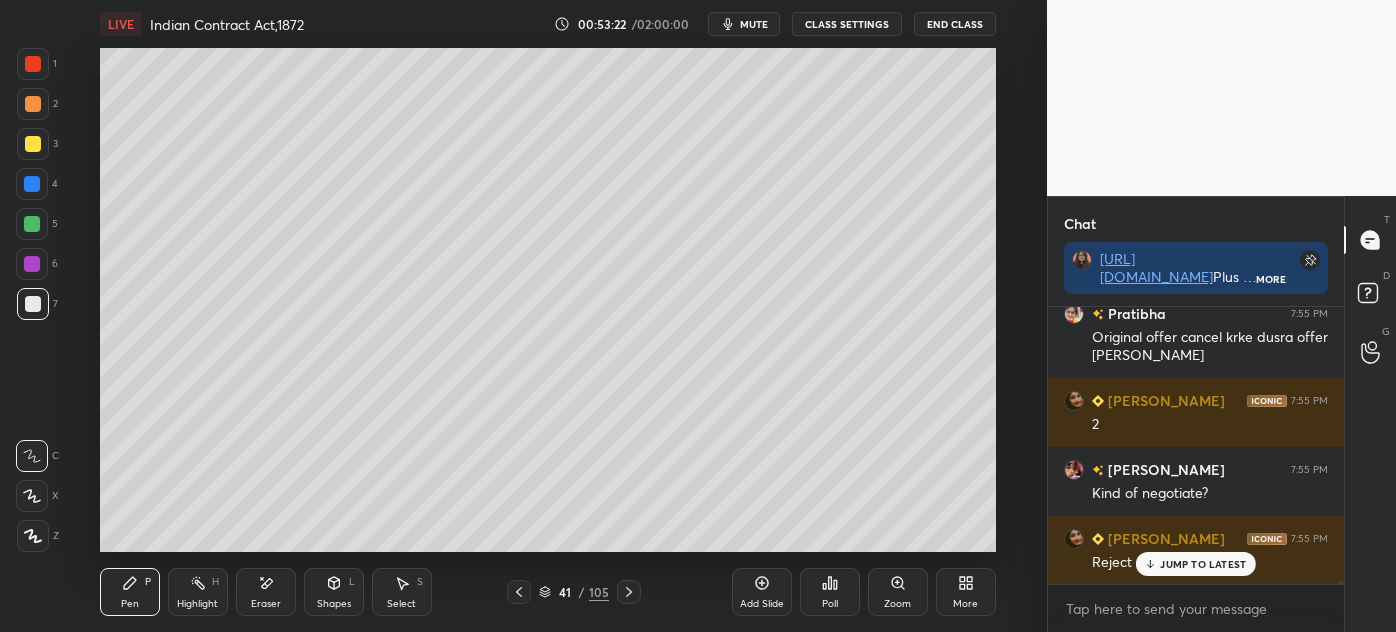 scroll, scrollTop: 25597, scrollLeft: 0, axis: vertical 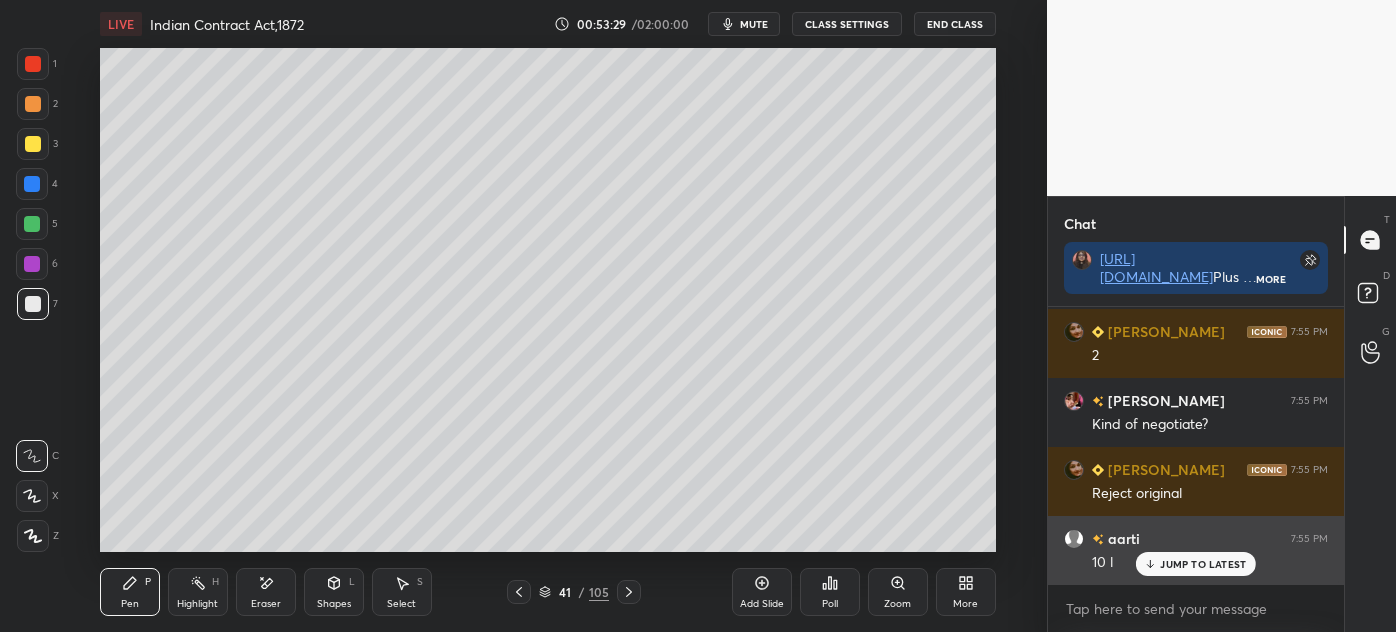 click on "JUMP TO LATEST" at bounding box center [1203, 564] 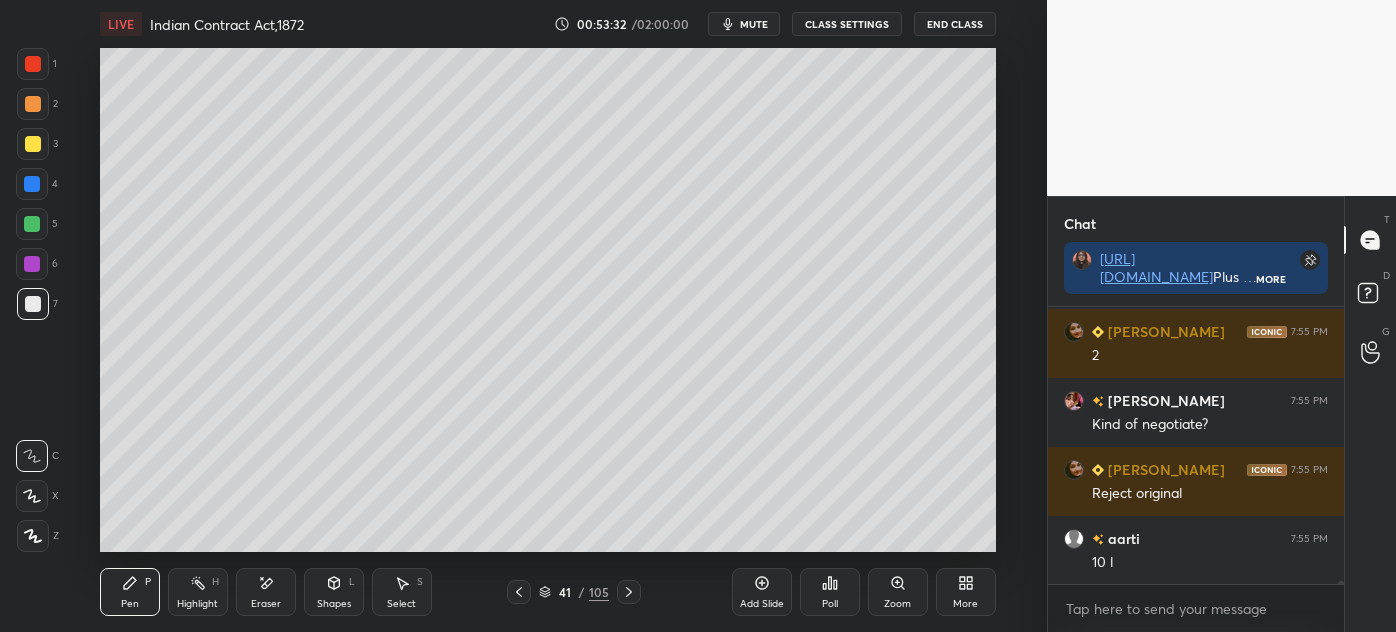 scroll, scrollTop: 25666, scrollLeft: 0, axis: vertical 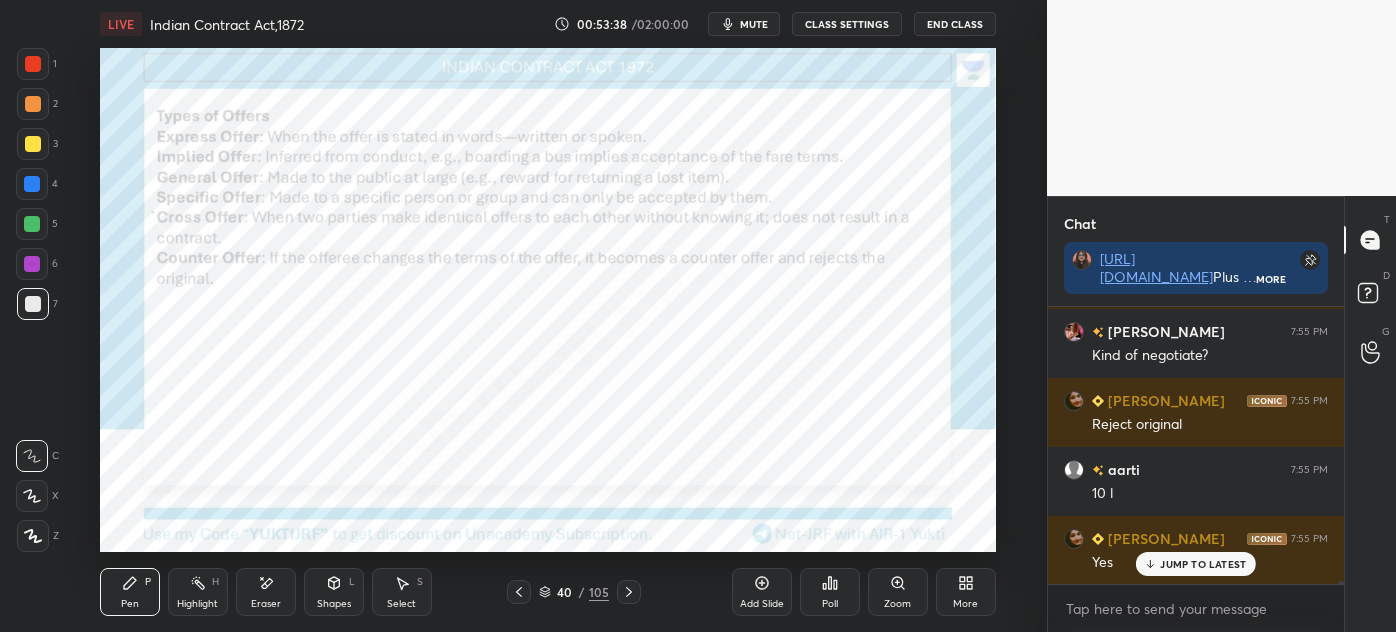 click at bounding box center [33, 64] 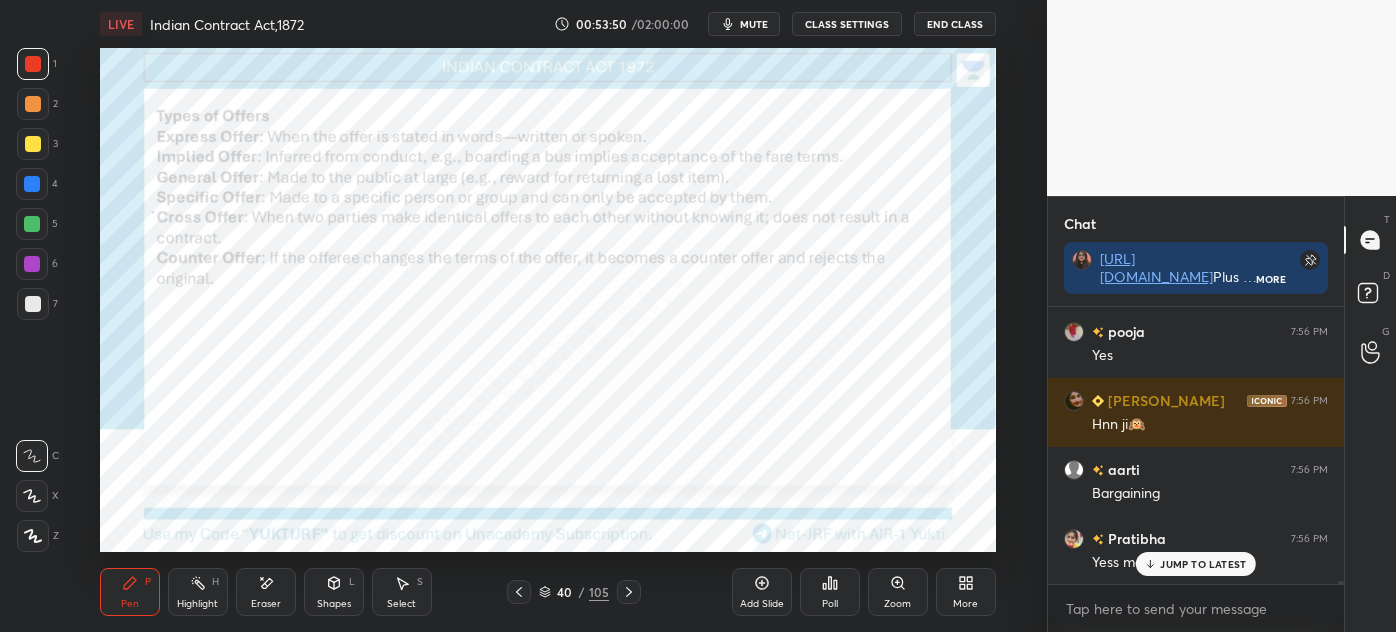 scroll, scrollTop: 26080, scrollLeft: 0, axis: vertical 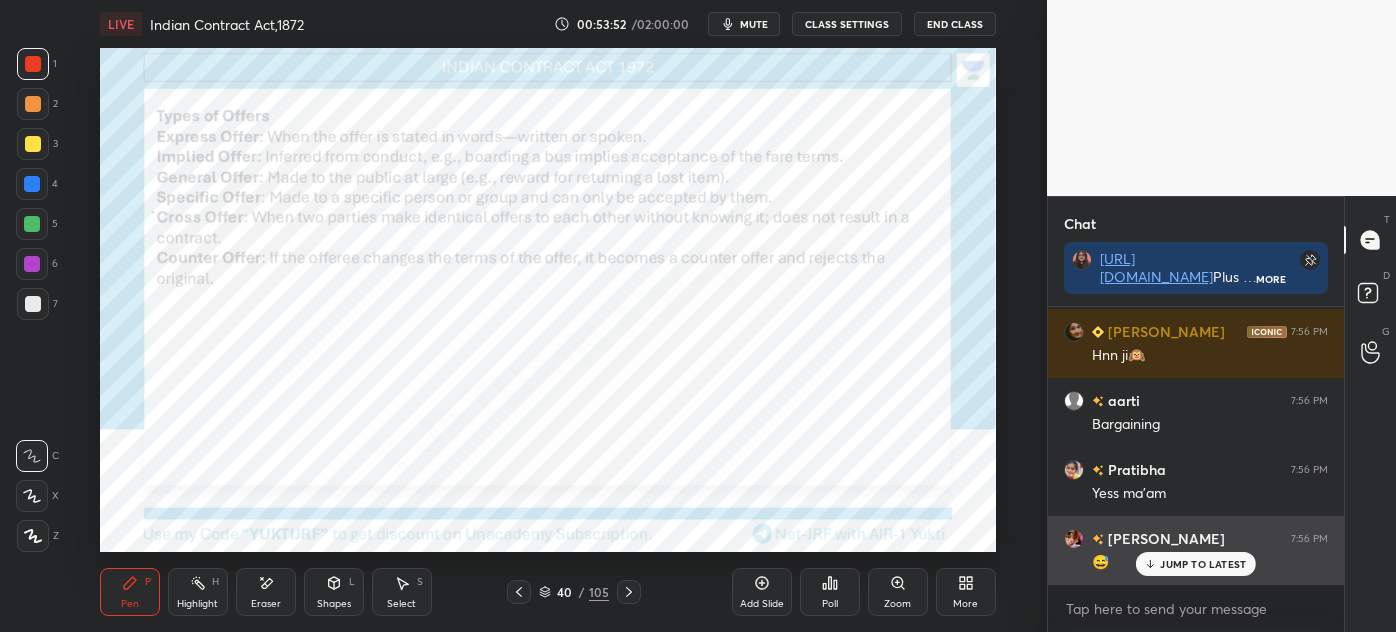 click on "JUMP TO LATEST" at bounding box center [1203, 564] 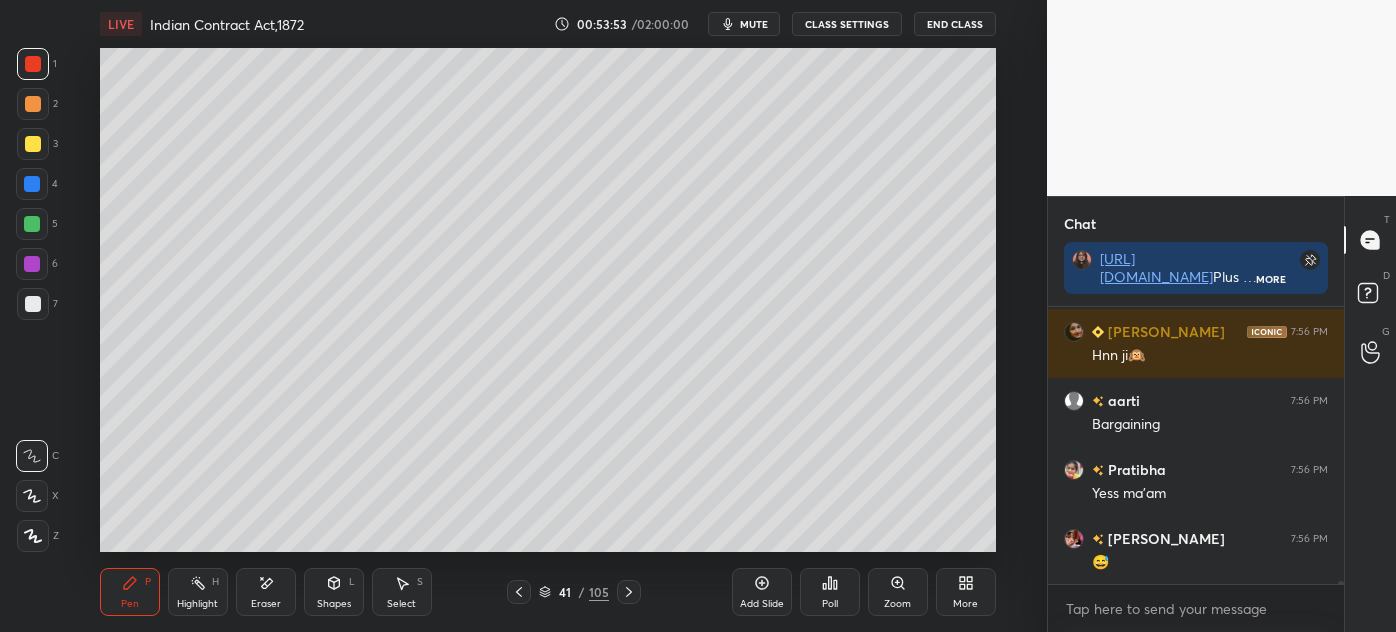 scroll, scrollTop: 26149, scrollLeft: 0, axis: vertical 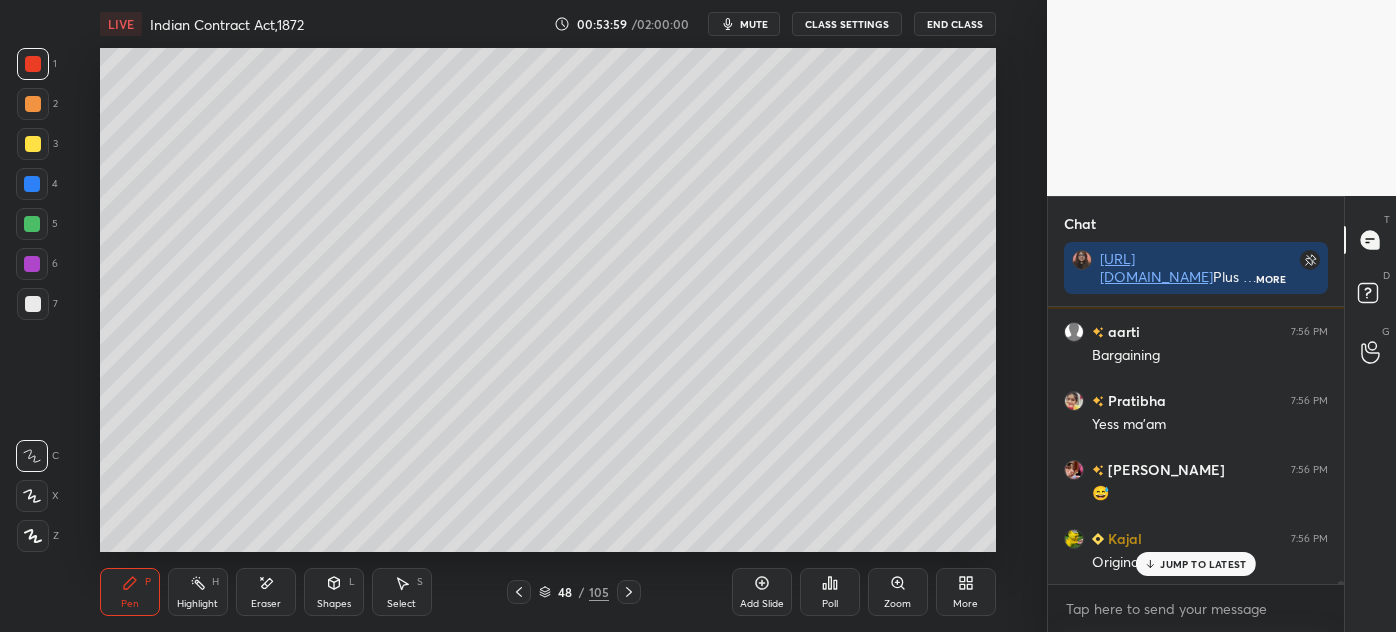 click on "JUMP TO LATEST" at bounding box center [1203, 564] 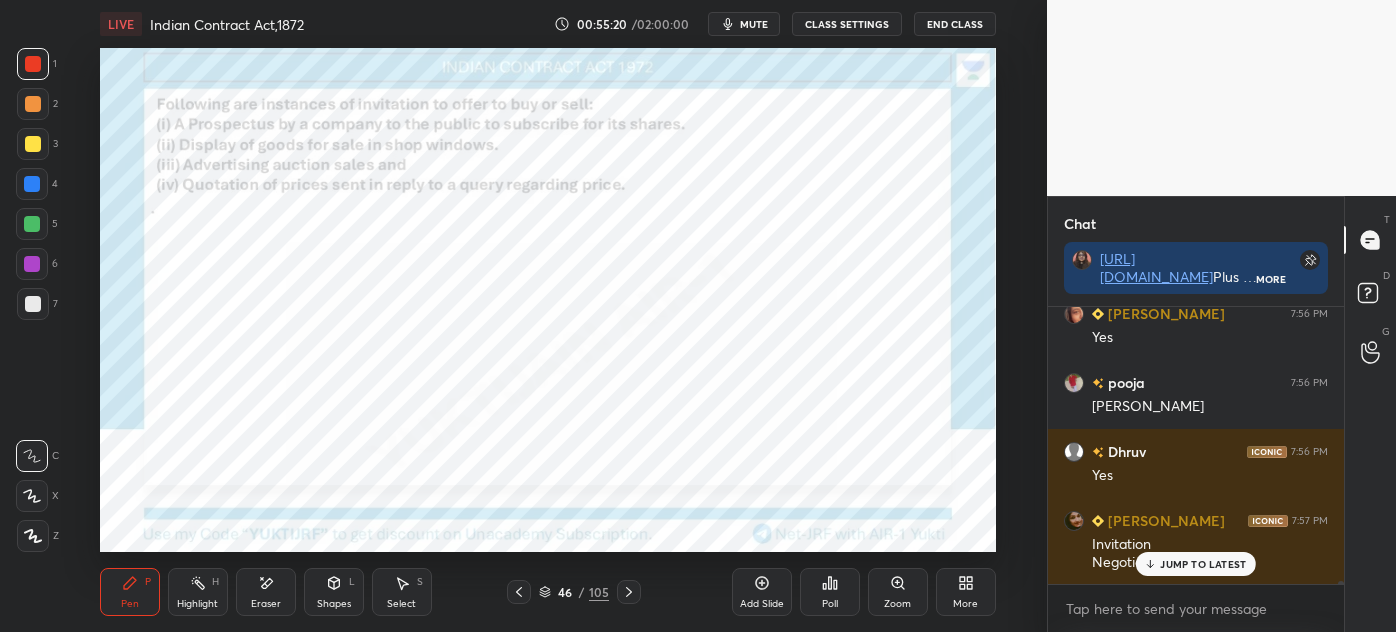 scroll, scrollTop: 26560, scrollLeft: 0, axis: vertical 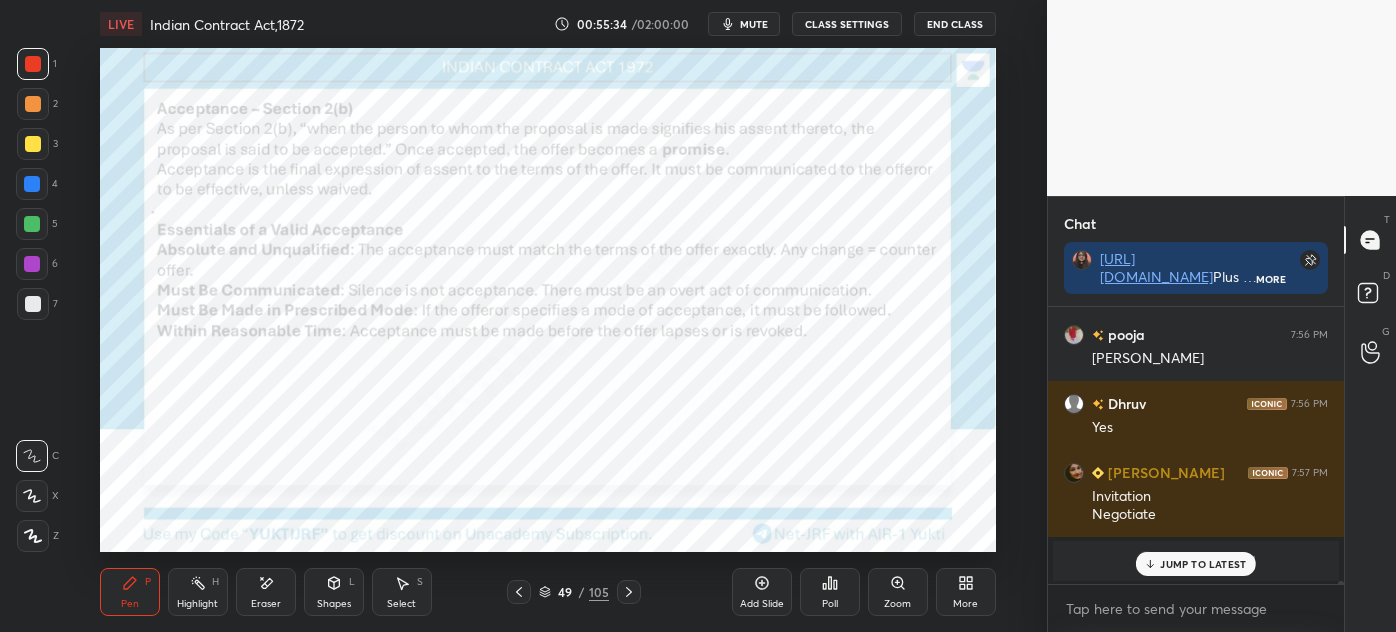 click on "JUMP TO LATEST" at bounding box center (1203, 564) 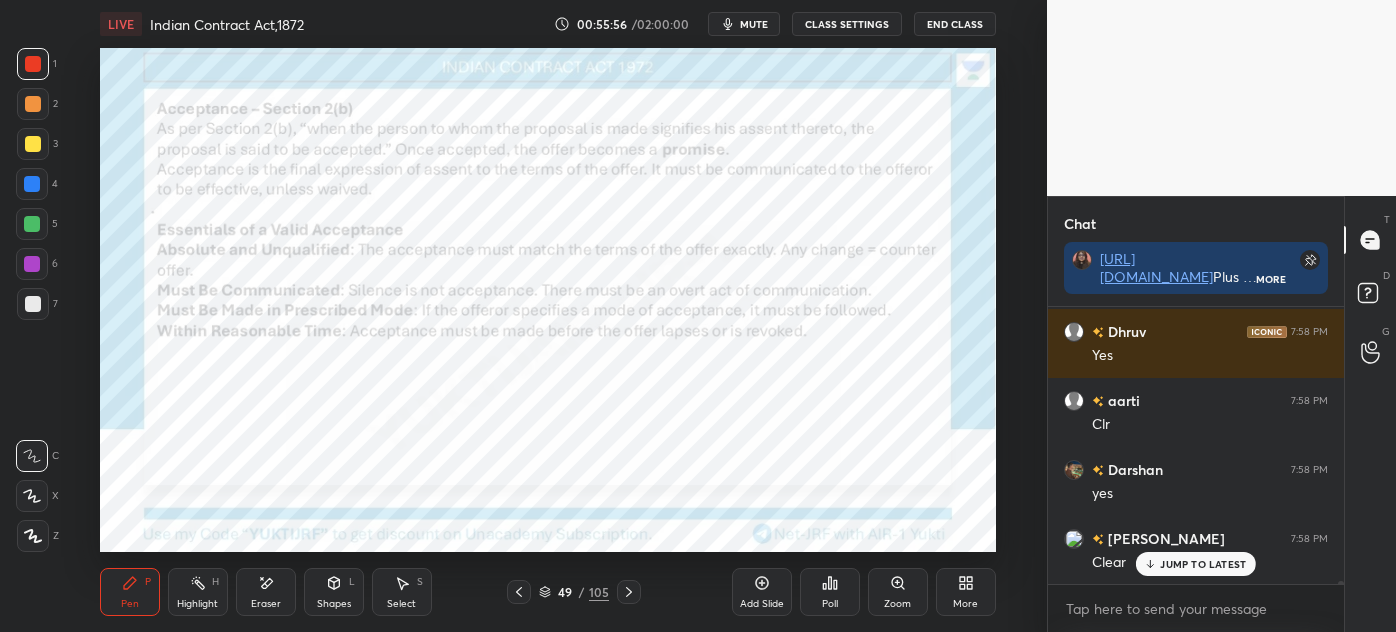 scroll, scrollTop: 27250, scrollLeft: 0, axis: vertical 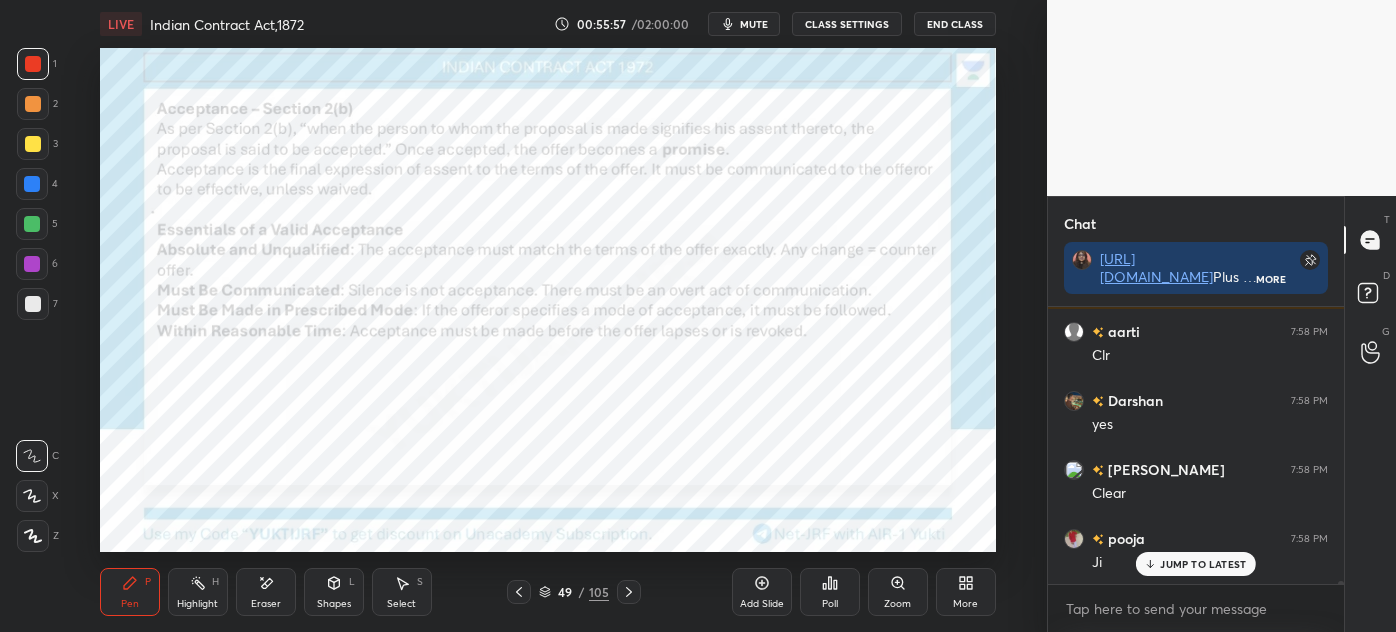 click on "Shapes" at bounding box center (334, 604) 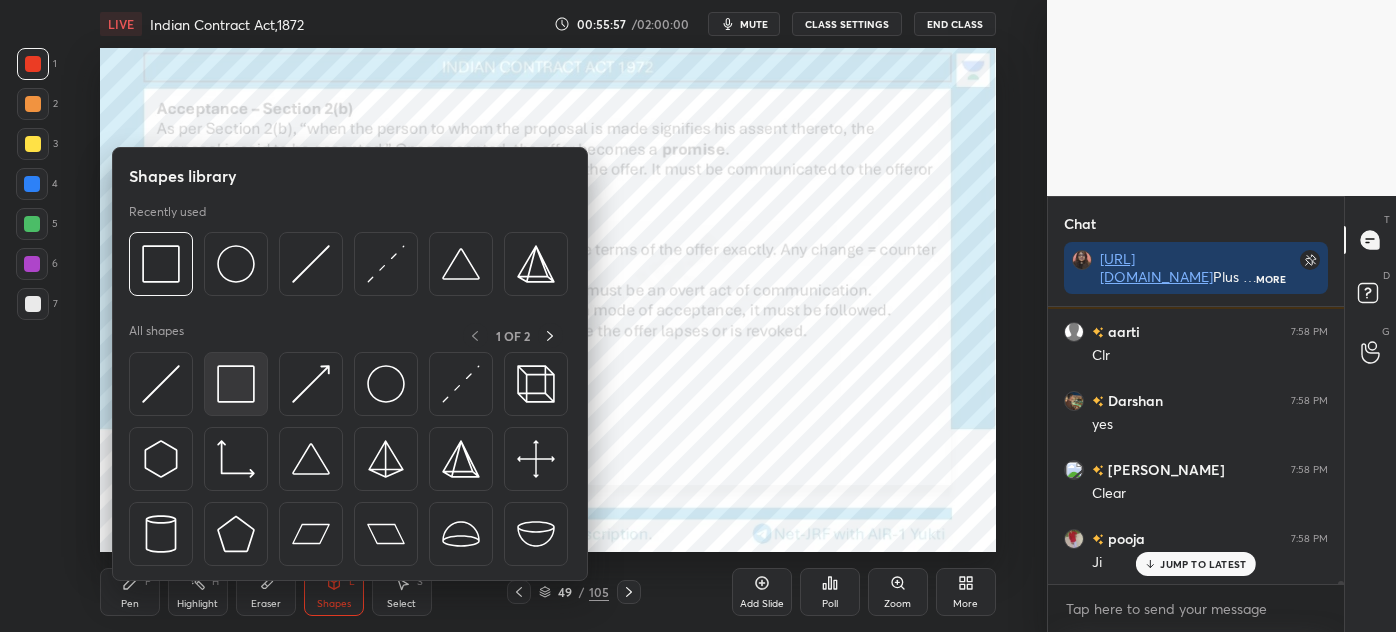 click at bounding box center (236, 384) 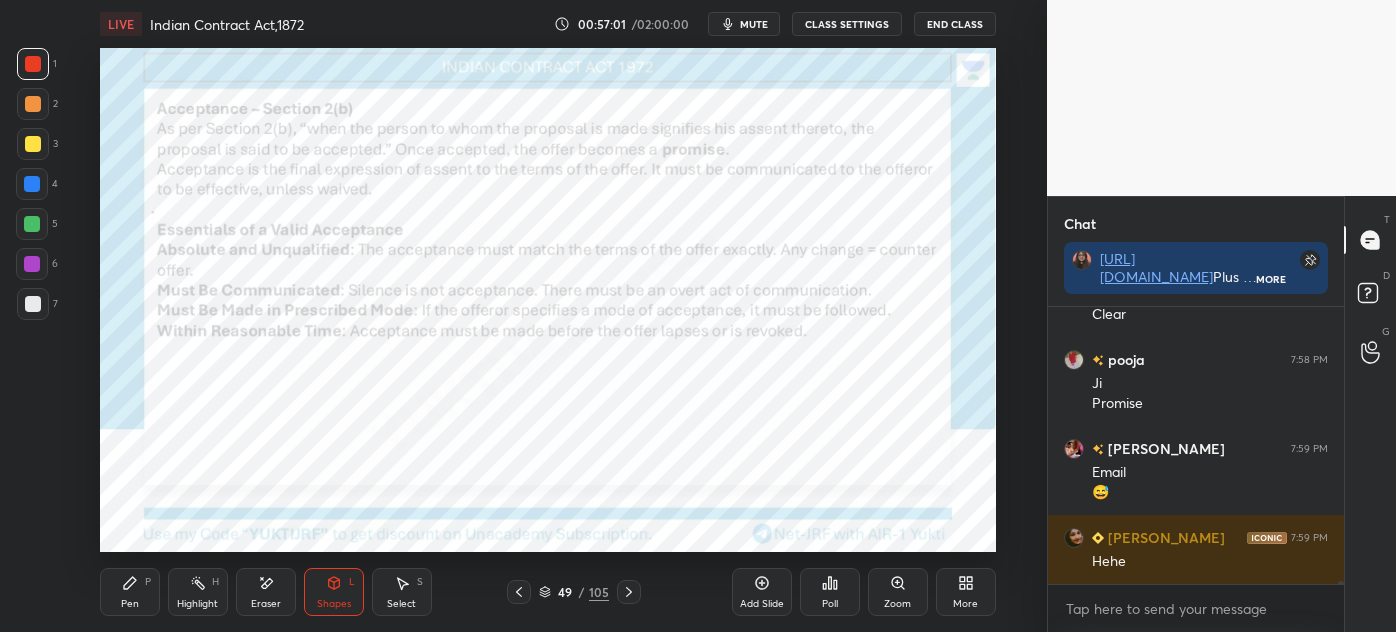 scroll, scrollTop: 27498, scrollLeft: 0, axis: vertical 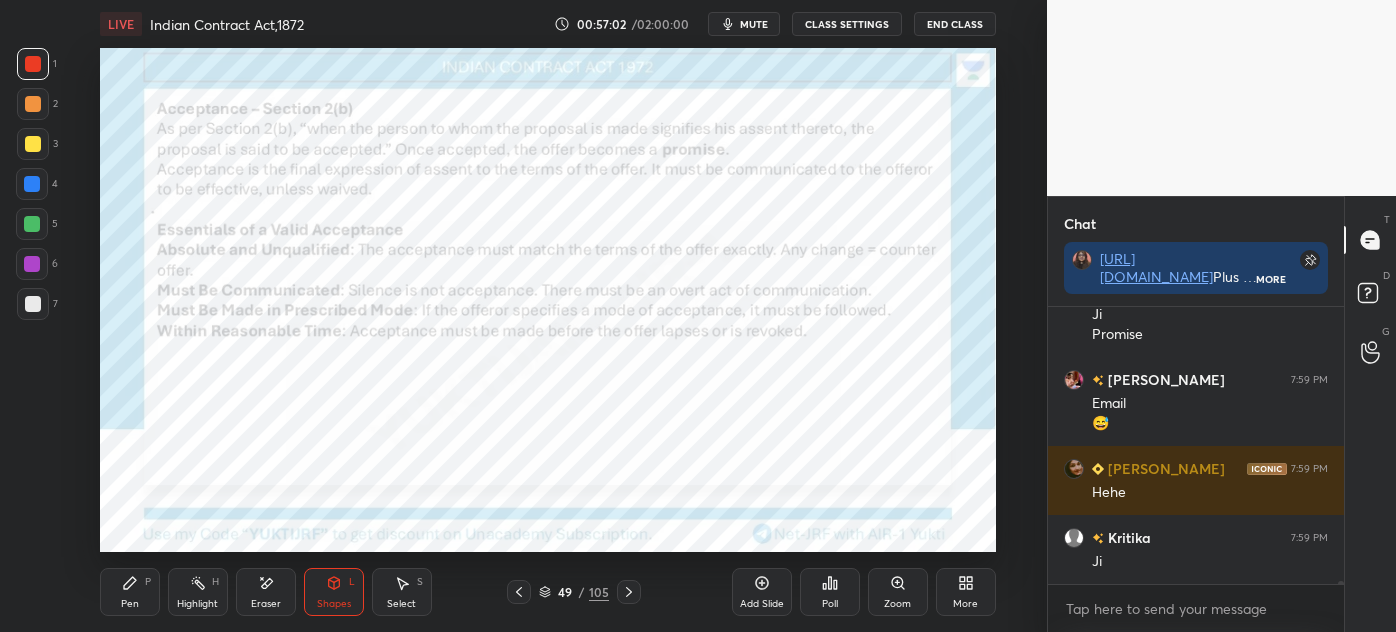 click on "Pen P Highlight H Eraser Shapes L Select S" at bounding box center [258, 592] 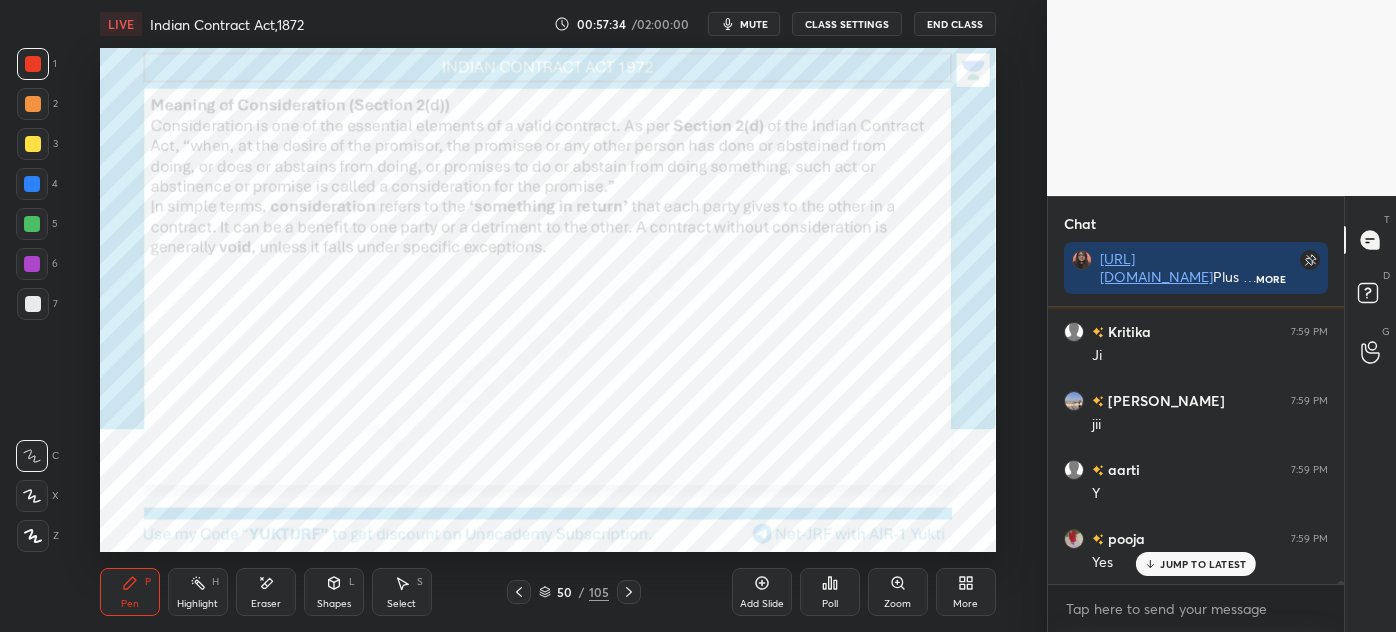 scroll, scrollTop: 27792, scrollLeft: 0, axis: vertical 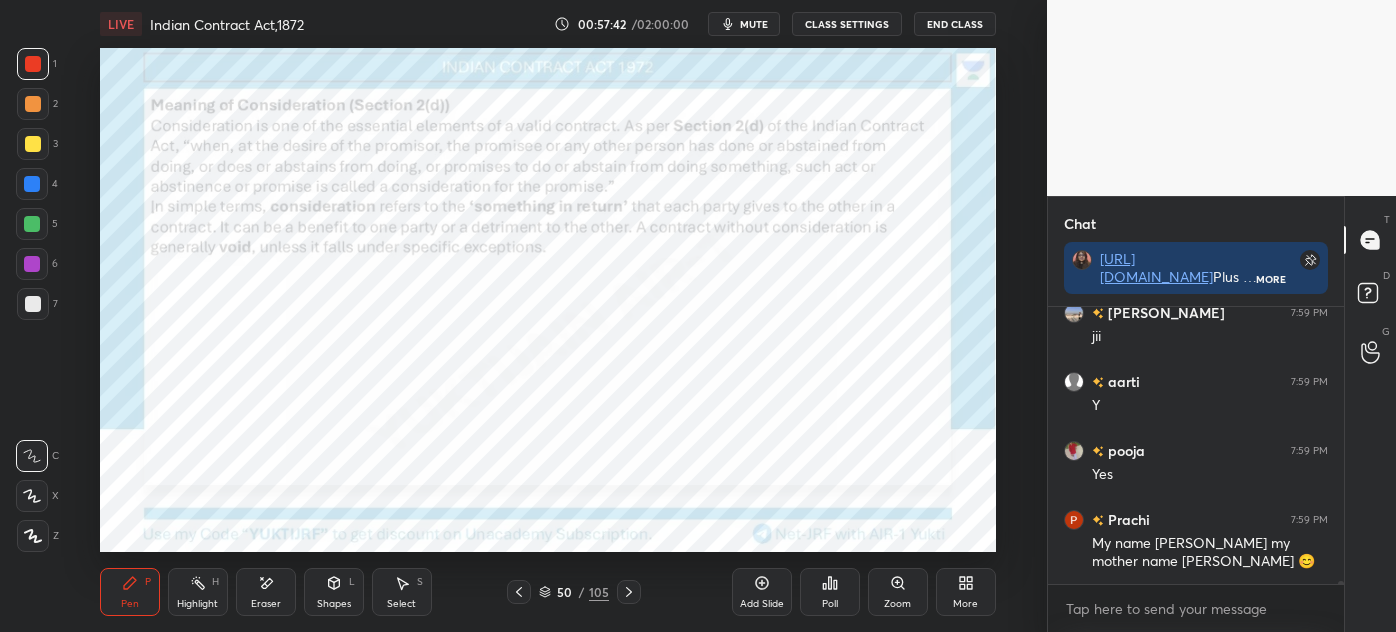 click on "Shapes L" at bounding box center (334, 592) 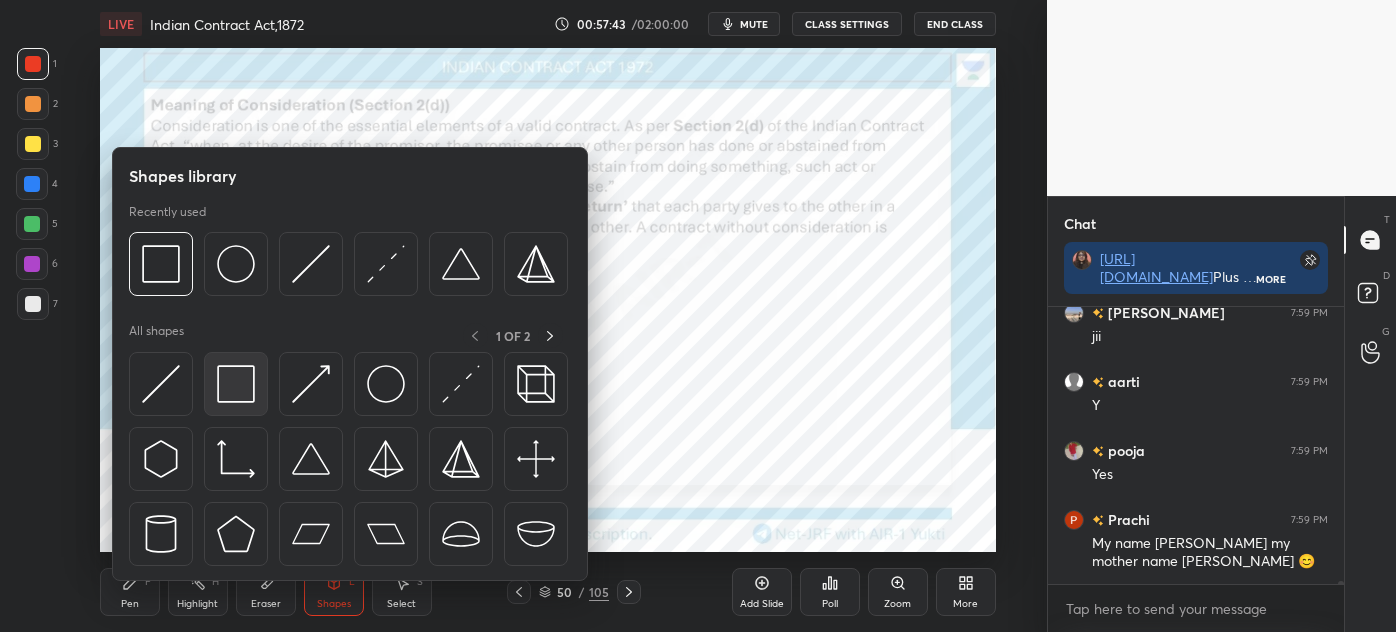click at bounding box center [236, 384] 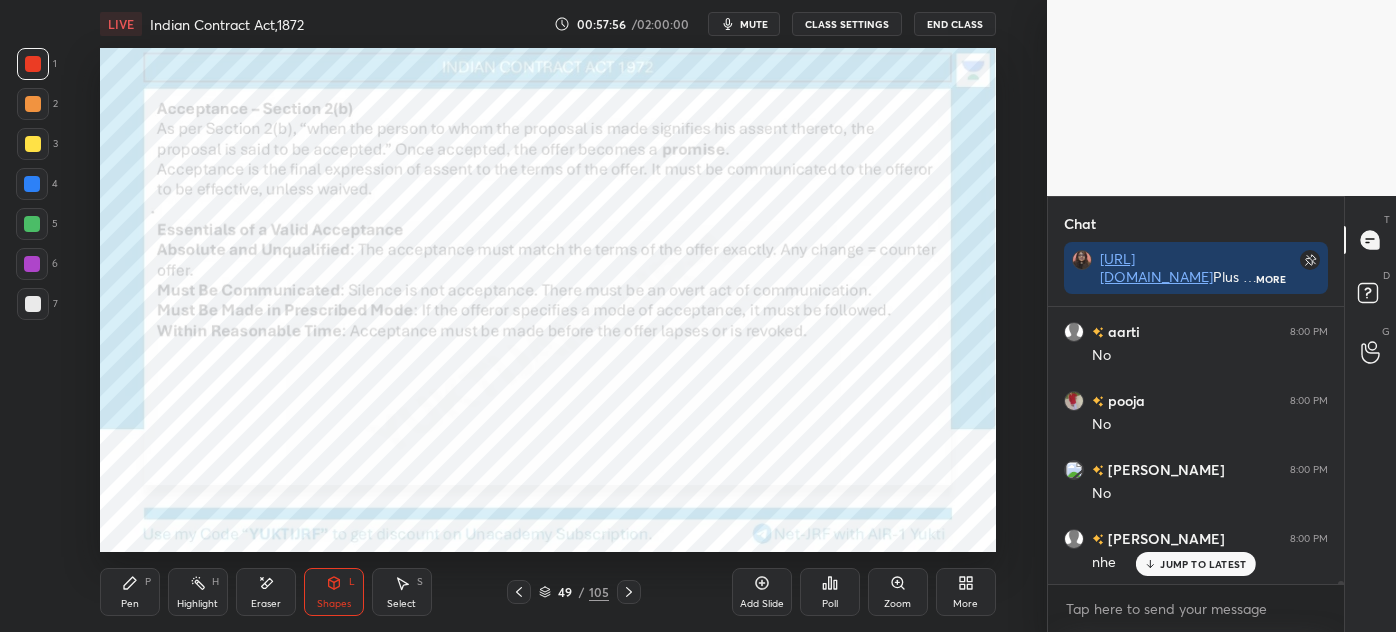 scroll, scrollTop: 28205, scrollLeft: 0, axis: vertical 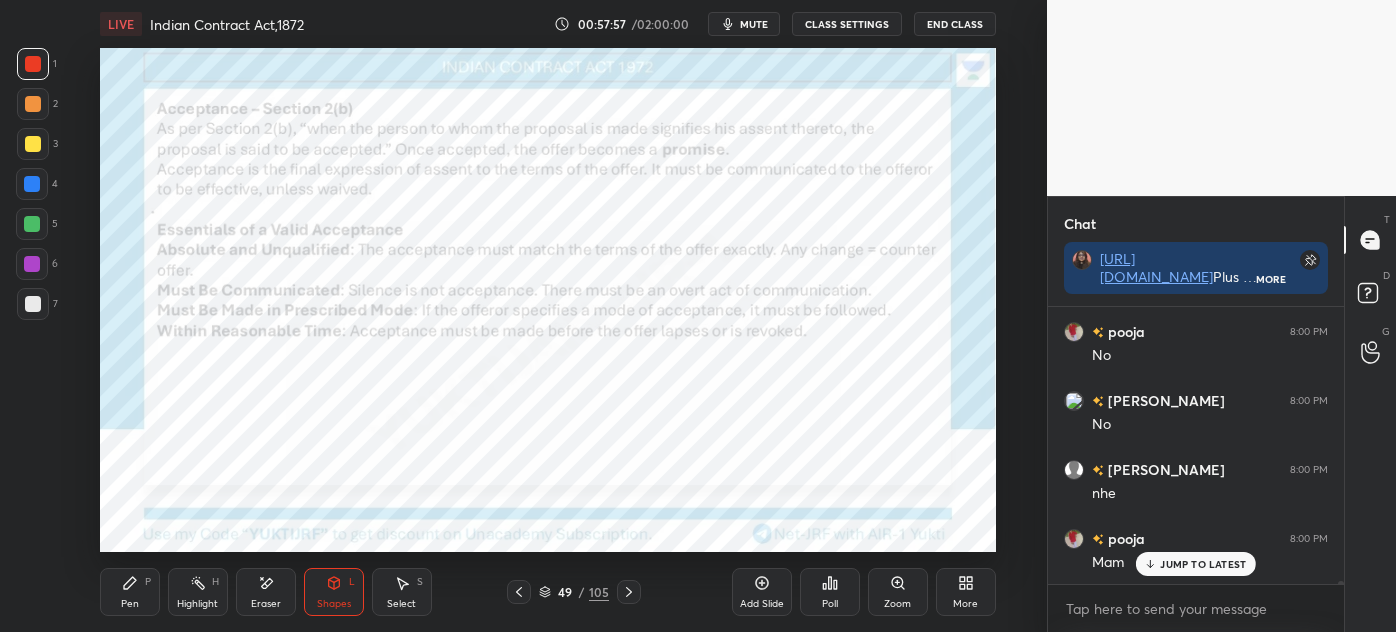 click on "JUMP TO LATEST" at bounding box center [1203, 564] 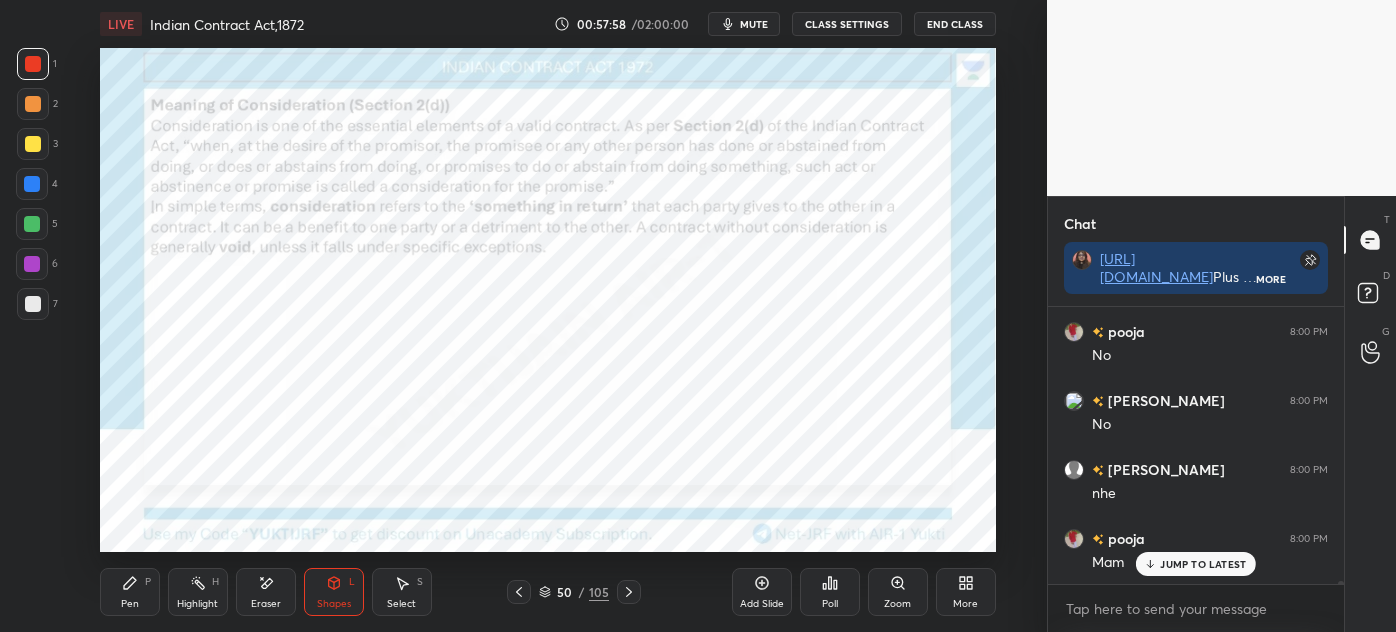 scroll, scrollTop: 28274, scrollLeft: 0, axis: vertical 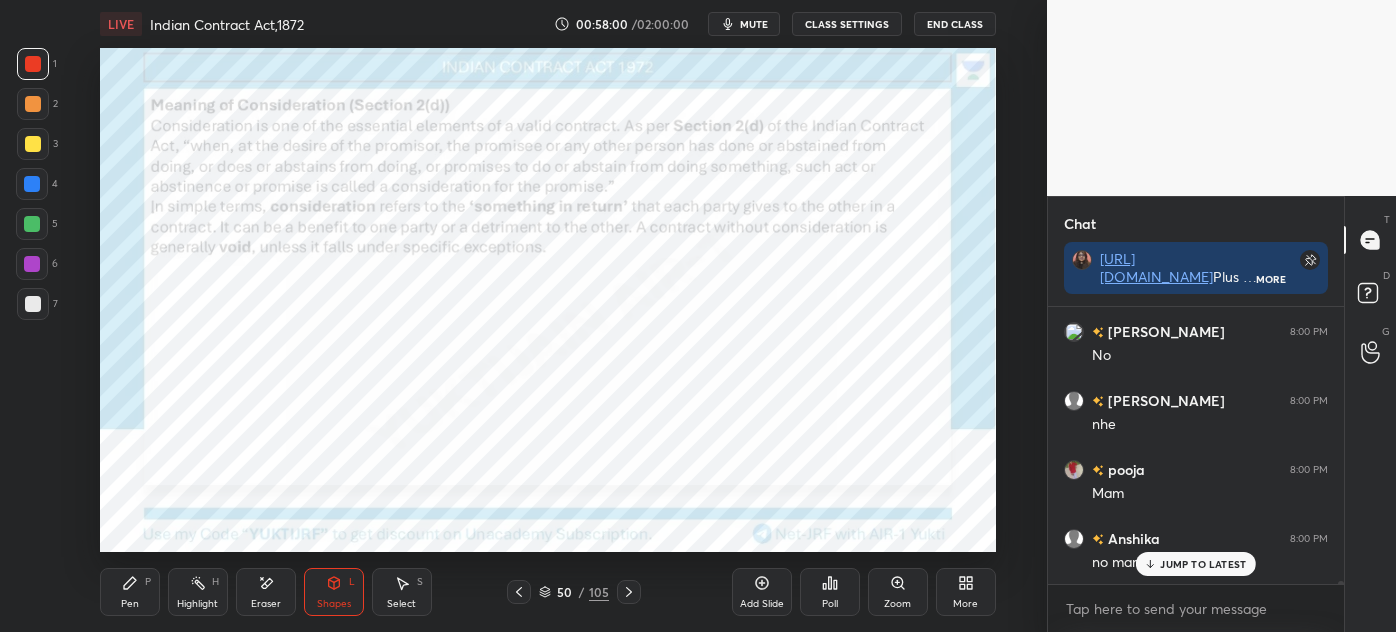 click on "JUMP TO LATEST" at bounding box center (1203, 564) 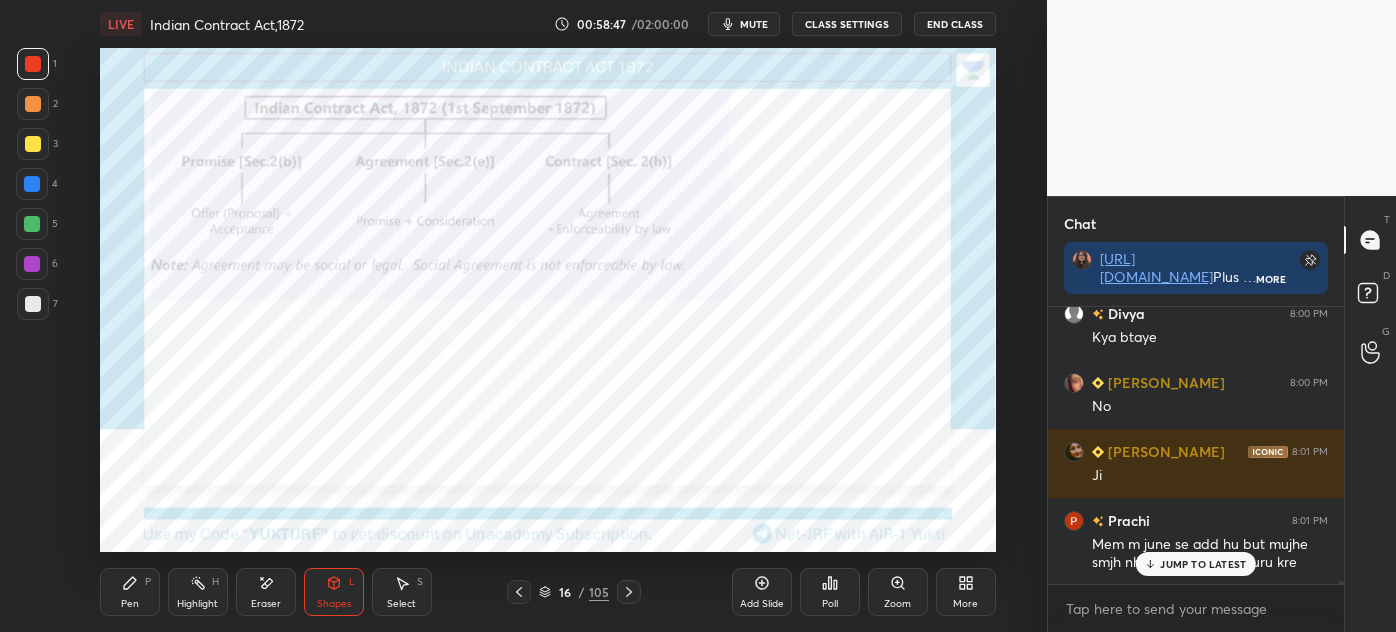 scroll, scrollTop: 28933, scrollLeft: 0, axis: vertical 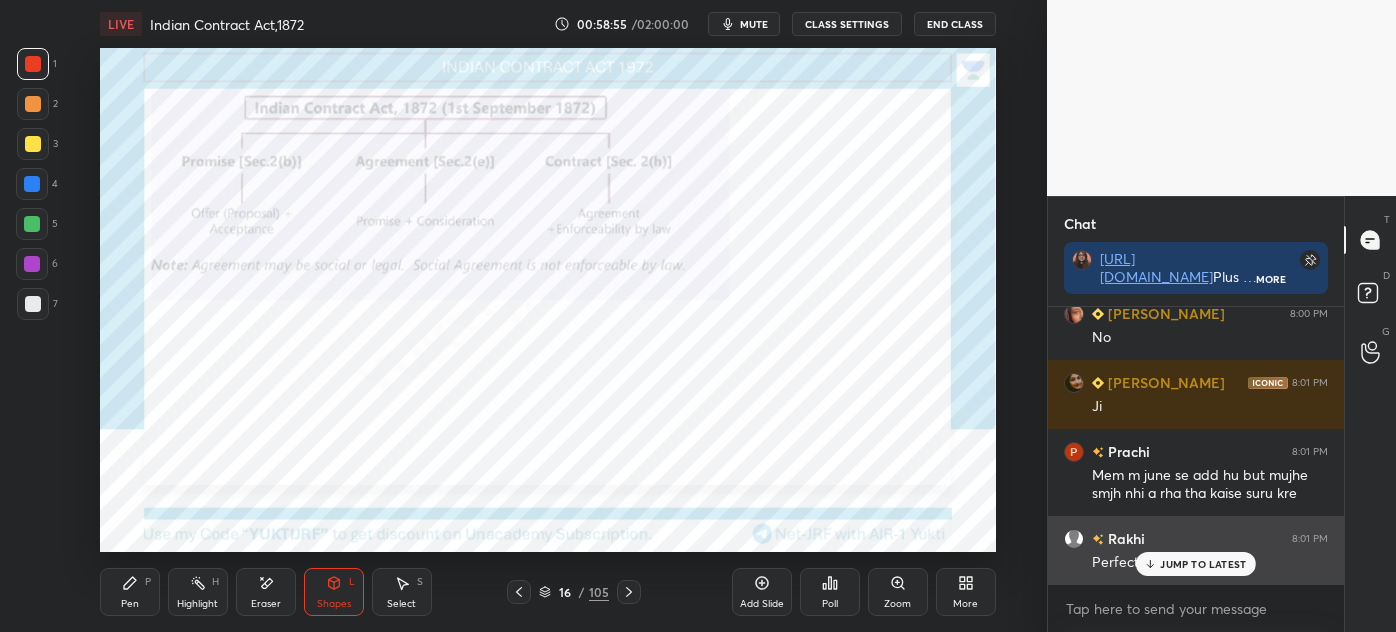 click on "JUMP TO LATEST" at bounding box center [1196, 564] 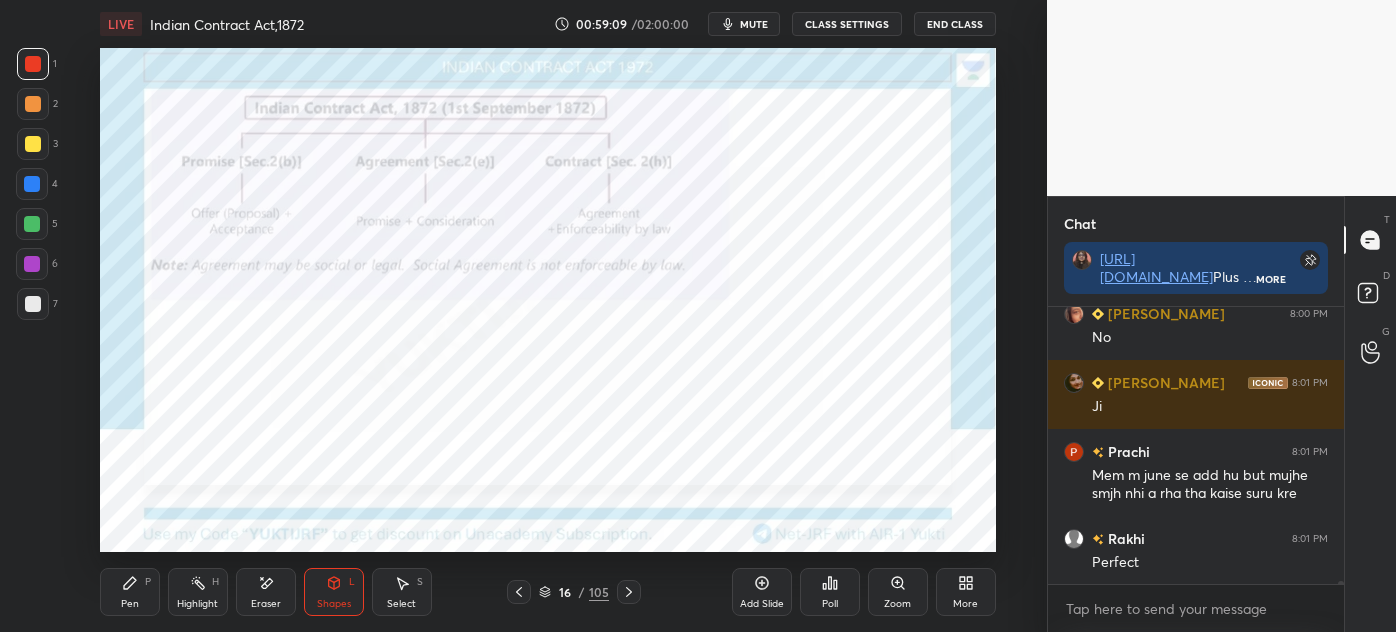 scroll, scrollTop: 29002, scrollLeft: 0, axis: vertical 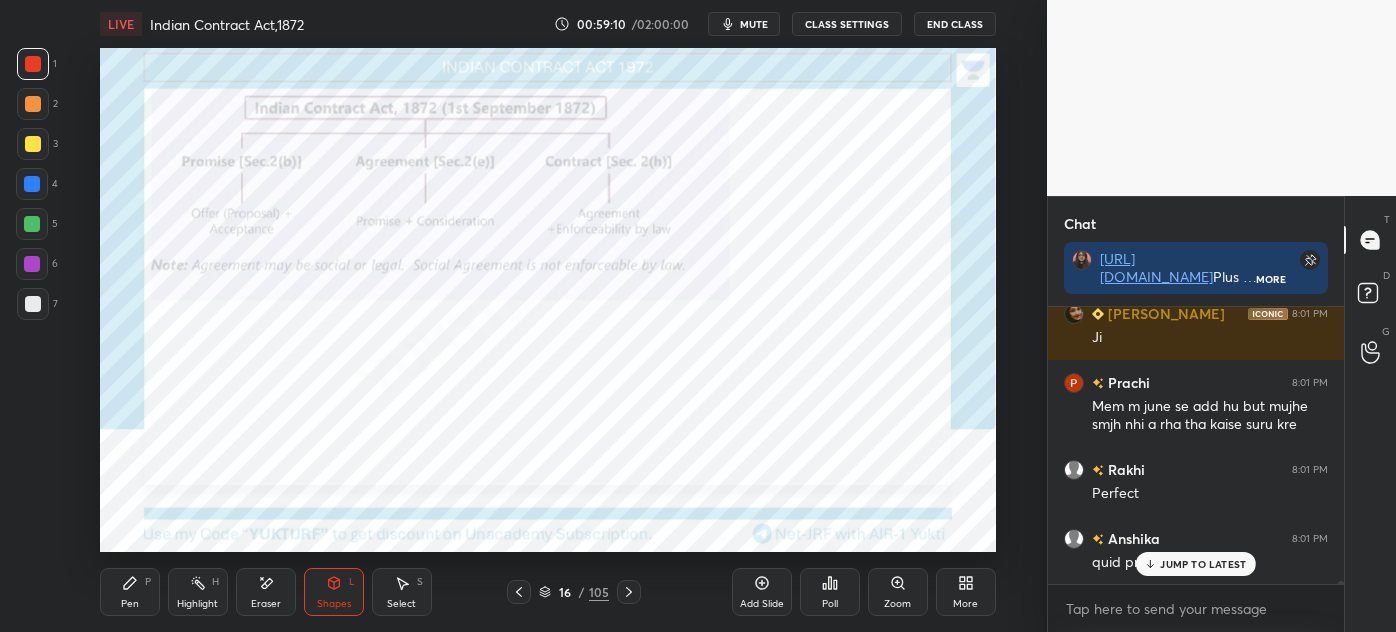 click on "JUMP TO LATEST" at bounding box center (1196, 564) 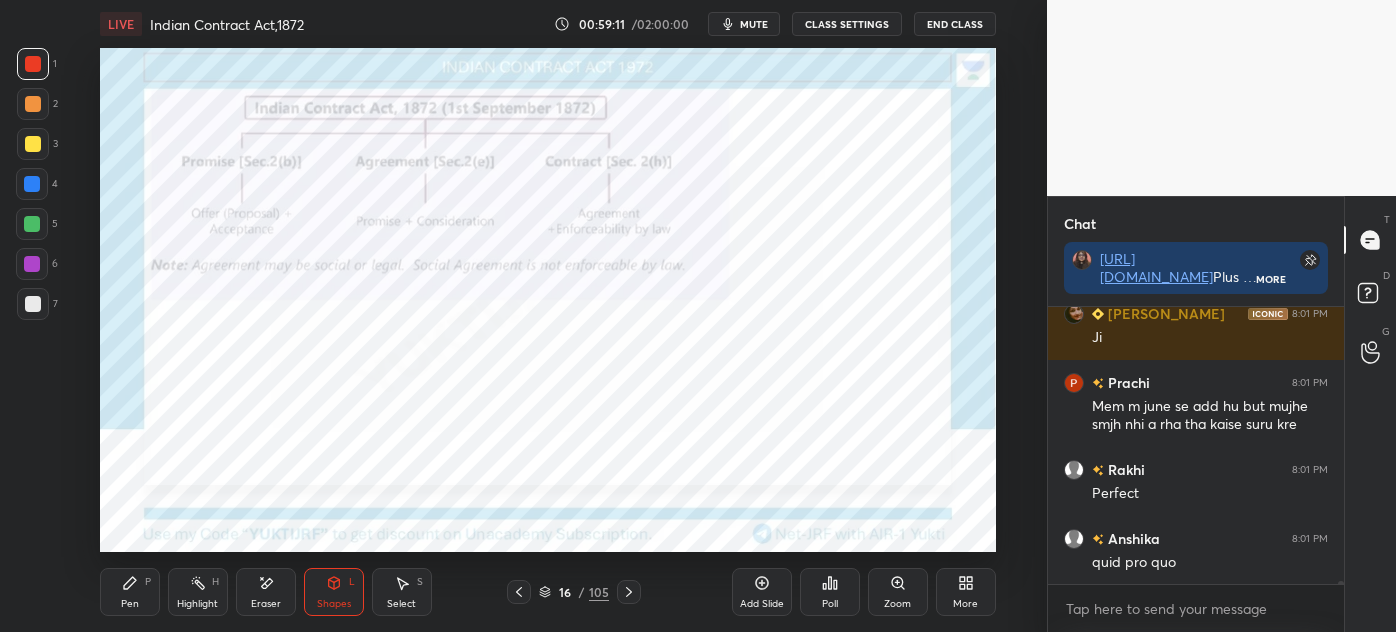 click on "16" at bounding box center [565, 592] 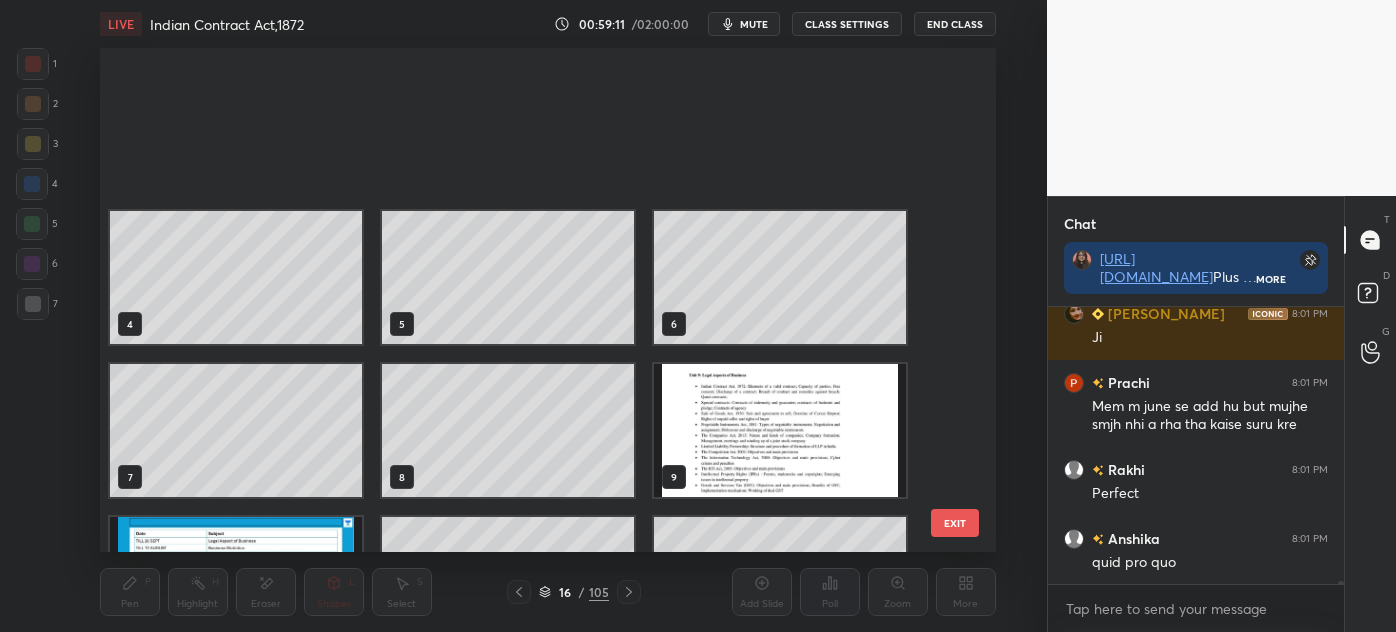 scroll, scrollTop: 413, scrollLeft: 0, axis: vertical 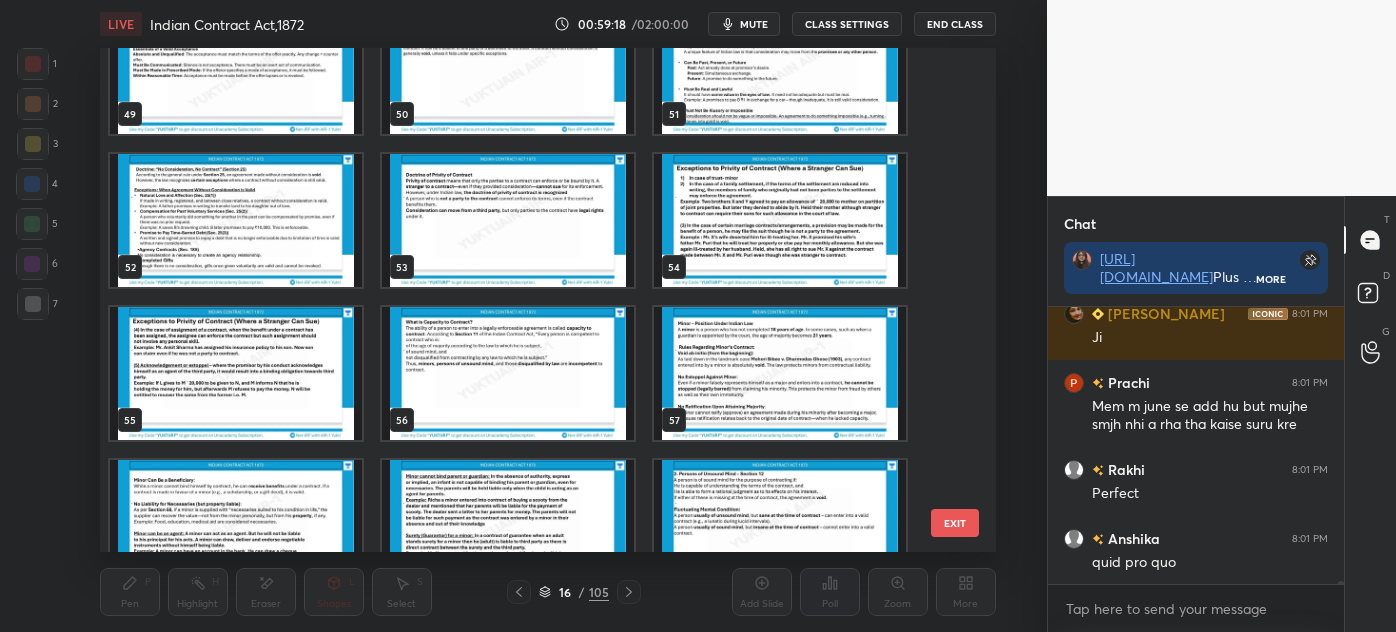 click at bounding box center (236, 220) 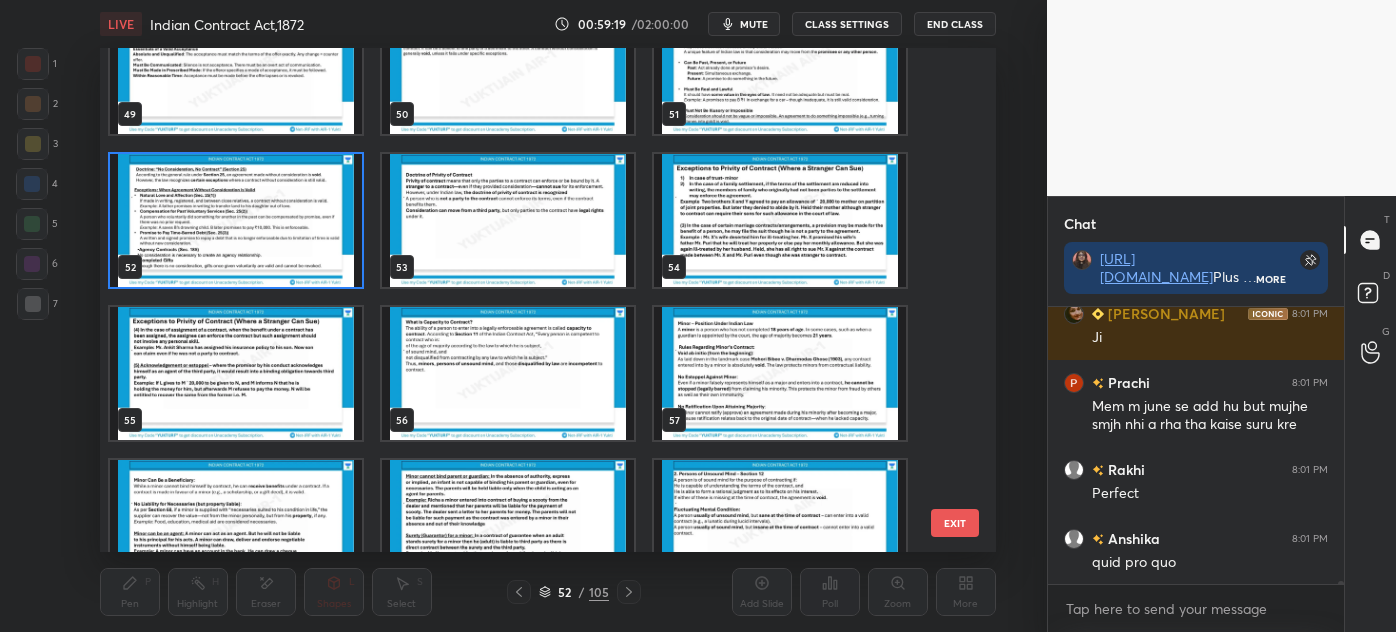 click at bounding box center (508, 67) 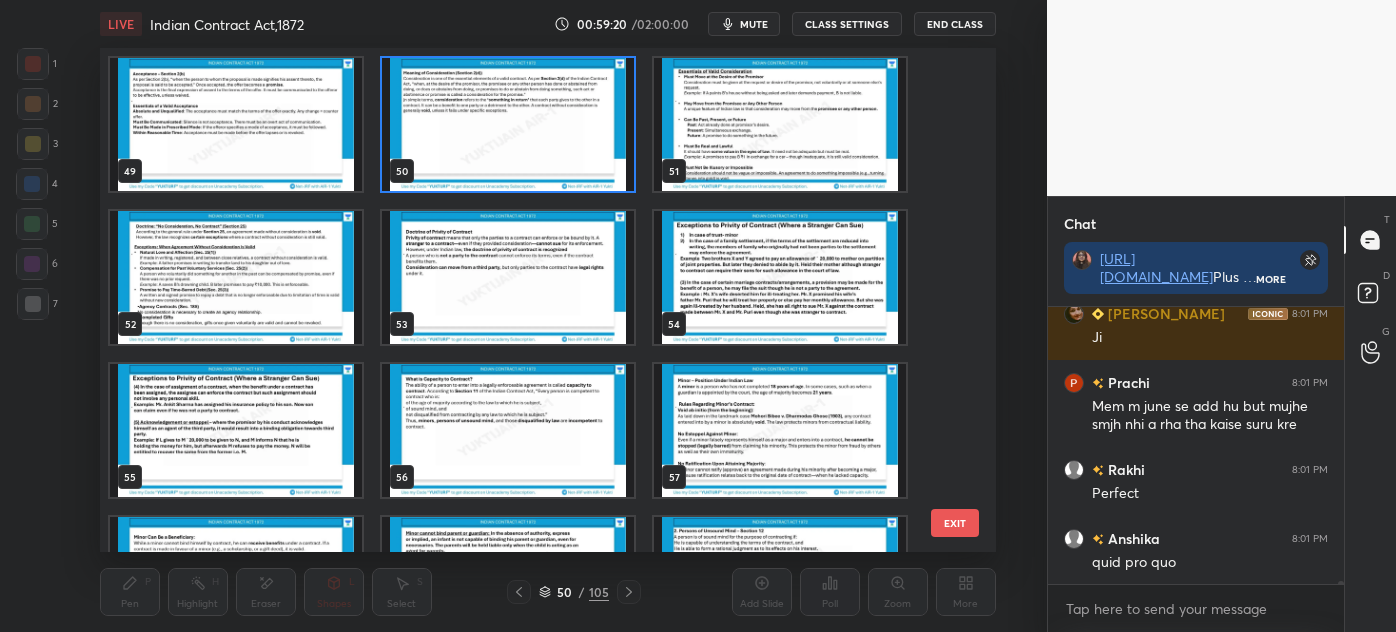 click at bounding box center (236, 124) 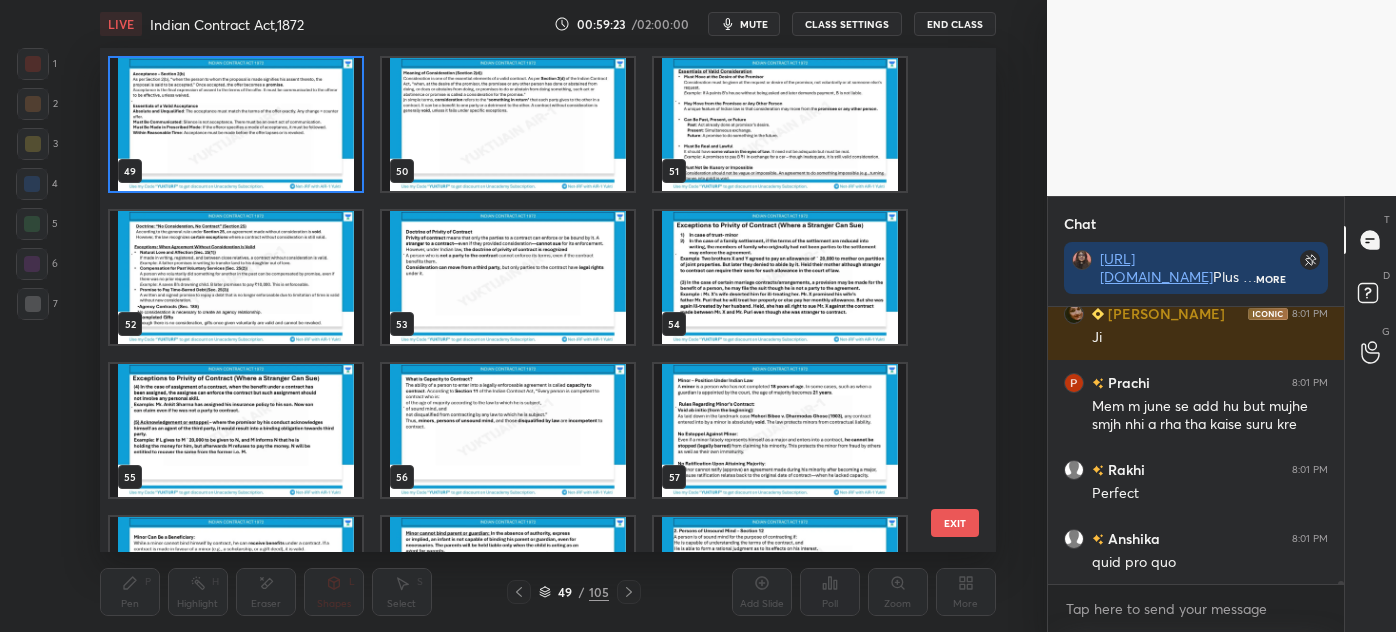 click on "EXIT" at bounding box center (955, 523) 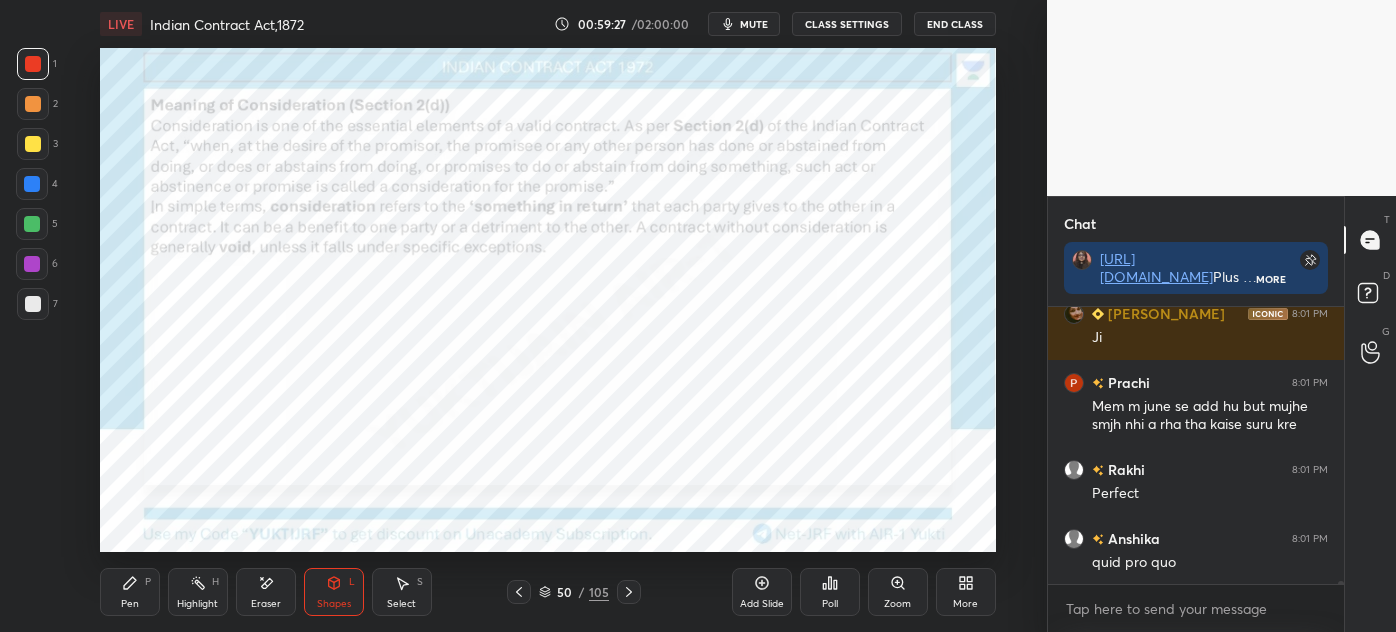 scroll, scrollTop: 29072, scrollLeft: 0, axis: vertical 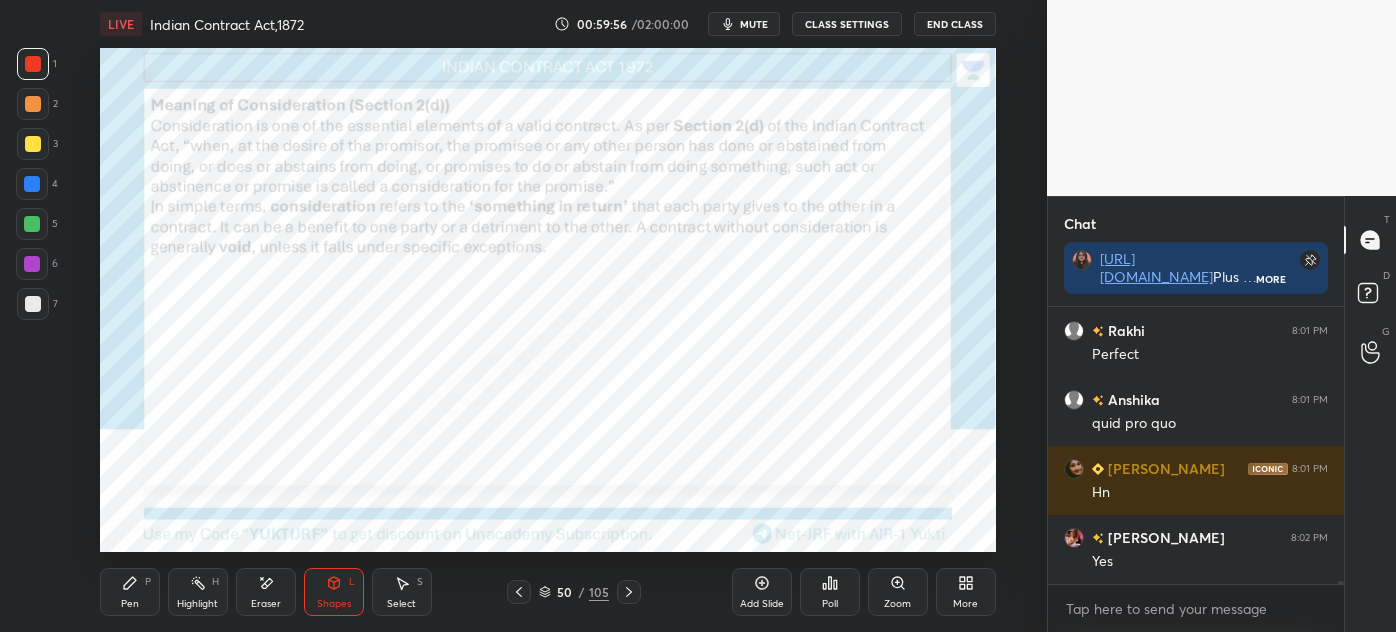 click on "Pen P" at bounding box center (130, 592) 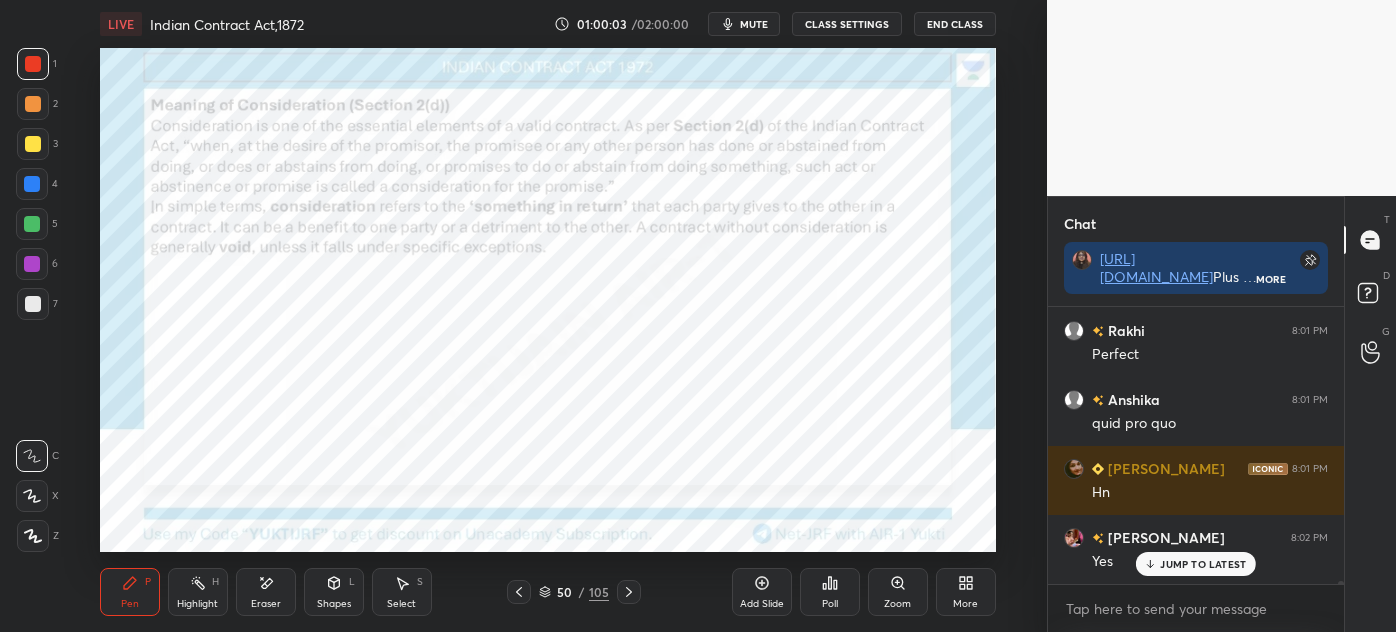 scroll, scrollTop: 29227, scrollLeft: 0, axis: vertical 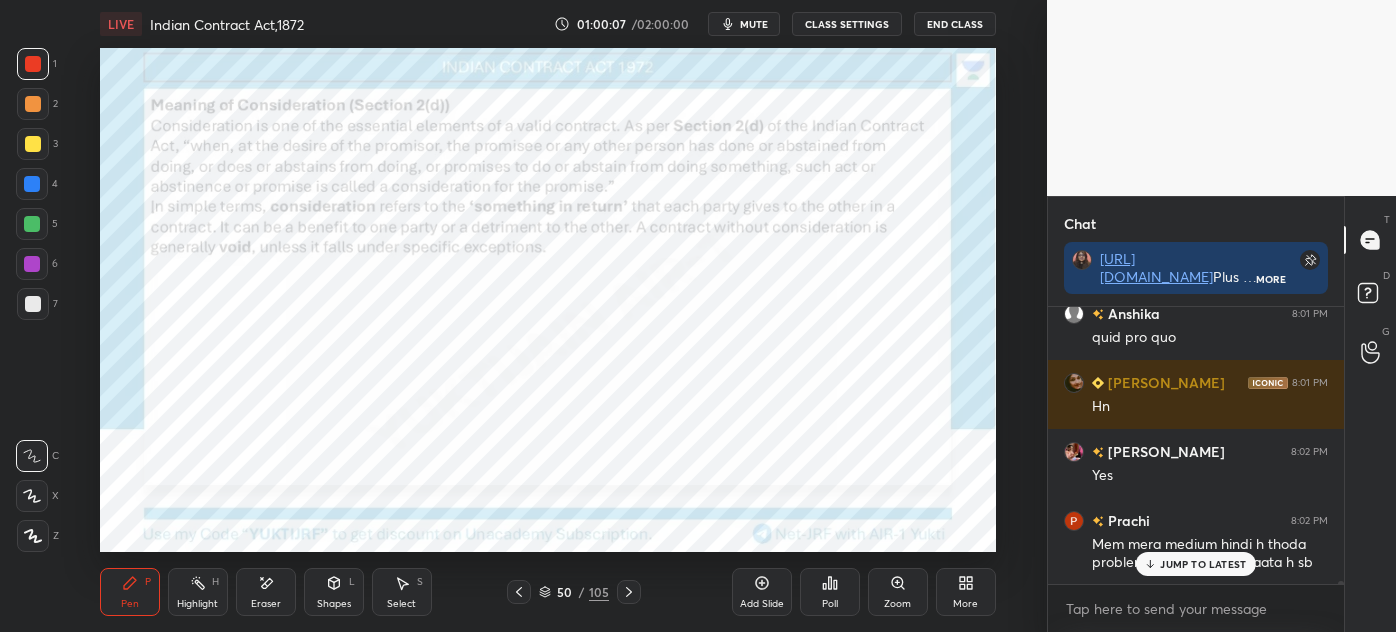 click on "JUMP TO LATEST" at bounding box center (1203, 564) 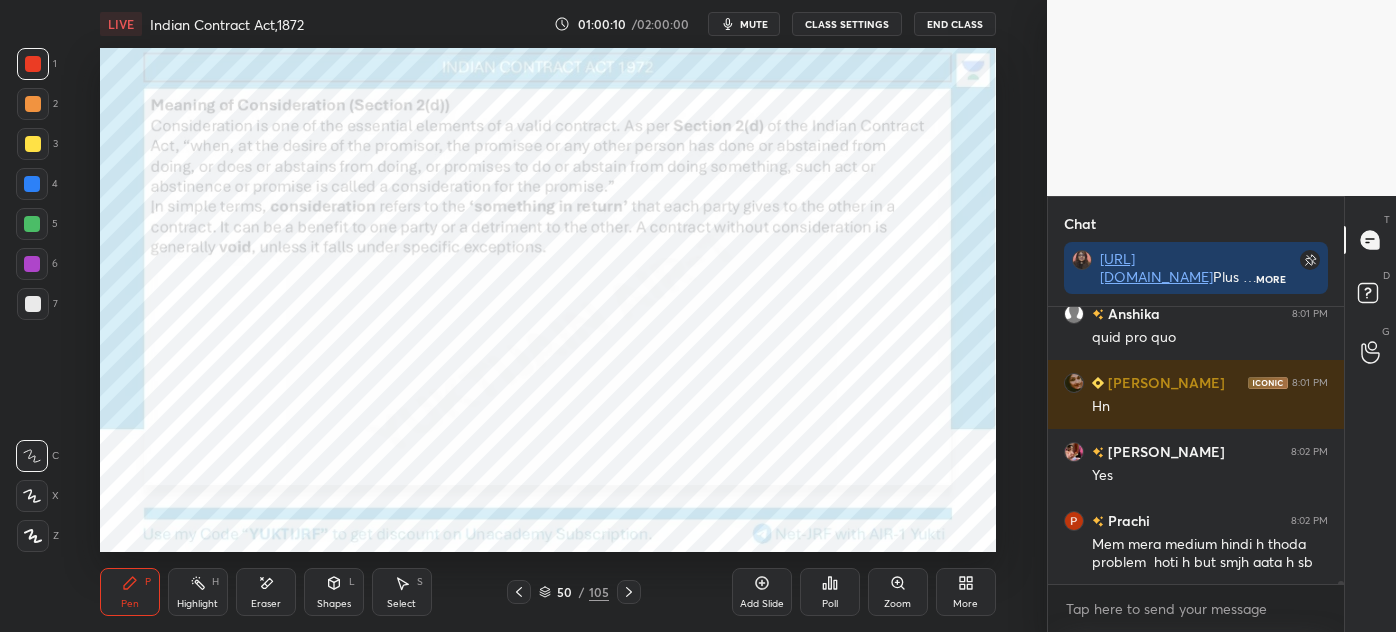 scroll, scrollTop: 29296, scrollLeft: 0, axis: vertical 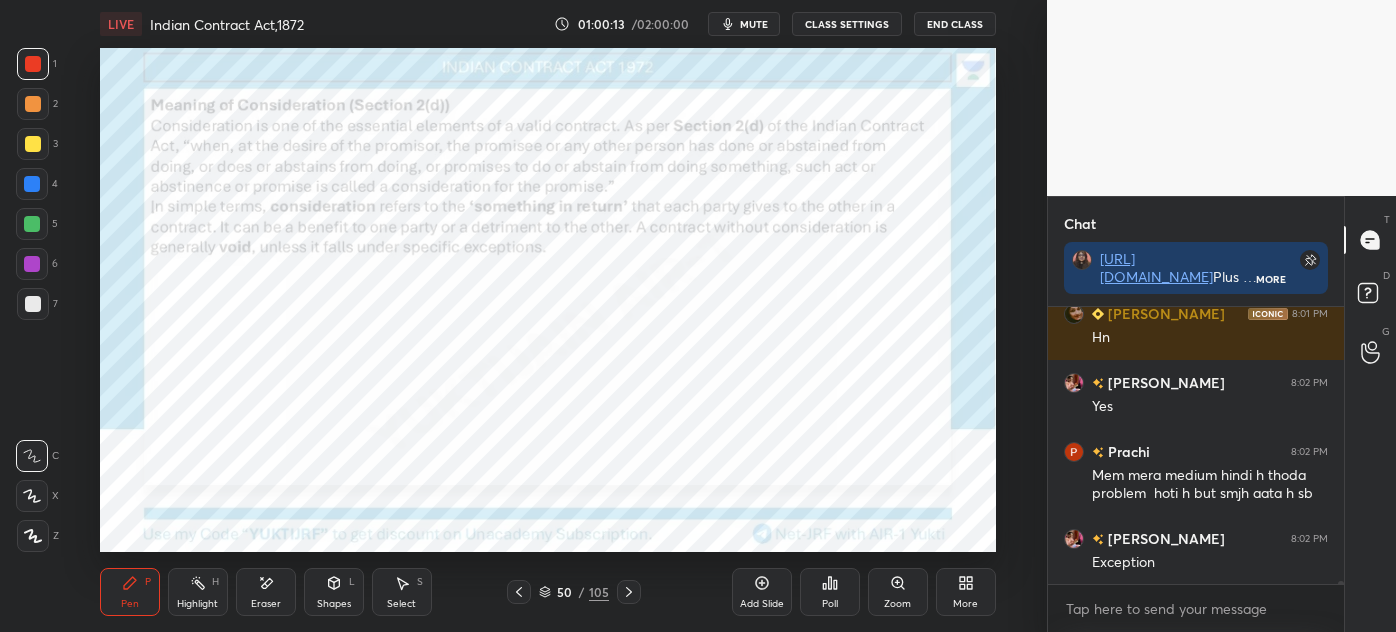 click on "Shapes" at bounding box center (334, 604) 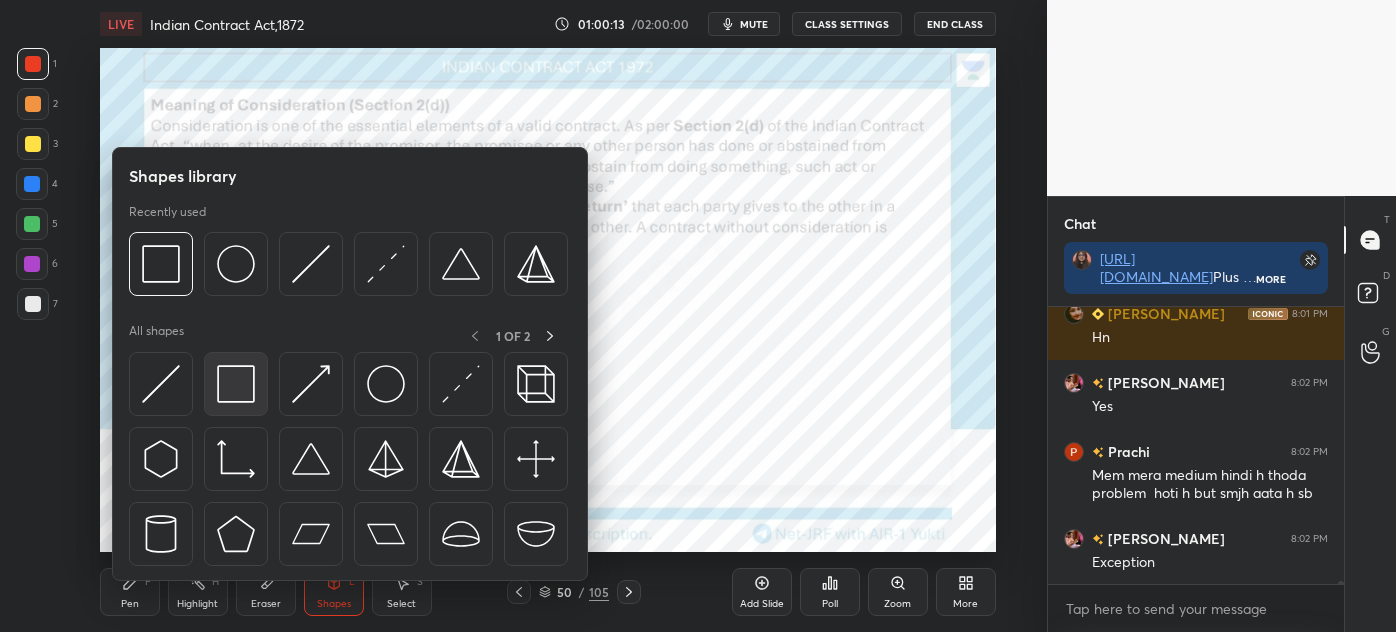 click at bounding box center (236, 384) 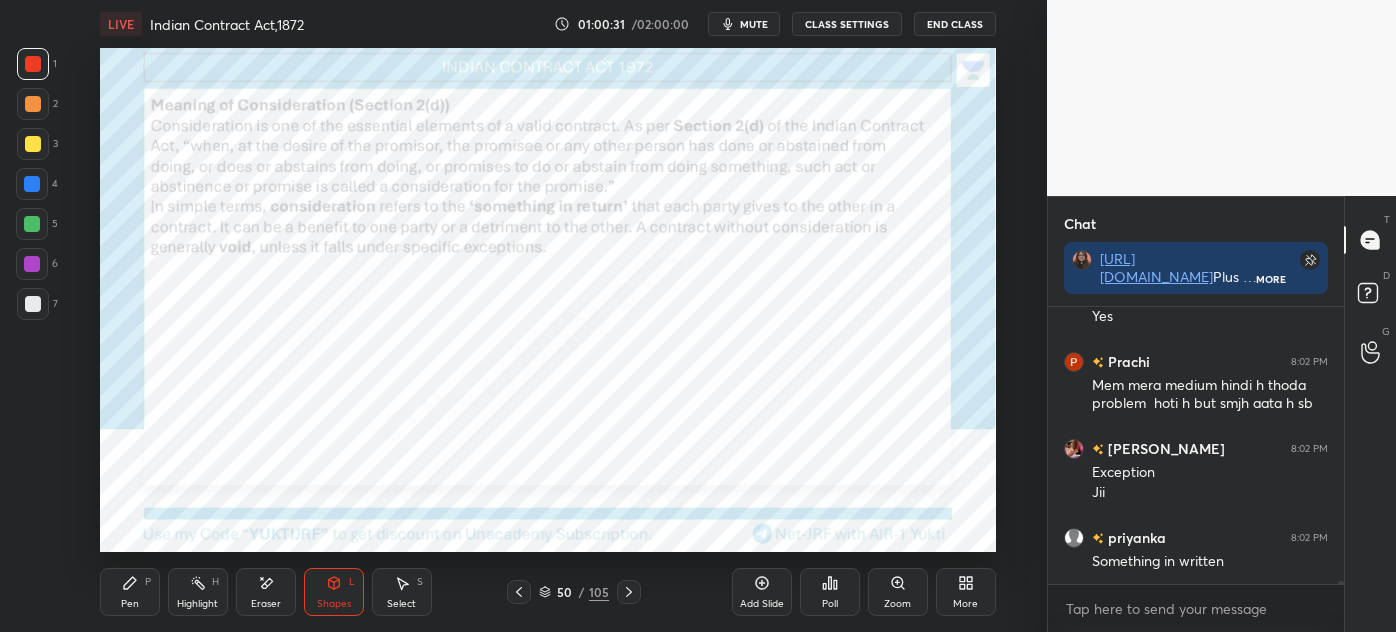 scroll, scrollTop: 29455, scrollLeft: 0, axis: vertical 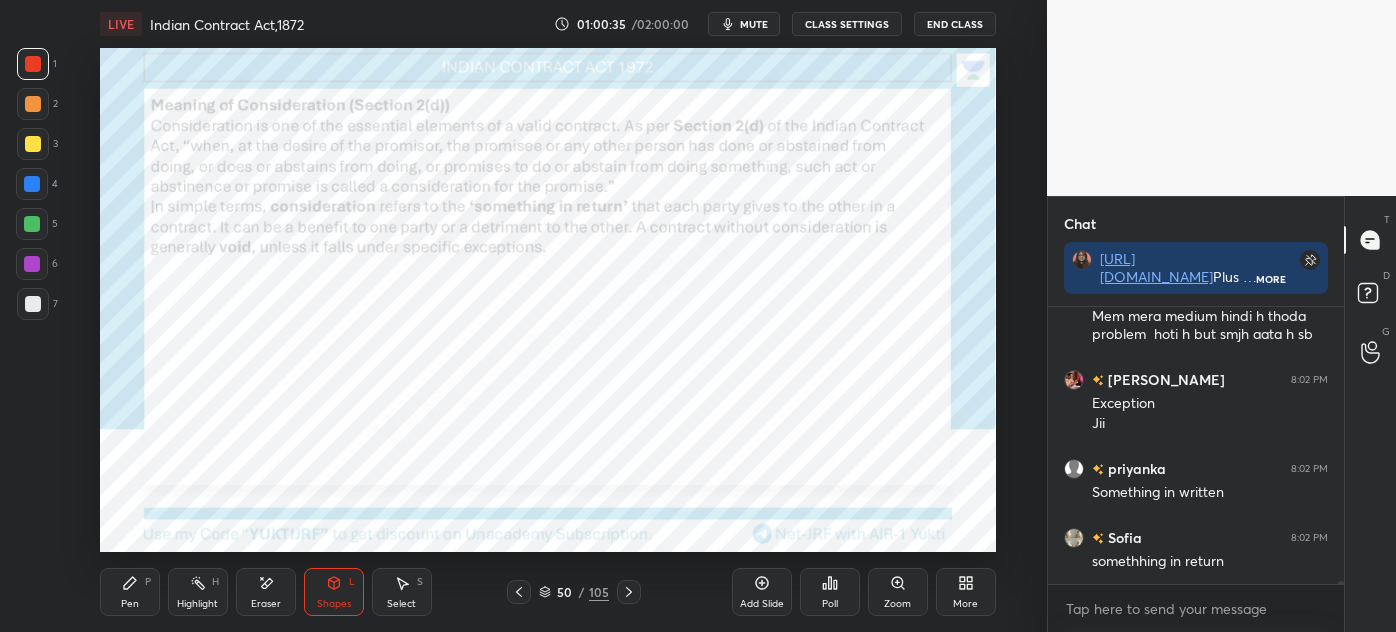 click on "Add Slide" at bounding box center (762, 592) 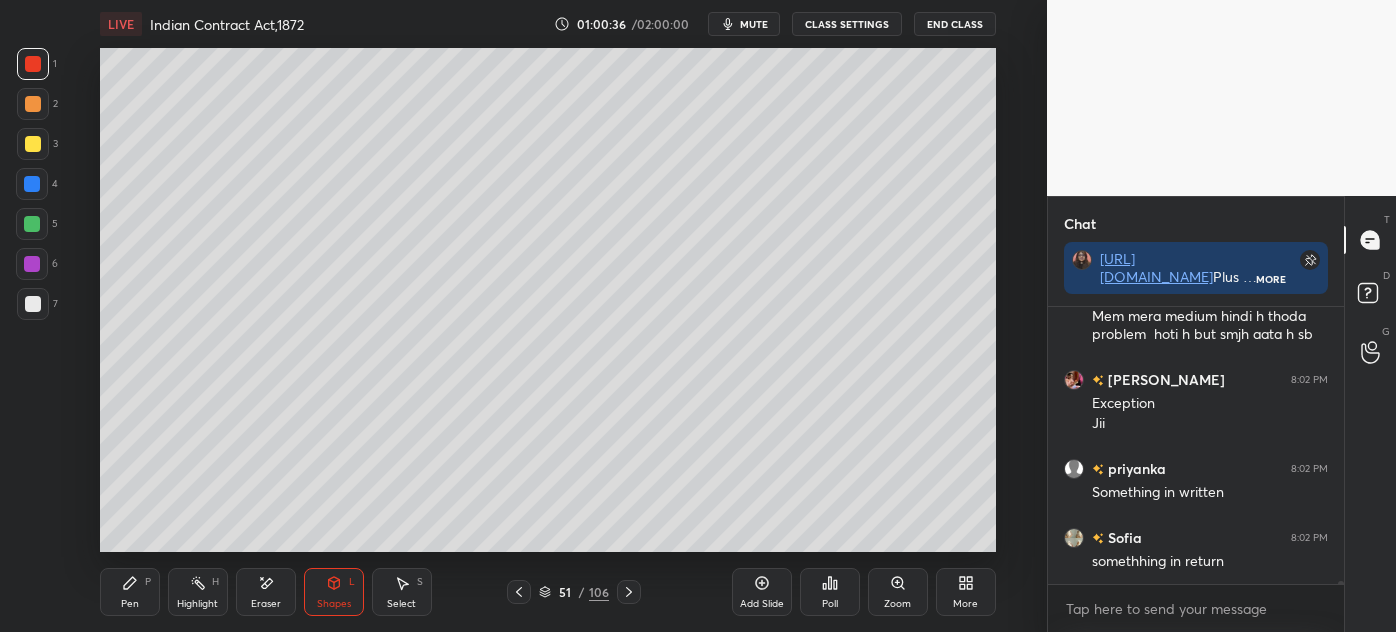 drag, startPoint x: 30, startPoint y: 315, endPoint x: 51, endPoint y: 359, distance: 48.754486 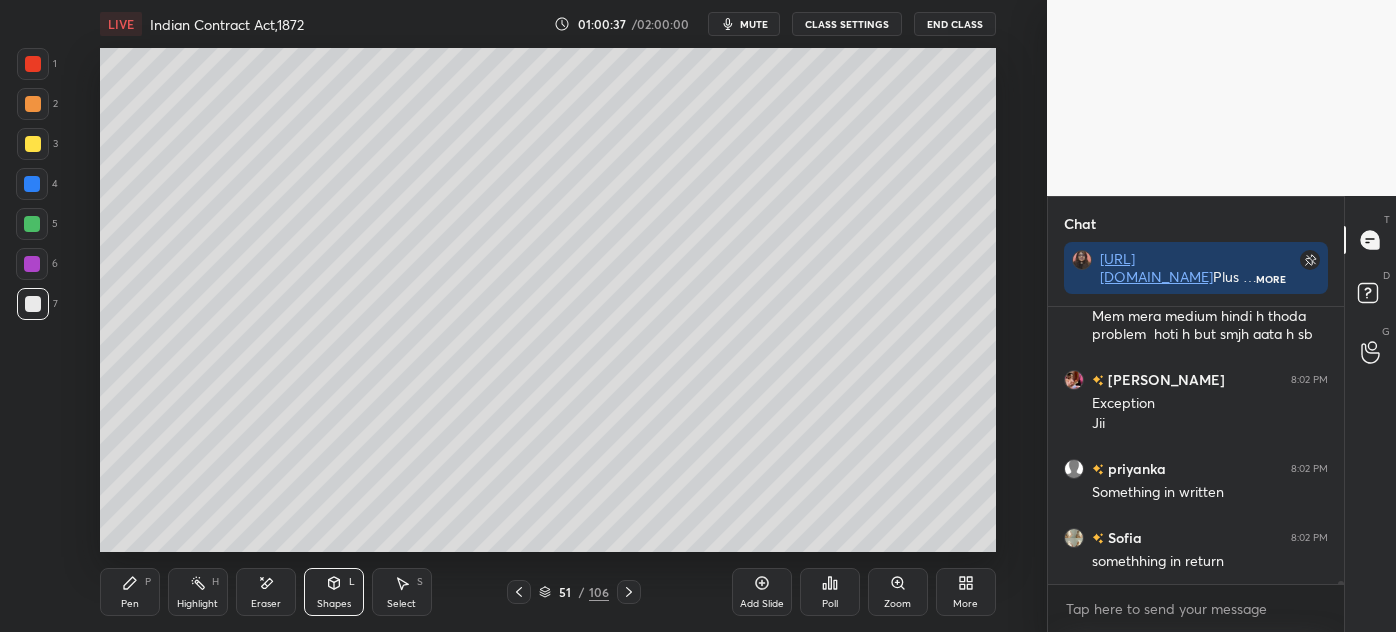 click on "Pen P" at bounding box center [130, 592] 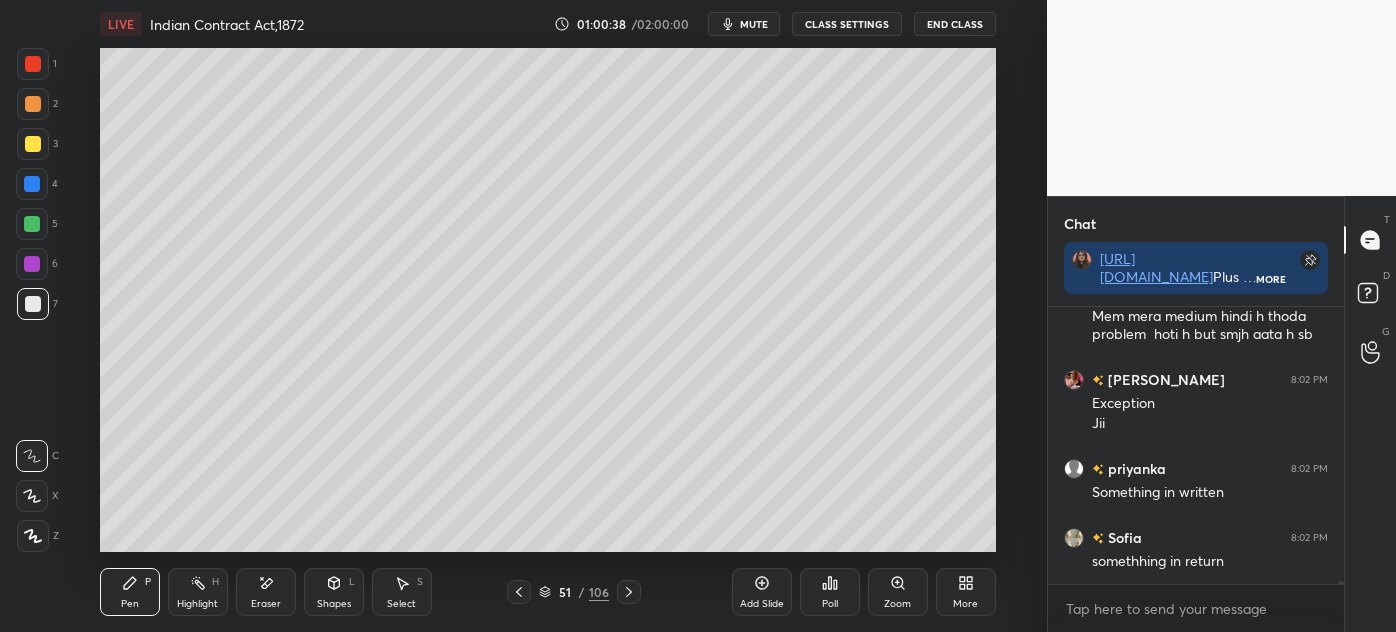 click on "Shapes" at bounding box center (334, 604) 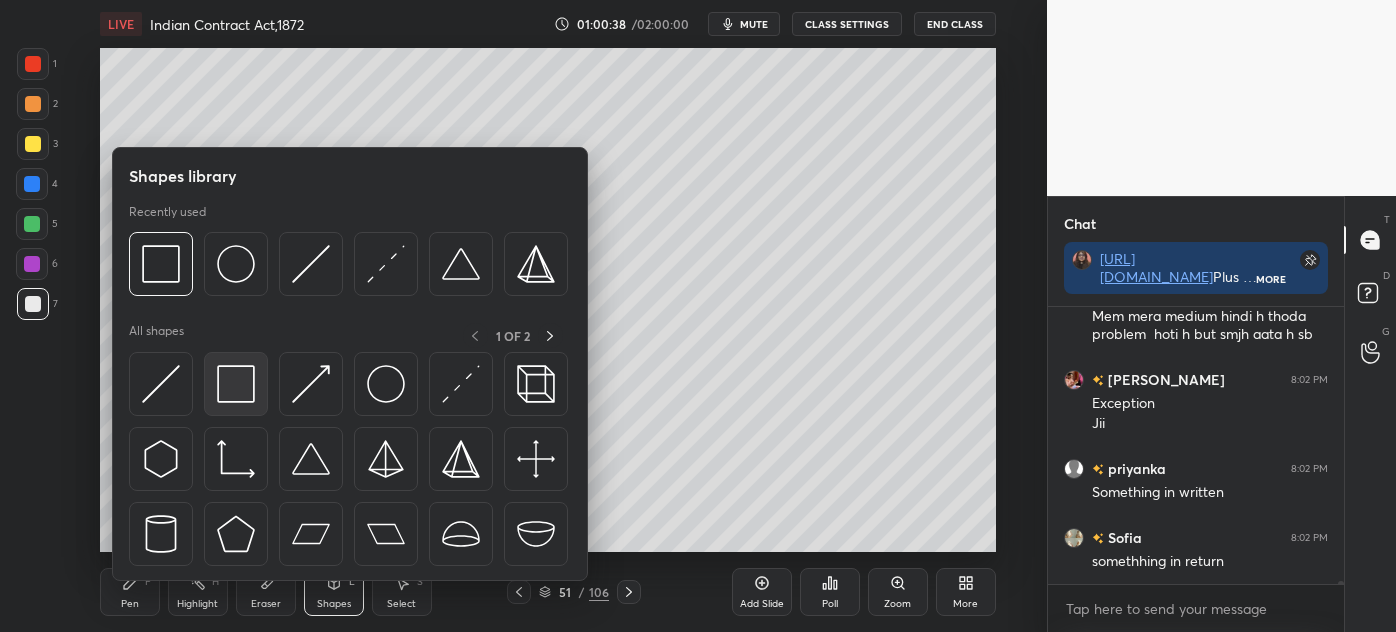 click at bounding box center [236, 384] 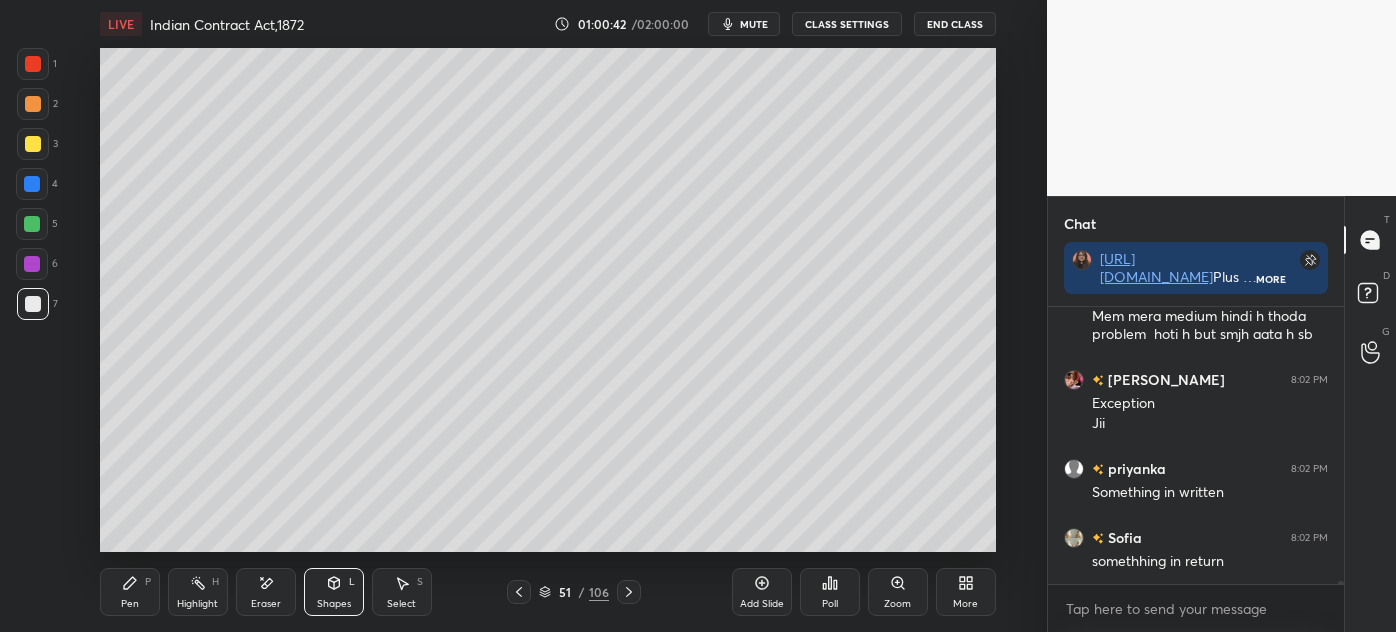 click on "Pen P" at bounding box center [130, 592] 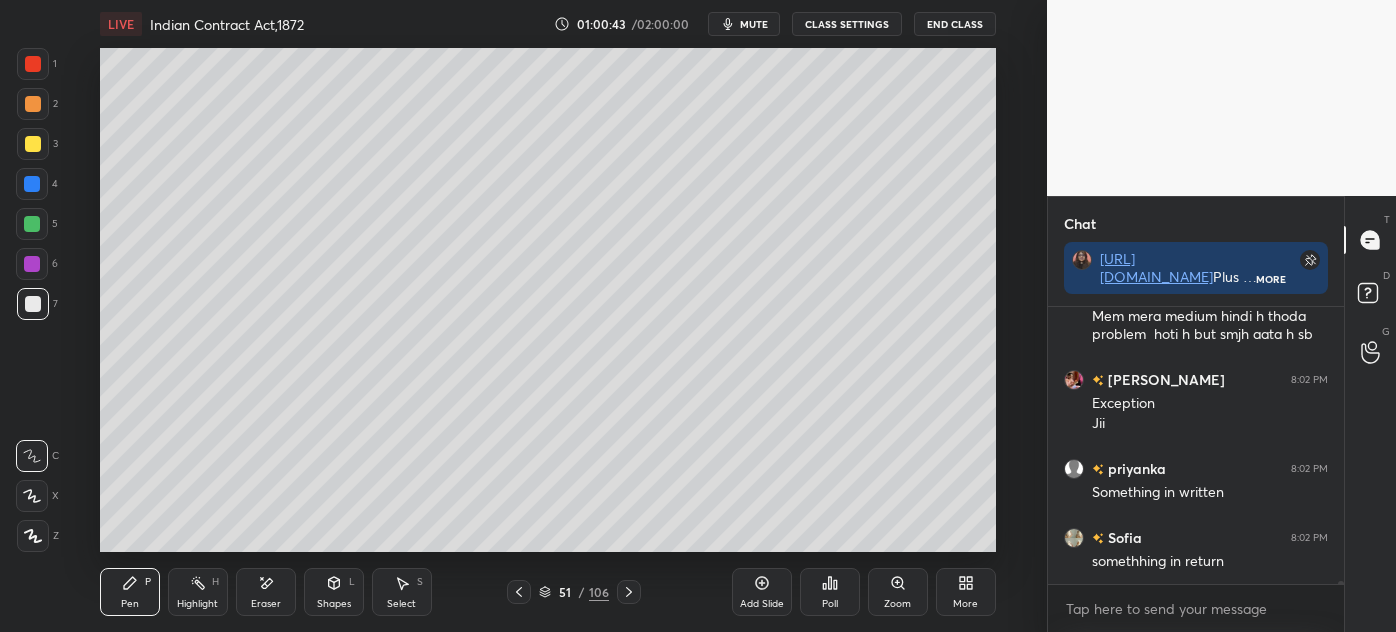 click on "Pen P" at bounding box center [130, 592] 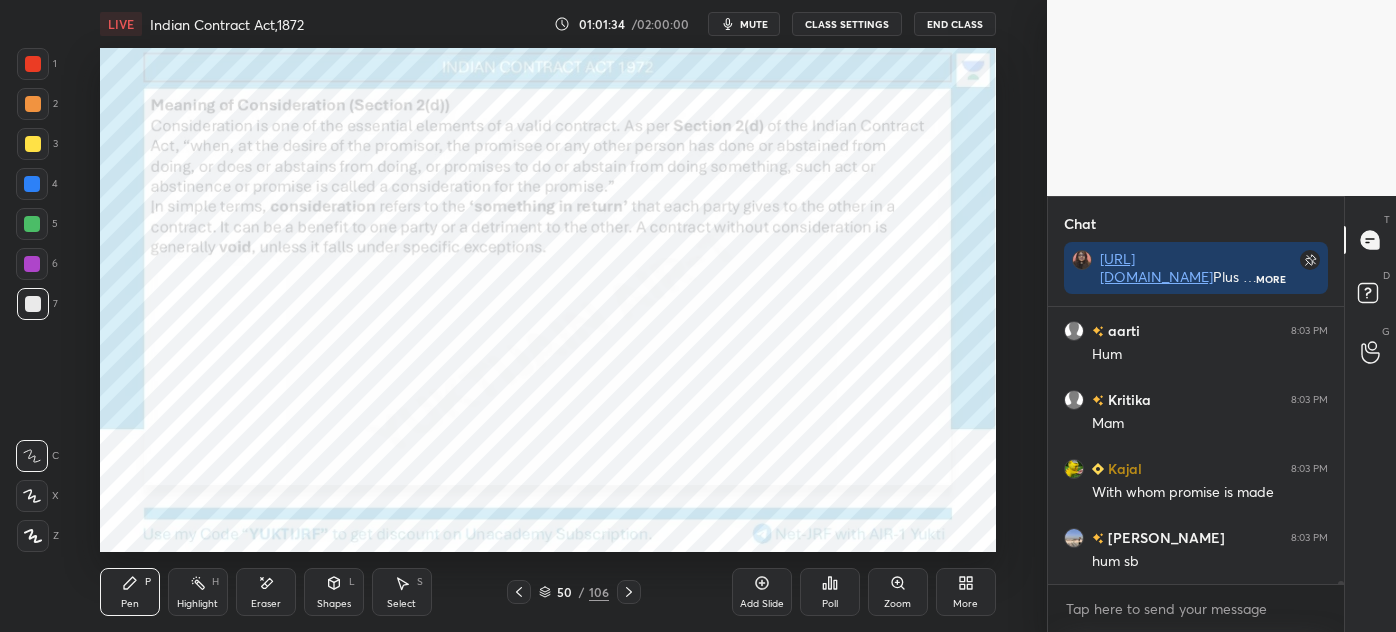 scroll, scrollTop: 30341, scrollLeft: 0, axis: vertical 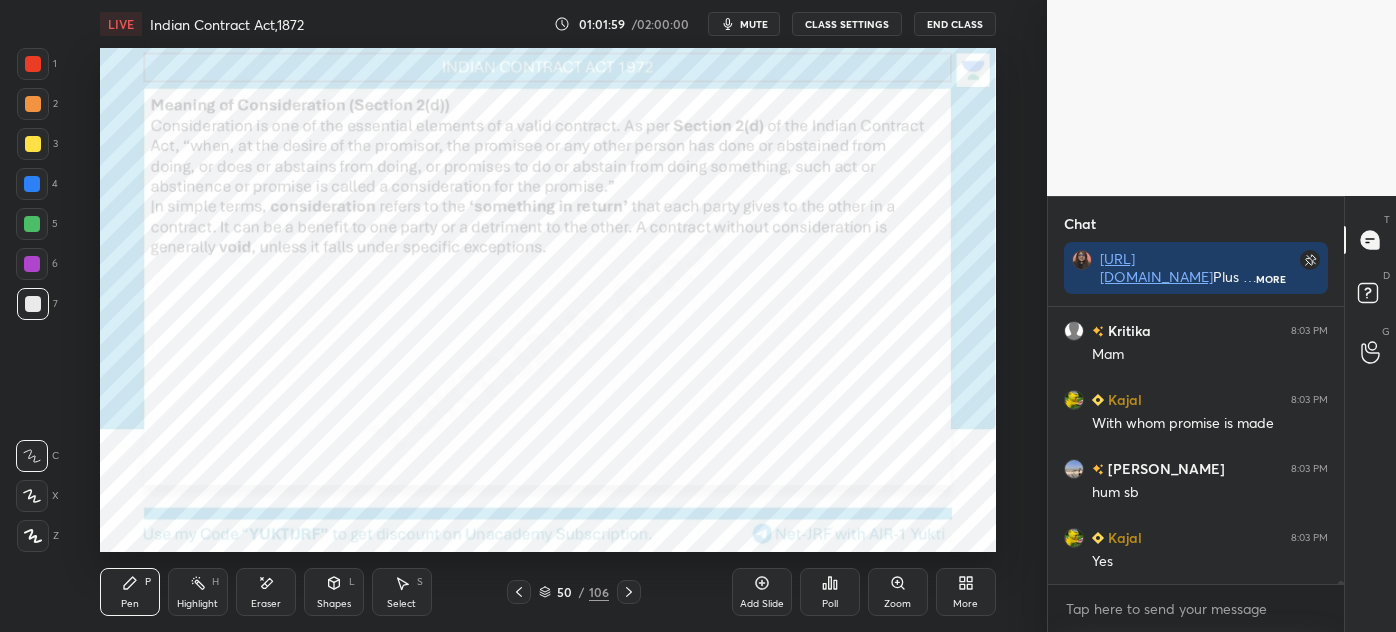 click at bounding box center [33, 64] 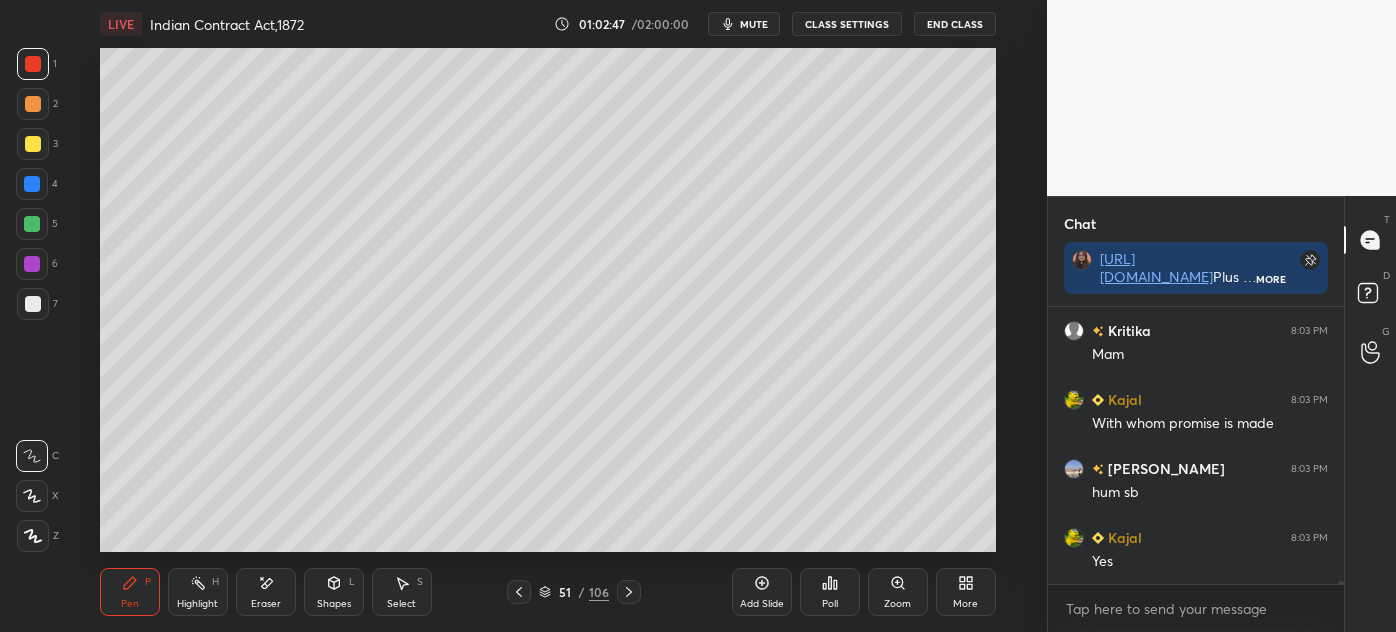 click at bounding box center (33, 144) 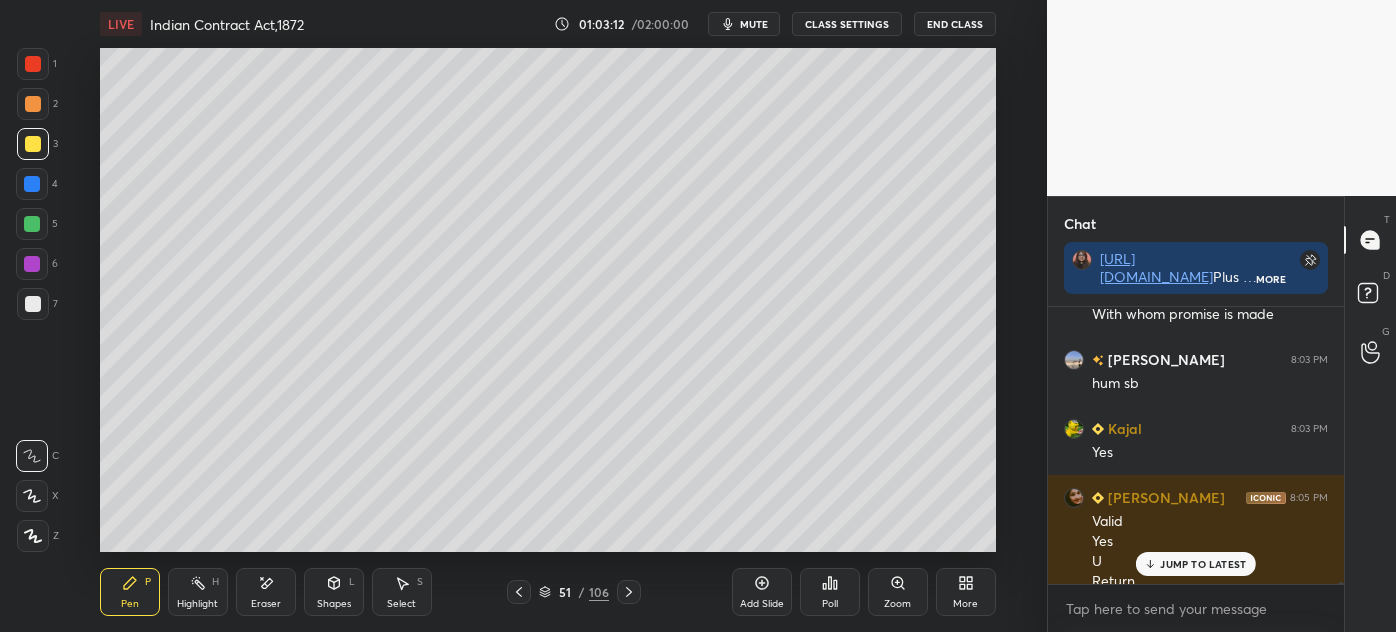 scroll, scrollTop: 30469, scrollLeft: 0, axis: vertical 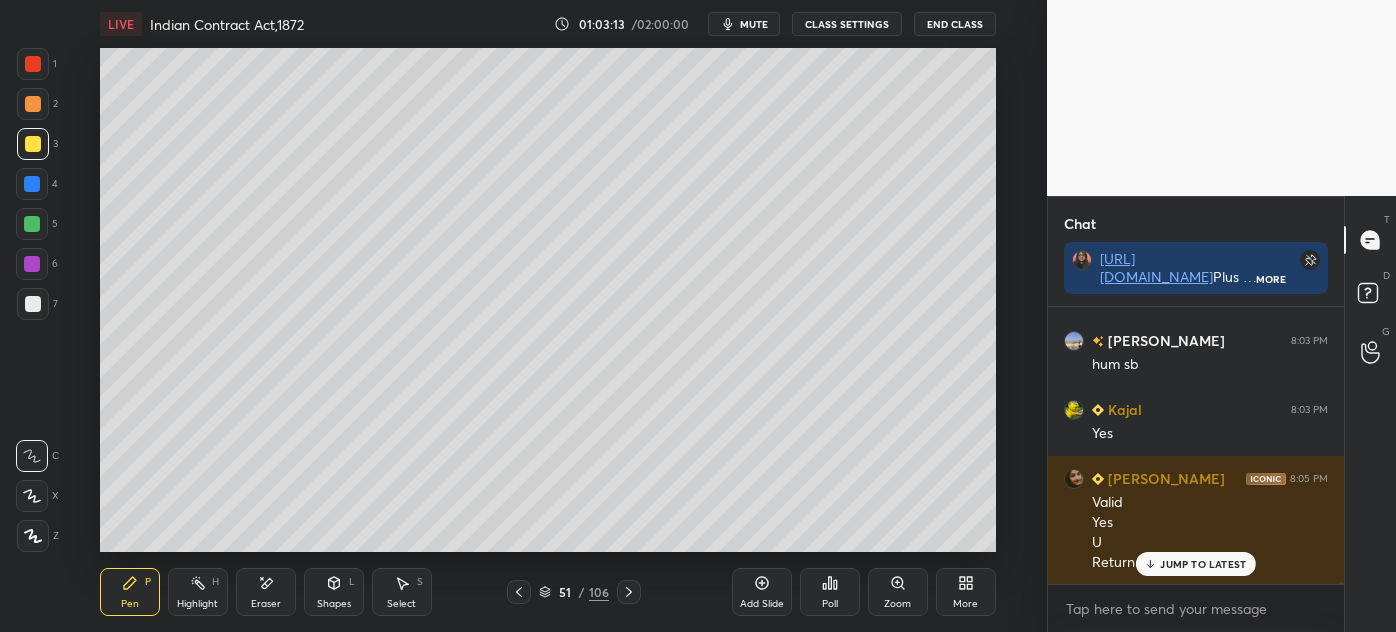 drag, startPoint x: 276, startPoint y: 596, endPoint x: 264, endPoint y: 592, distance: 12.649111 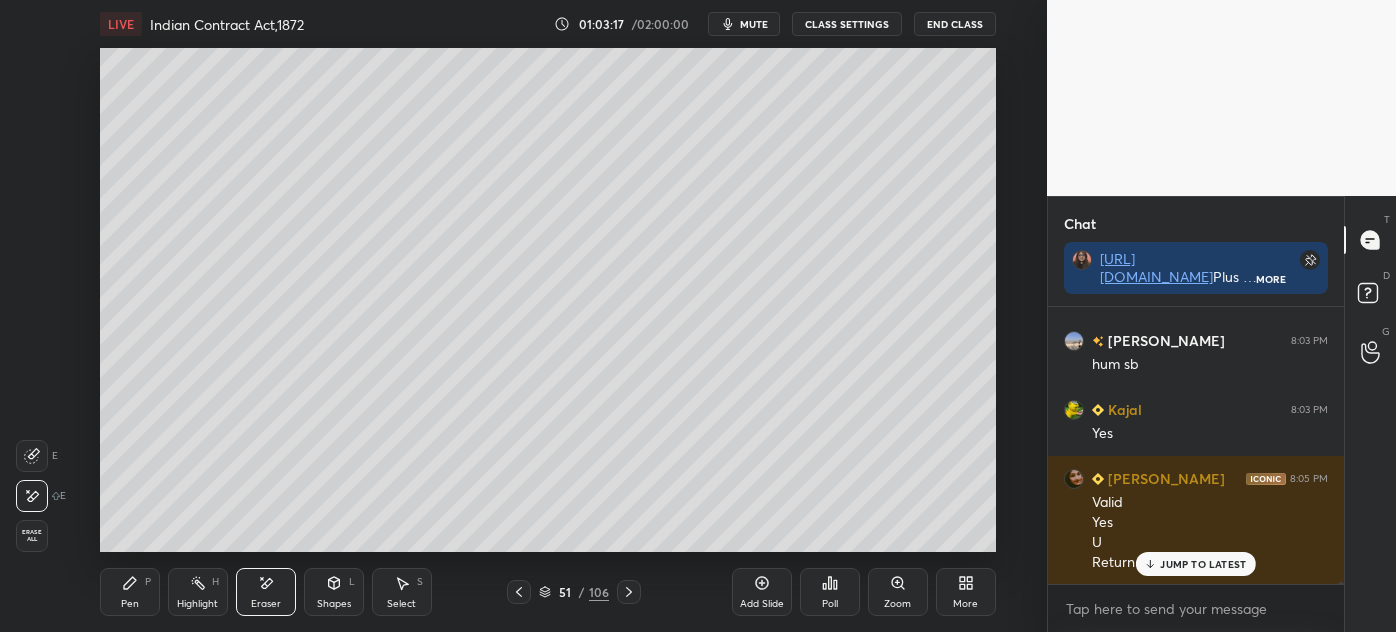 click on "Pen P" at bounding box center (130, 592) 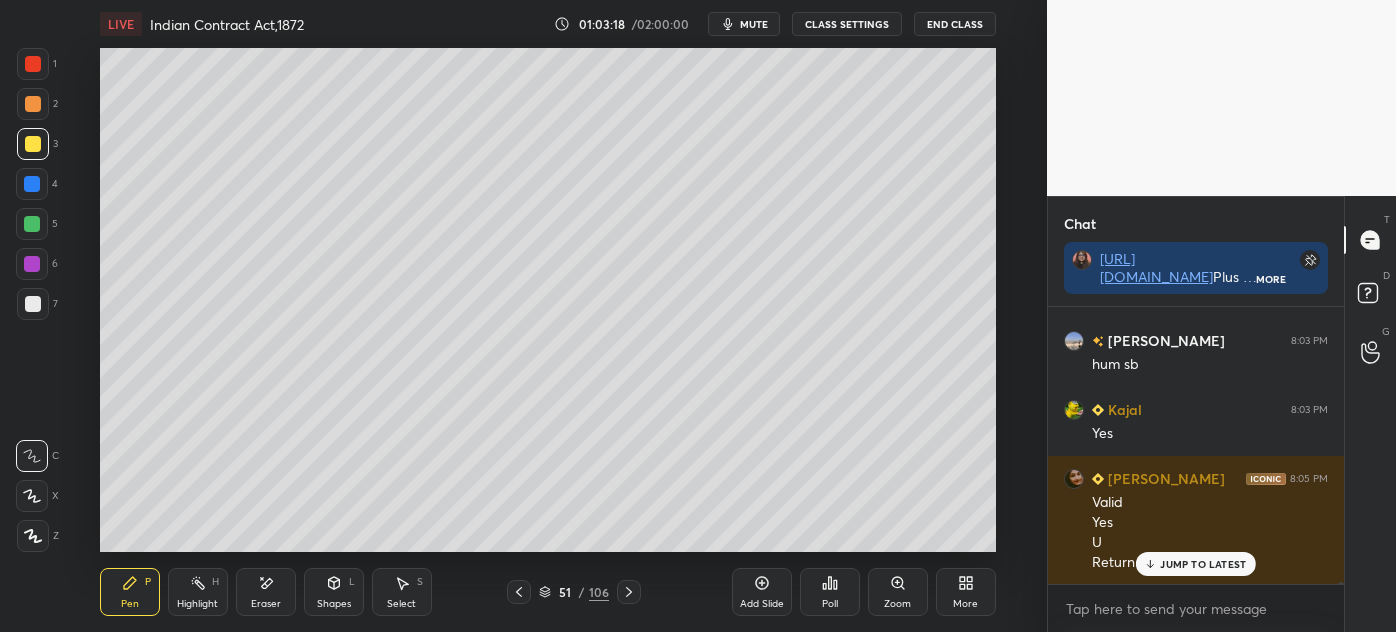click at bounding box center [33, 304] 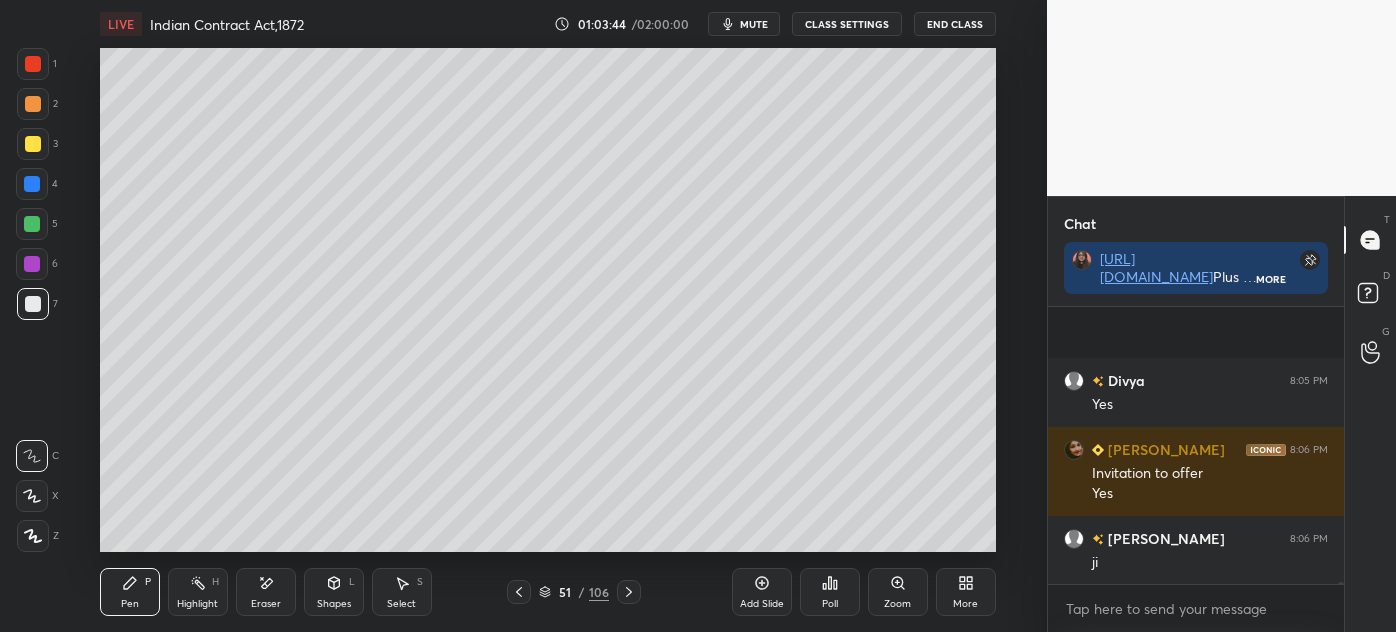 scroll, scrollTop: 31200, scrollLeft: 0, axis: vertical 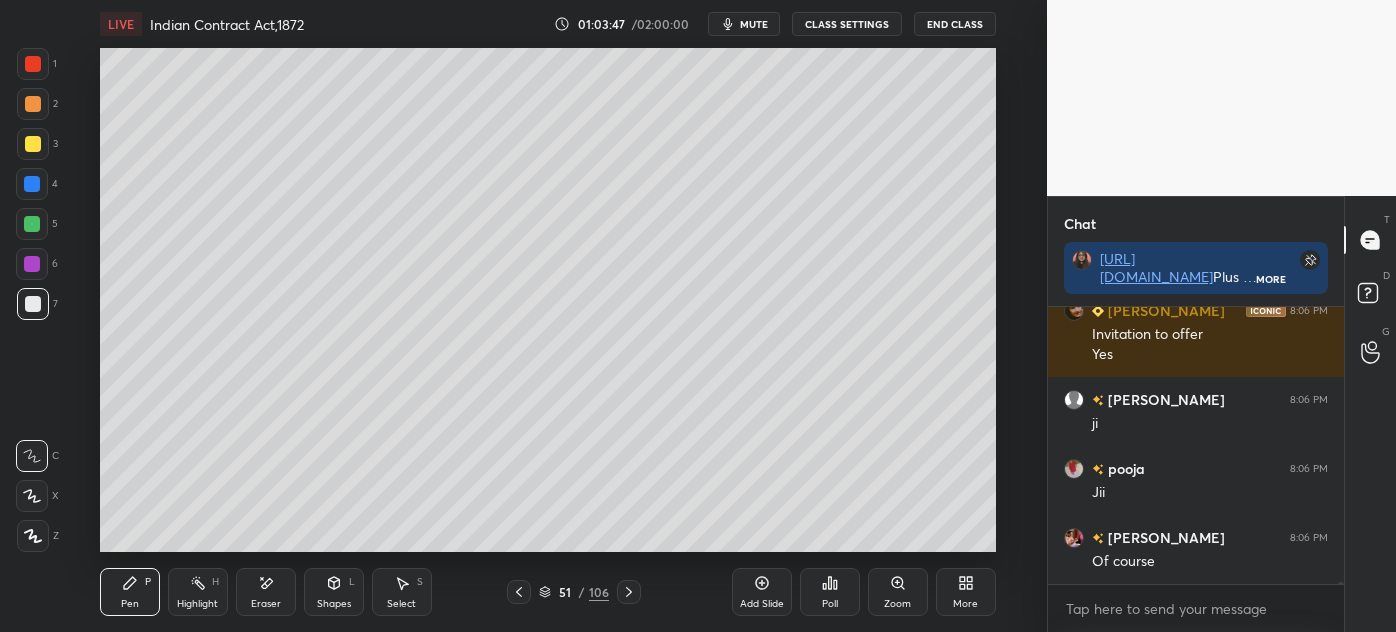 click on "Eraser" at bounding box center [266, 604] 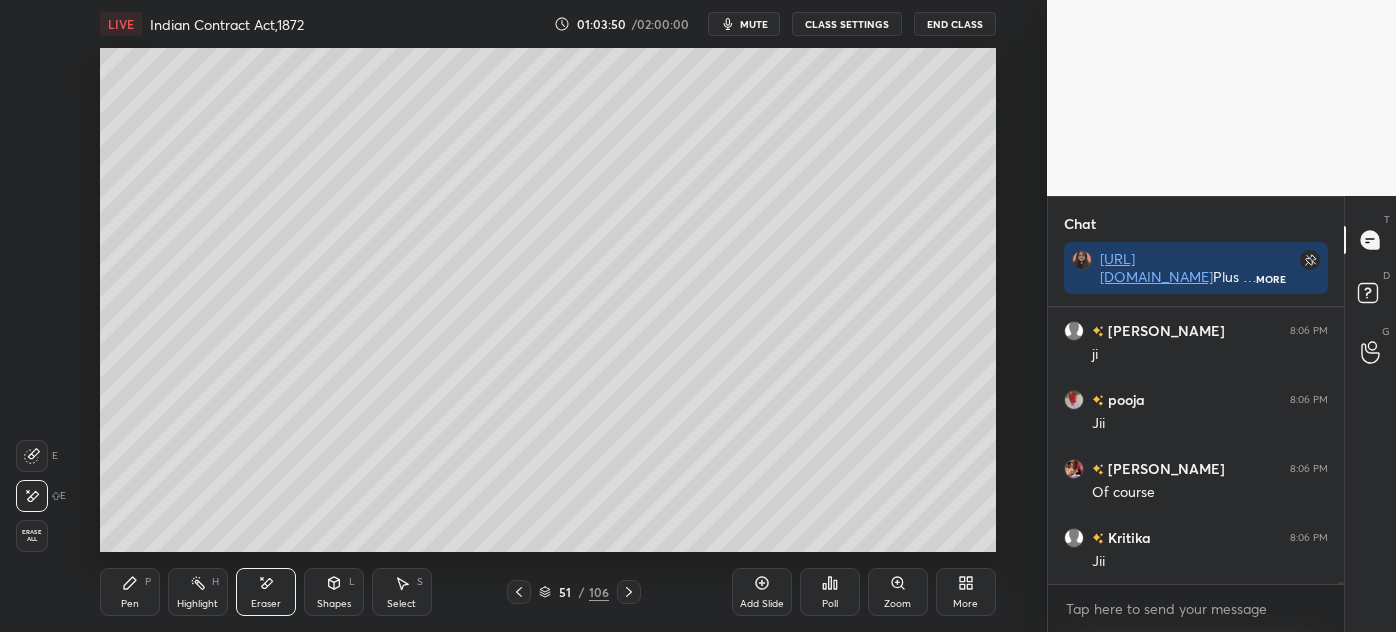 scroll, scrollTop: 31338, scrollLeft: 0, axis: vertical 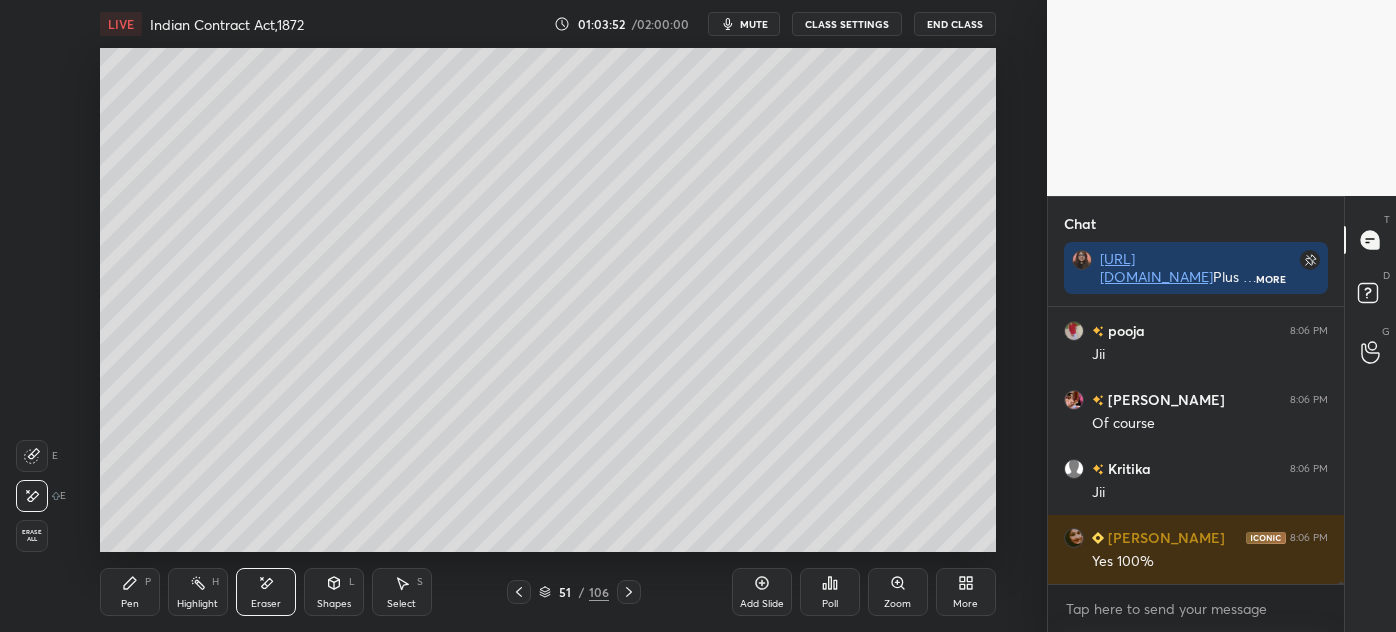 click on "Pen P Highlight H Eraser Shapes L Select S" at bounding box center (258, 592) 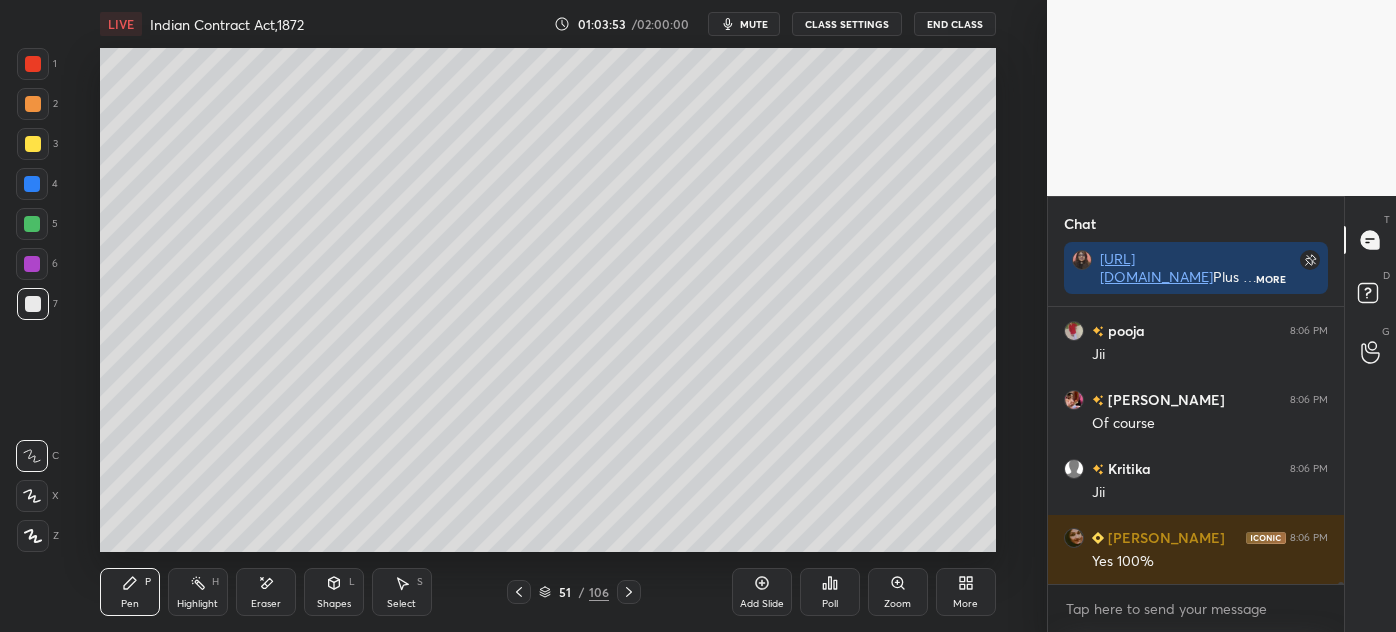 click on "3" at bounding box center (37, 148) 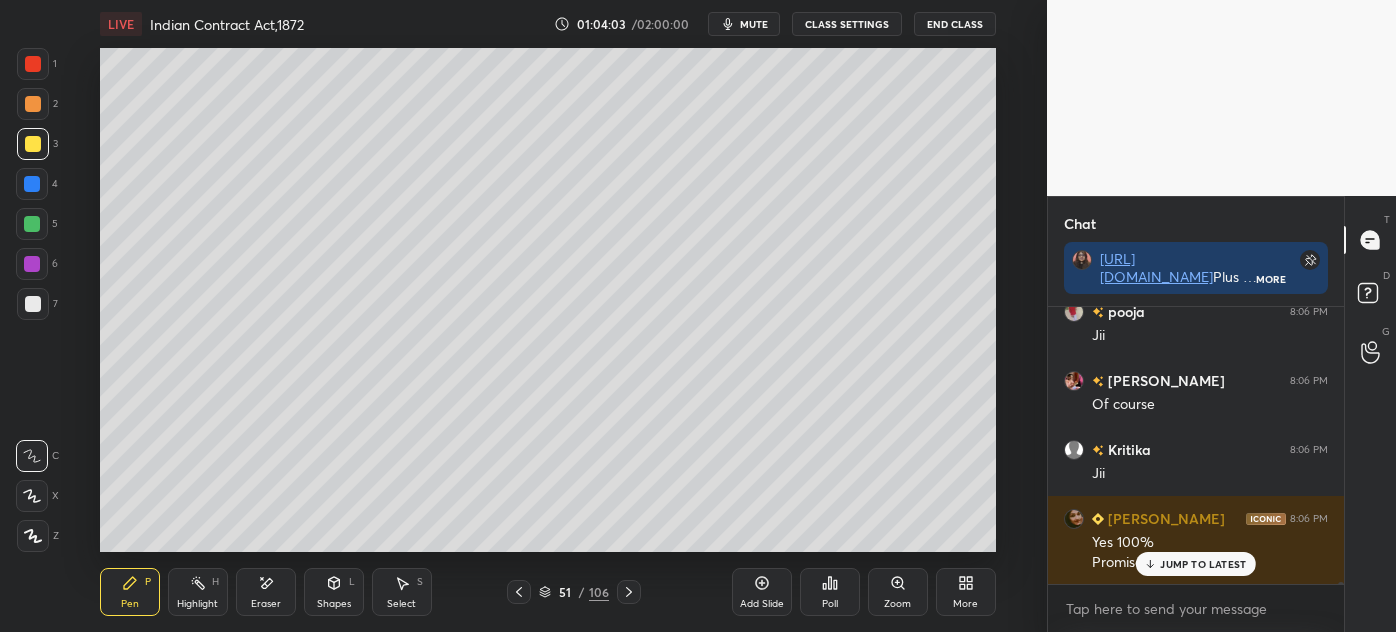 scroll, scrollTop: 31426, scrollLeft: 0, axis: vertical 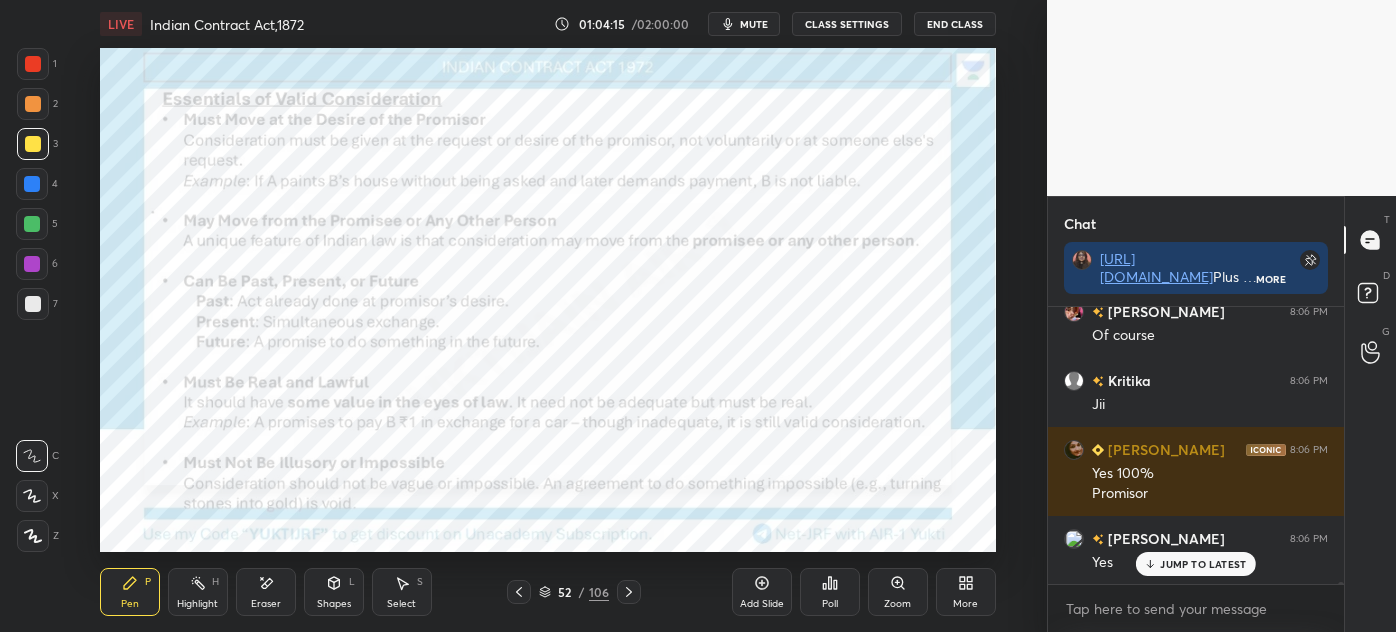 click at bounding box center (33, 64) 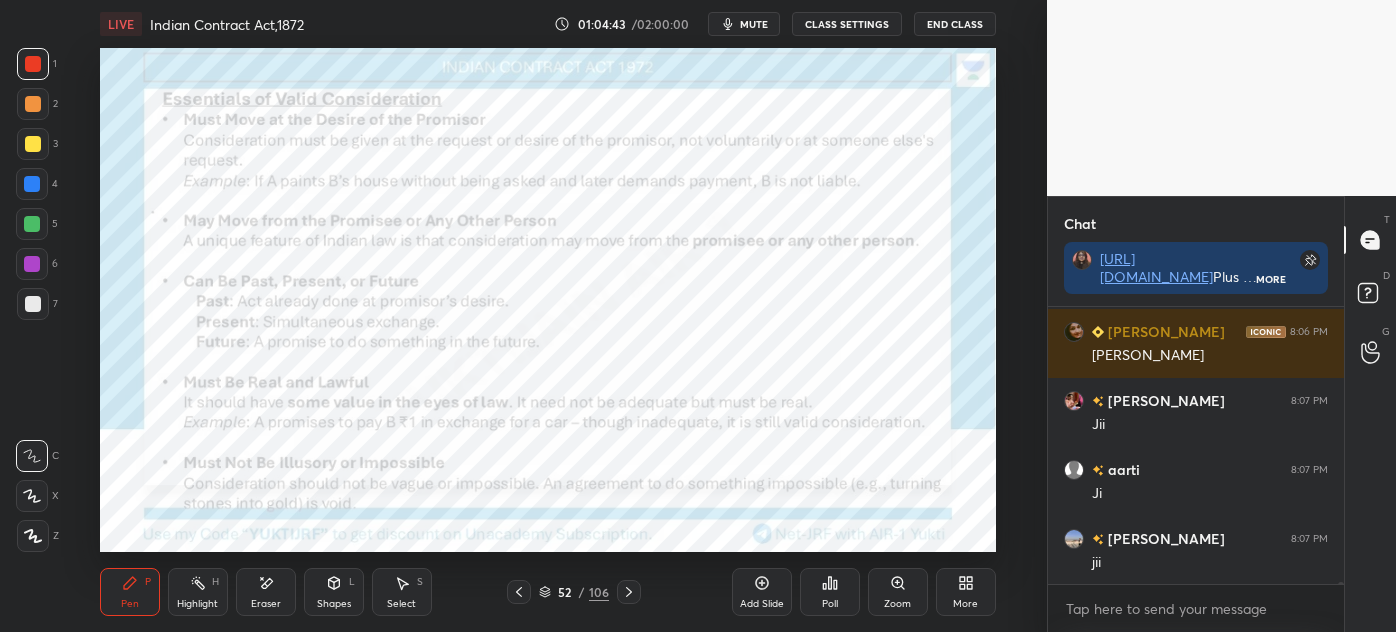 scroll, scrollTop: 31909, scrollLeft: 0, axis: vertical 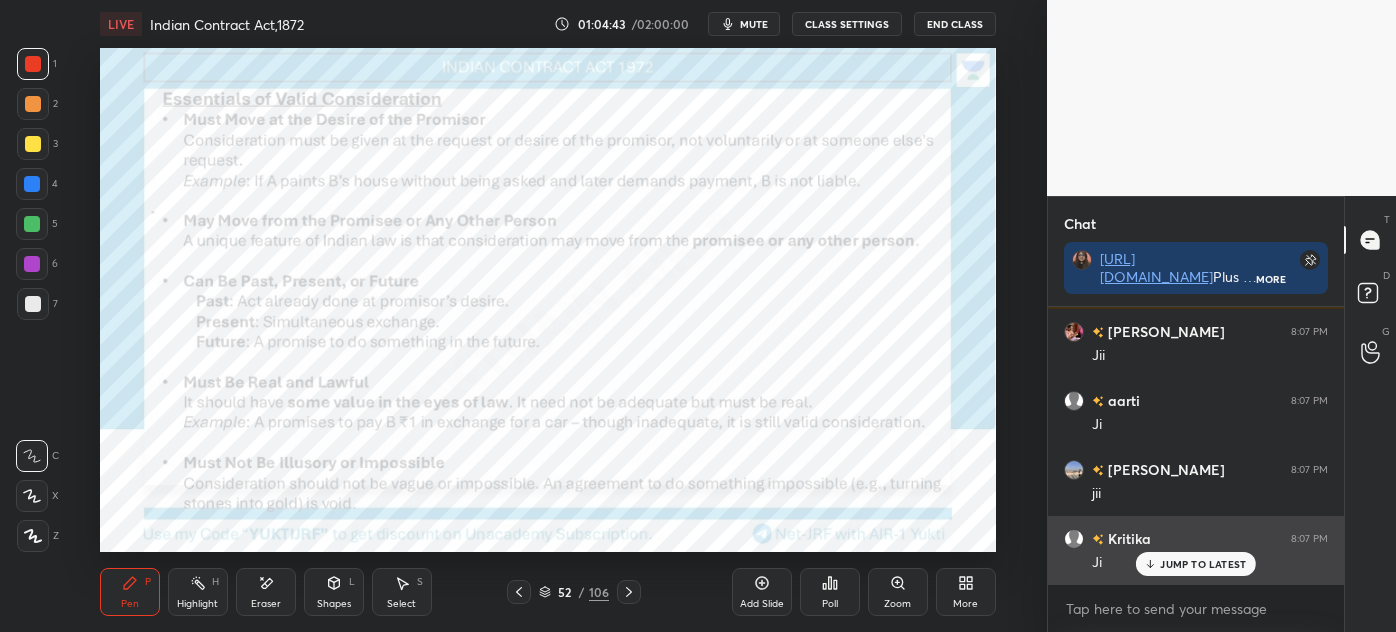 click 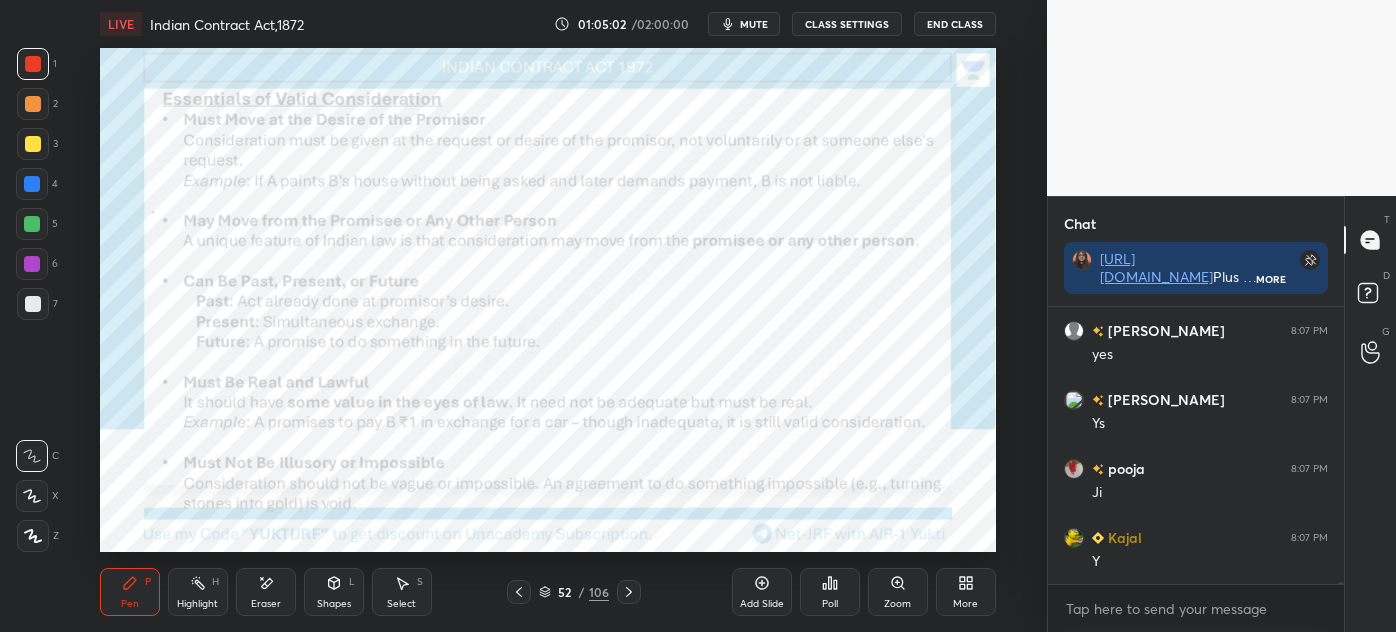 scroll, scrollTop: 32272, scrollLeft: 0, axis: vertical 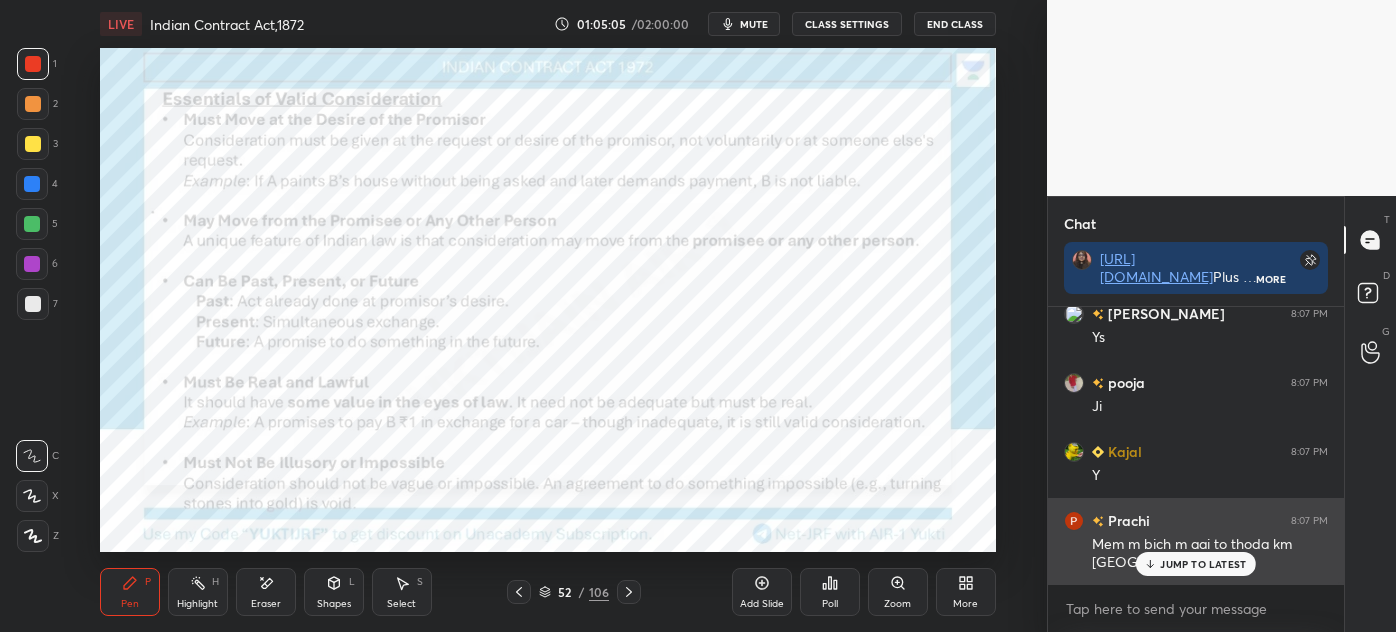 click on "JUMP TO LATEST" at bounding box center (1203, 564) 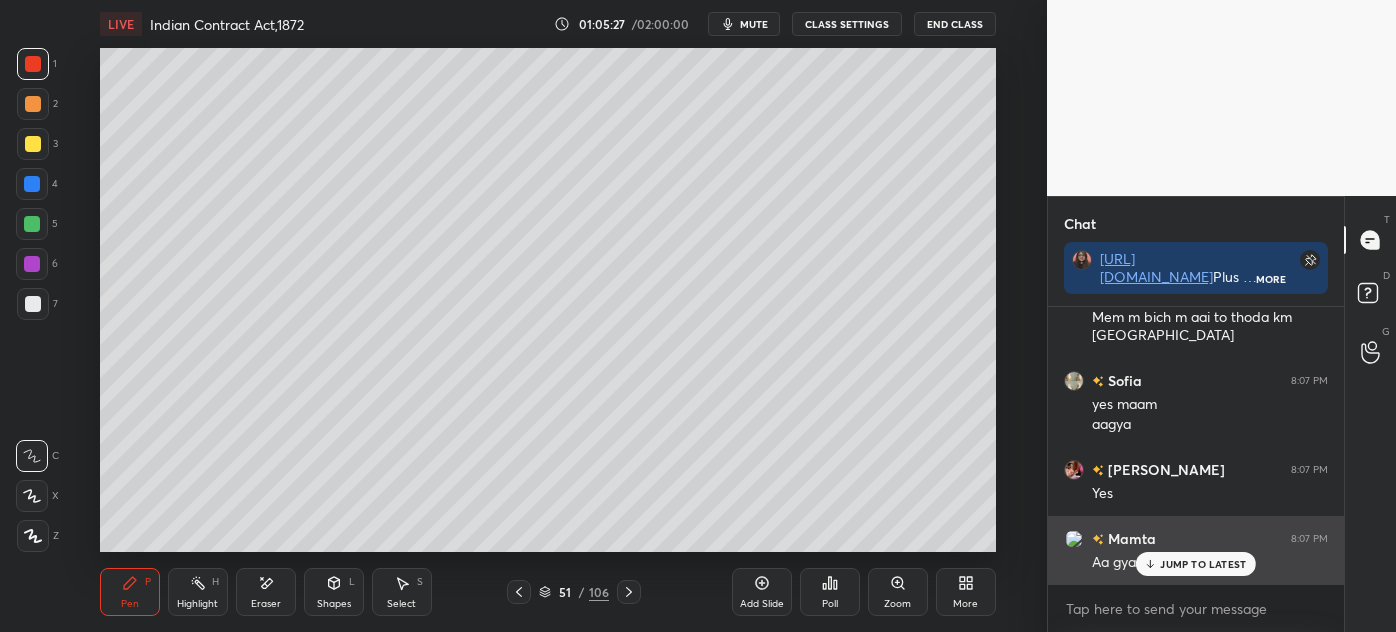 scroll, scrollTop: 32568, scrollLeft: 0, axis: vertical 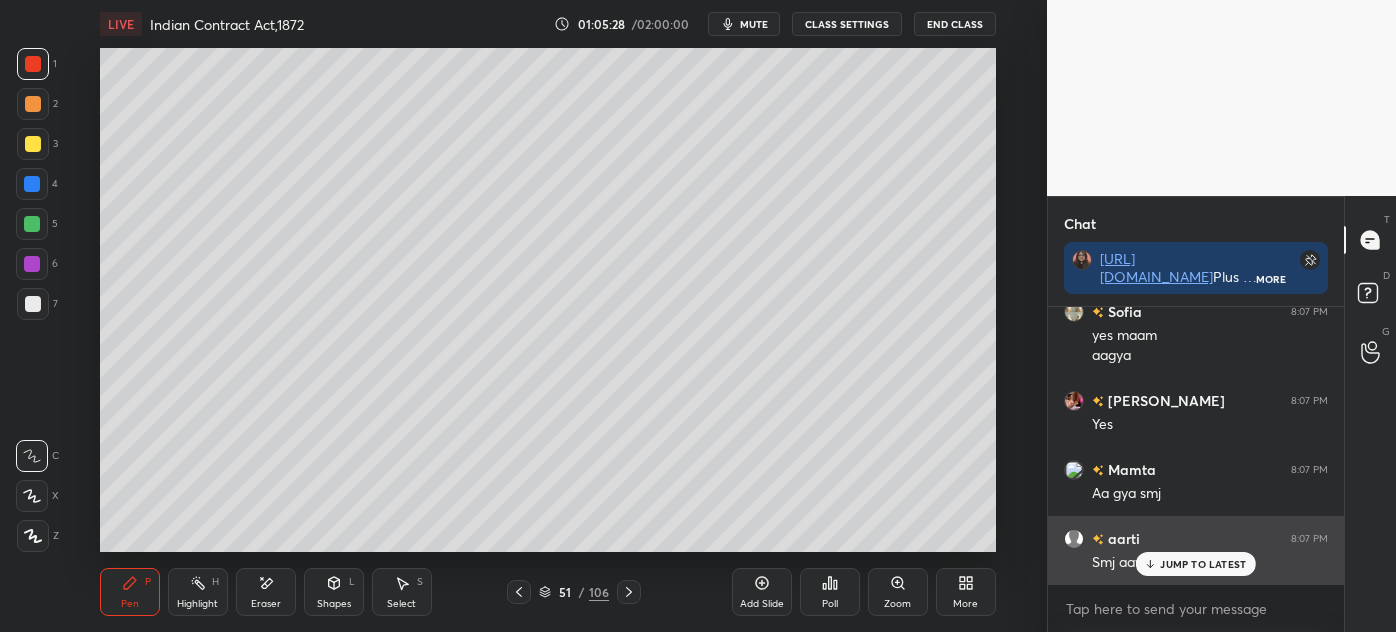click on "JUMP TO LATEST" at bounding box center [1196, 564] 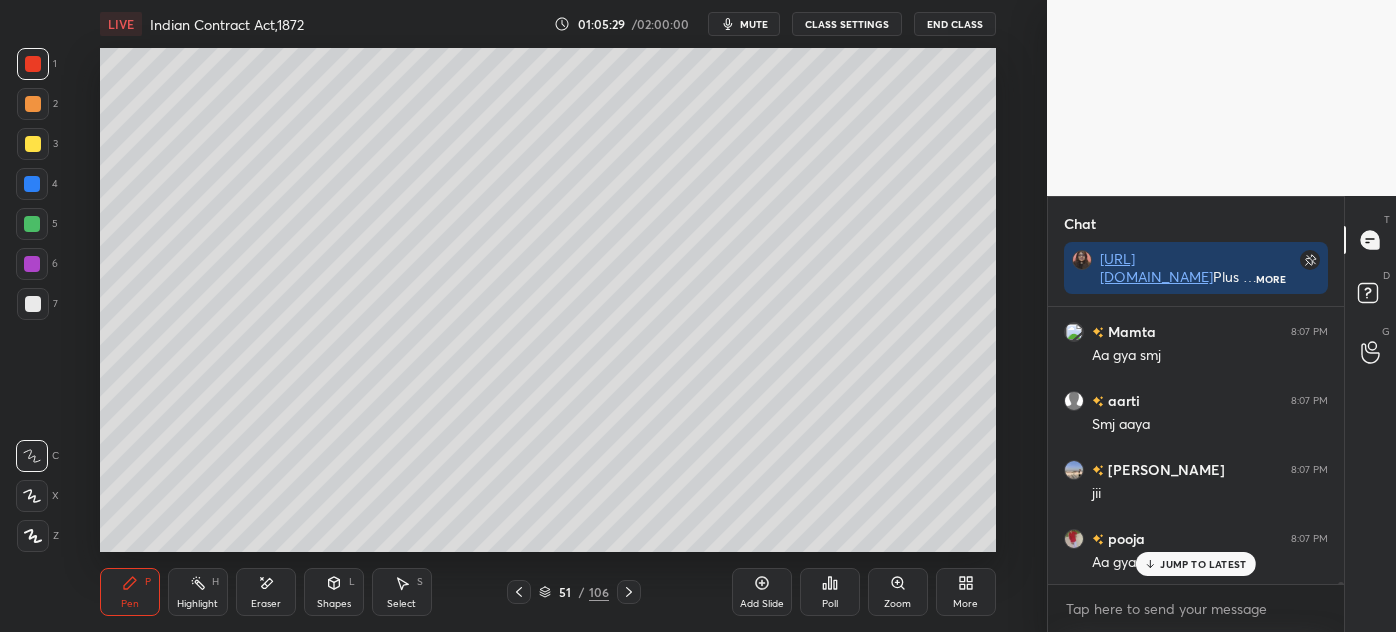 scroll, scrollTop: 32914, scrollLeft: 0, axis: vertical 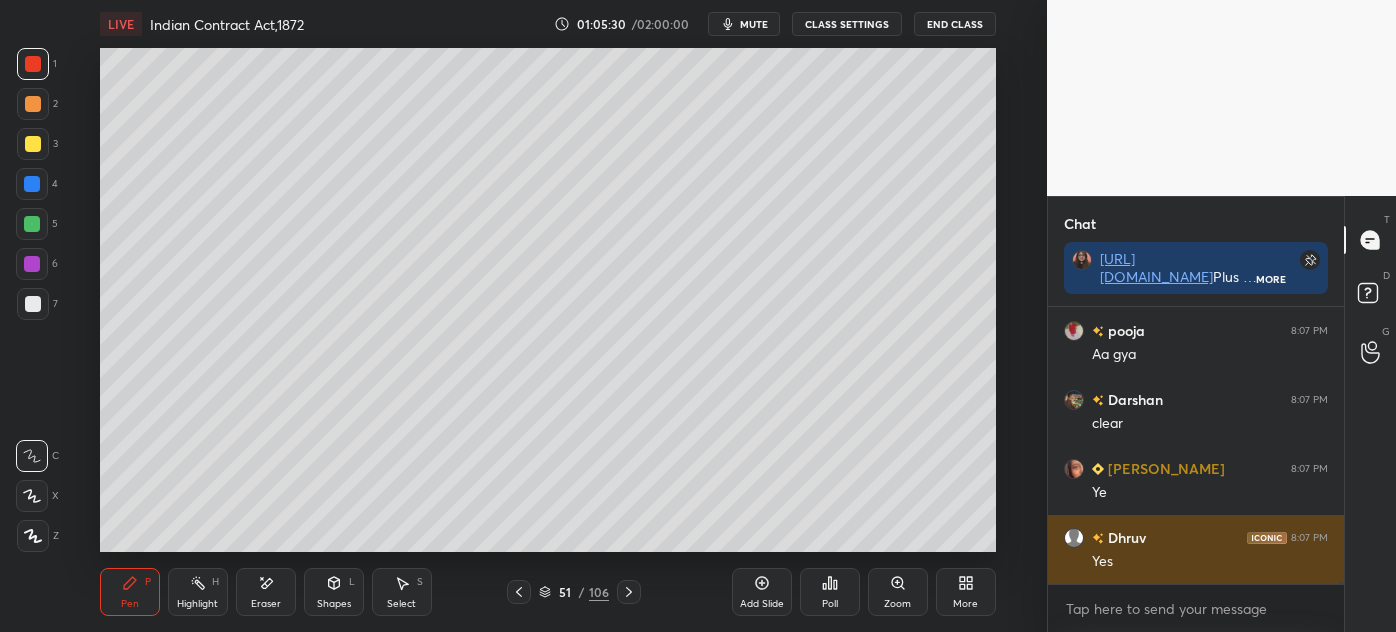 click on "aarti 8:07 PM Smj aaya [PERSON_NAME] 8:07 PM jii pooja 8:07 PM Aa gya Darshan 8:07 PM clear [PERSON_NAME] 8:07 PM [PERSON_NAME] 8:07 PM Yes" at bounding box center (1196, 445) 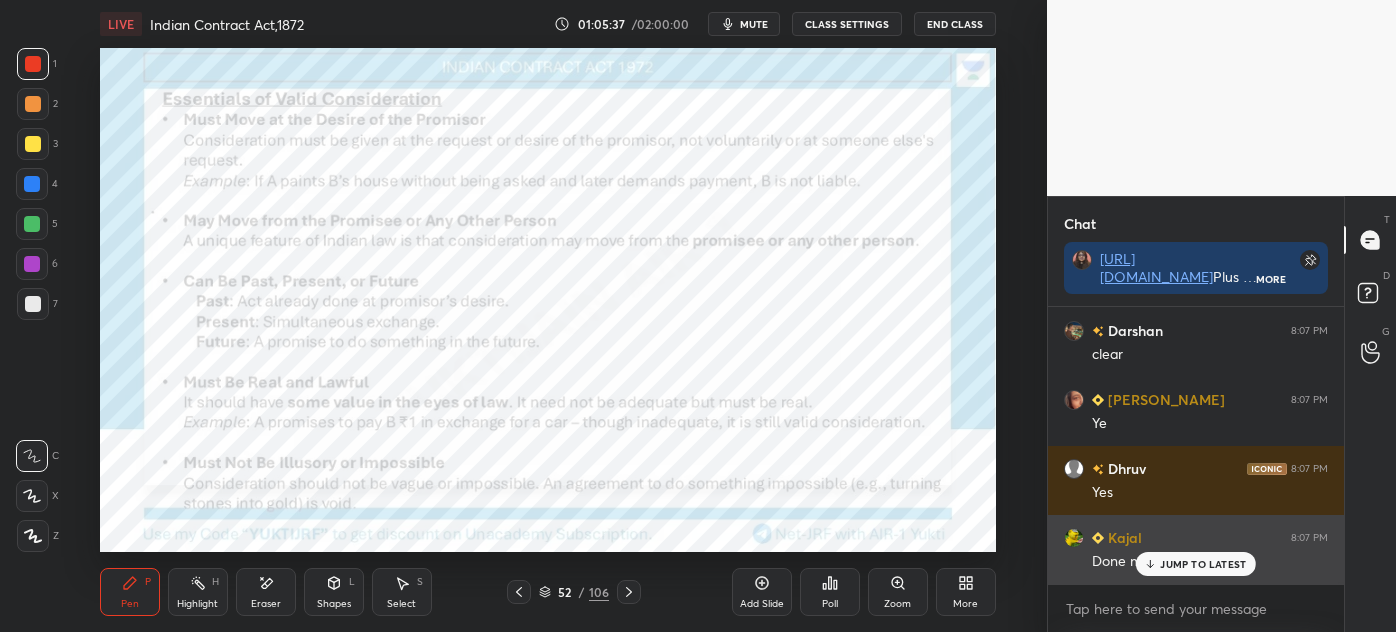 scroll, scrollTop: 33051, scrollLeft: 0, axis: vertical 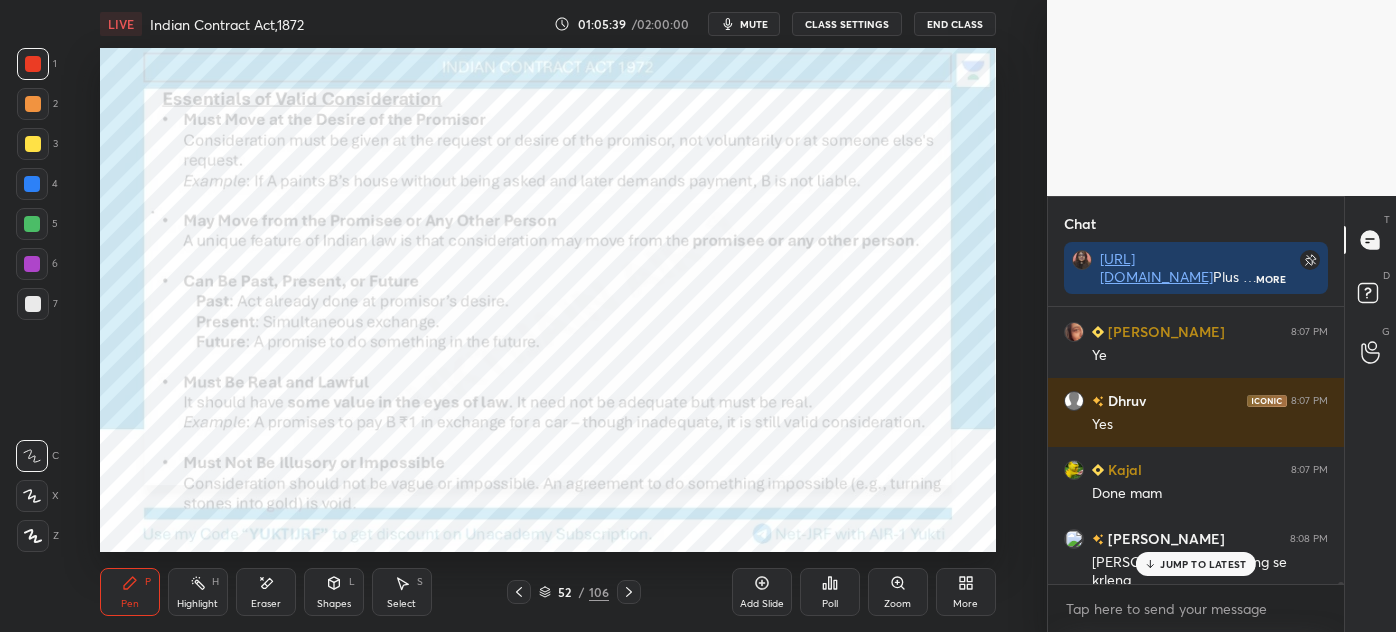 click on "JUMP TO LATEST" at bounding box center (1203, 564) 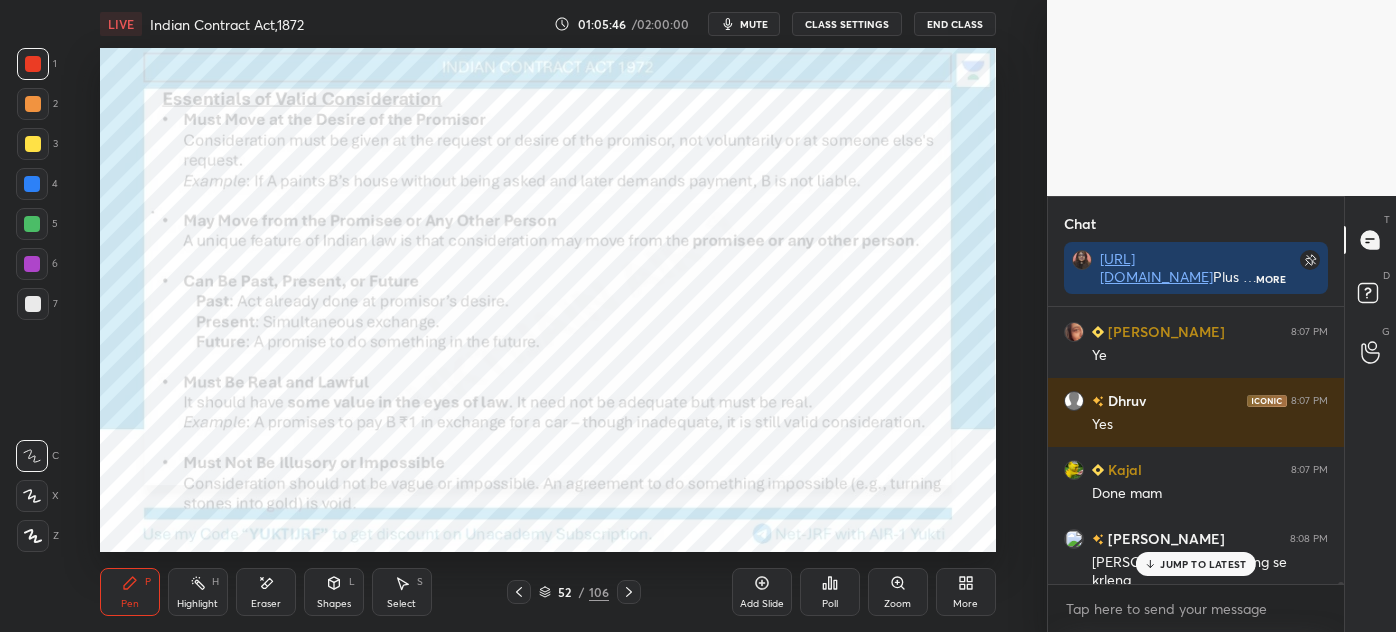 scroll, scrollTop: 33120, scrollLeft: 0, axis: vertical 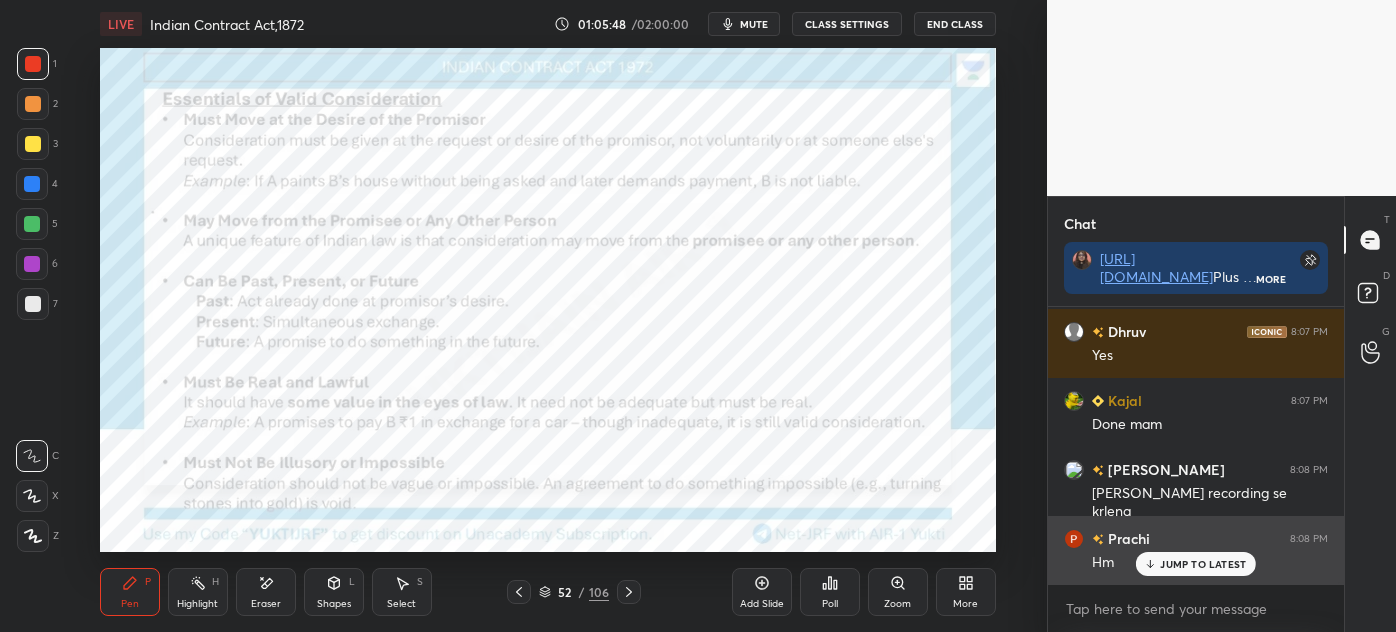 click on "JUMP TO LATEST" at bounding box center (1203, 564) 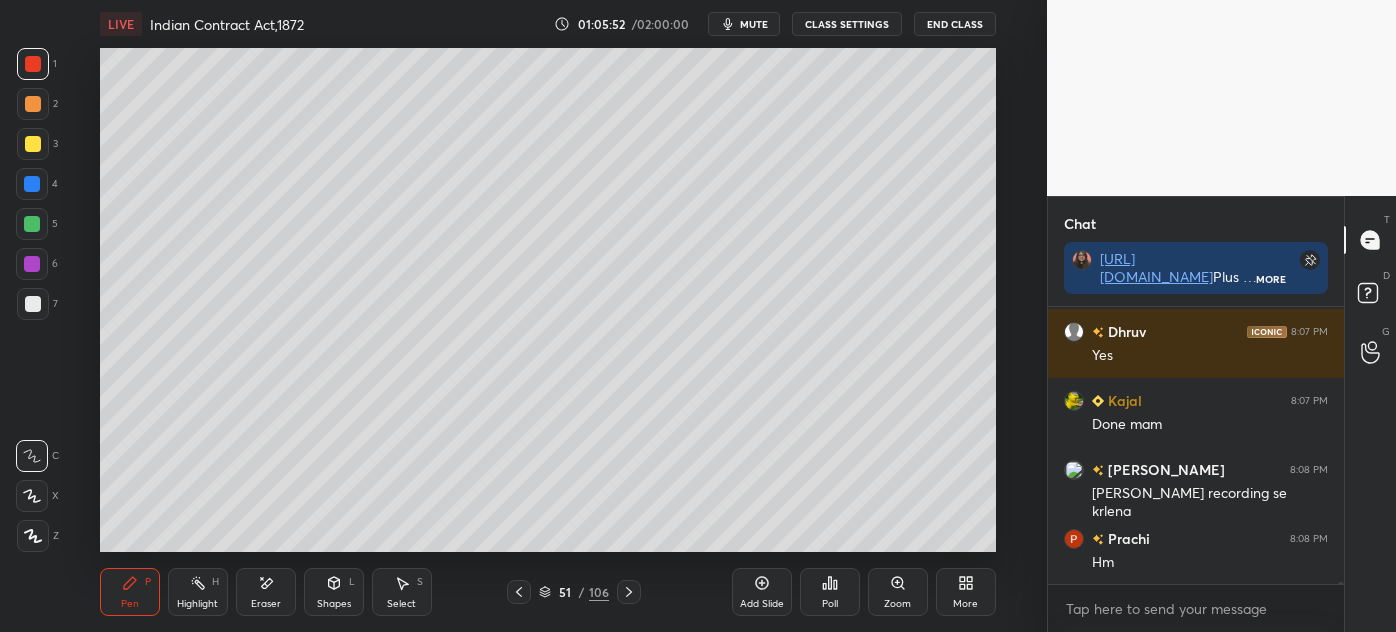 click at bounding box center (33, 144) 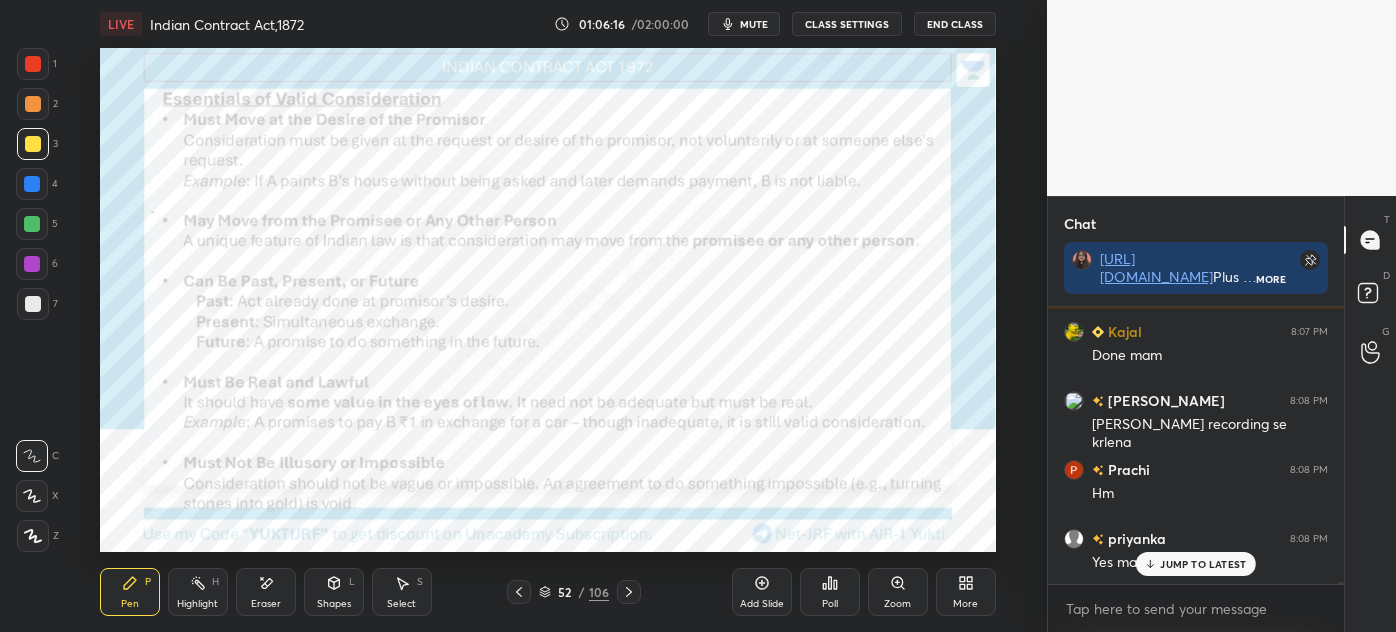 scroll, scrollTop: 33258, scrollLeft: 0, axis: vertical 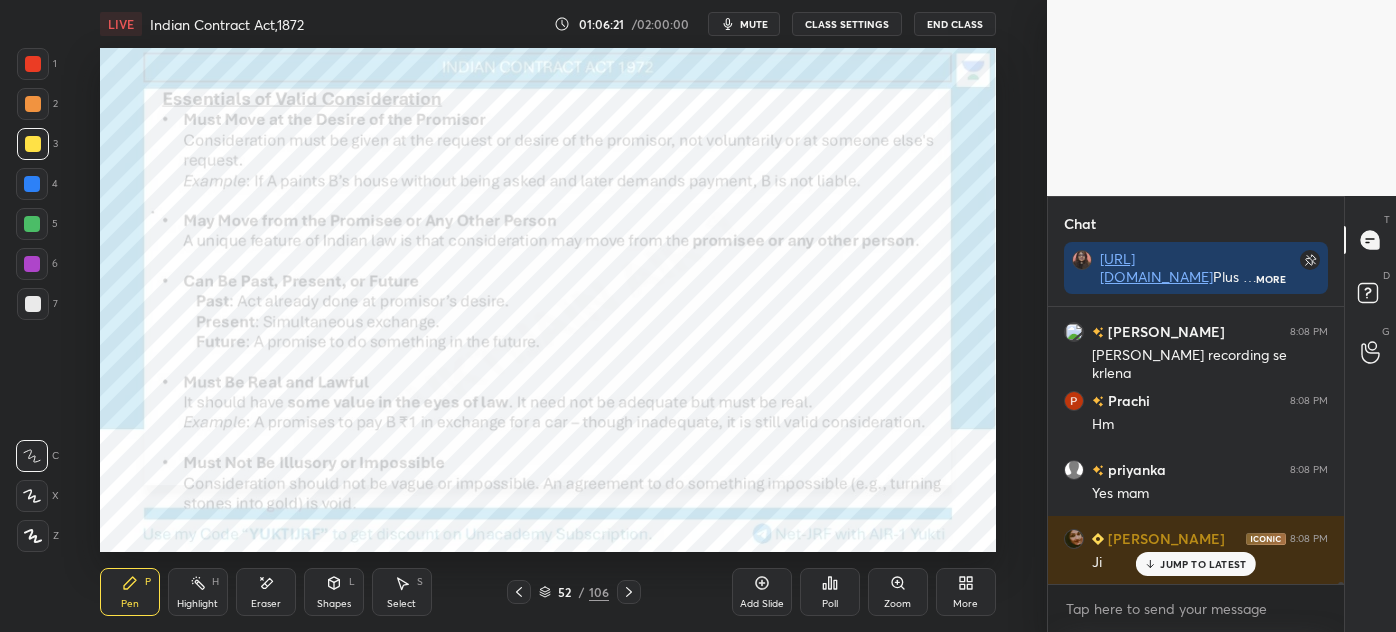click at bounding box center [33, 64] 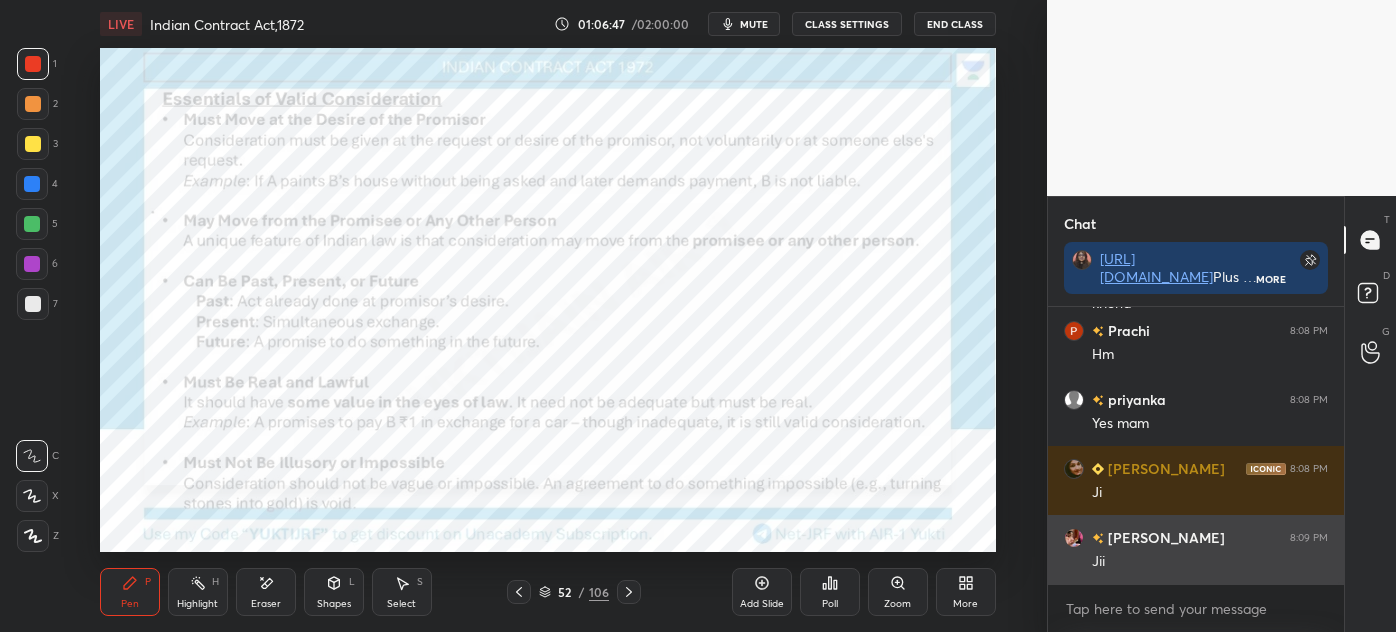 click on "Jii" at bounding box center [1210, 562] 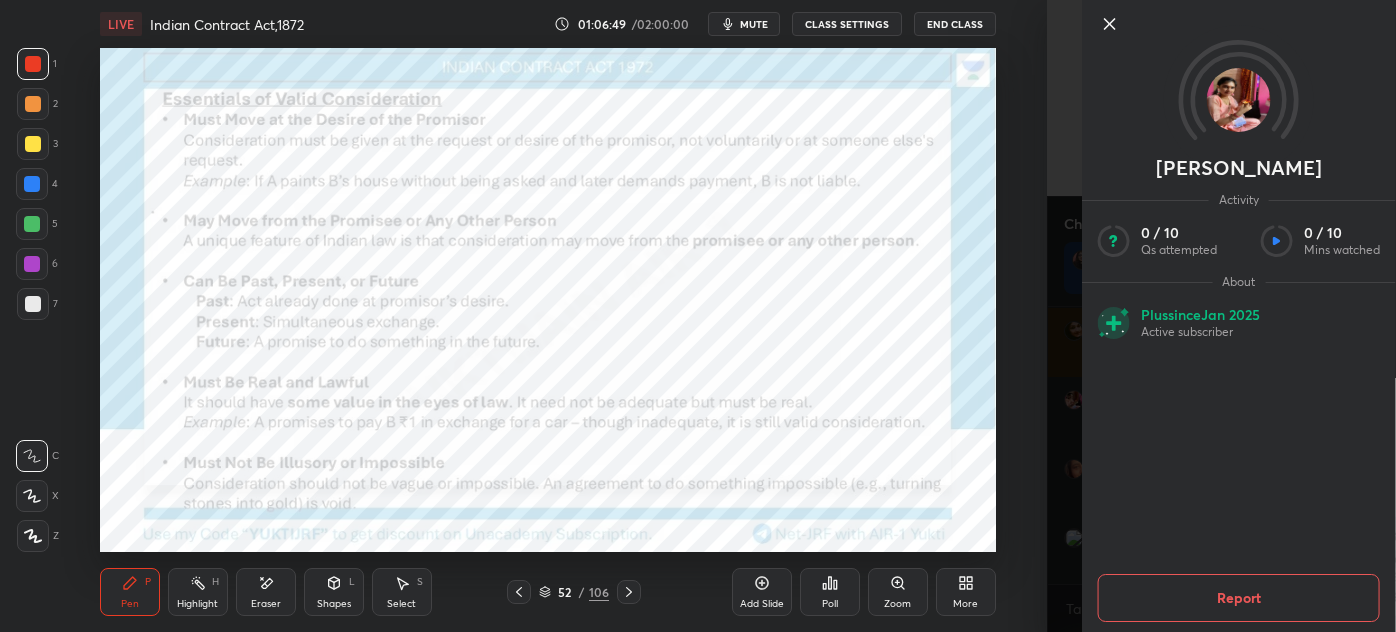 click 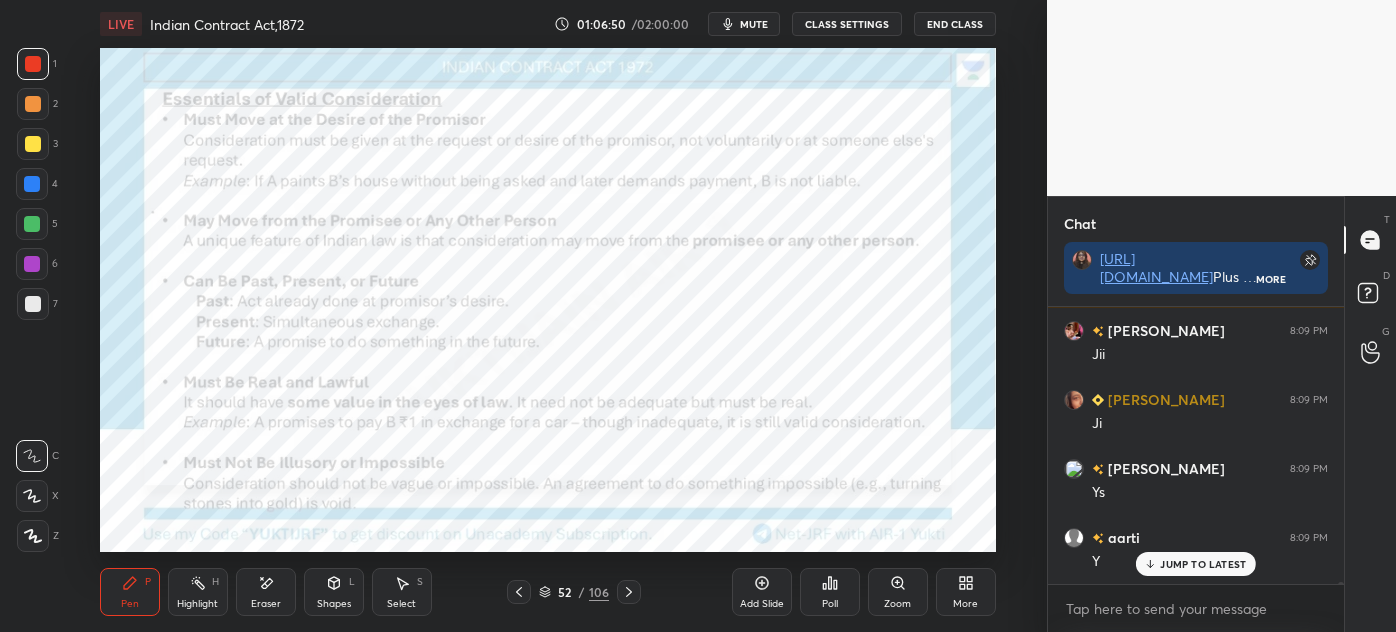 scroll, scrollTop: 33672, scrollLeft: 0, axis: vertical 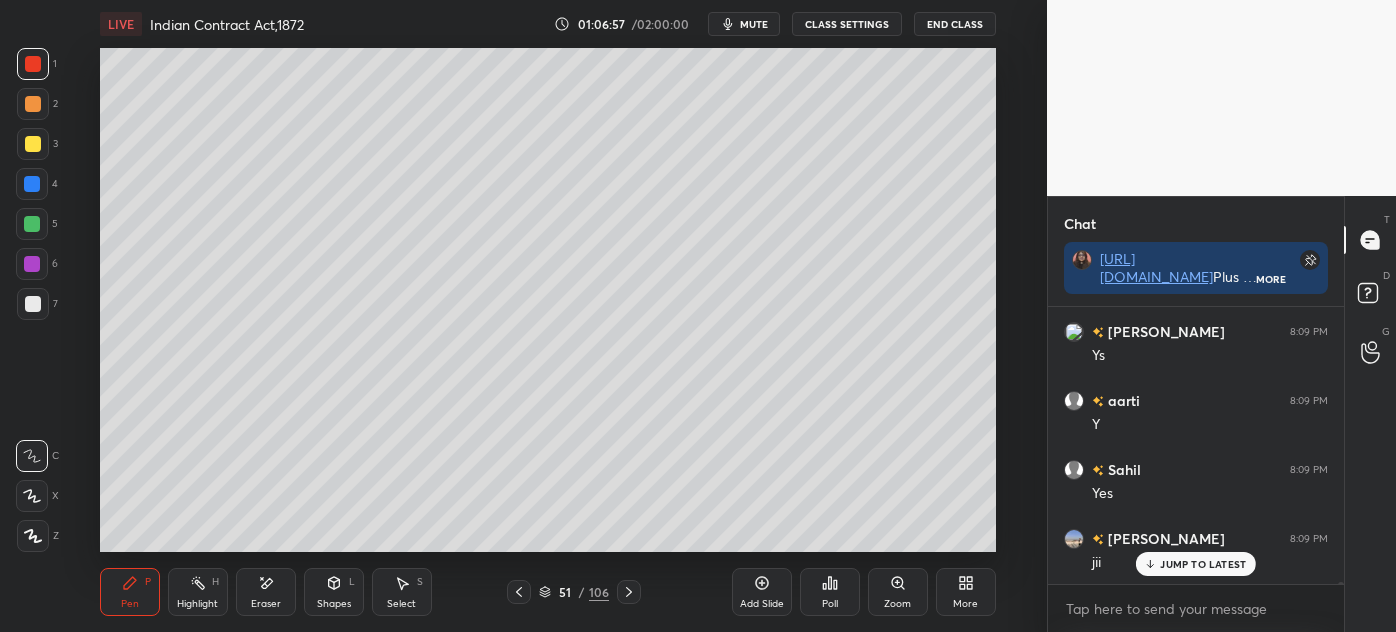 click on "JUMP TO LATEST" at bounding box center (1196, 564) 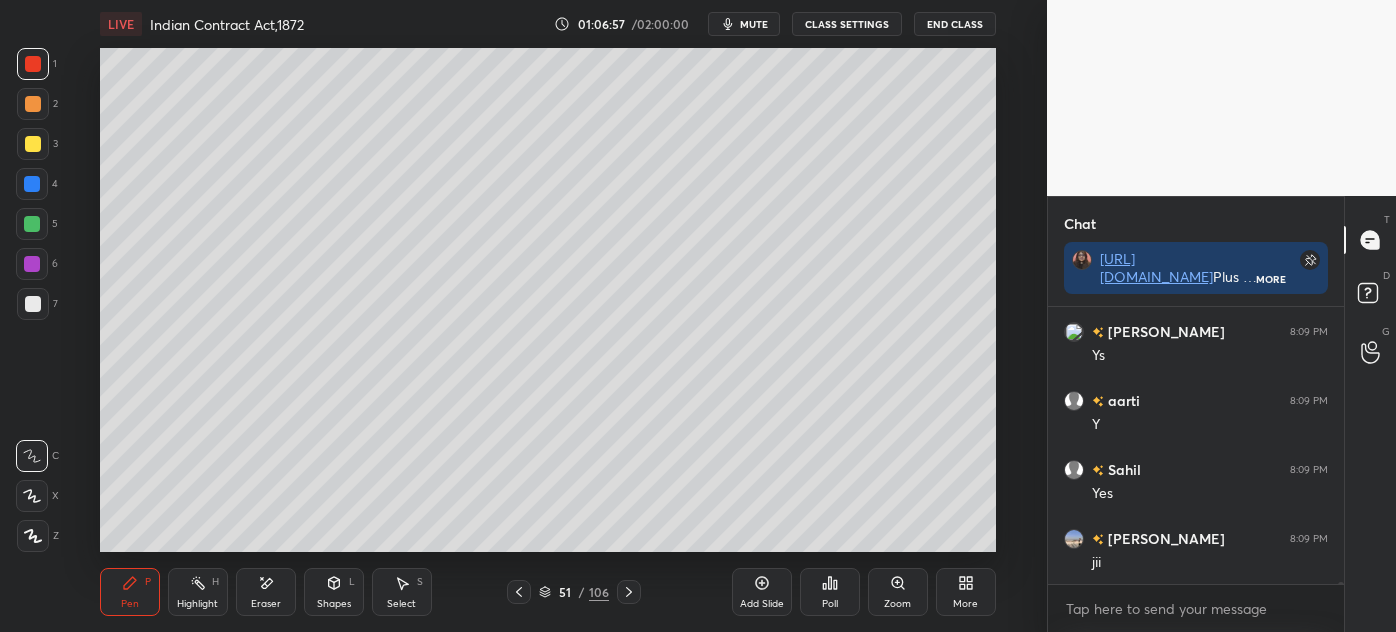 scroll, scrollTop: 33741, scrollLeft: 0, axis: vertical 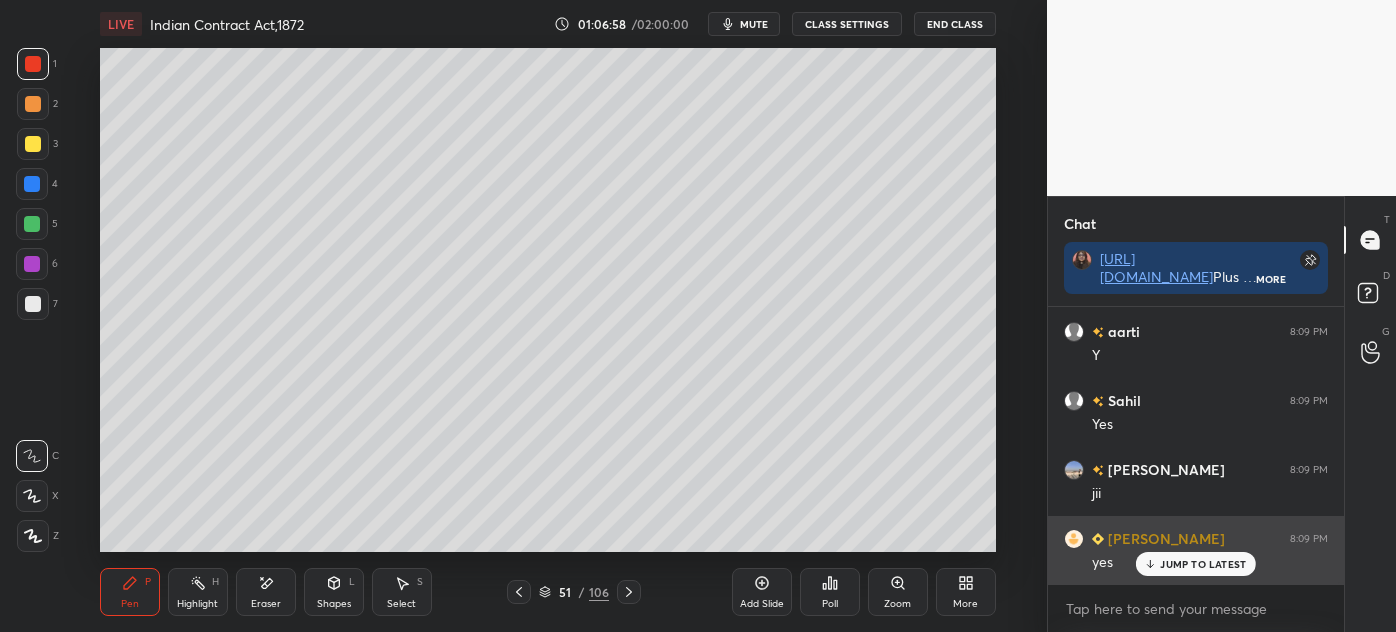 click on "JUMP TO LATEST" at bounding box center (1196, 564) 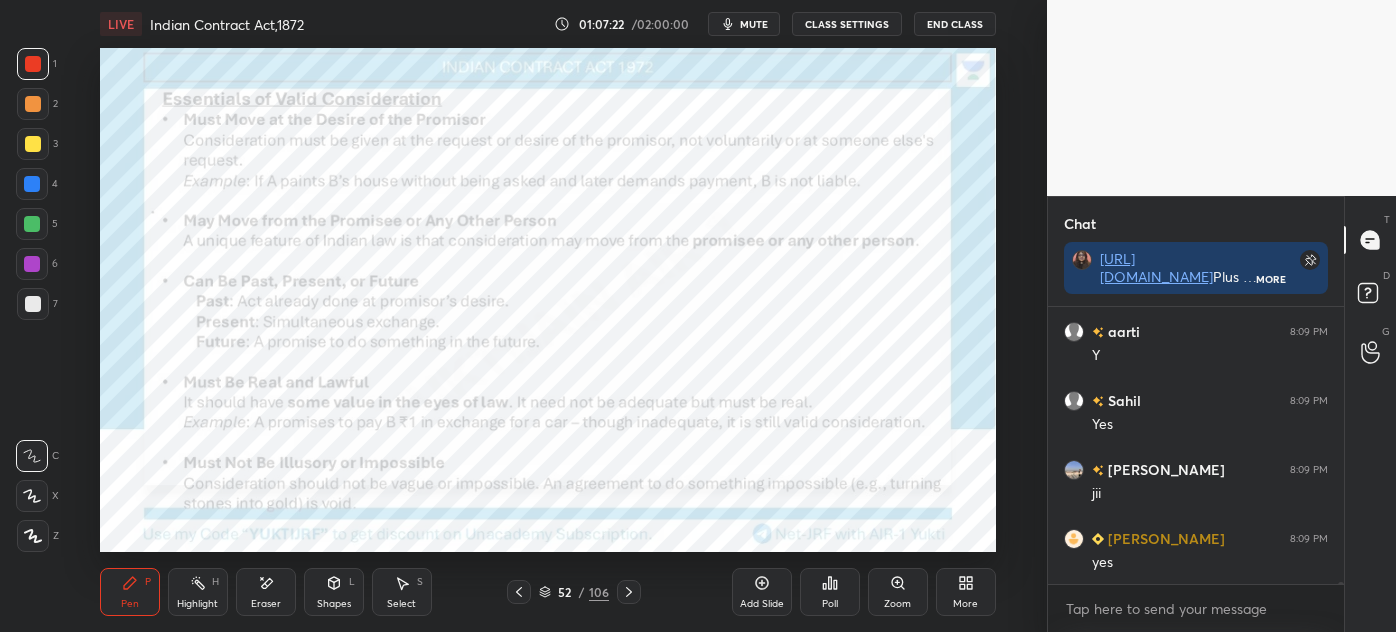 scroll, scrollTop: 33829, scrollLeft: 0, axis: vertical 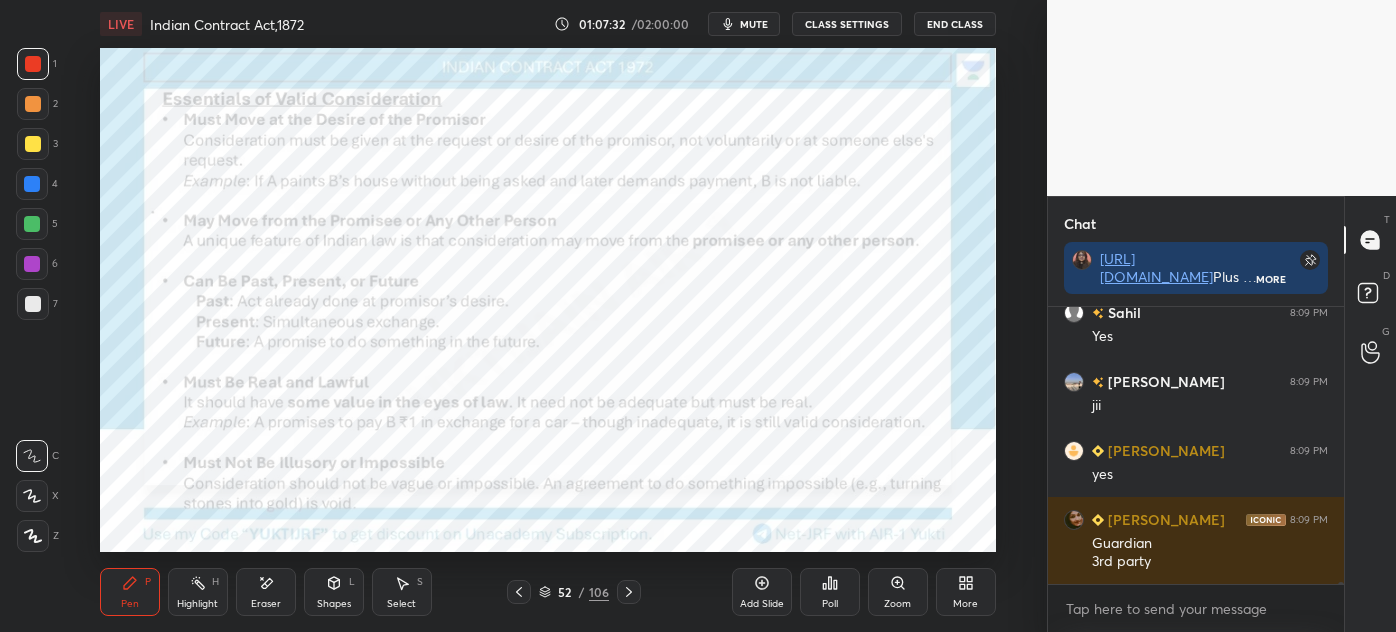 click on "Add Slide" at bounding box center (762, 592) 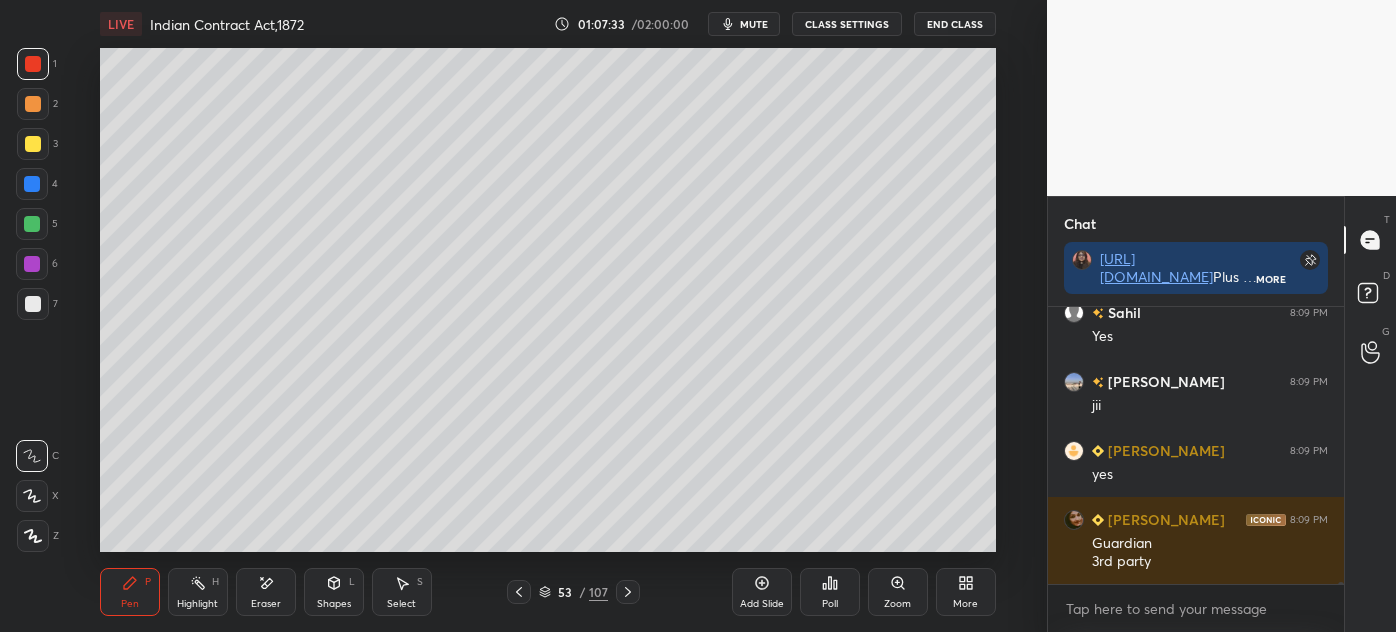 drag, startPoint x: 46, startPoint y: 291, endPoint x: 42, endPoint y: 301, distance: 10.770329 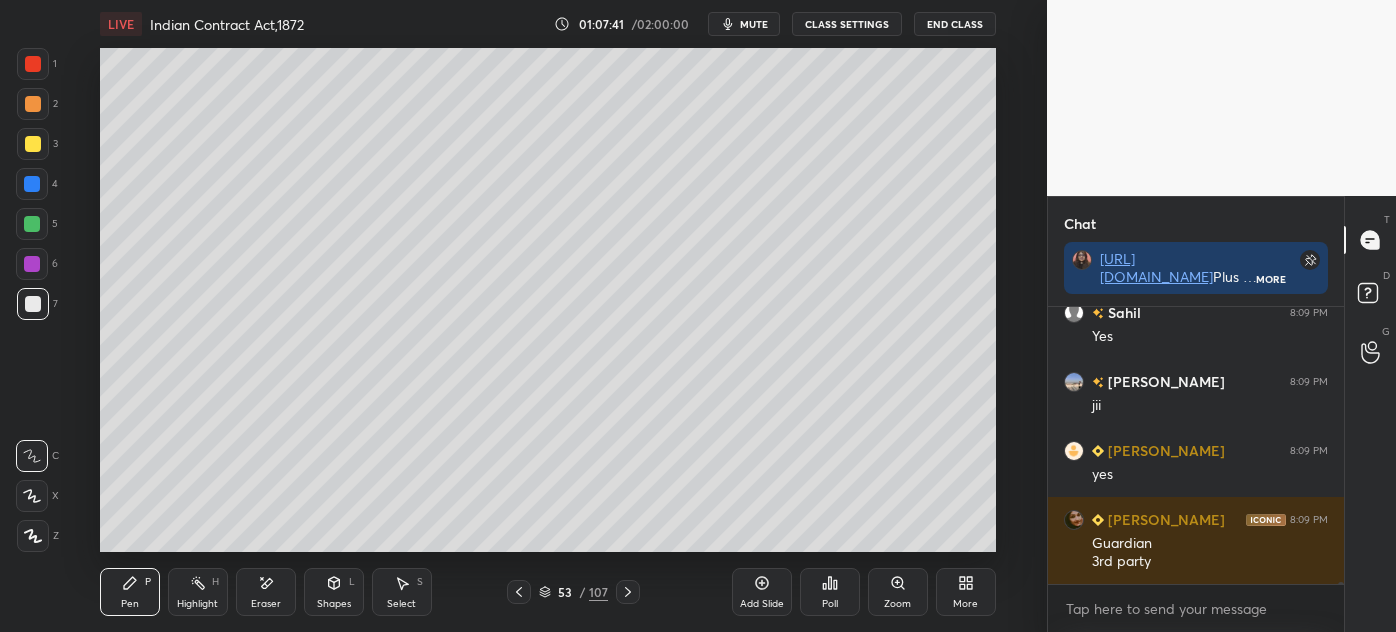 scroll, scrollTop: 33898, scrollLeft: 0, axis: vertical 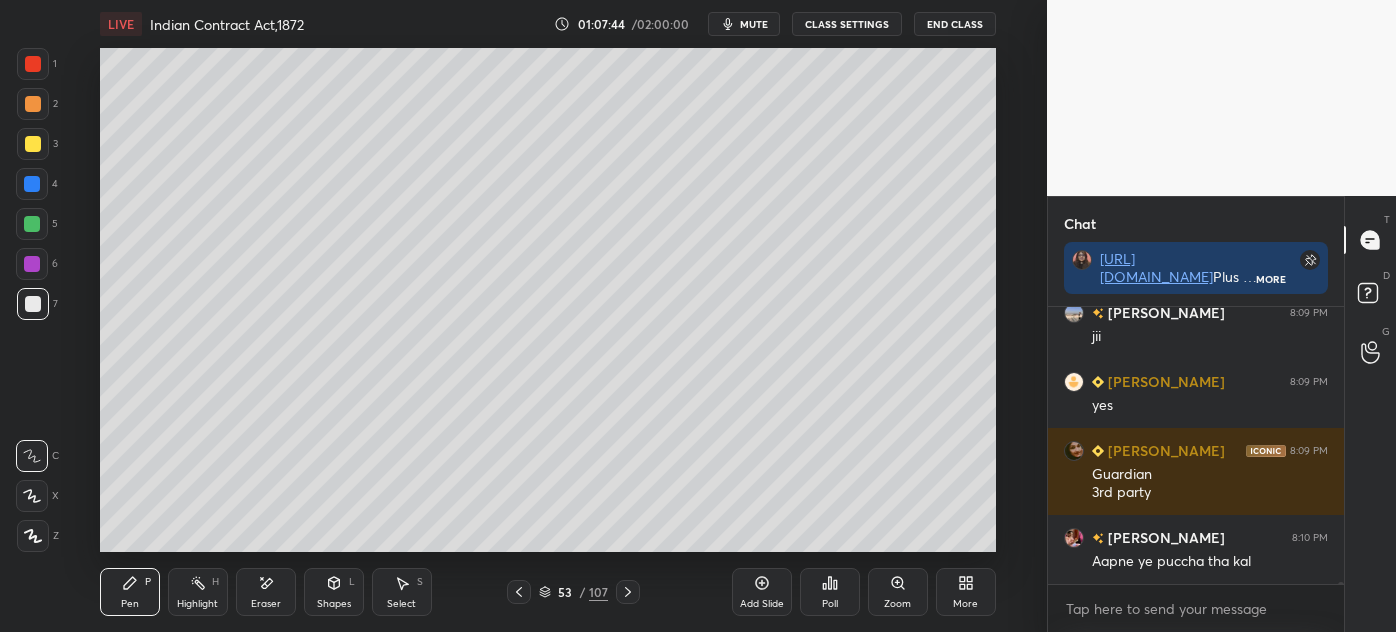 click on "Shapes L" at bounding box center [334, 592] 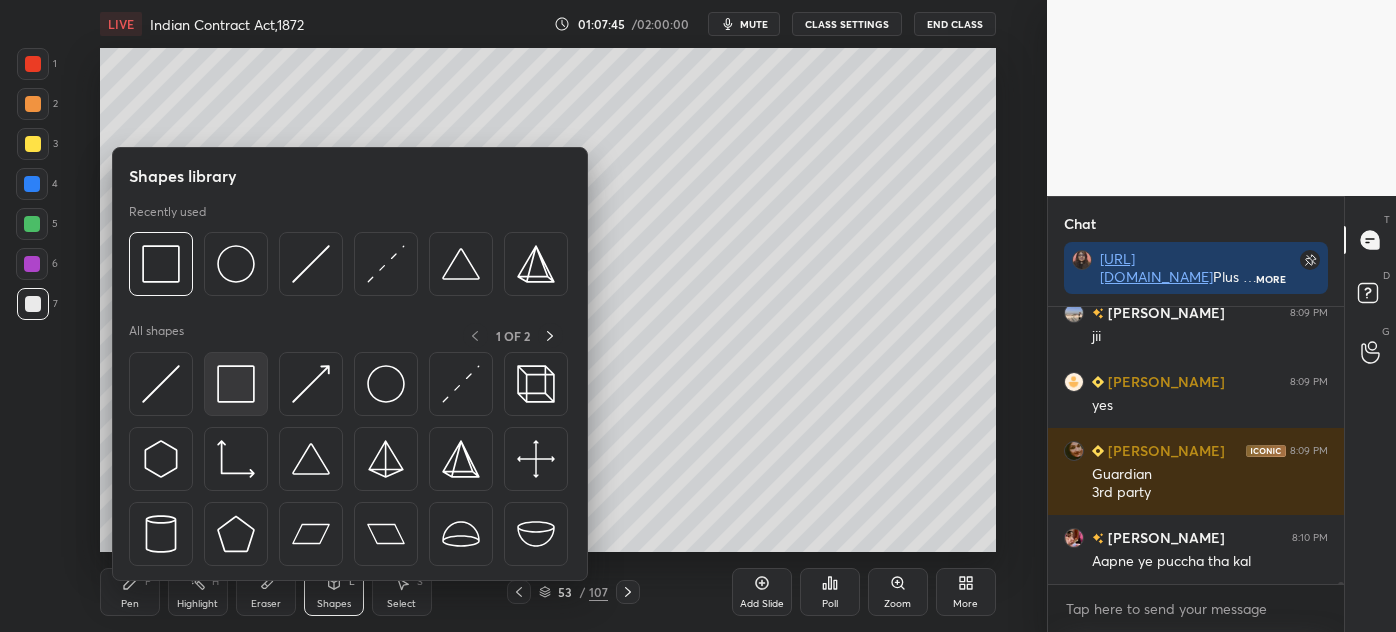 click at bounding box center [236, 384] 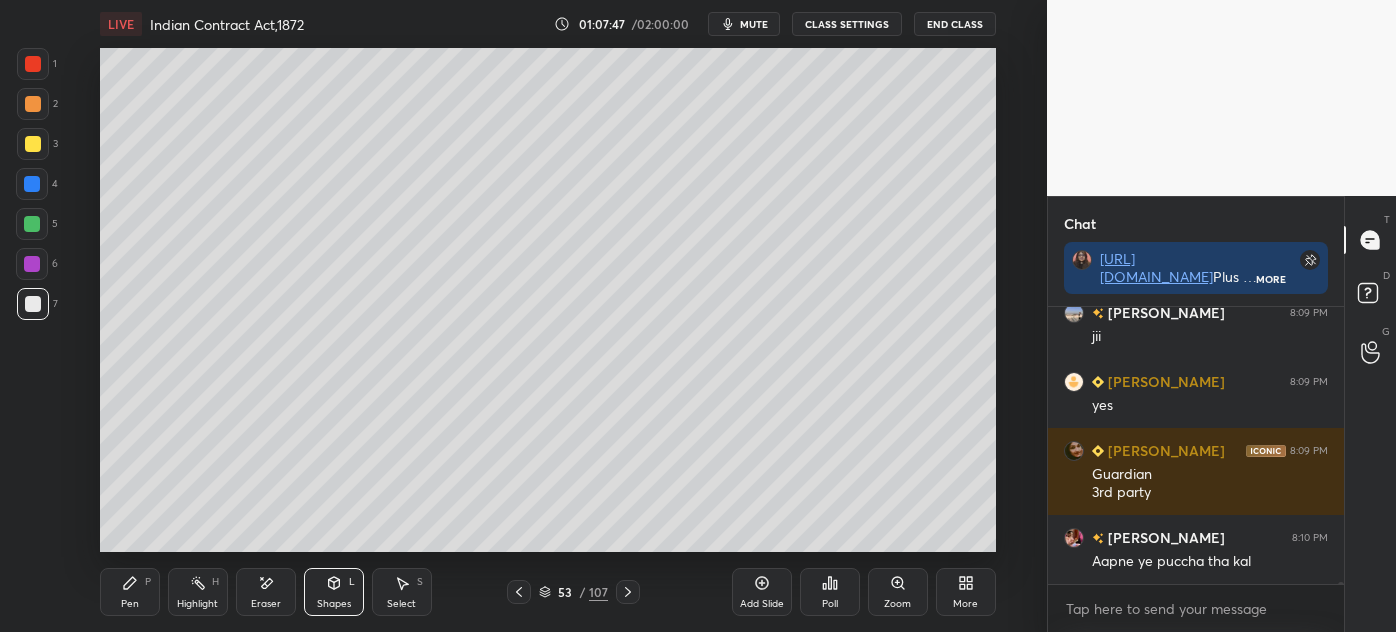 click on "Pen P" at bounding box center (130, 592) 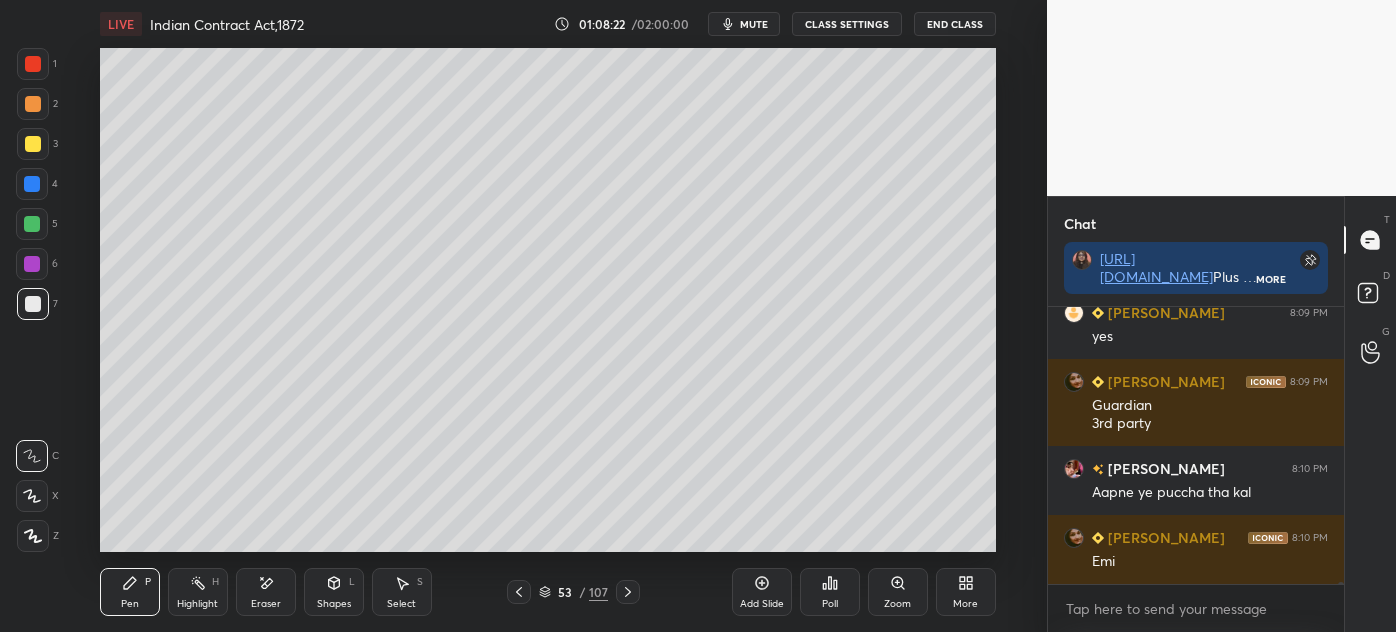scroll, scrollTop: 33986, scrollLeft: 0, axis: vertical 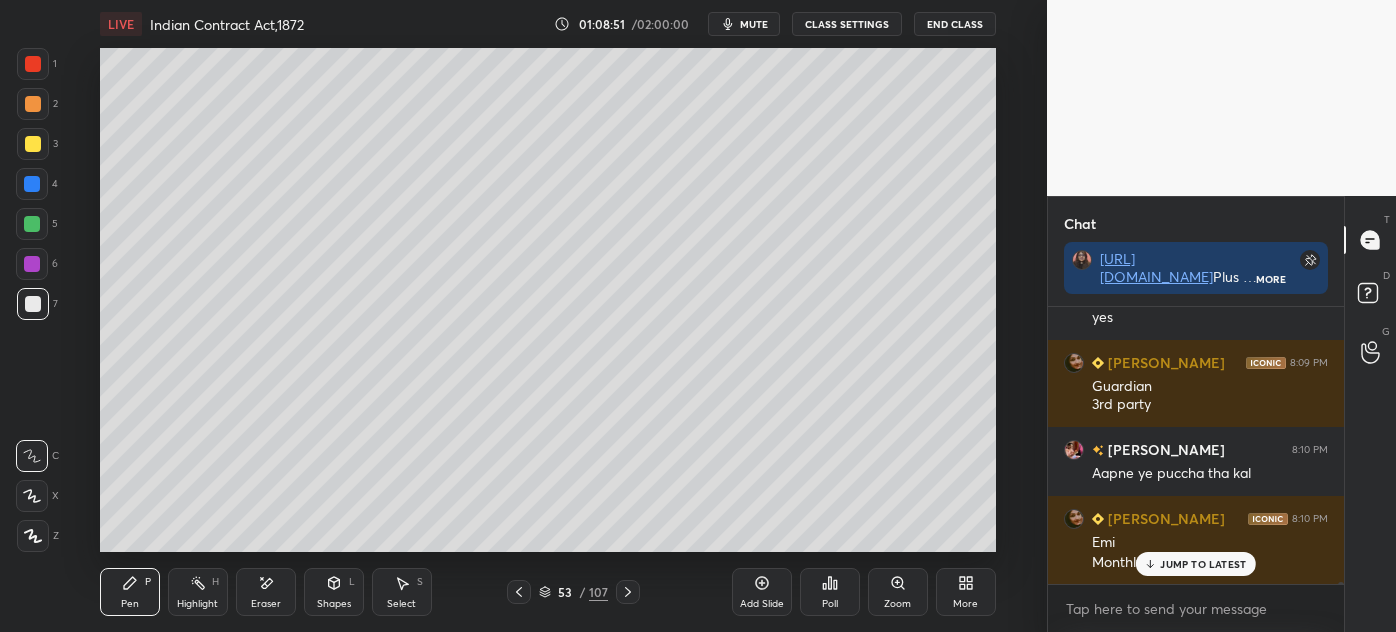click on "Add Slide" at bounding box center [762, 604] 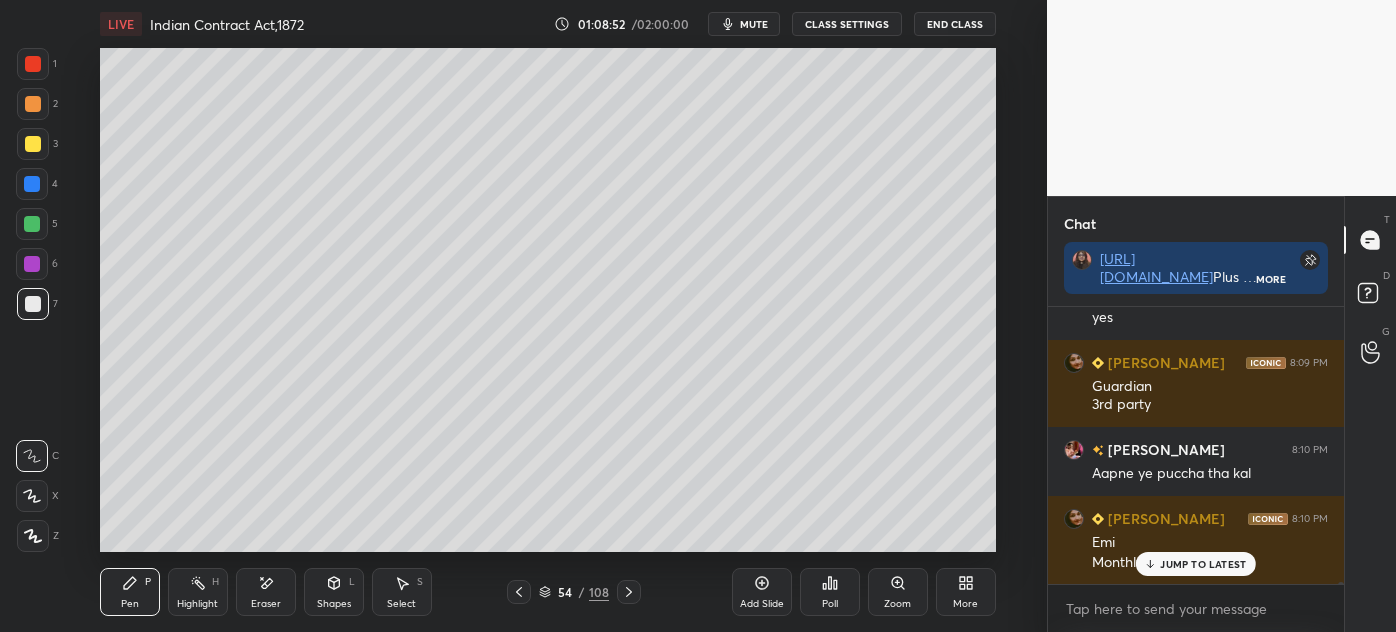 drag, startPoint x: 32, startPoint y: 144, endPoint x: 29, endPoint y: 170, distance: 26.172504 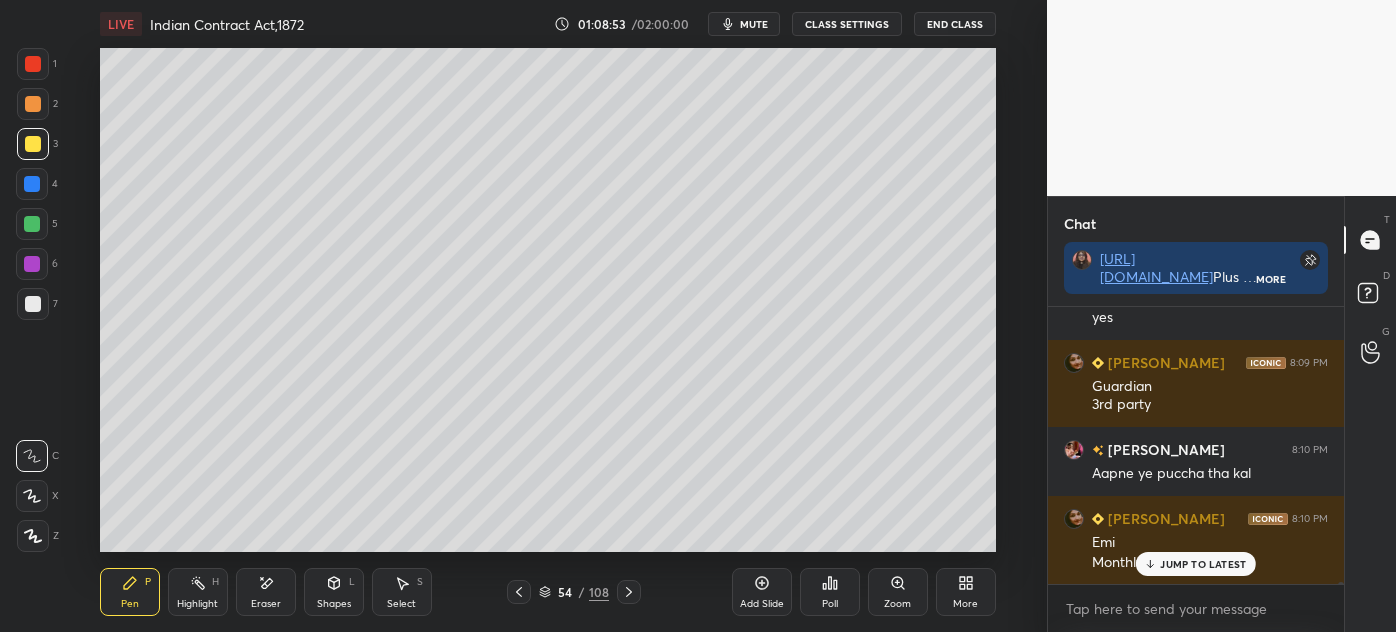 drag, startPoint x: 331, startPoint y: 607, endPoint x: 313, endPoint y: 631, distance: 30 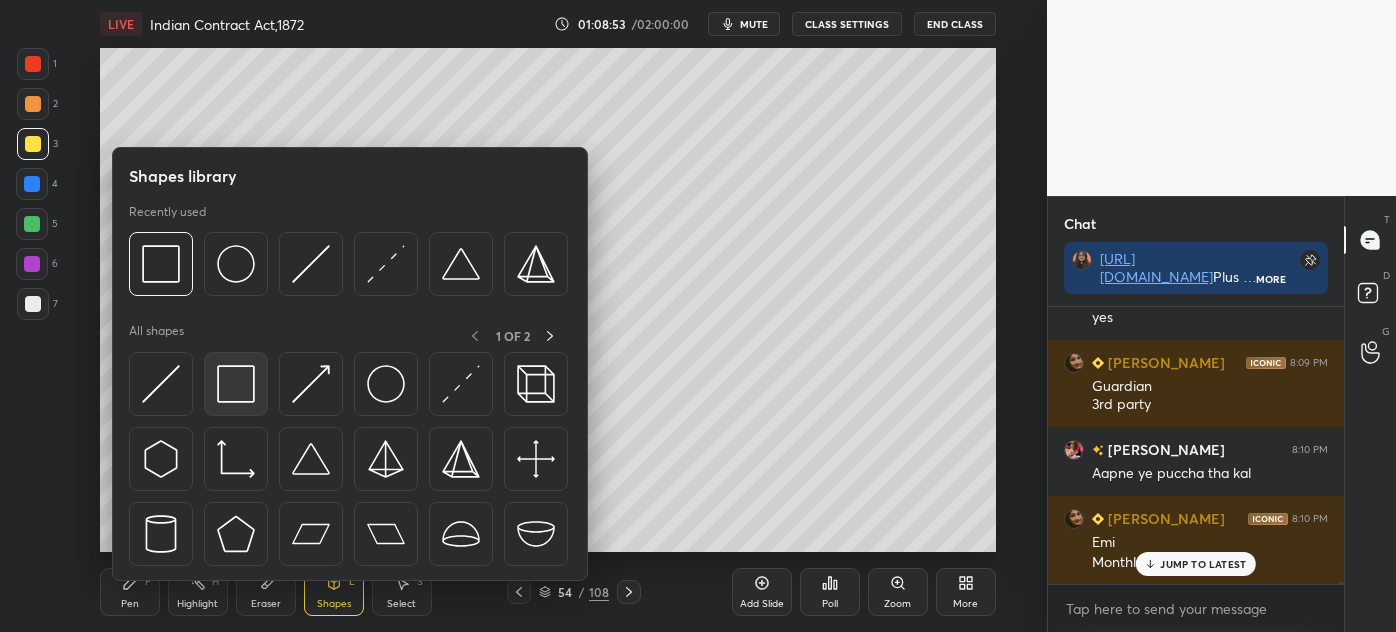 click at bounding box center [236, 384] 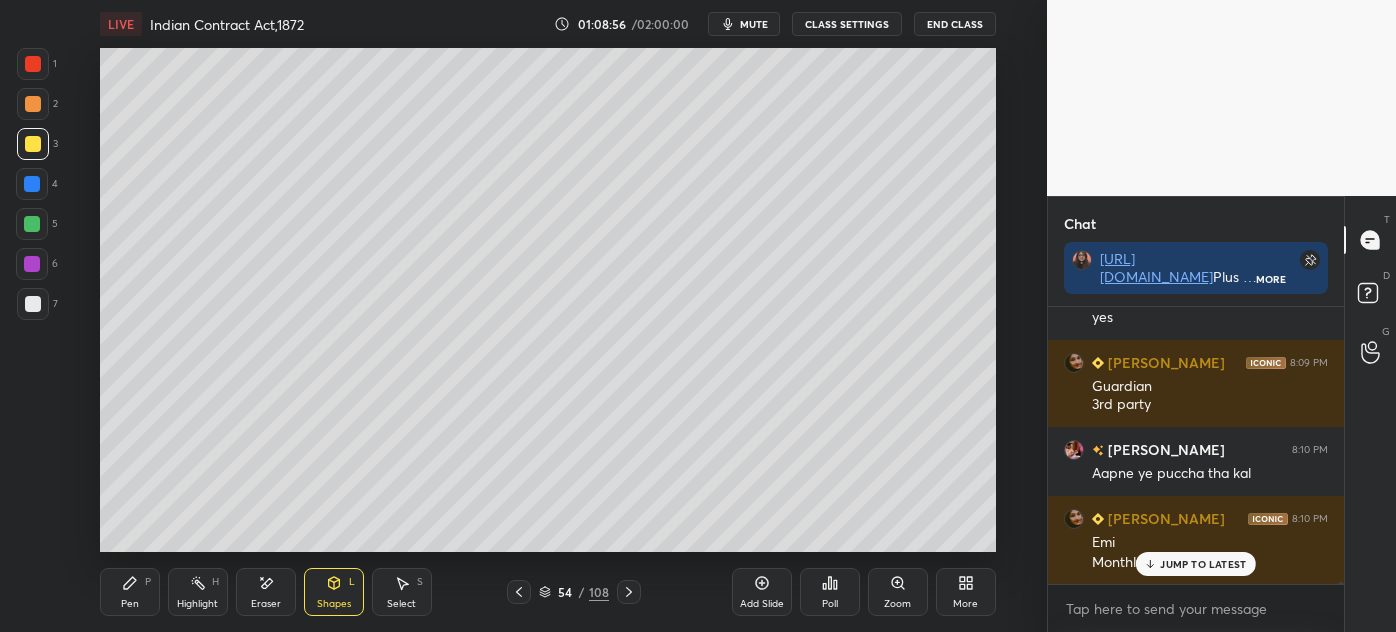 click on "Pen" at bounding box center [130, 604] 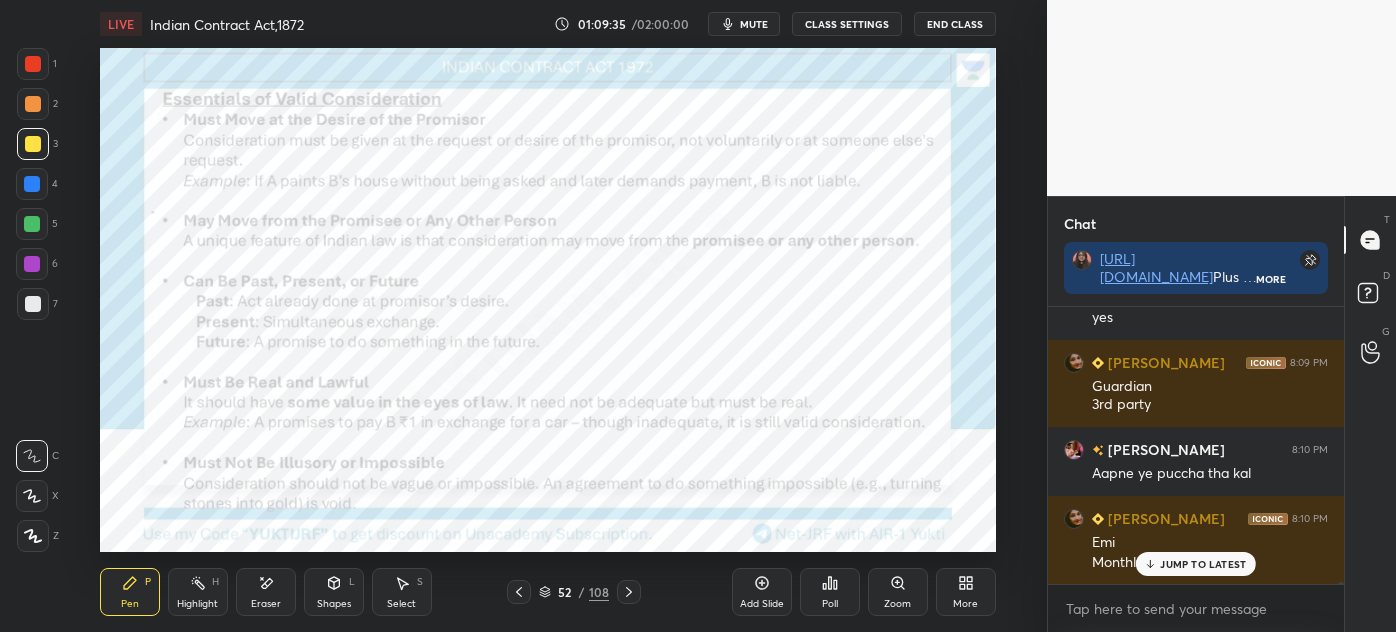 click at bounding box center [33, 64] 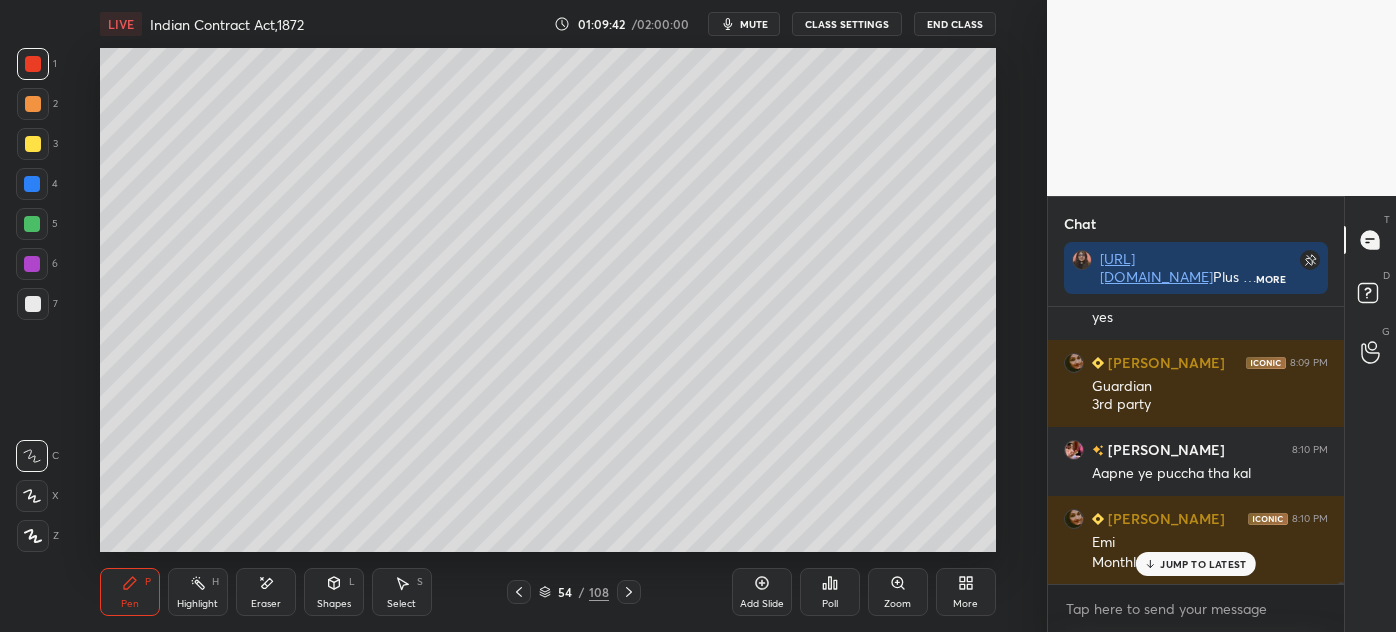 click on "Shapes" at bounding box center (334, 604) 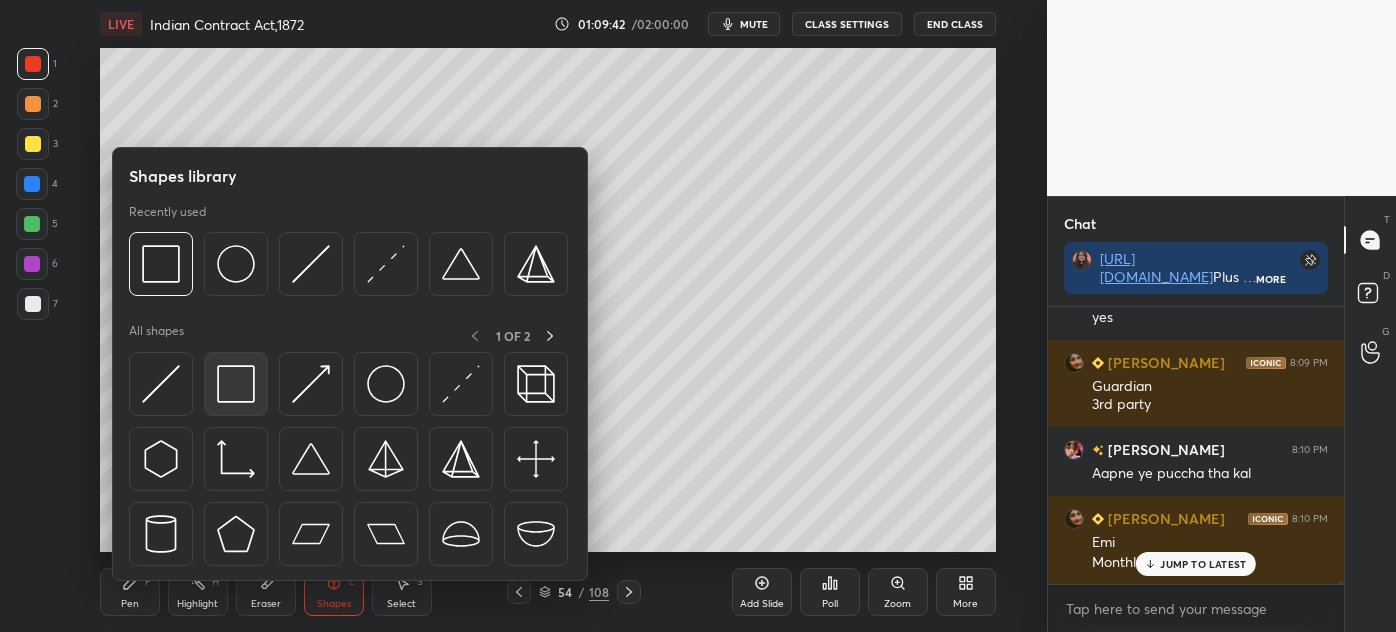 click at bounding box center [236, 384] 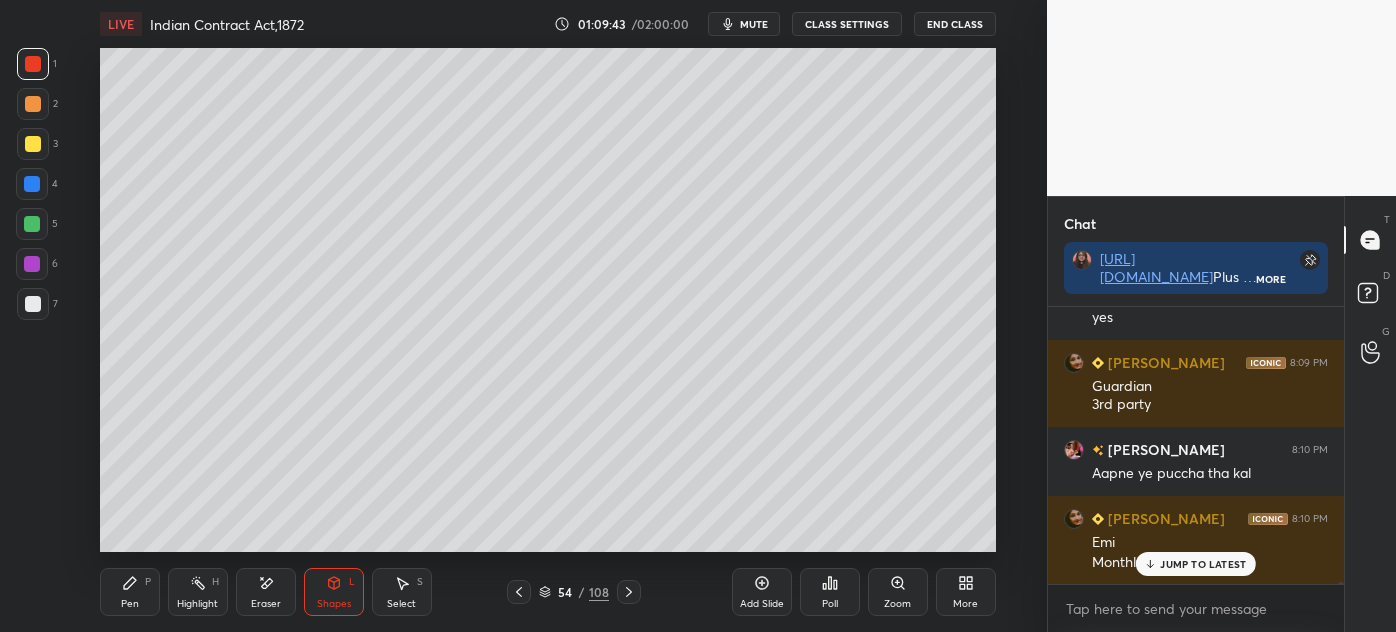 click at bounding box center [33, 304] 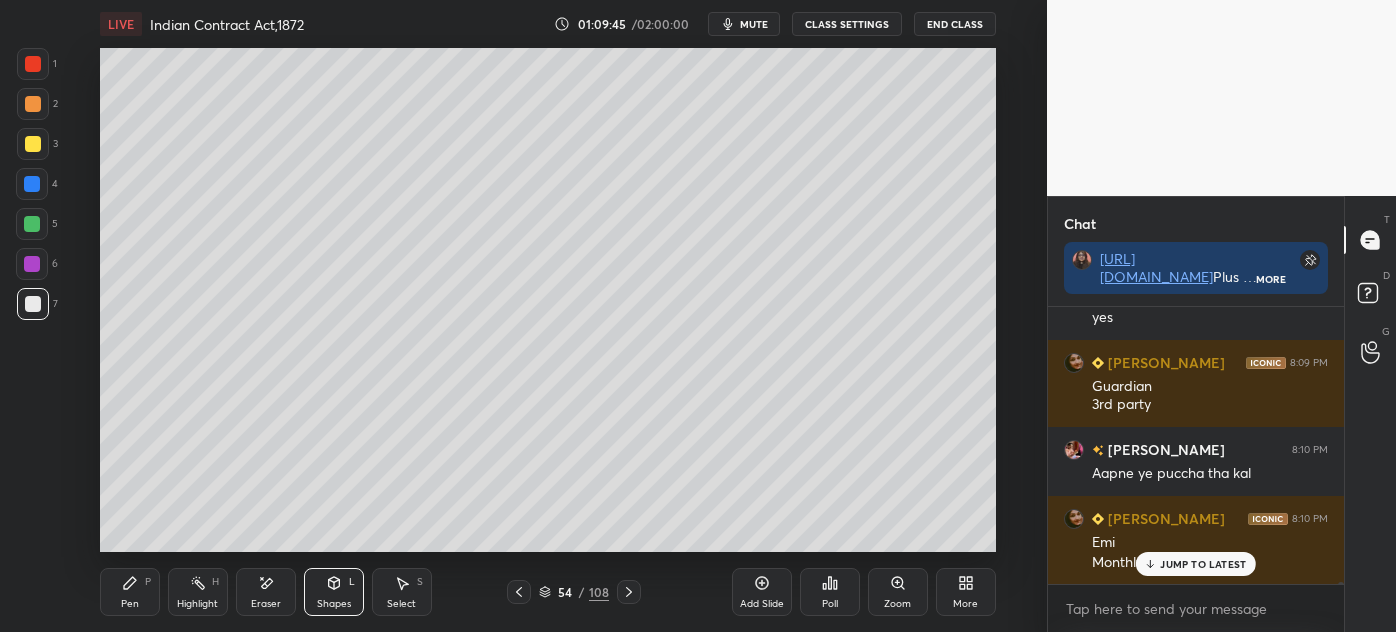click on "Pen P" at bounding box center (130, 592) 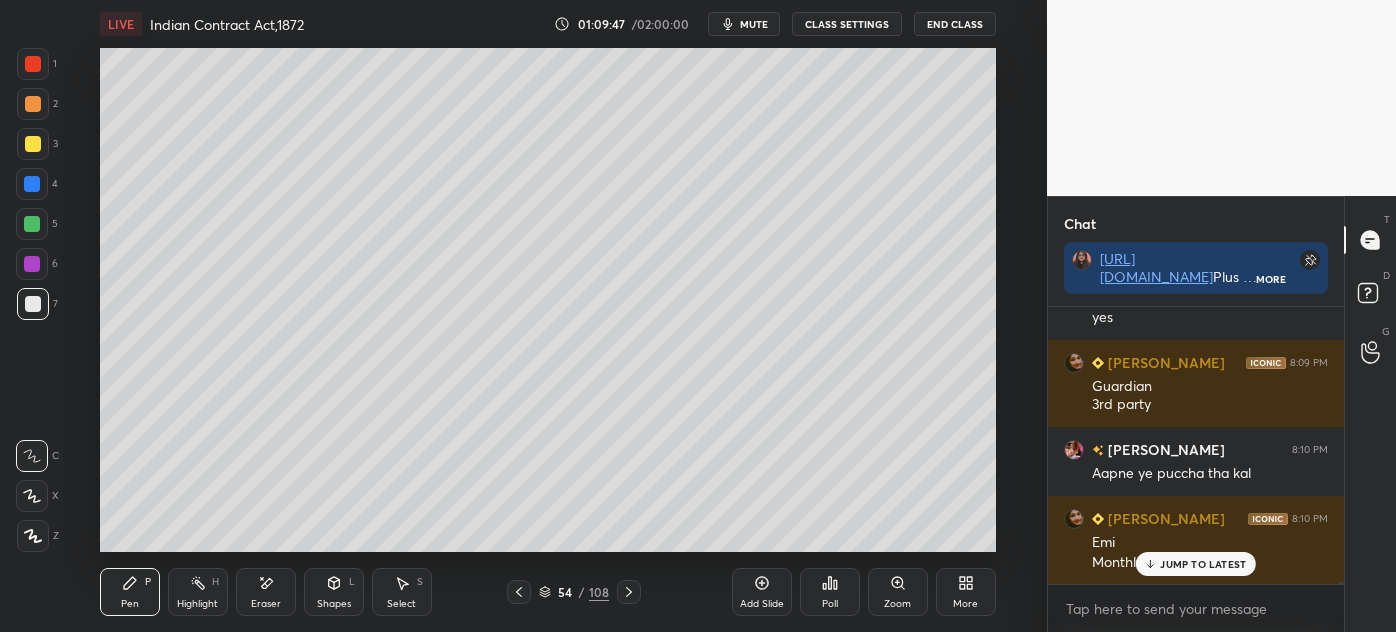 click at bounding box center [33, 144] 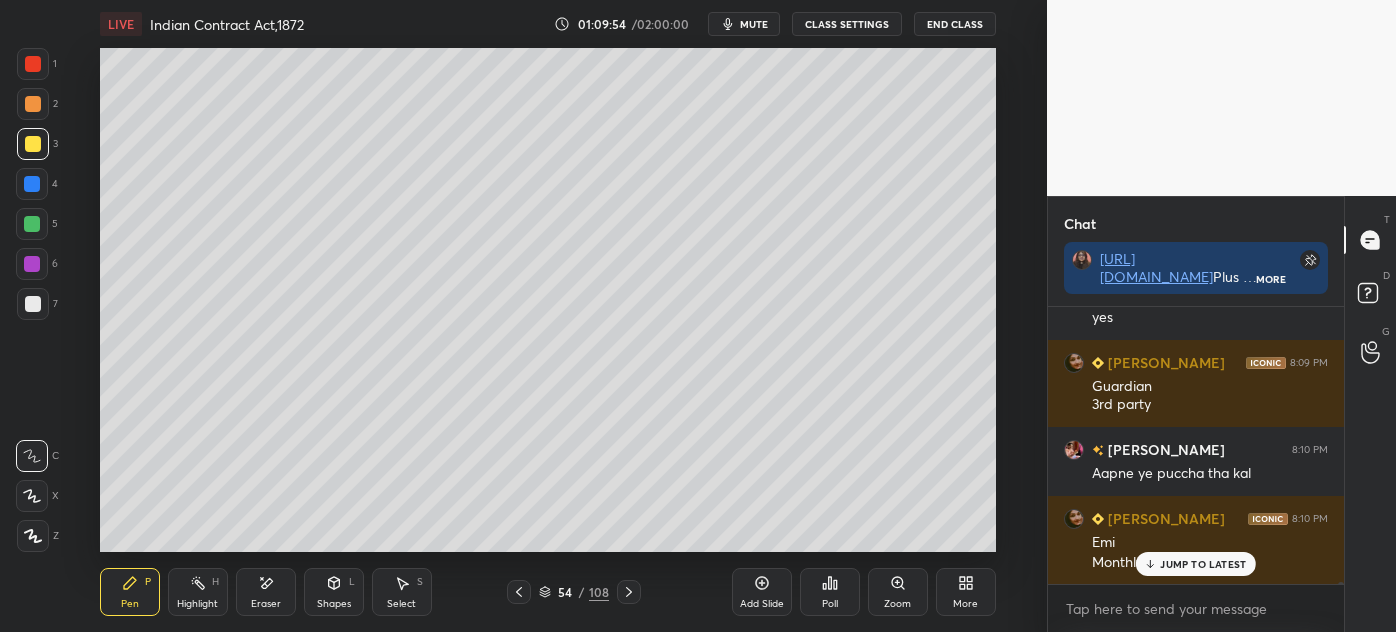 click on "JUMP TO LATEST" at bounding box center [1196, 564] 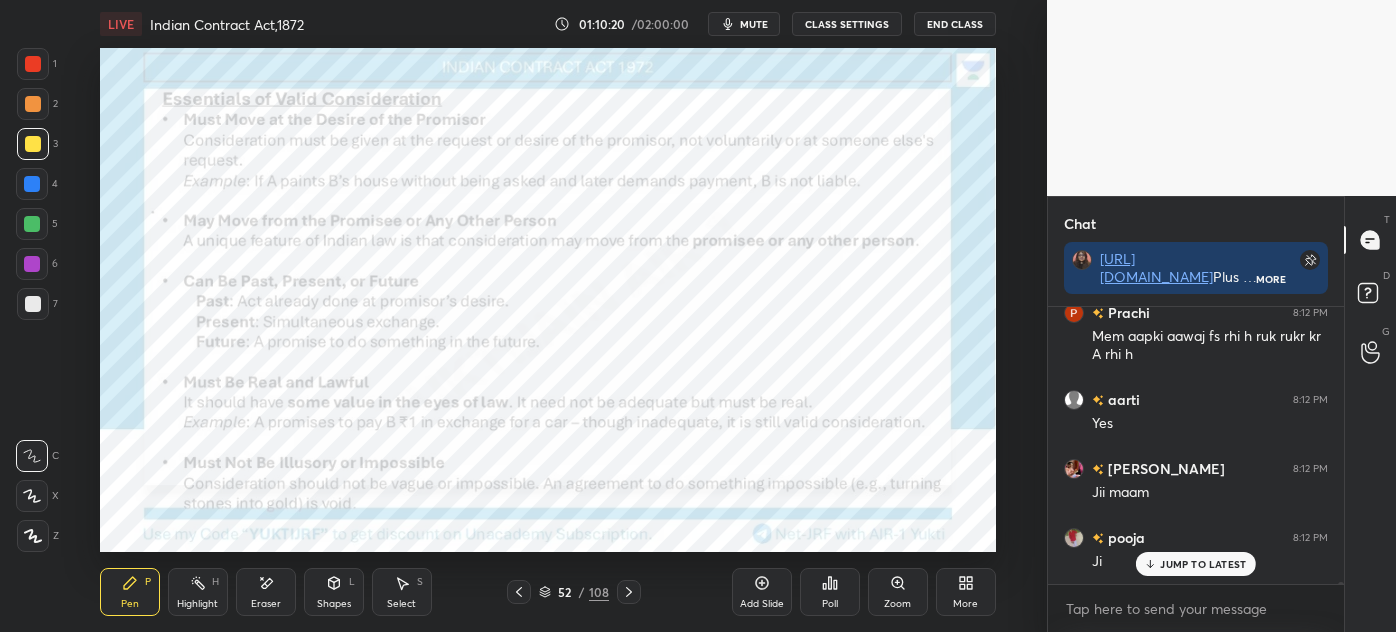 scroll, scrollTop: 34523, scrollLeft: 0, axis: vertical 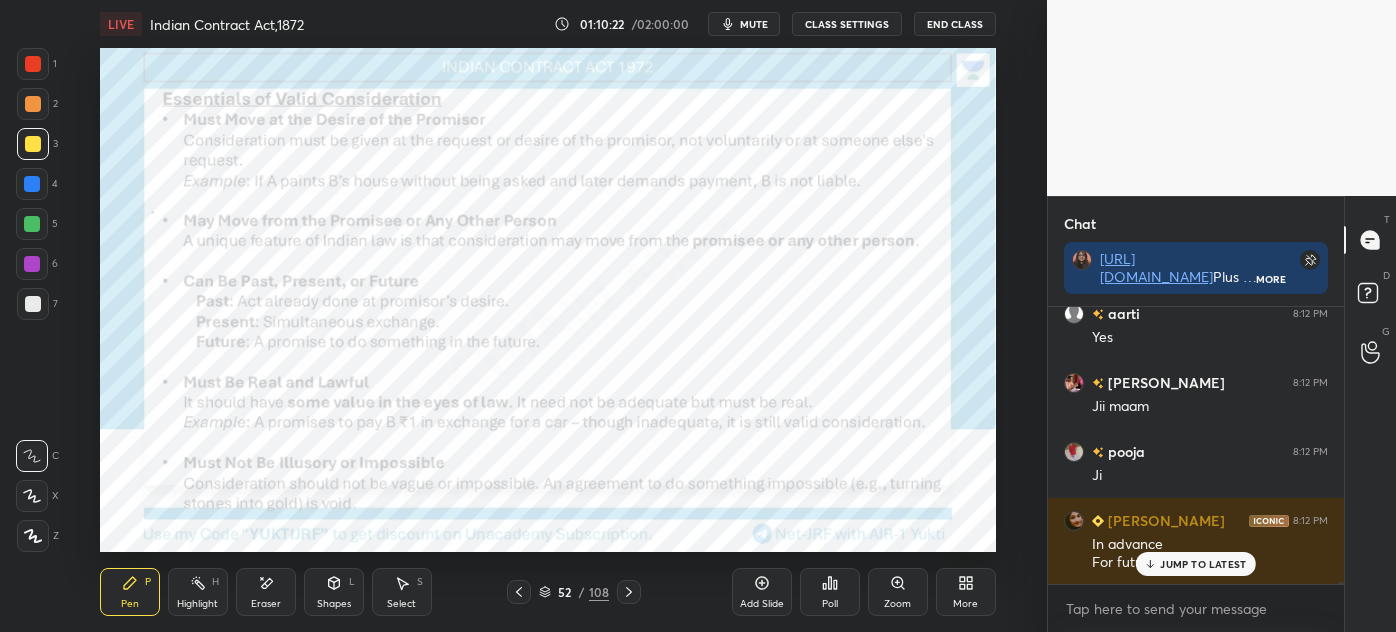 click on "JUMP TO LATEST" at bounding box center (1196, 564) 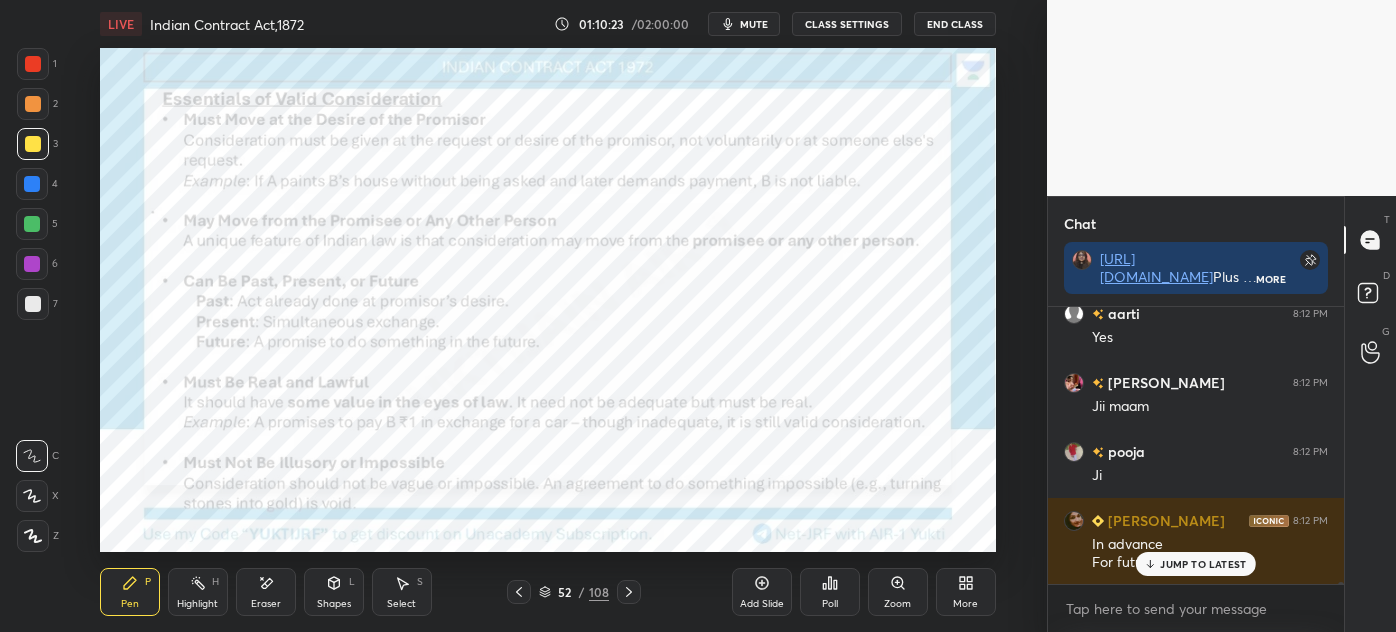 scroll, scrollTop: 34592, scrollLeft: 0, axis: vertical 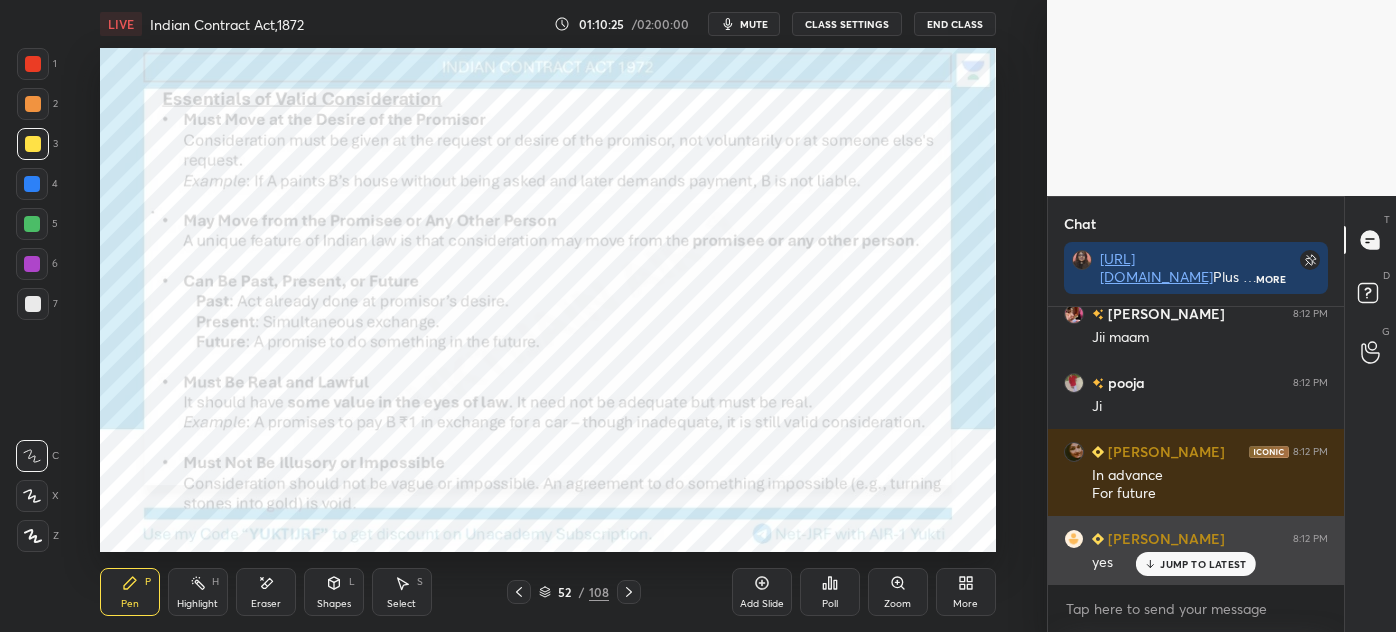 click on "JUMP TO LATEST" at bounding box center (1203, 564) 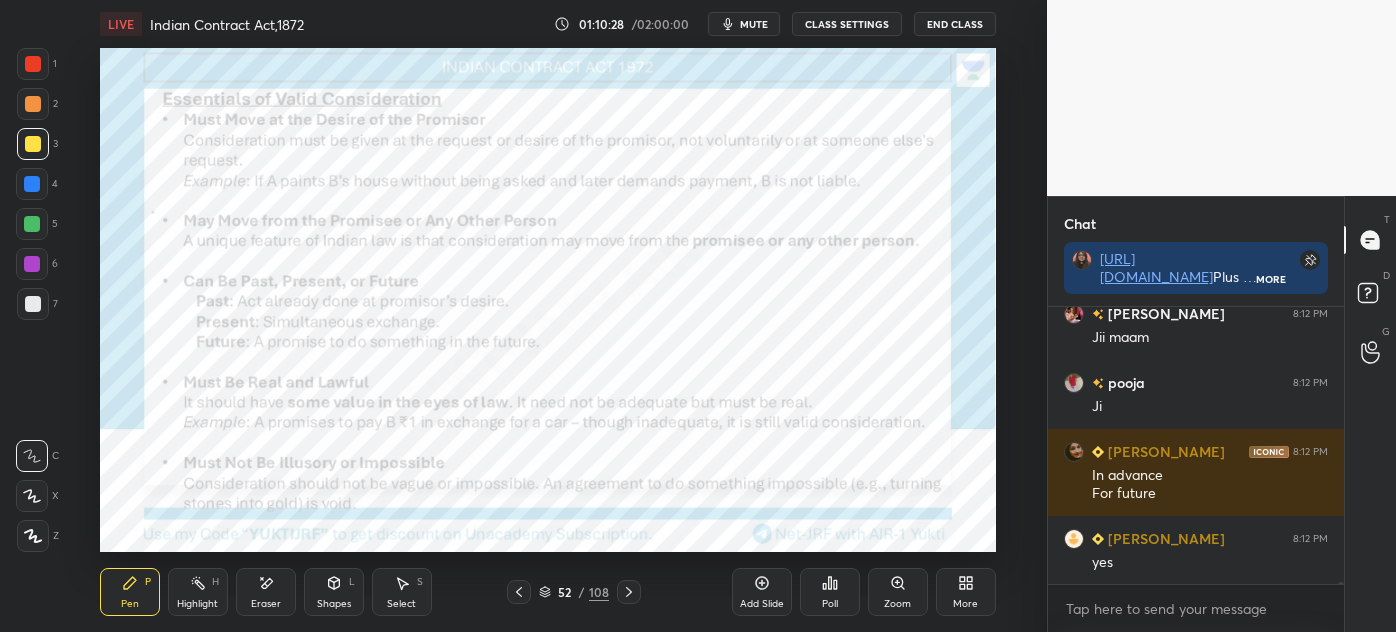 scroll, scrollTop: 34661, scrollLeft: 0, axis: vertical 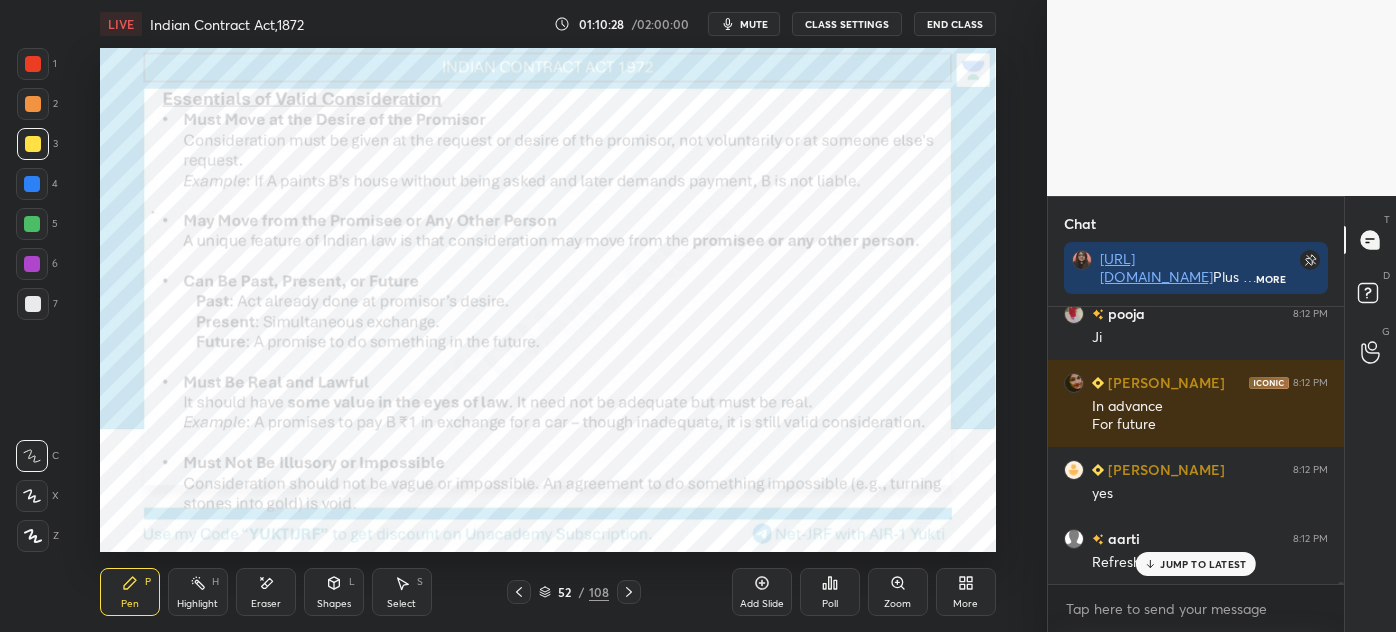 click on "JUMP TO LATEST" at bounding box center (1203, 564) 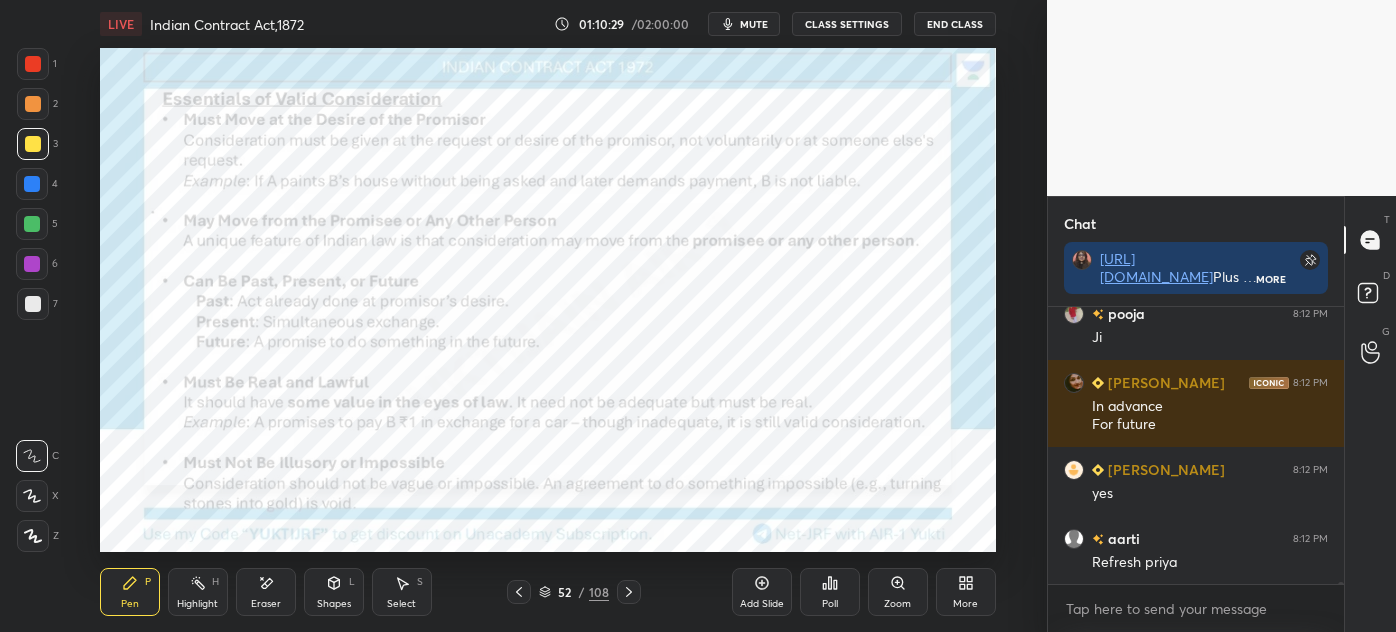 scroll, scrollTop: 34730, scrollLeft: 0, axis: vertical 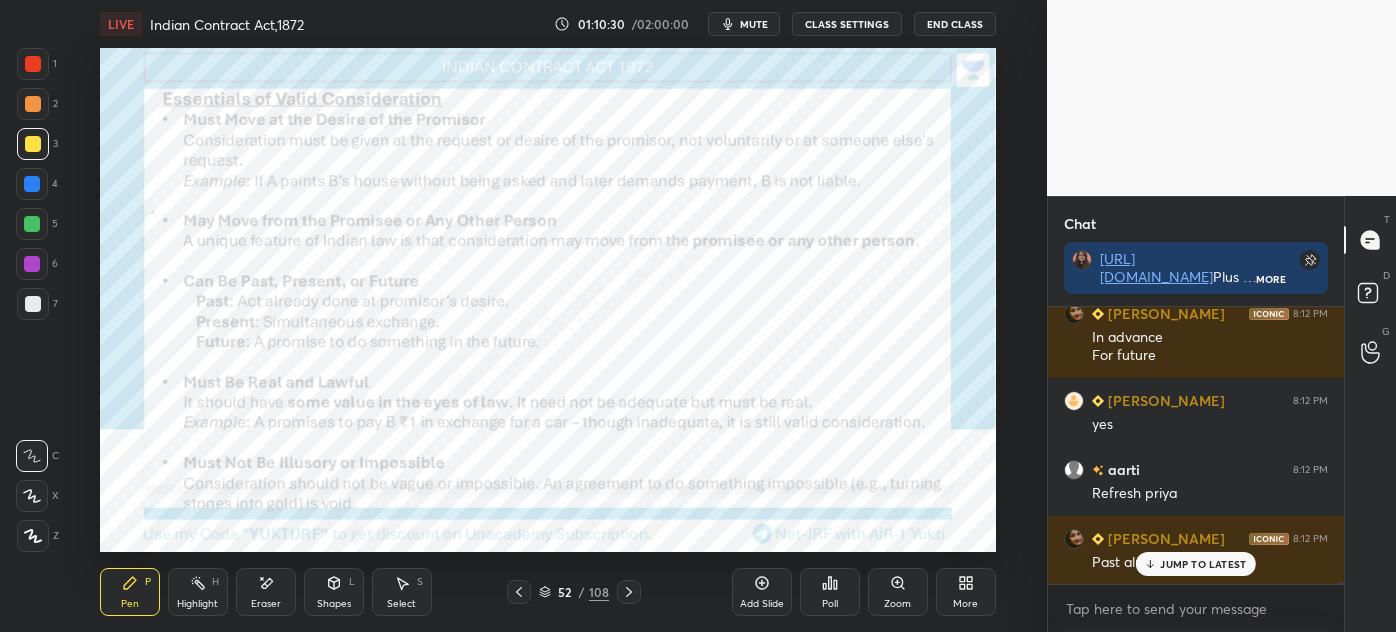 click on "JUMP TO LATEST" at bounding box center (1203, 564) 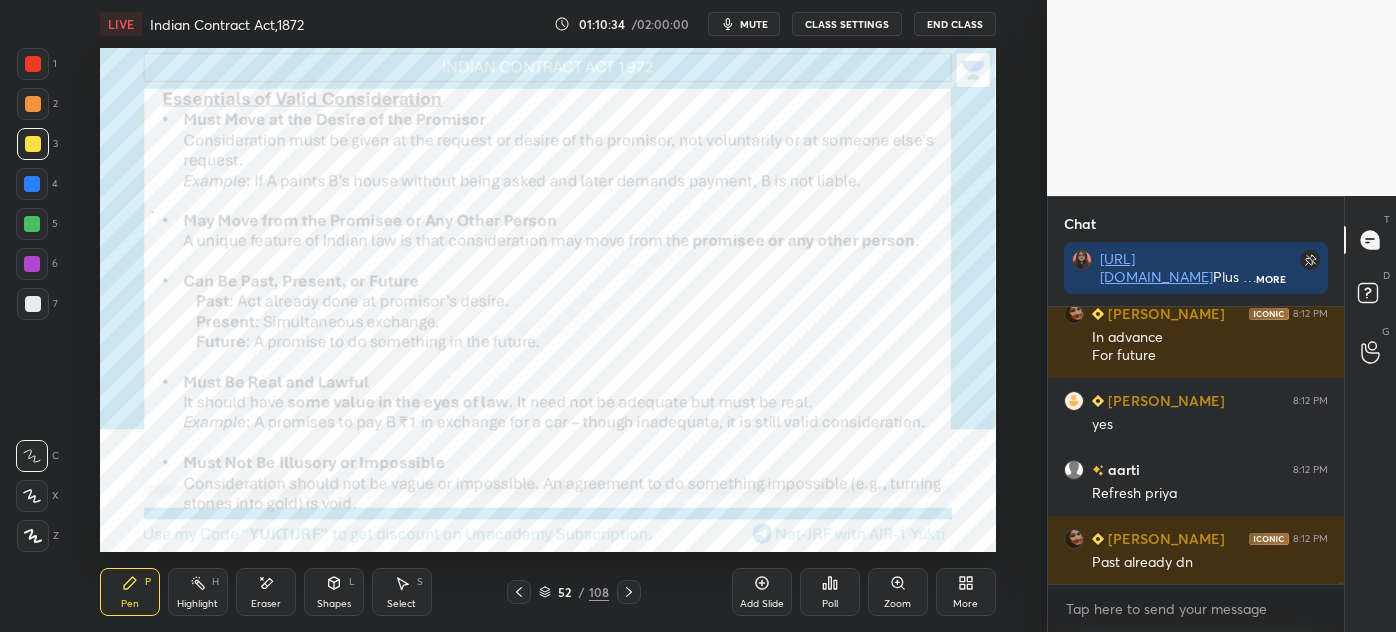 click on "1 2 3 4 5 6 7 C X Z E E Erase all   H H LIVE Indian Contract Act,1872 01:10:34 /  02:00:00 mute CLASS SETTINGS End Class Setting up your live class Poll for   secs No correct answer Start poll Back Indian Contract Act,1872 • L1 of Detailed Course on Legal Aspect of Business for NET/JRF [DATE] [PERSON_NAME] Pen P Highlight H Eraser Shapes L Select S 52 / 108 Add Slide Poll Zoom More" at bounding box center [515, 316] 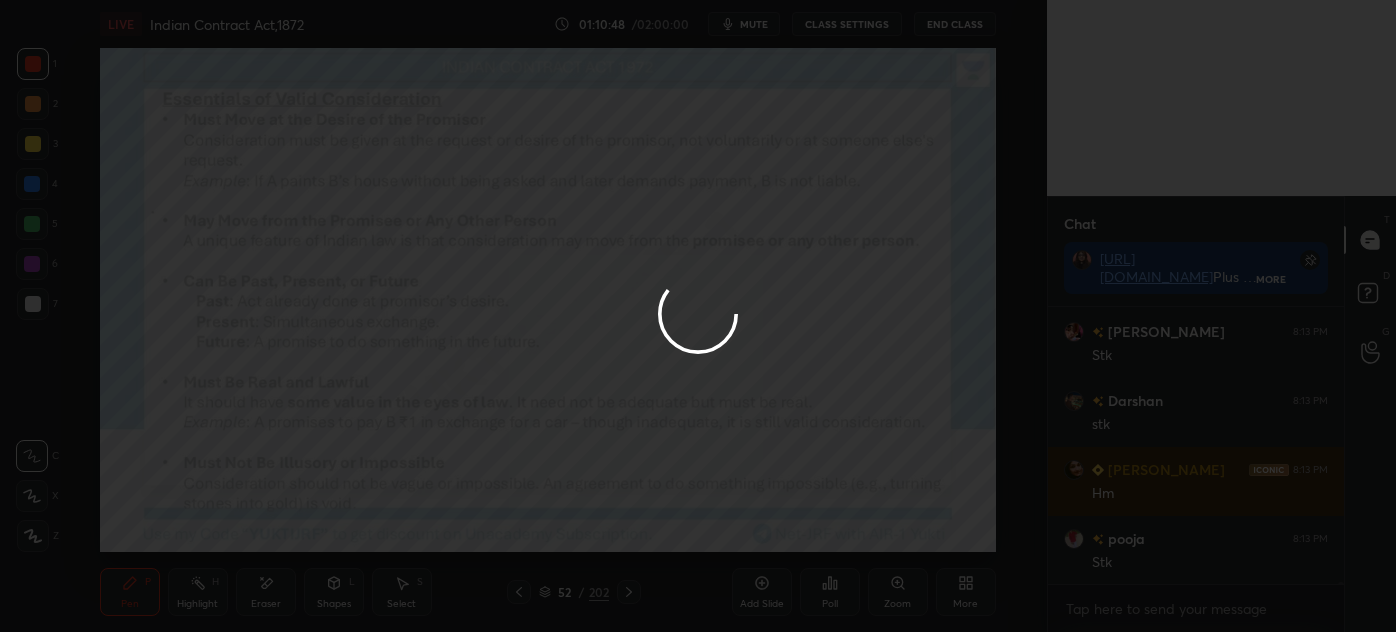 scroll, scrollTop: 35282, scrollLeft: 0, axis: vertical 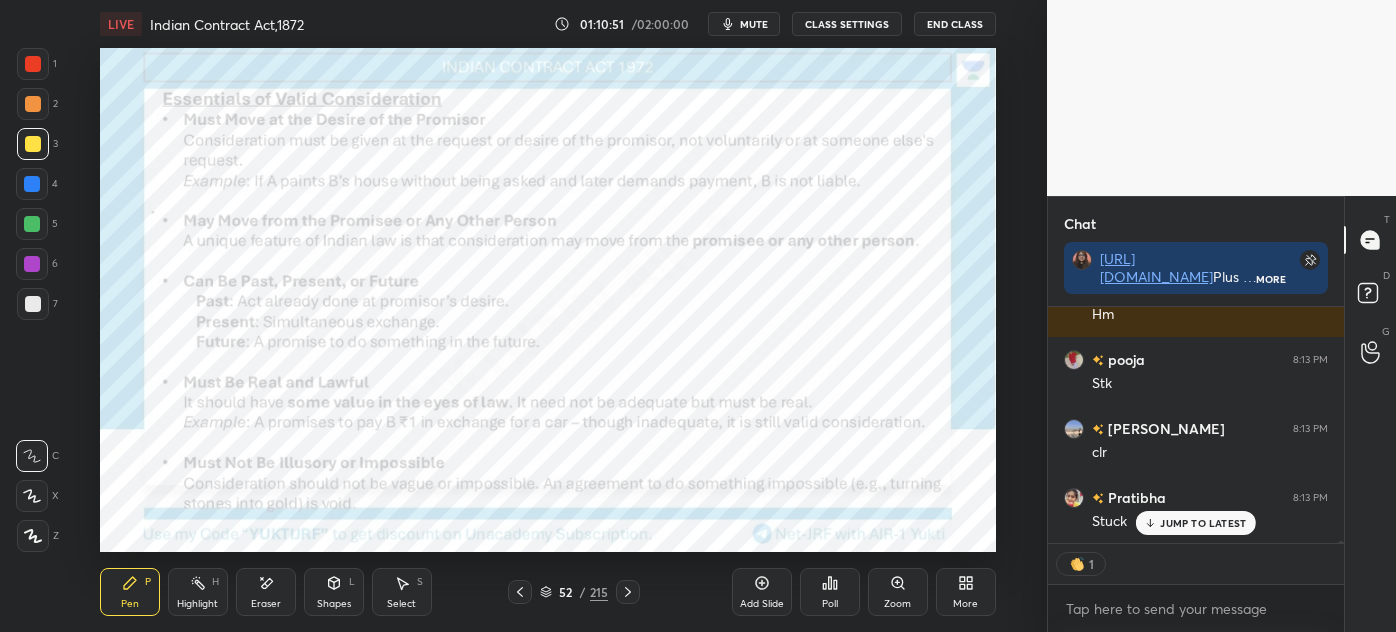 click on "JUMP TO LATEST" at bounding box center [1203, 523] 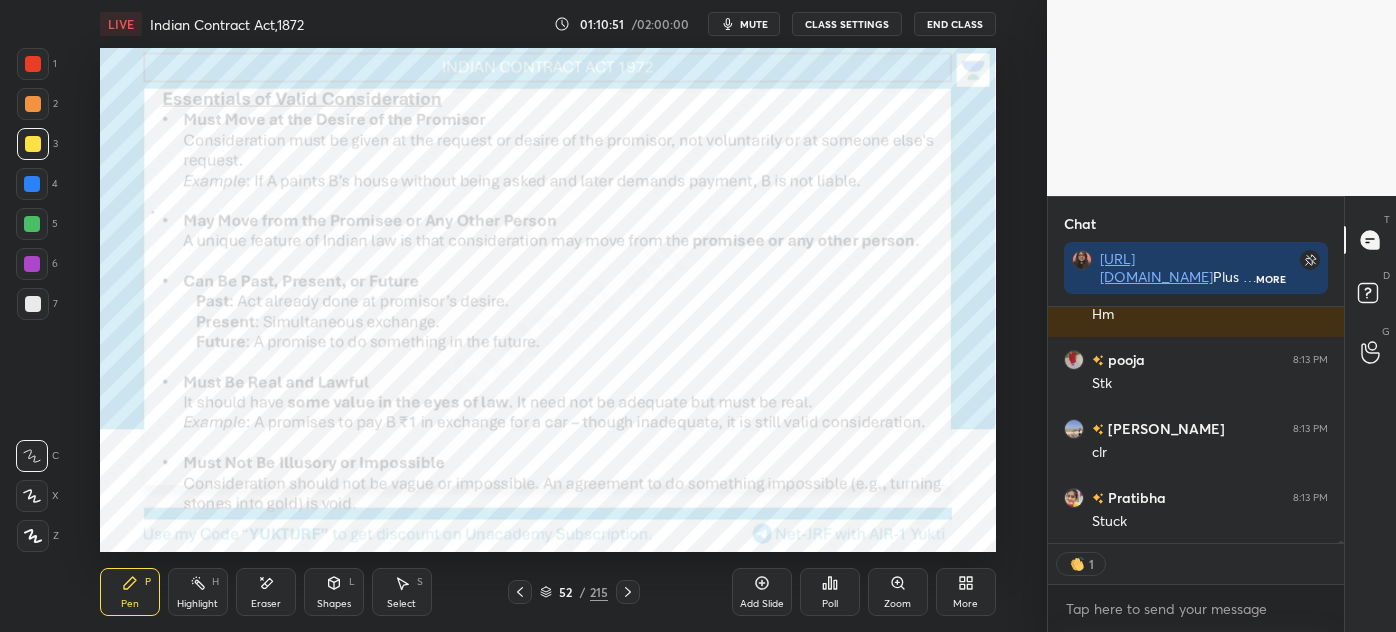 scroll, scrollTop: 35461, scrollLeft: 0, axis: vertical 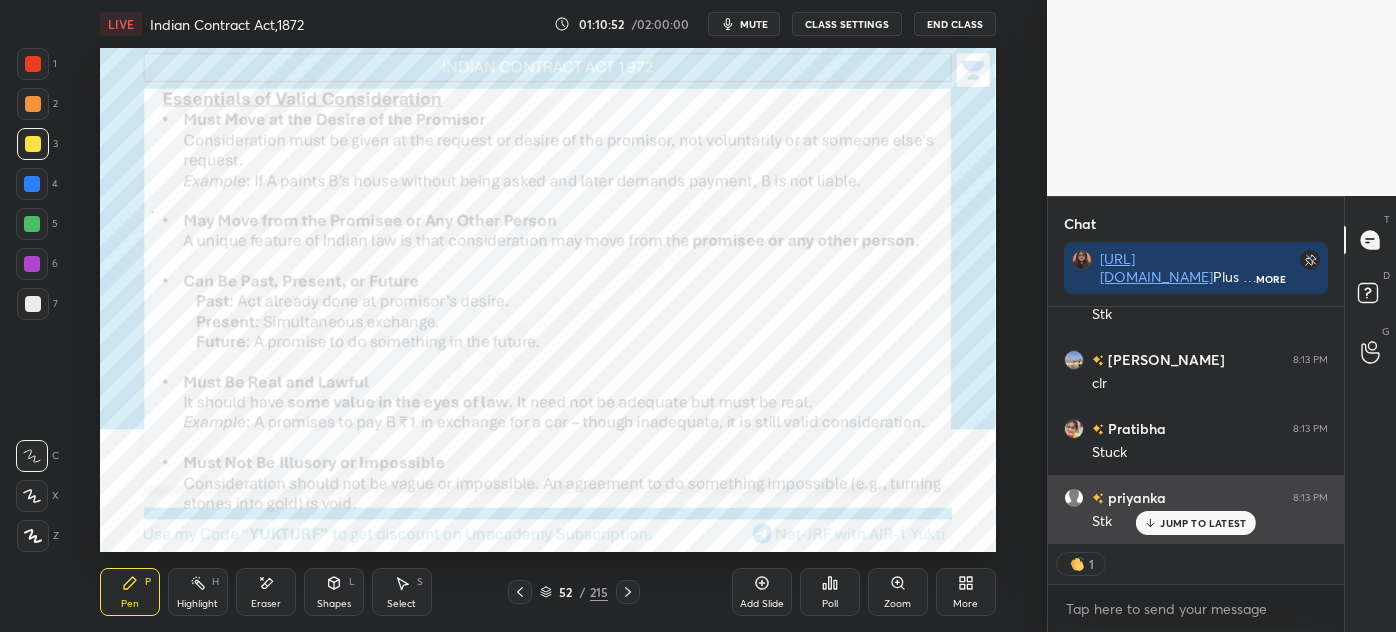 click on "JUMP TO LATEST" at bounding box center (1203, 523) 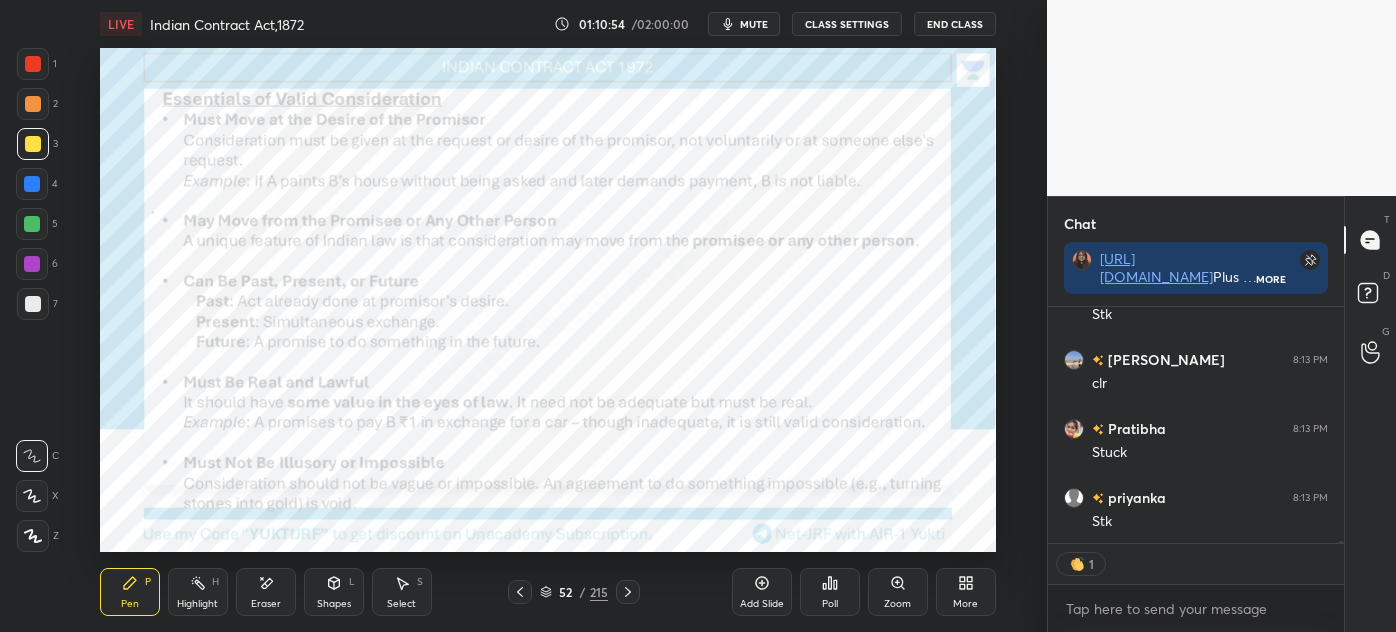 scroll, scrollTop: 35530, scrollLeft: 0, axis: vertical 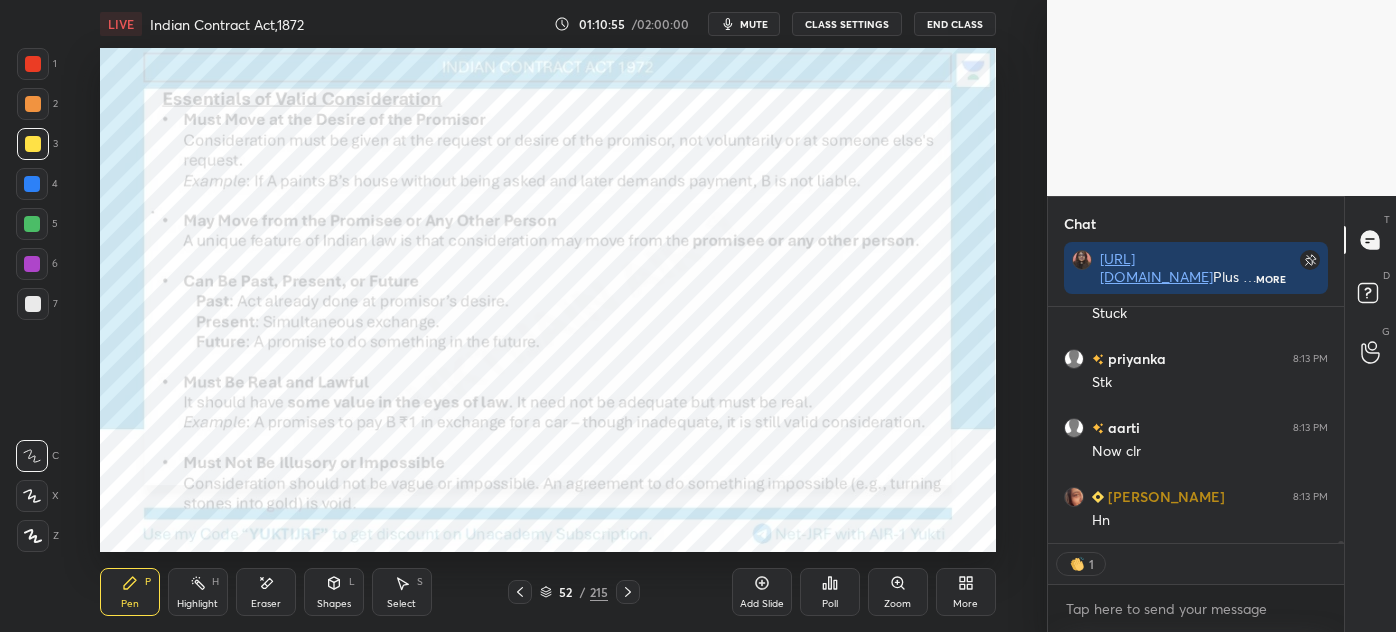 click on "Hn" at bounding box center (1210, 521) 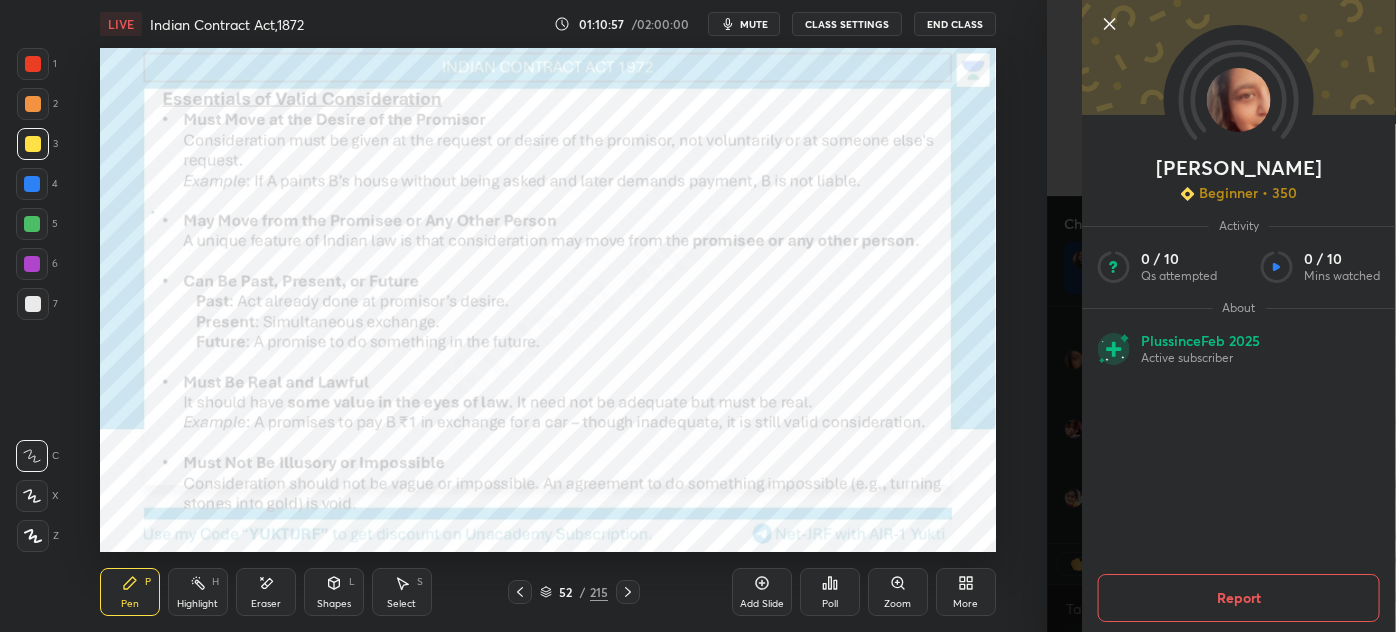 scroll, scrollTop: 35806, scrollLeft: 0, axis: vertical 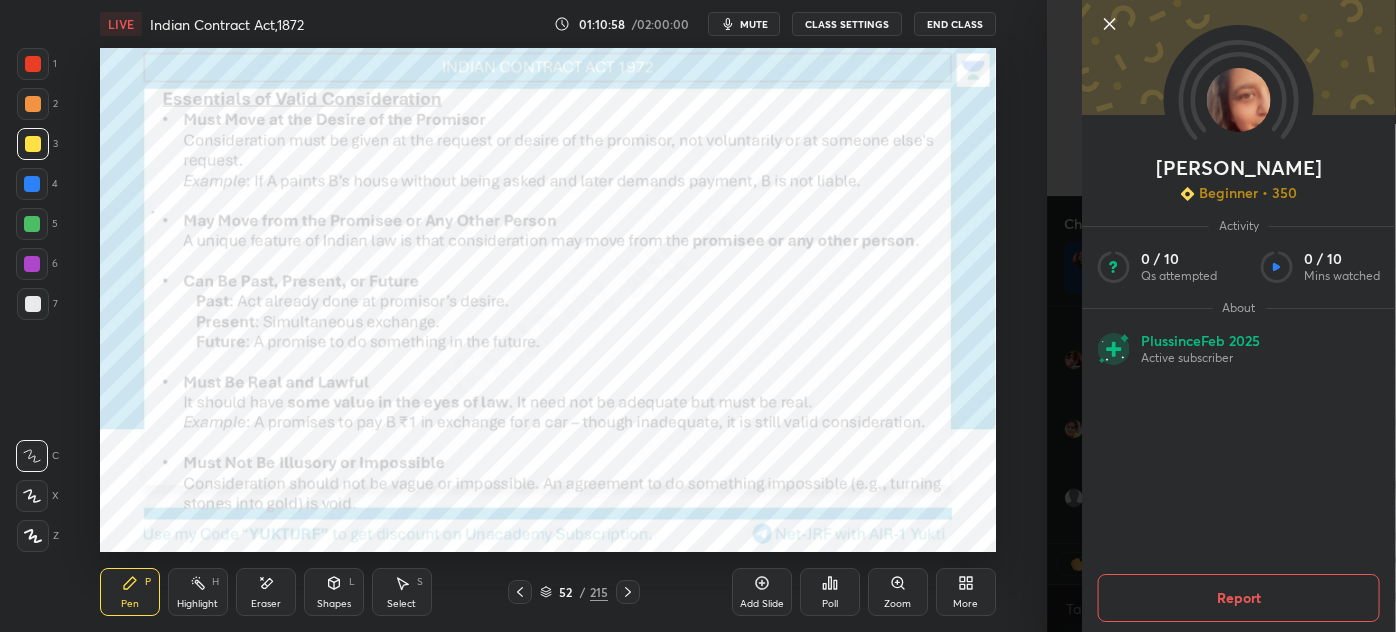 click 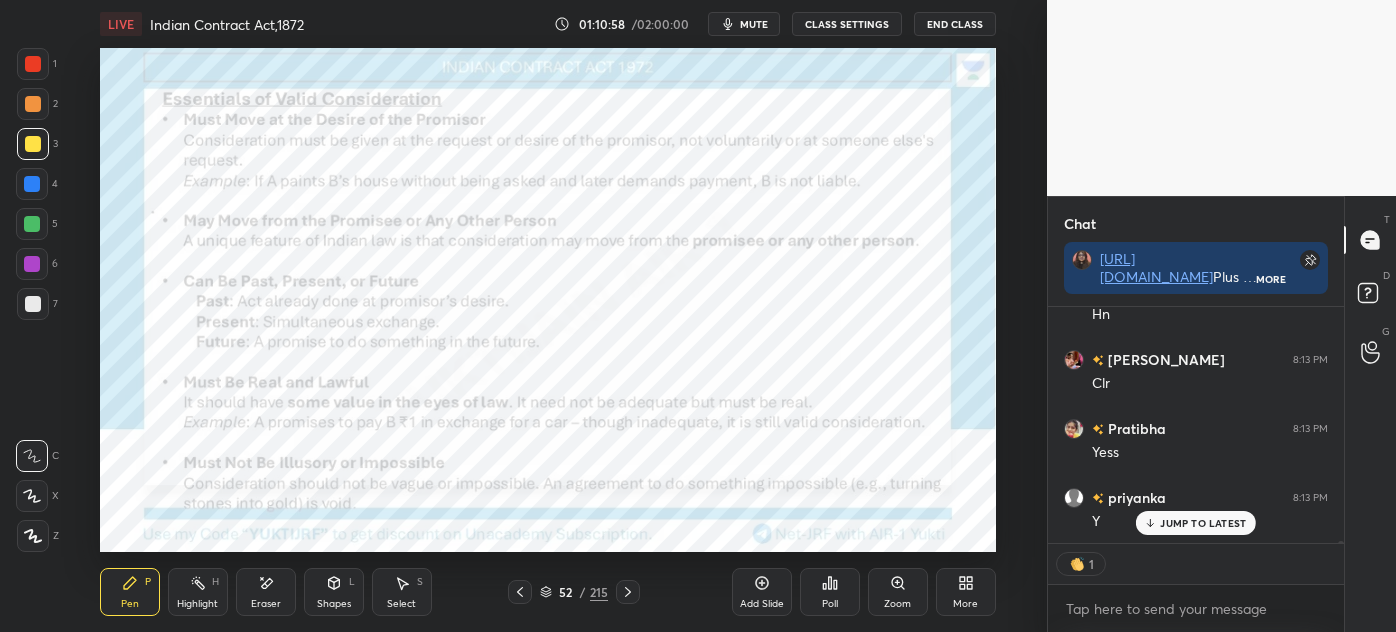 scroll, scrollTop: 237, scrollLeft: 290, axis: both 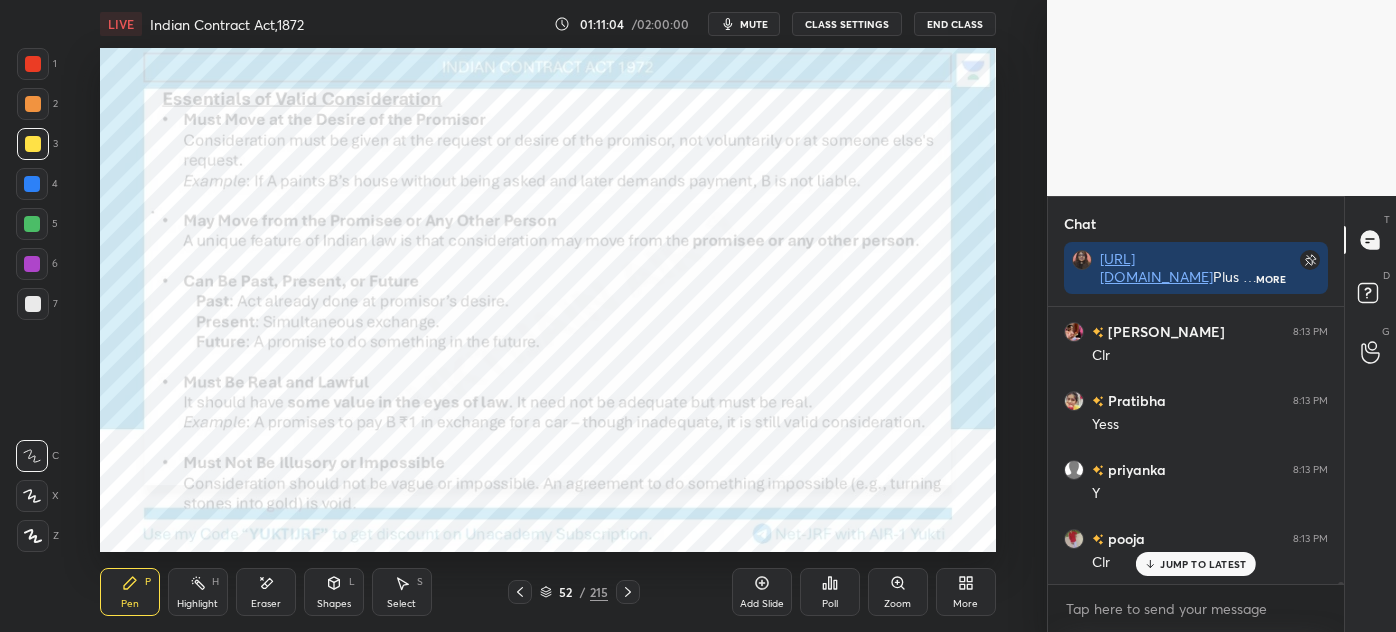 click at bounding box center (33, 64) 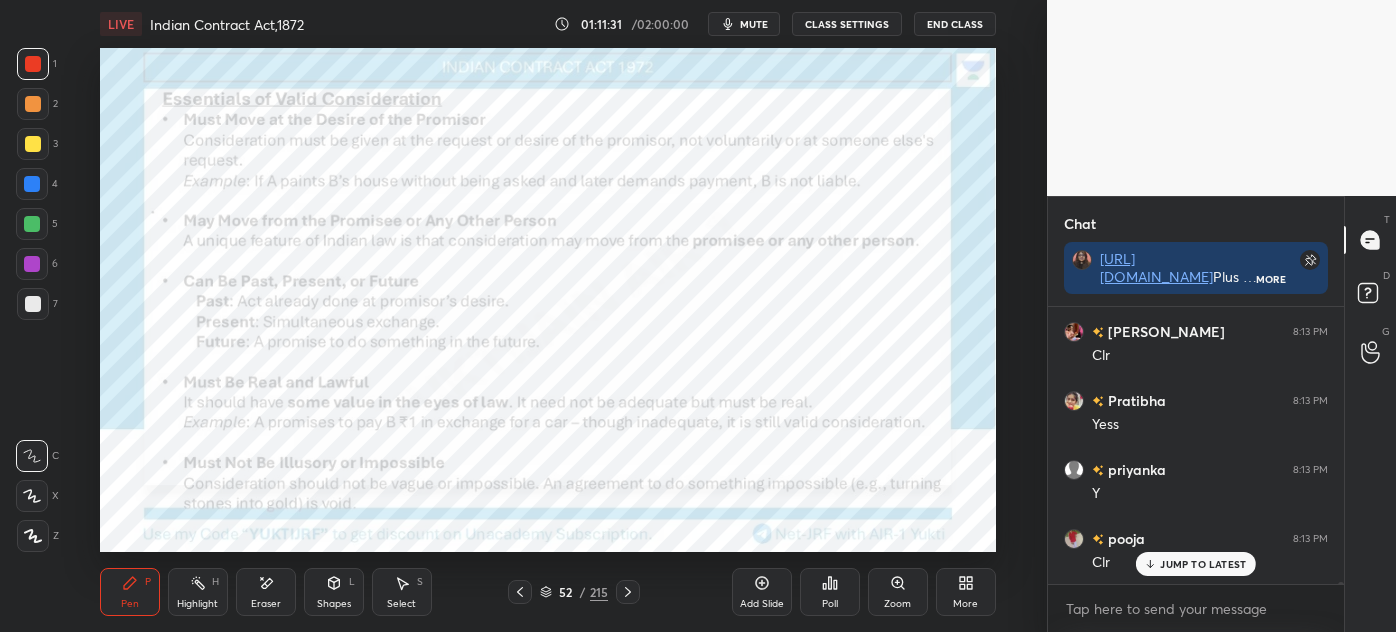 scroll, scrollTop: 35904, scrollLeft: 0, axis: vertical 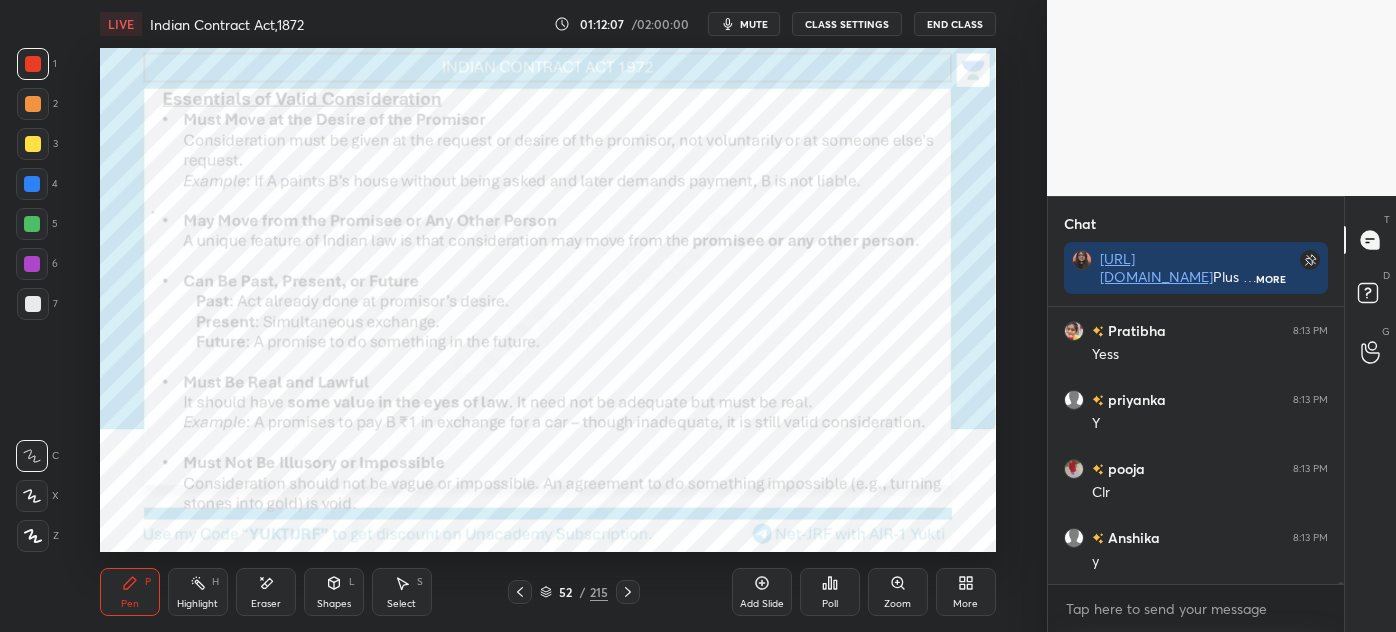 click on "Eraser" at bounding box center (266, 592) 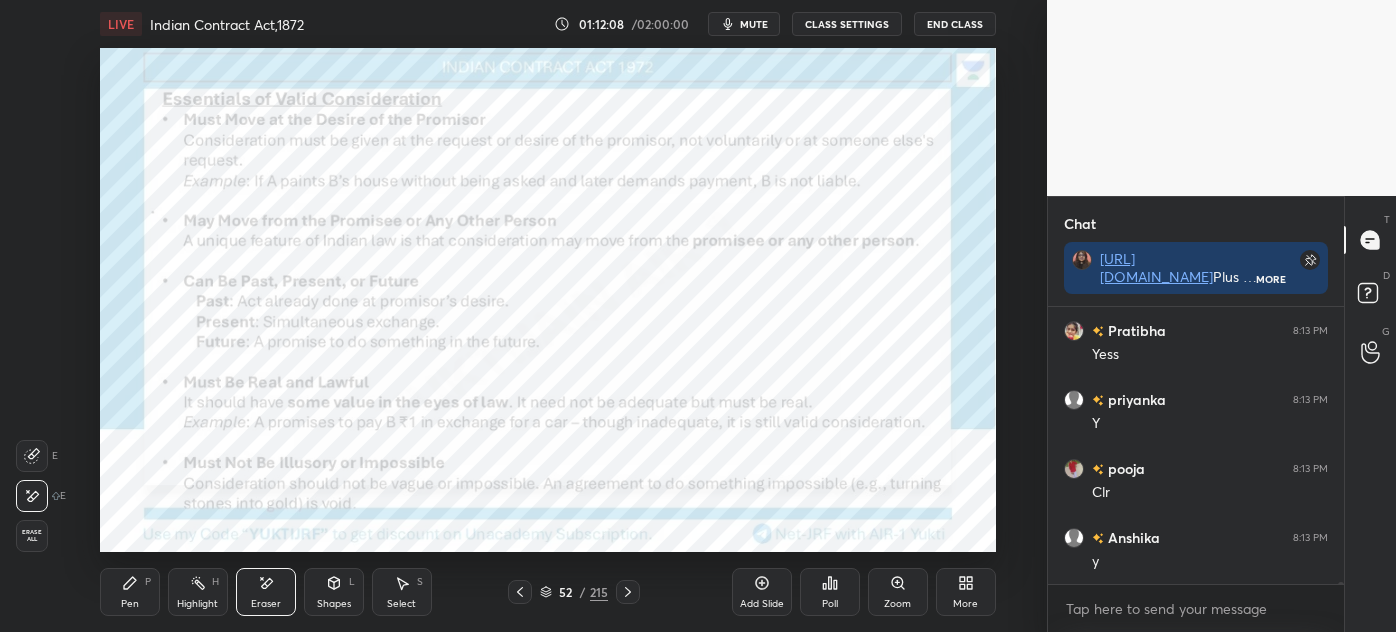 click on "Erase all" at bounding box center (32, 536) 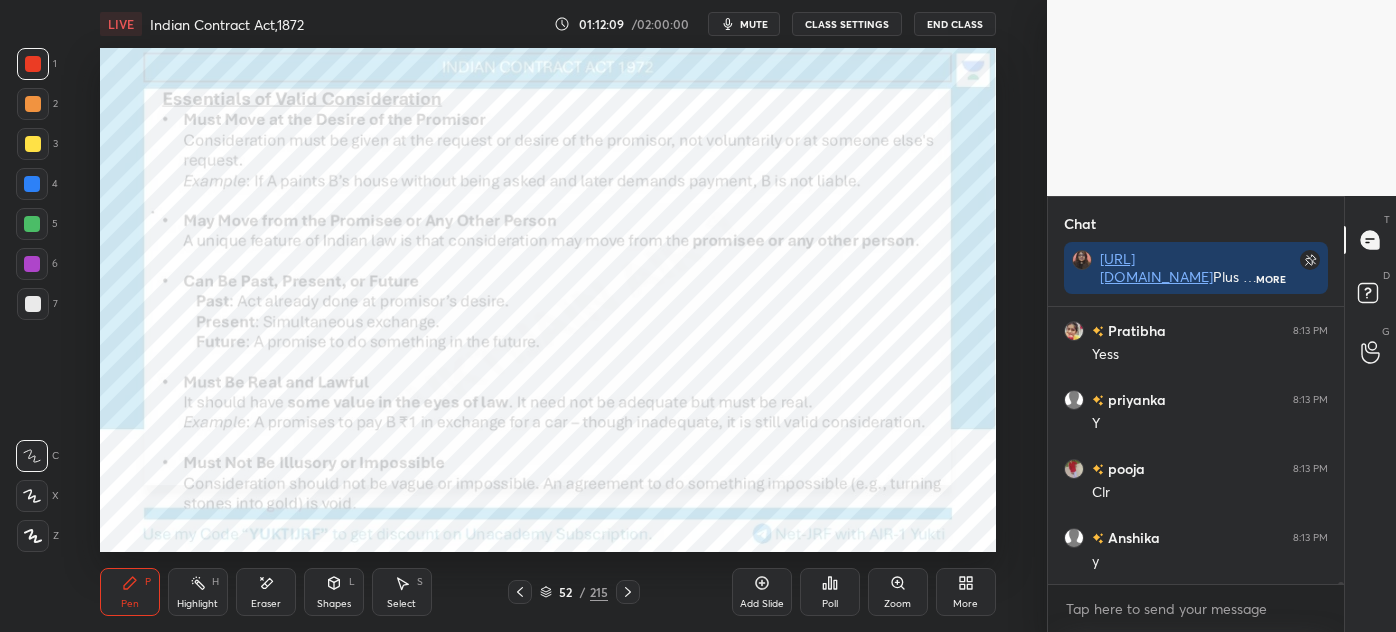 click on "Shapes L" at bounding box center (334, 592) 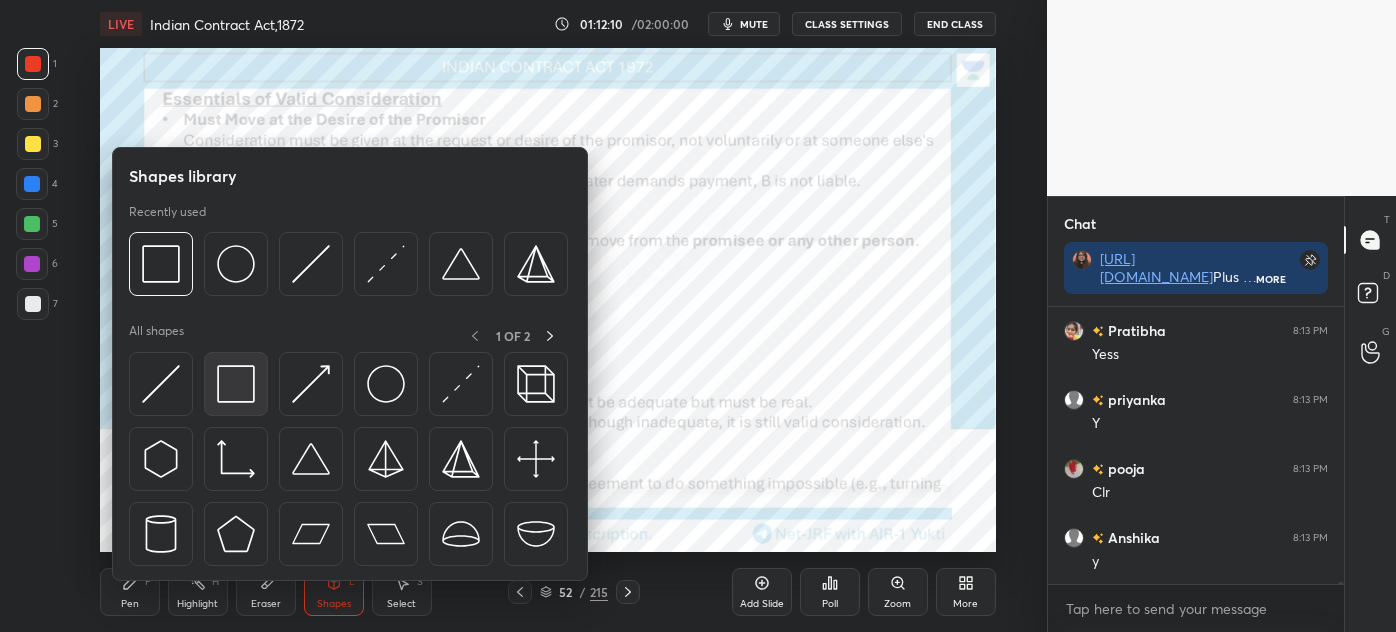 click at bounding box center [236, 384] 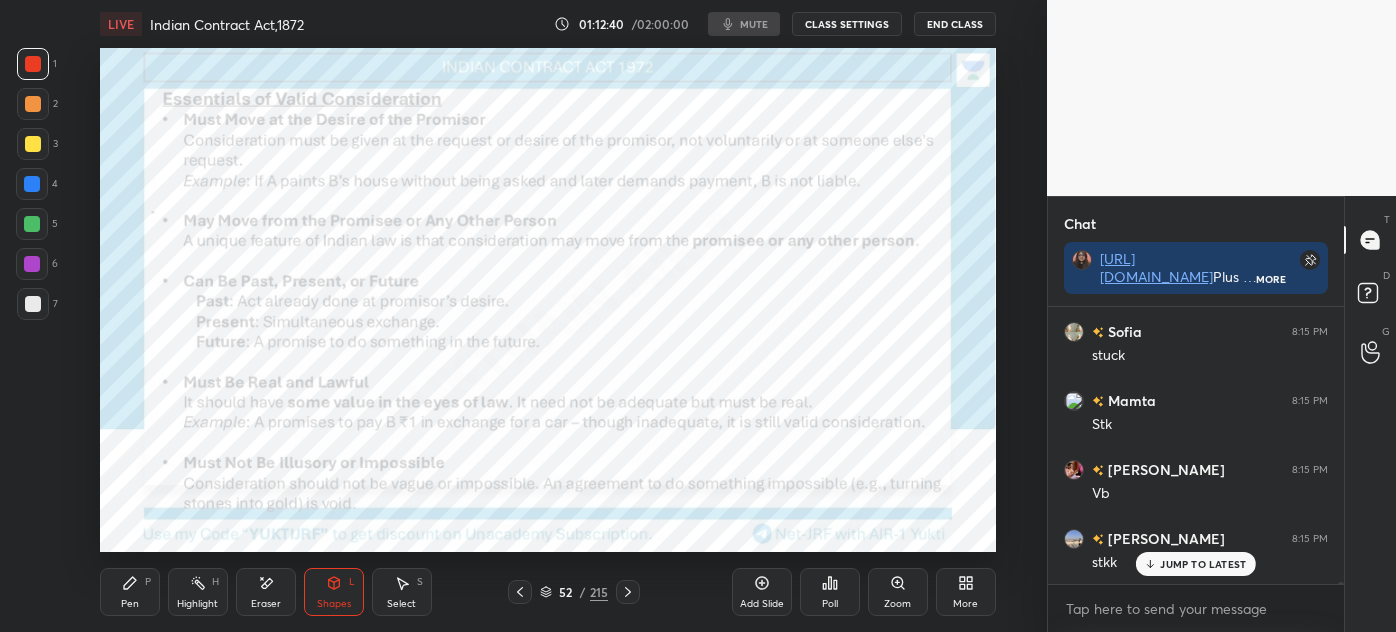 scroll, scrollTop: 36317, scrollLeft: 0, axis: vertical 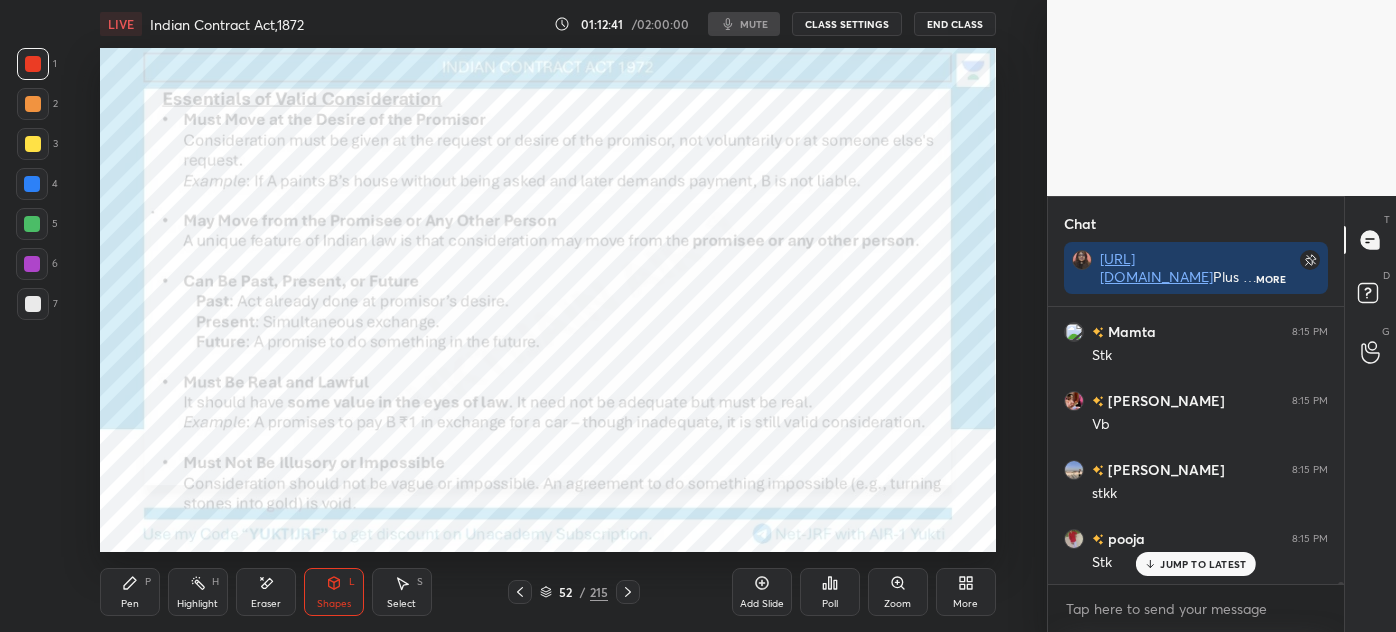 click on "JUMP TO LATEST" at bounding box center (1203, 564) 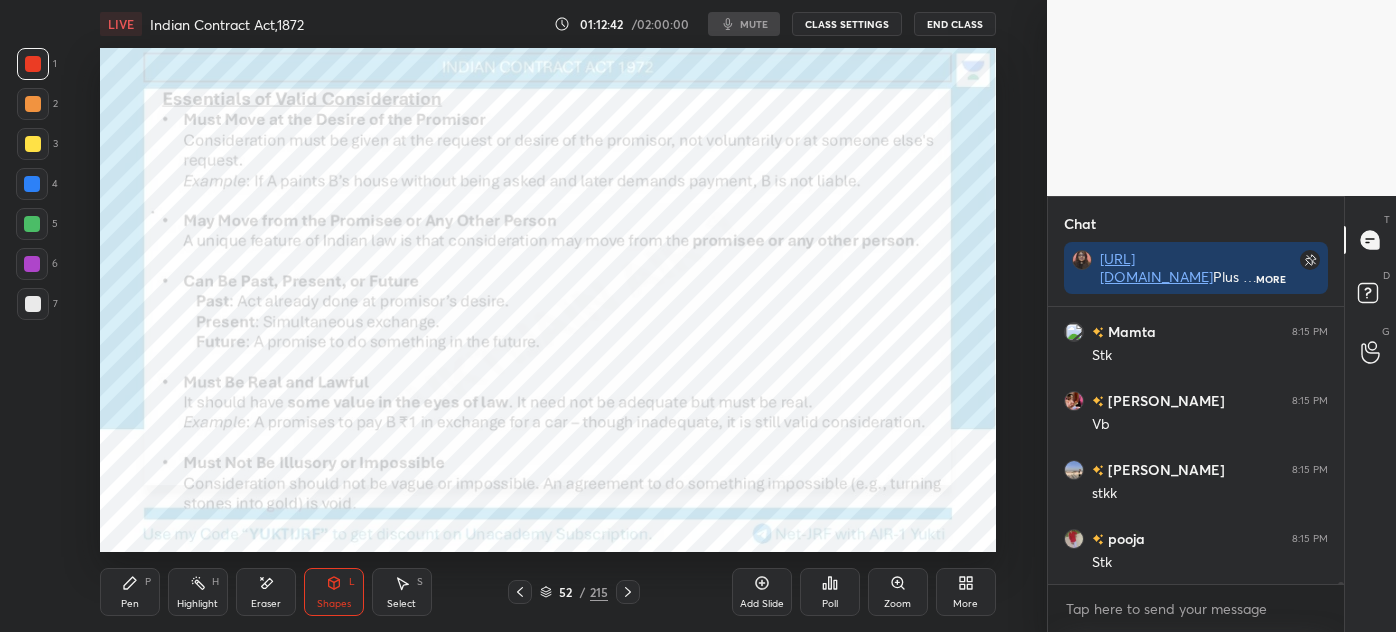 scroll, scrollTop: 36386, scrollLeft: 0, axis: vertical 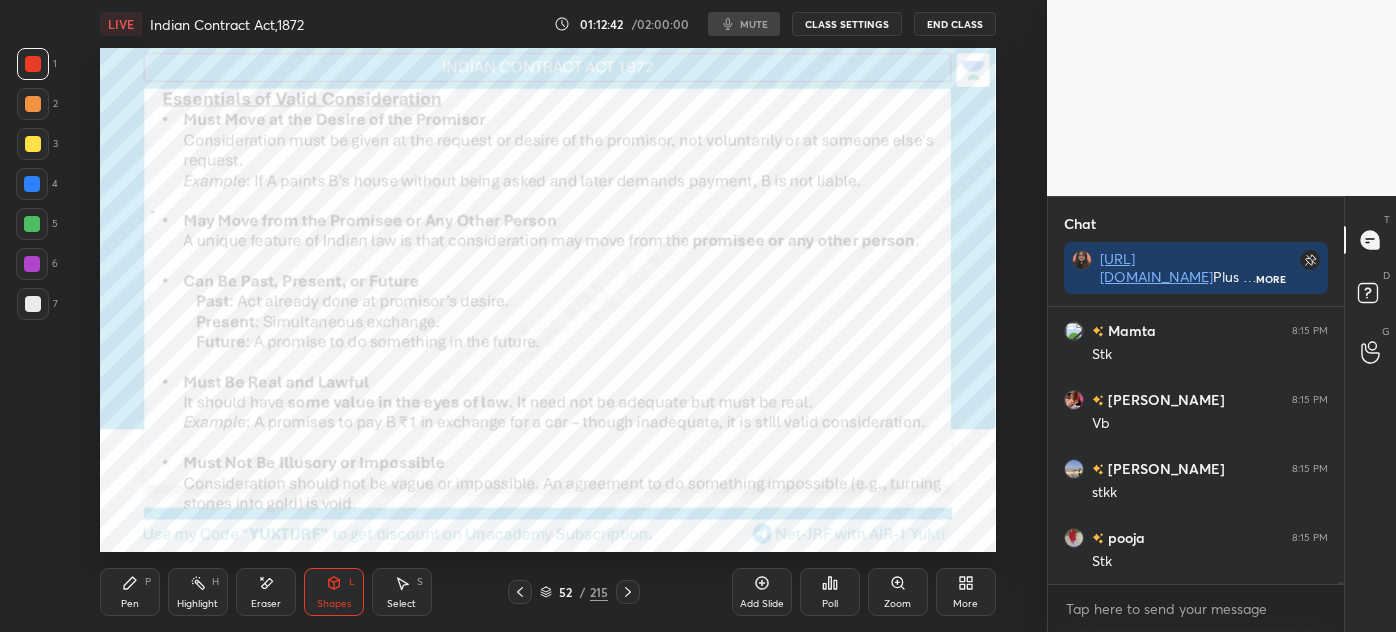 click on "Pen P" at bounding box center (130, 592) 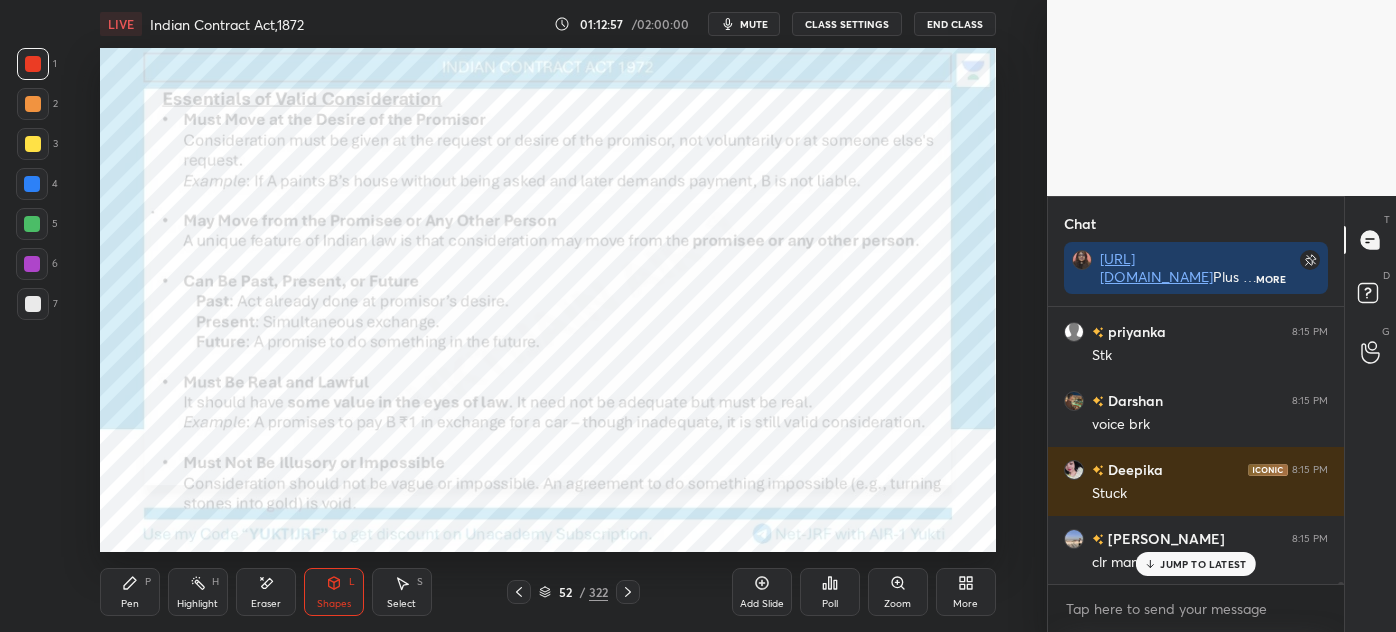 scroll, scrollTop: 36800, scrollLeft: 0, axis: vertical 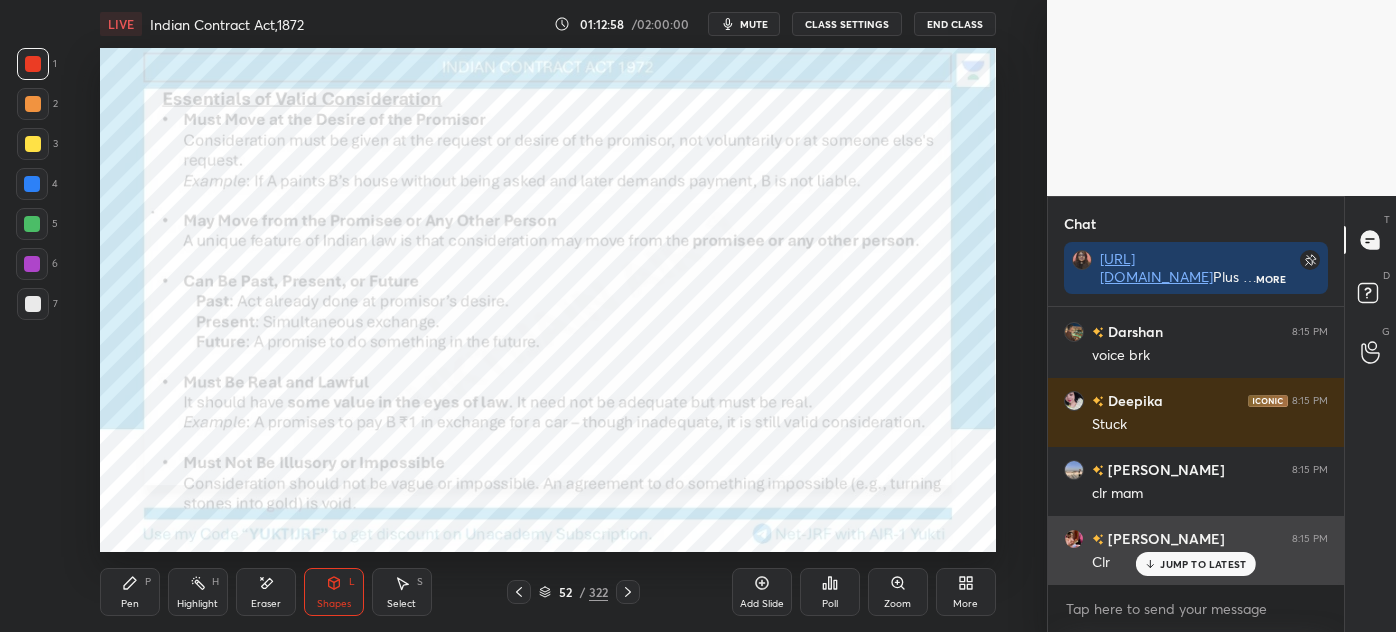 click on "JUMP TO LATEST" at bounding box center (1203, 564) 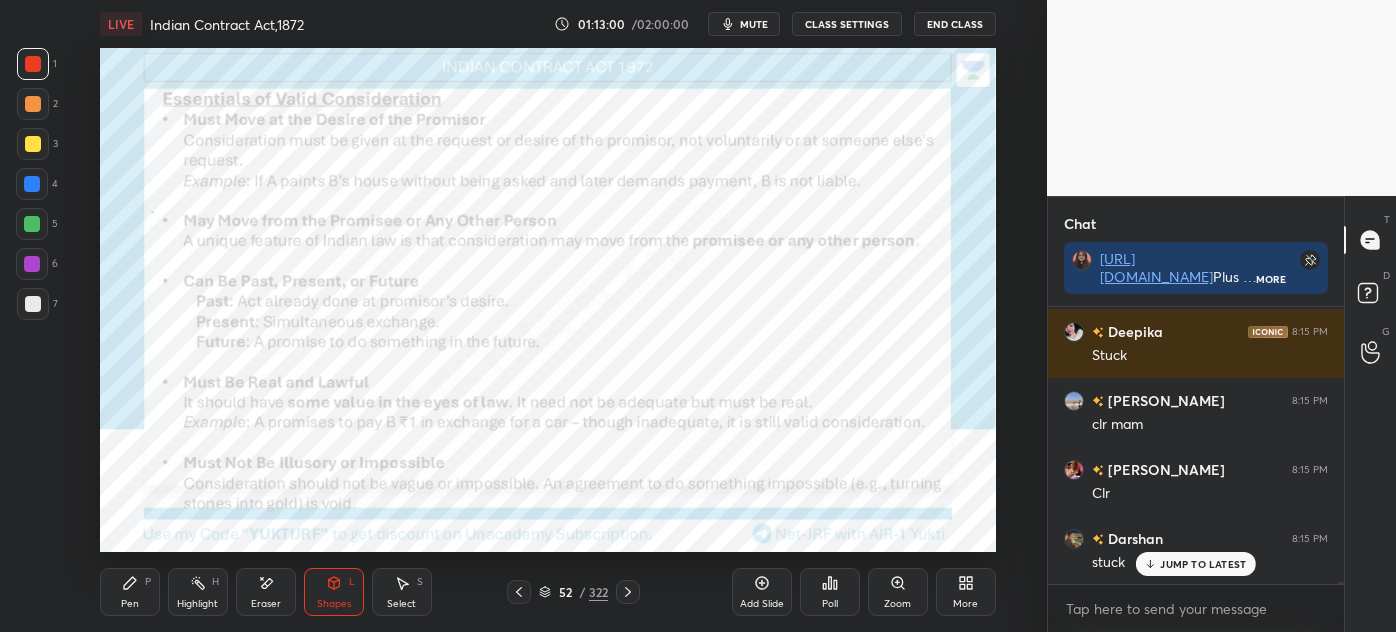 scroll, scrollTop: 36938, scrollLeft: 0, axis: vertical 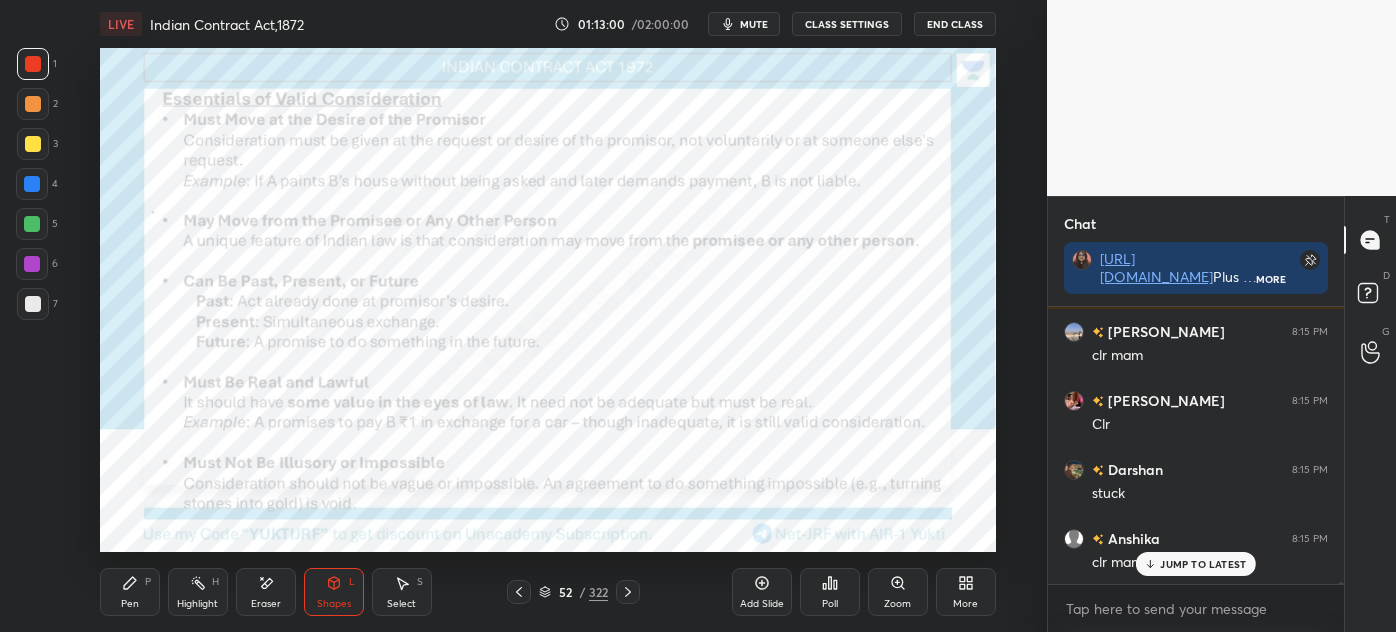 click on "JUMP TO LATEST" at bounding box center (1196, 564) 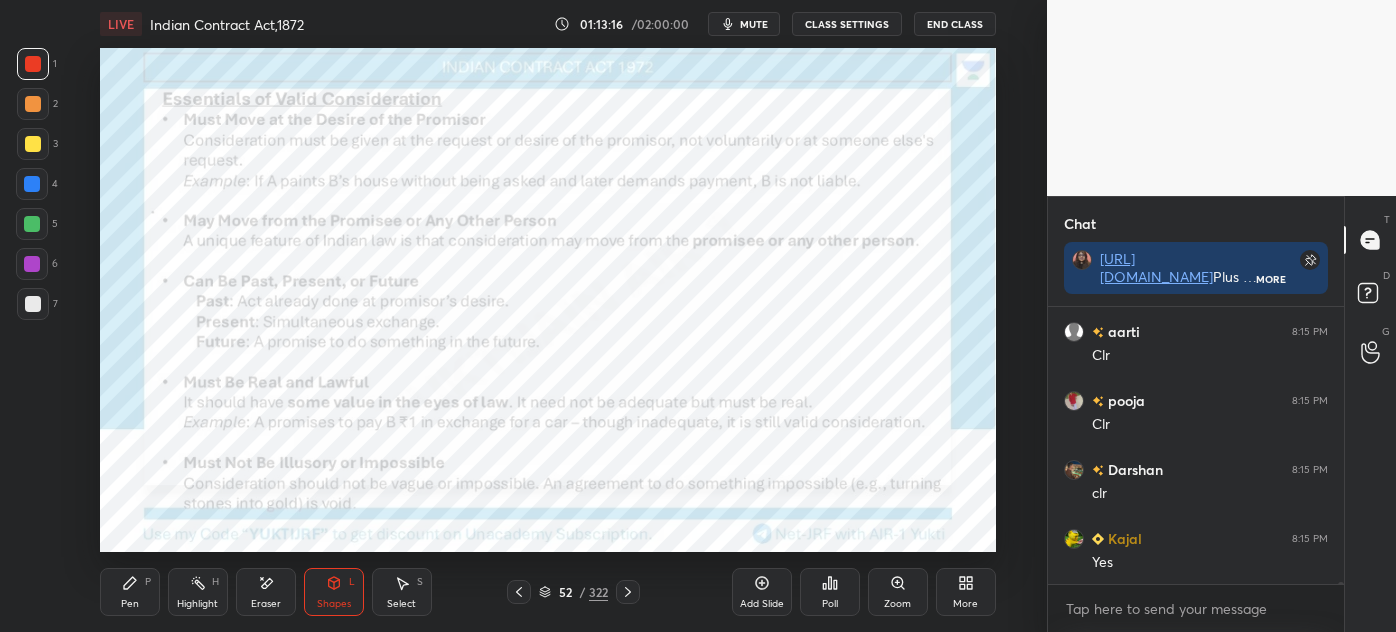 scroll, scrollTop: 37331, scrollLeft: 0, axis: vertical 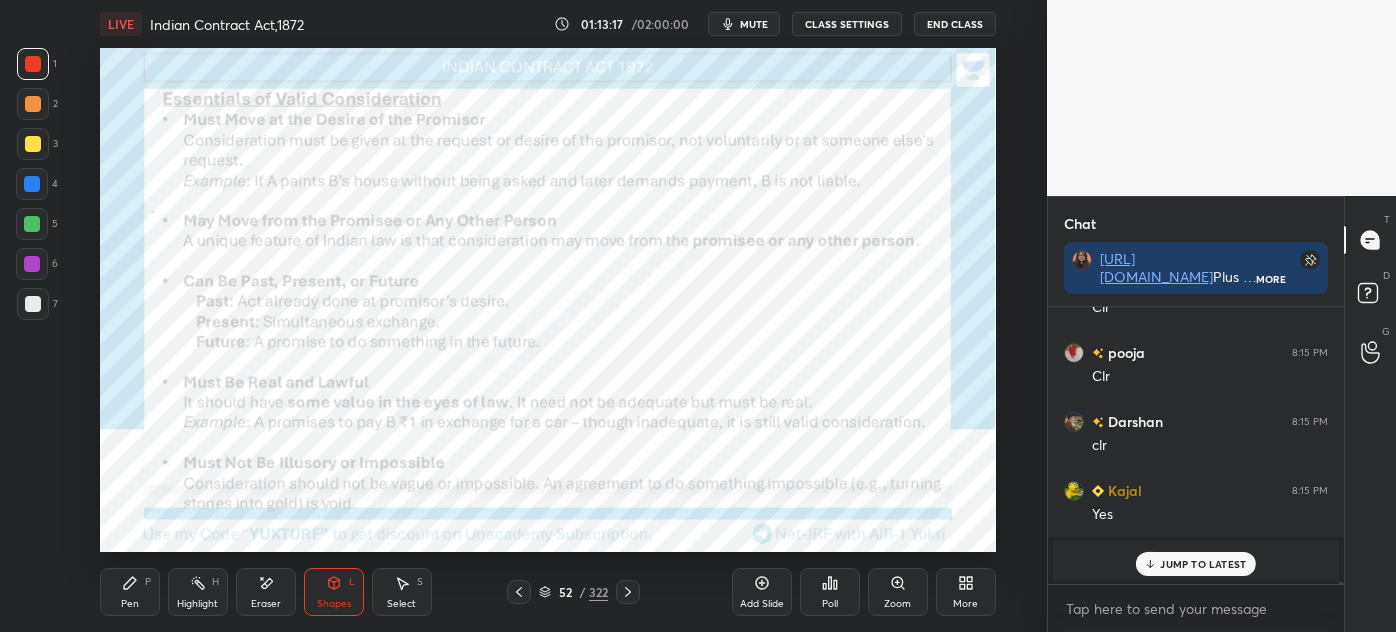click on "JUMP TO LATEST" at bounding box center (1203, 564) 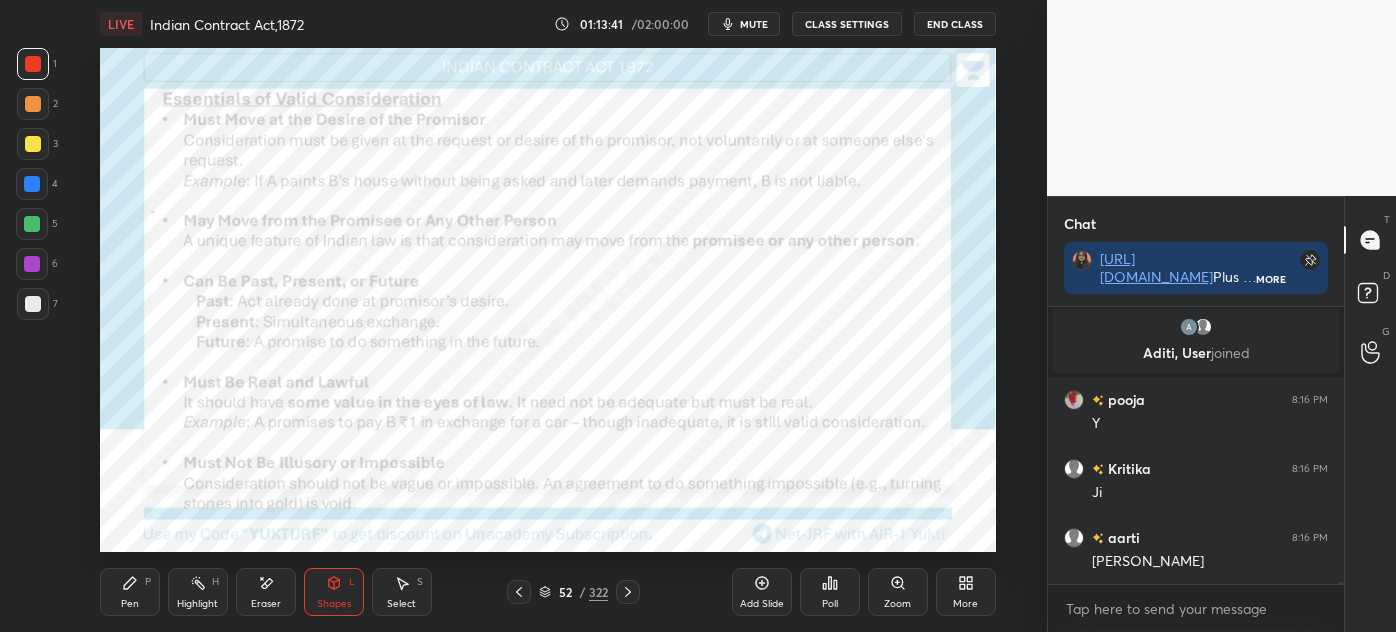 scroll, scrollTop: 33418, scrollLeft: 0, axis: vertical 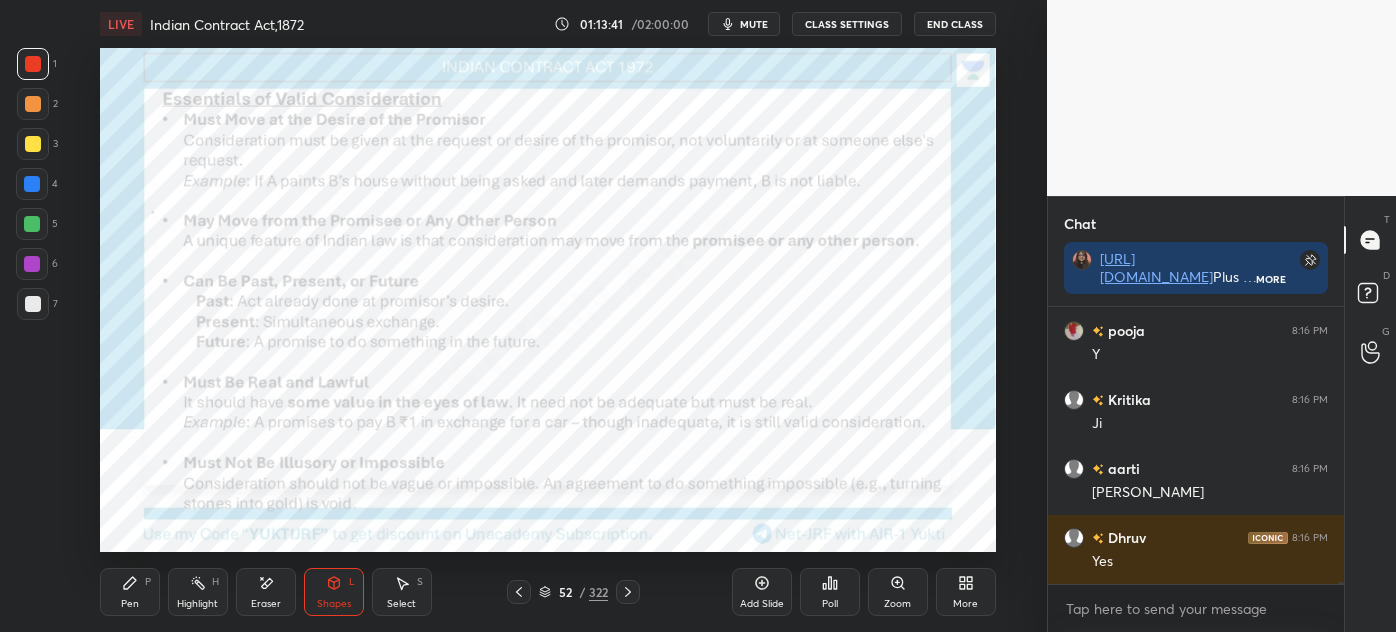 drag, startPoint x: 136, startPoint y: 591, endPoint x: 218, endPoint y: 597, distance: 82.219215 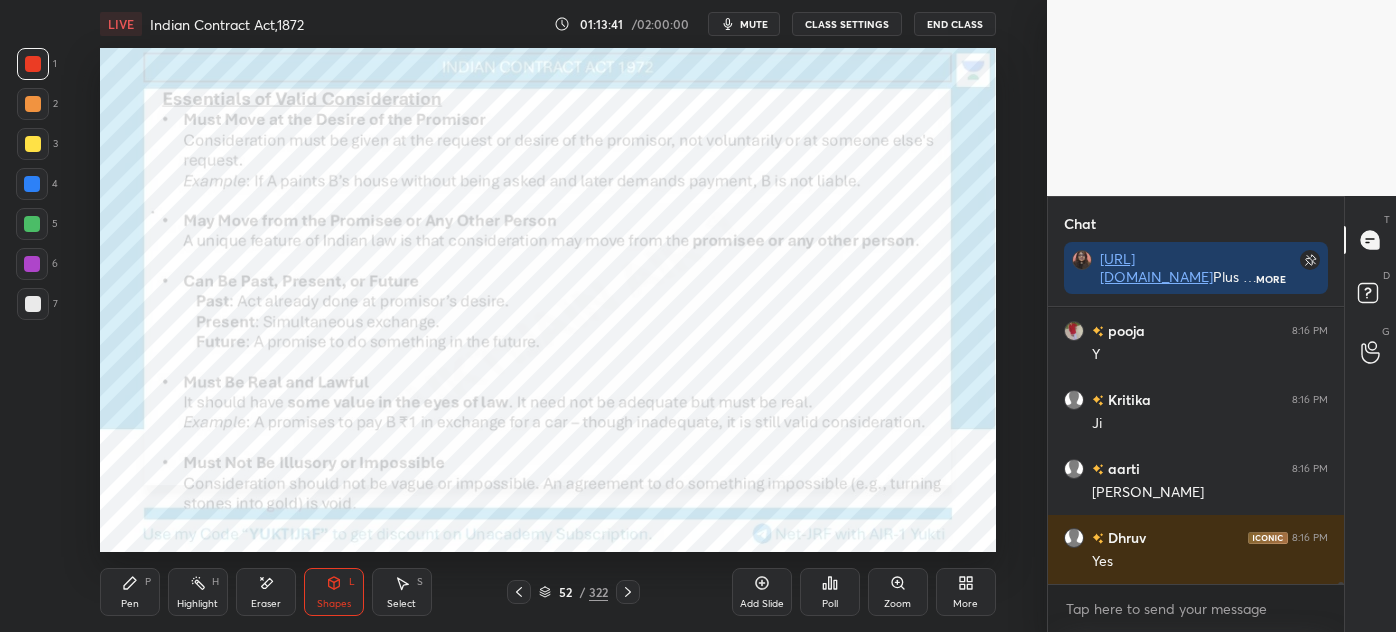 click on "Pen P" at bounding box center [130, 592] 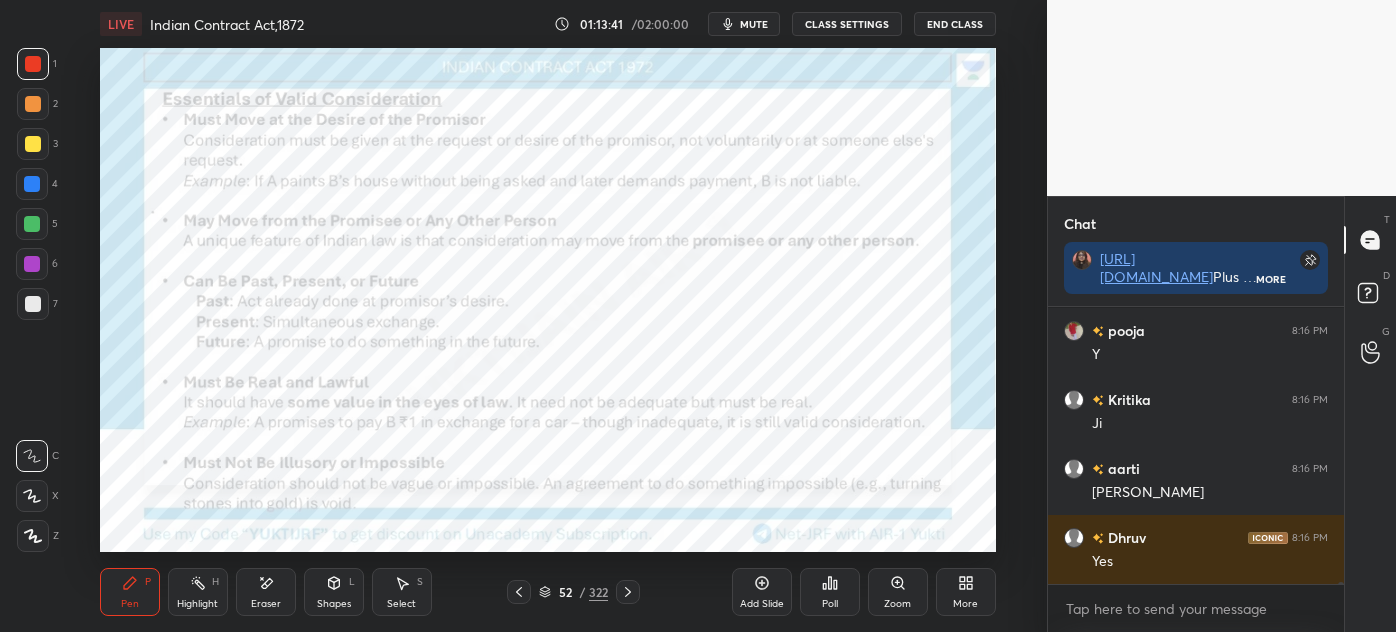 click on "Add Slide" at bounding box center [762, 592] 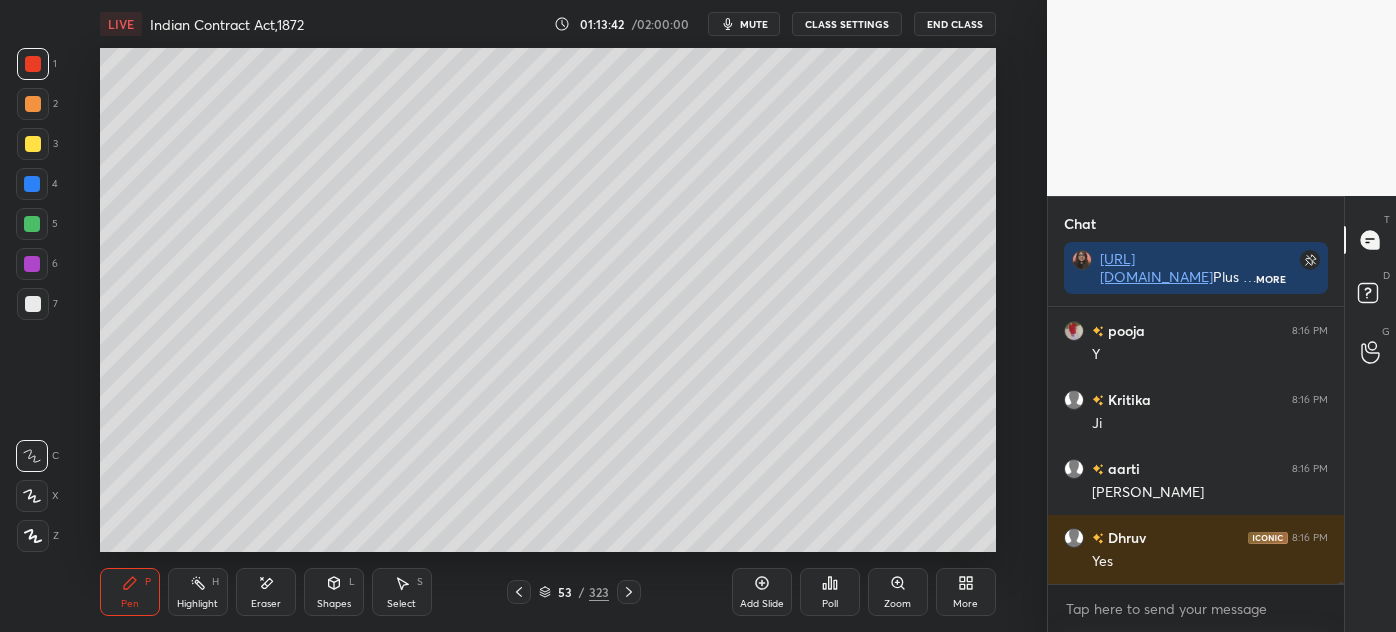 scroll, scrollTop: 33487, scrollLeft: 0, axis: vertical 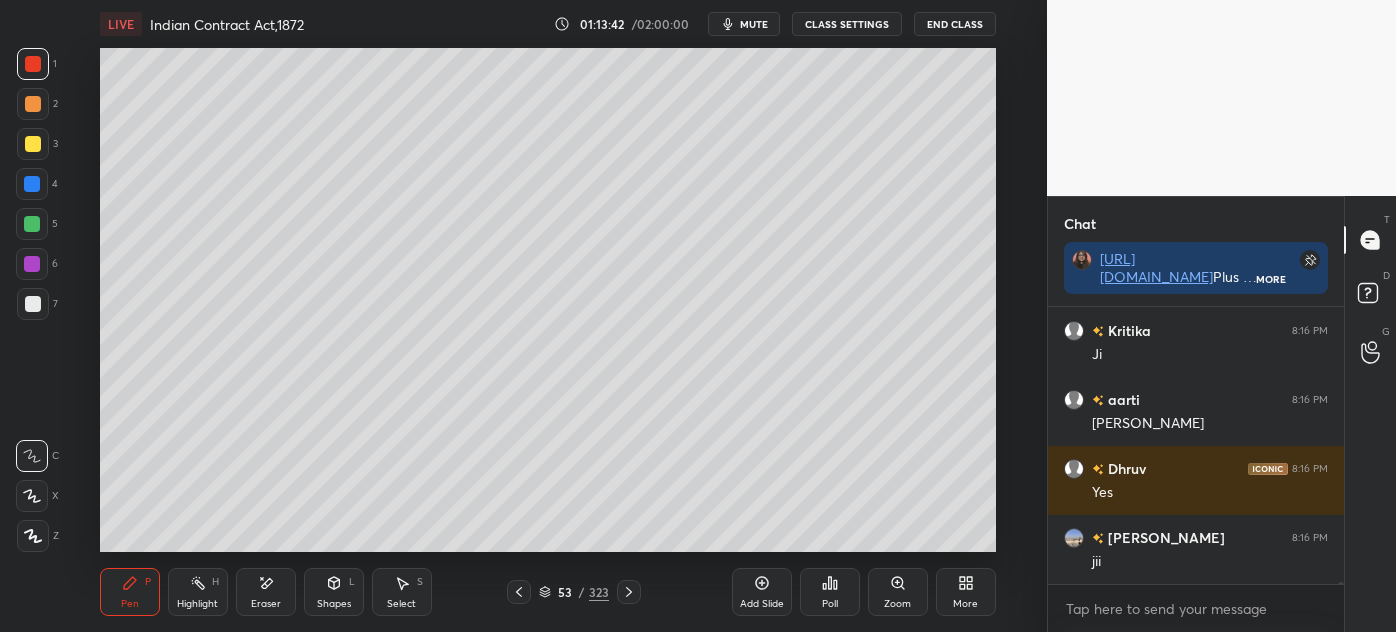 click at bounding box center [33, 304] 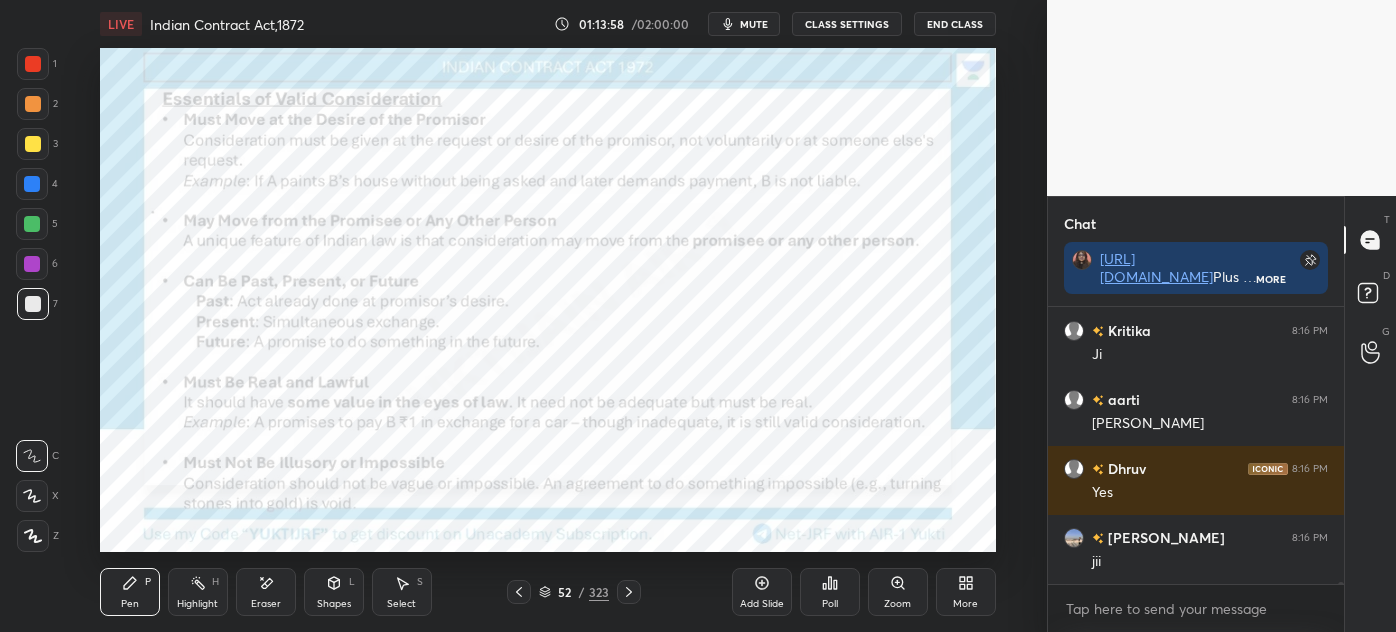 drag, startPoint x: 35, startPoint y: 69, endPoint x: 29, endPoint y: 92, distance: 23.769728 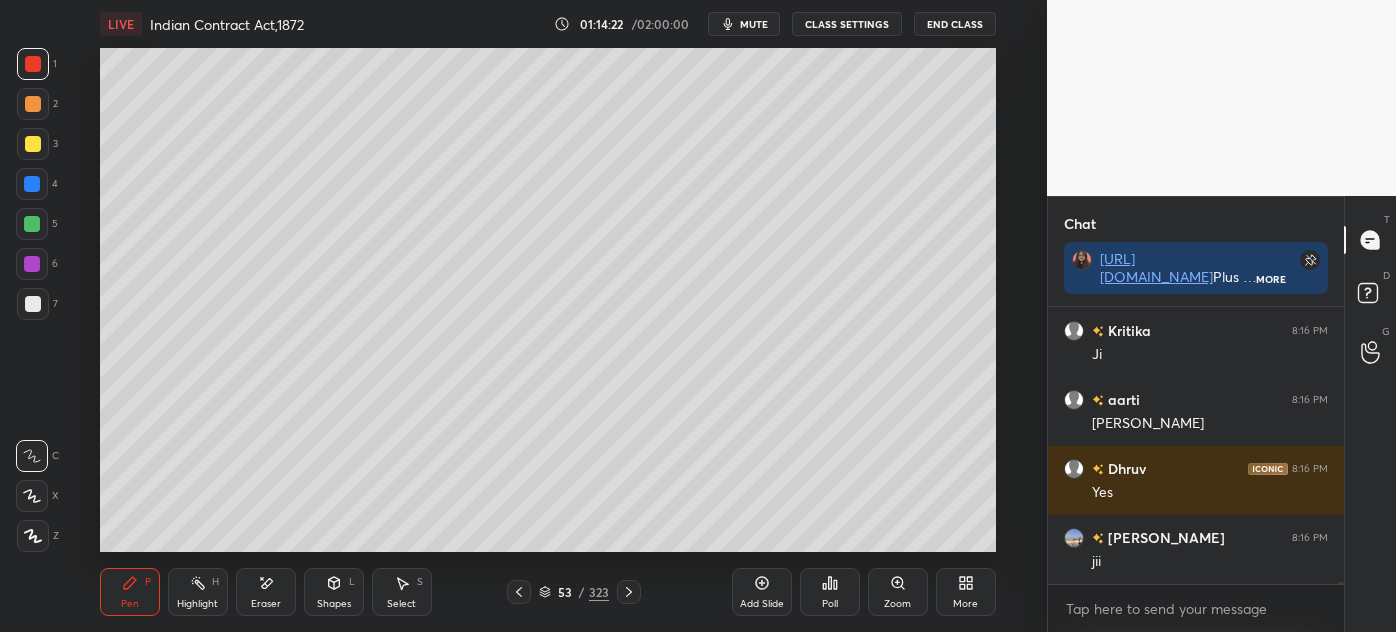 scroll, scrollTop: 33555, scrollLeft: 0, axis: vertical 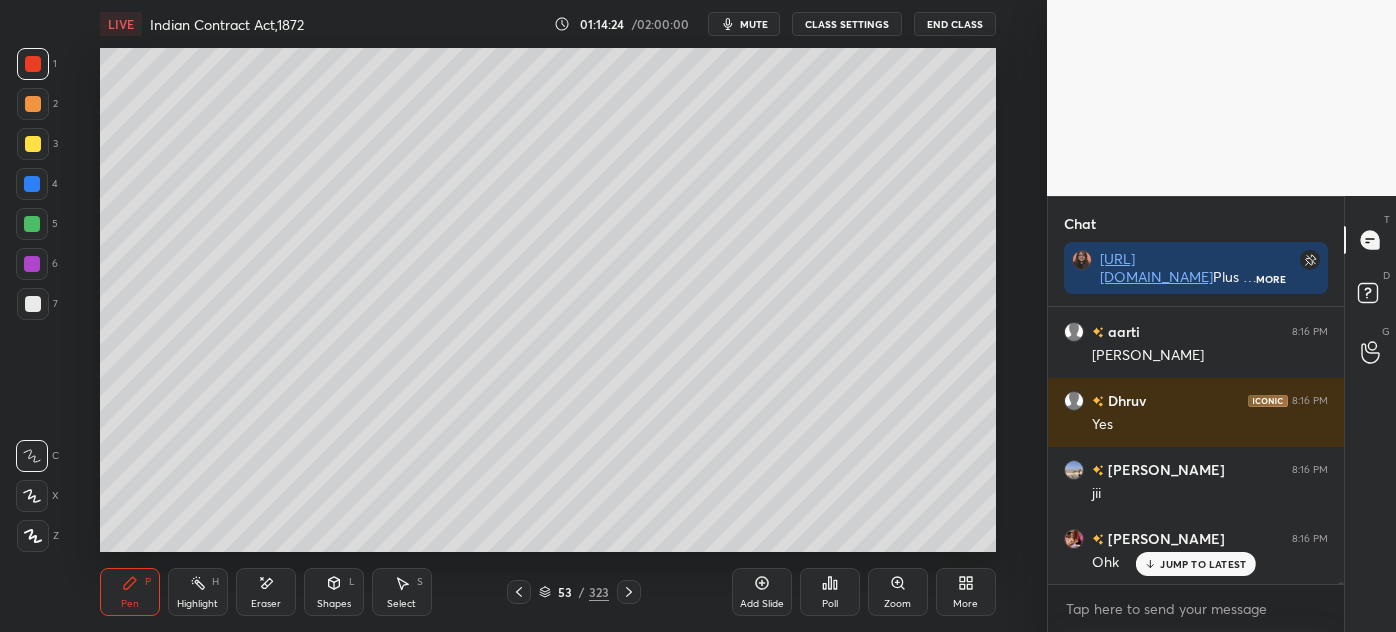 click on "JUMP TO LATEST" at bounding box center (1203, 564) 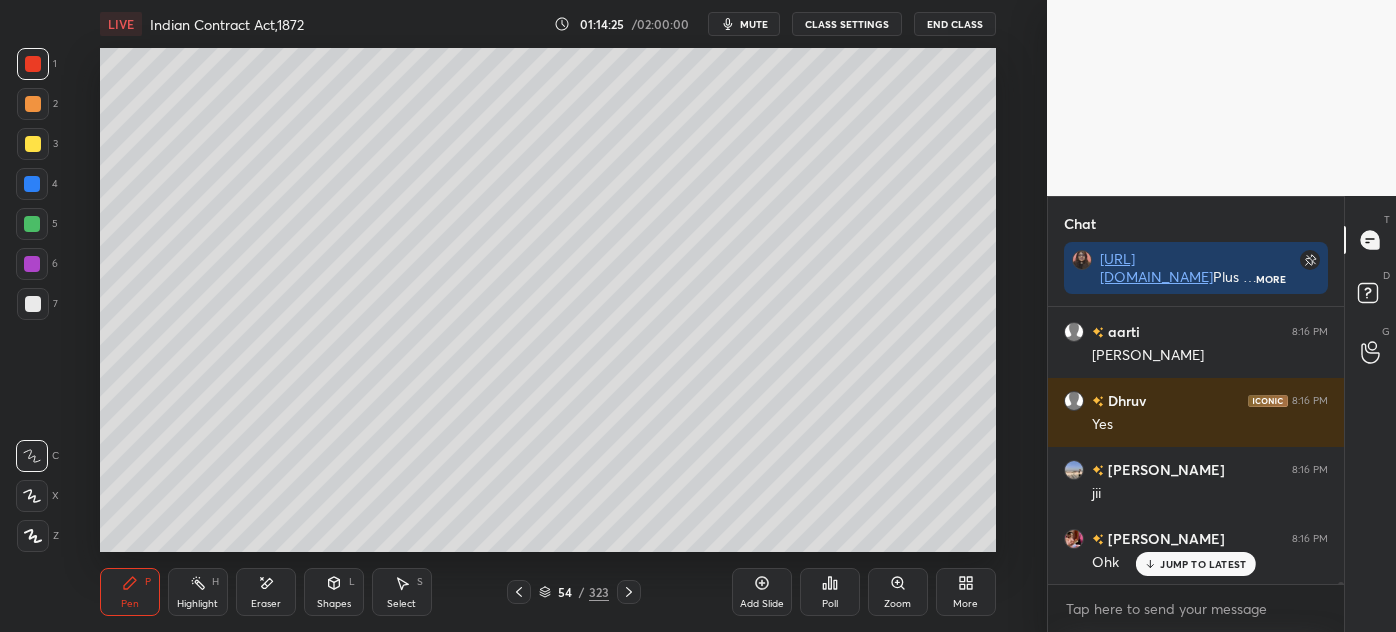 scroll, scrollTop: 33624, scrollLeft: 0, axis: vertical 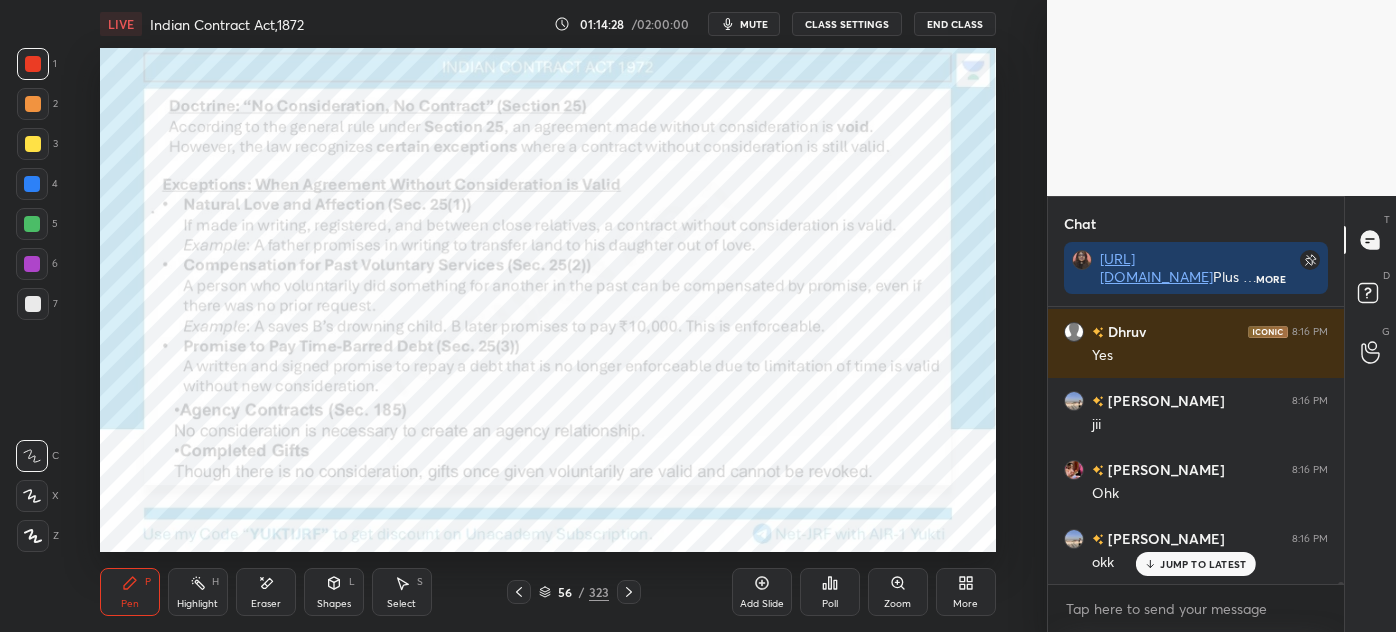 click on "JUMP TO LATEST" at bounding box center (1203, 564) 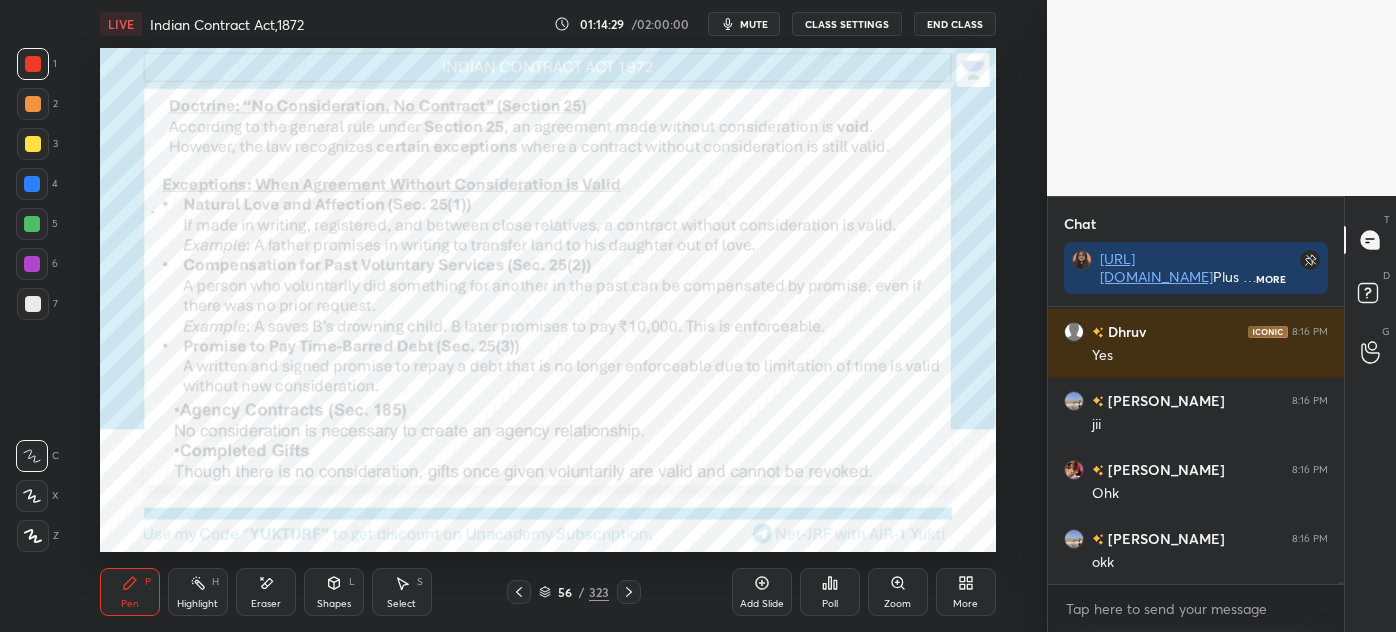 scroll, scrollTop: 33693, scrollLeft: 0, axis: vertical 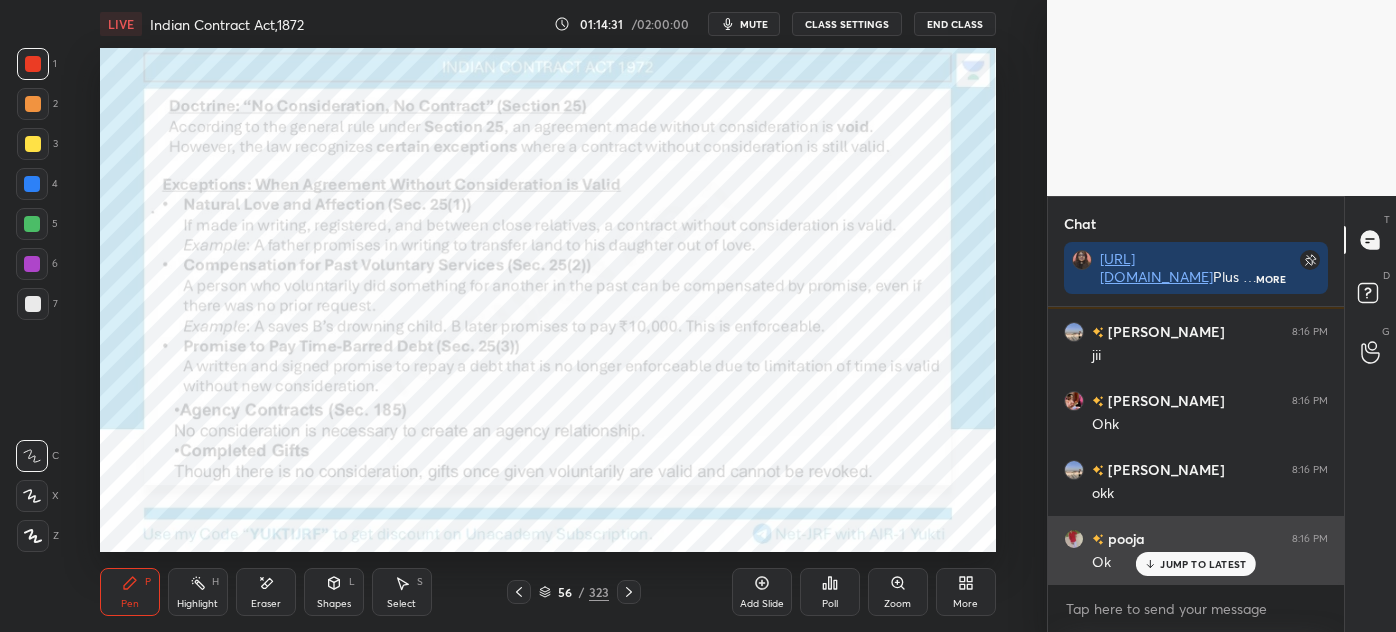 click on "JUMP TO LATEST" at bounding box center (1203, 564) 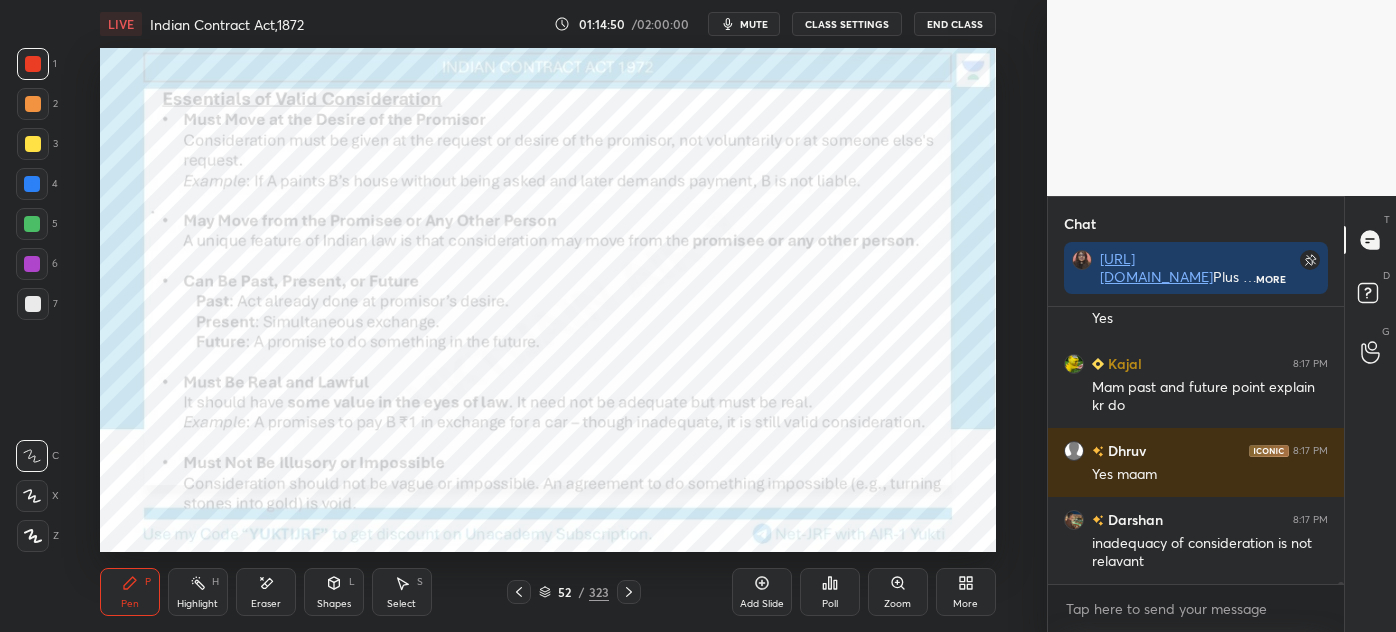 scroll, scrollTop: 34419, scrollLeft: 0, axis: vertical 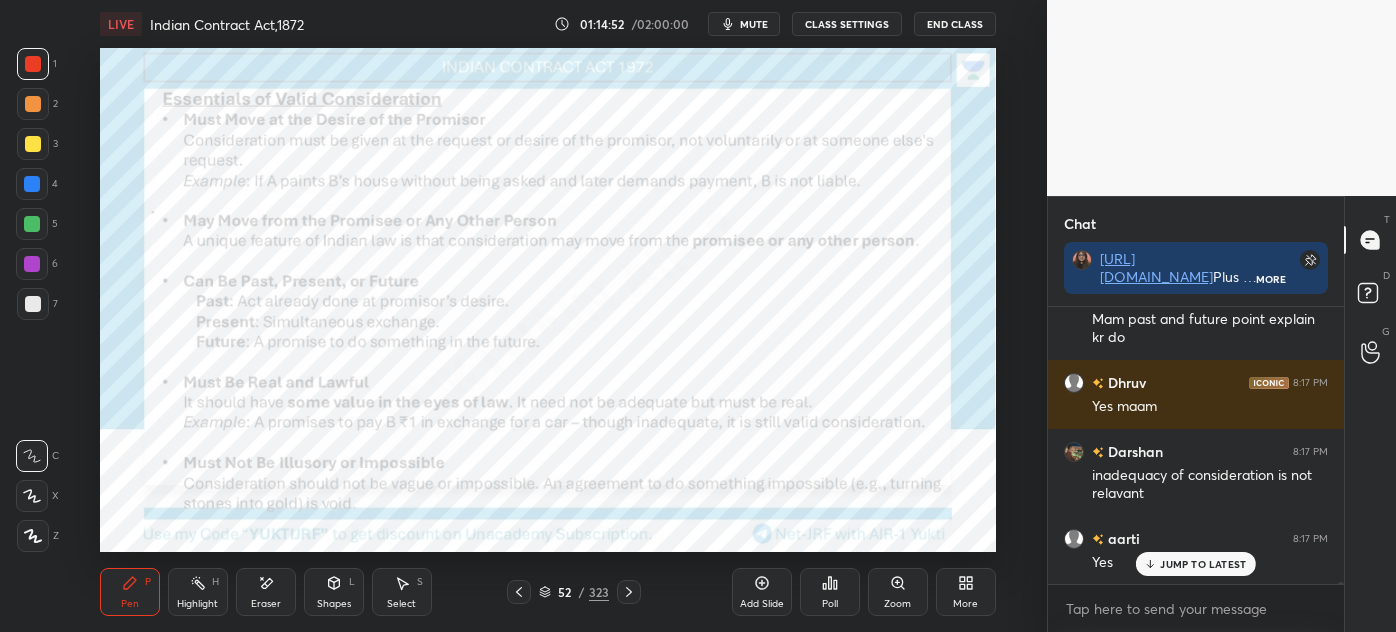 click on "JUMP TO LATEST" at bounding box center [1203, 564] 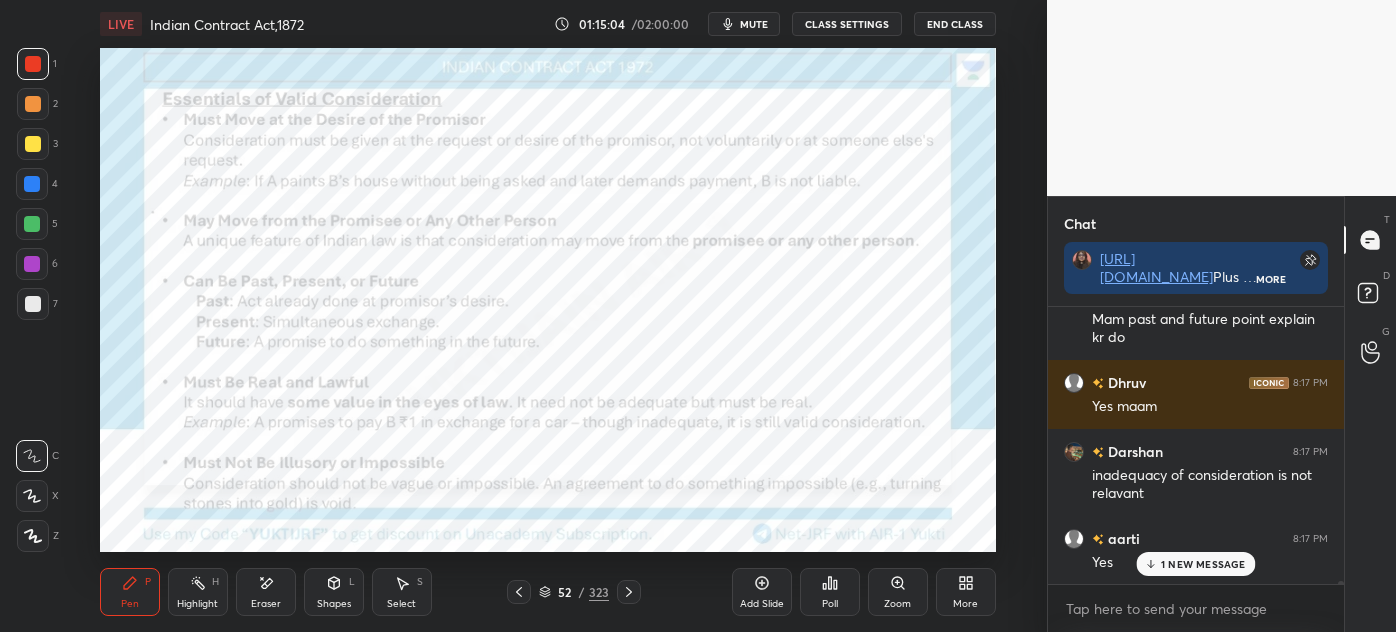 scroll, scrollTop: 34557, scrollLeft: 0, axis: vertical 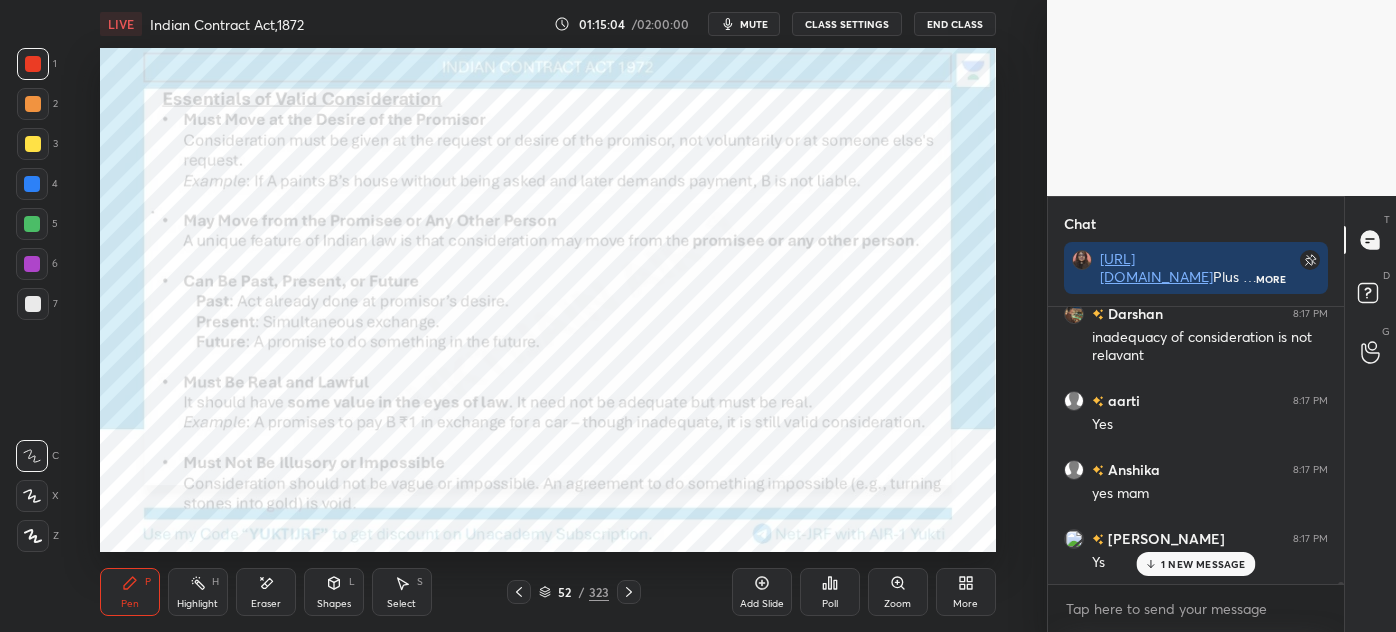 drag, startPoint x: 1340, startPoint y: 583, endPoint x: 1347, endPoint y: 604, distance: 22.135944 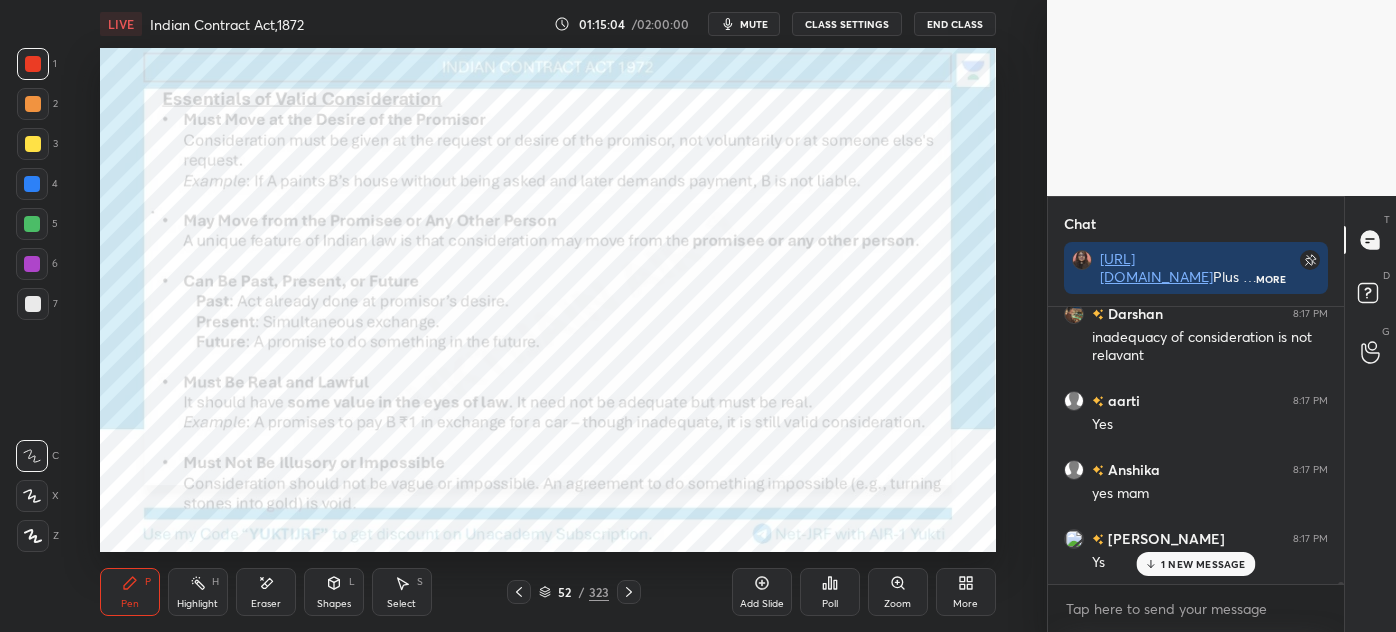 click on "Chat [URL][DOMAIN_NAME]                     Plus Group Link For [DATE] More [PERSON_NAME] 8:17 PM Yes maam Darshan 8:17 PM inadequacy of consideration is not relavant aarti 8:17 PM Yes [PERSON_NAME] 8:17 PM yes mam [PERSON_NAME] 8:17 PM Ys 1 NEW MESSAGE Enable hand raising Enable raise hand to speak to learners. Once enabled, chat will be turned off temporarily. Enable x   introducing Raise a hand with a doubt Now learners can raise their hand along with a doubt  How it works? Doubts asked by learners will show up here NEW DOUBTS ASKED No one has raised a hand yet Can't raise hand Looks like educator just invited you to speak. Please wait before you can raise your hand again. Got it T Messages (T) D Doubts (D) G Raise Hand (G)" at bounding box center [1221, 414] 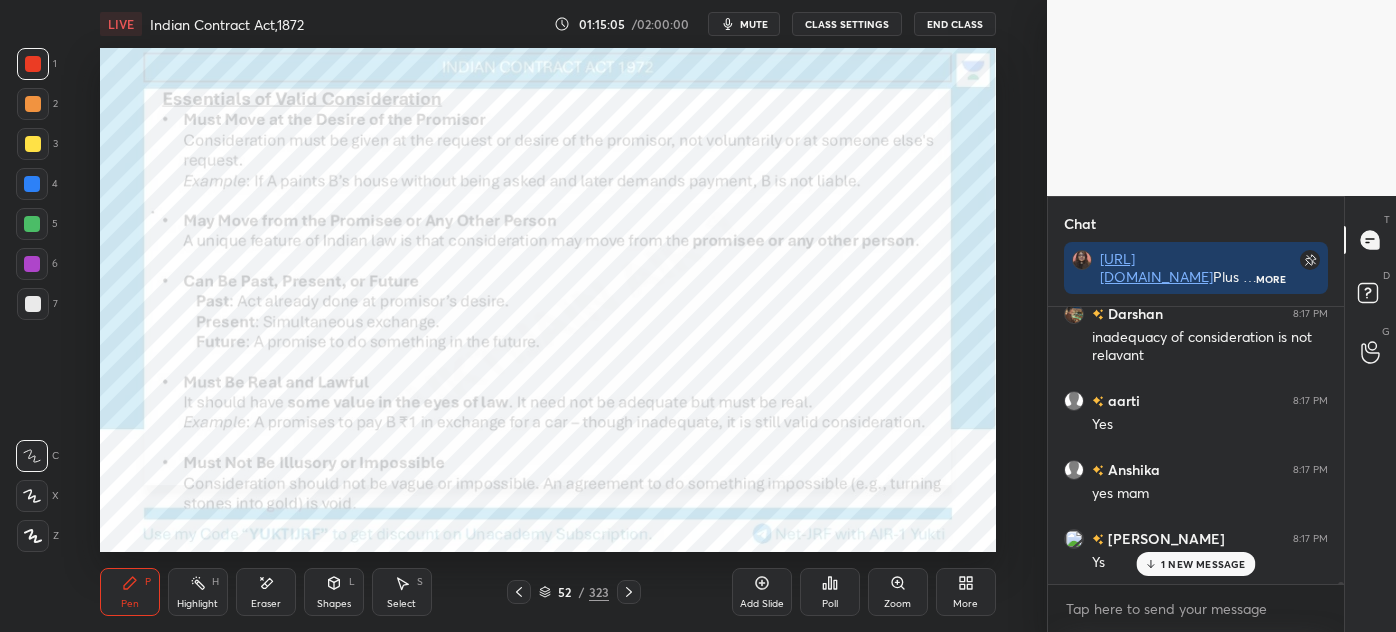 click on "[PERSON_NAME] 8:17 PM Yes maam Darshan 8:17 PM inadequacy of consideration is not relavant aarti 8:17 PM Yes [PERSON_NAME] 8:17 PM yes mam [PERSON_NAME] 8:17 PM Ys 1 NEW MESSAGE" at bounding box center (1196, 445) 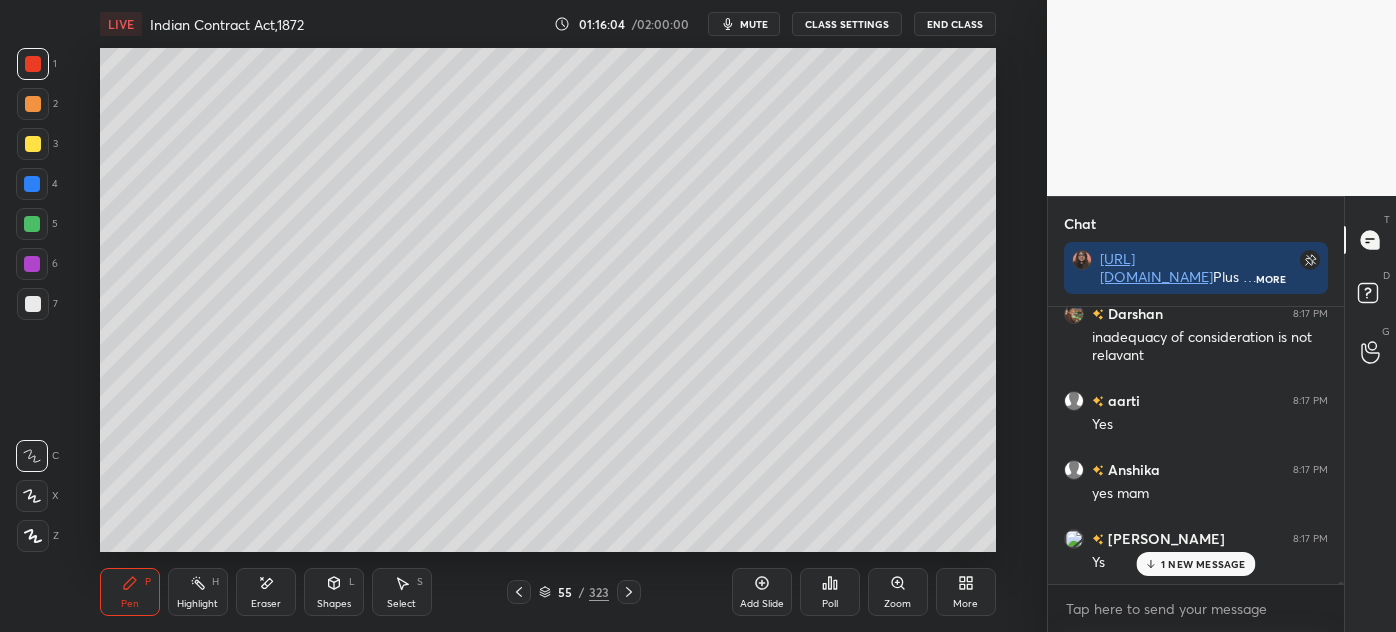 scroll, scrollTop: 34626, scrollLeft: 0, axis: vertical 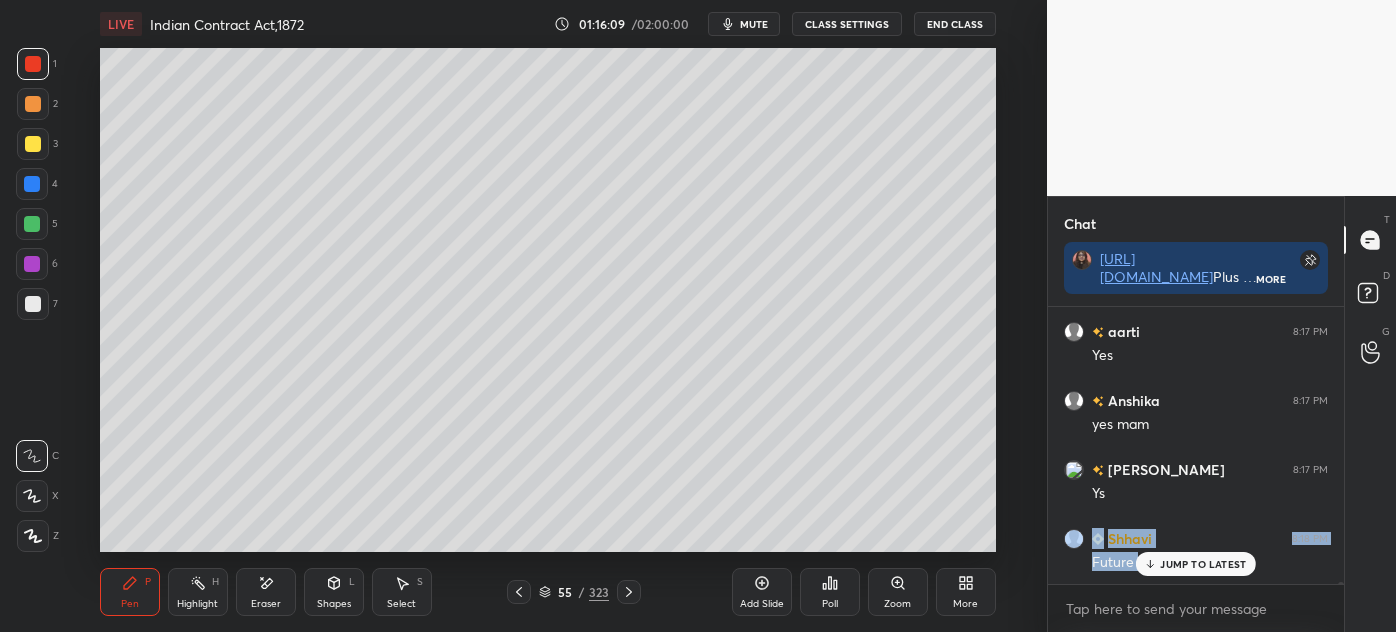 click on "JUMP TO LATEST" at bounding box center [1203, 564] 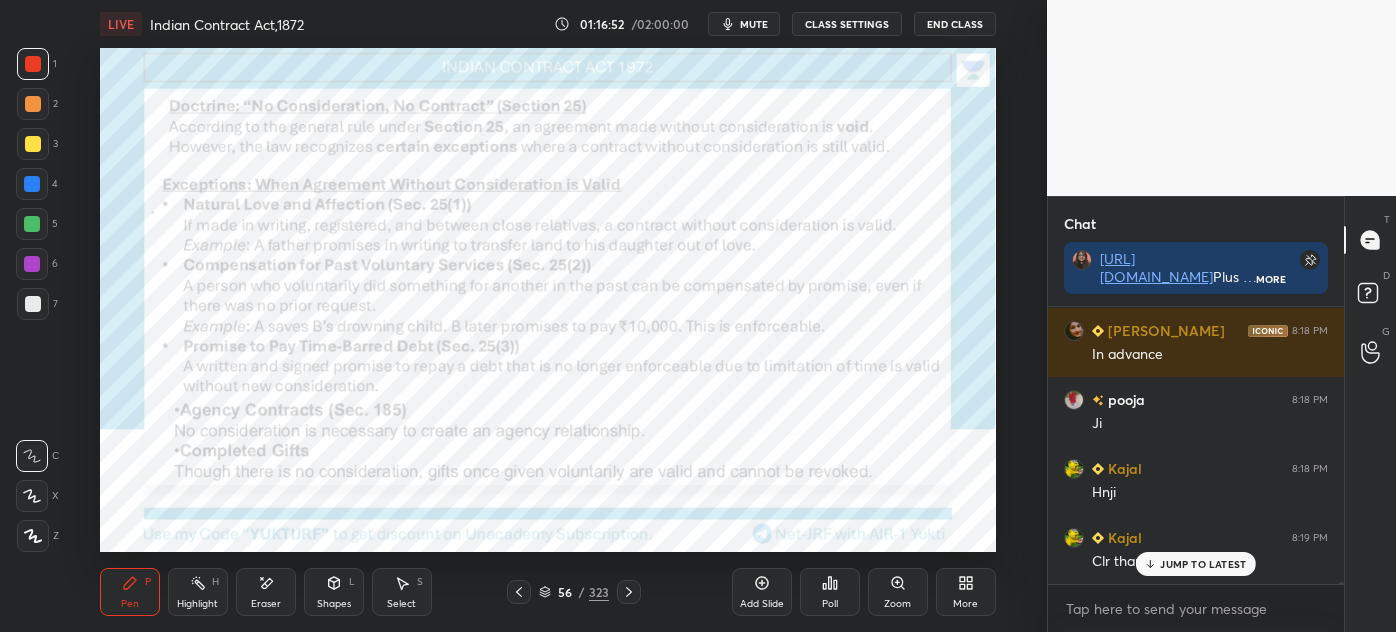 scroll, scrollTop: 34971, scrollLeft: 0, axis: vertical 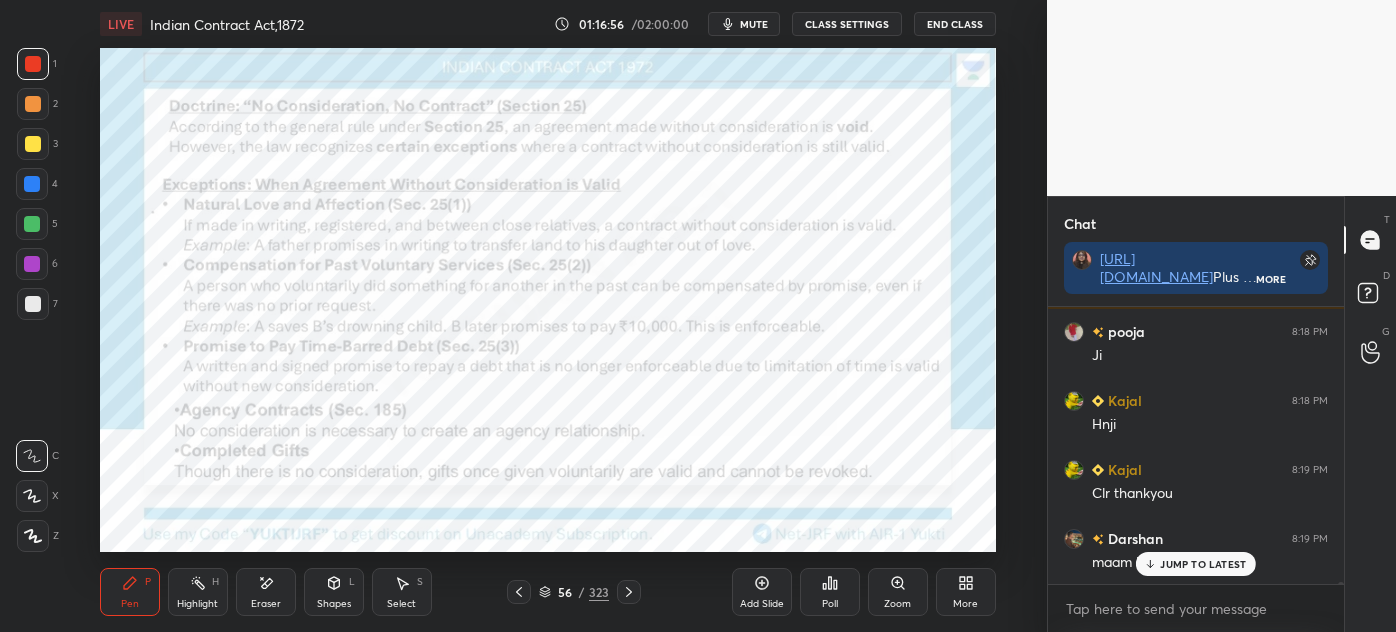 click on "JUMP TO LATEST" at bounding box center [1196, 564] 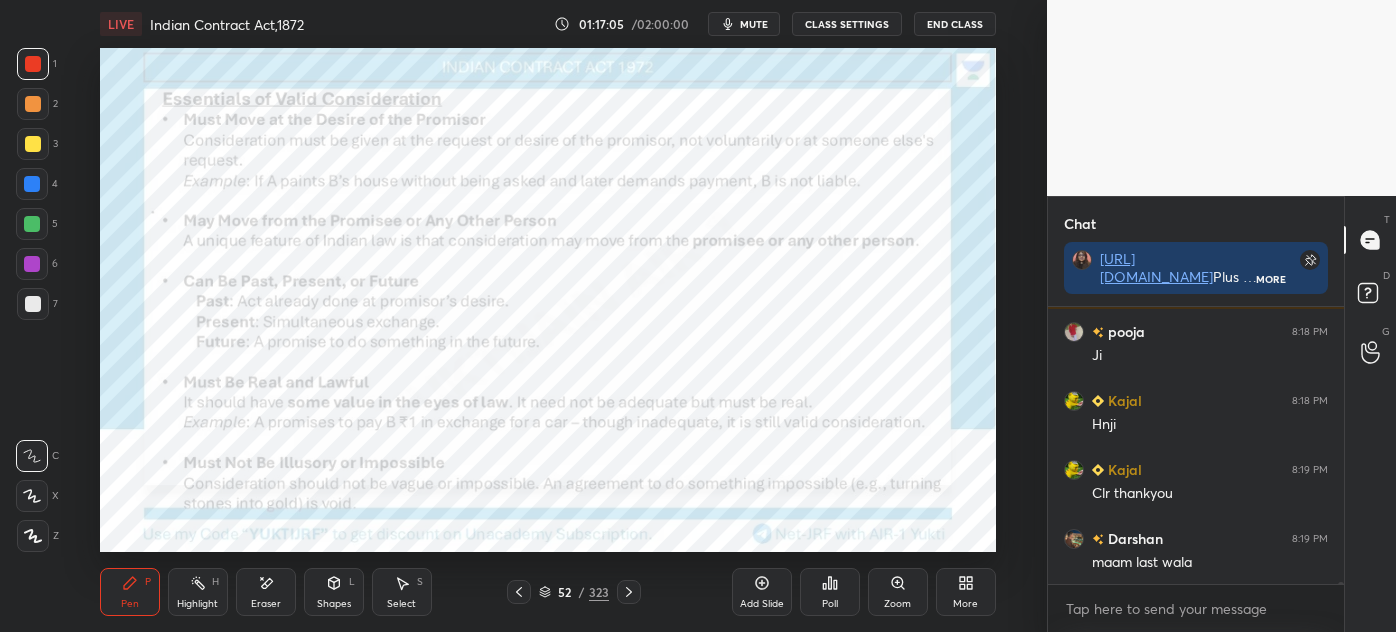 drag, startPoint x: 756, startPoint y: 589, endPoint x: 756, endPoint y: 600, distance: 11 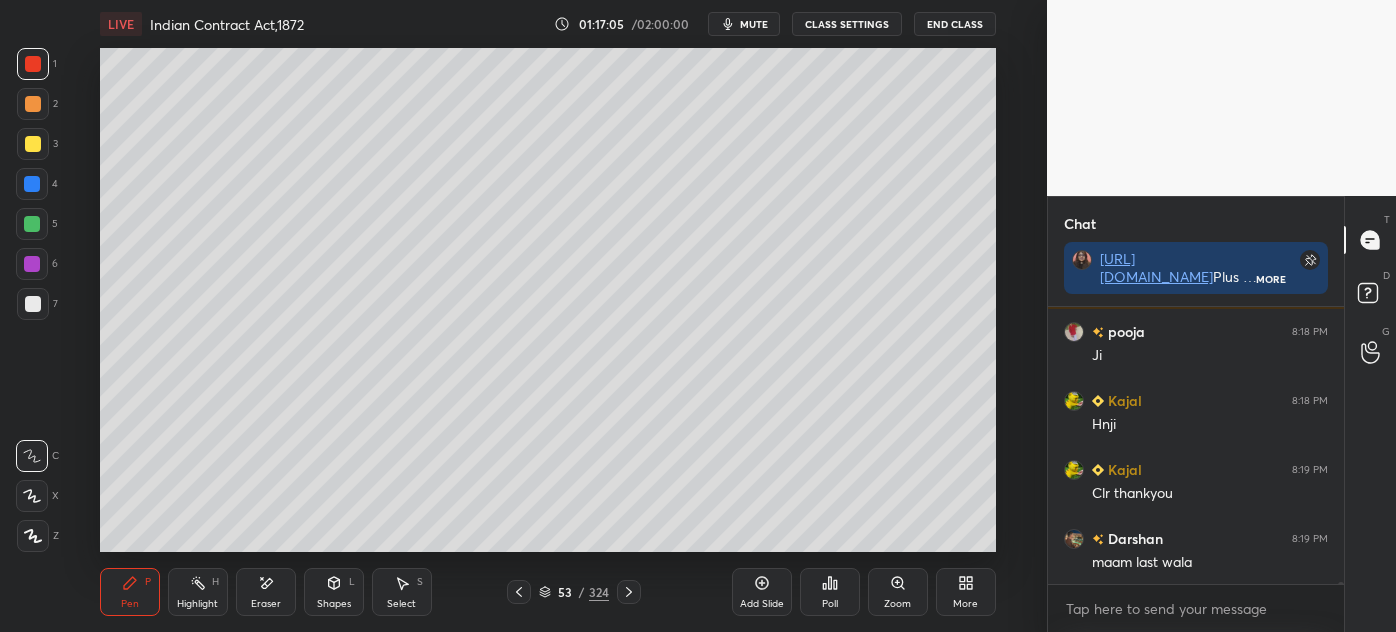 click on "7" at bounding box center (37, 308) 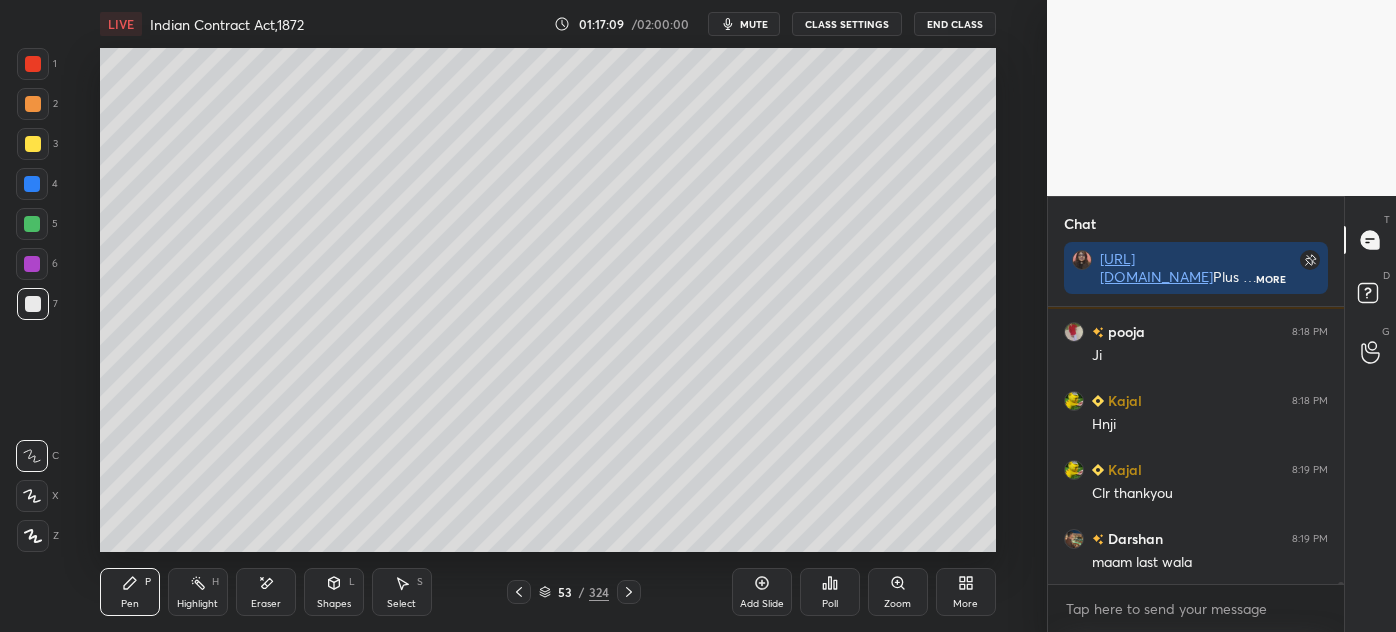 click on "1 2 3 4 5 6 7 C X Z E E Erase all   H H" at bounding box center [32, 300] 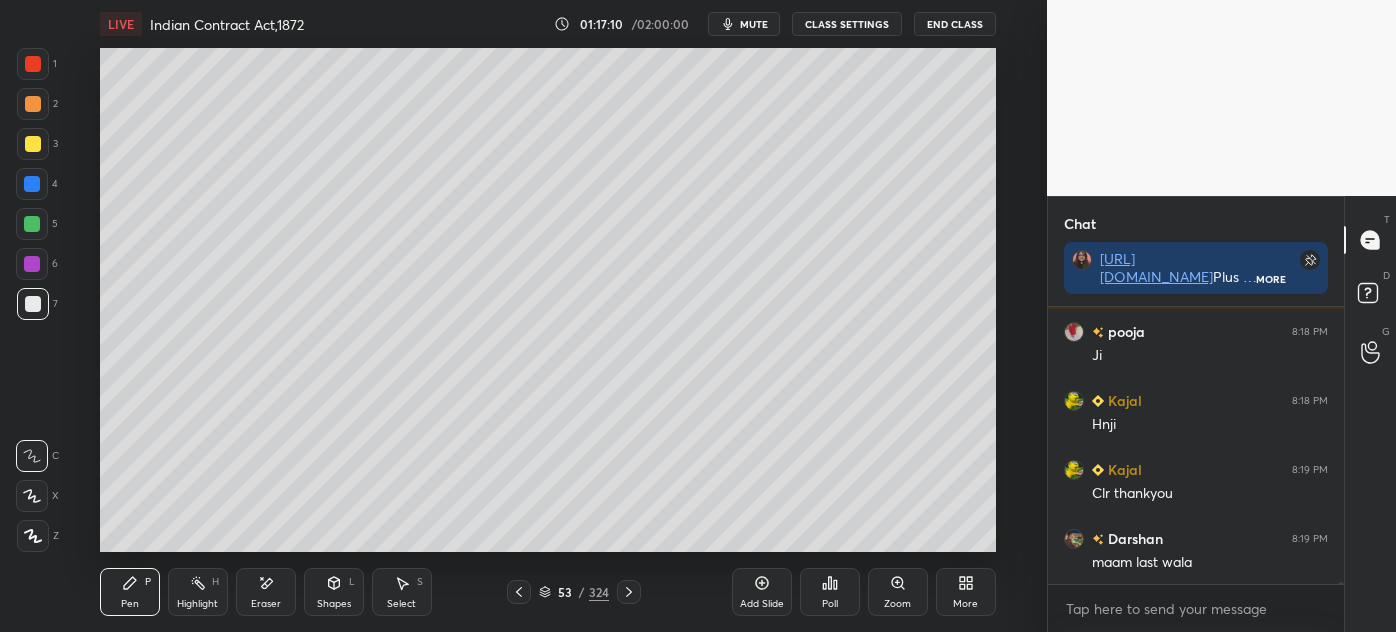 click on "3" at bounding box center (37, 144) 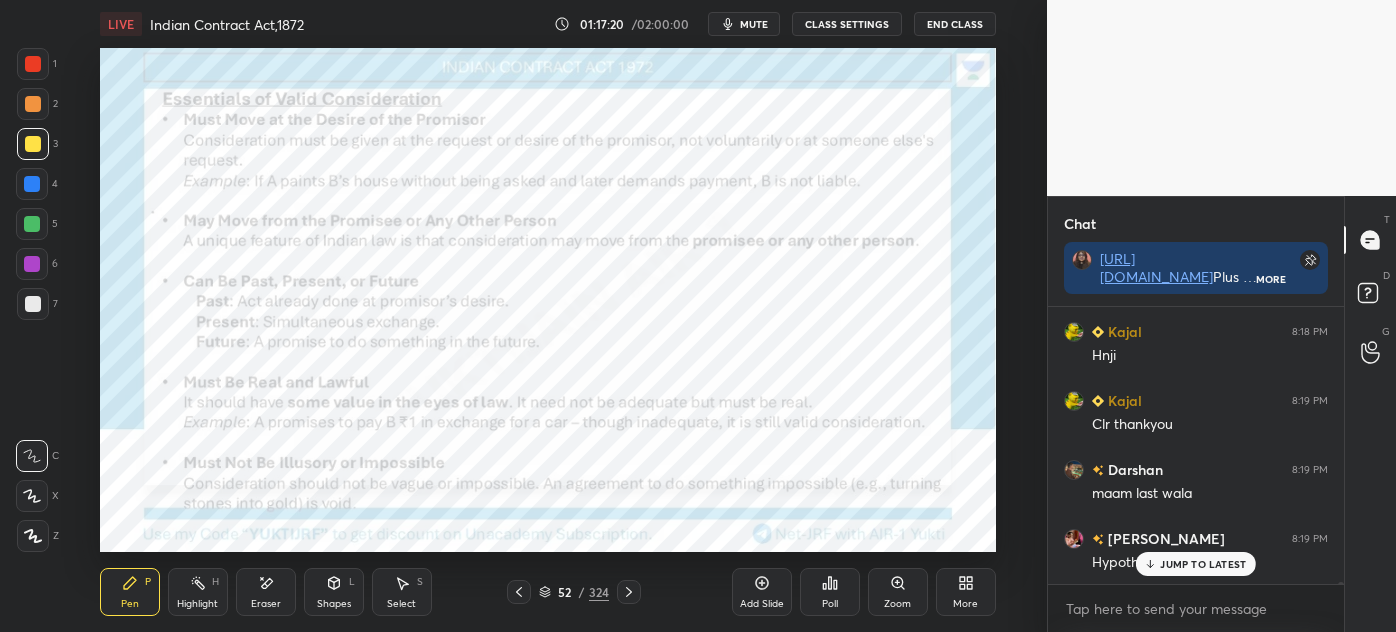 scroll, scrollTop: 35109, scrollLeft: 0, axis: vertical 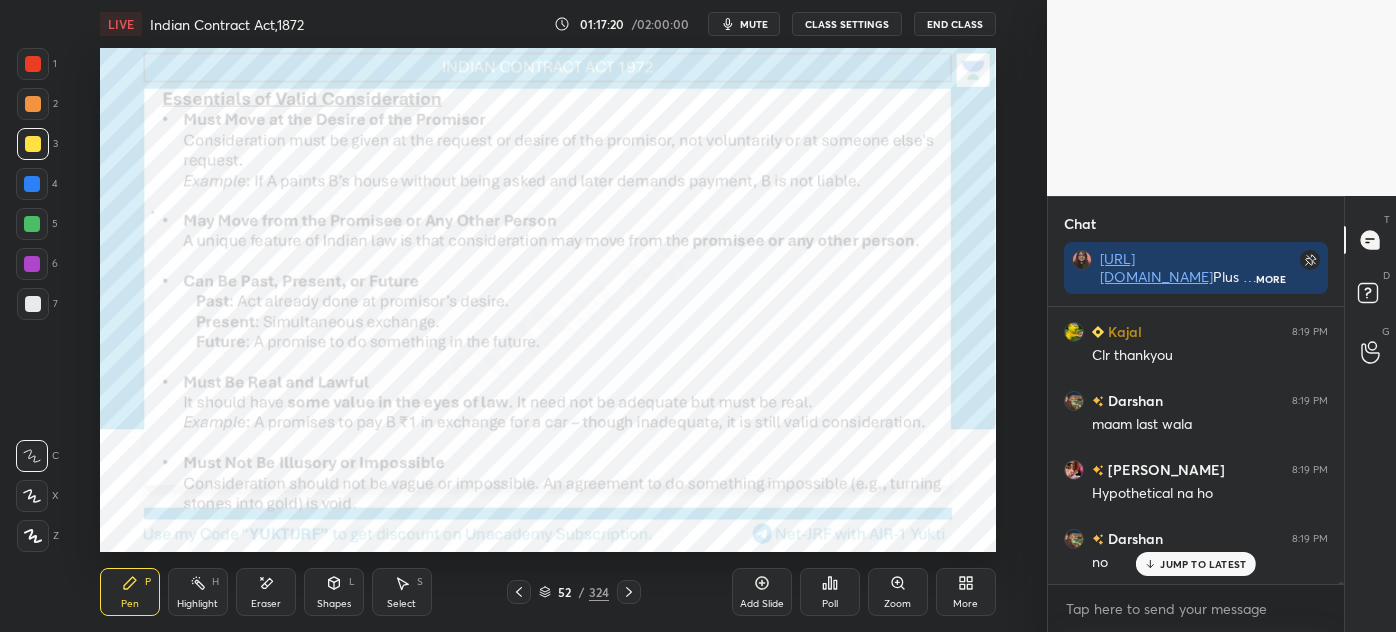 click on "JUMP TO LATEST" at bounding box center (1203, 564) 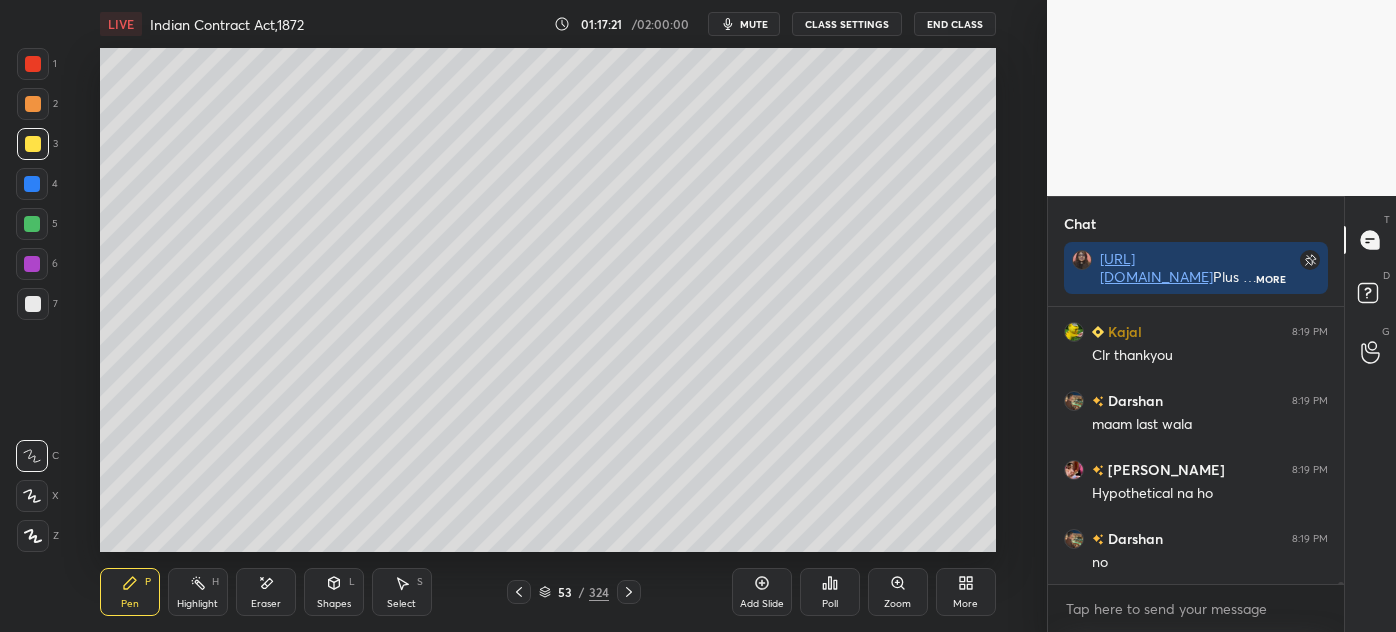 scroll, scrollTop: 35178, scrollLeft: 0, axis: vertical 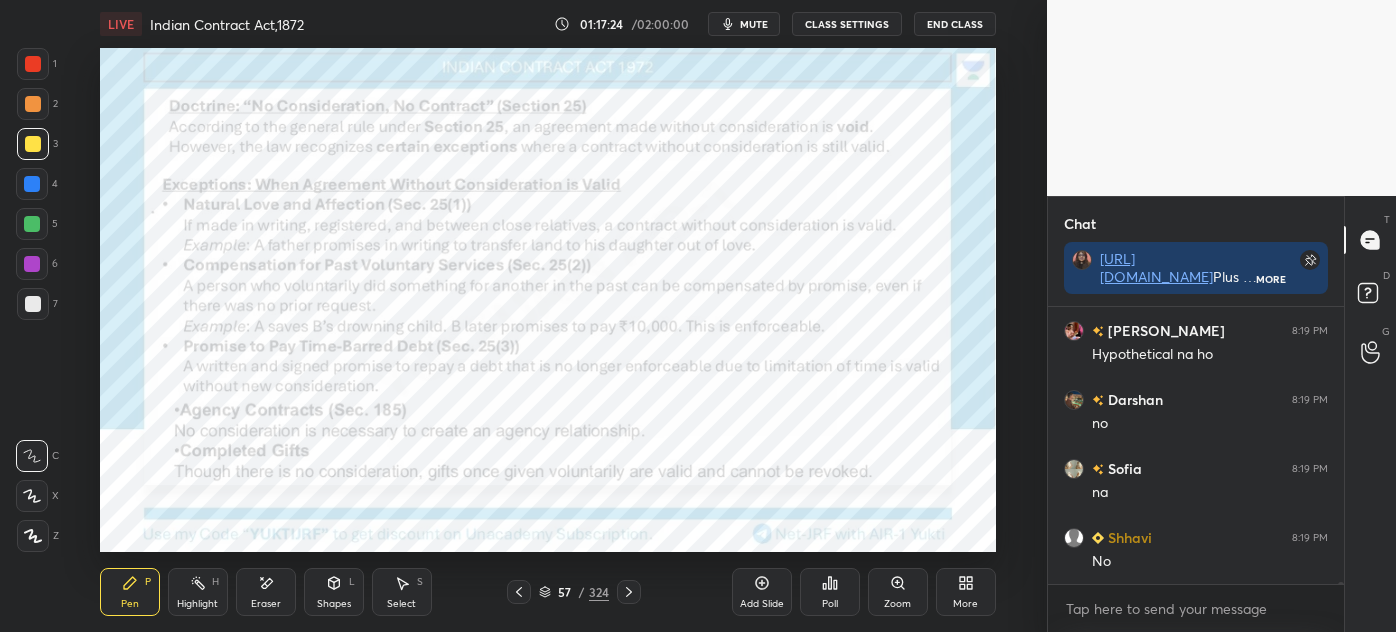 click at bounding box center [33, 64] 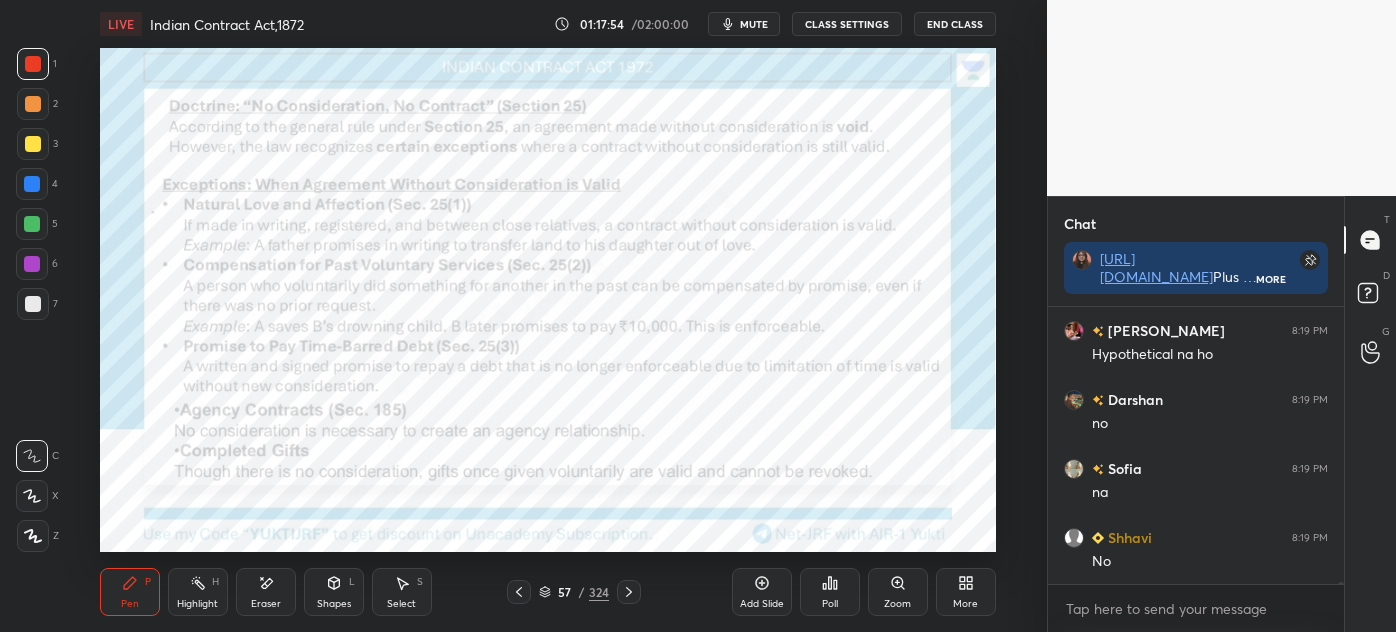 click on "Eraser" at bounding box center (266, 592) 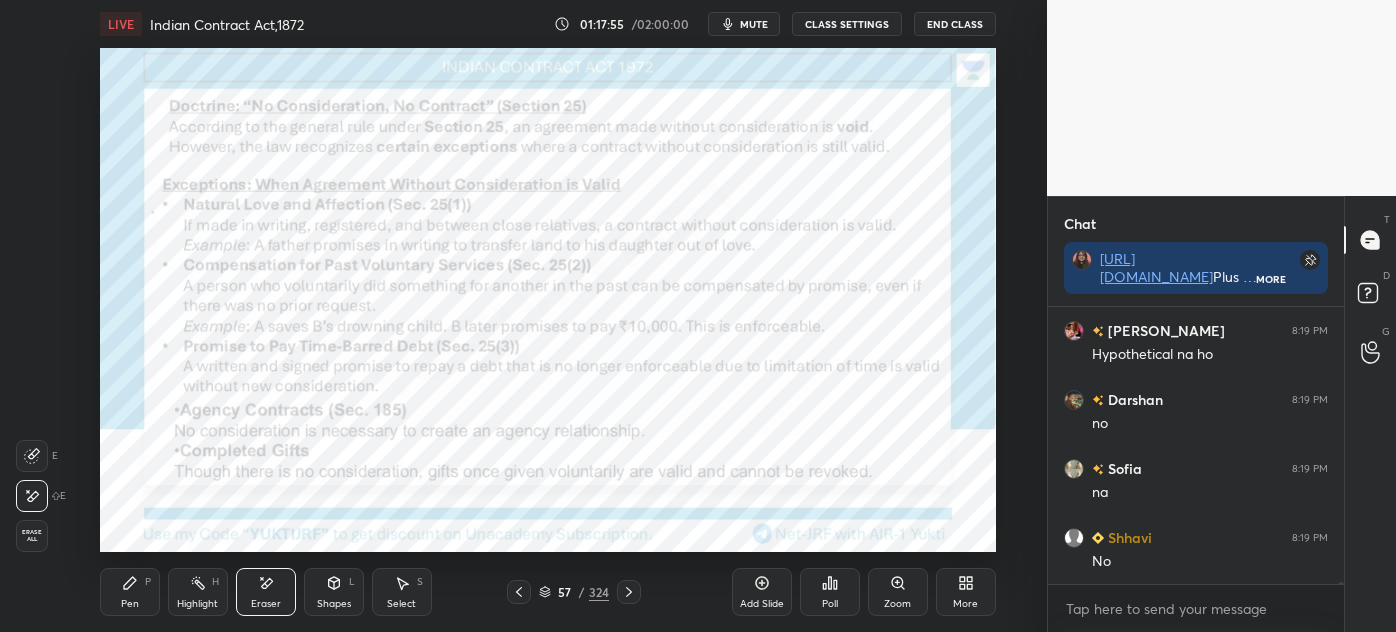 drag, startPoint x: 33, startPoint y: 529, endPoint x: 40, endPoint y: 543, distance: 15.652476 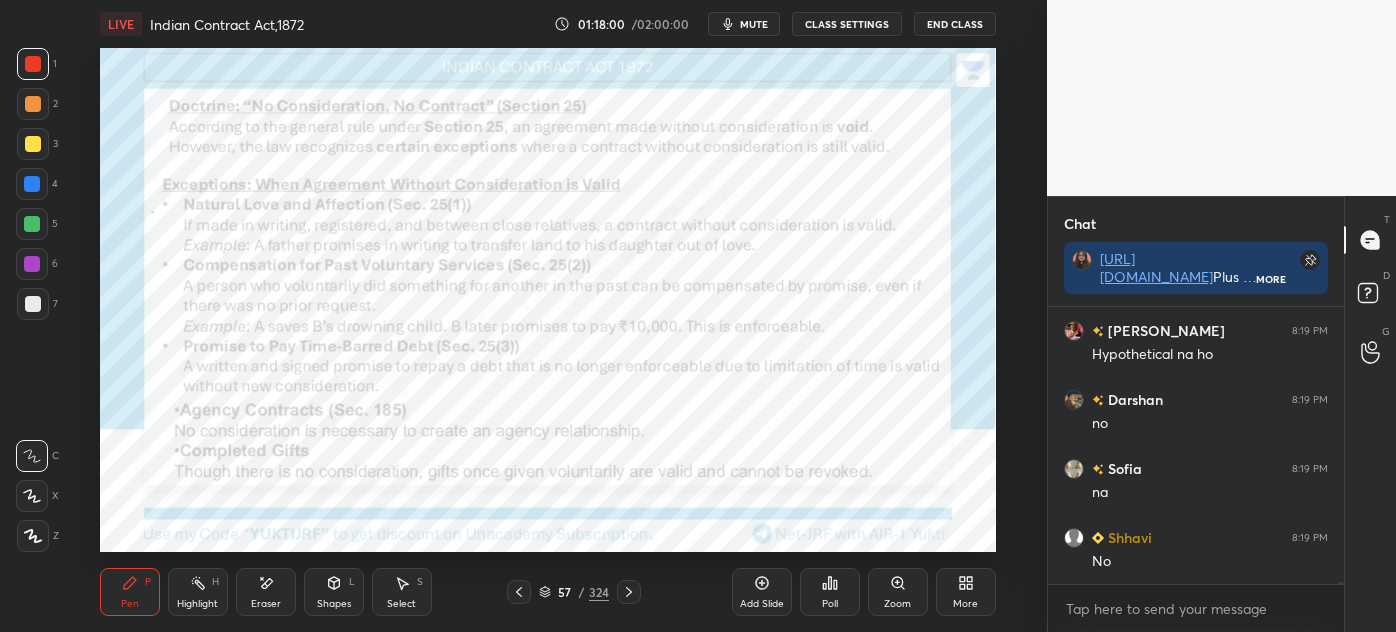 click on "Add Slide" at bounding box center (762, 604) 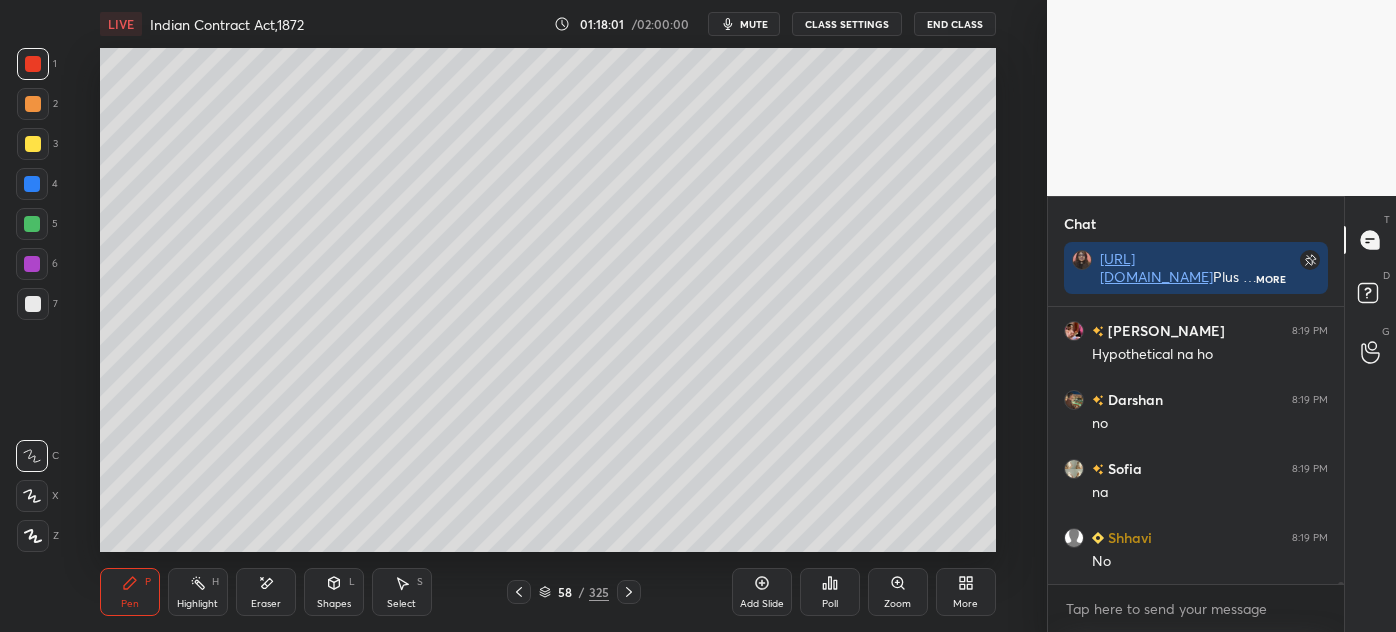 click at bounding box center (33, 144) 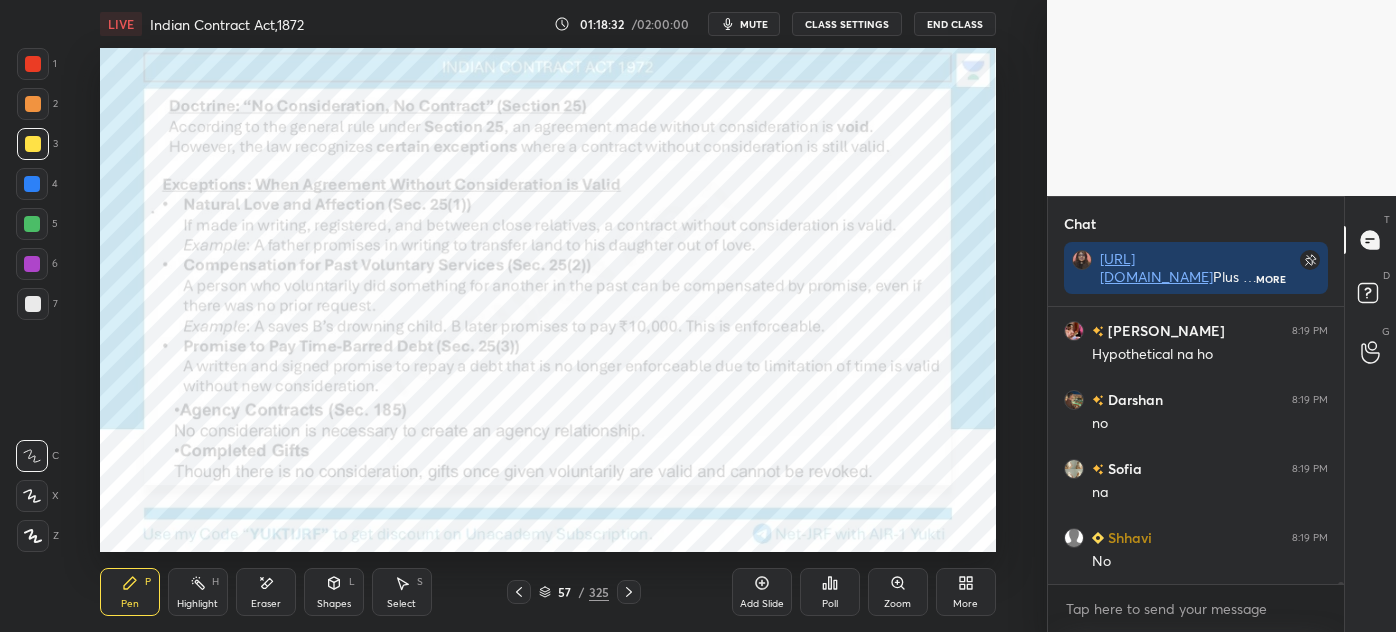 click on "Add Slide" at bounding box center (762, 592) 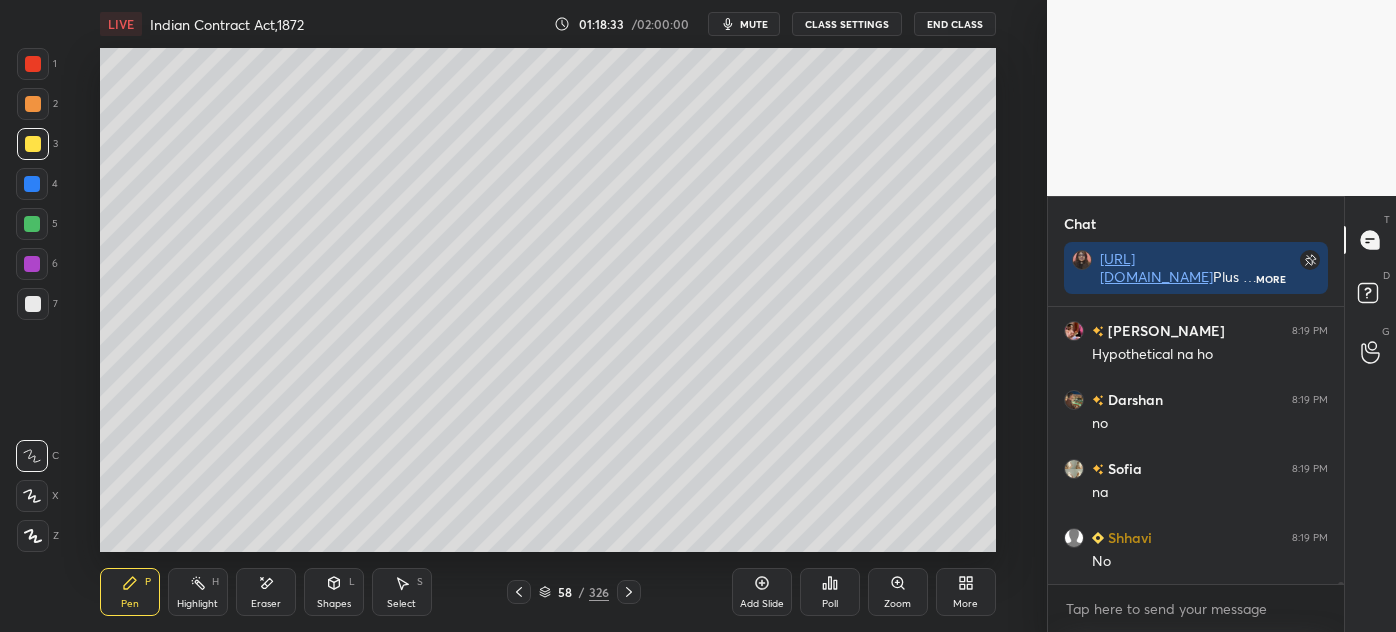 click on "7" at bounding box center [37, 304] 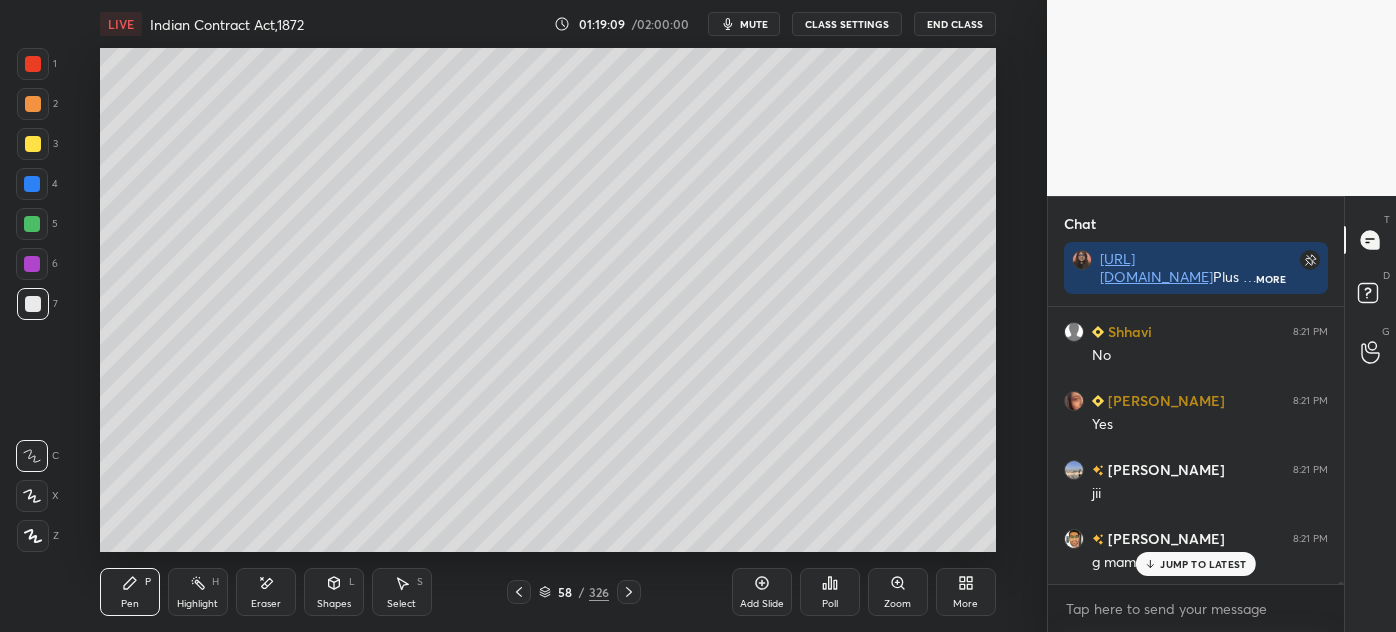 scroll, scrollTop: 35730, scrollLeft: 0, axis: vertical 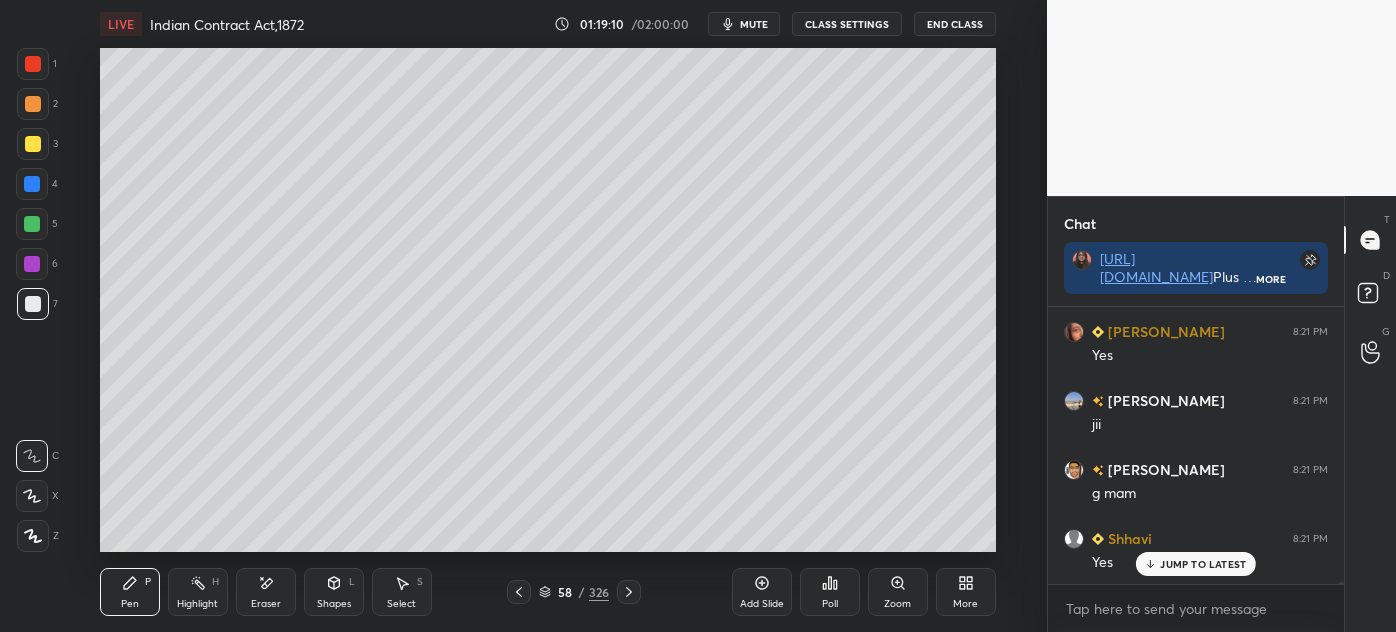 drag, startPoint x: 277, startPoint y: 604, endPoint x: 253, endPoint y: 563, distance: 47.507893 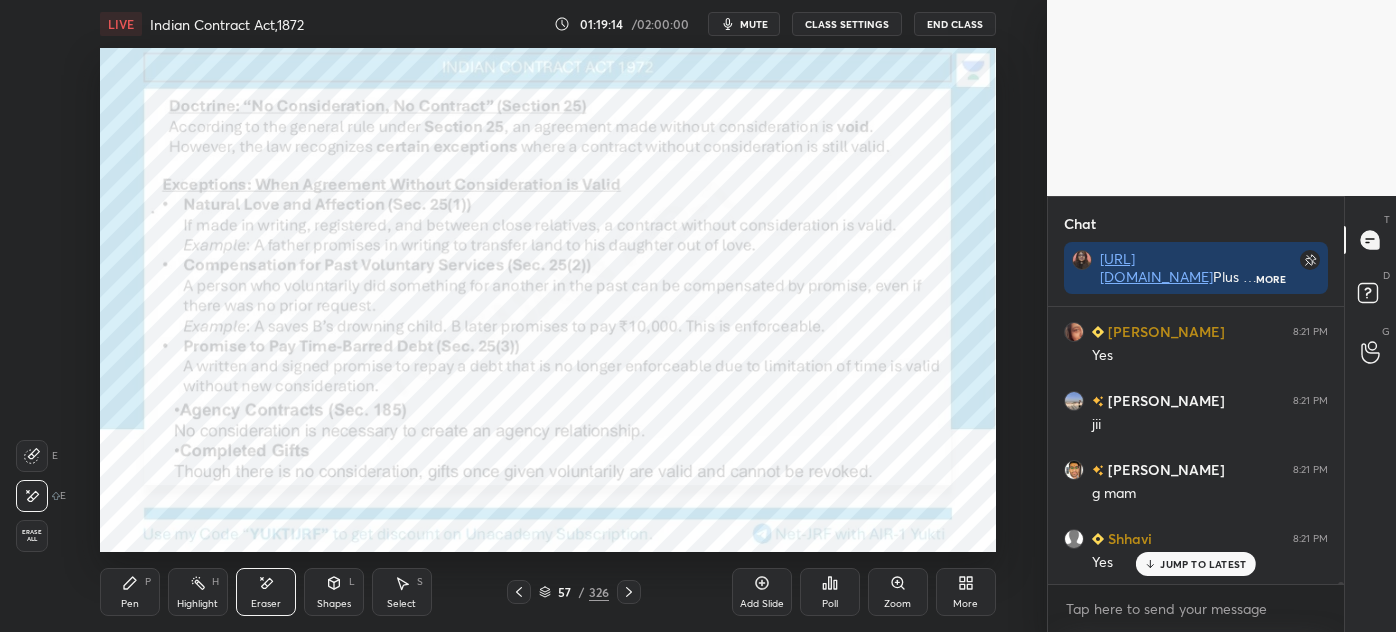 click on "Pen P" at bounding box center (130, 592) 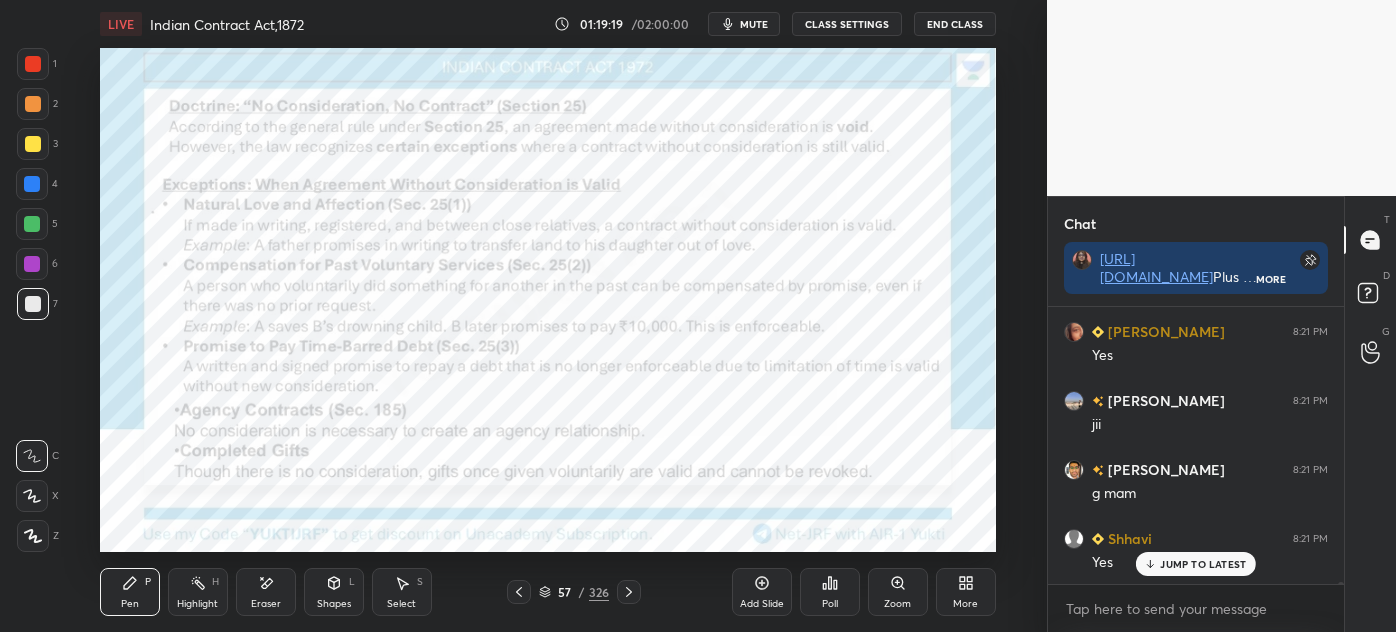 scroll, scrollTop: 35751, scrollLeft: 0, axis: vertical 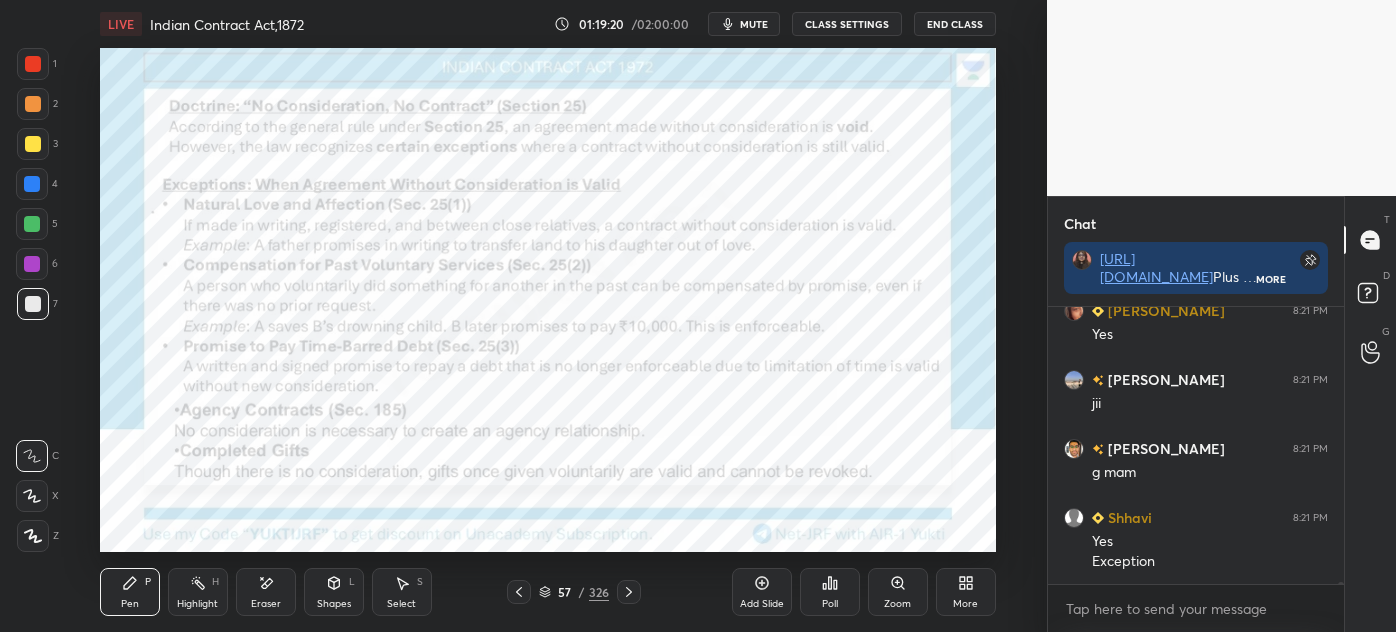 click at bounding box center (33, 64) 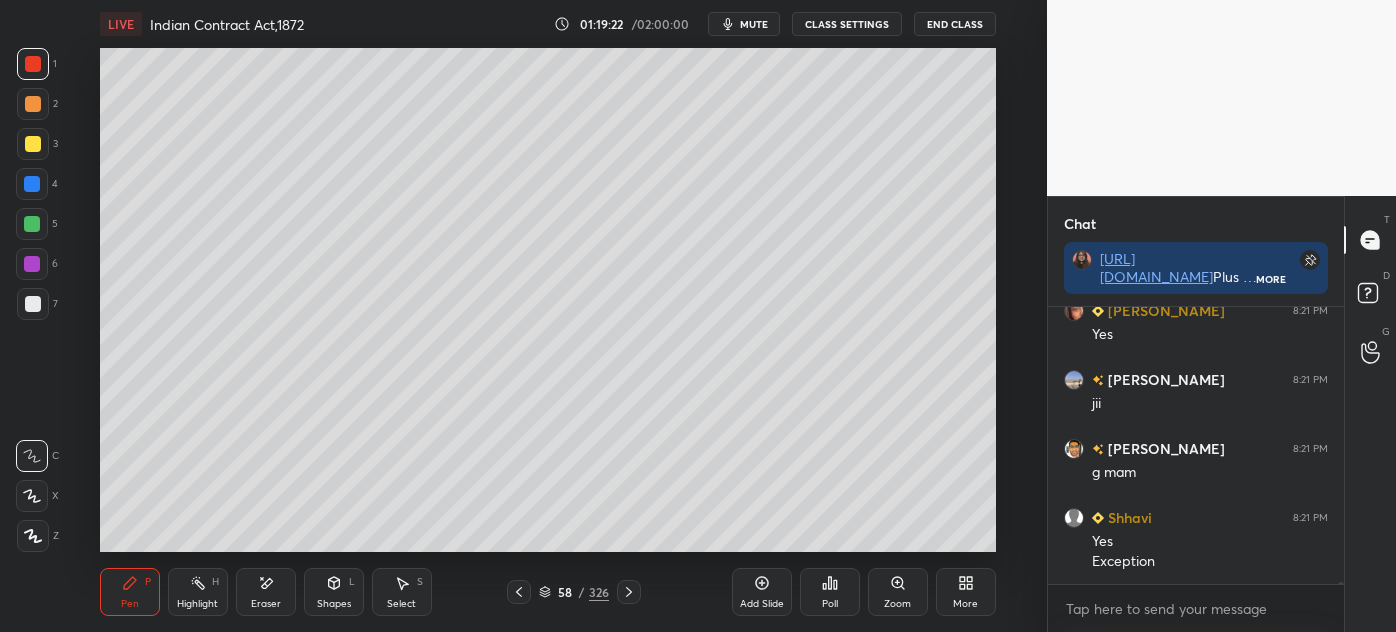 click at bounding box center (33, 144) 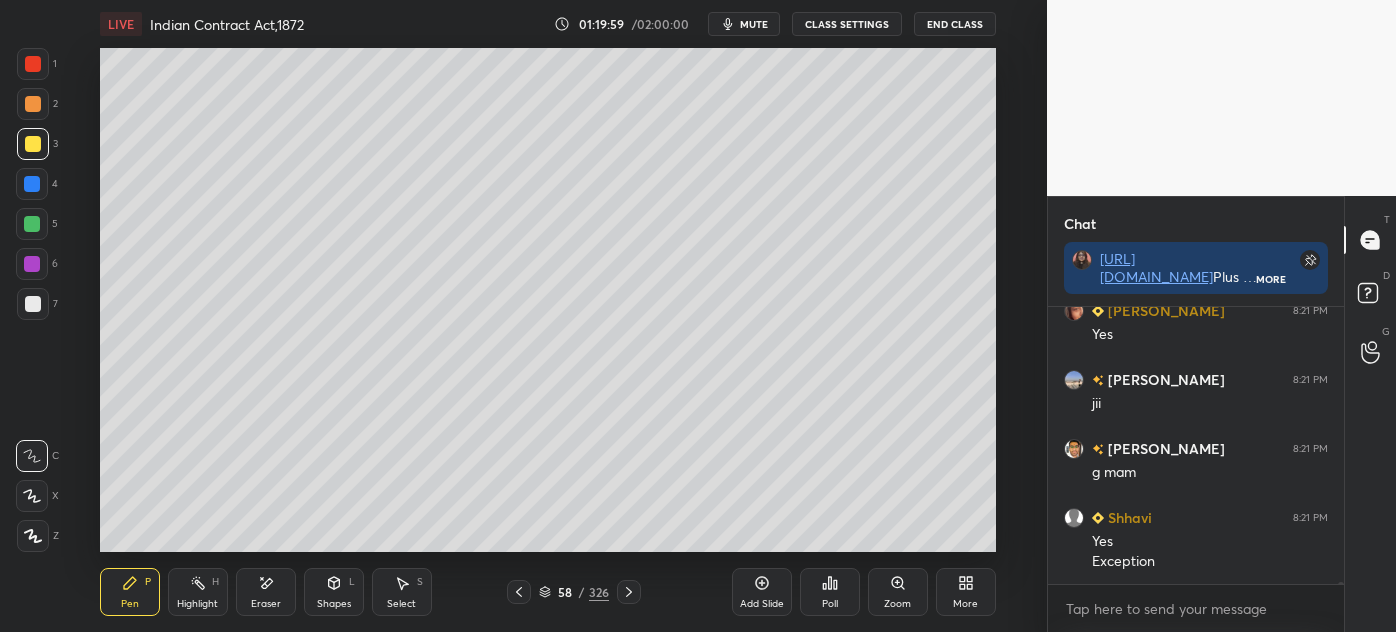 scroll, scrollTop: 35819, scrollLeft: 0, axis: vertical 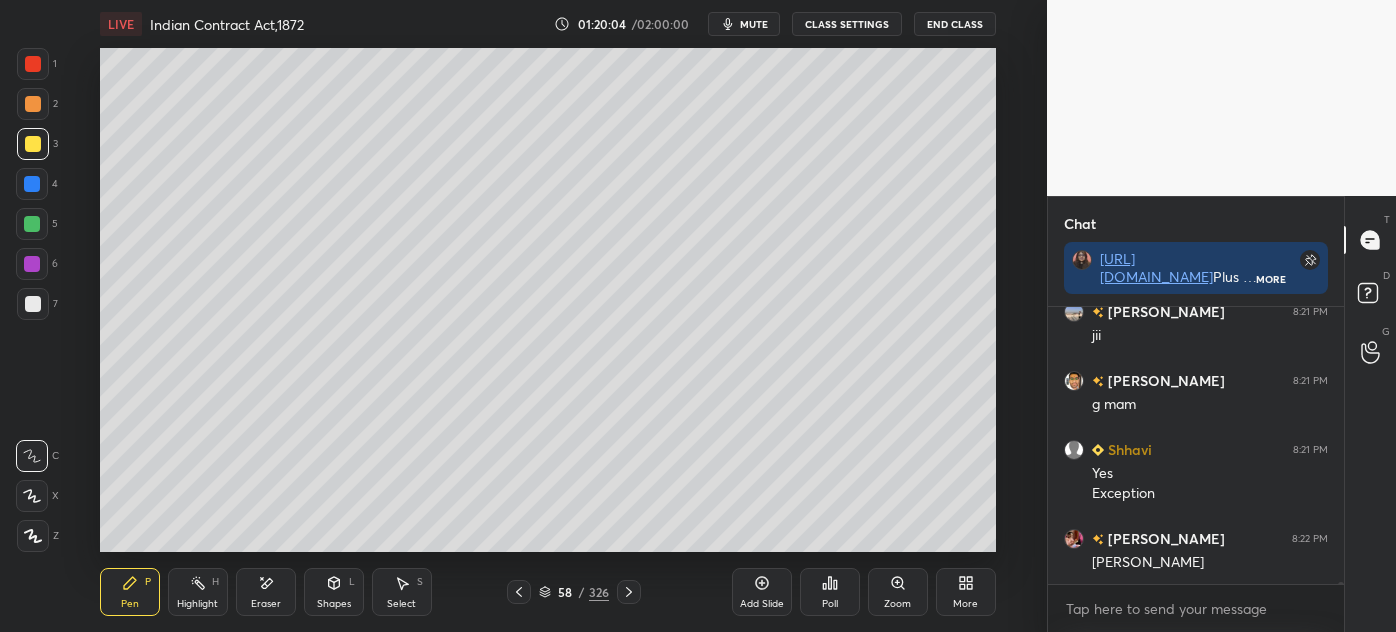 click on "Add Slide Poll Zoom More" at bounding box center [864, 592] 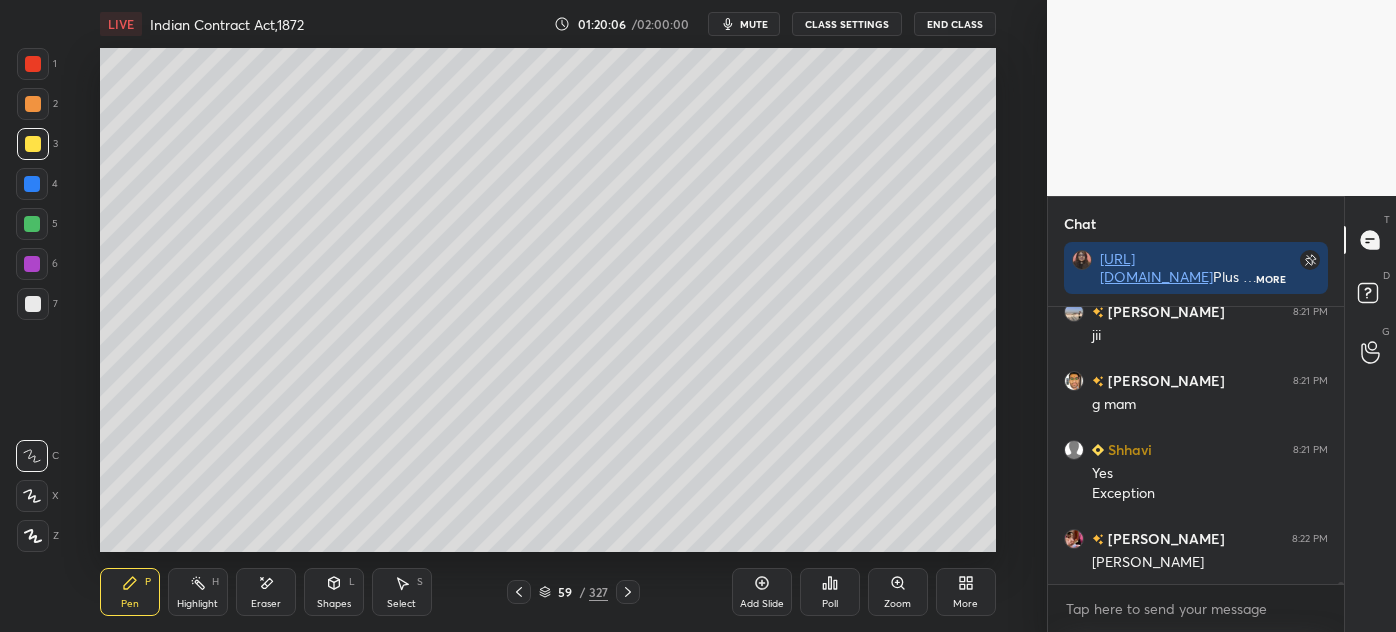 click at bounding box center (33, 304) 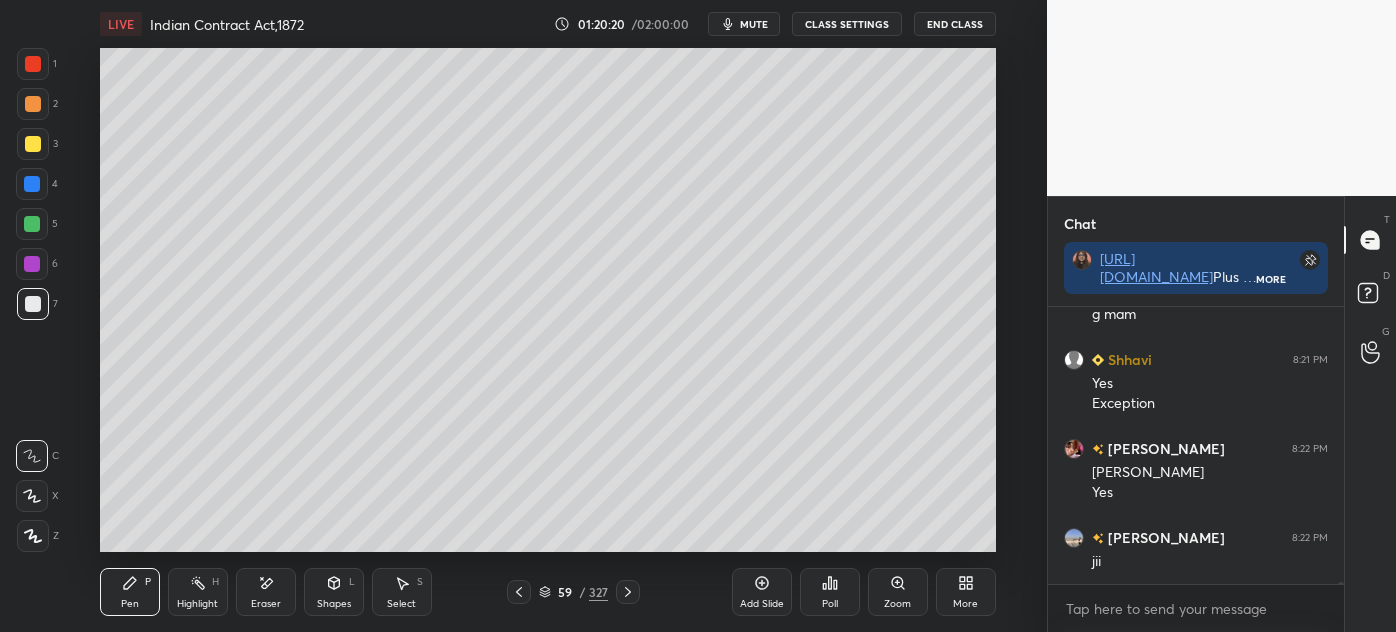 scroll, scrollTop: 35978, scrollLeft: 0, axis: vertical 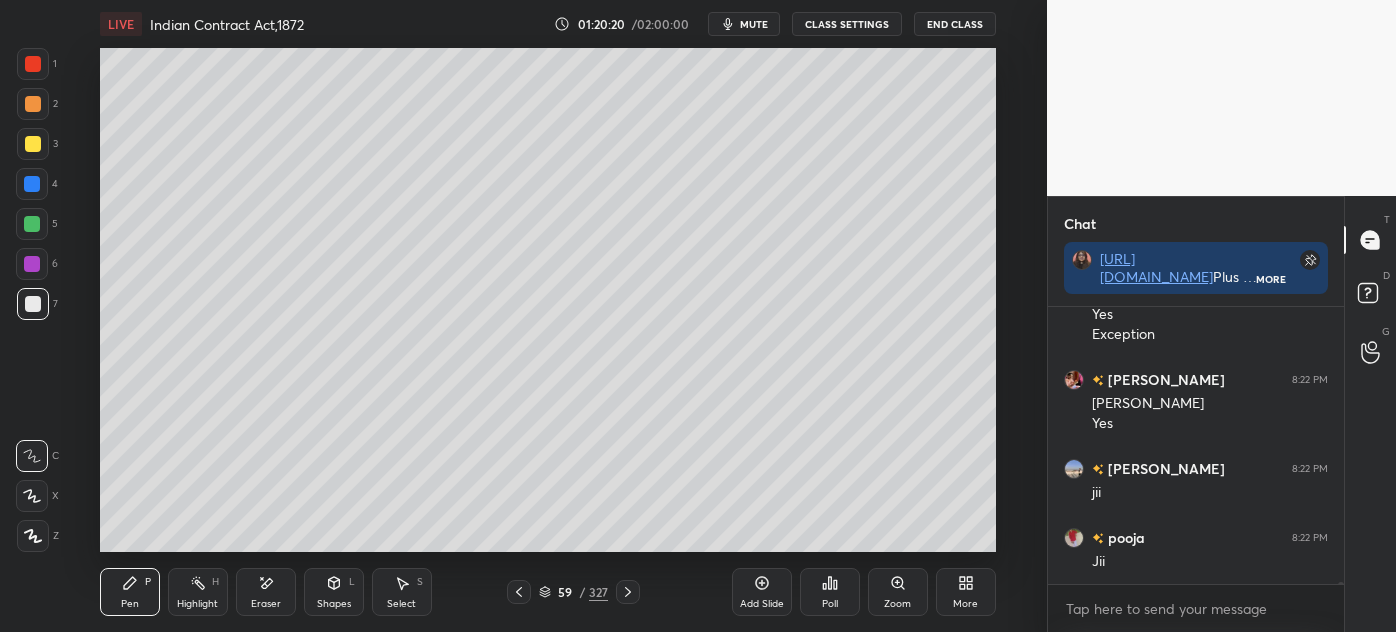 click at bounding box center (33, 144) 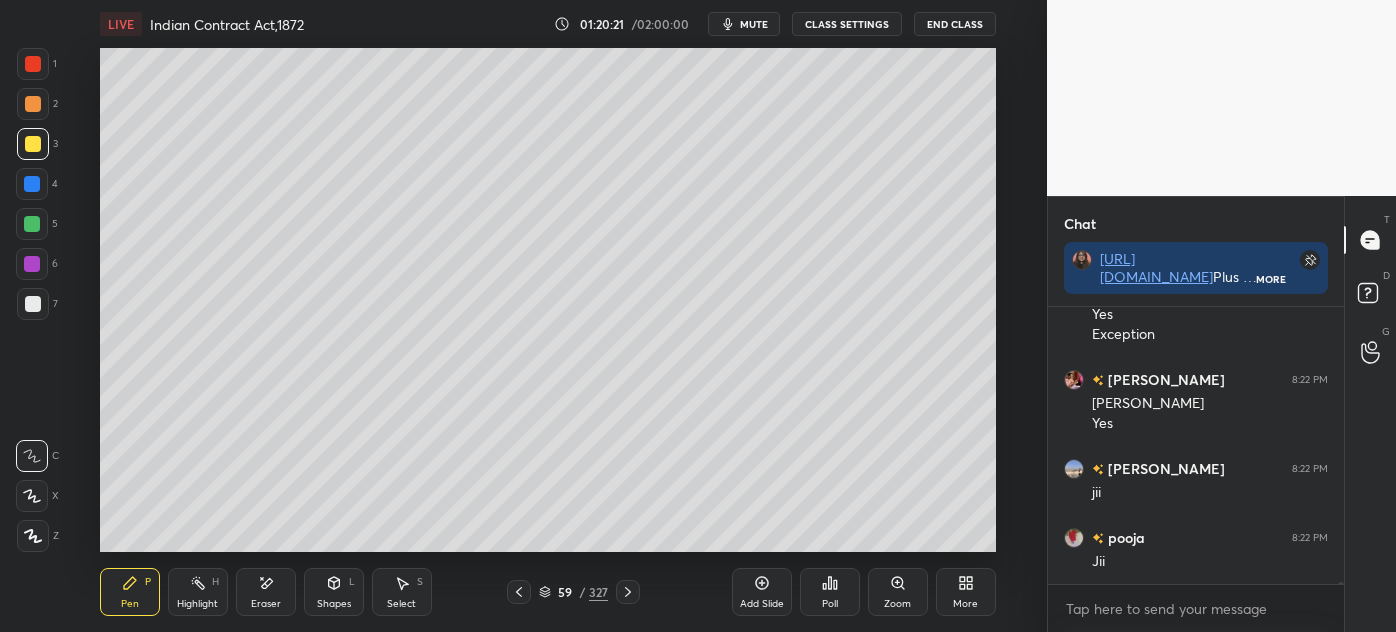 drag, startPoint x: 329, startPoint y: 599, endPoint x: 322, endPoint y: 581, distance: 19.313208 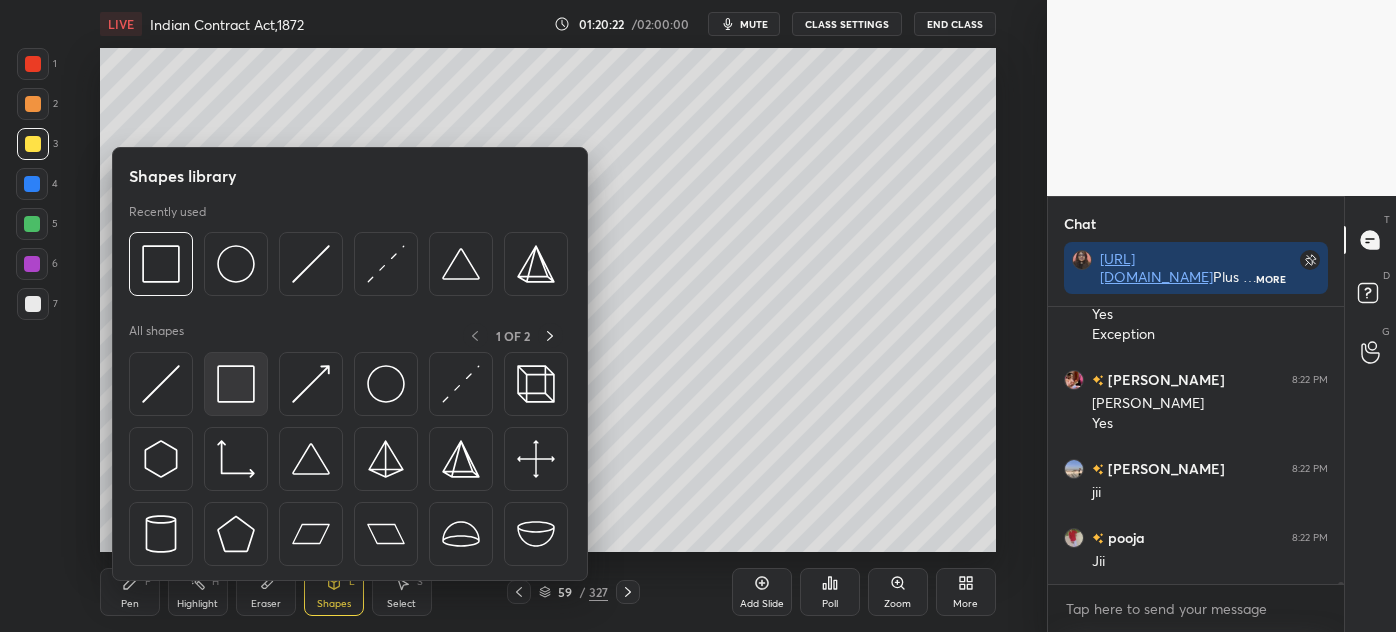 click at bounding box center (236, 384) 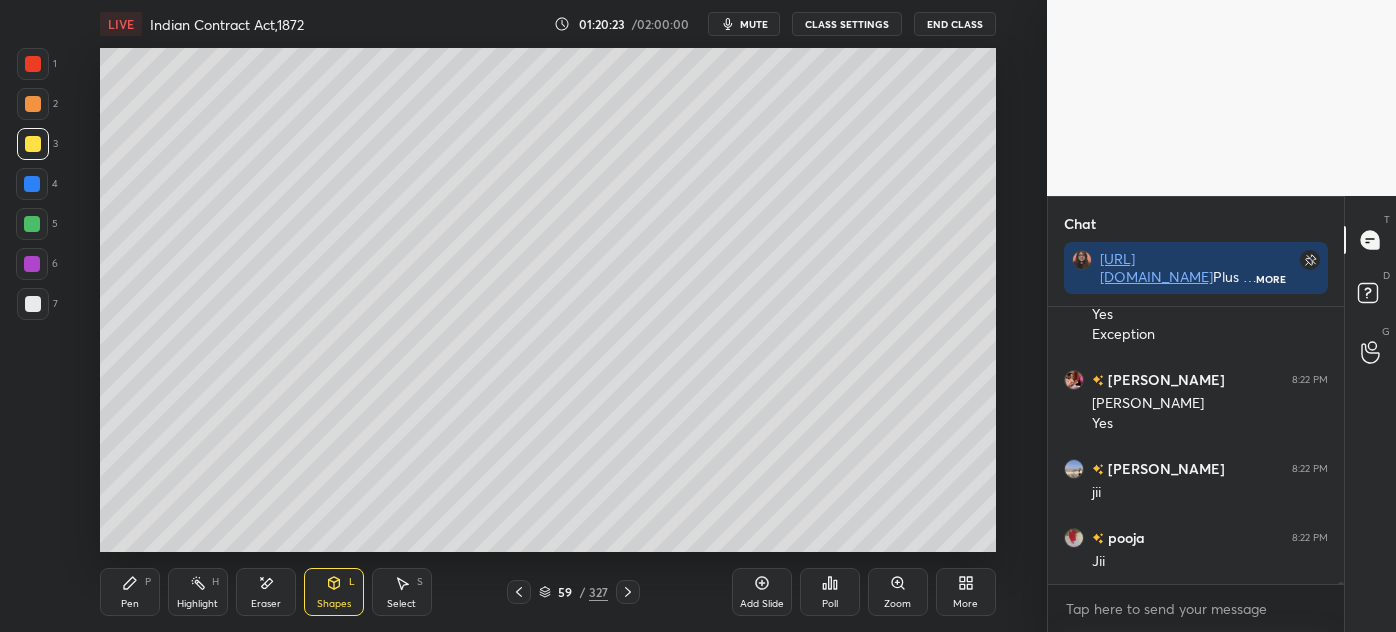 scroll, scrollTop: 36047, scrollLeft: 0, axis: vertical 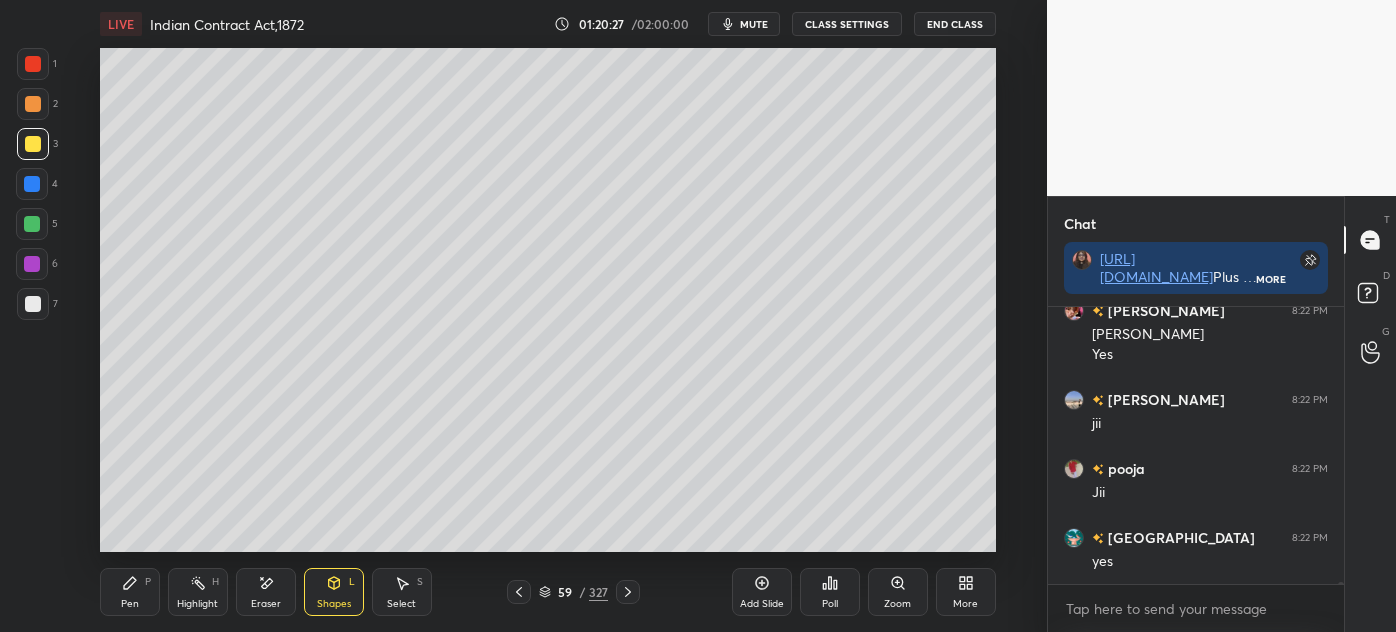 click at bounding box center [33, 304] 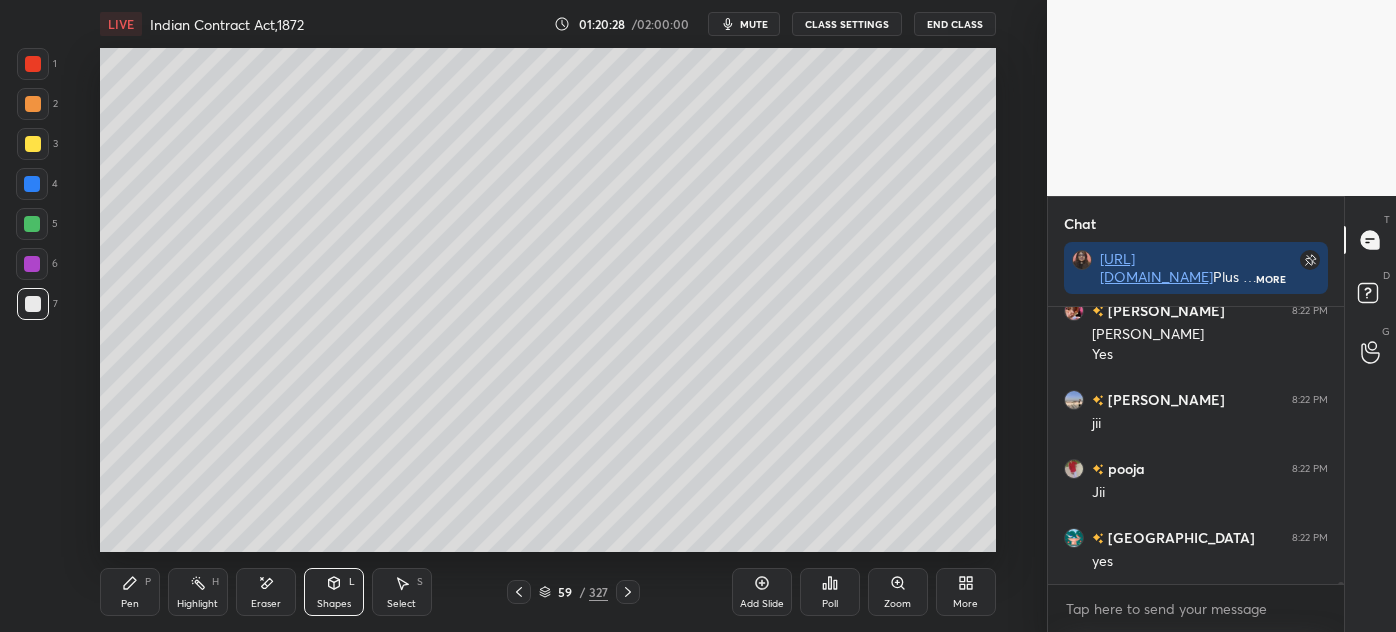 click 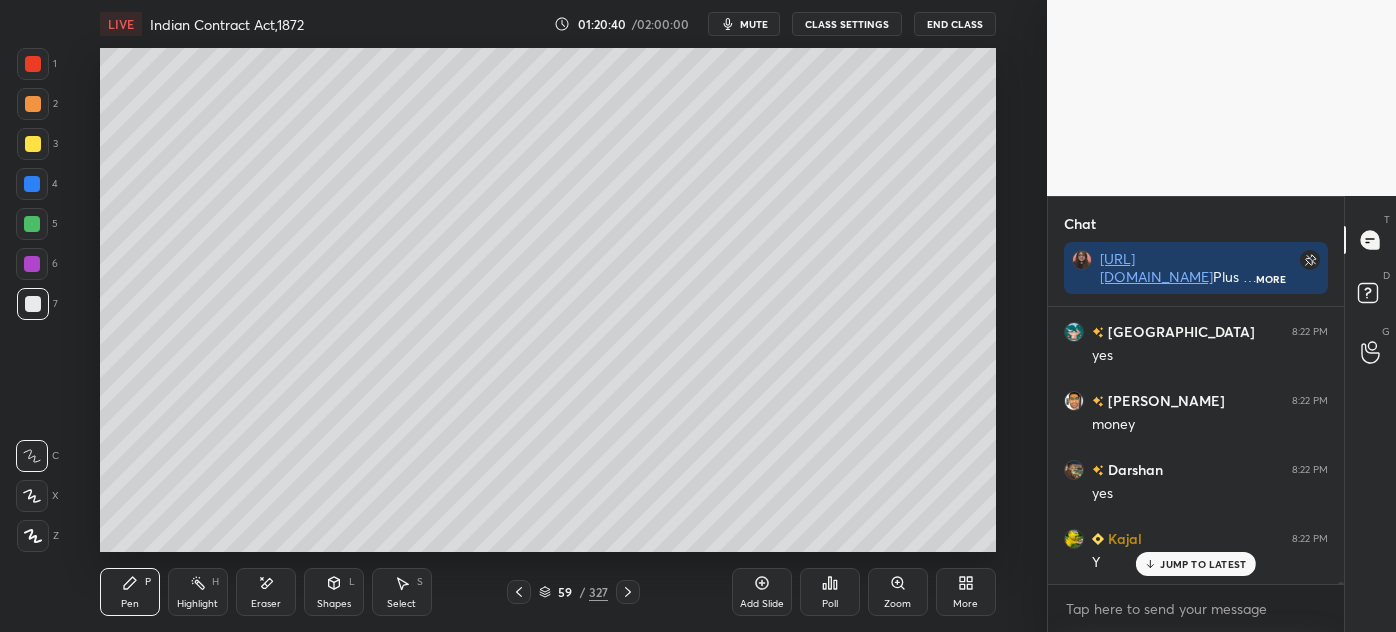 scroll, scrollTop: 36322, scrollLeft: 0, axis: vertical 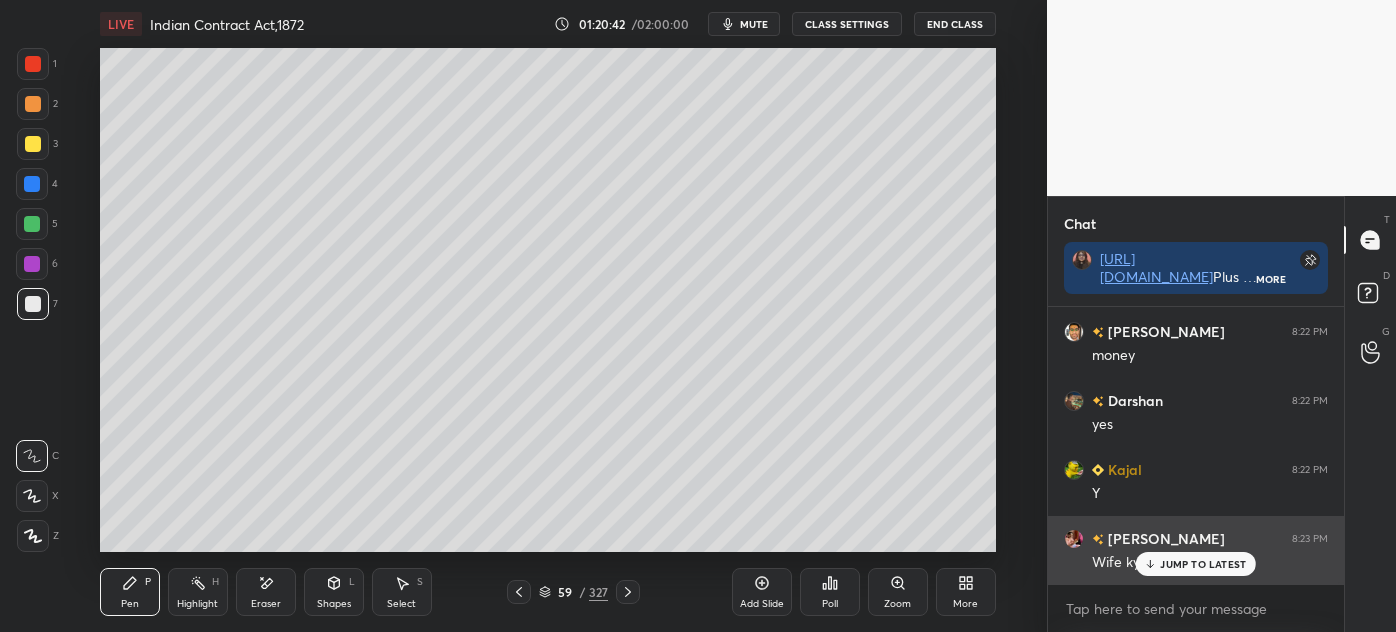 click on "JUMP TO LATEST" at bounding box center (1196, 564) 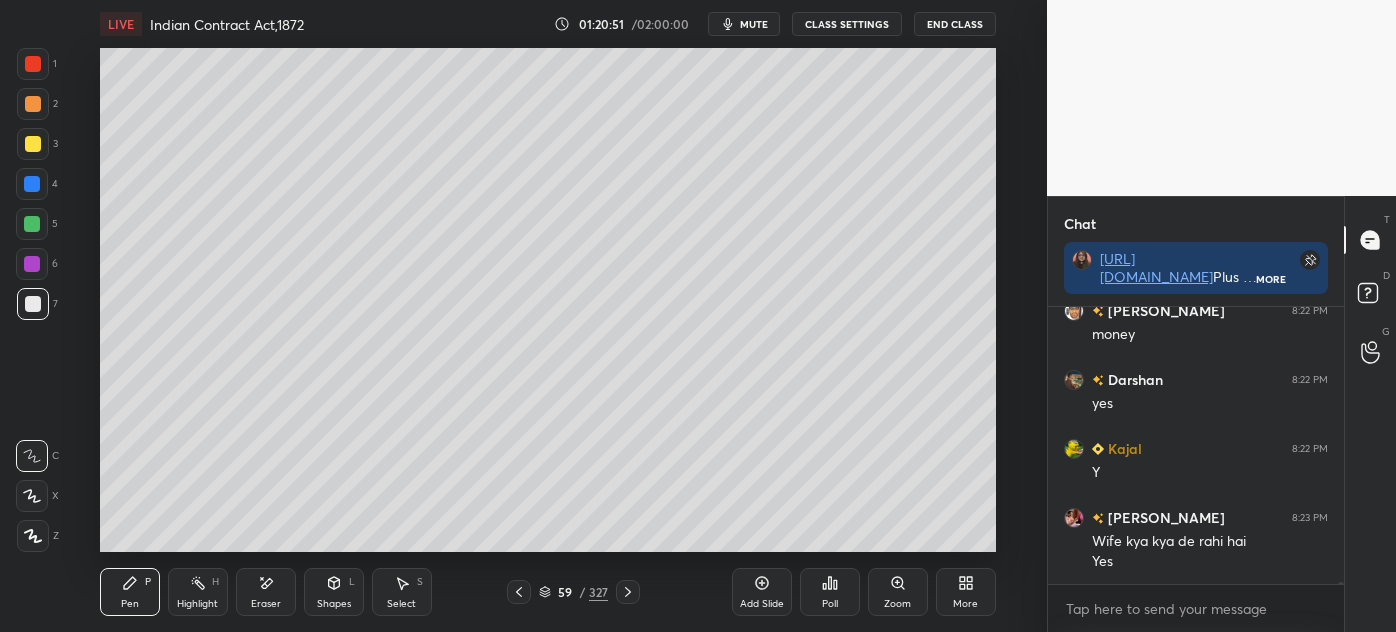 scroll, scrollTop: 36411, scrollLeft: 0, axis: vertical 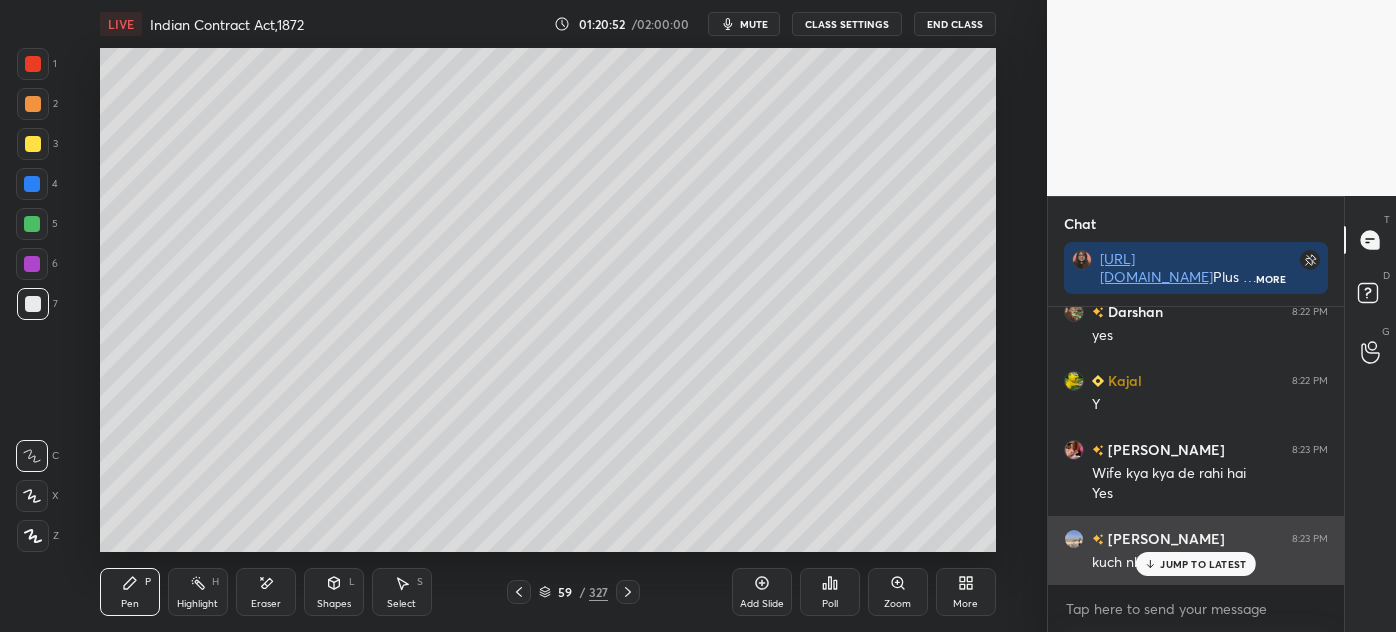 click on "JUMP TO LATEST" at bounding box center (1203, 564) 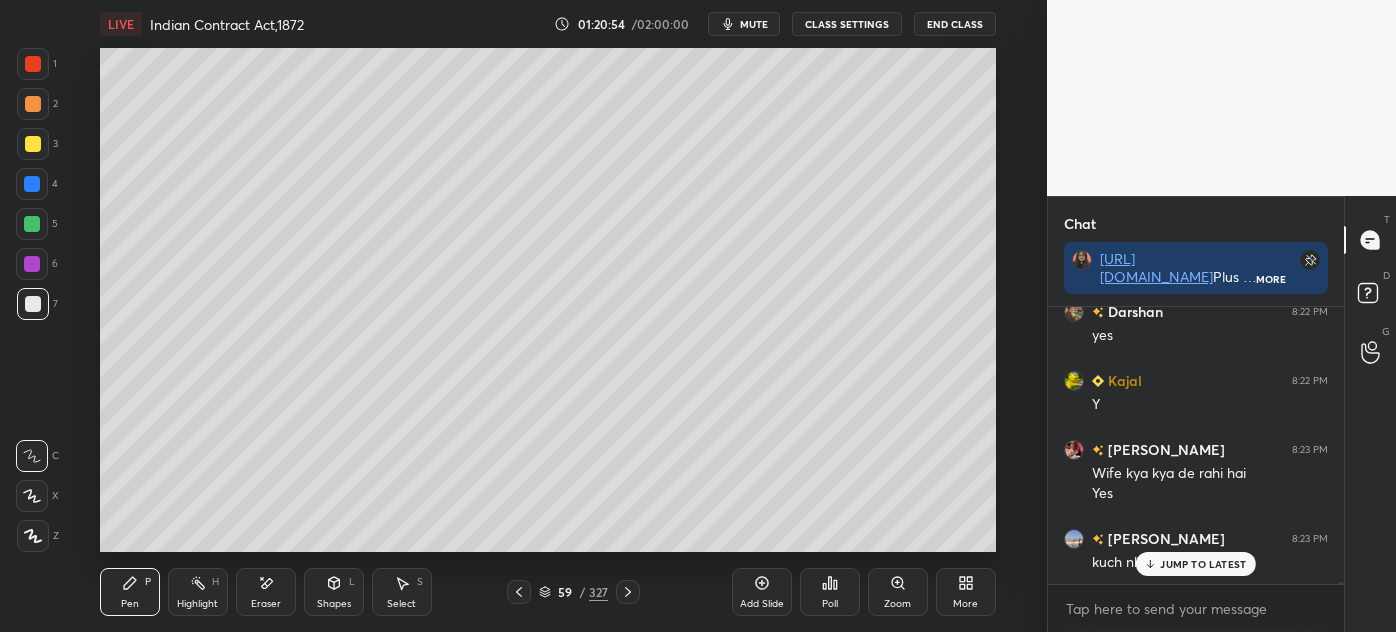 scroll, scrollTop: 36480, scrollLeft: 0, axis: vertical 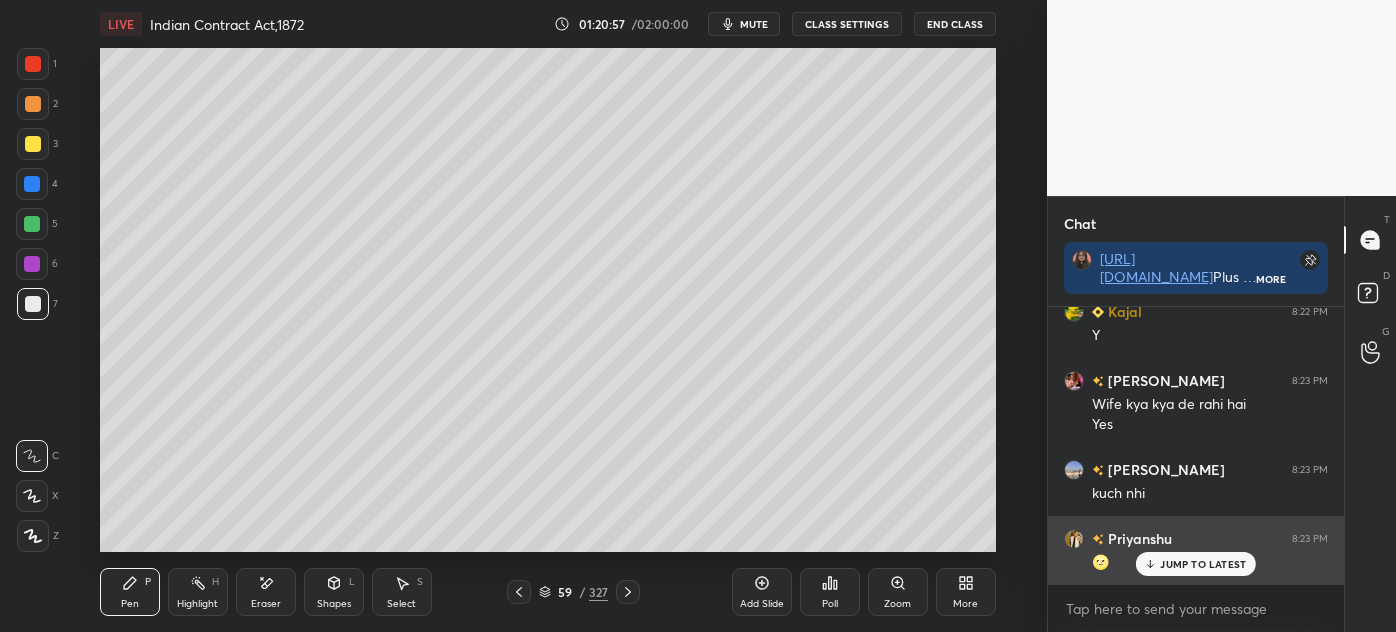 click on "JUMP TO LATEST" at bounding box center (1203, 564) 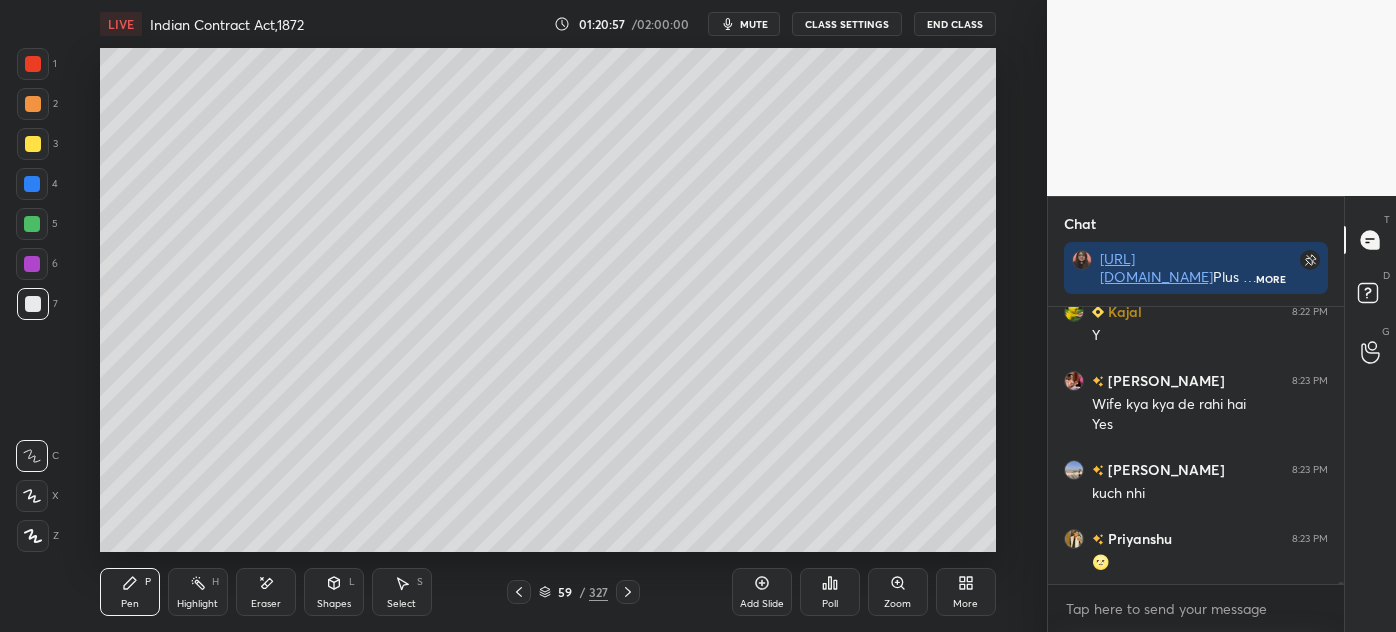 scroll, scrollTop: 229, scrollLeft: 290, axis: both 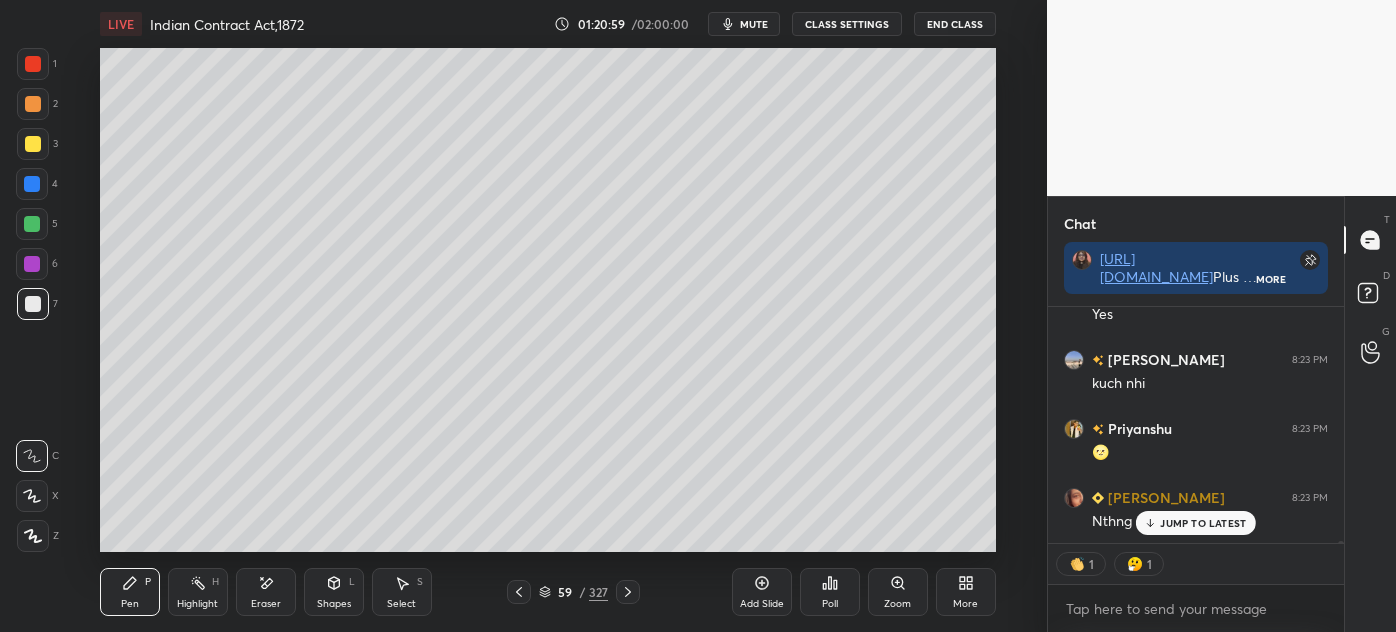 click on "JUMP TO LATEST" at bounding box center (1203, 523) 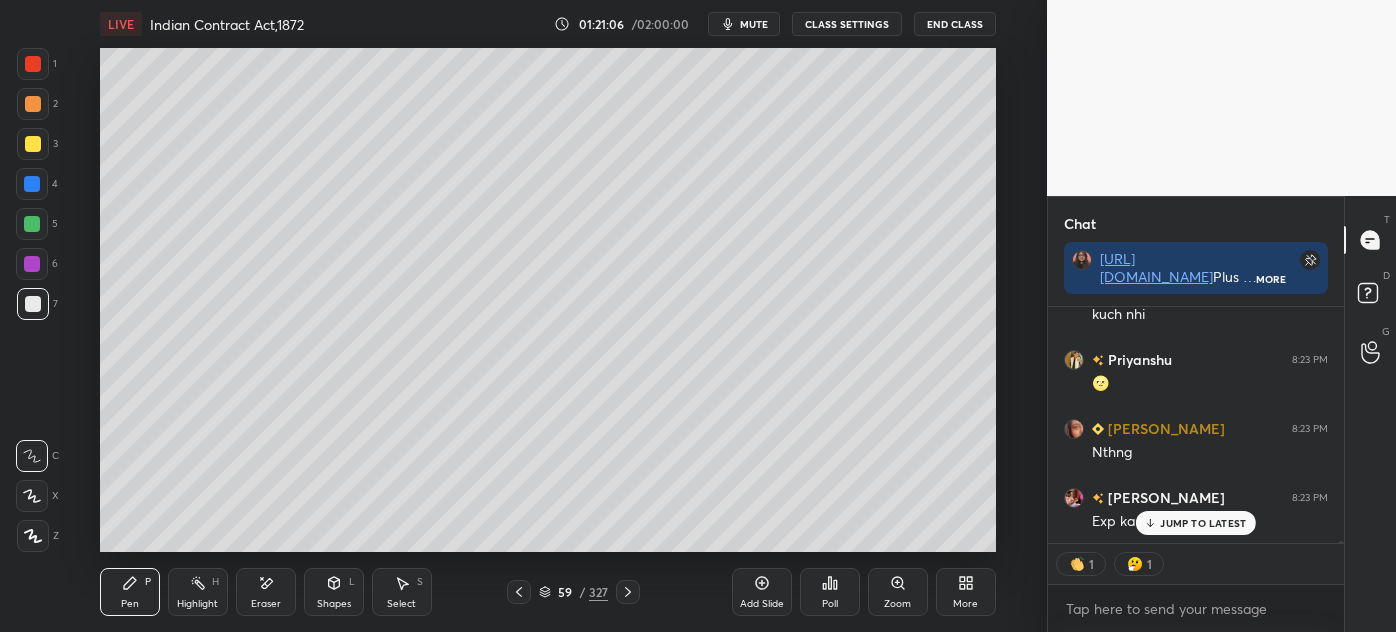 scroll, scrollTop: 36728, scrollLeft: 0, axis: vertical 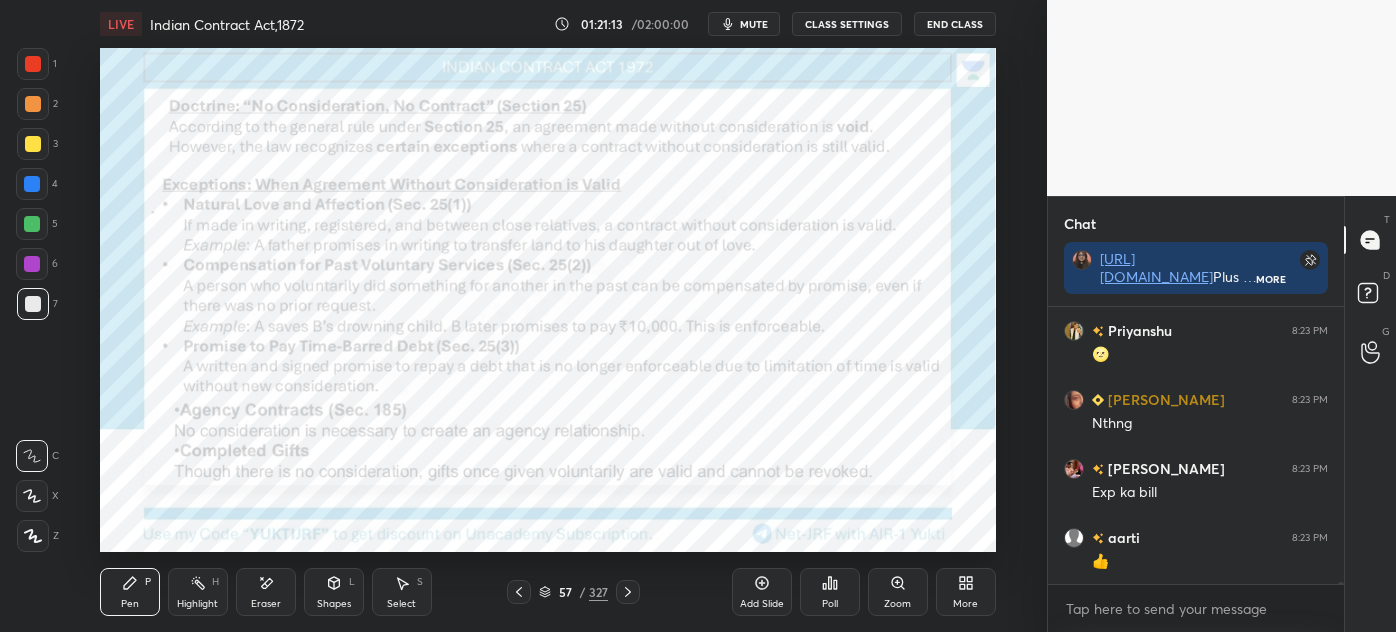 click on "Add Slide" at bounding box center (762, 604) 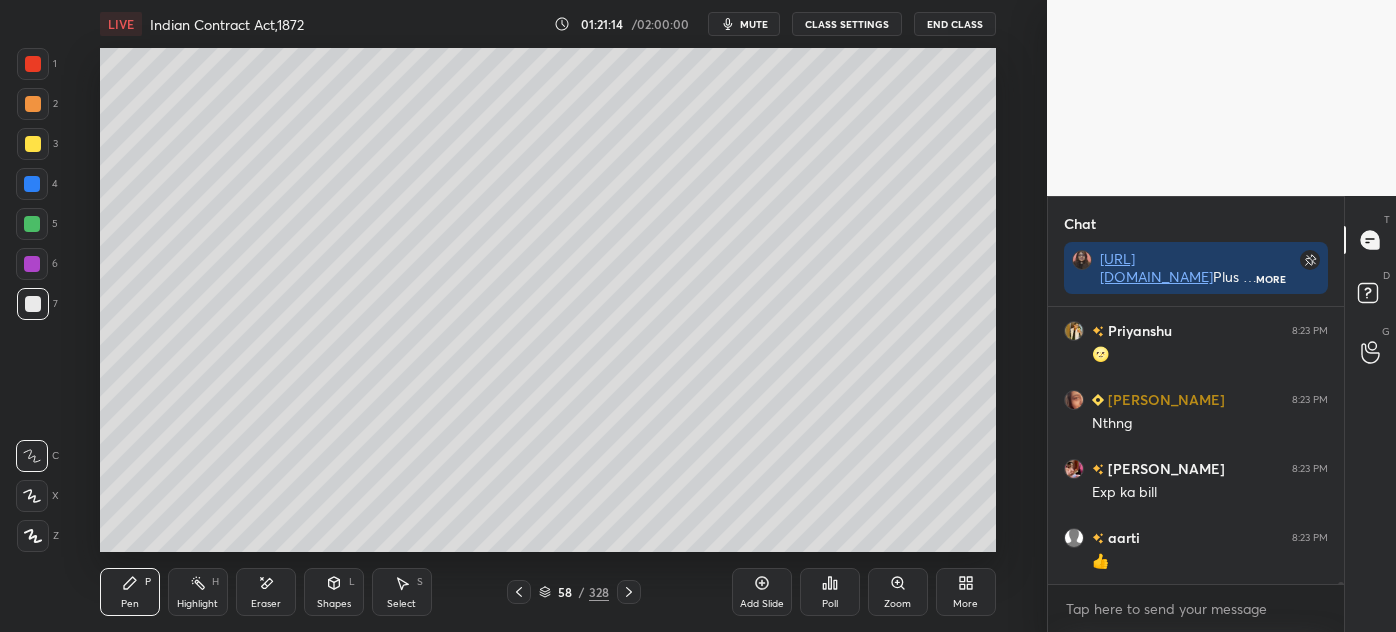 click on "Shapes L" at bounding box center (334, 592) 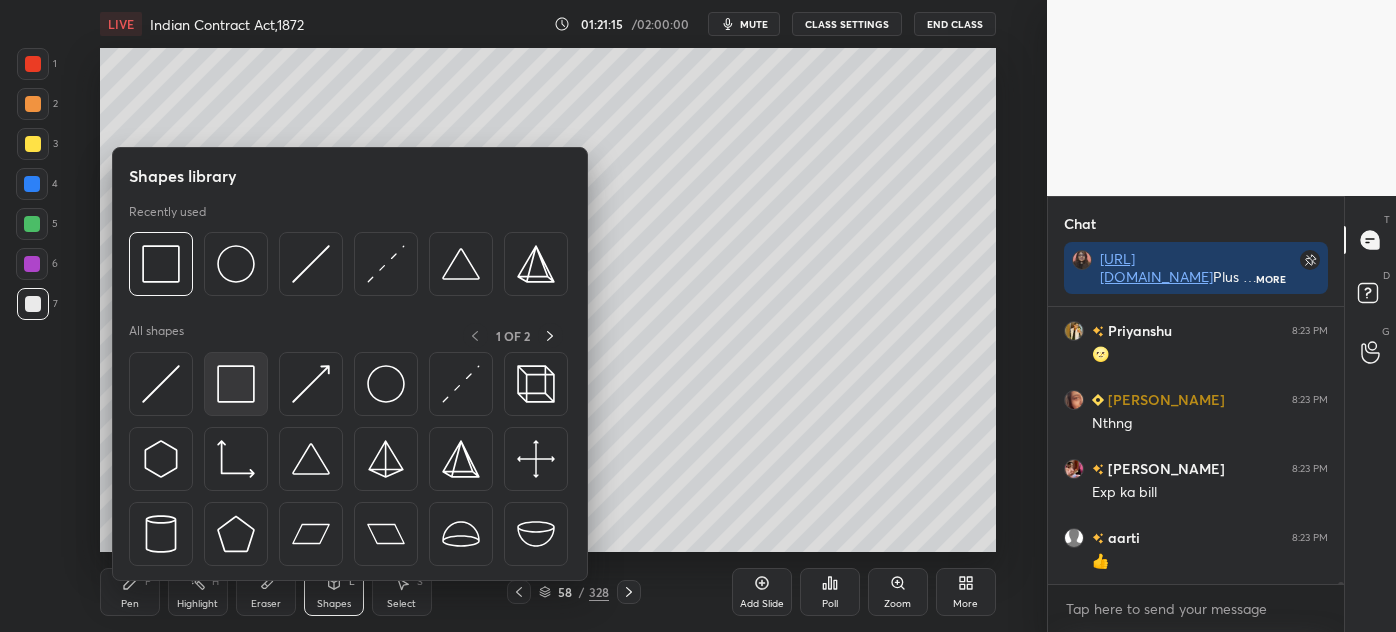 click at bounding box center (236, 384) 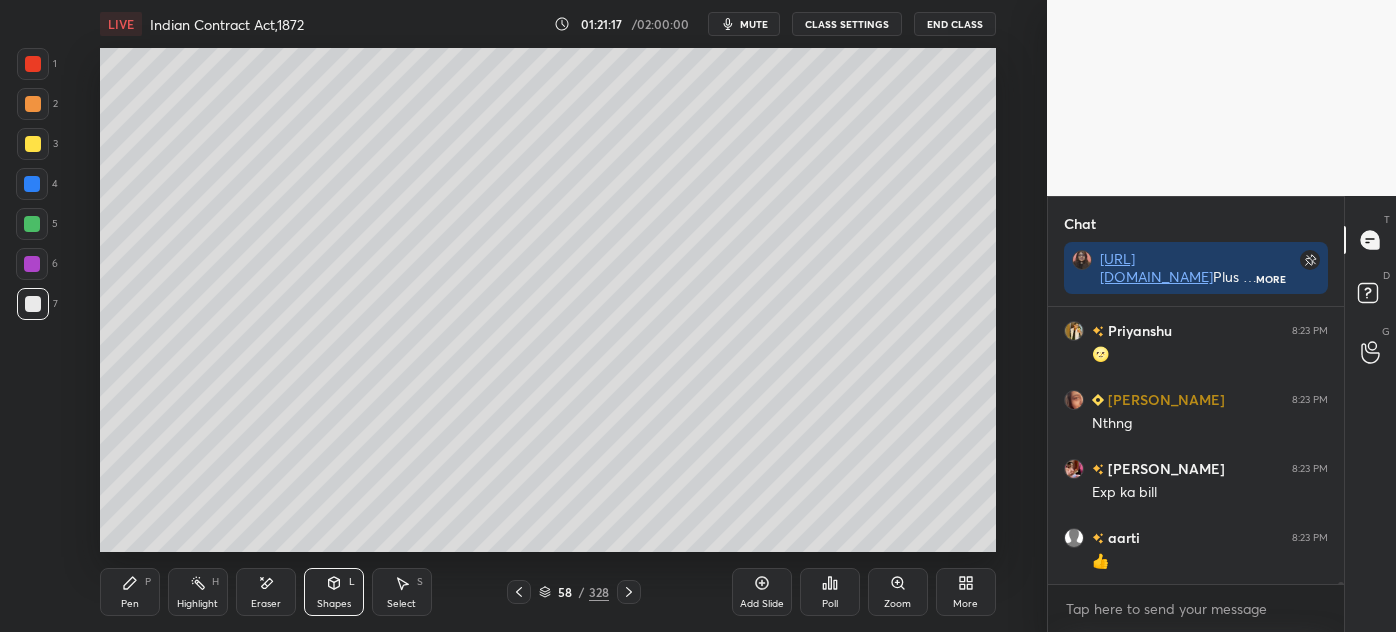 scroll, scrollTop: 36757, scrollLeft: 0, axis: vertical 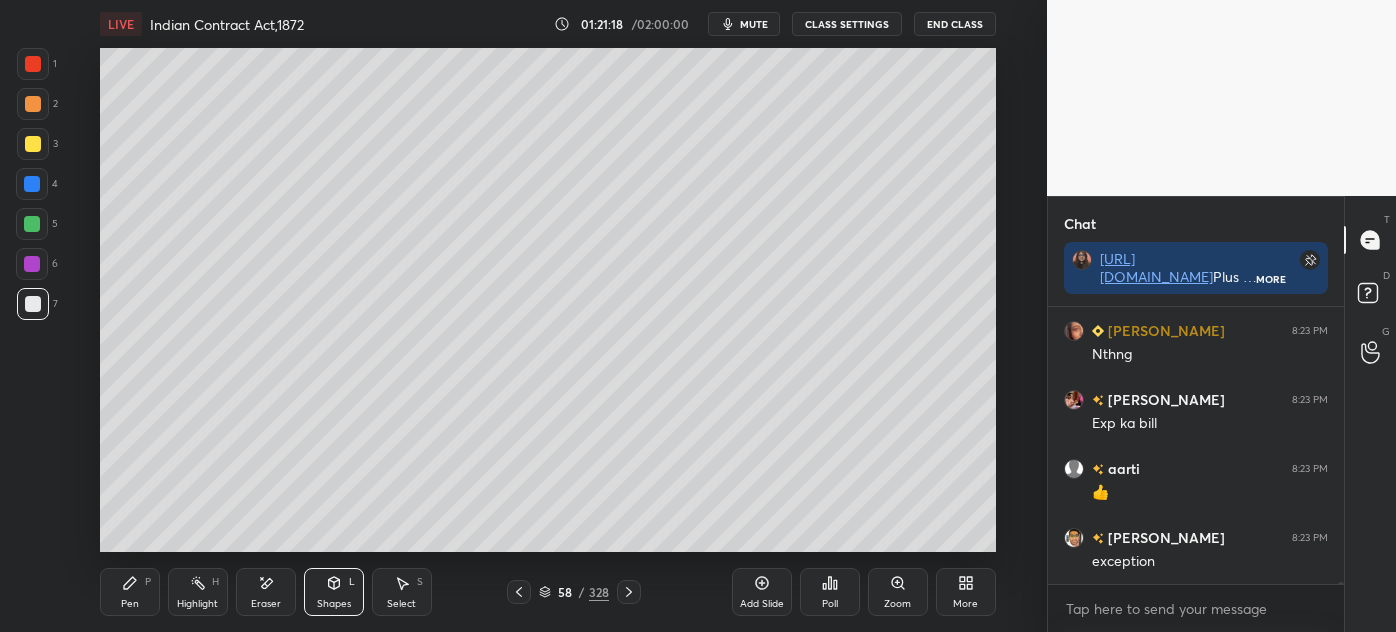 click on "Pen P" at bounding box center (130, 592) 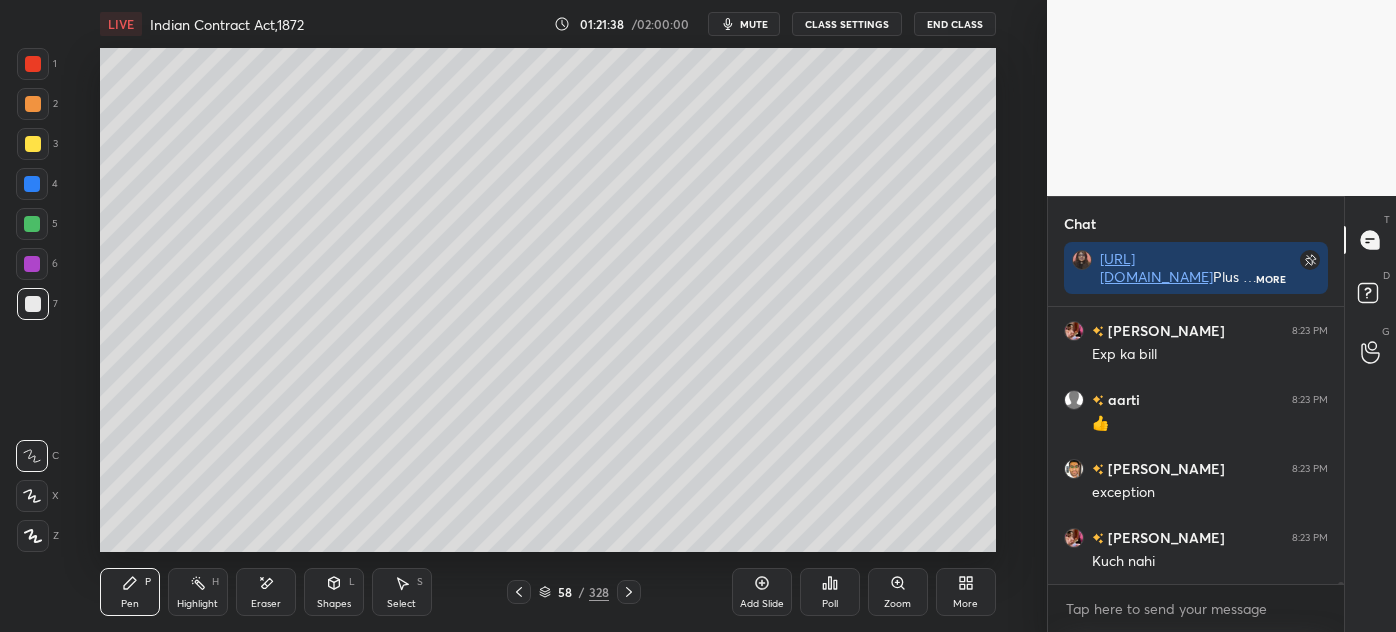 scroll, scrollTop: 36895, scrollLeft: 0, axis: vertical 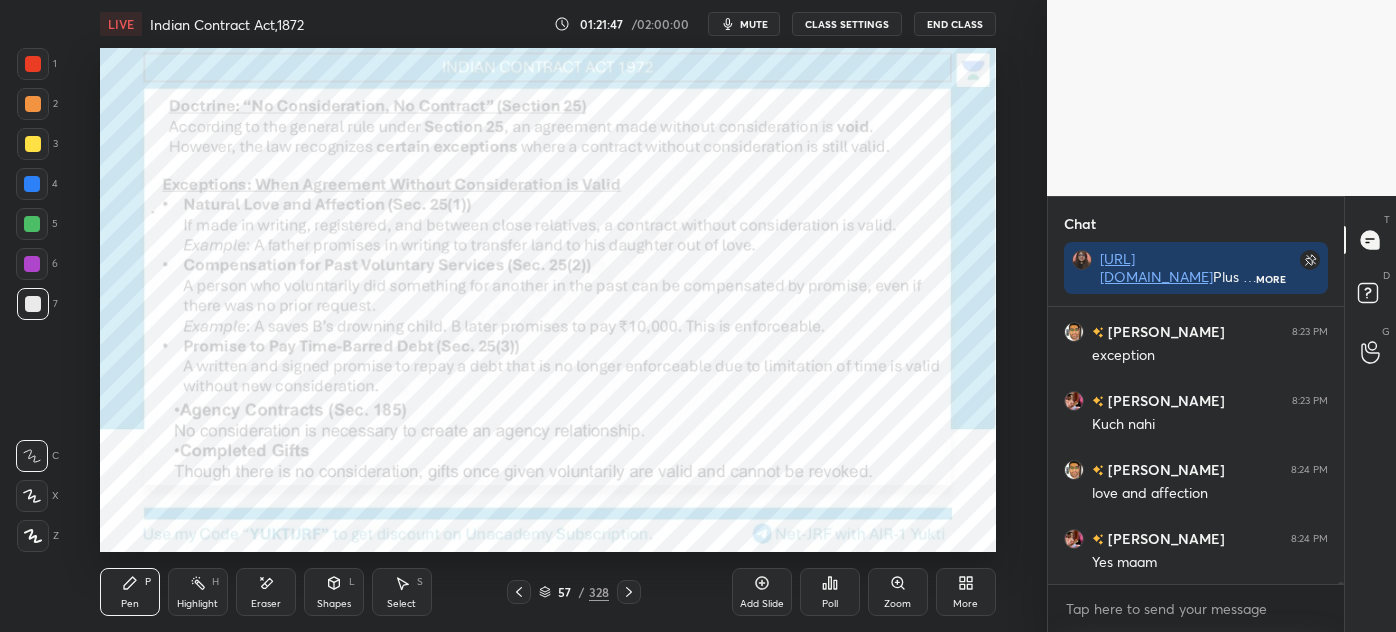 click on "1" at bounding box center (37, 68) 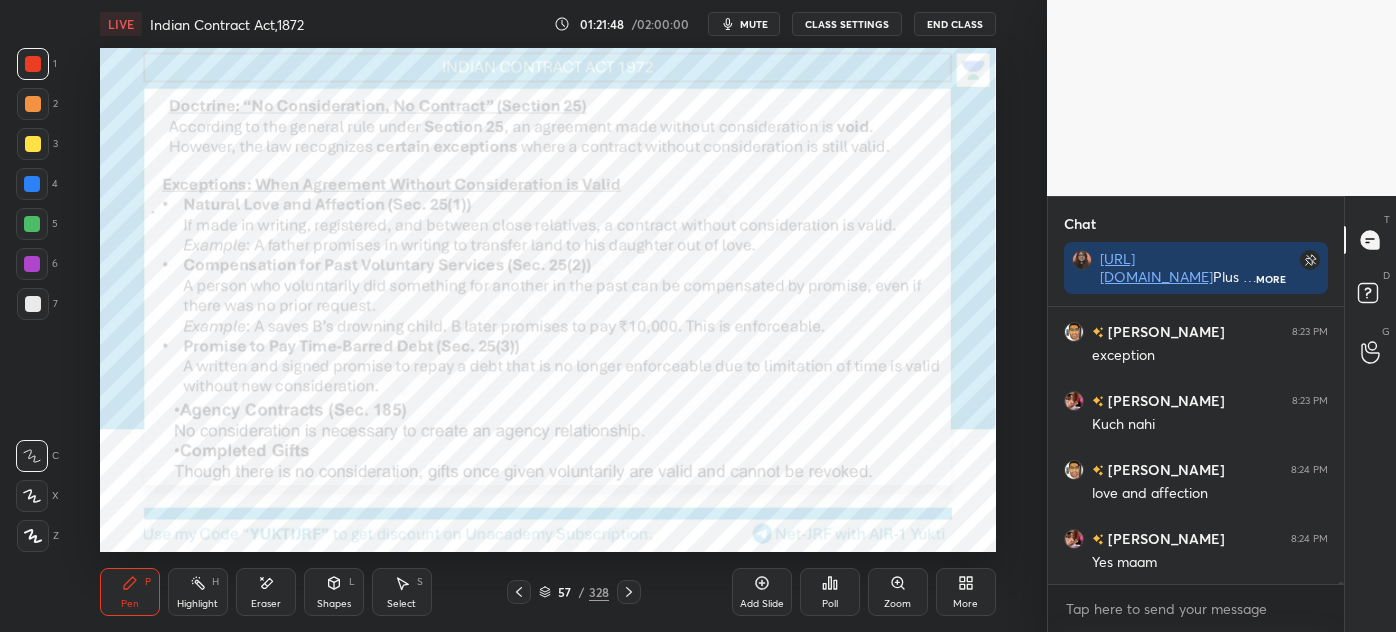 scroll, scrollTop: 37032, scrollLeft: 0, axis: vertical 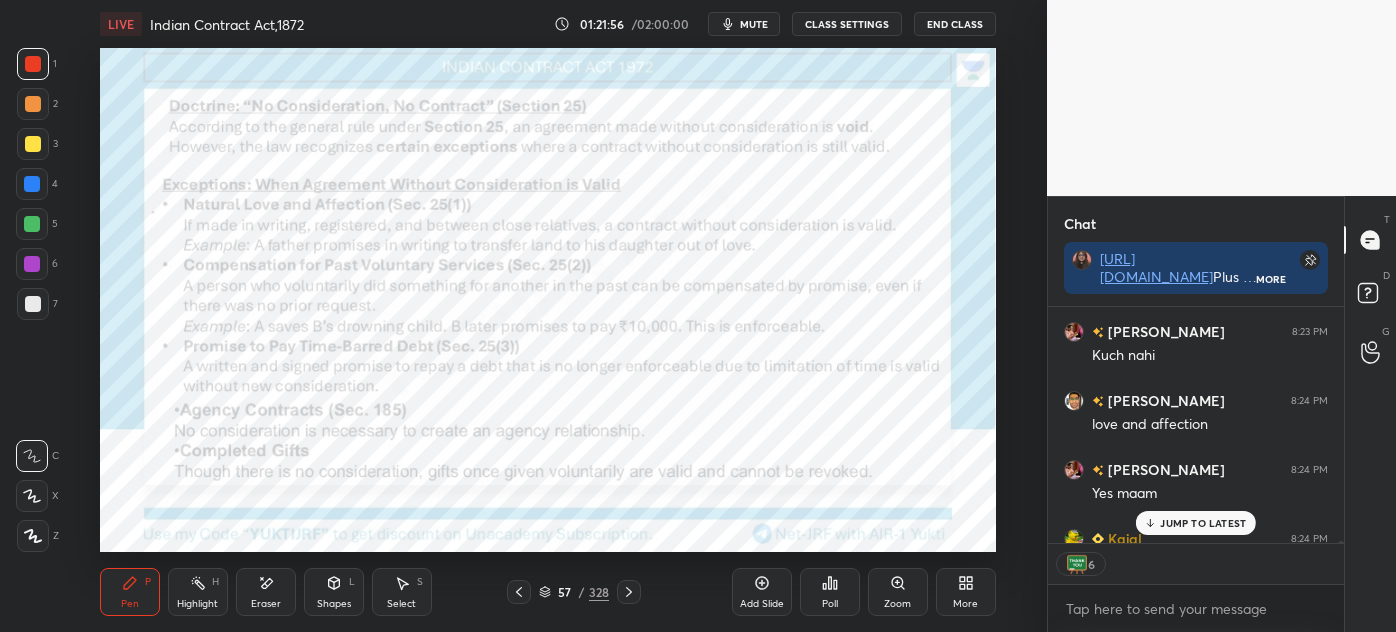 click on "Add Slide" at bounding box center [762, 592] 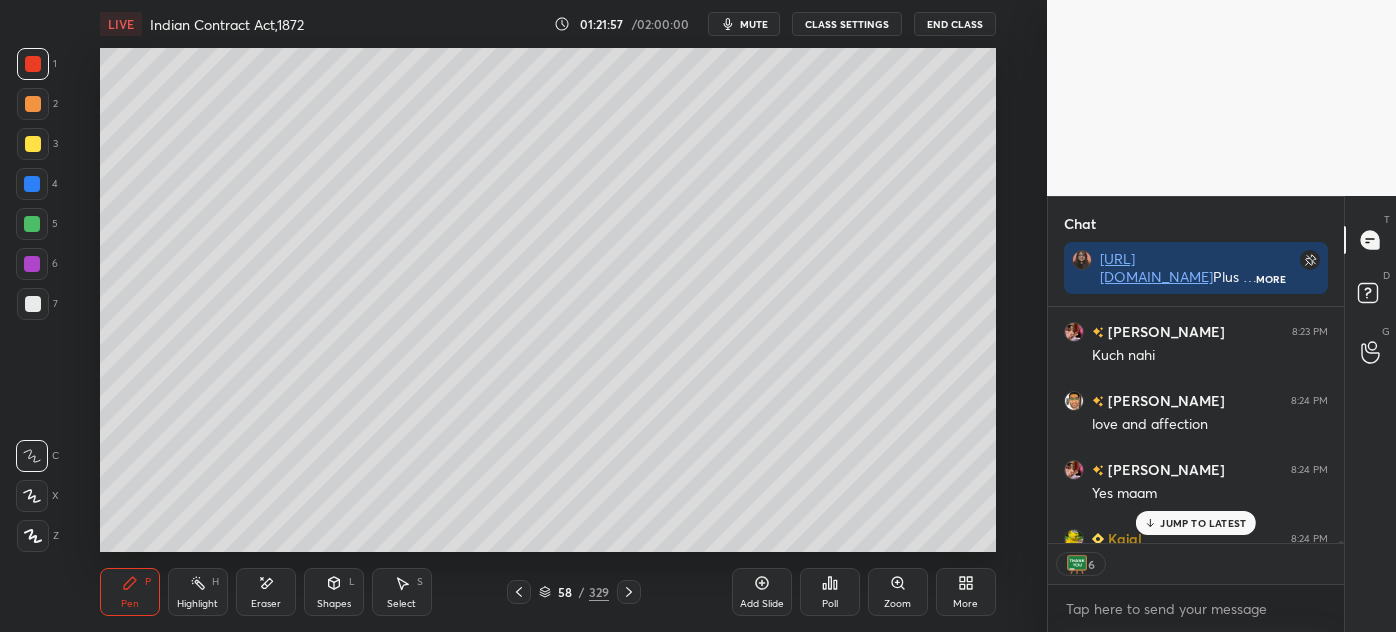 click at bounding box center (33, 304) 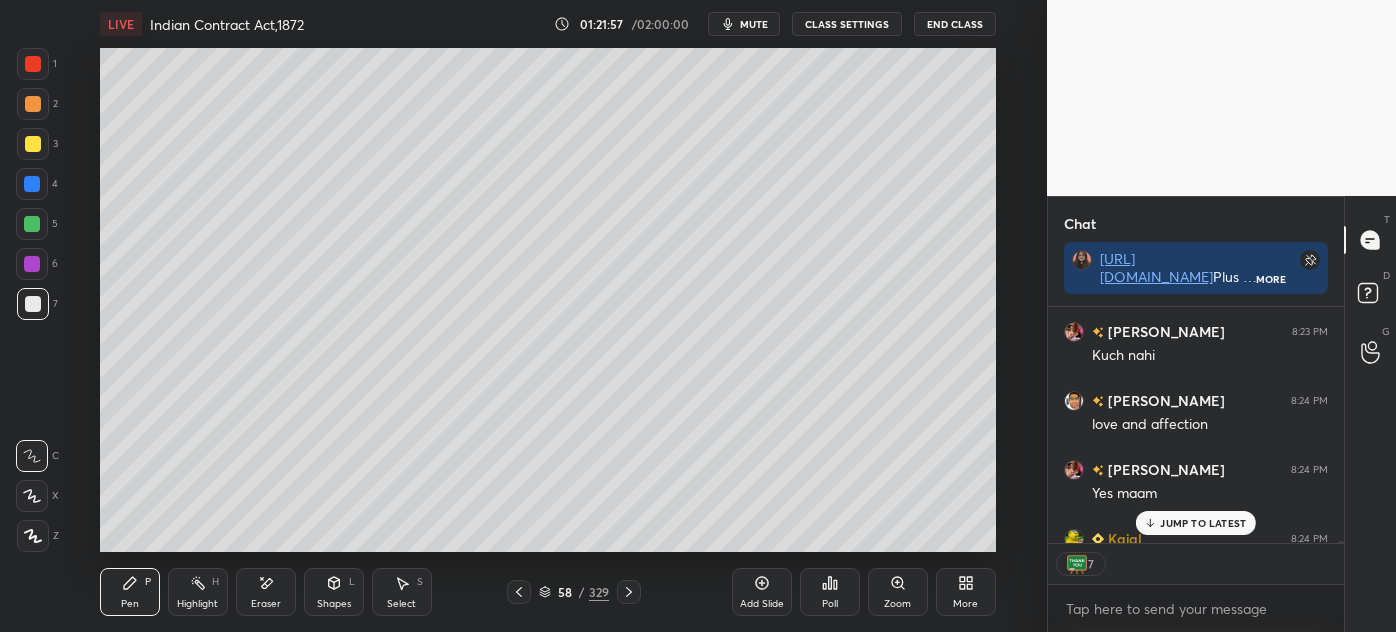 scroll, scrollTop: 37142, scrollLeft: 0, axis: vertical 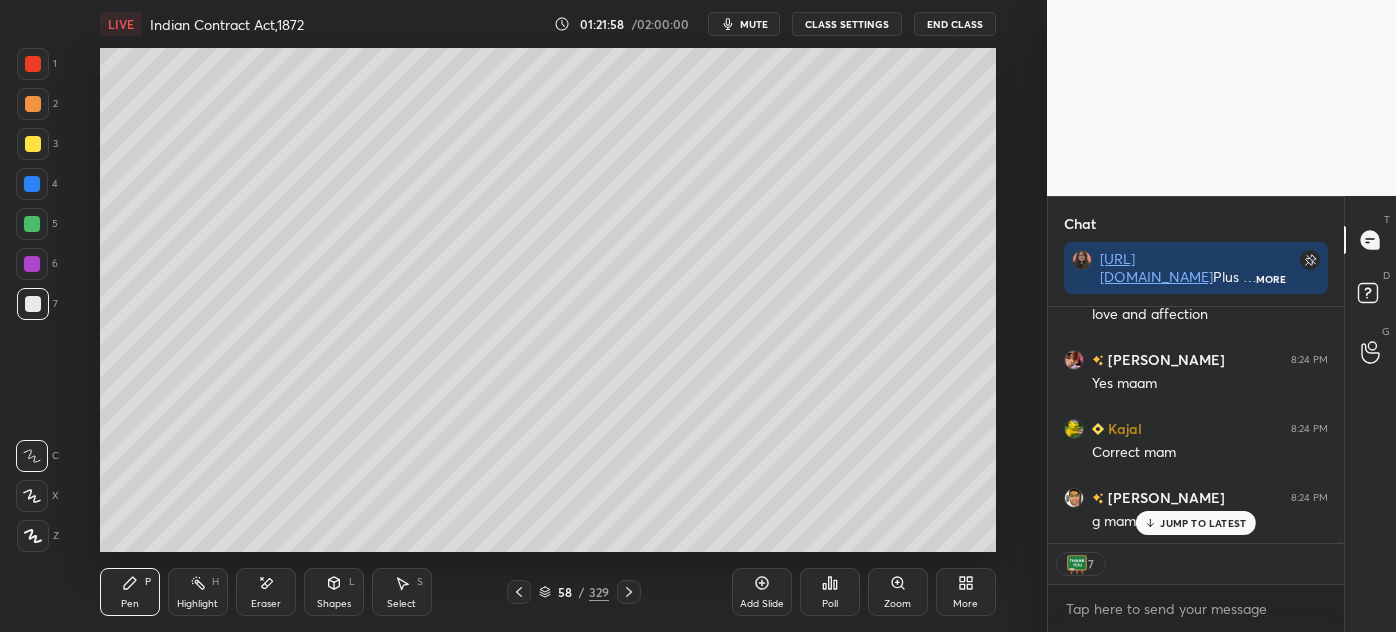 click on "JUMP TO LATEST" at bounding box center (1203, 523) 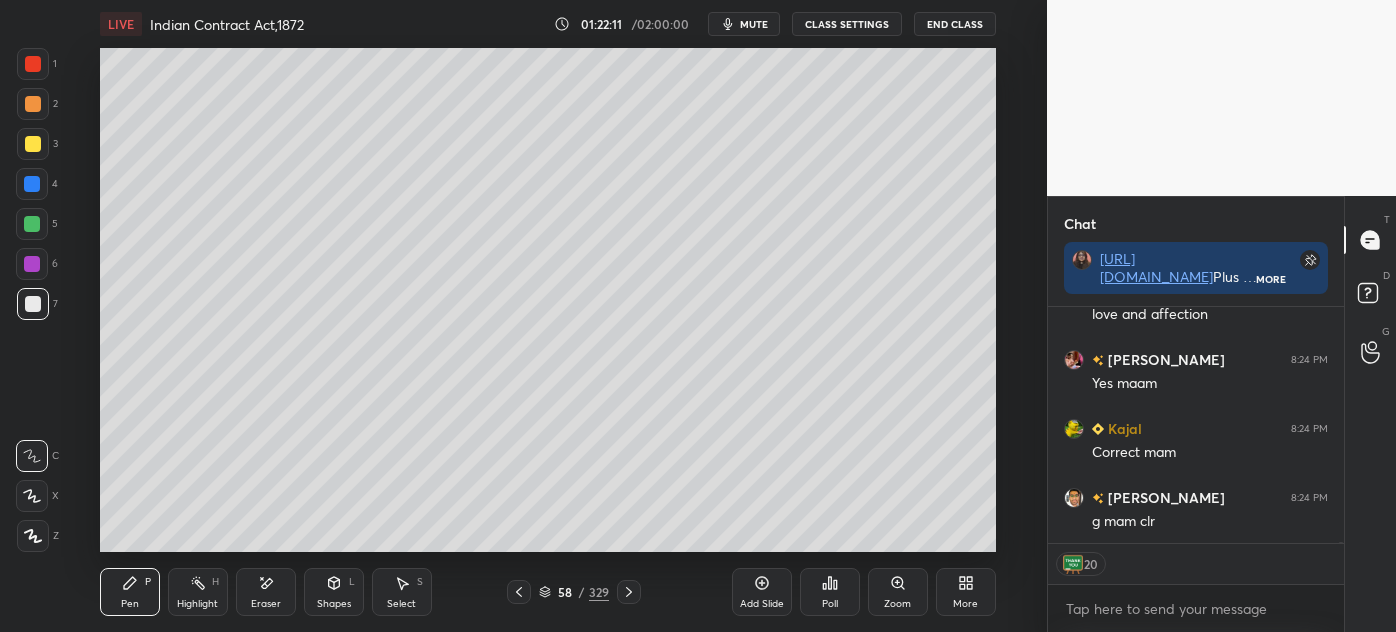 drag, startPoint x: 32, startPoint y: 174, endPoint x: 26, endPoint y: 156, distance: 18.973665 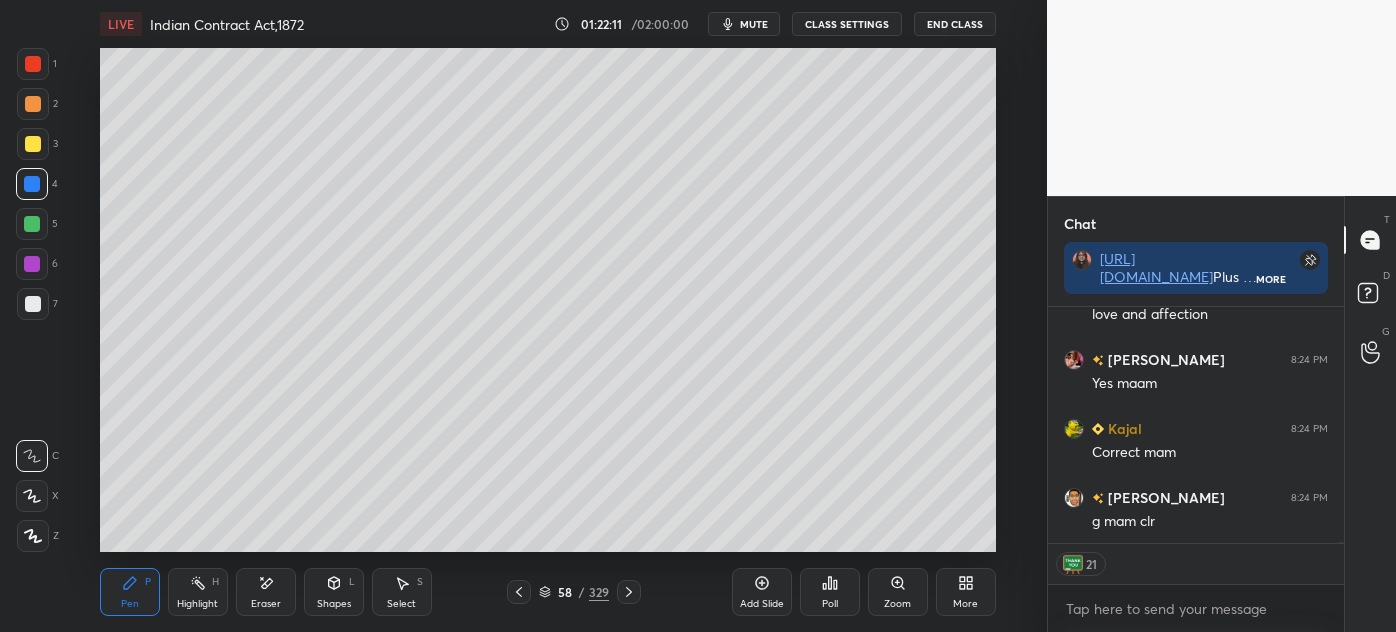 click at bounding box center (33, 144) 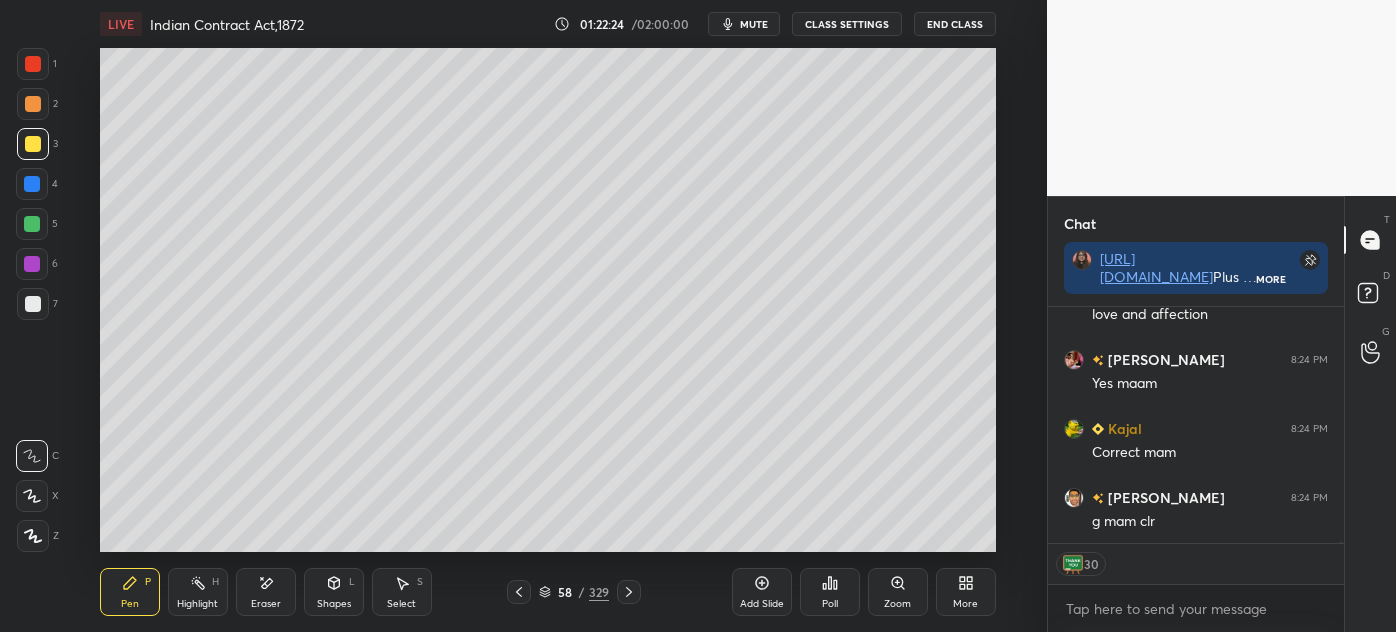 click at bounding box center (32, 184) 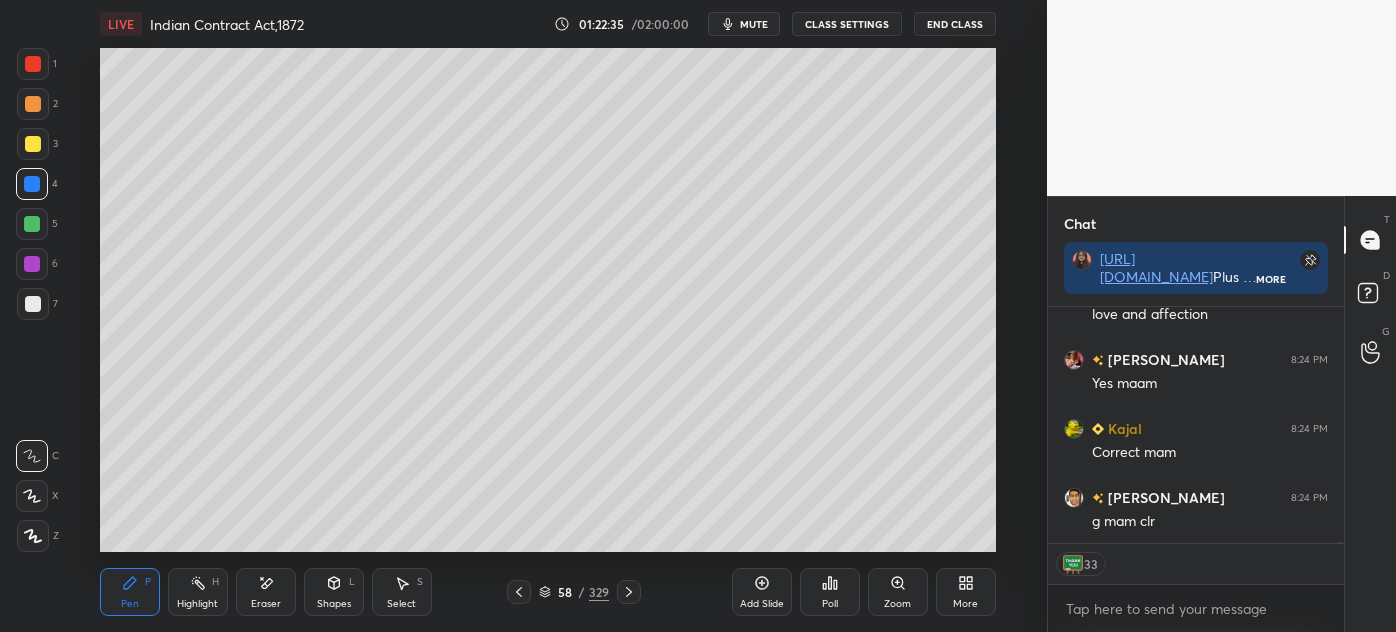 click at bounding box center [33, 304] 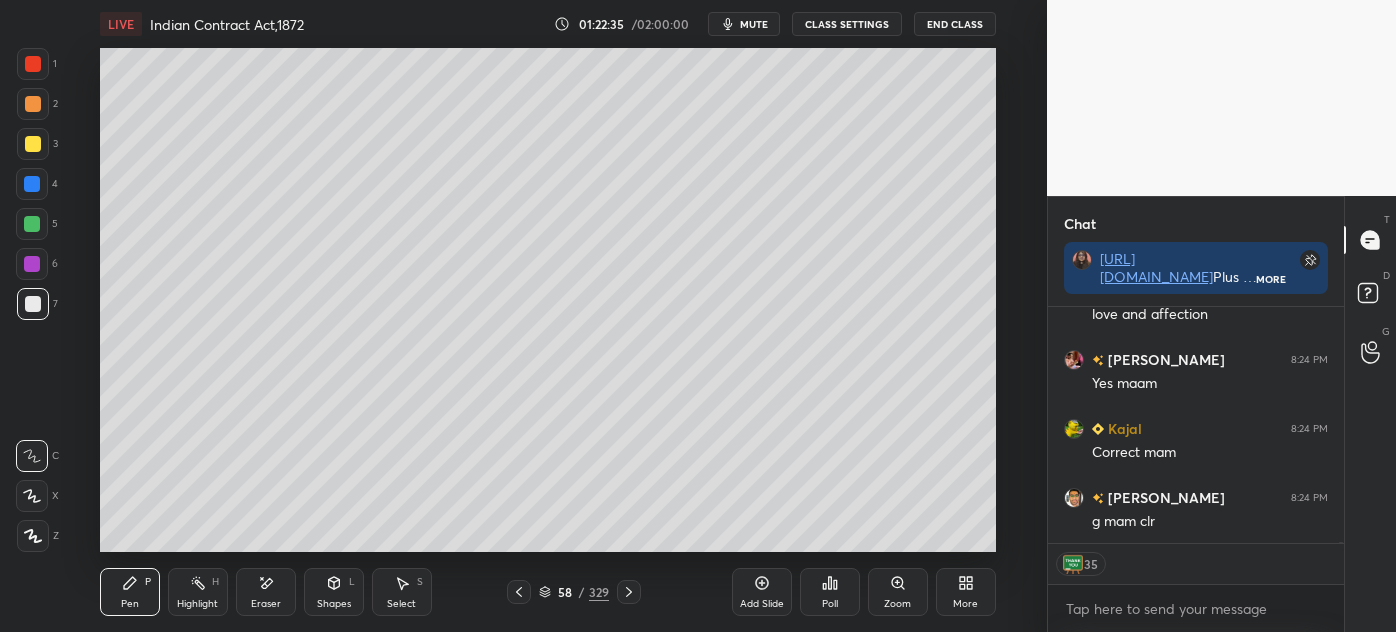 click at bounding box center (32, 224) 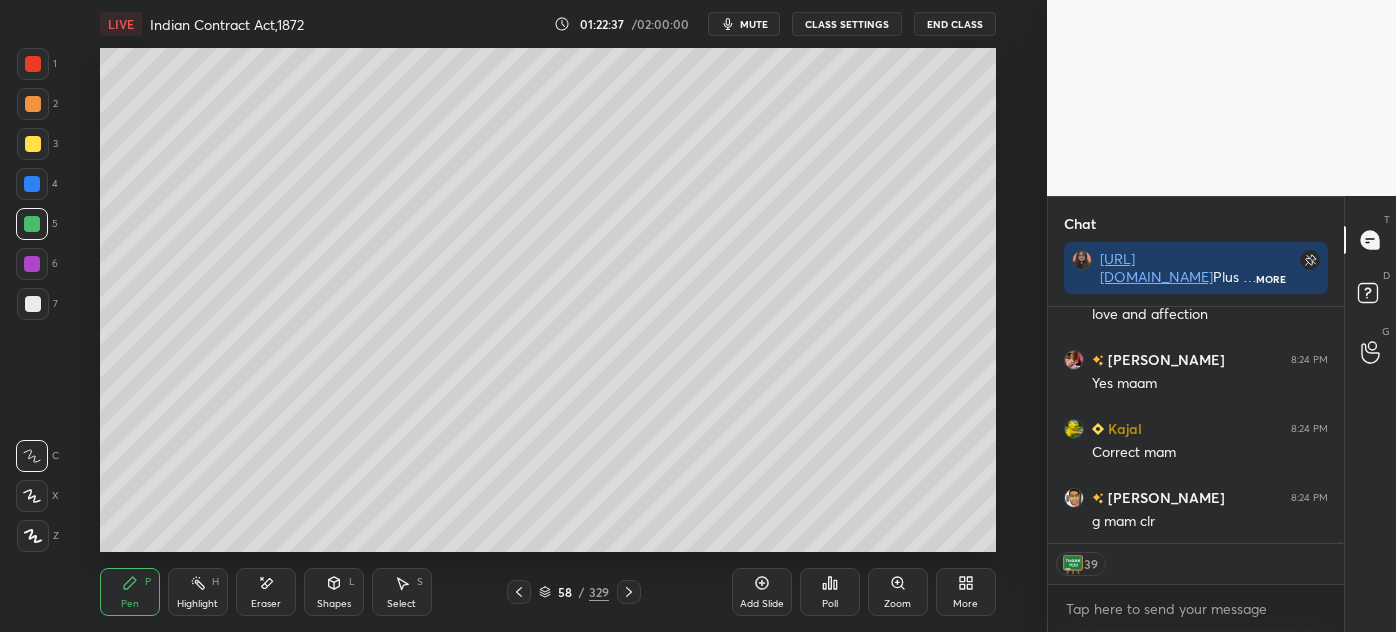 click at bounding box center [32, 264] 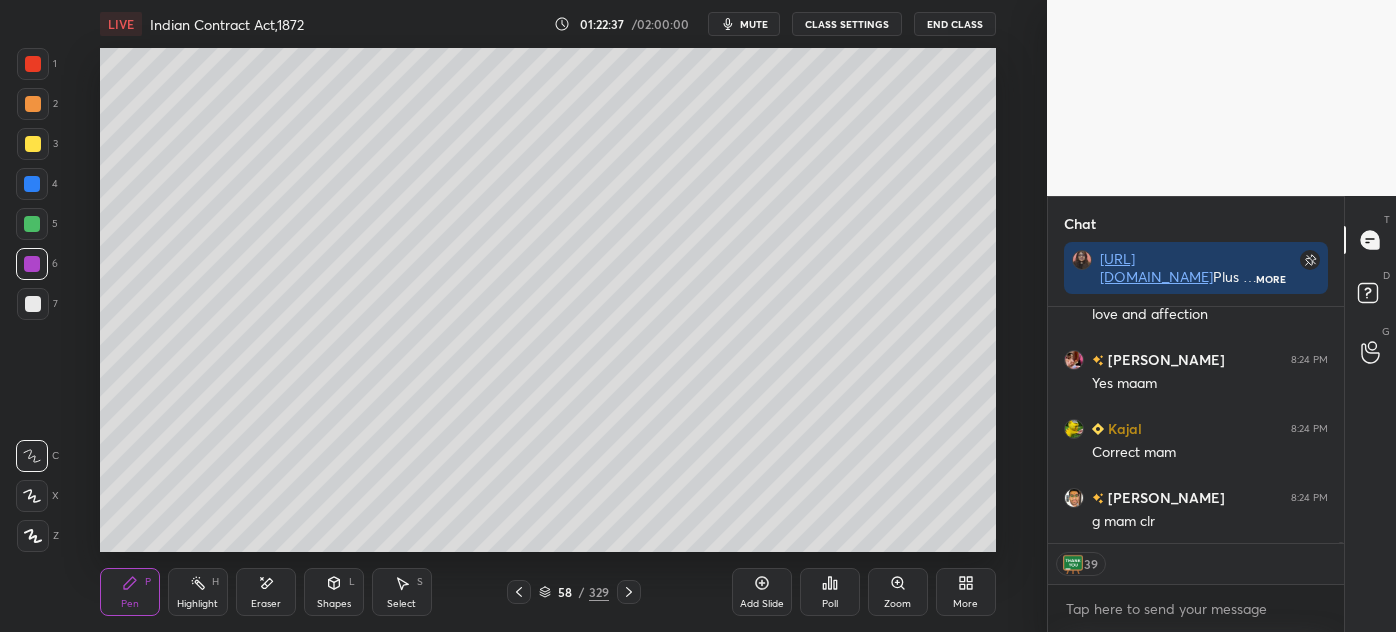 click at bounding box center (32, 224) 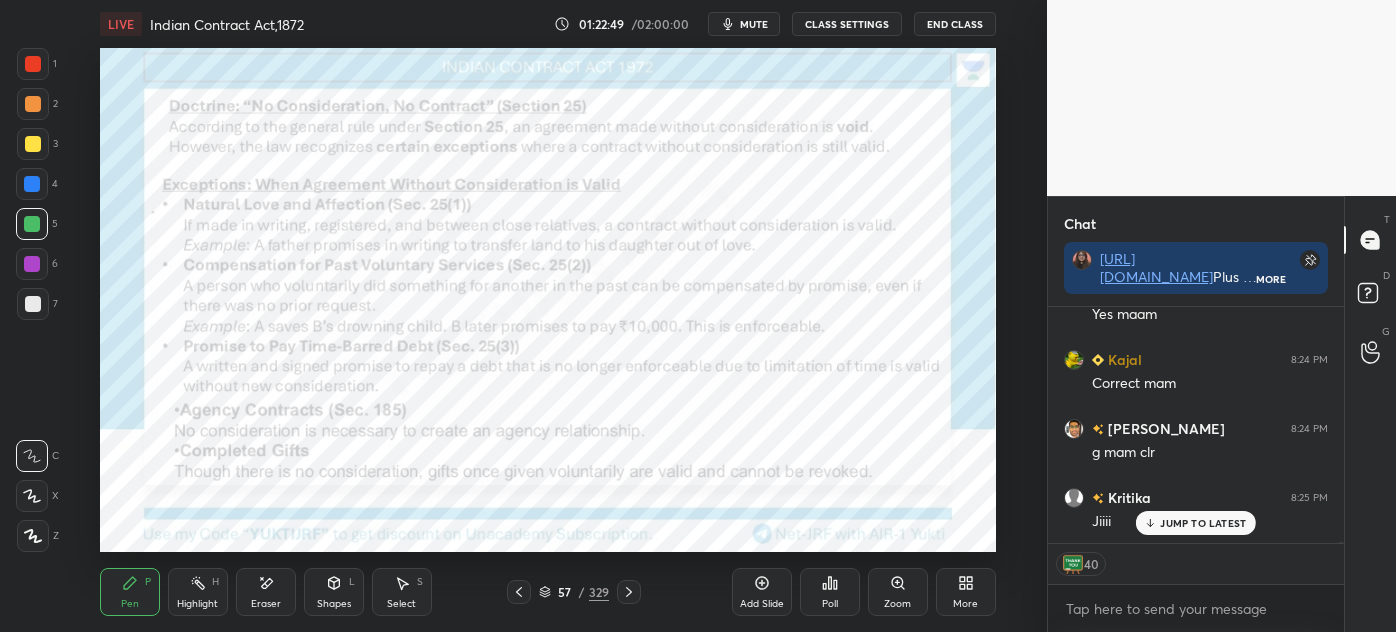 scroll, scrollTop: 37280, scrollLeft: 0, axis: vertical 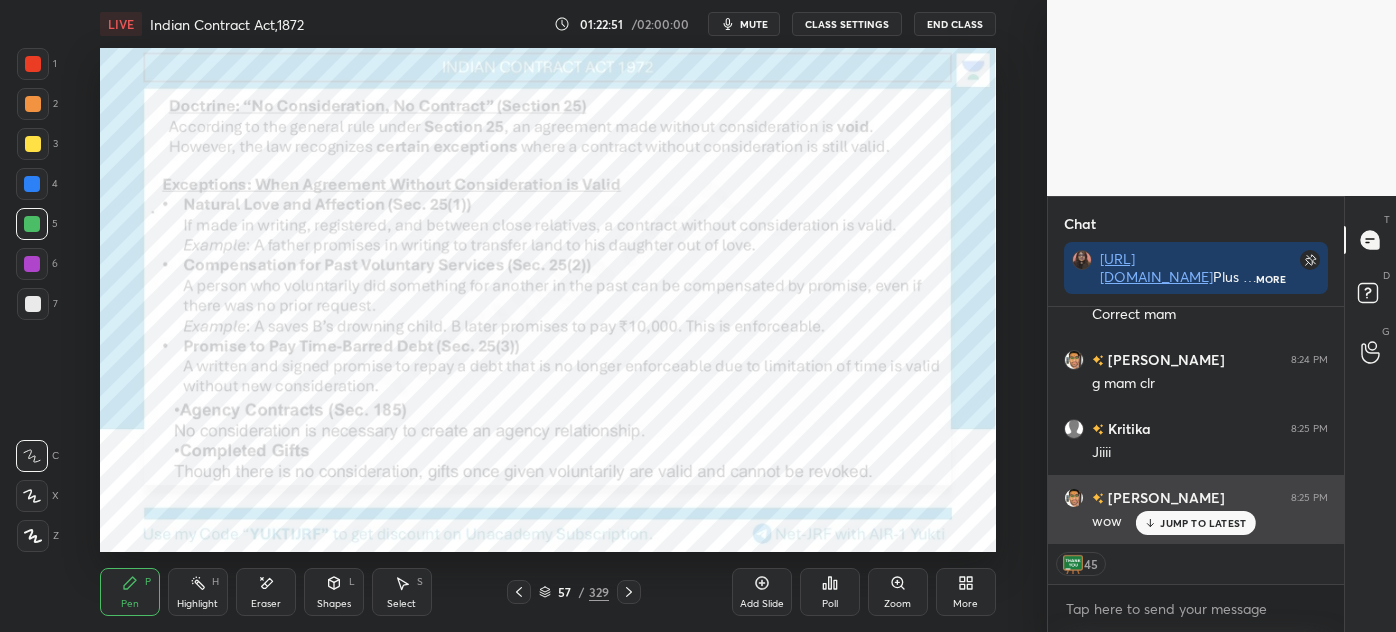 click on "JUMP TO LATEST" at bounding box center [1203, 523] 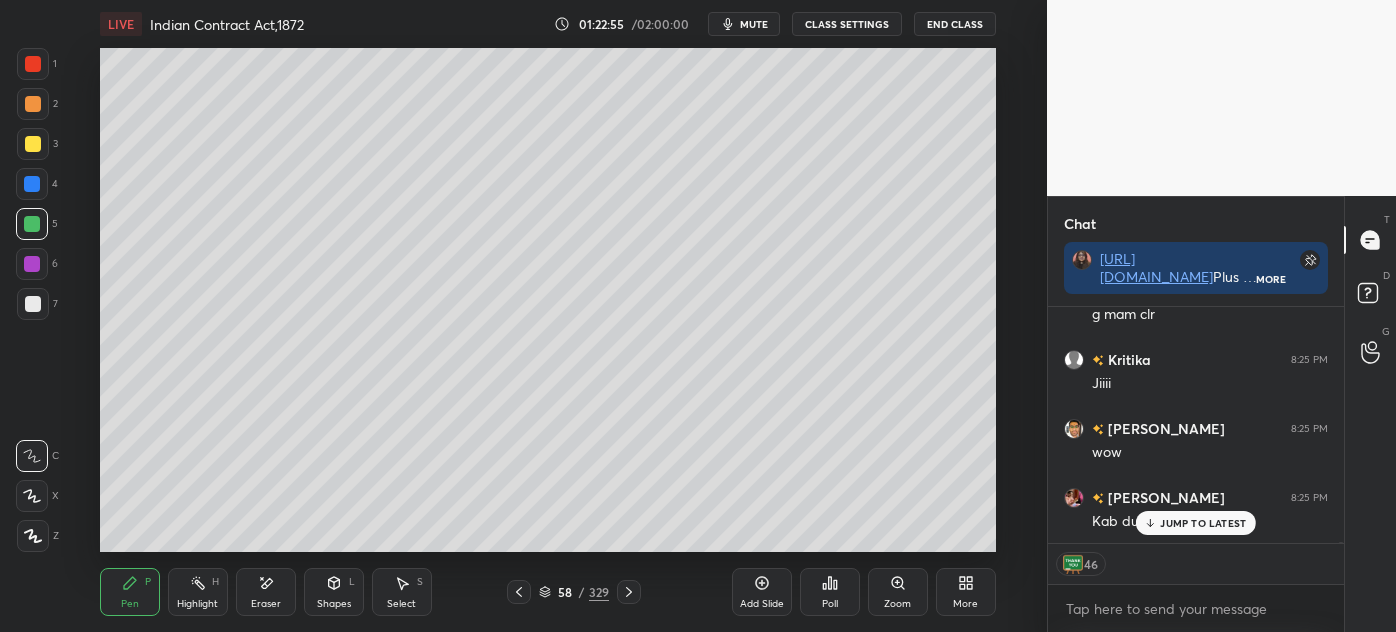 scroll, scrollTop: 37418, scrollLeft: 0, axis: vertical 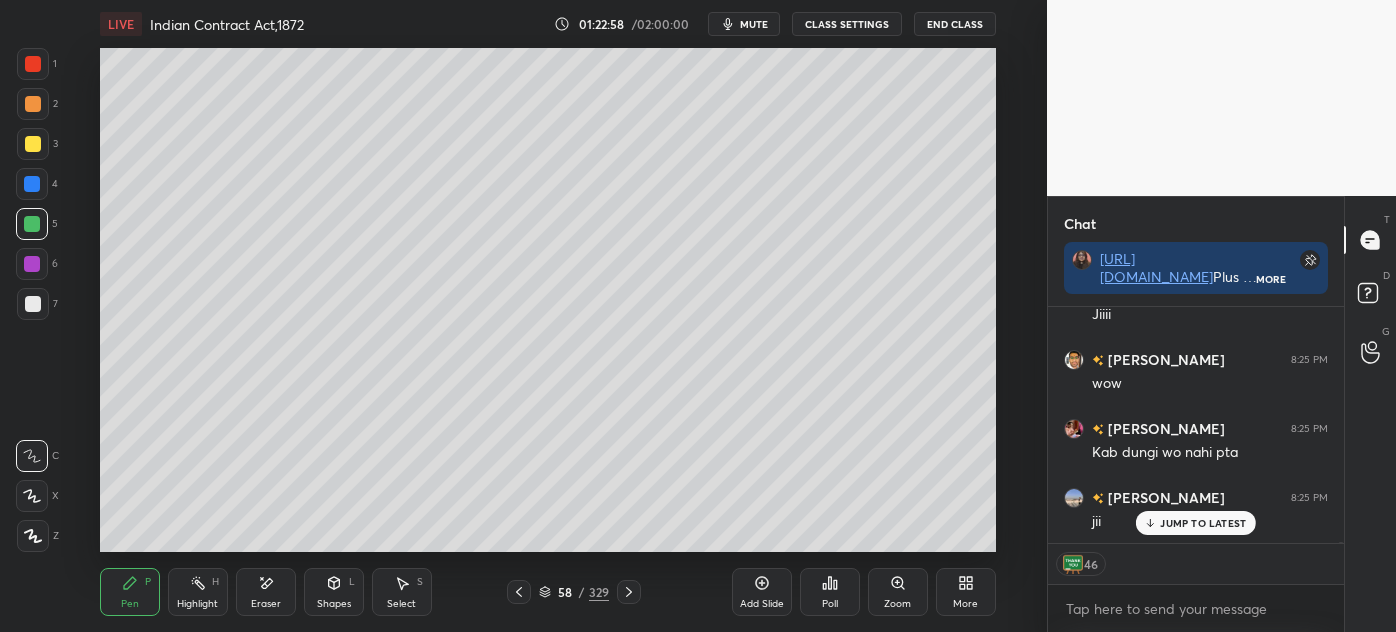 click on "JUMP TO LATEST" at bounding box center [1203, 523] 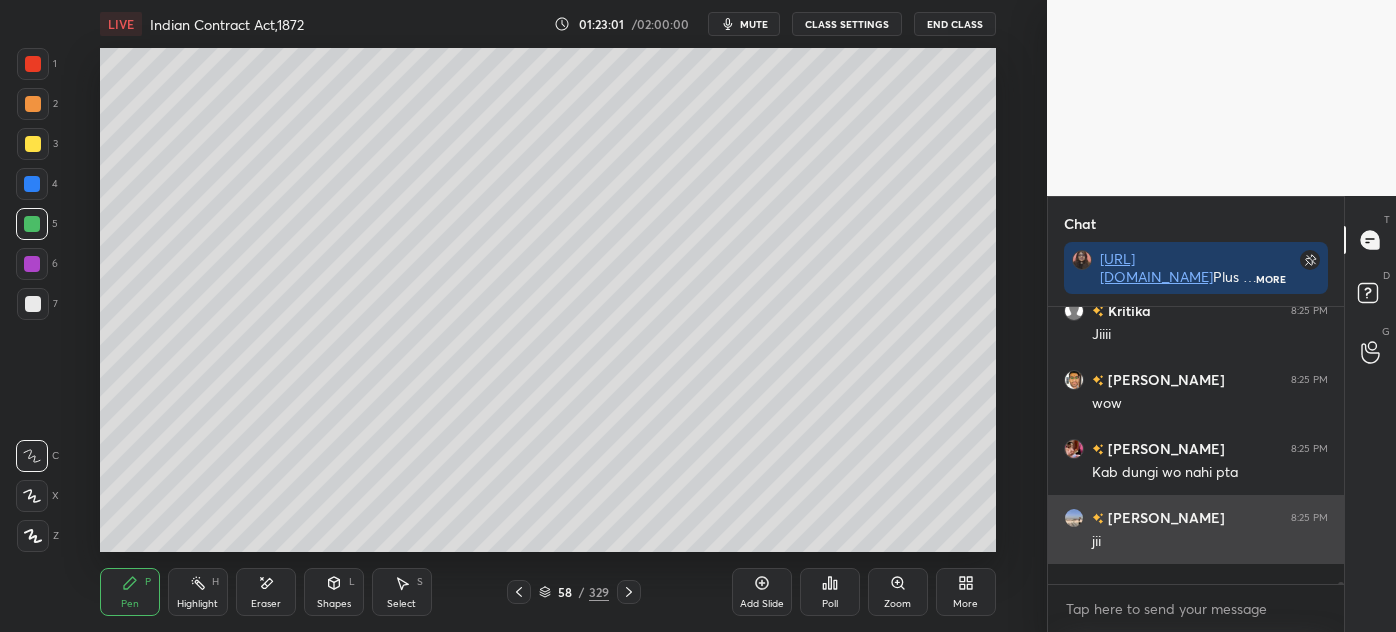 scroll, scrollTop: 6, scrollLeft: 5, axis: both 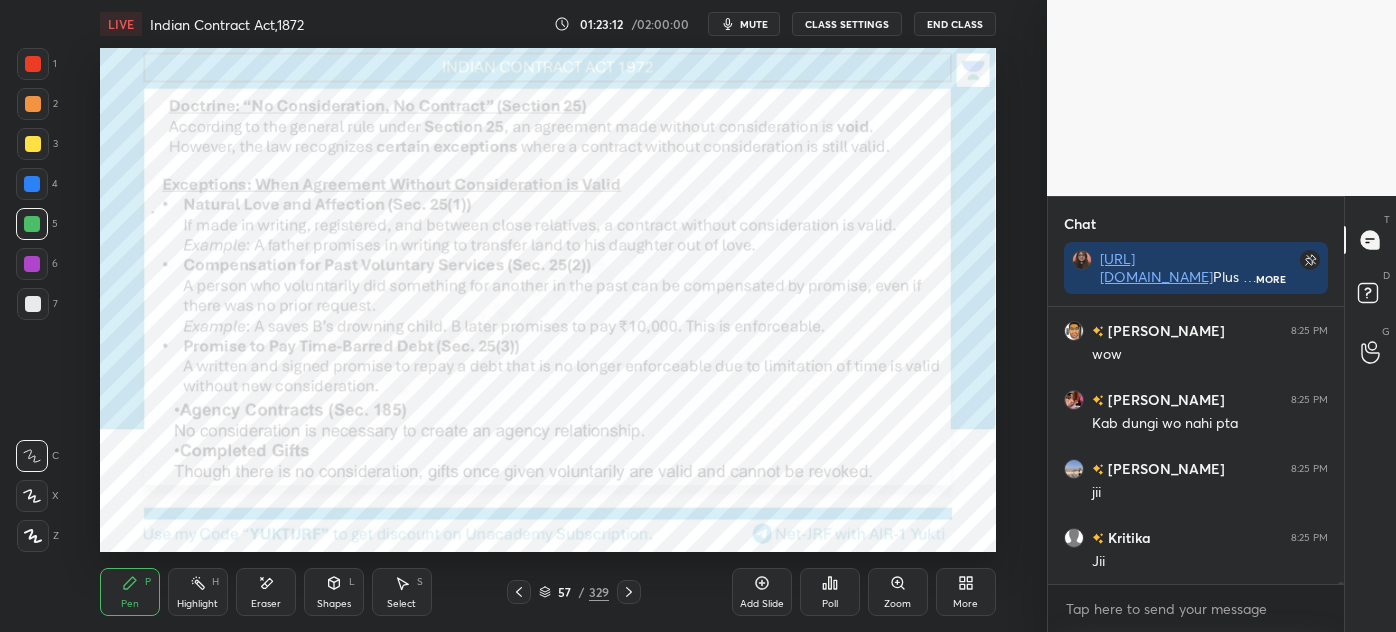 click at bounding box center (33, 64) 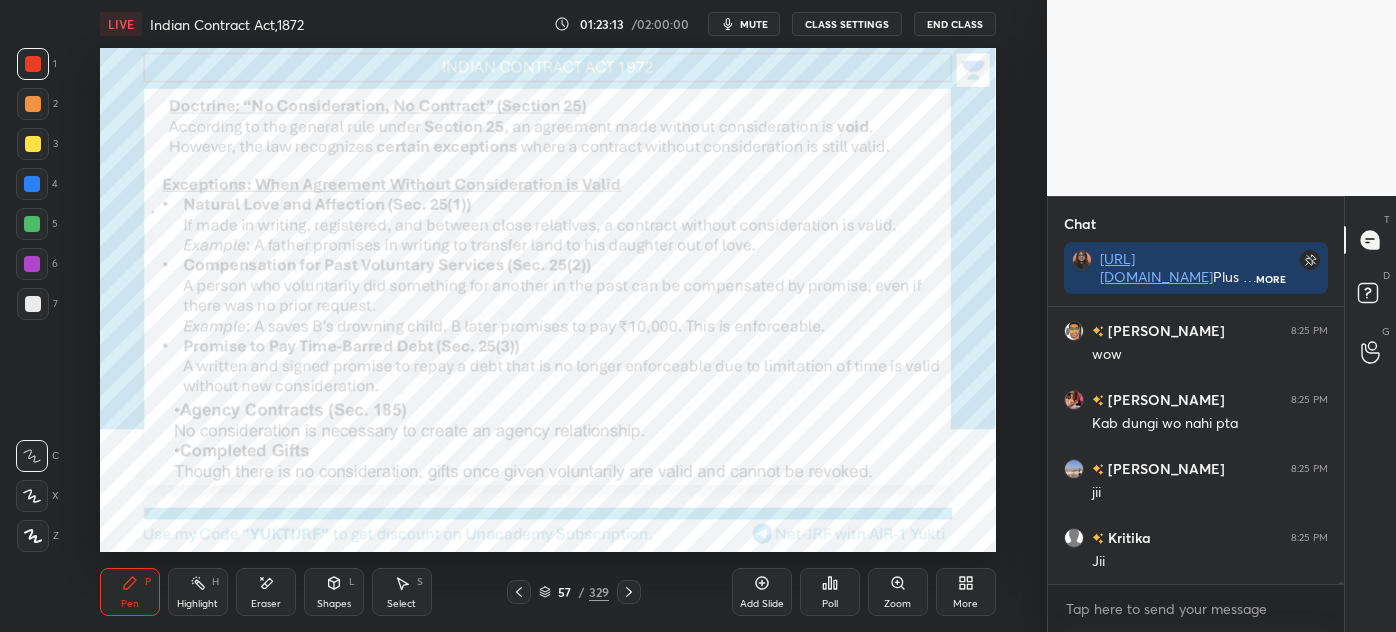 click on "Shapes" at bounding box center [334, 604] 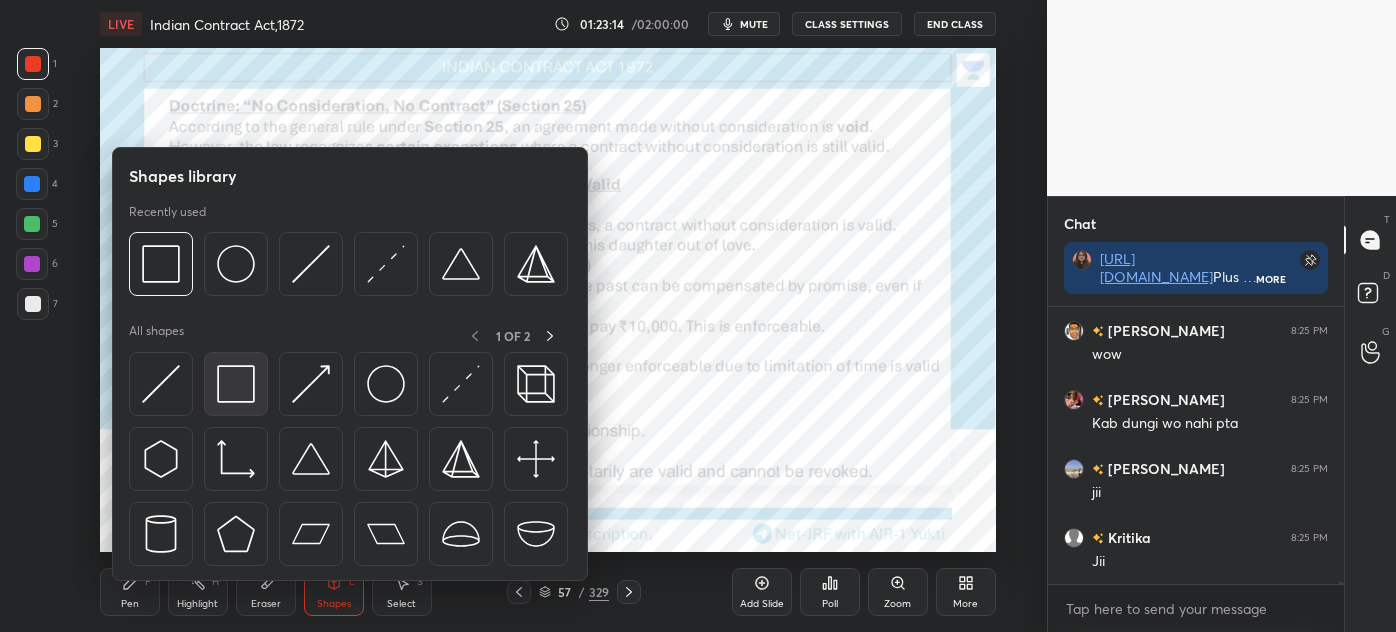 click at bounding box center (236, 384) 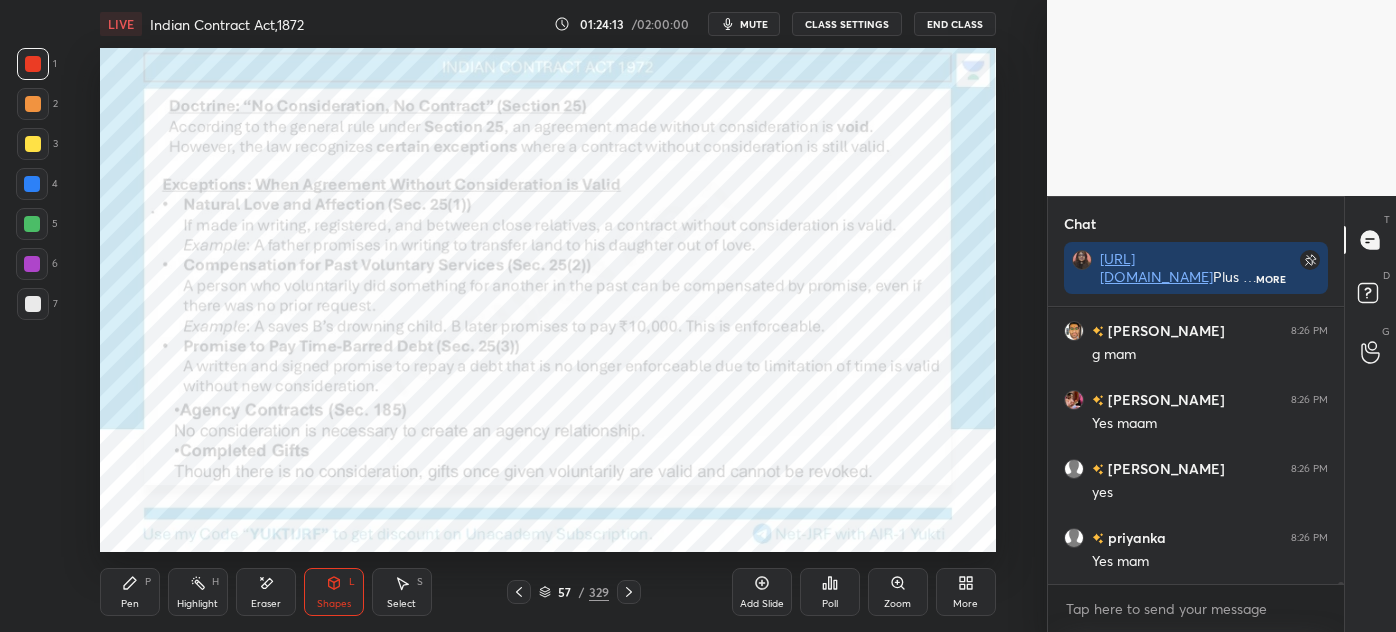 scroll, scrollTop: 37879, scrollLeft: 0, axis: vertical 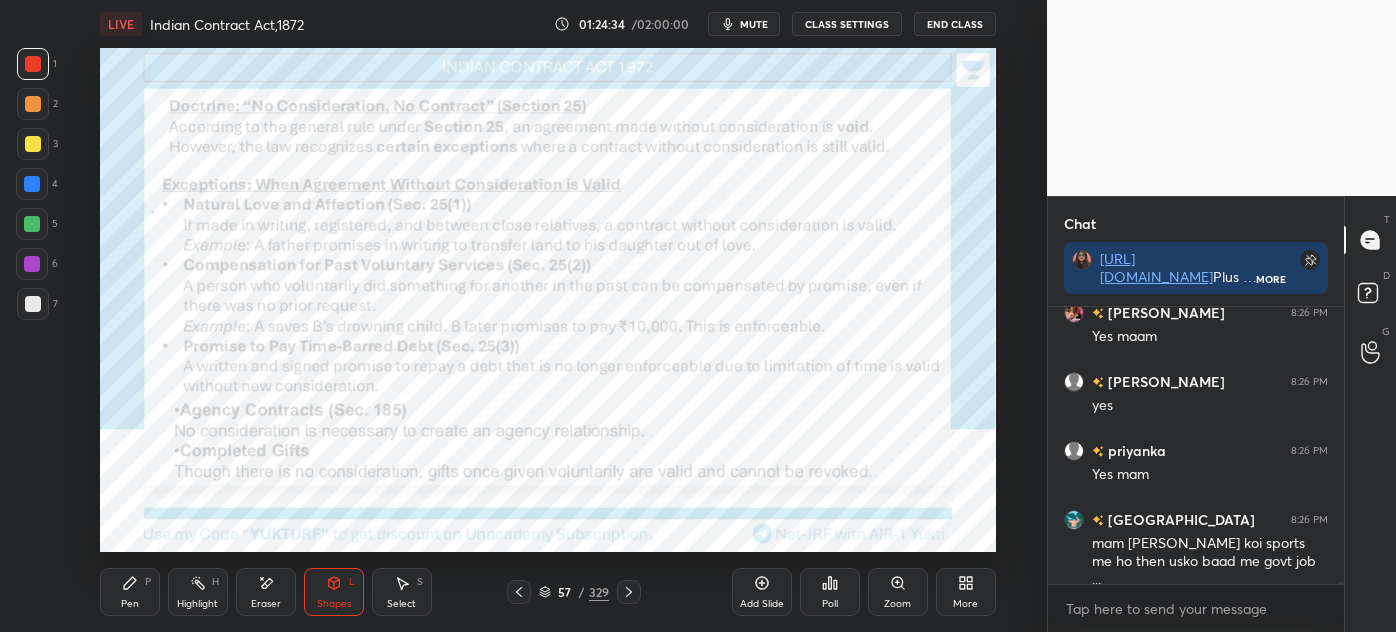 click 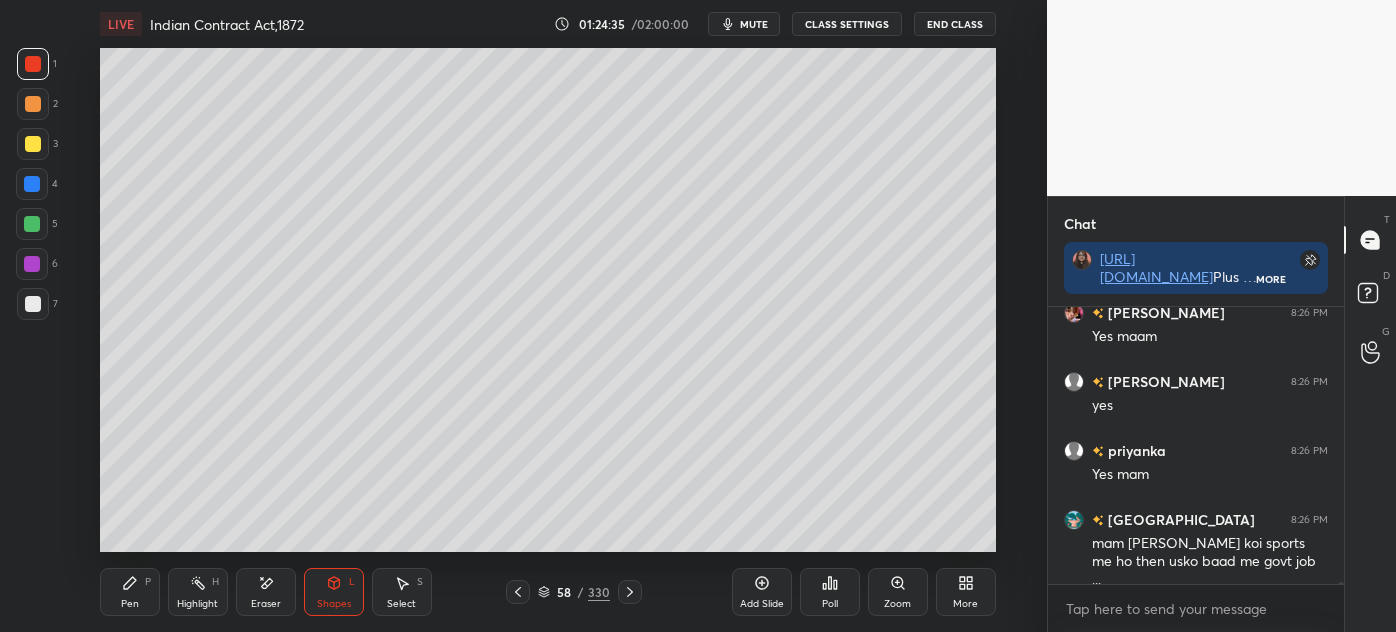 click on "6" at bounding box center (37, 268) 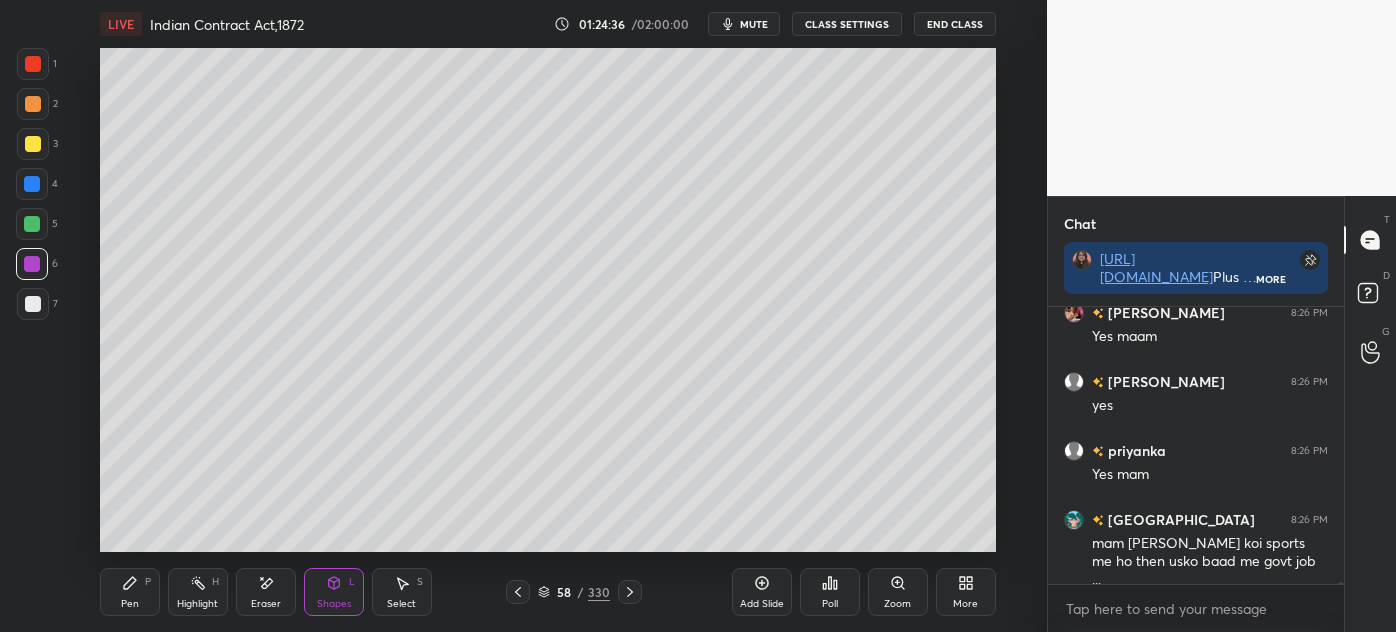 drag, startPoint x: 109, startPoint y: 586, endPoint x: 104, endPoint y: 576, distance: 11.18034 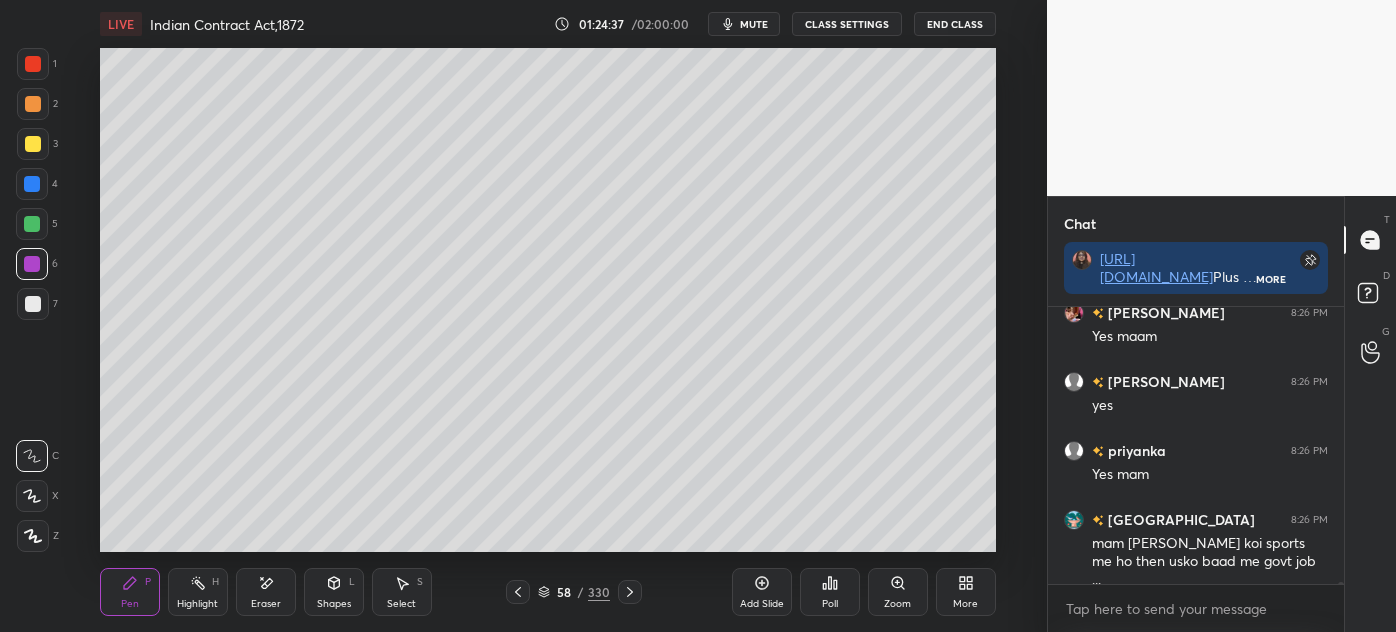 drag, startPoint x: 23, startPoint y: 305, endPoint x: 5, endPoint y: 332, distance: 32.449963 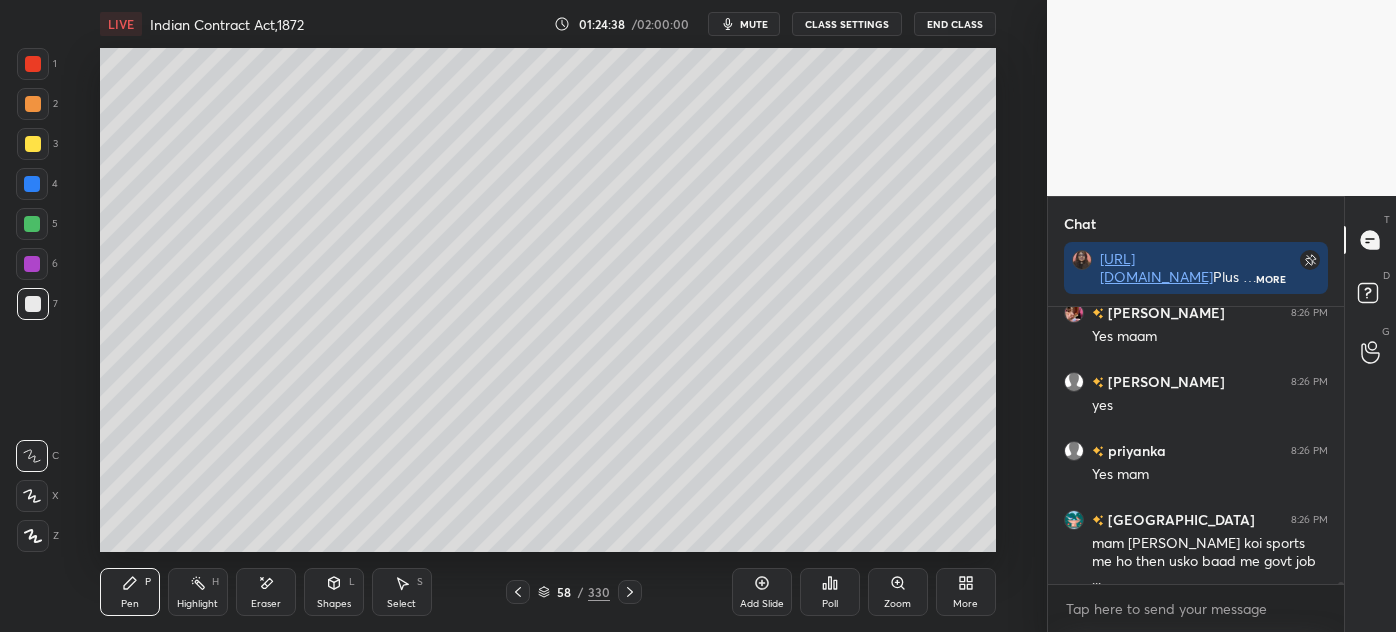 click on "Pen" at bounding box center (130, 604) 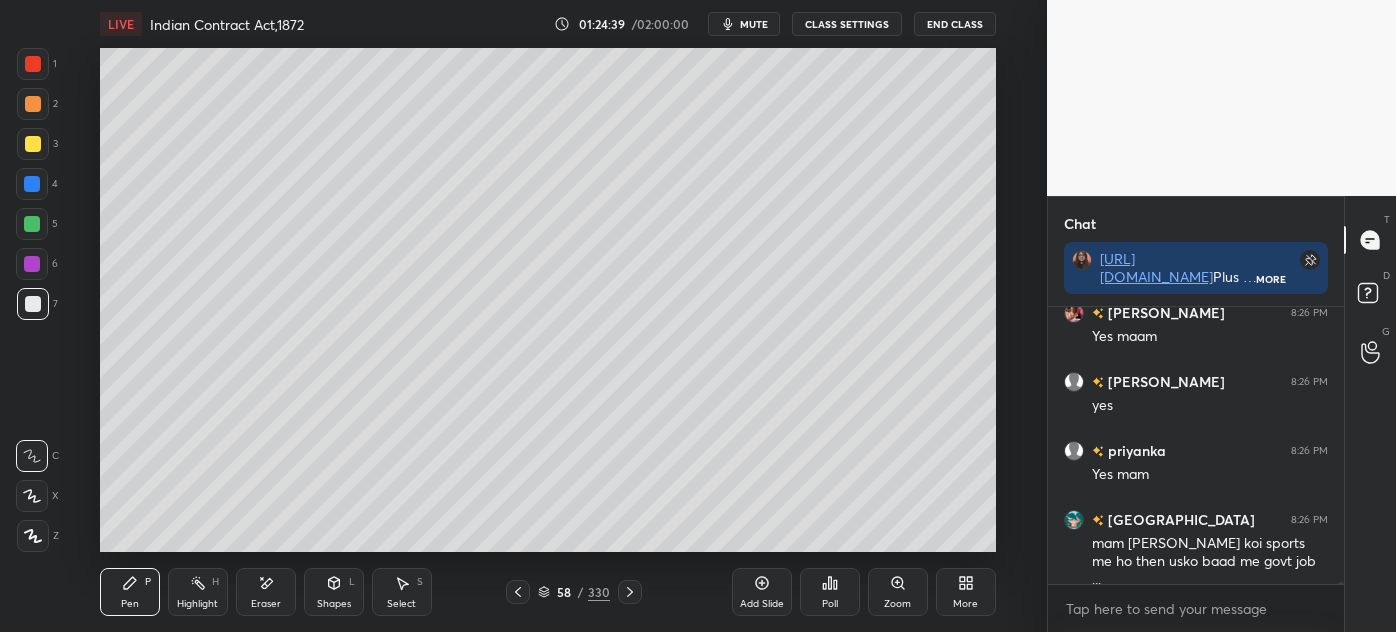click at bounding box center (33, 144) 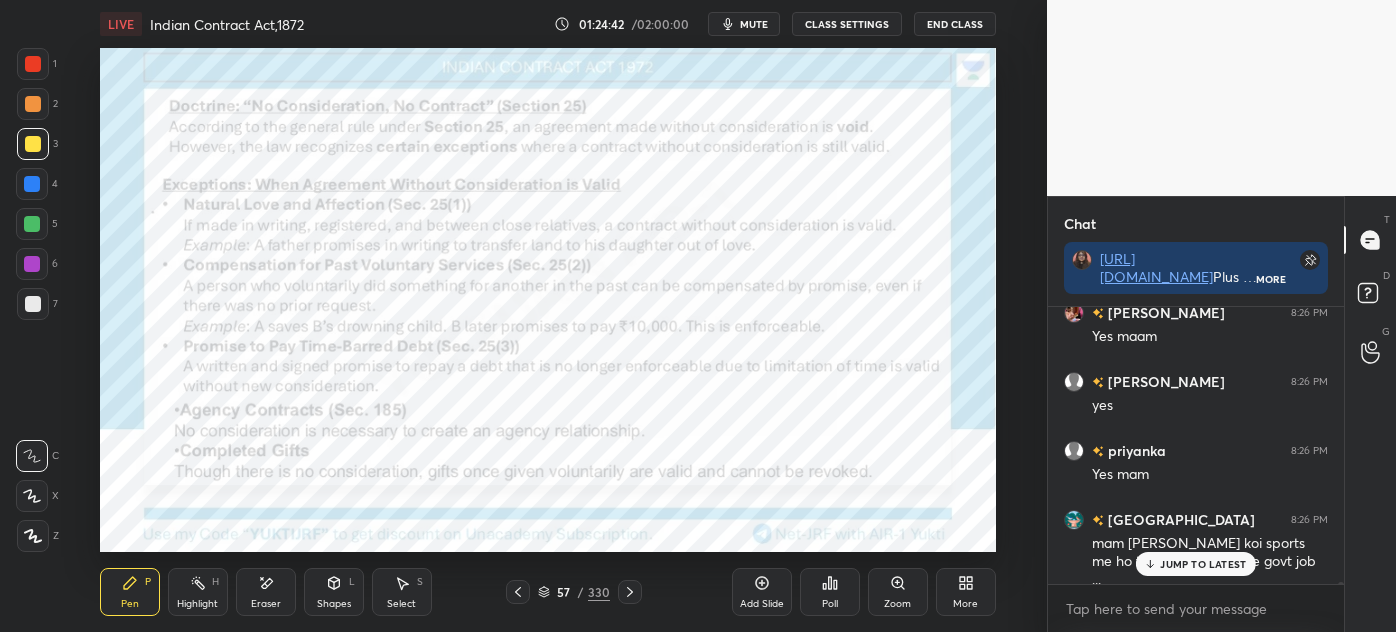 scroll, scrollTop: 37947, scrollLeft: 0, axis: vertical 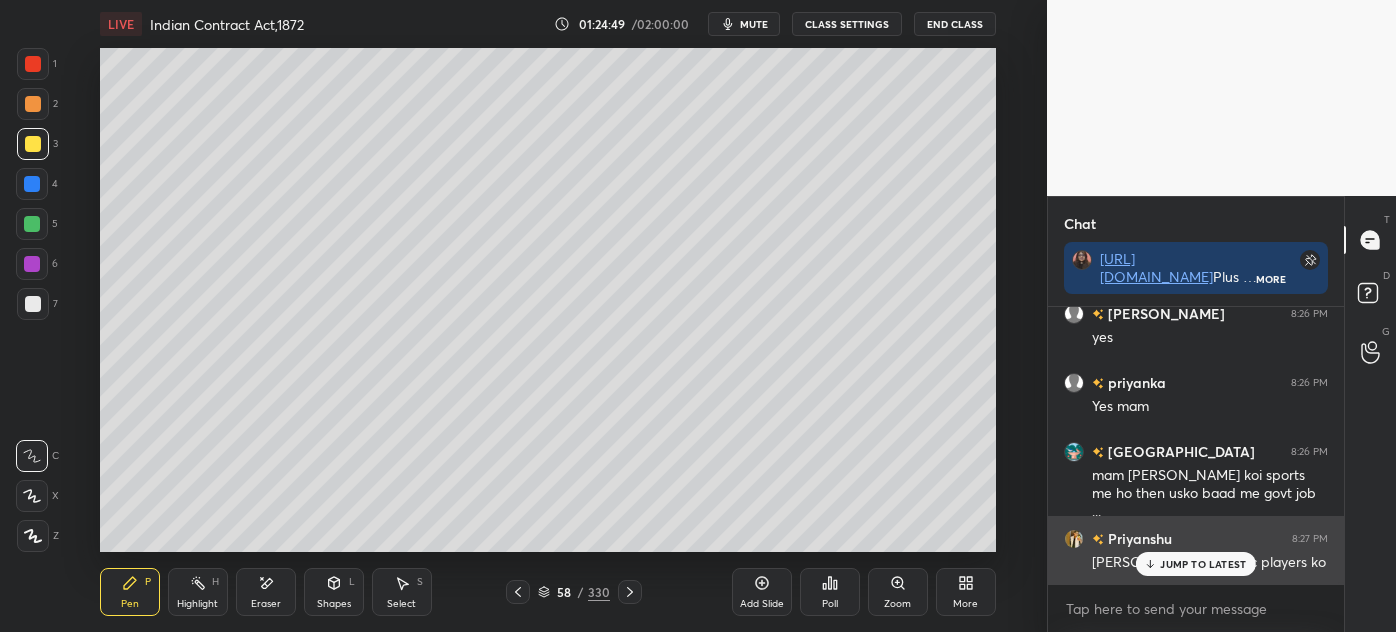 click 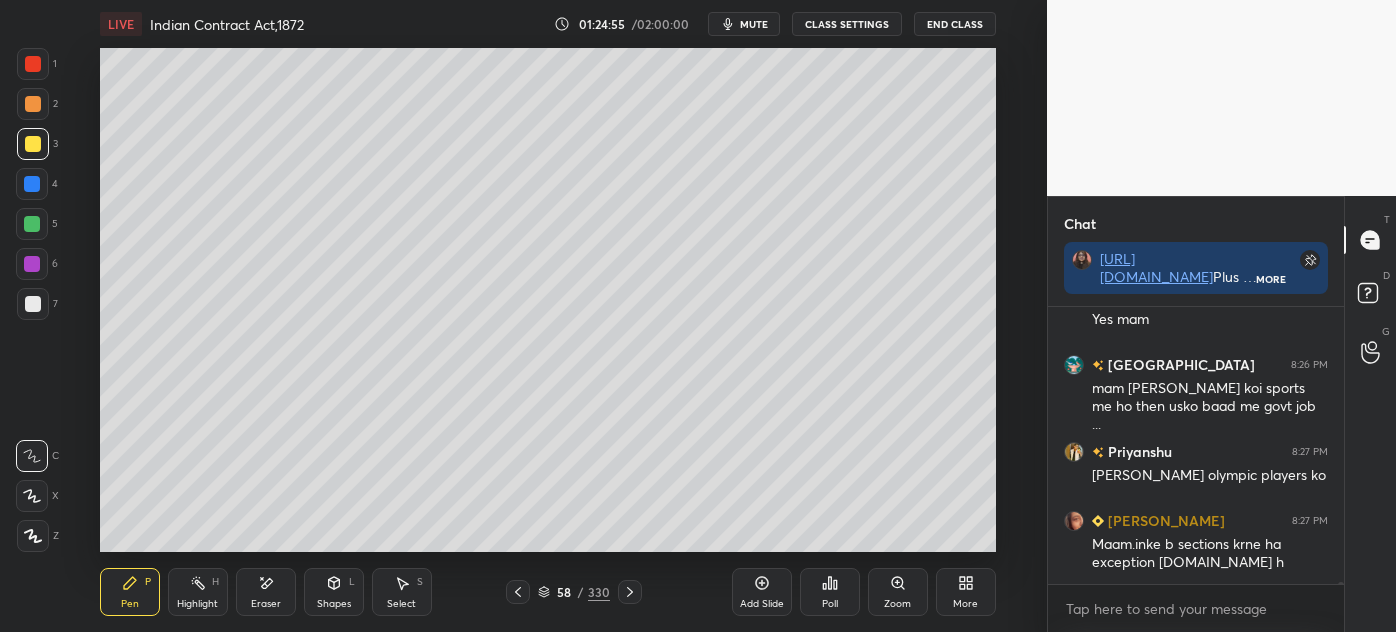 scroll, scrollTop: 38104, scrollLeft: 0, axis: vertical 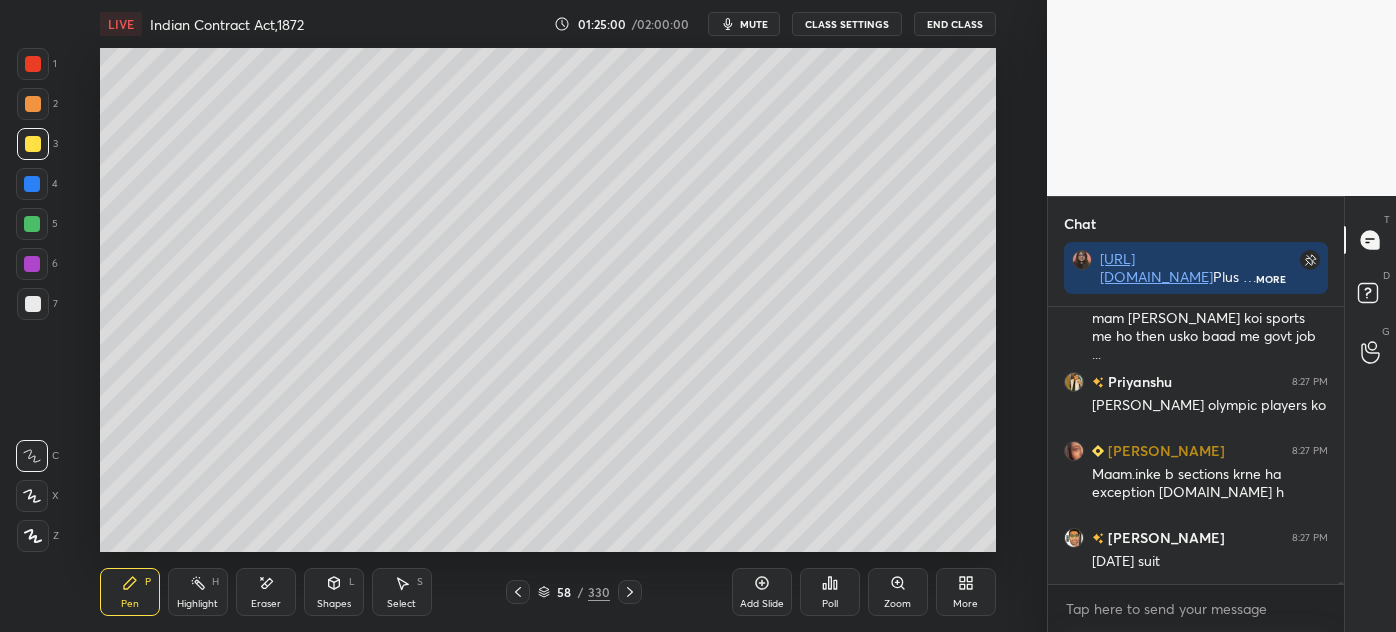 click at bounding box center [33, 304] 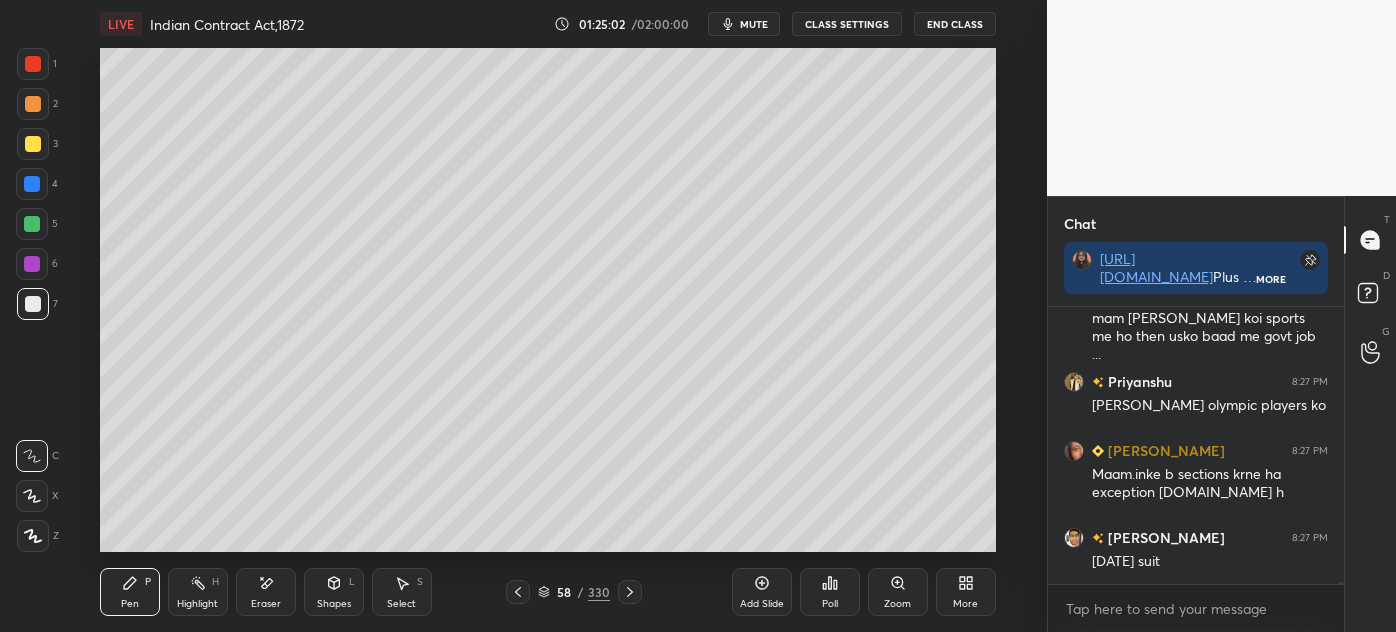 scroll, scrollTop: 38173, scrollLeft: 0, axis: vertical 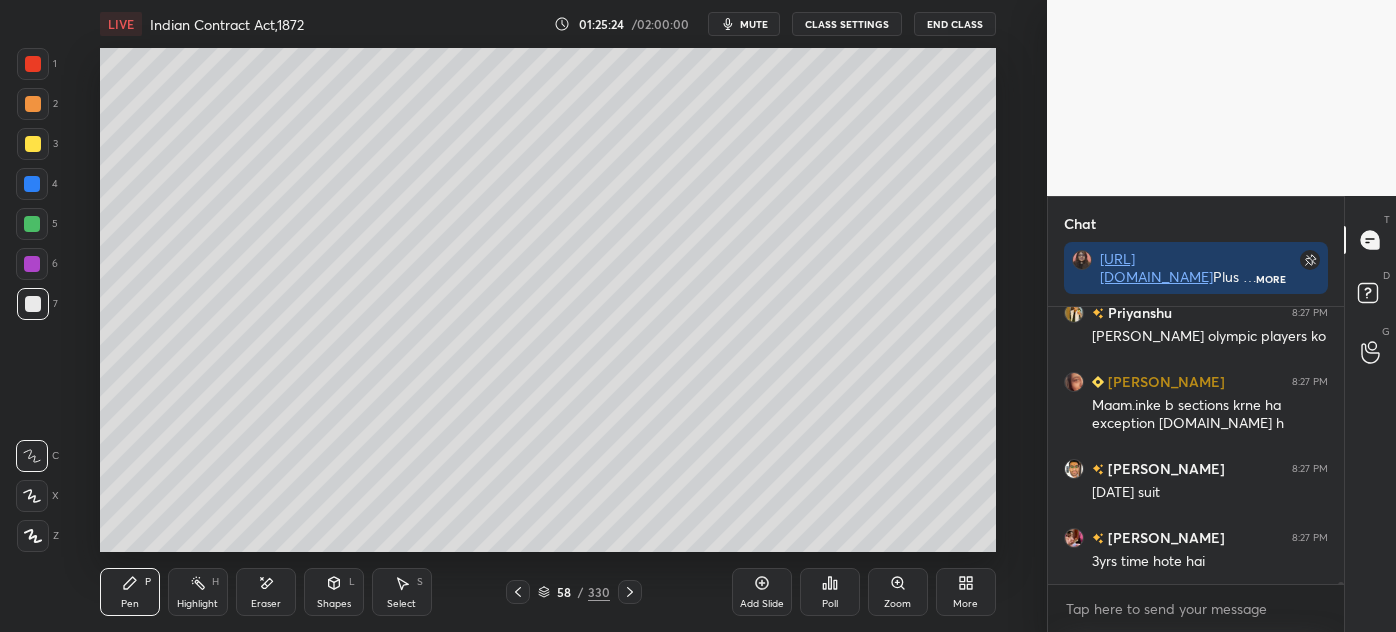 drag, startPoint x: 24, startPoint y: 110, endPoint x: 30, endPoint y: 100, distance: 11.661903 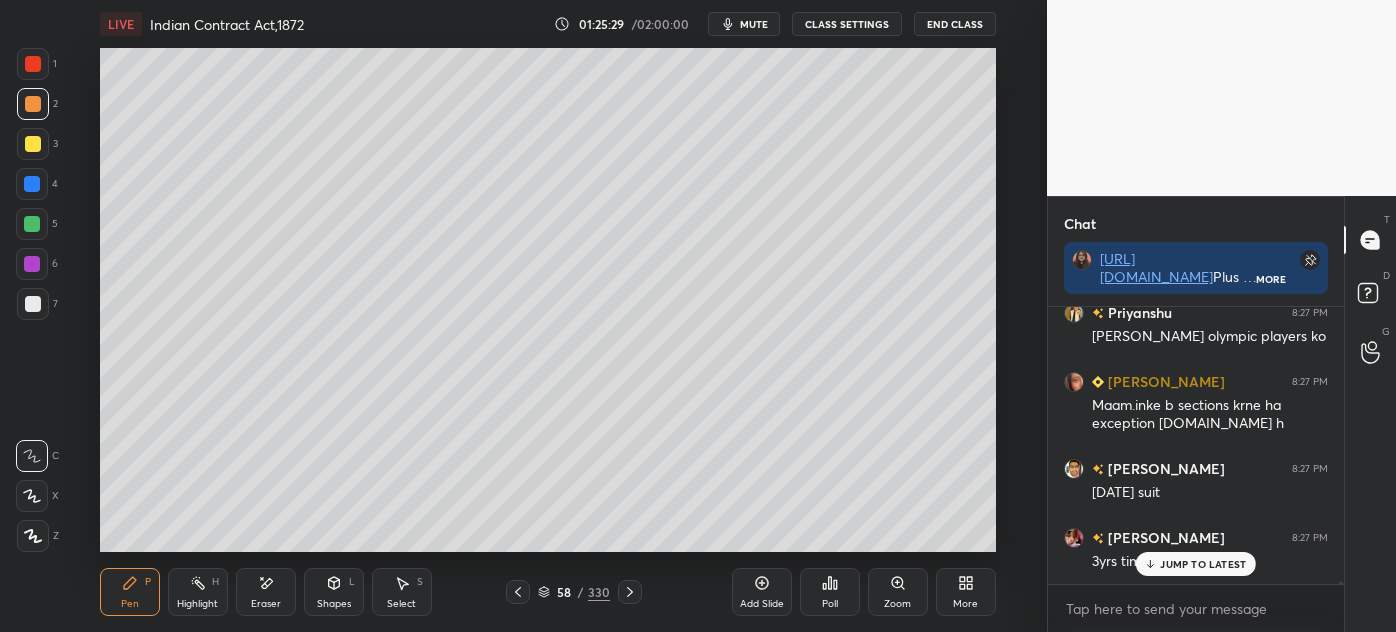 scroll, scrollTop: 38259, scrollLeft: 0, axis: vertical 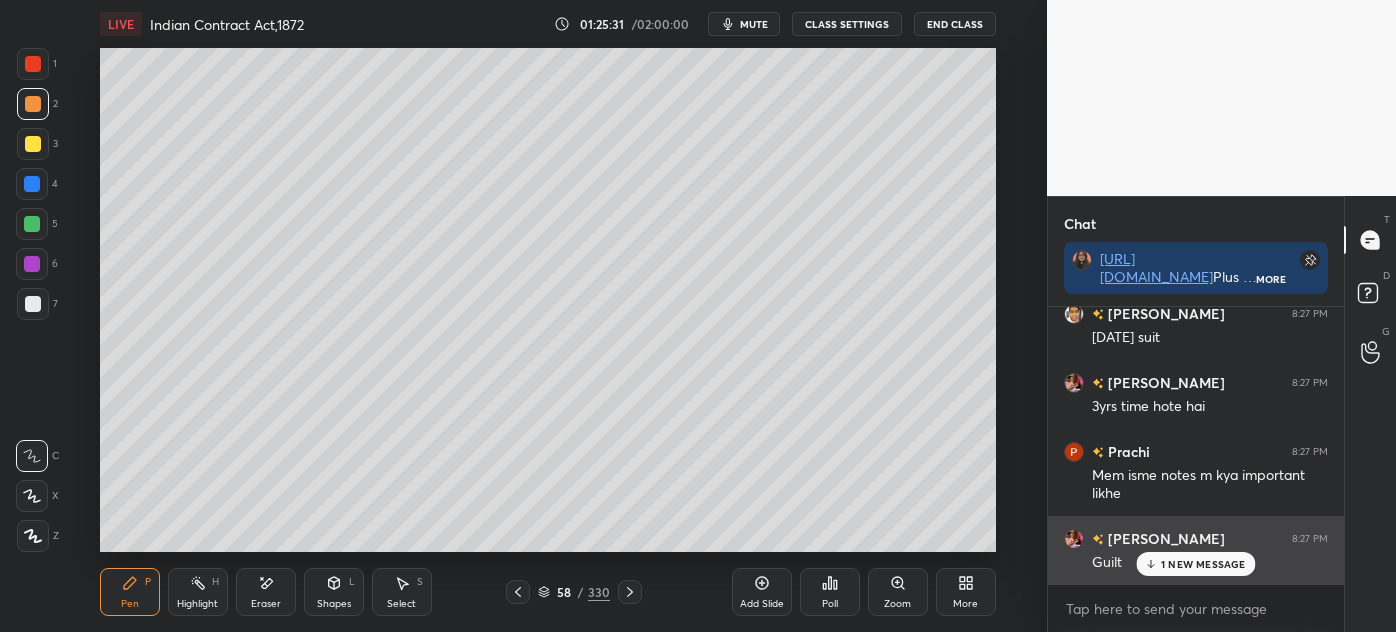 click on "1 NEW MESSAGE" at bounding box center [1203, 564] 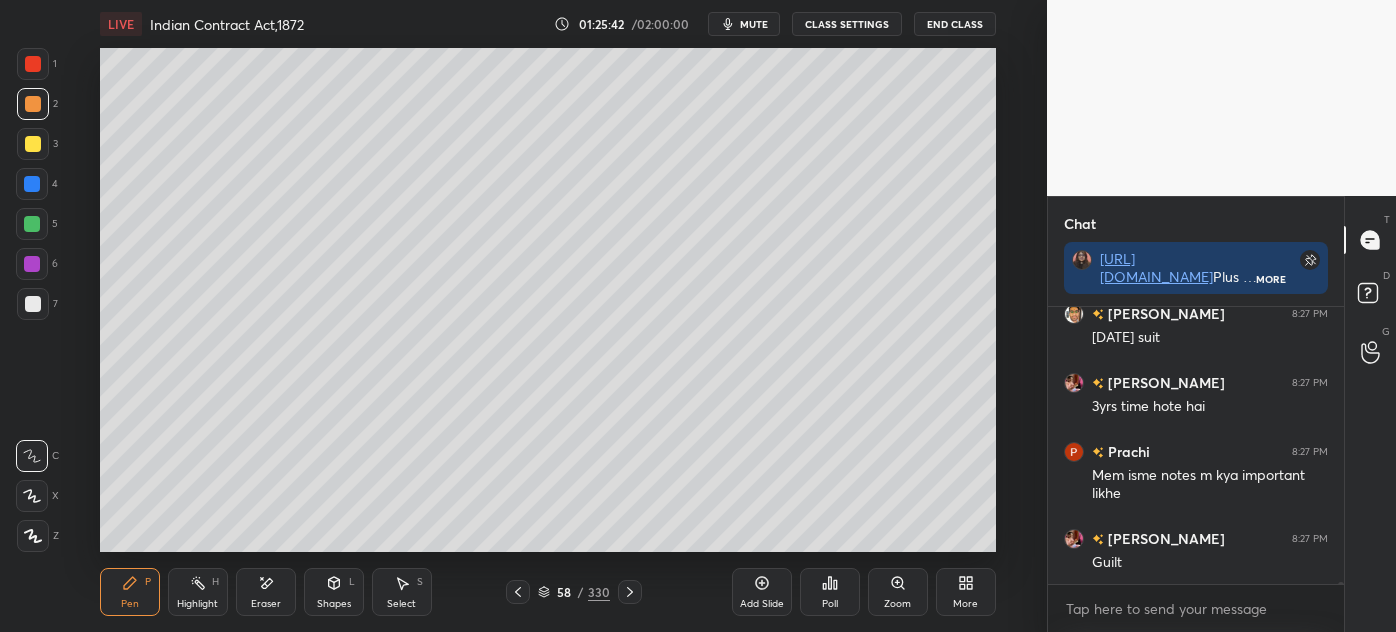 scroll, scrollTop: 38397, scrollLeft: 0, axis: vertical 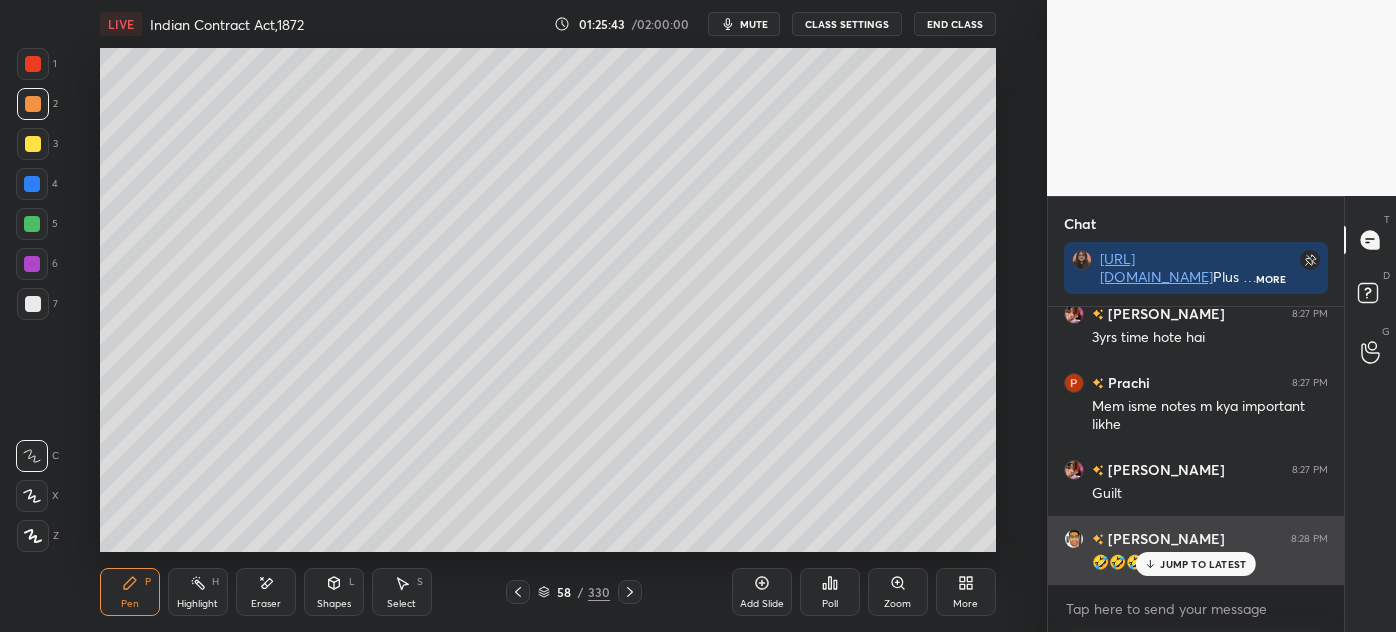 click on "[PERSON_NAME] 8:28 PM 🤣🤣🤣" at bounding box center [1196, 550] 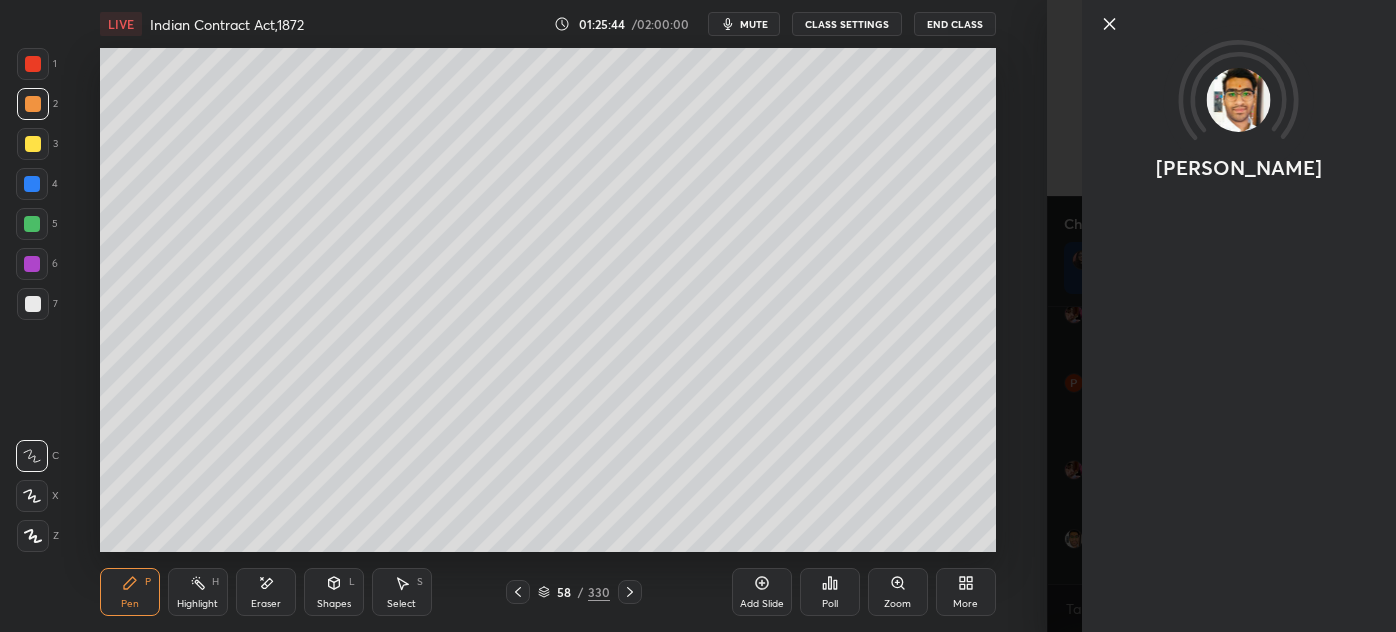 click 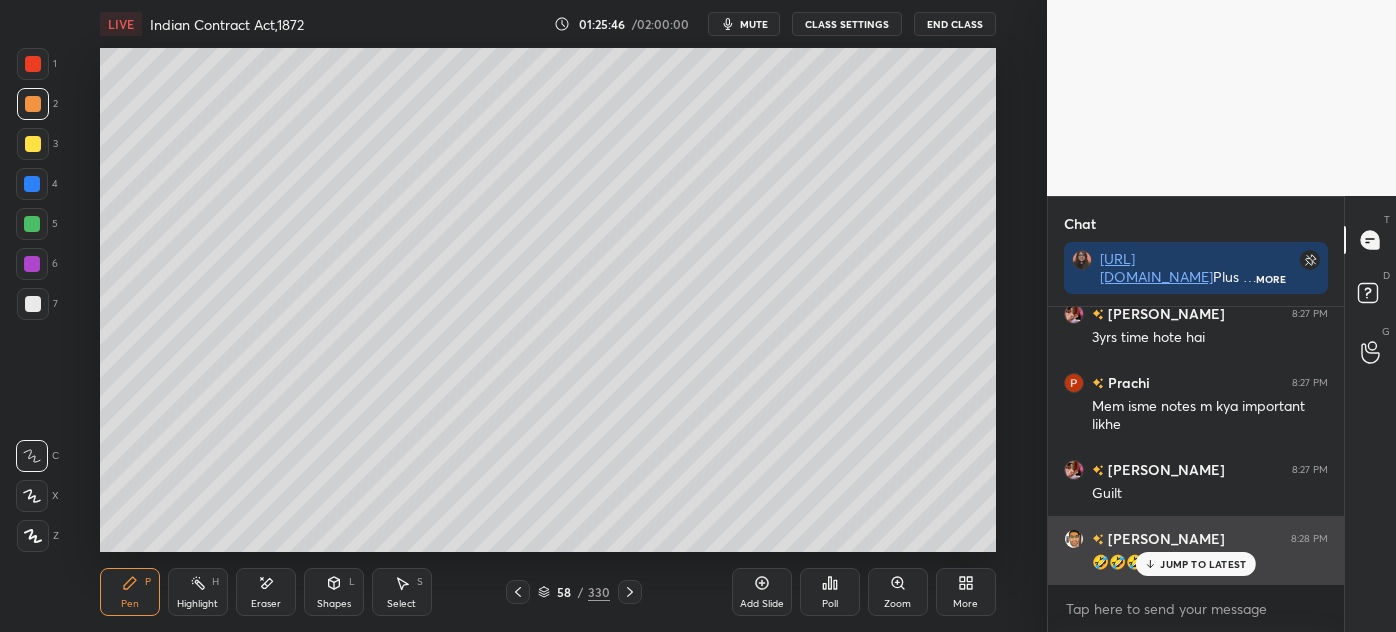 click on "JUMP TO LATEST" at bounding box center (1196, 564) 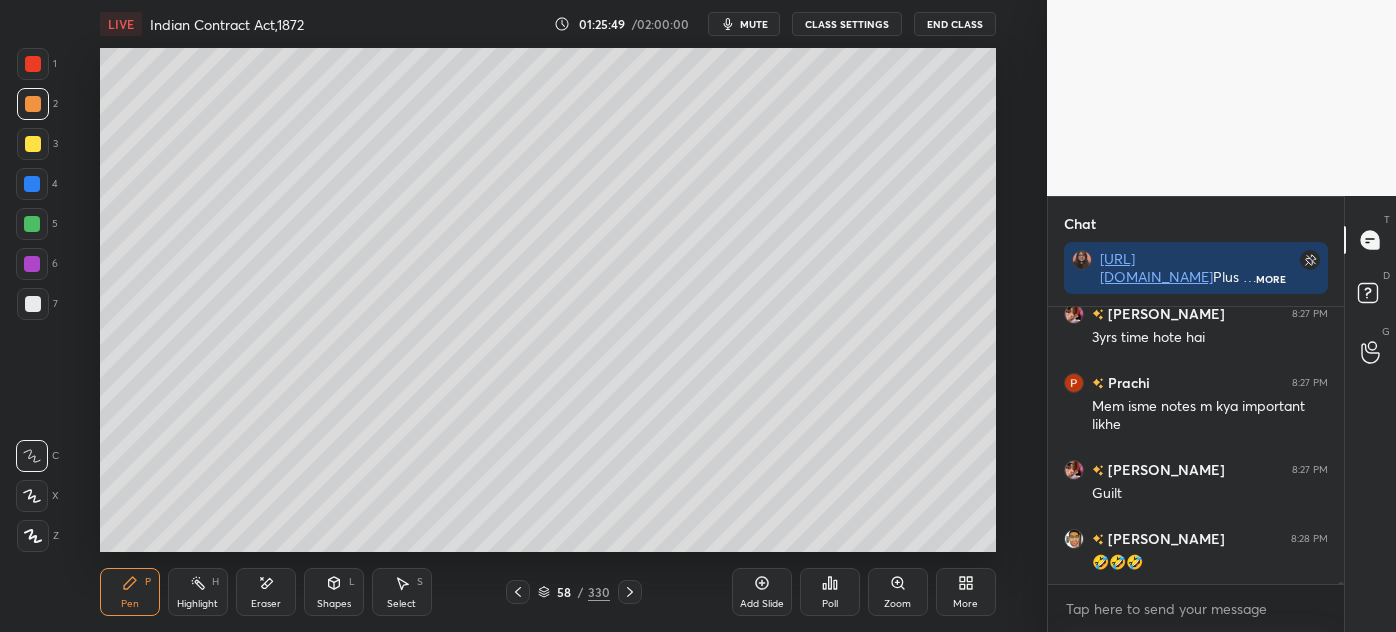 click on "Add Slide" at bounding box center [762, 592] 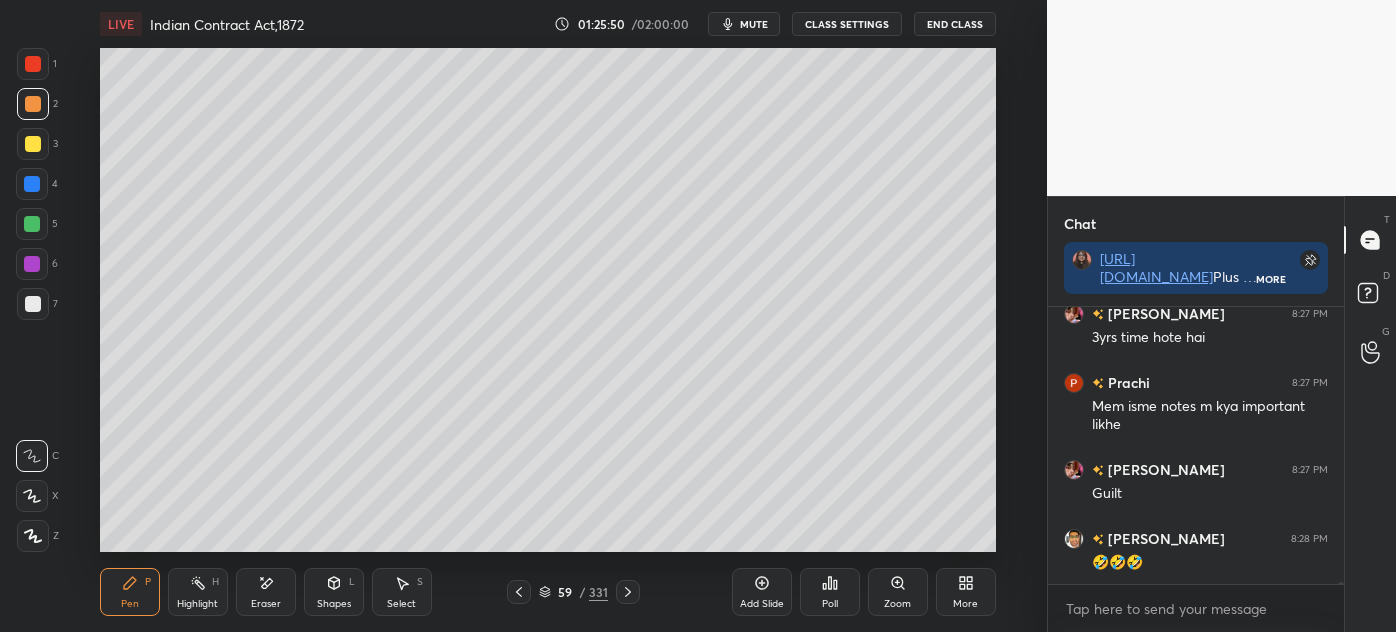click on "Eraser" at bounding box center (266, 592) 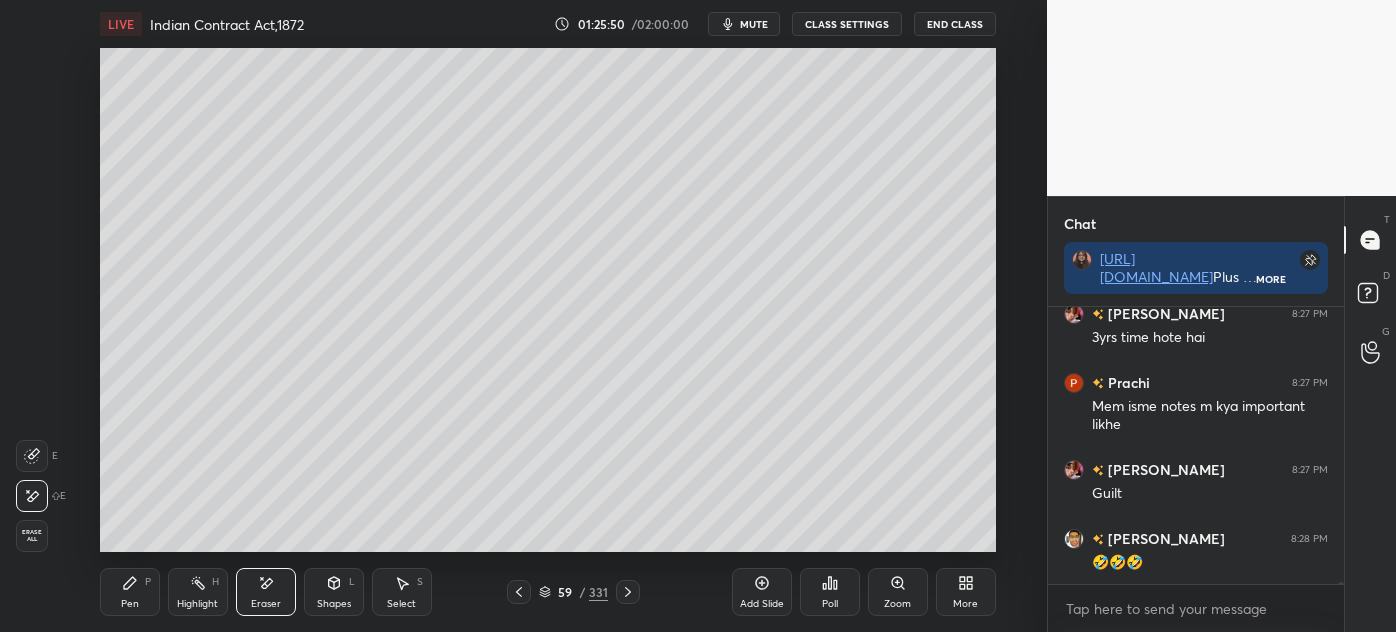 click on "Shapes" at bounding box center [334, 604] 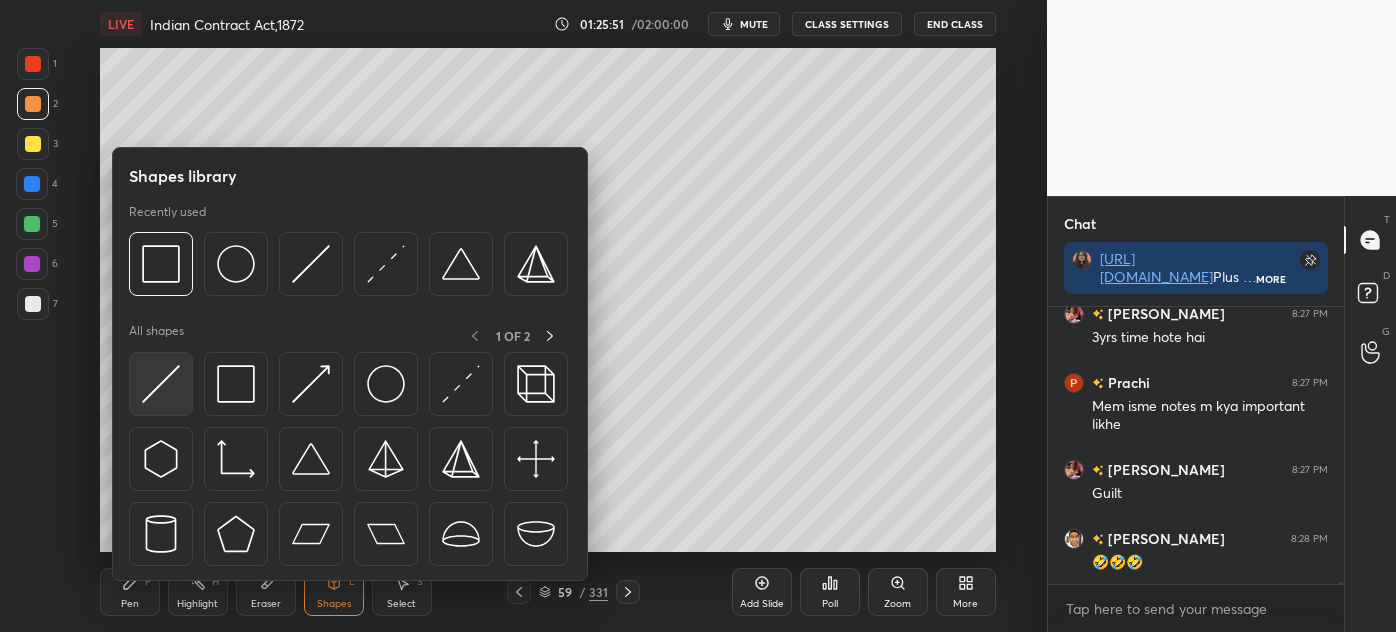 click at bounding box center [161, 384] 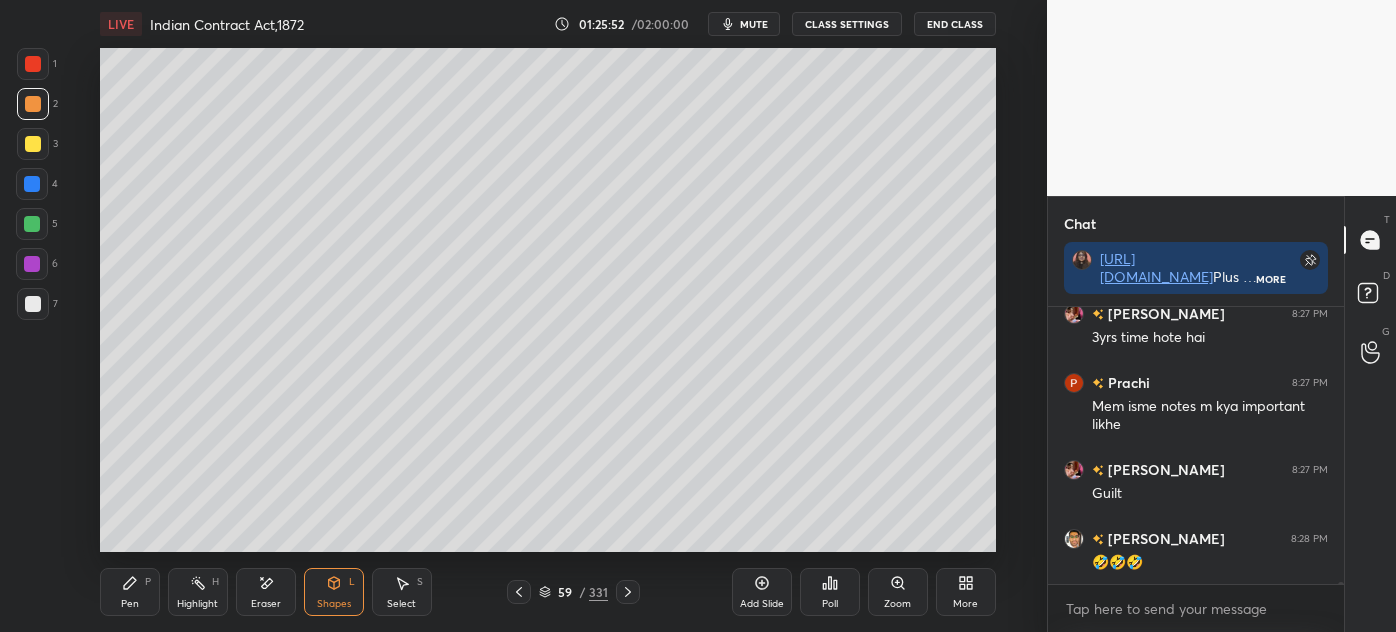 click on "Shapes L" at bounding box center [334, 592] 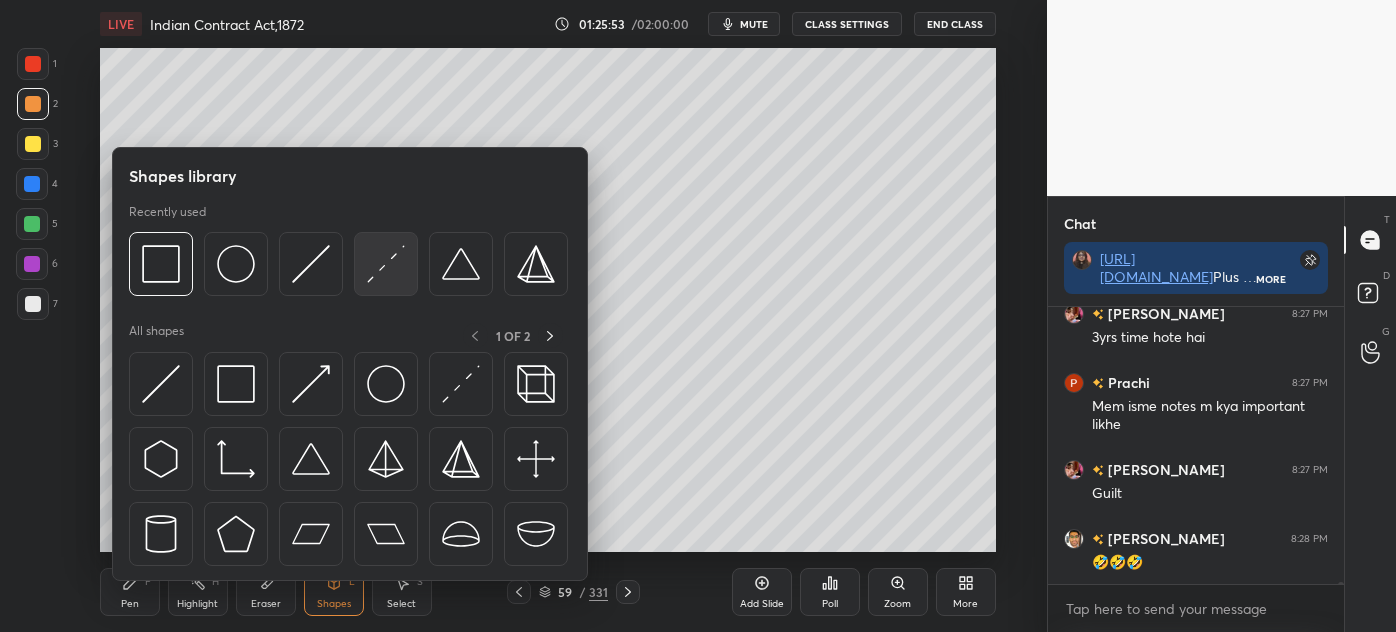click at bounding box center [386, 264] 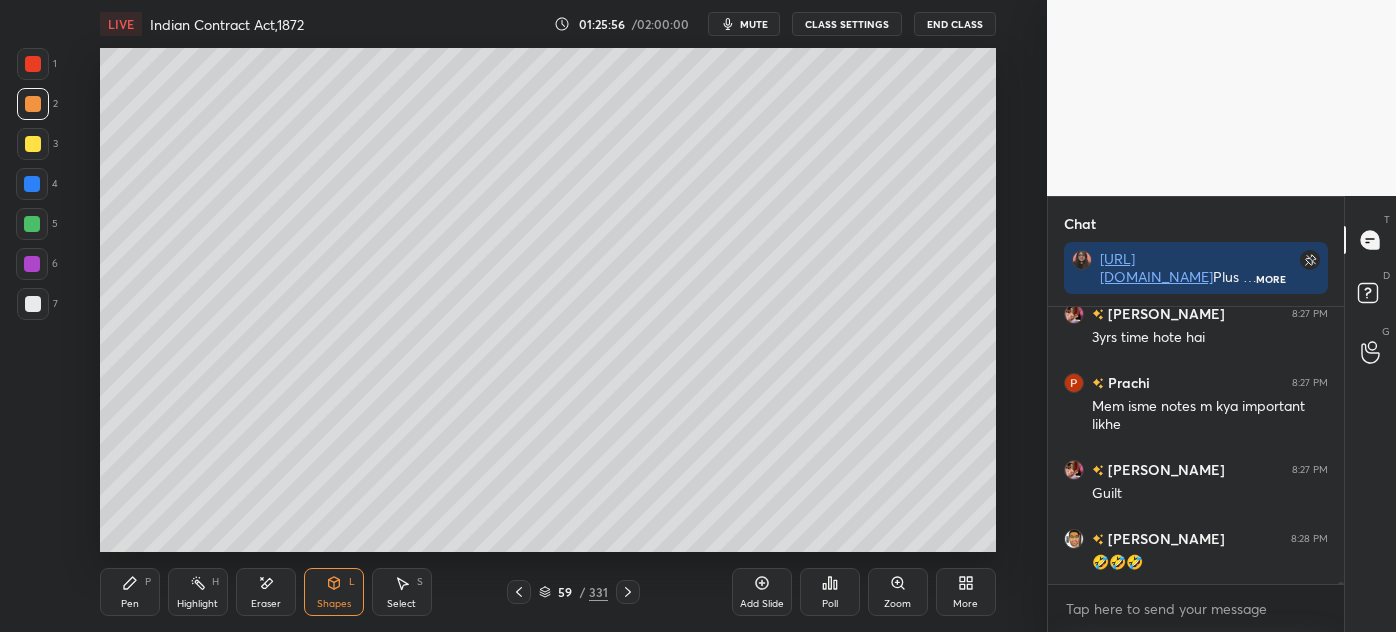 drag, startPoint x: 118, startPoint y: 604, endPoint x: 125, endPoint y: 592, distance: 13.892444 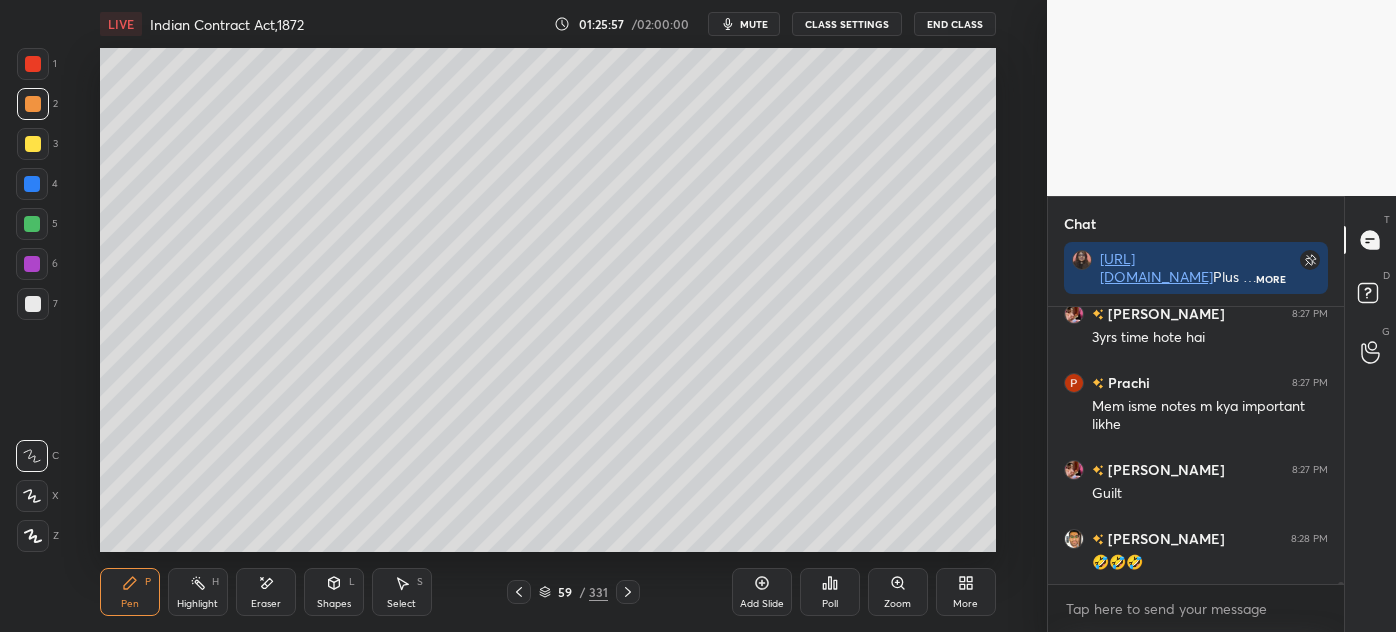 click at bounding box center (33, 304) 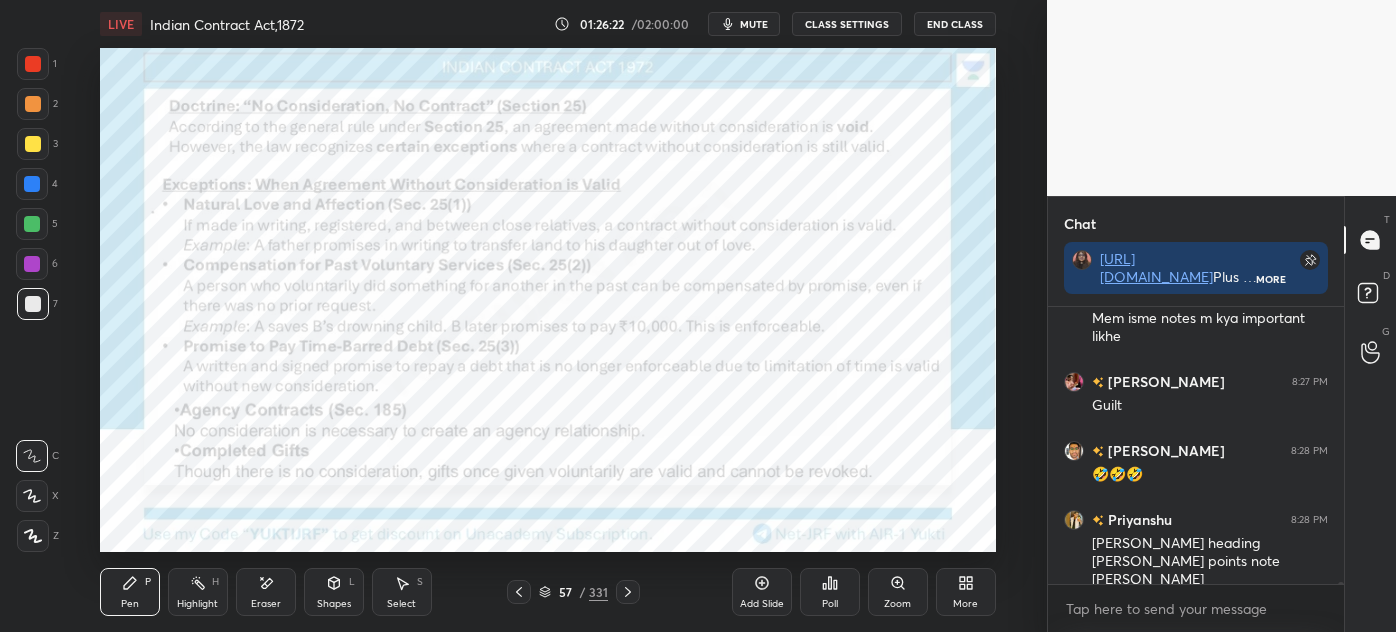 scroll, scrollTop: 38554, scrollLeft: 0, axis: vertical 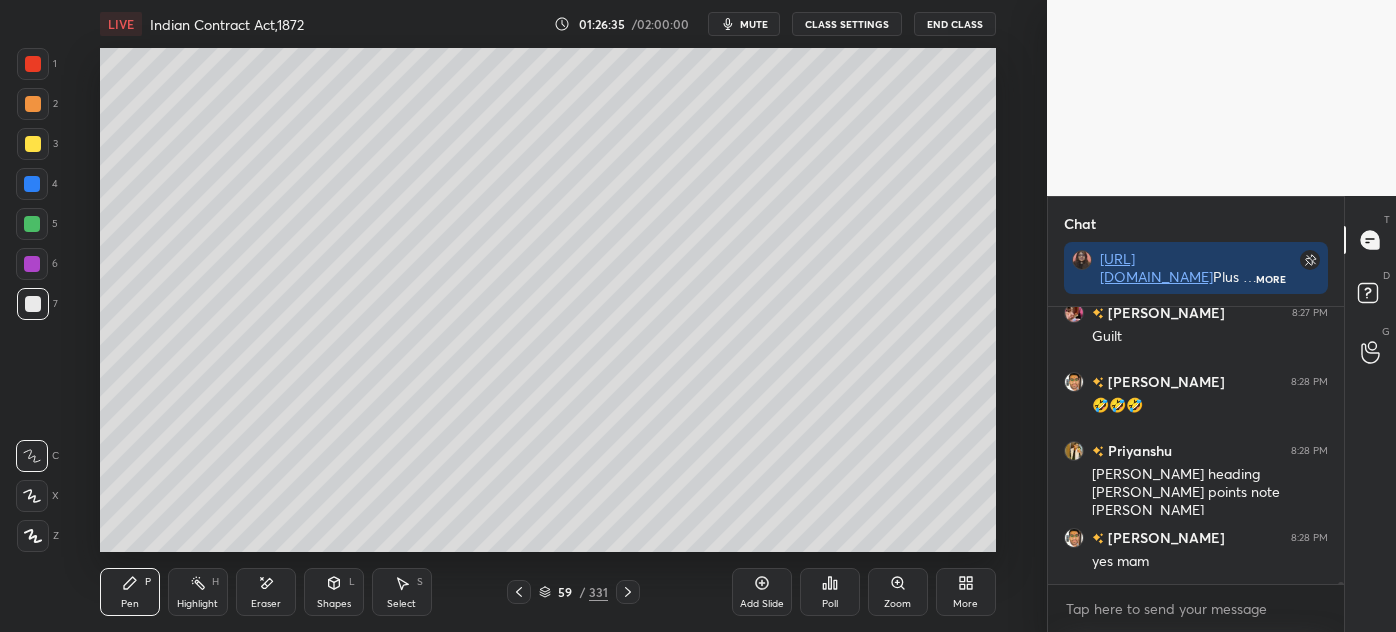 click at bounding box center (33, 144) 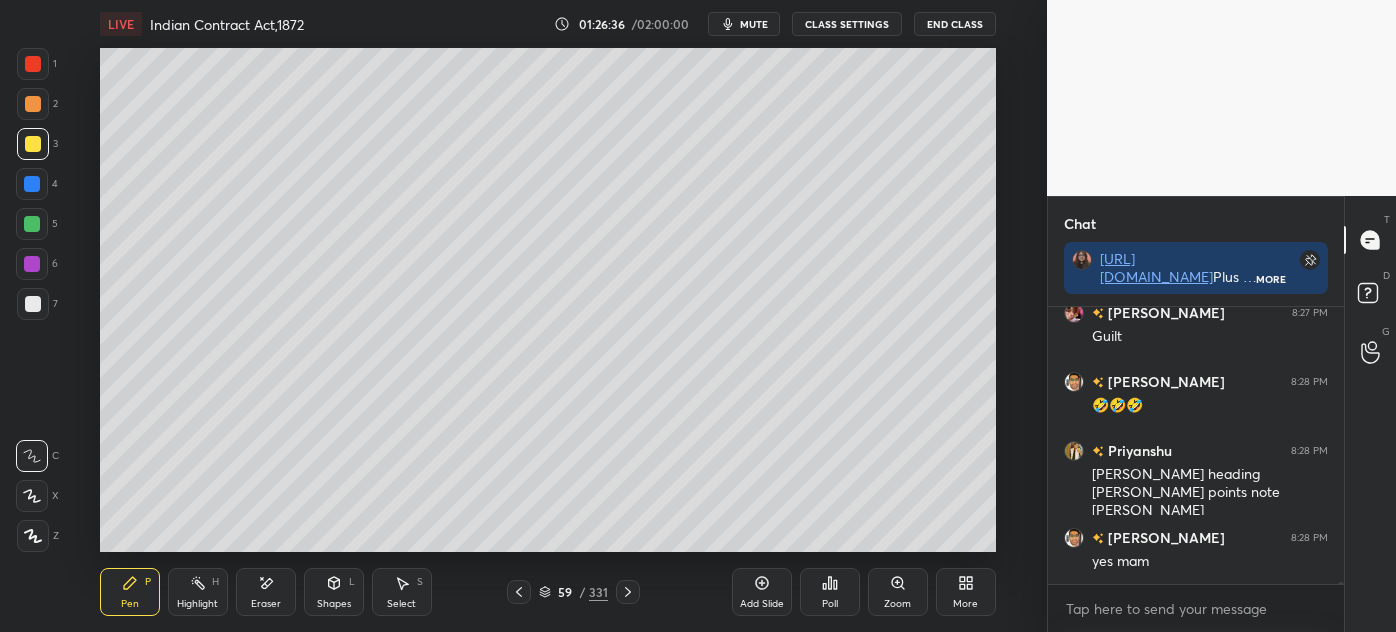 click on "Shapes" at bounding box center (334, 604) 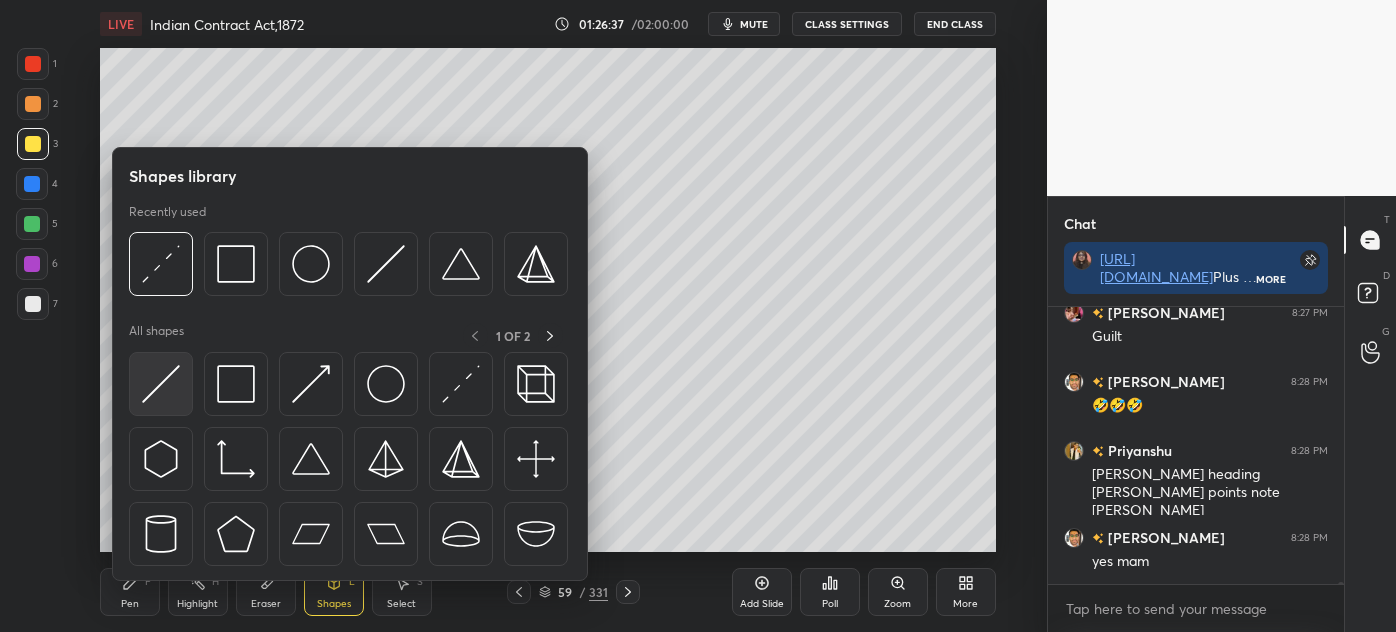 click at bounding box center [161, 384] 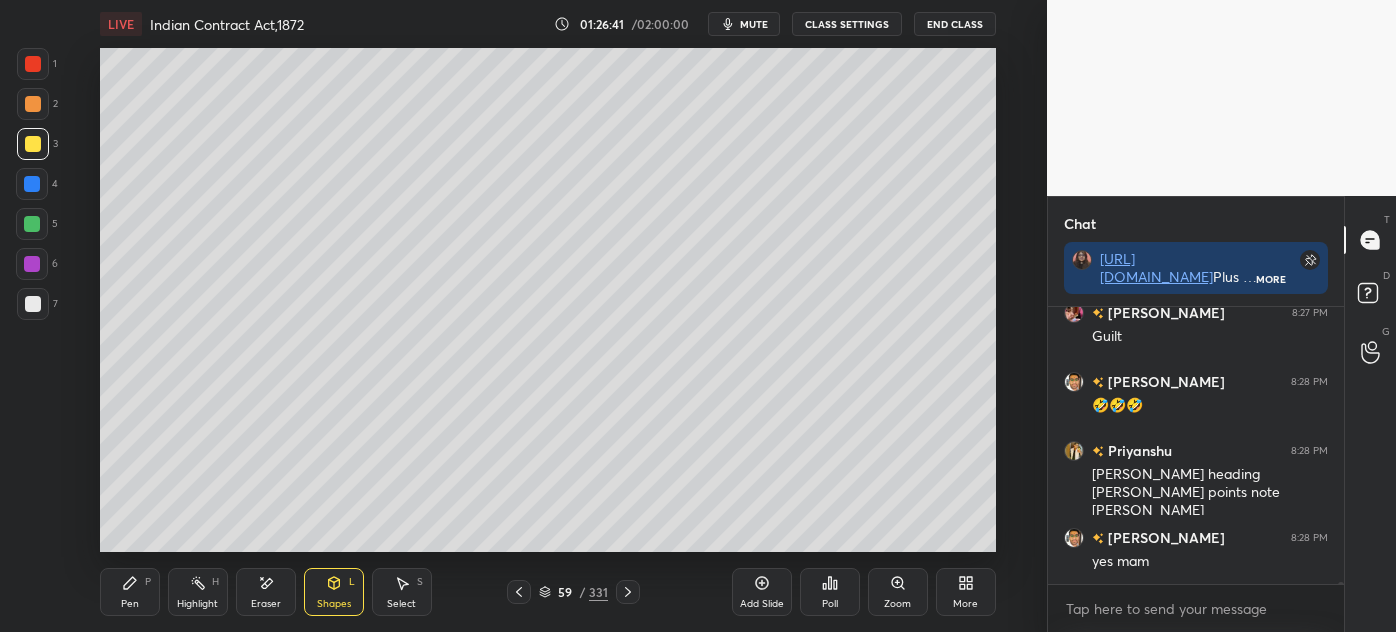 scroll, scrollTop: 38623, scrollLeft: 0, axis: vertical 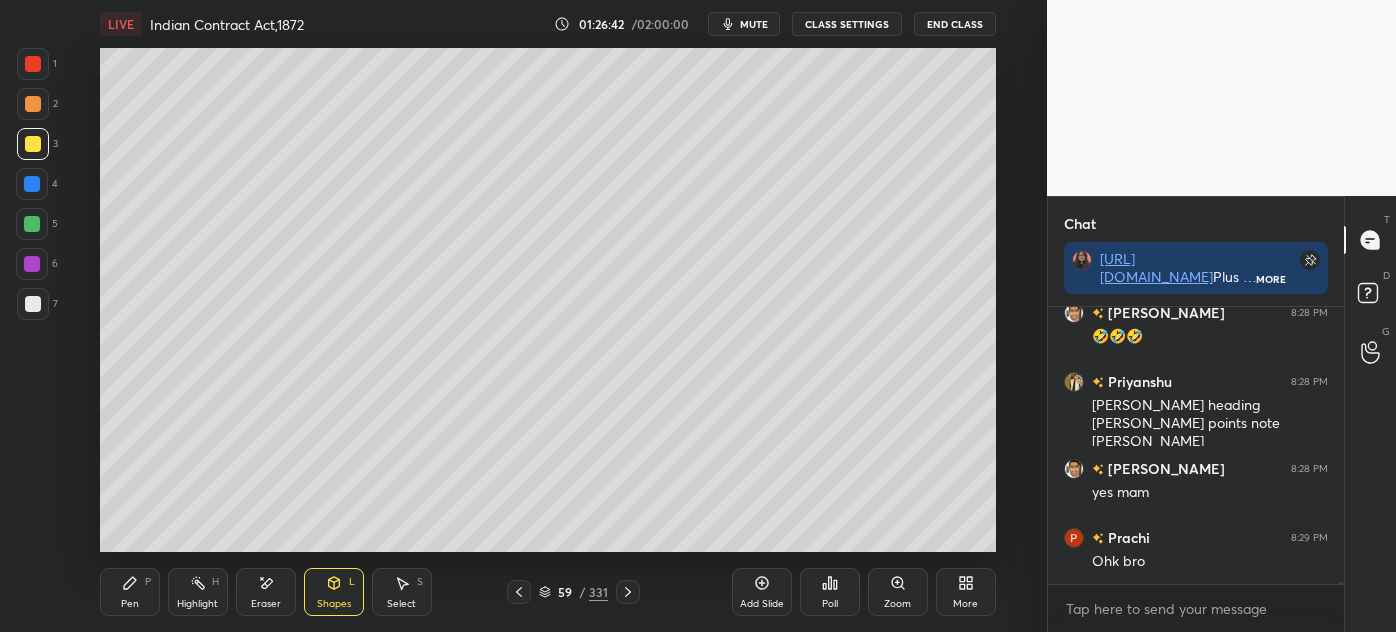 click on "Pen P" at bounding box center [130, 592] 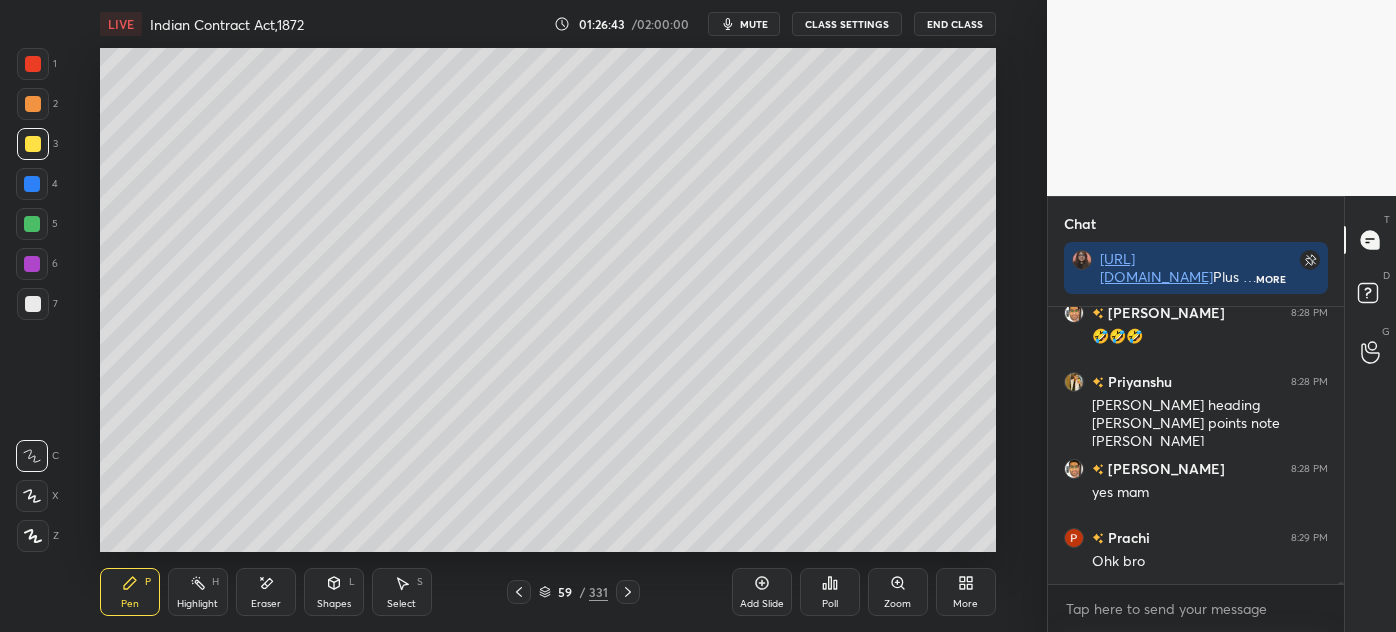 click at bounding box center [32, 184] 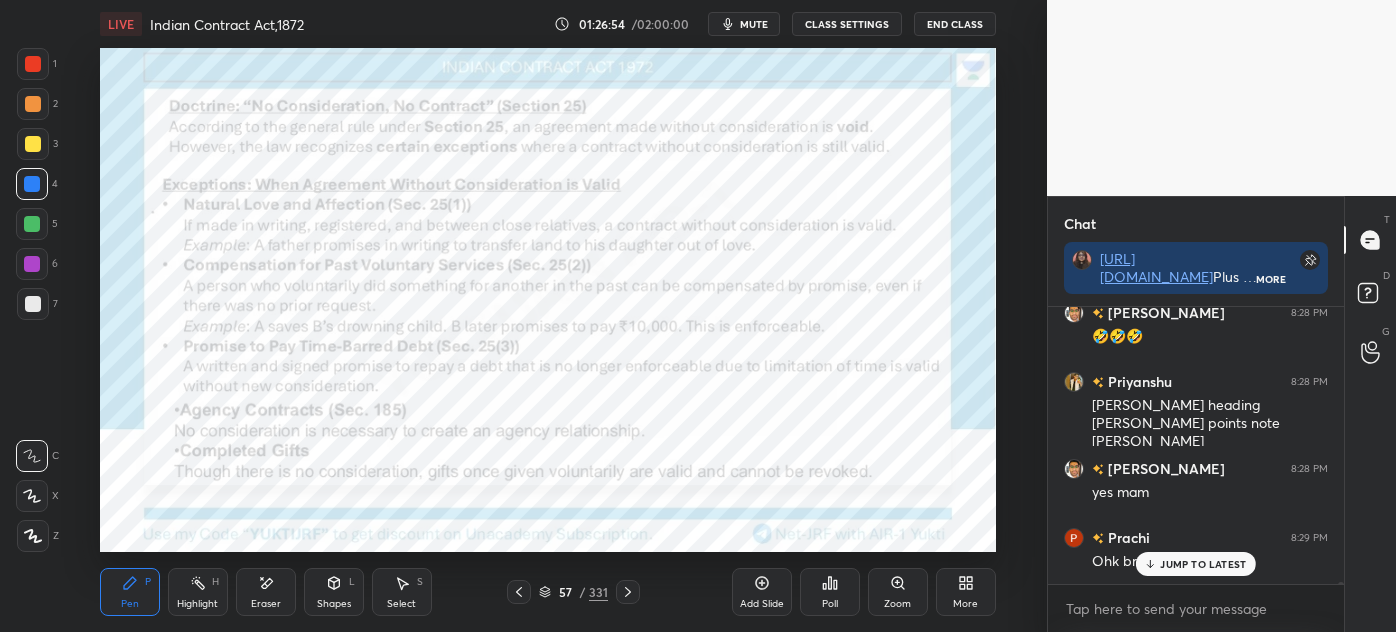 scroll, scrollTop: 38691, scrollLeft: 0, axis: vertical 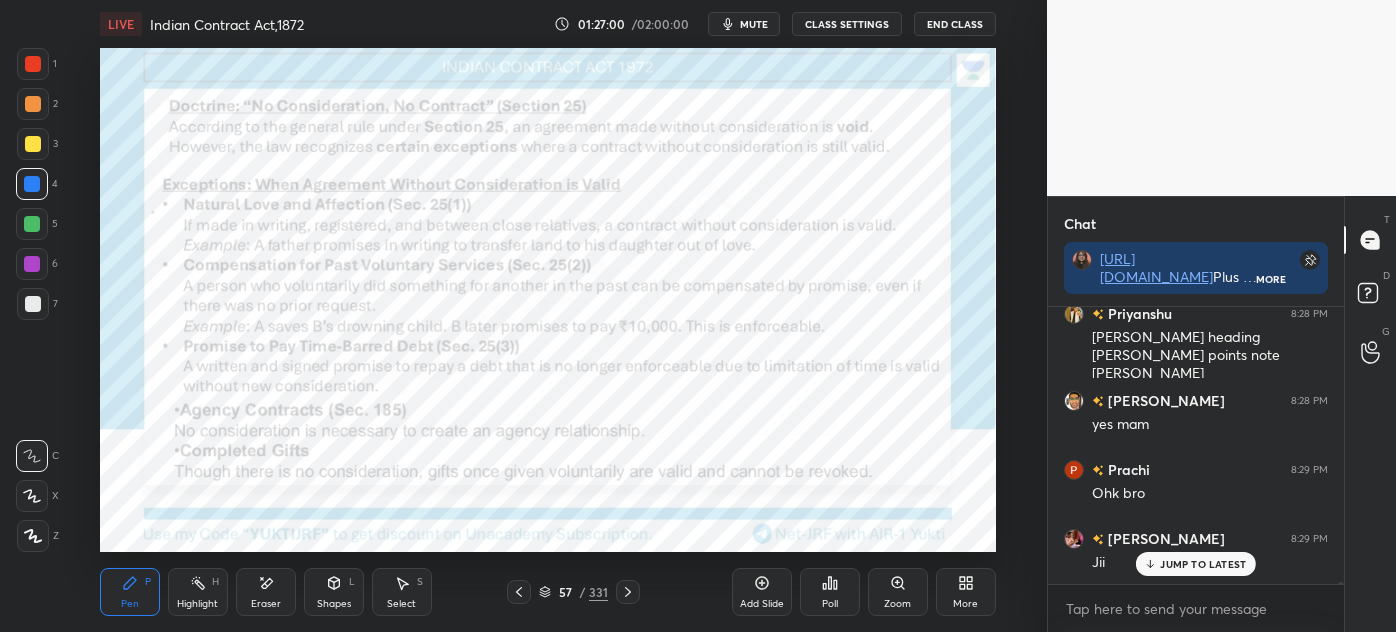 click on "Add Slide" at bounding box center [762, 592] 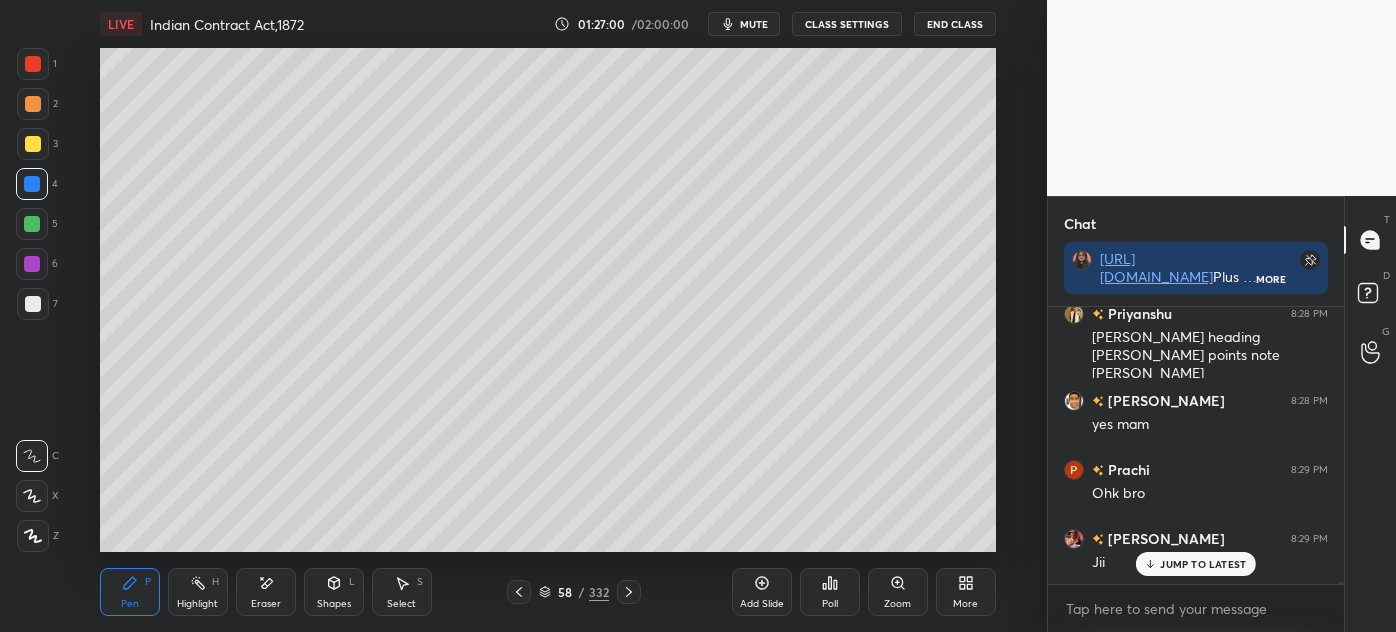 click at bounding box center (33, 304) 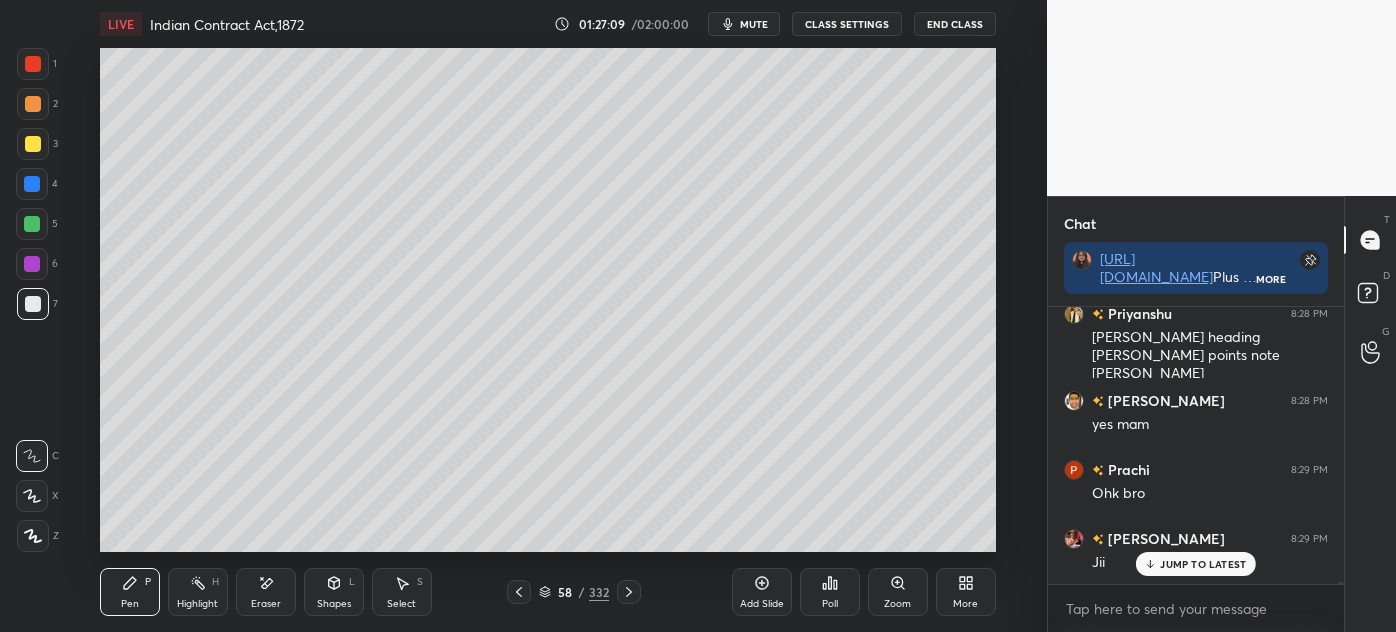 scroll, scrollTop: 38760, scrollLeft: 0, axis: vertical 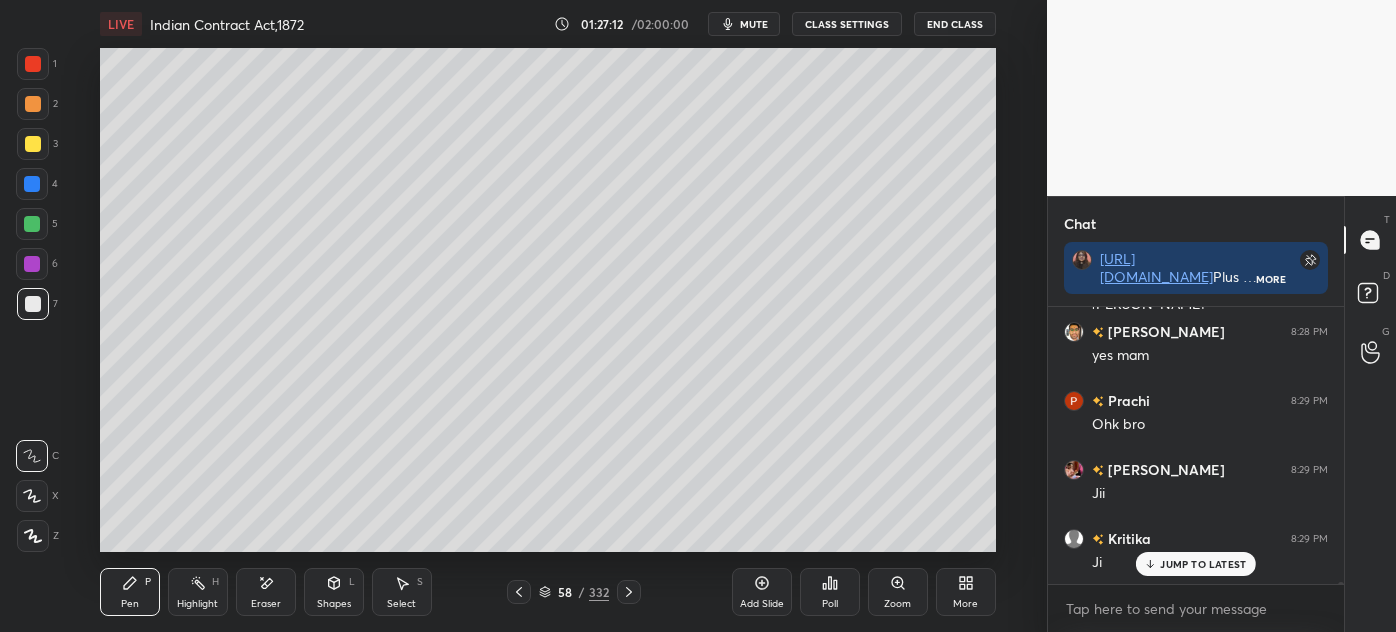 click at bounding box center (33, 144) 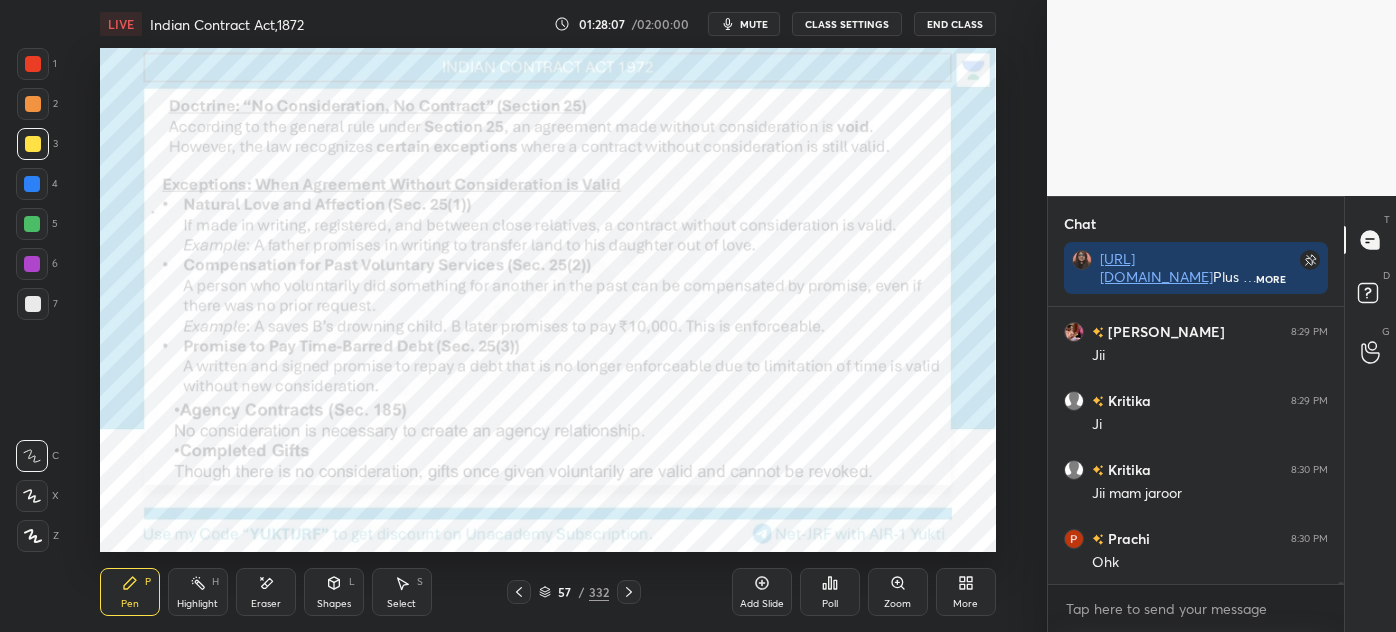 scroll, scrollTop: 38968, scrollLeft: 0, axis: vertical 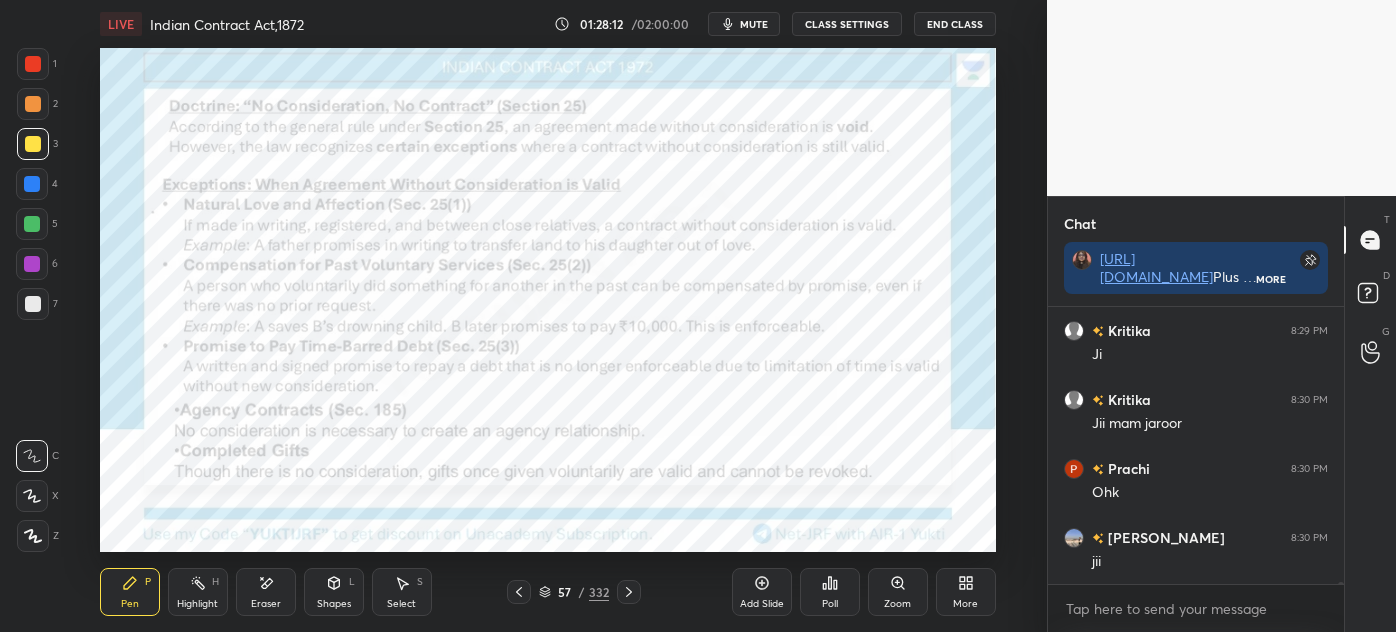 drag, startPoint x: 325, startPoint y: 609, endPoint x: 321, endPoint y: 599, distance: 10.770329 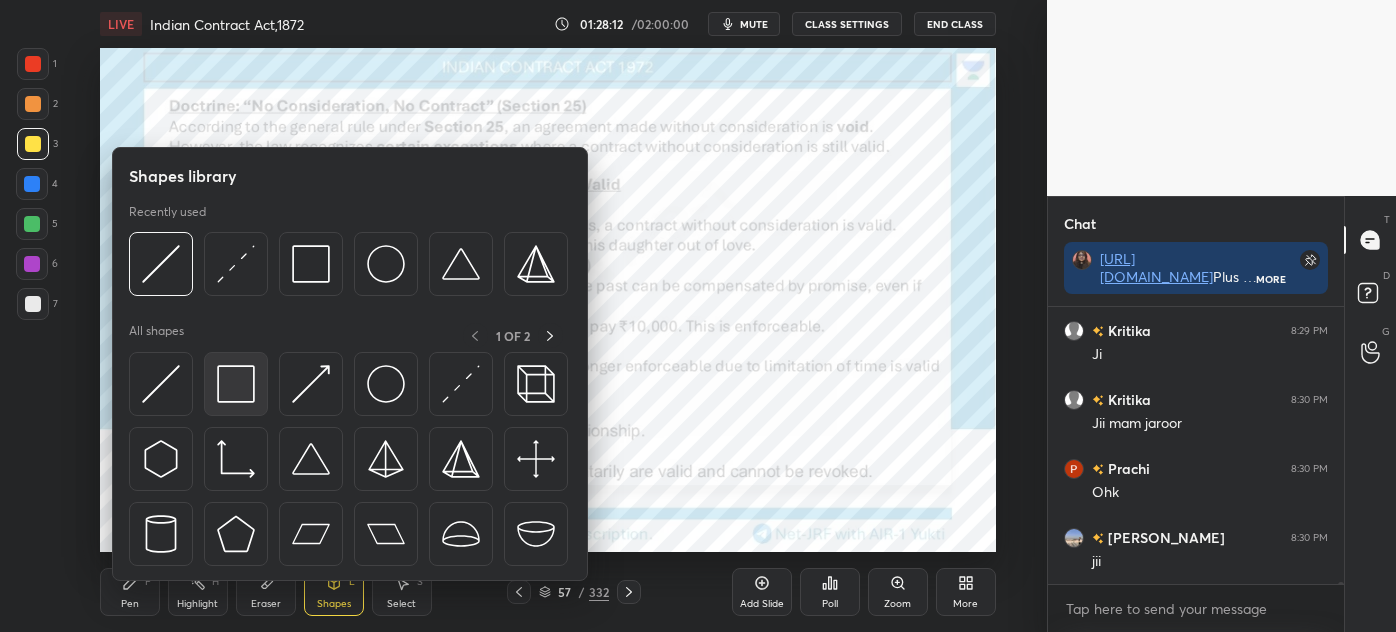 click at bounding box center (236, 384) 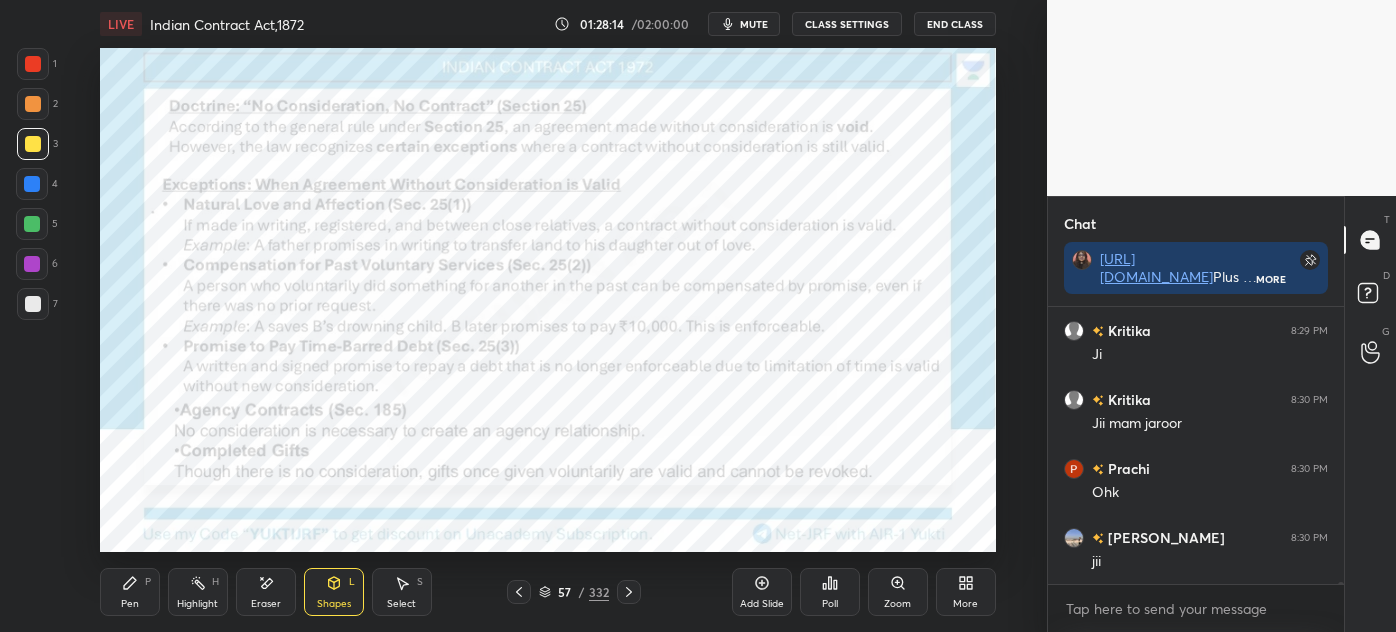 click at bounding box center [33, 64] 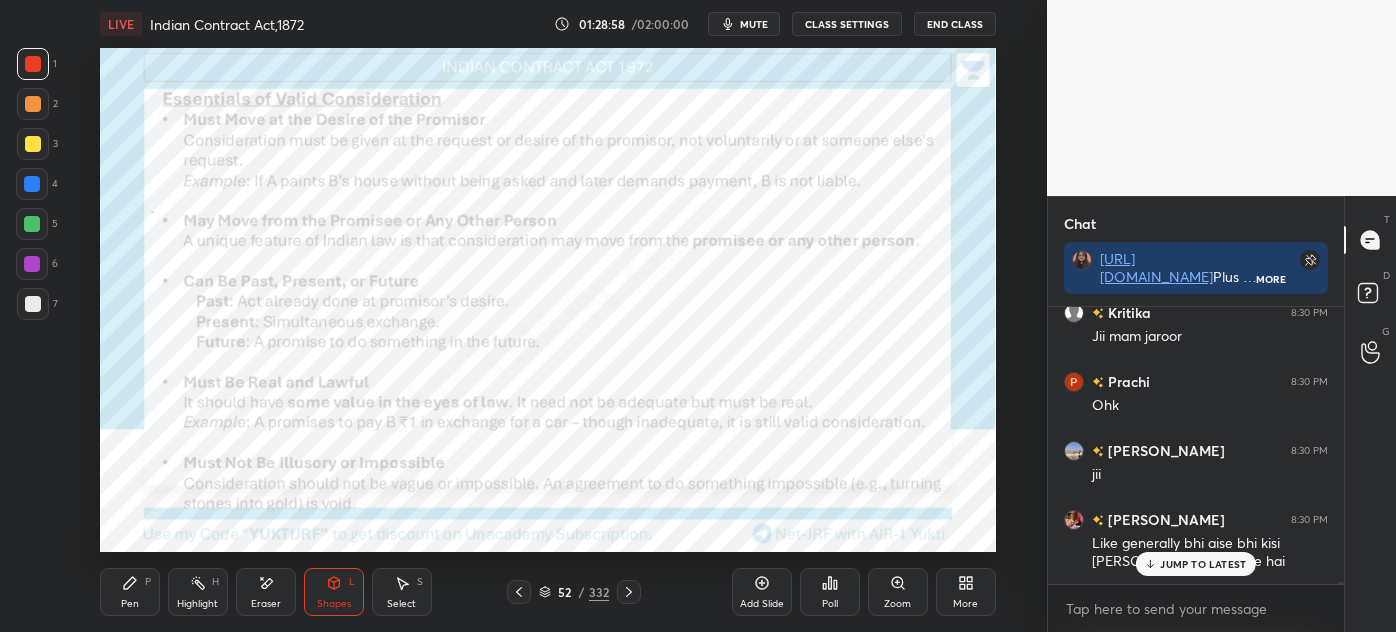scroll, scrollTop: 39141, scrollLeft: 0, axis: vertical 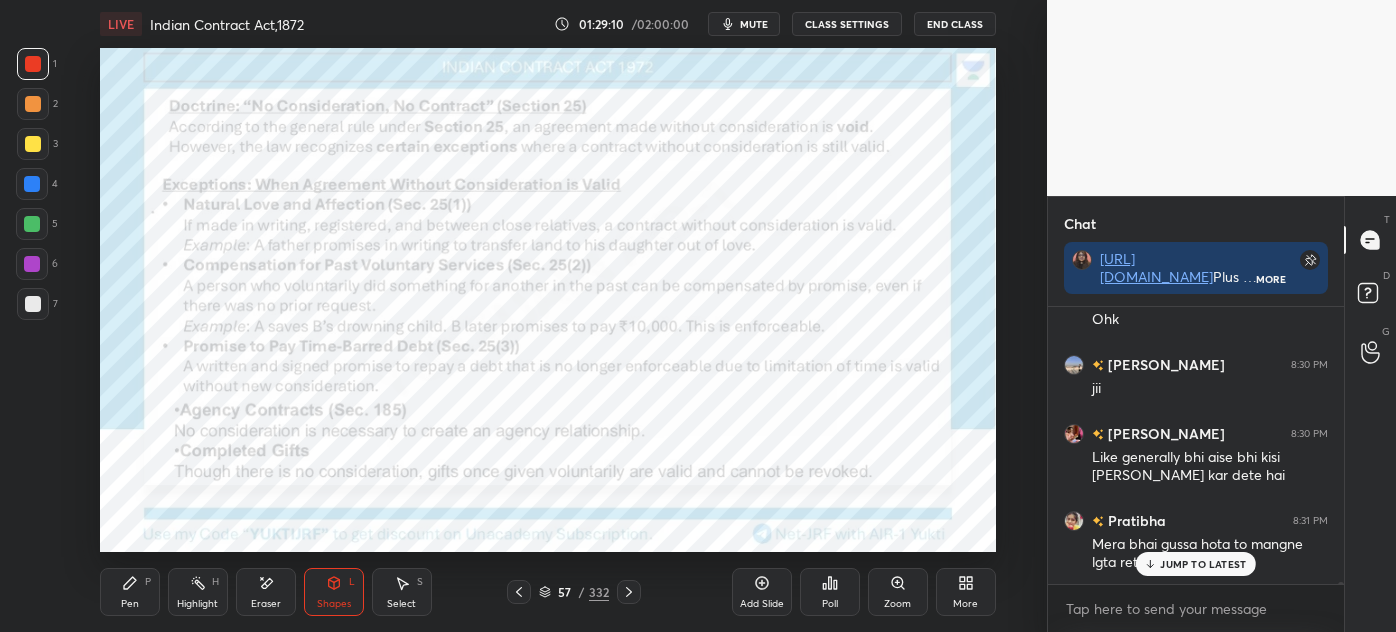 click on "JUMP TO LATEST" at bounding box center (1196, 564) 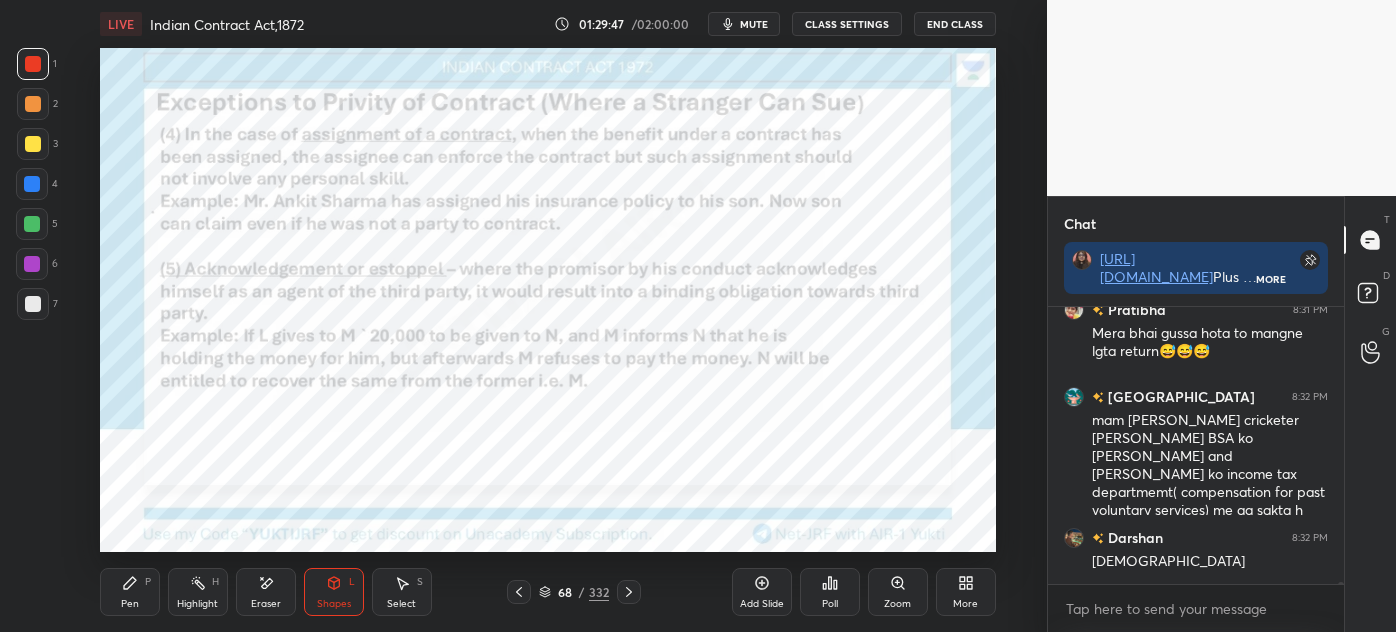 scroll, scrollTop: 39421, scrollLeft: 0, axis: vertical 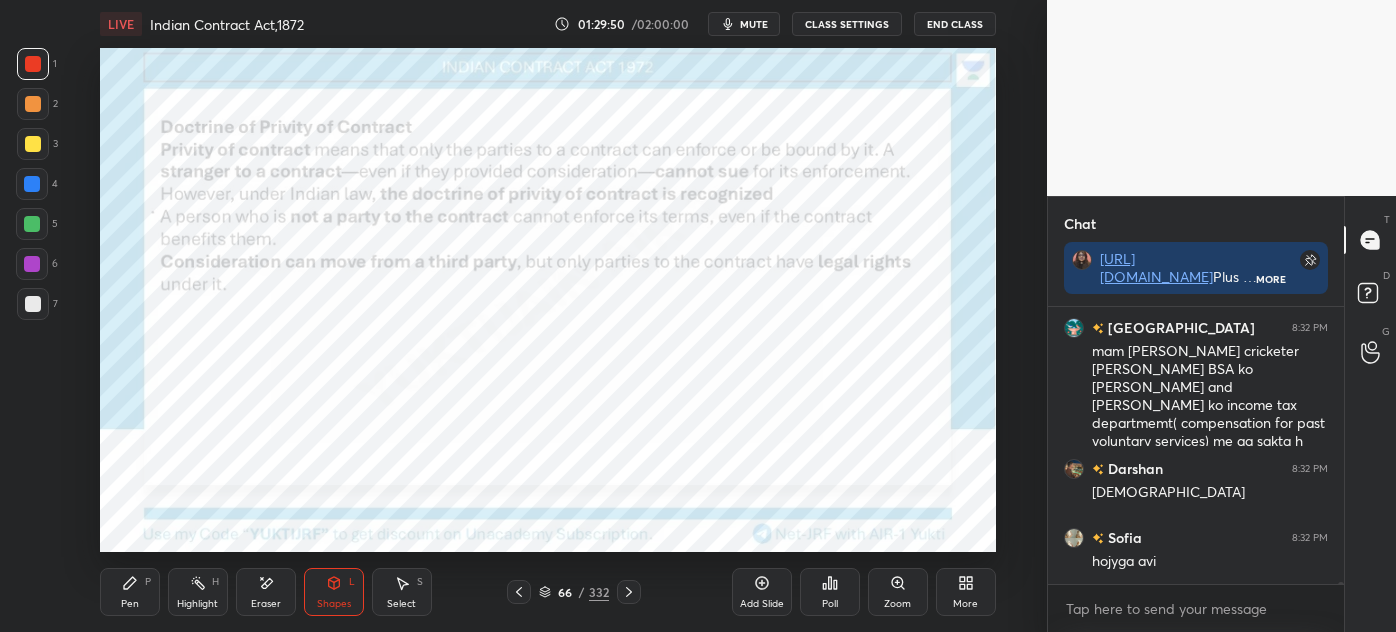 click on "Pen P" at bounding box center (130, 592) 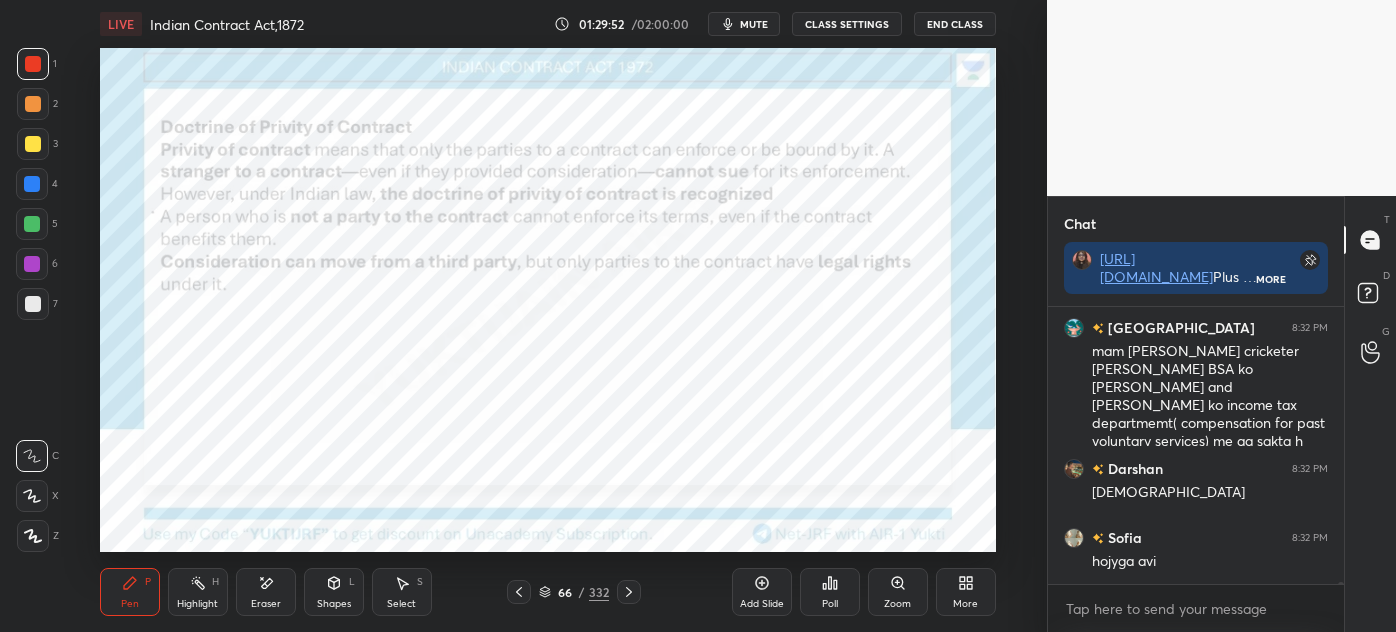 scroll, scrollTop: 39490, scrollLeft: 0, axis: vertical 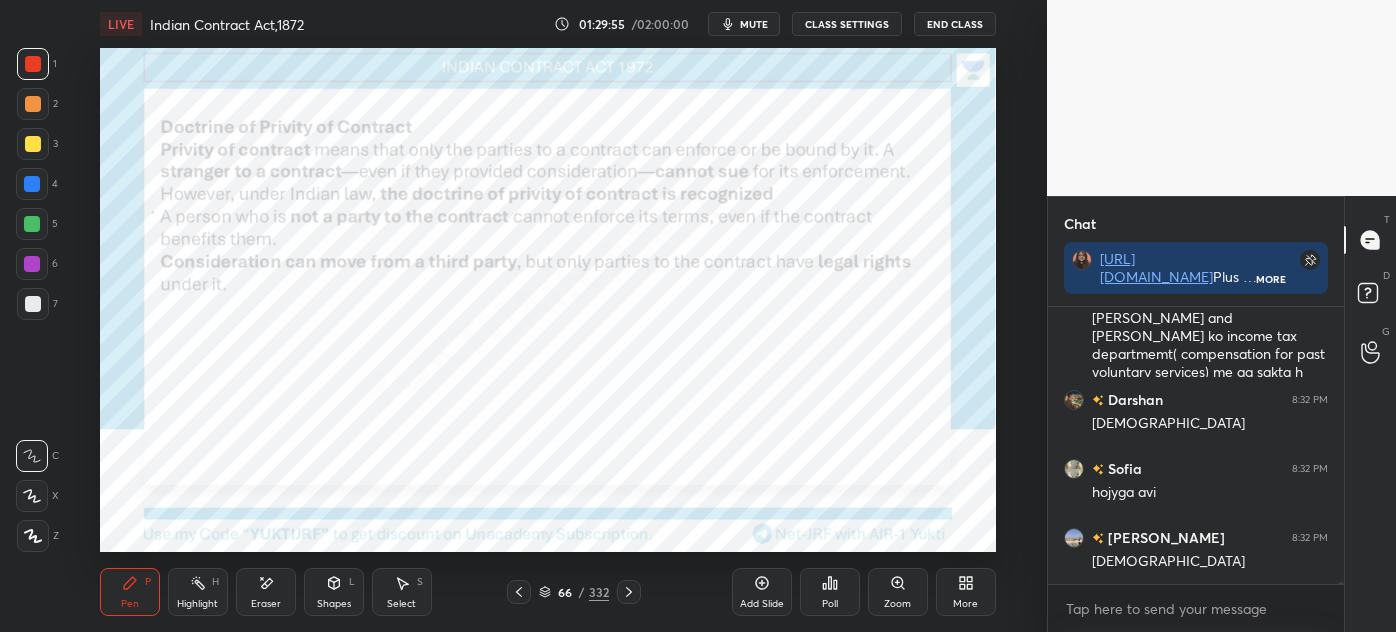 click on "Shapes" at bounding box center [334, 604] 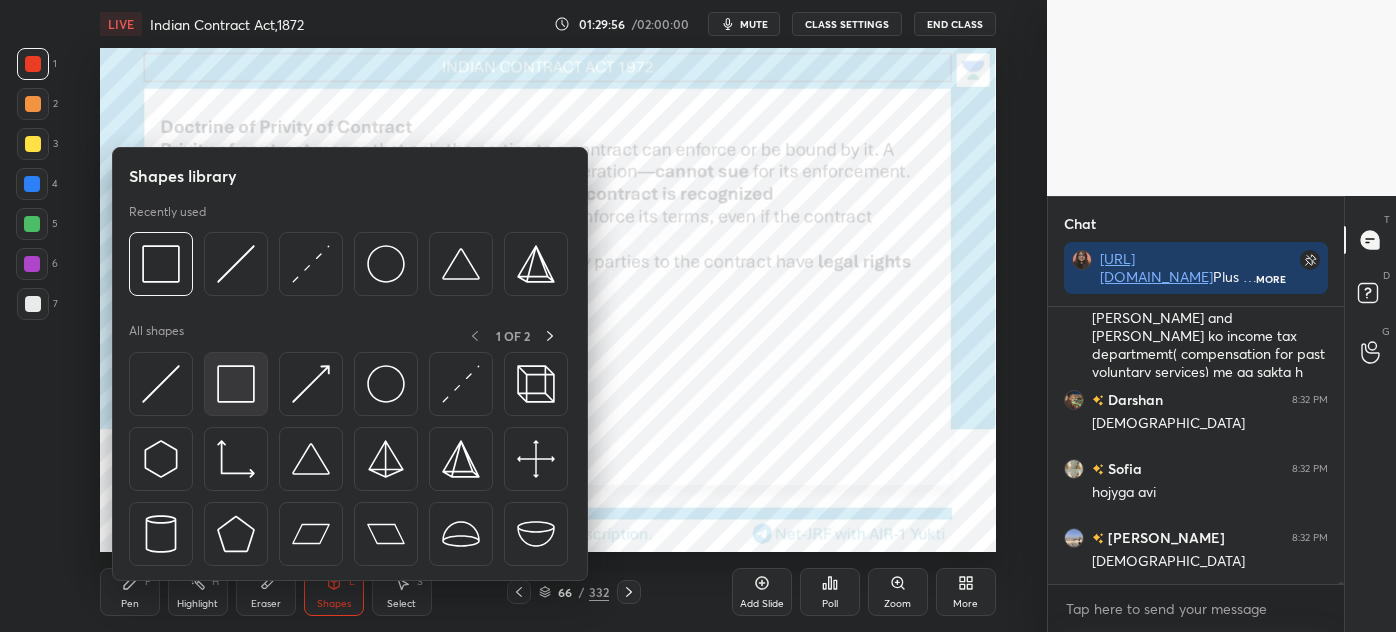 click at bounding box center [236, 384] 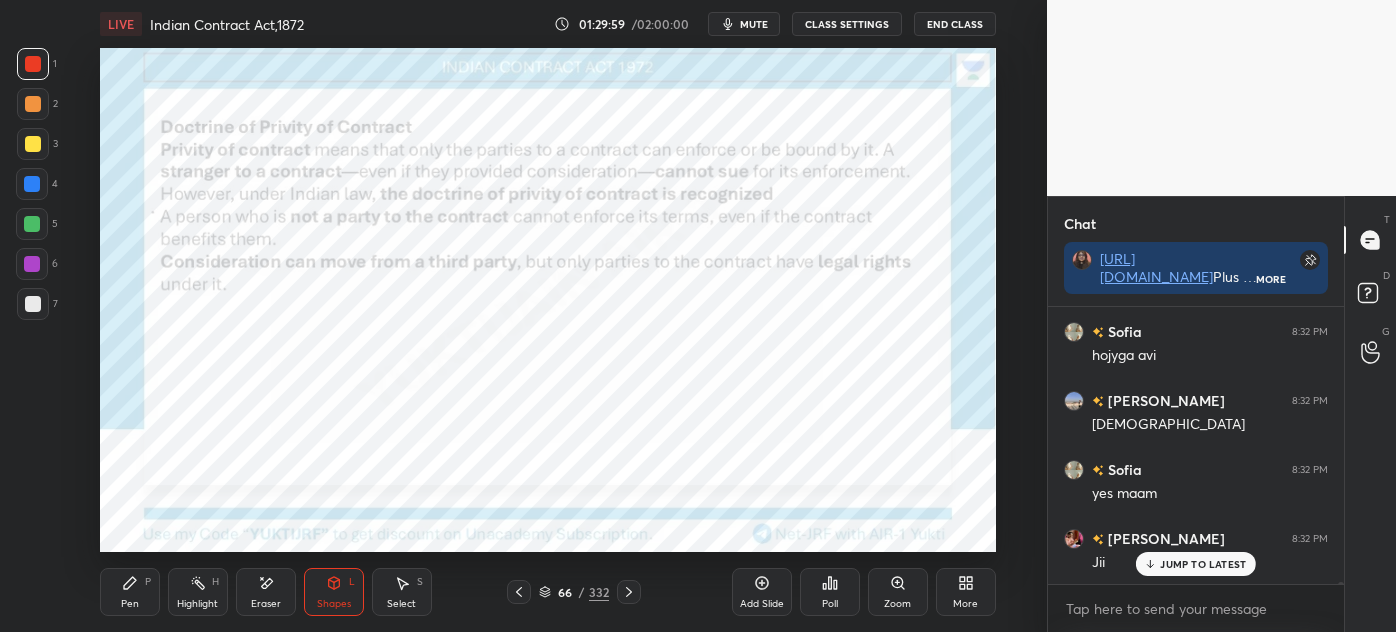 scroll, scrollTop: 39765, scrollLeft: 0, axis: vertical 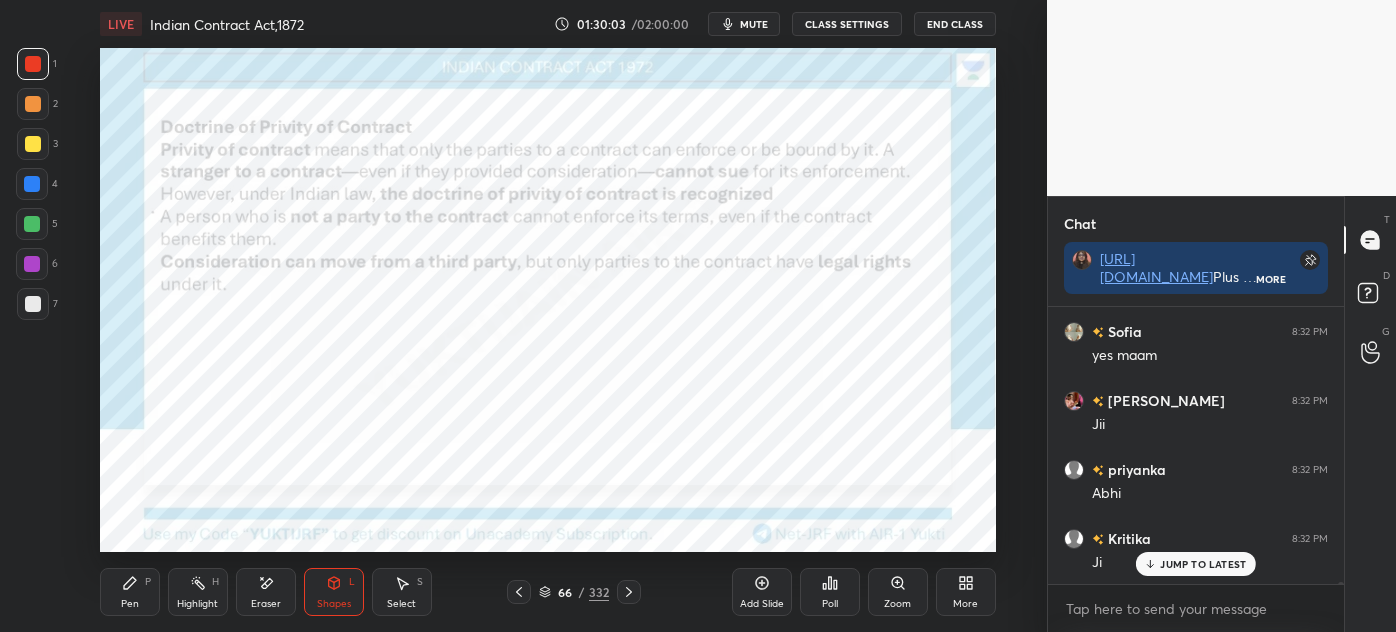 click on "Add Slide" at bounding box center [762, 592] 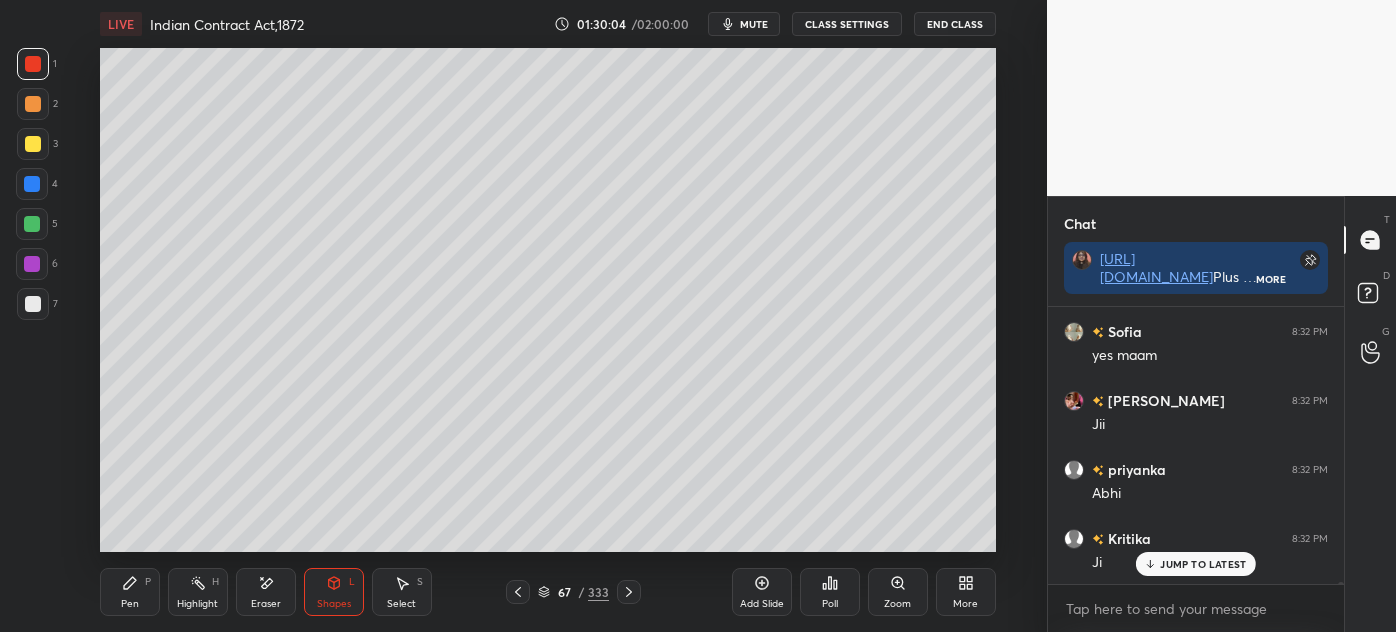 drag, startPoint x: 44, startPoint y: 305, endPoint x: 67, endPoint y: 376, distance: 74.63243 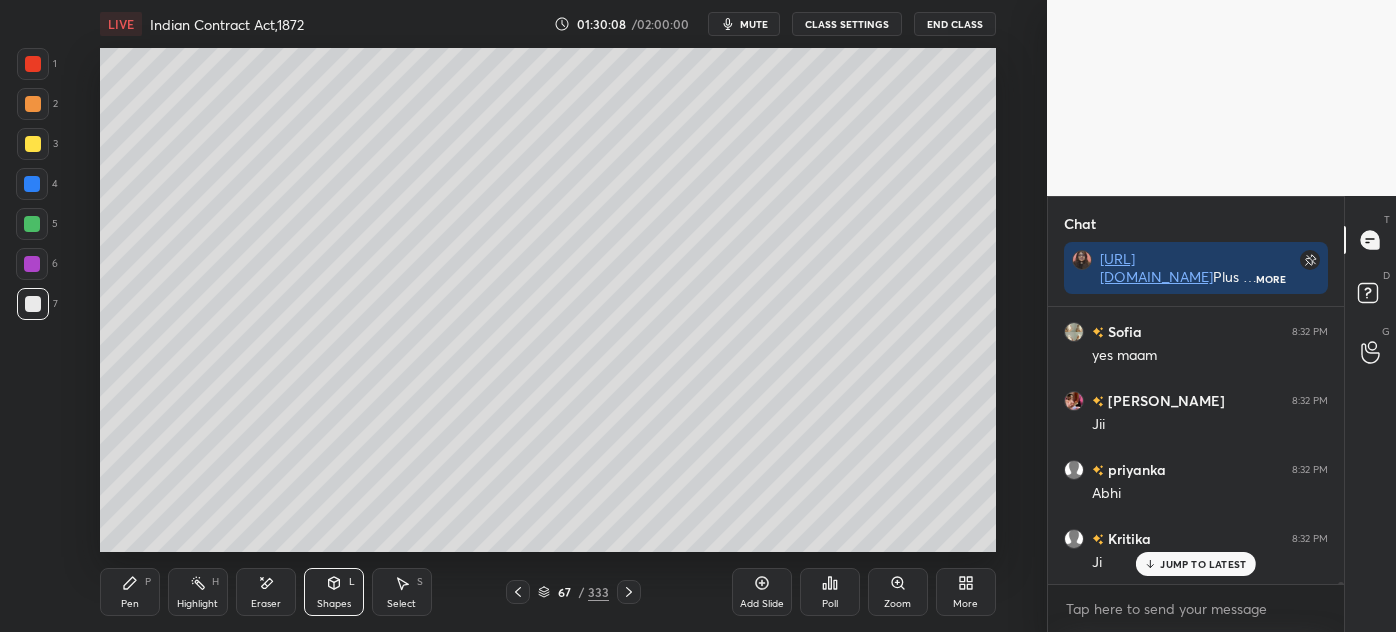 drag, startPoint x: 120, startPoint y: 603, endPoint x: 107, endPoint y: 616, distance: 18.384777 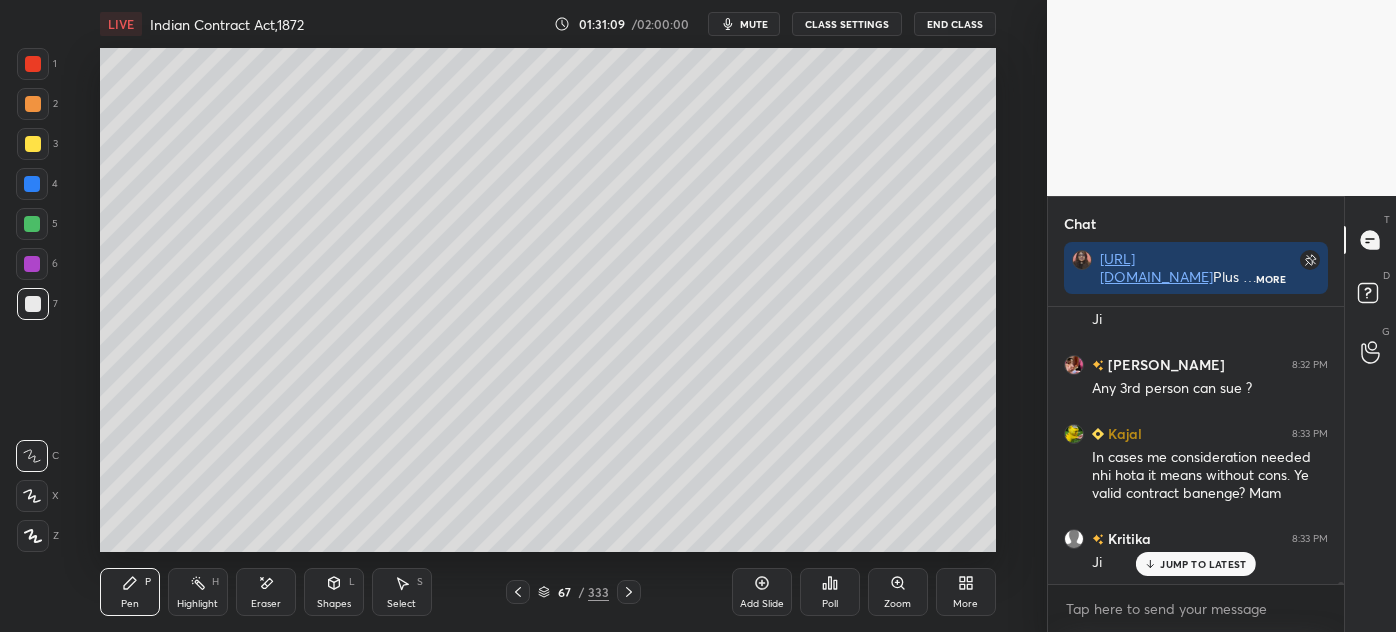 scroll, scrollTop: 40077, scrollLeft: 0, axis: vertical 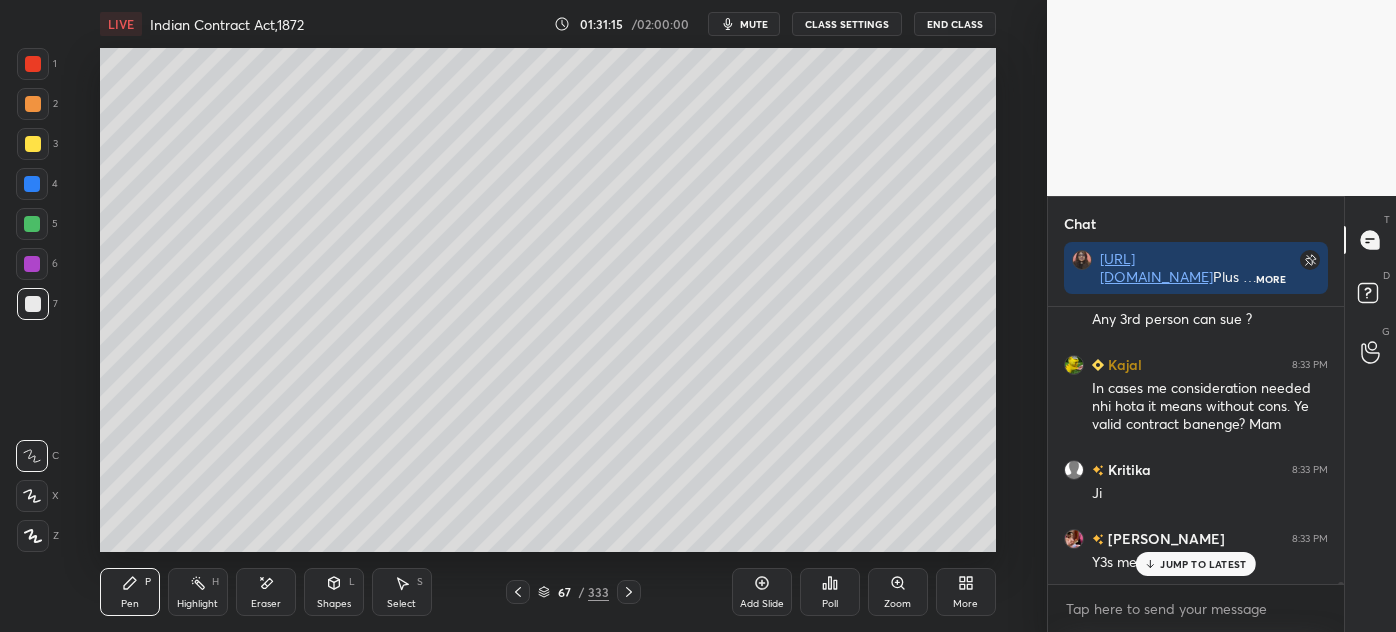 click on "JUMP TO LATEST" at bounding box center [1203, 564] 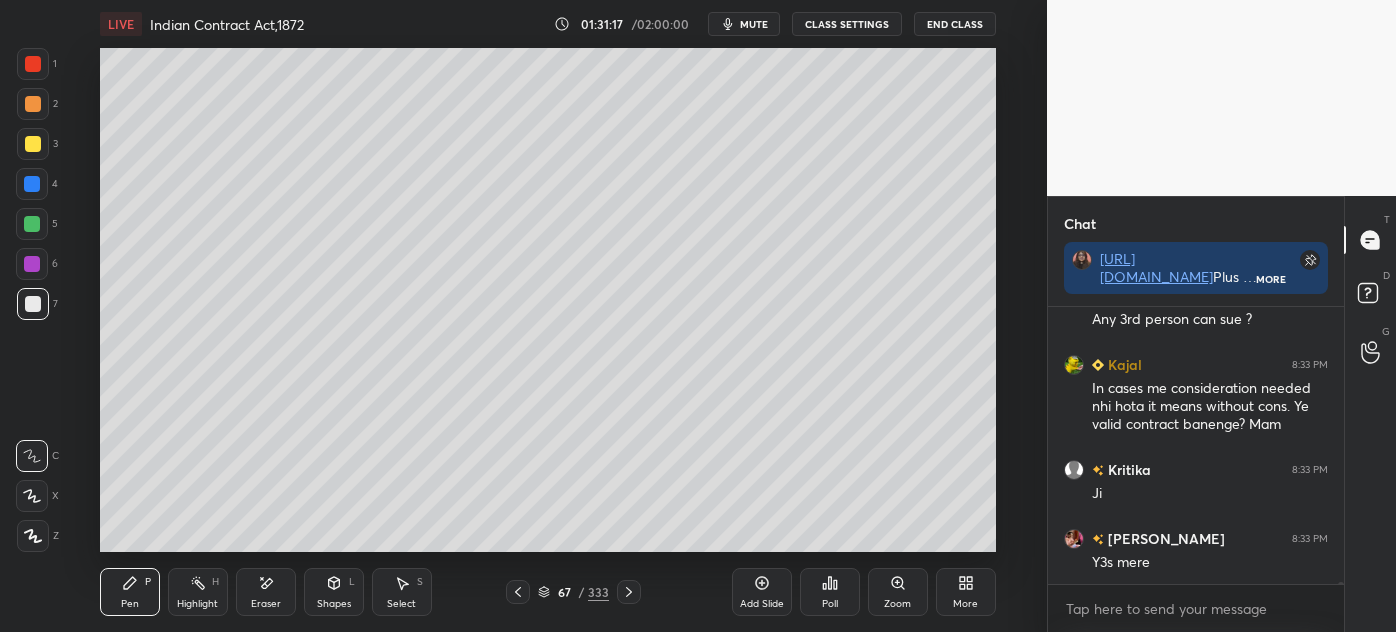 drag, startPoint x: 754, startPoint y: 596, endPoint x: 745, endPoint y: 588, distance: 12.0415945 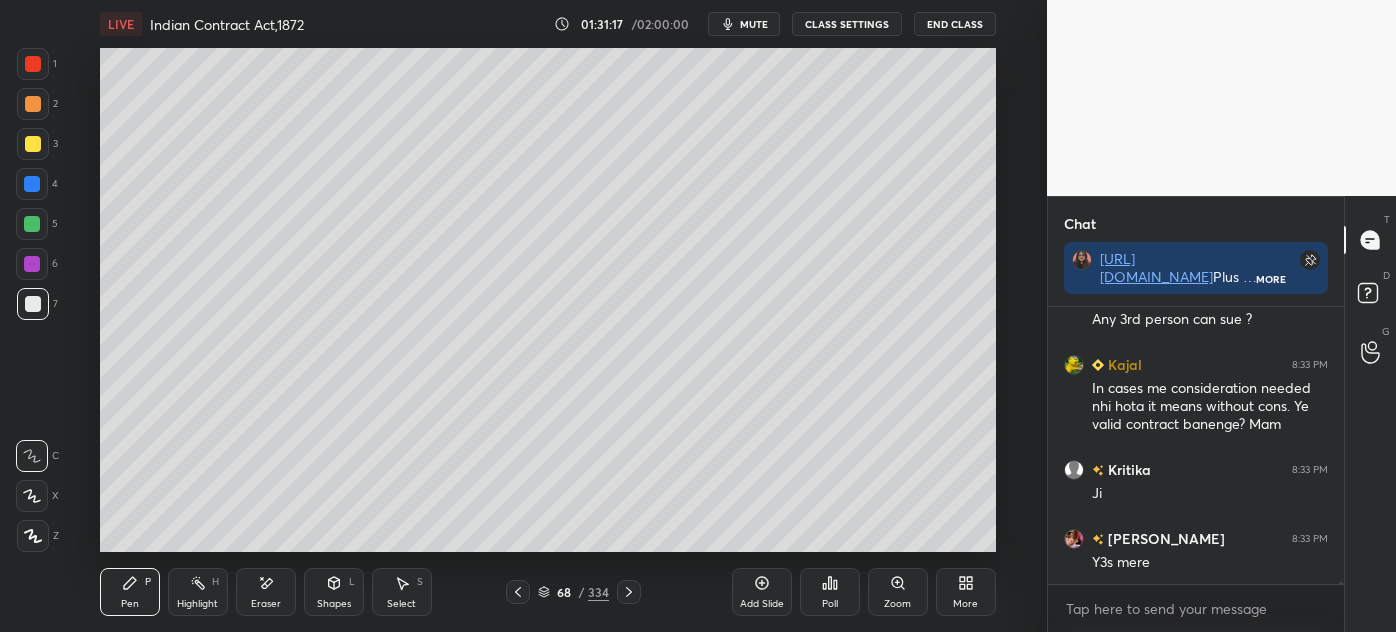 scroll, scrollTop: 40146, scrollLeft: 0, axis: vertical 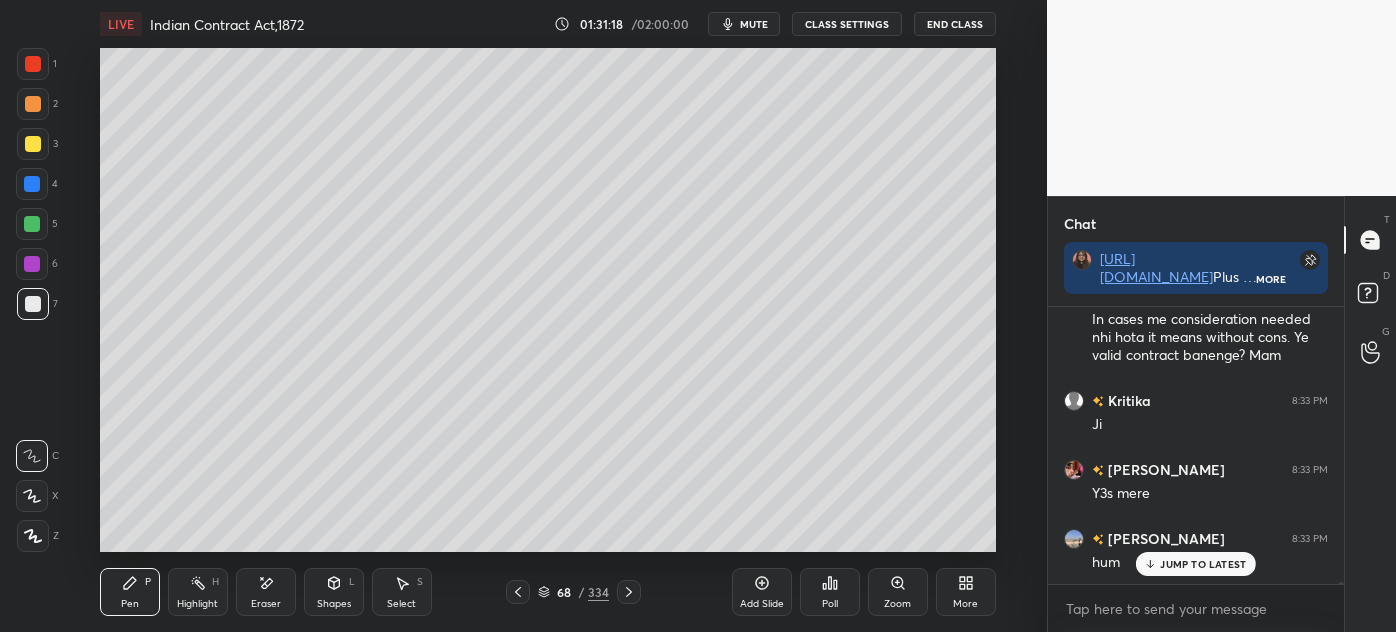 click at bounding box center (33, 144) 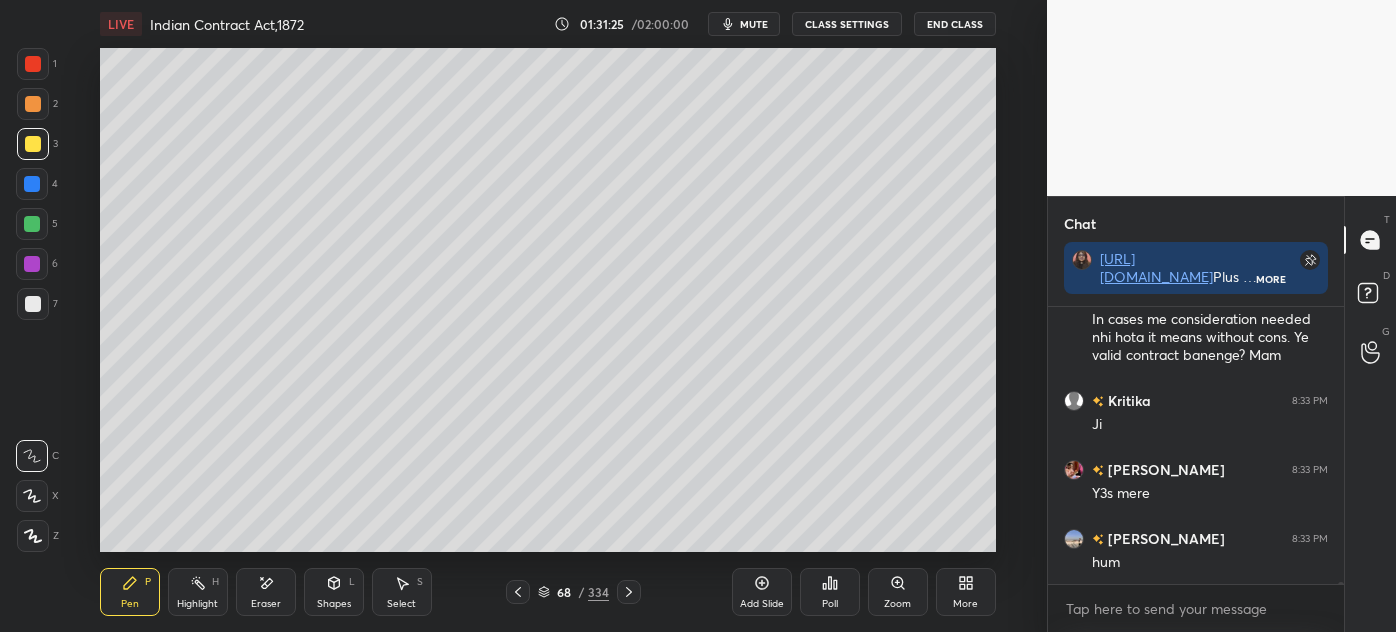 scroll, scrollTop: 40216, scrollLeft: 0, axis: vertical 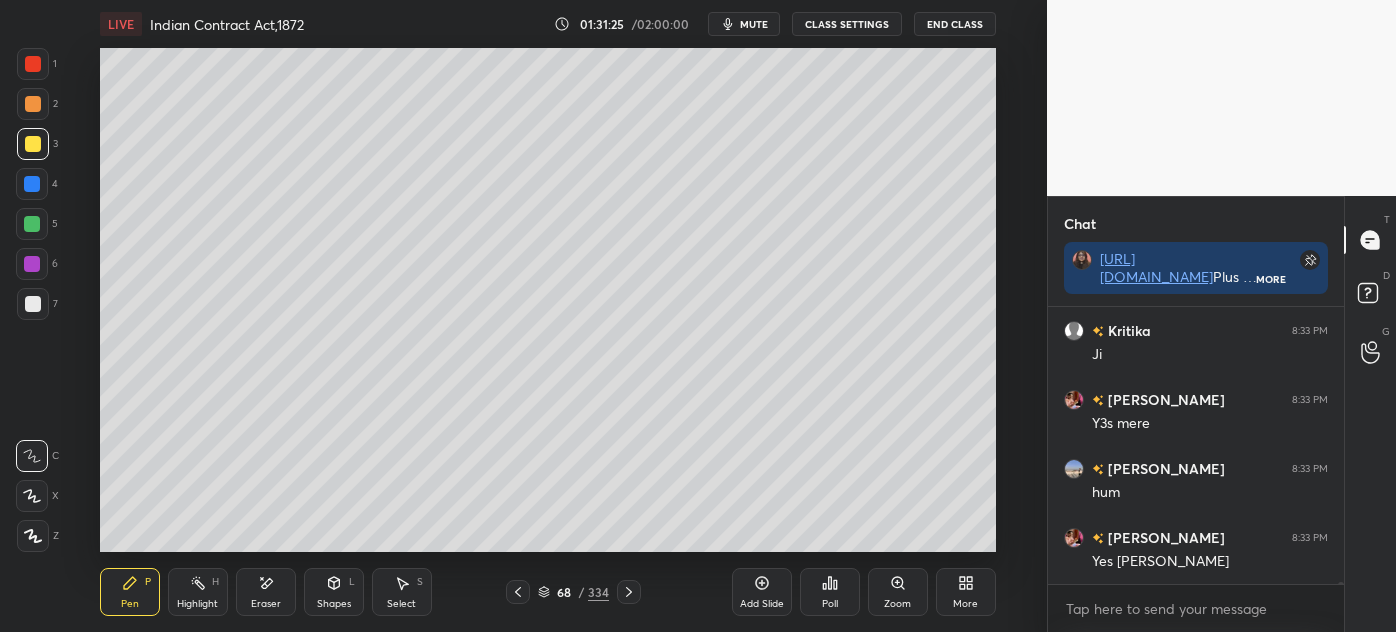 click at bounding box center (33, 304) 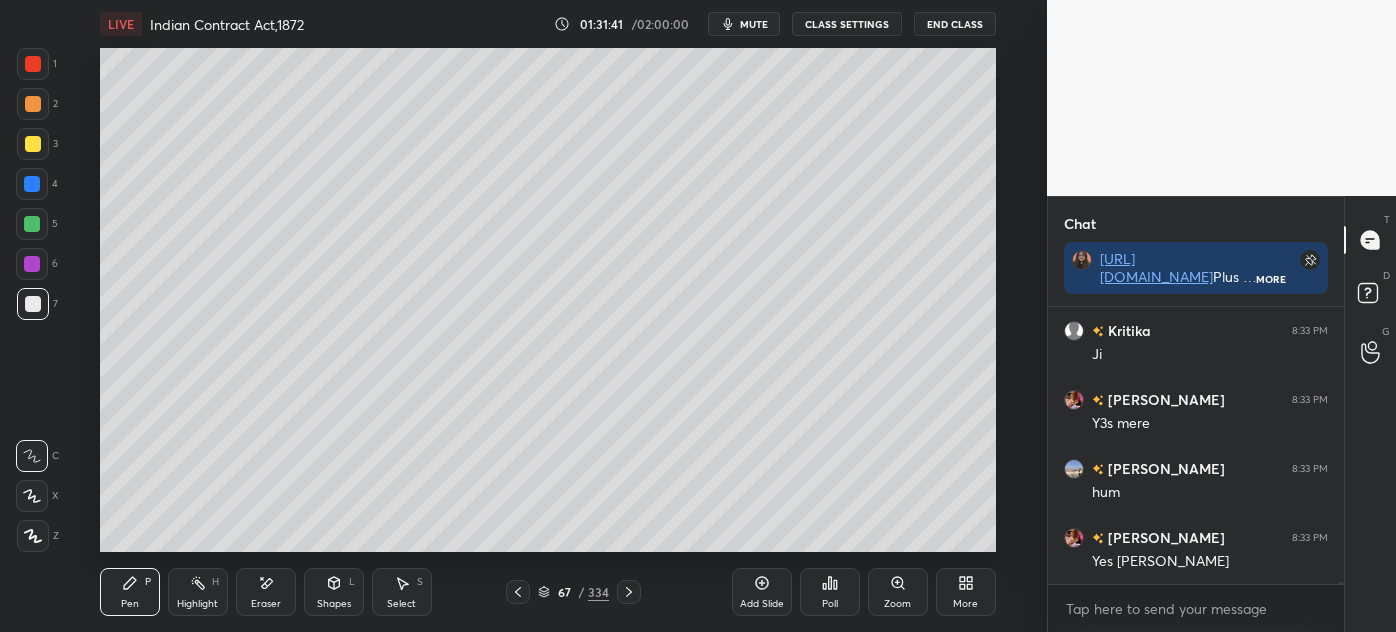 scroll, scrollTop: 40285, scrollLeft: 0, axis: vertical 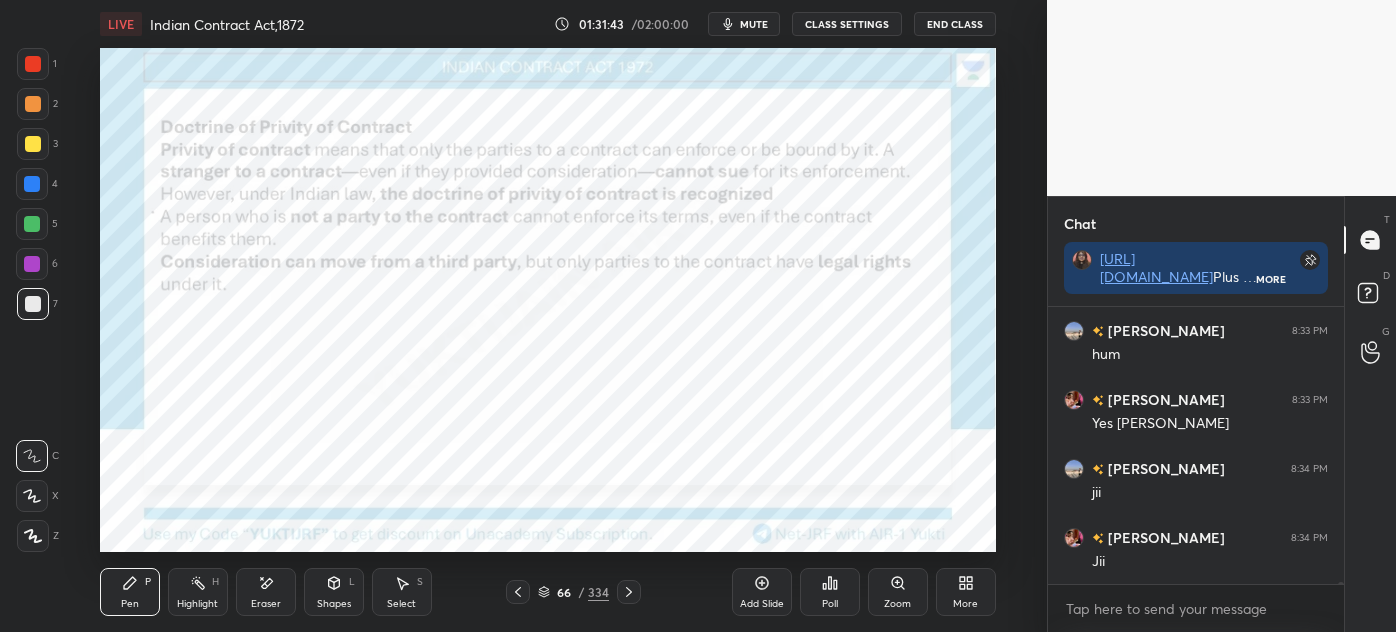 click at bounding box center (33, 64) 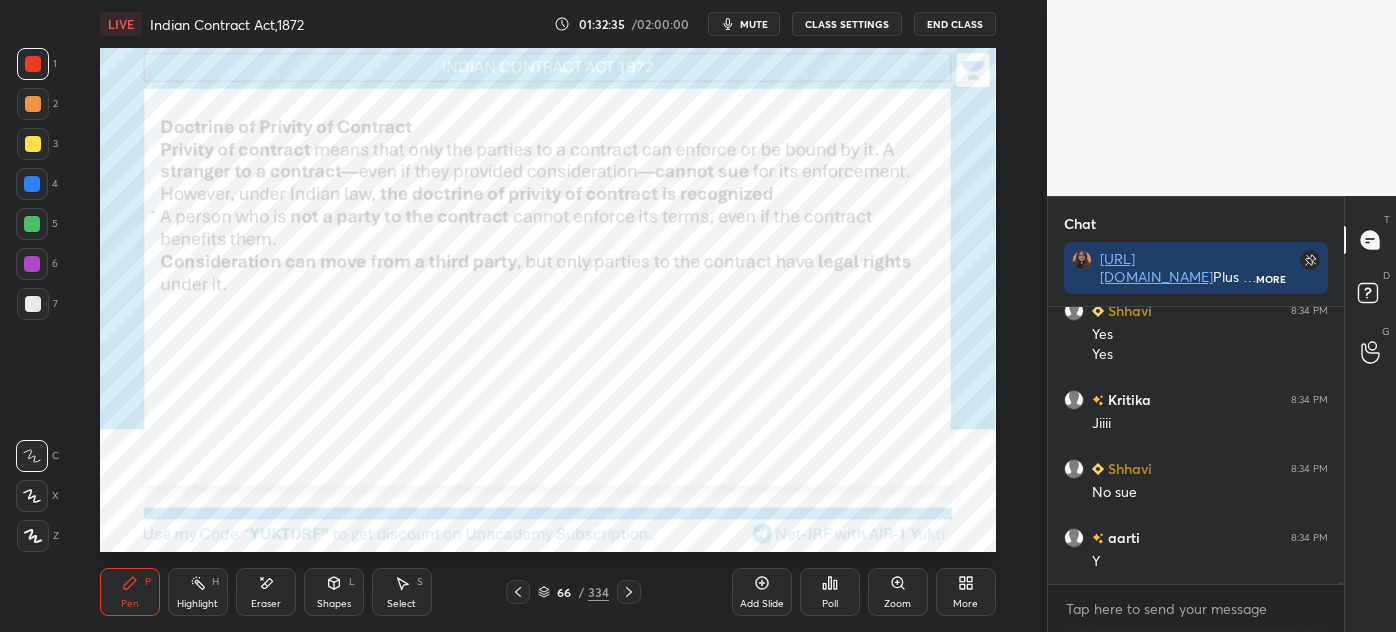 scroll, scrollTop: 40719, scrollLeft: 0, axis: vertical 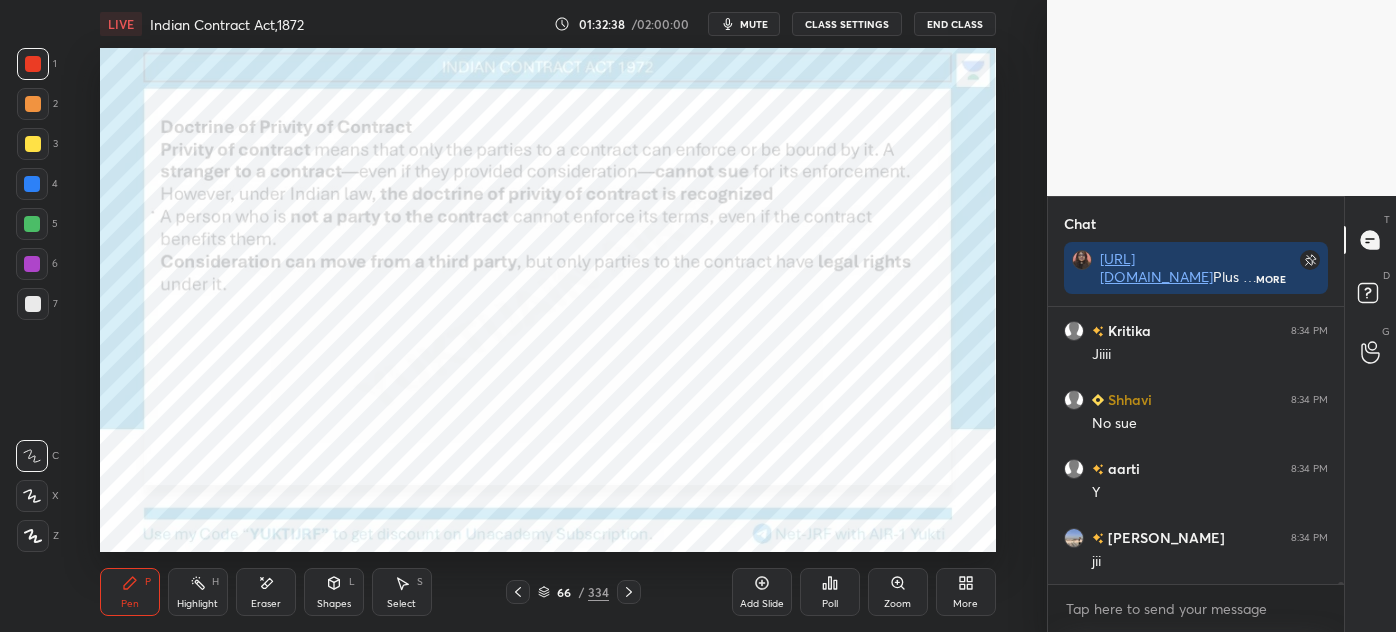 click on "Shapes" at bounding box center [334, 604] 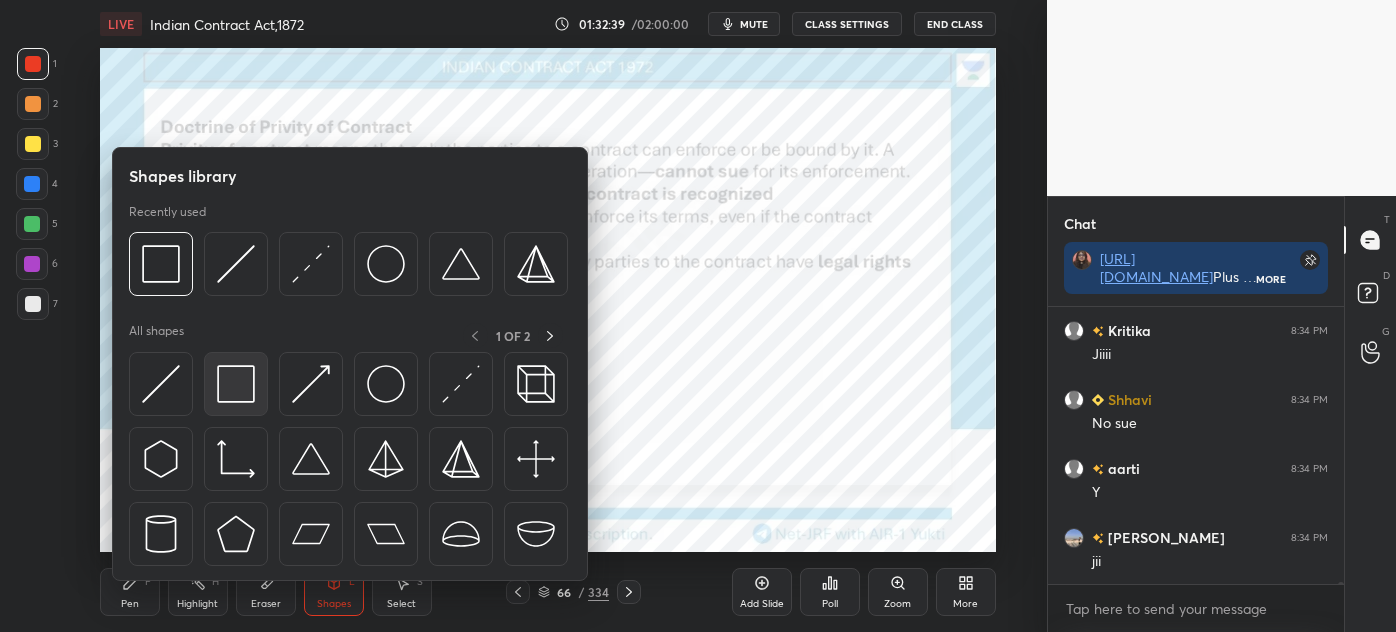 click at bounding box center (236, 384) 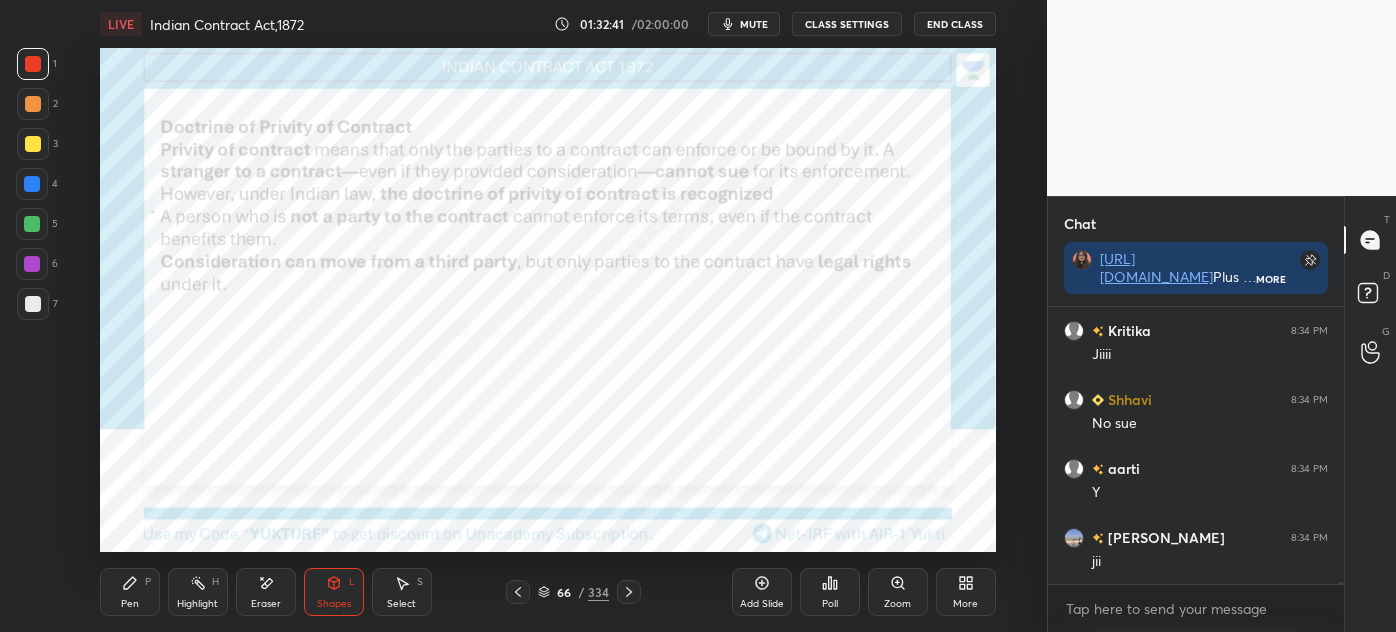 scroll, scrollTop: 40787, scrollLeft: 0, axis: vertical 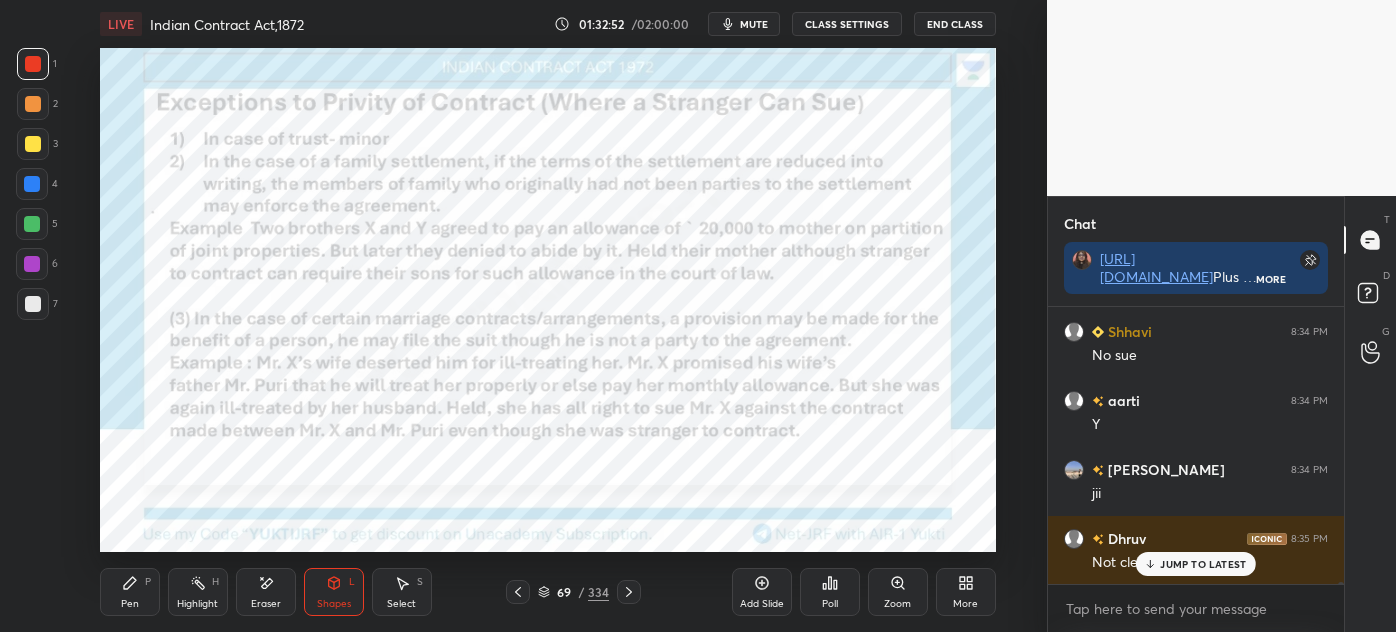 drag, startPoint x: 1178, startPoint y: 567, endPoint x: 1104, endPoint y: 560, distance: 74.330345 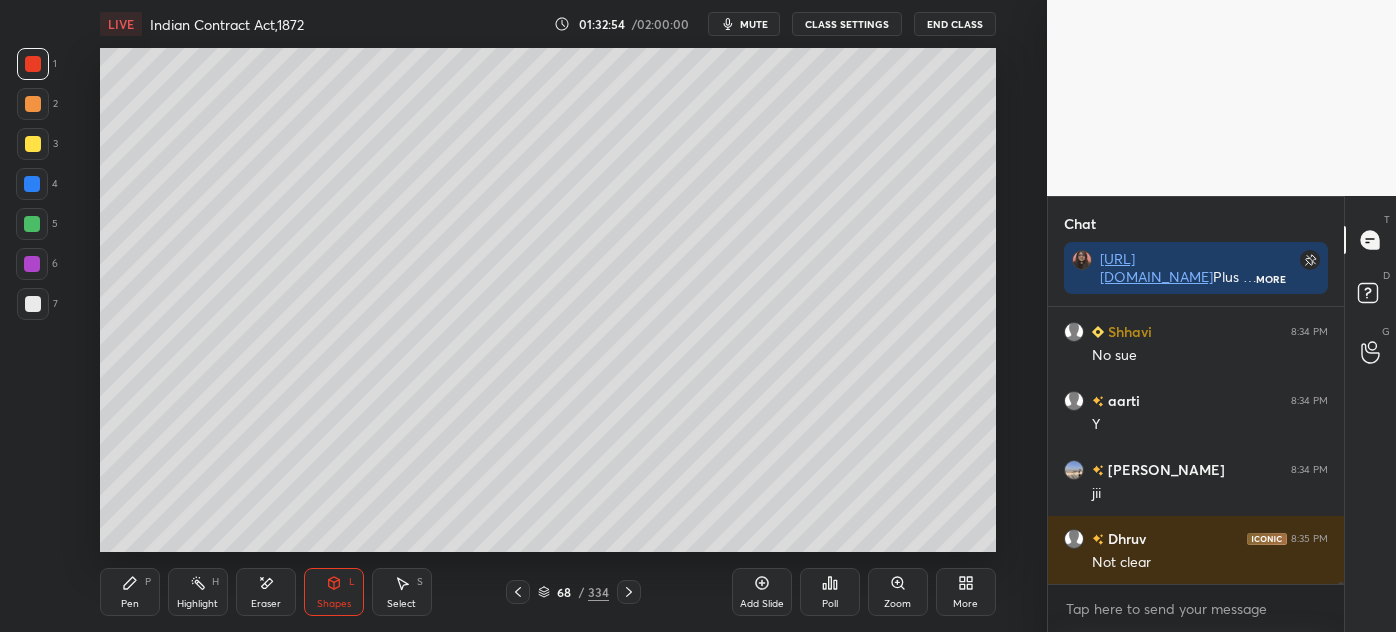 drag, startPoint x: 132, startPoint y: 593, endPoint x: 168, endPoint y: 595, distance: 36.05551 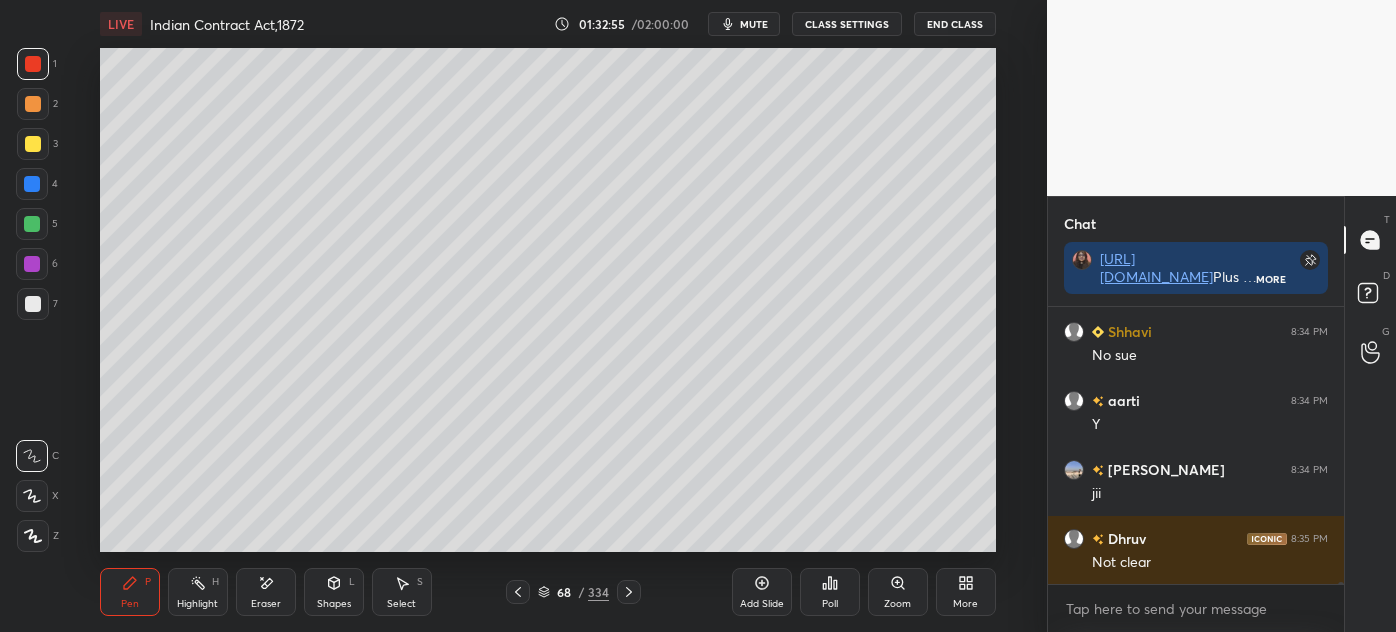 drag, startPoint x: 272, startPoint y: 603, endPoint x: 261, endPoint y: 599, distance: 11.7046995 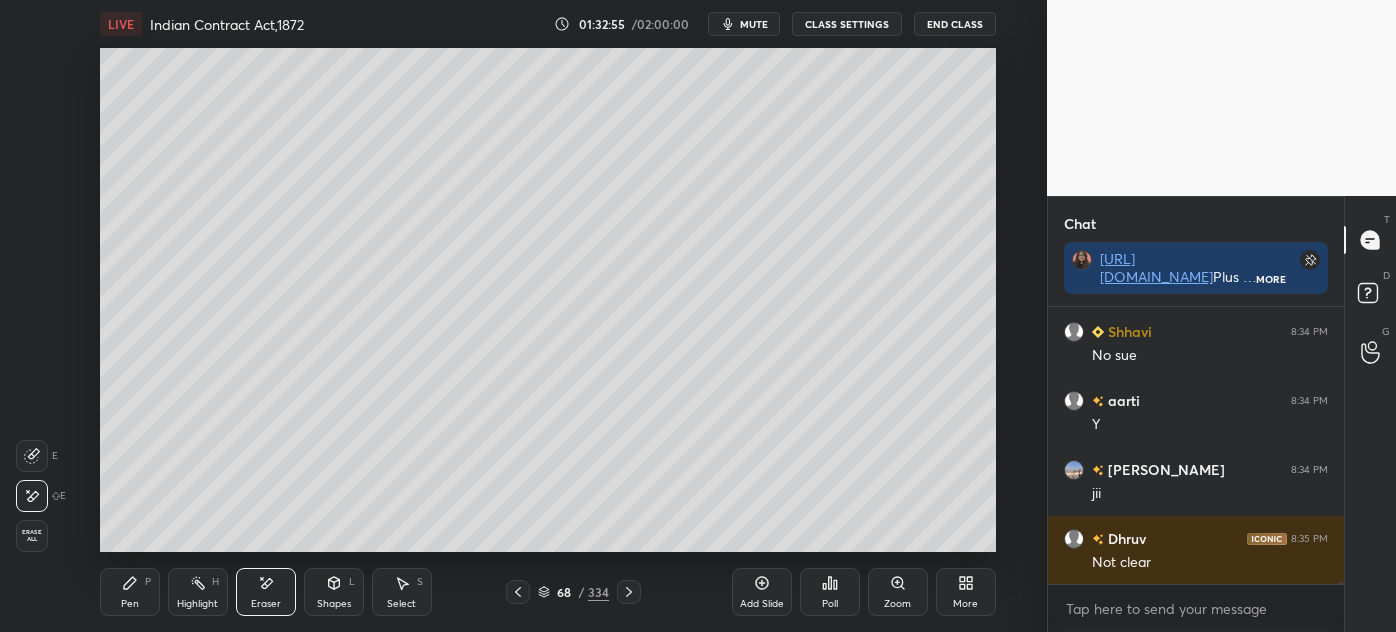 click on "Erase all" at bounding box center (32, 536) 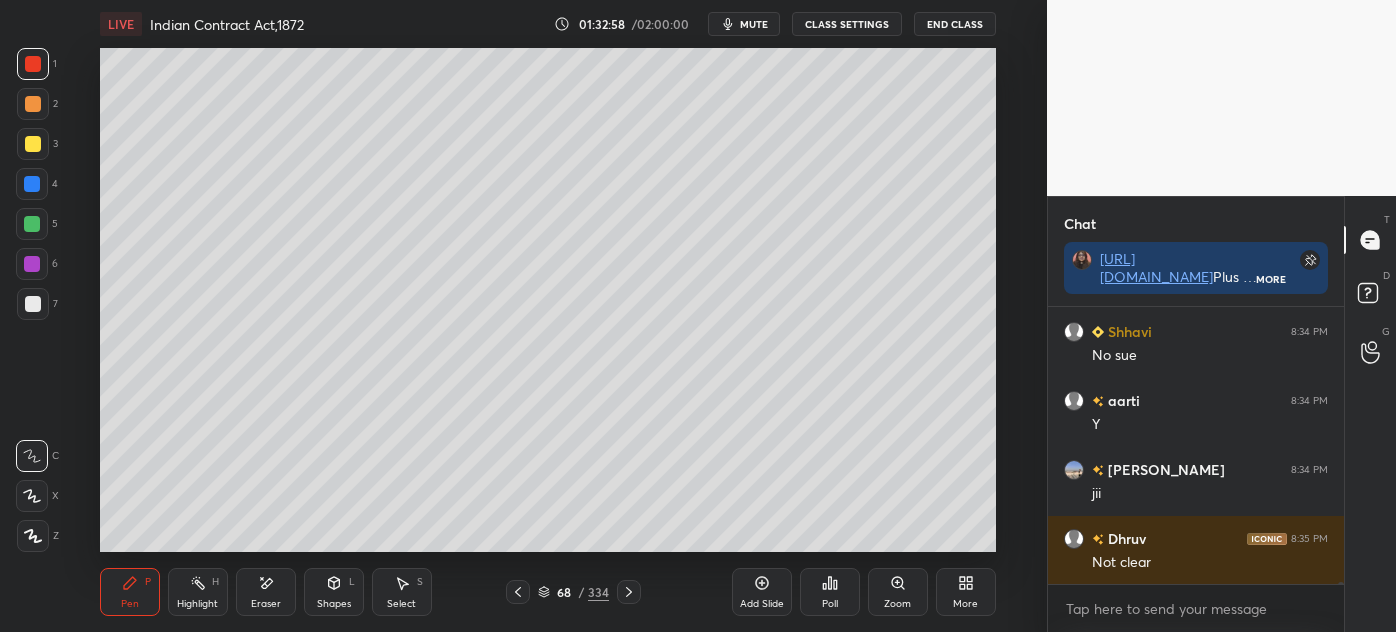 click 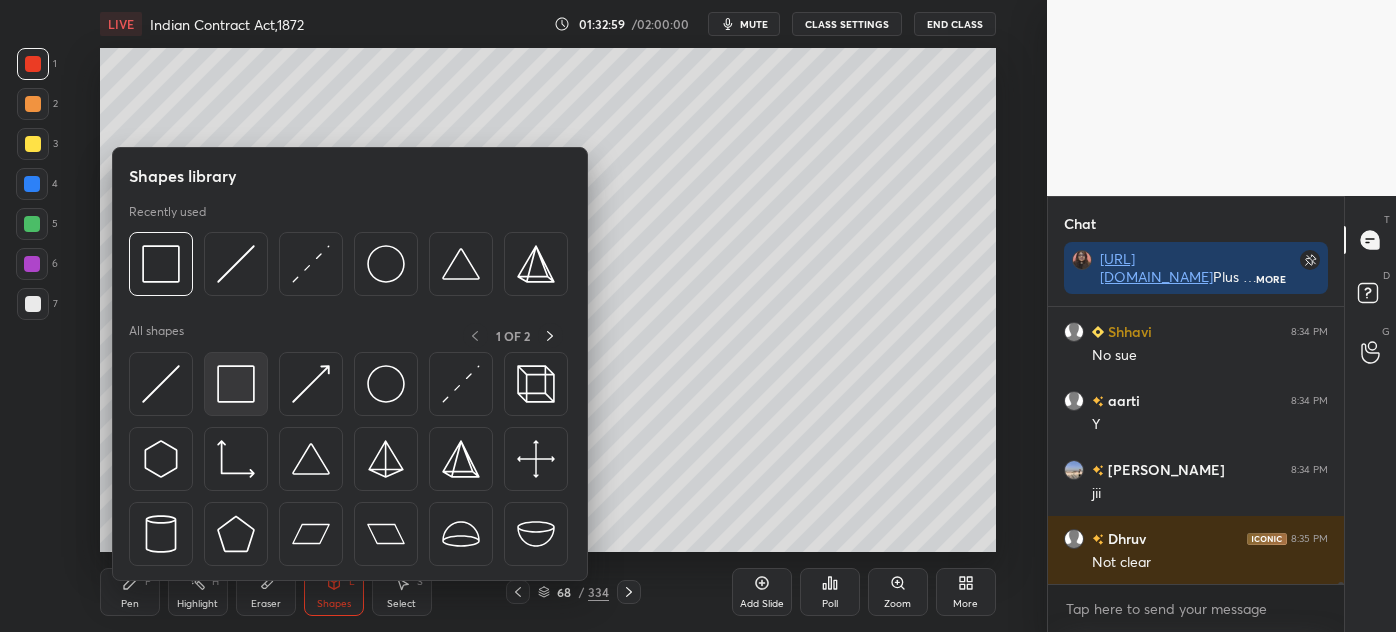 click at bounding box center (236, 384) 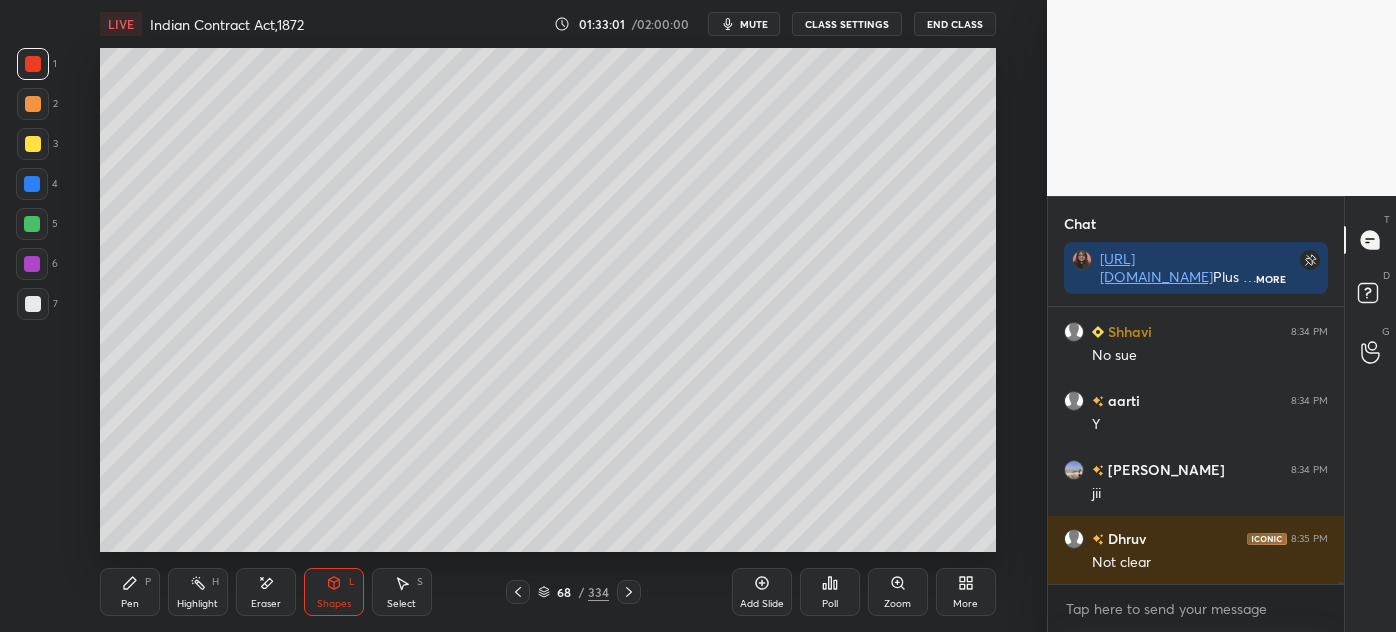 click at bounding box center [33, 144] 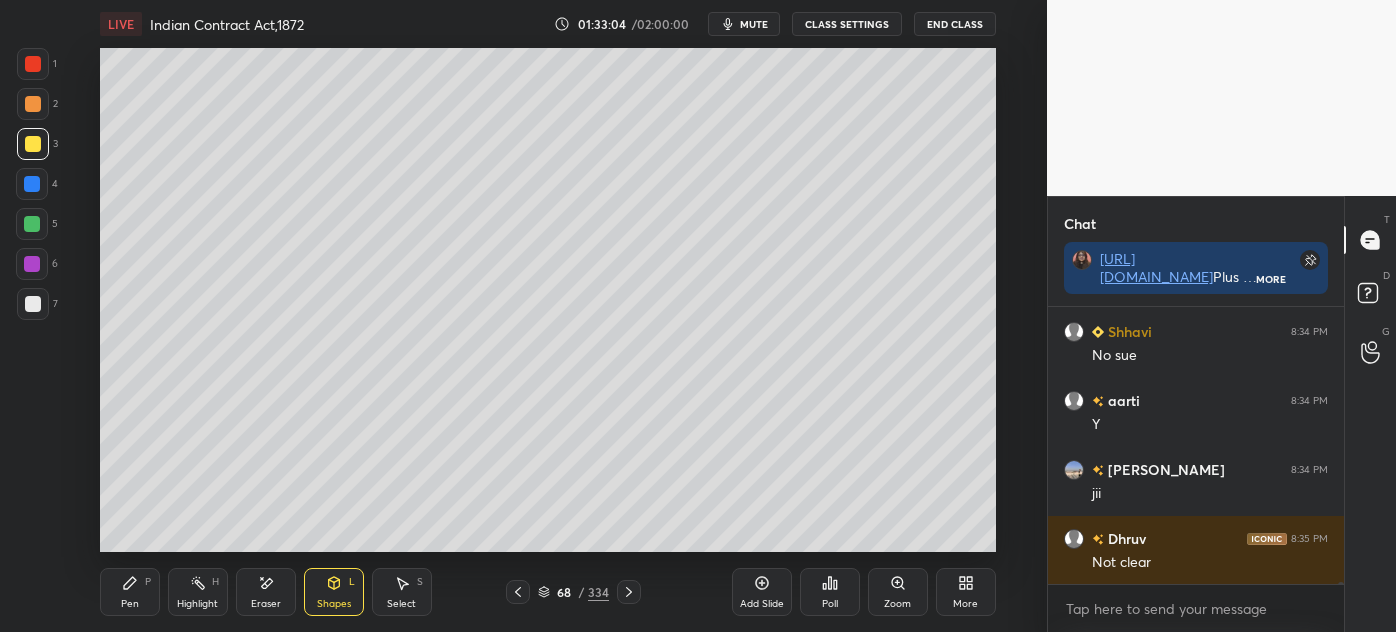 click on "Pen P" at bounding box center (130, 592) 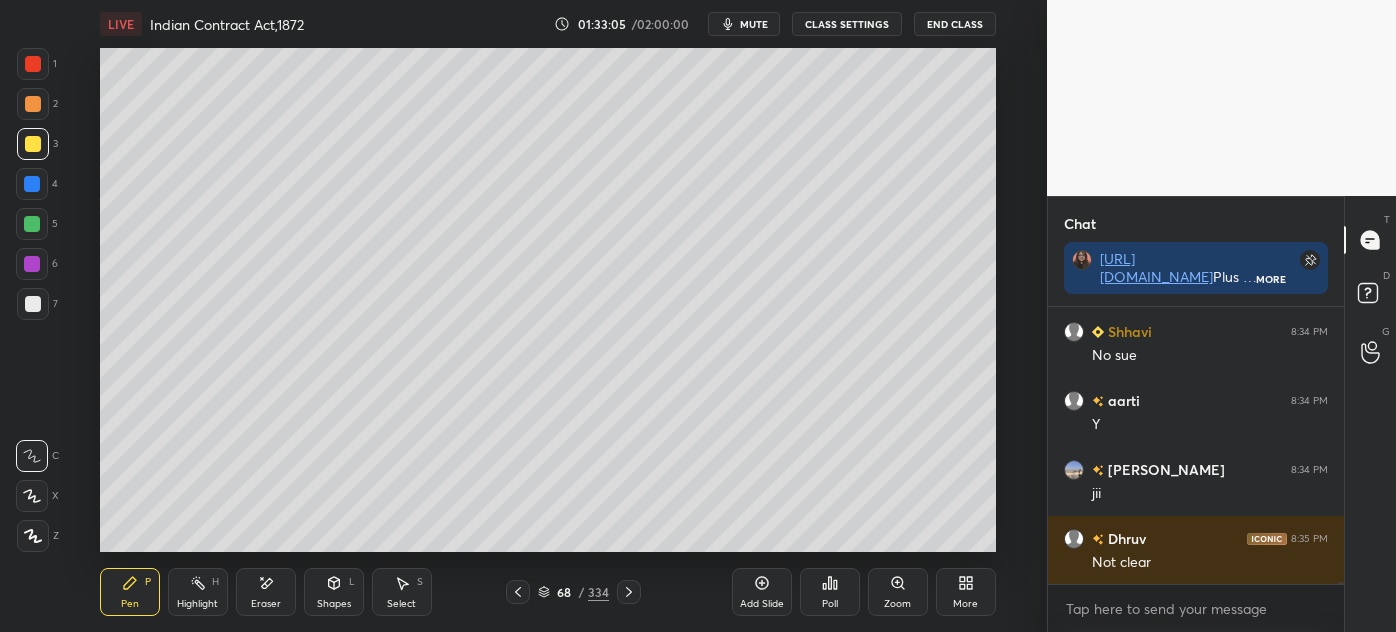 click on "7" at bounding box center [37, 304] 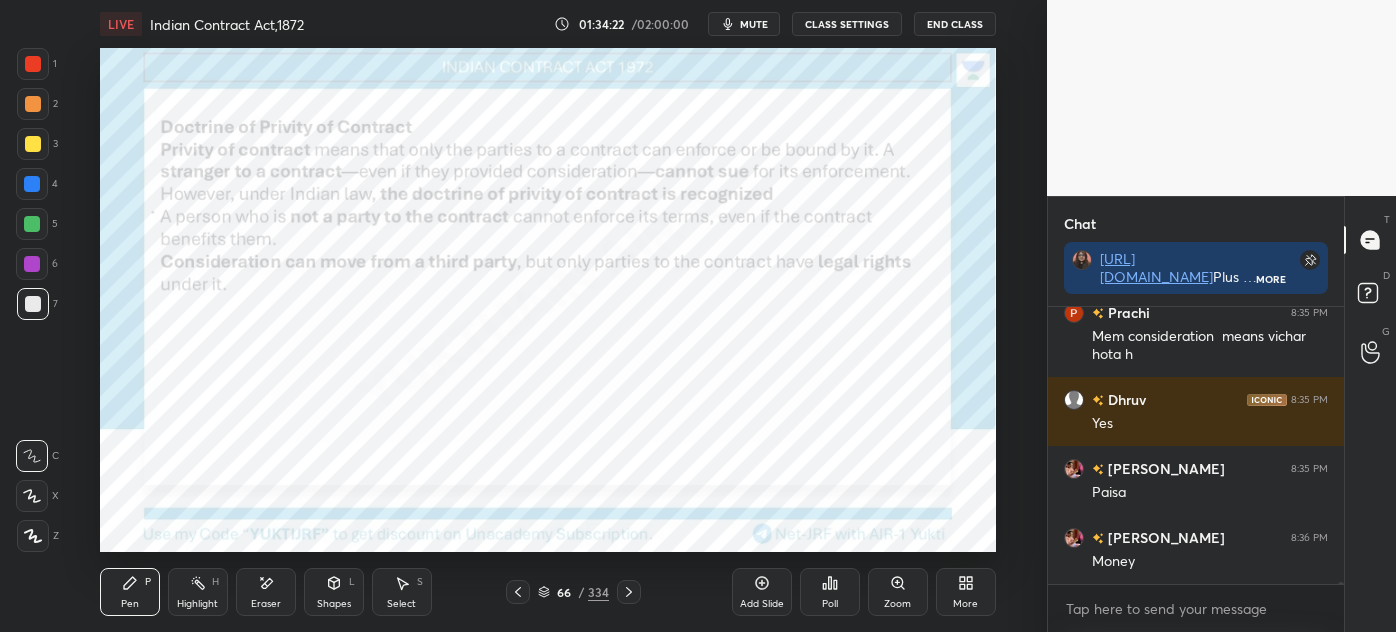 scroll, scrollTop: 41151, scrollLeft: 0, axis: vertical 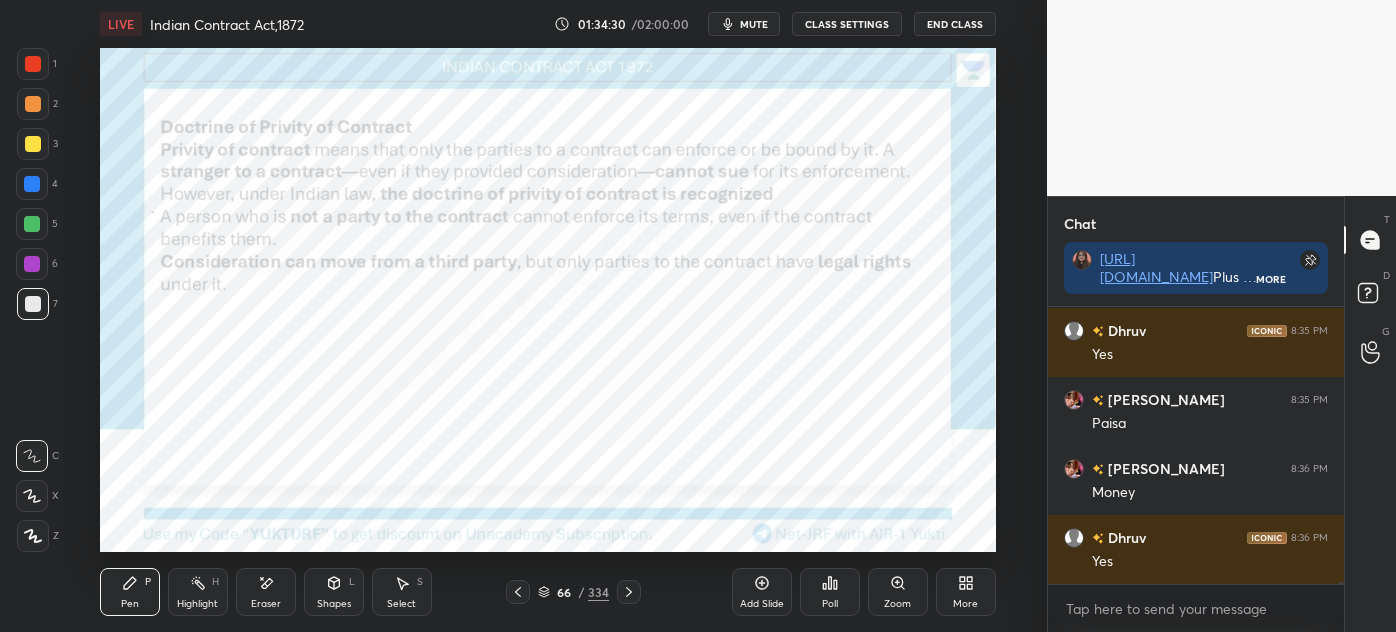 click at bounding box center [33, 64] 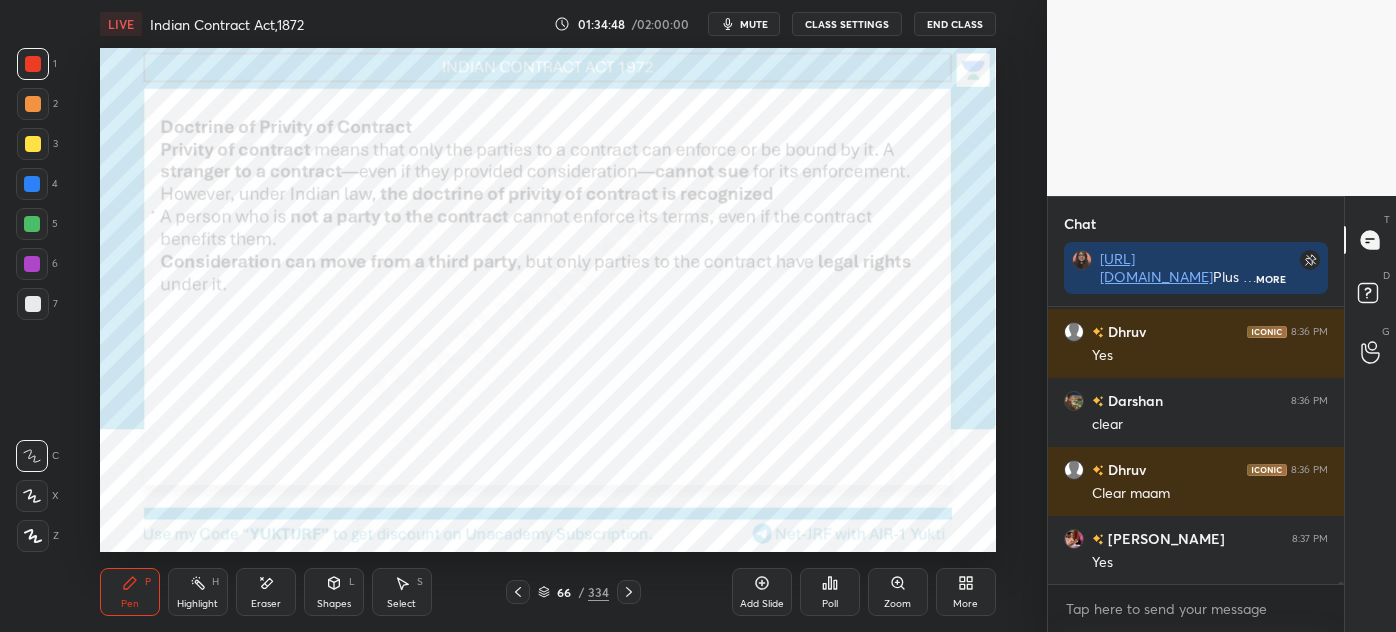 scroll, scrollTop: 41426, scrollLeft: 0, axis: vertical 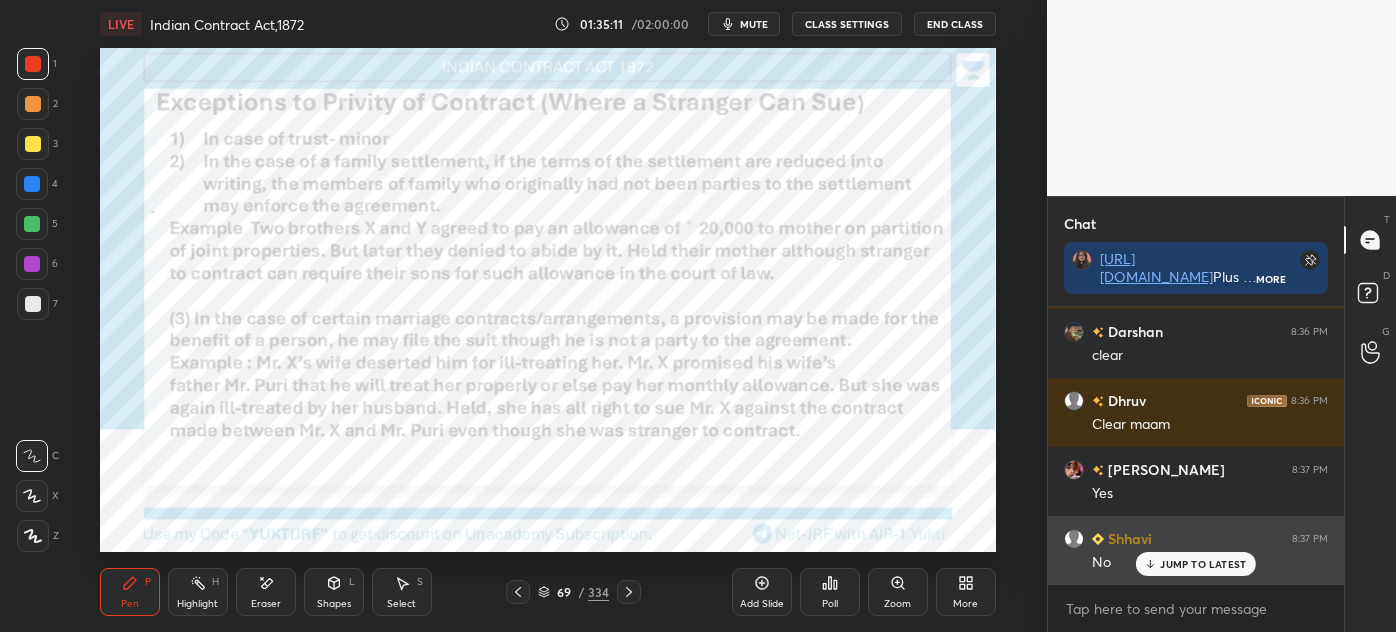 click 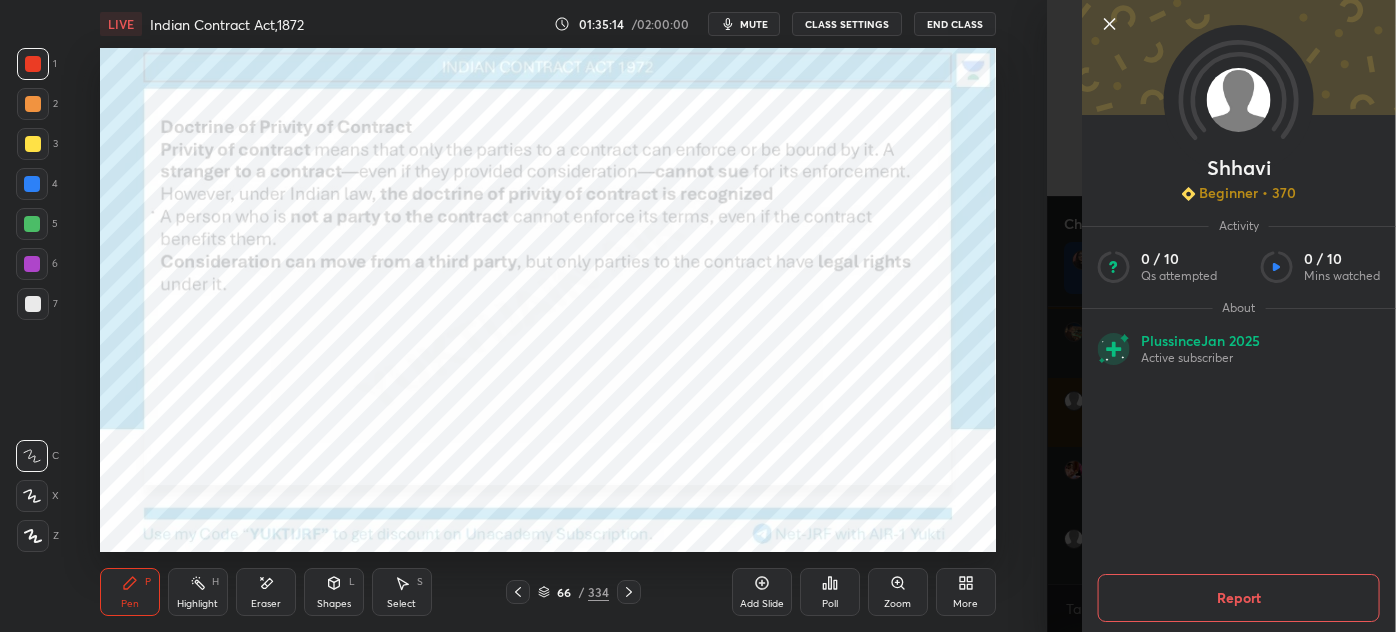 click 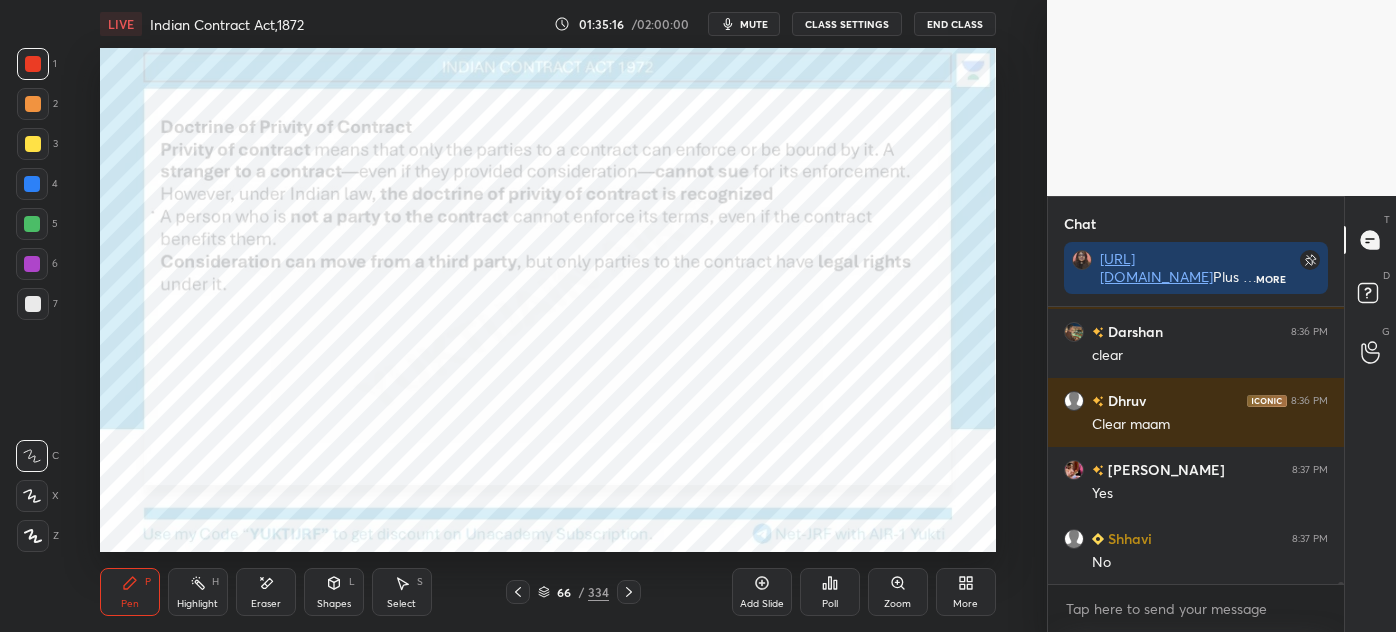 scroll, scrollTop: 41496, scrollLeft: 0, axis: vertical 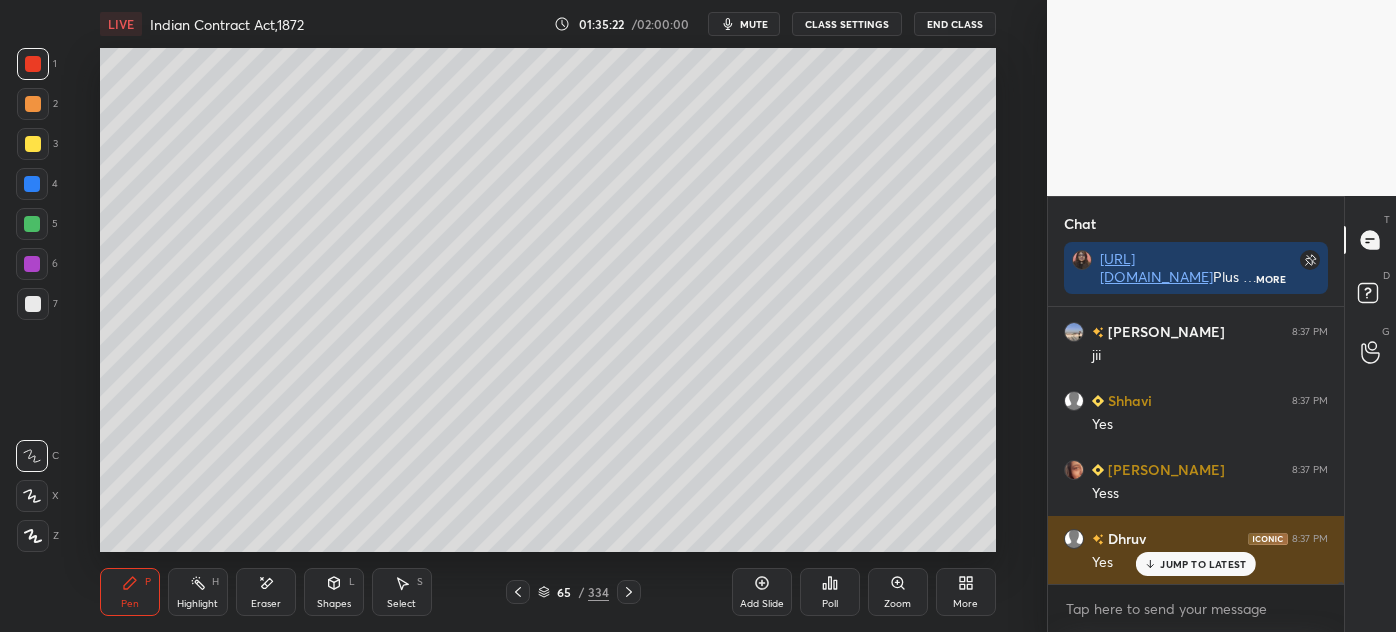 click on "JUMP TO LATEST" at bounding box center [1203, 564] 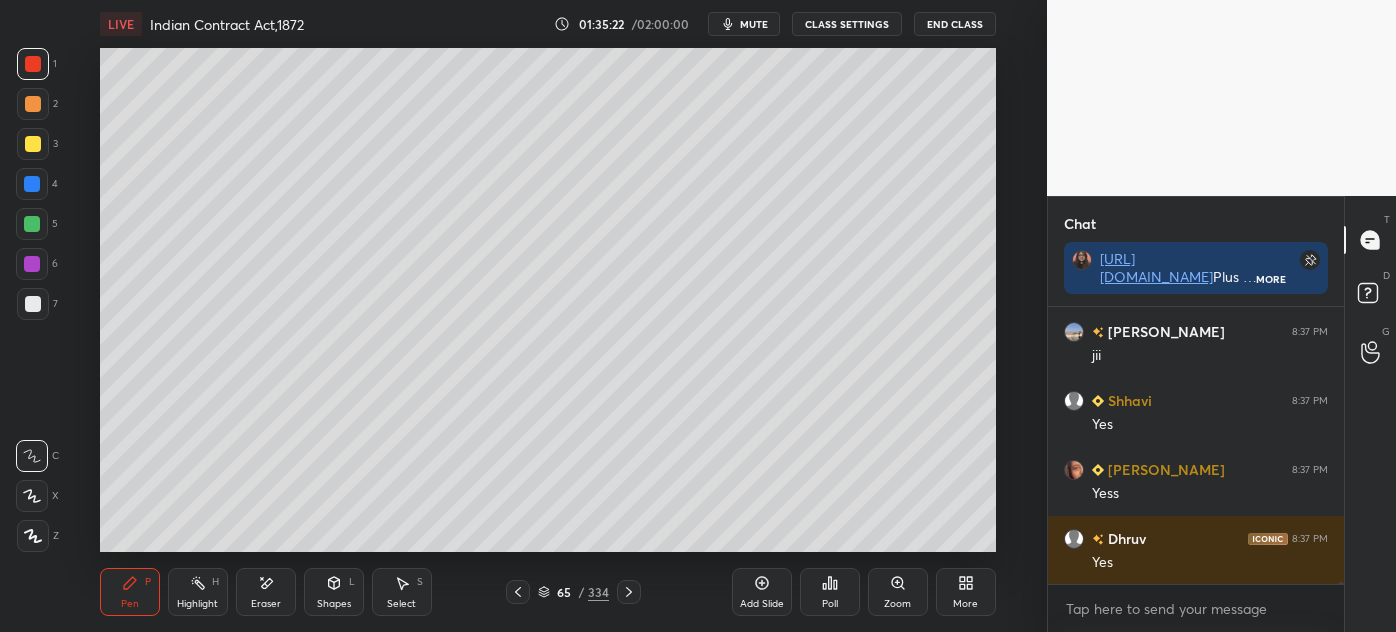 scroll, scrollTop: 41840, scrollLeft: 0, axis: vertical 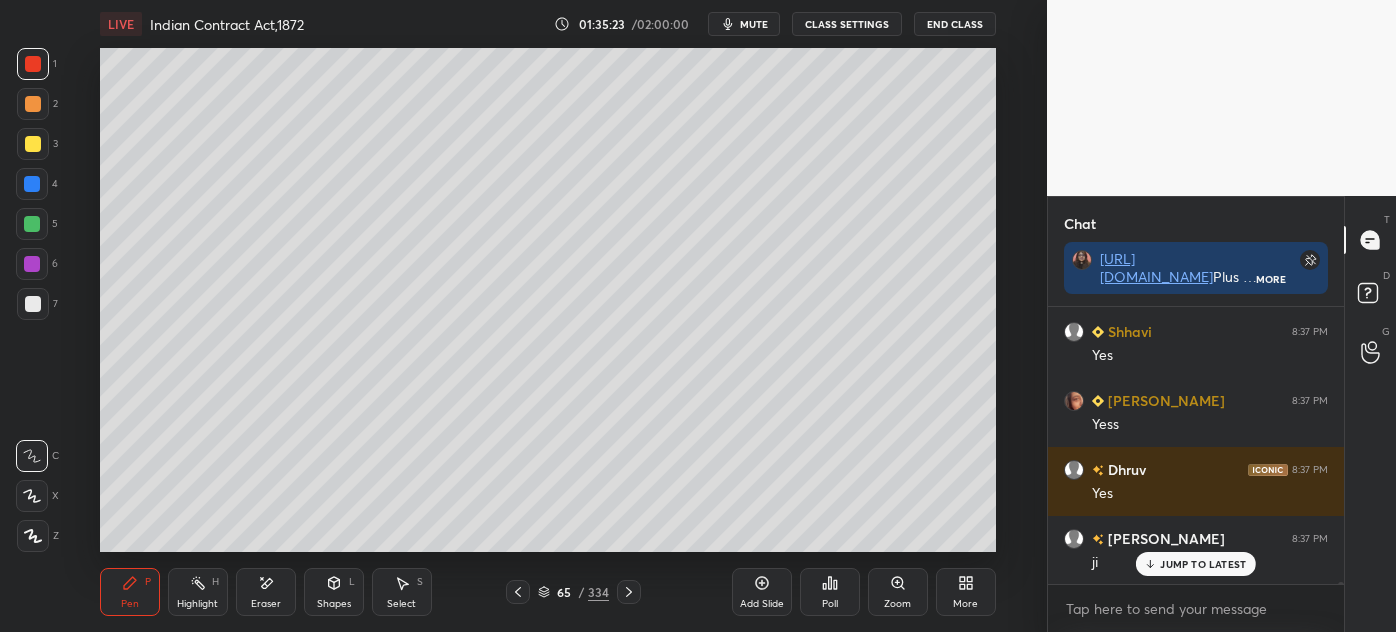 click at bounding box center (33, 144) 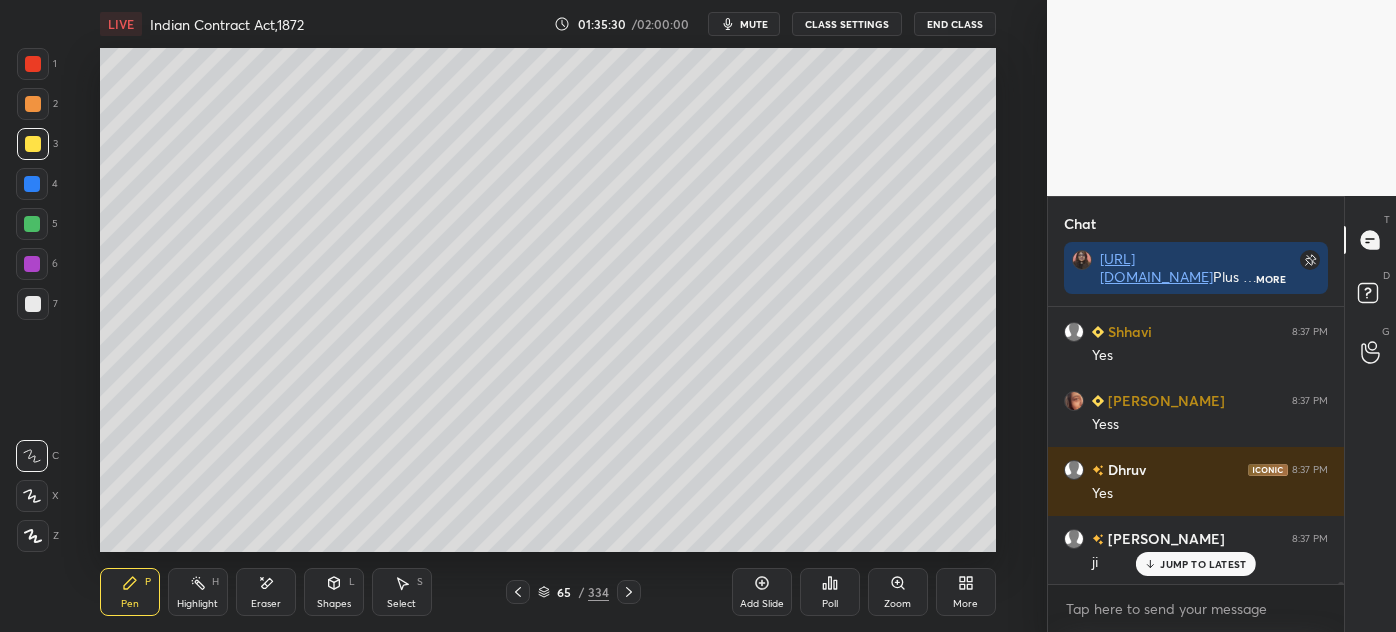 scroll, scrollTop: 41909, scrollLeft: 0, axis: vertical 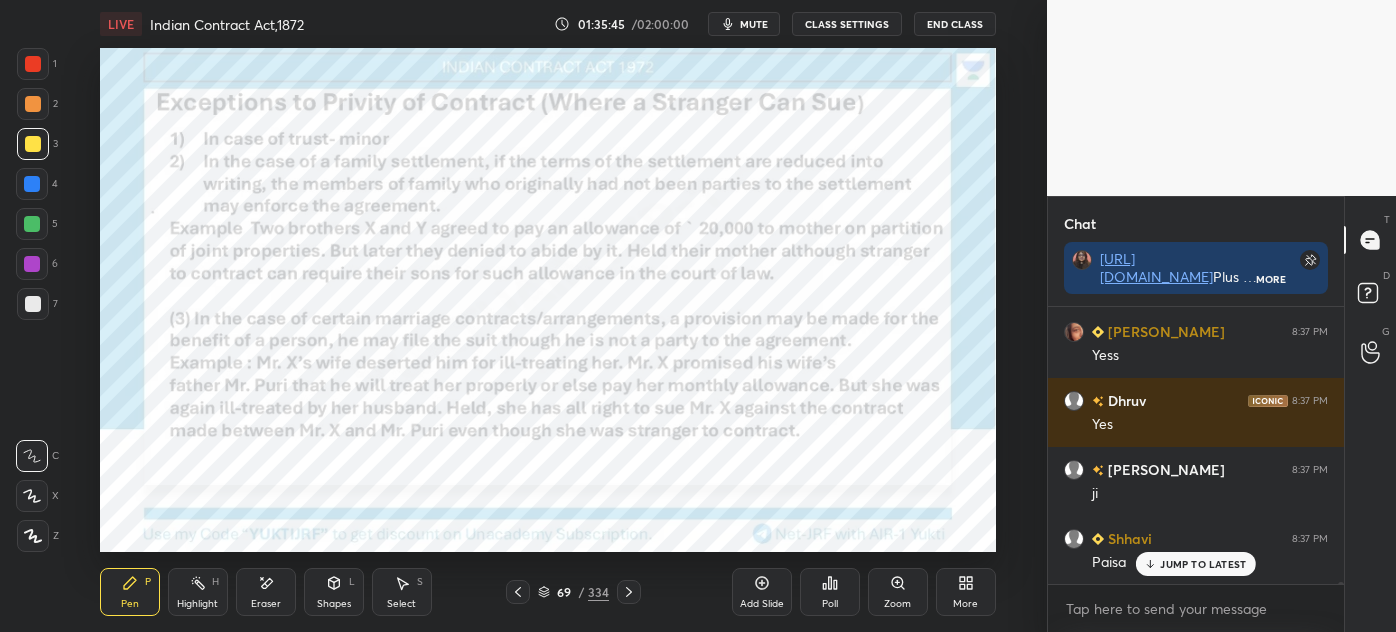 click on "JUMP TO LATEST" at bounding box center [1203, 564] 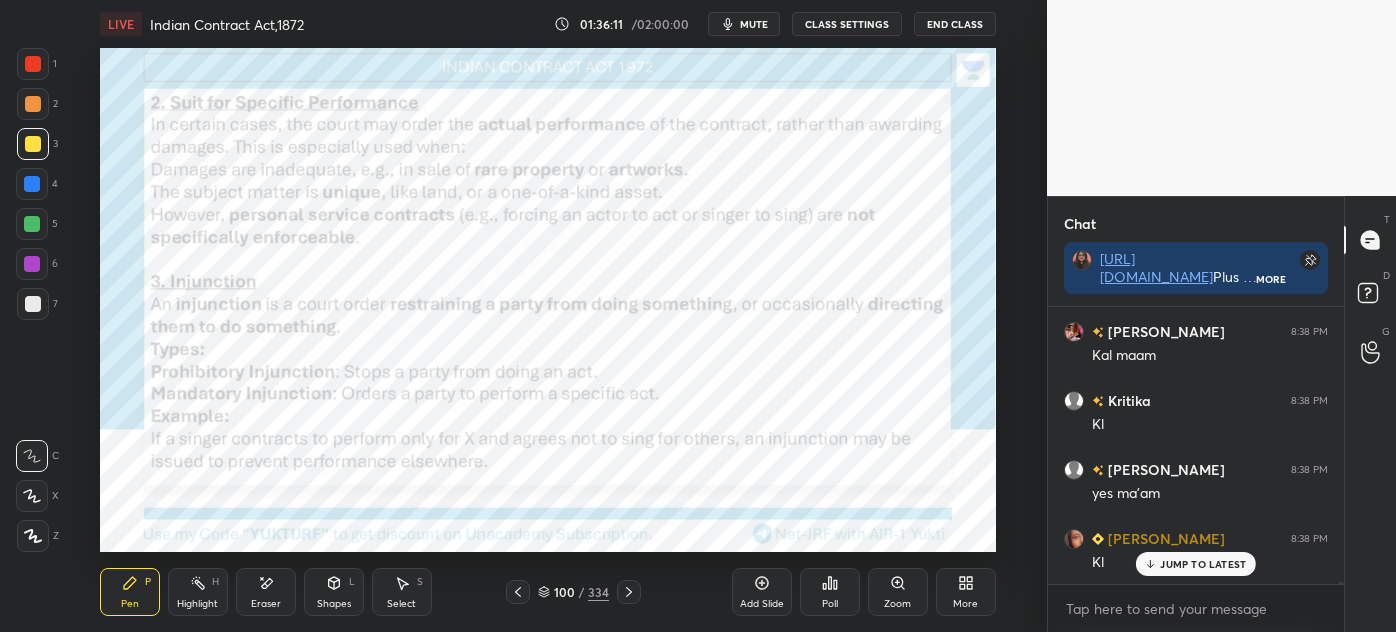 scroll, scrollTop: 42722, scrollLeft: 0, axis: vertical 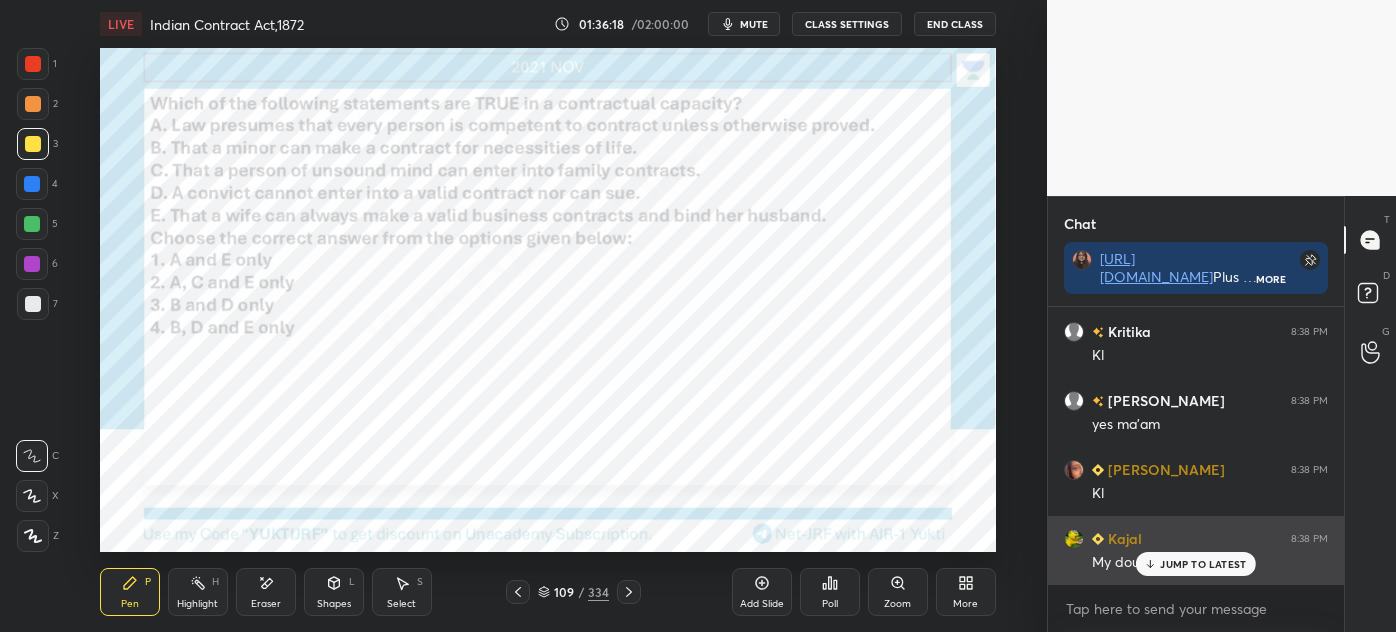 click on "JUMP TO LATEST" at bounding box center [1203, 564] 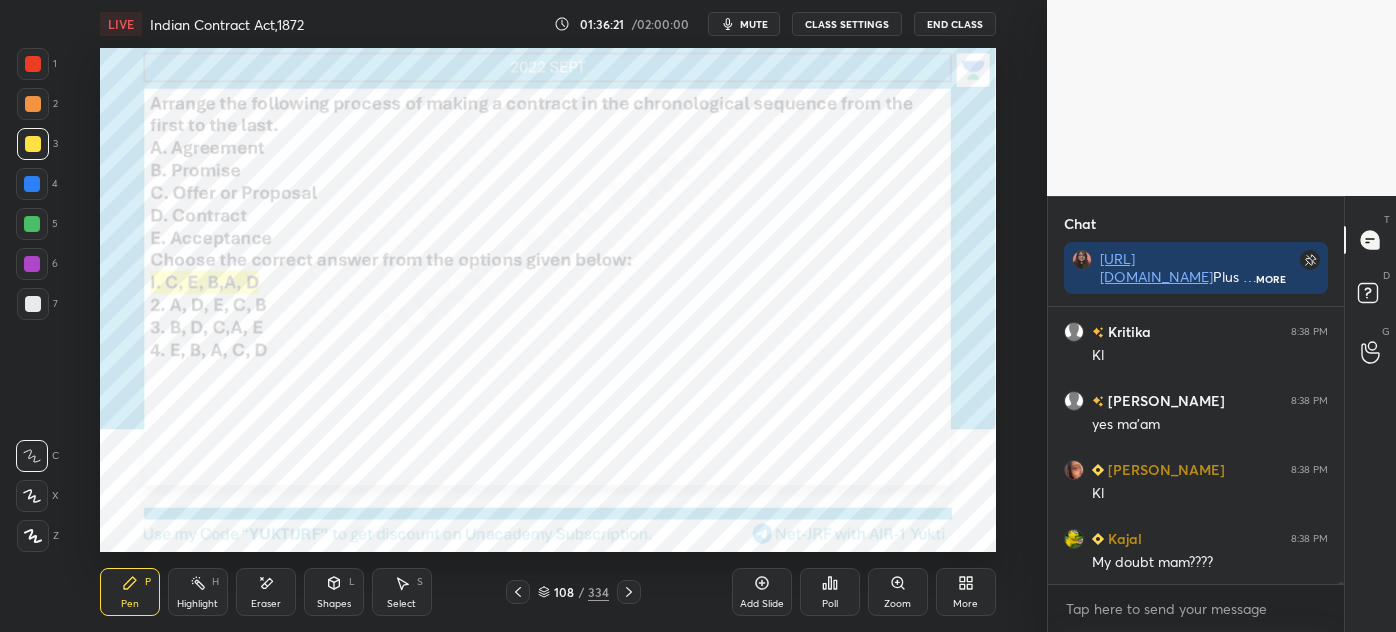 click on "/" at bounding box center (581, 592) 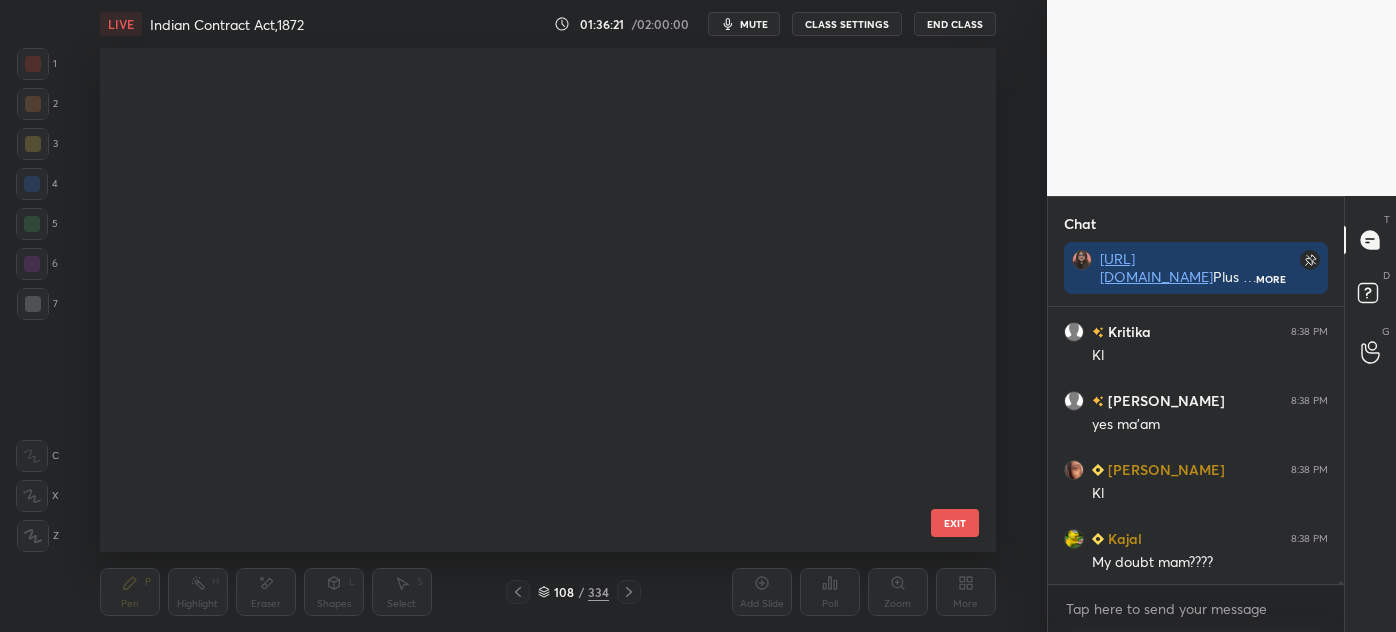 scroll, scrollTop: 5004, scrollLeft: 0, axis: vertical 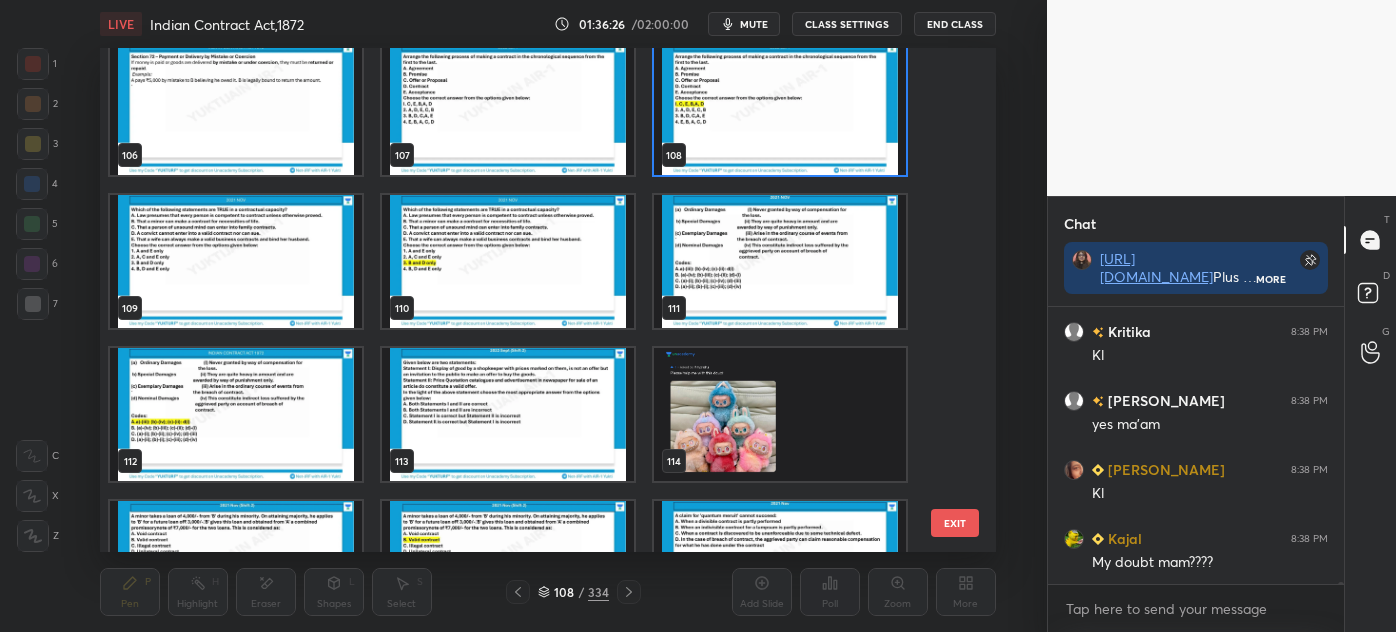 click at bounding box center (508, 414) 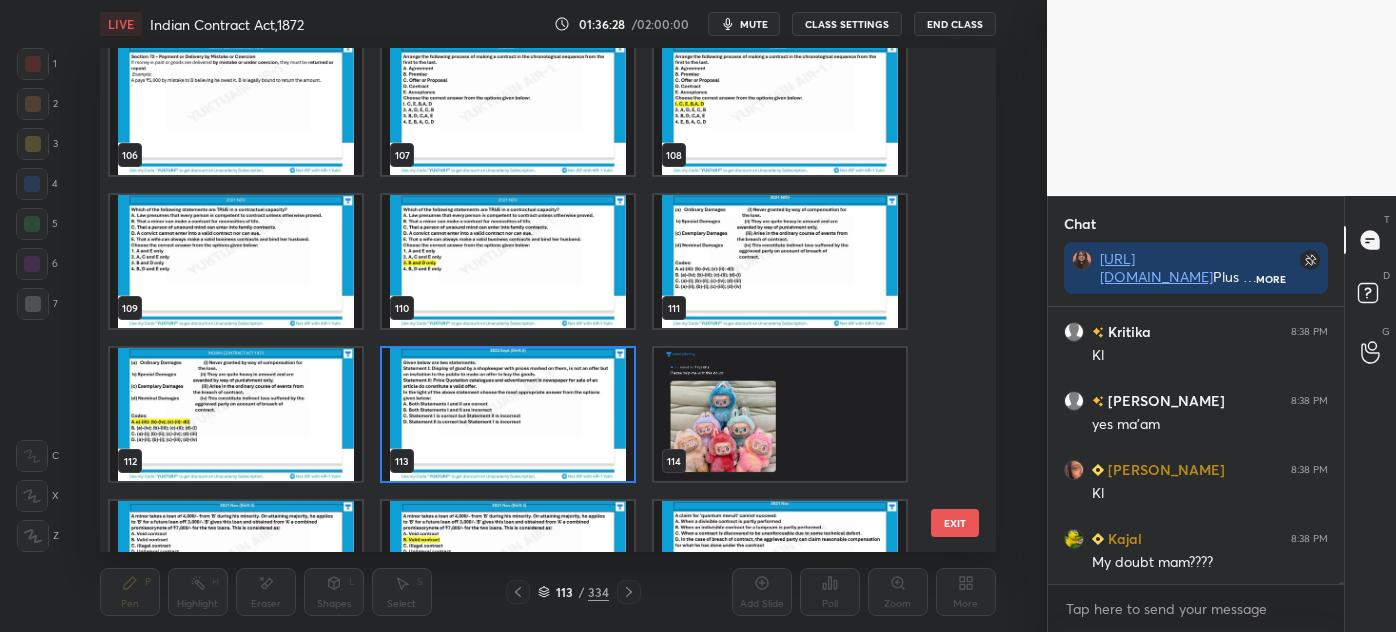 click on "EXIT" at bounding box center (955, 523) 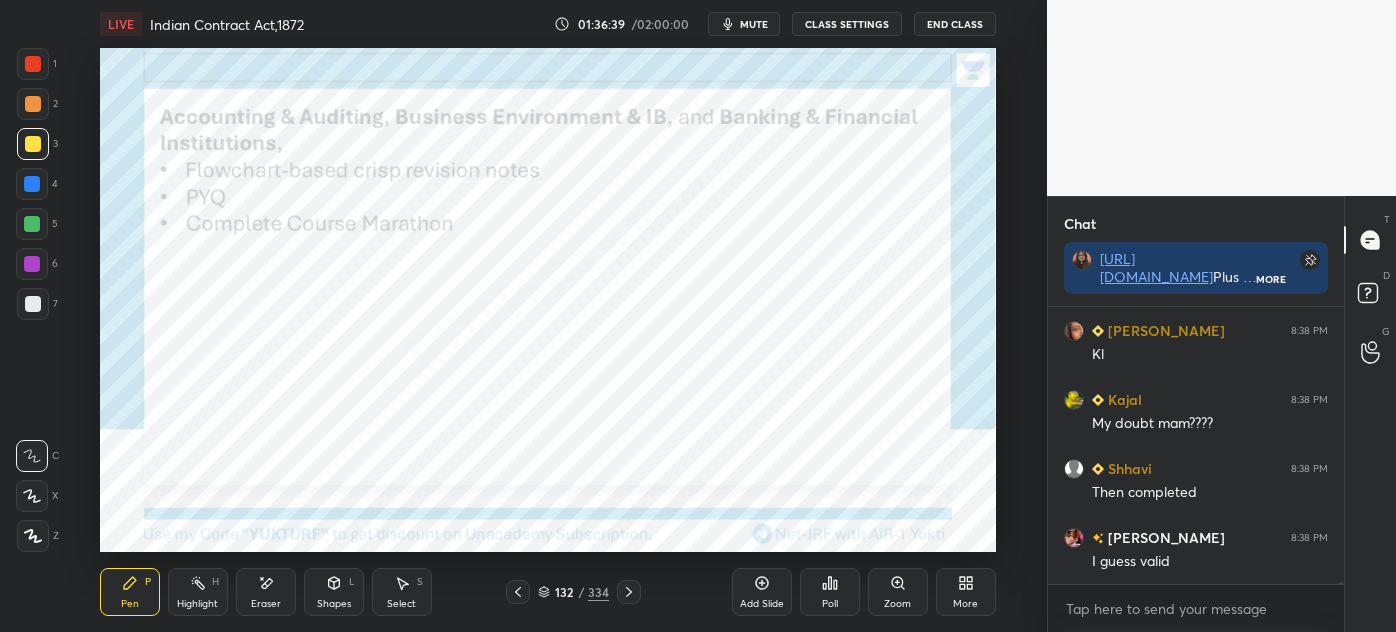 scroll, scrollTop: 42930, scrollLeft: 0, axis: vertical 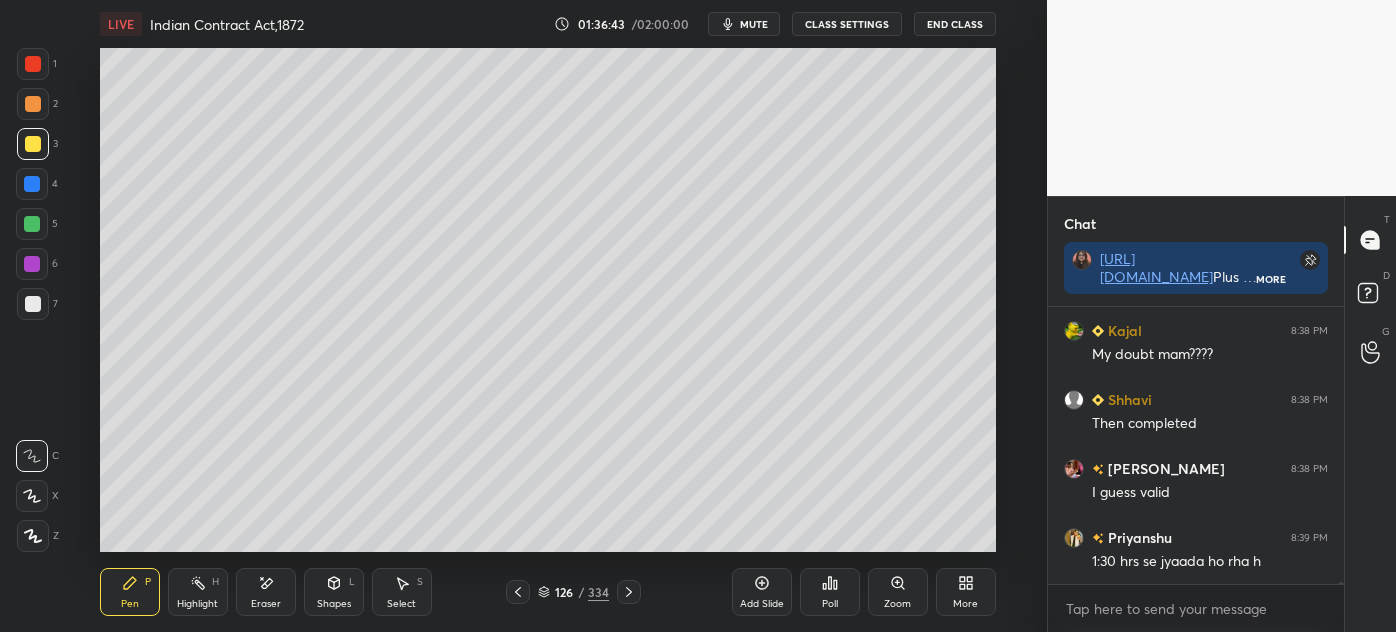 click at bounding box center [33, 104] 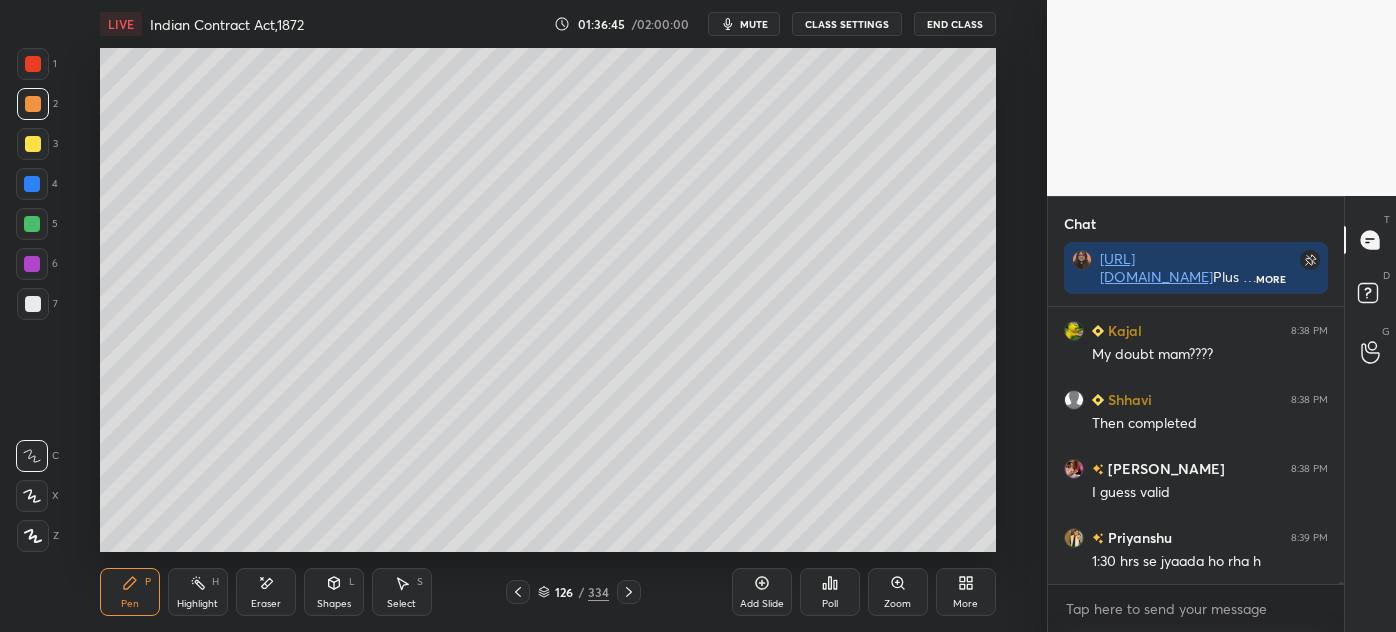 click on "Pen P" at bounding box center [130, 592] 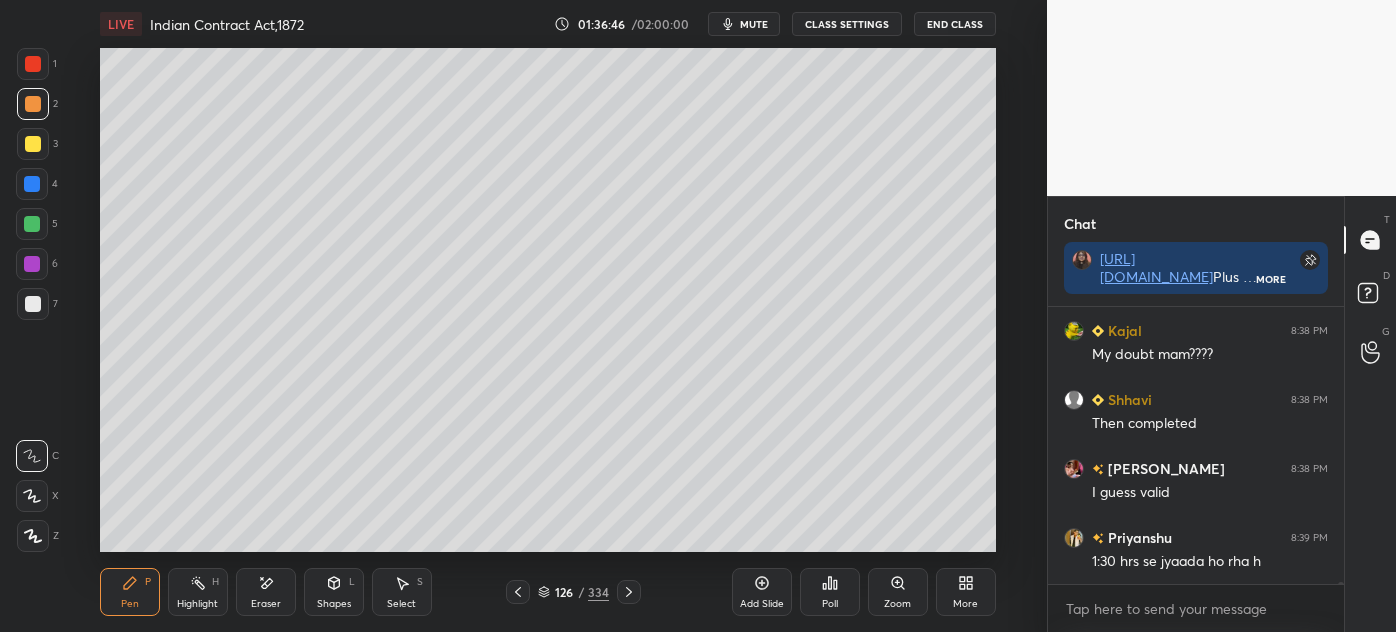 click on "1 2 3 4 5 6 7 C X Z E E Erase all   H H" at bounding box center [32, 300] 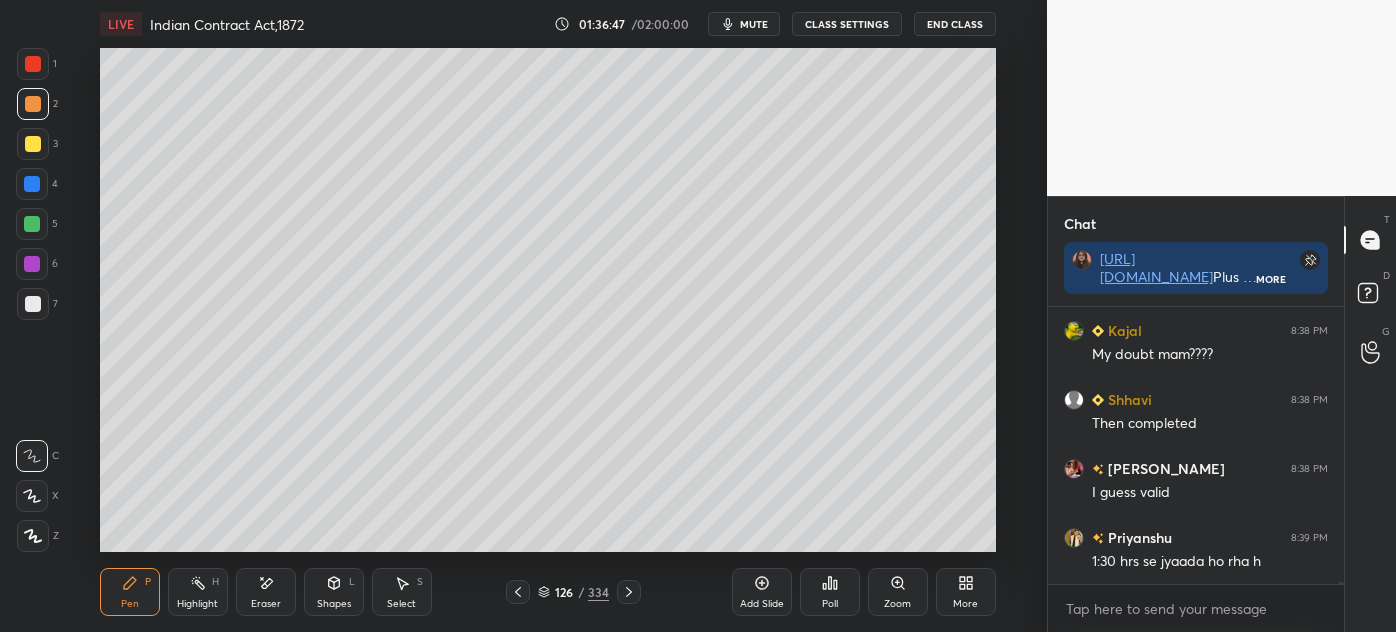 click at bounding box center [33, 304] 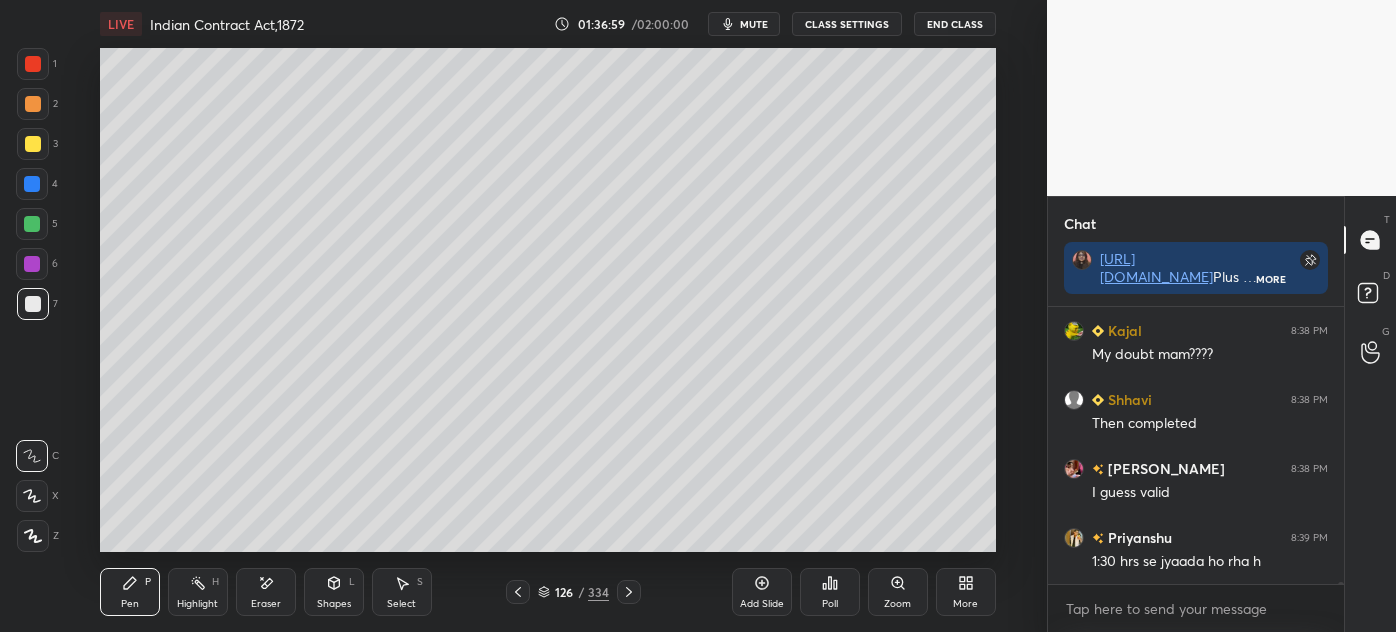 click at bounding box center (1338, 445) 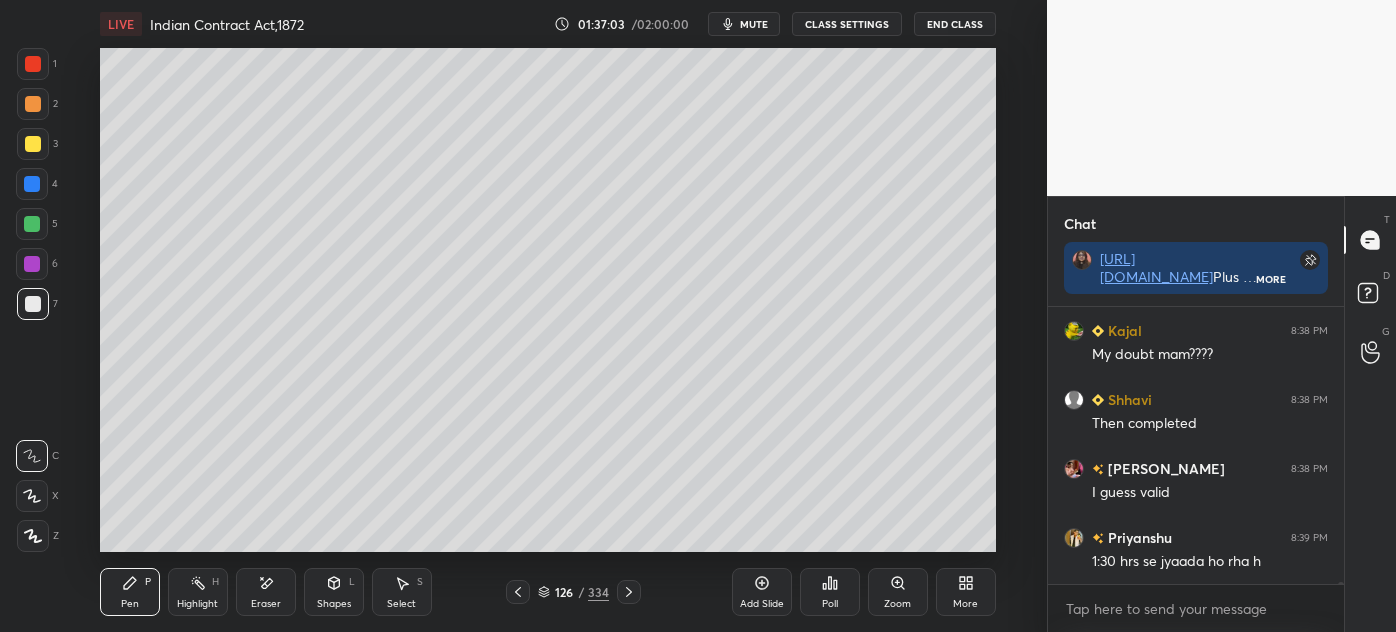 drag, startPoint x: 1338, startPoint y: 578, endPoint x: 1338, endPoint y: 567, distance: 11 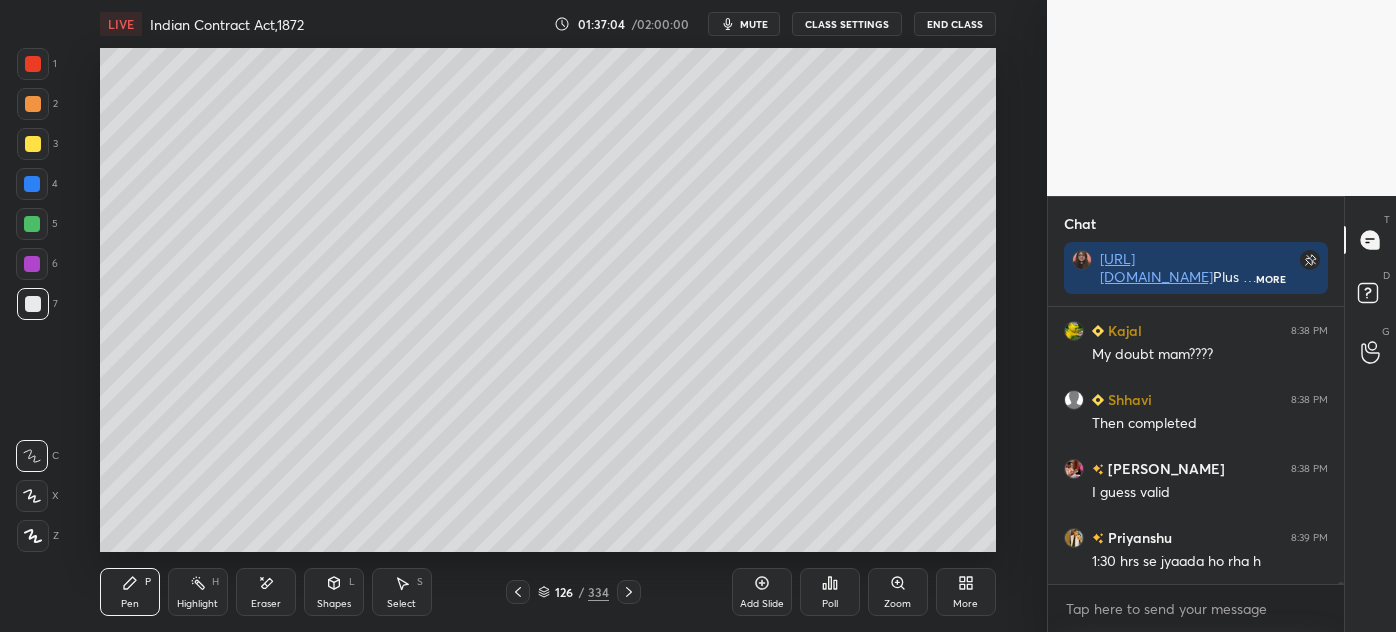scroll, scrollTop: 42999, scrollLeft: 0, axis: vertical 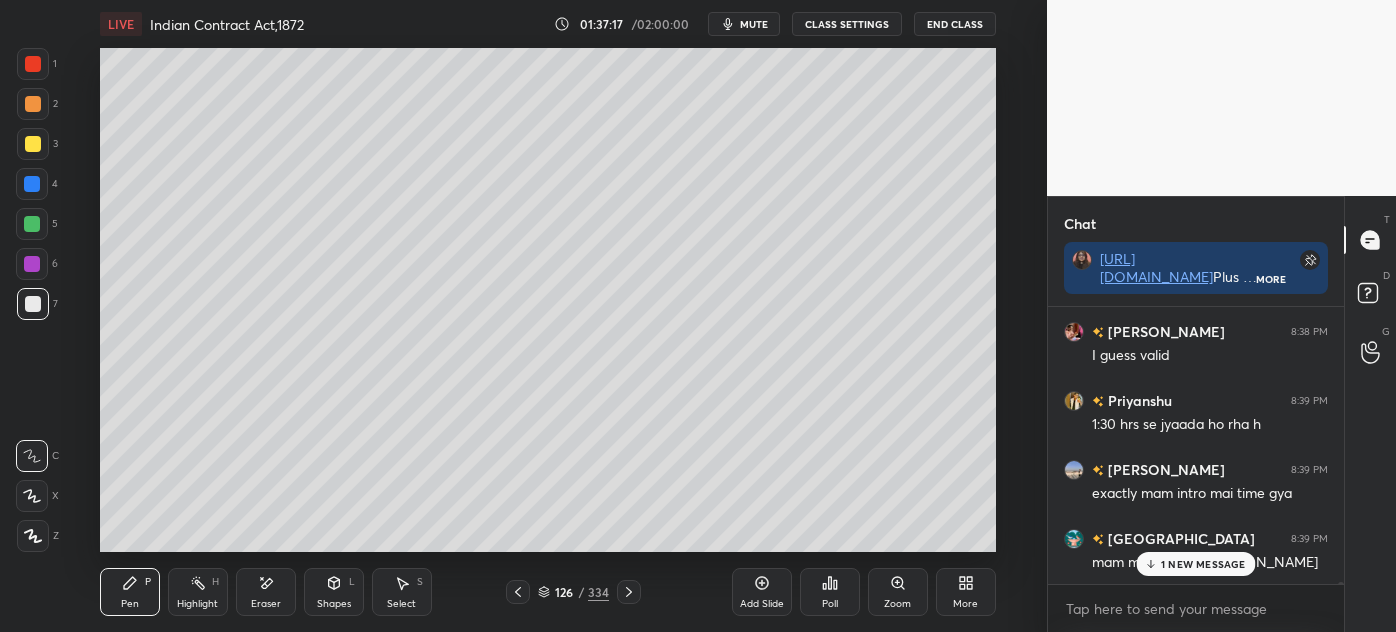 drag, startPoint x: 1339, startPoint y: 582, endPoint x: 1346, endPoint y: 600, distance: 19.313208 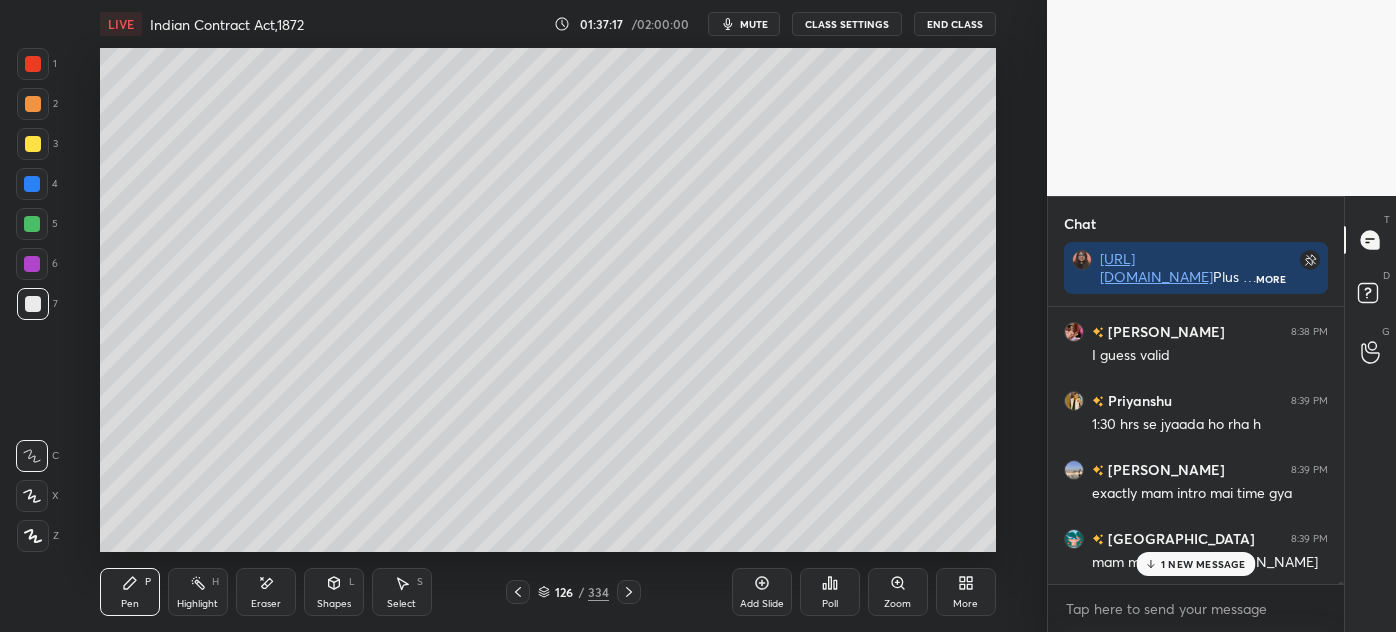 click on "Chat [URL][DOMAIN_NAME]                     Plus Group Link For [DATE] More Kajal 8:38 PM My doubt mam???? Shhavi 8:38 PM Then completed [PERSON_NAME] 8:38 PM I guess valid [PERSON_NAME] 8:39 PM 1:30 hrs se jyaada ho rha h [PERSON_NAME] 8:39 PM exactly mam intro mai time [PERSON_NAME] 8:39 PM mam mera v msg upar dekhiye 1 NEW MESSAGE Enable hand raising Enable raise hand to speak to learners. Once enabled, chat will be turned off temporarily. Enable x   introducing Raise a hand with a doubt Now learners can raise their hand along with a doubt  How it works? Doubts asked by learners will show up here NEW DOUBTS ASKED No one has raised a hand yet Can't raise hand Looks like educator just invited you to speak. Please wait before you can raise your hand again. Got it T Messages (T) D Doubts (D) G Raise Hand (G)" at bounding box center [1221, 414] 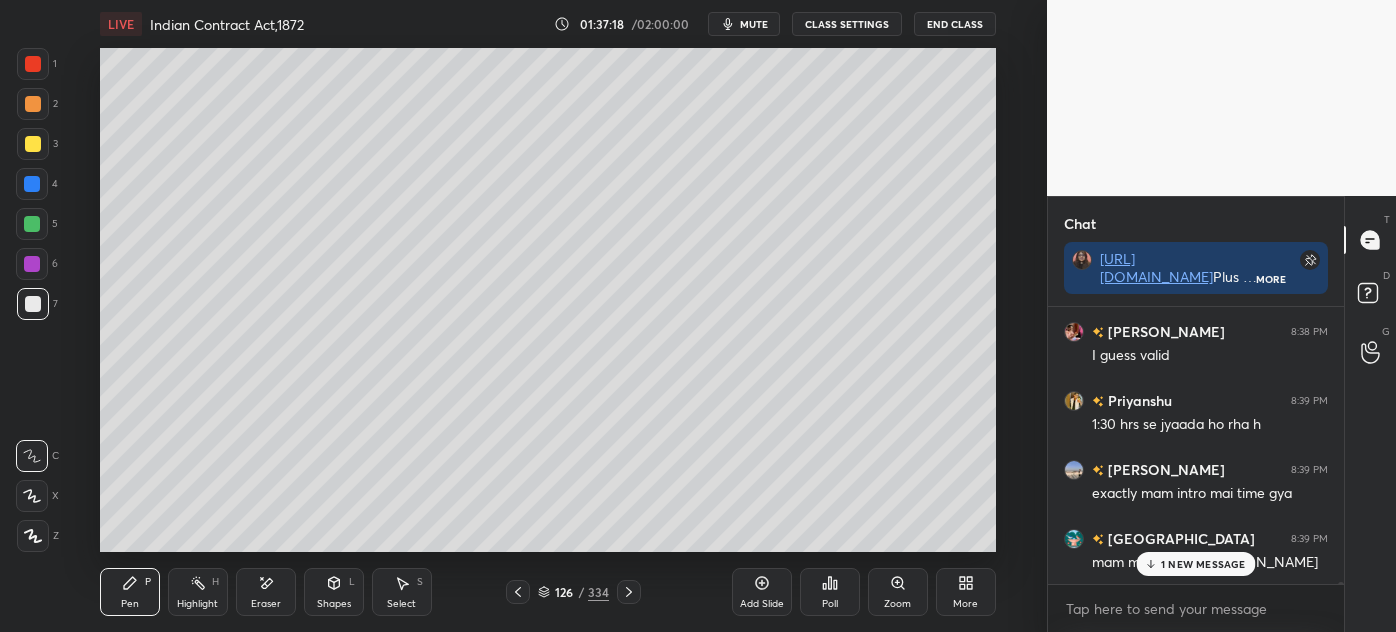 click on "1 NEW MESSAGE" at bounding box center [1203, 564] 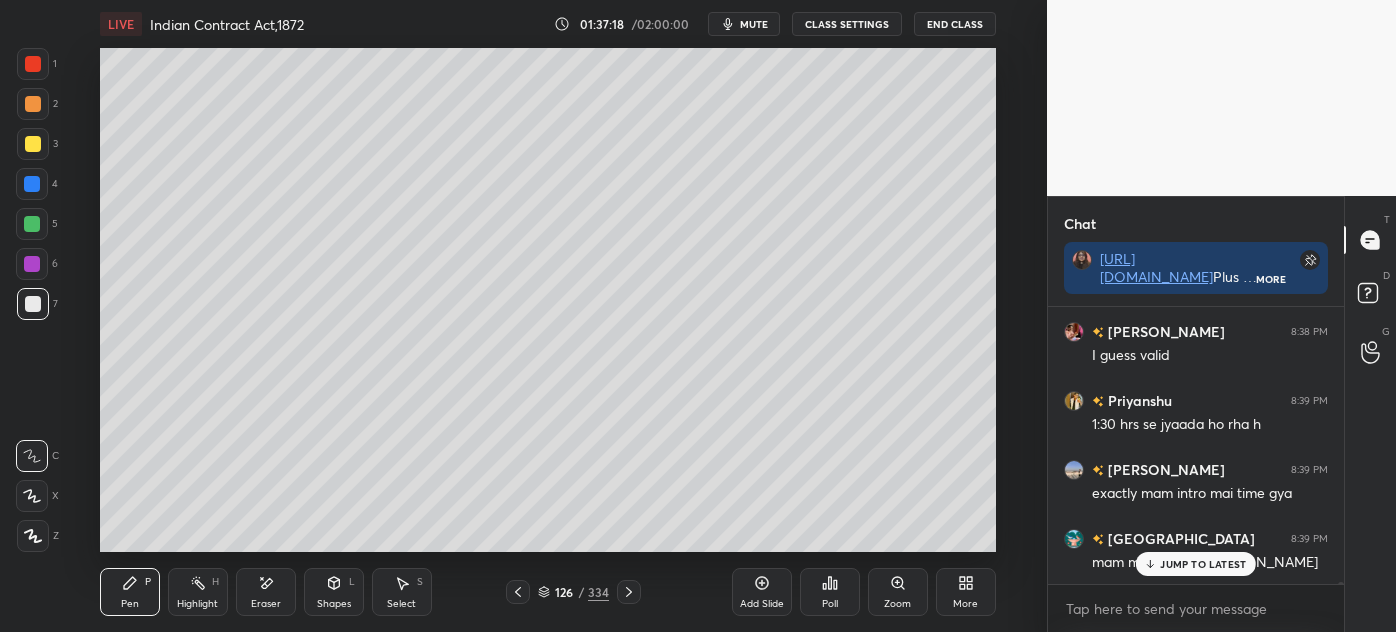 scroll, scrollTop: 43136, scrollLeft: 0, axis: vertical 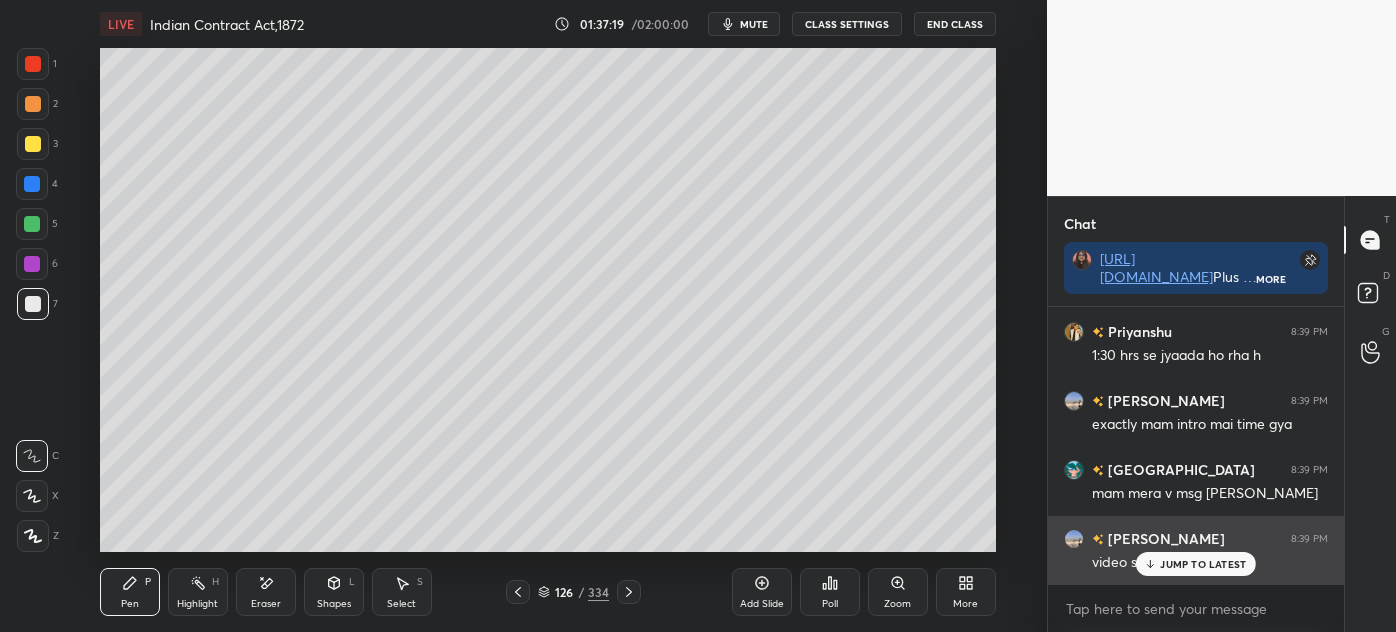 click on "JUMP TO LATEST" at bounding box center [1196, 564] 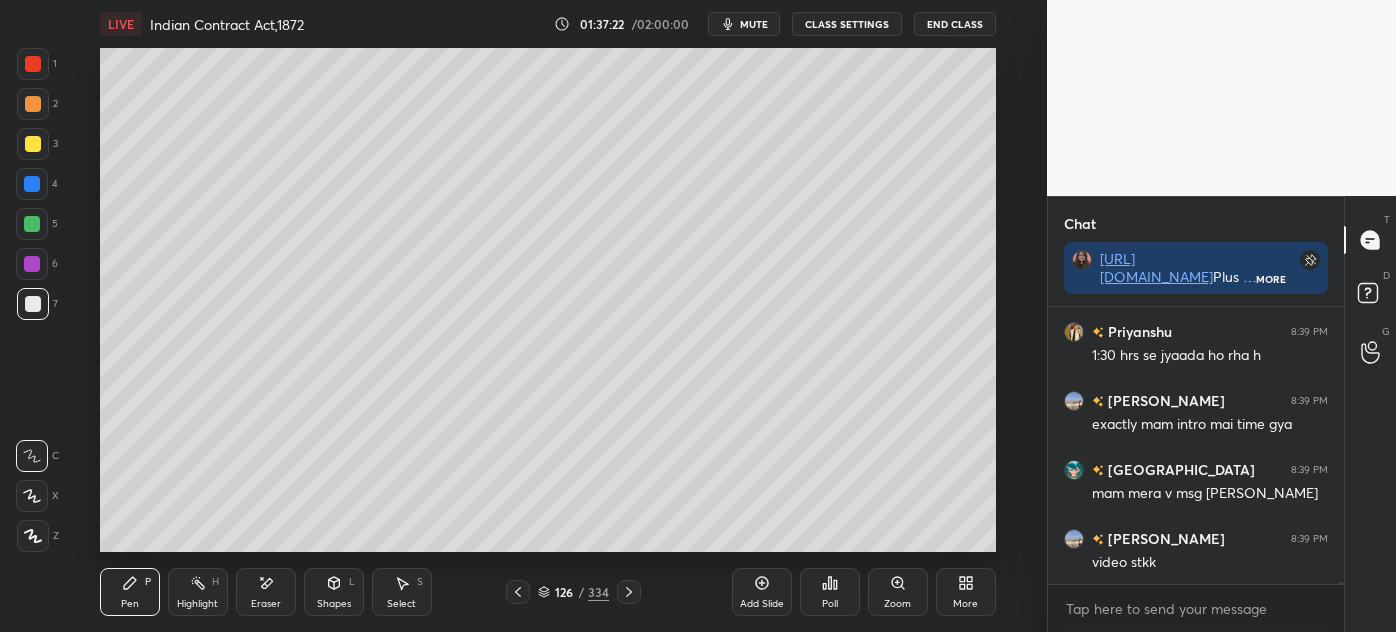 scroll, scrollTop: 43205, scrollLeft: 0, axis: vertical 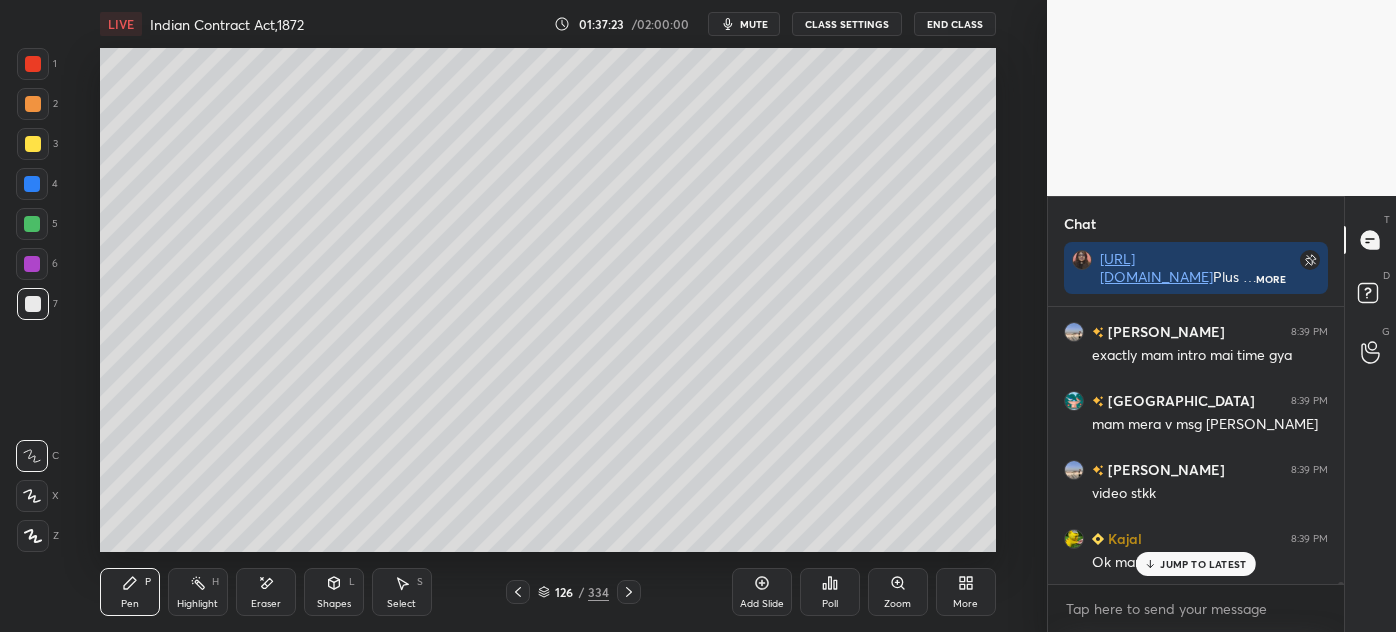 click 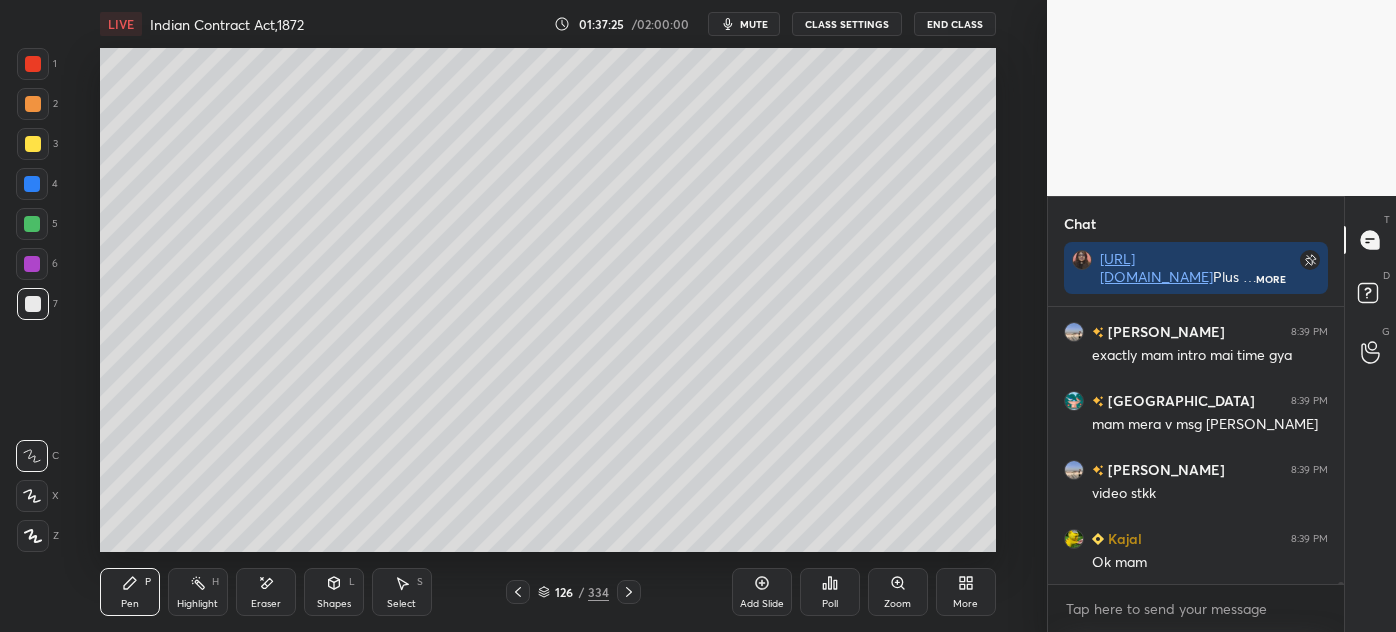 scroll, scrollTop: 43274, scrollLeft: 0, axis: vertical 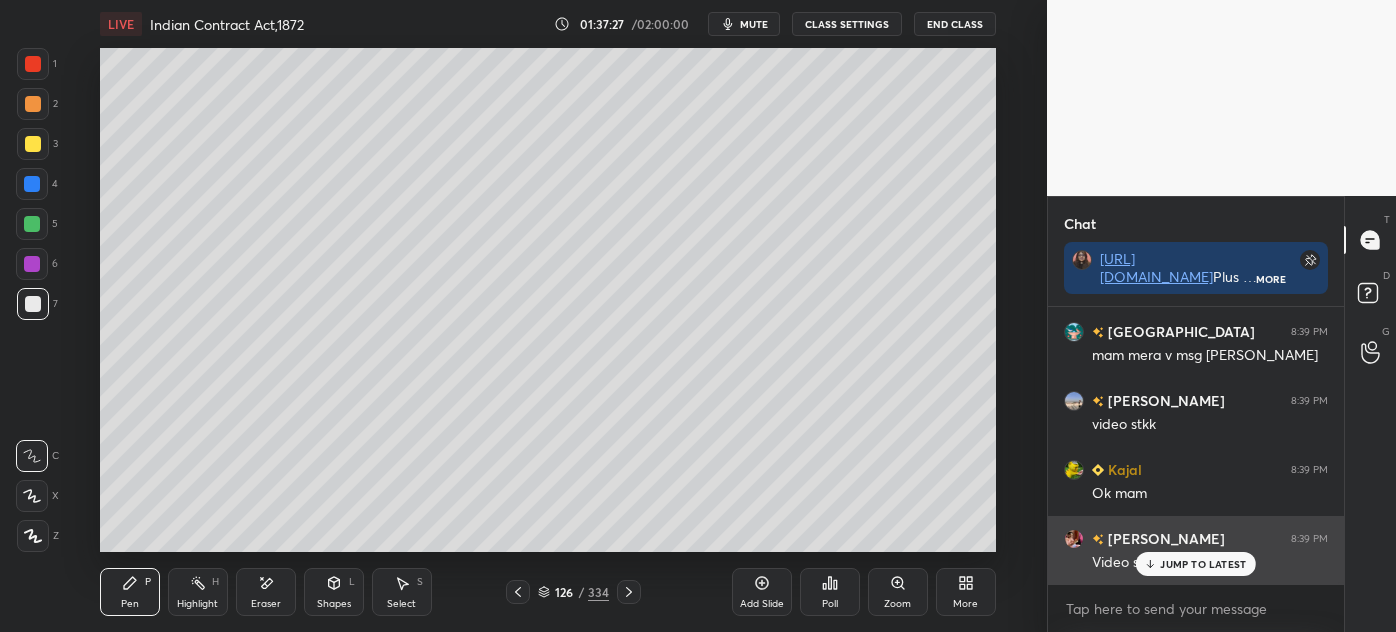 click on "JUMP TO LATEST" at bounding box center [1196, 564] 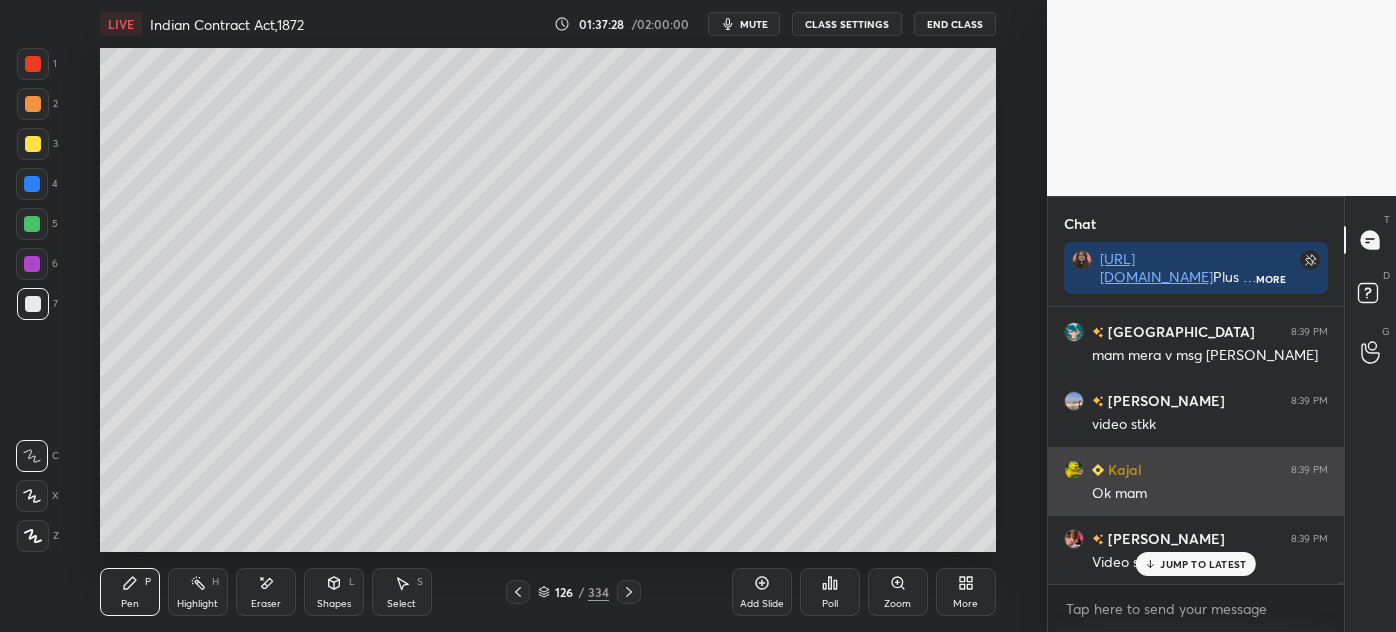 scroll, scrollTop: 43379, scrollLeft: 0, axis: vertical 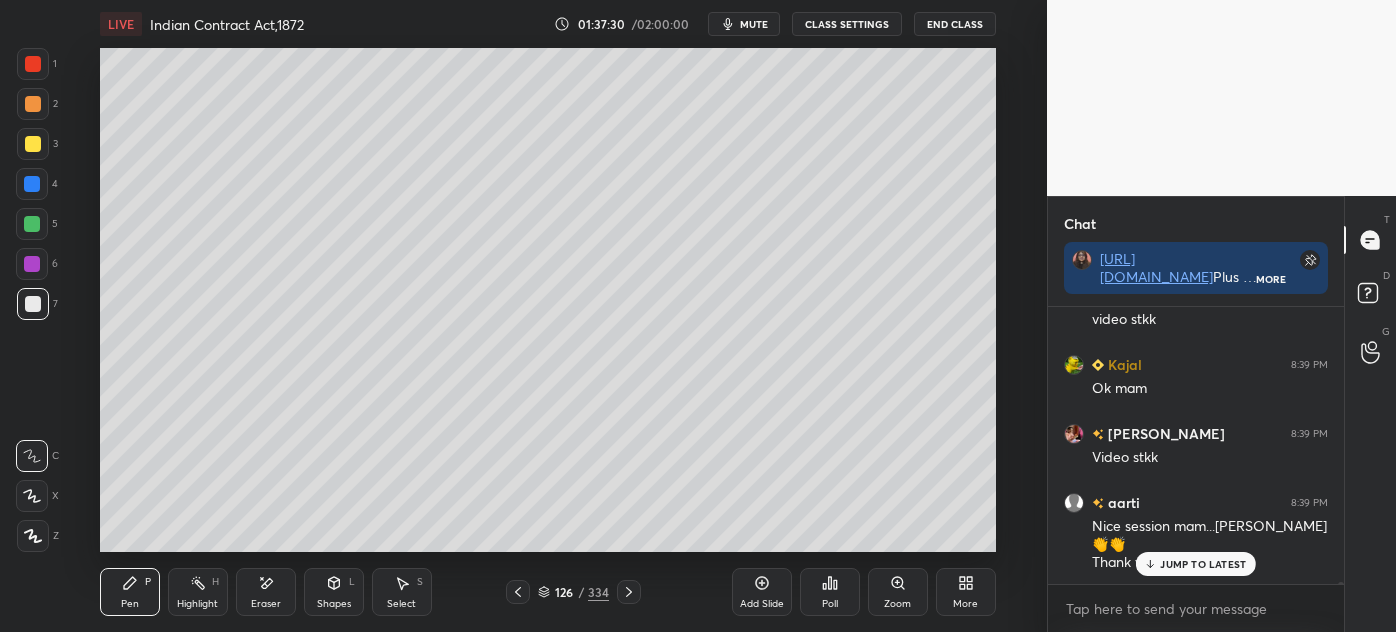 click on "JUMP TO LATEST" at bounding box center [1196, 564] 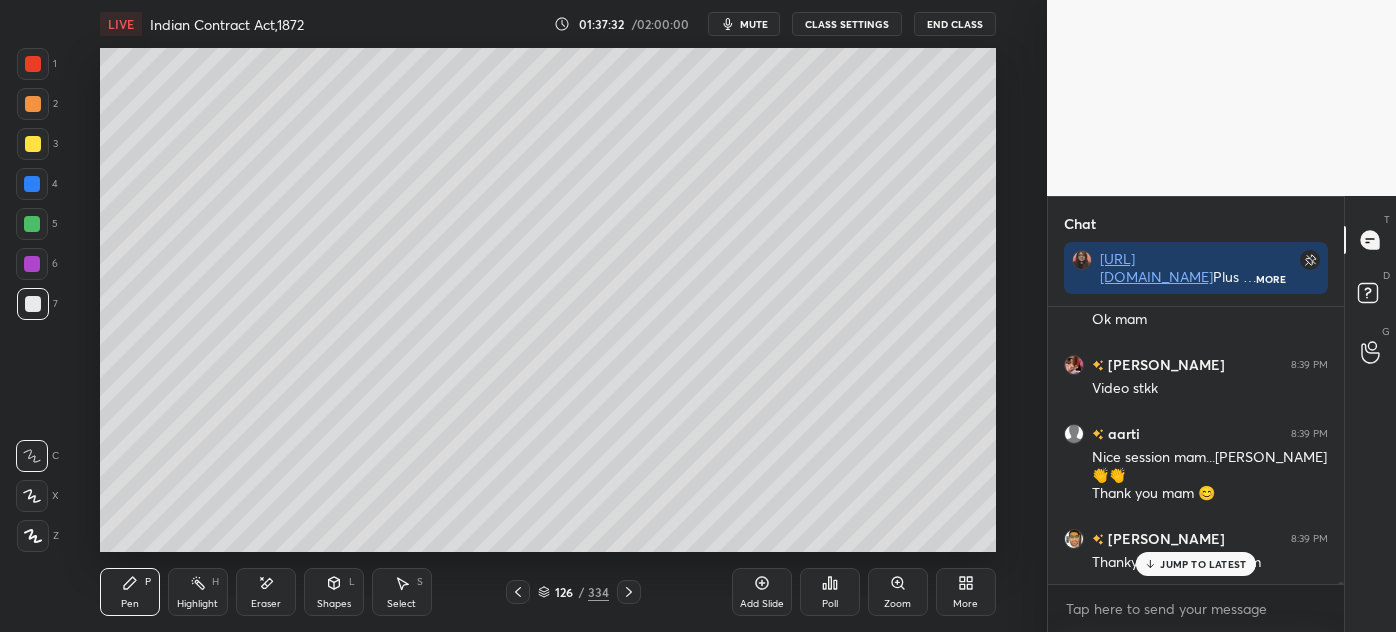 scroll, scrollTop: 43517, scrollLeft: 0, axis: vertical 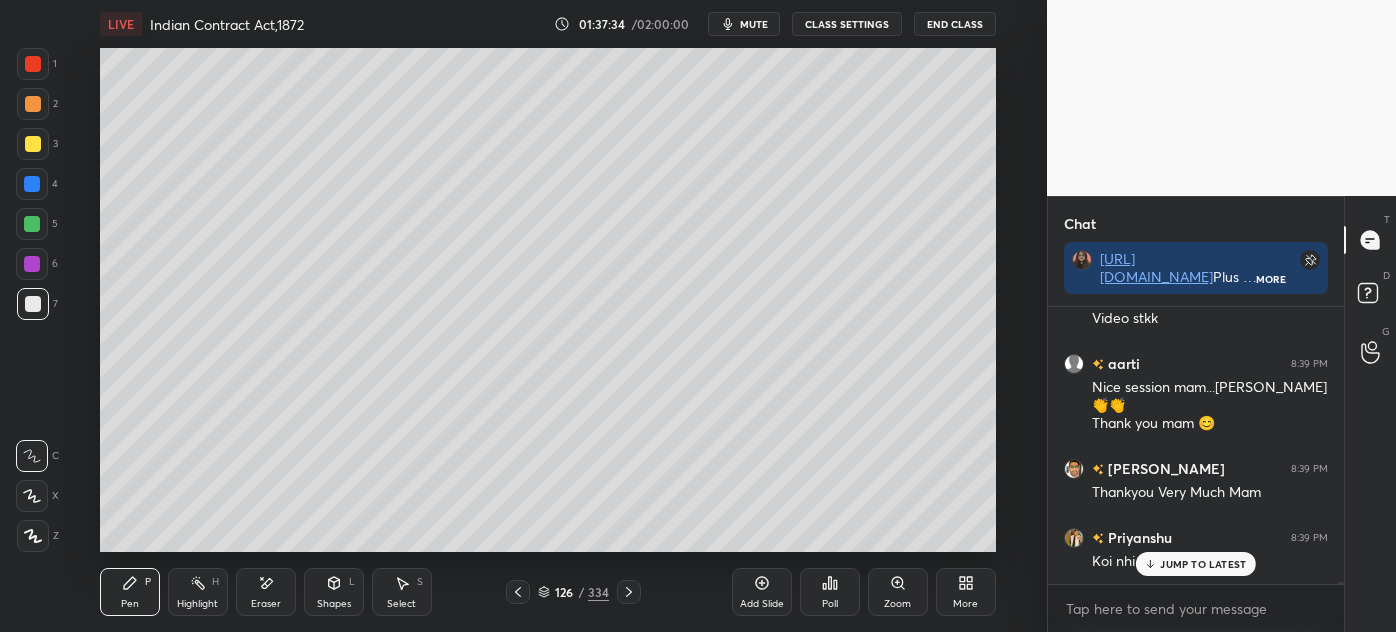 click 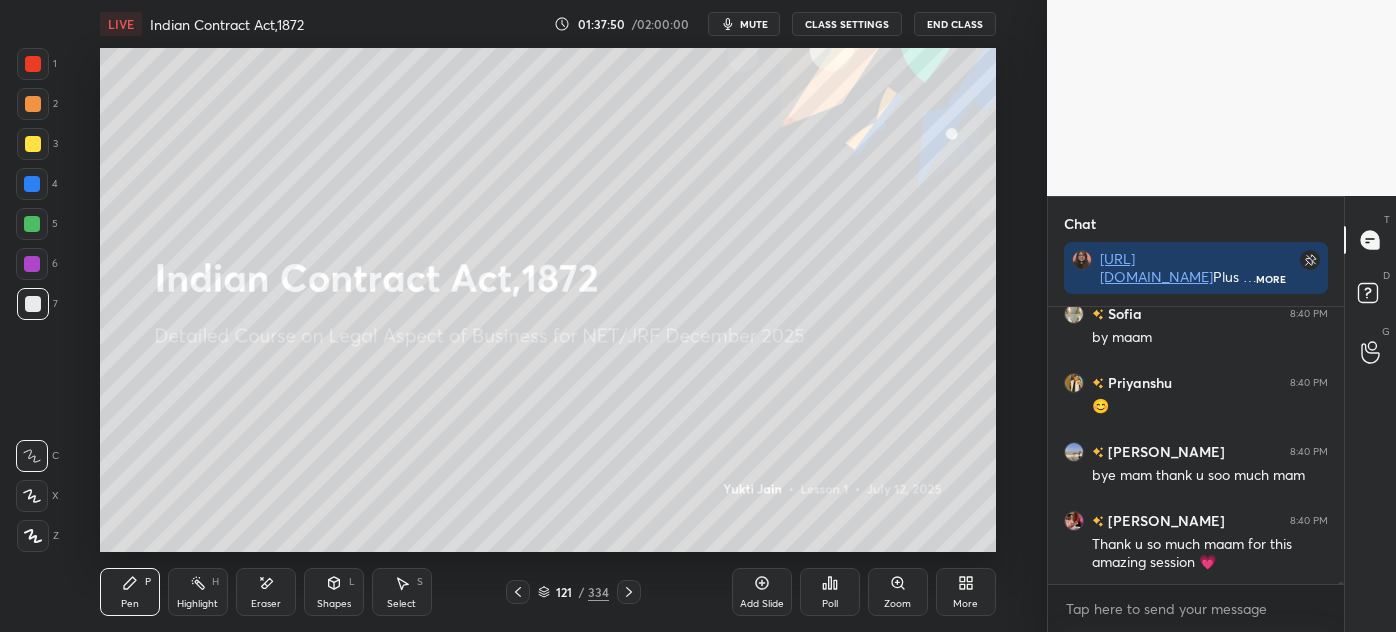 scroll, scrollTop: 44194, scrollLeft: 0, axis: vertical 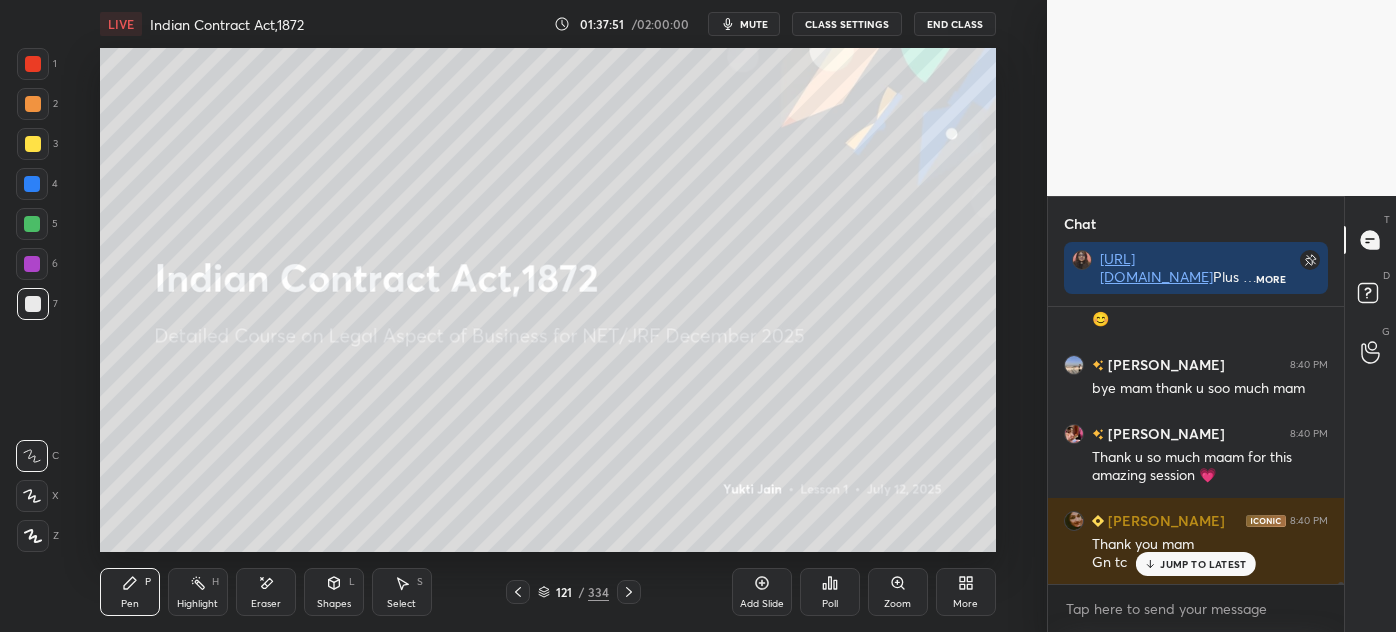 click on "Add Slide" at bounding box center [762, 604] 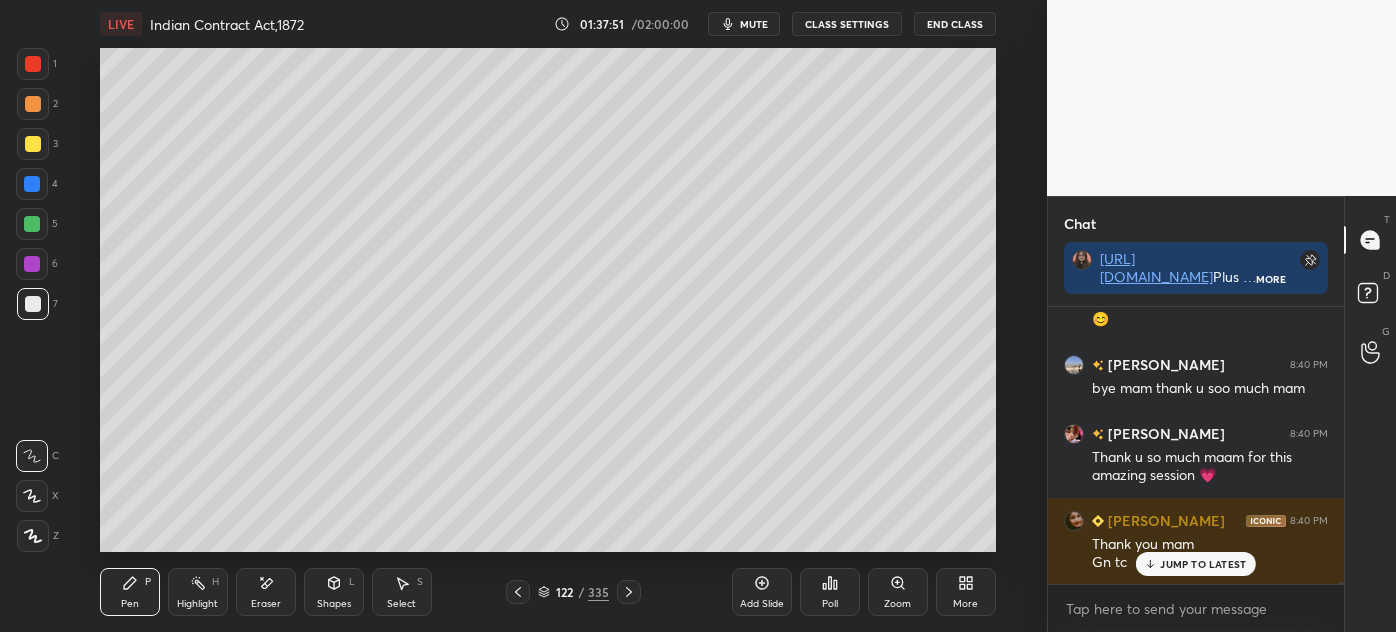 scroll, scrollTop: 44264, scrollLeft: 0, axis: vertical 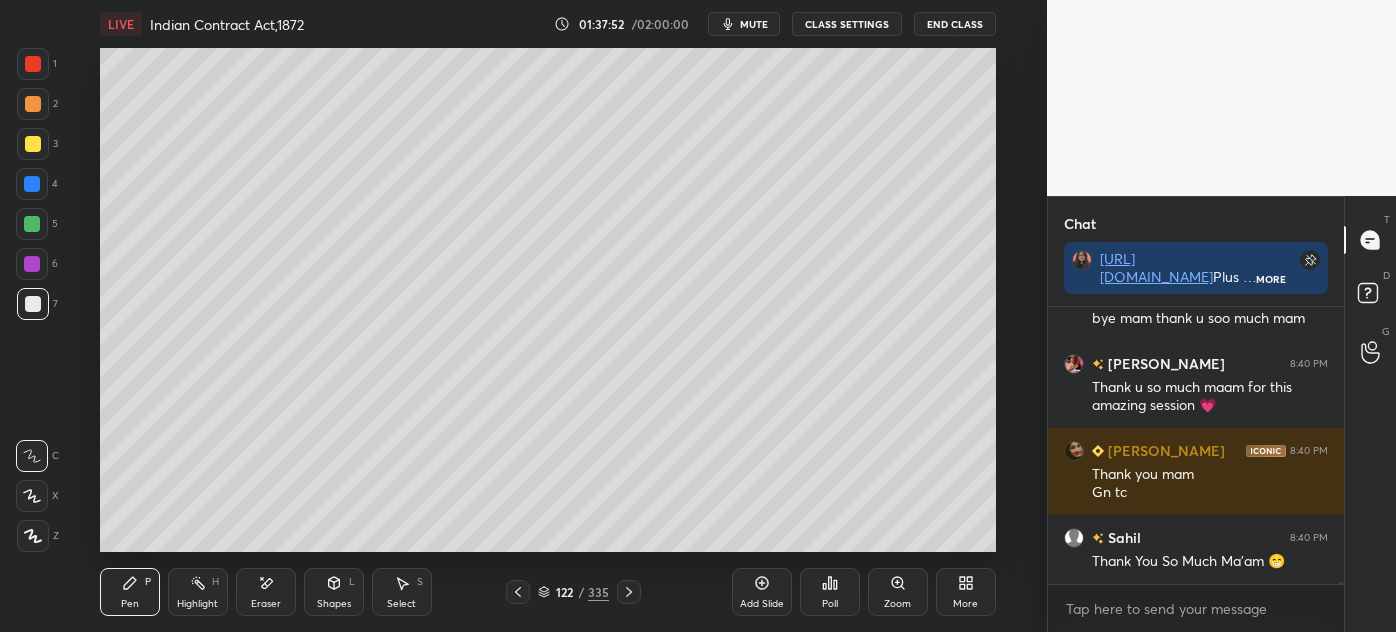 click at bounding box center (33, 144) 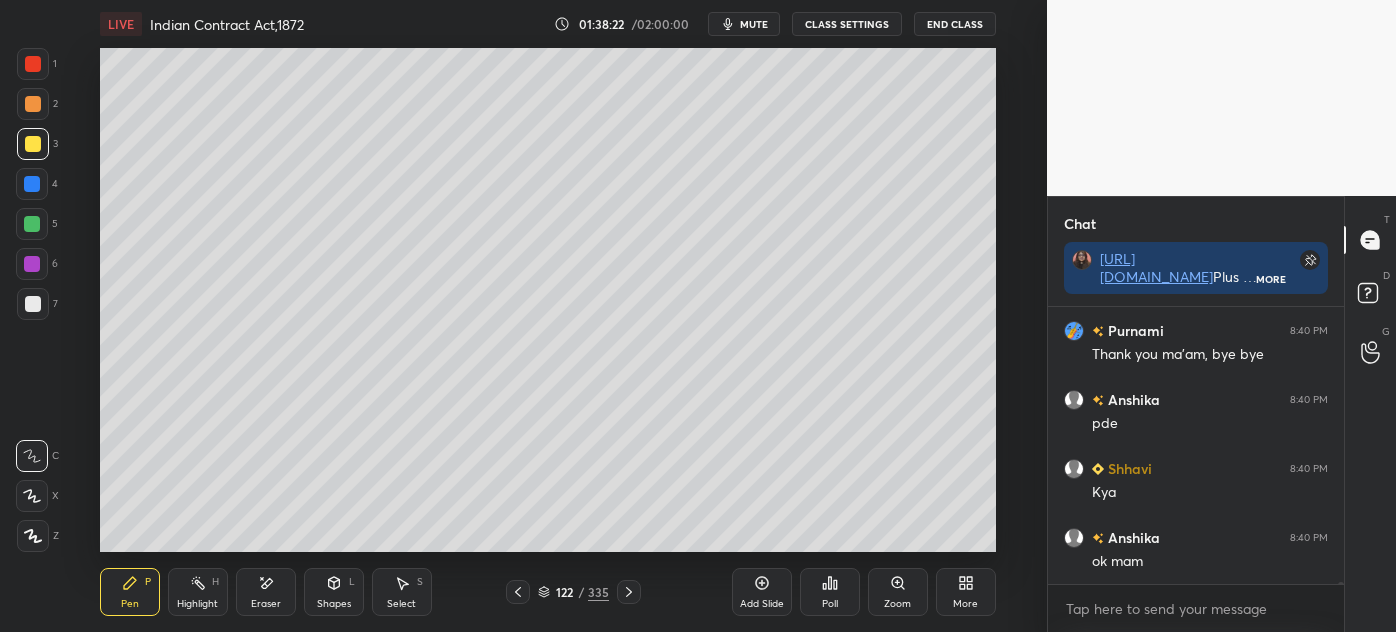 scroll, scrollTop: 44851, scrollLeft: 0, axis: vertical 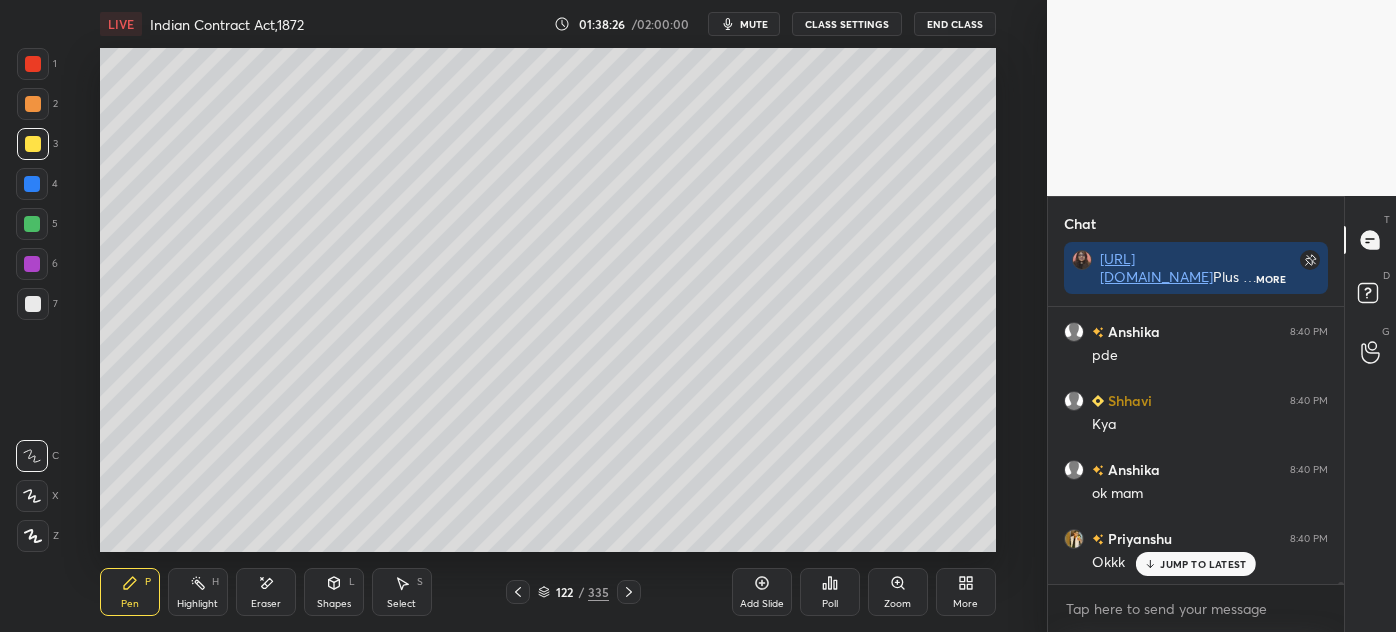 click on "Setting up your live class Poll for   secs No correct answer Start poll" at bounding box center [547, 300] 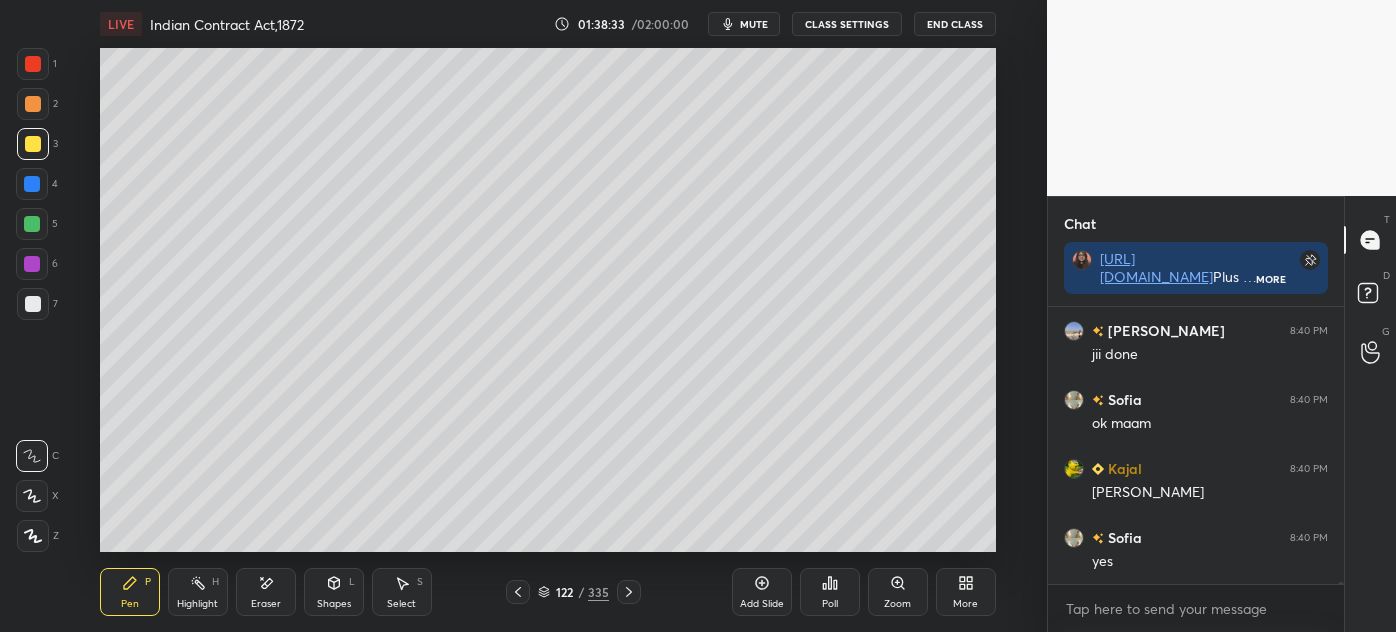 scroll, scrollTop: 45197, scrollLeft: 0, axis: vertical 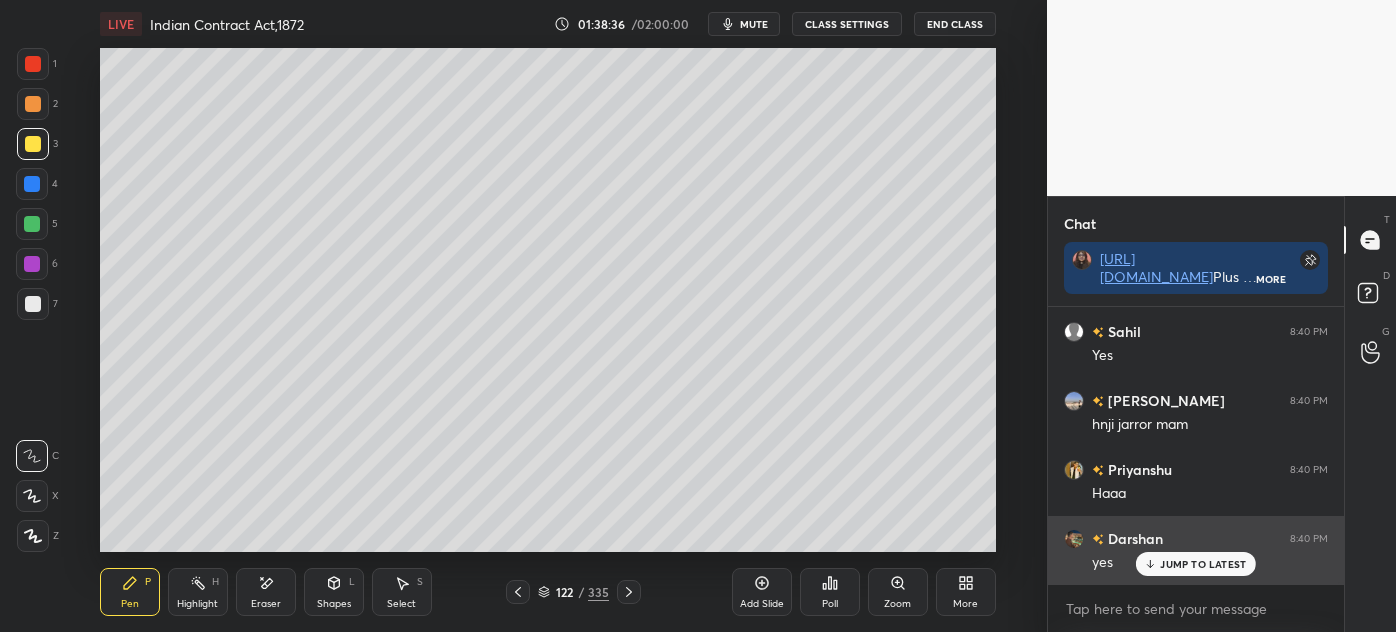 click on "JUMP TO LATEST" at bounding box center [1203, 564] 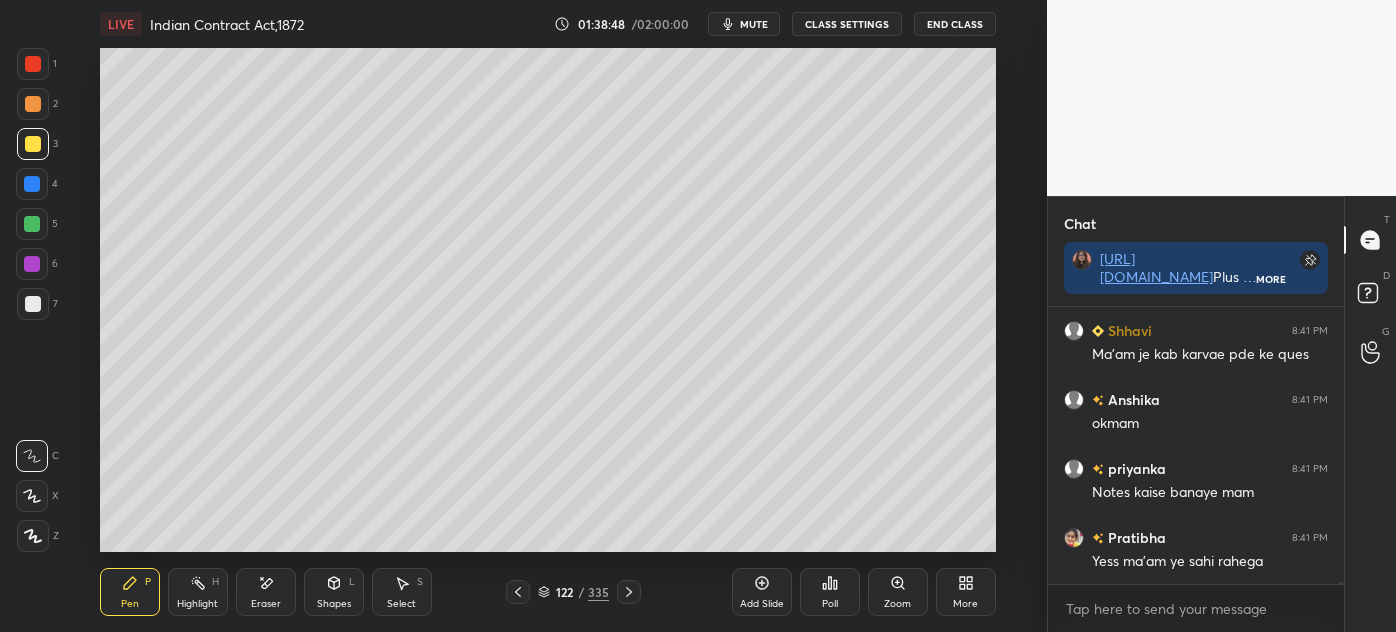 scroll, scrollTop: 45955, scrollLeft: 0, axis: vertical 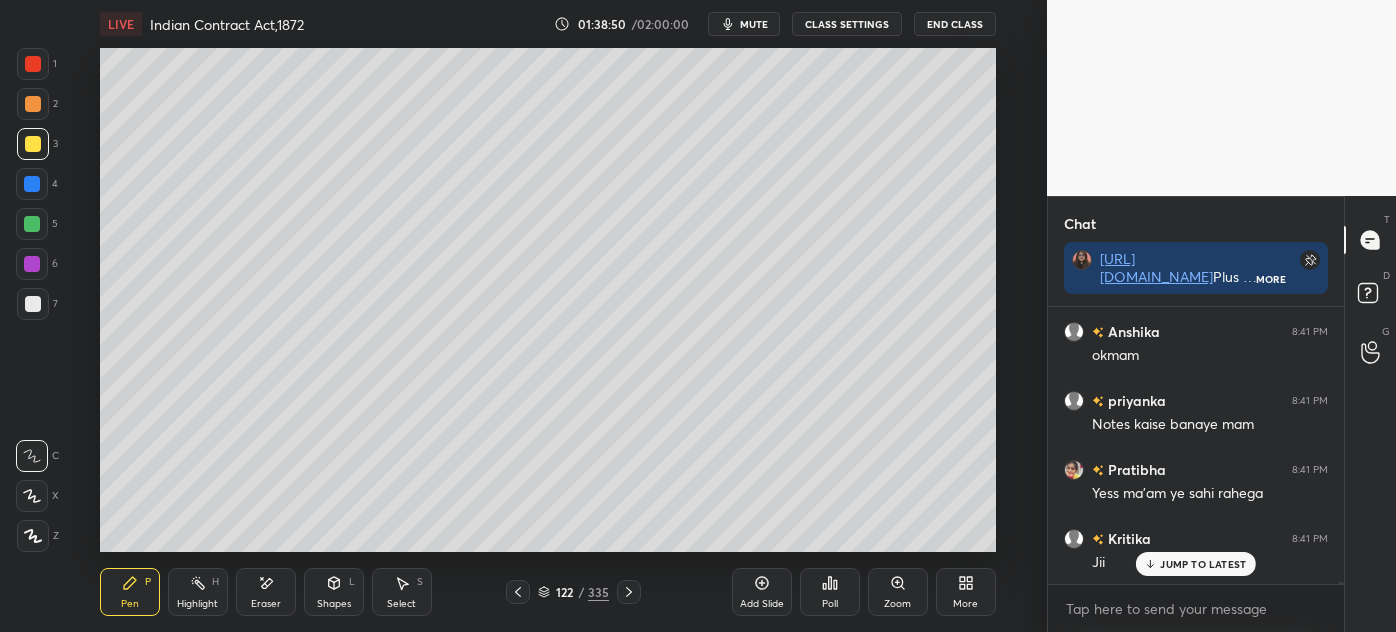 click on "Add Slide" at bounding box center [762, 604] 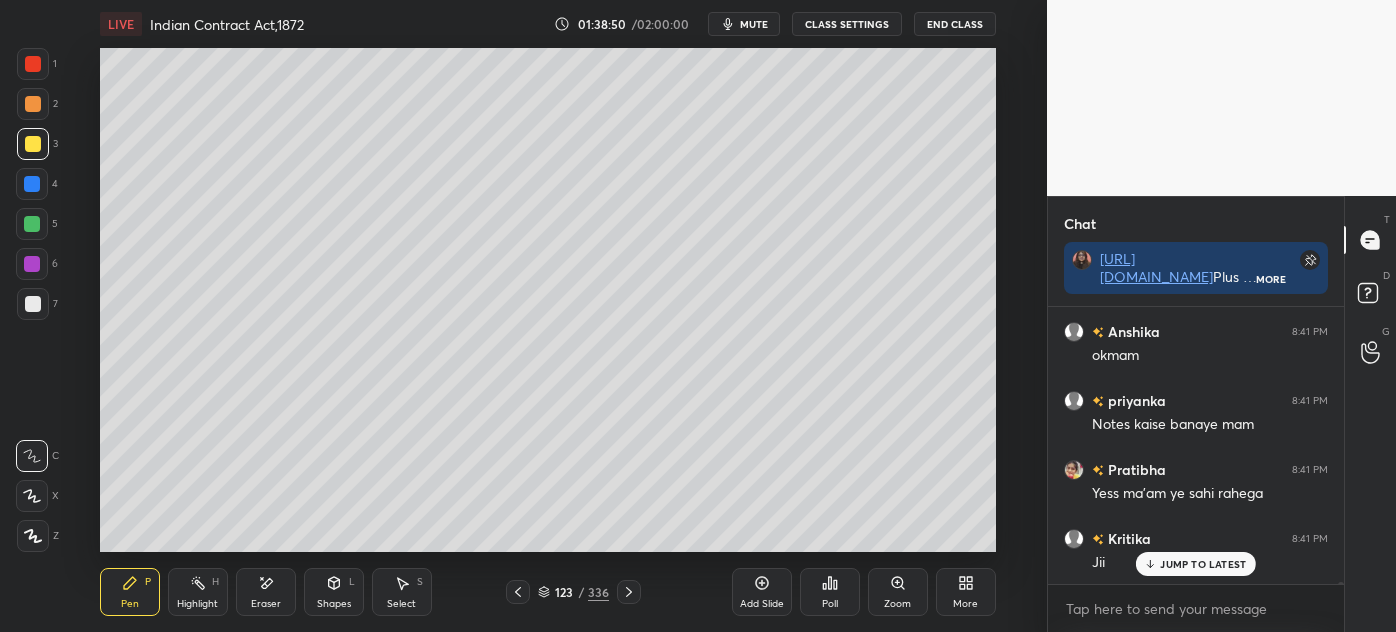 click on "Add Slide" at bounding box center [762, 604] 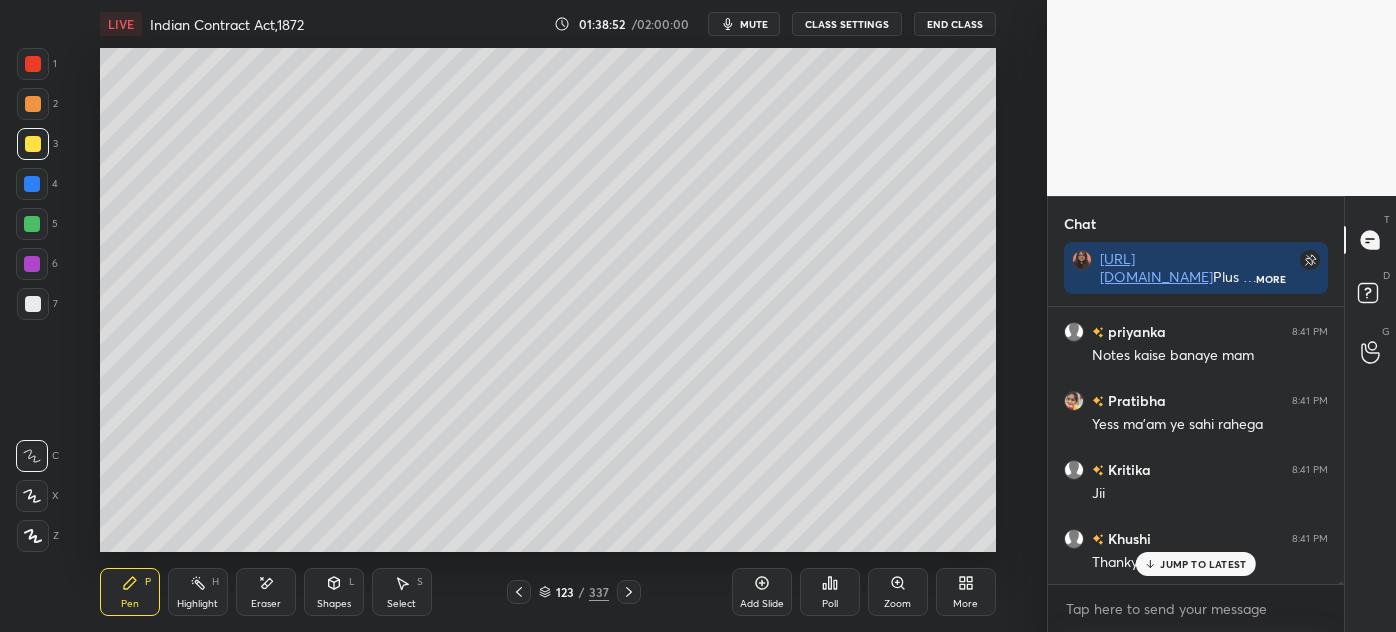 click at bounding box center (33, 304) 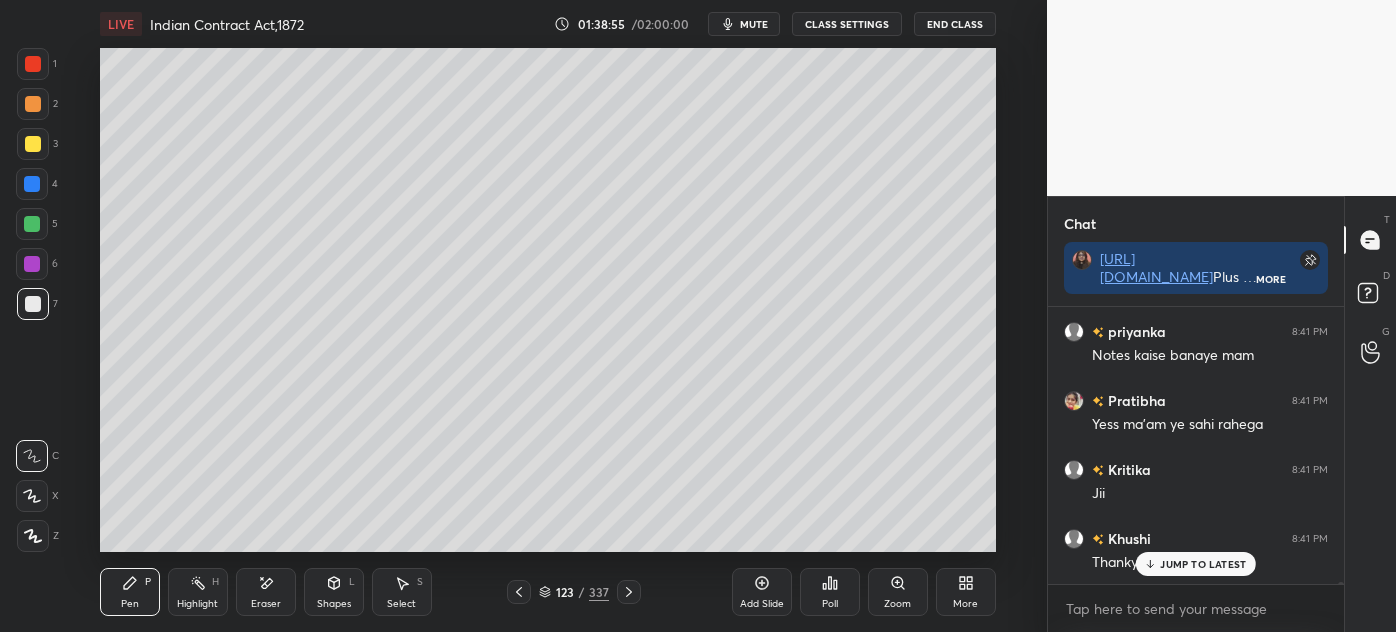 click at bounding box center (33, 144) 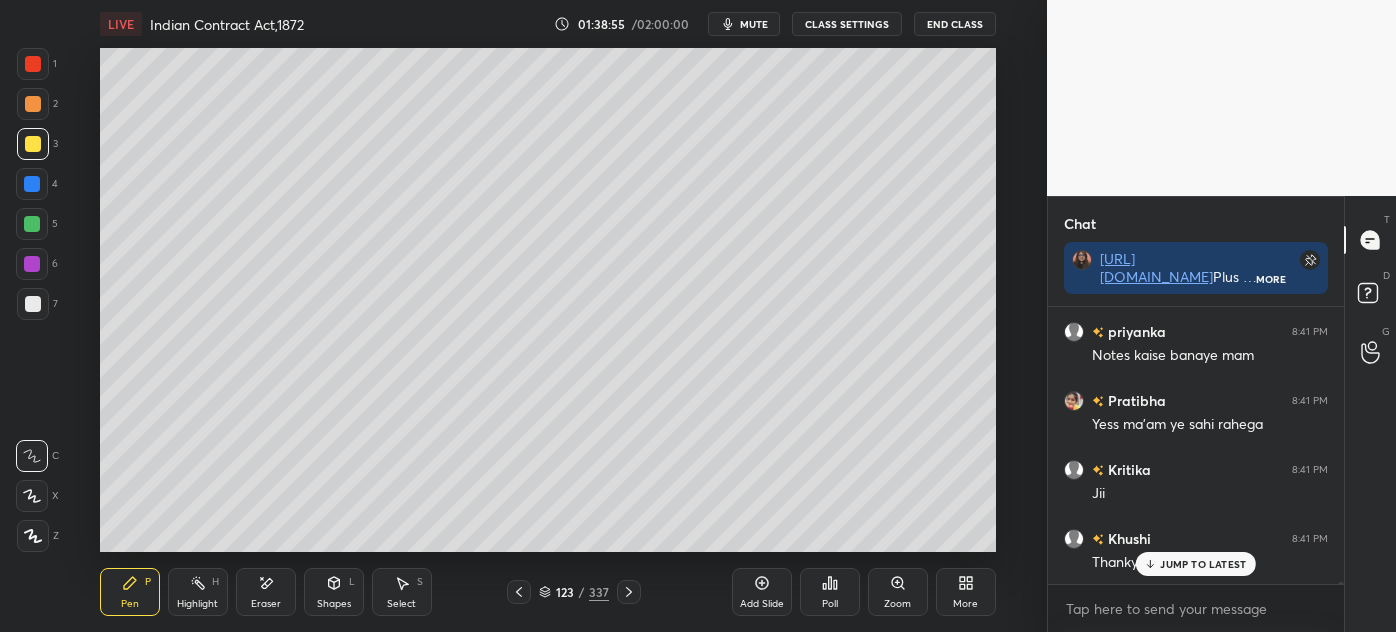 click at bounding box center (33, 104) 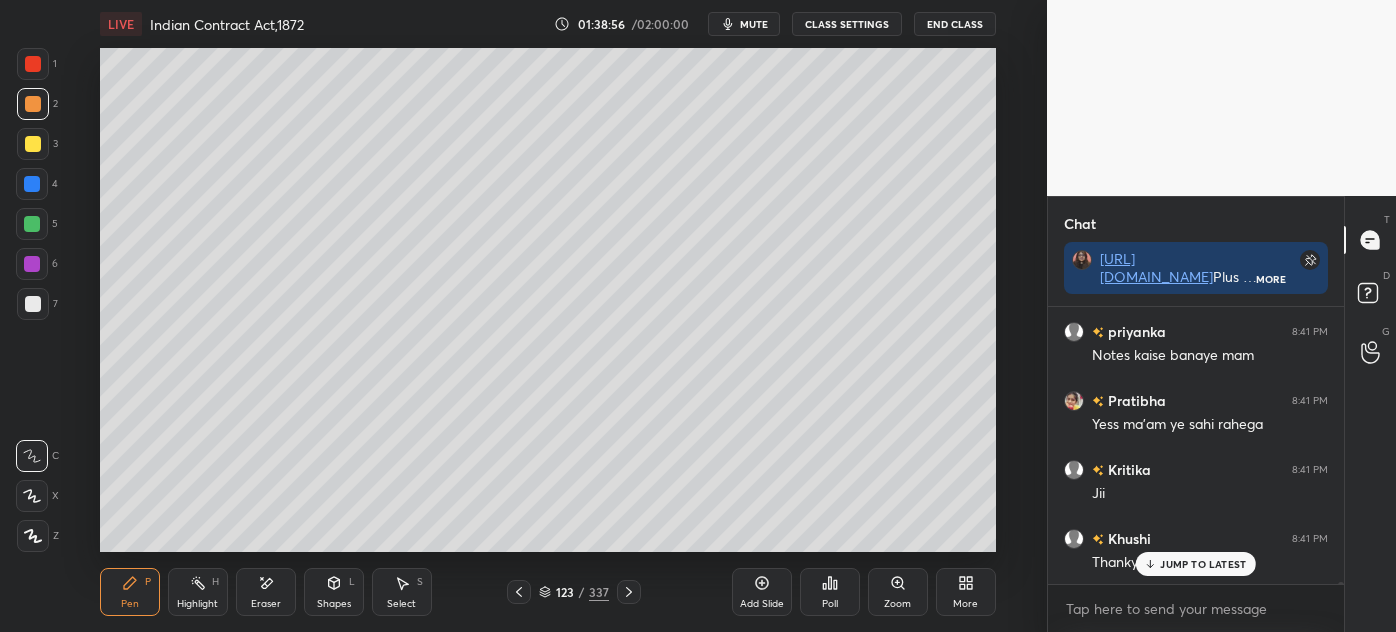 click at bounding box center [33, 144] 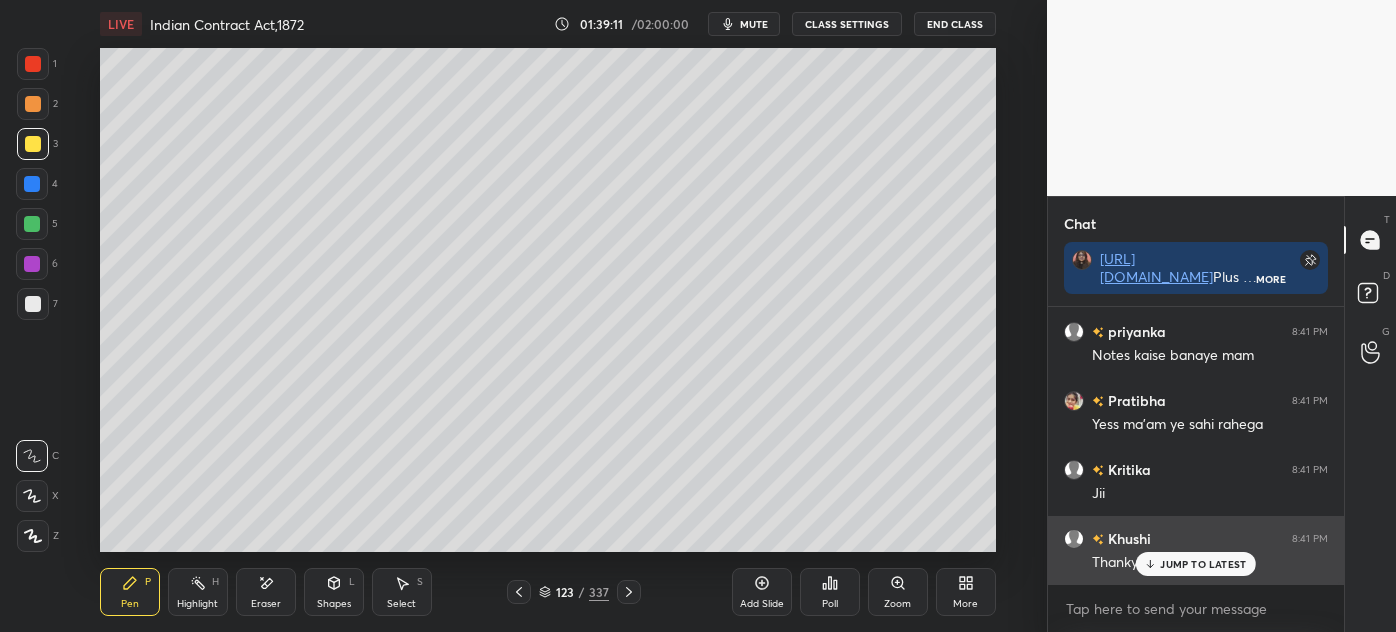 click on "JUMP TO LATEST" at bounding box center (1203, 564) 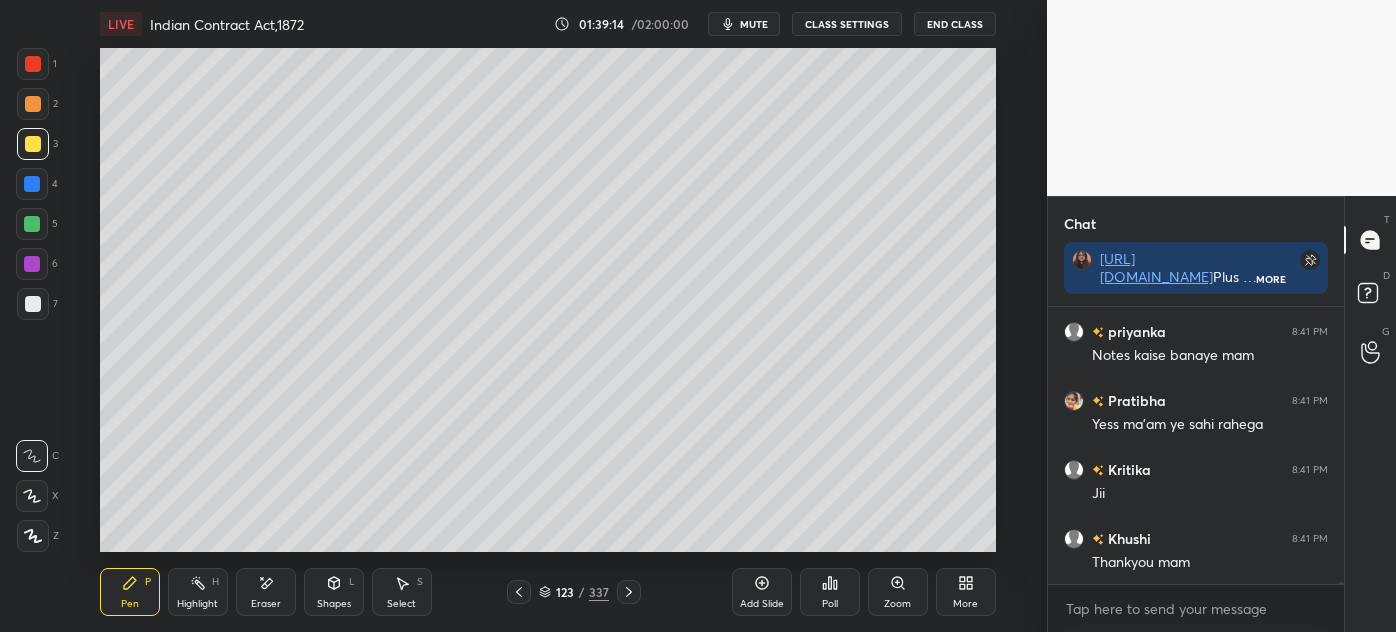 scroll, scrollTop: 46093, scrollLeft: 0, axis: vertical 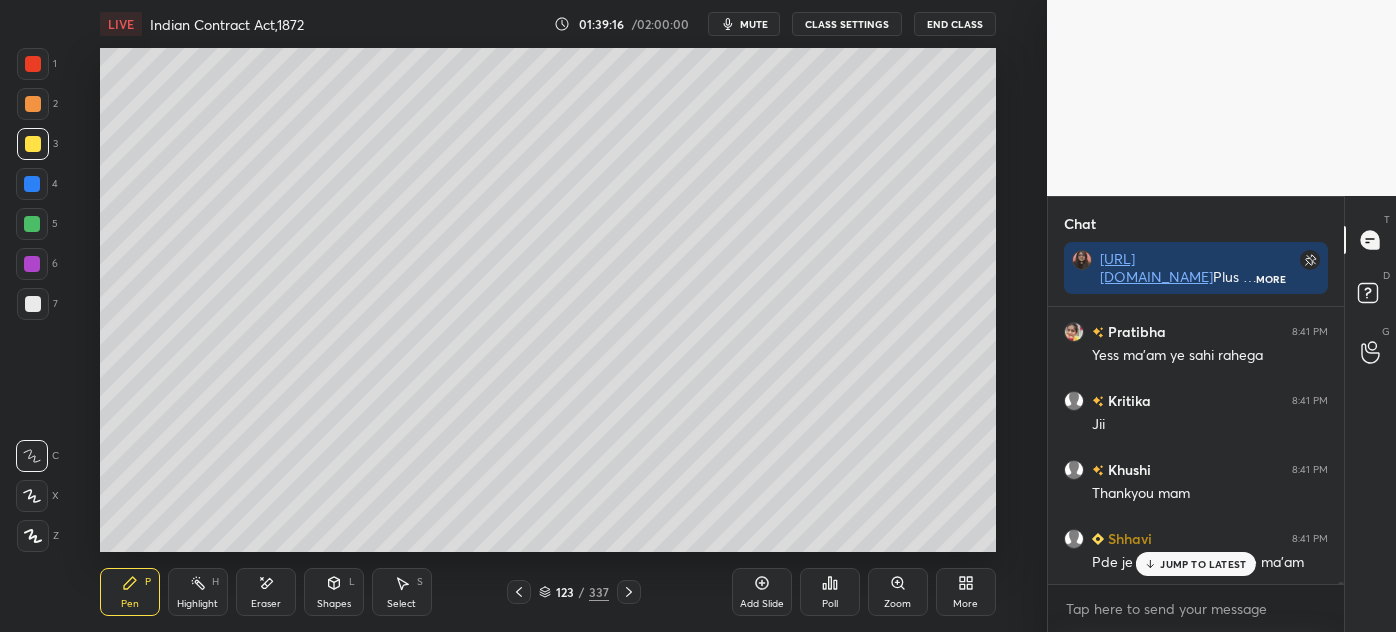 click on "JUMP TO LATEST" at bounding box center (1203, 564) 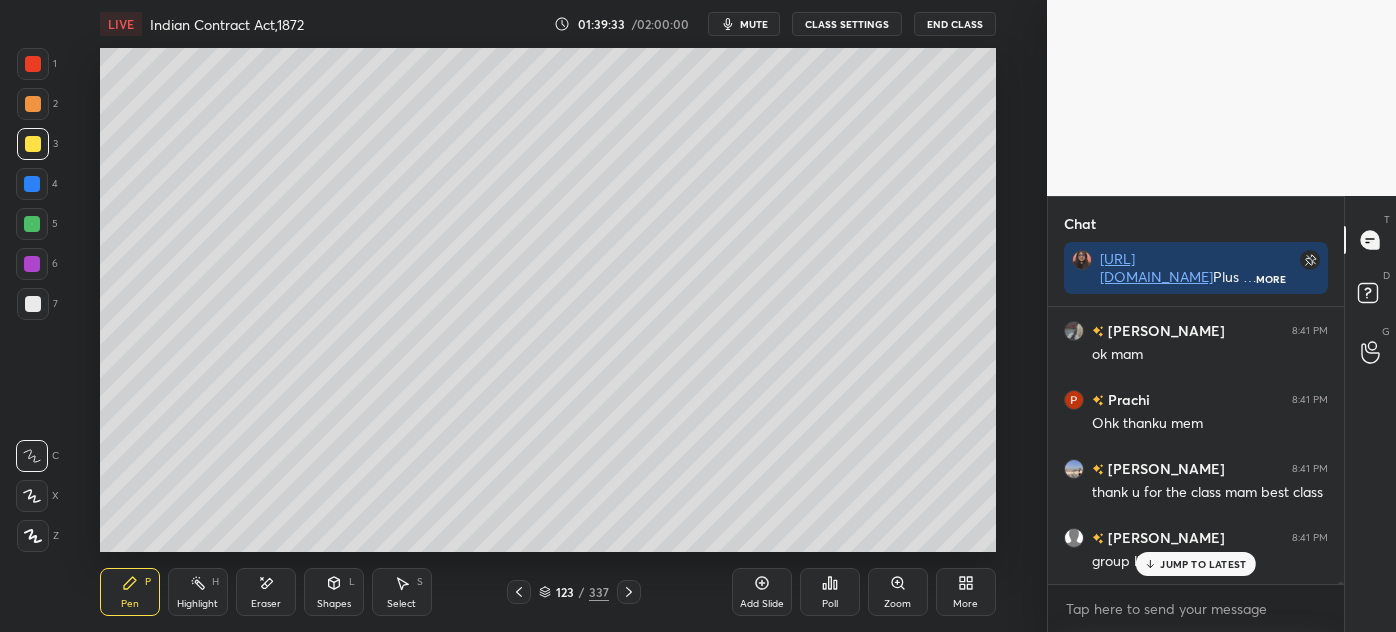 scroll, scrollTop: 46507, scrollLeft: 0, axis: vertical 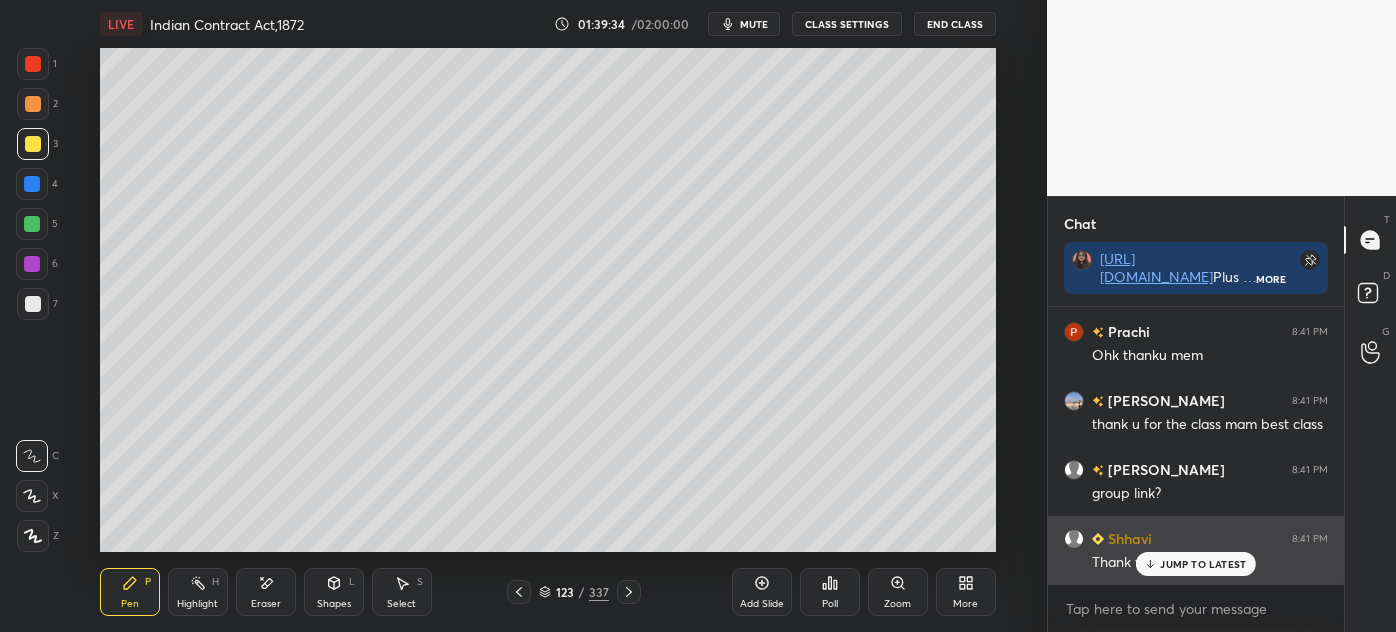 click on "JUMP TO LATEST" at bounding box center [1203, 564] 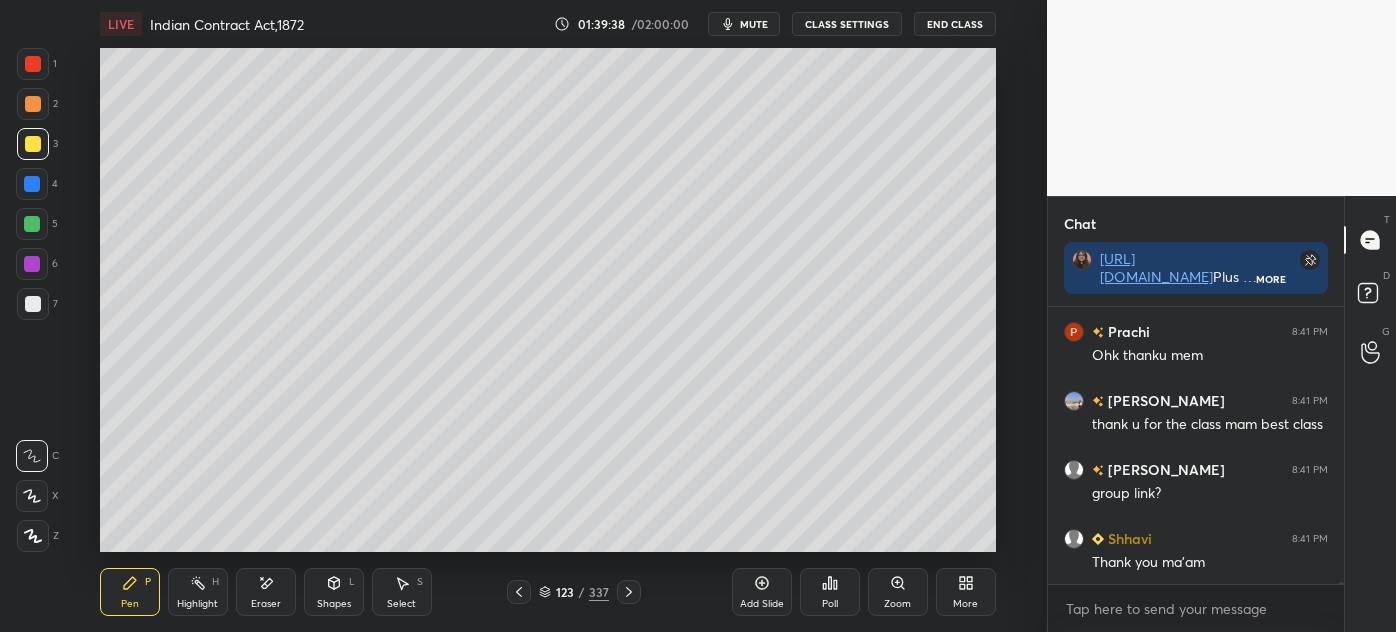 scroll, scrollTop: 46576, scrollLeft: 0, axis: vertical 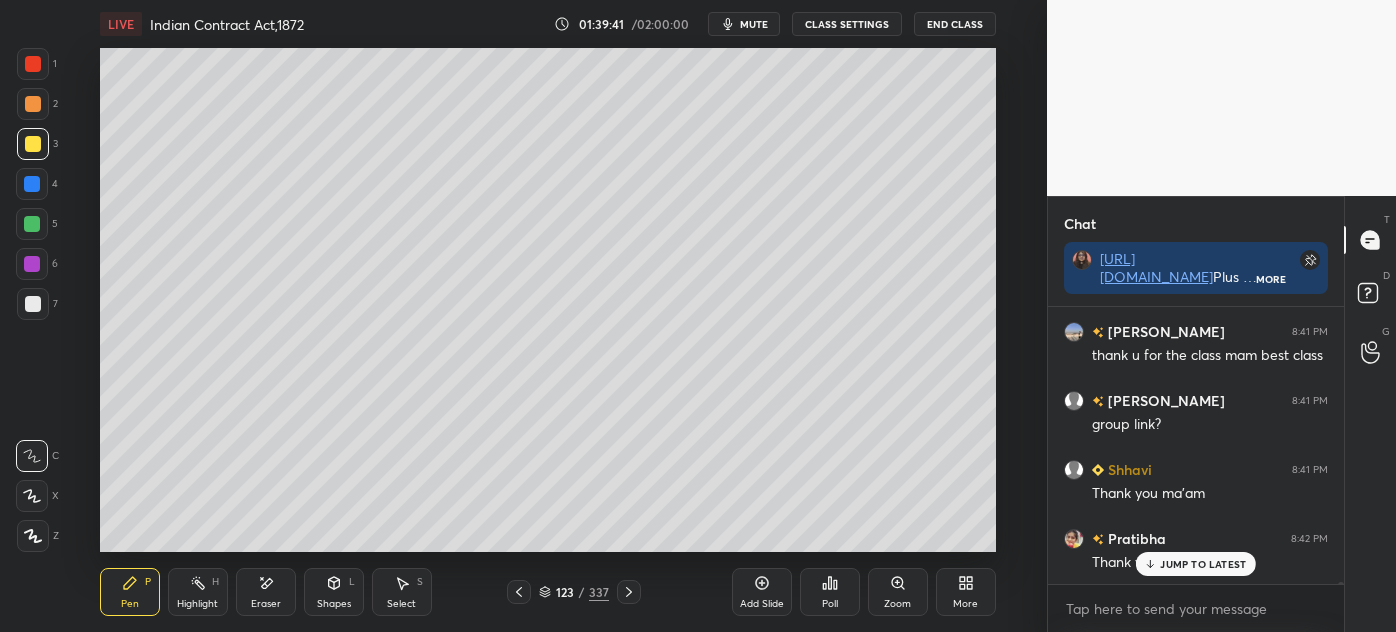 click 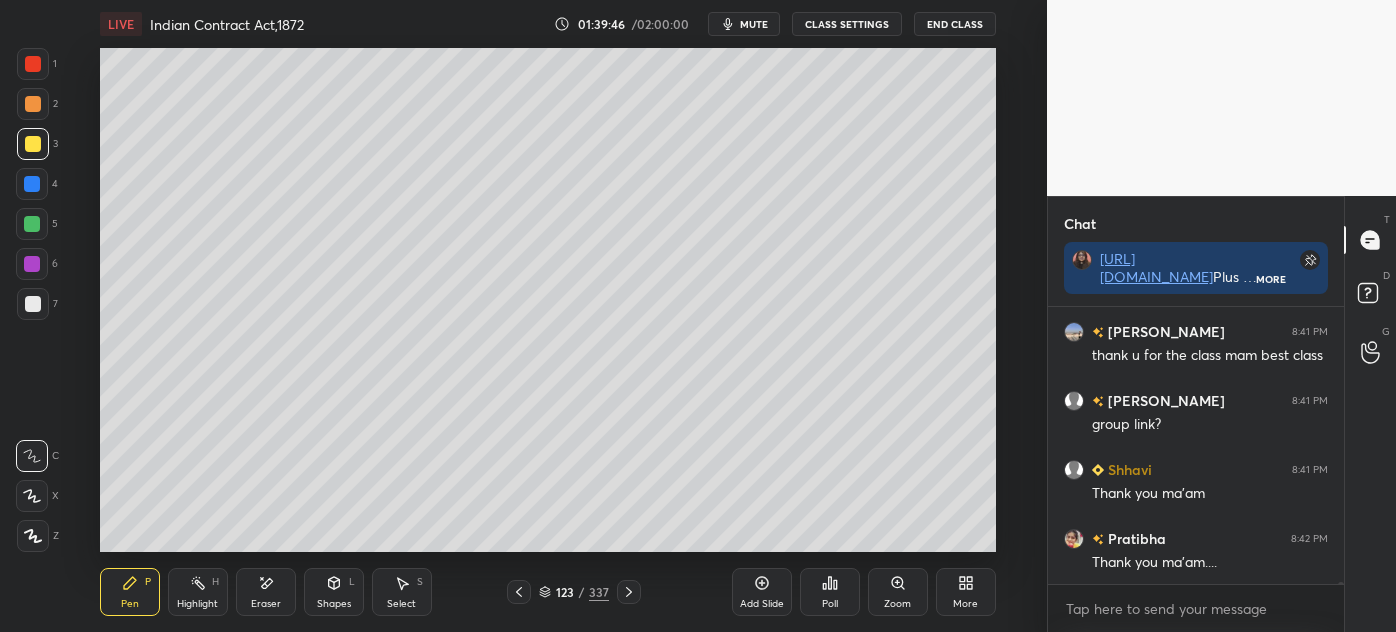 click at bounding box center [33, 104] 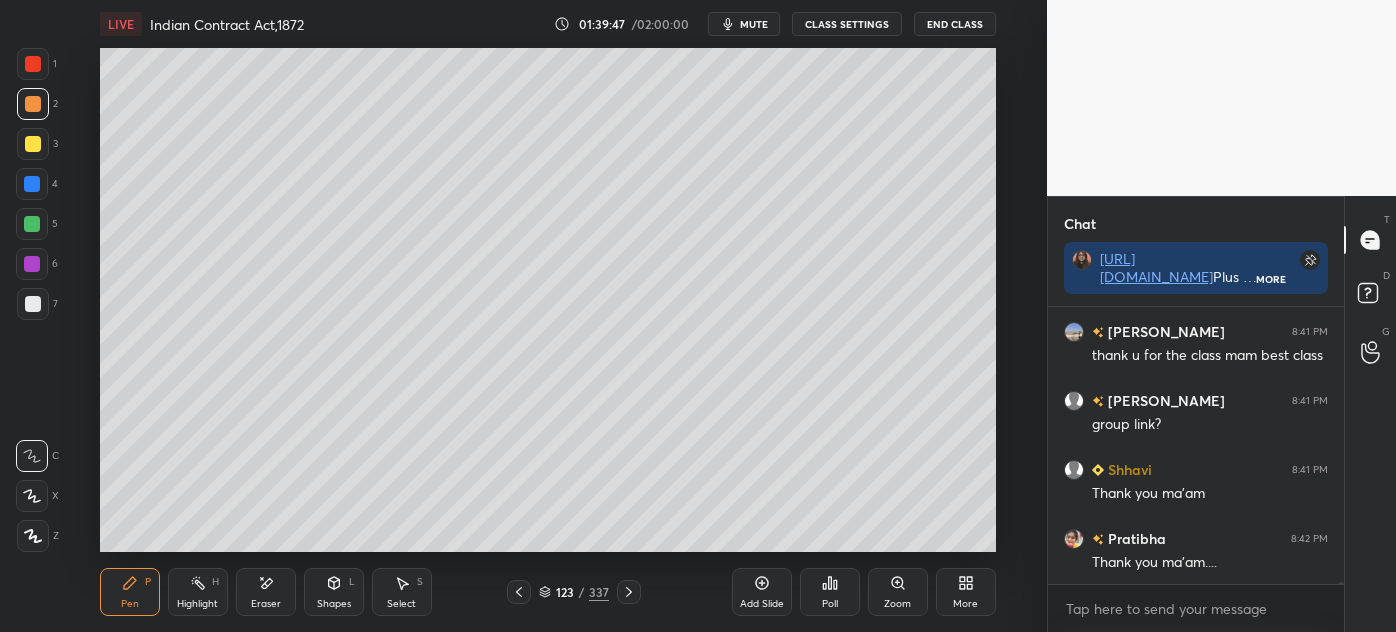 scroll, scrollTop: 46645, scrollLeft: 0, axis: vertical 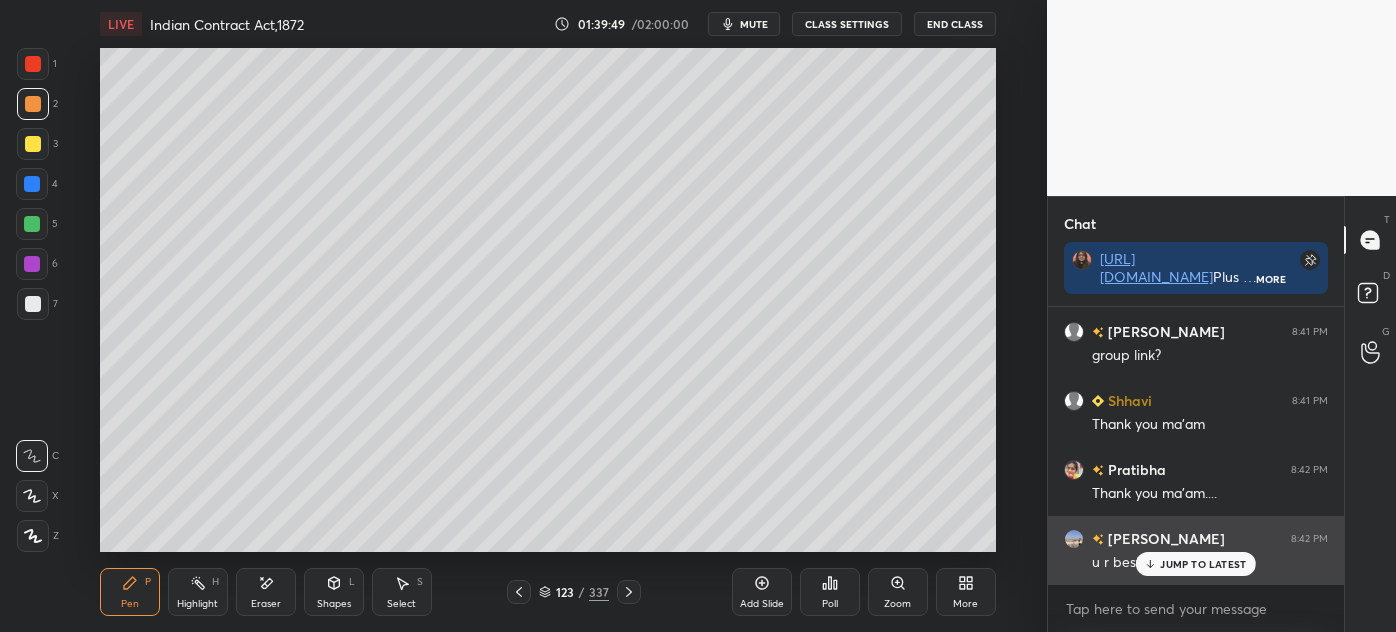click on "JUMP TO LATEST" at bounding box center (1203, 564) 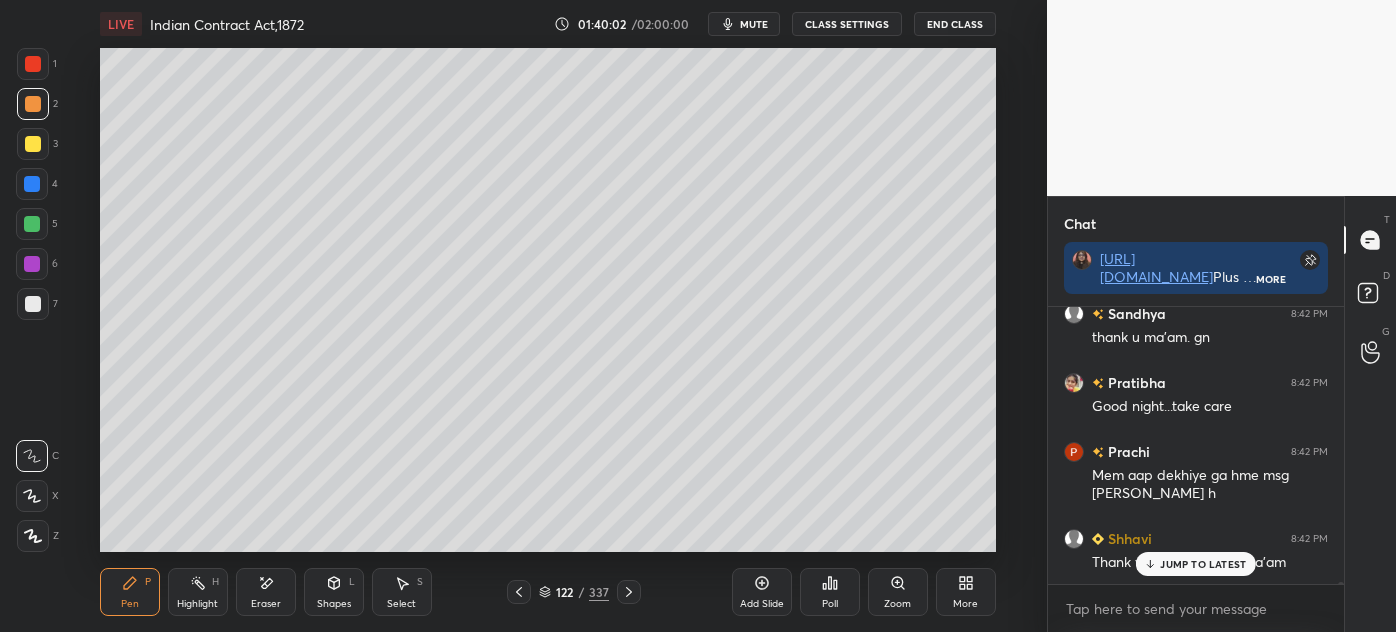 scroll, scrollTop: 47077, scrollLeft: 0, axis: vertical 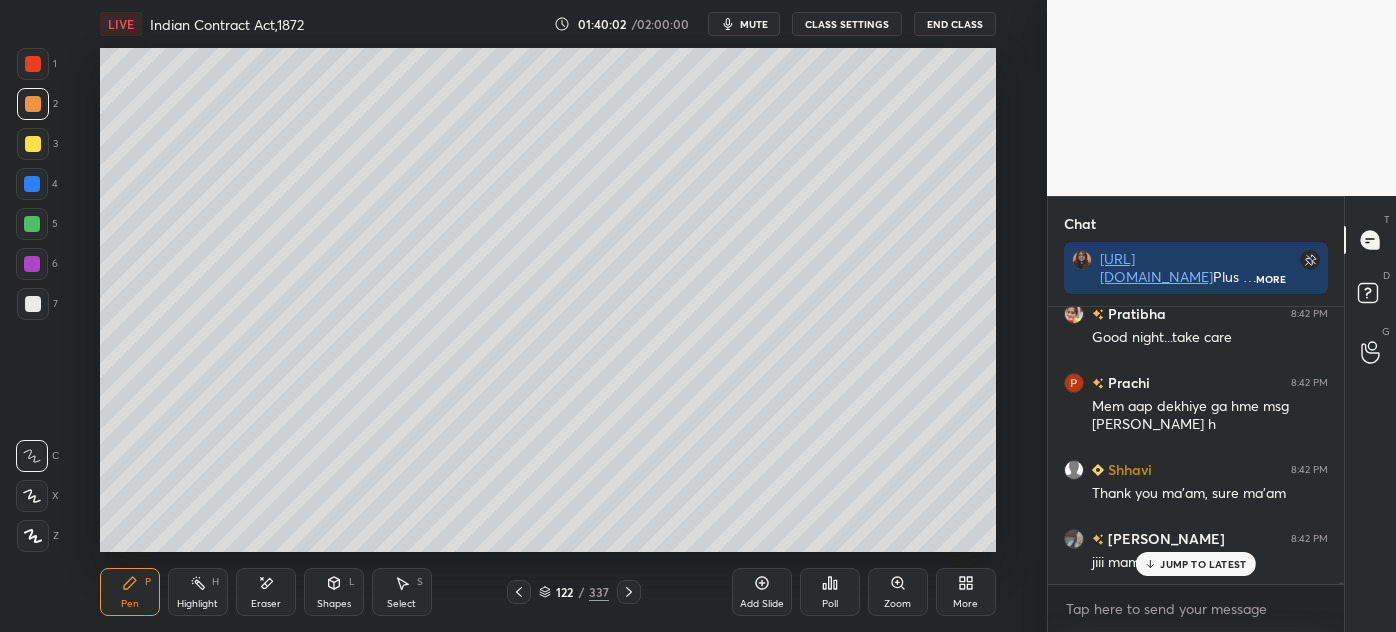 click on "JUMP TO LATEST" at bounding box center (1196, 564) 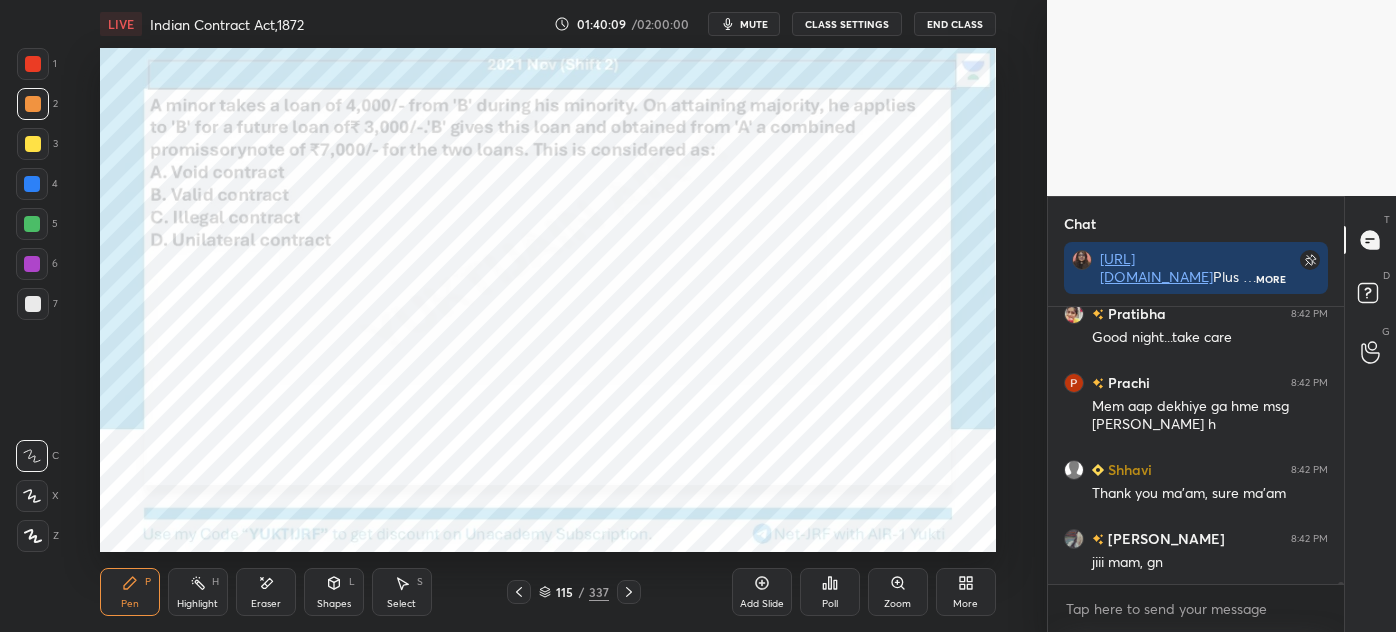 click at bounding box center [33, 64] 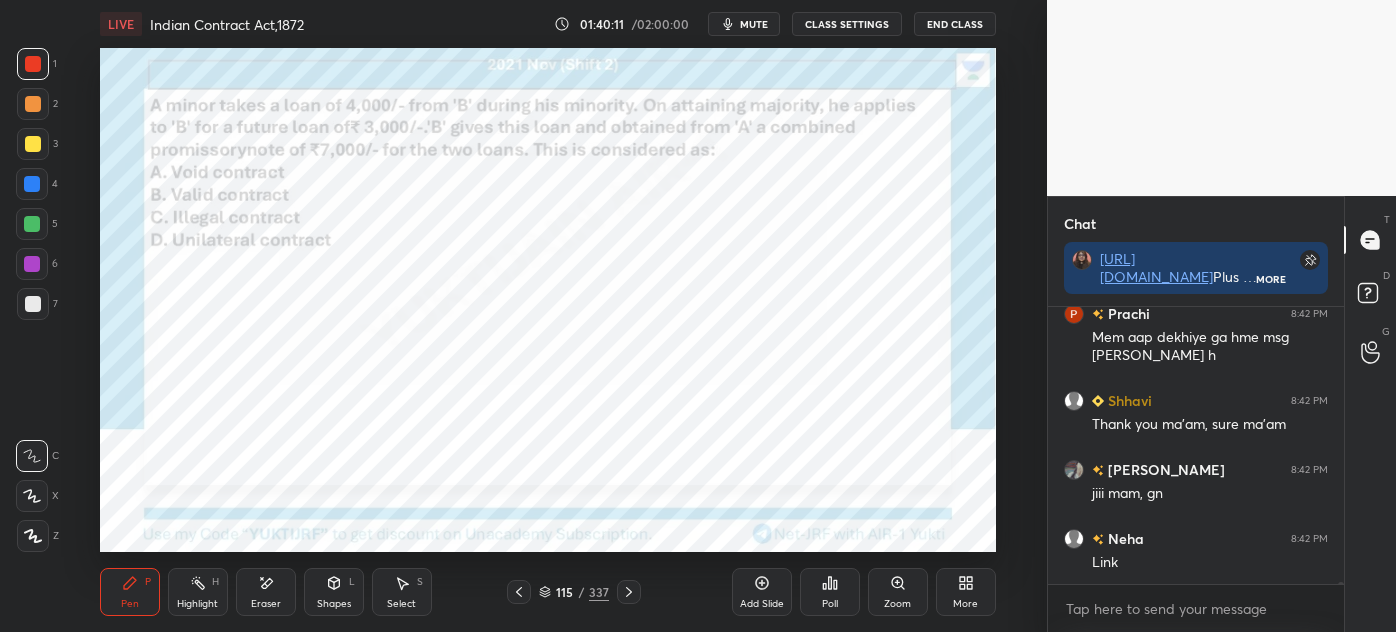scroll, scrollTop: 47216, scrollLeft: 0, axis: vertical 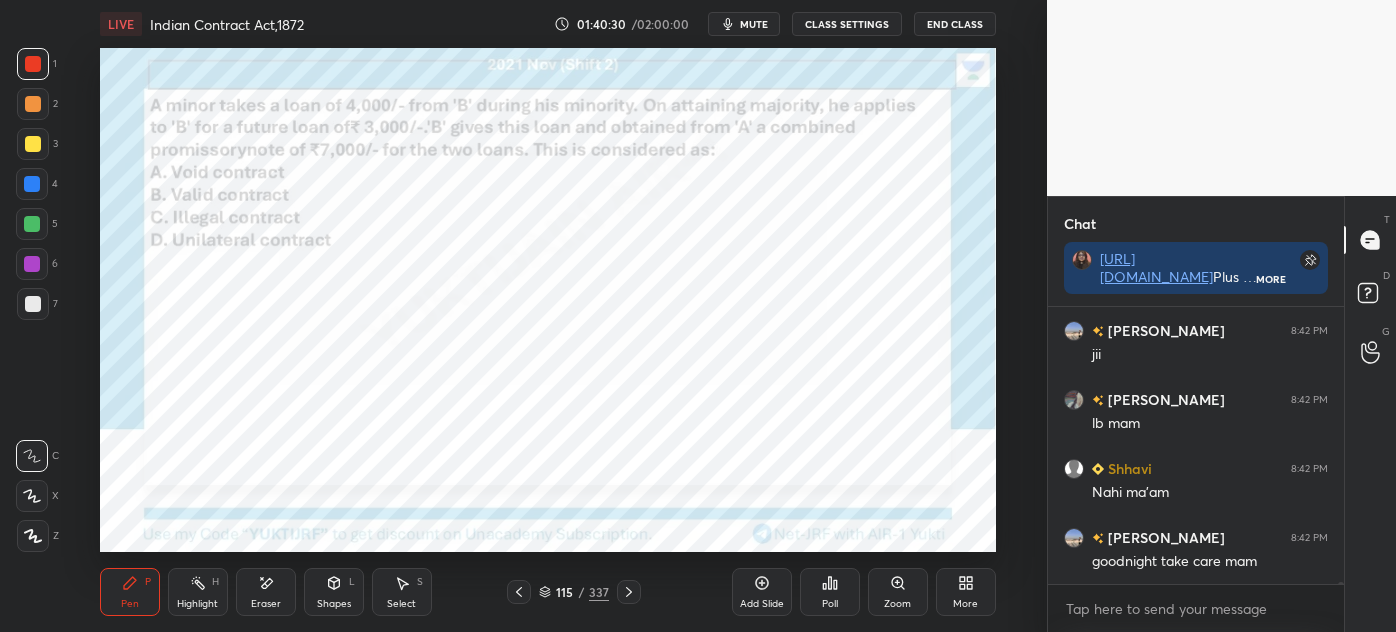 click on "End Class" at bounding box center (955, 24) 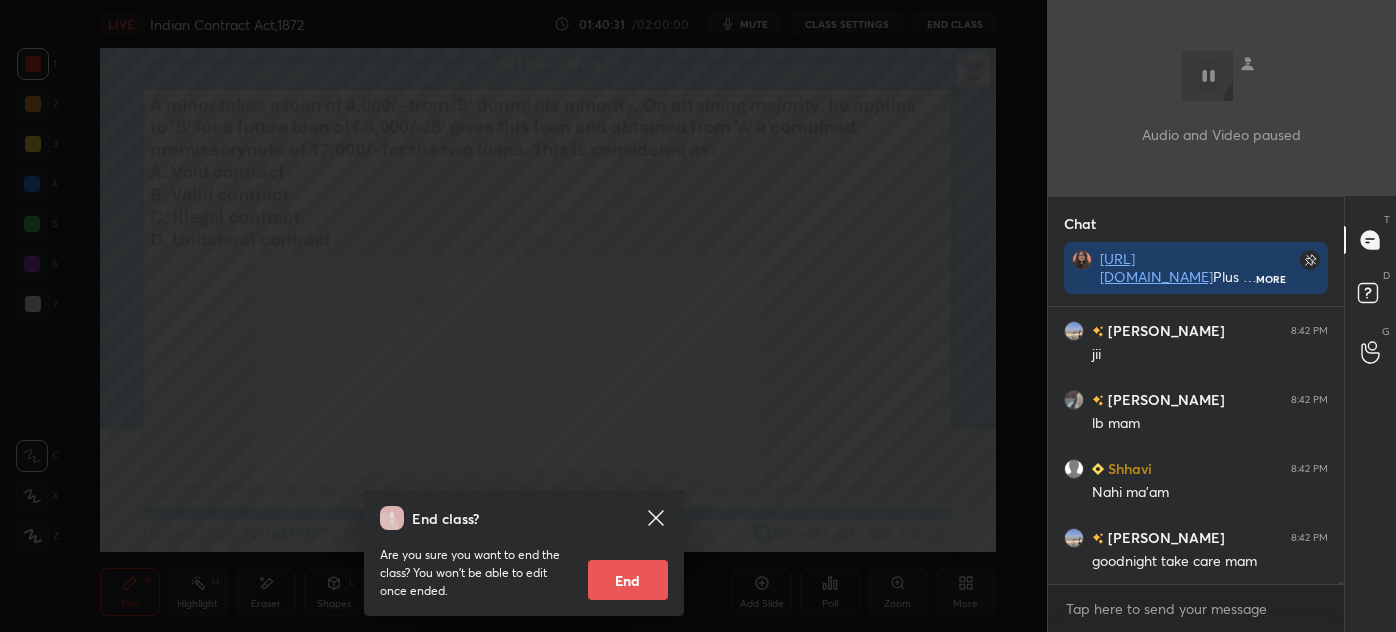 click on "End" at bounding box center [628, 580] 